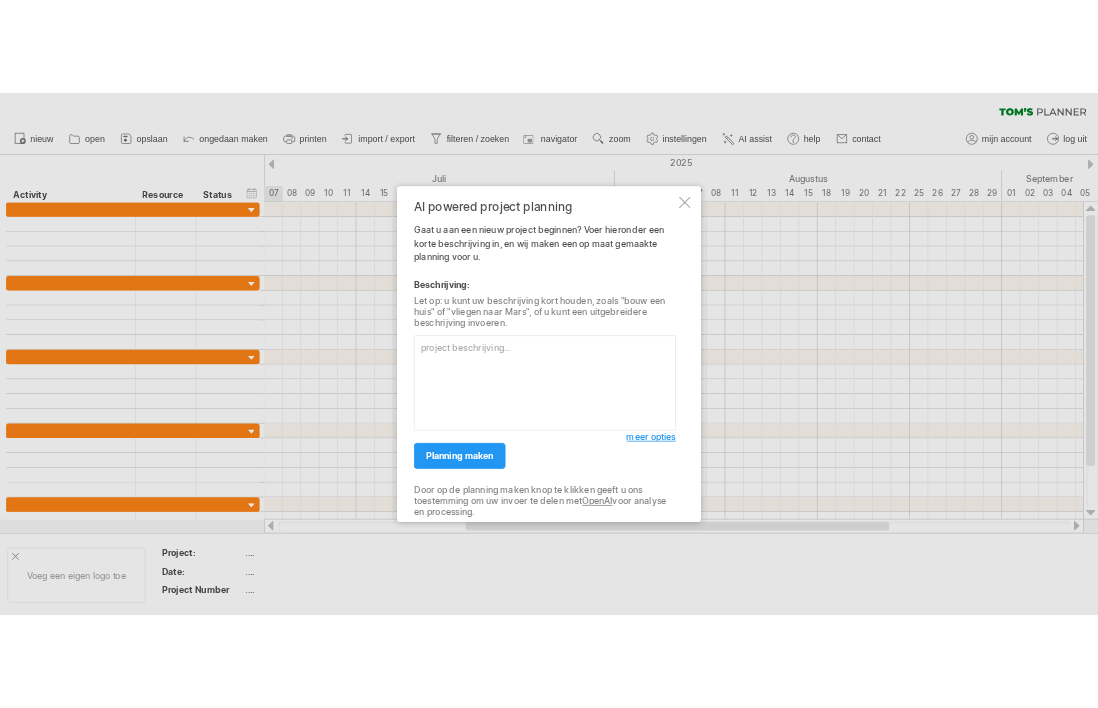 scroll, scrollTop: 0, scrollLeft: 0, axis: both 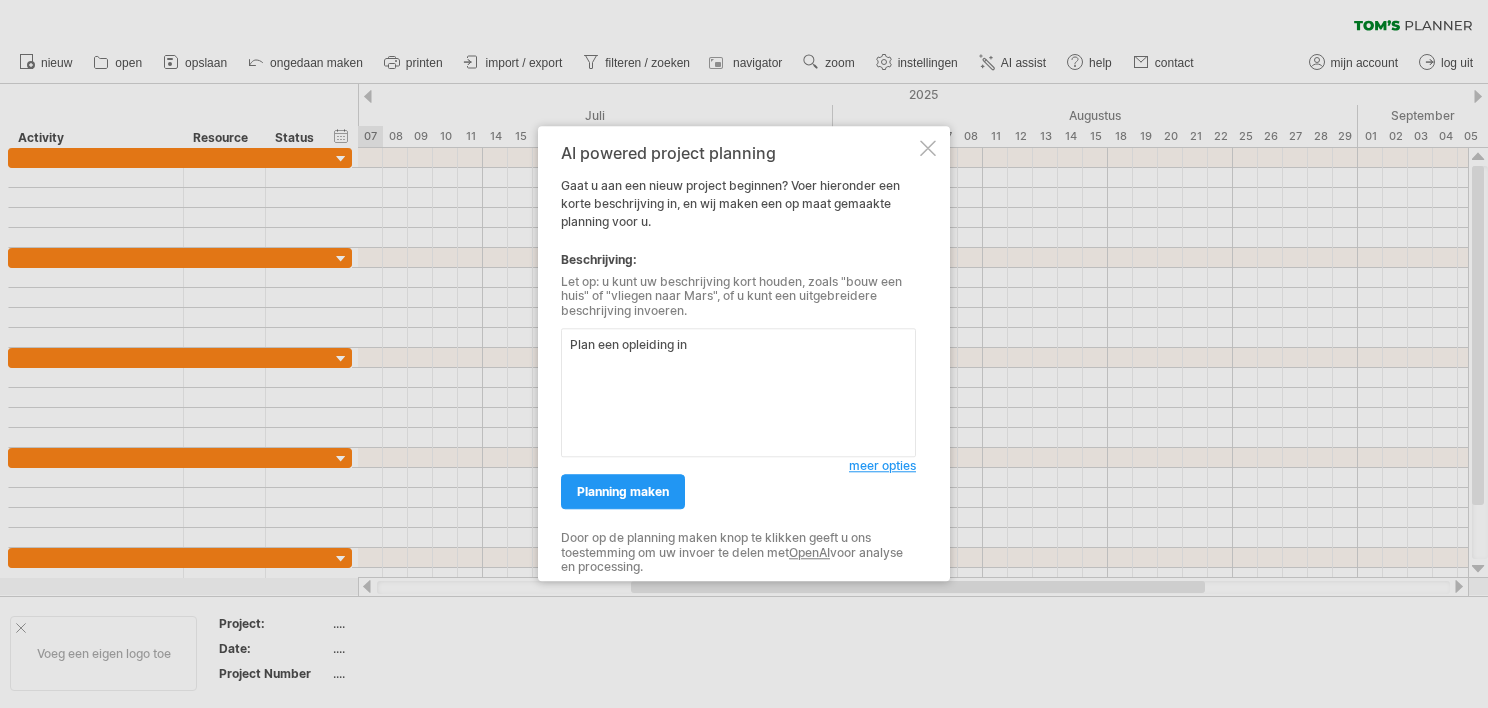 type on "Plan een opleiding in" 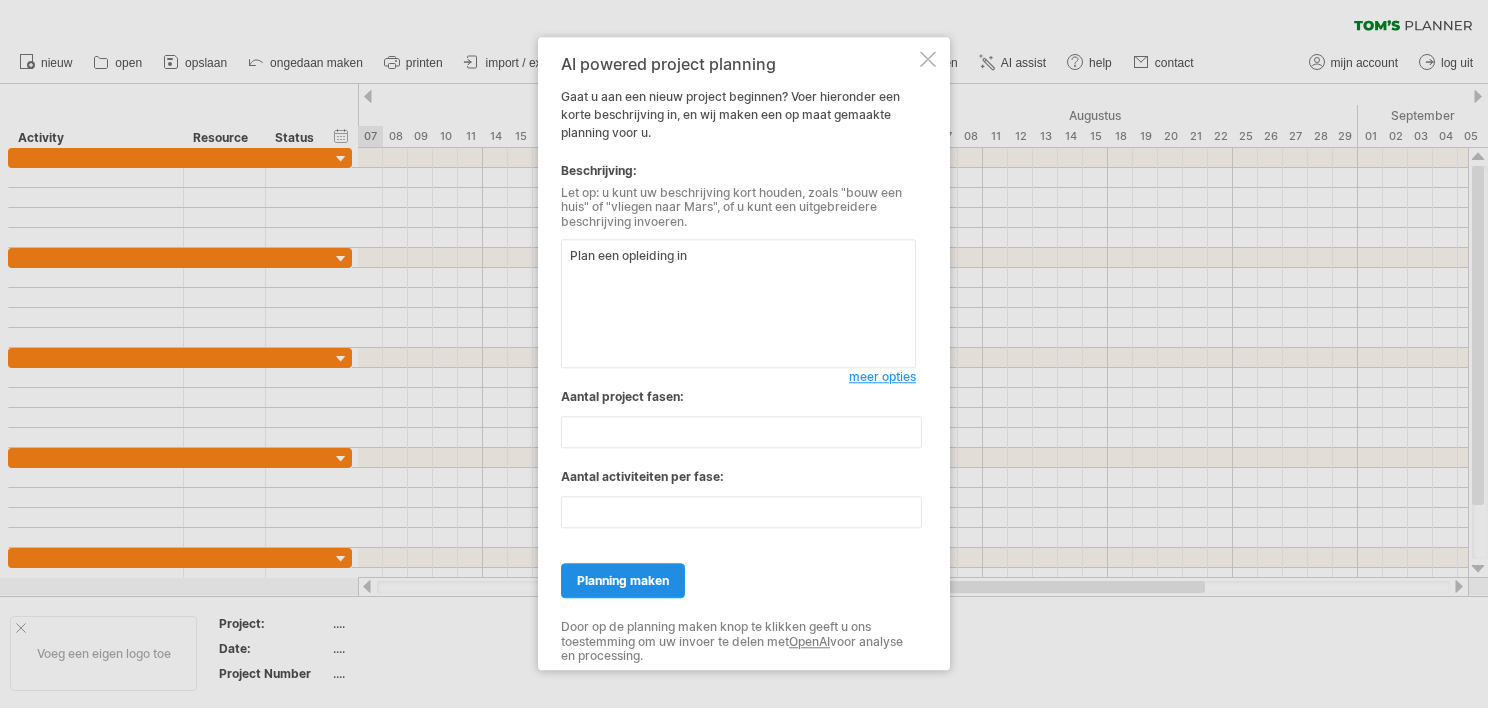 click on "planning maken" at bounding box center (623, 581) 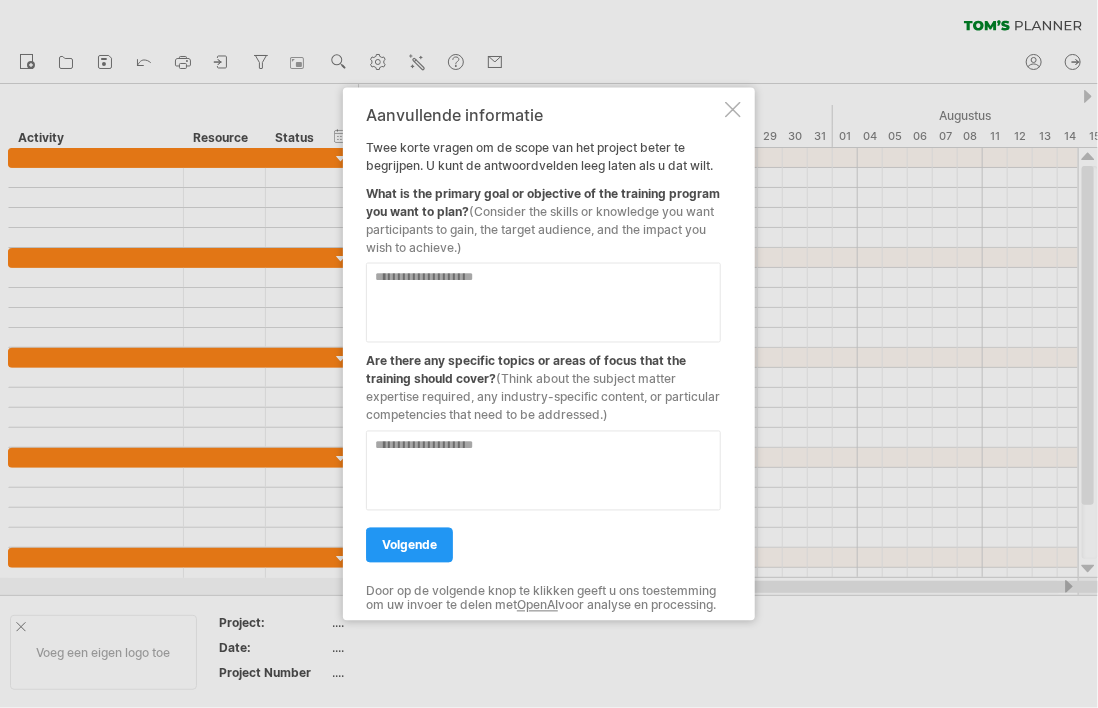 click on "What is the primary goal or objective of the training program you want to plan? (Consider the skills or knowledge you want participants to gain, the target audience, and the impact you wish to achieve.)" at bounding box center (543, 216) 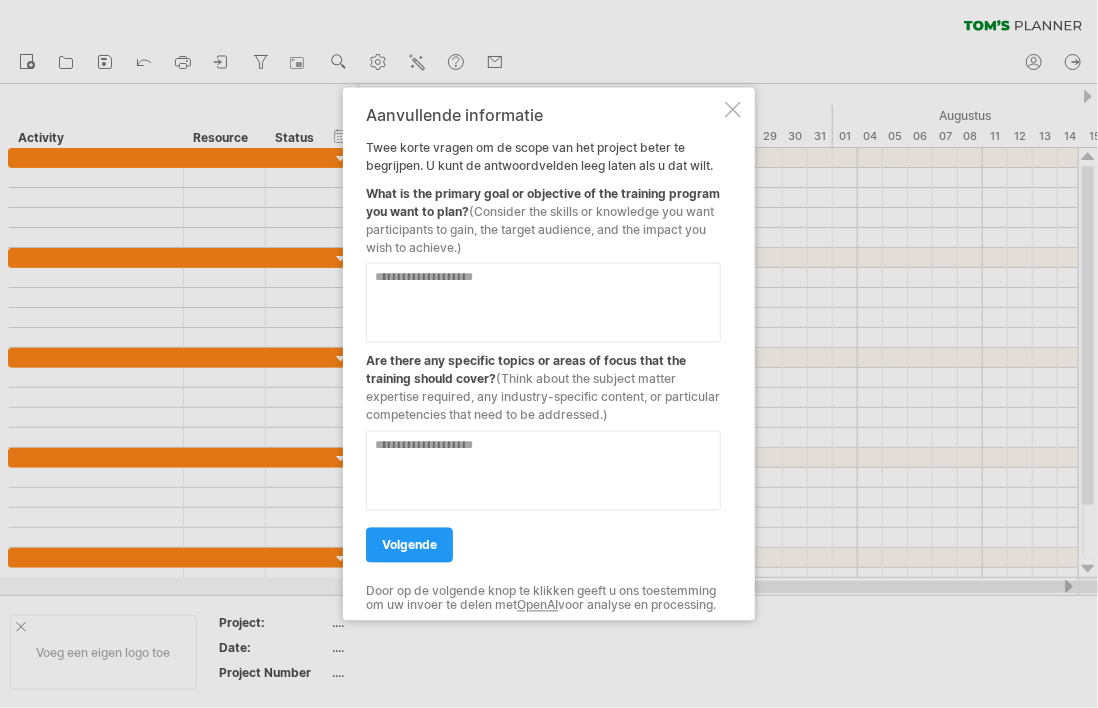 click at bounding box center (549, 354) 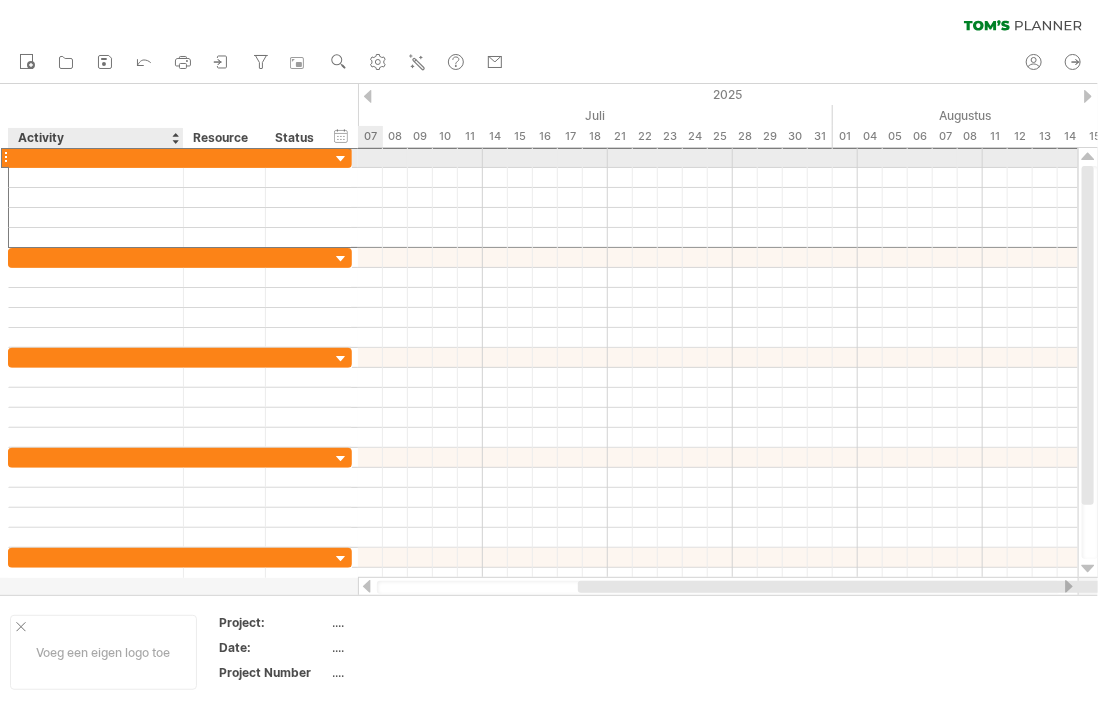 click at bounding box center [96, 157] 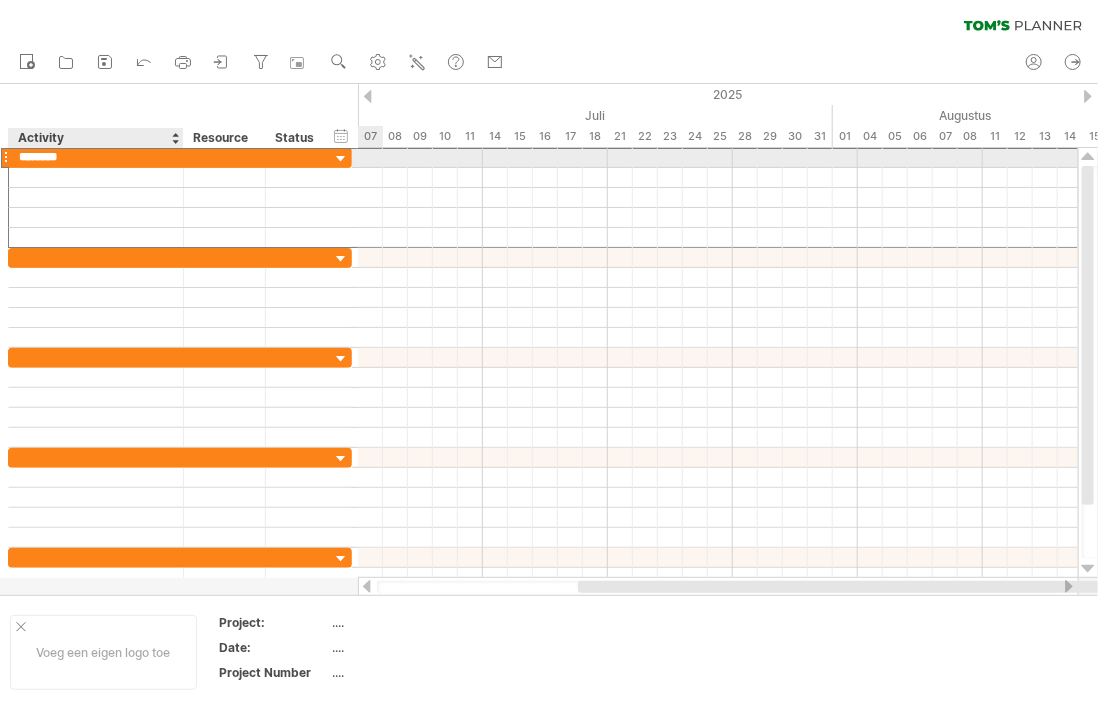 type on "********" 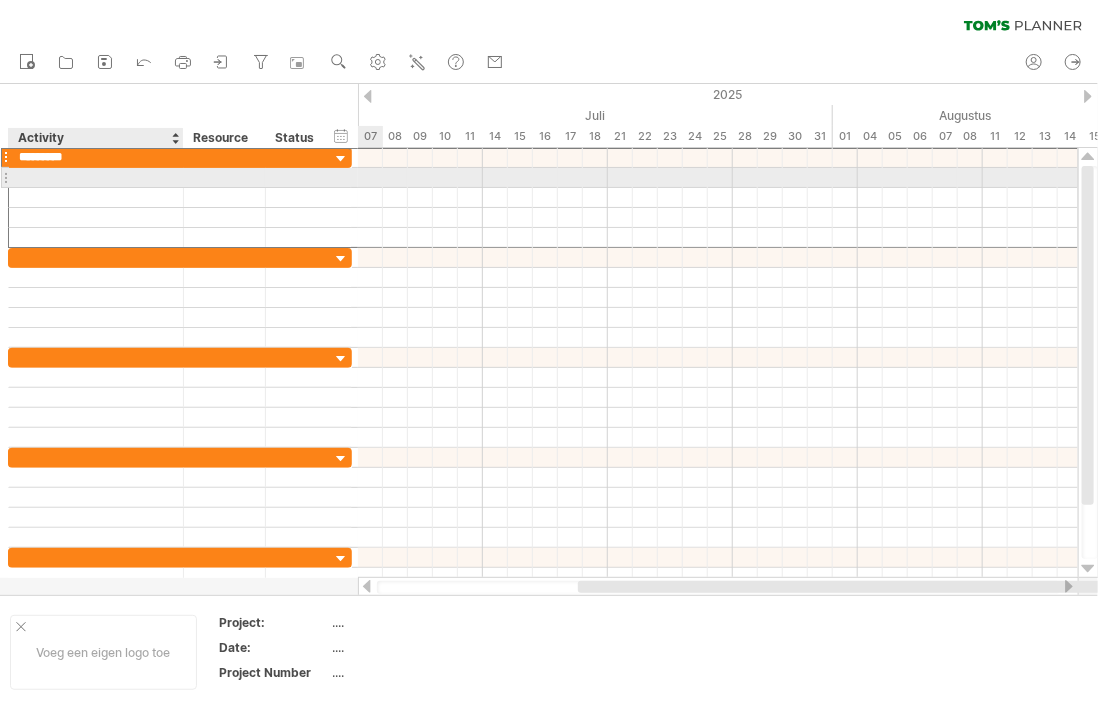 click at bounding box center (96, 177) 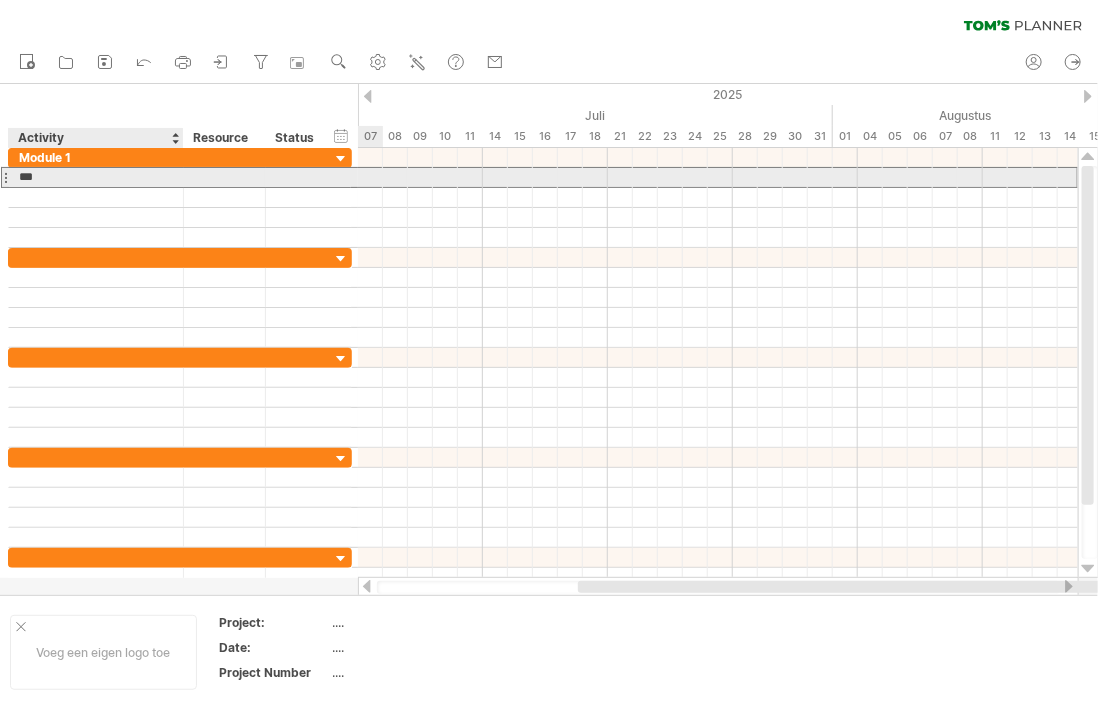 type on "***" 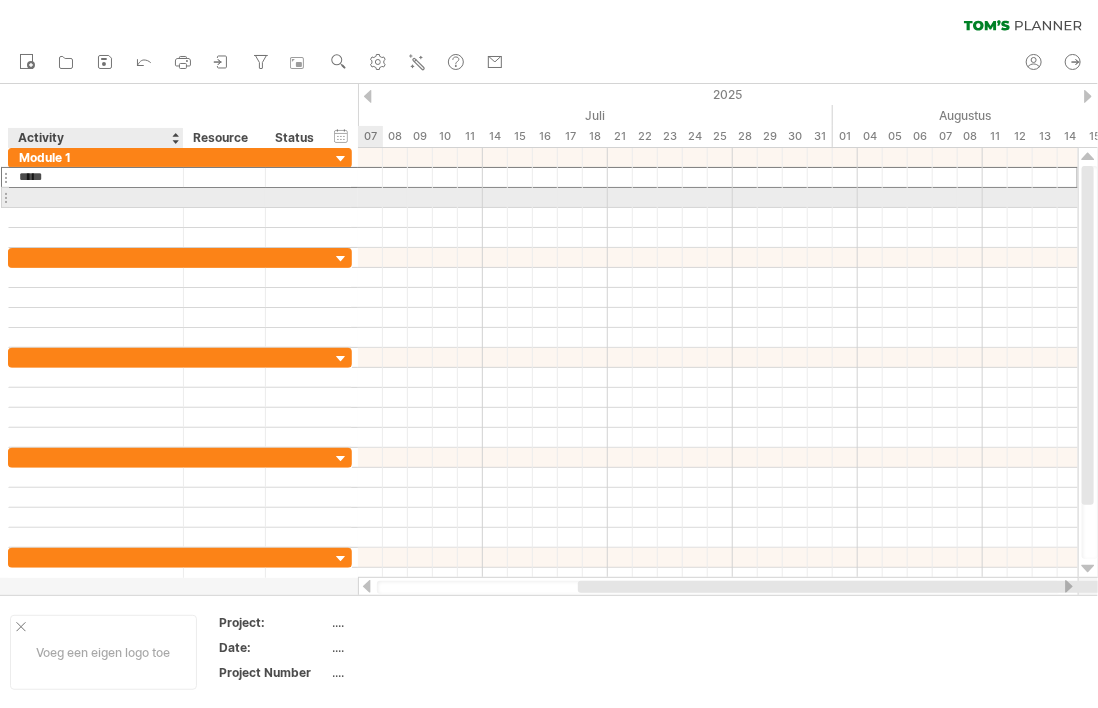 click at bounding box center (96, 197) 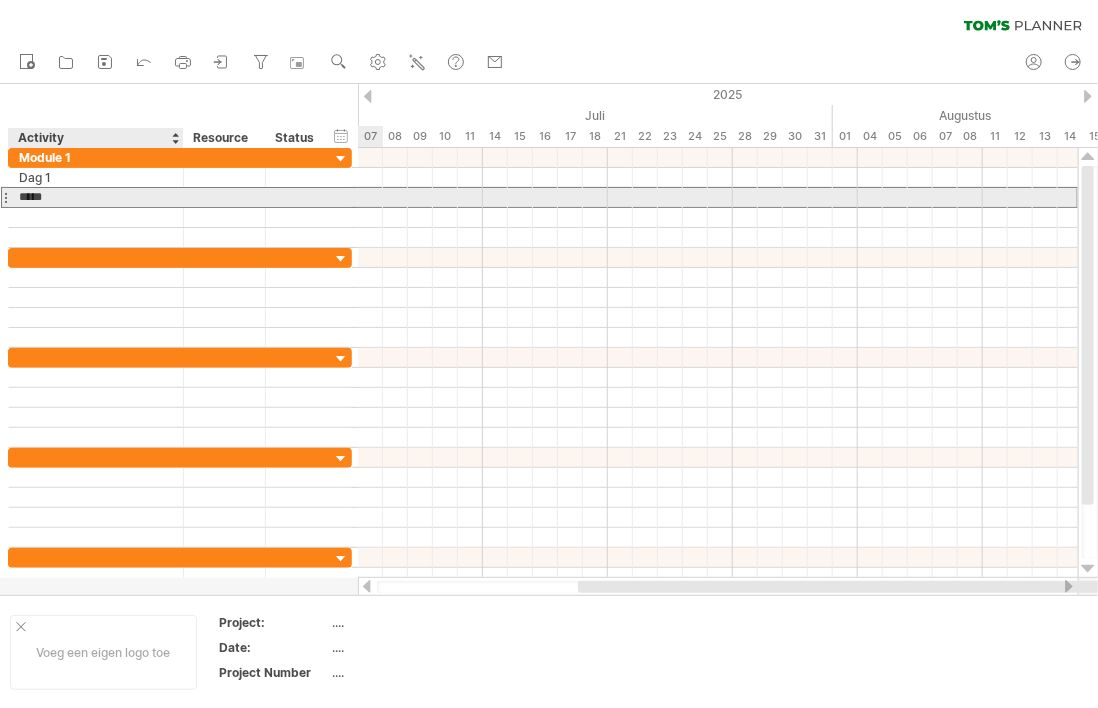 type on "*****" 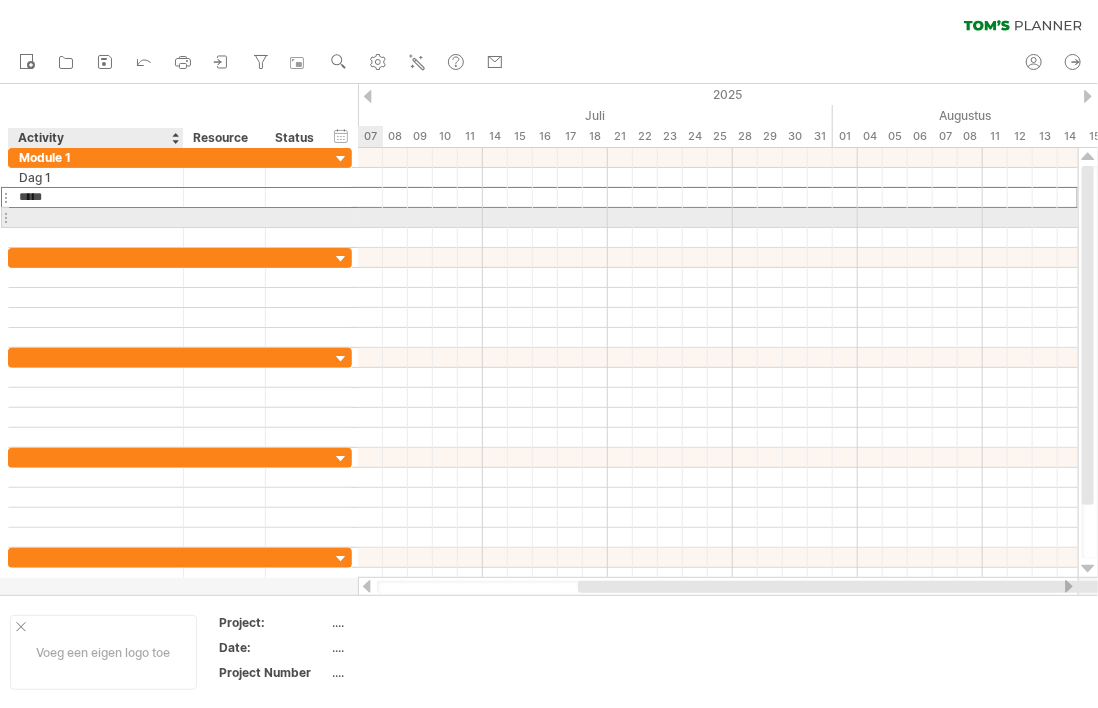 click at bounding box center [96, 217] 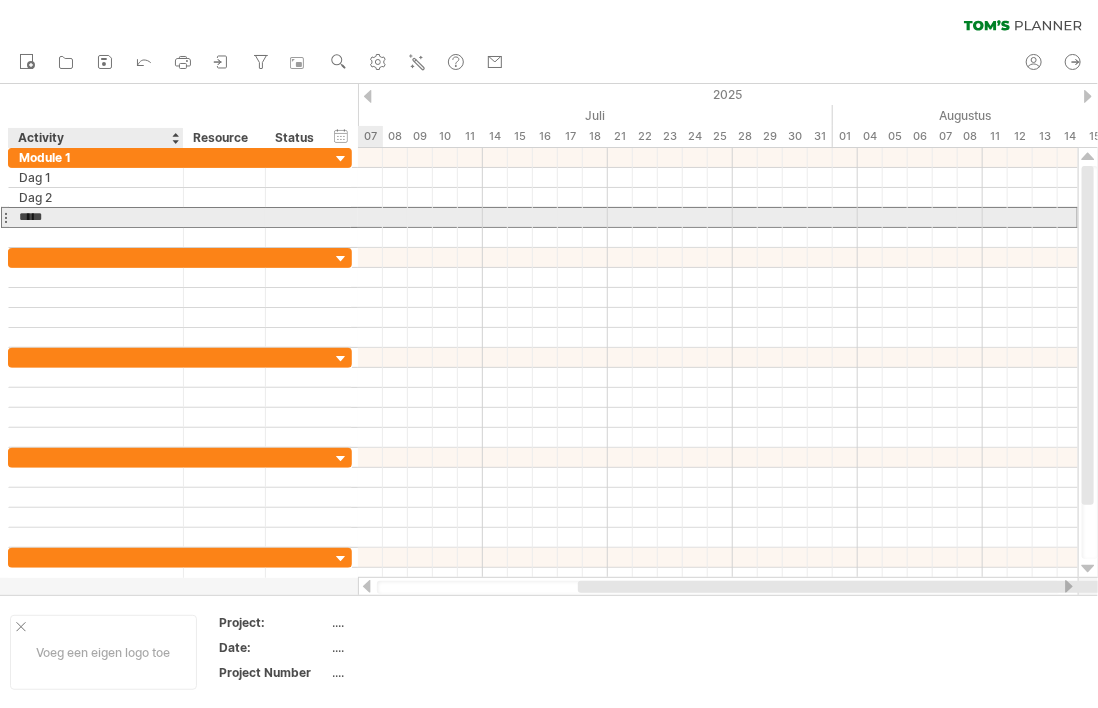 type on "*****" 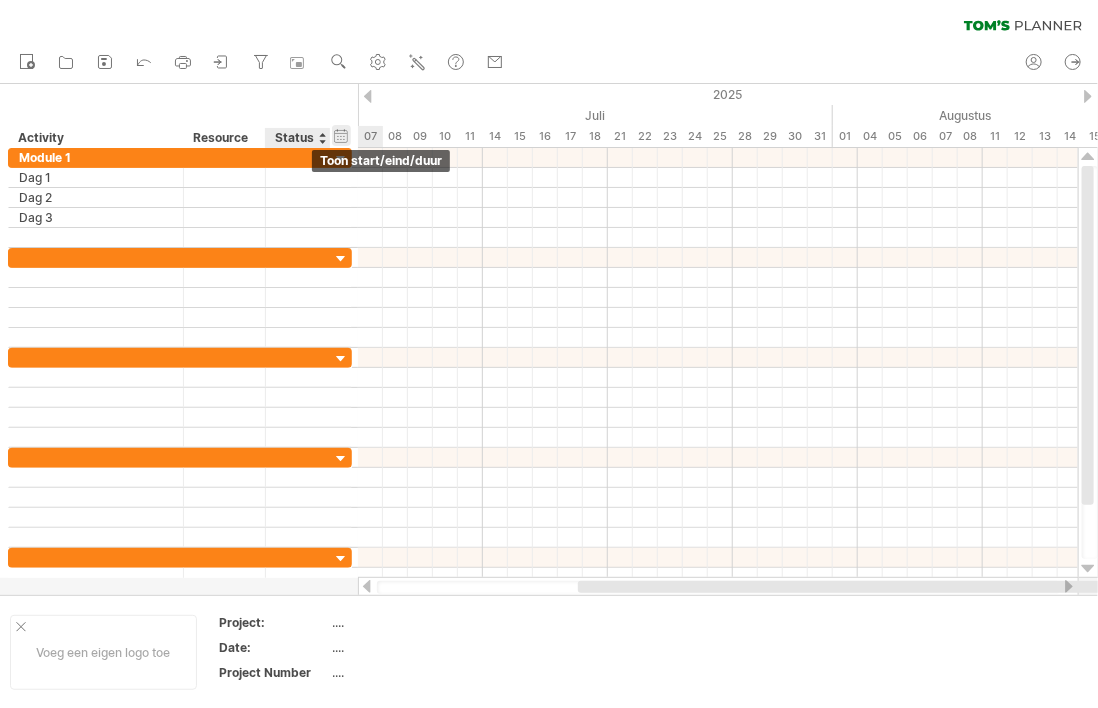 click on "verberg start/eind/duur toon start/eind/duur" at bounding box center (341, 135) 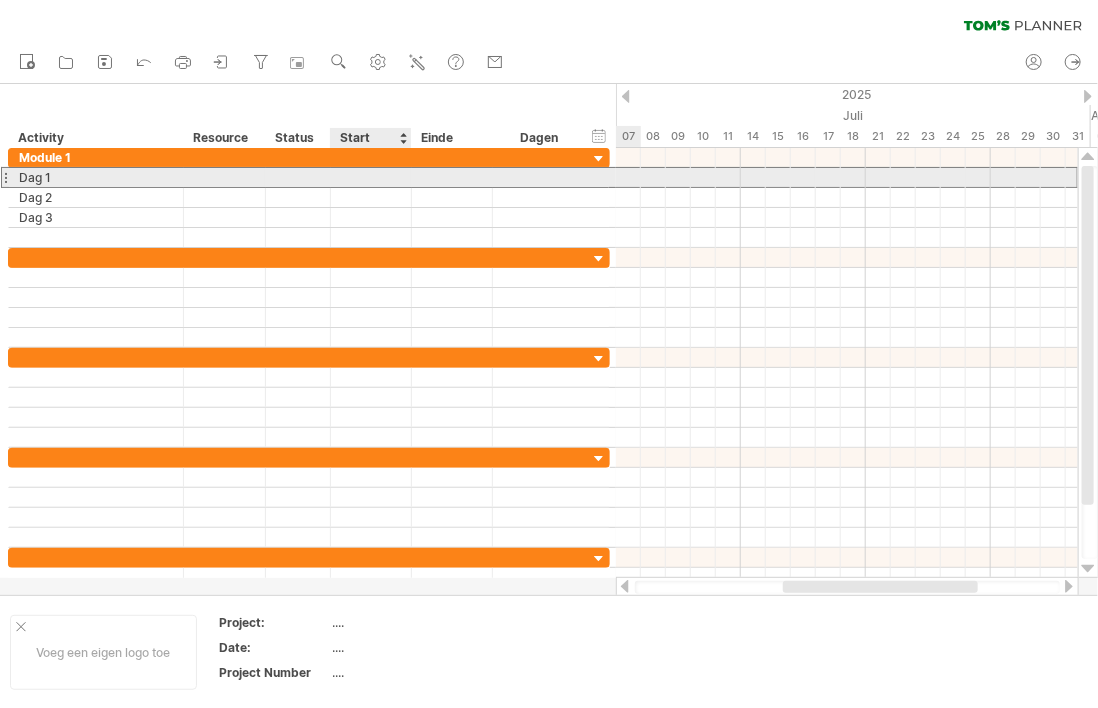 click at bounding box center [371, 177] 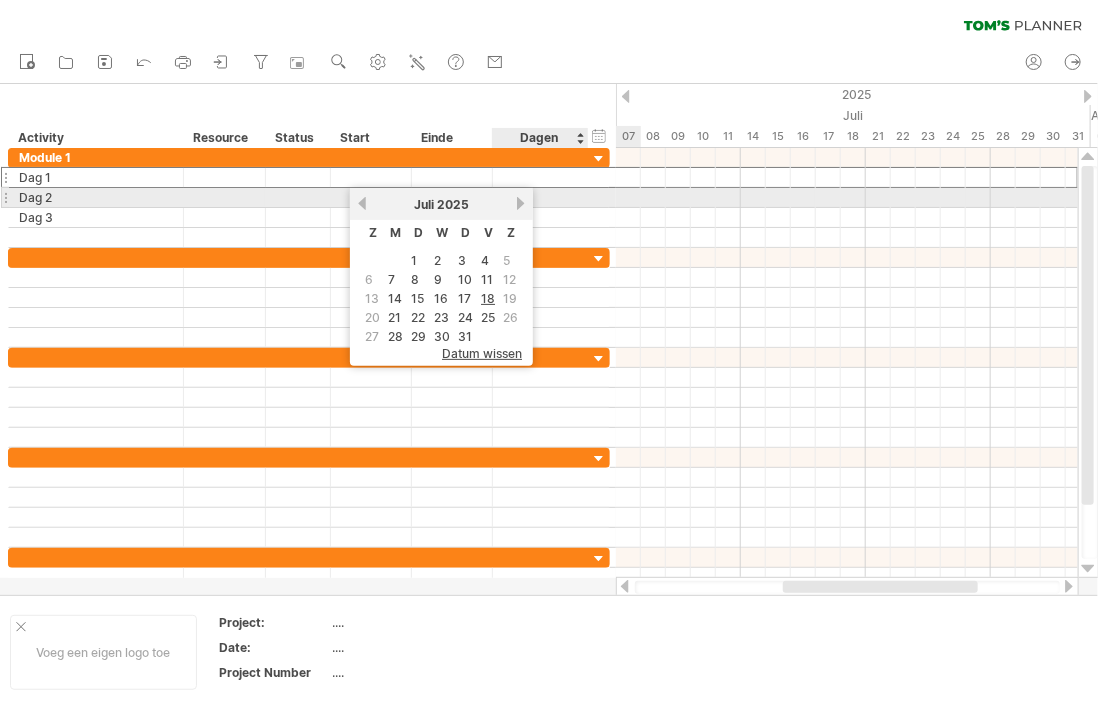 click on "volgende" at bounding box center (520, 203) 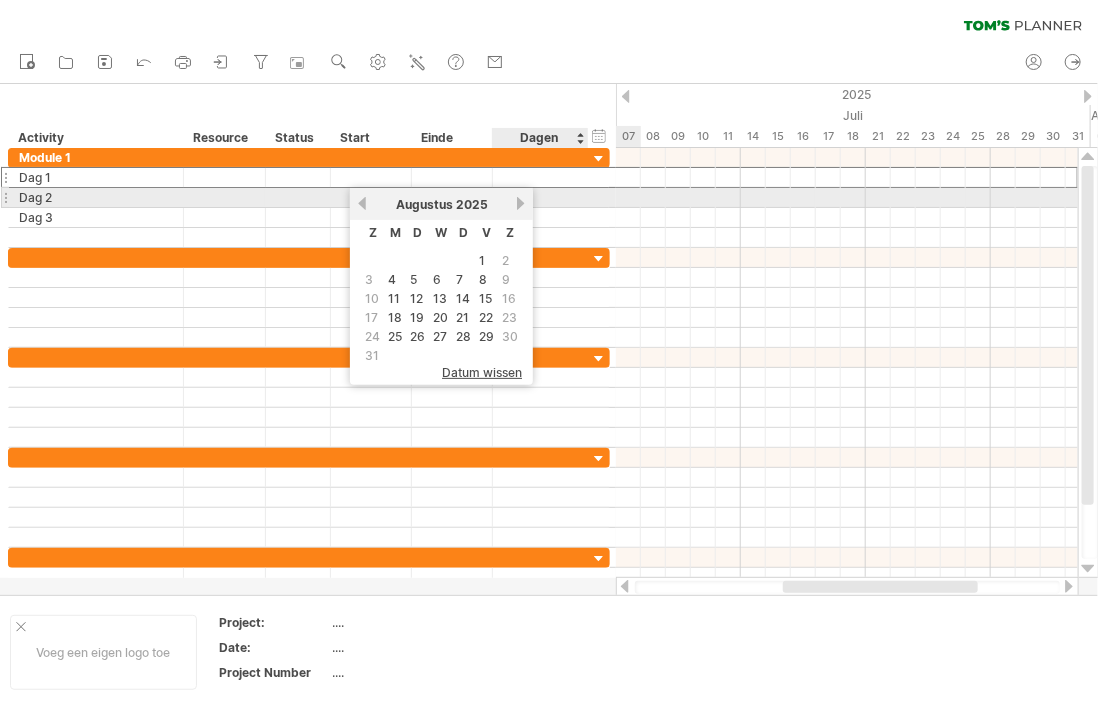 click on "volgende" at bounding box center [520, 203] 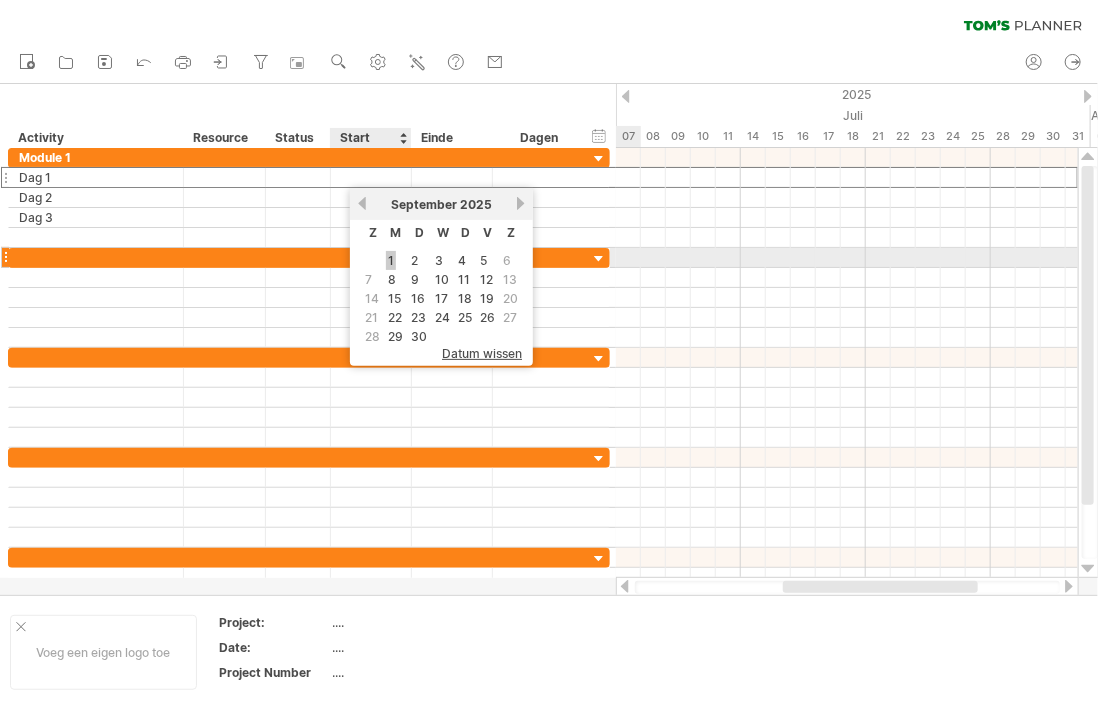 click on "1" at bounding box center (391, 260) 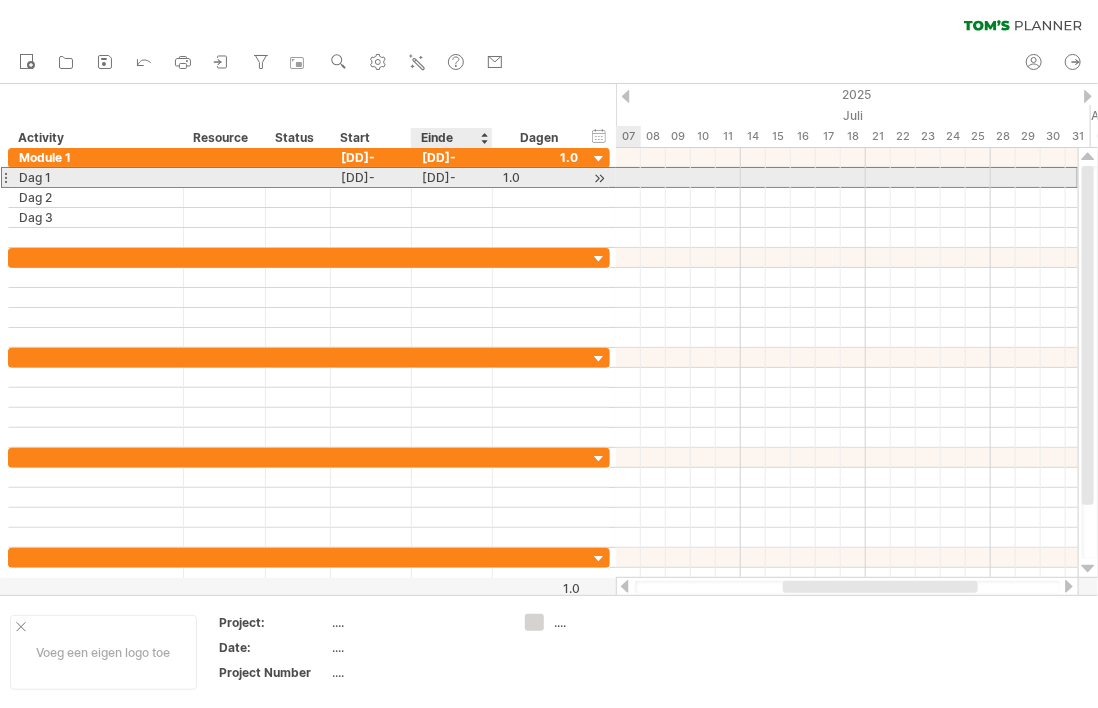 click on "[DD]-[MM]-[YY]" at bounding box center (452, 177) 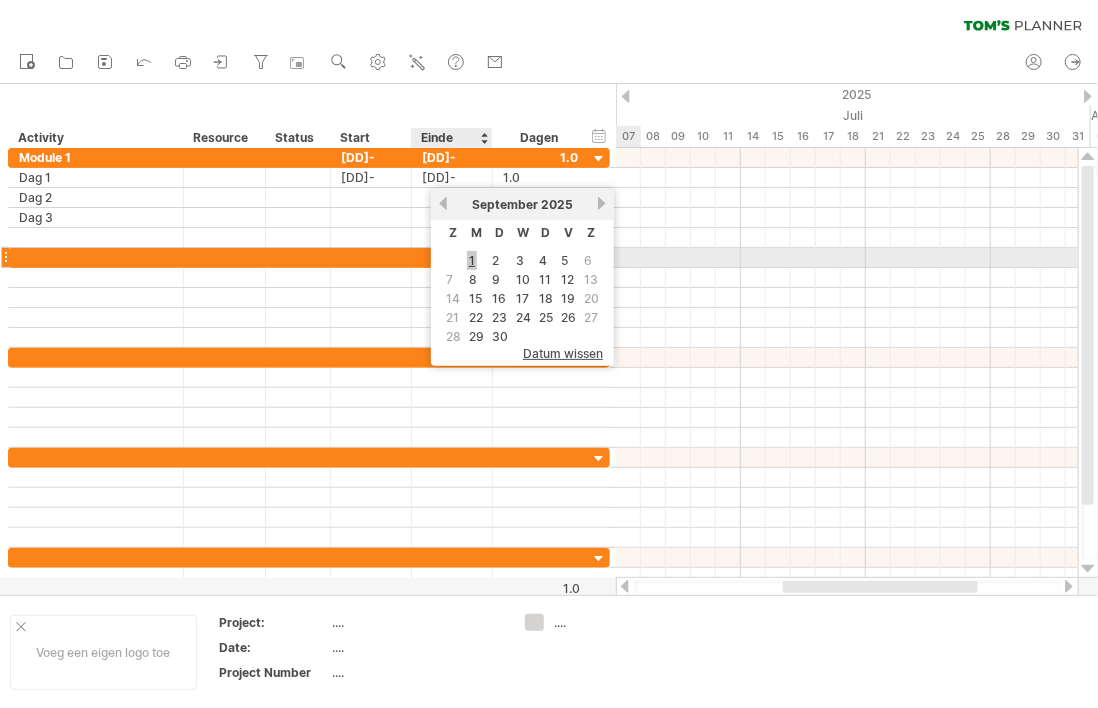 click on "1" at bounding box center (472, 260) 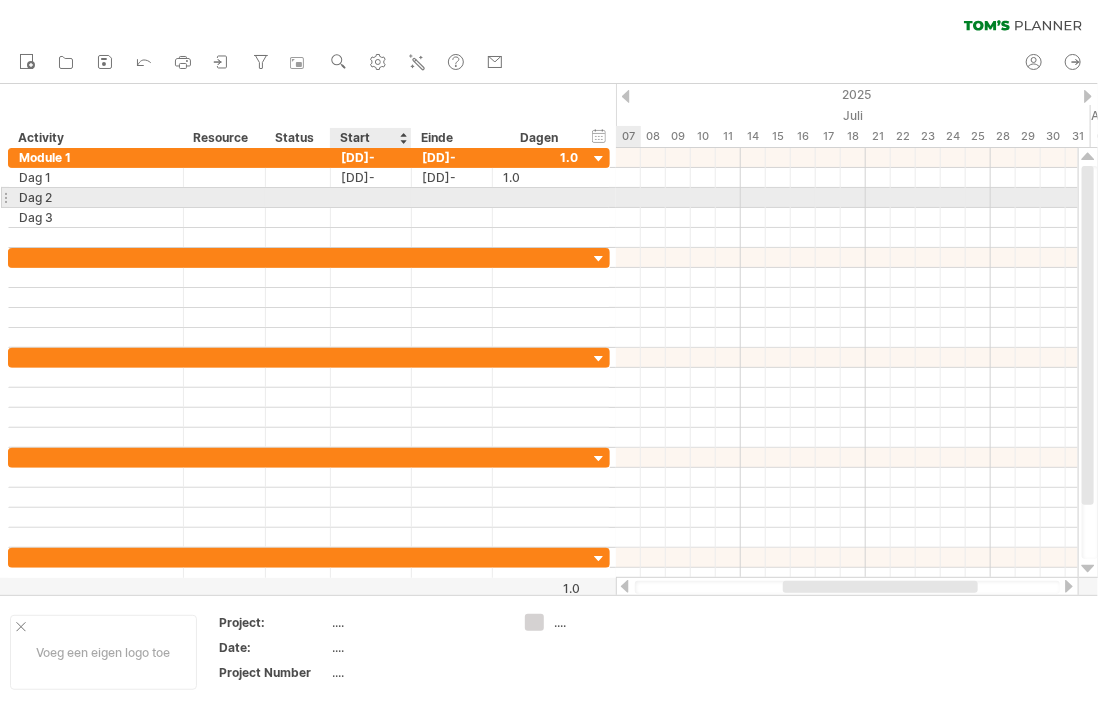 click at bounding box center (371, 197) 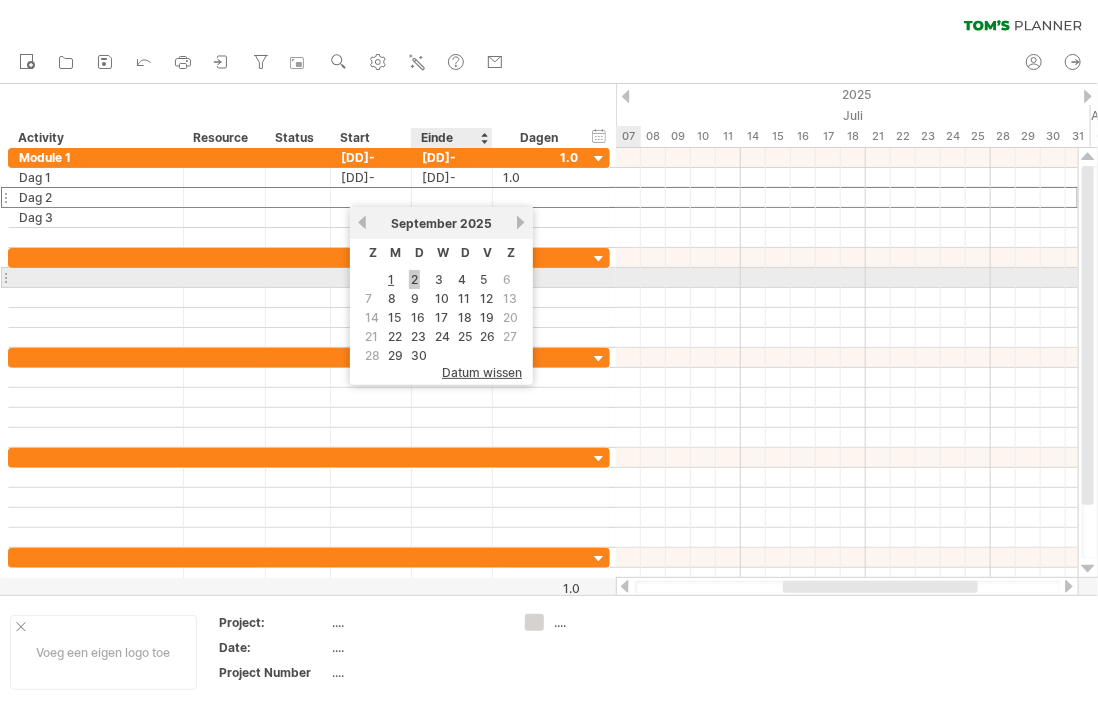click on "2" at bounding box center [414, 279] 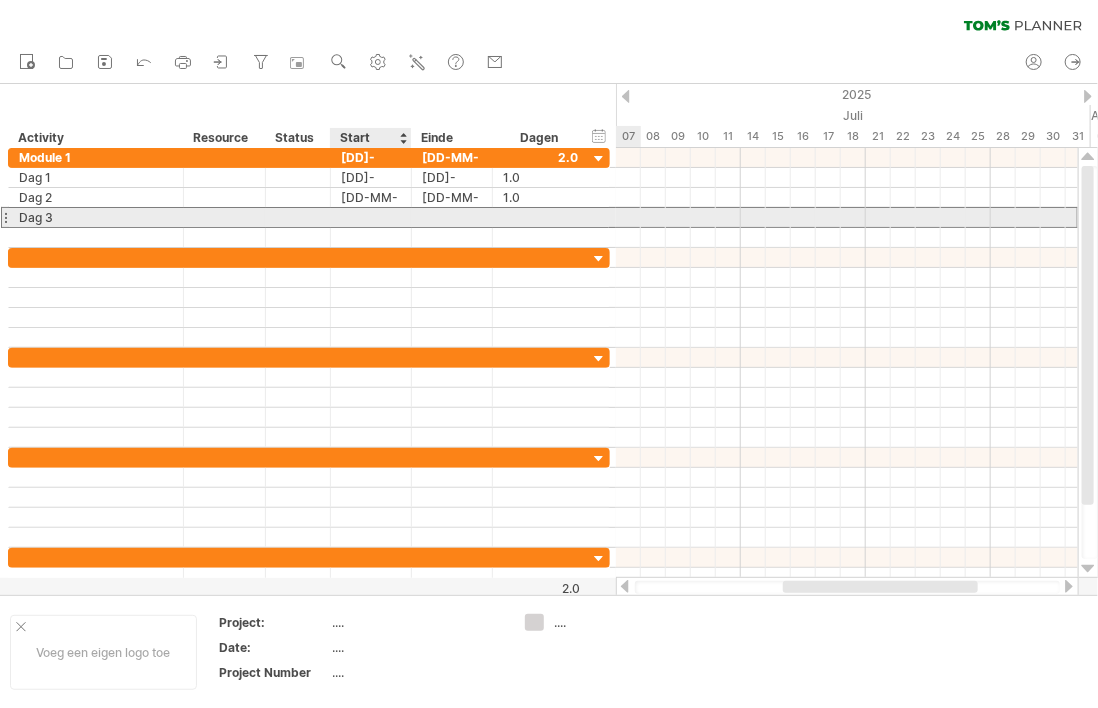 click at bounding box center (371, 217) 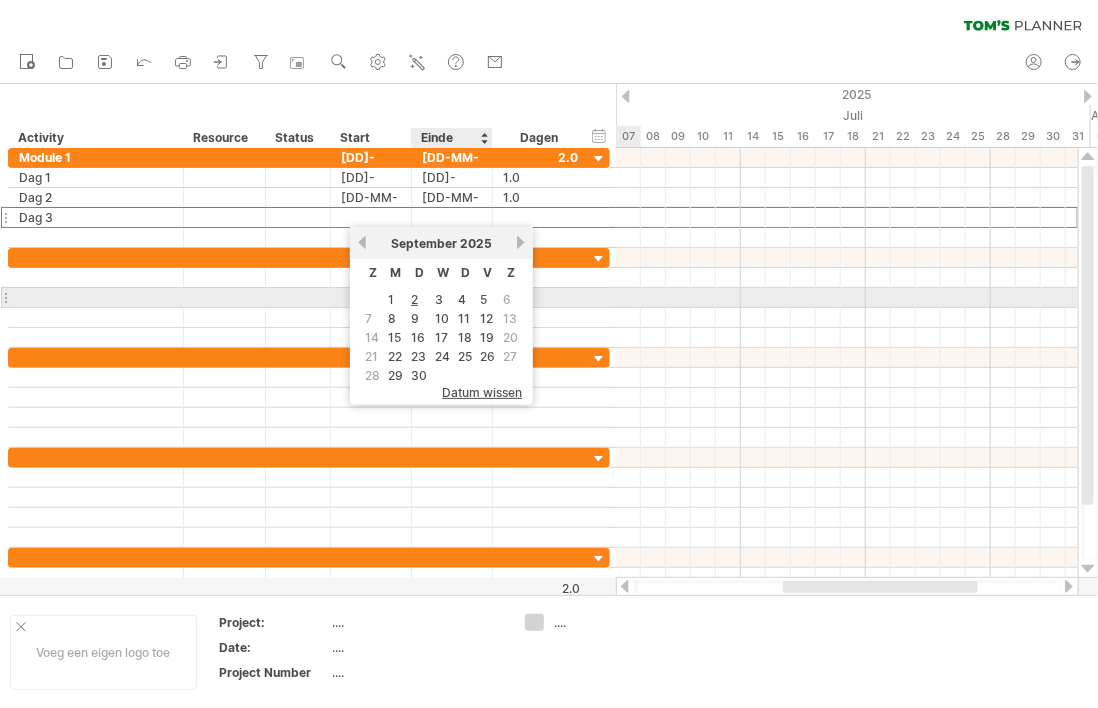 click on "3" at bounding box center (439, 299) 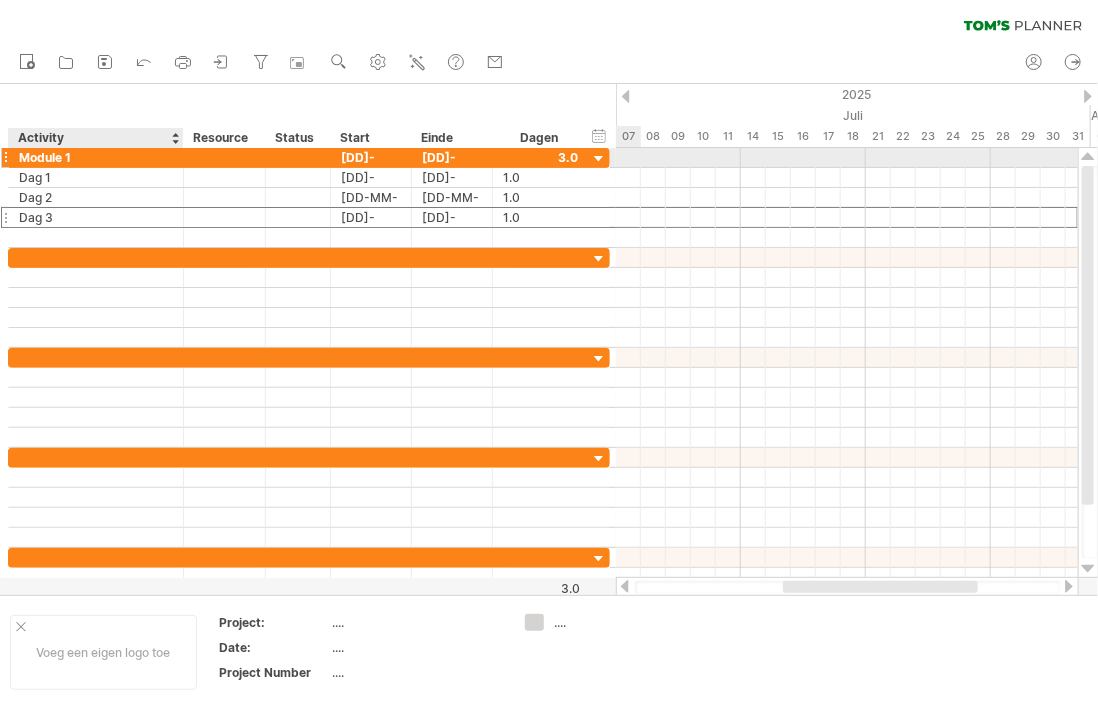 click on "******** Module 1" at bounding box center (96, 157) 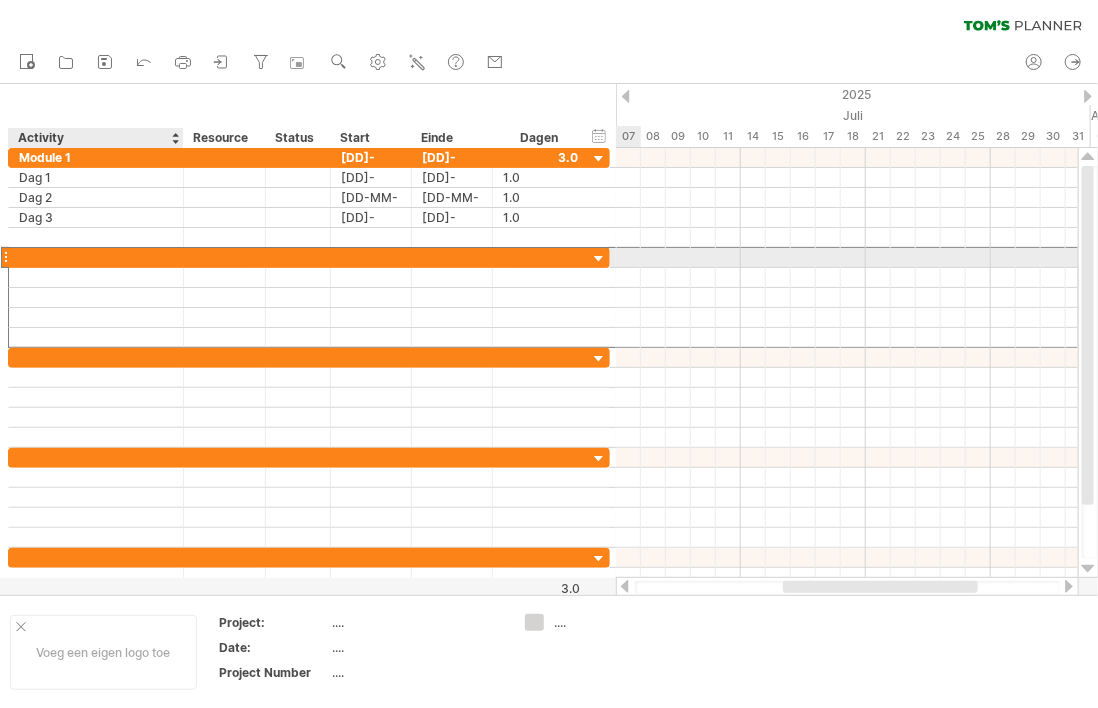 click at bounding box center (96, 257) 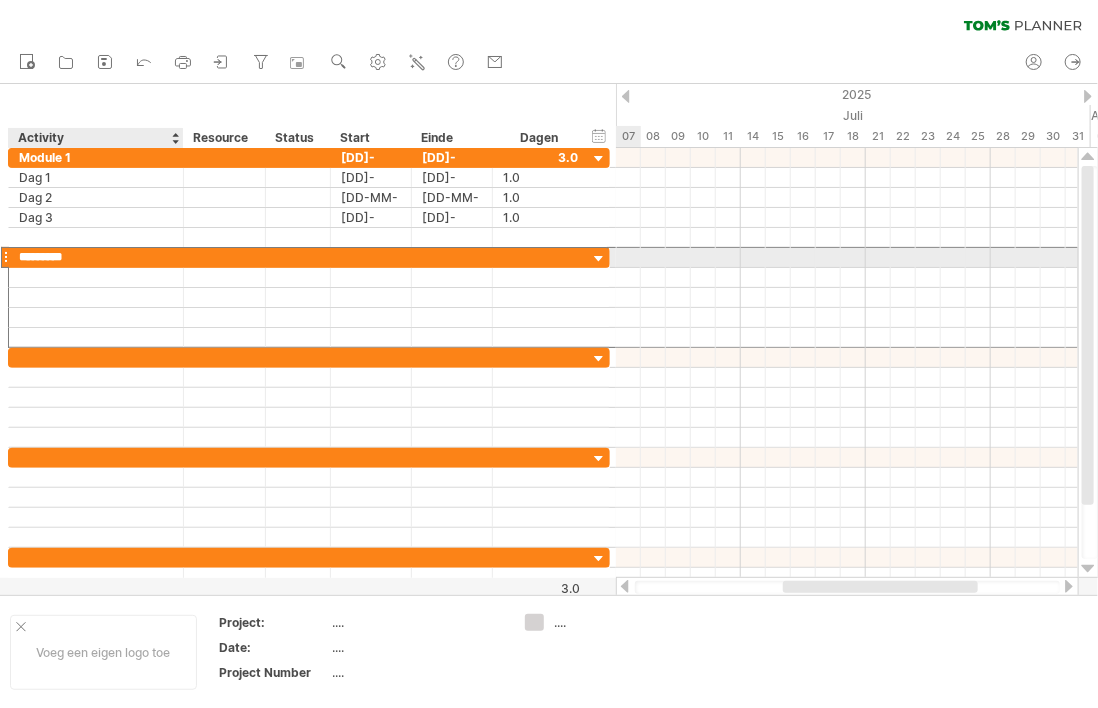 type on "********" 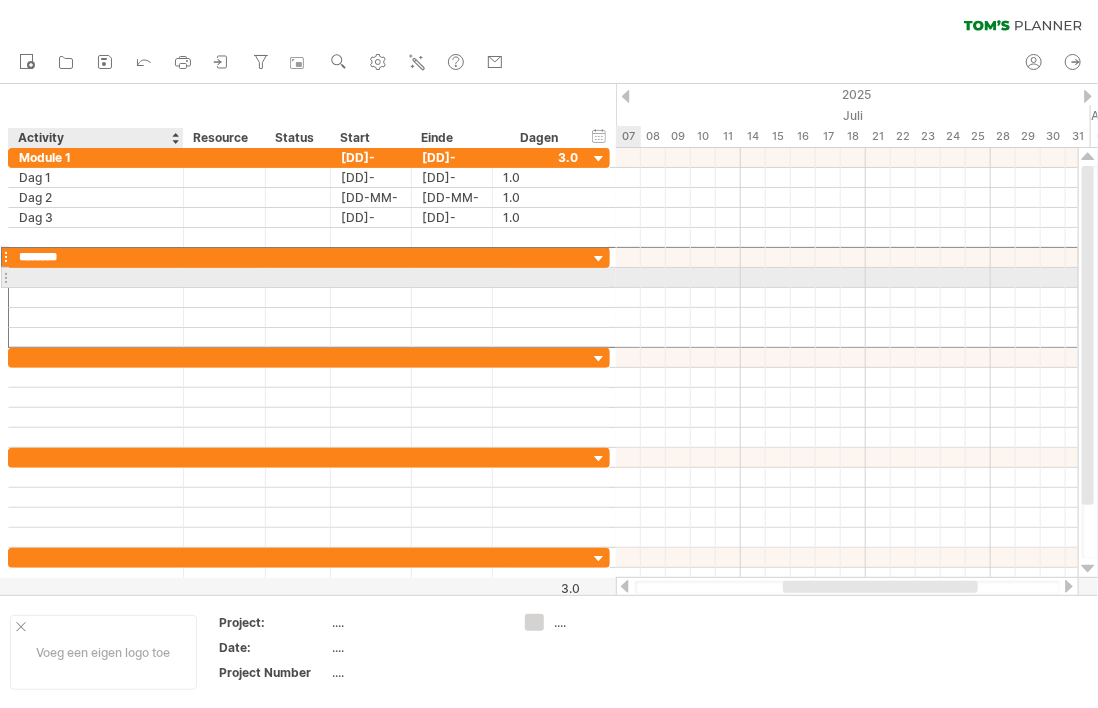 click at bounding box center [96, 277] 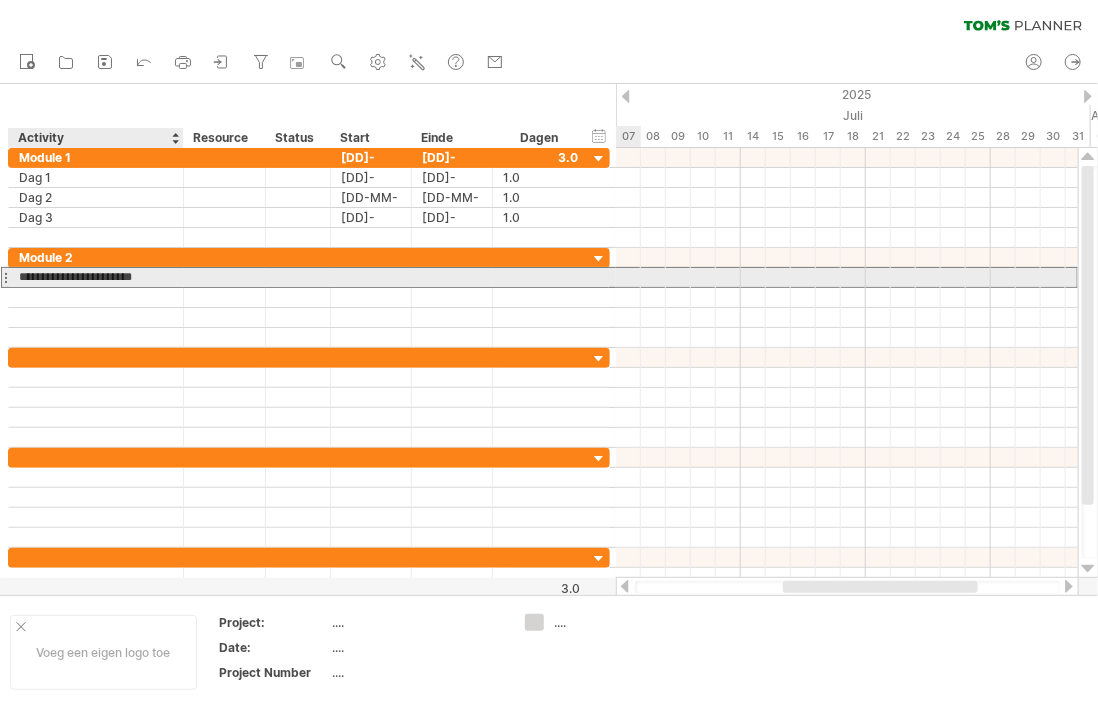 type on "**********" 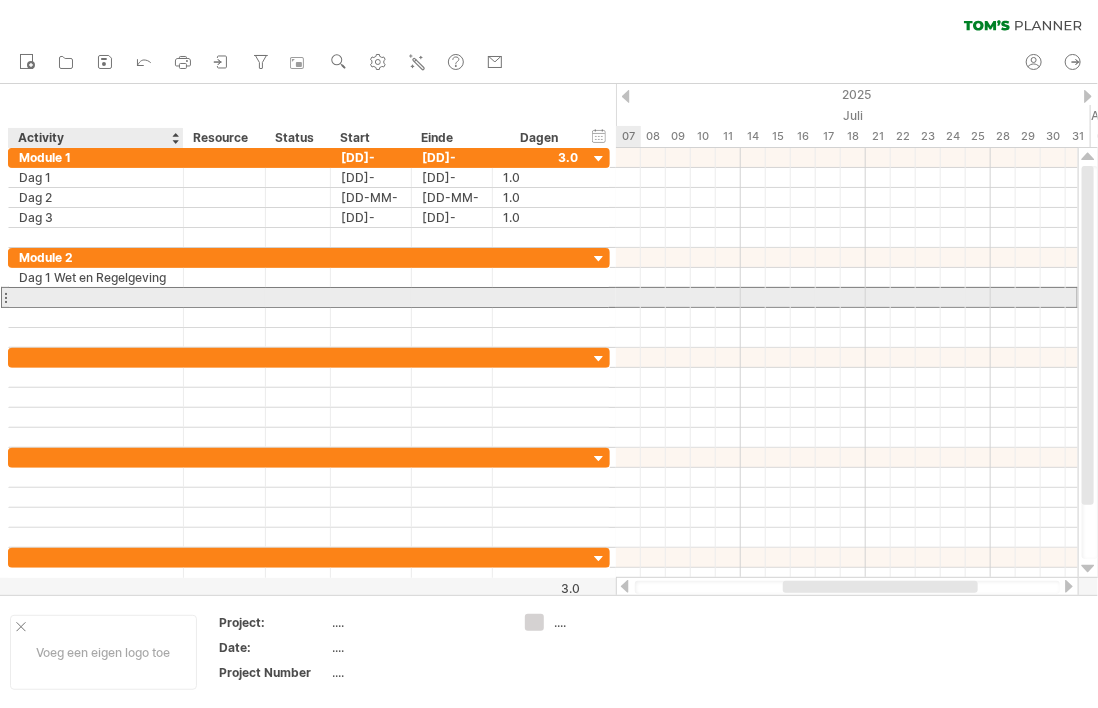 drag, startPoint x: 34, startPoint y: 304, endPoint x: 48, endPoint y: 296, distance: 16.124516 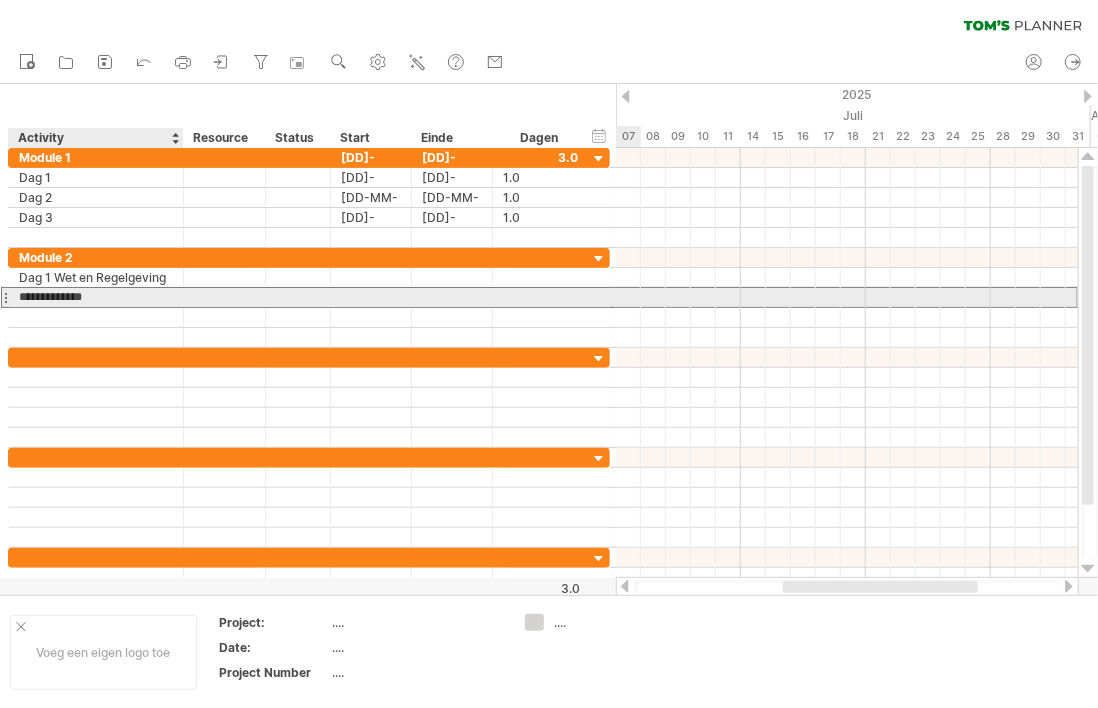 type on "**********" 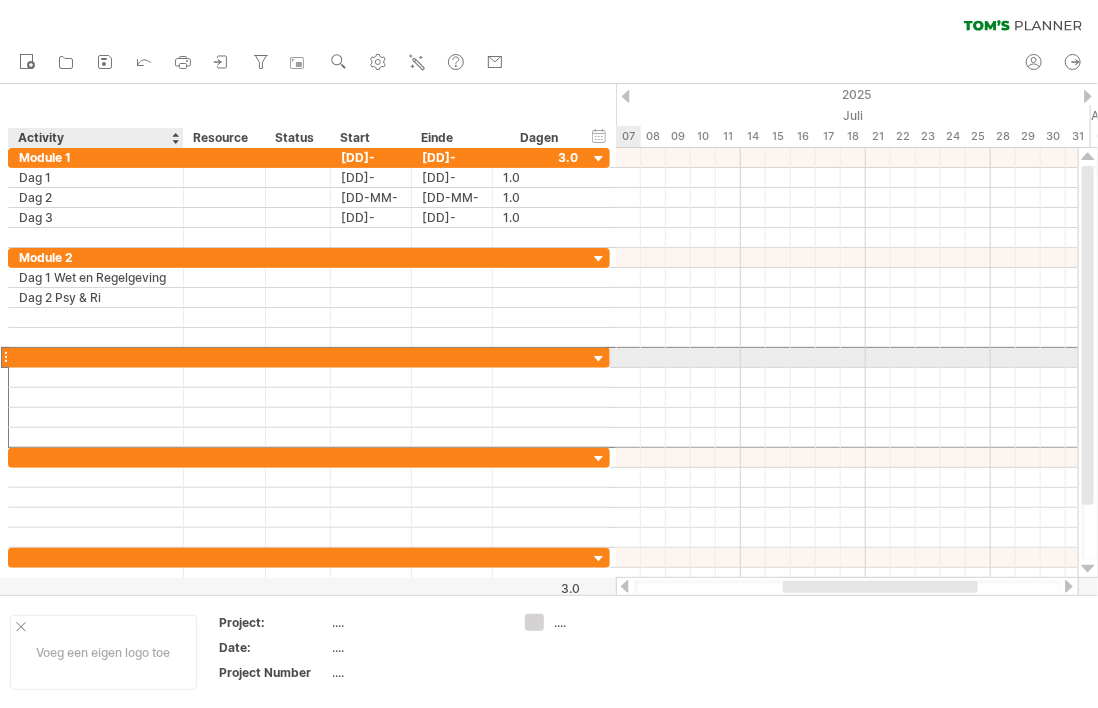 click at bounding box center (96, 357) 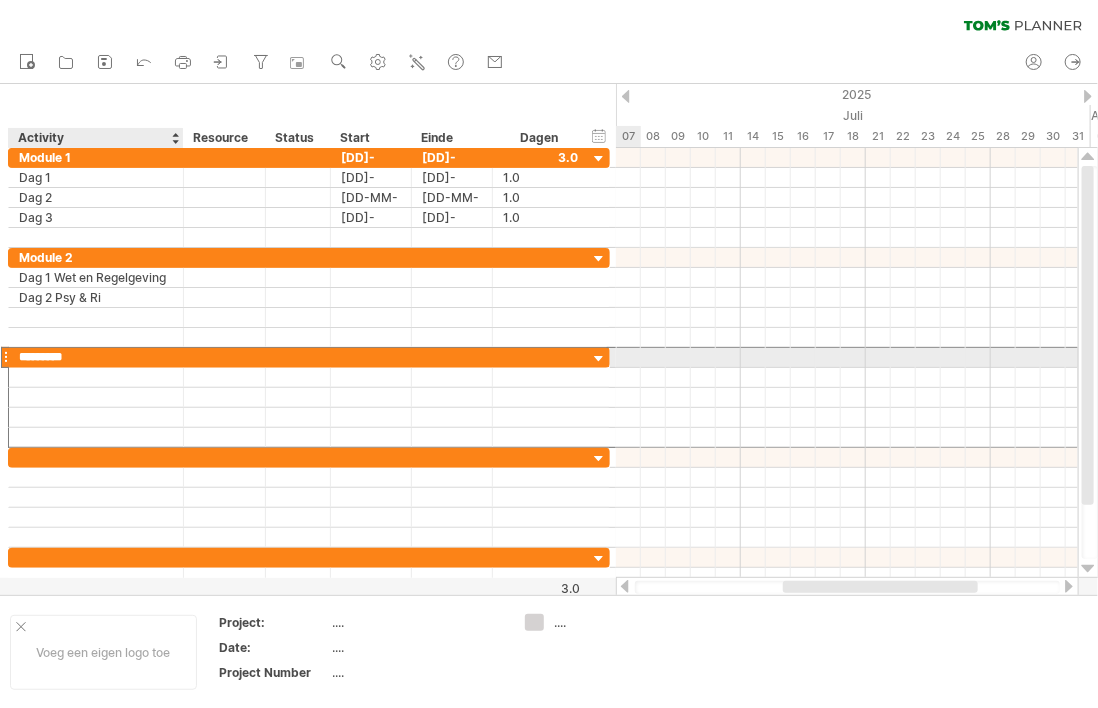 type on "********" 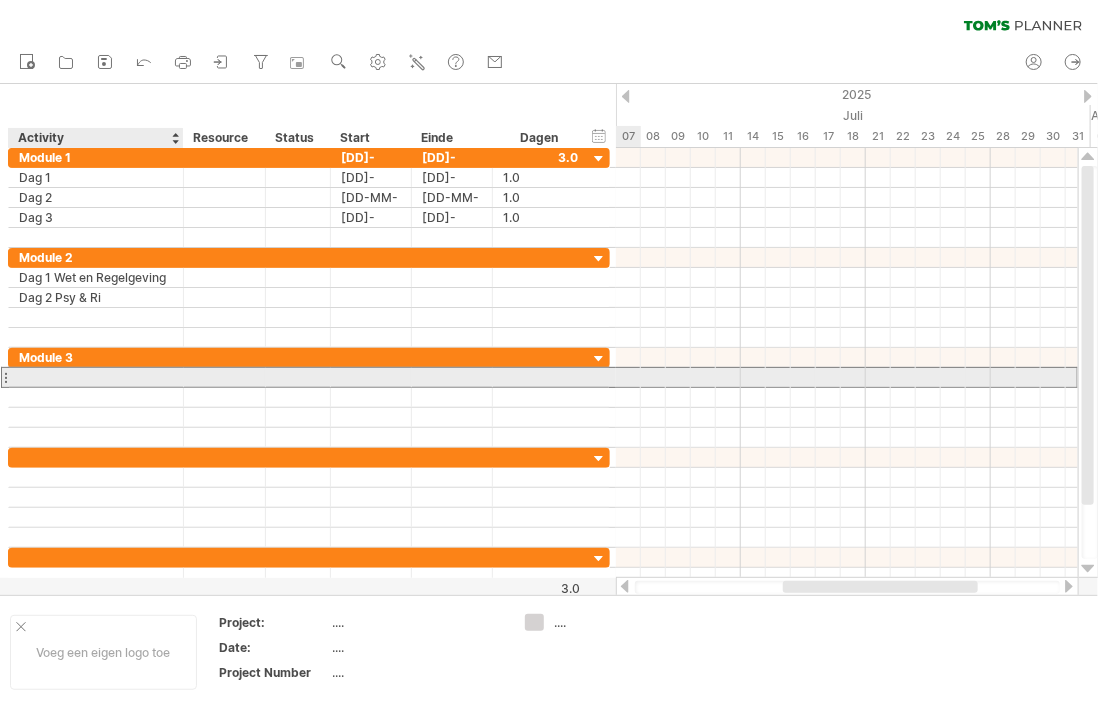 click at bounding box center [96, 377] 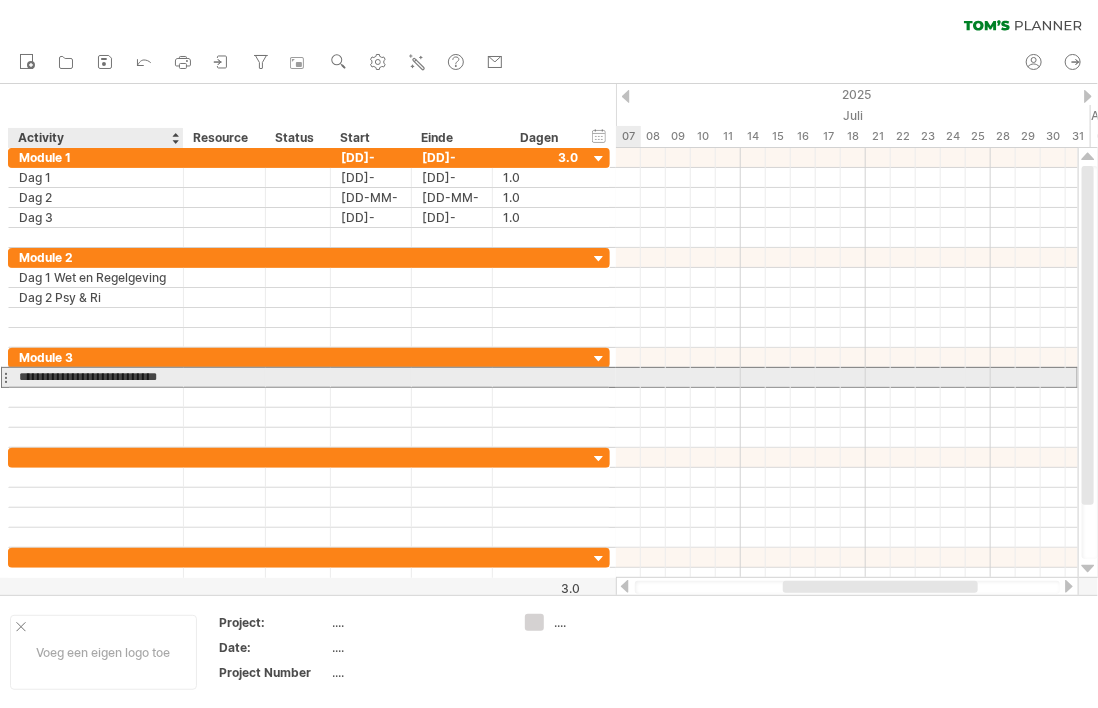 scroll, scrollTop: 0, scrollLeft: 28, axis: horizontal 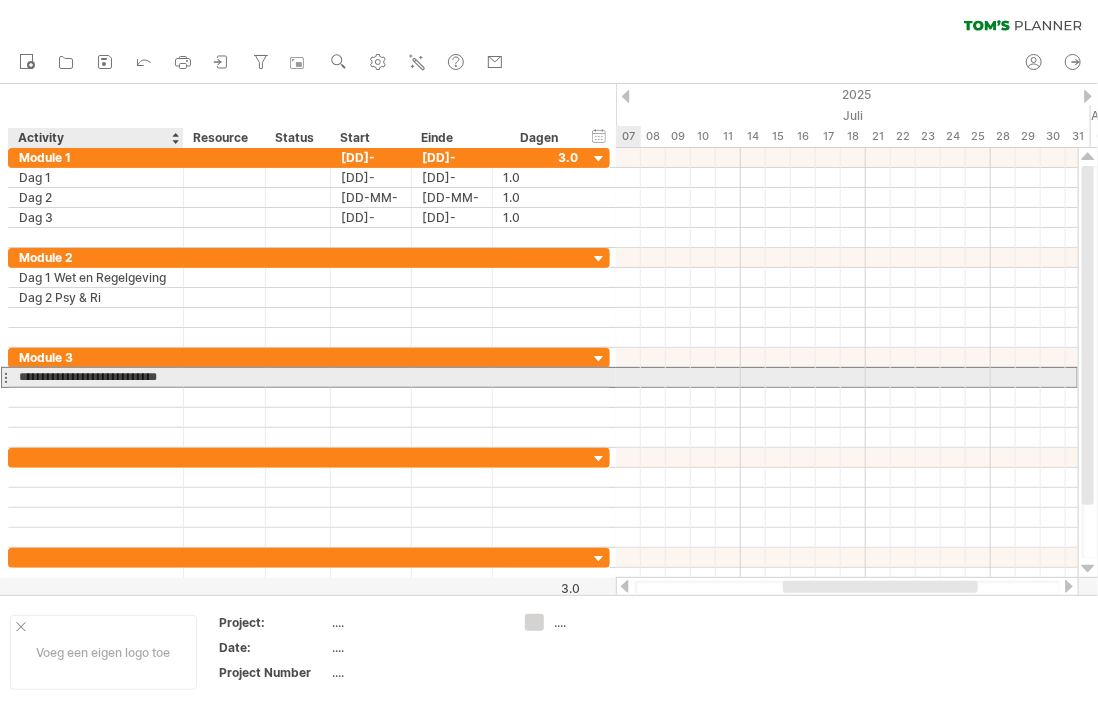 click on "**********" at bounding box center (96, 377) 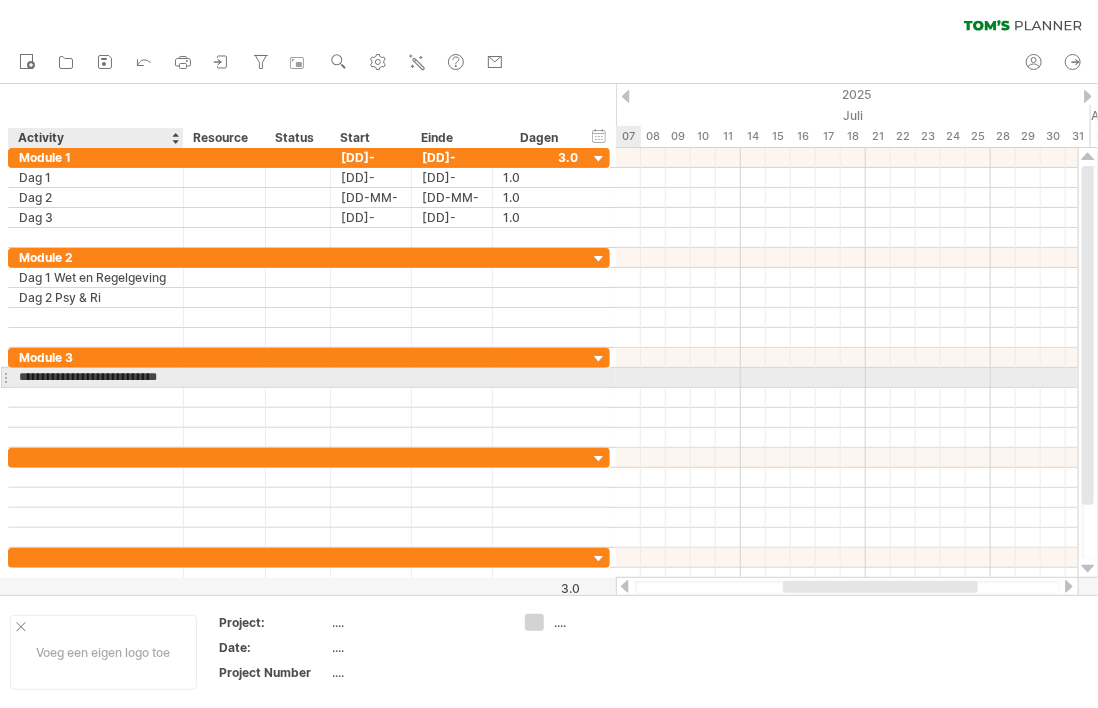 click on "**********" at bounding box center (96, 377) 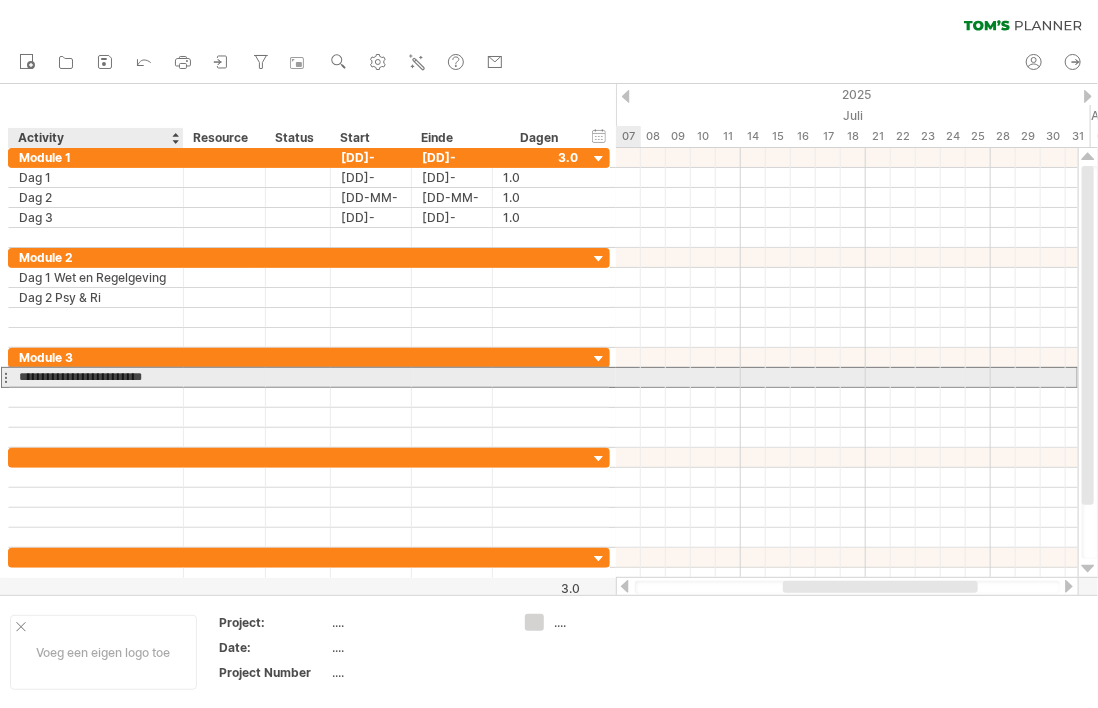scroll, scrollTop: 0, scrollLeft: 7, axis: horizontal 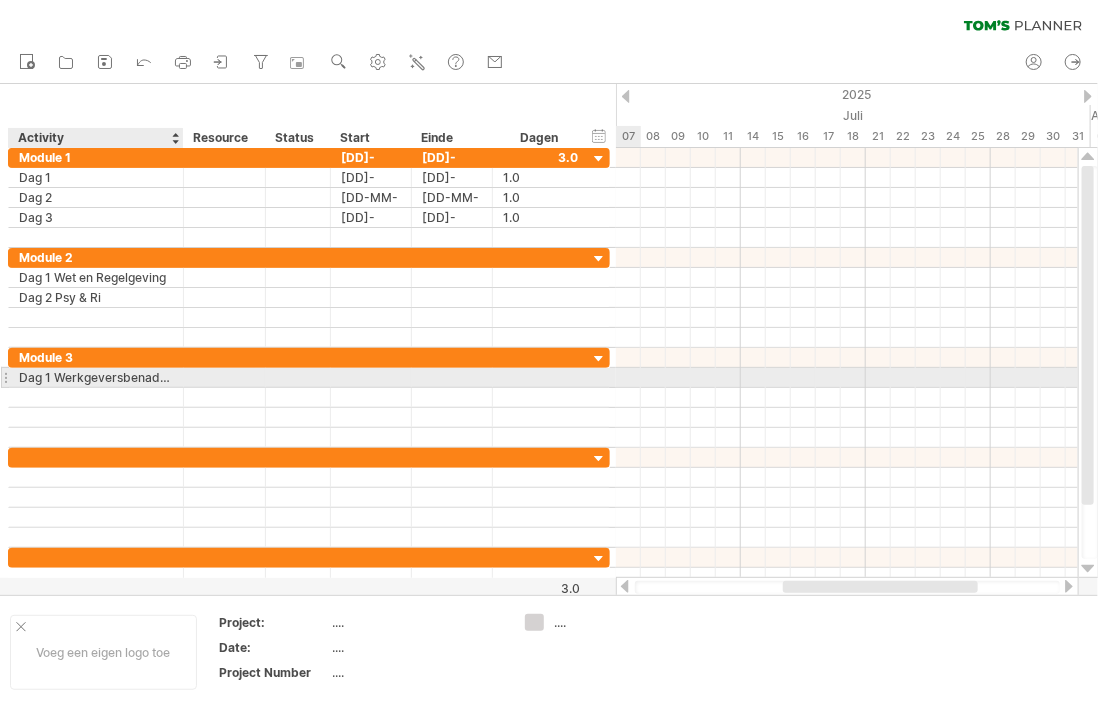click at bounding box center (181, 378) 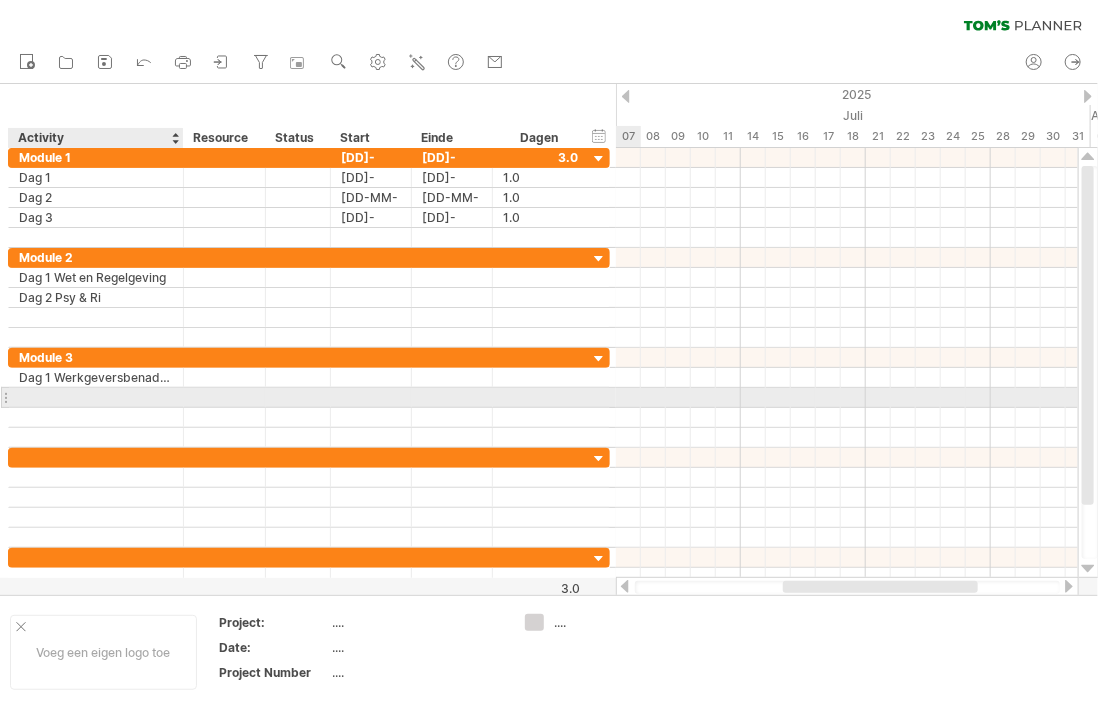 click at bounding box center [96, 397] 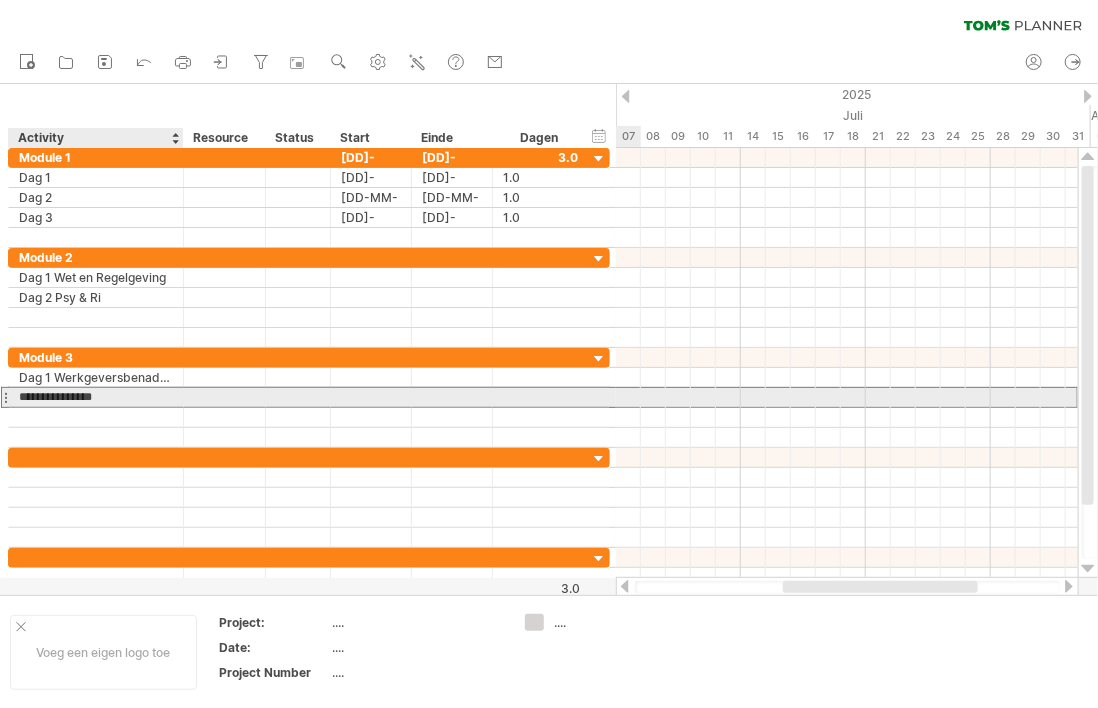 type on "**********" 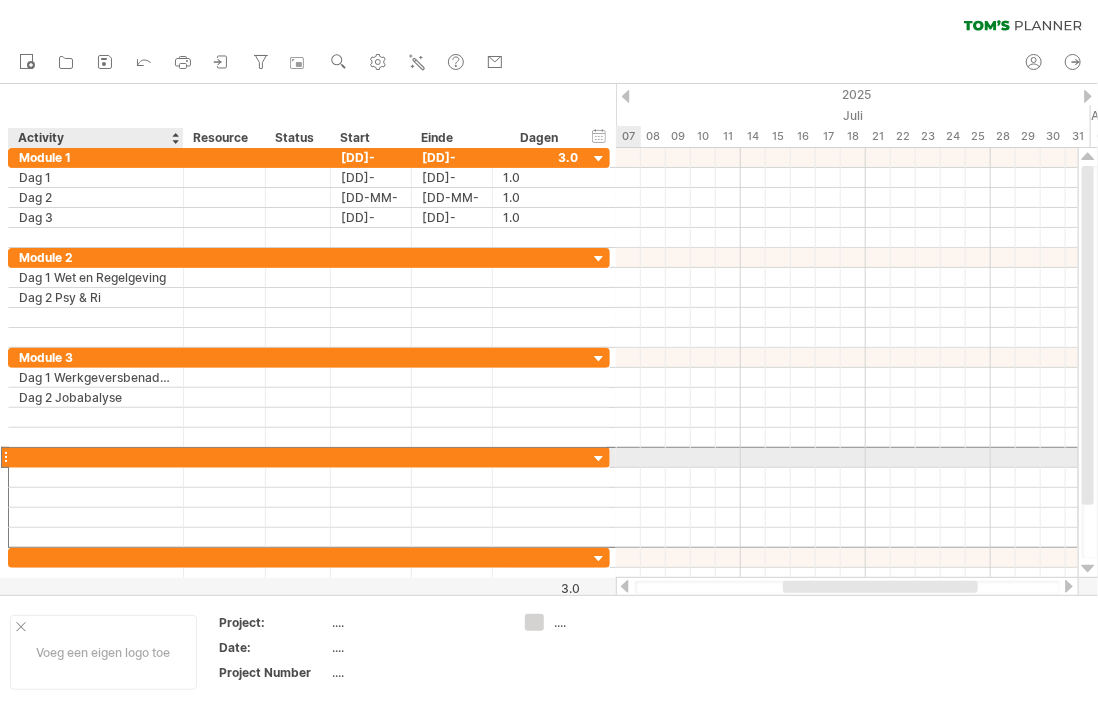 click at bounding box center [96, 457] 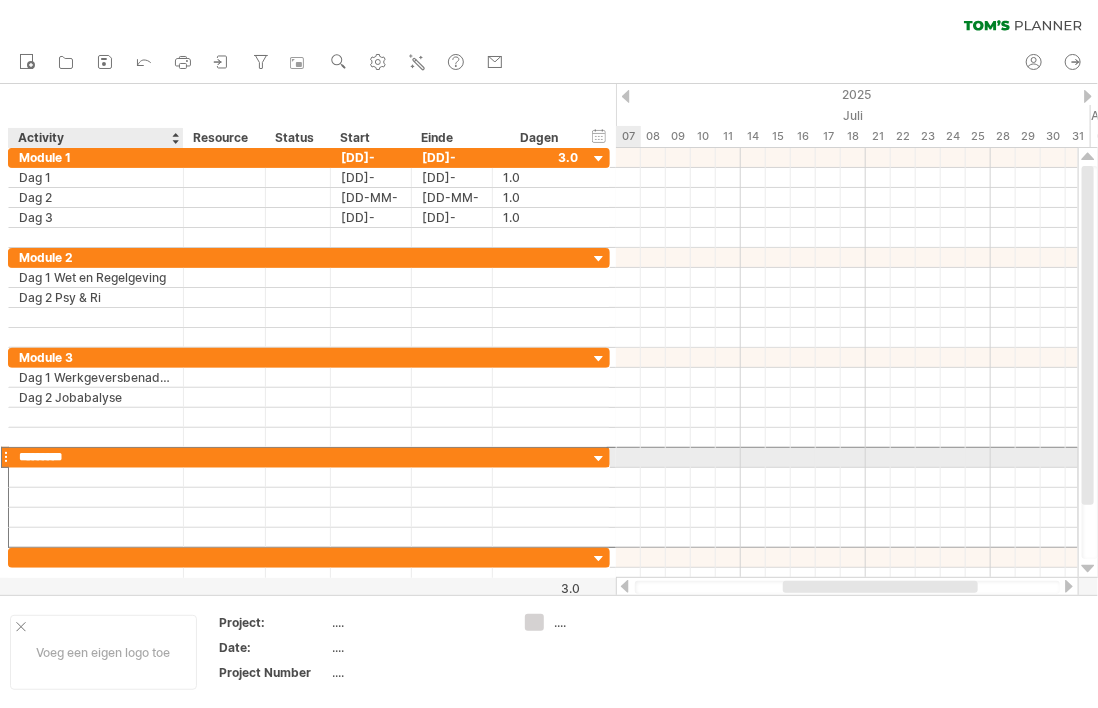 type on "********" 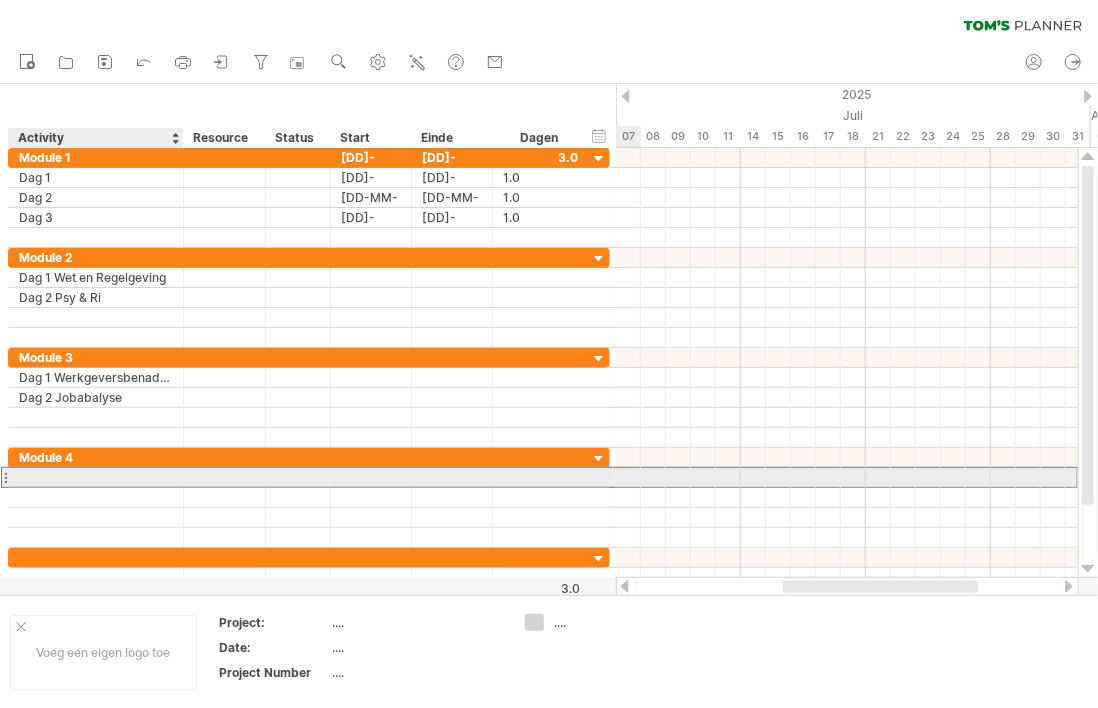 click at bounding box center [96, 477] 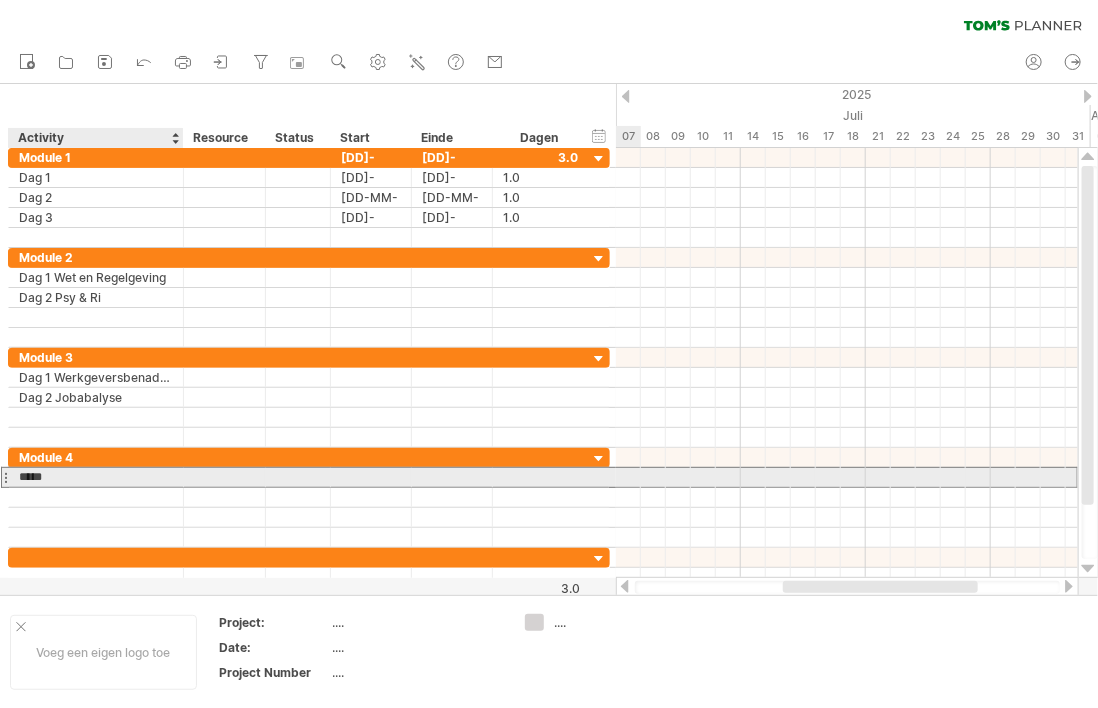 click on "*****" at bounding box center [96, 477] 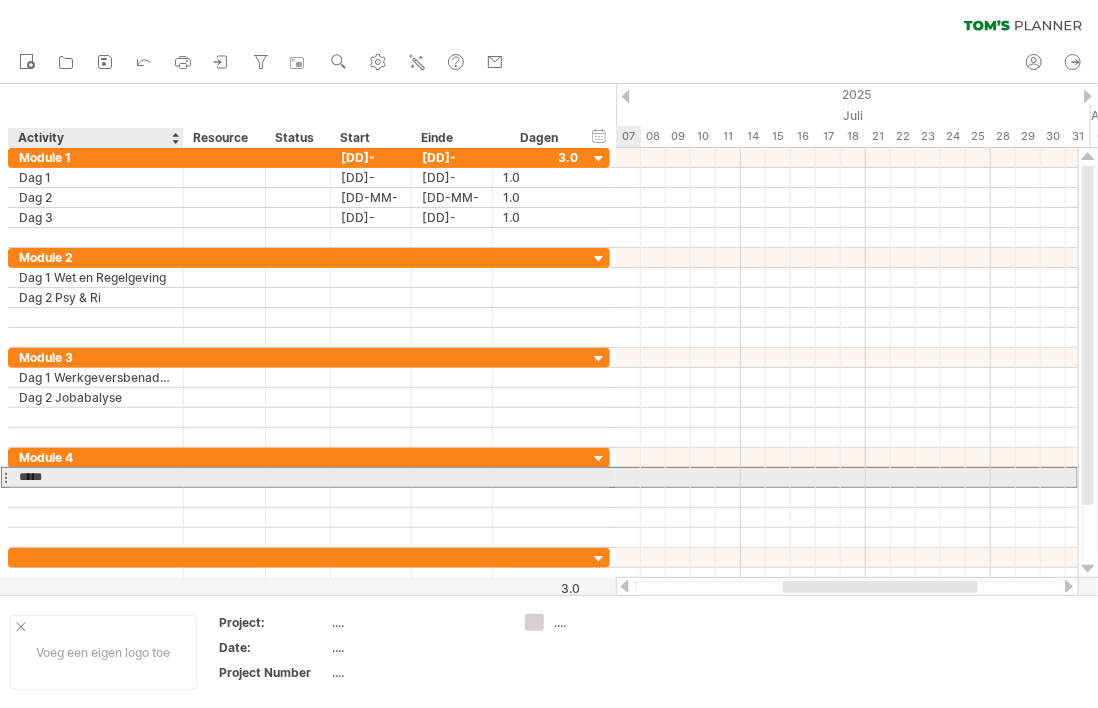 click on "*****" at bounding box center (96, 477) 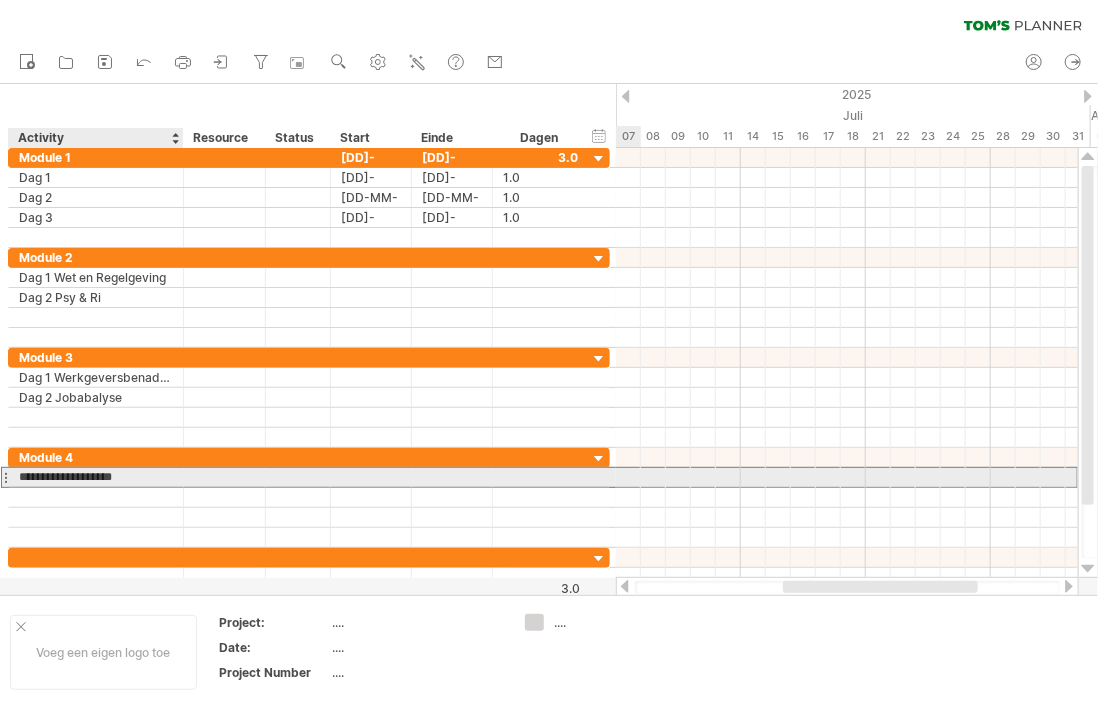type on "**********" 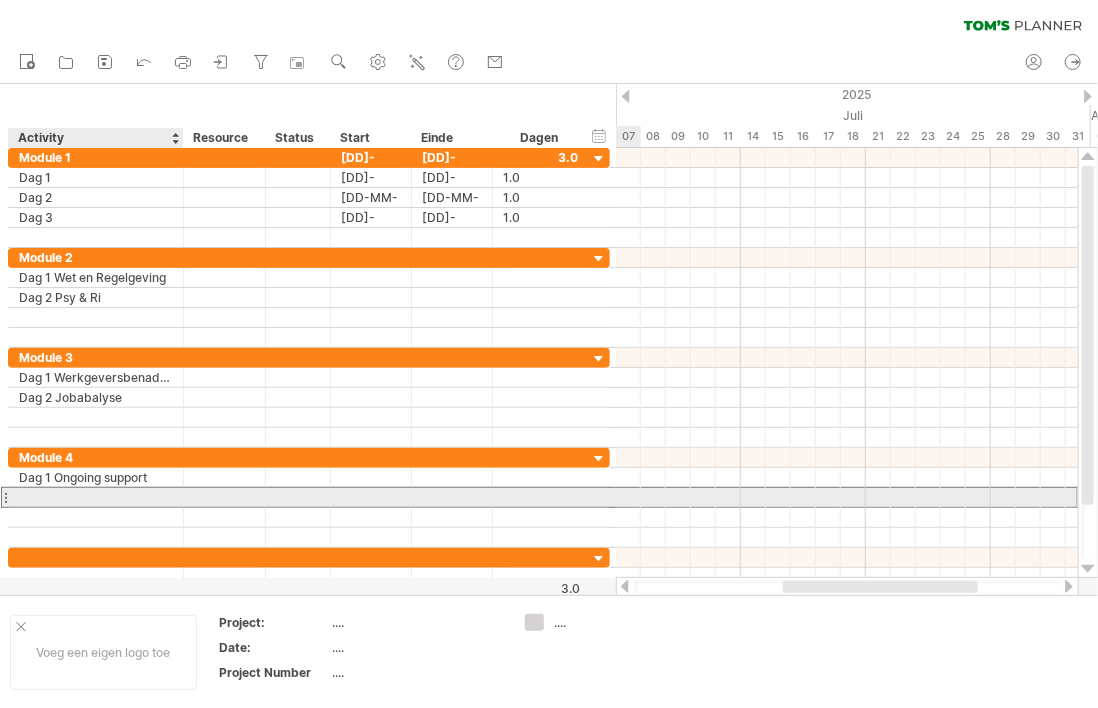click at bounding box center [96, 497] 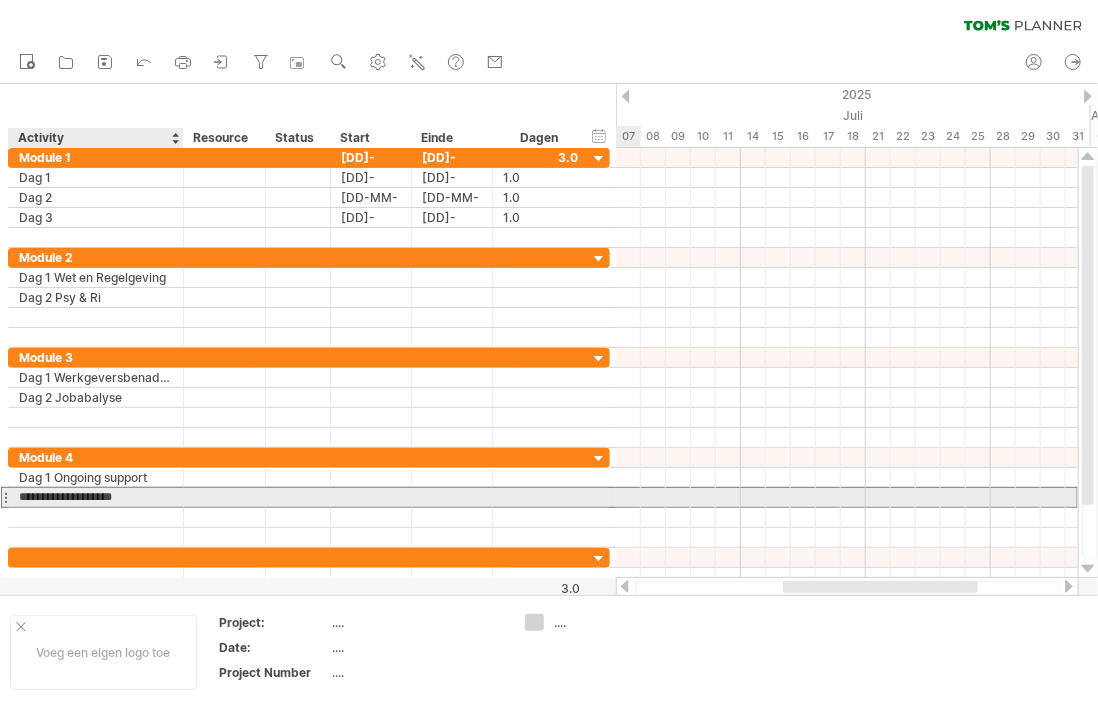 type on "**********" 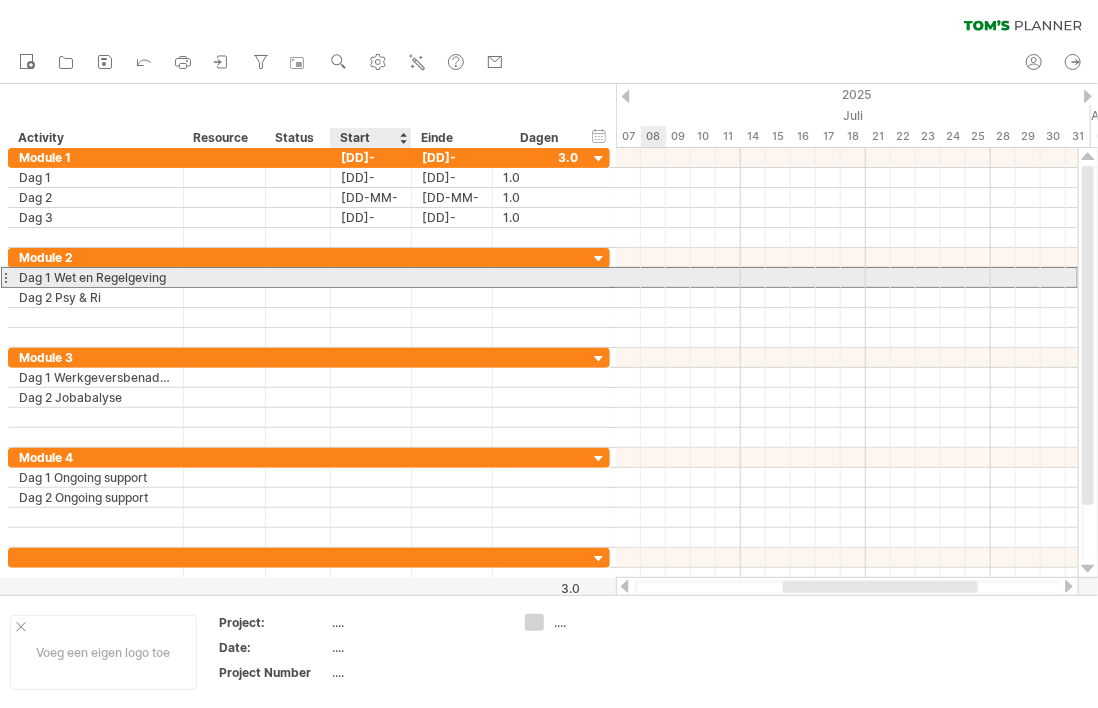 click at bounding box center [371, 277] 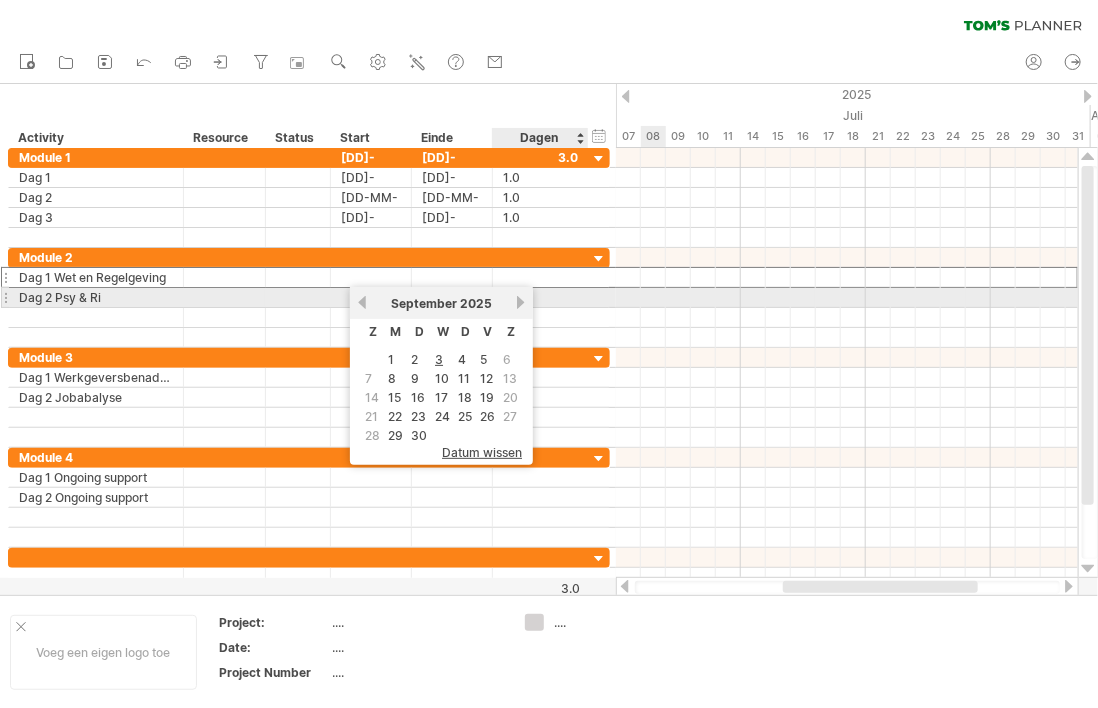 click on "volgende" at bounding box center (520, 302) 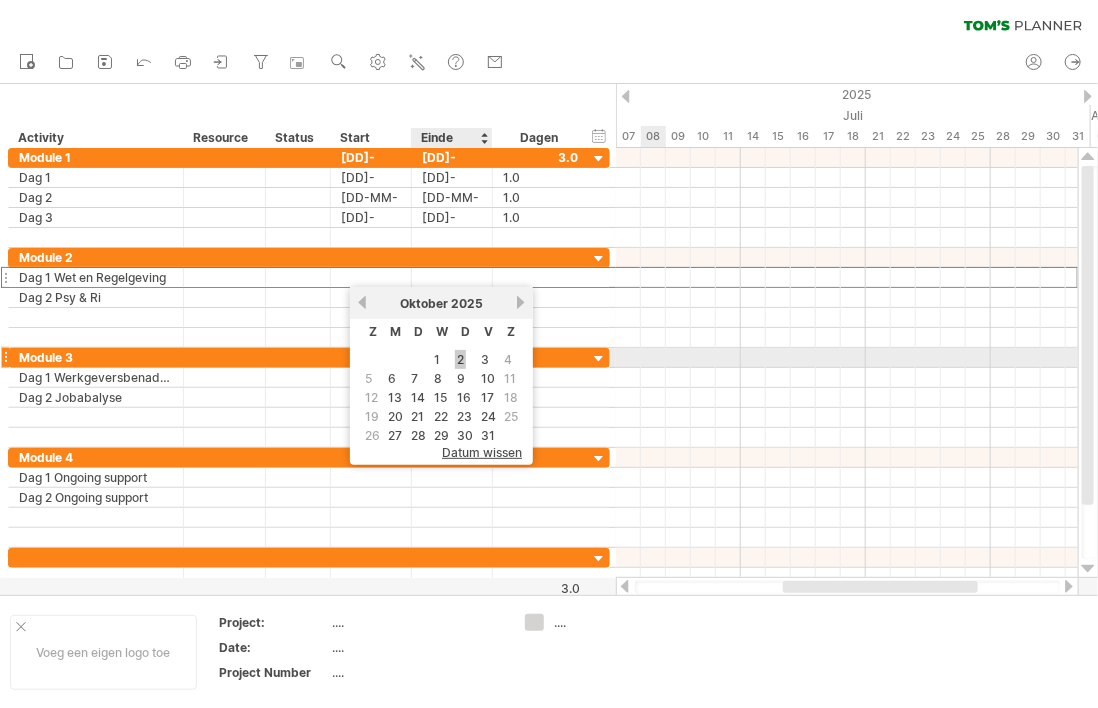 click on "2" at bounding box center [460, 359] 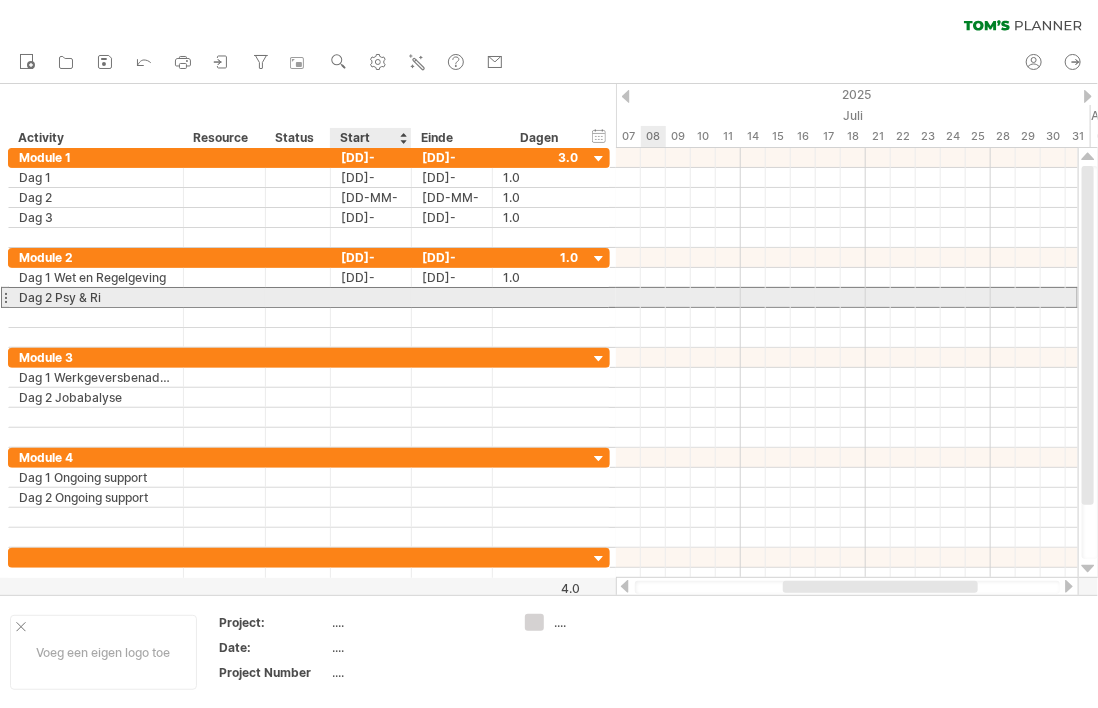 click at bounding box center [371, 297] 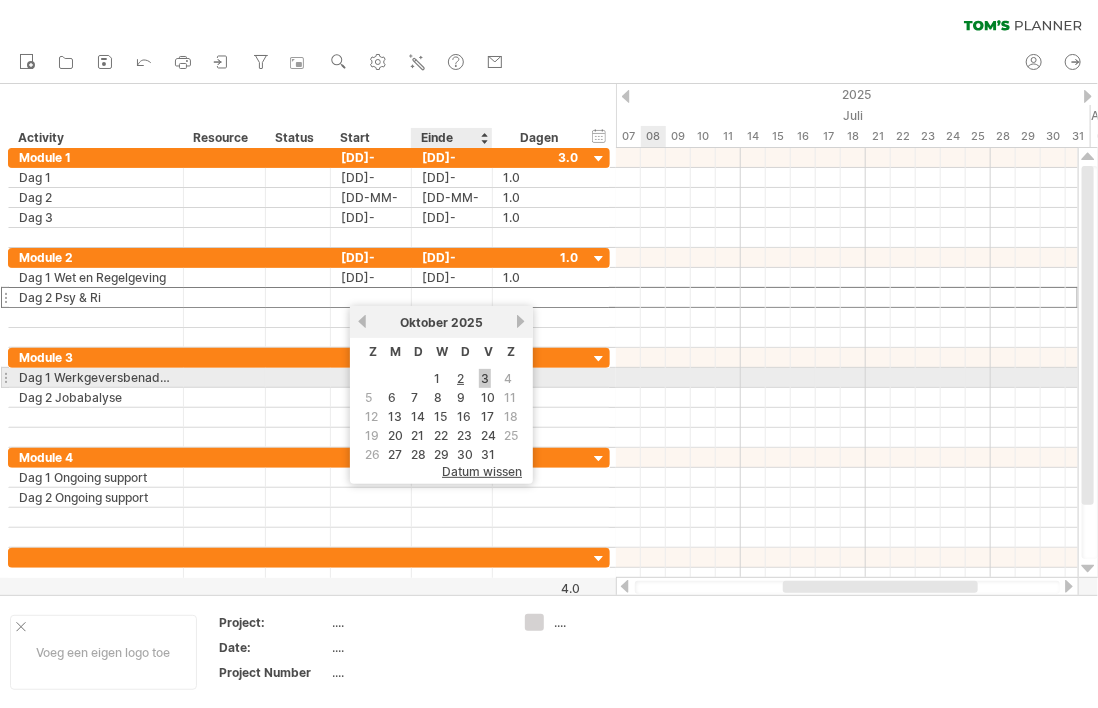 click on "3" at bounding box center (485, 378) 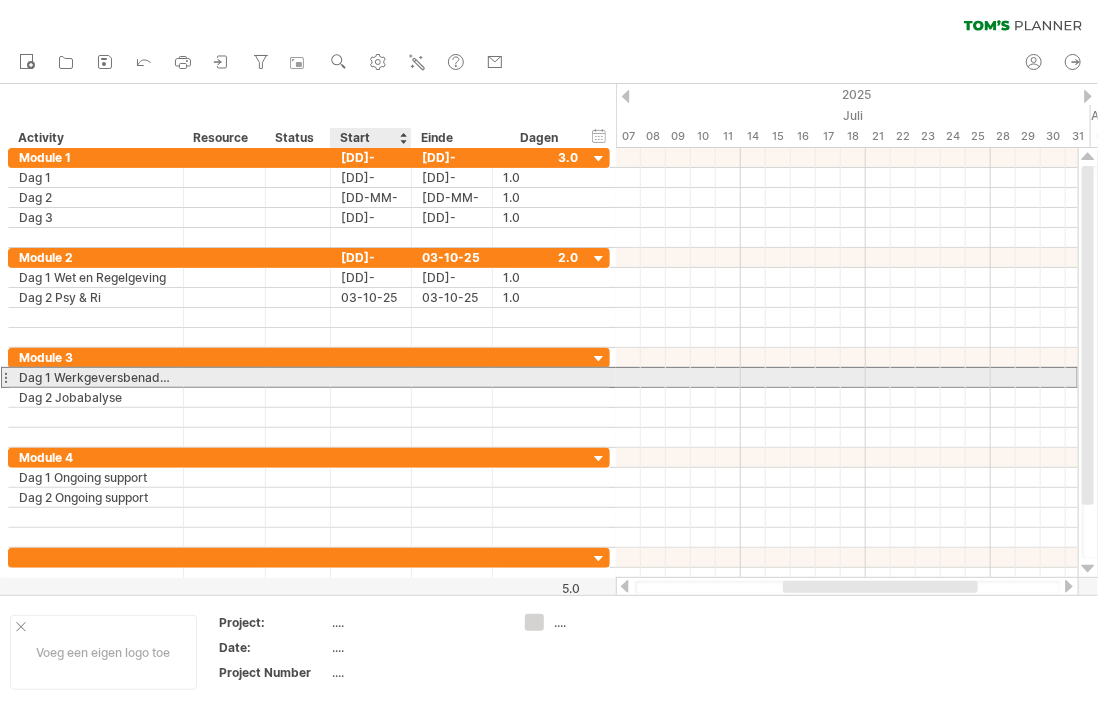 click at bounding box center (371, 377) 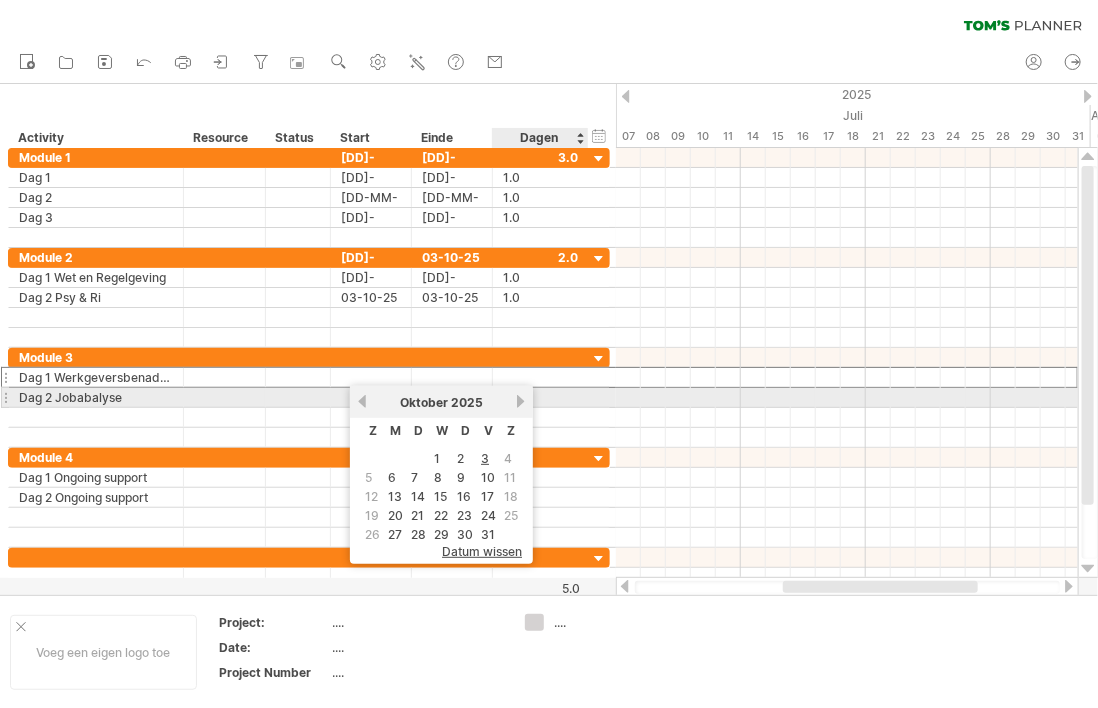click on "volgende" at bounding box center [520, 401] 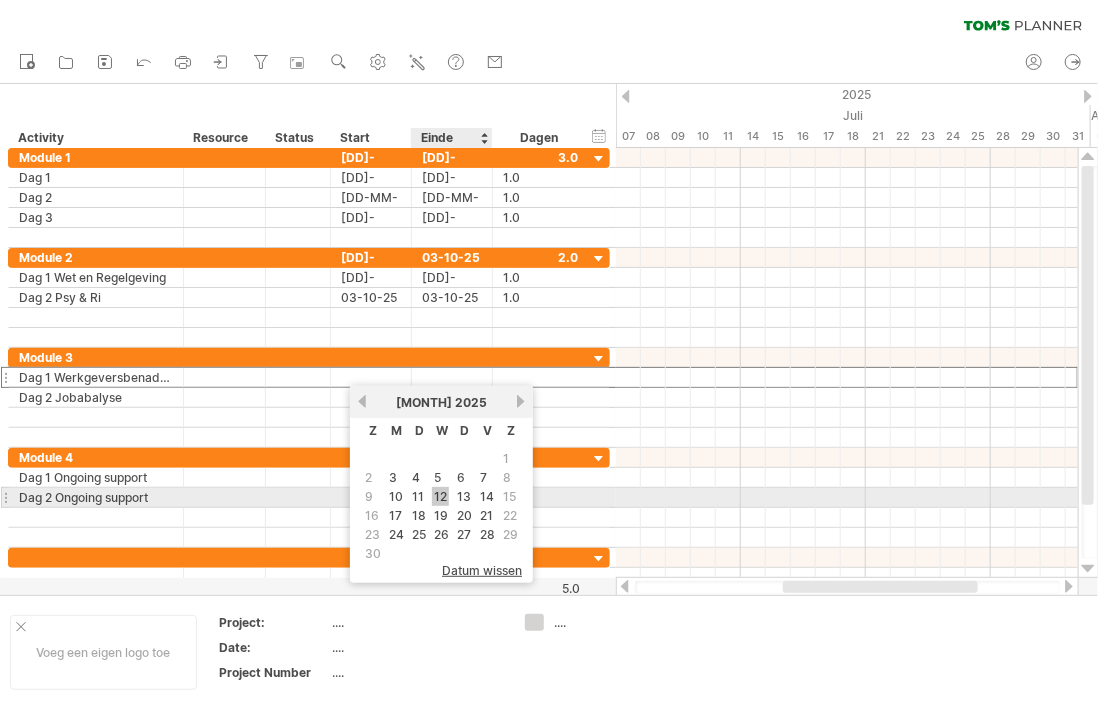 click on "12" at bounding box center (440, 496) 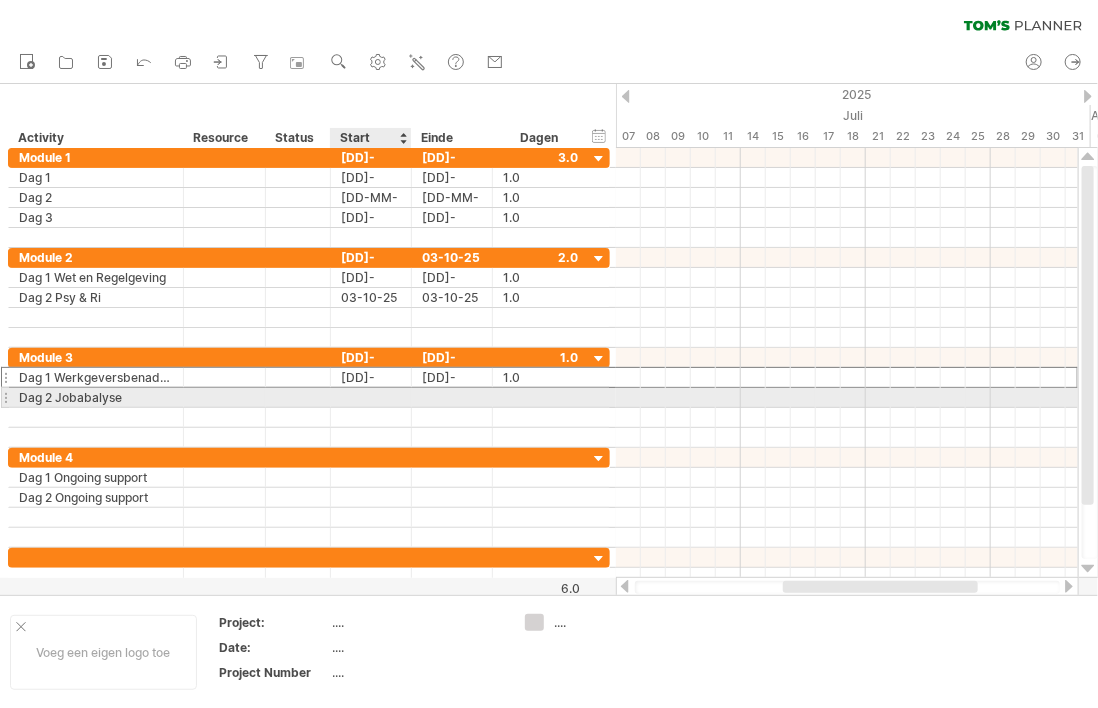 click at bounding box center (371, 397) 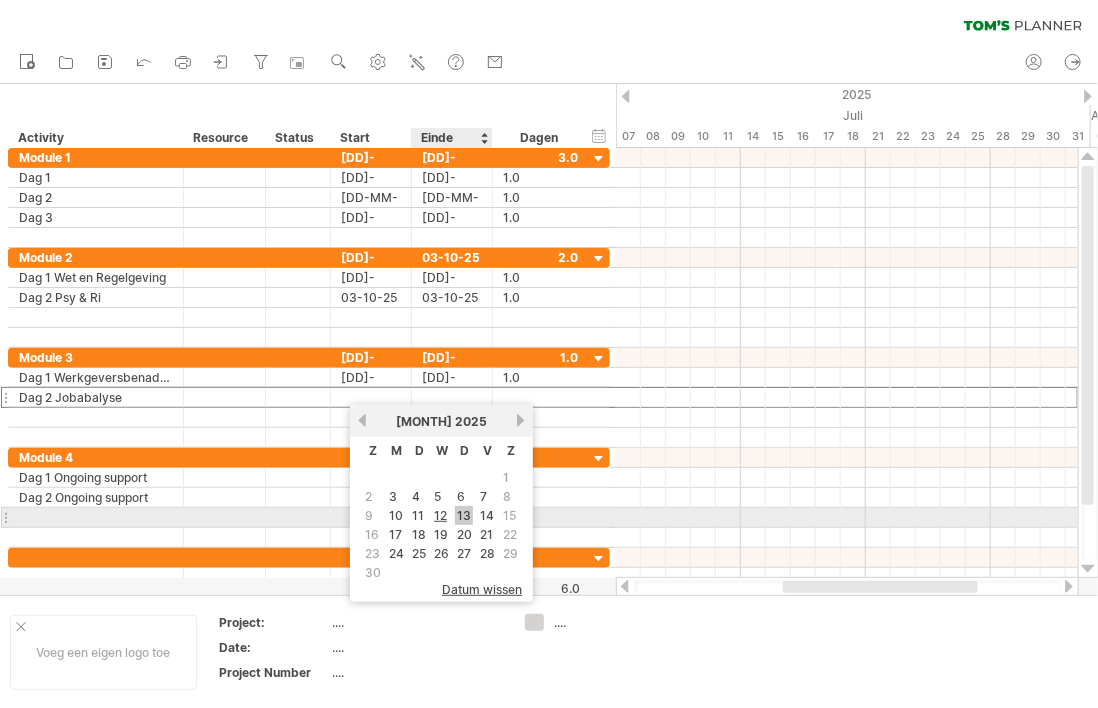 click on "13" at bounding box center (464, 515) 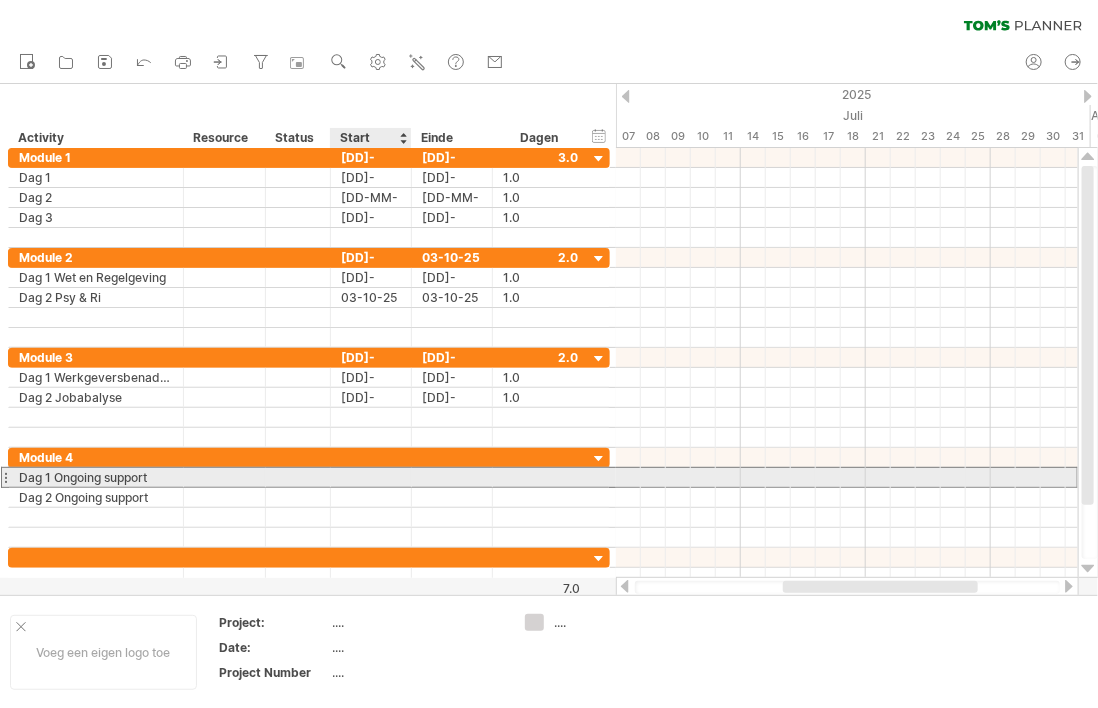 click at bounding box center (371, 477) 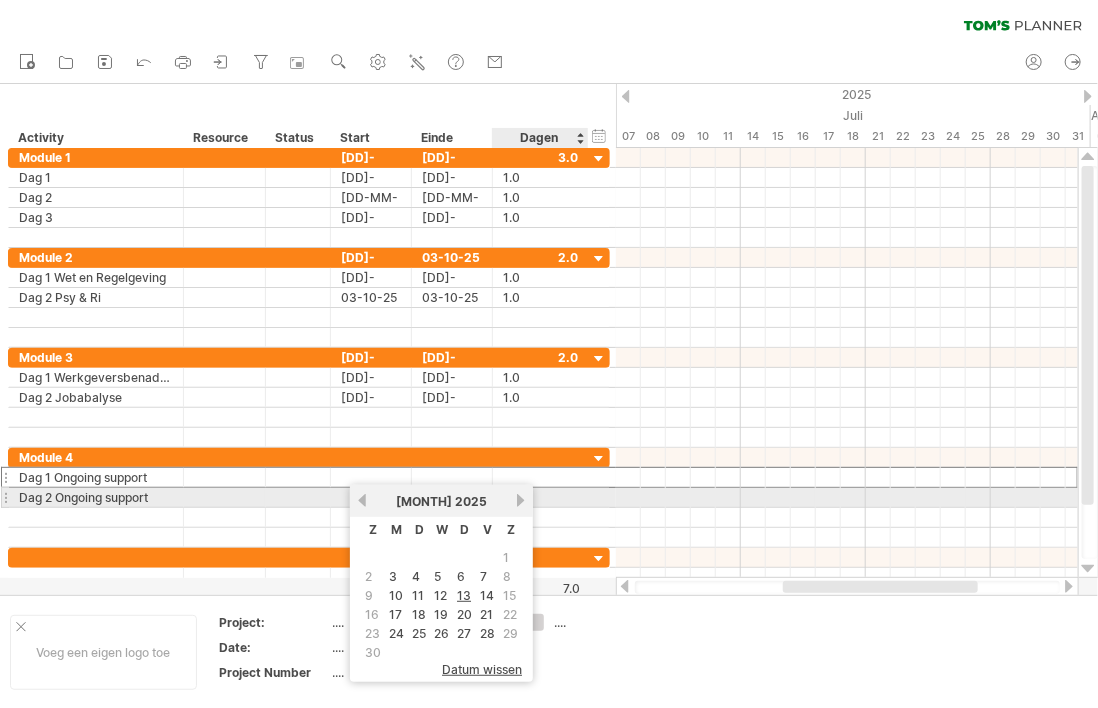 click on "volgende" at bounding box center (520, 500) 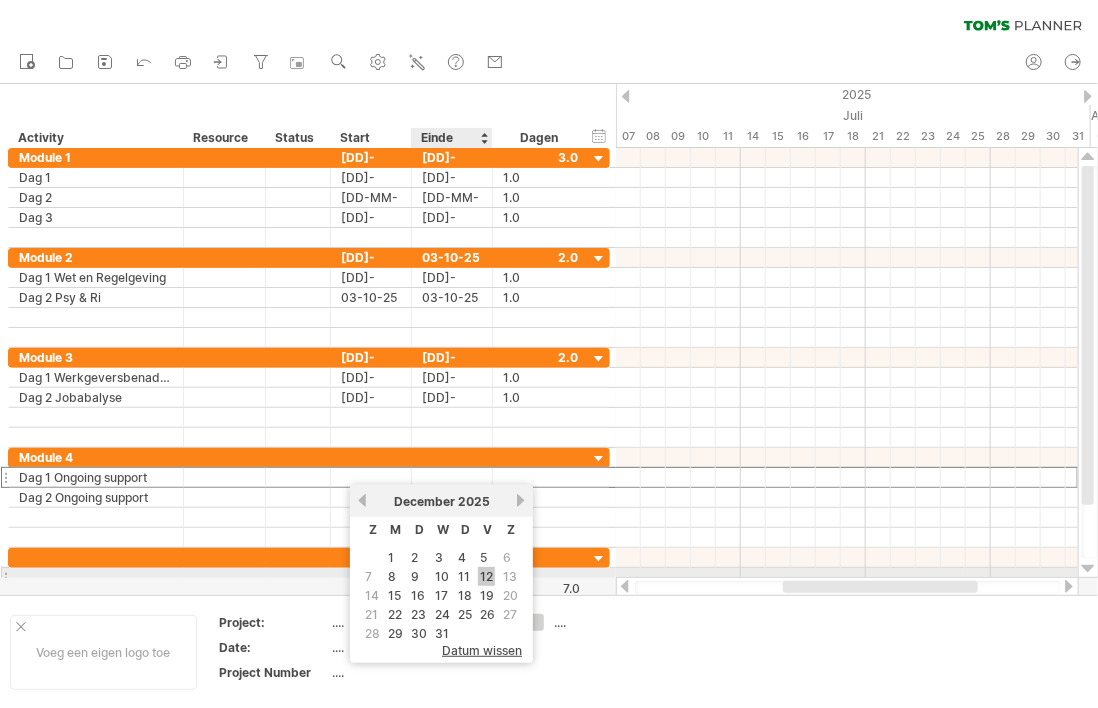 click on "12" at bounding box center [486, 576] 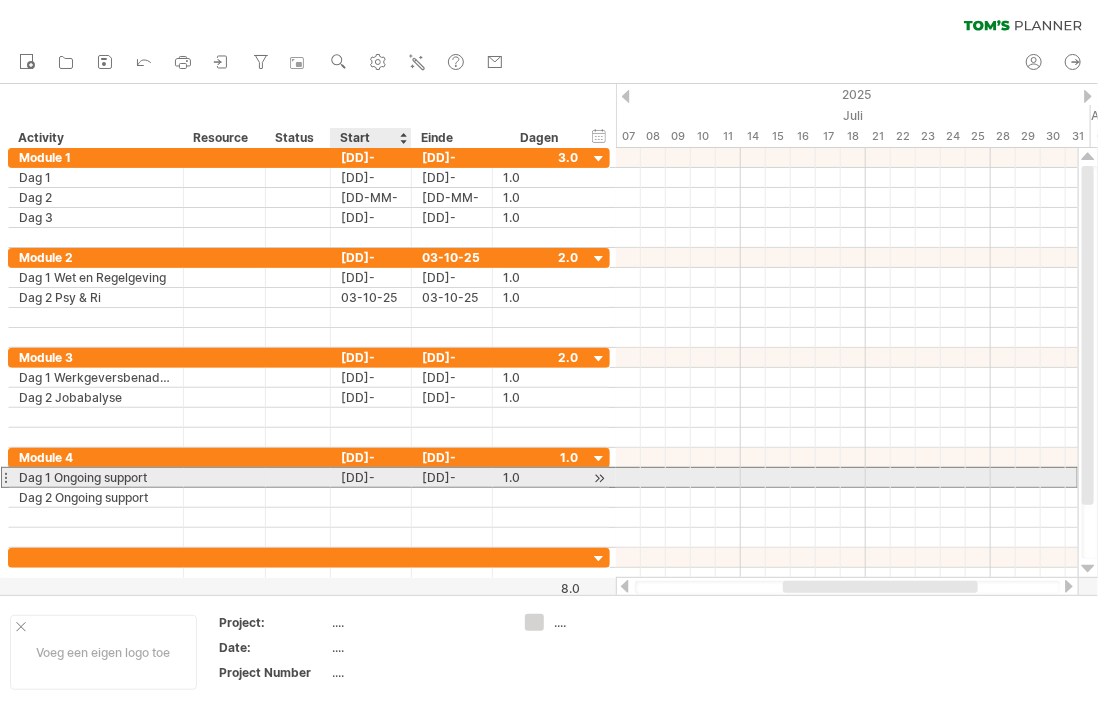 click on "[DD]-[MM]-[YY]" at bounding box center (371, 477) 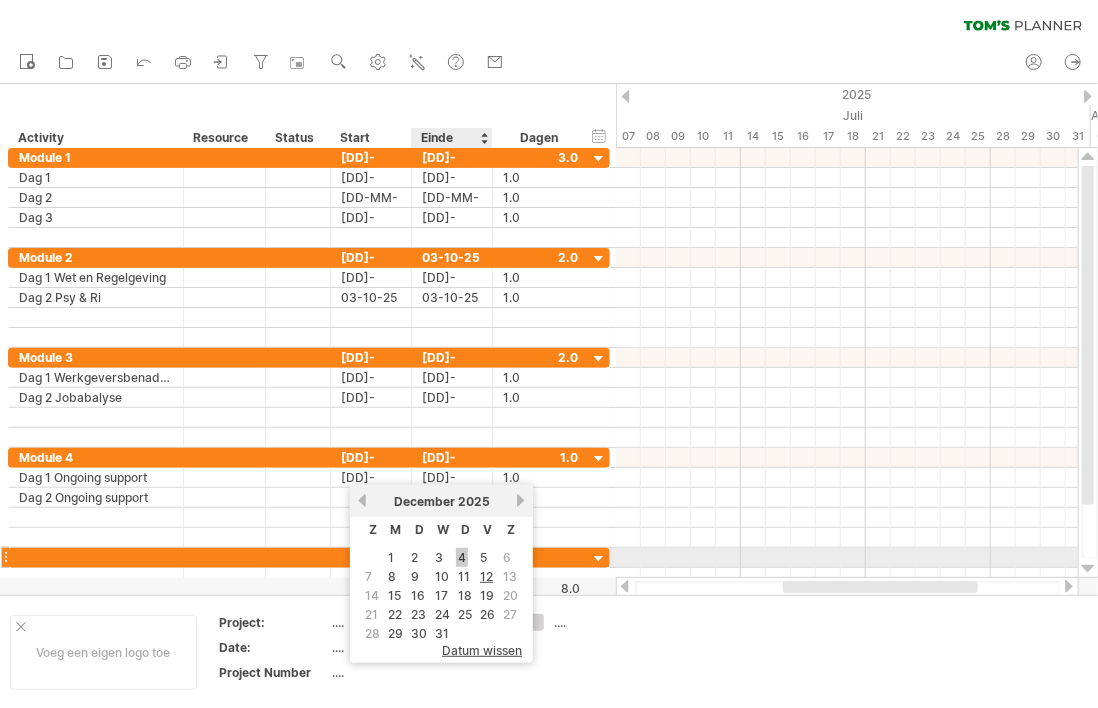 click on "4" at bounding box center (462, 557) 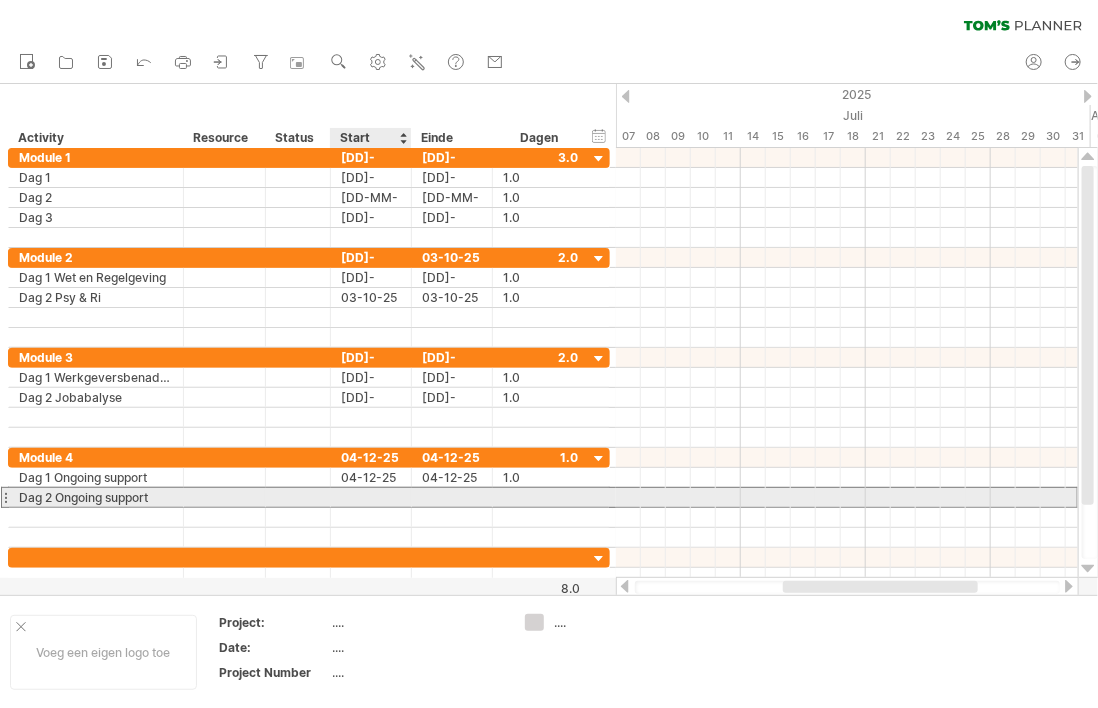 click at bounding box center [371, 497] 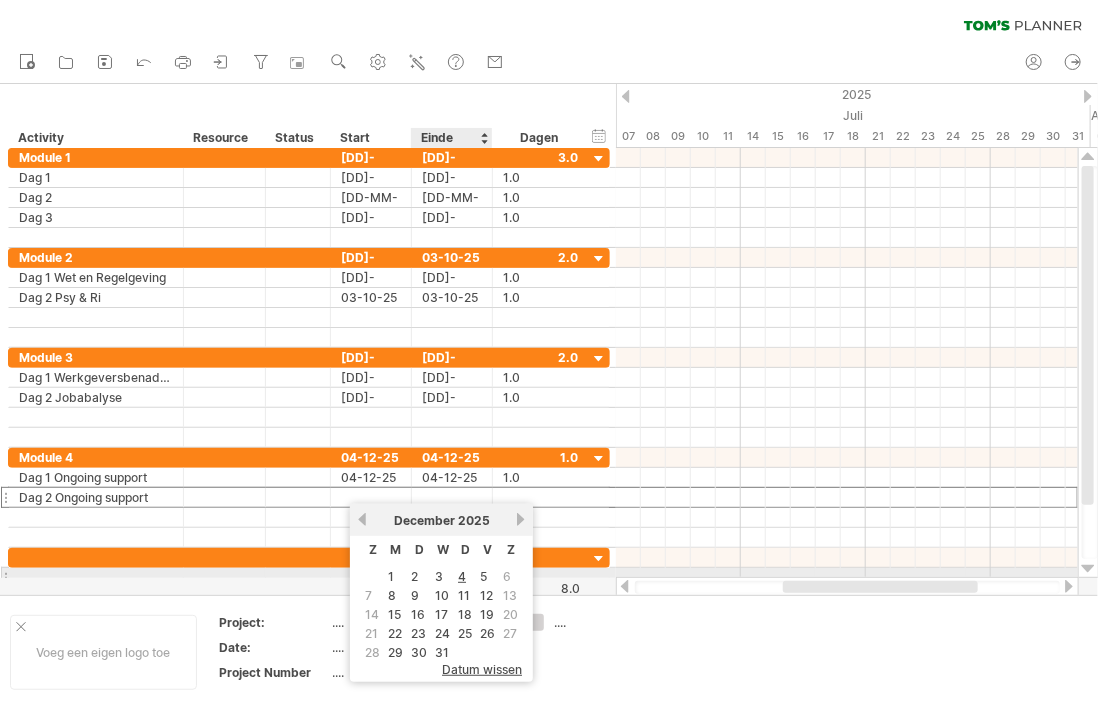 click on "5" at bounding box center [483, 576] 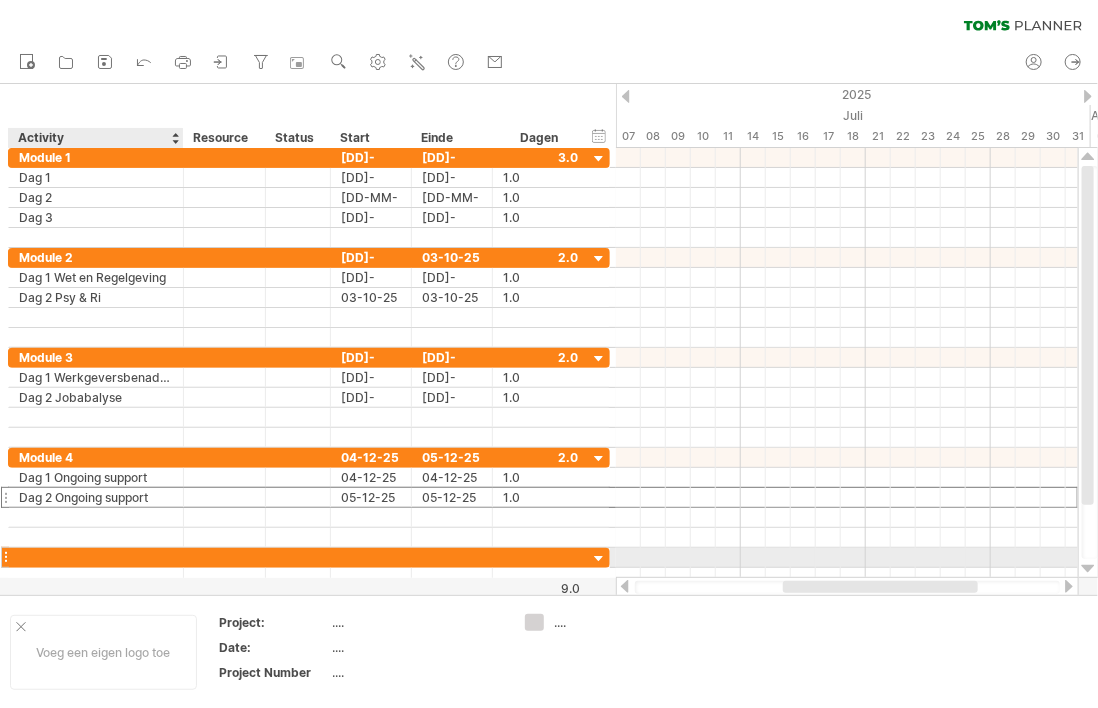click at bounding box center [96, 557] 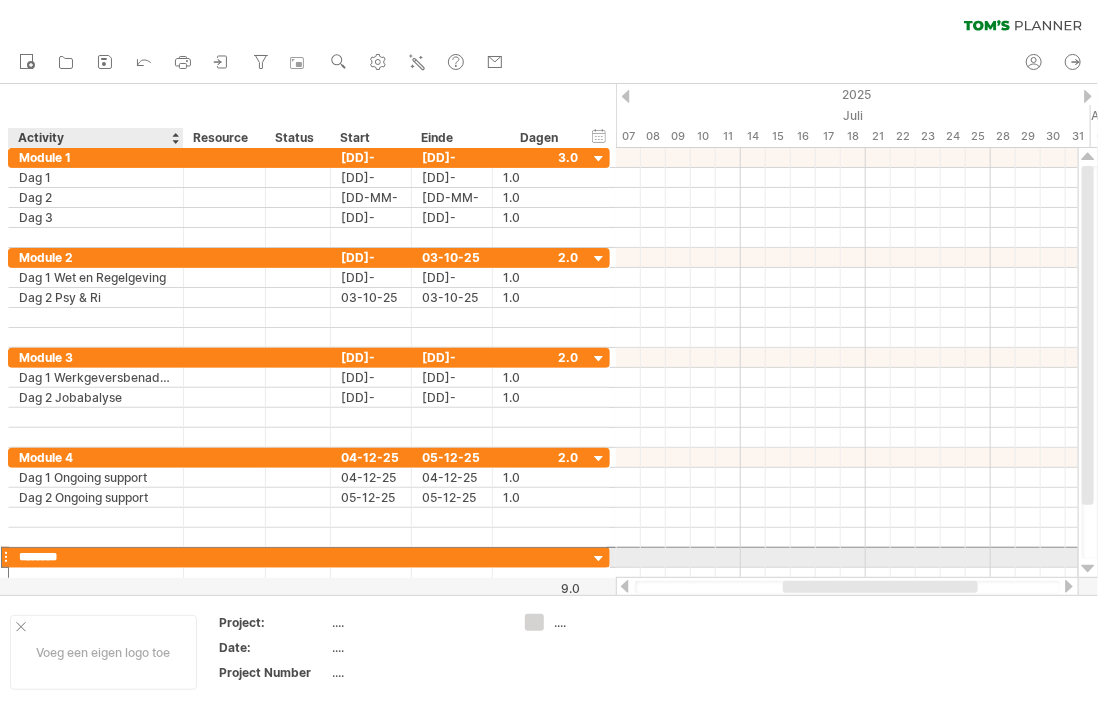 type on "*********" 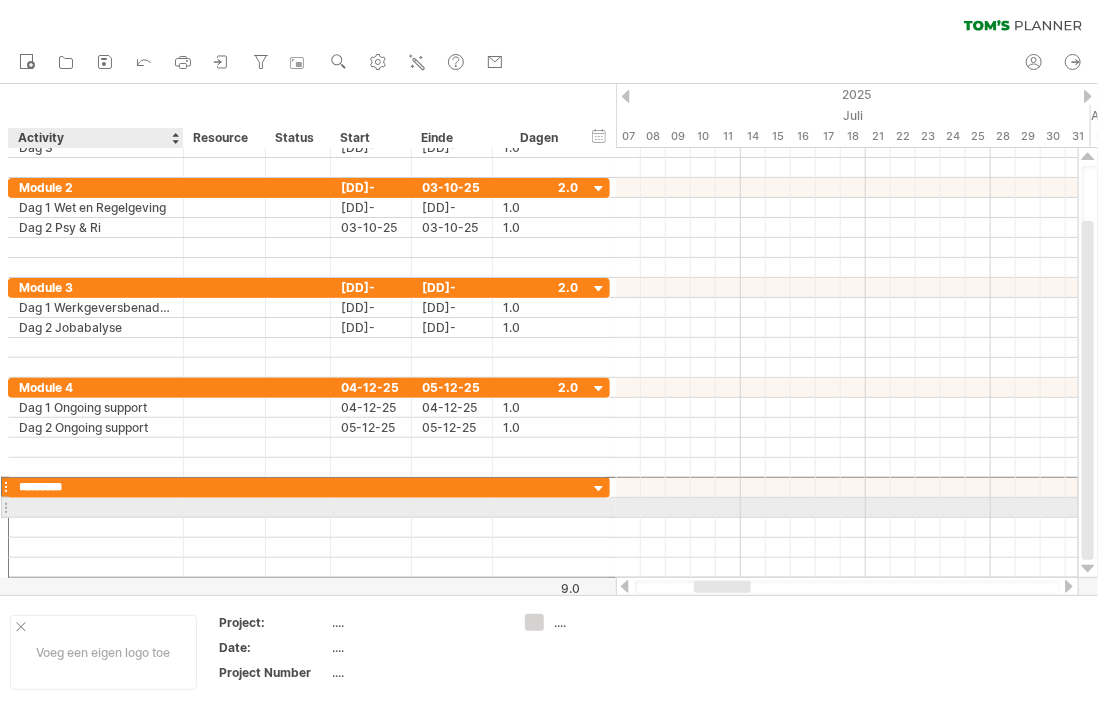 click at bounding box center [96, 507] 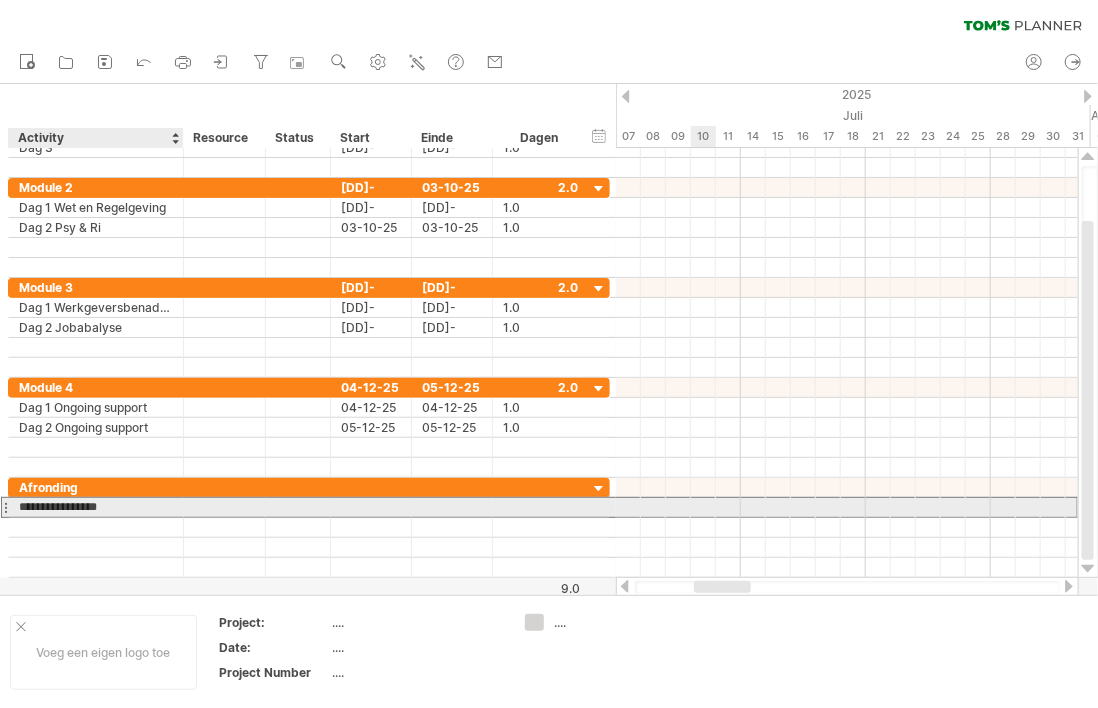 type on "**********" 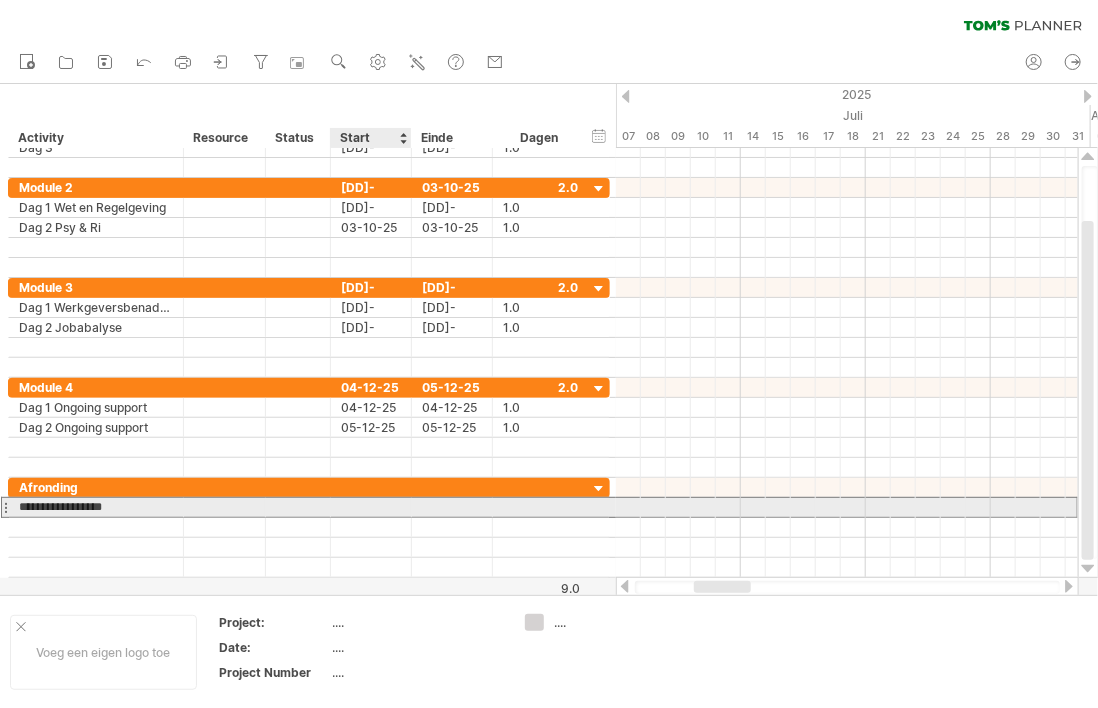 click at bounding box center (371, 507) 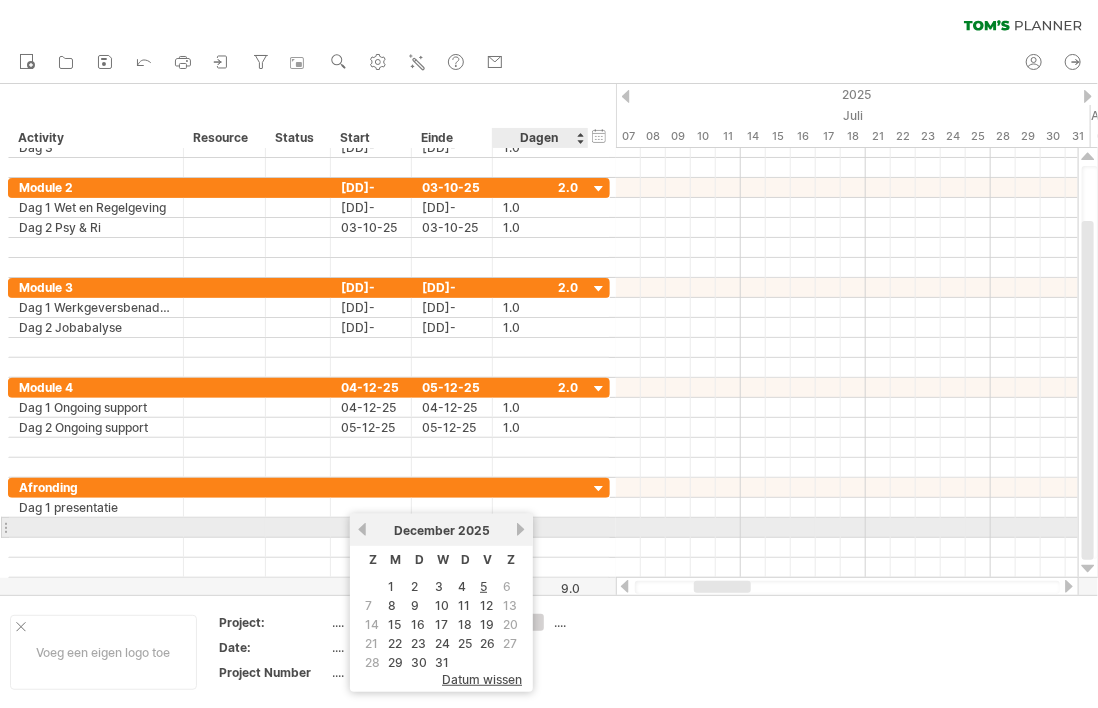 click on "volgende" at bounding box center (520, 529) 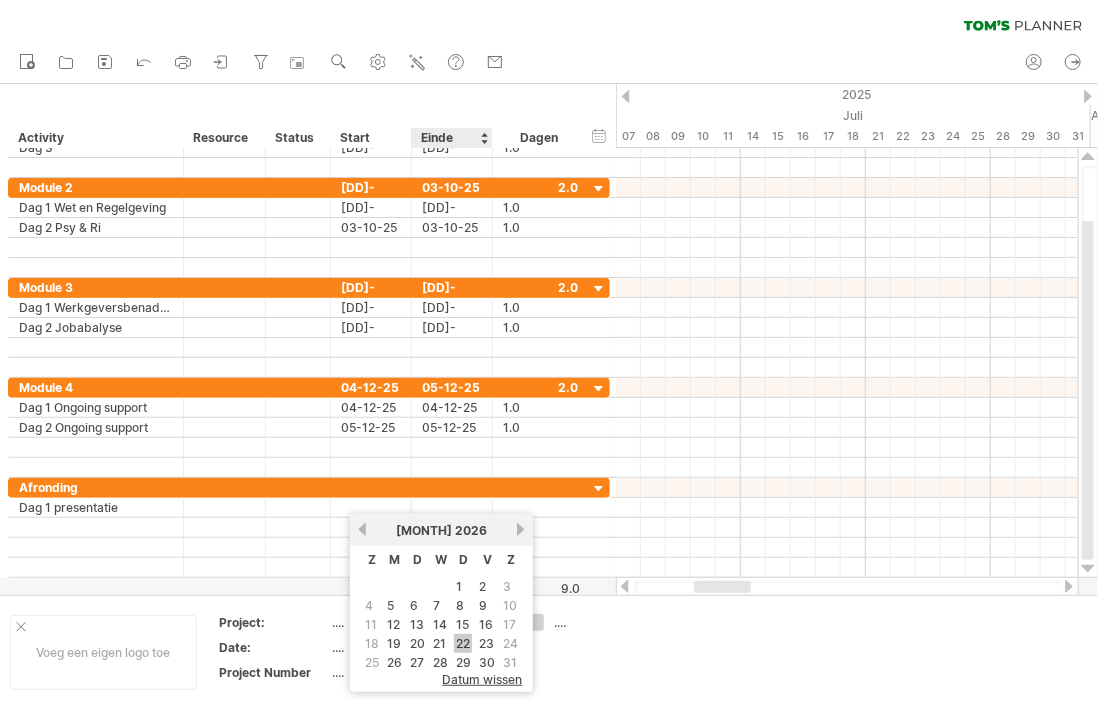 click on "22" at bounding box center [463, 643] 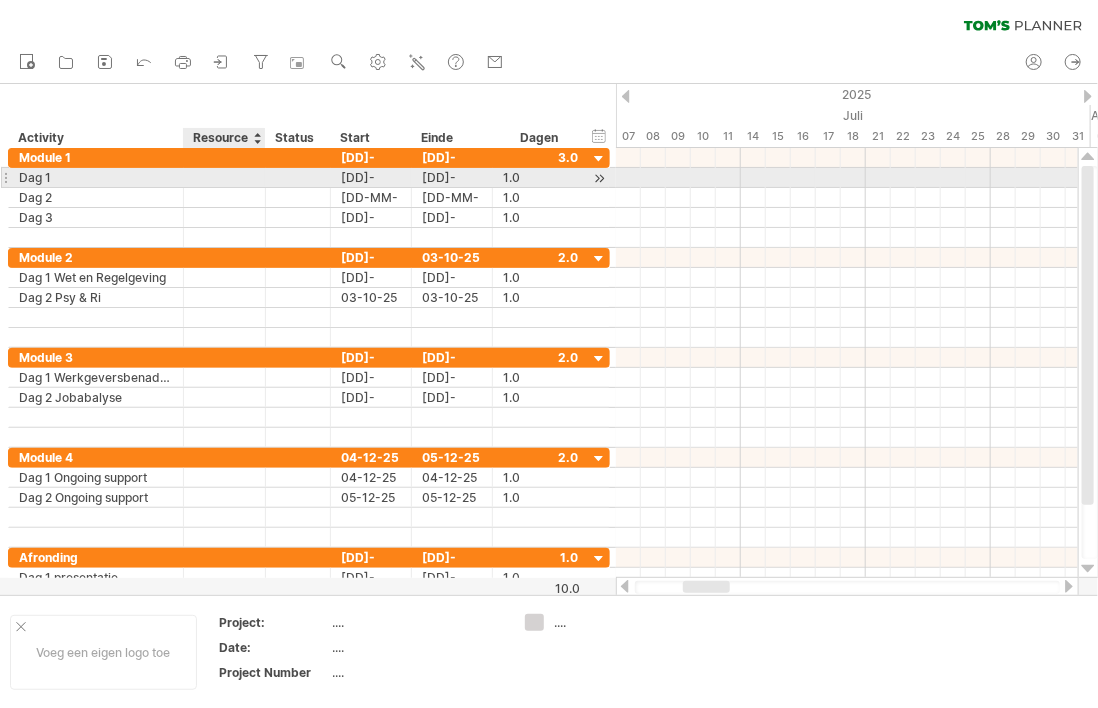 click at bounding box center (96, 177) 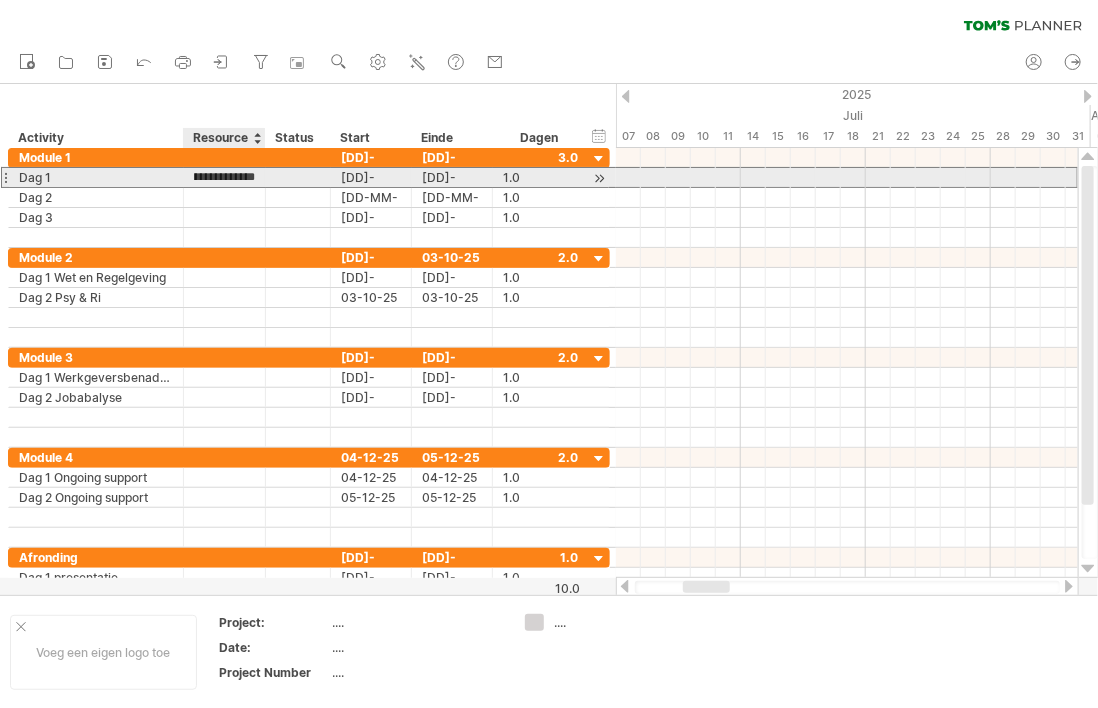 type on "**********" 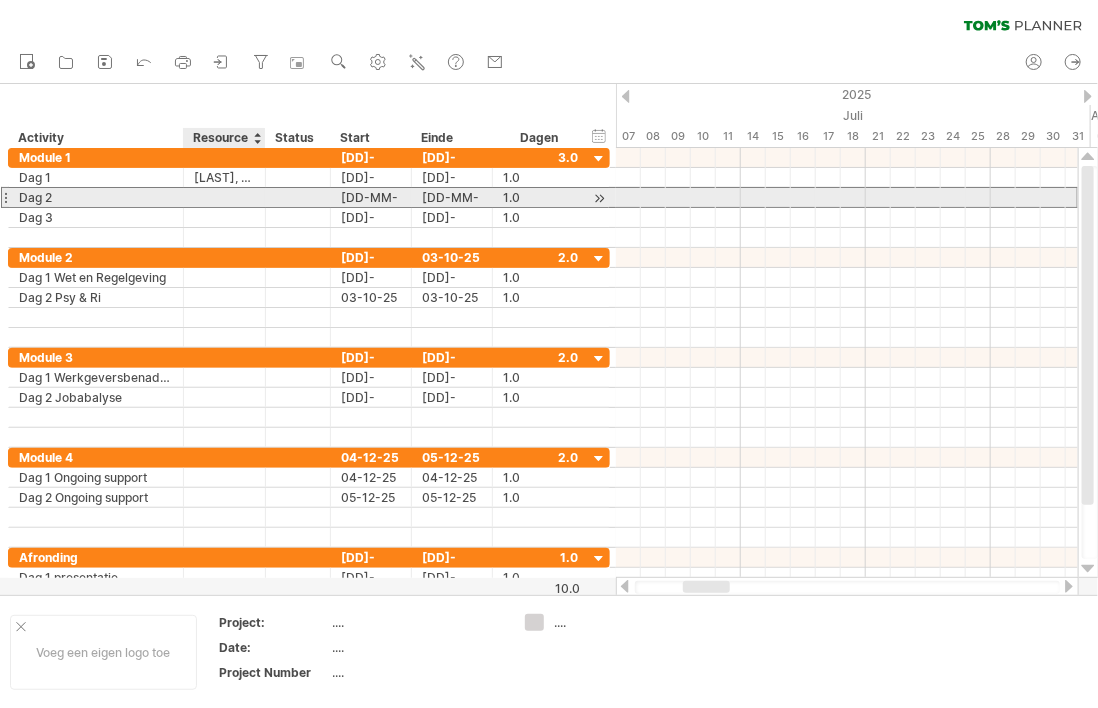 click at bounding box center [96, 197] 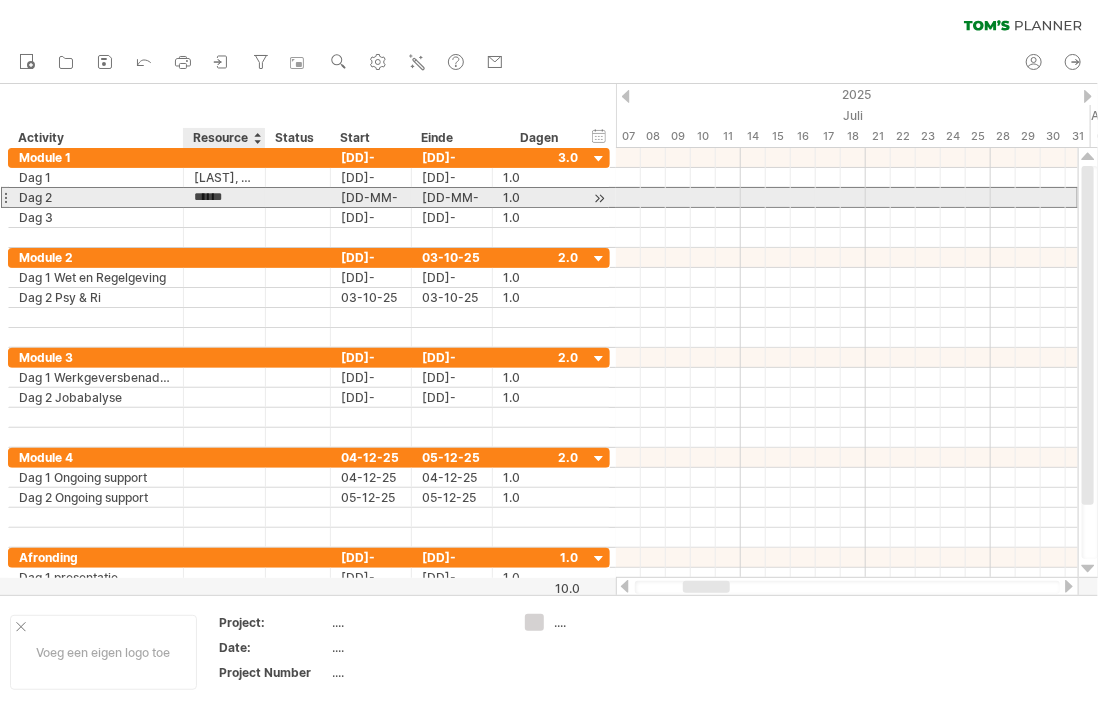 type on "*******" 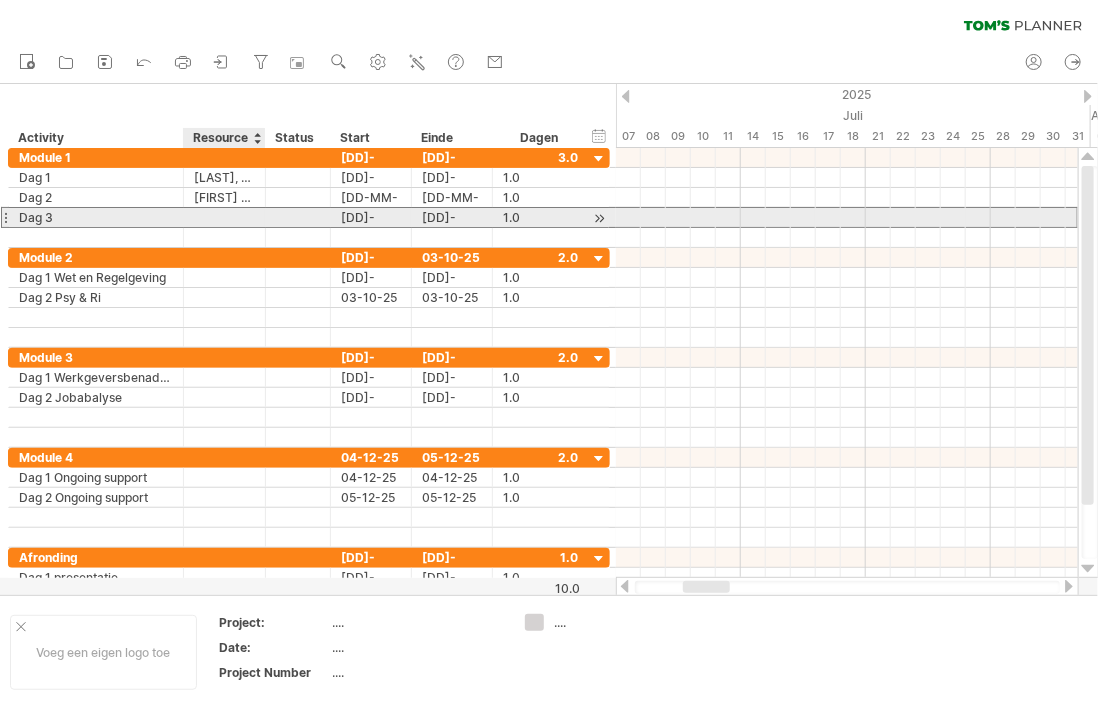 click at bounding box center [96, 217] 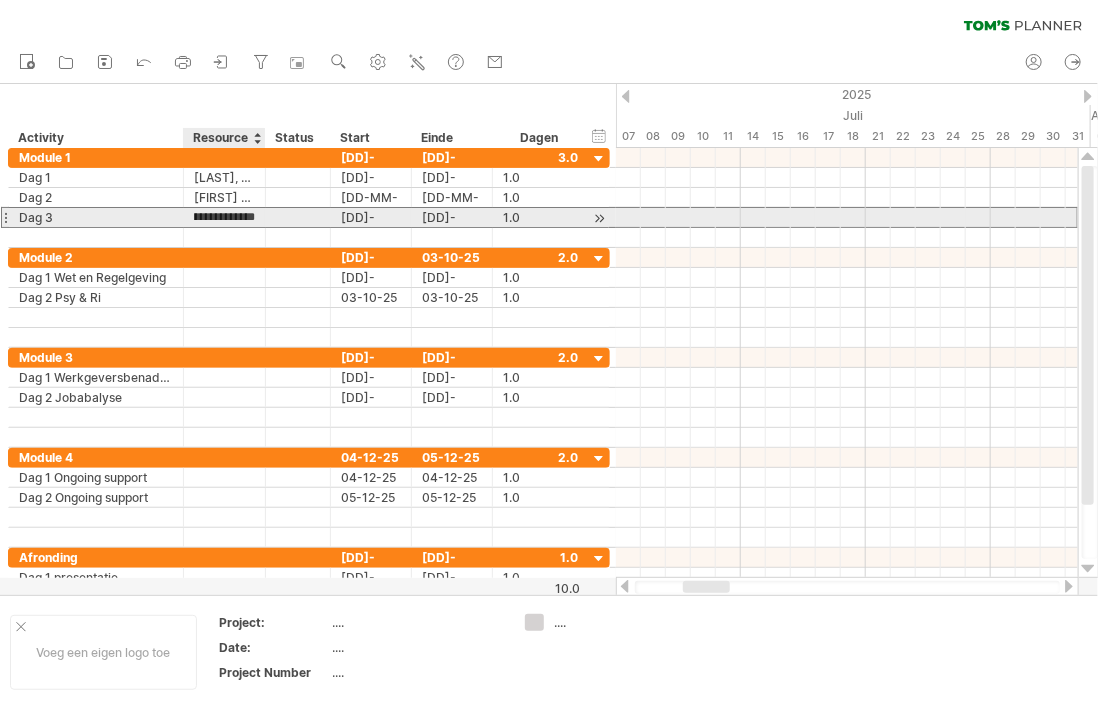 scroll, scrollTop: 0, scrollLeft: 24, axis: horizontal 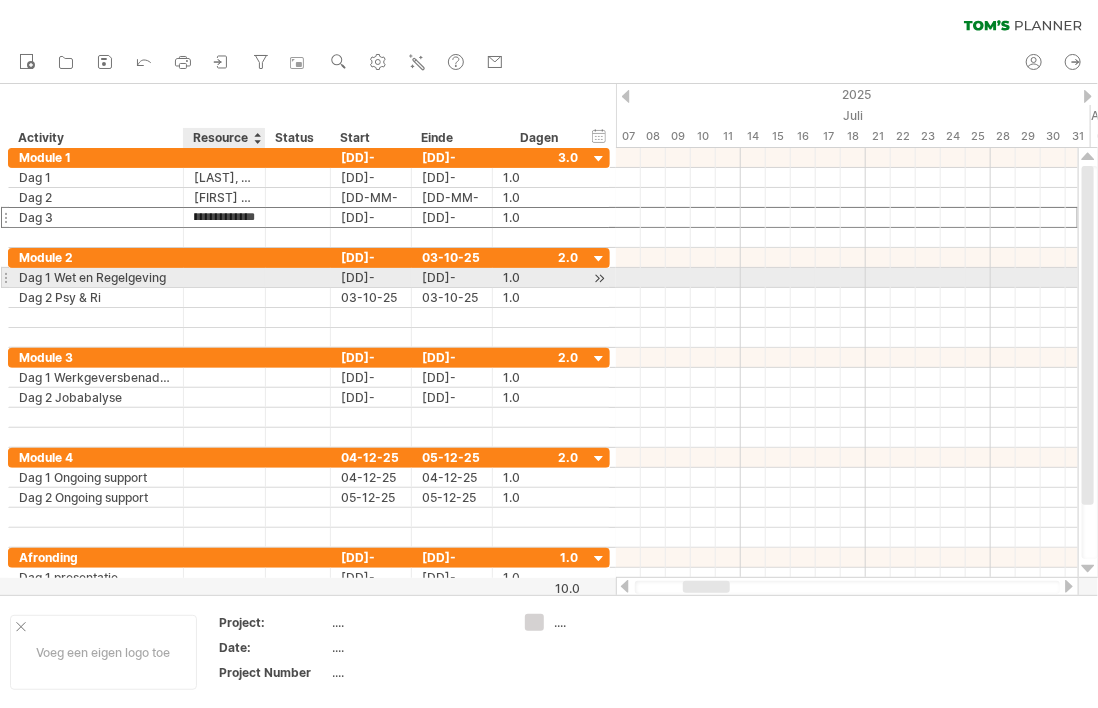 click at bounding box center [96, 277] 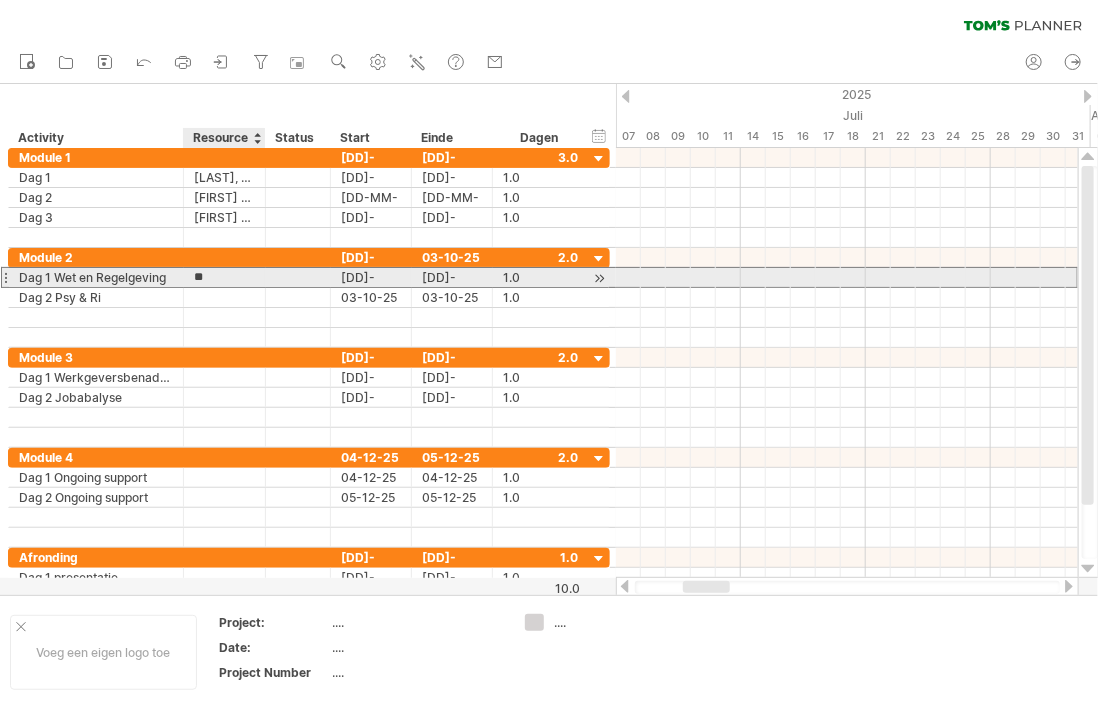 type on "*" 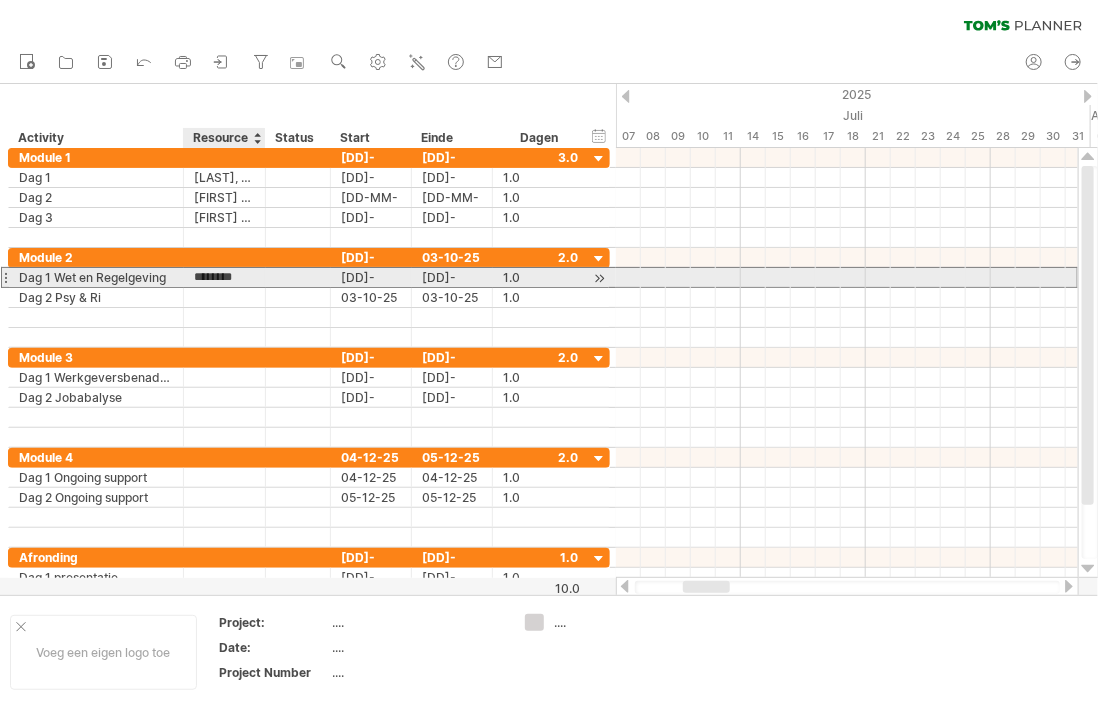 type on "*********" 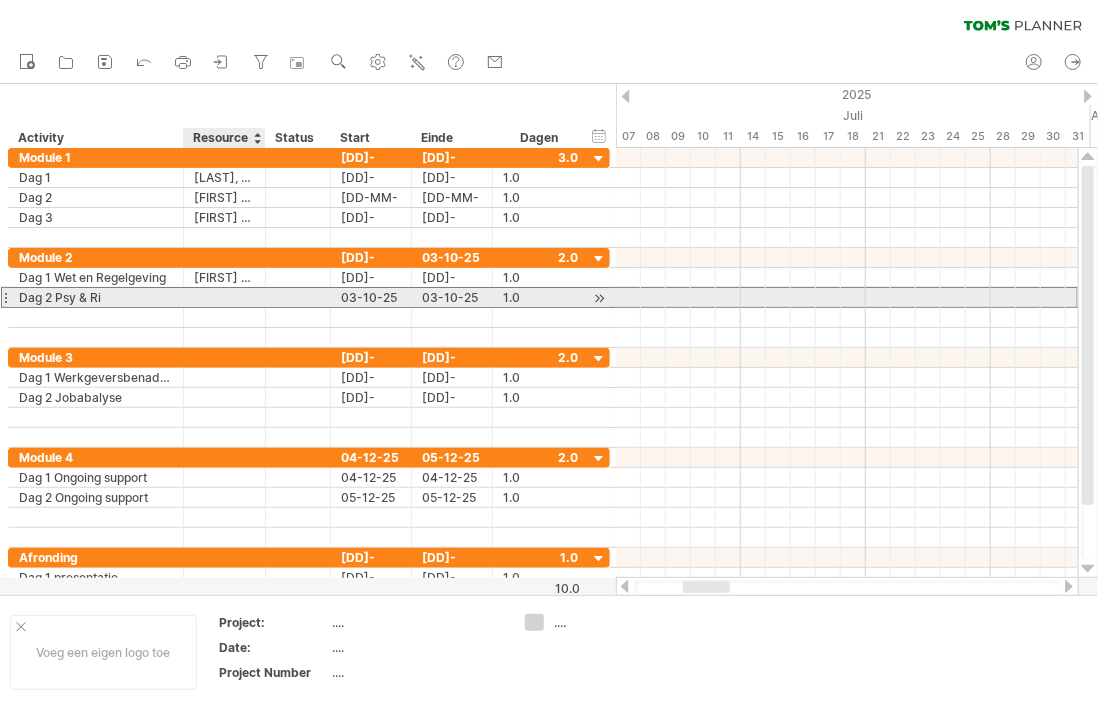 click at bounding box center [96, 297] 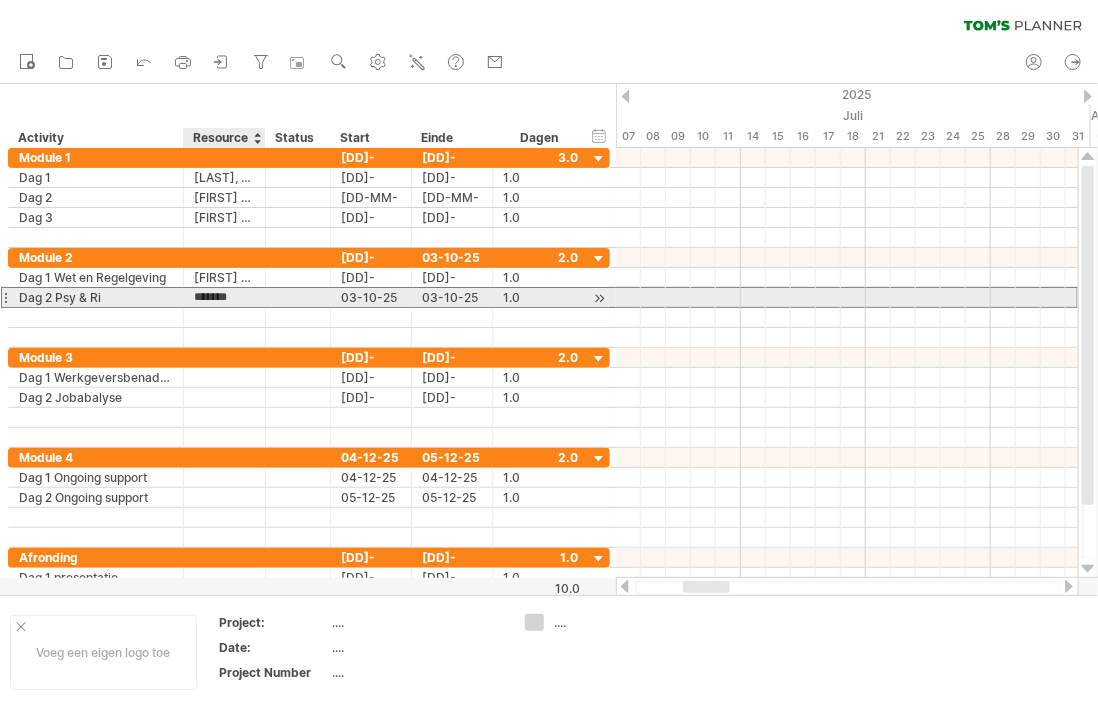 type on "********" 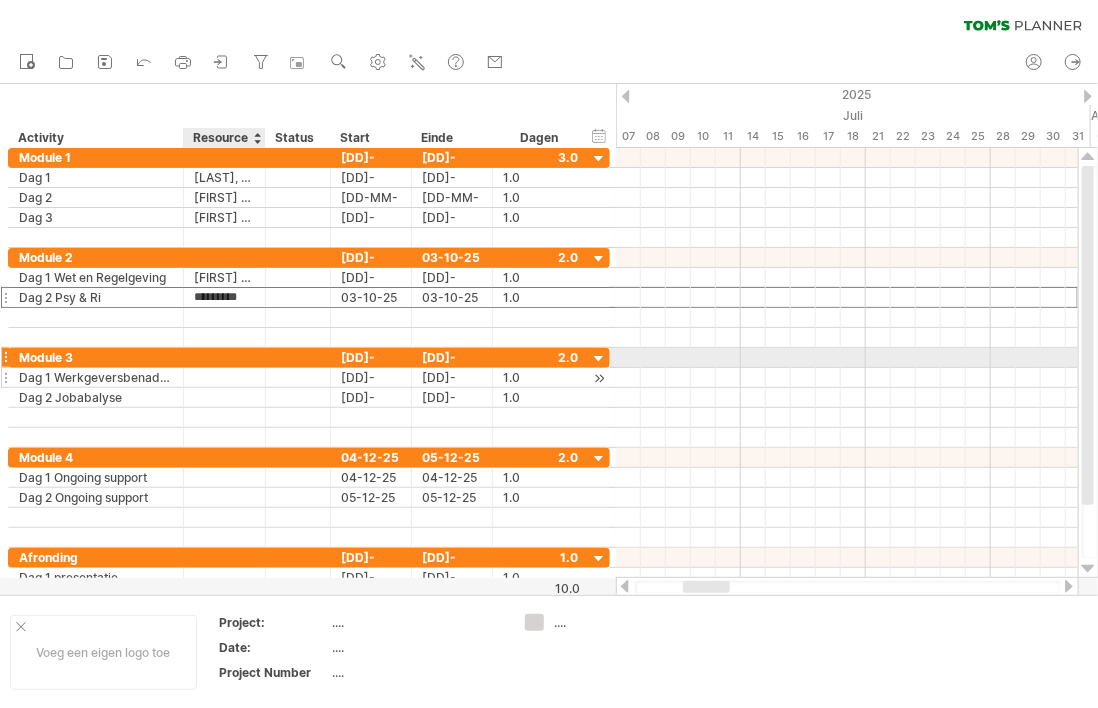 click at bounding box center (96, 377) 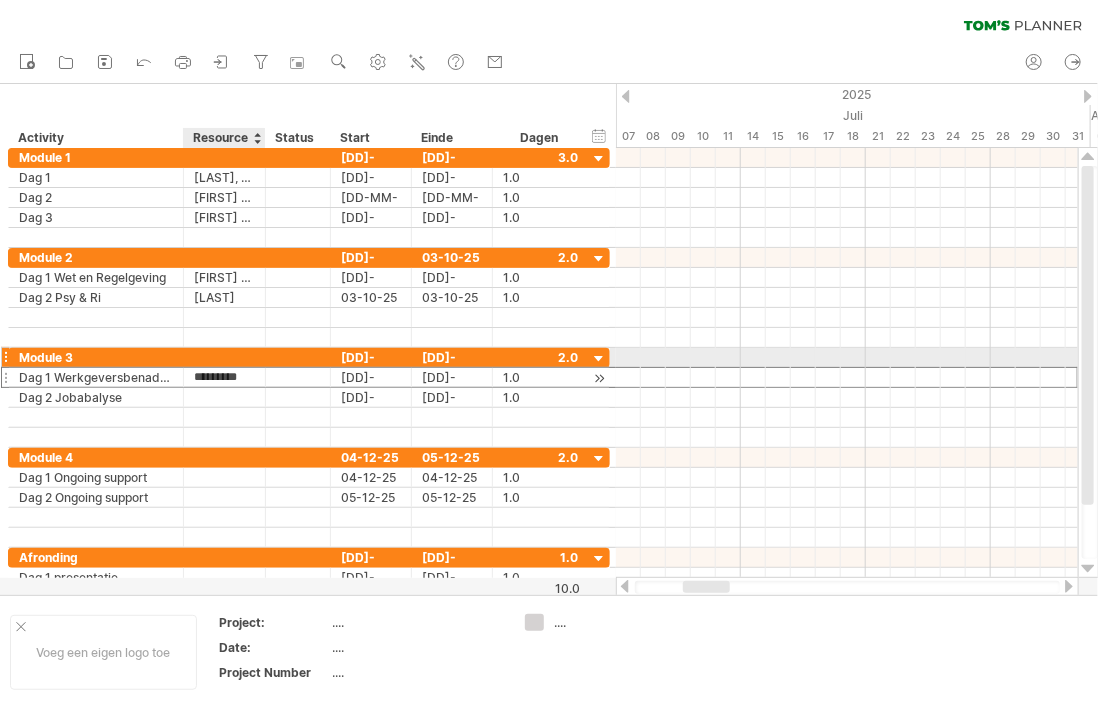 type on "**********" 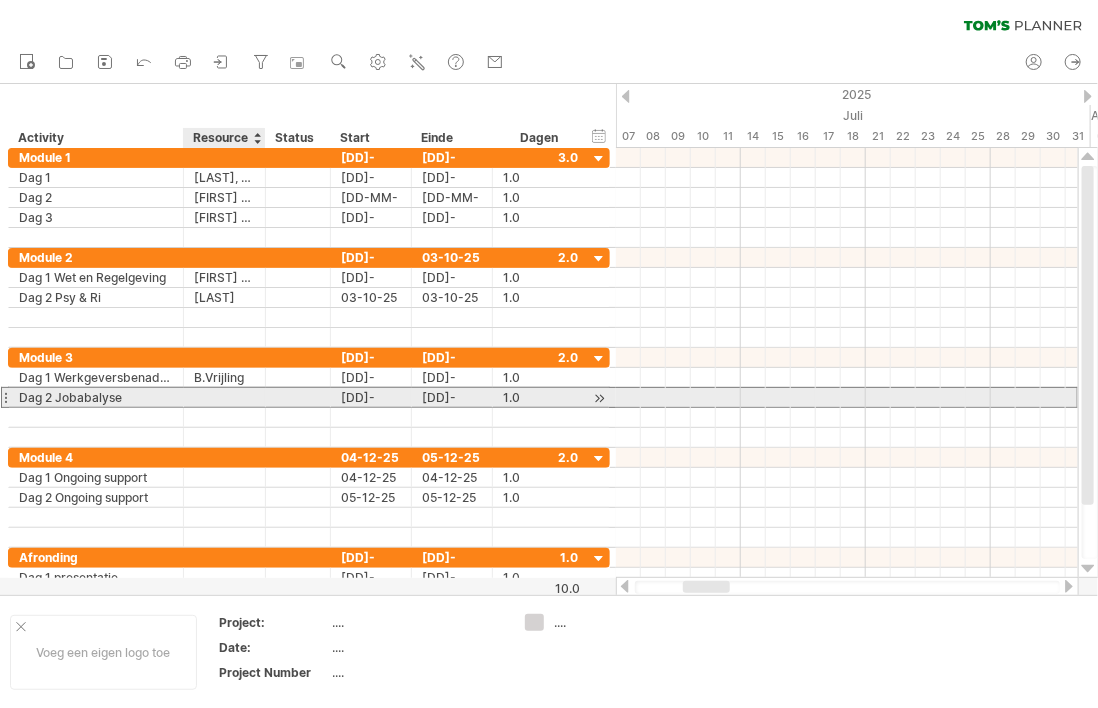 click at bounding box center (96, 397) 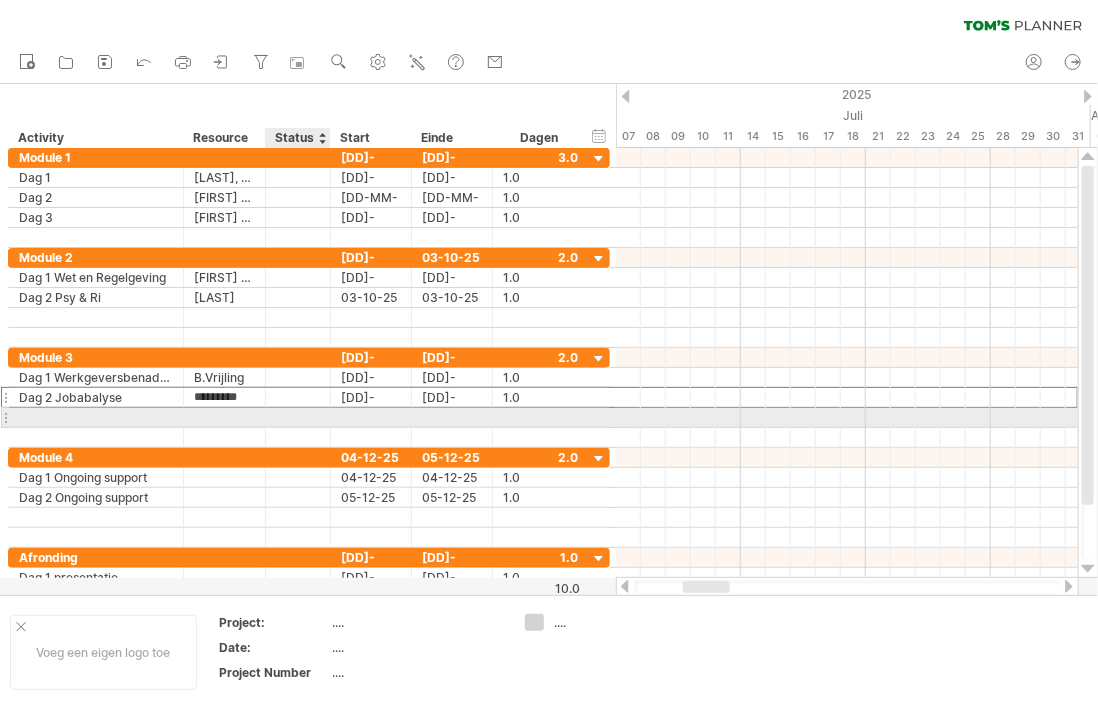 type on "**********" 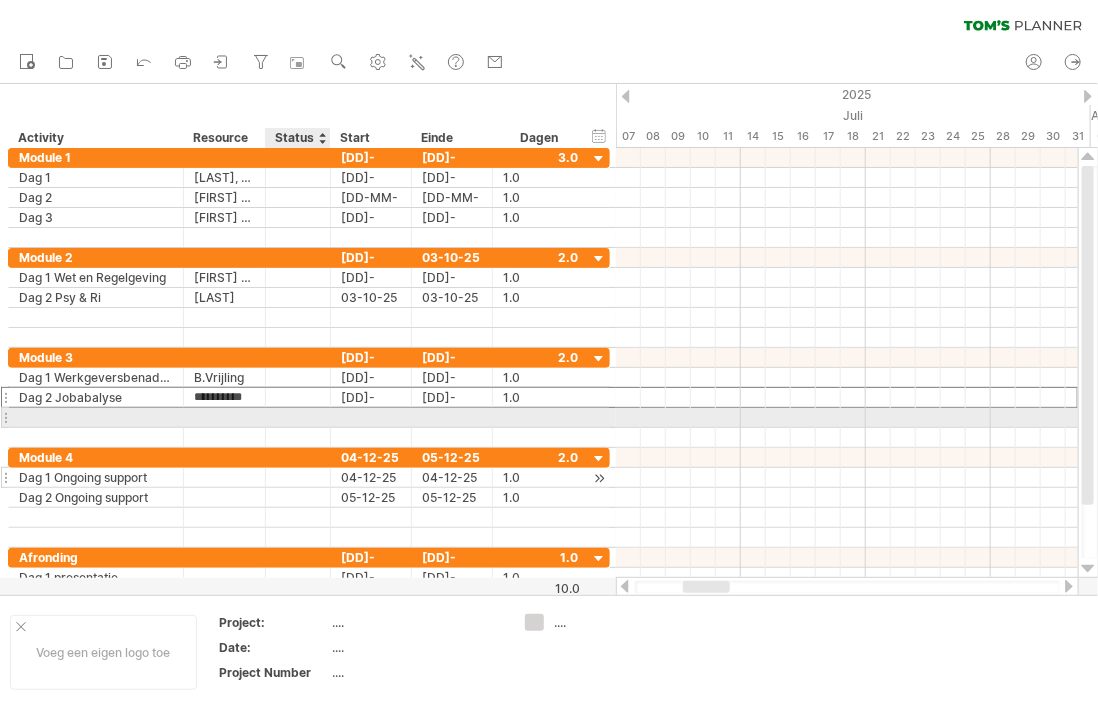 scroll, scrollTop: 0, scrollLeft: 0, axis: both 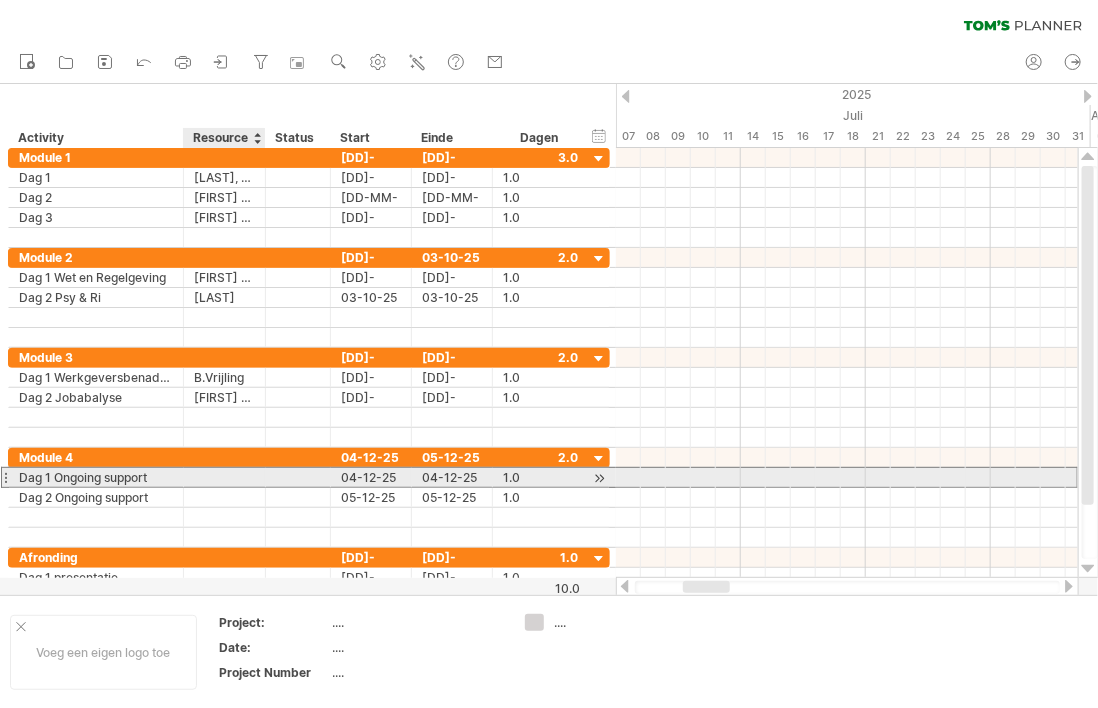 click at bounding box center [96, 477] 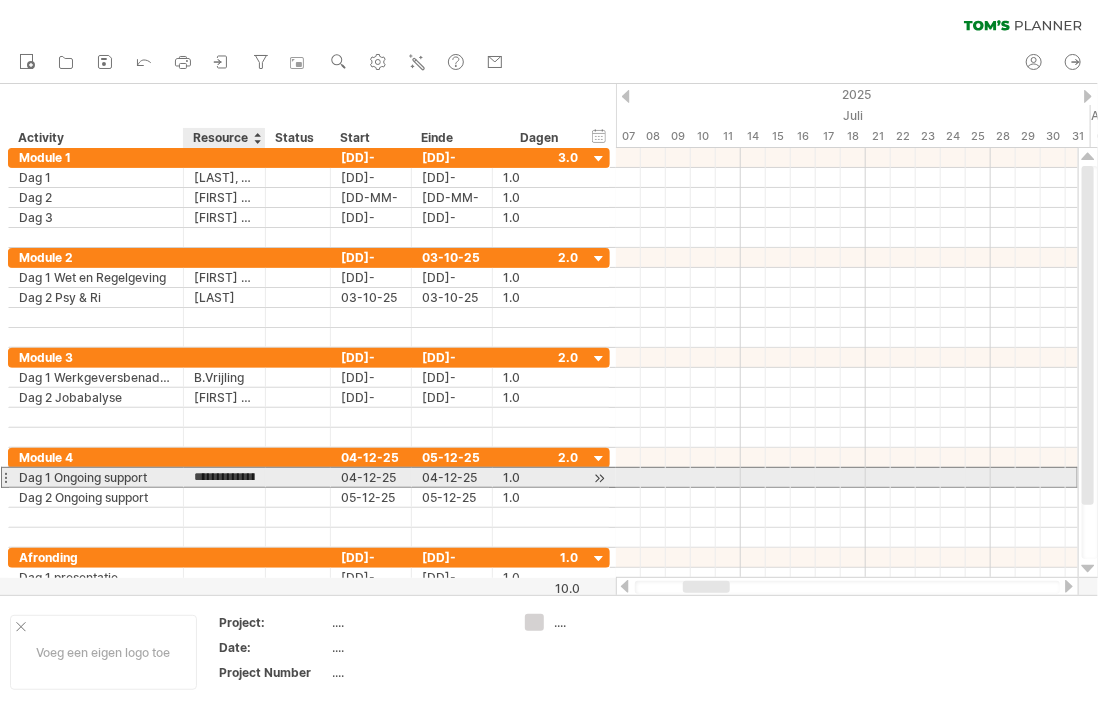 type on "**" 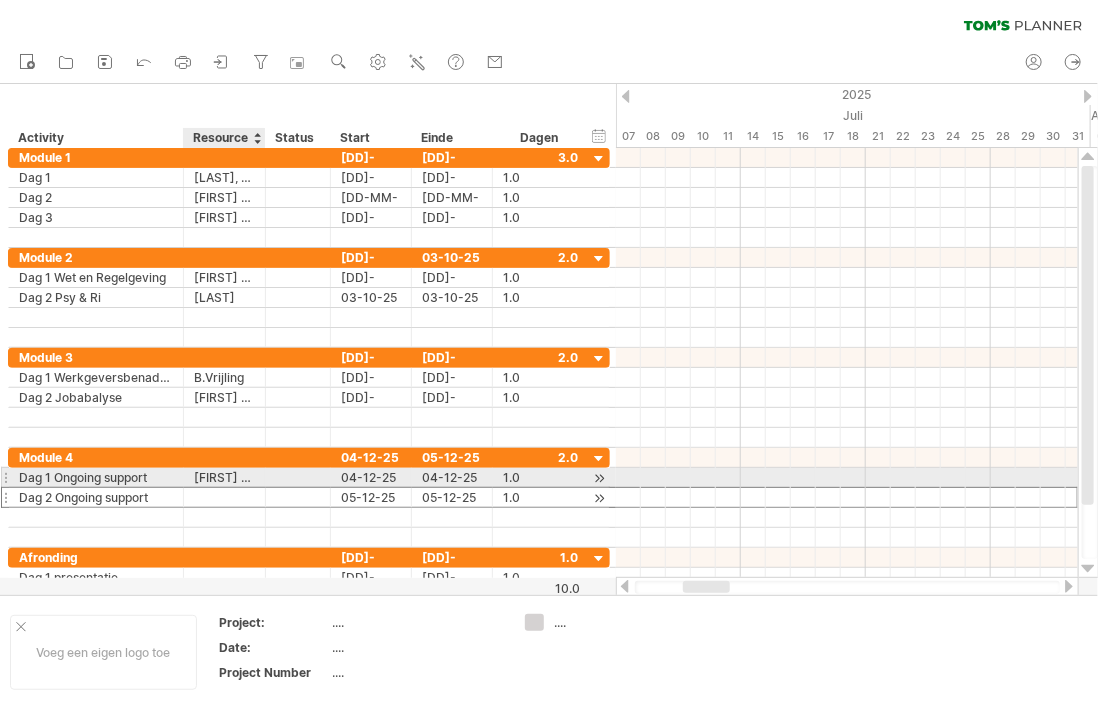 click at bounding box center (96, 497) 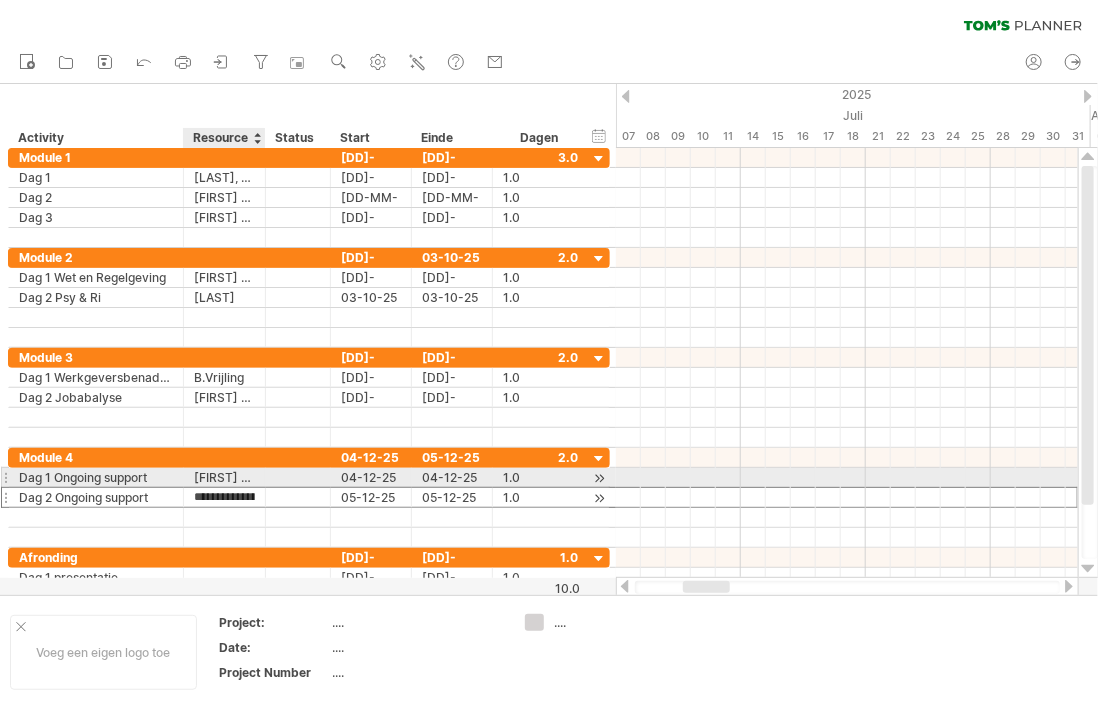type on "**" 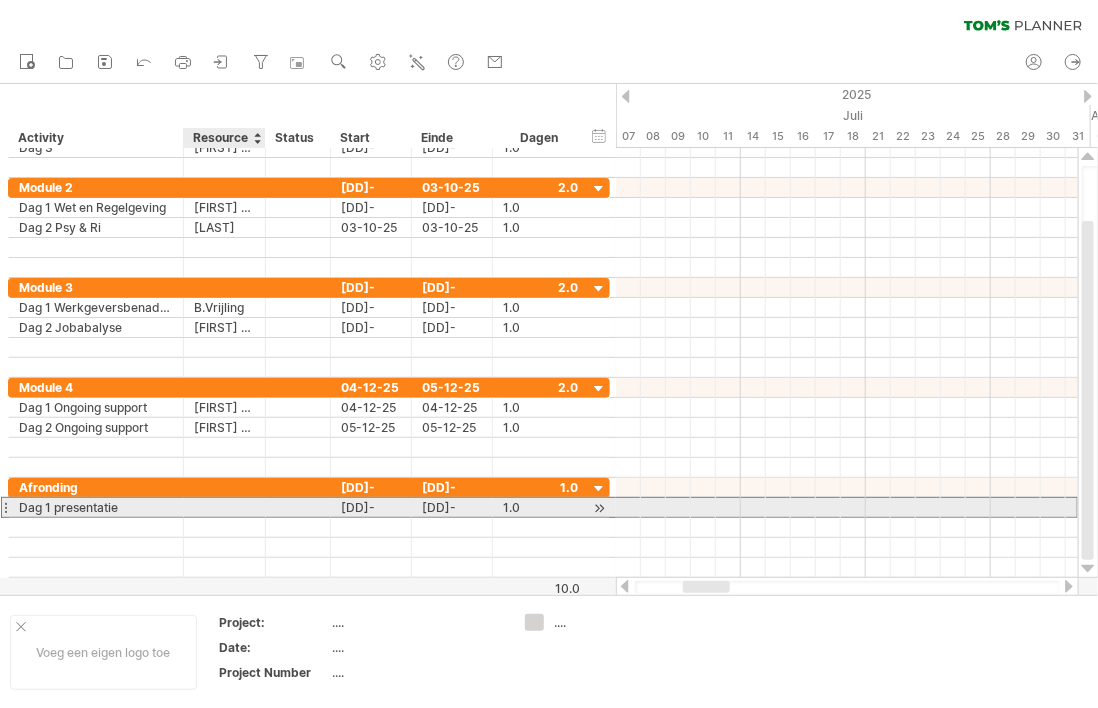 click at bounding box center (96, 507) 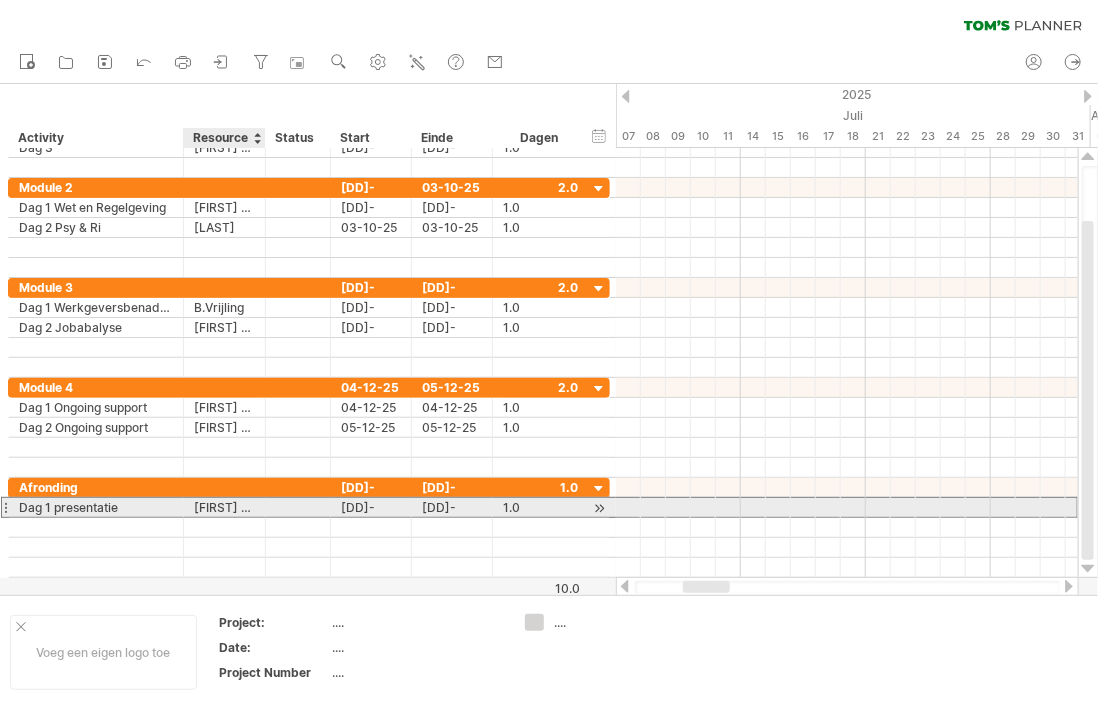 click on "[FIRST] [LAST]" at bounding box center [96, 507] 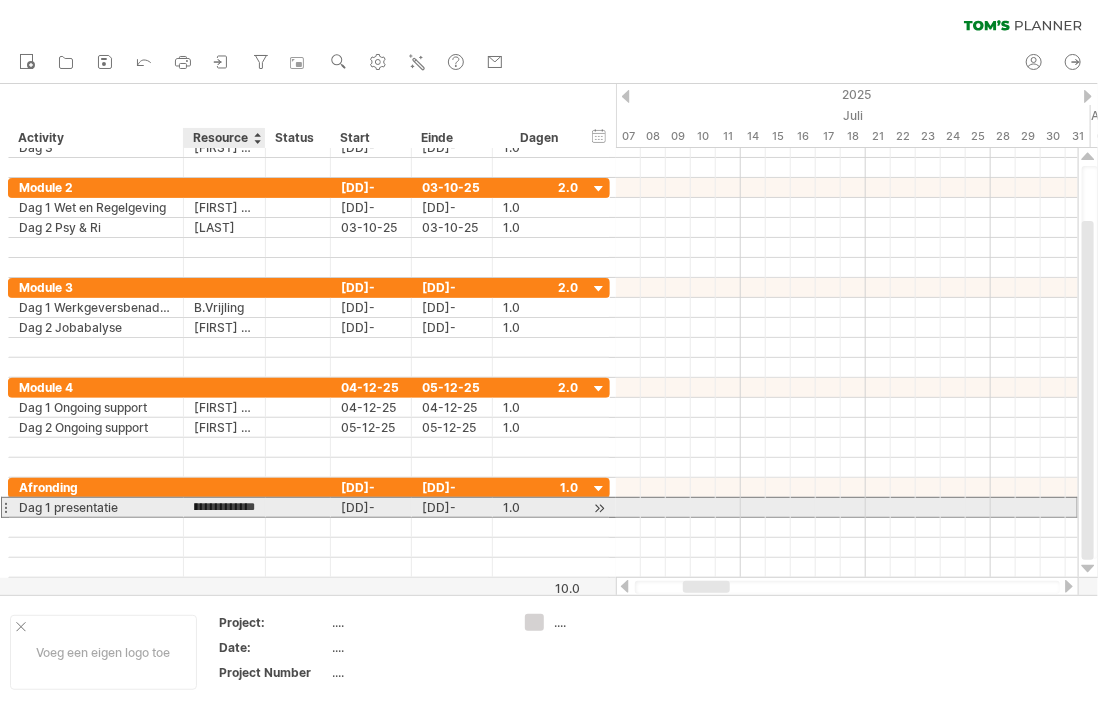 type on "**********" 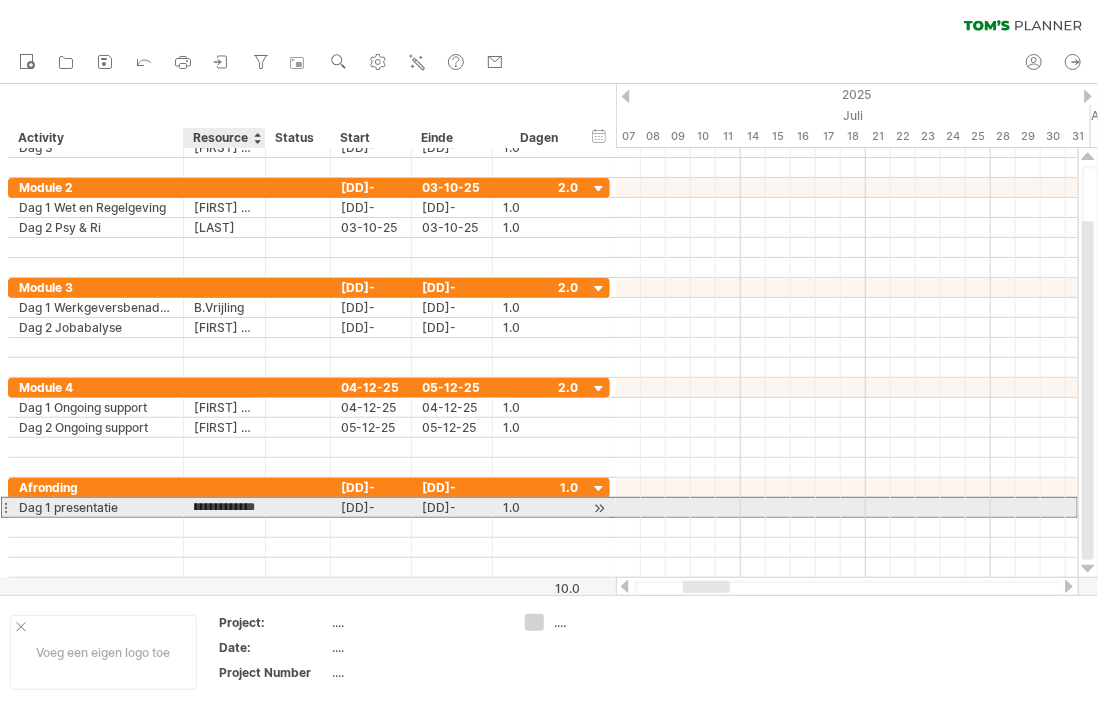 scroll, scrollTop: 0, scrollLeft: 39, axis: horizontal 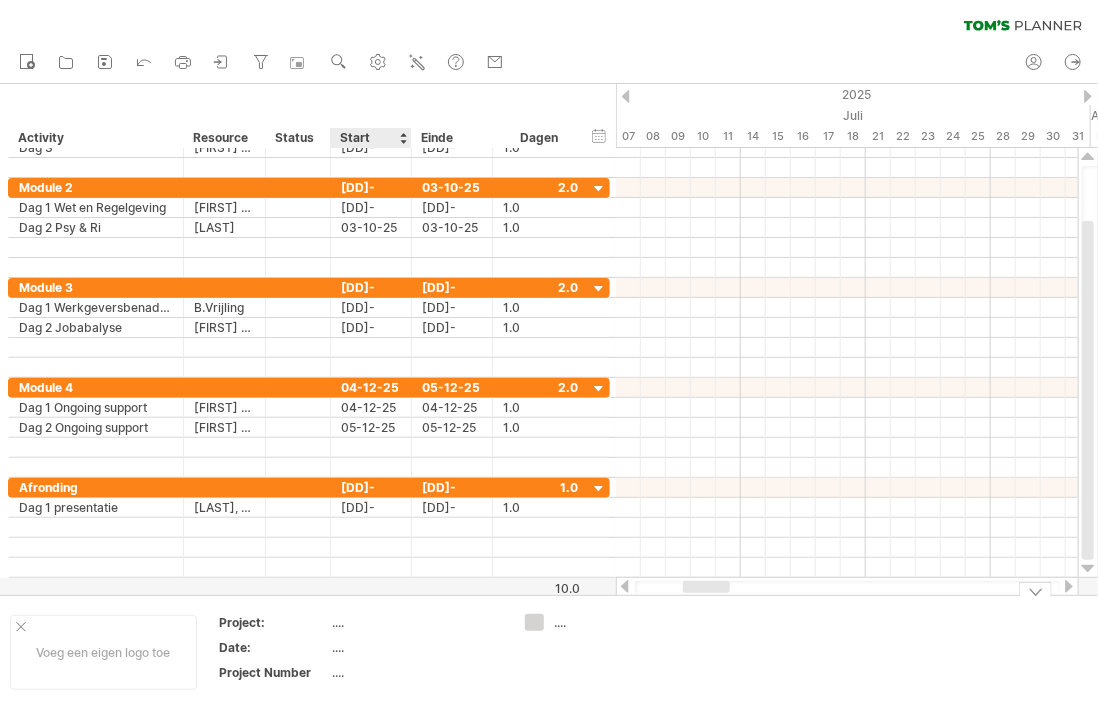 click on "...." at bounding box center [417, 622] 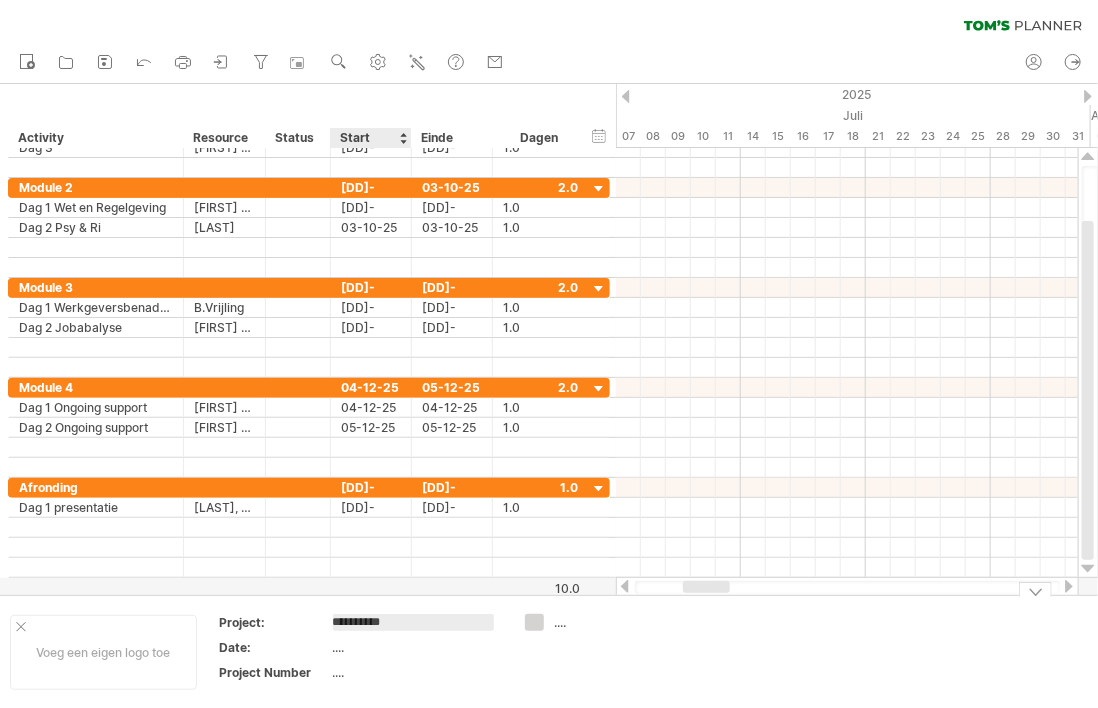 type on "**********" 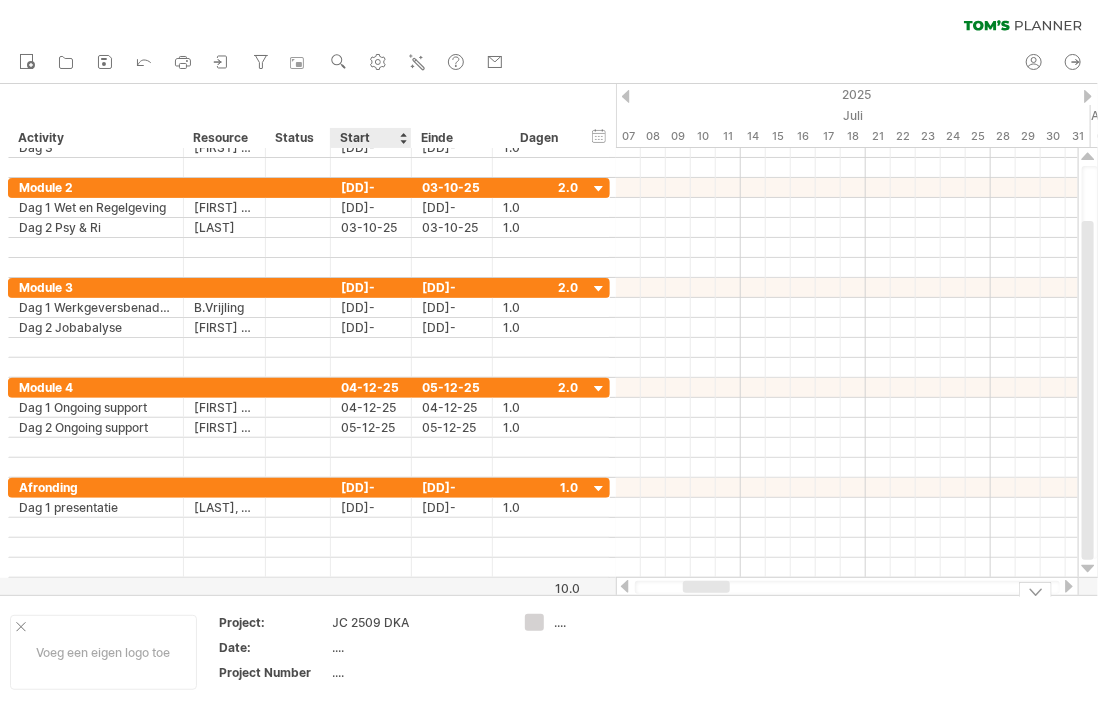 click on "...." at bounding box center [417, 622] 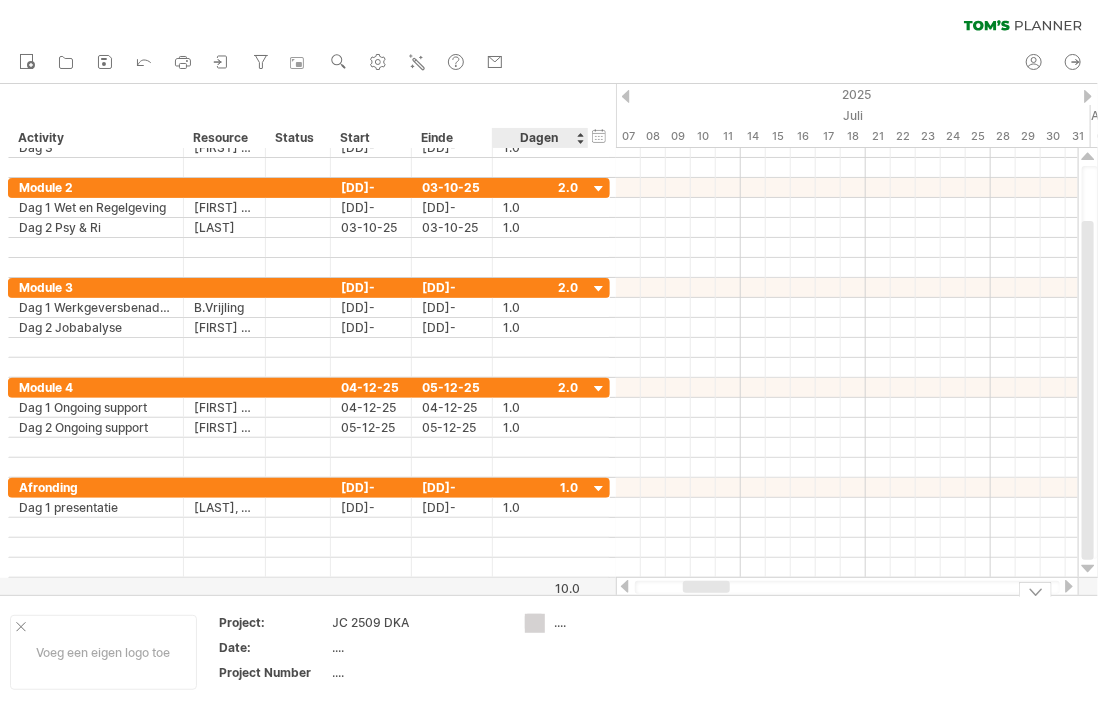 click on "Probeert verbinding te maken met plan.tomsplanner.nl
Opnieuw verbonden
0%
wissen filter
toepassen filter" at bounding box center (549, 354) 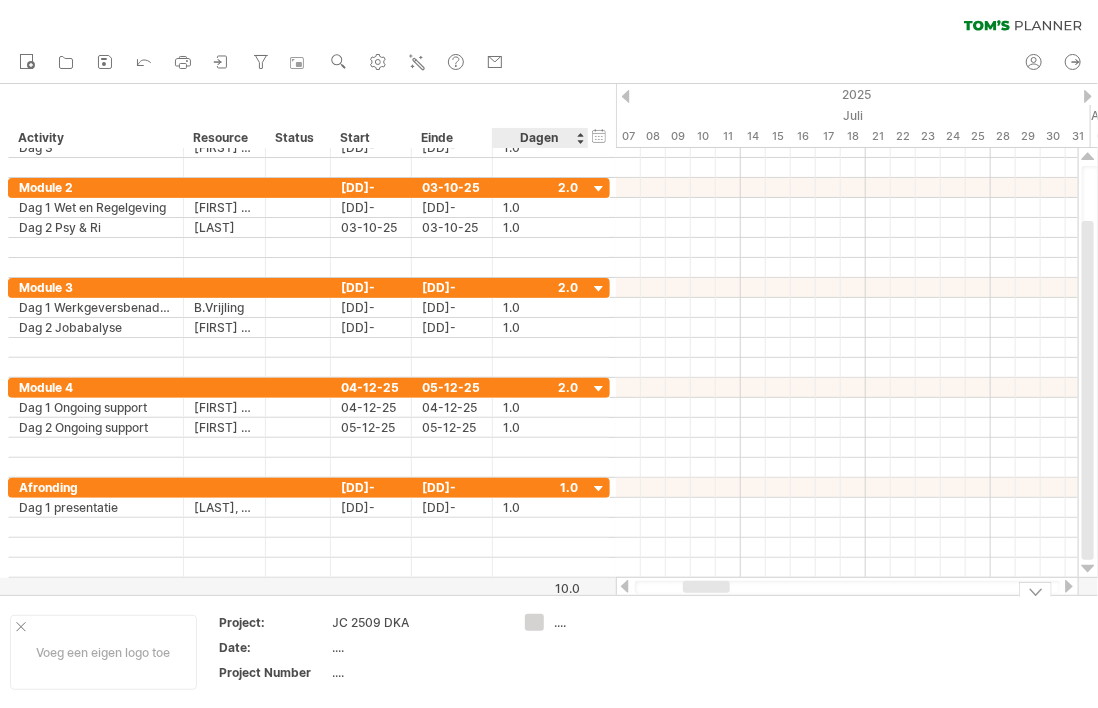 click on "...." at bounding box center [608, 622] 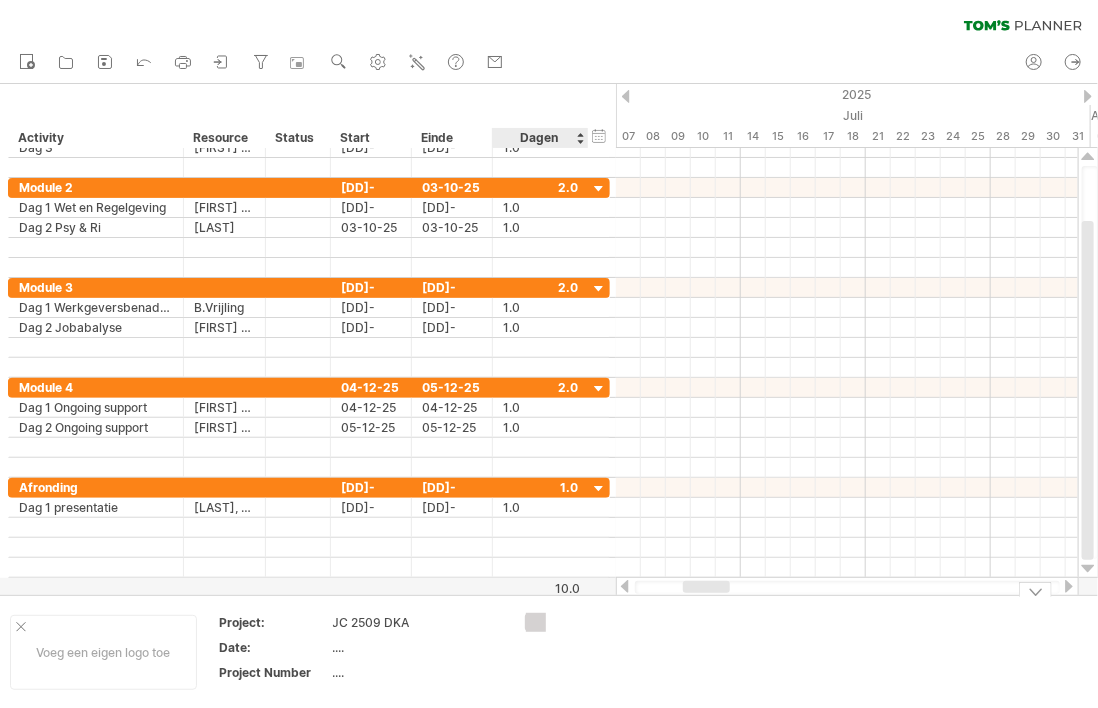 click on "Probeert verbinding te maken met plan.tomsplanner.nl
Opnieuw verbonden
0%
wissen filter
toepassen filter" at bounding box center (549, 354) 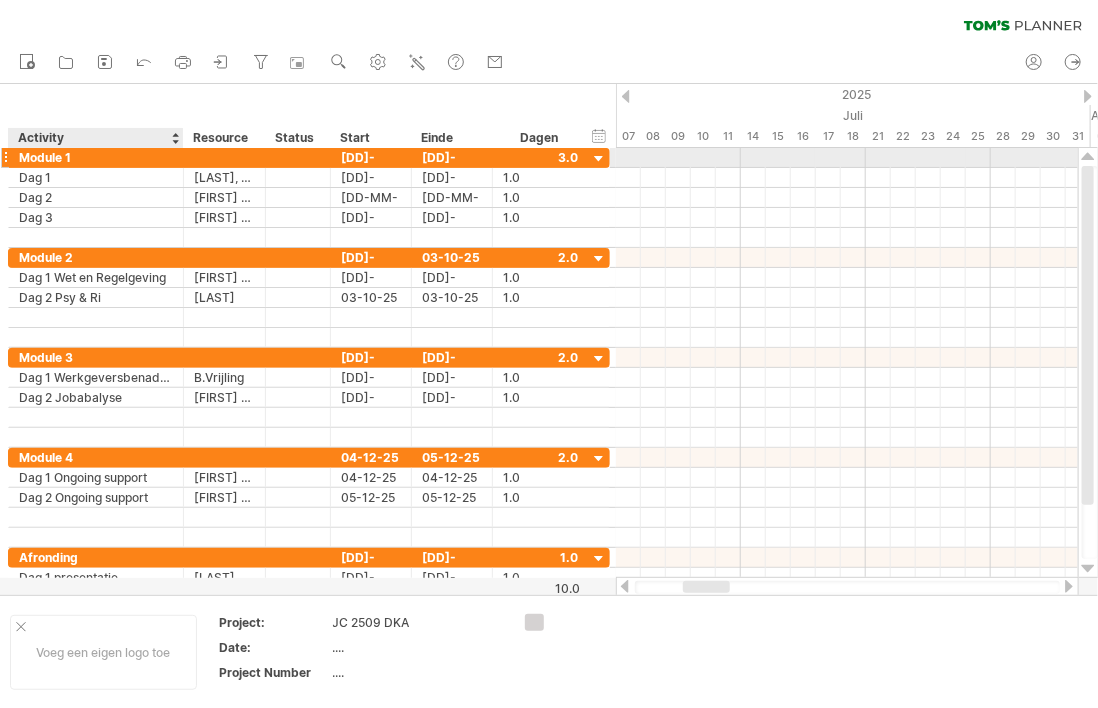 click on "******** Module 1" at bounding box center (96, 157) 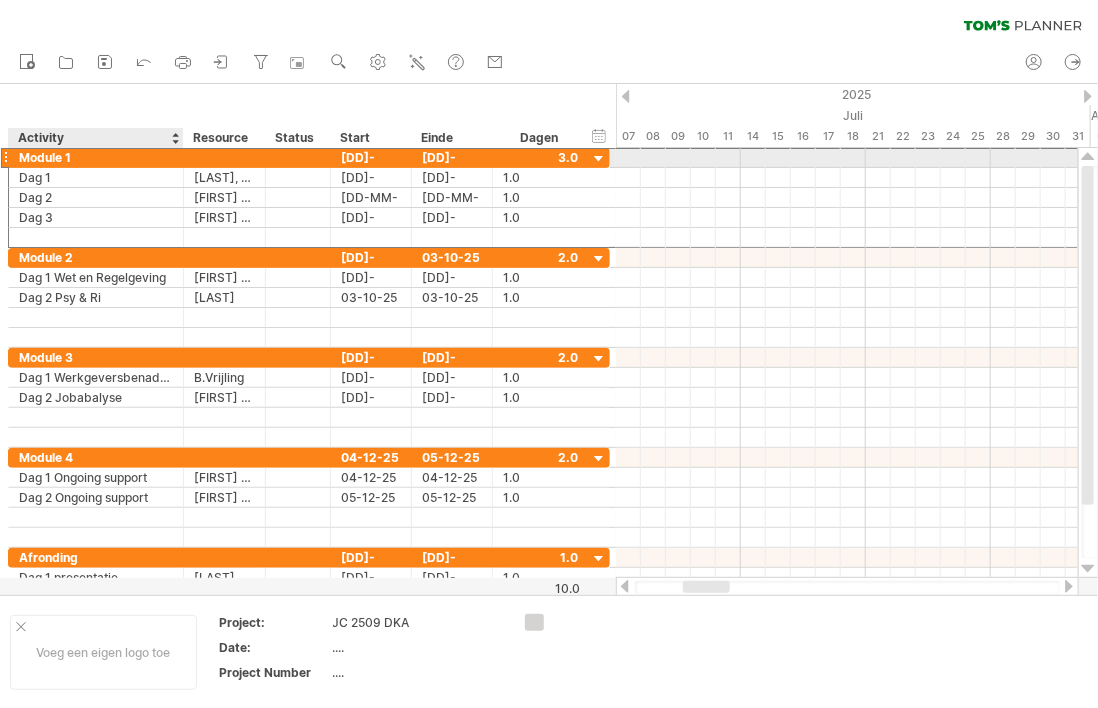 click on "Module 1" at bounding box center [96, 157] 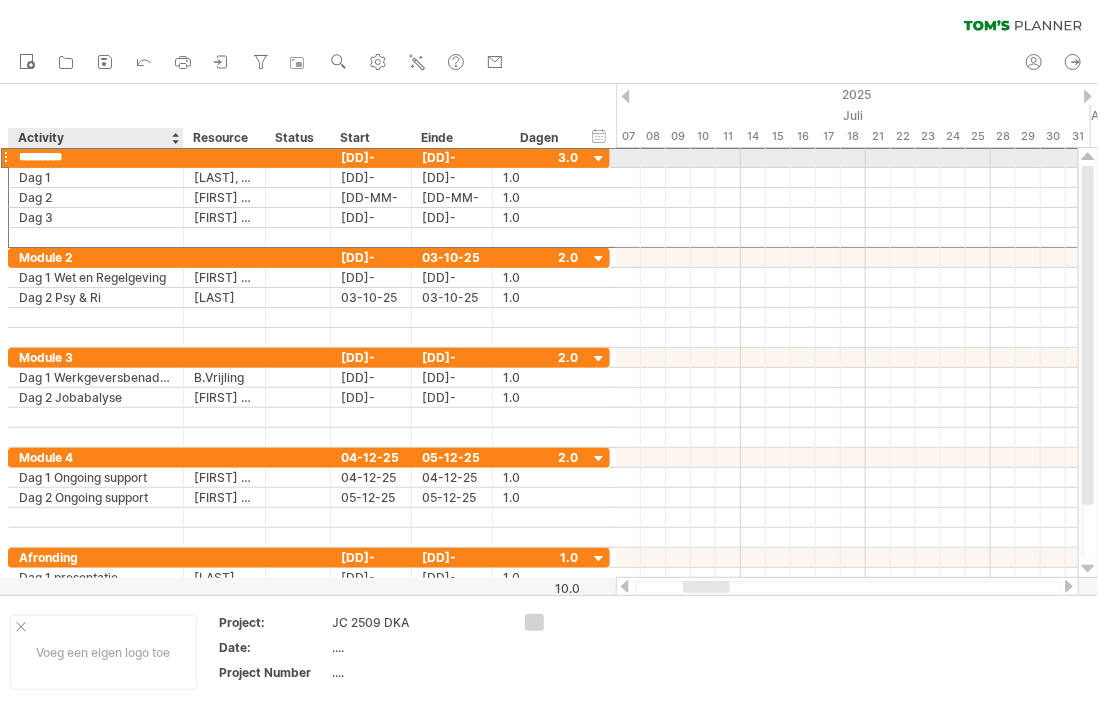 click on "********" at bounding box center [96, 157] 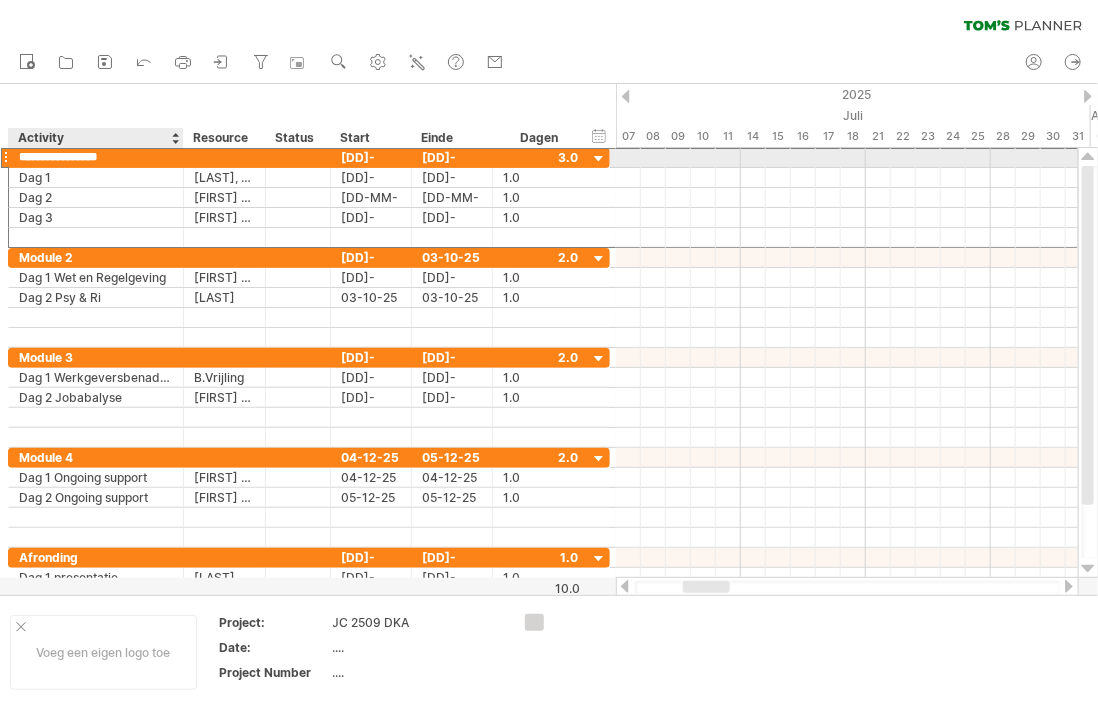 type on "**********" 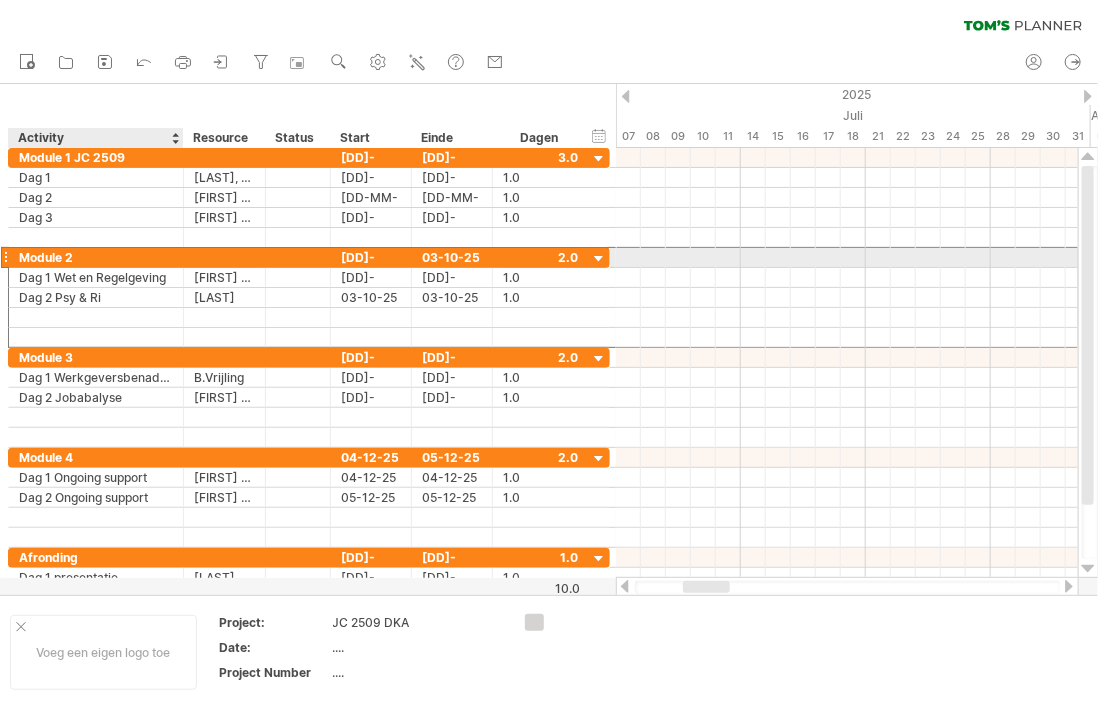 click on "Module 2" at bounding box center (96, 257) 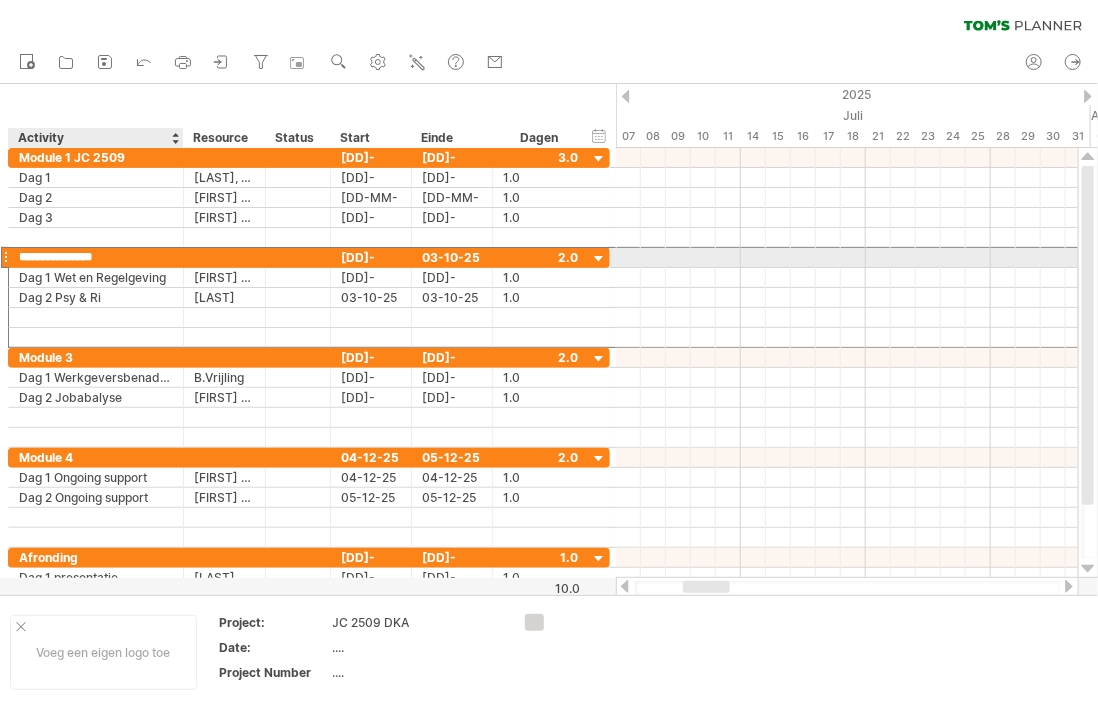 type on "**********" 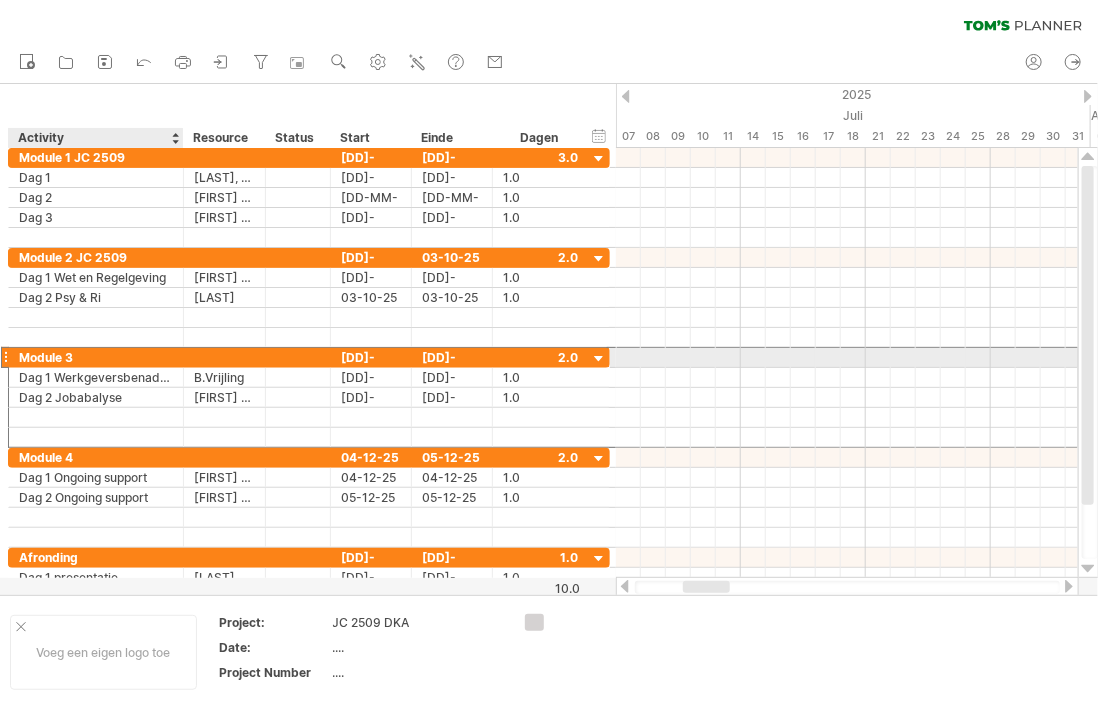 click on "Module 3" at bounding box center (96, 357) 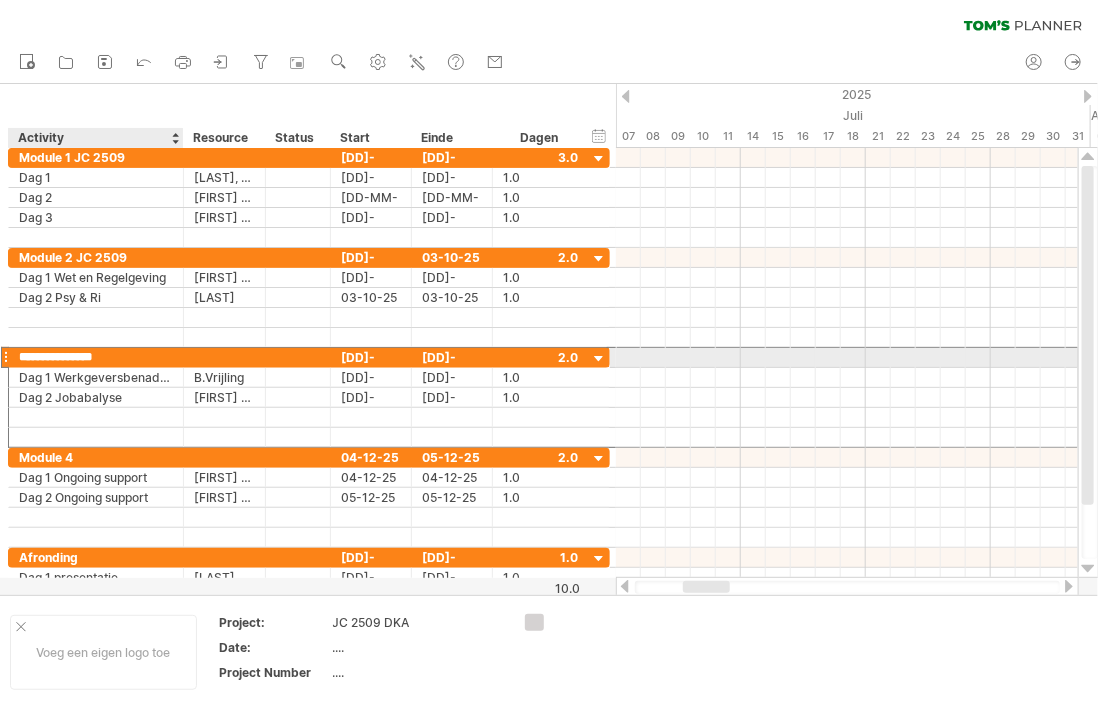 type on "**********" 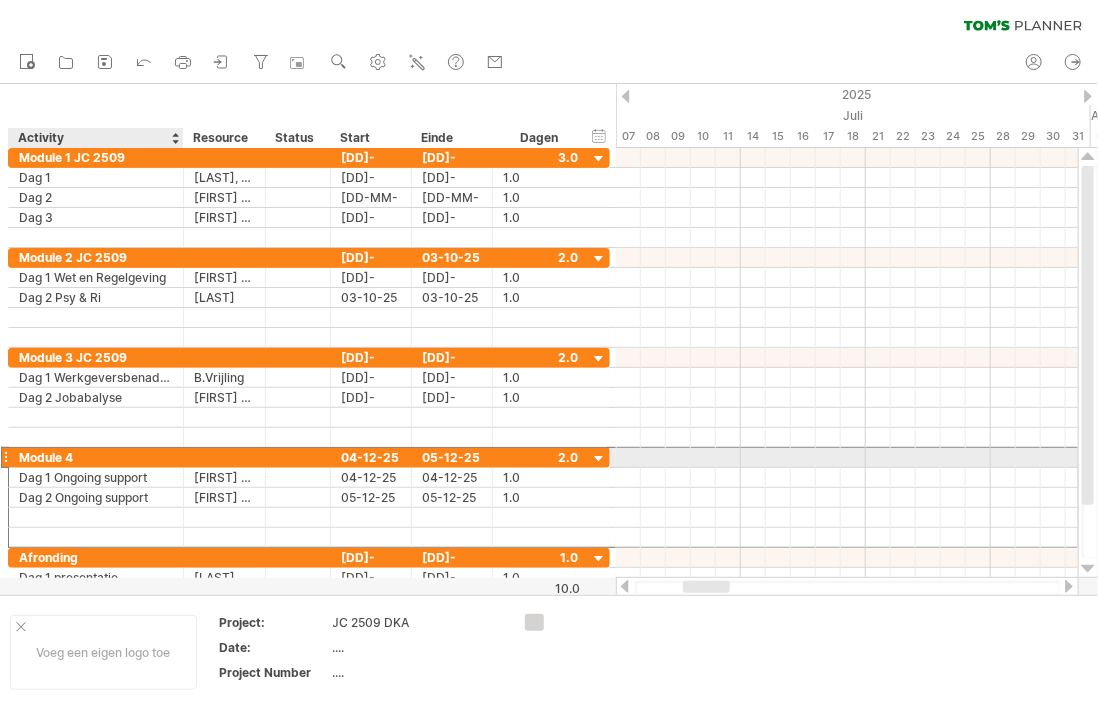 click on "Module 4" at bounding box center (96, 457) 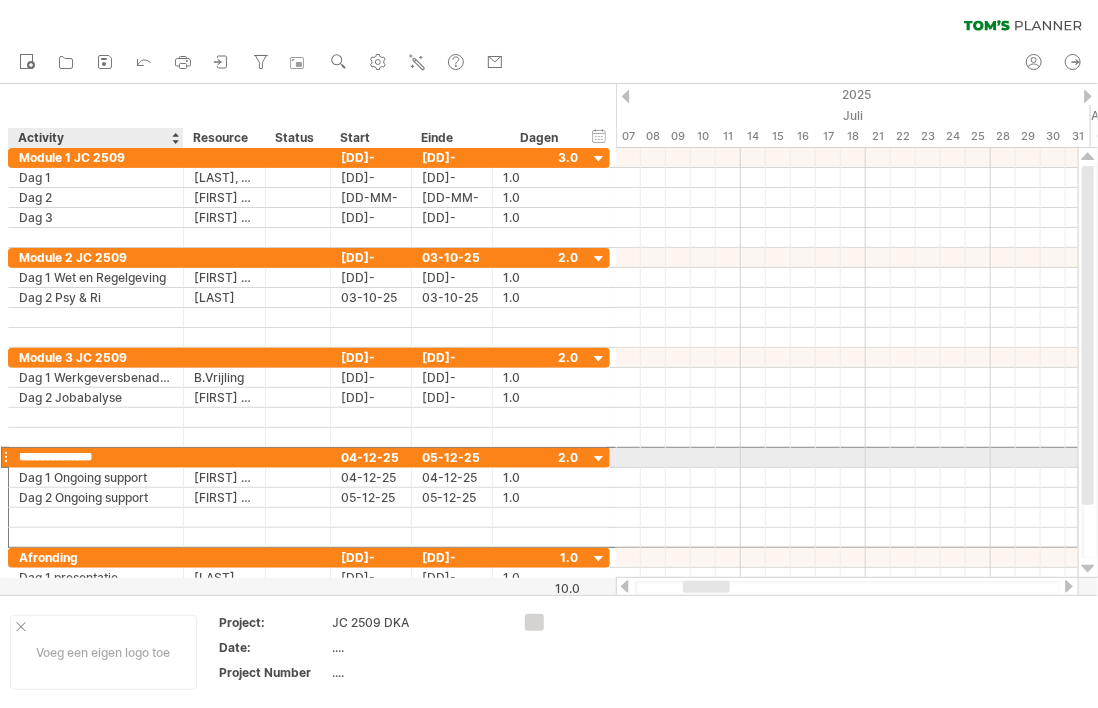 type on "**********" 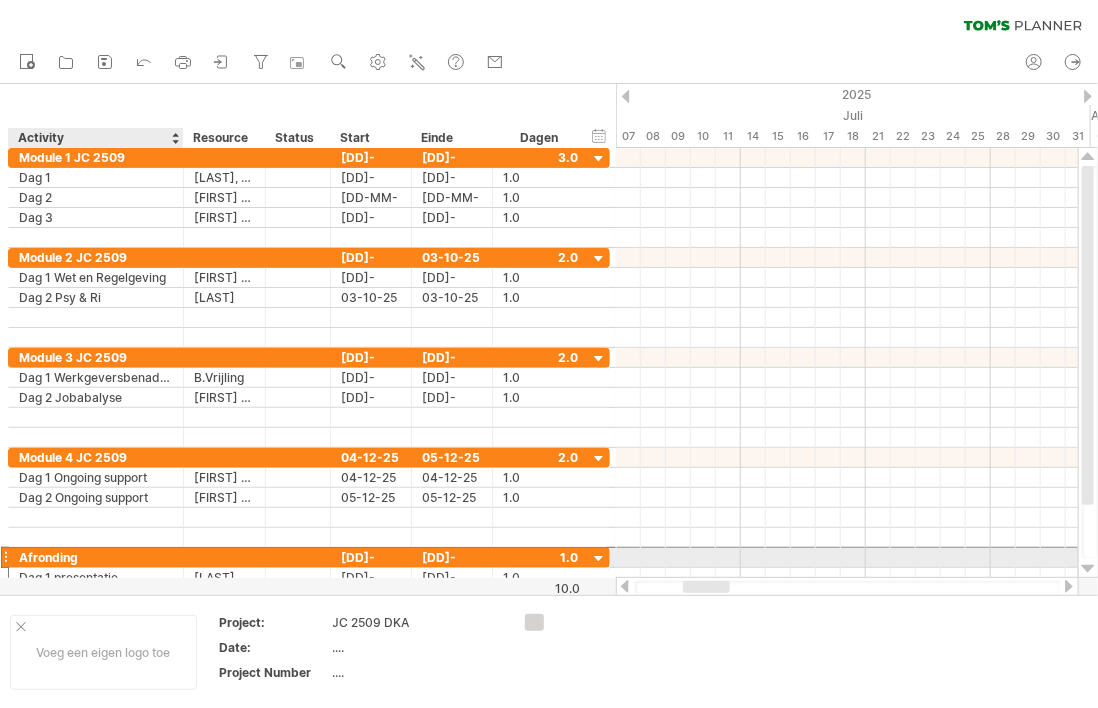 click on "Afronding" at bounding box center [96, 557] 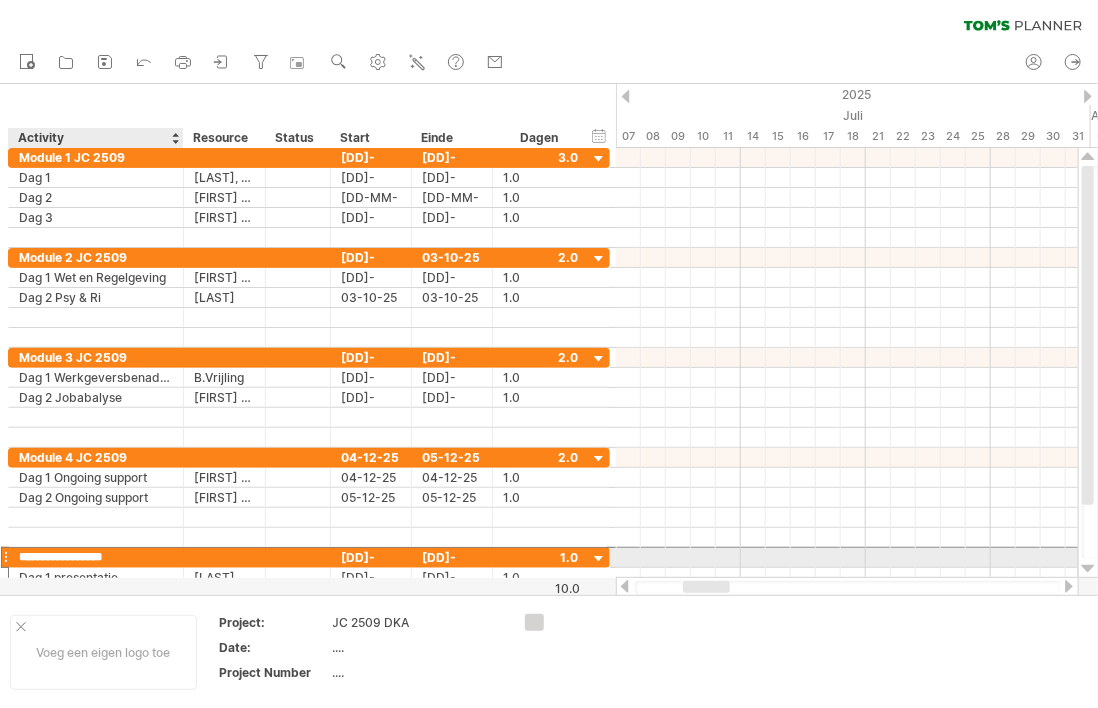 click on "**********" at bounding box center (96, 557) 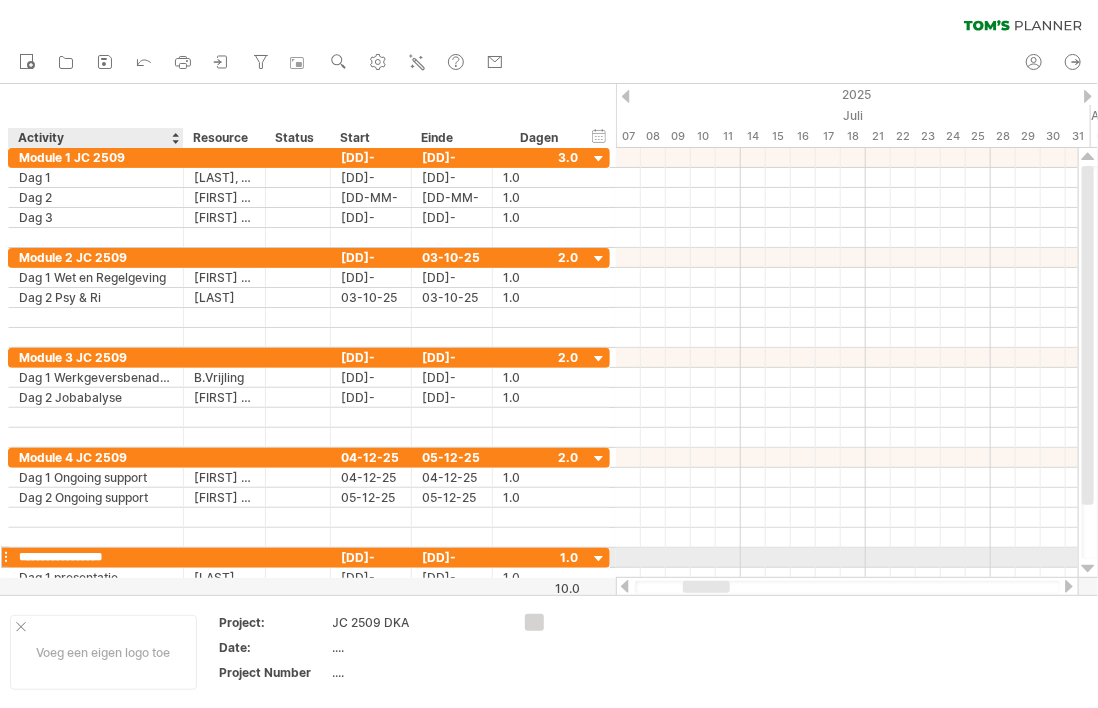 click on "**********" at bounding box center (96, 557) 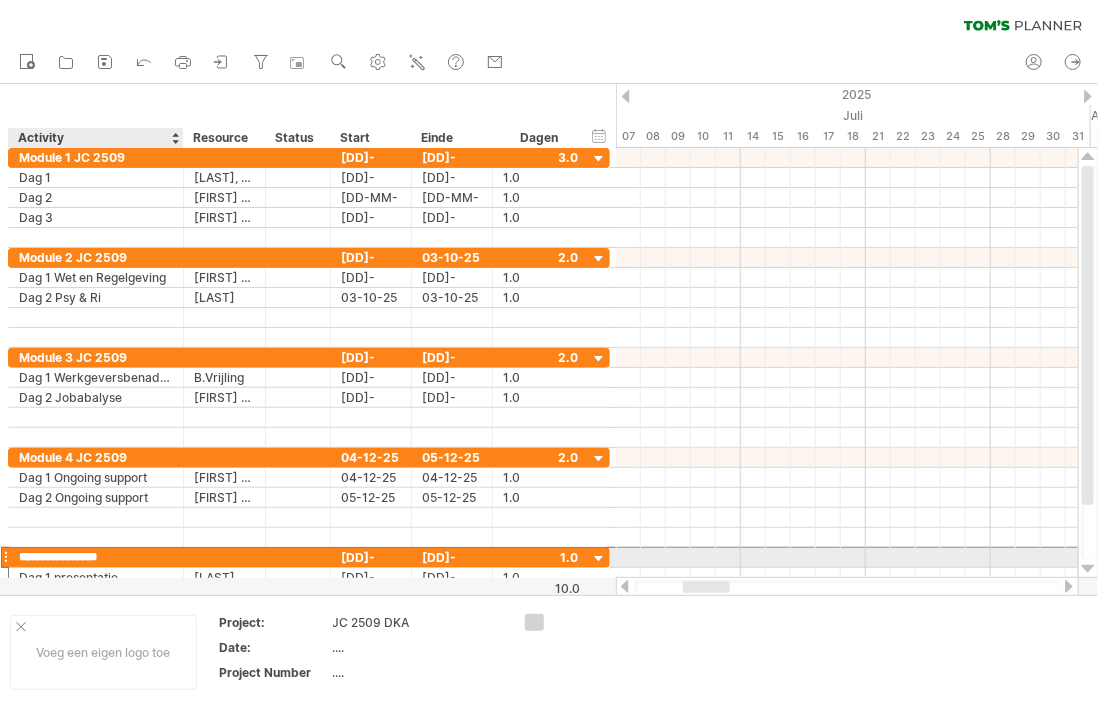 type on "**********" 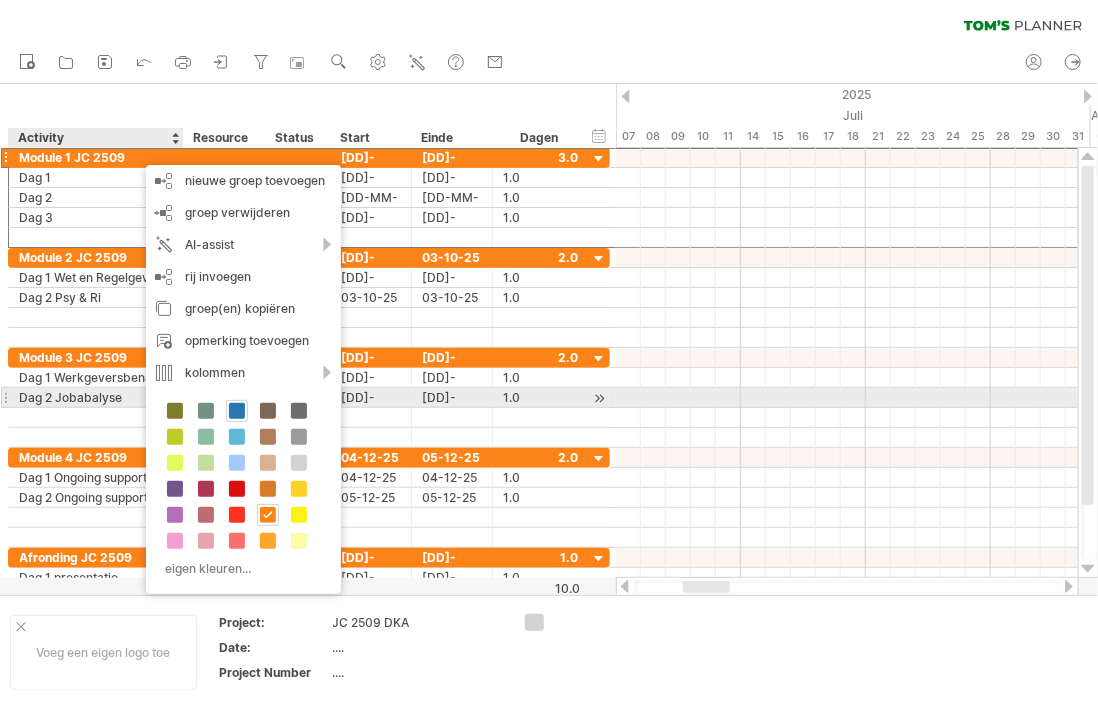 click at bounding box center [237, 411] 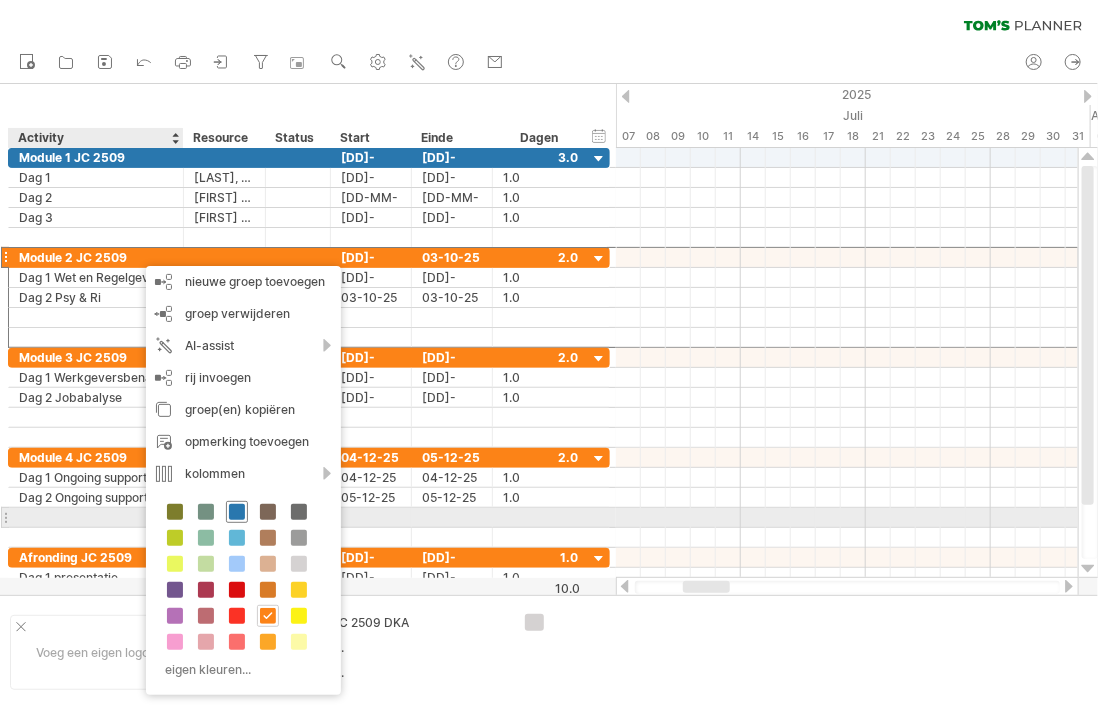 click at bounding box center (237, 512) 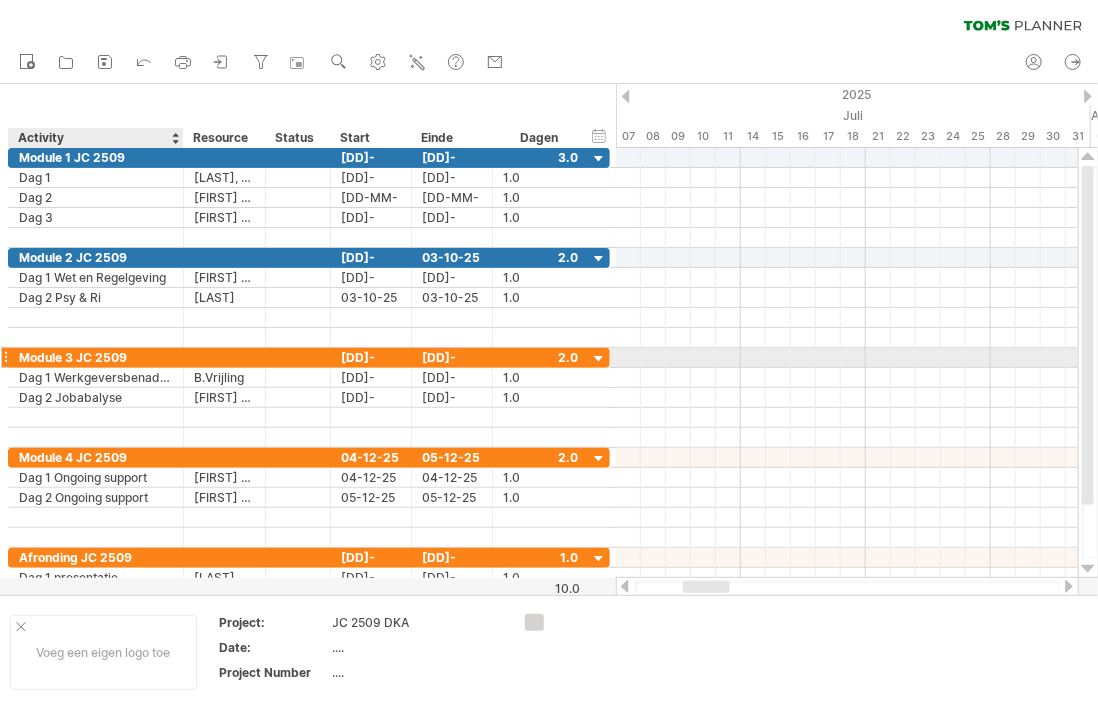 click on "Module 3 JC 2509" at bounding box center [96, 357] 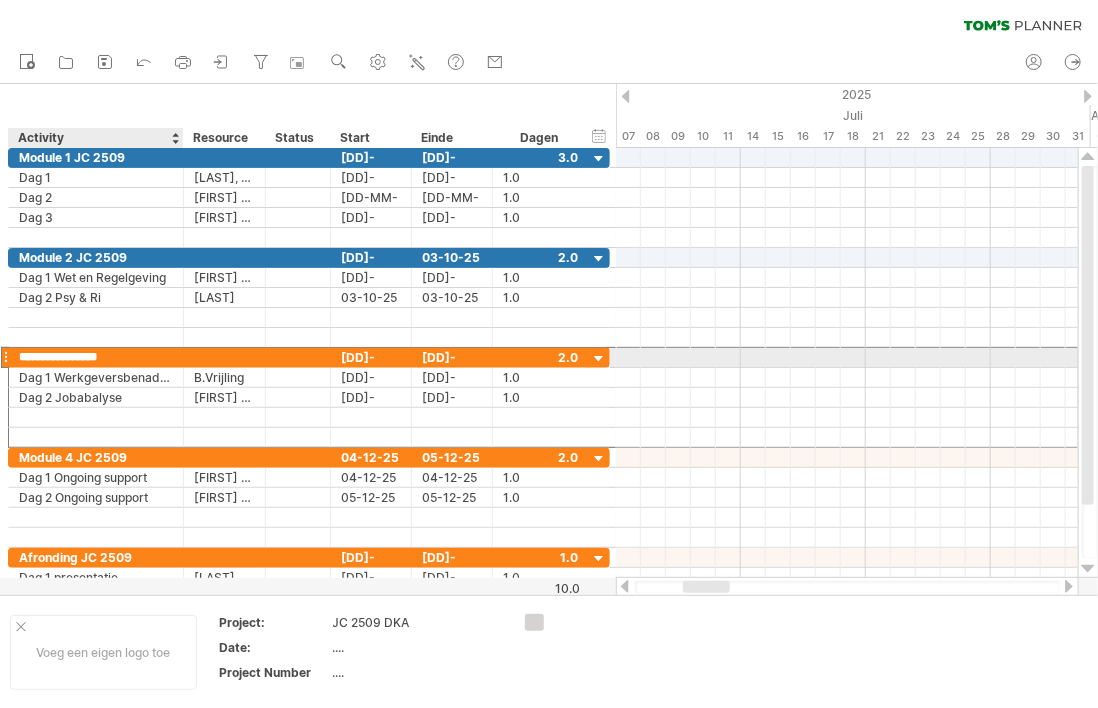 click on "**********" at bounding box center (96, 357) 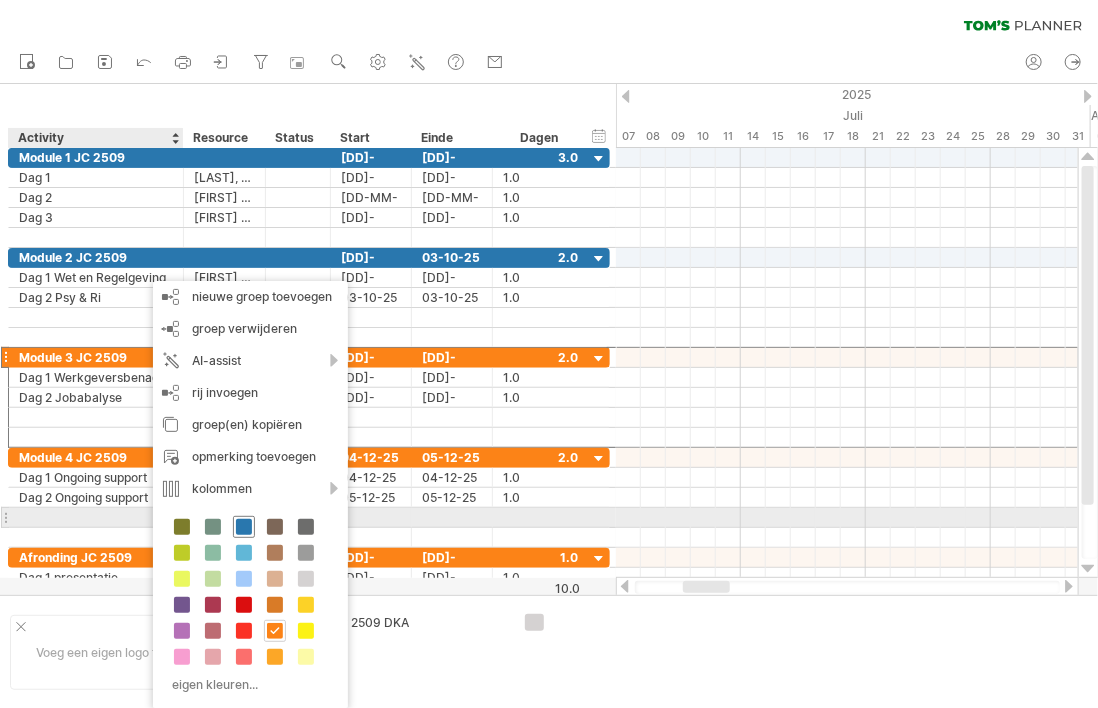 click at bounding box center (244, 527) 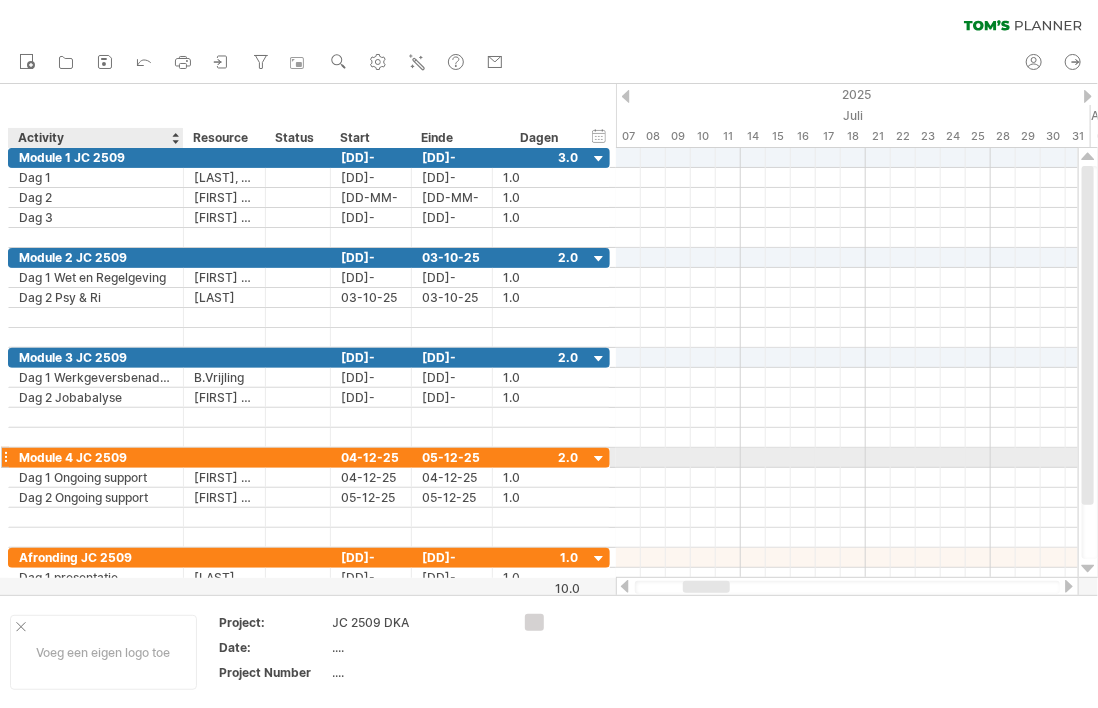click on "Module 4 JC 2509" at bounding box center (96, 457) 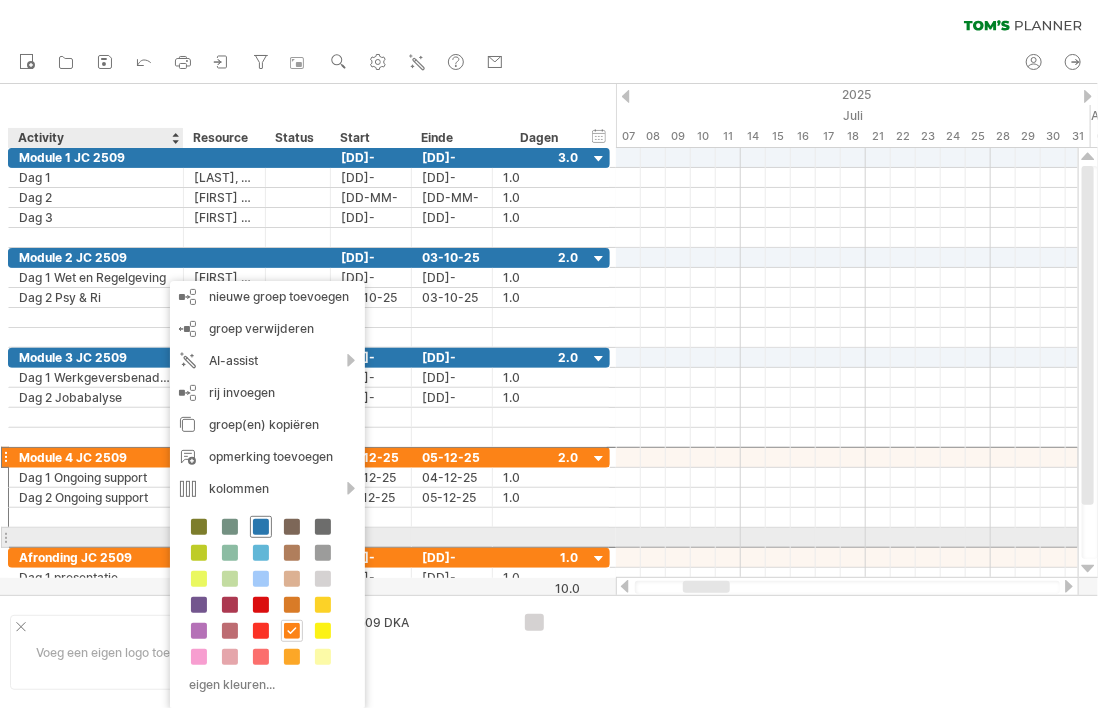 click at bounding box center (261, 527) 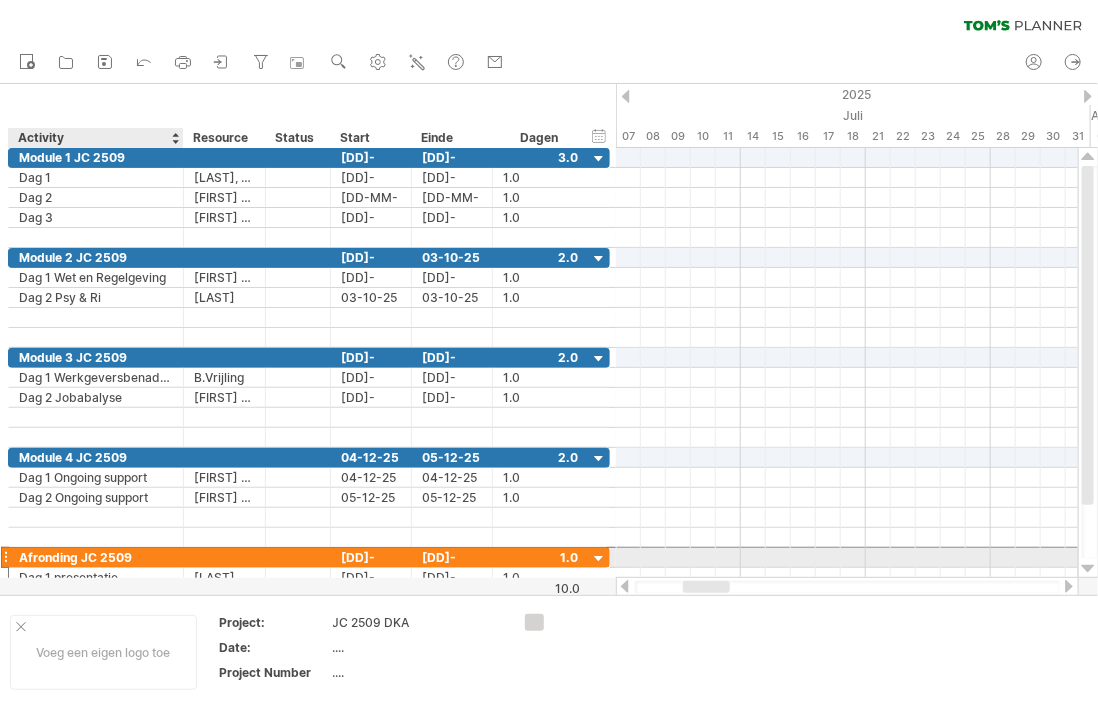 click on "Afronding JC 2509" at bounding box center [96, 557] 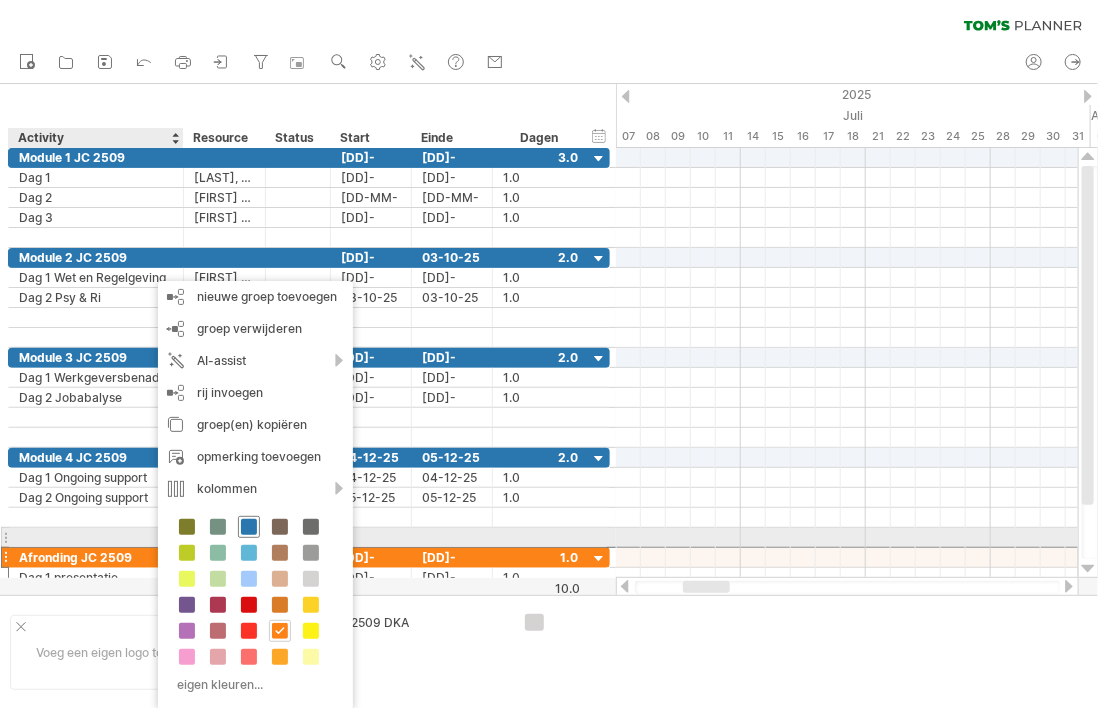 click at bounding box center [249, 527] 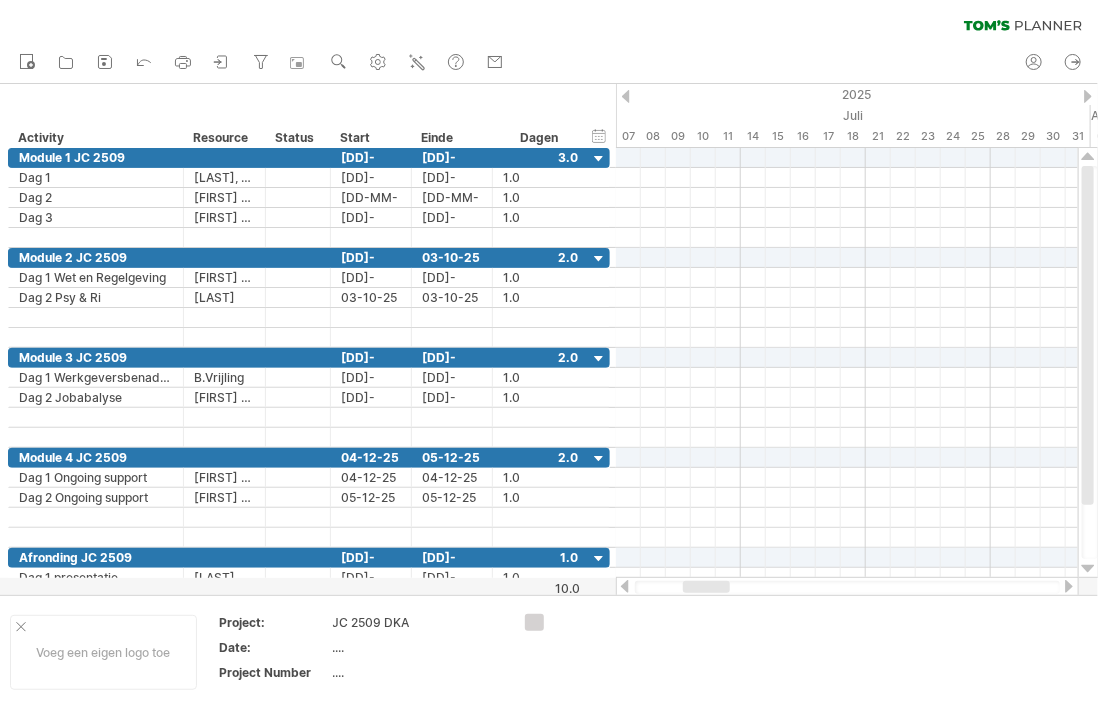 click at bounding box center (1088, 96) 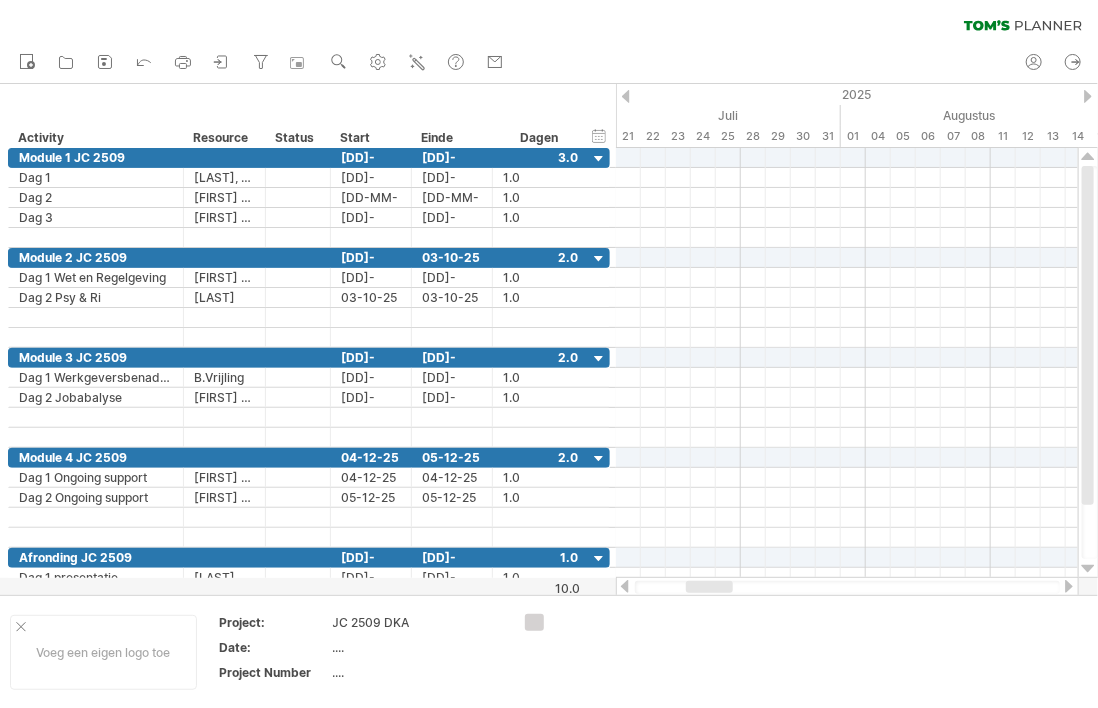 click at bounding box center (1088, 96) 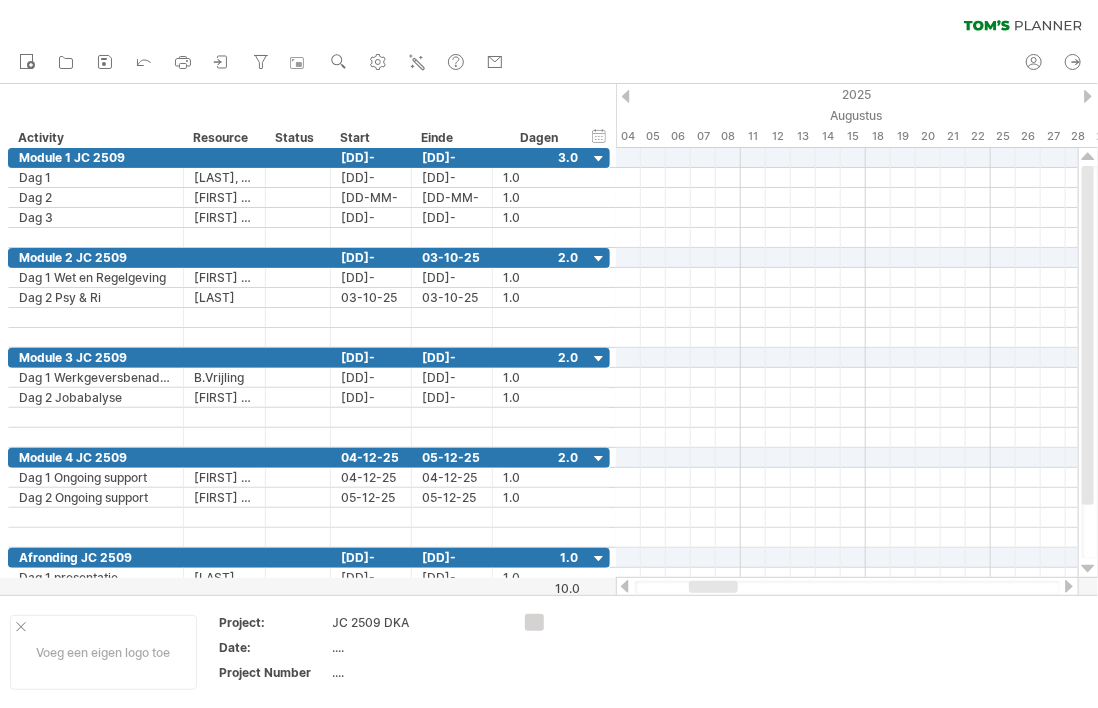 click at bounding box center (1088, 96) 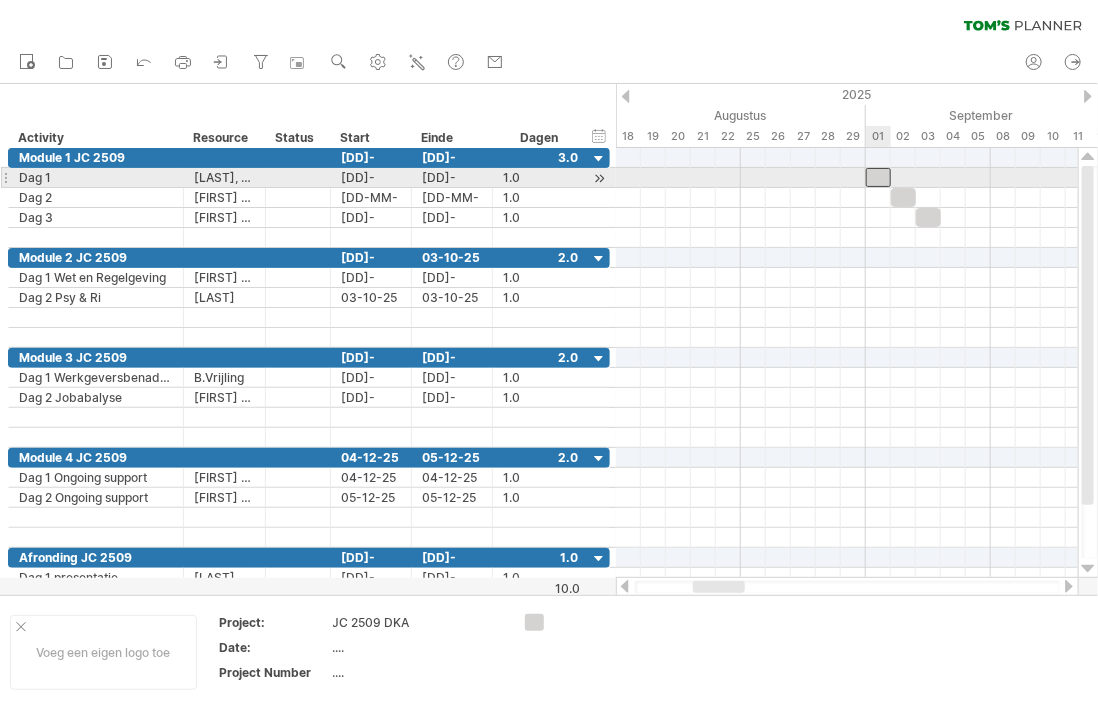 click at bounding box center [878, 177] 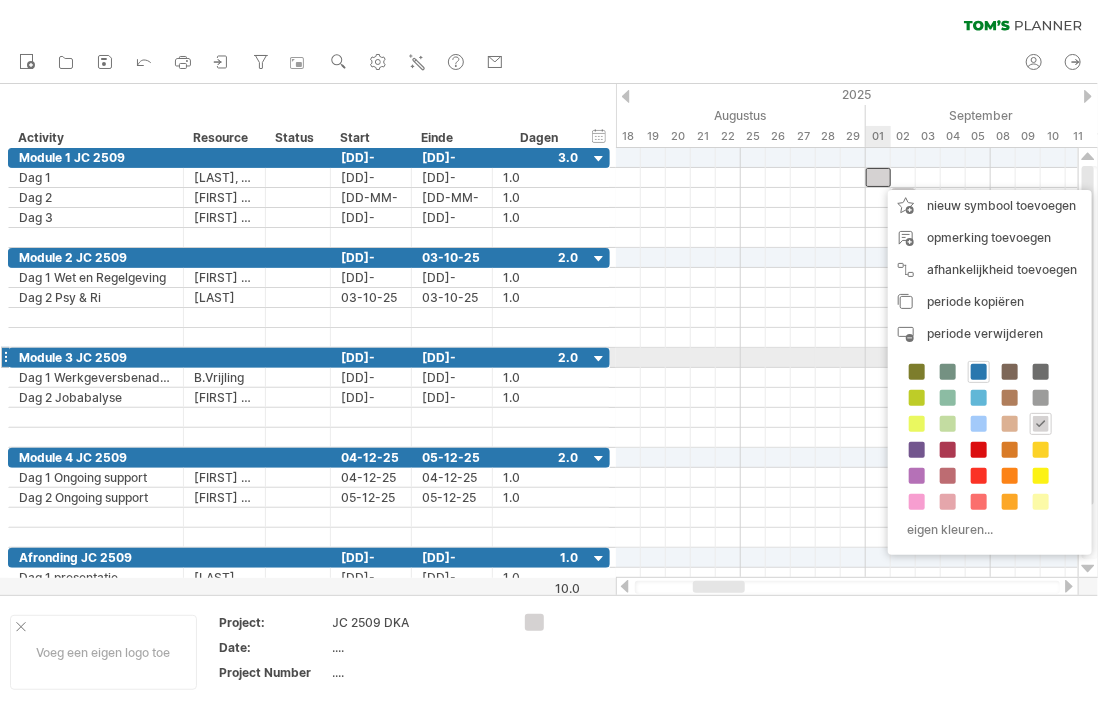 click at bounding box center [979, 372] 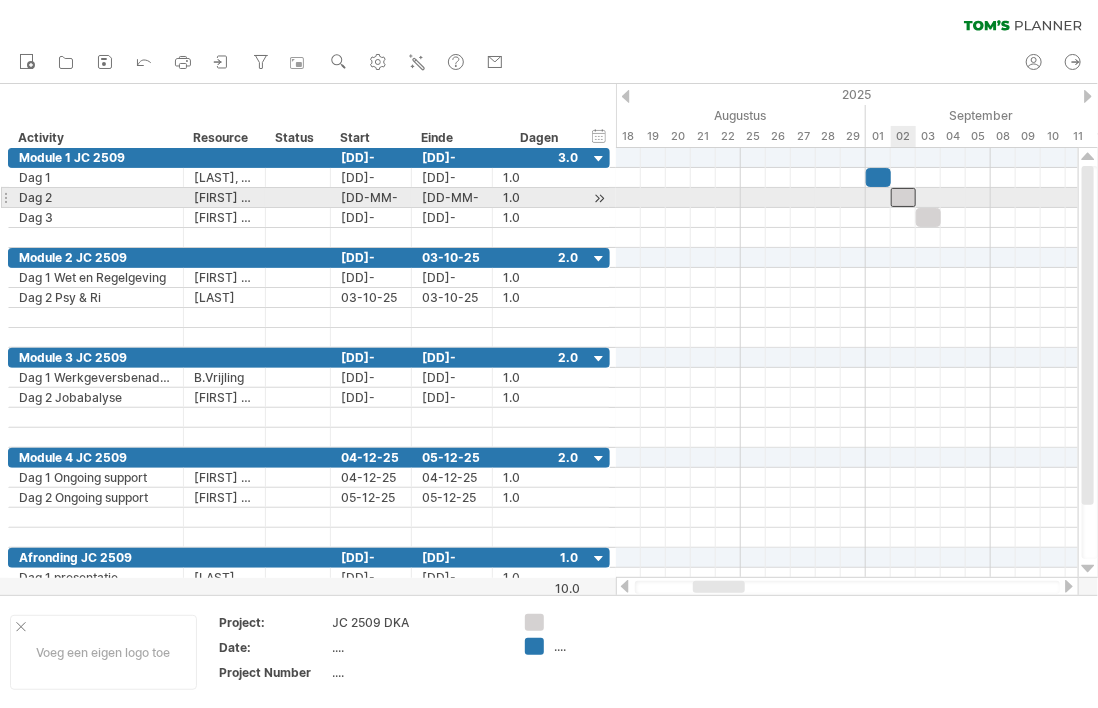 click at bounding box center (903, 197) 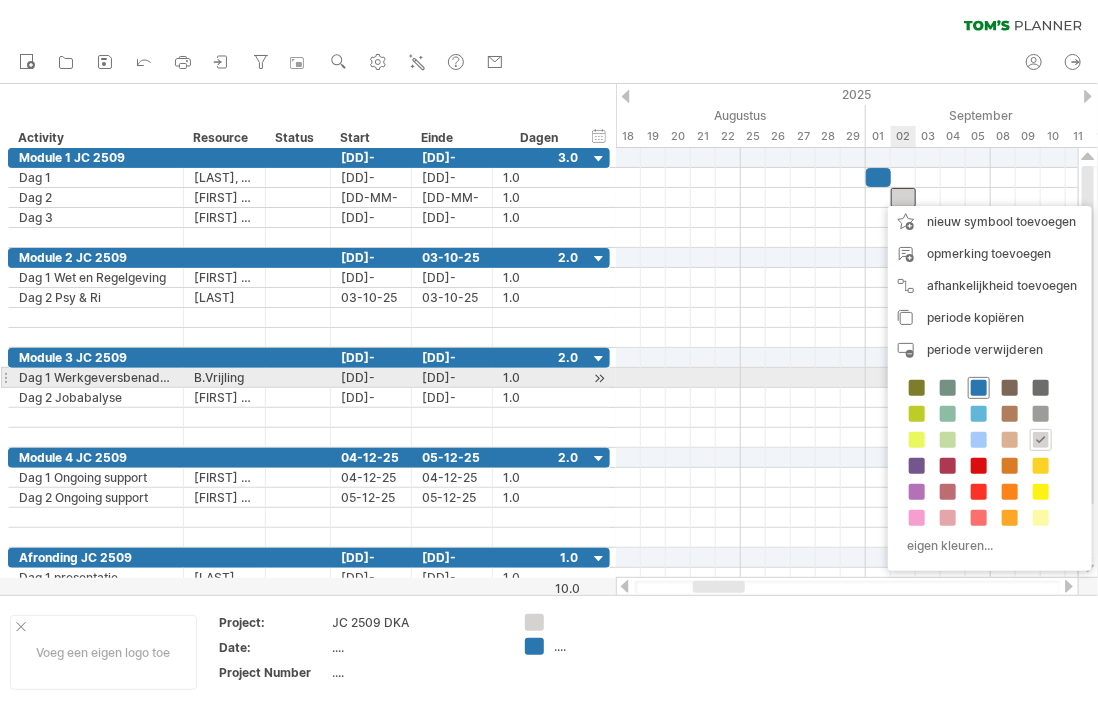 click at bounding box center [979, 388] 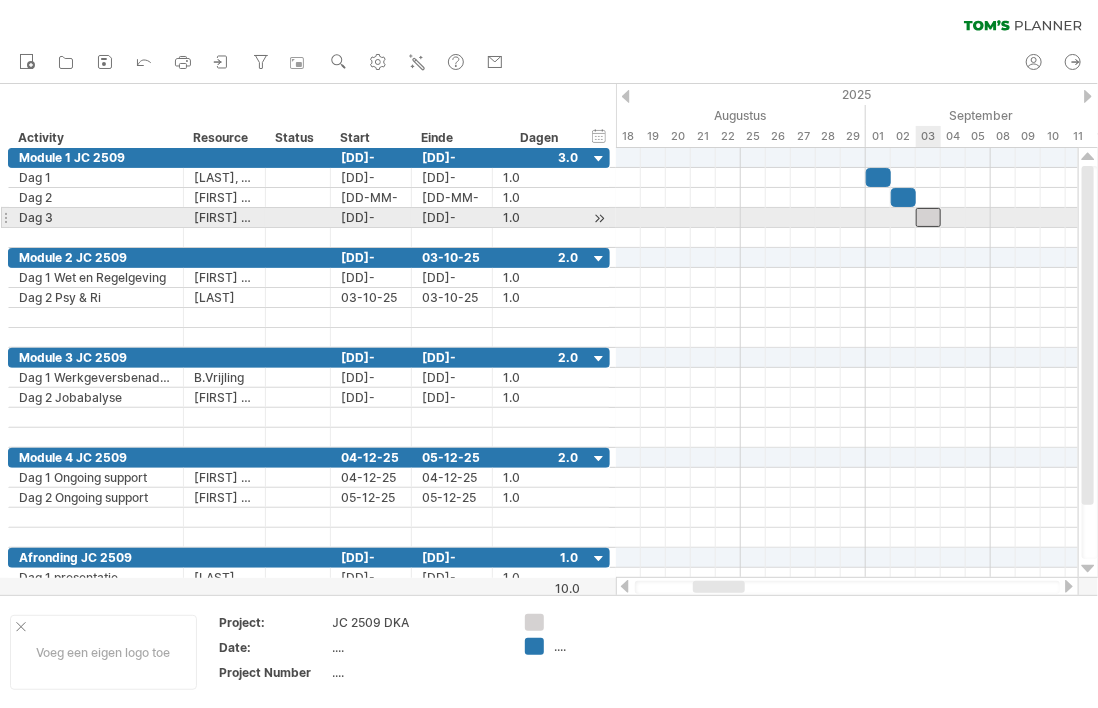 click at bounding box center [928, 217] 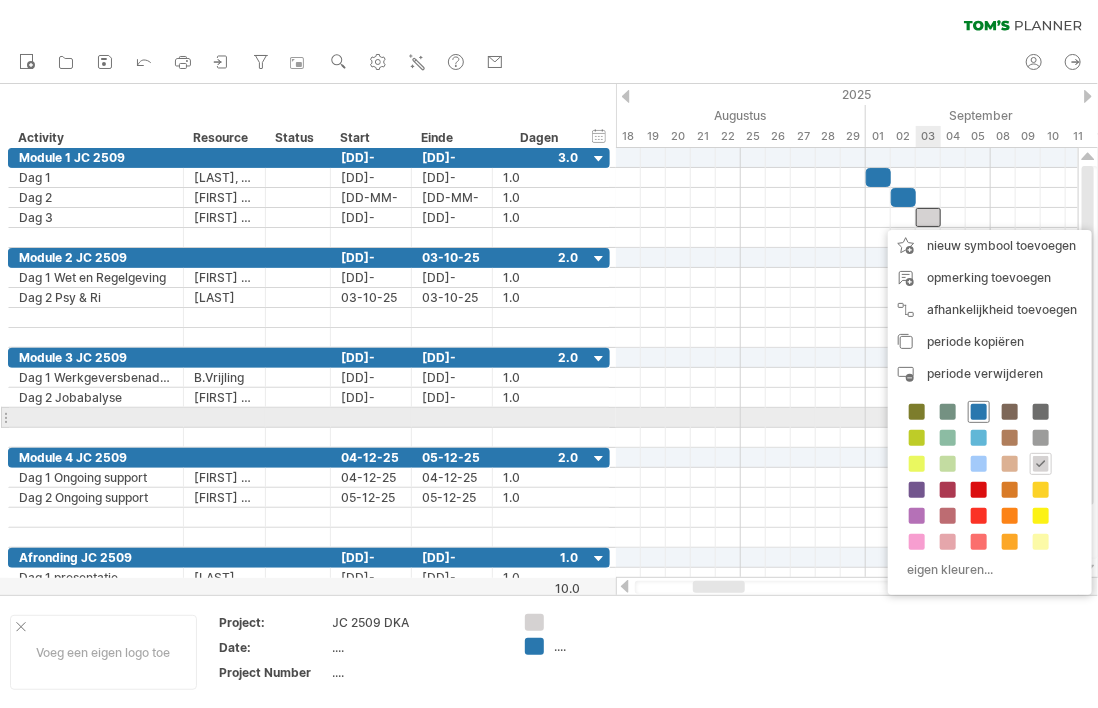 click at bounding box center (979, 412) 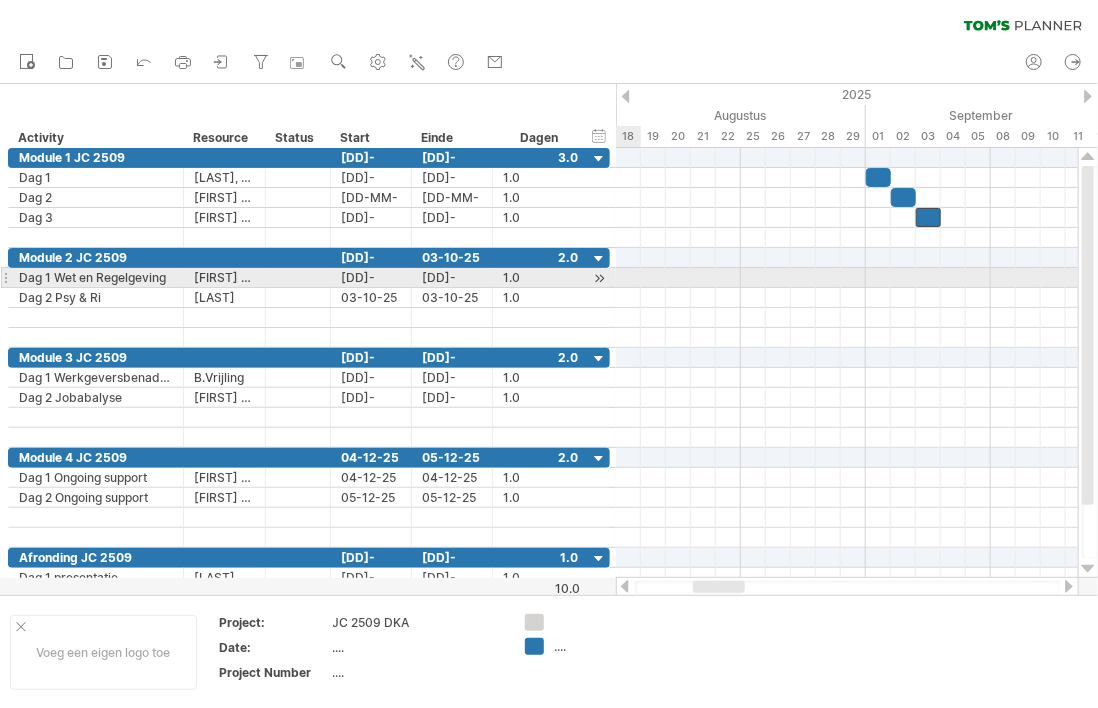 click at bounding box center [599, 278] 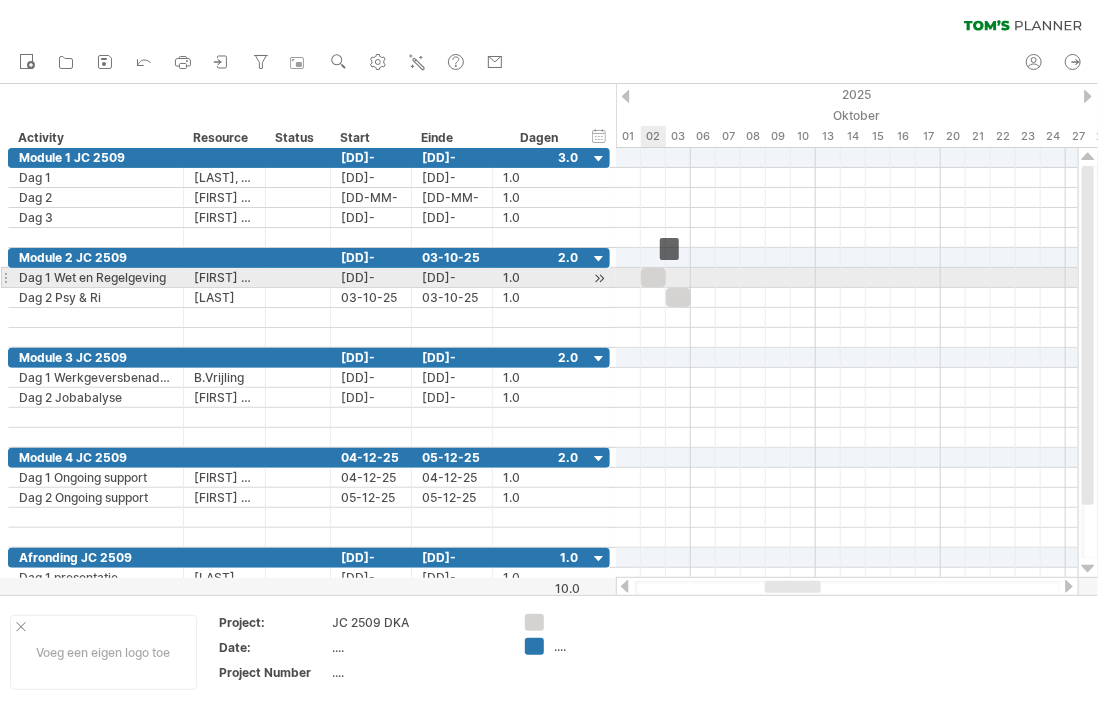 click at bounding box center (653, 277) 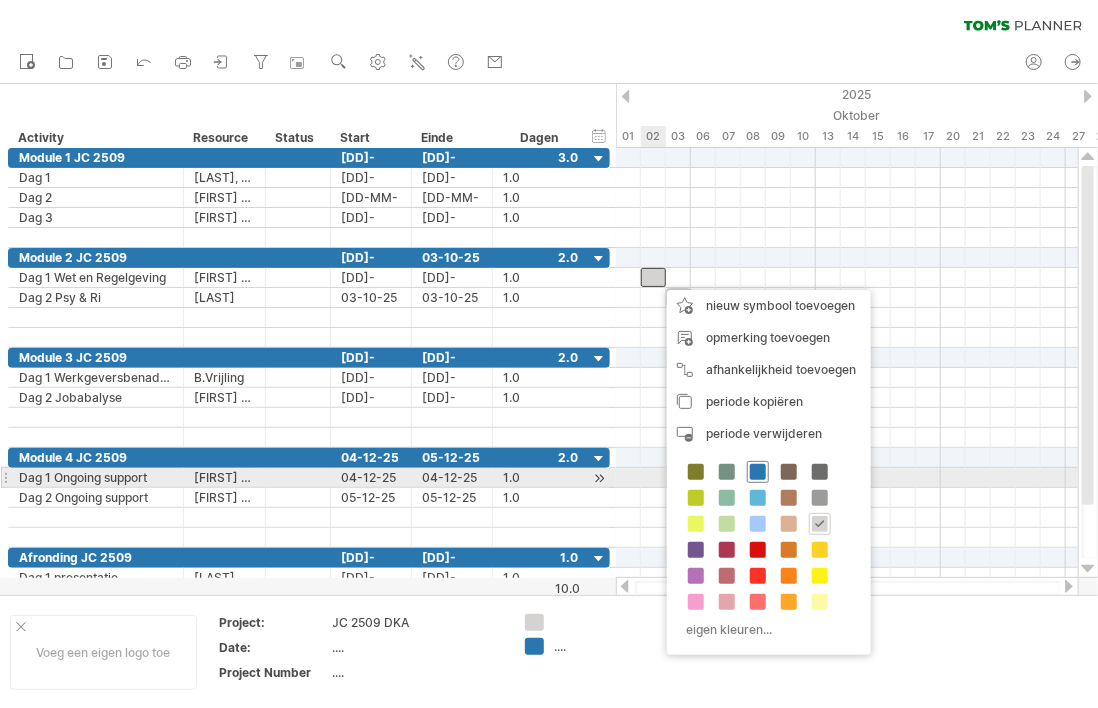 click at bounding box center (758, 472) 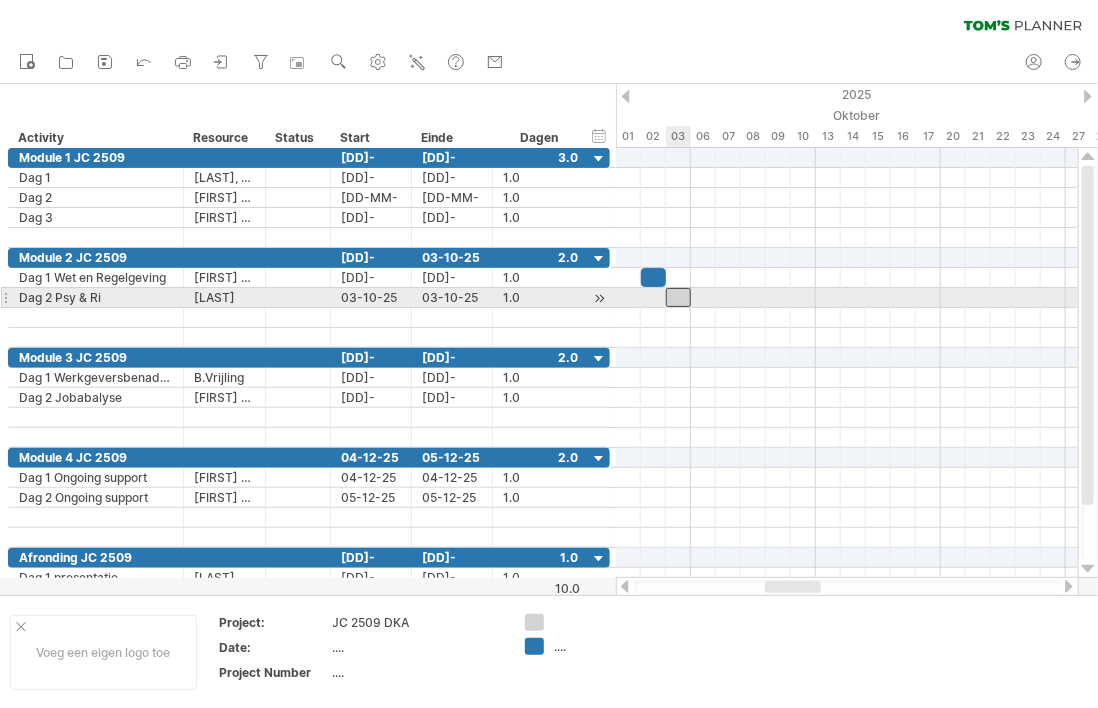 click at bounding box center (678, 297) 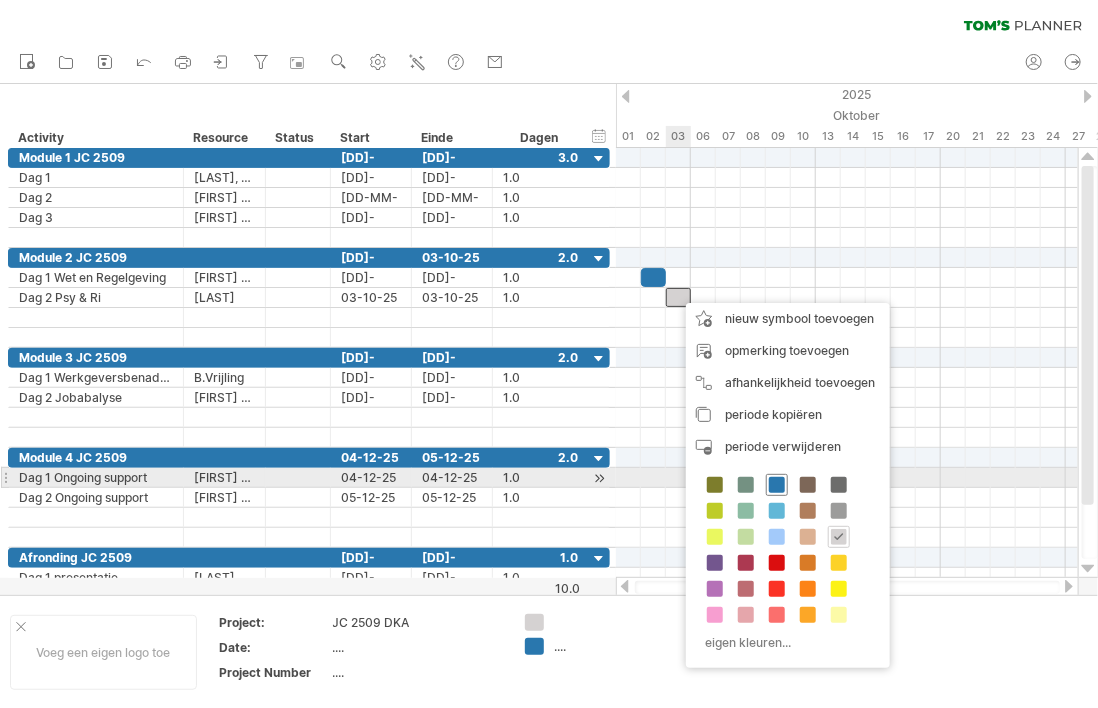 click at bounding box center [777, 485] 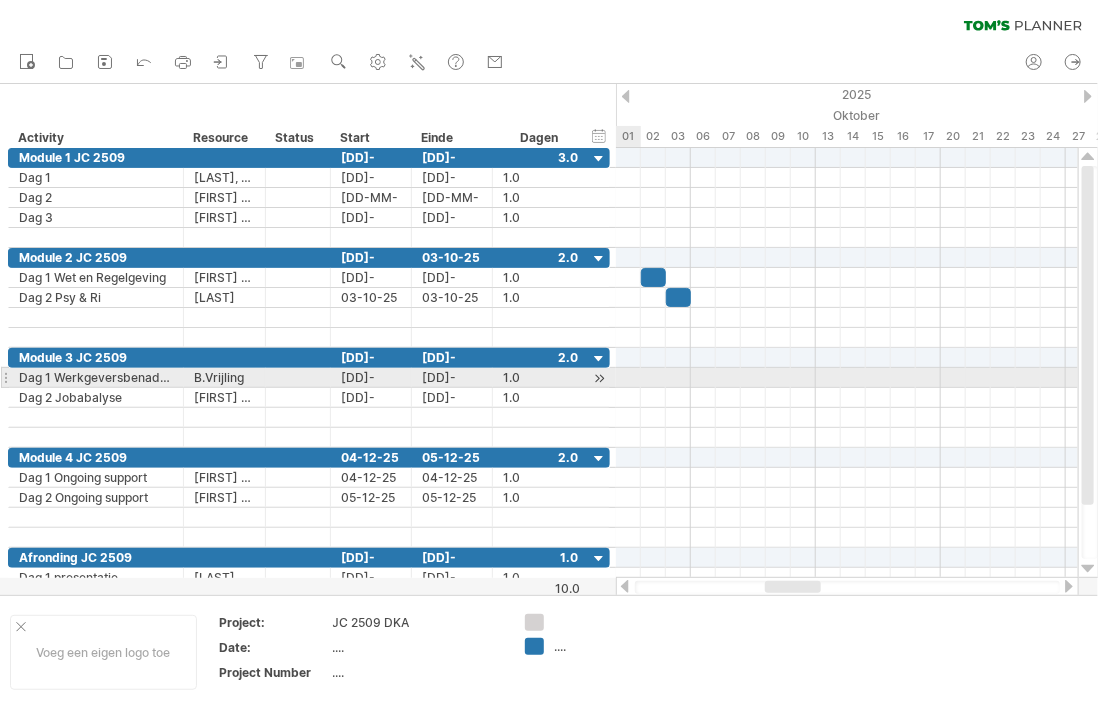 click at bounding box center [599, 378] 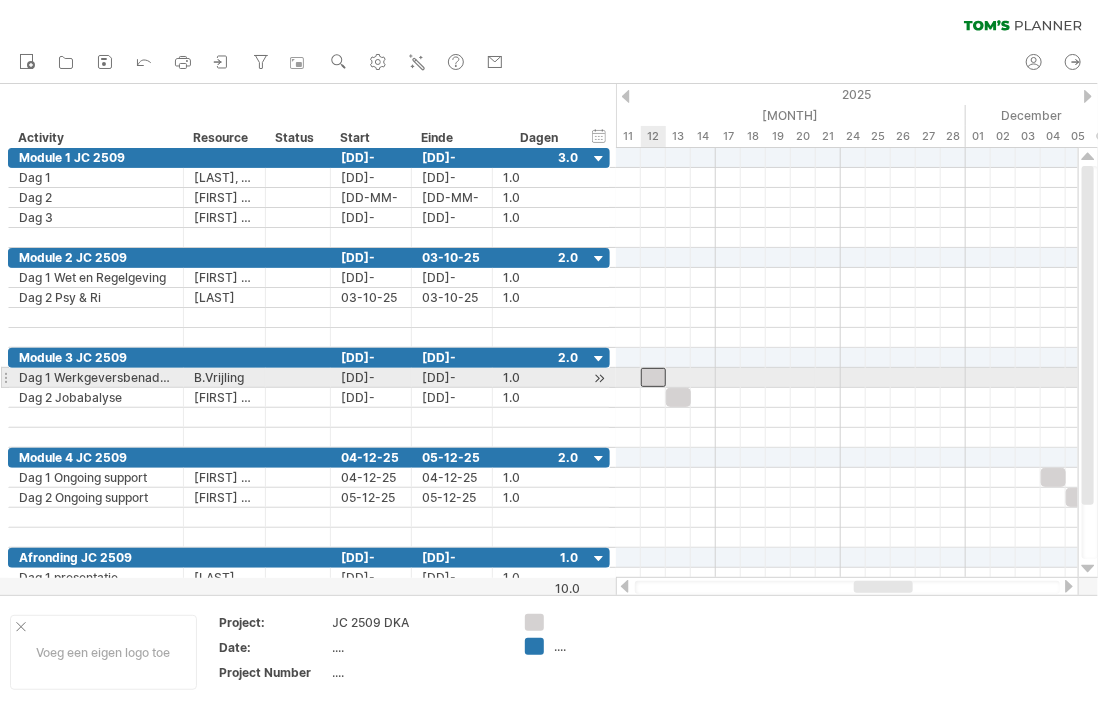 click at bounding box center (653, 377) 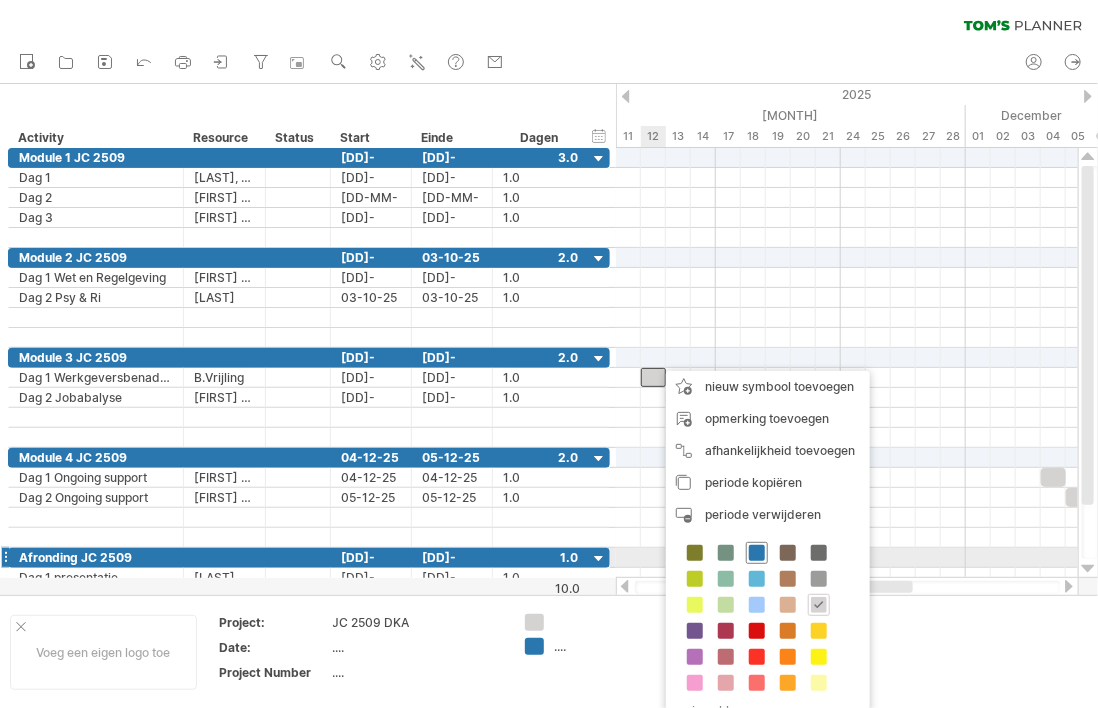 drag, startPoint x: 756, startPoint y: 556, endPoint x: 728, endPoint y: 512, distance: 52.153618 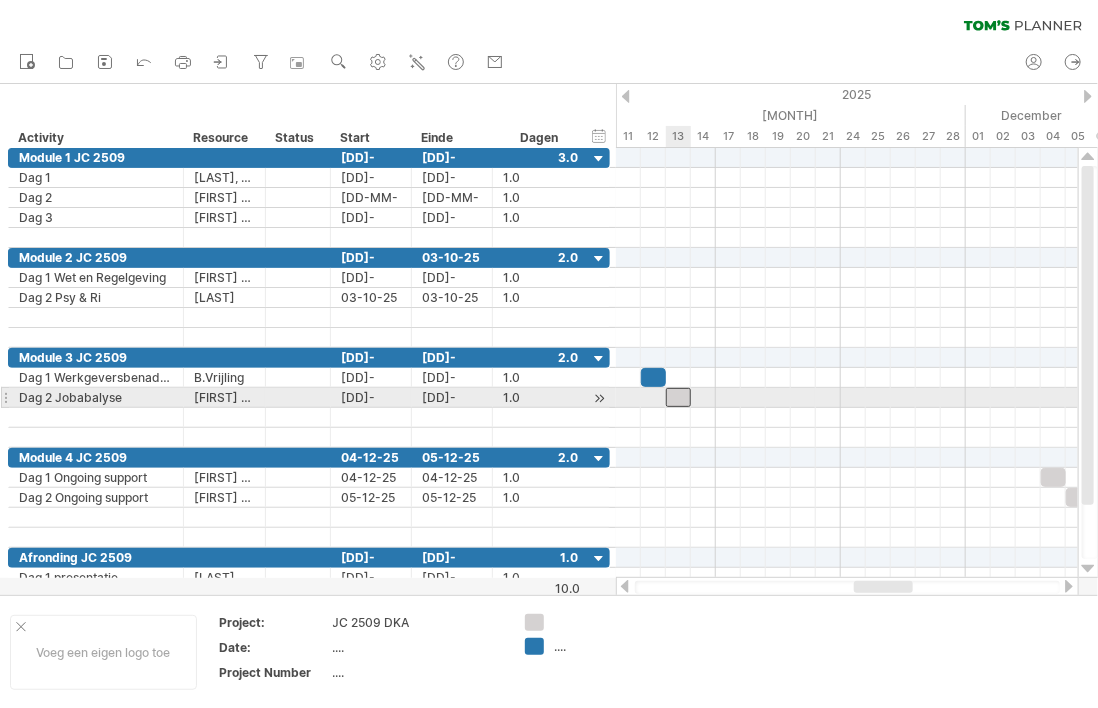 click at bounding box center (678, 397) 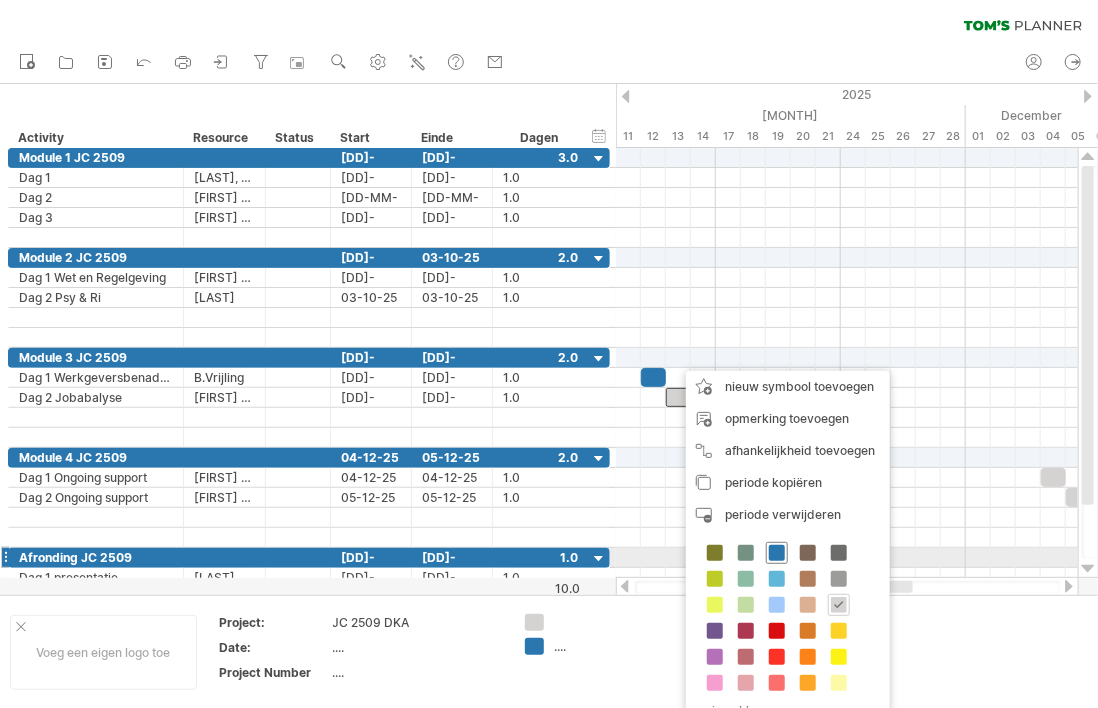 click at bounding box center [777, 553] 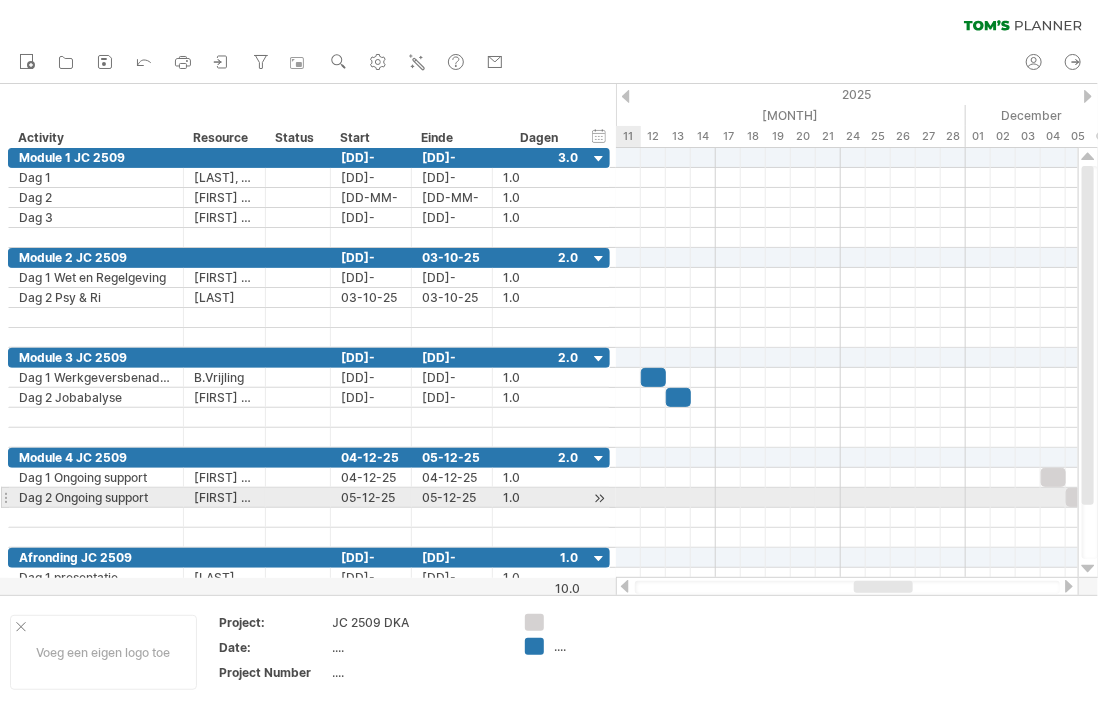 click at bounding box center (599, 498) 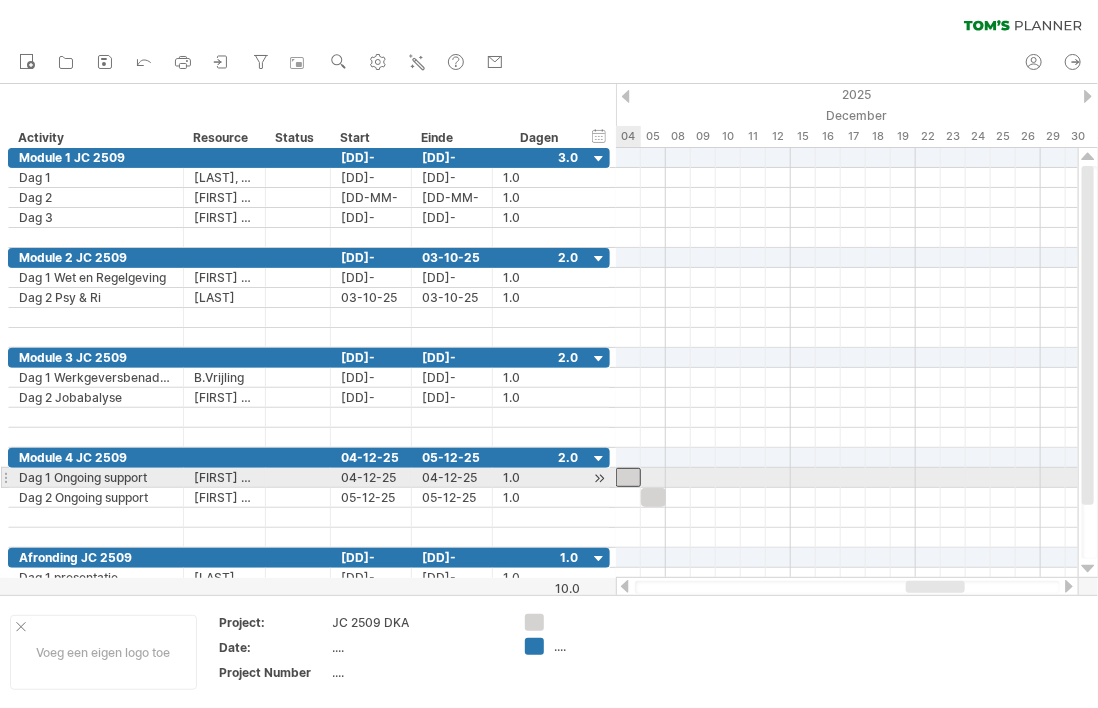 click at bounding box center [628, 477] 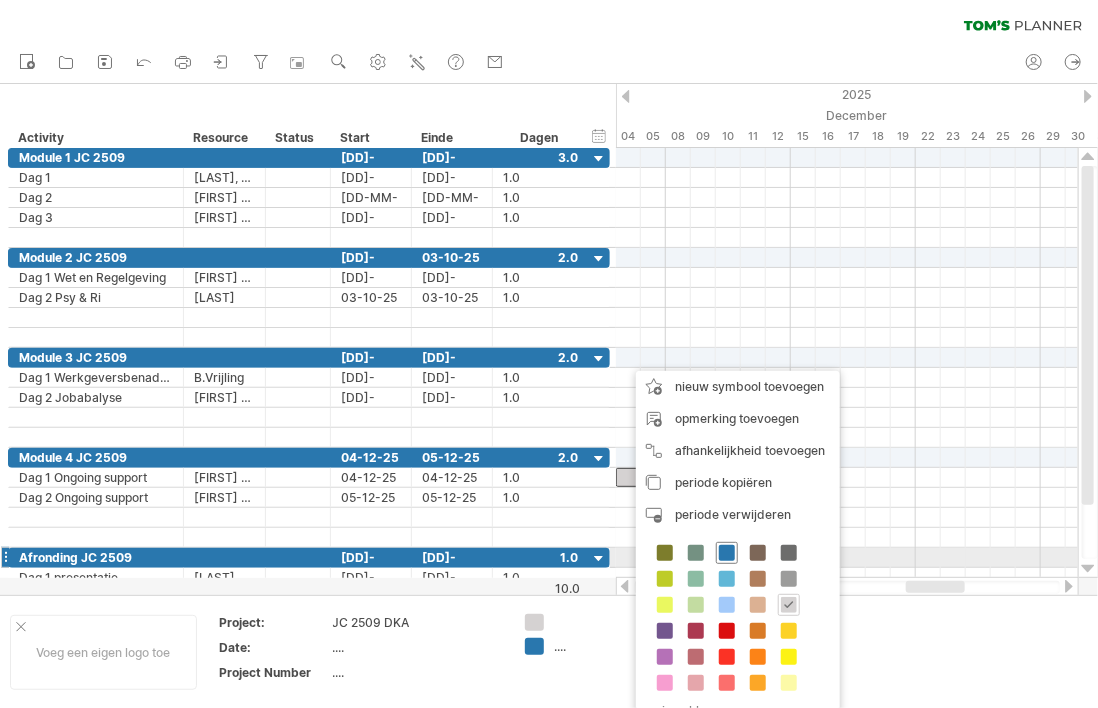click at bounding box center (727, 553) 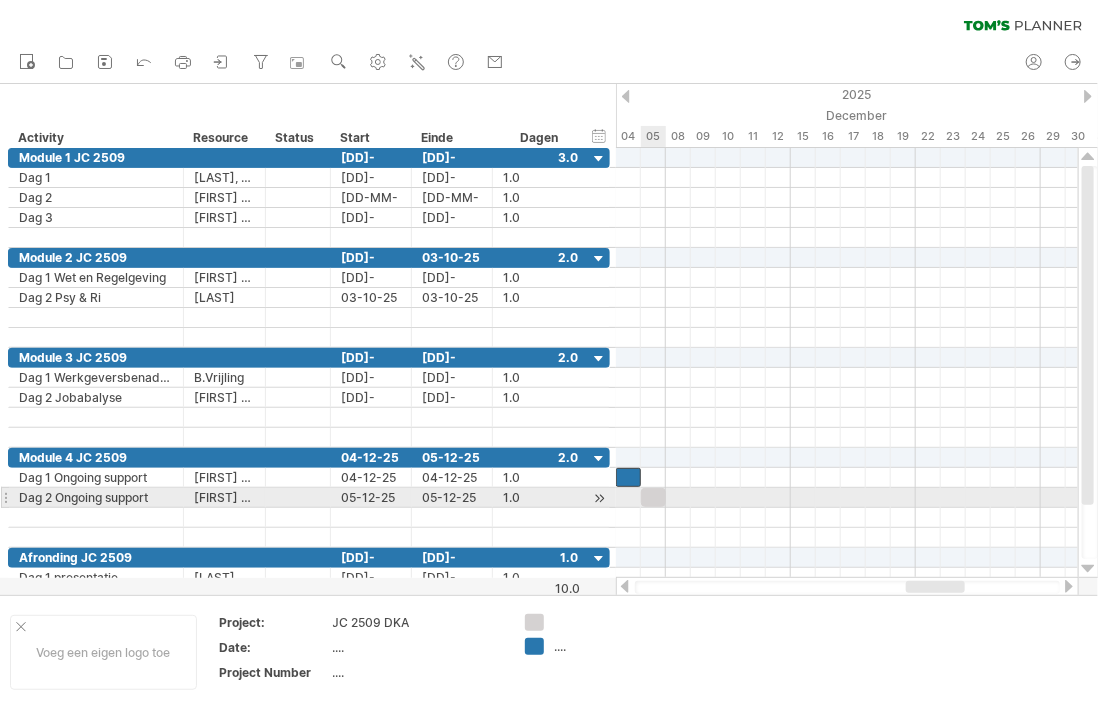 click at bounding box center (653, 497) 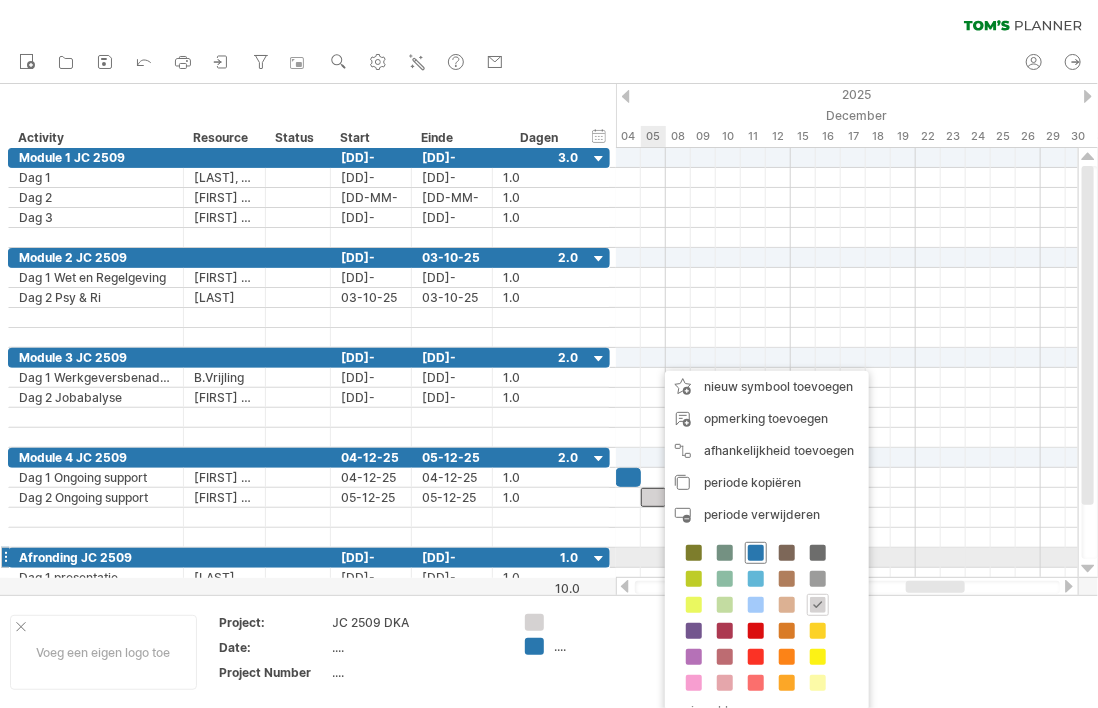 click at bounding box center [756, 553] 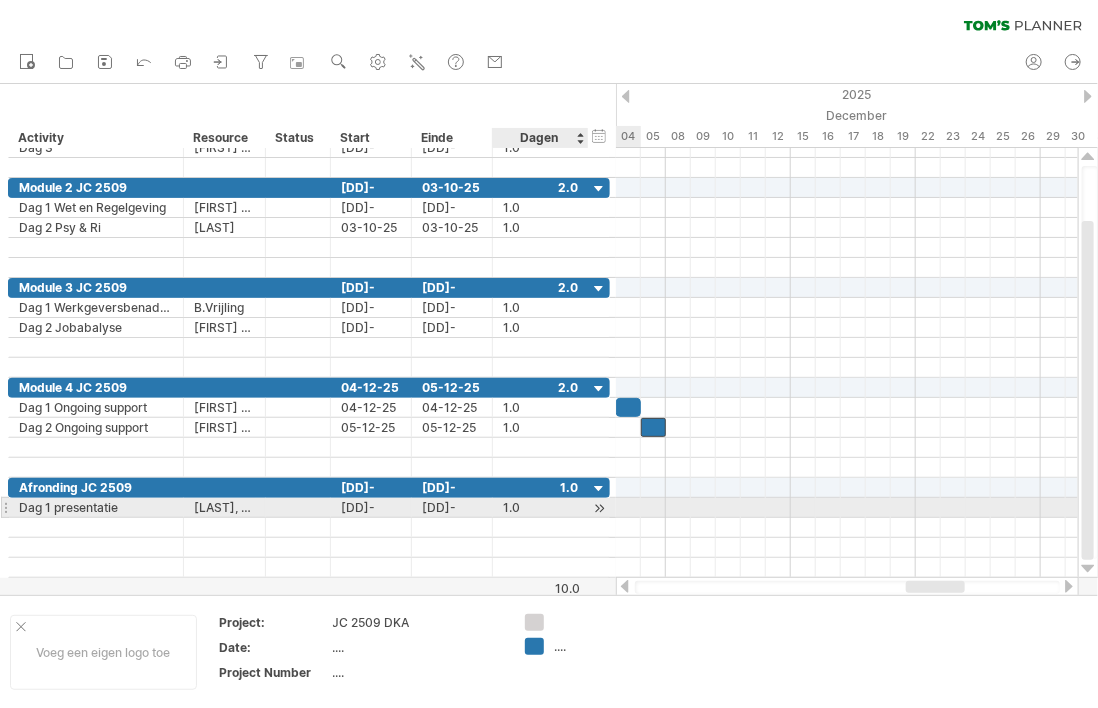 click at bounding box center [599, 508] 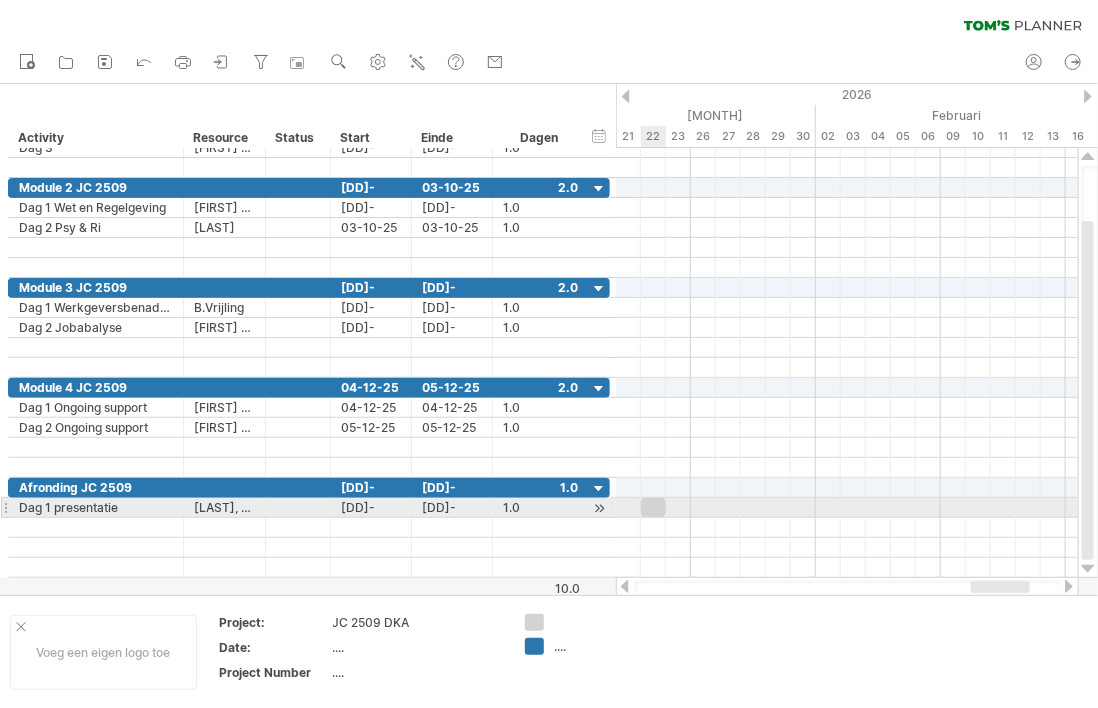 click at bounding box center (653, 507) 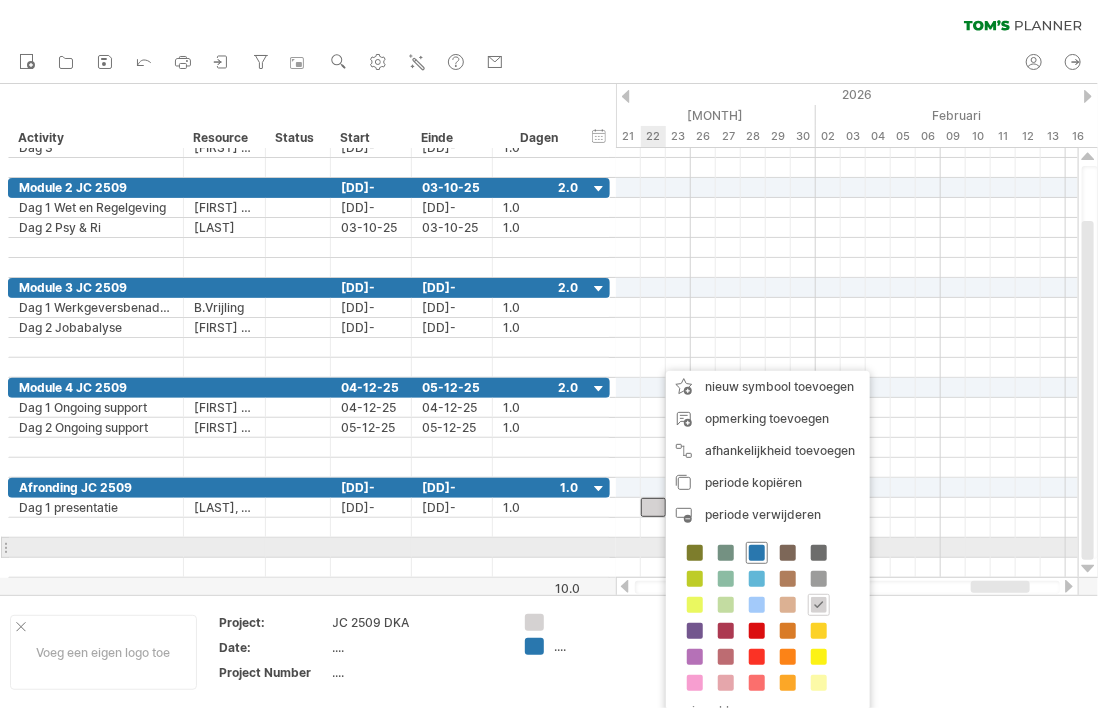 click at bounding box center [757, 553] 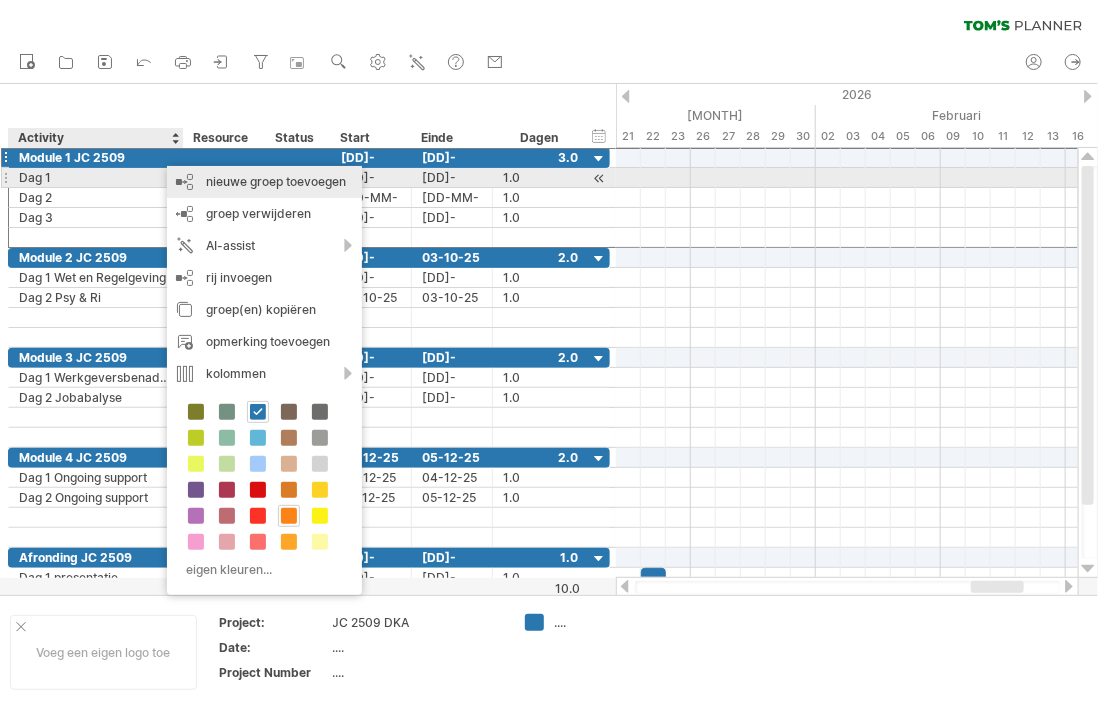 click on "nieuwe groep toevoegen" at bounding box center (264, 182) 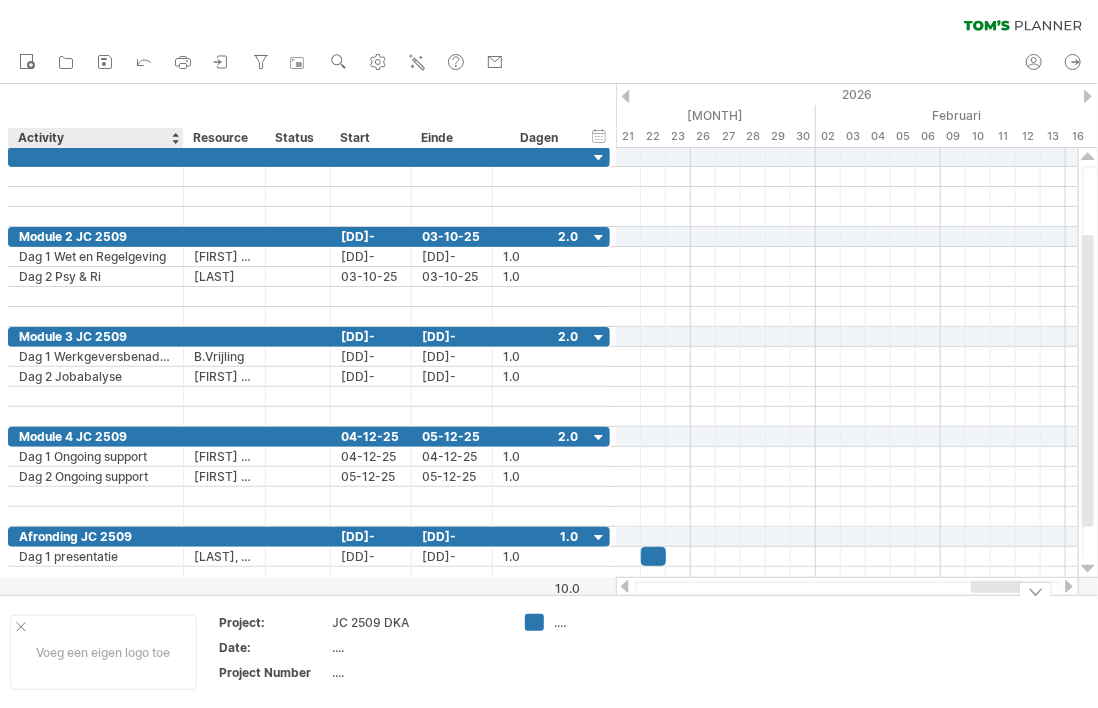 click at bounding box center (752, 652) 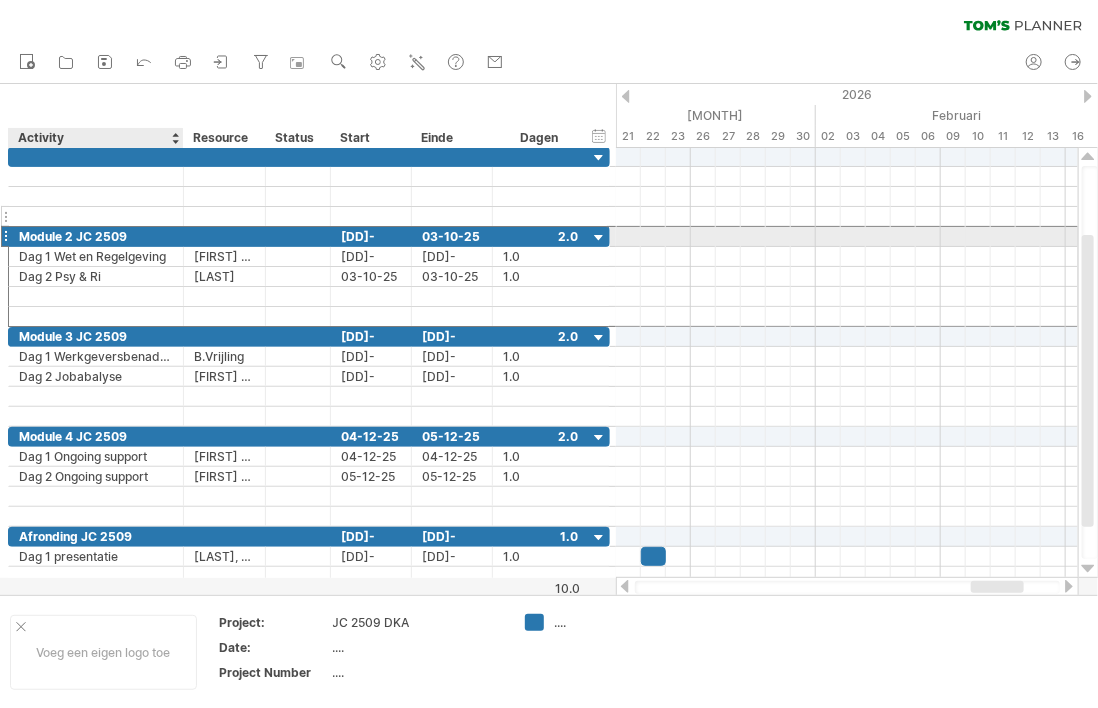 drag, startPoint x: 44, startPoint y: 234, endPoint x: 40, endPoint y: 210, distance: 24.33105 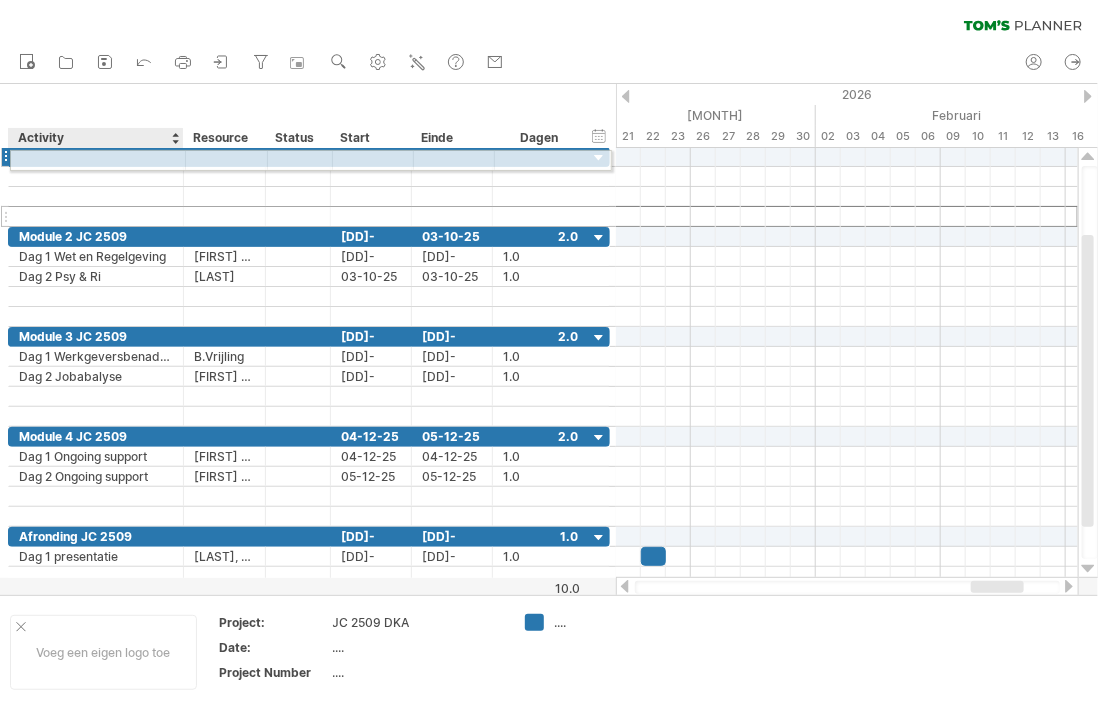 drag, startPoint x: 40, startPoint y: 210, endPoint x: 28, endPoint y: 157, distance: 54.34151 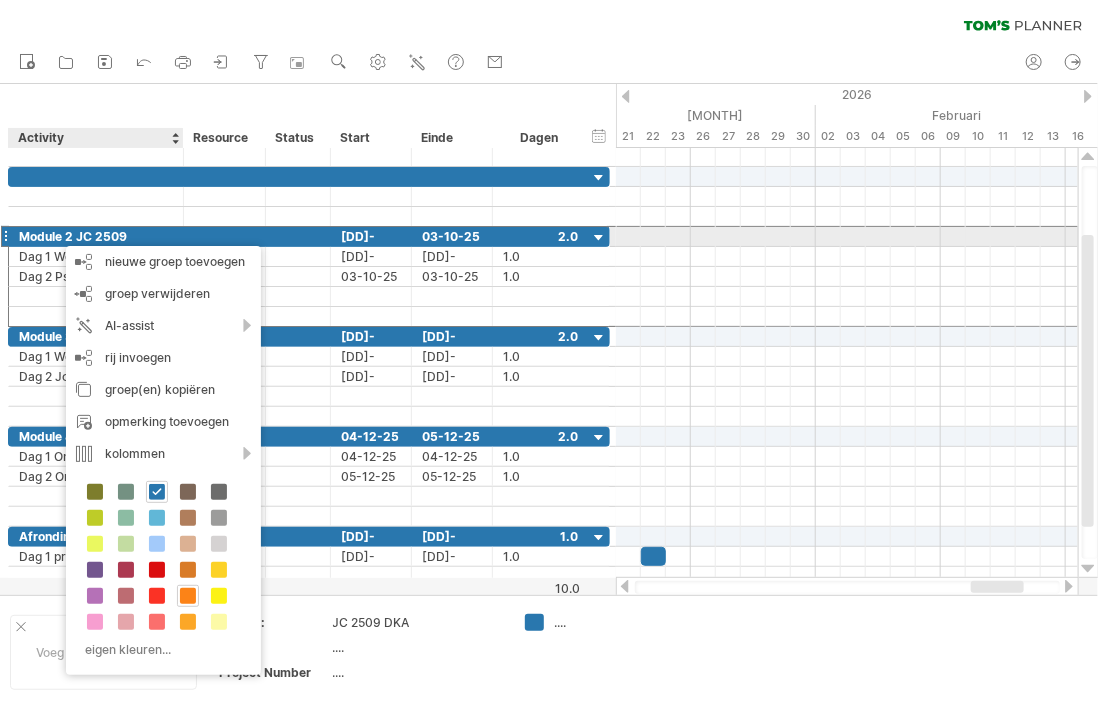 click on "Module 2 JC 2509" at bounding box center (96, 236) 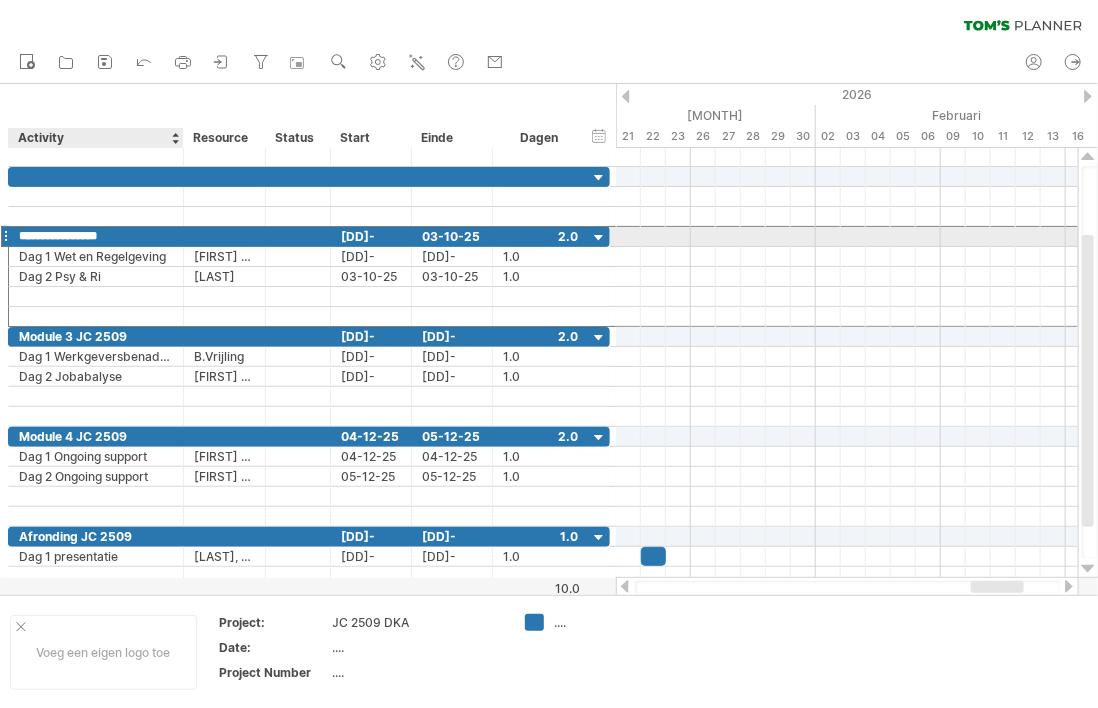 click on "**********" at bounding box center (96, 236) 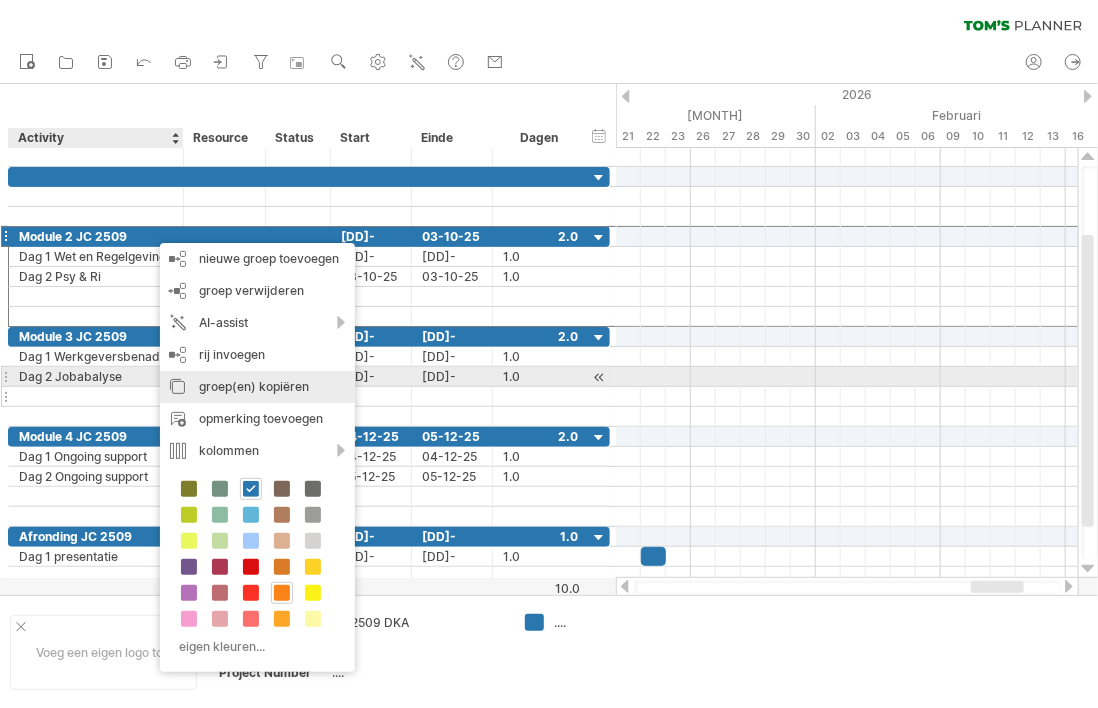 click on "groep(en) kopiëren" at bounding box center [257, 387] 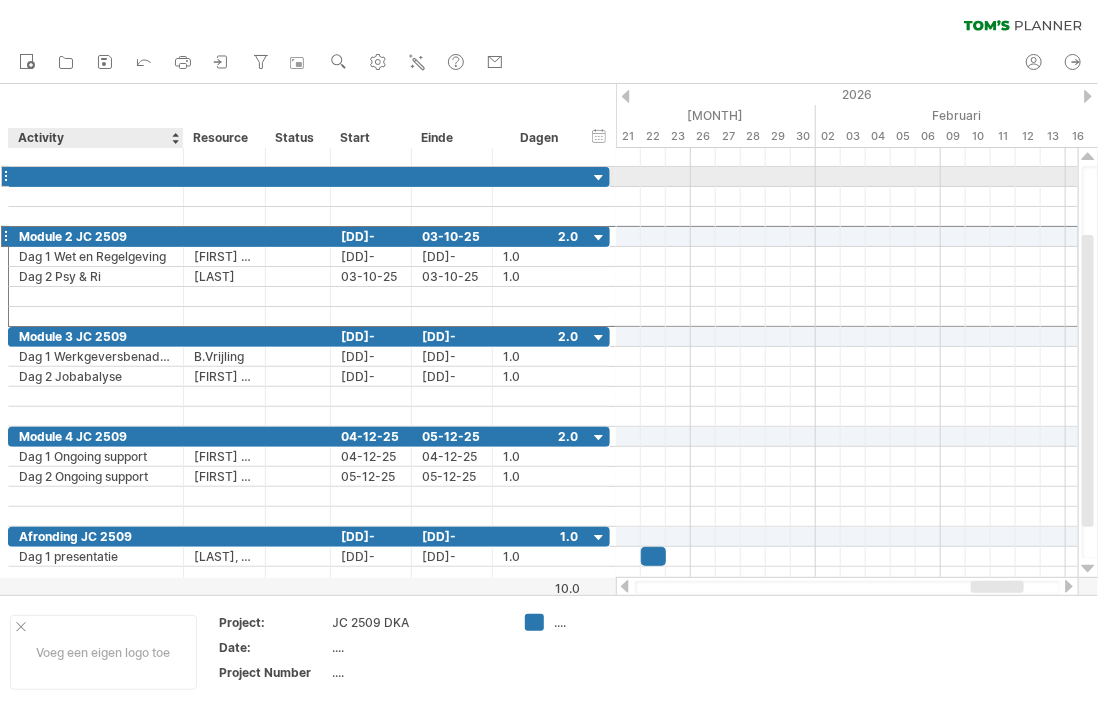 click at bounding box center [96, 176] 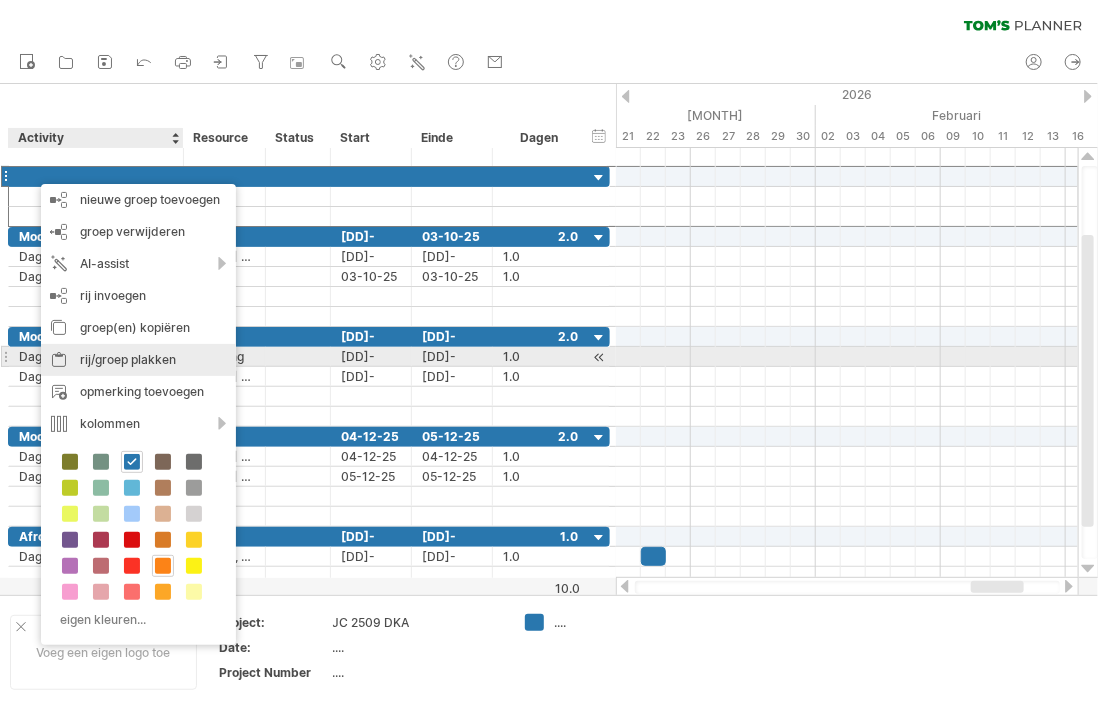 click on "rij/groep plakken" at bounding box center (138, 360) 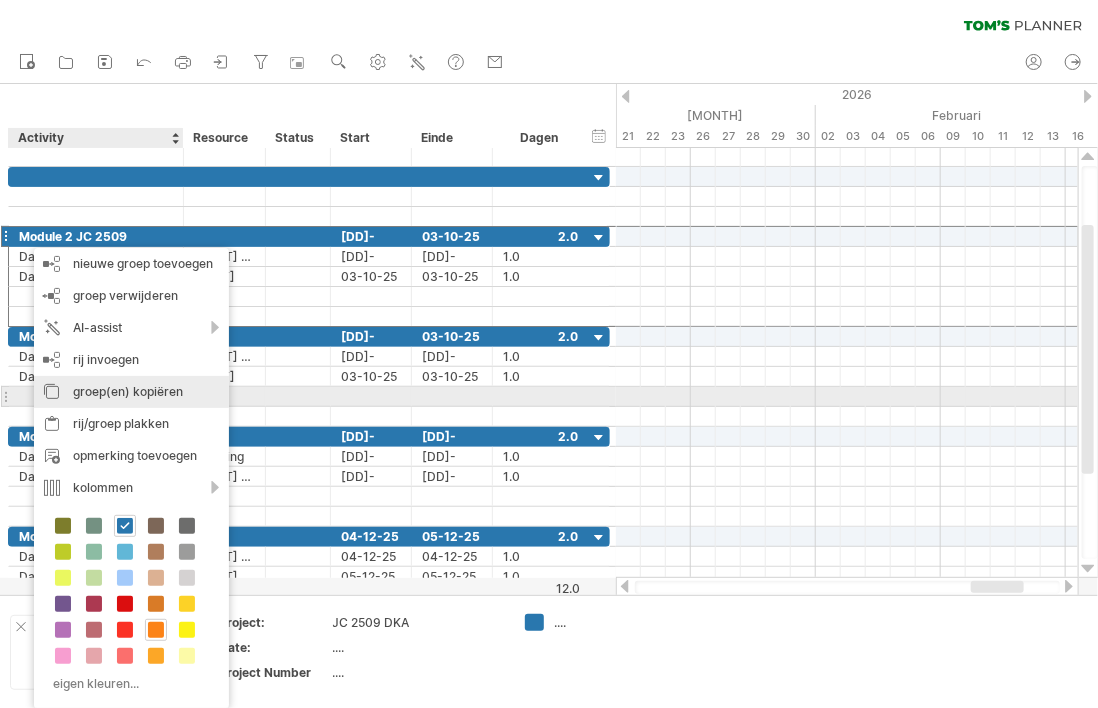 click on "groep(en) kopiëren" at bounding box center [131, 392] 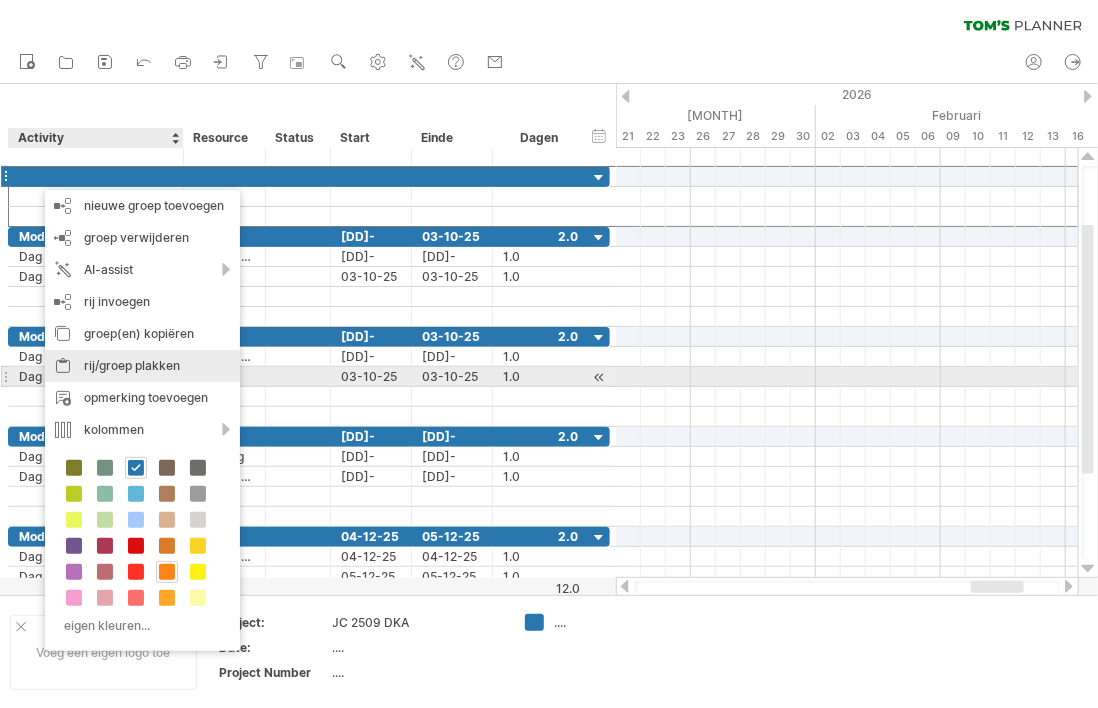 click on "rij/groep plakken" at bounding box center [142, 366] 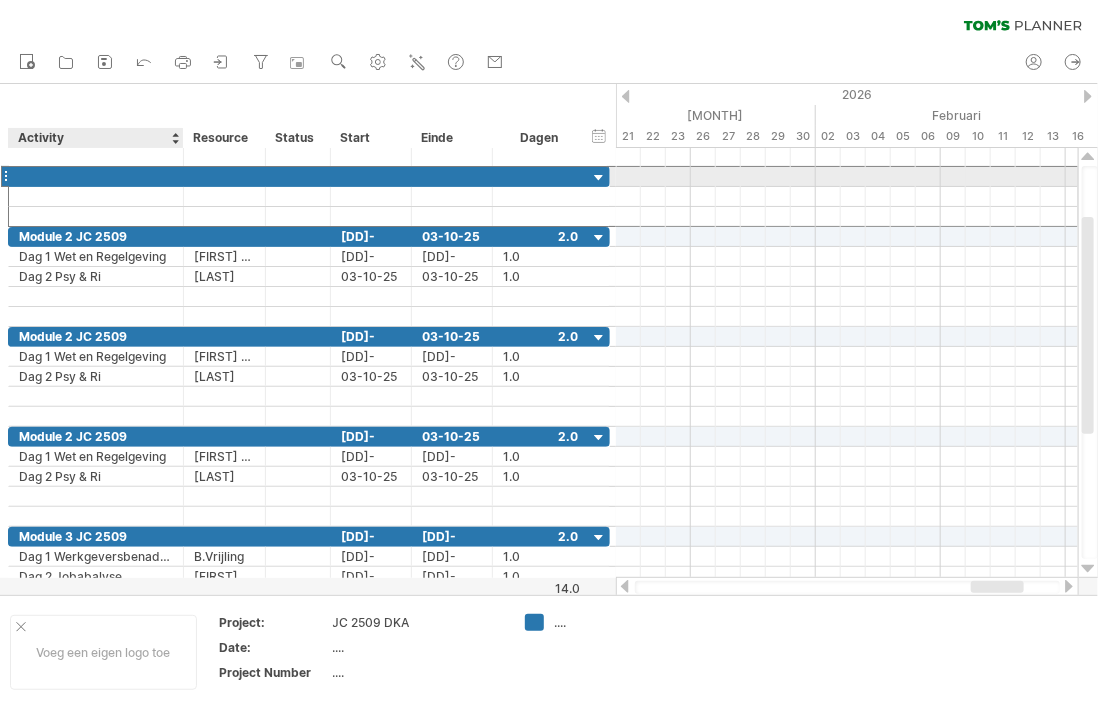 click at bounding box center [96, 176] 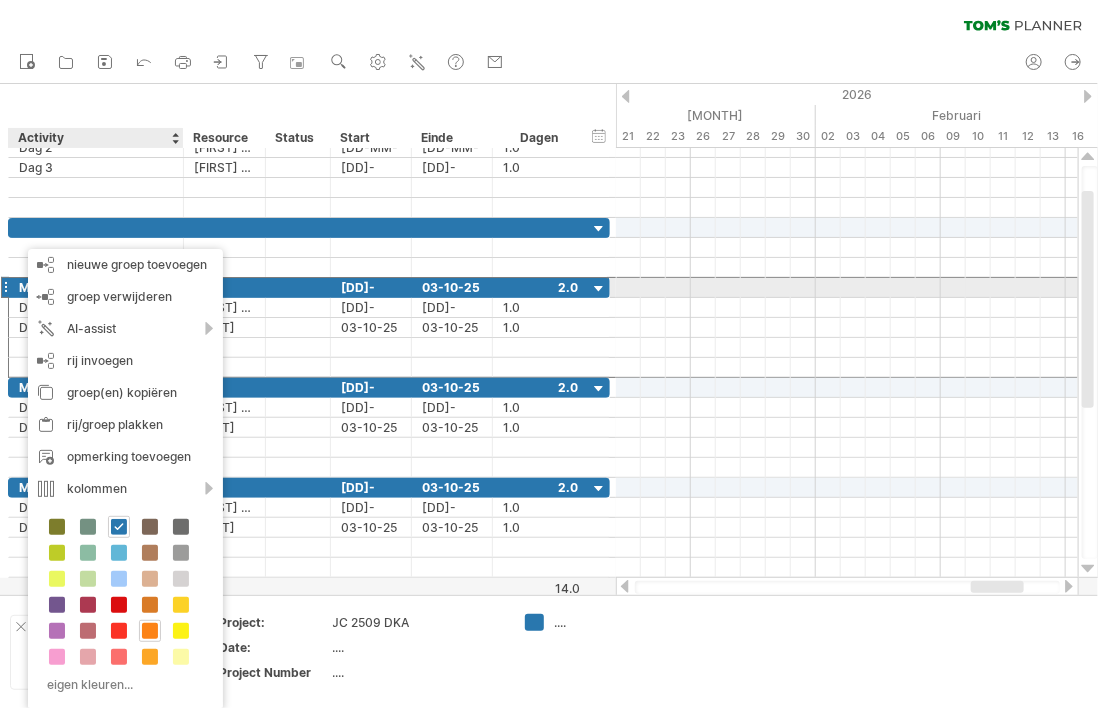 click at bounding box center [96, 287] 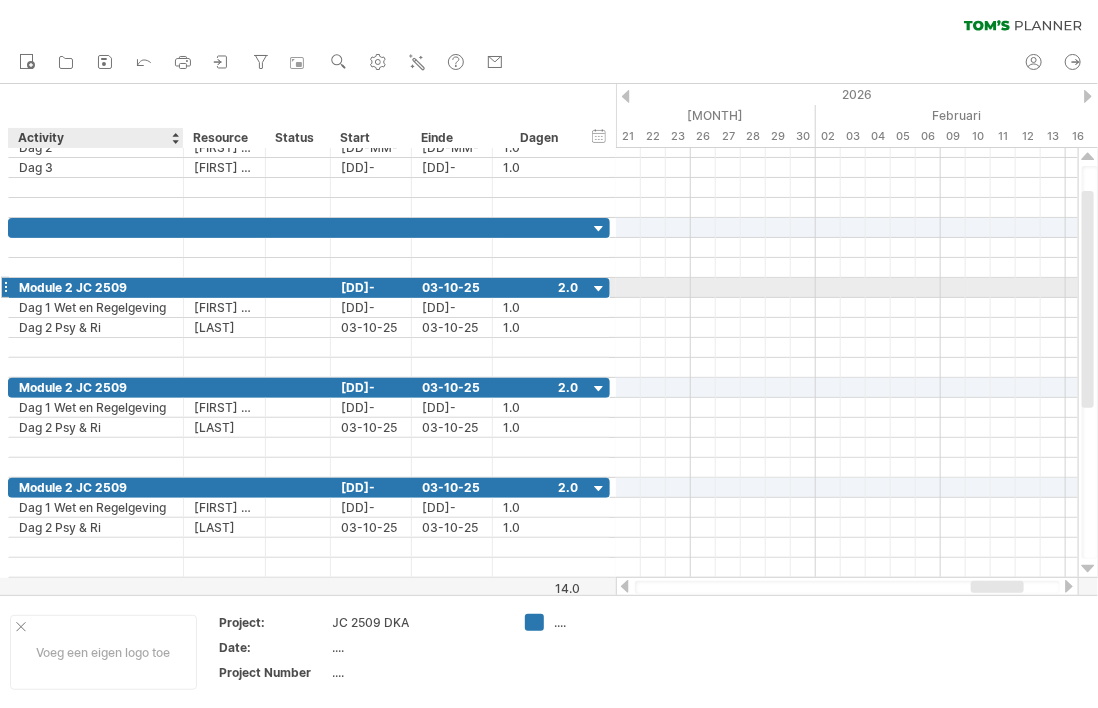click on "Module 2 JC 2509" at bounding box center [96, 287] 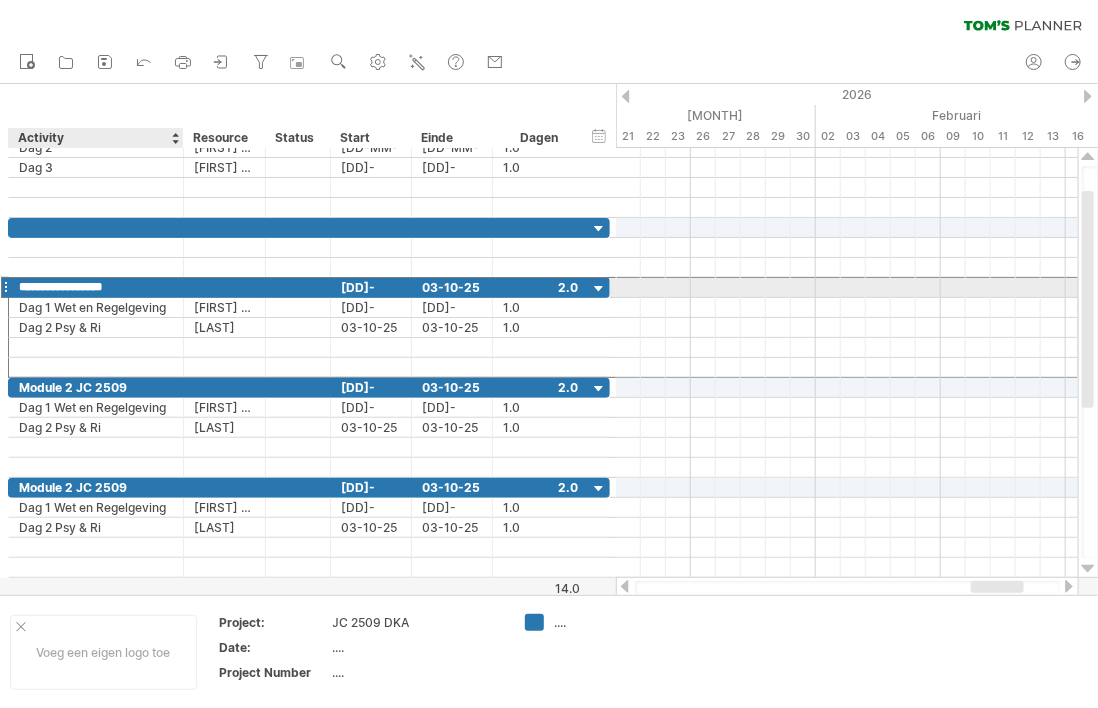 type on "**********" 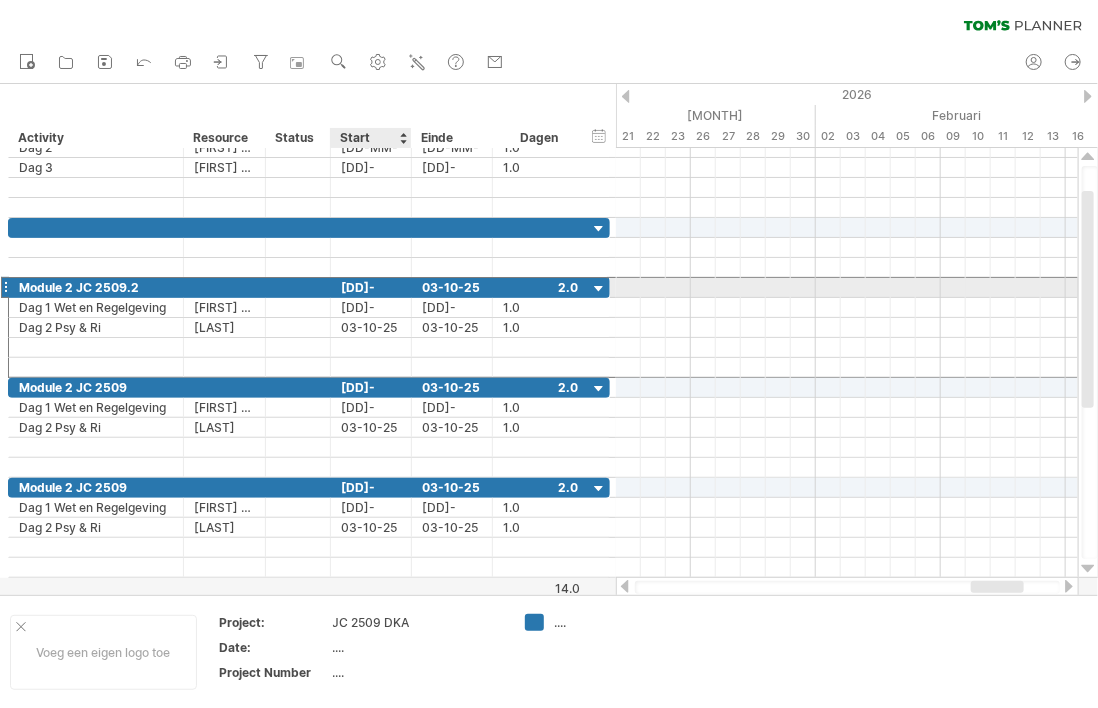 click on "[DD]-[MM]-[YY]" at bounding box center (371, 287) 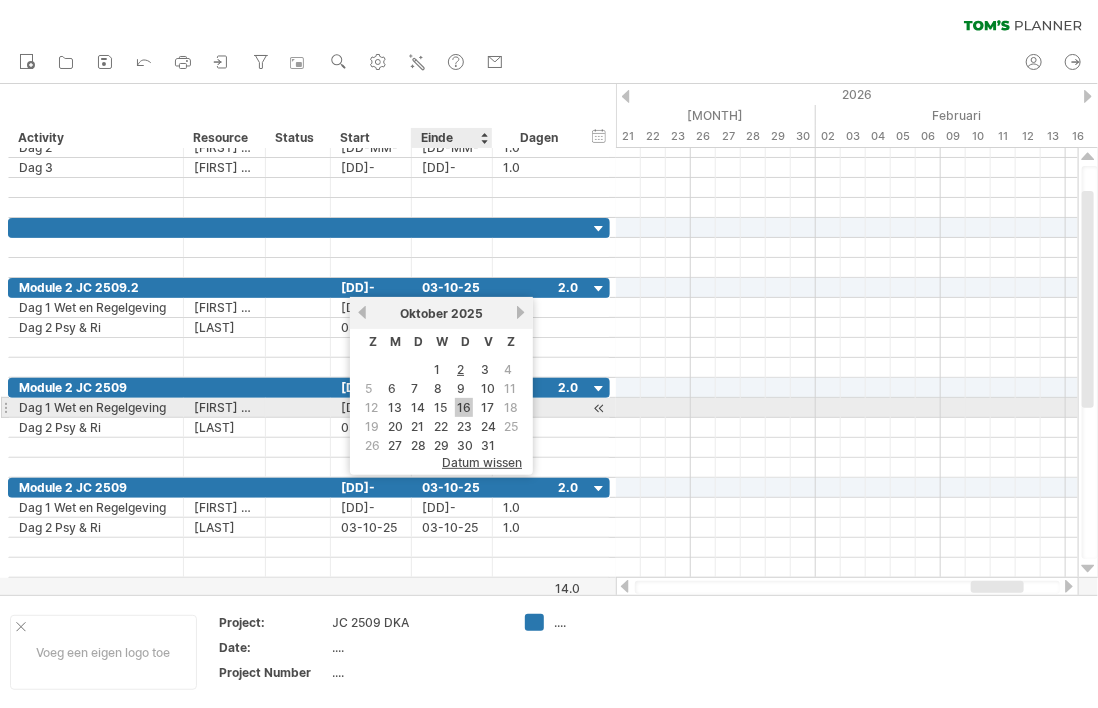 click on "16" at bounding box center [464, 407] 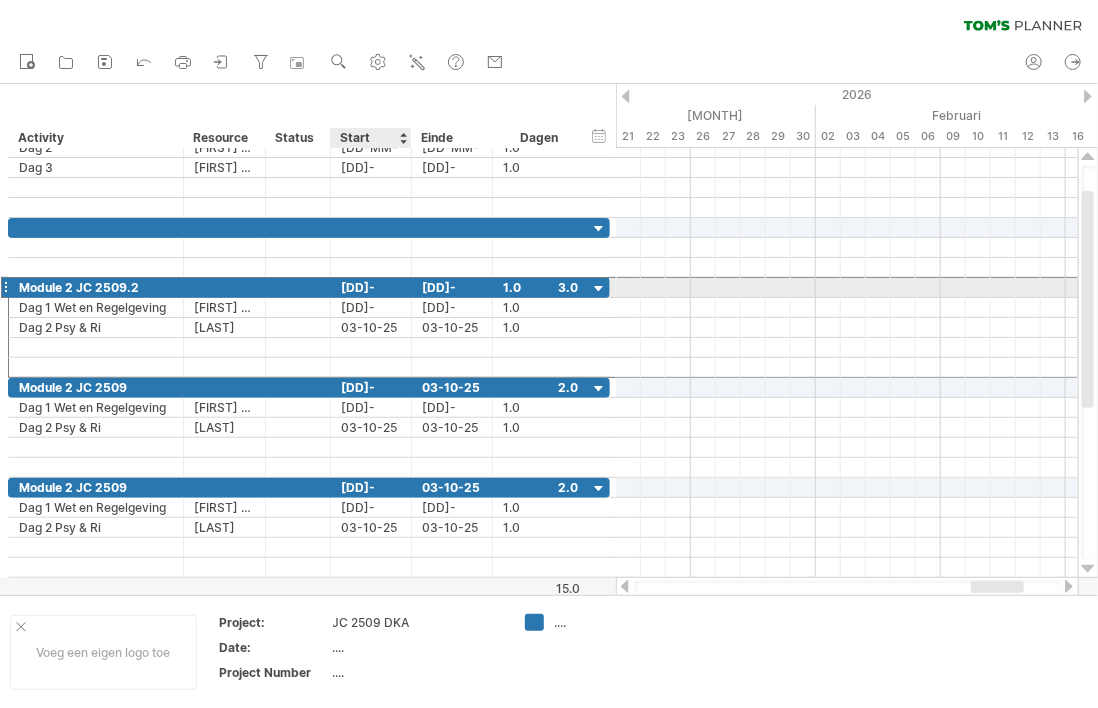 click on "[DD]-[MM]-[YY]" at bounding box center [371, 287] 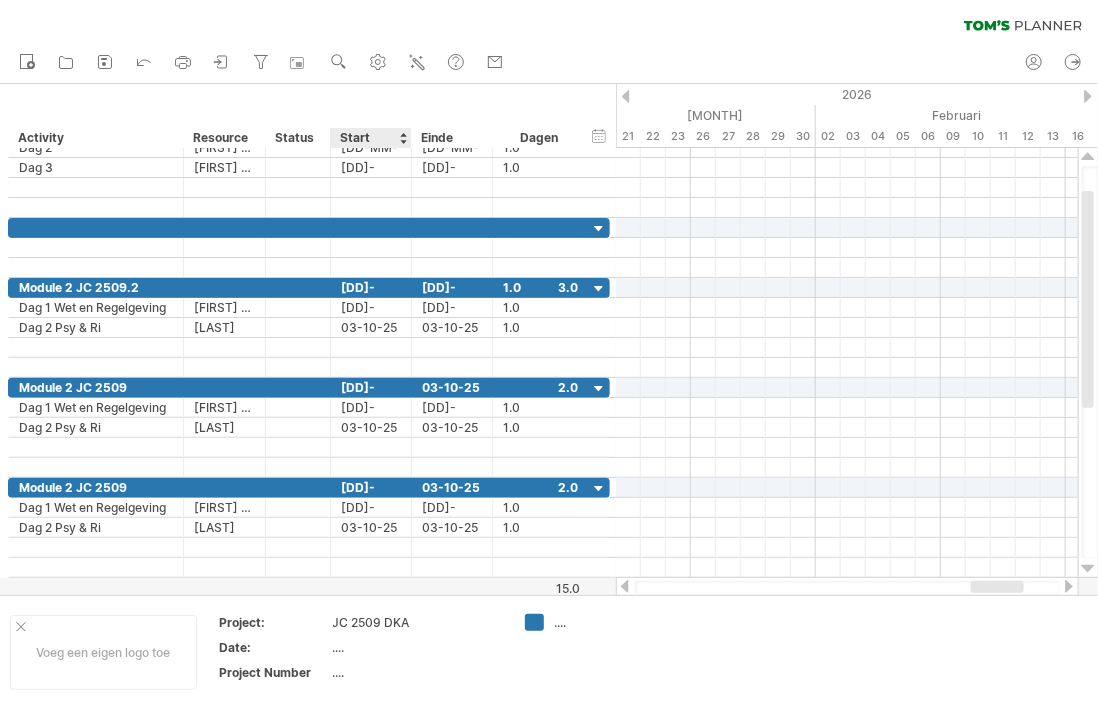 click on "Start" at bounding box center [370, 138] 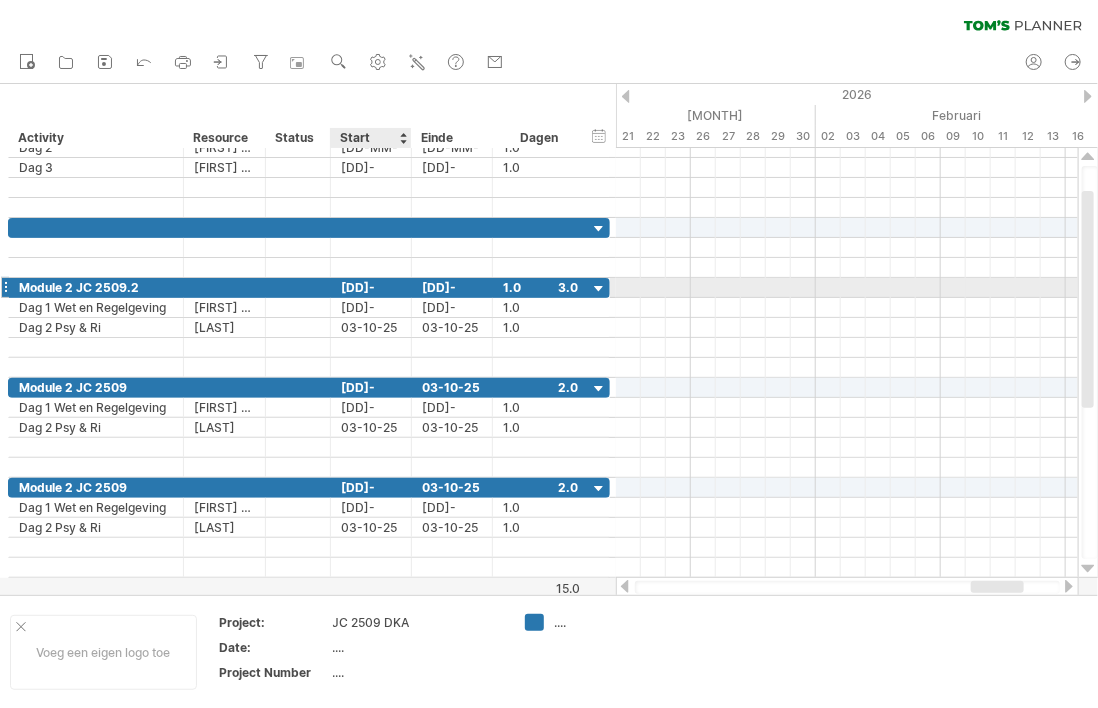 click on "[DD]-[MM]-[YY]" at bounding box center (371, 287) 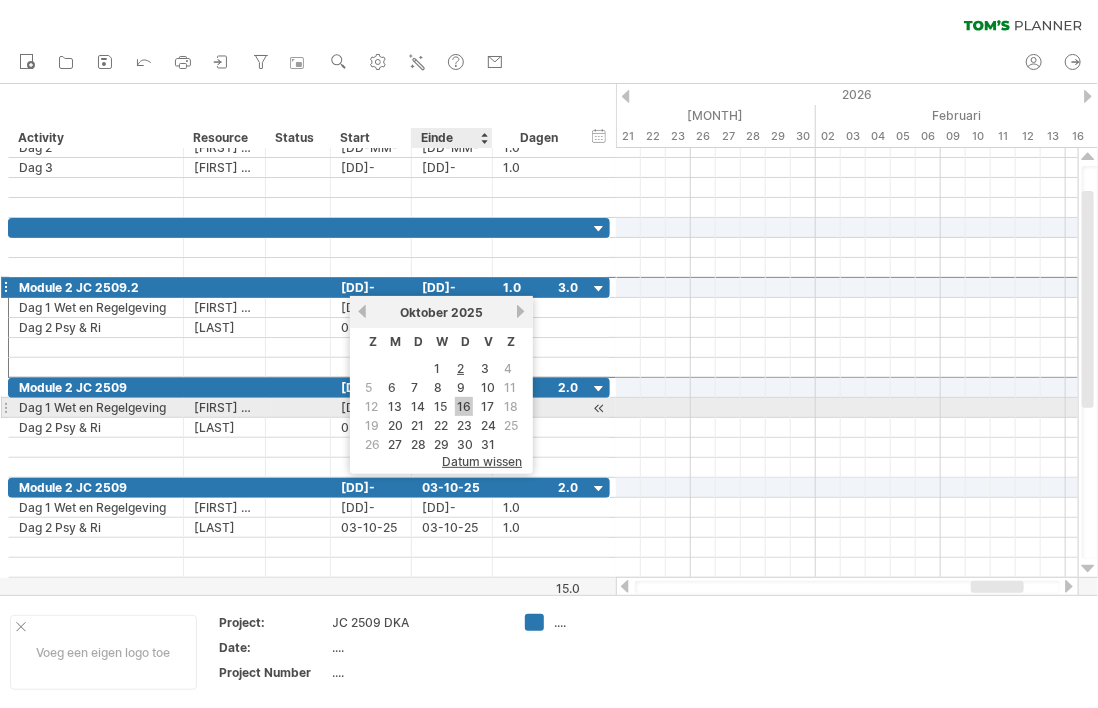 click on "16" at bounding box center [464, 406] 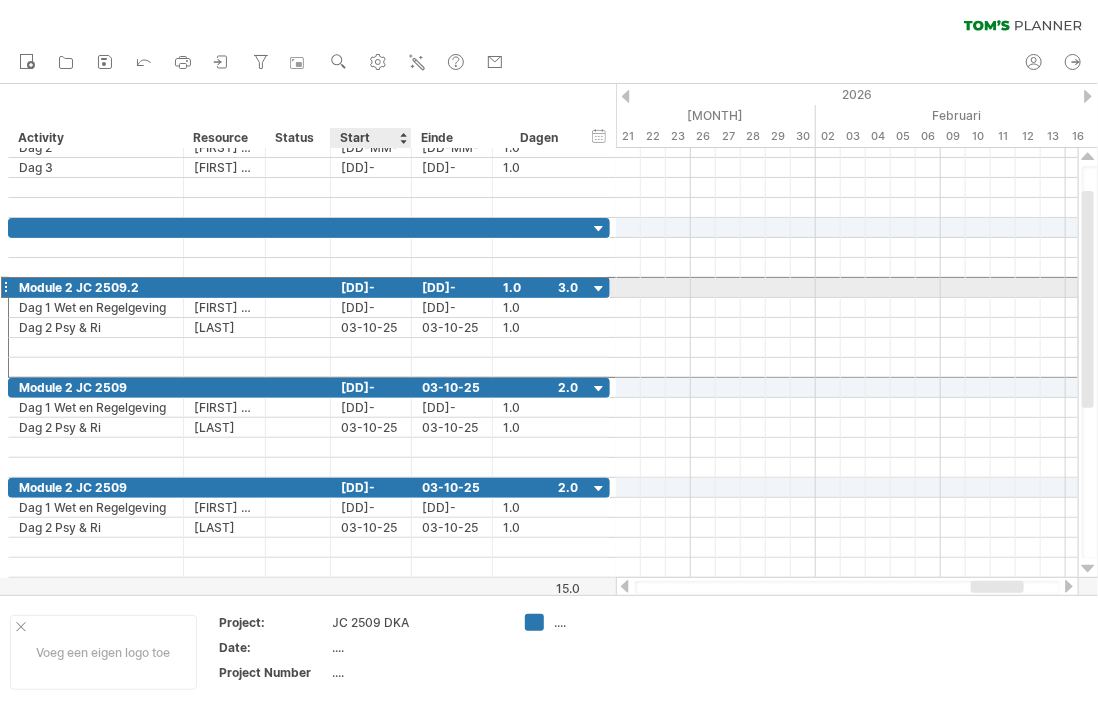 click on "[DD]-[MM]-[YY]" at bounding box center [371, 287] 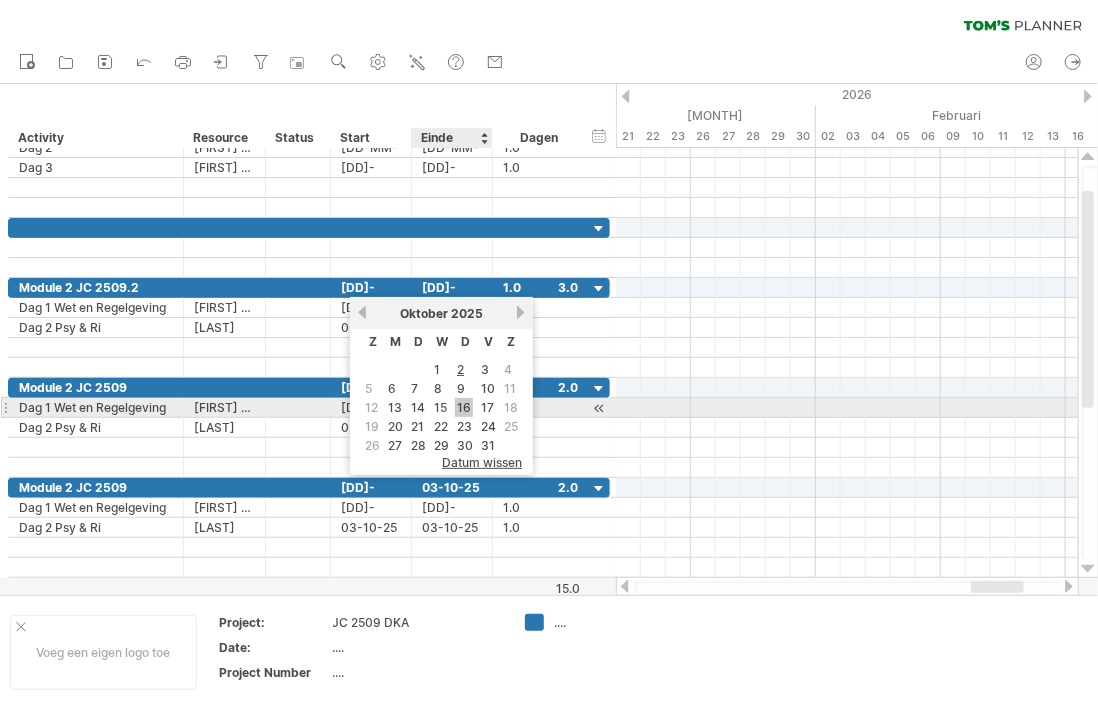 click on "16" at bounding box center (464, 407) 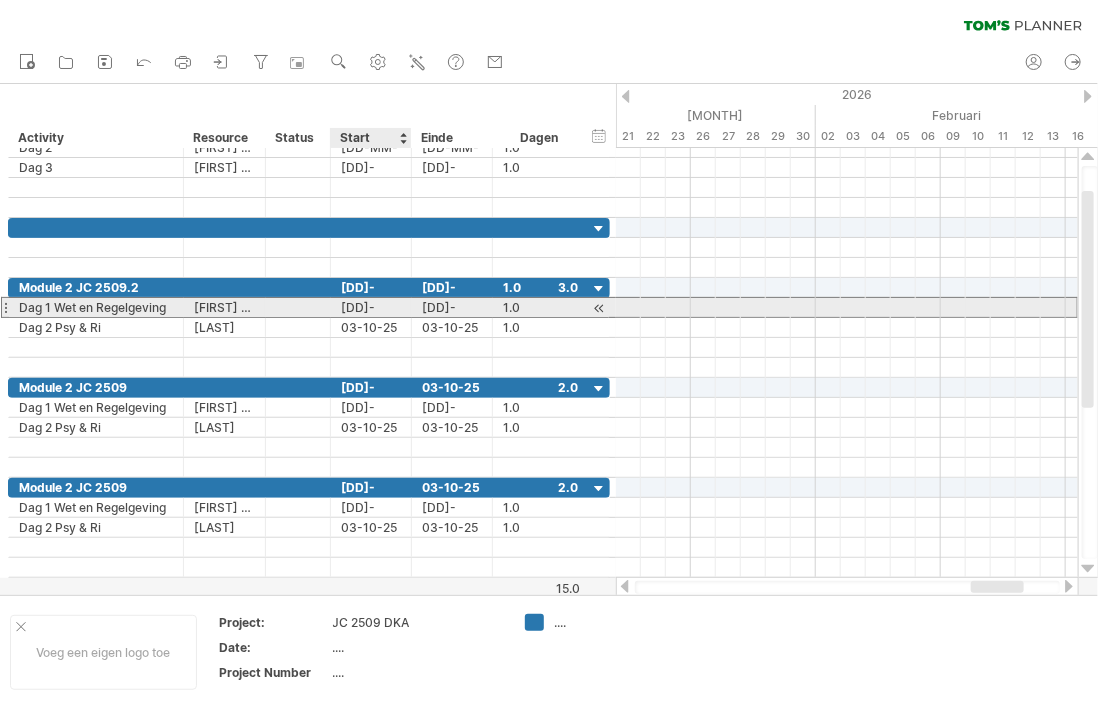 click on "[DD]-[MM]-[YY]" at bounding box center (371, 307) 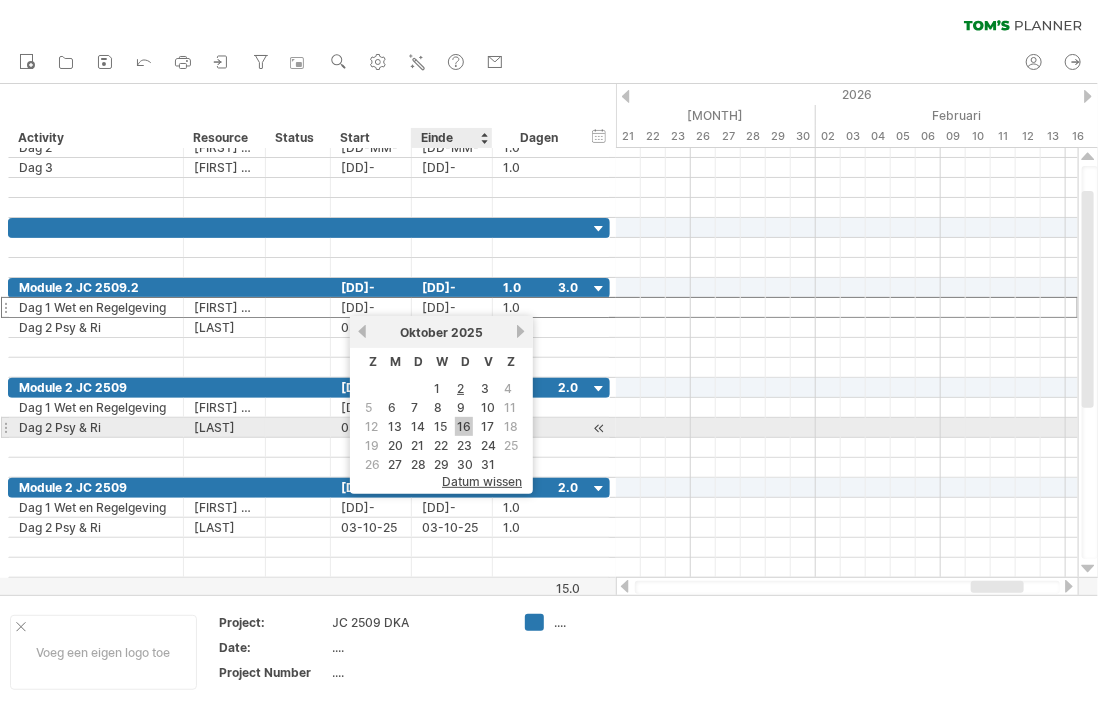 click on "16" at bounding box center (464, 426) 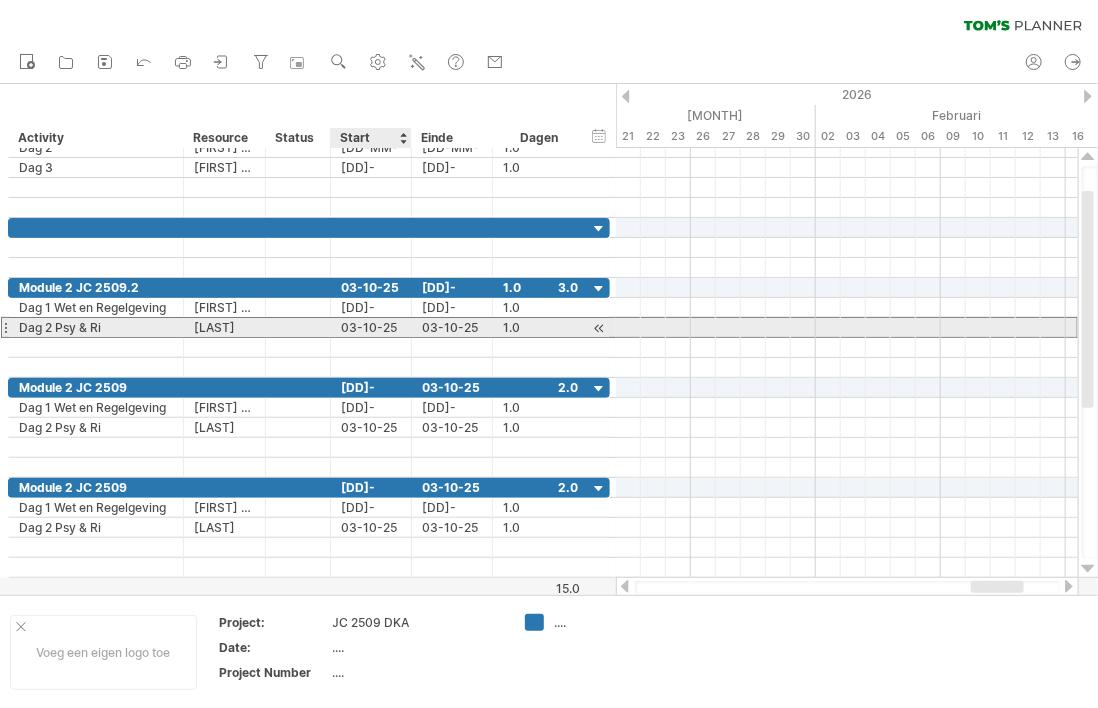 click on "03-10-25" at bounding box center (371, 327) 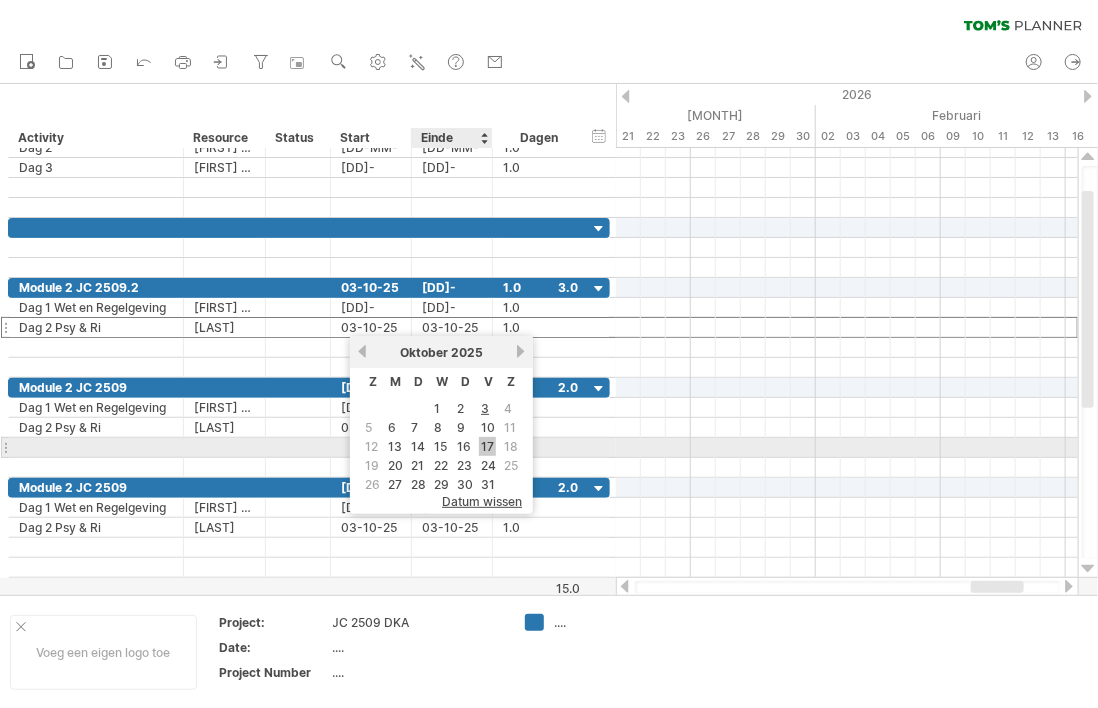 click on "17" at bounding box center (487, 446) 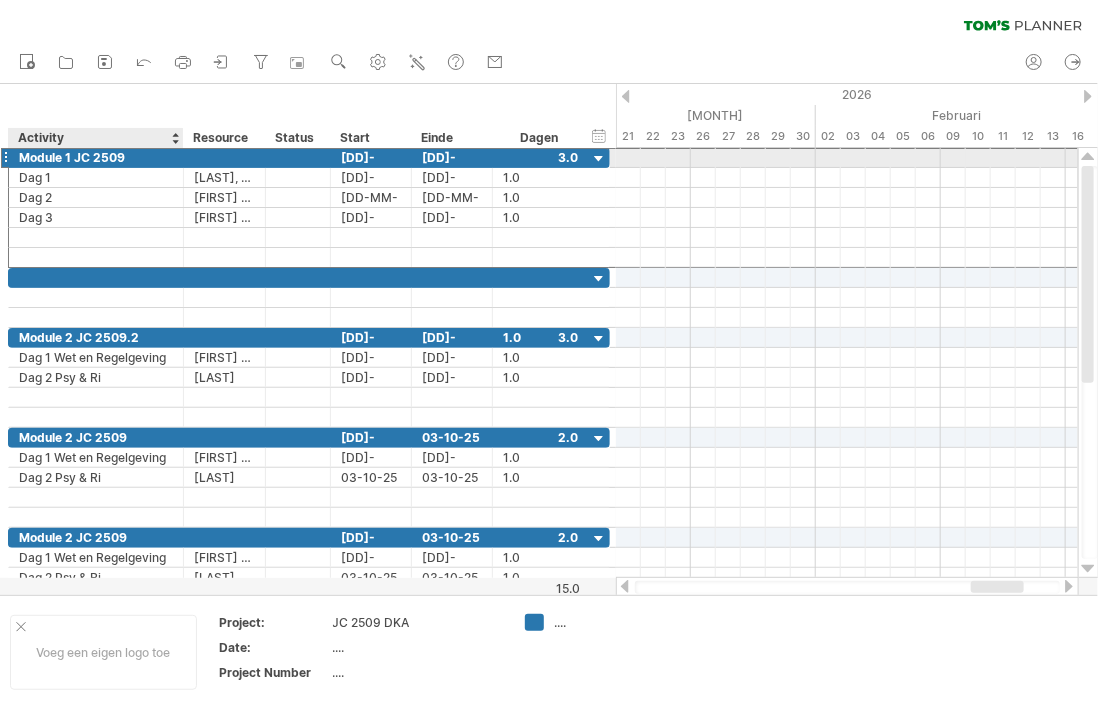 click on "Module 1  JC 2509" at bounding box center [96, 157] 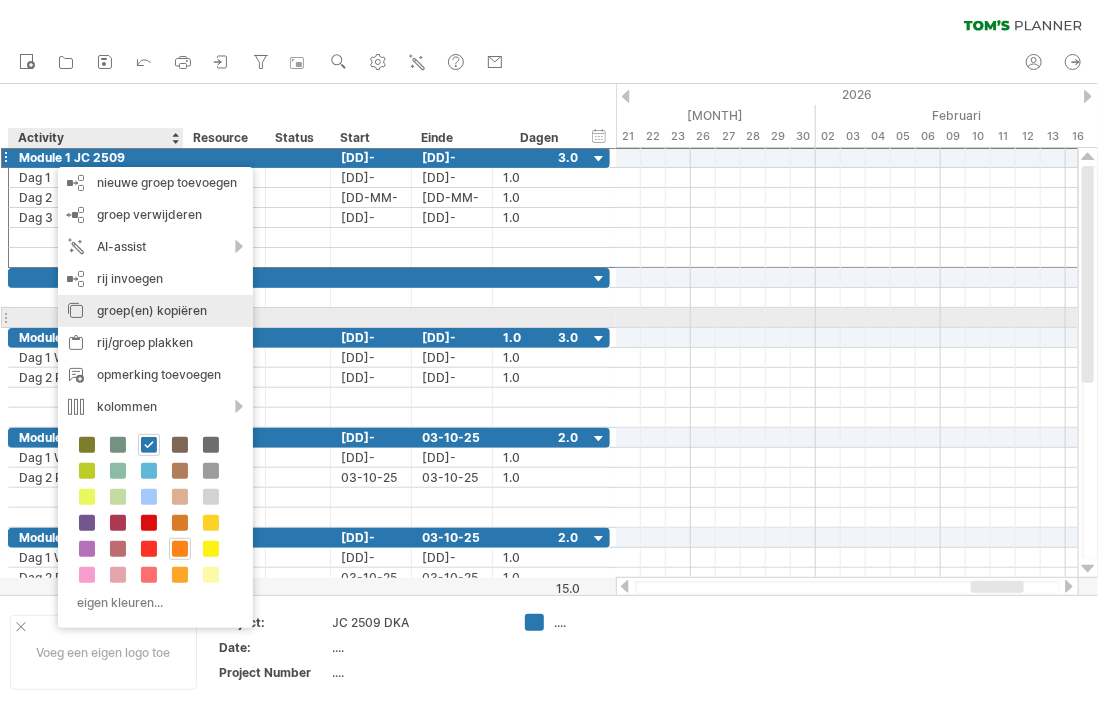 click on "groep(en) kopiëren" at bounding box center [155, 311] 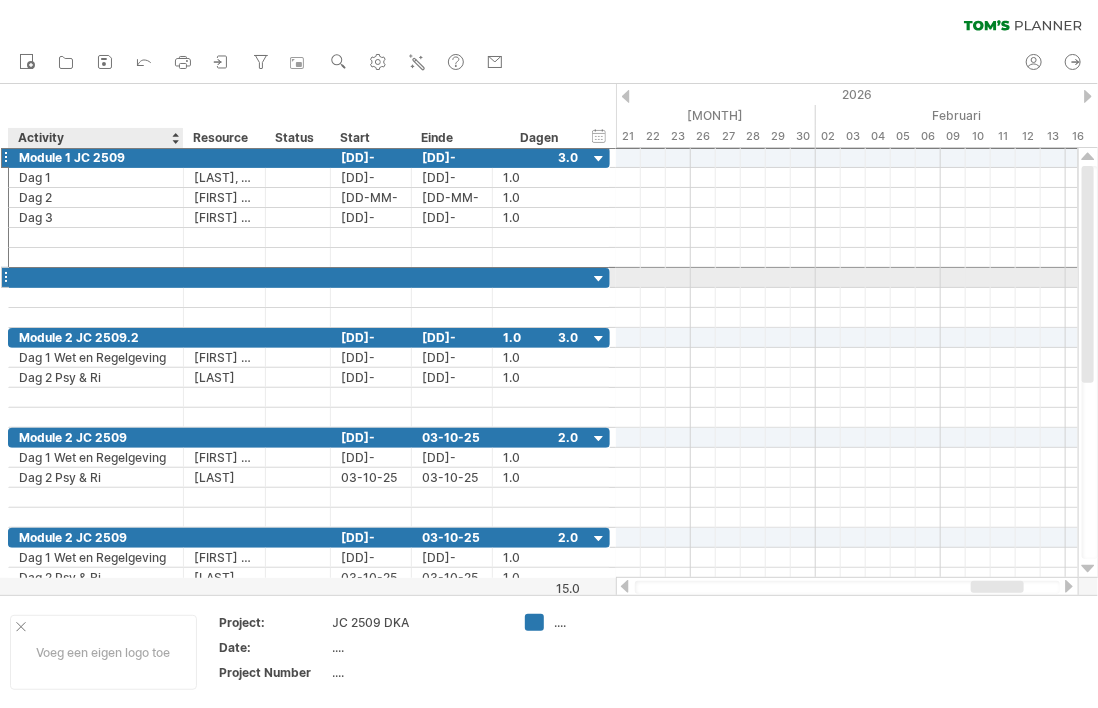 click at bounding box center [96, 277] 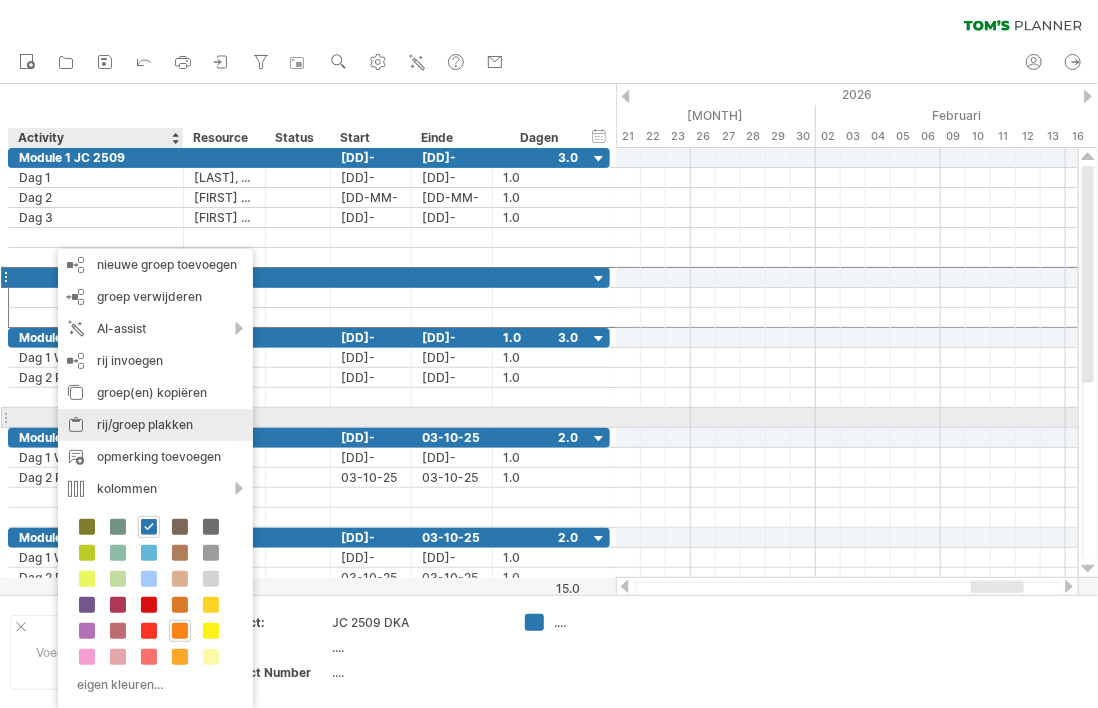 click on "rij/groep plakken" at bounding box center [155, 425] 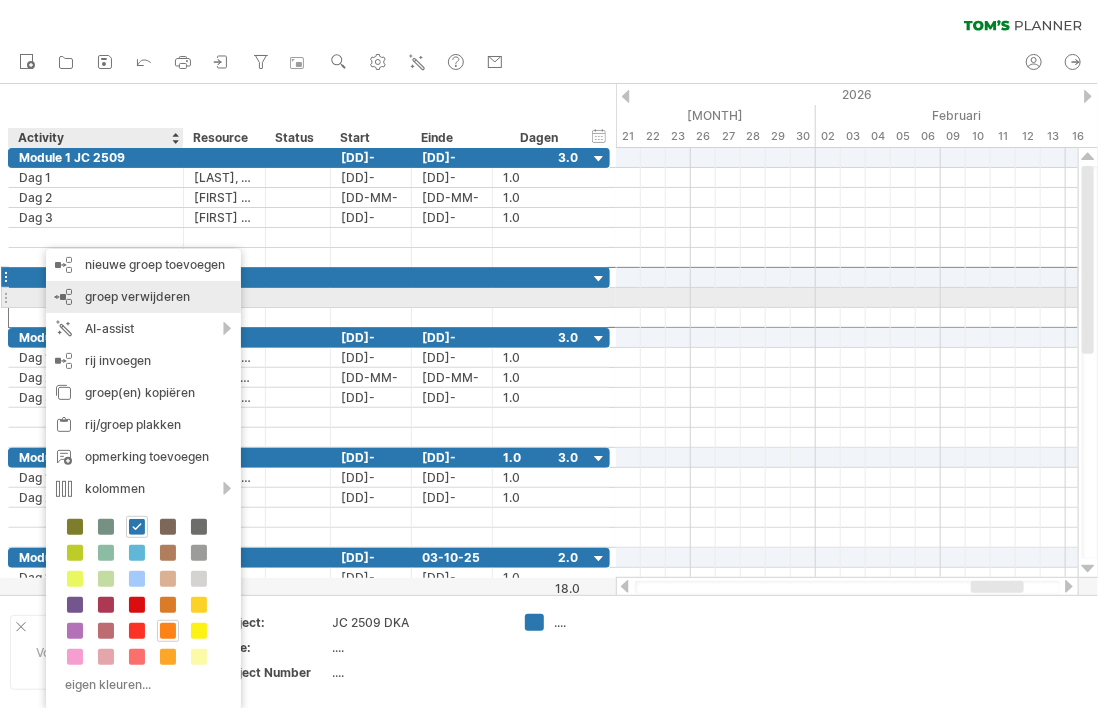 click on "groep verwijderen" at bounding box center (137, 296) 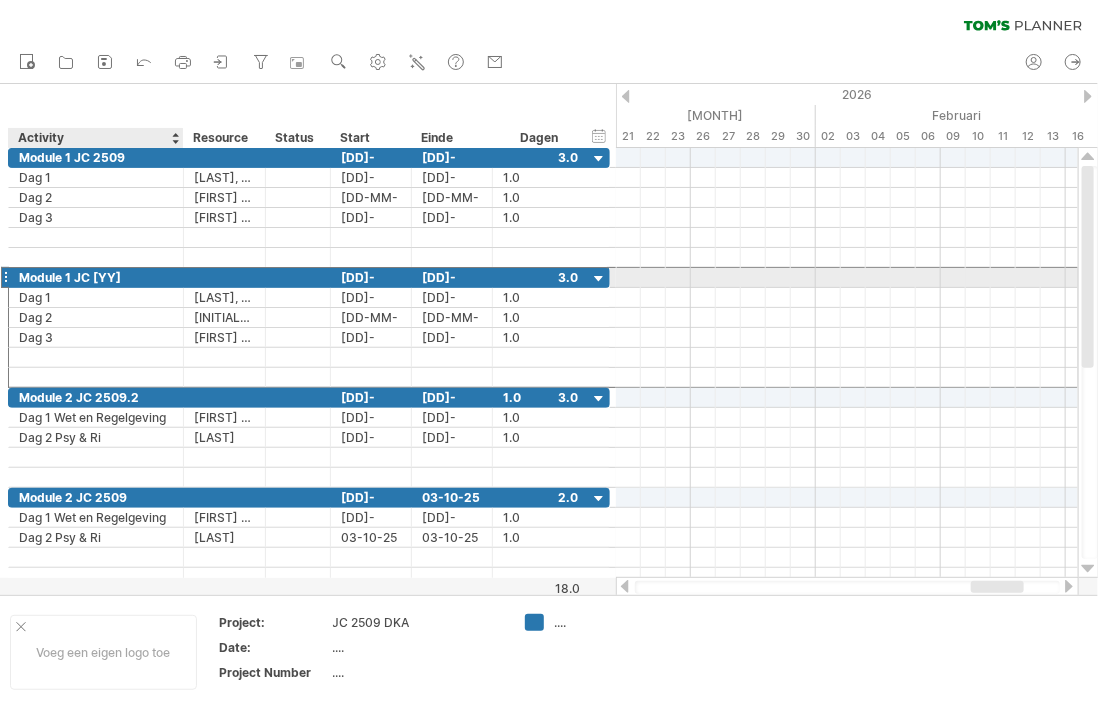 click on "Module 1 JC [YY]" at bounding box center (96, 277) 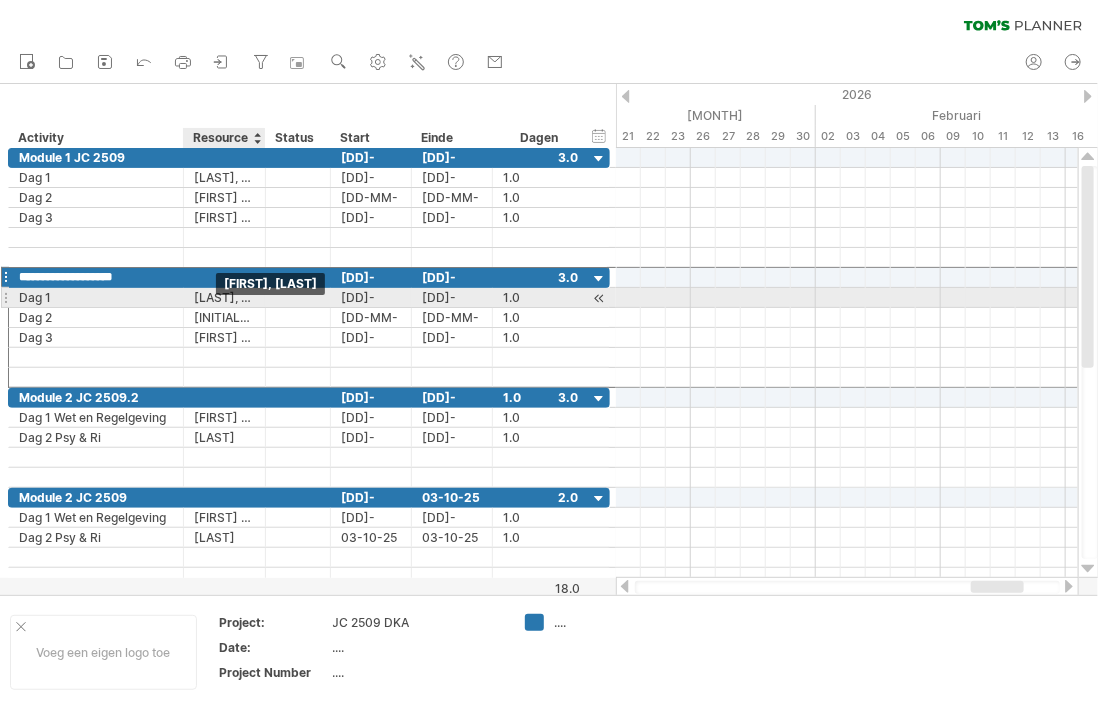 click on "[LAST], [FIRST] van [LAST]" at bounding box center [96, 297] 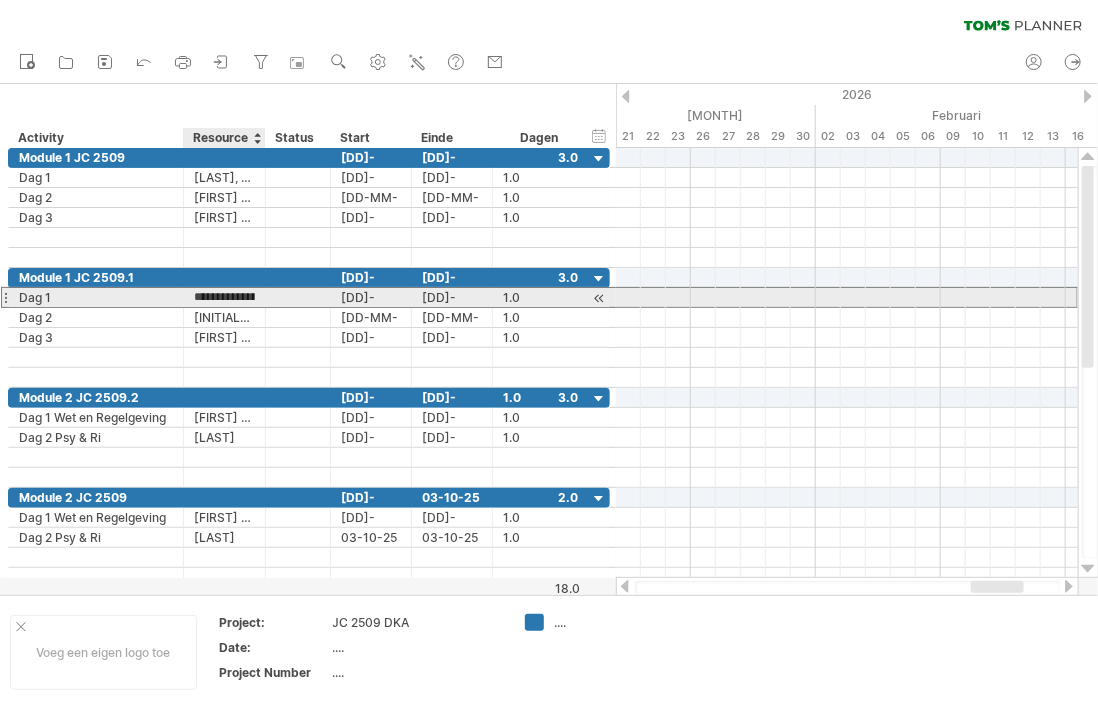 scroll, scrollTop: 0, scrollLeft: 0, axis: both 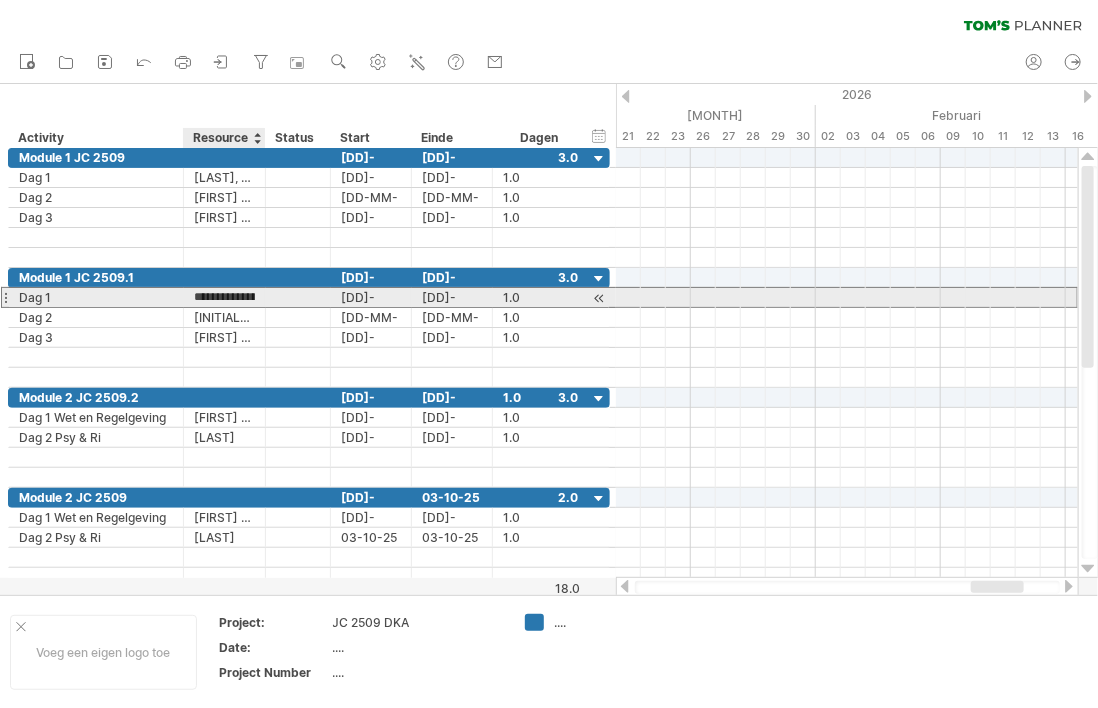 click on "**********" at bounding box center (0, 0) 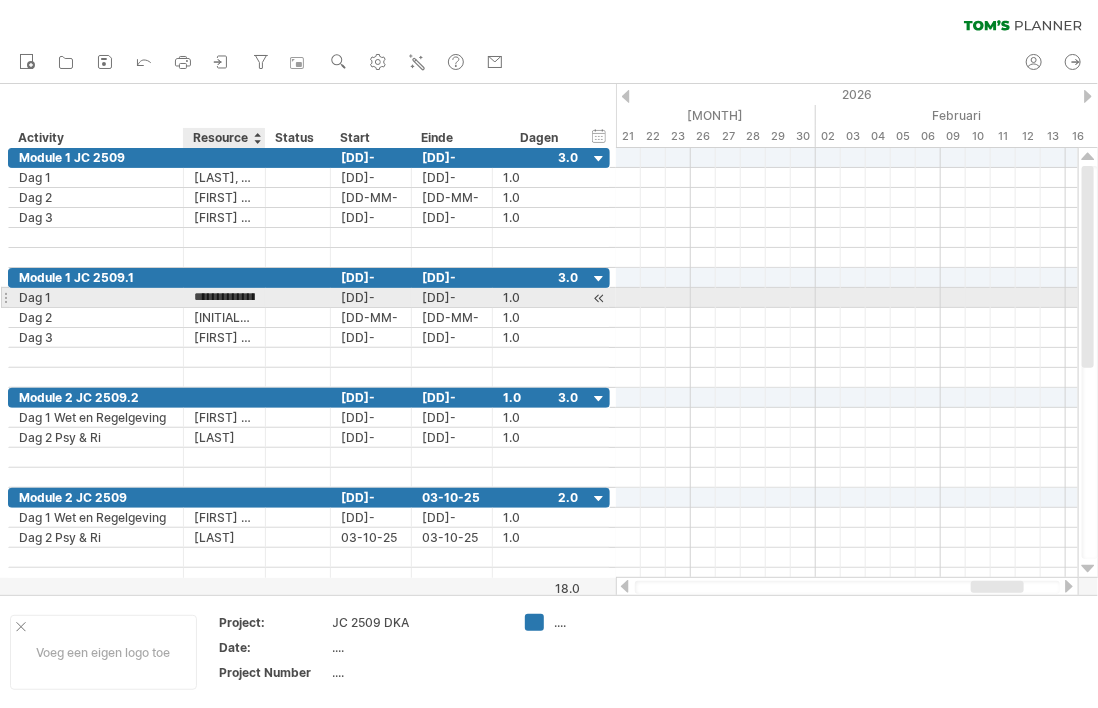 scroll, scrollTop: 0, scrollLeft: 7, axis: horizontal 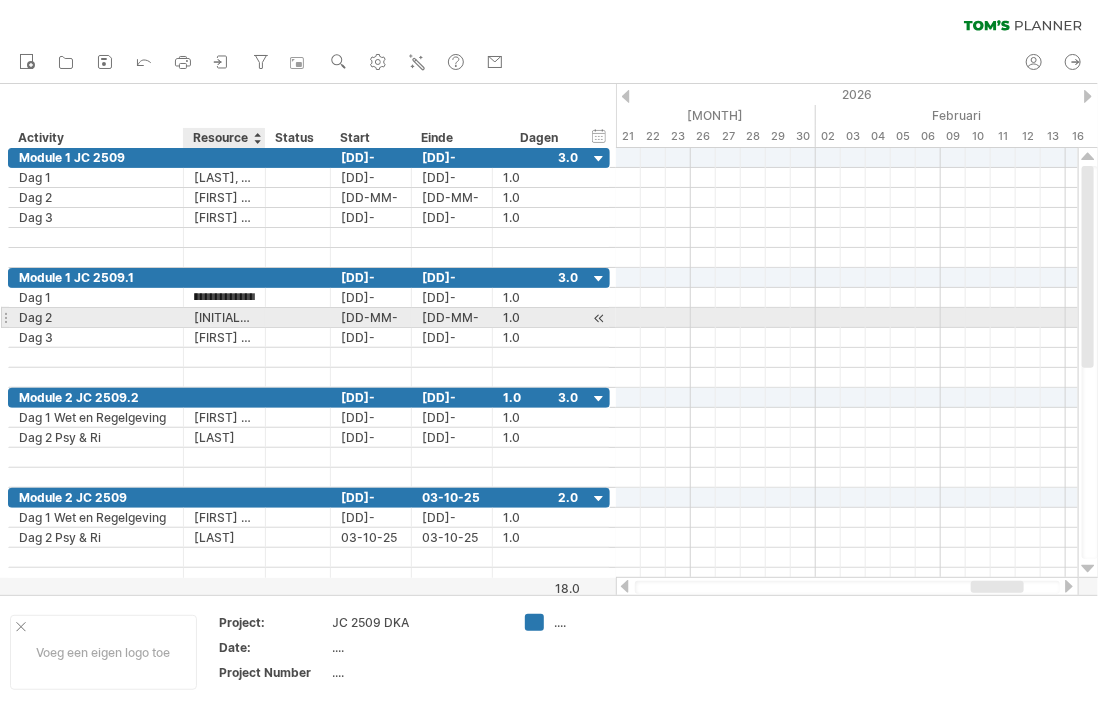 click on "[INITIALS] [LAST]" at bounding box center (96, 317) 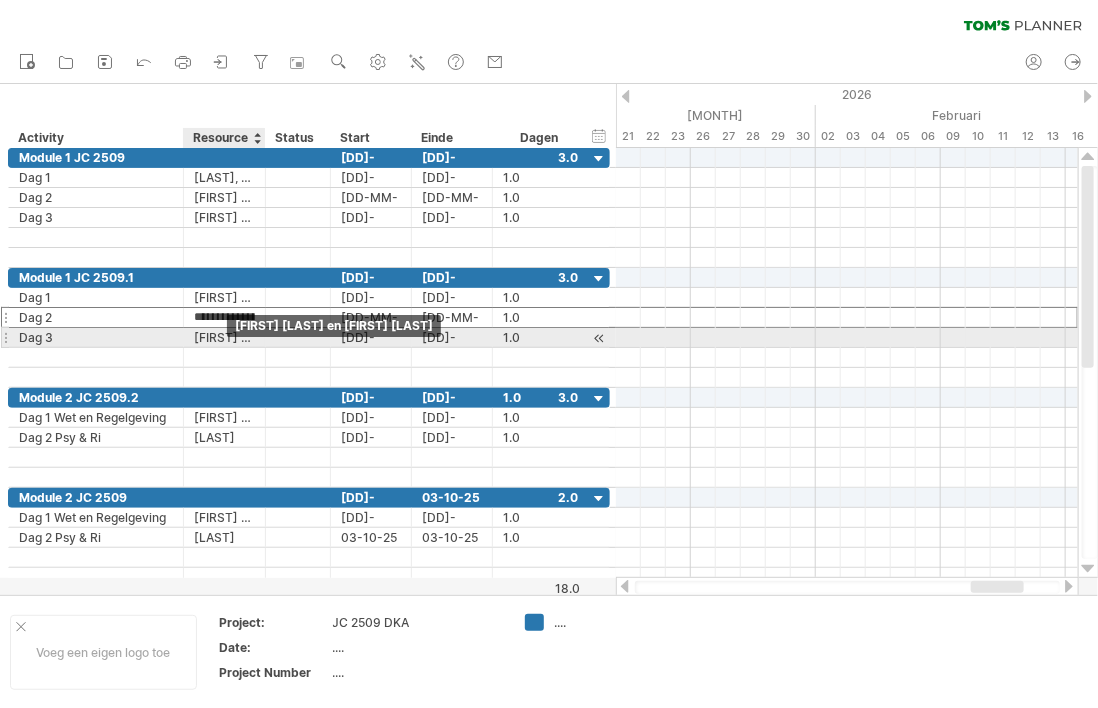 click on "[FIRST] [LAST] en [FIRST] [LAST]" at bounding box center [96, 337] 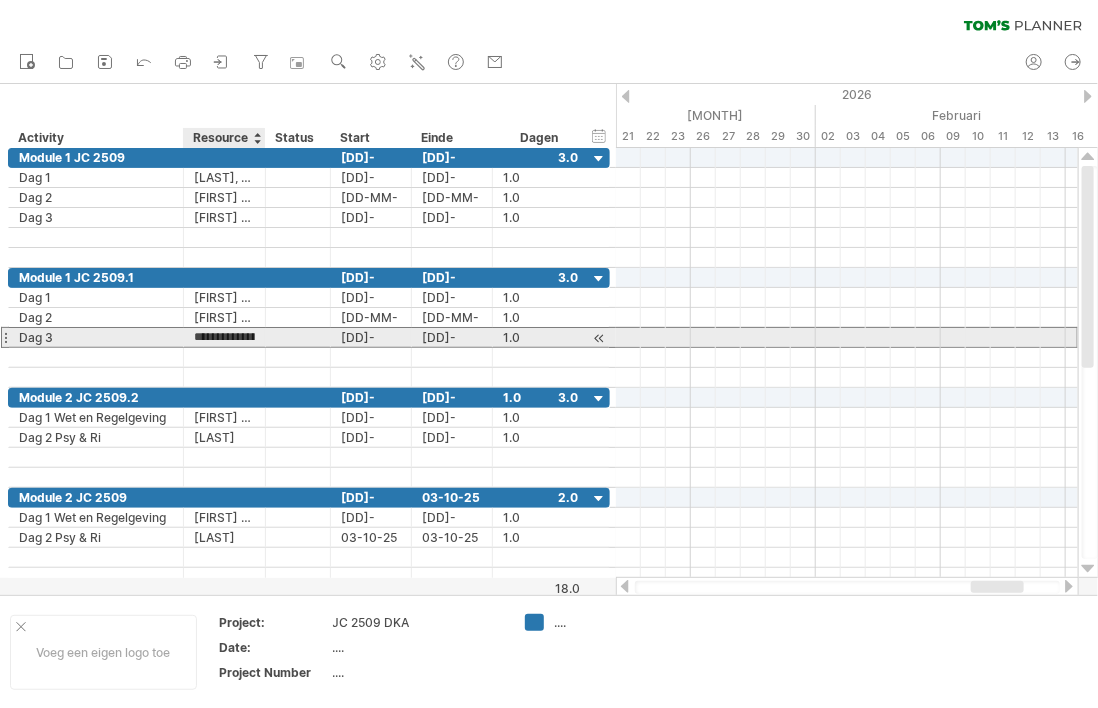 scroll, scrollTop: 0, scrollLeft: 0, axis: both 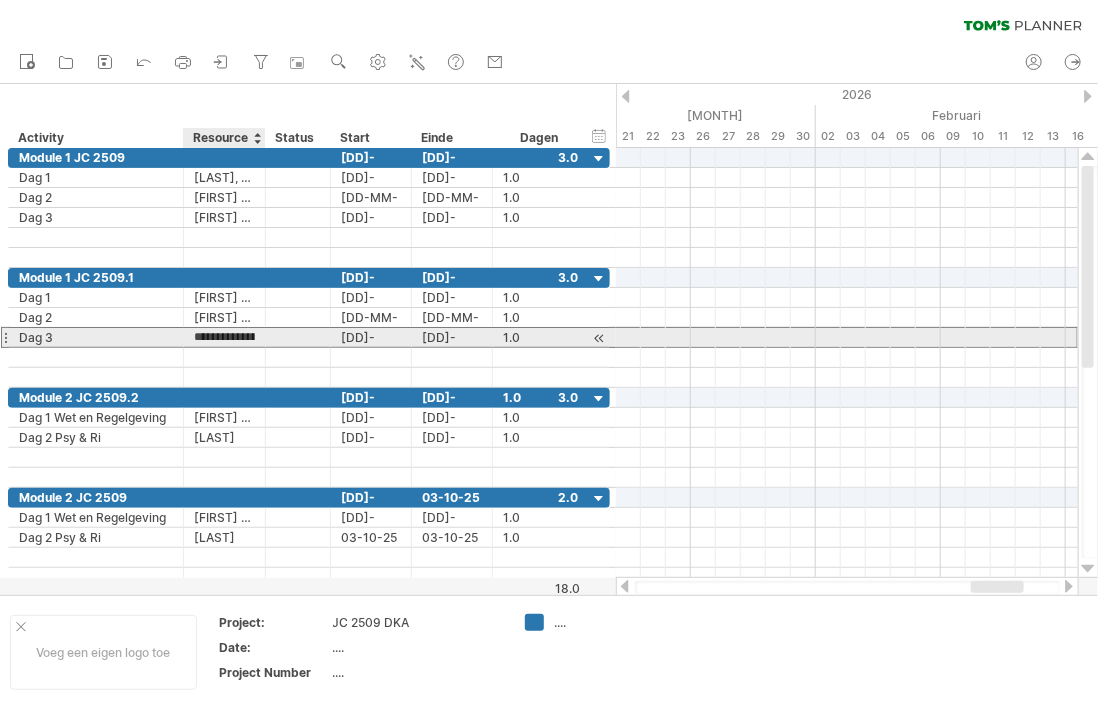 click on "**********" at bounding box center [0, 0] 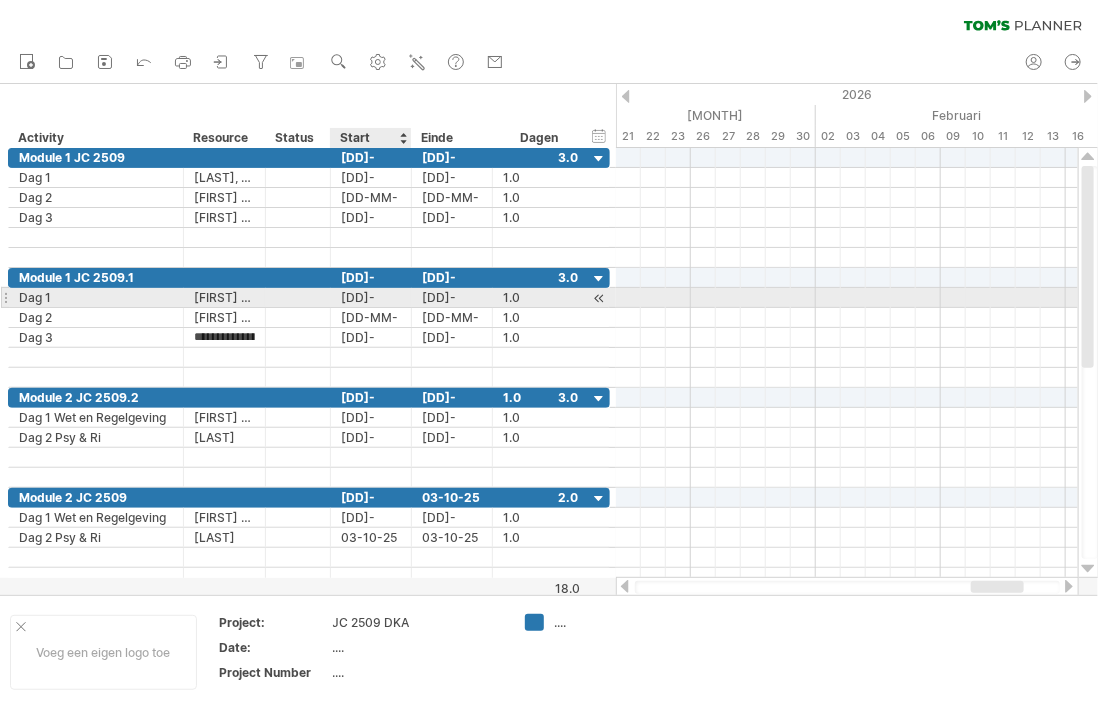 click on "[DD]-[MM]-[YY]" at bounding box center [371, 297] 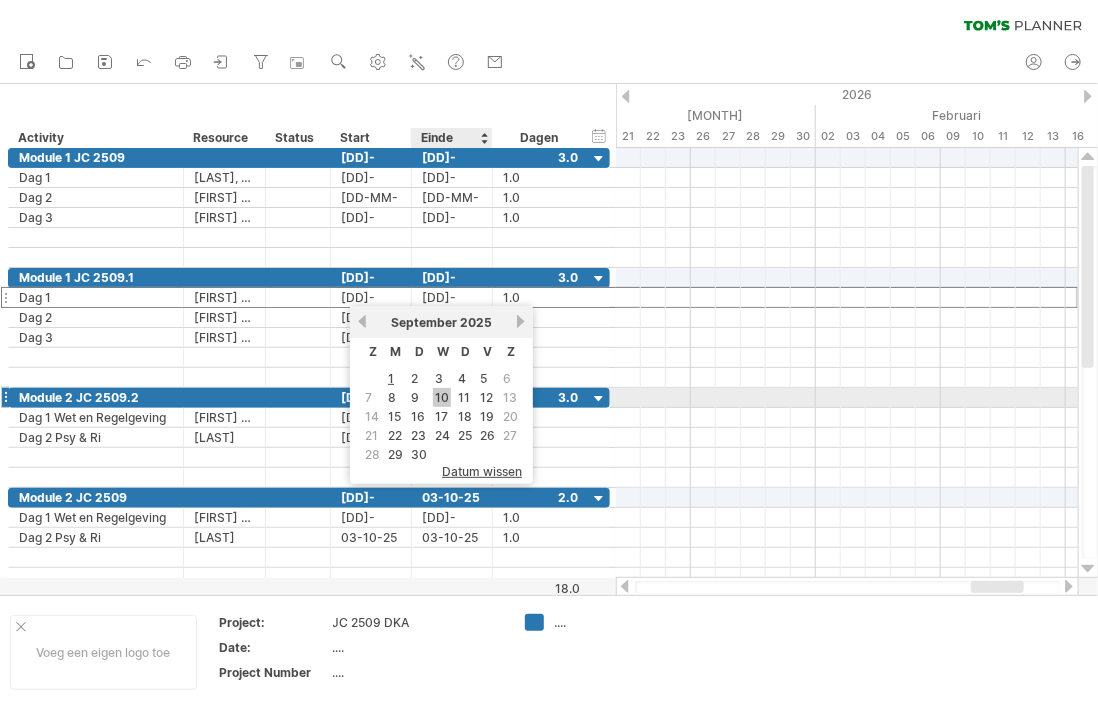 click on "10" at bounding box center [442, 397] 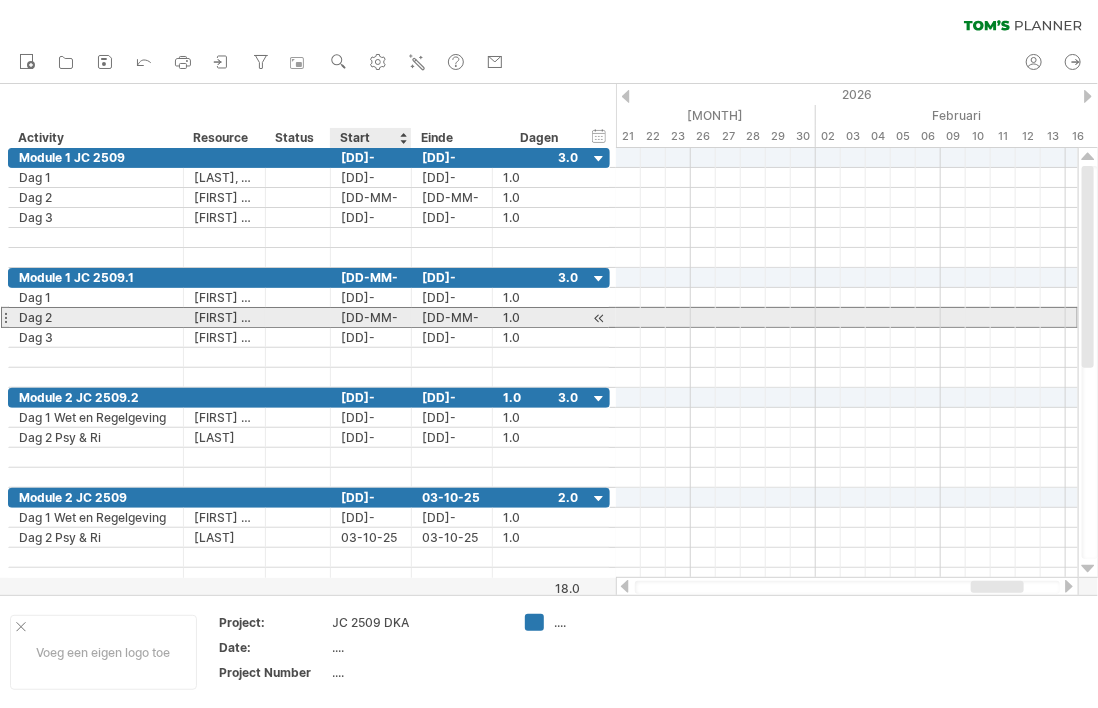 click on "[DD-MM-YY]" at bounding box center [371, 317] 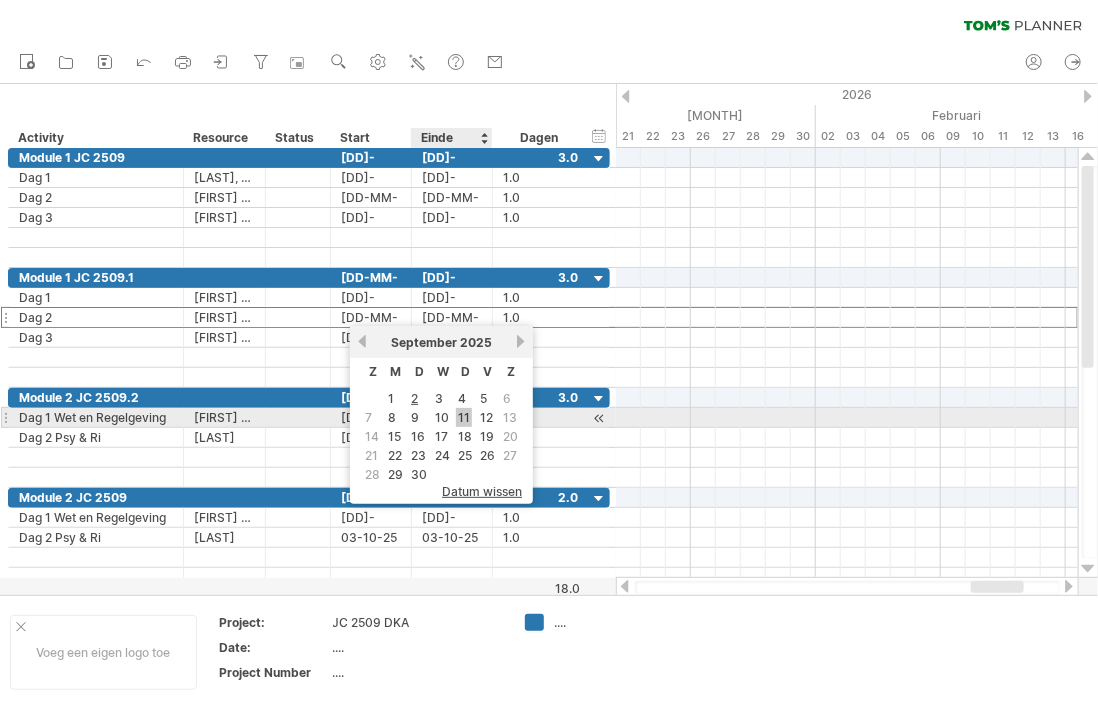 click on "11" at bounding box center [464, 417] 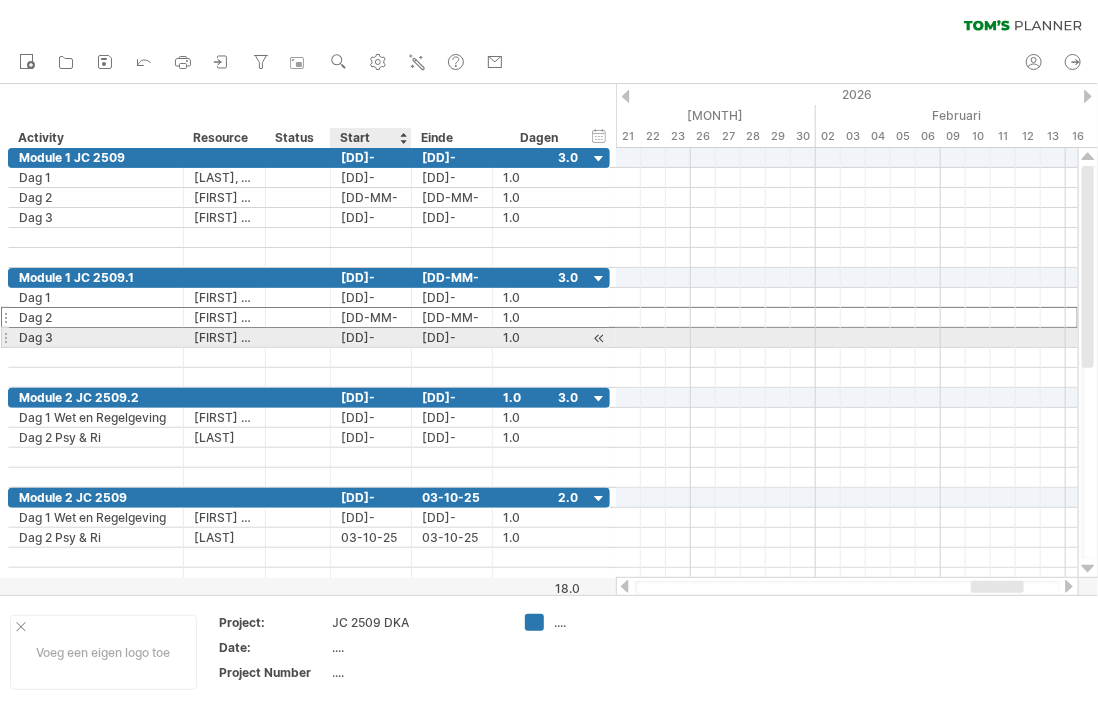click on "[DD]-[MM]-[YY]" at bounding box center [371, 337] 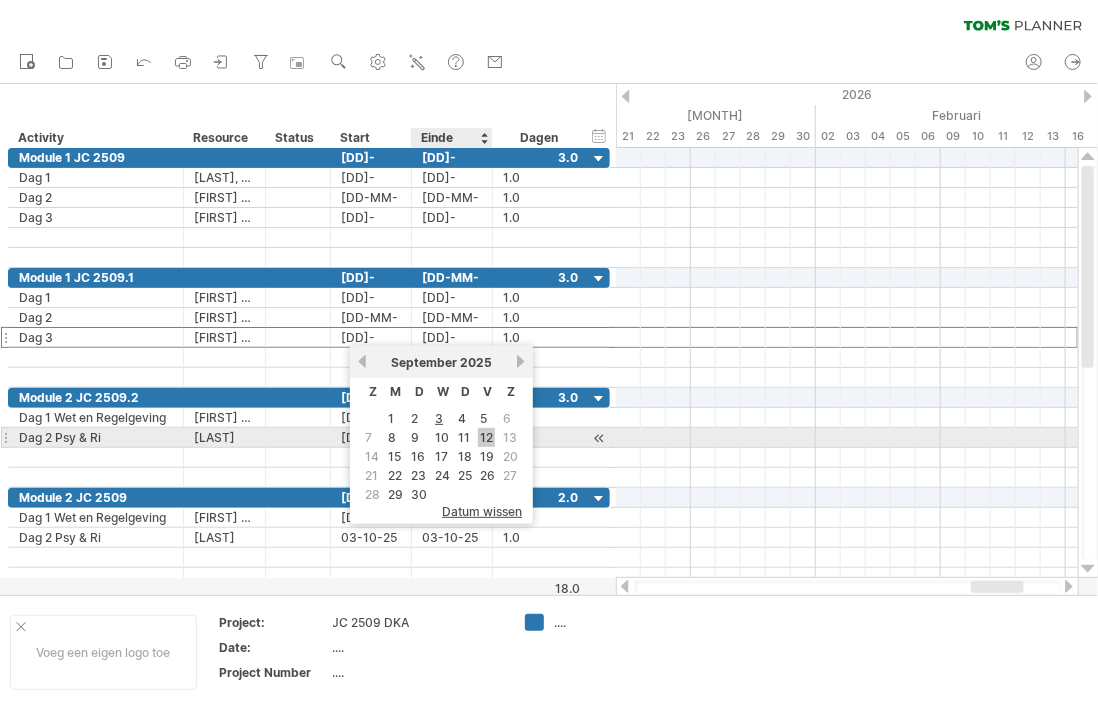 click on "12" at bounding box center [486, 437] 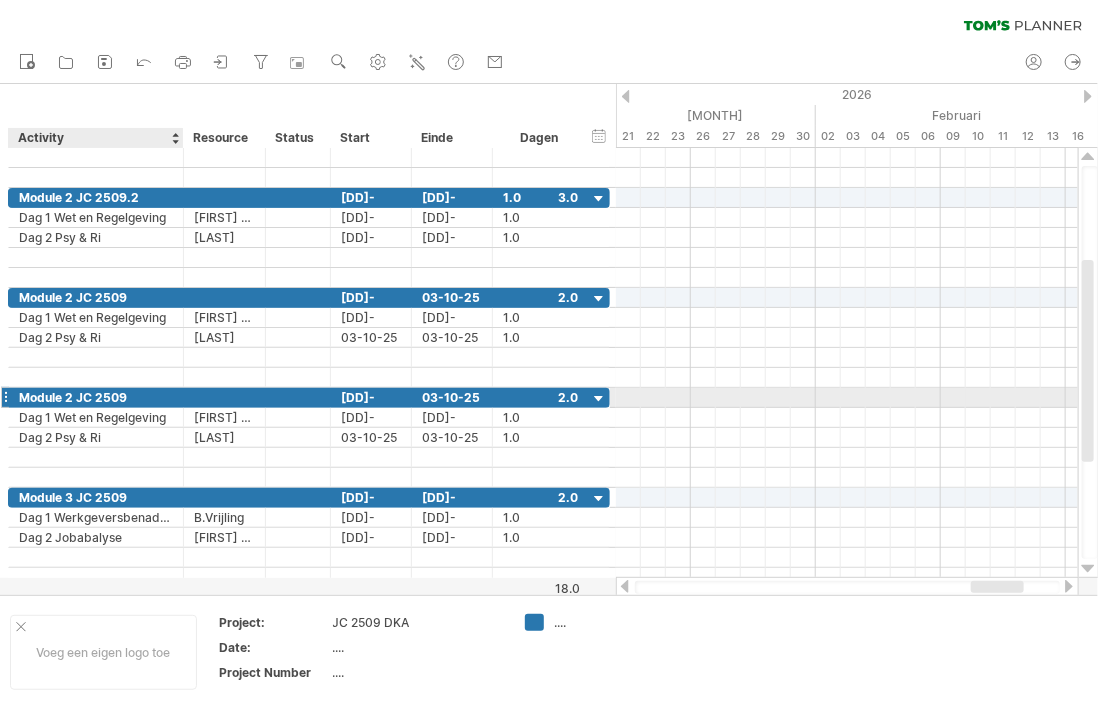 click on "Module 2 JC 2509" at bounding box center [96, 397] 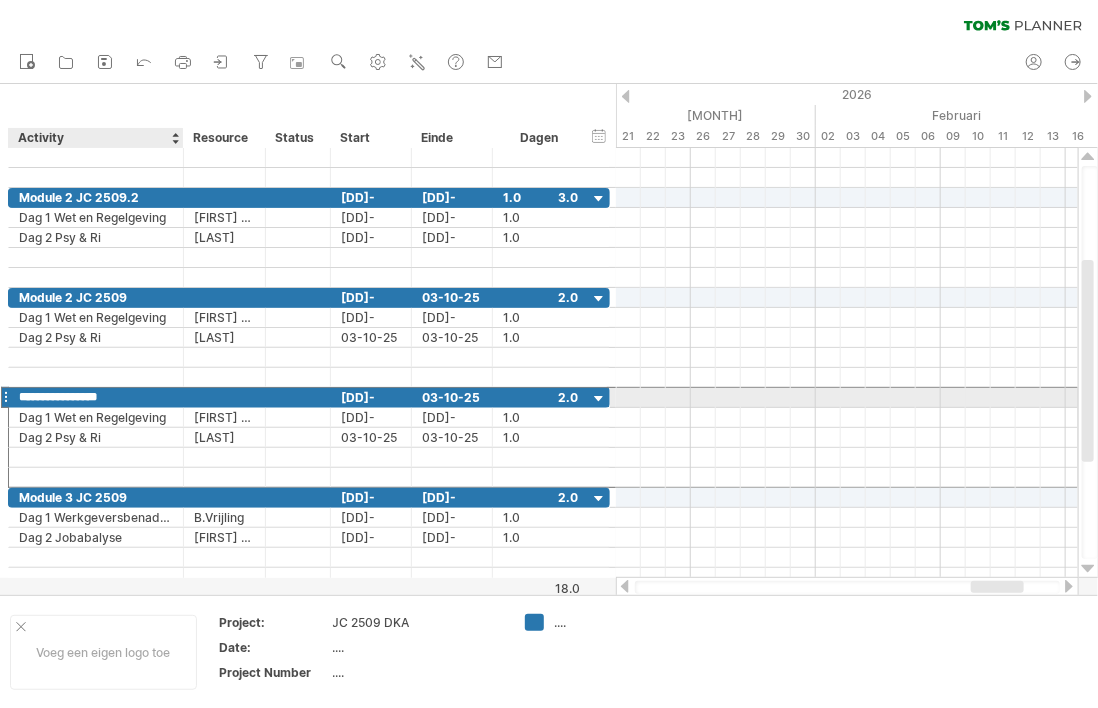 click on "**********" at bounding box center (96, 397) 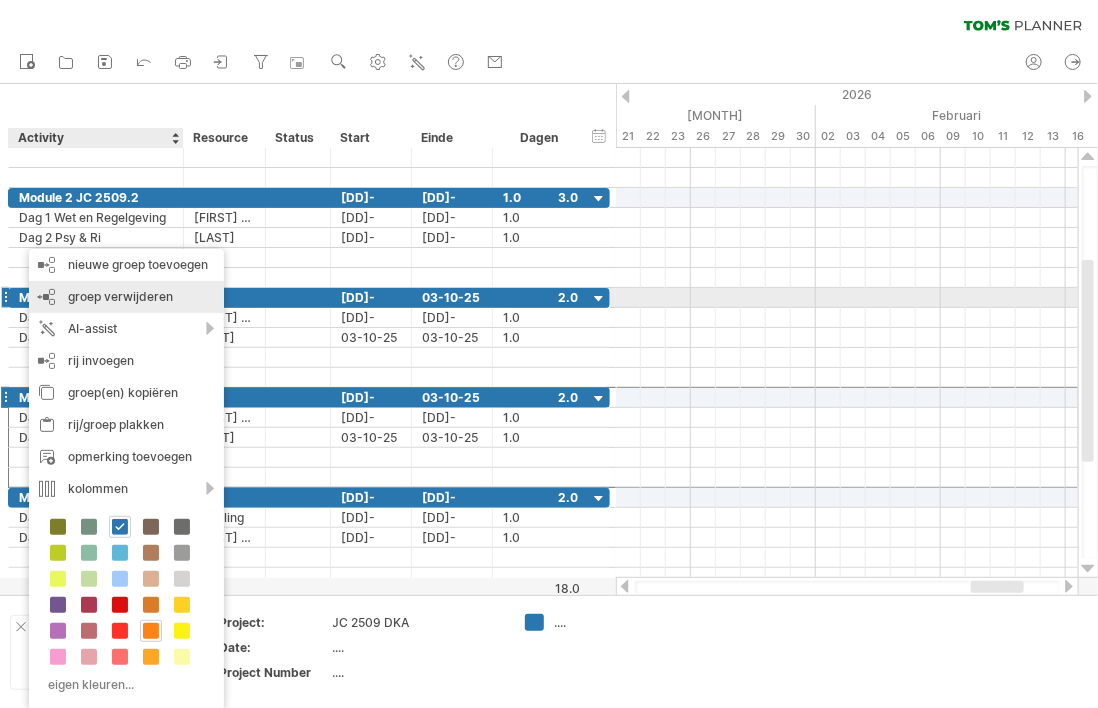 click on "groep verwijderen" at bounding box center [120, 296] 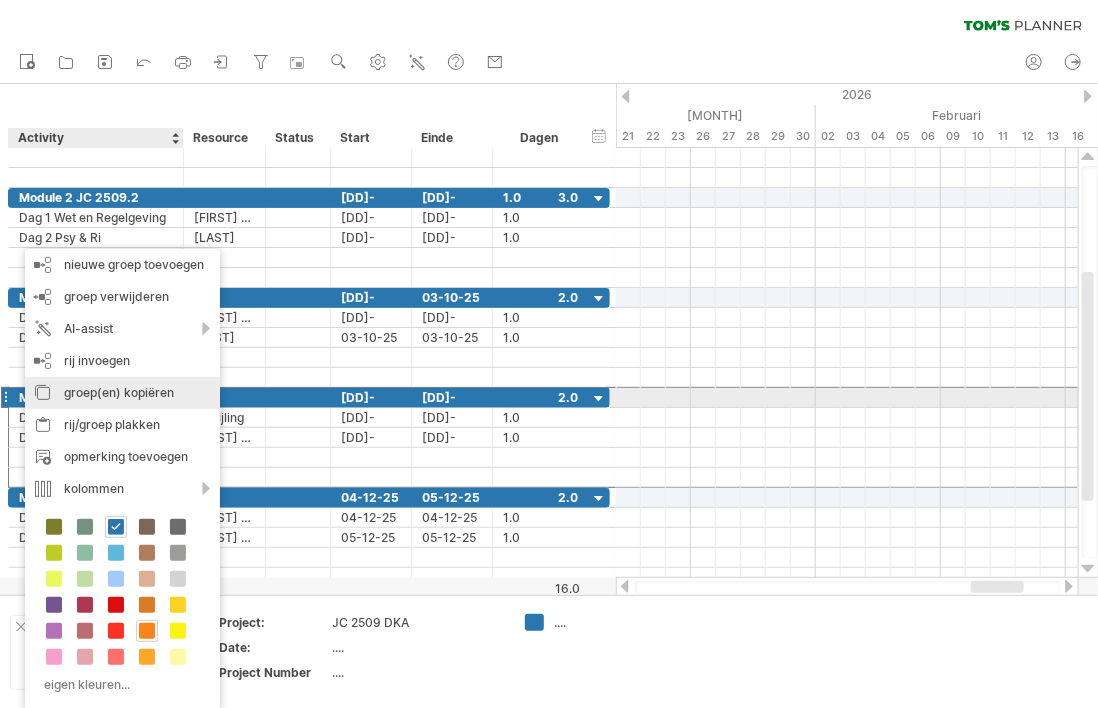 click on "groep(en) kopiëren" at bounding box center [122, 393] 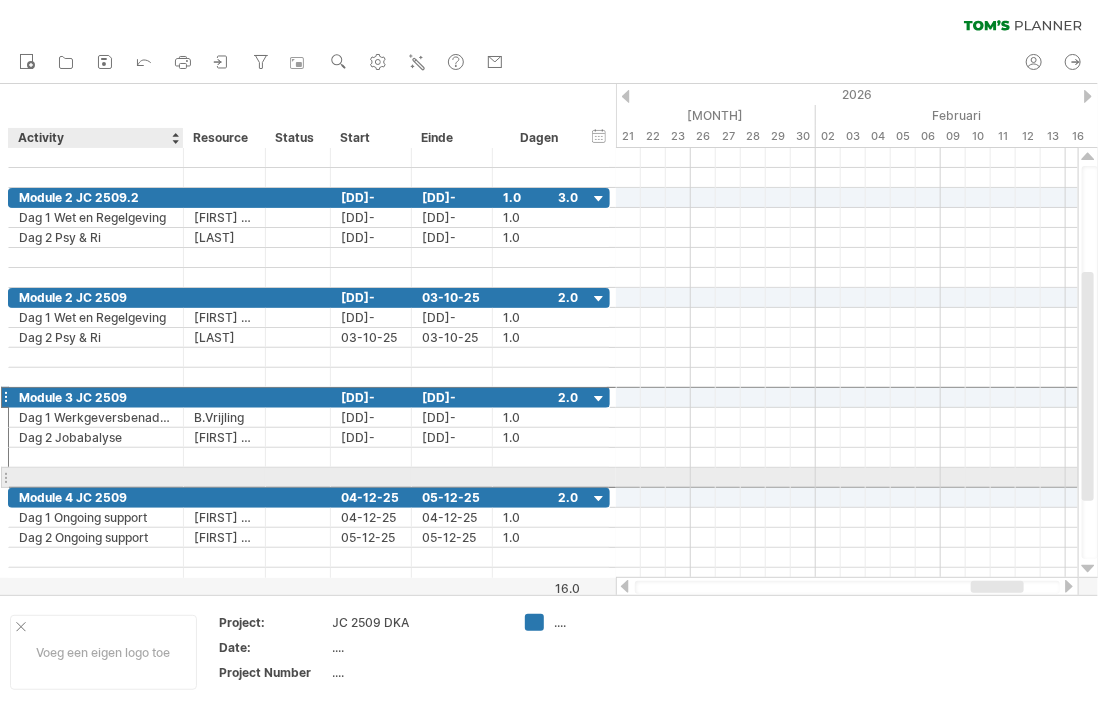 click at bounding box center [96, 477] 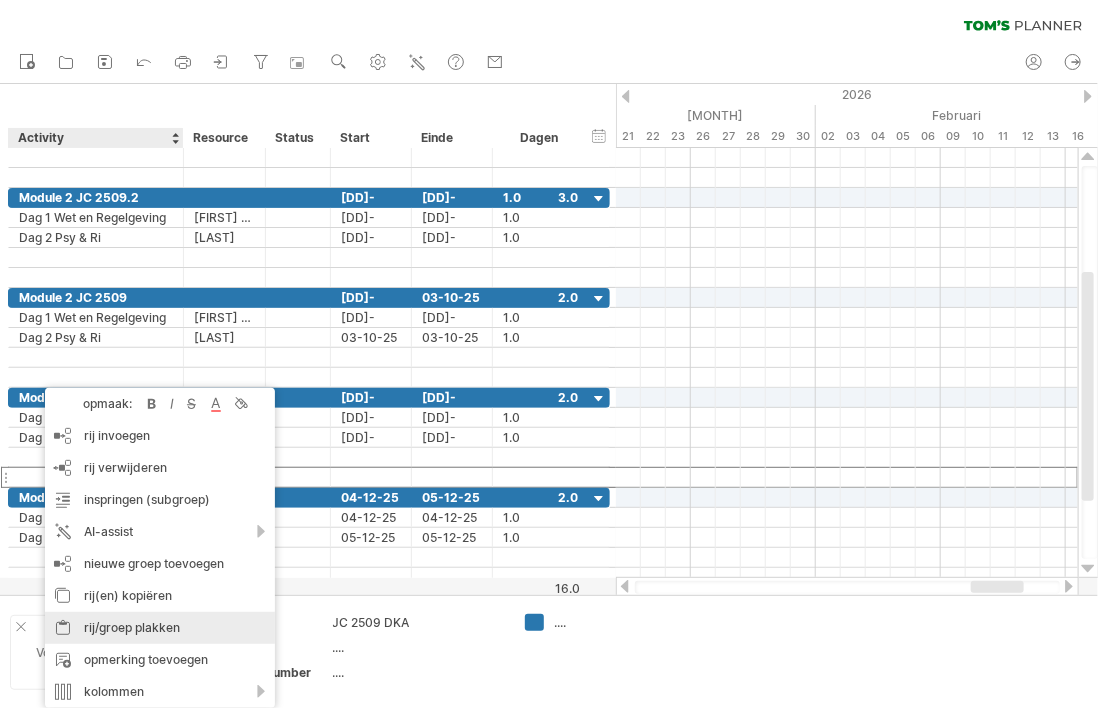 click on "rij/groep plakken" at bounding box center [160, 628] 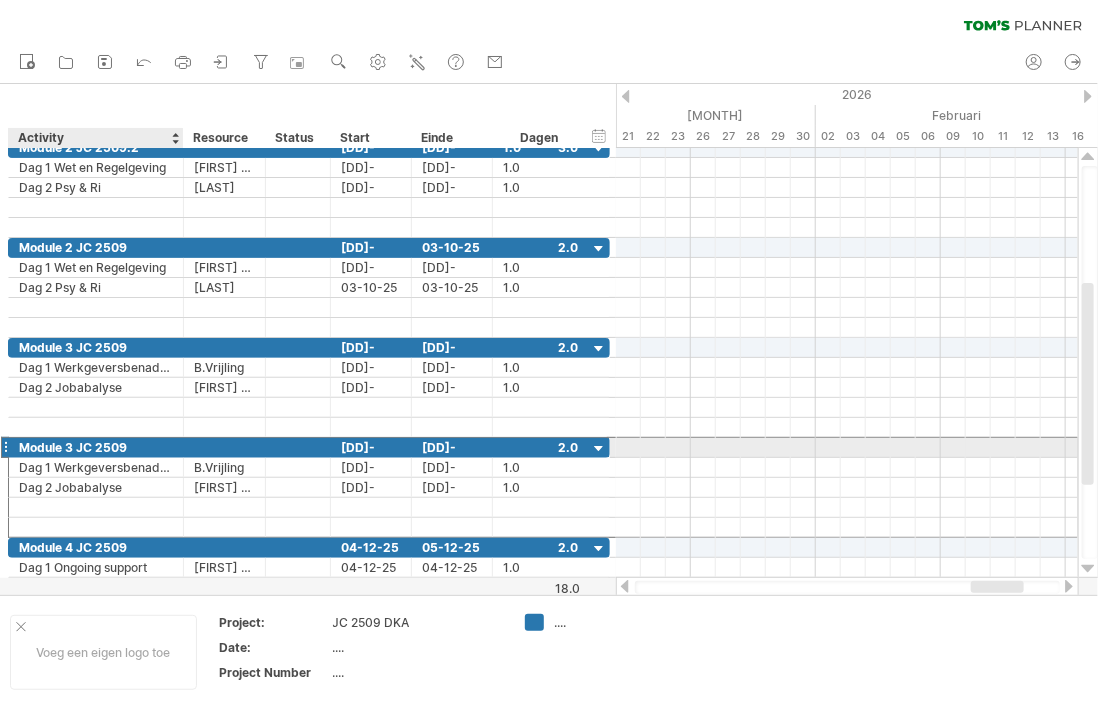 click on "Module 3 JC 2509" at bounding box center [96, 447] 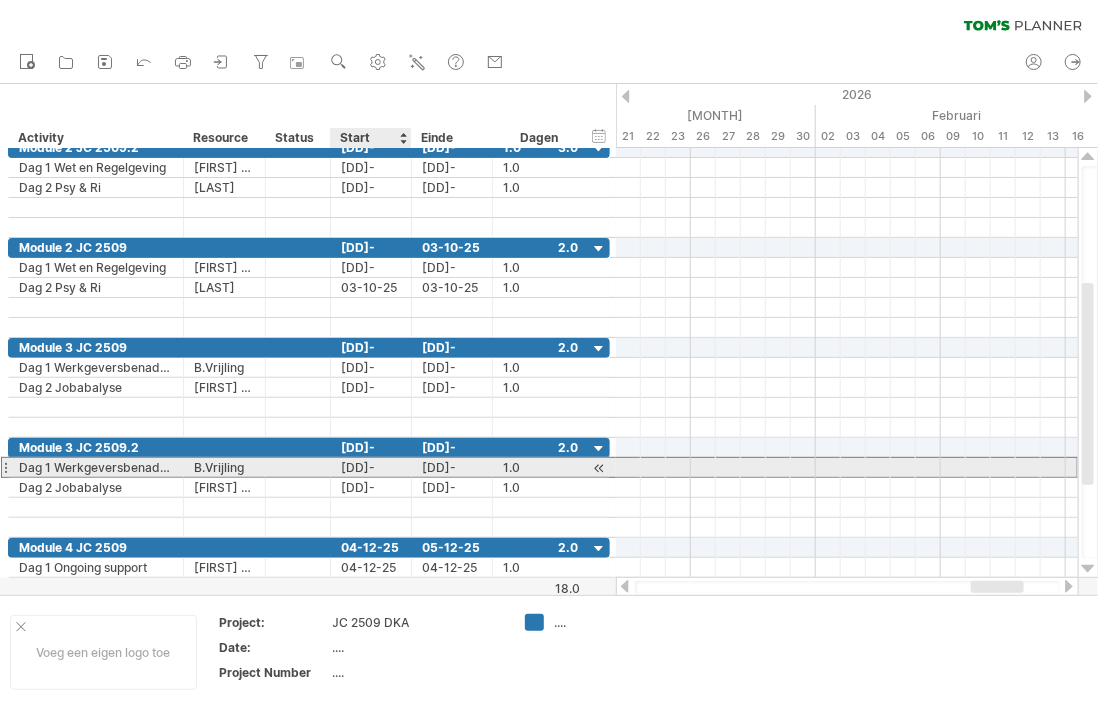 click on "[DD]-[MM]-[YY]" at bounding box center [371, 467] 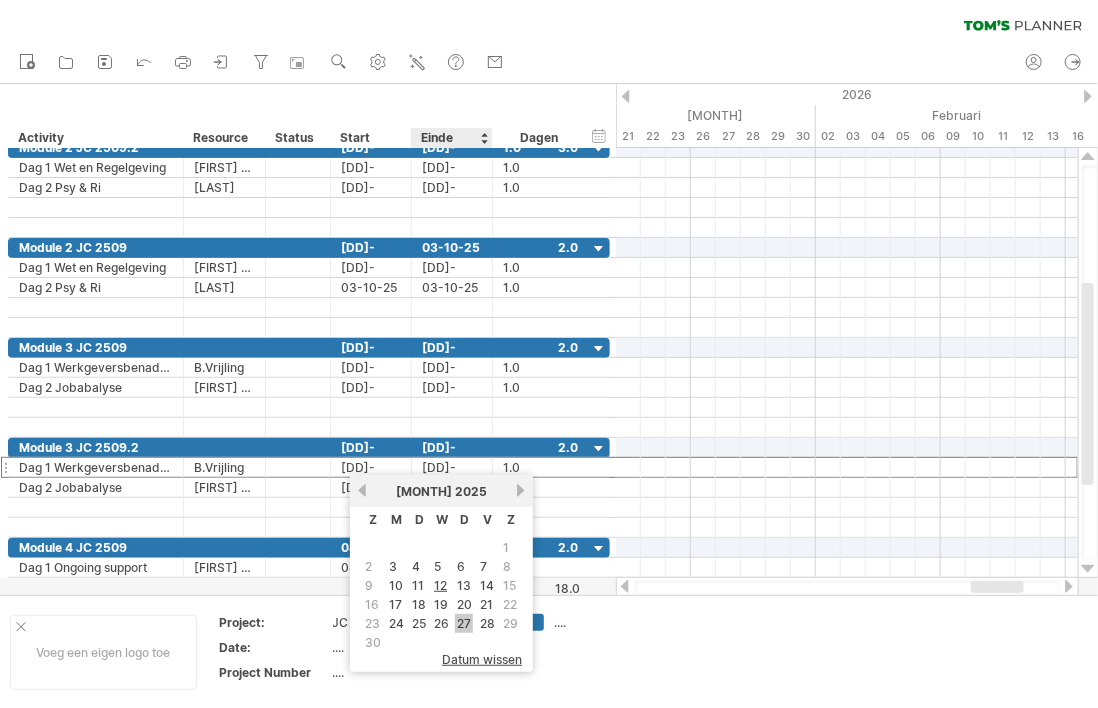click on "27" at bounding box center (464, 623) 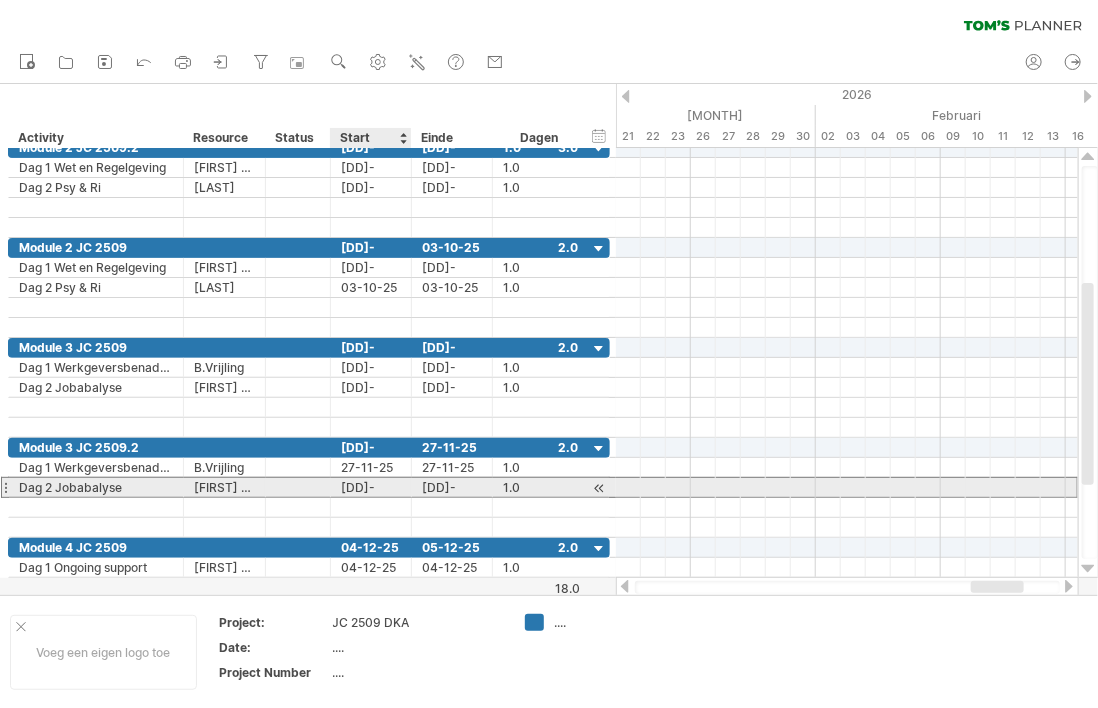 click on "[DD]-[MM]-[YY]" at bounding box center [371, 487] 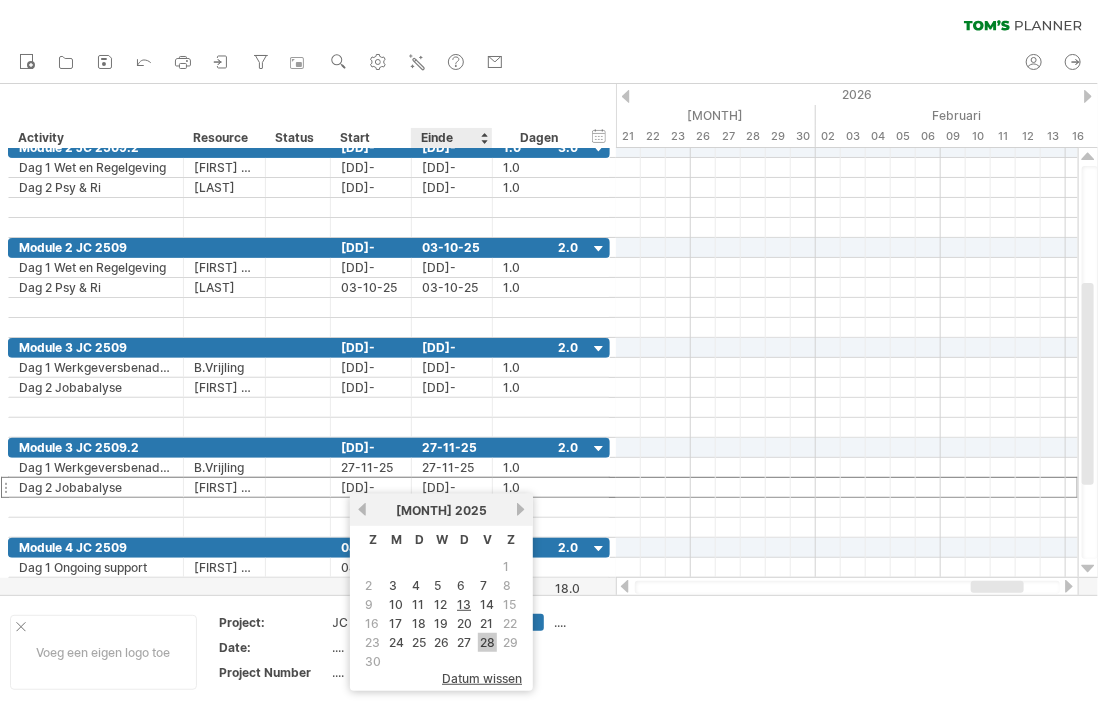 click on "28" at bounding box center [487, 642] 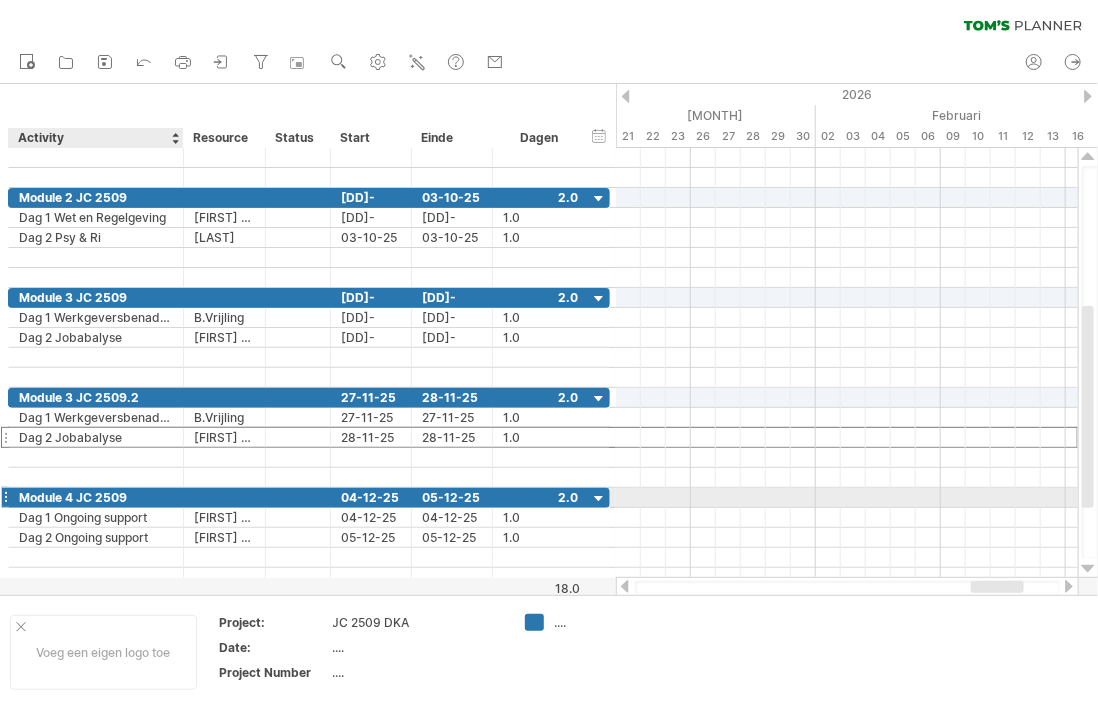 click on "Module 4 JC 2509" at bounding box center [96, 497] 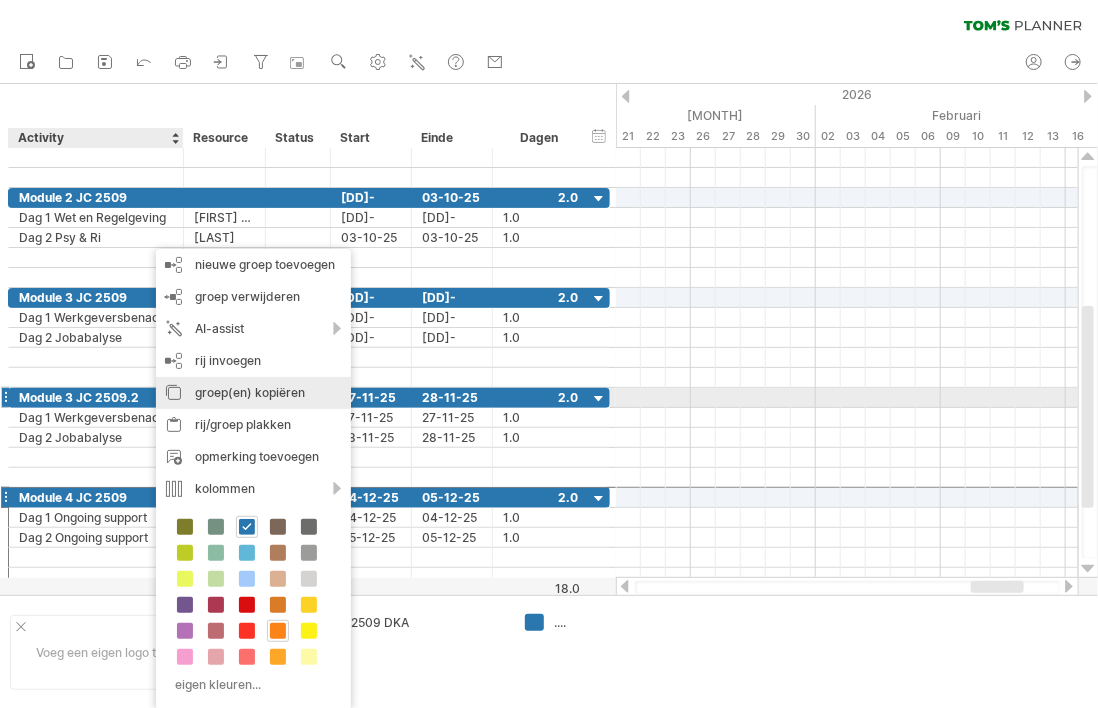 click on "groep(en) kopiëren" at bounding box center [253, 393] 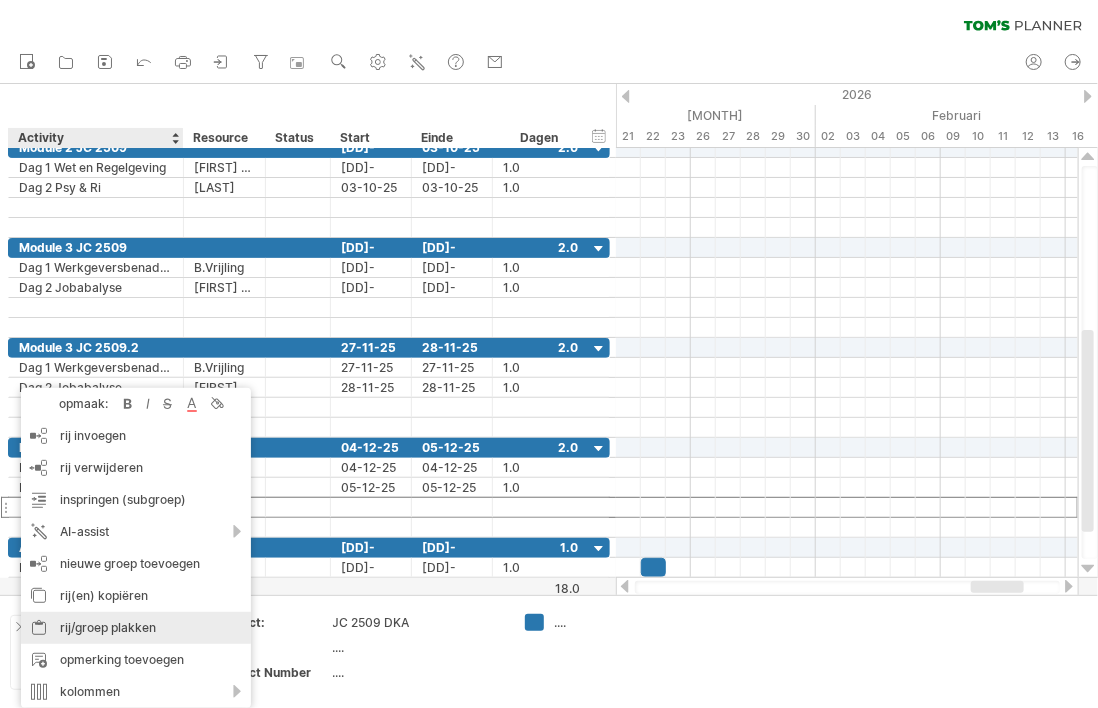 click on "rij/groep plakken" at bounding box center [136, 628] 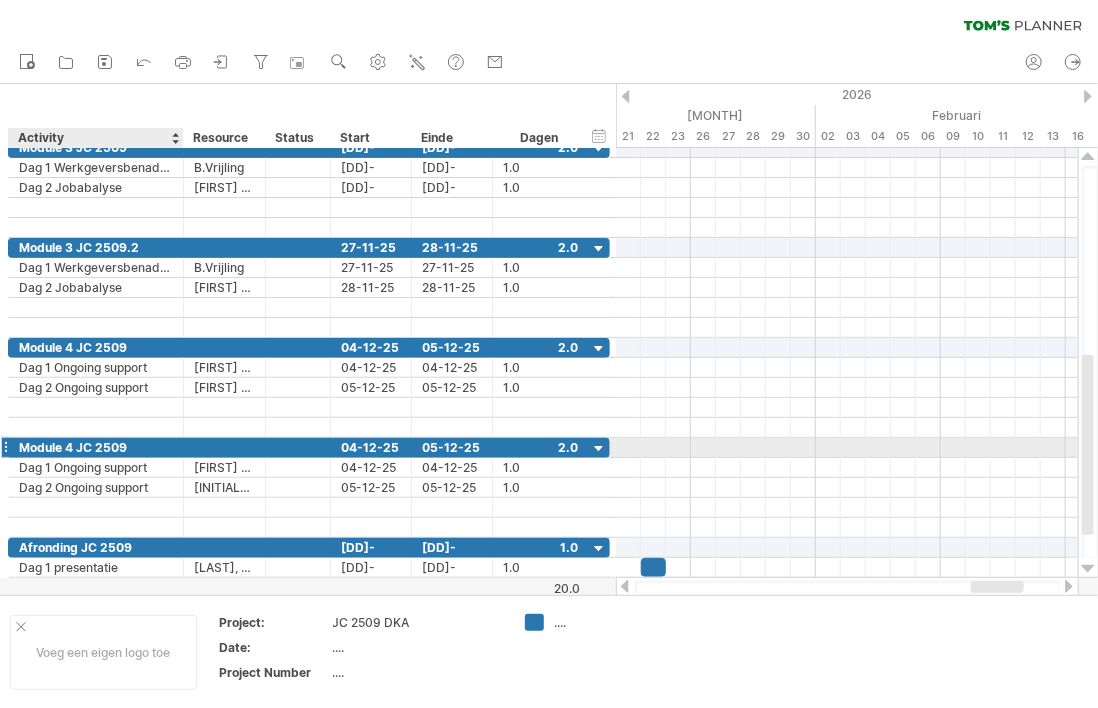 click on "Module 4 JC 2509" at bounding box center [96, 447] 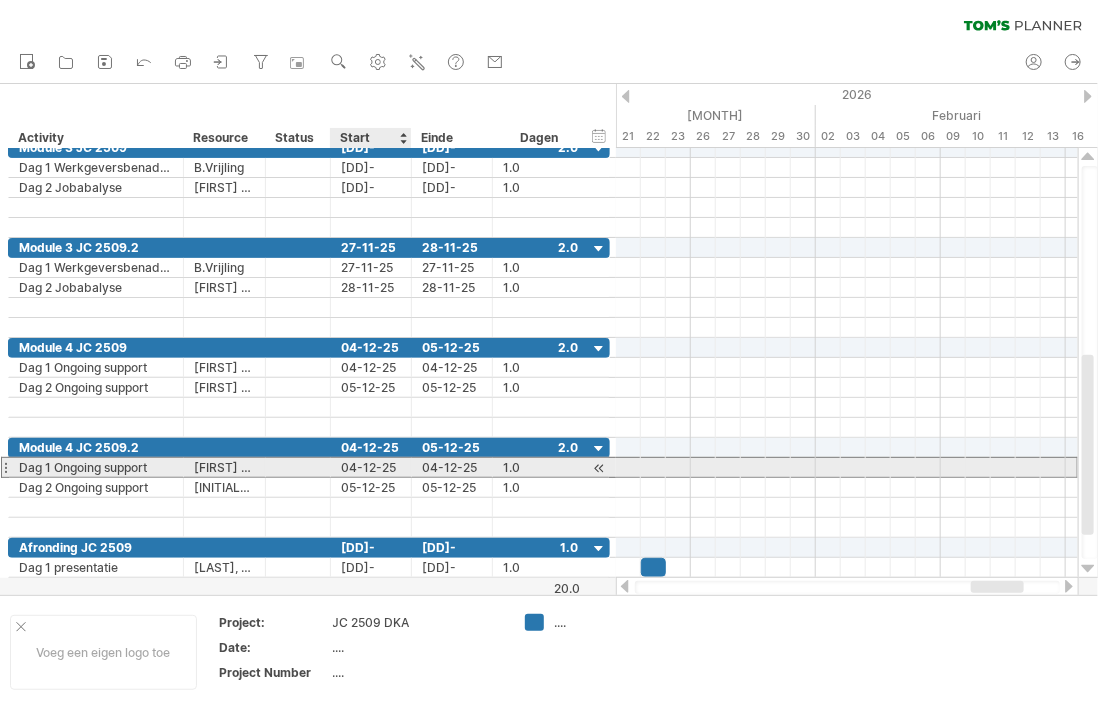 click on "04-12-25" at bounding box center (371, 467) 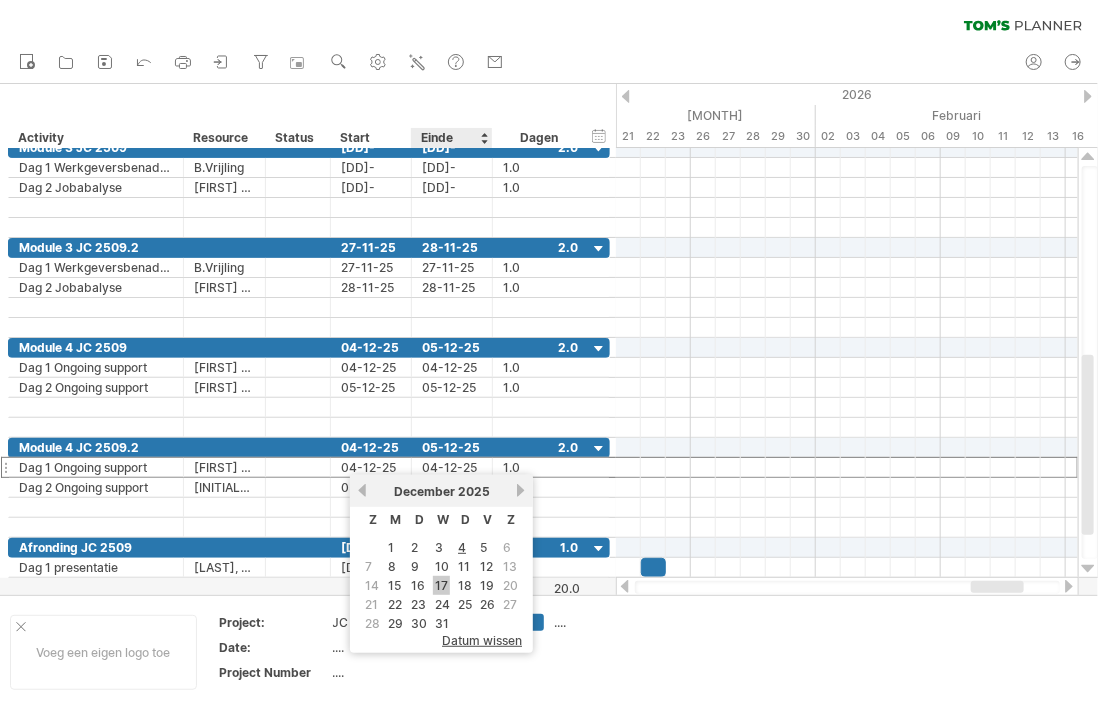click on "17" at bounding box center [441, 585] 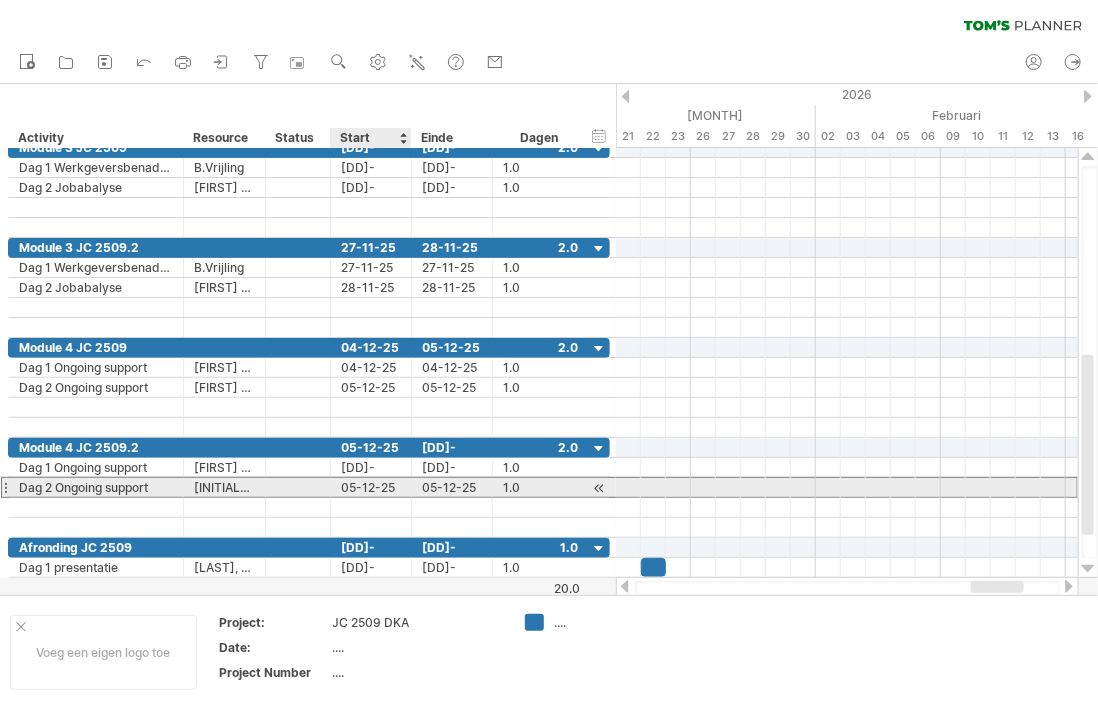 click on "05-12-25" at bounding box center (371, 487) 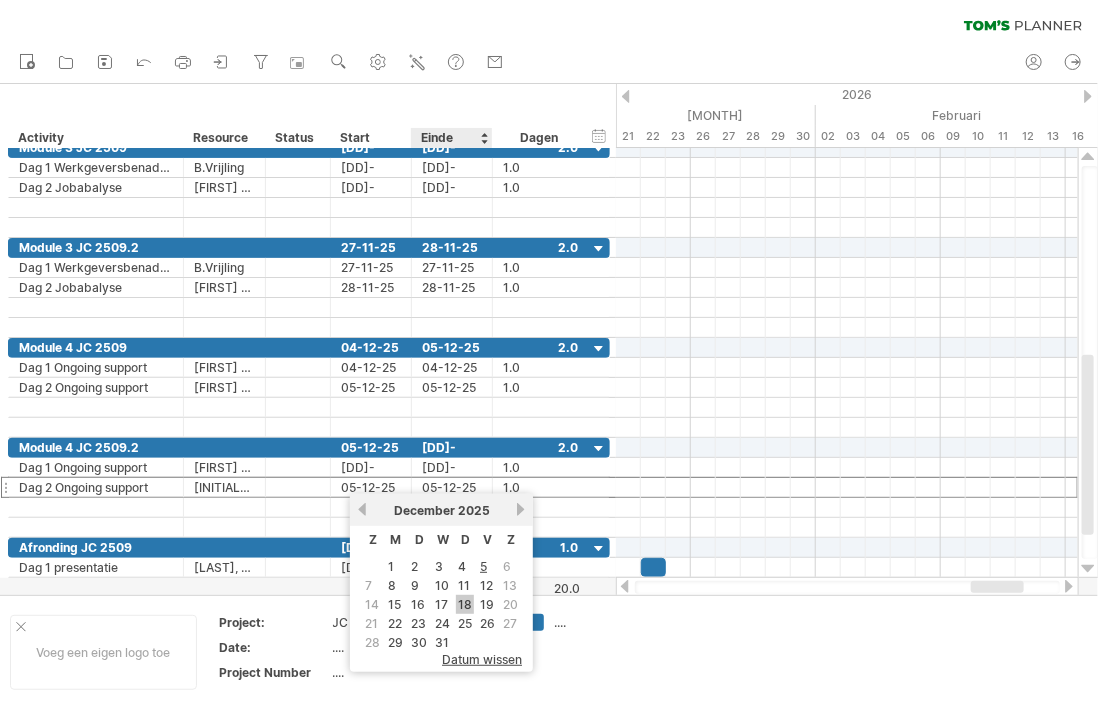 click on "18" at bounding box center [465, 604] 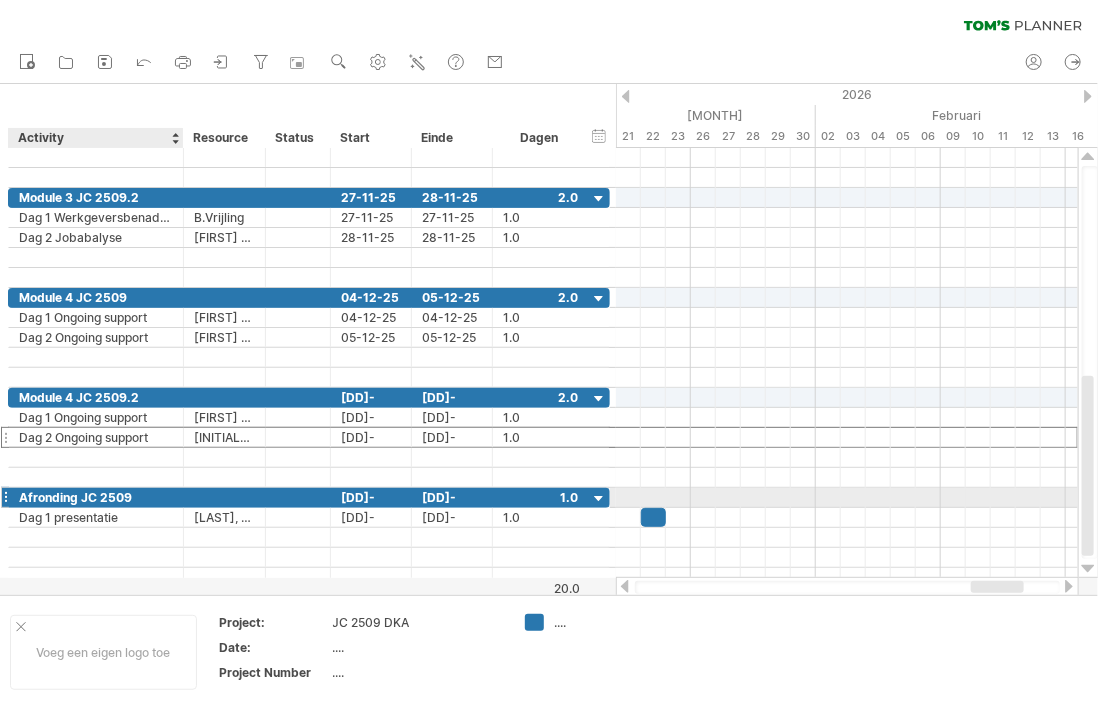 click on "Afronding JC 2509" at bounding box center (96, 497) 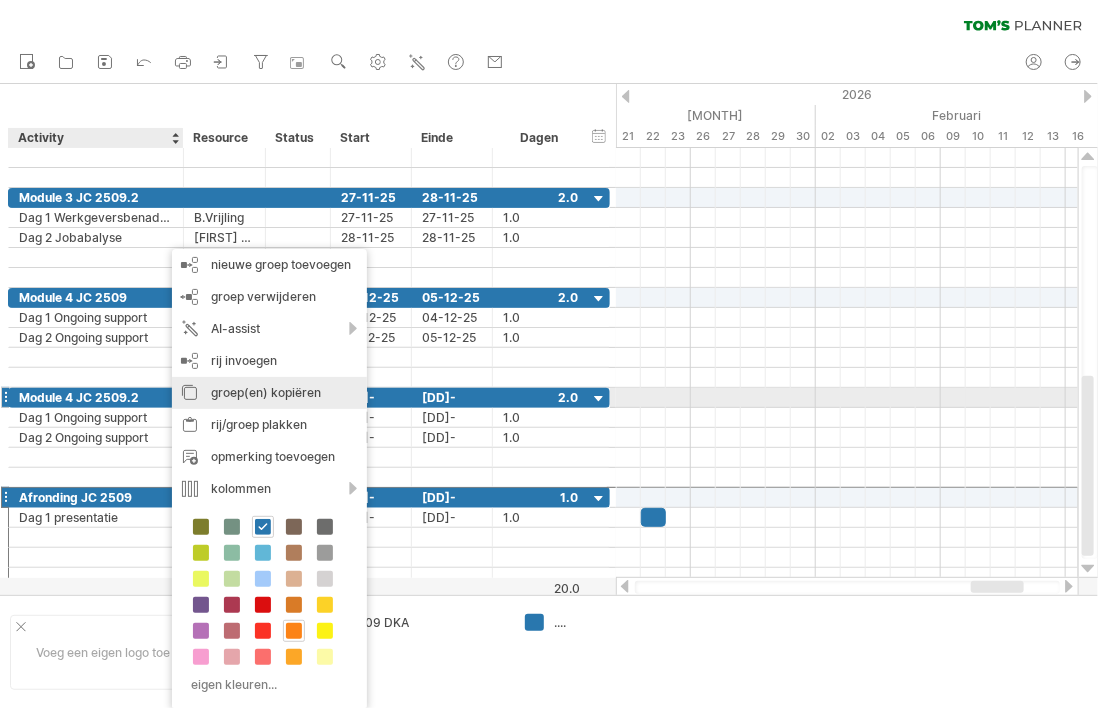 click on "groep(en) kopiëren" at bounding box center [269, 393] 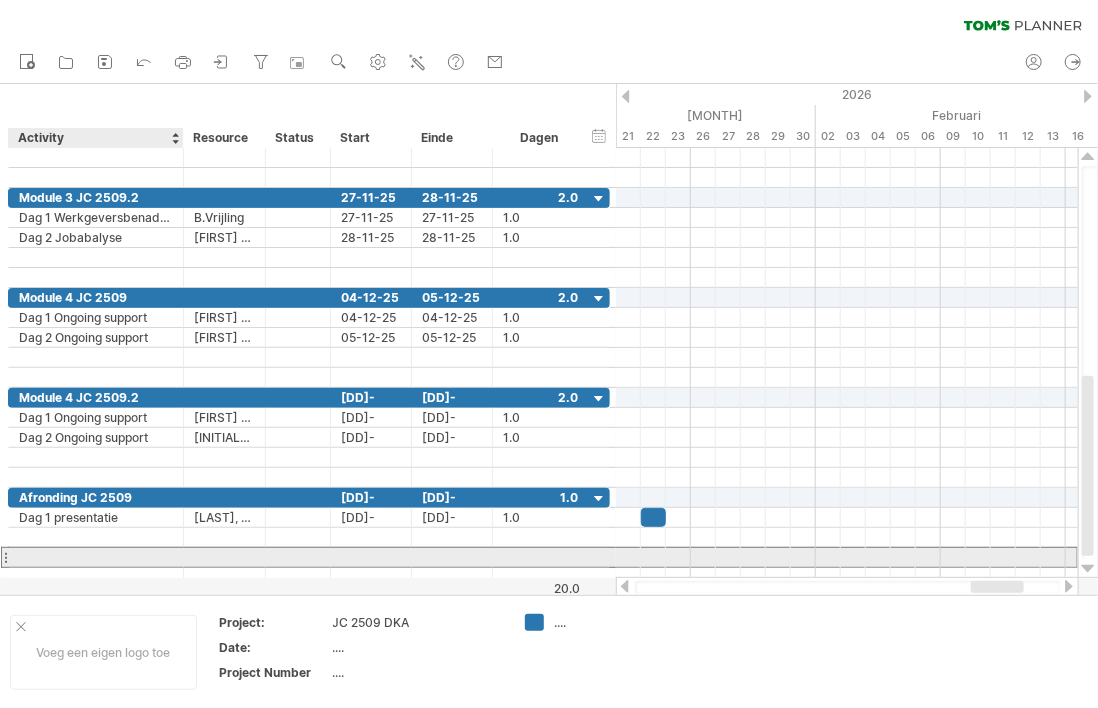 click at bounding box center [96, 557] 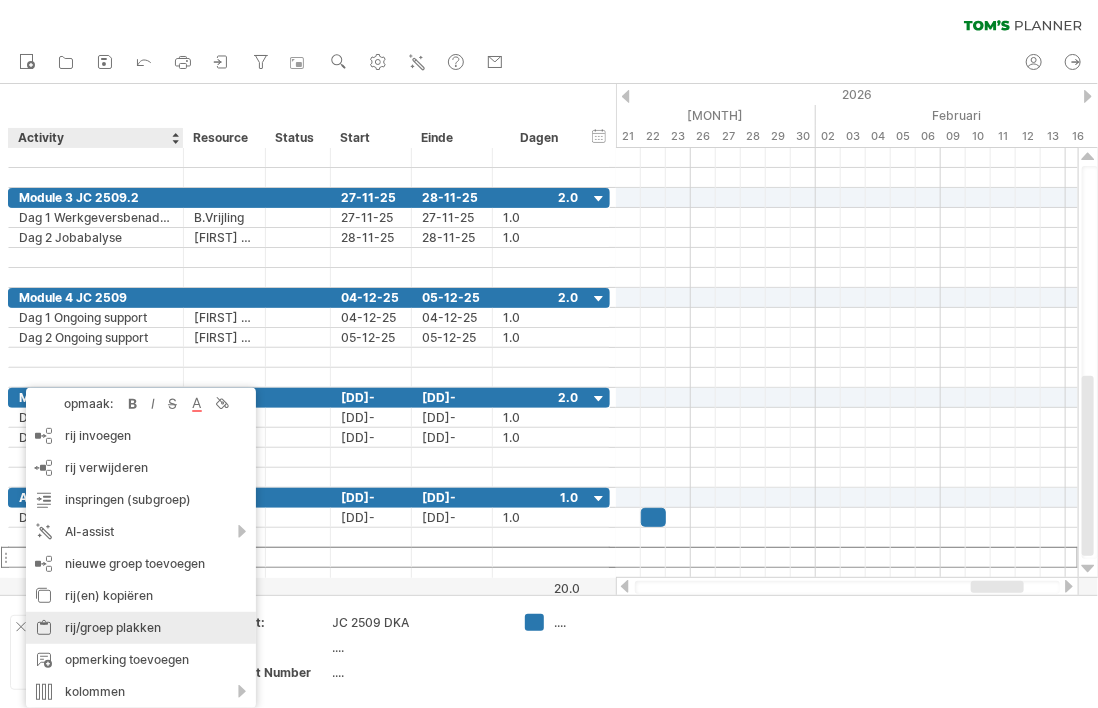 click on "rij/groep plakken" at bounding box center (141, 628) 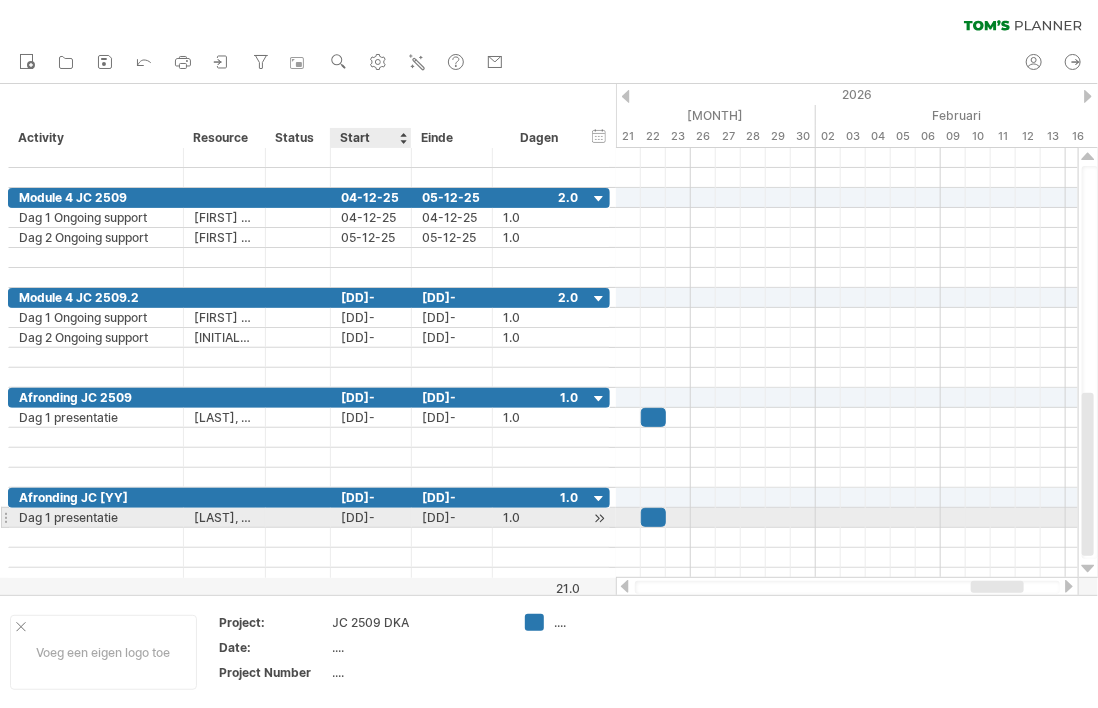 click on "[DD]-[MM]-[YY]" at bounding box center [371, 517] 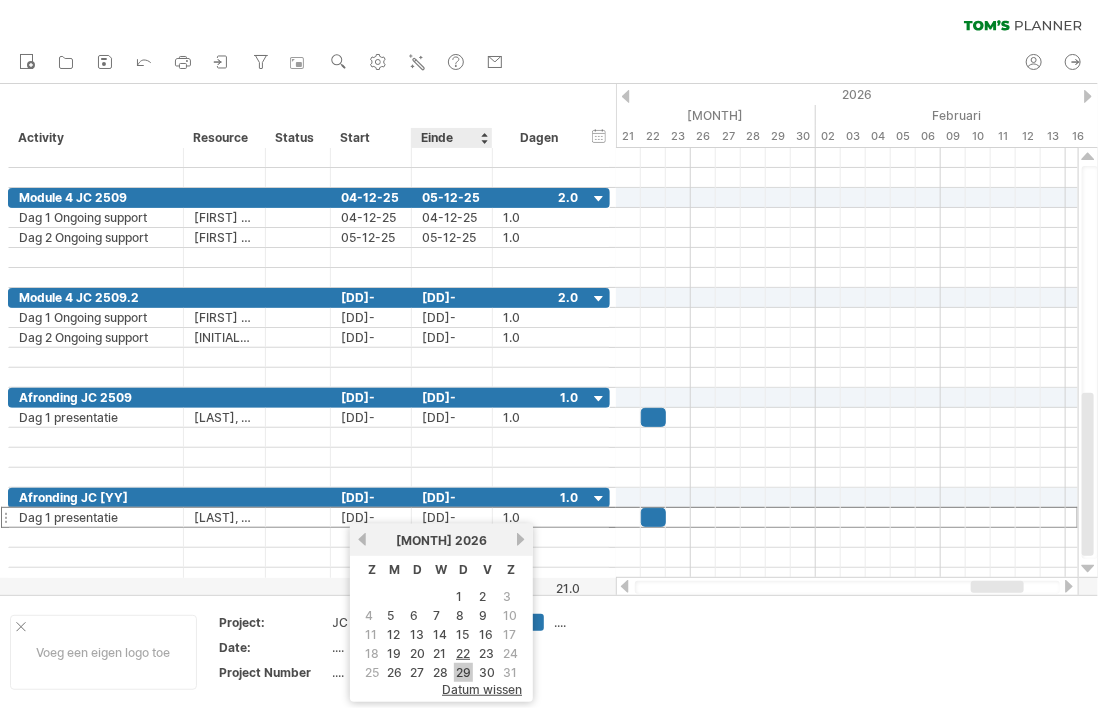 click on "29" at bounding box center [463, 672] 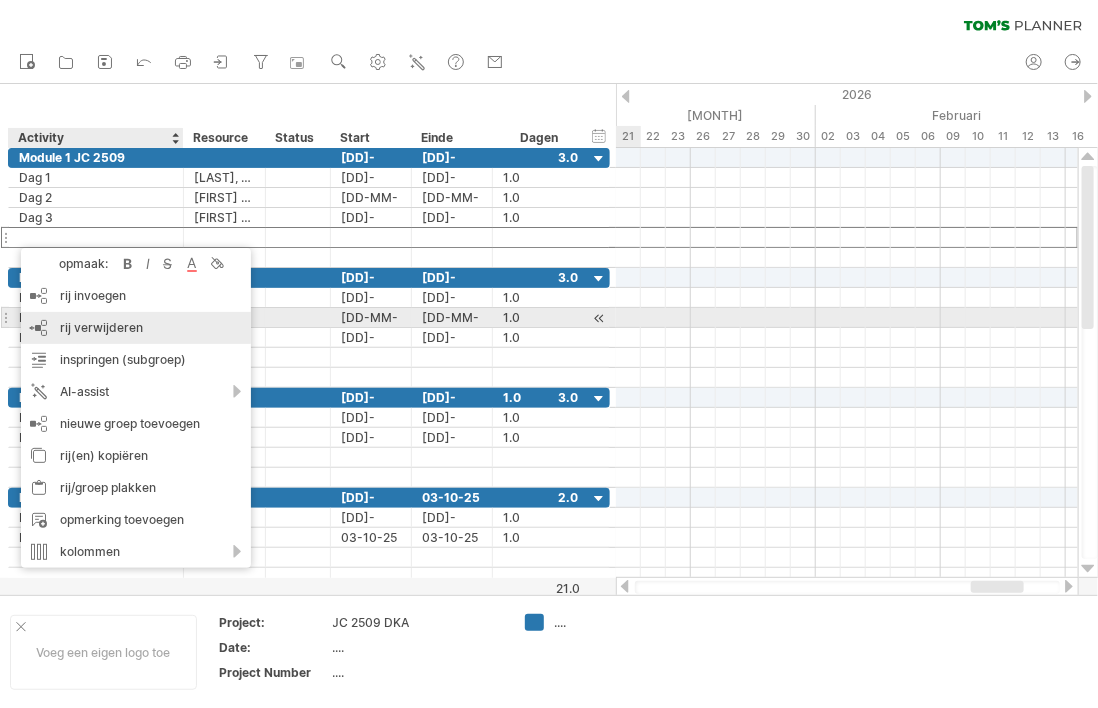 click on "rij verwijderen" at bounding box center [101, 327] 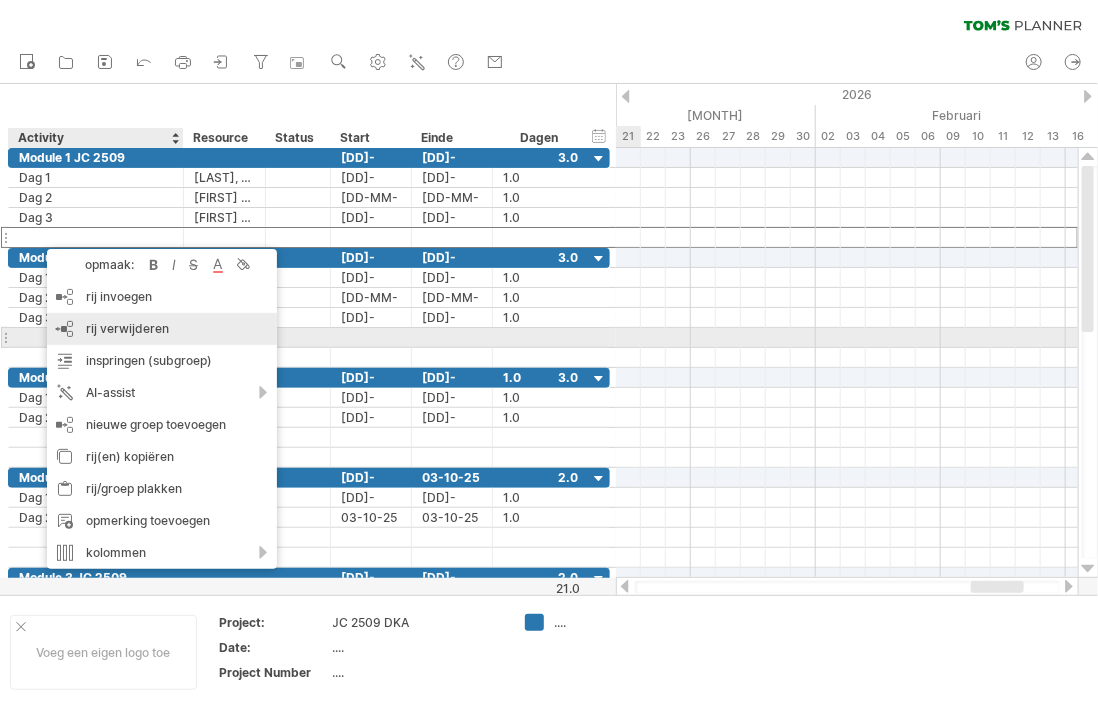 click on "rij verwijderen" at bounding box center [127, 328] 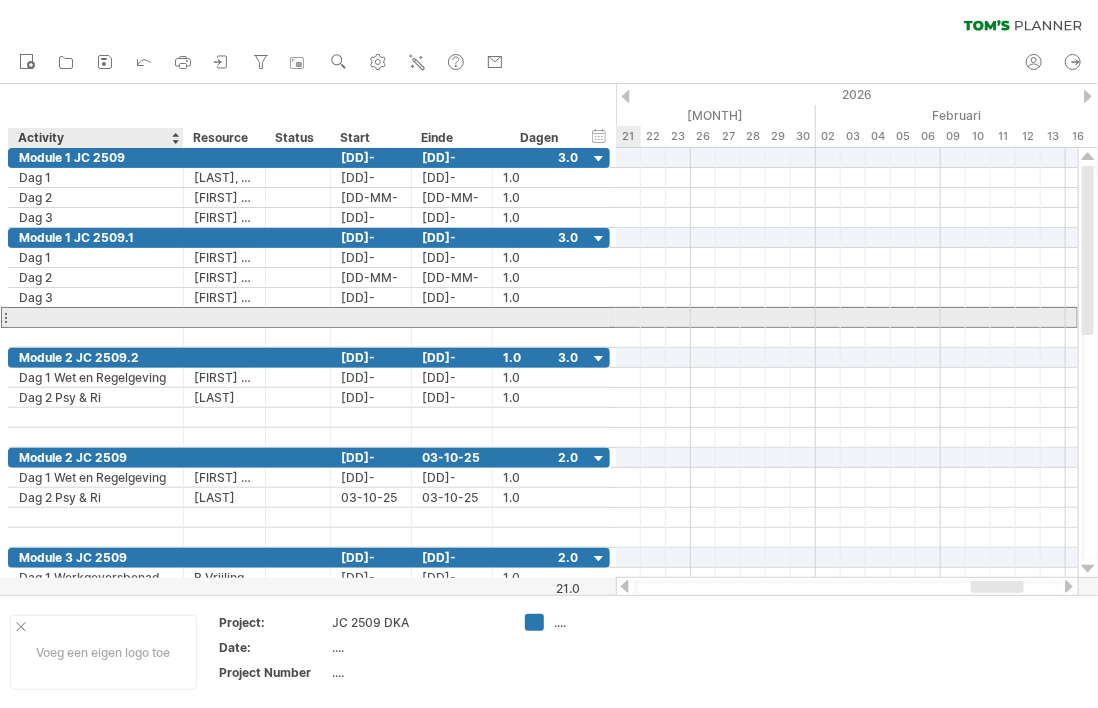 click at bounding box center (96, 317) 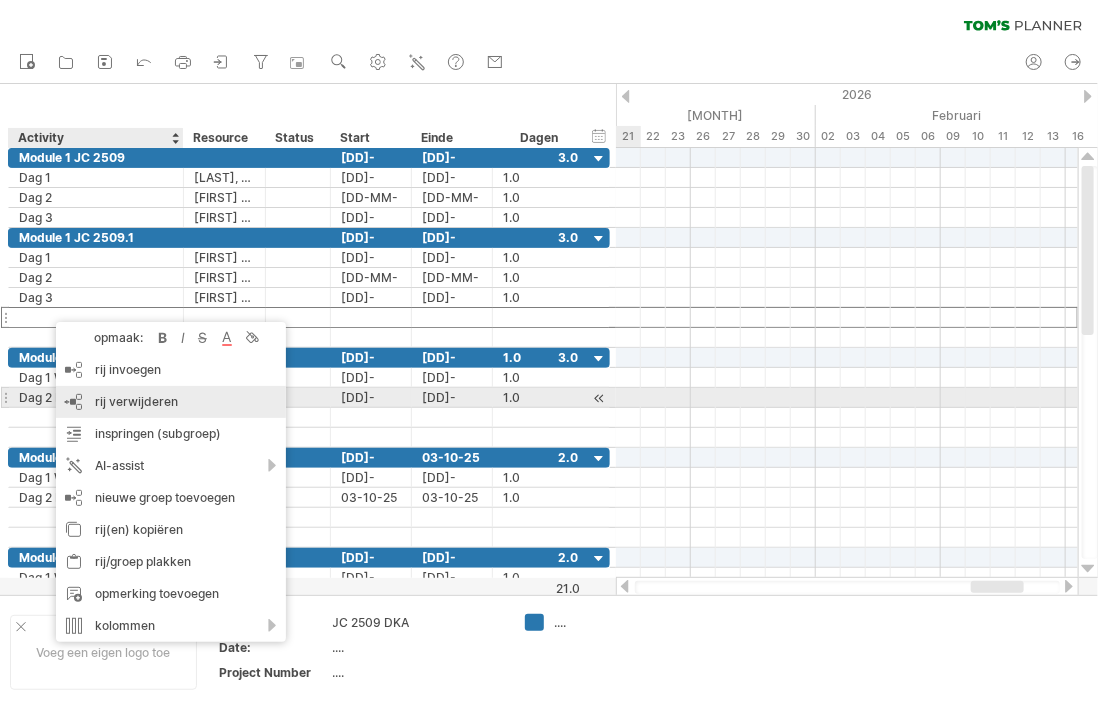 click on "rij verwijderen" at bounding box center (136, 401) 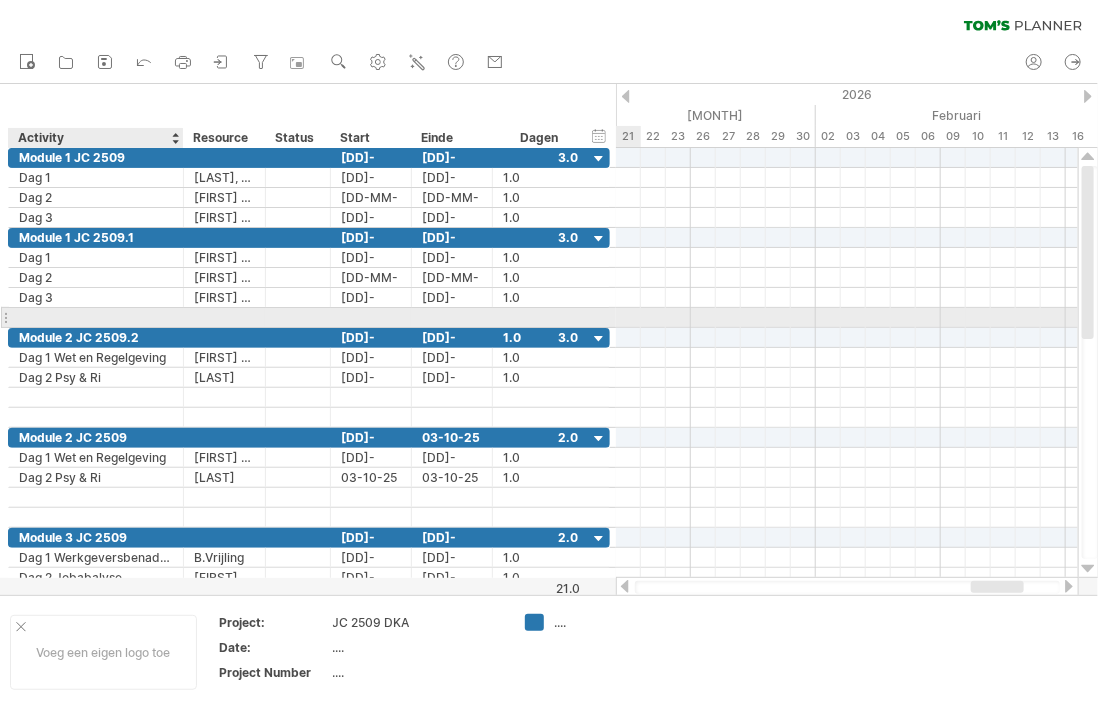 click at bounding box center (96, 317) 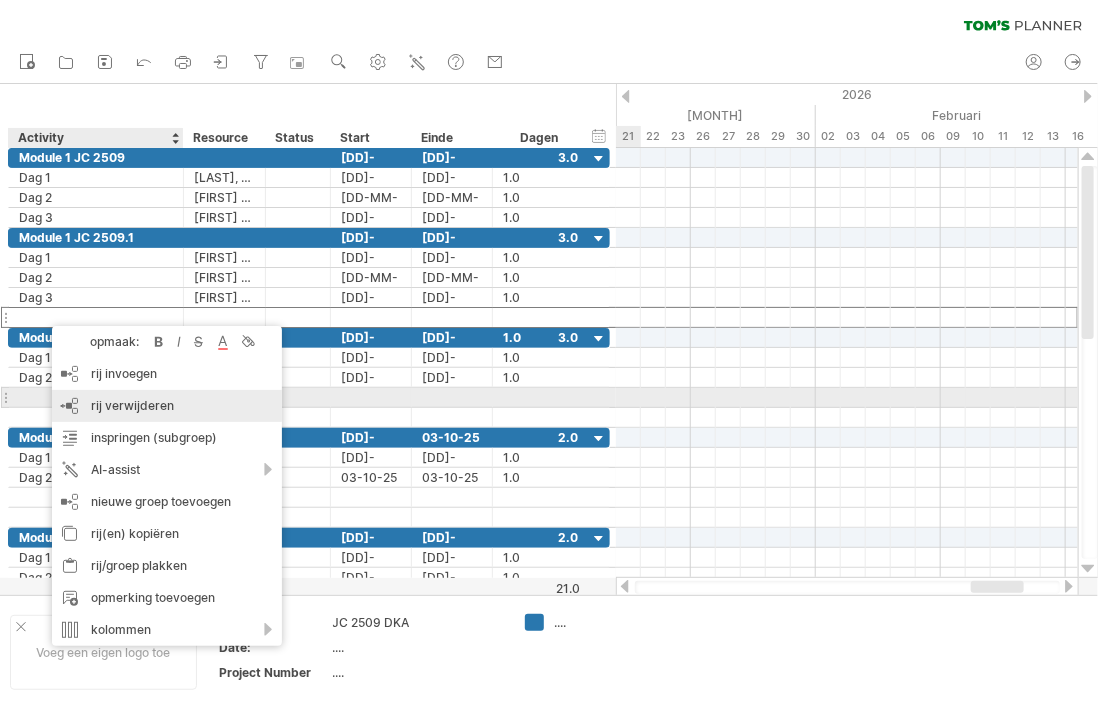 click on "rij verwijderen" at bounding box center (132, 405) 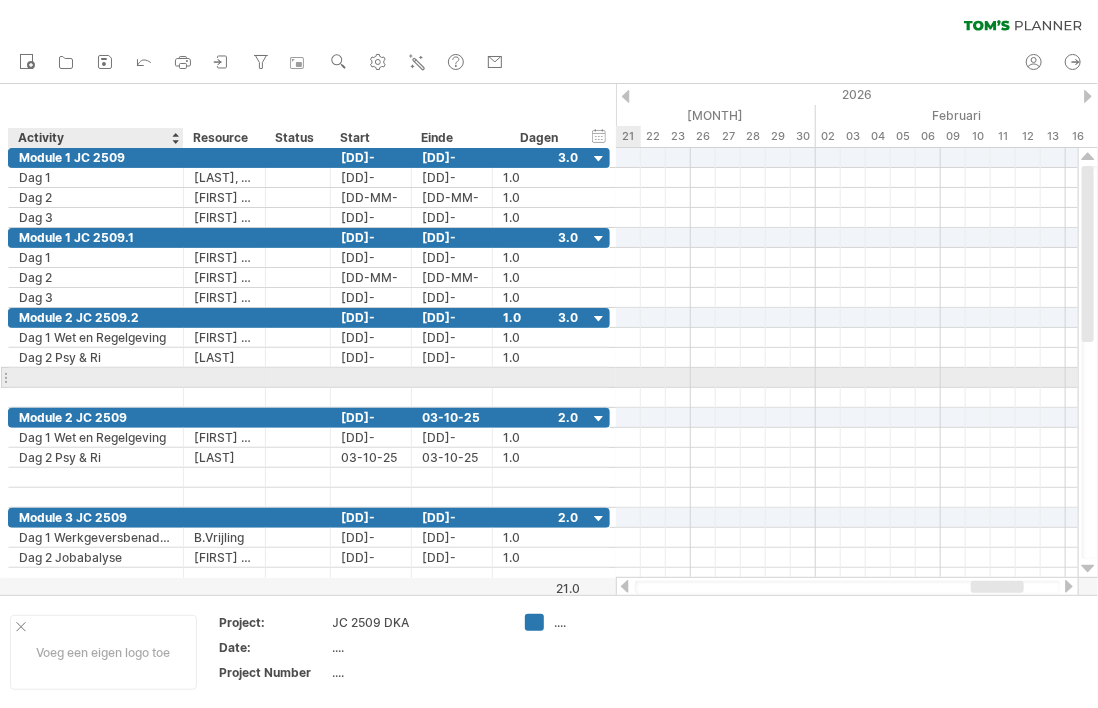 click at bounding box center [96, 377] 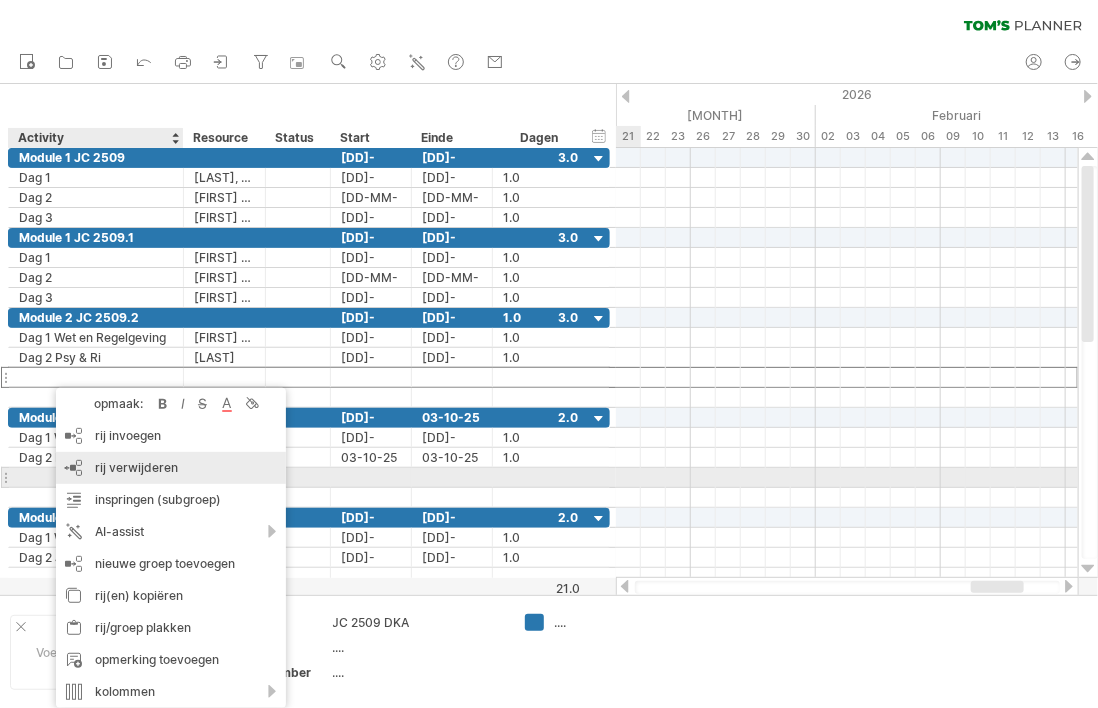click on "rij verwijderen" at bounding box center [136, 467] 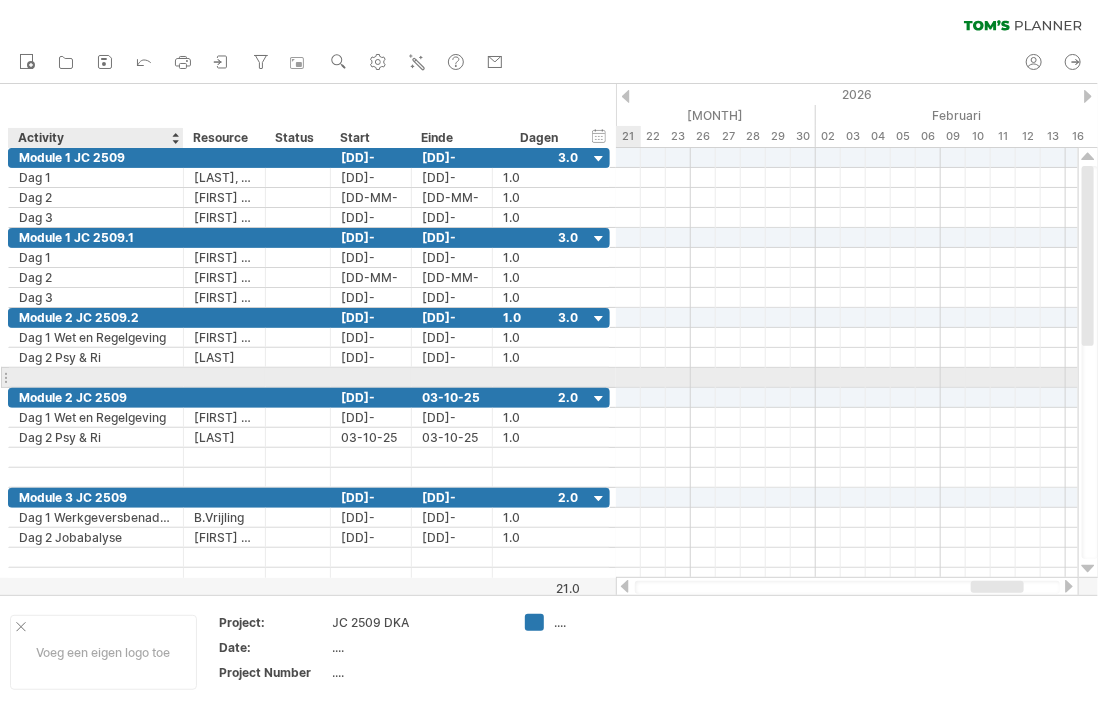 click at bounding box center (96, 377) 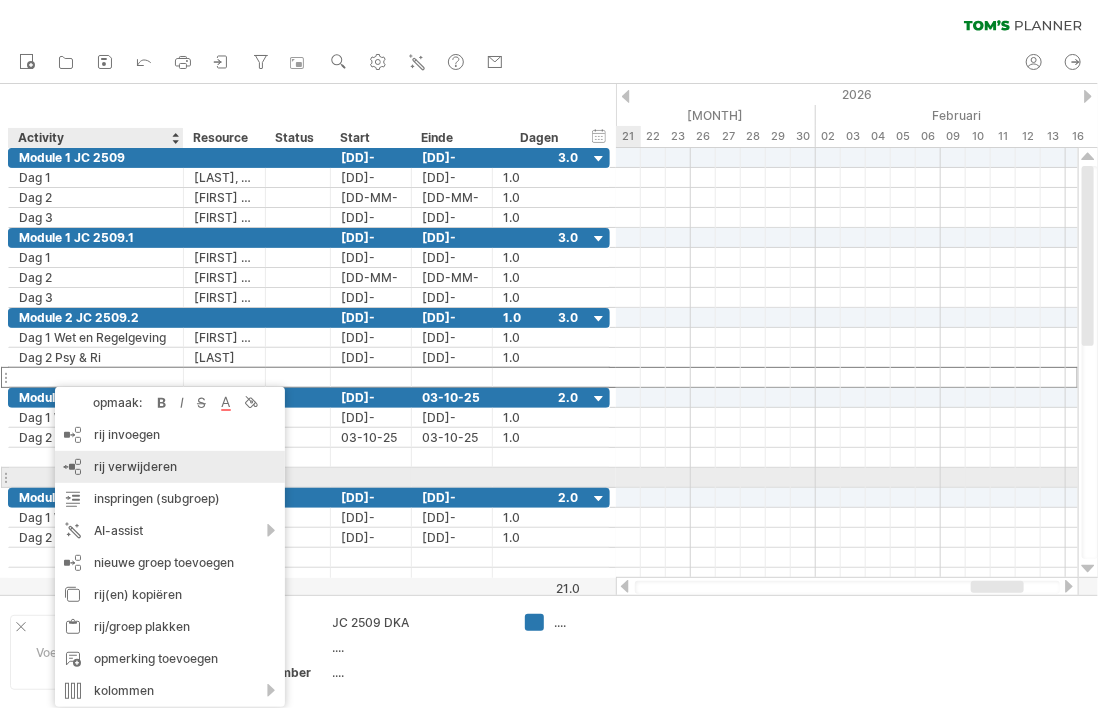 click on "rij verwijderen" at bounding box center (135, 466) 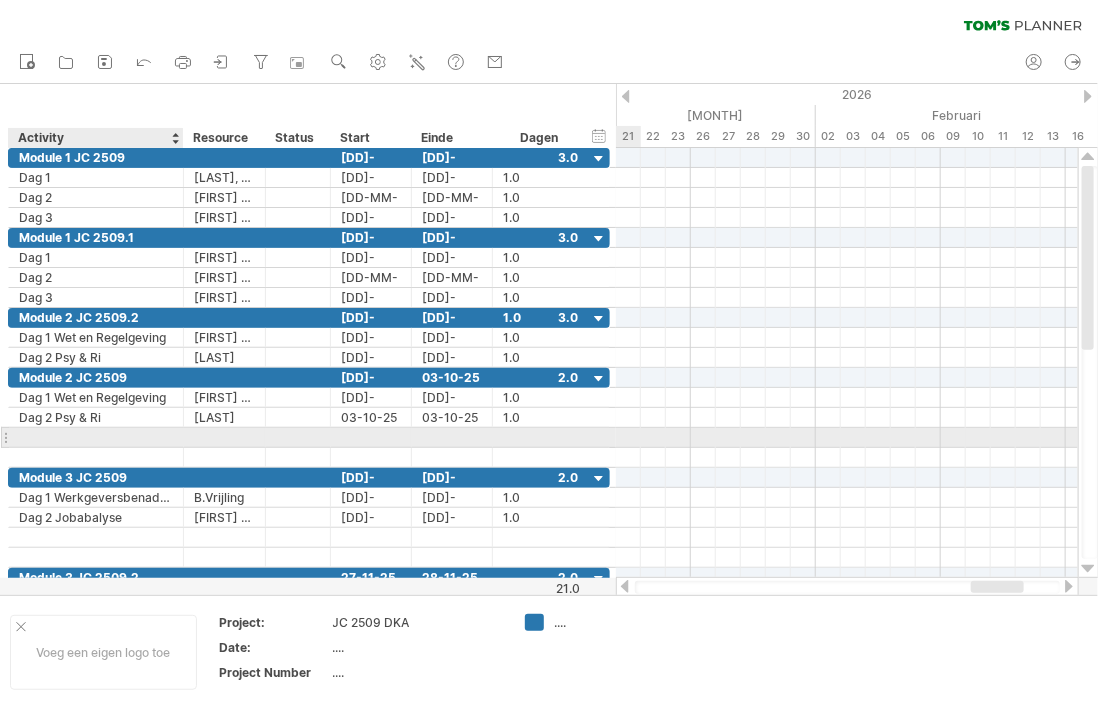 click at bounding box center (96, 437) 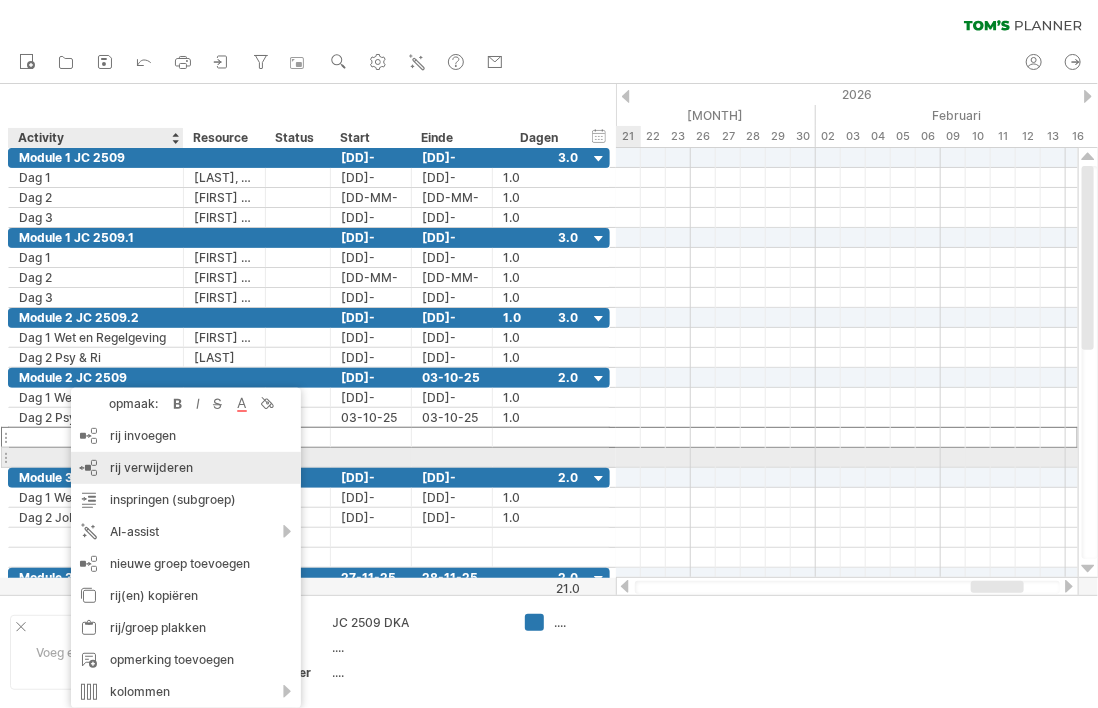 click on "rij verwijderen" at bounding box center (151, 467) 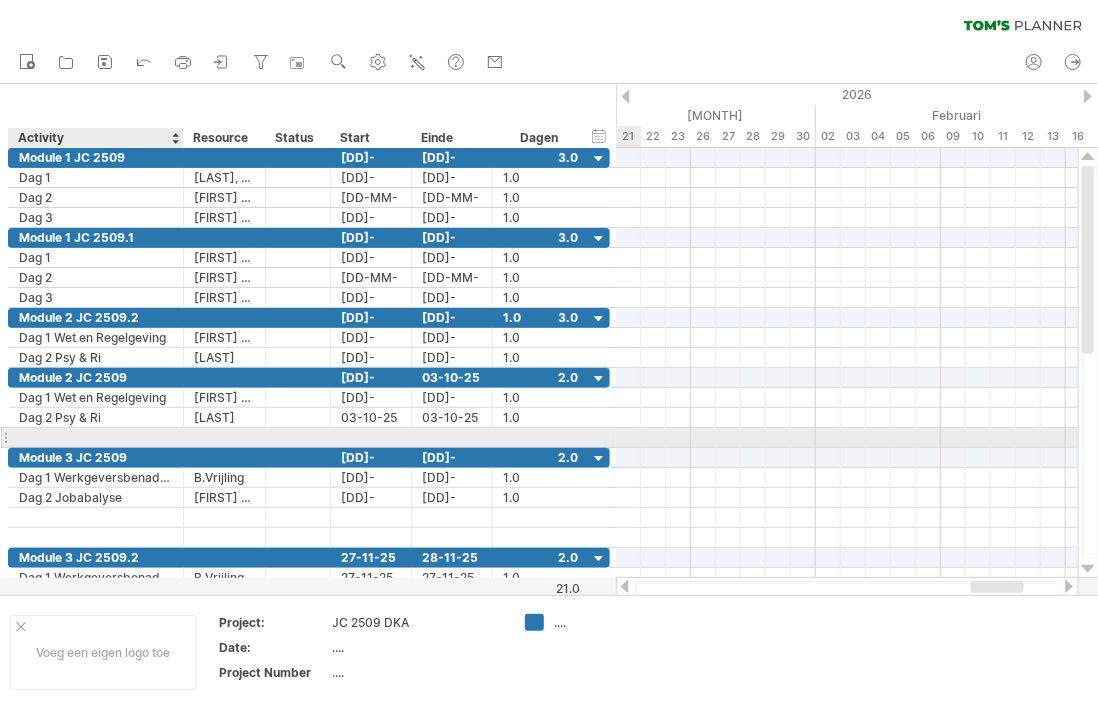 click at bounding box center (96, 437) 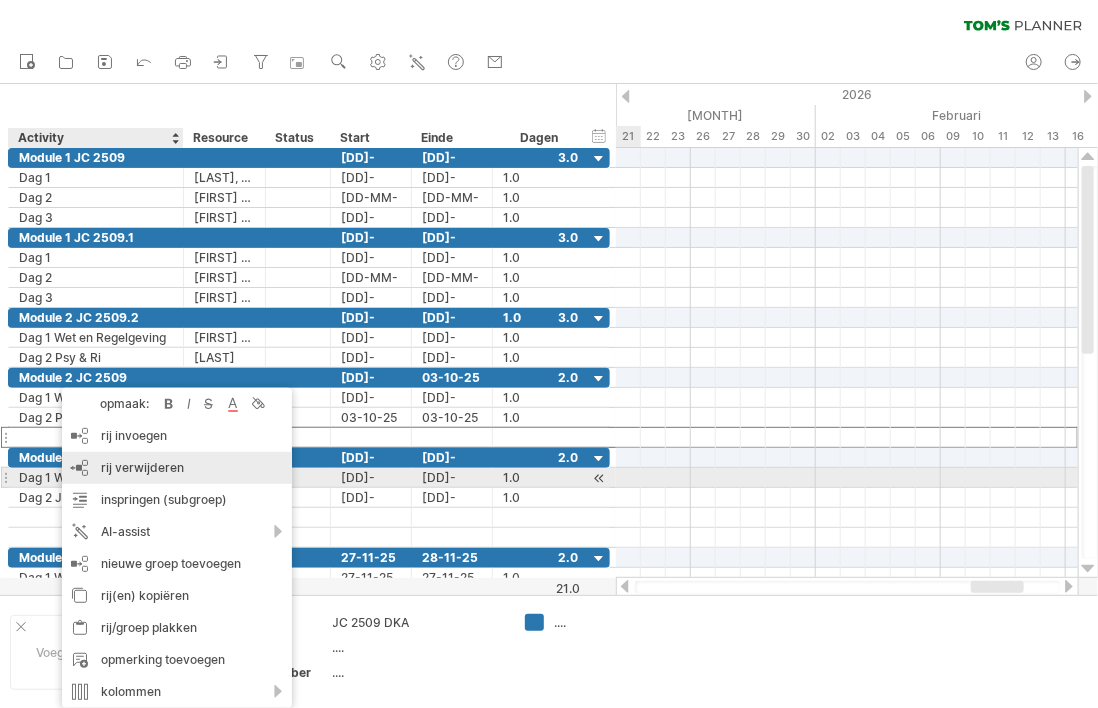click on "rij verwijderen" at bounding box center [142, 467] 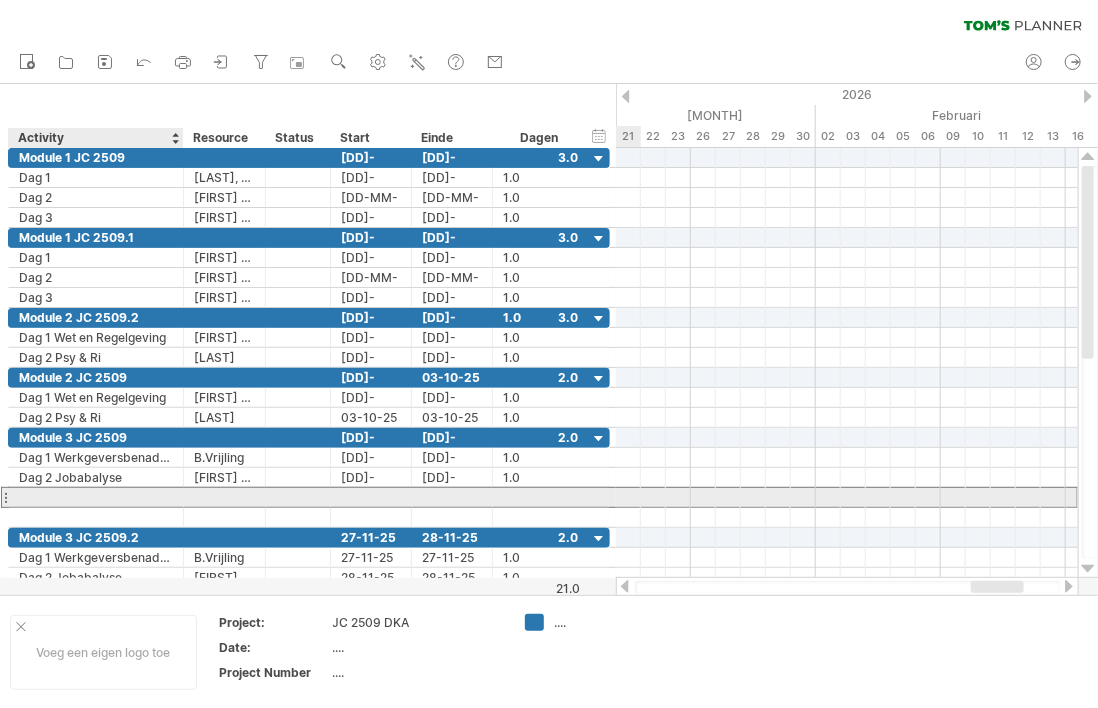 click at bounding box center [96, 497] 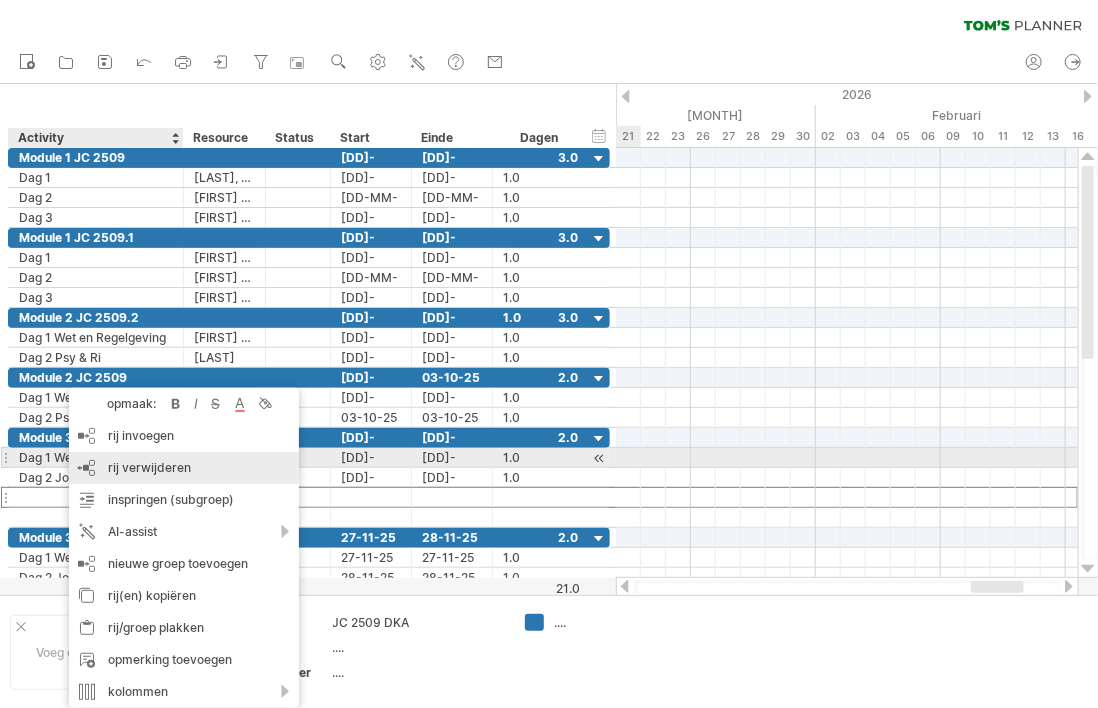 click on "rij verwijderen" at bounding box center (149, 467) 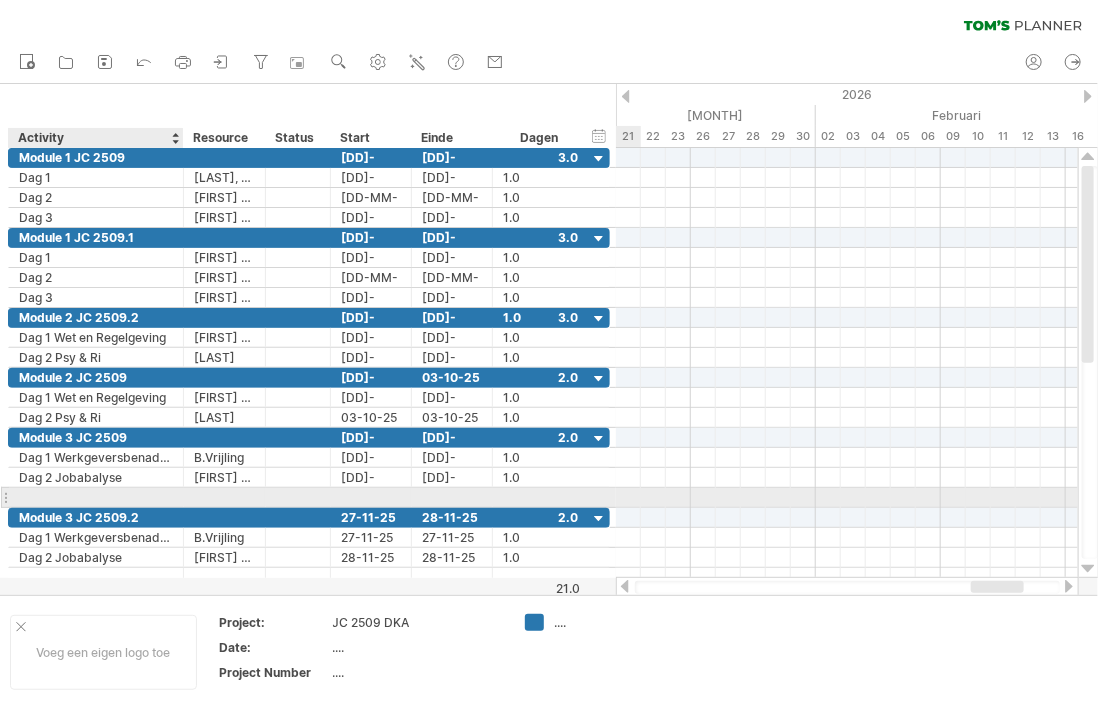 click at bounding box center (96, 497) 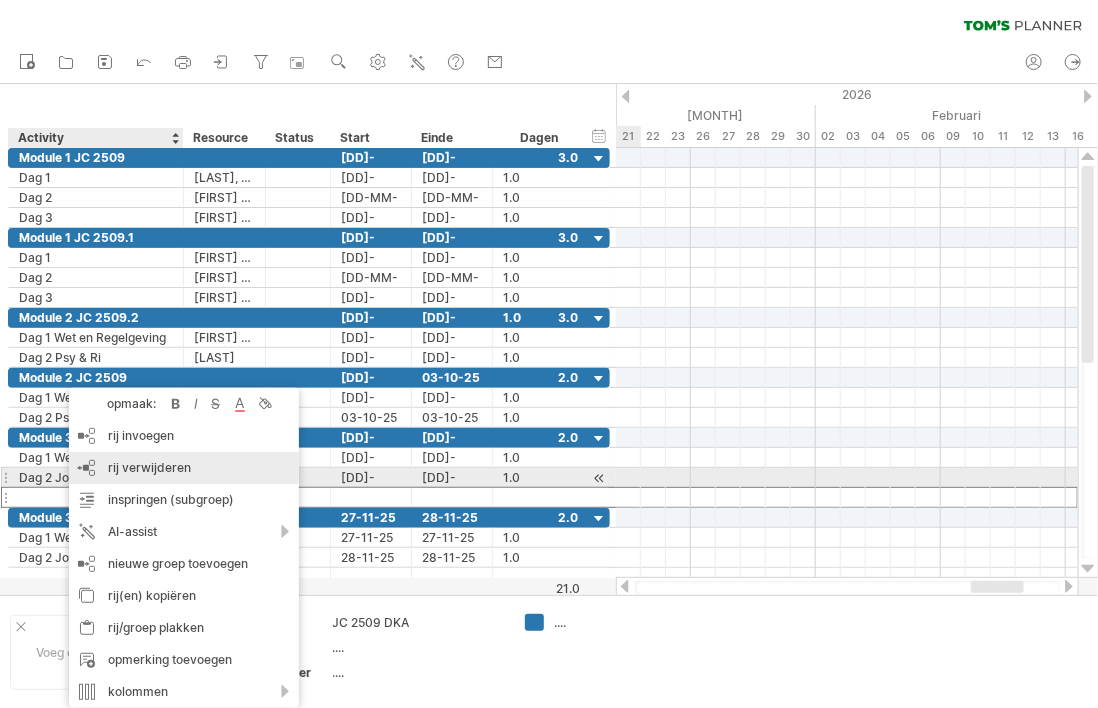 click on "rij verwijderen" at bounding box center [149, 467] 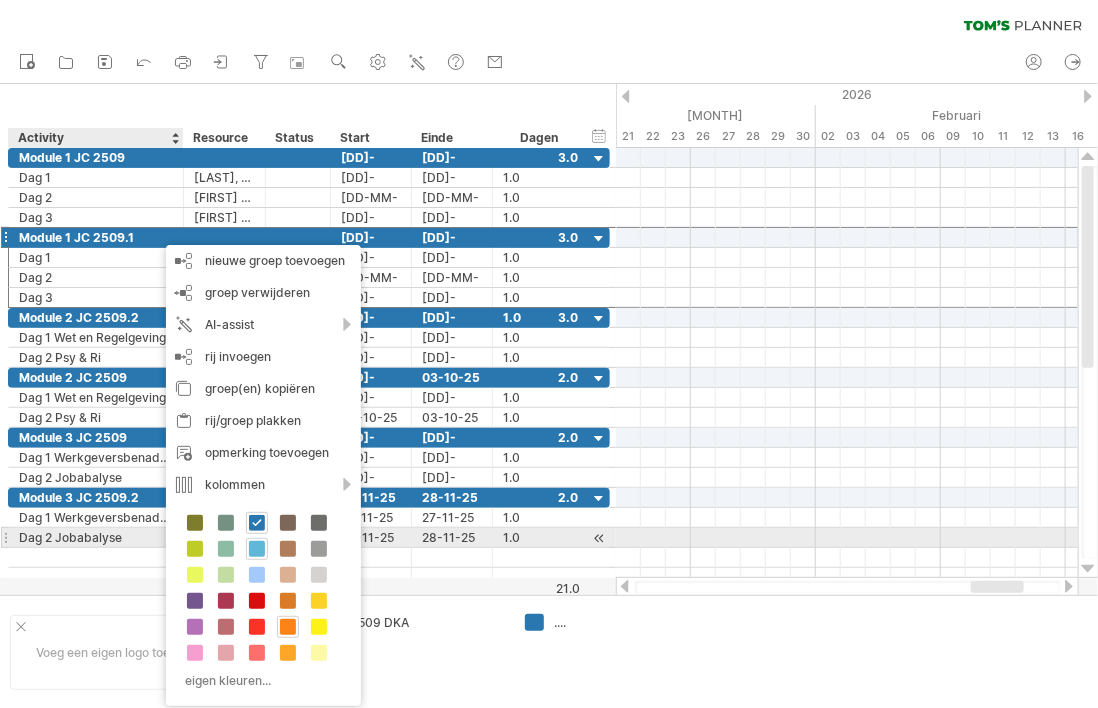 click at bounding box center [257, 549] 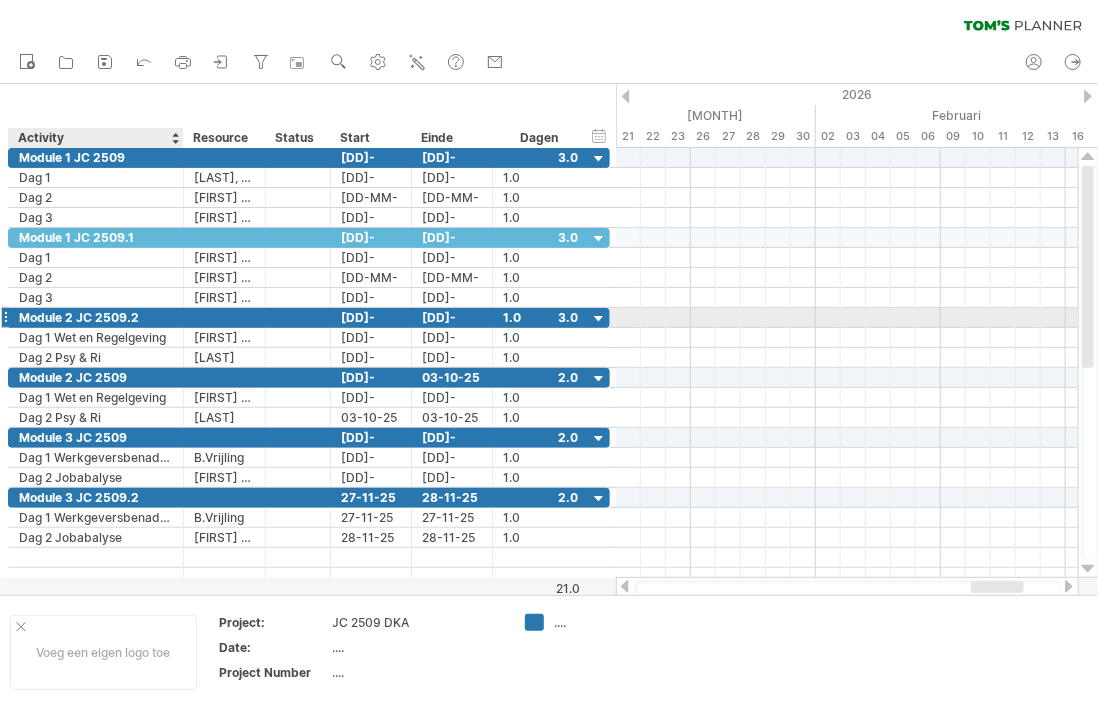 click on "Module 2 JC 2509.2" at bounding box center [96, 317] 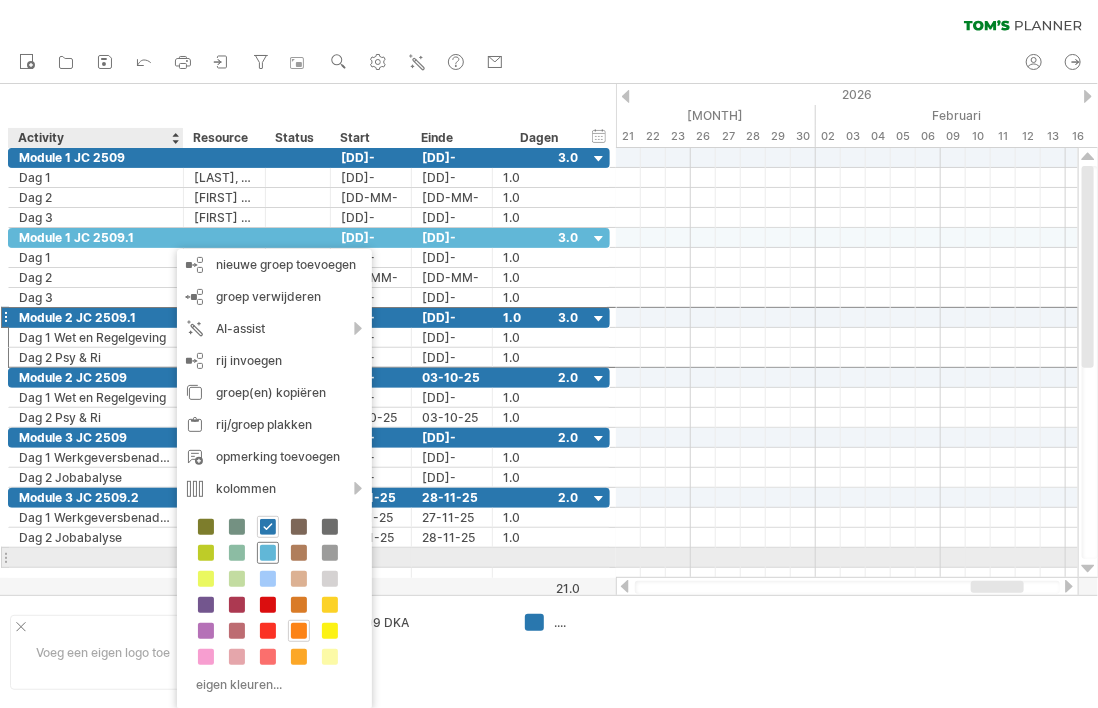 click at bounding box center (268, 553) 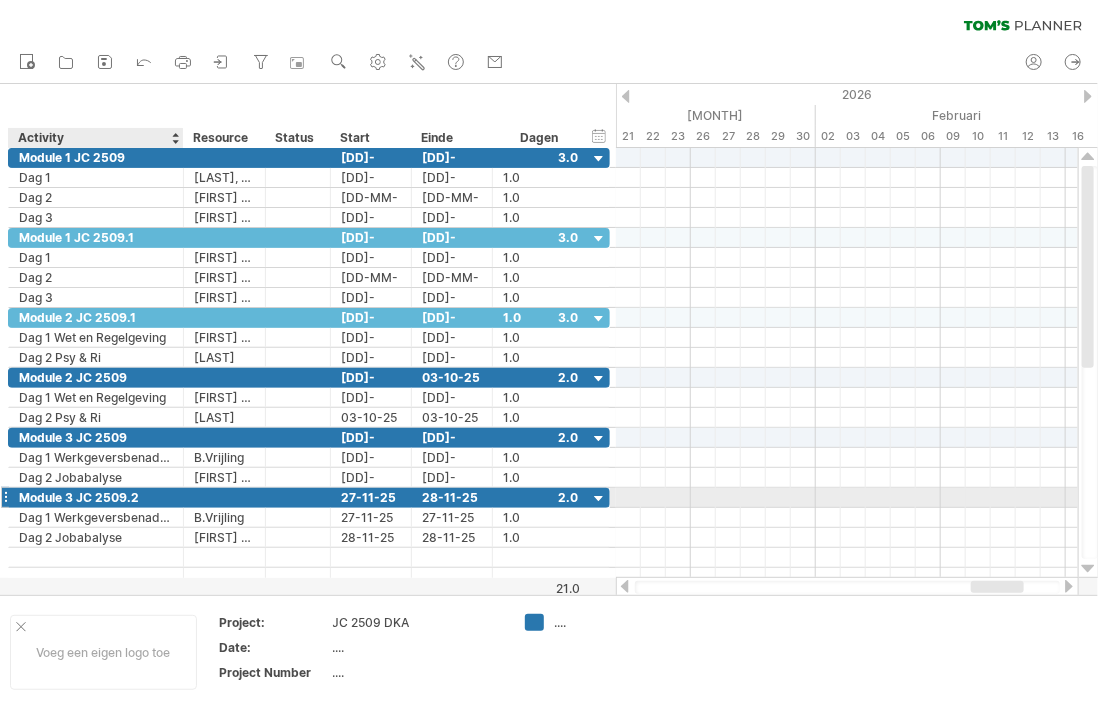 click on "Module 3 JC 2509.2" at bounding box center [96, 497] 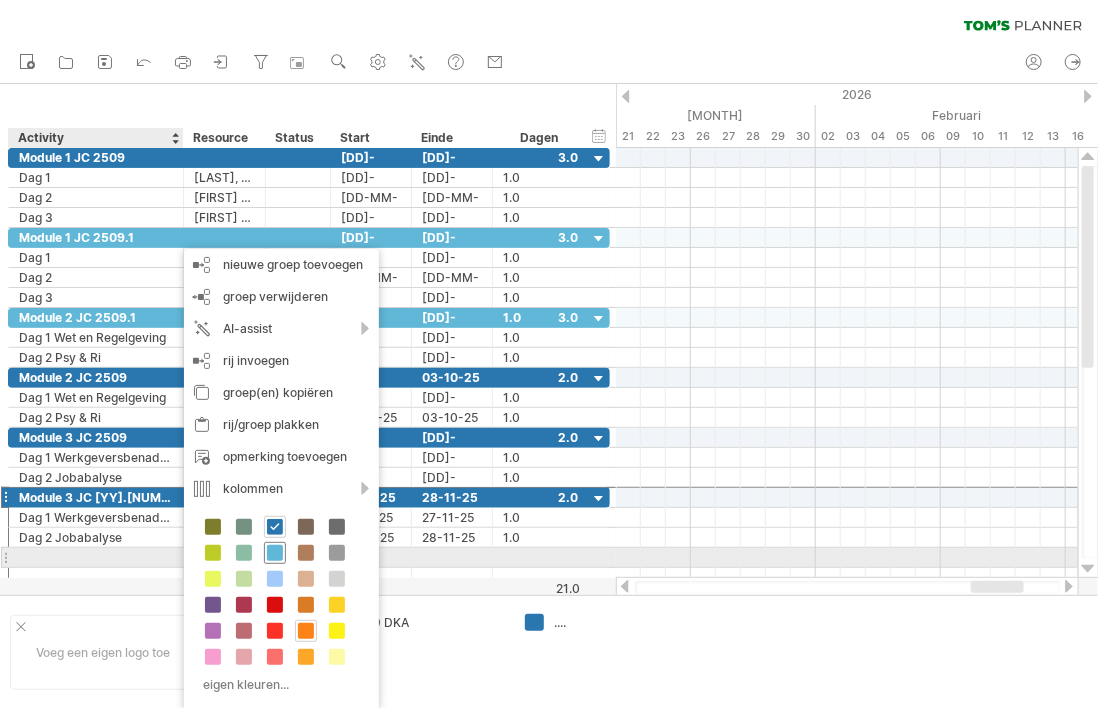 click at bounding box center (275, 553) 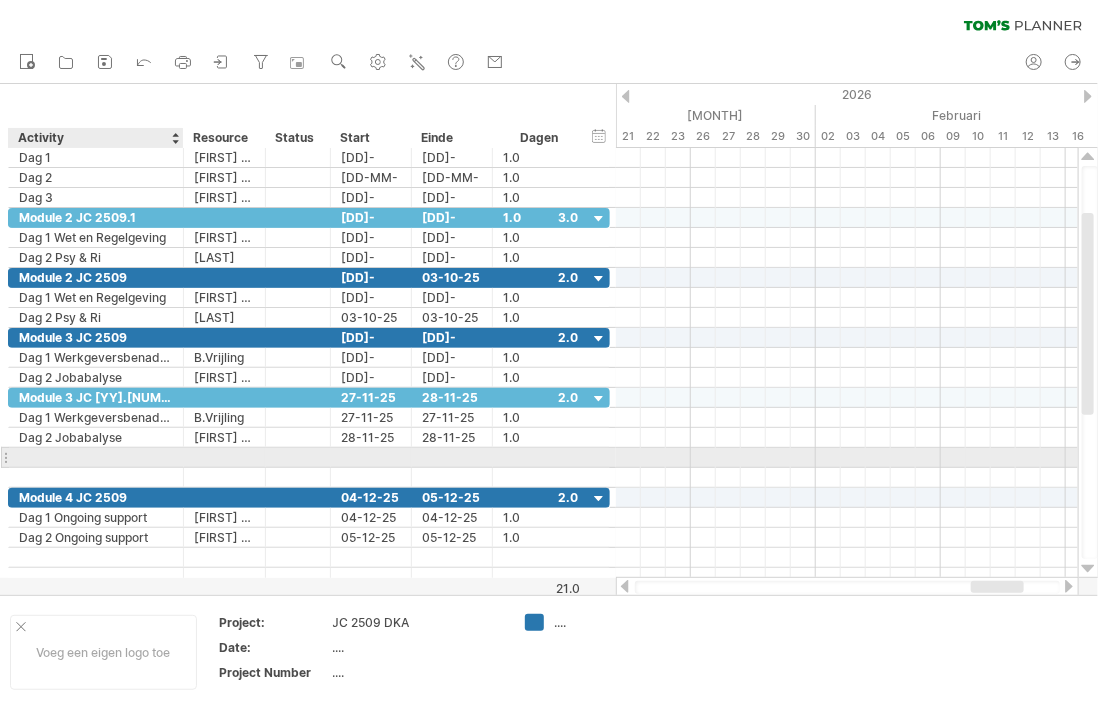 click at bounding box center (96, 457) 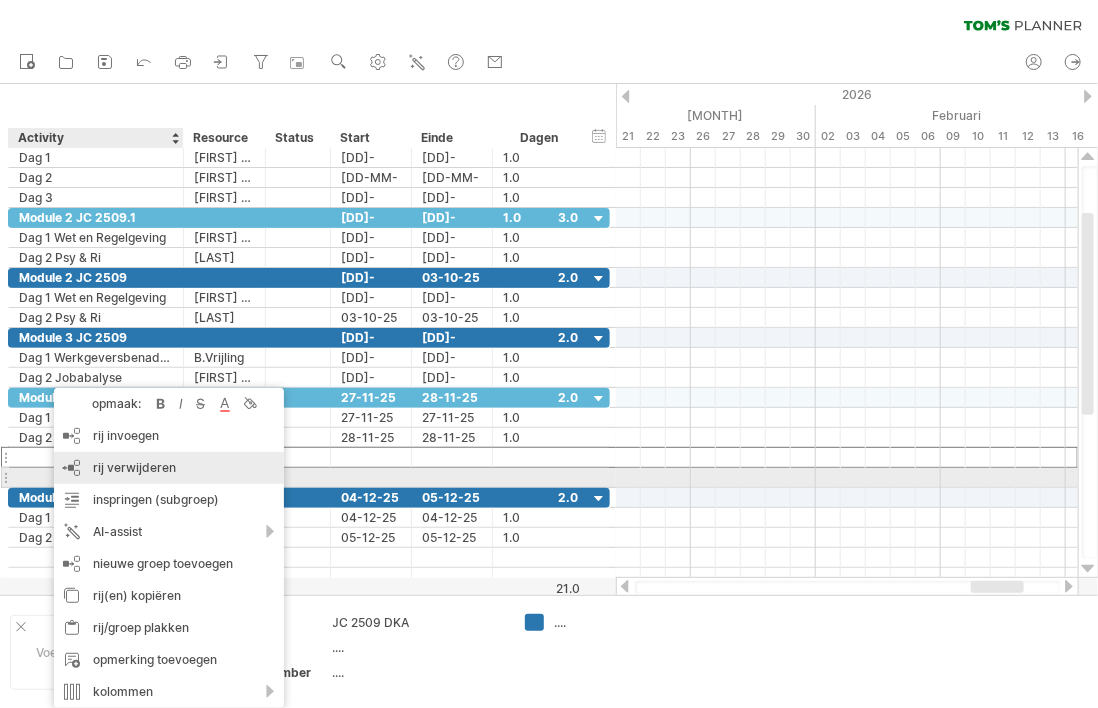 click on "rij verwijderen" at bounding box center (134, 467) 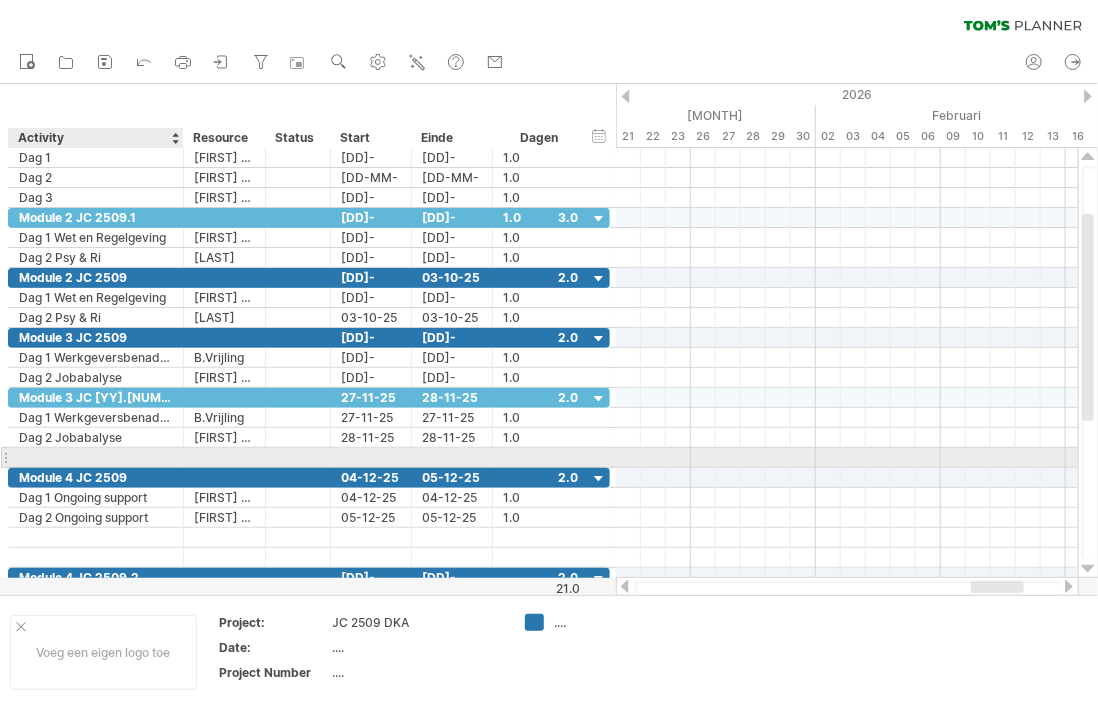 click at bounding box center [96, 457] 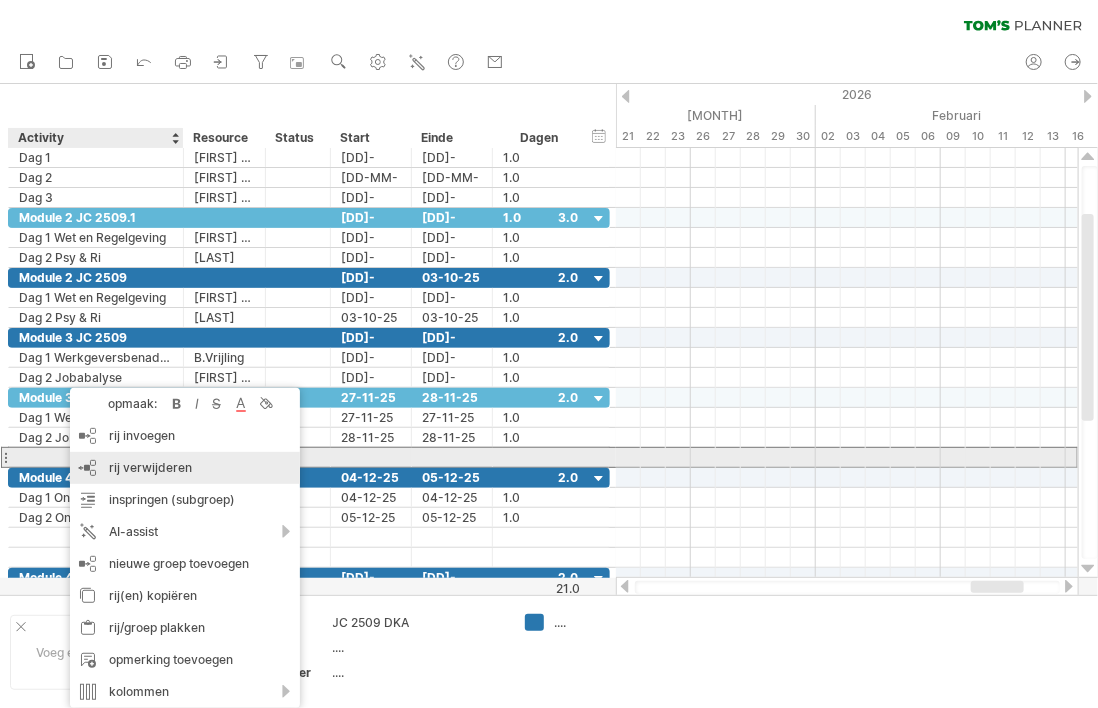 click on "rij verwijderen" at bounding box center [150, 467] 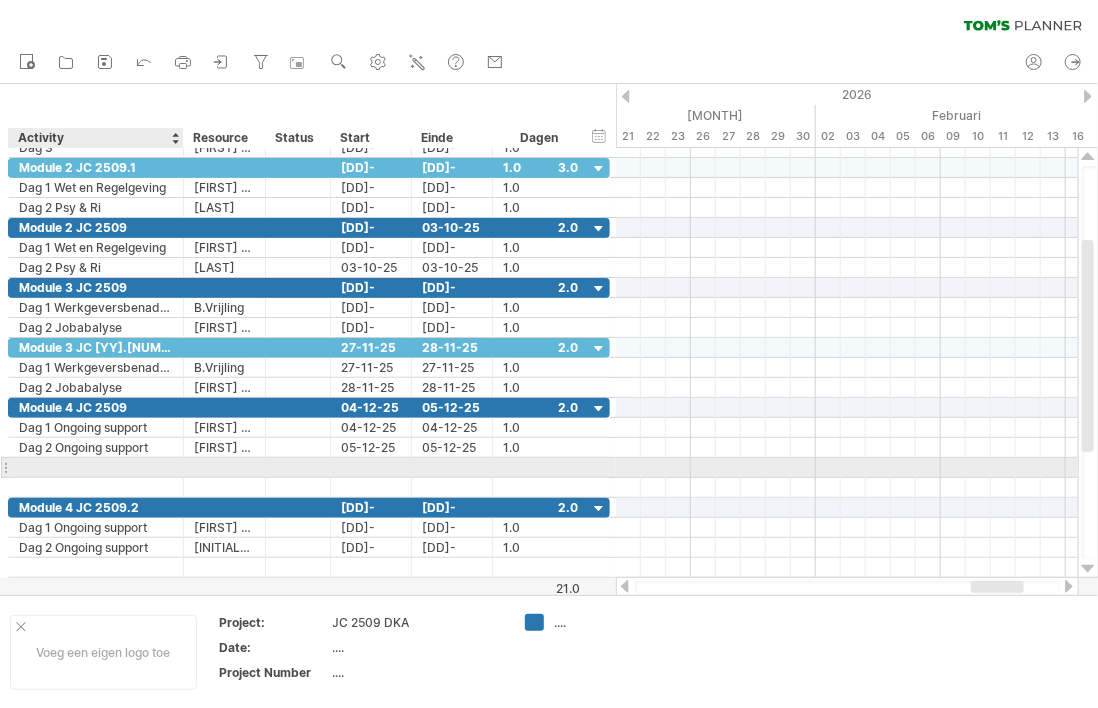 click at bounding box center (96, 467) 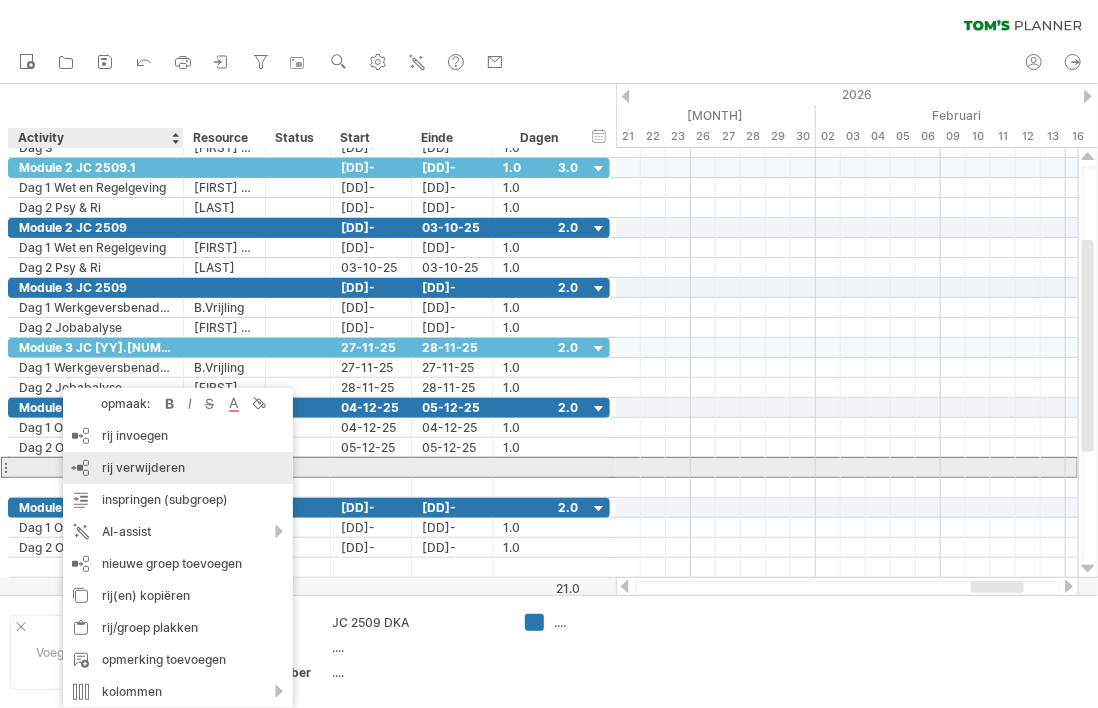 click on "rij verwijderen" at bounding box center [143, 467] 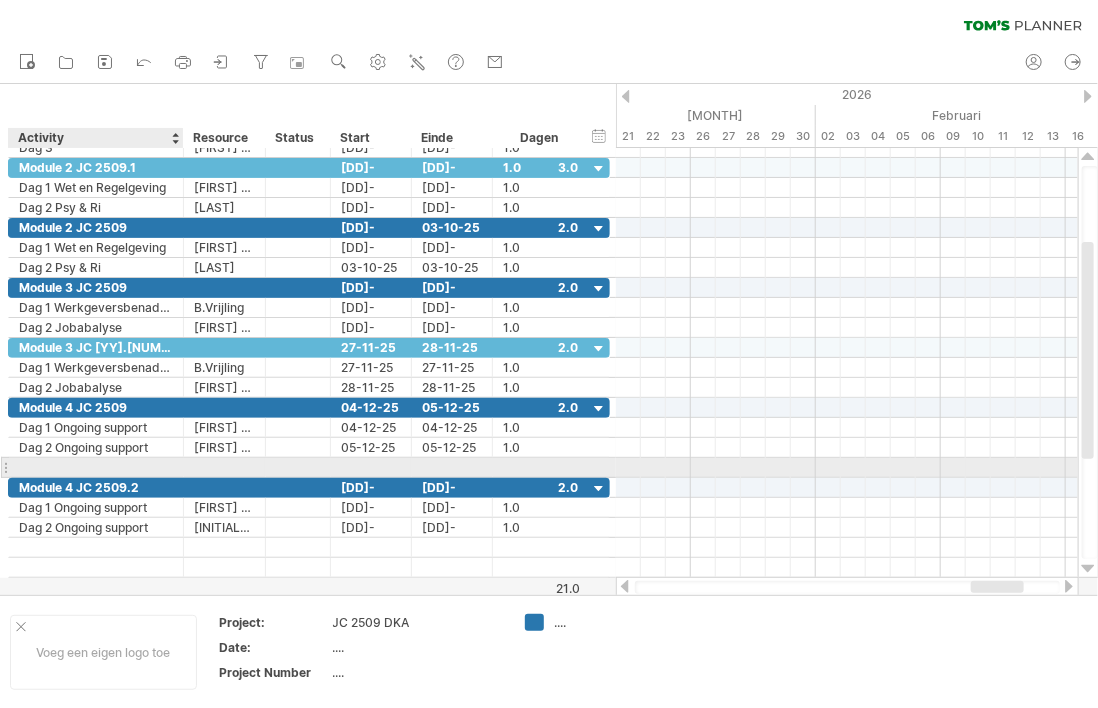 click at bounding box center (96, 467) 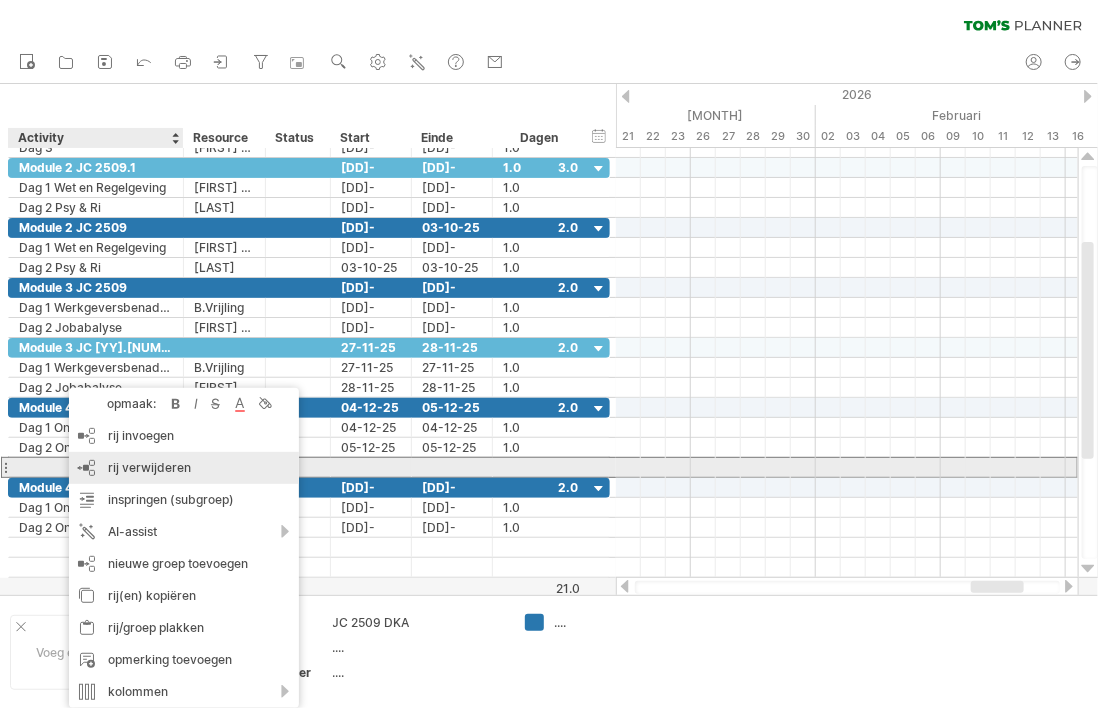 click on "rij verwijderen" at bounding box center (149, 467) 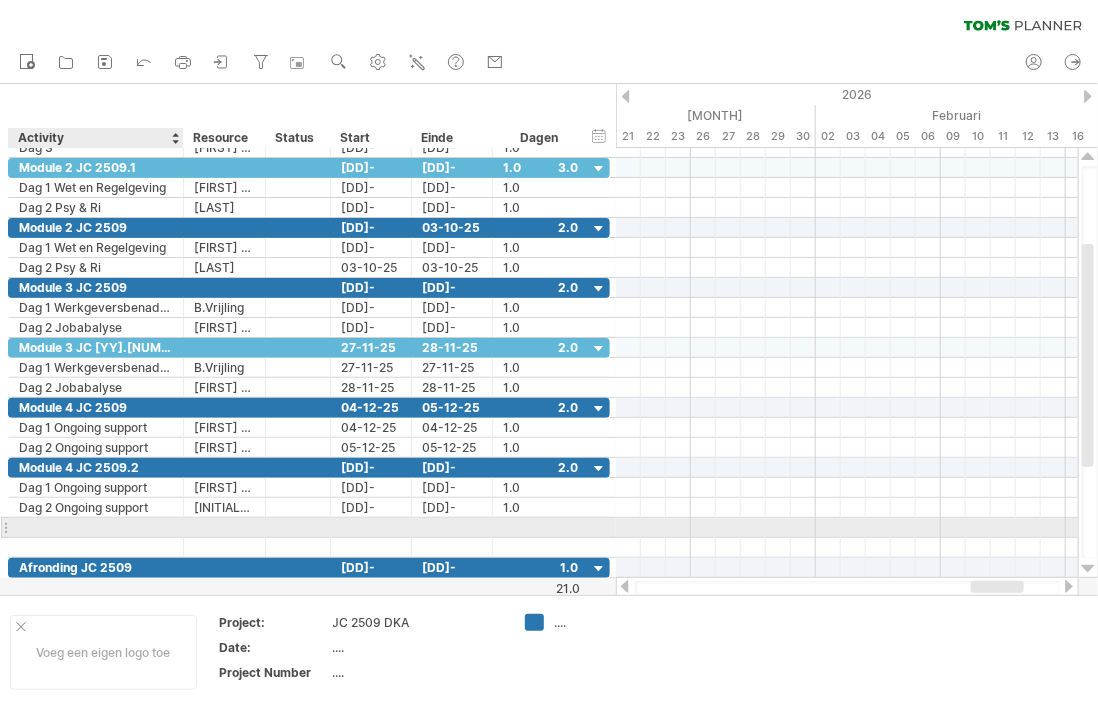 click at bounding box center [96, 527] 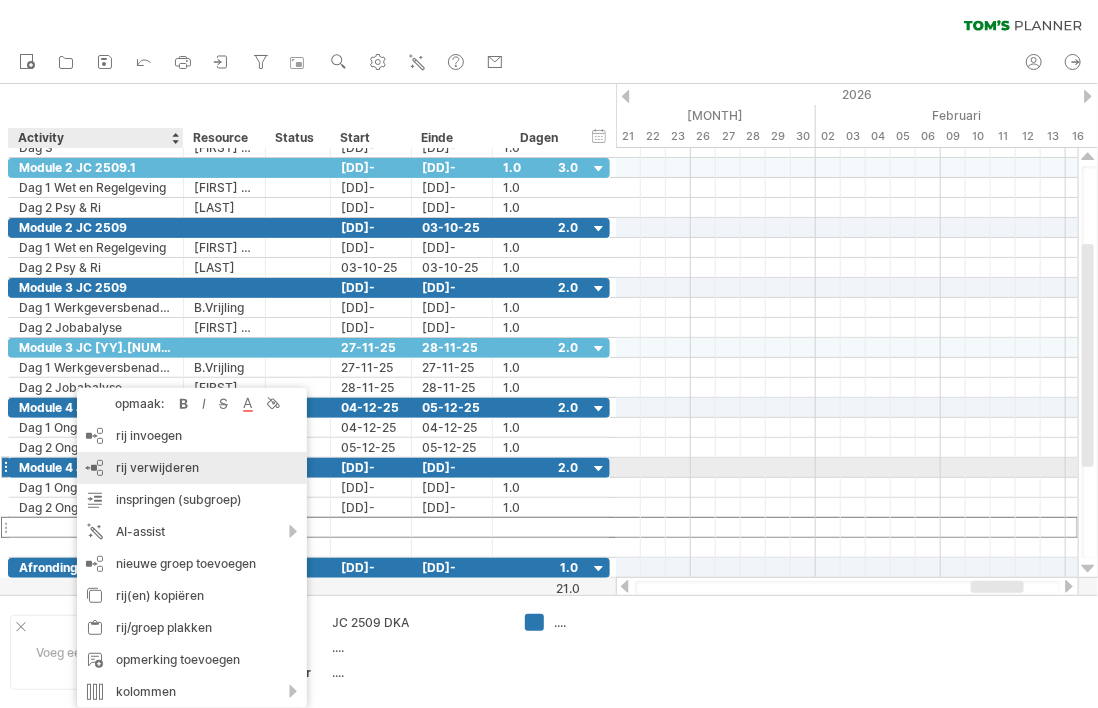 click on "rij verwijderen" at bounding box center [157, 467] 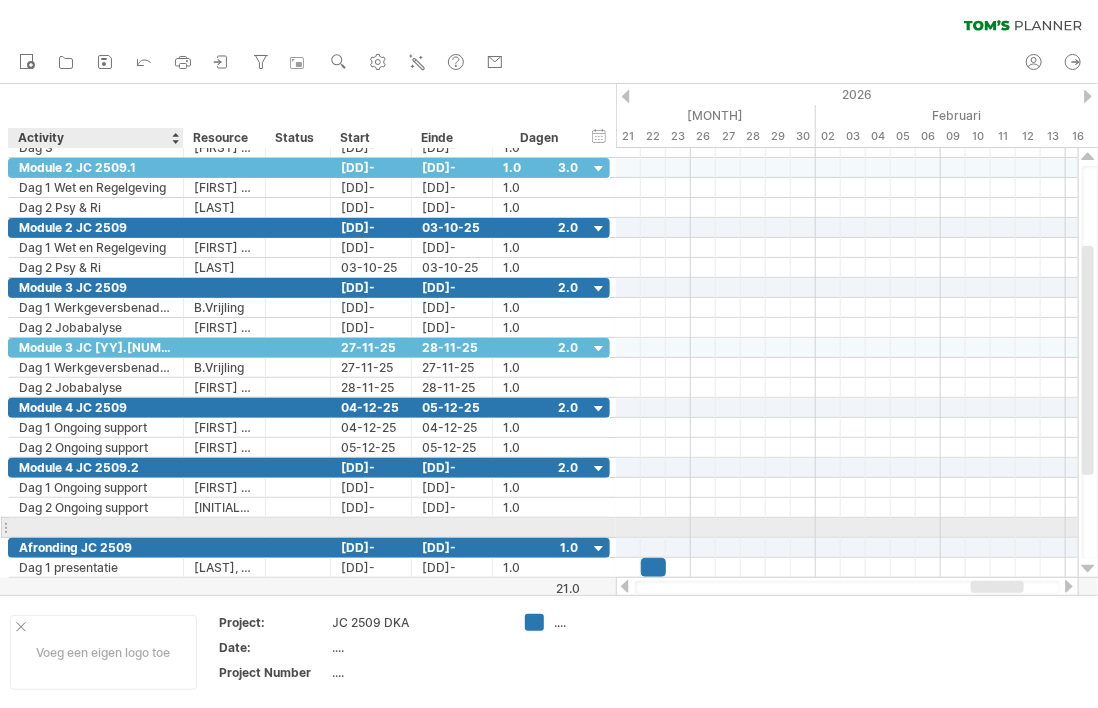 click at bounding box center (96, 527) 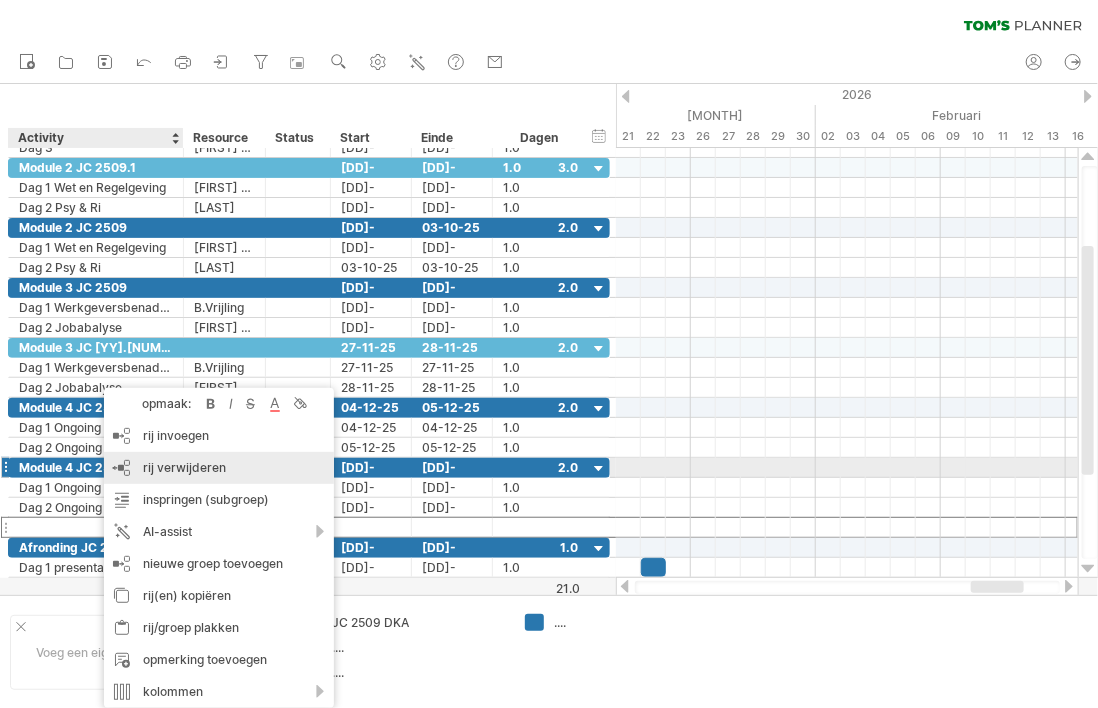 click on "rij verwijderen" at bounding box center (184, 467) 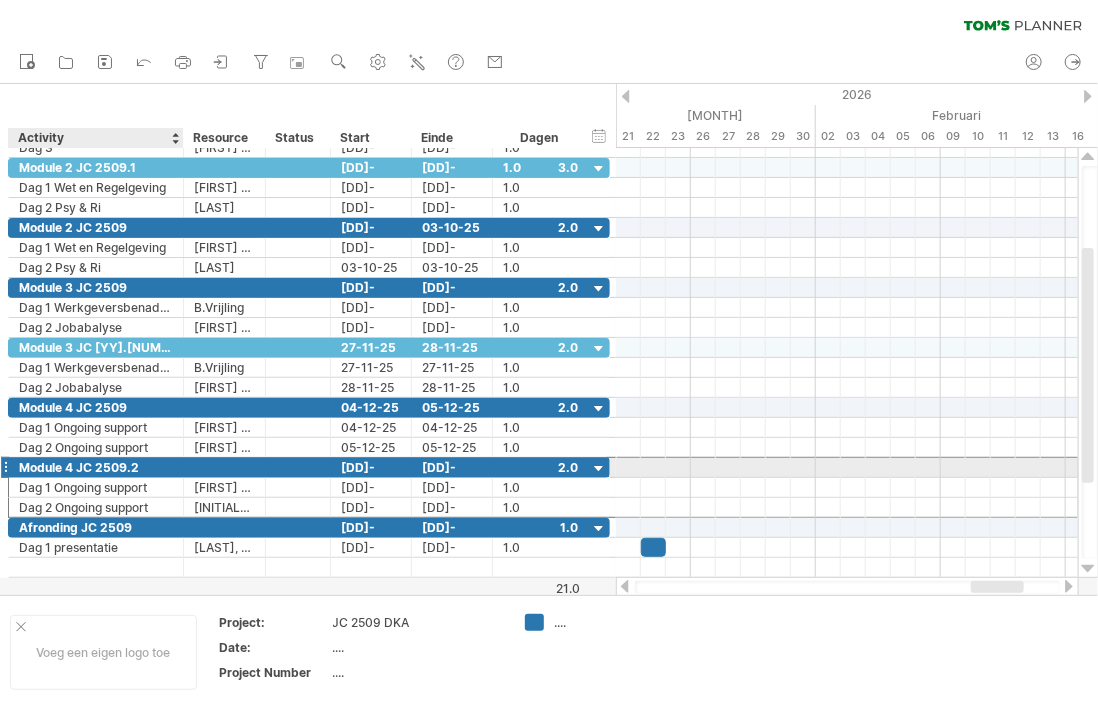 click on "Module 4 JC 2509.2" at bounding box center [96, 467] 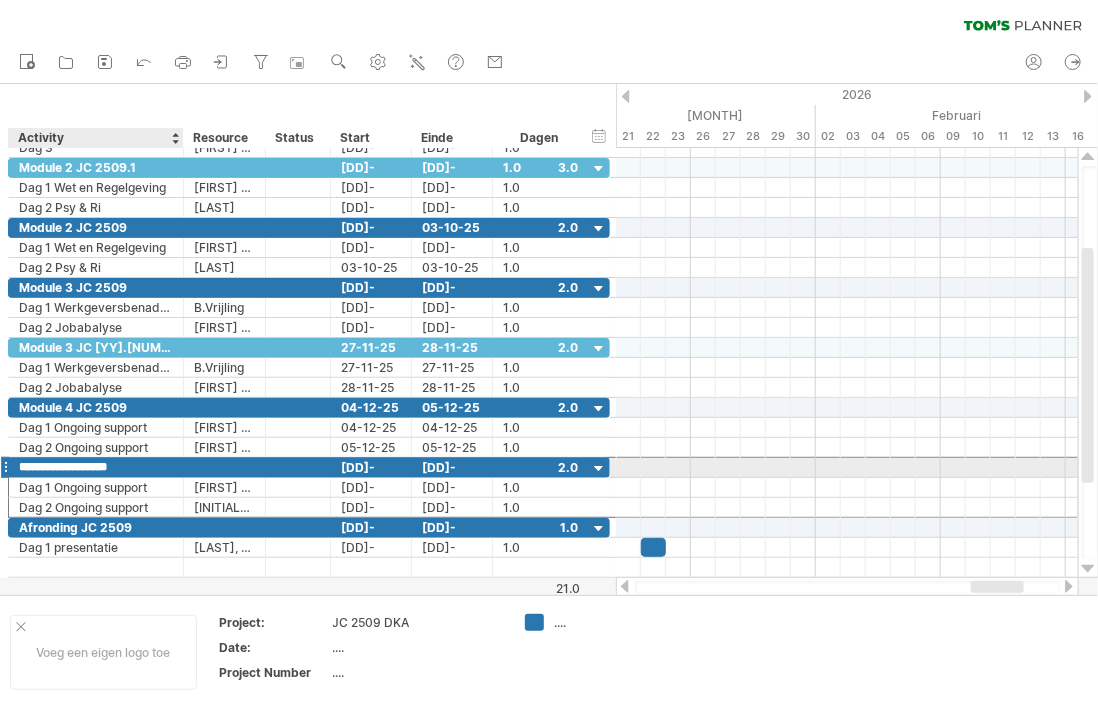 type on "**********" 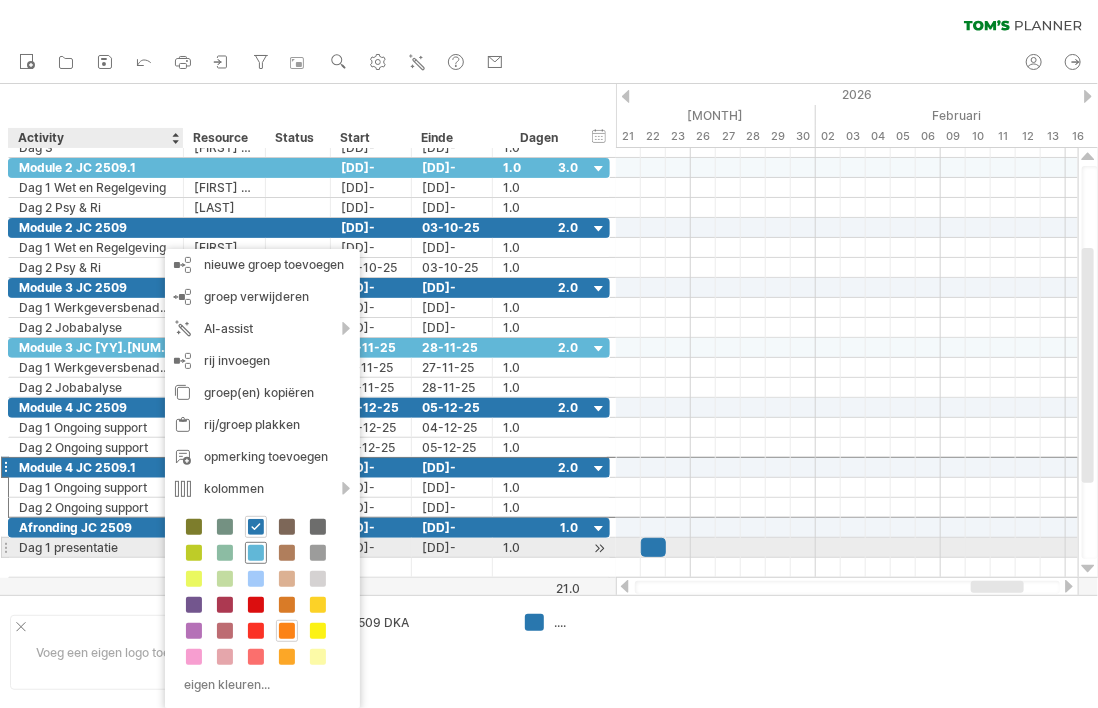 click at bounding box center [256, 553] 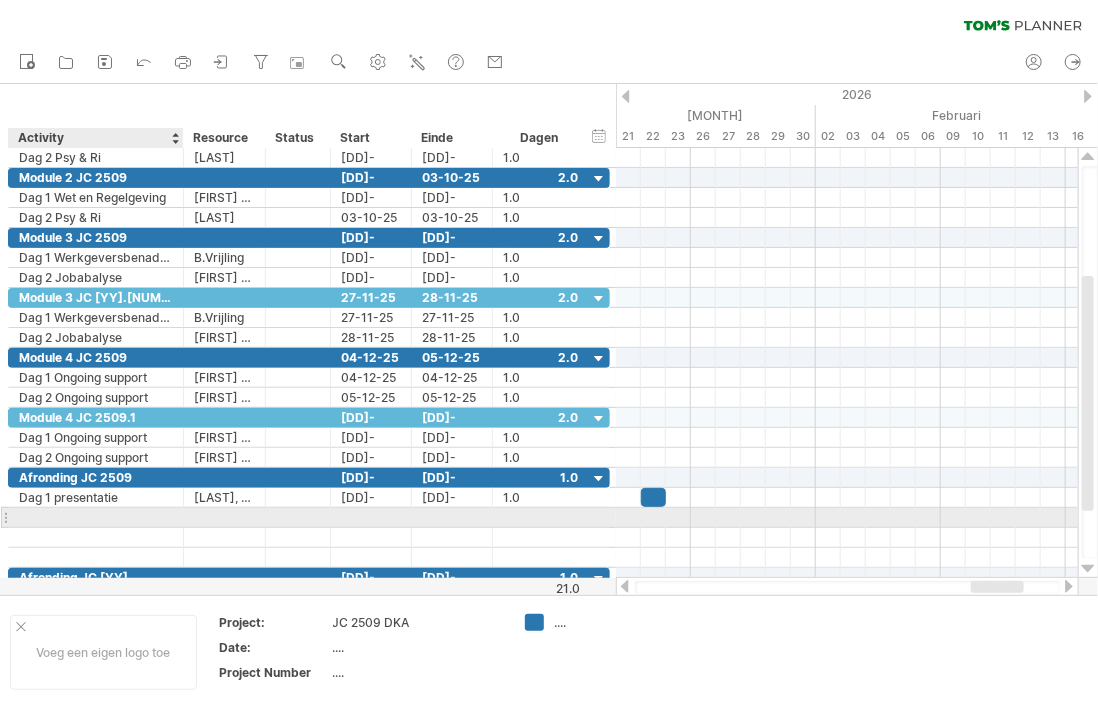 click at bounding box center (96, 517) 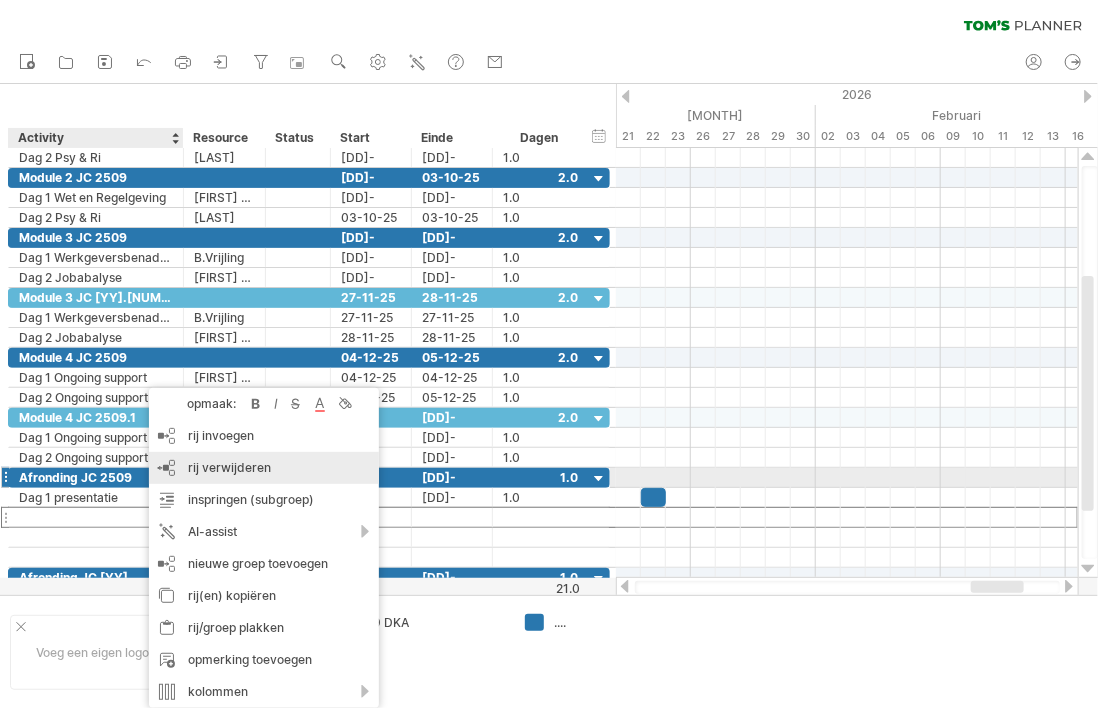 click on "rij verwijderen" at bounding box center [229, 467] 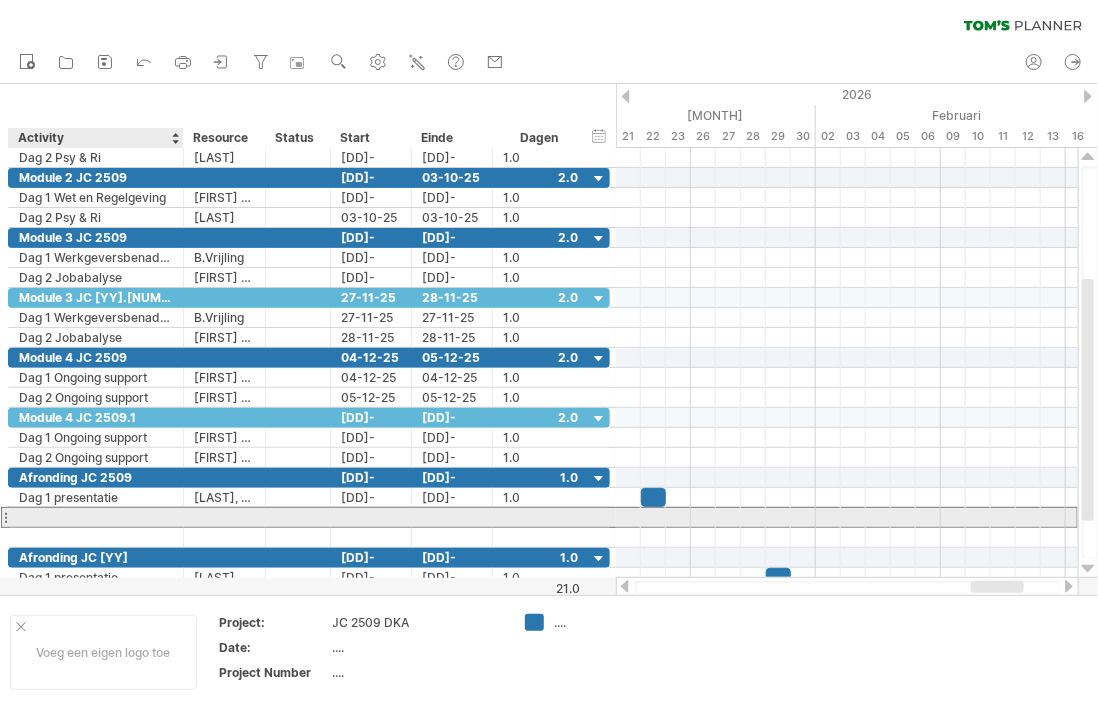 click at bounding box center [96, 517] 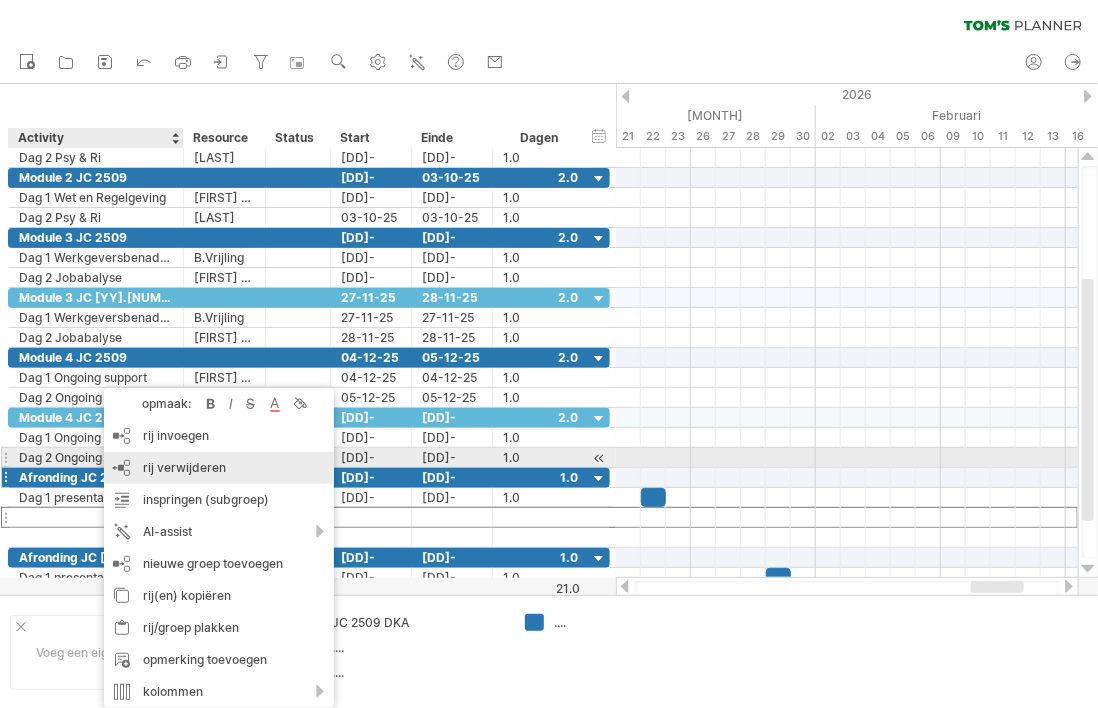 click on "rij verwijderen" at bounding box center (184, 467) 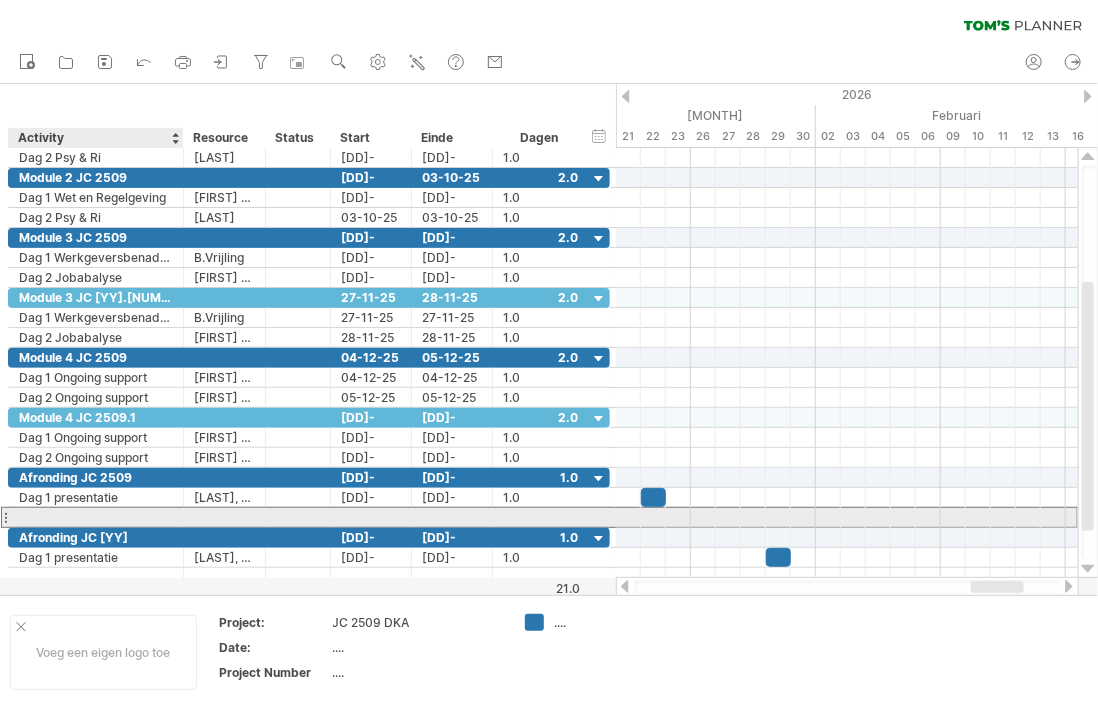 click at bounding box center [96, 517] 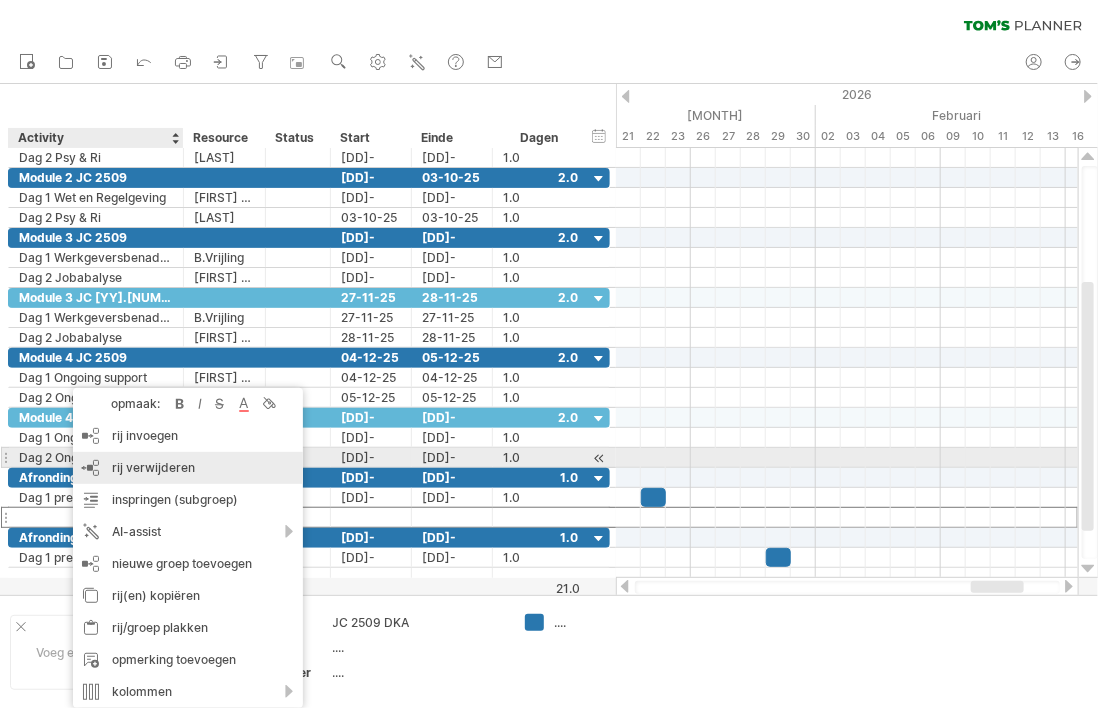 click on "rij verwijderen" at bounding box center (153, 467) 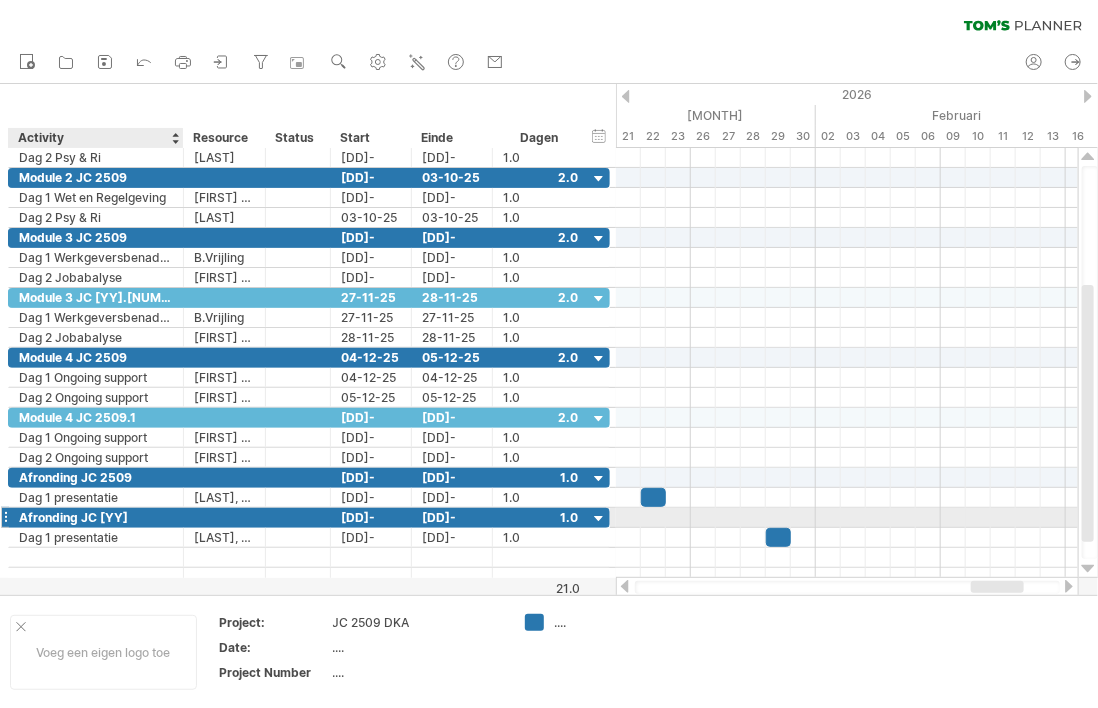 click on "Afronding JC [YY]" at bounding box center [96, 517] 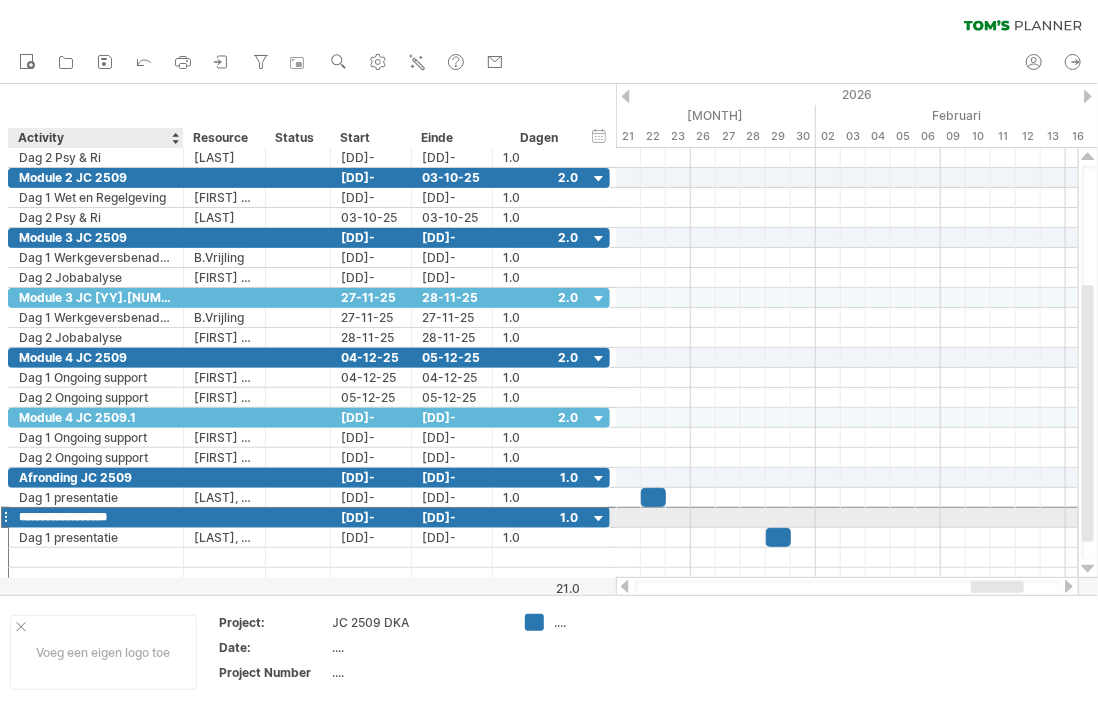 type on "**********" 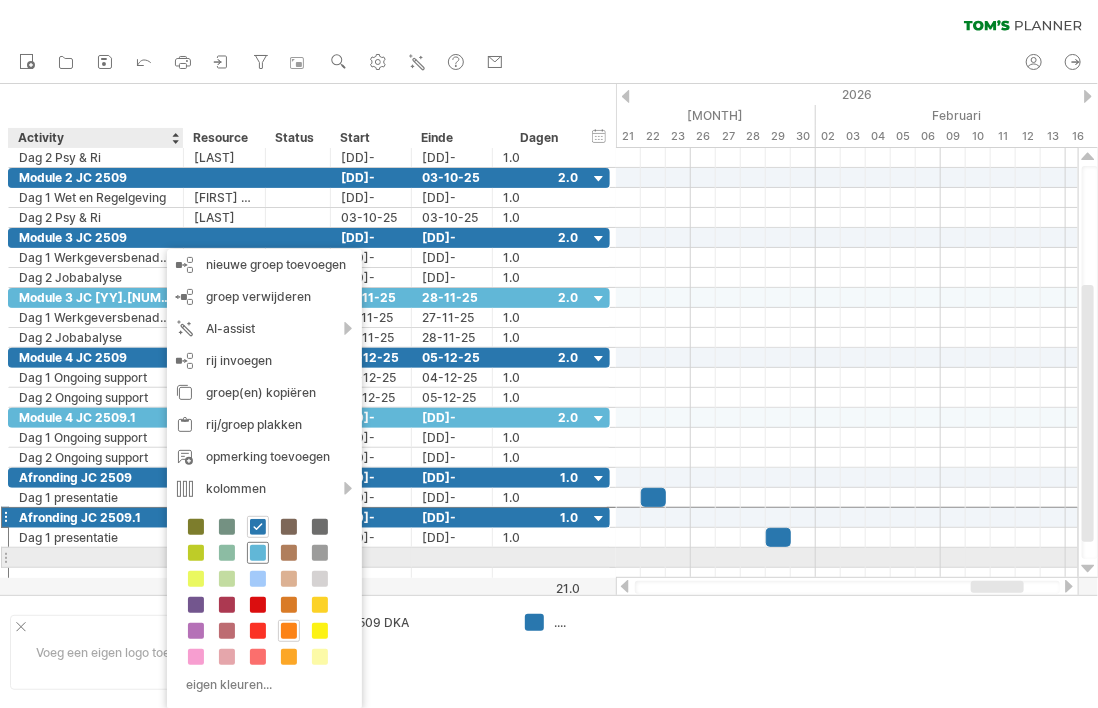click at bounding box center (258, 553) 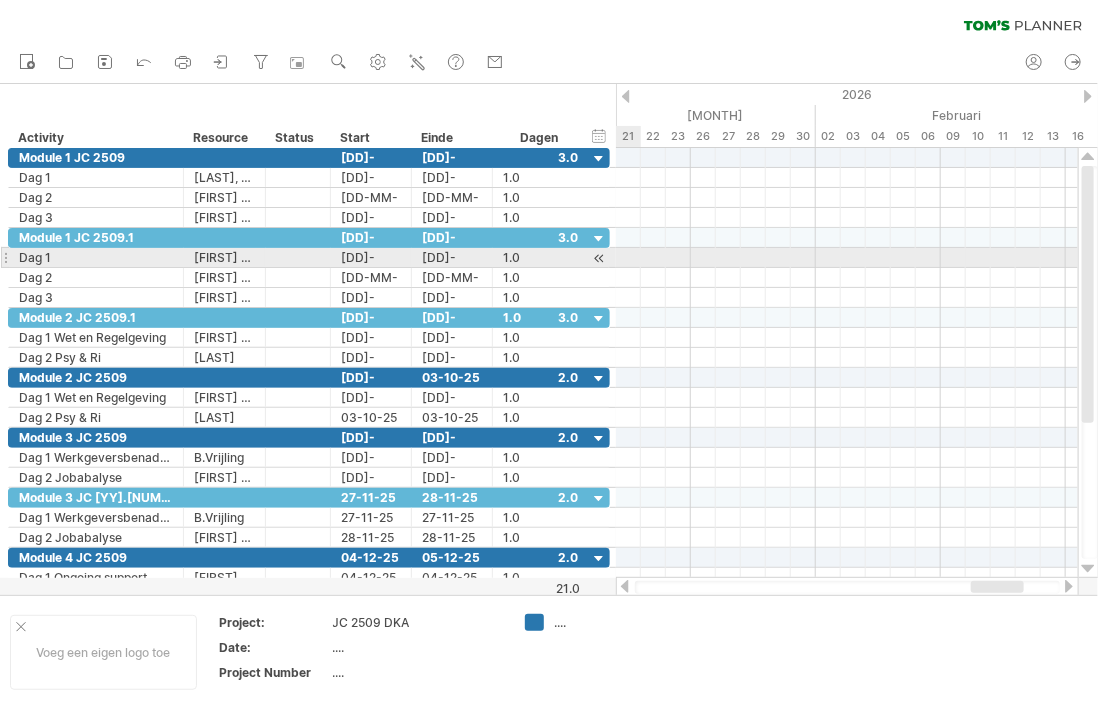 click at bounding box center [599, 258] 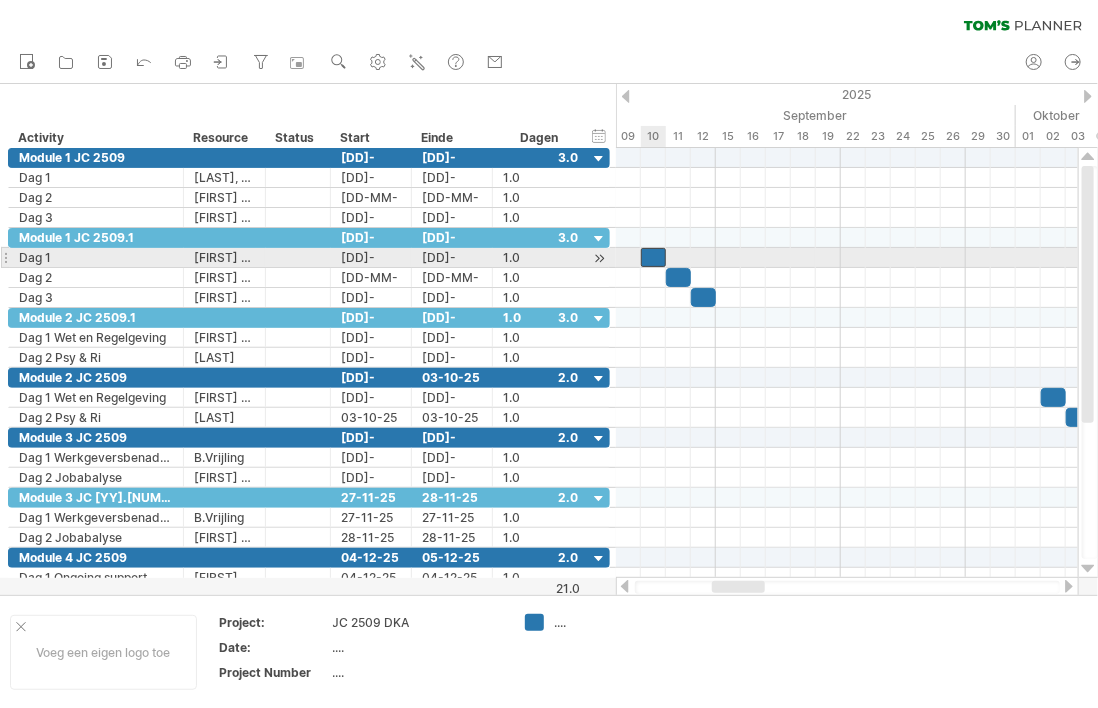 click at bounding box center (653, 257) 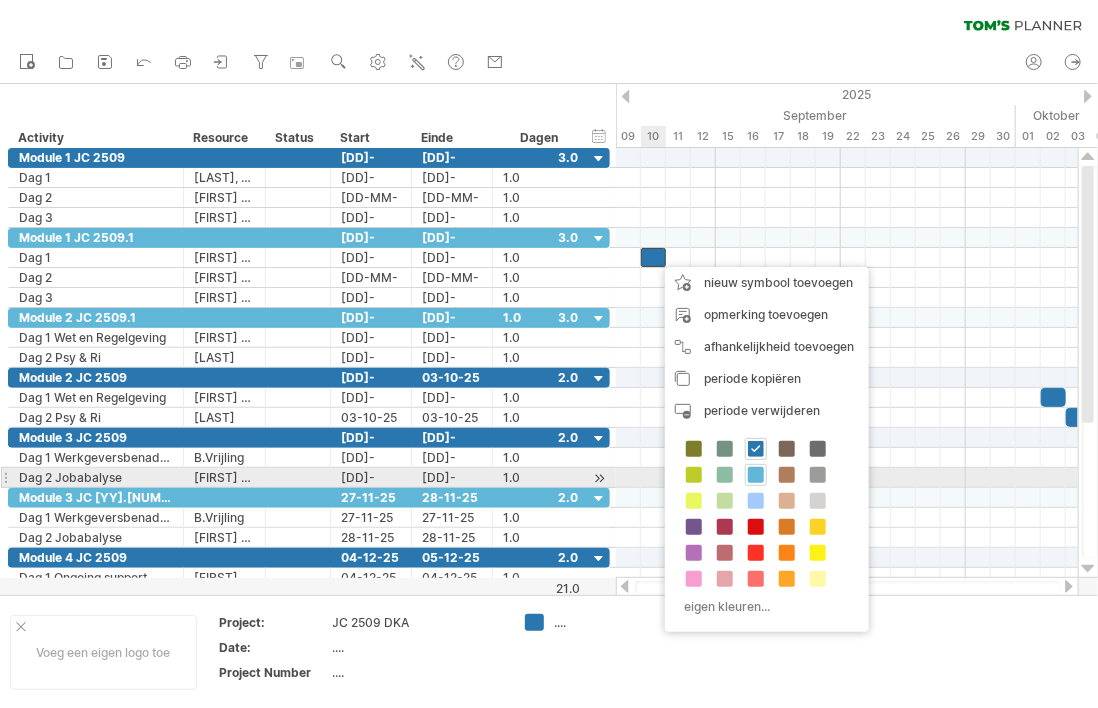 click at bounding box center (756, 475) 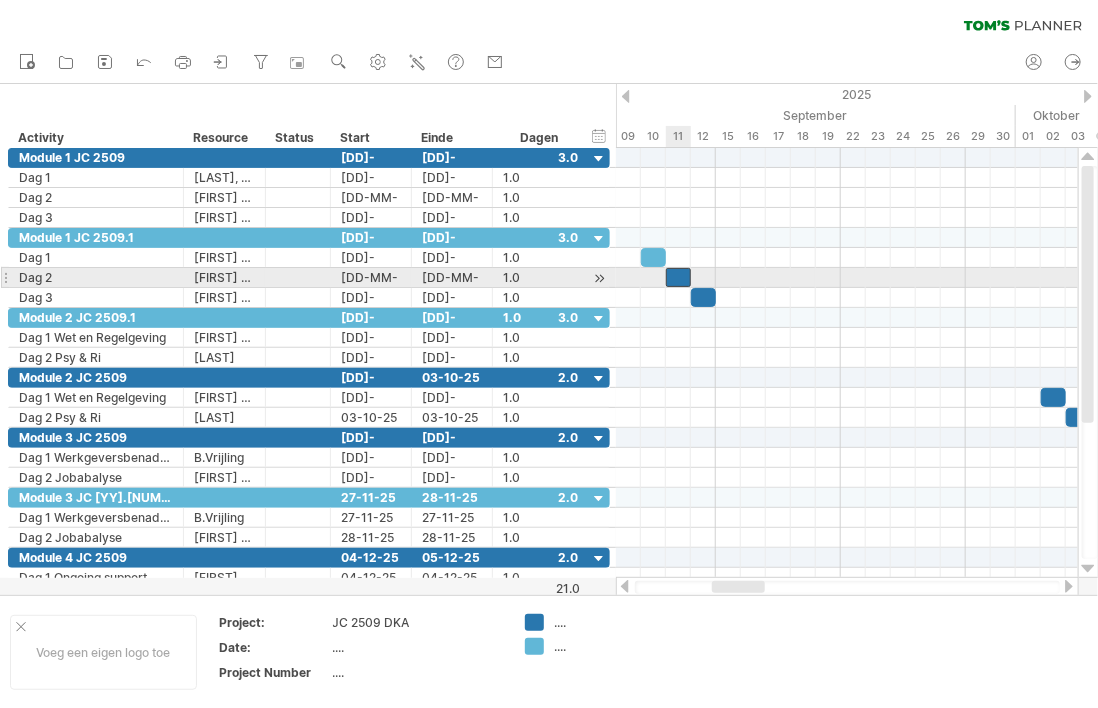 click at bounding box center (678, 277) 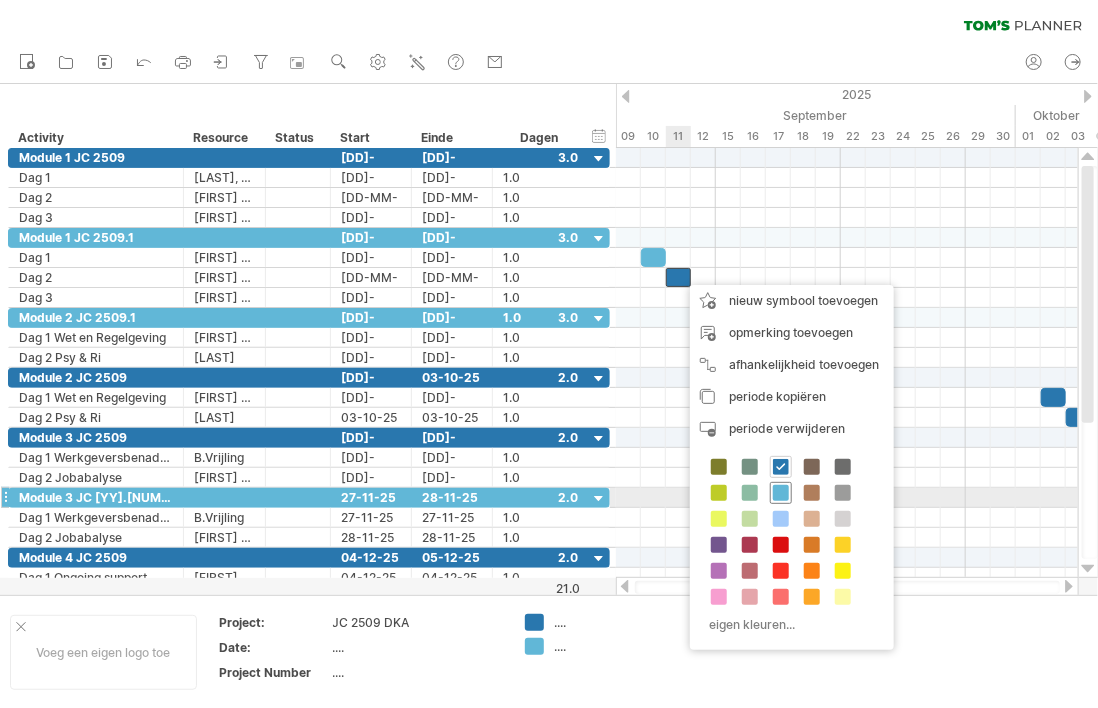 click at bounding box center (781, 493) 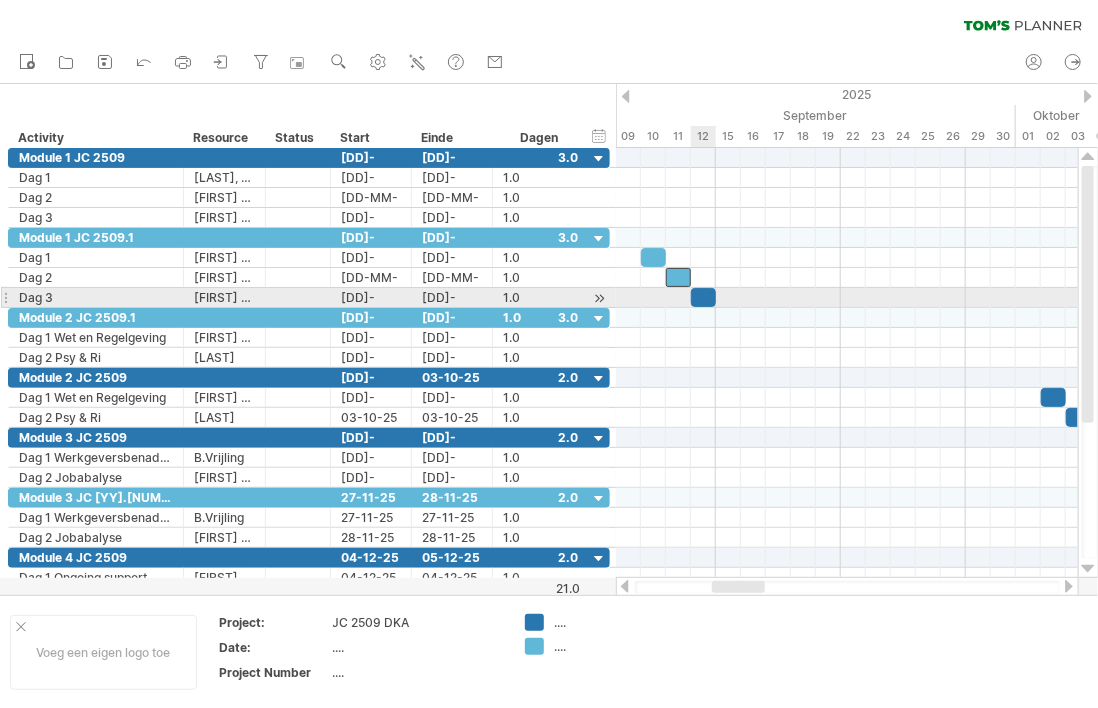 click at bounding box center [703, 297] 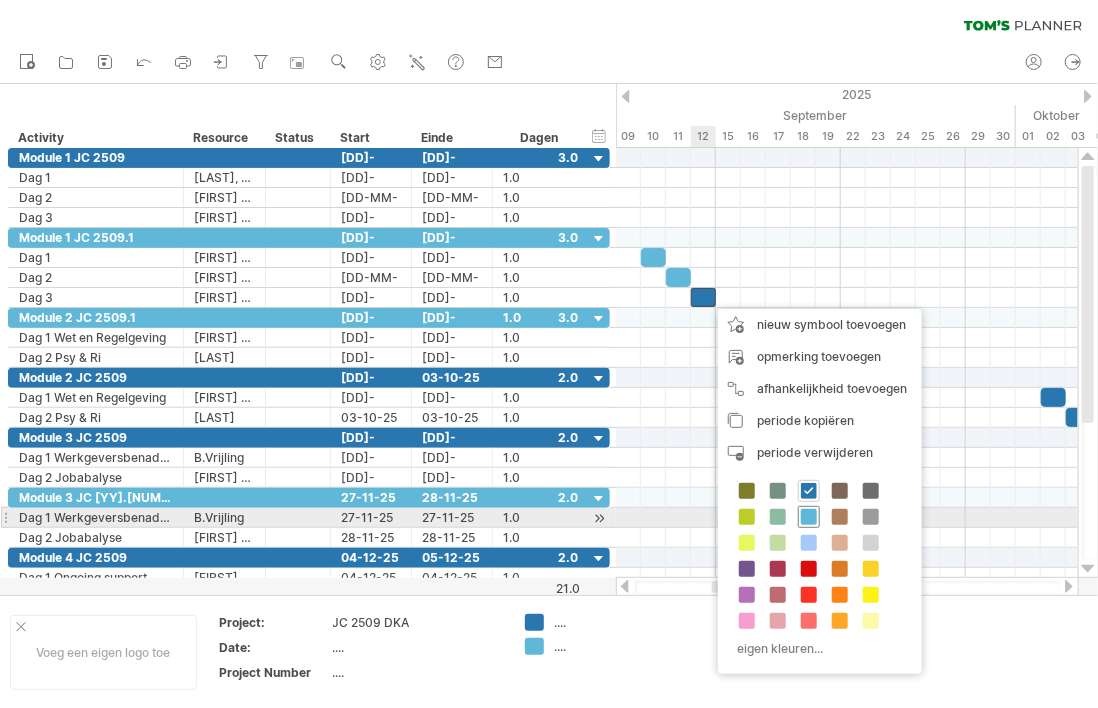 click at bounding box center (809, 517) 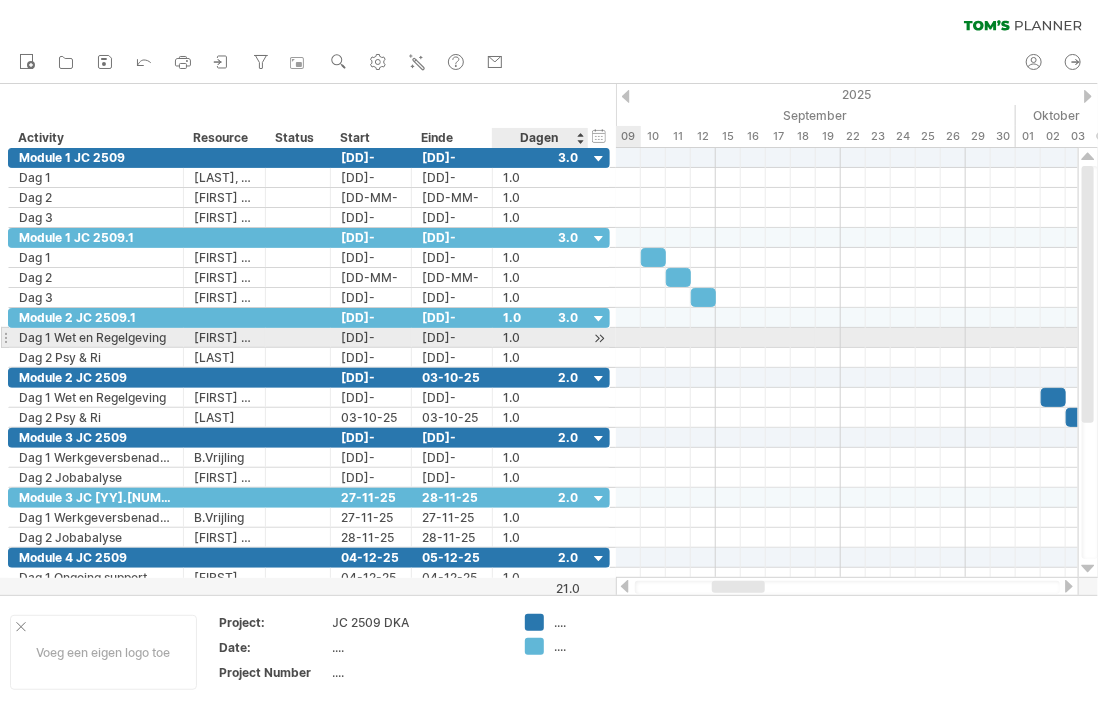 click at bounding box center [599, 338] 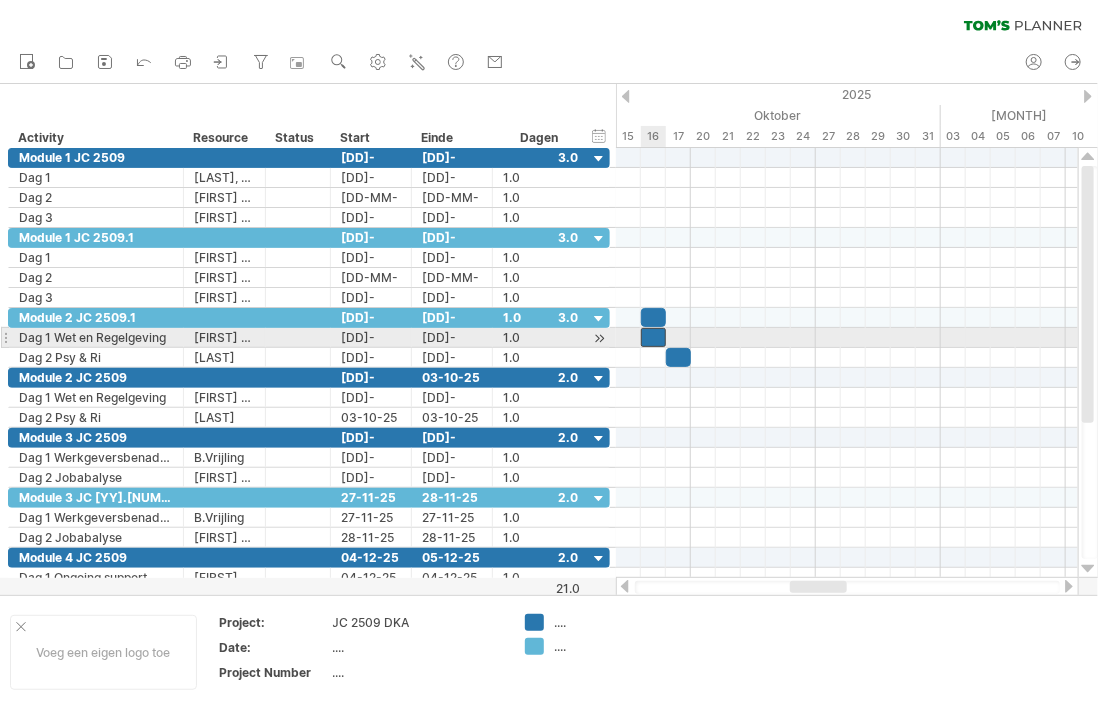 click at bounding box center (653, 337) 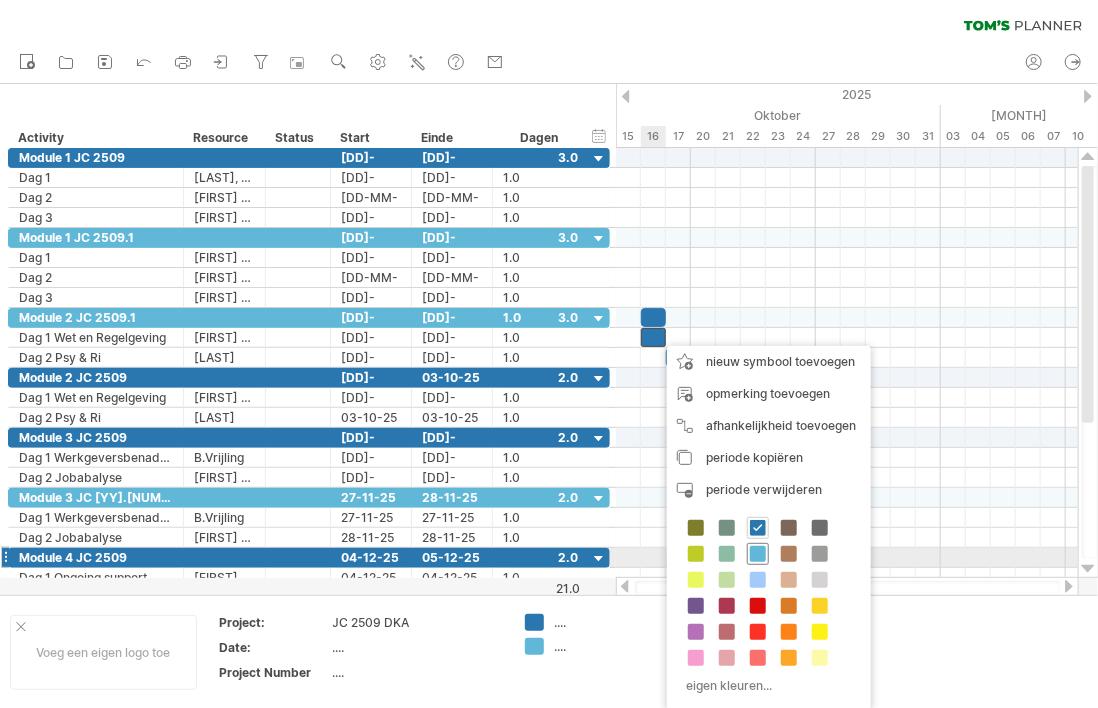 drag, startPoint x: 724, startPoint y: 554, endPoint x: 724, endPoint y: 533, distance: 21 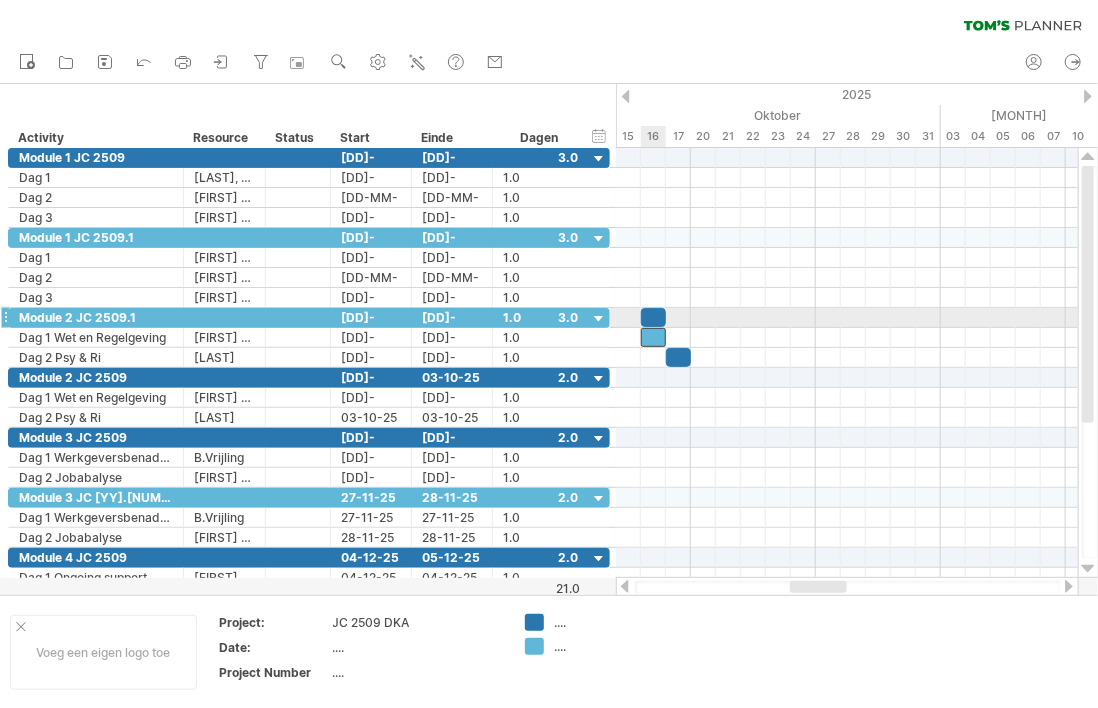 click at bounding box center (653, 317) 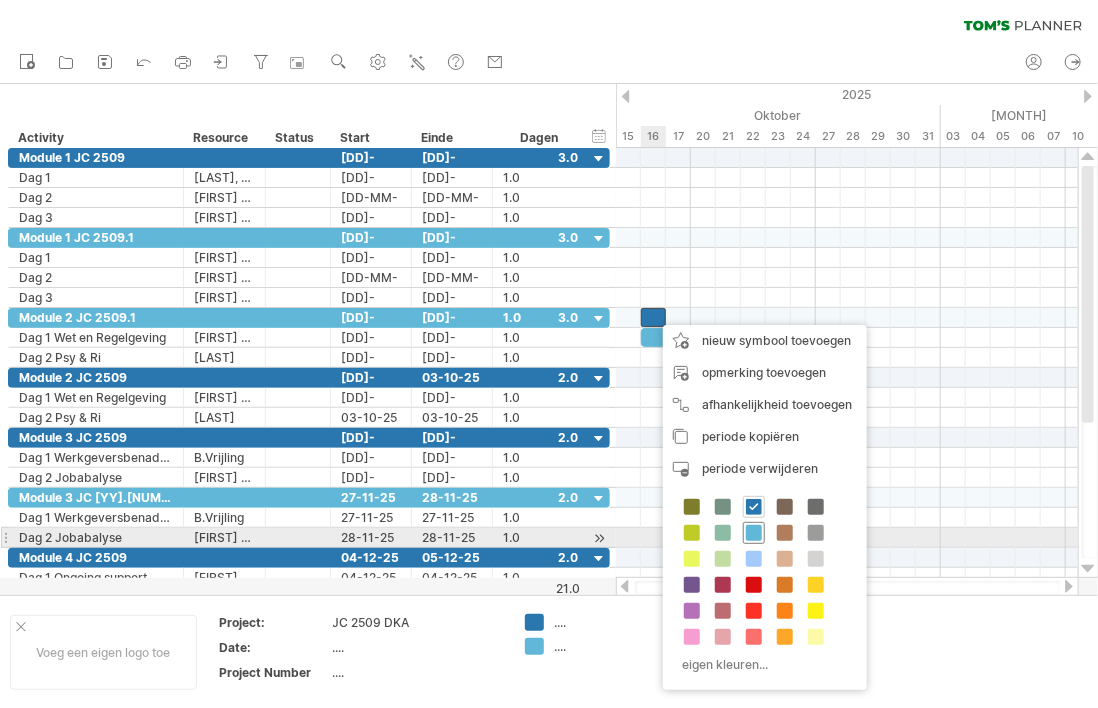 click at bounding box center (754, 533) 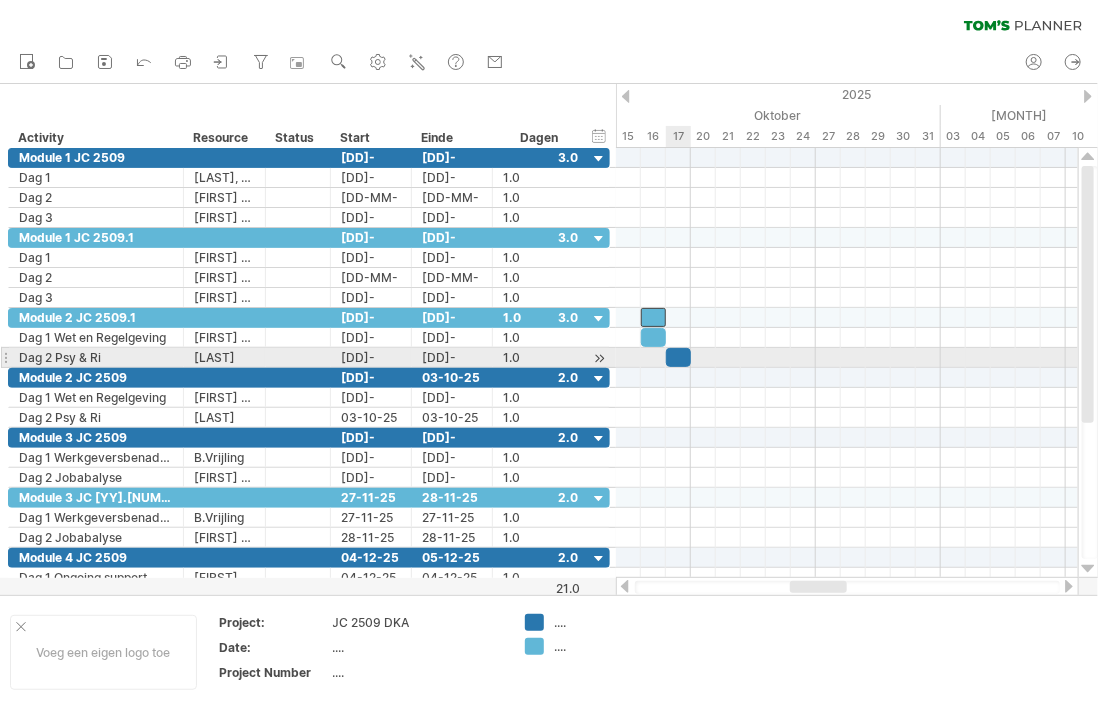 click at bounding box center [678, 357] 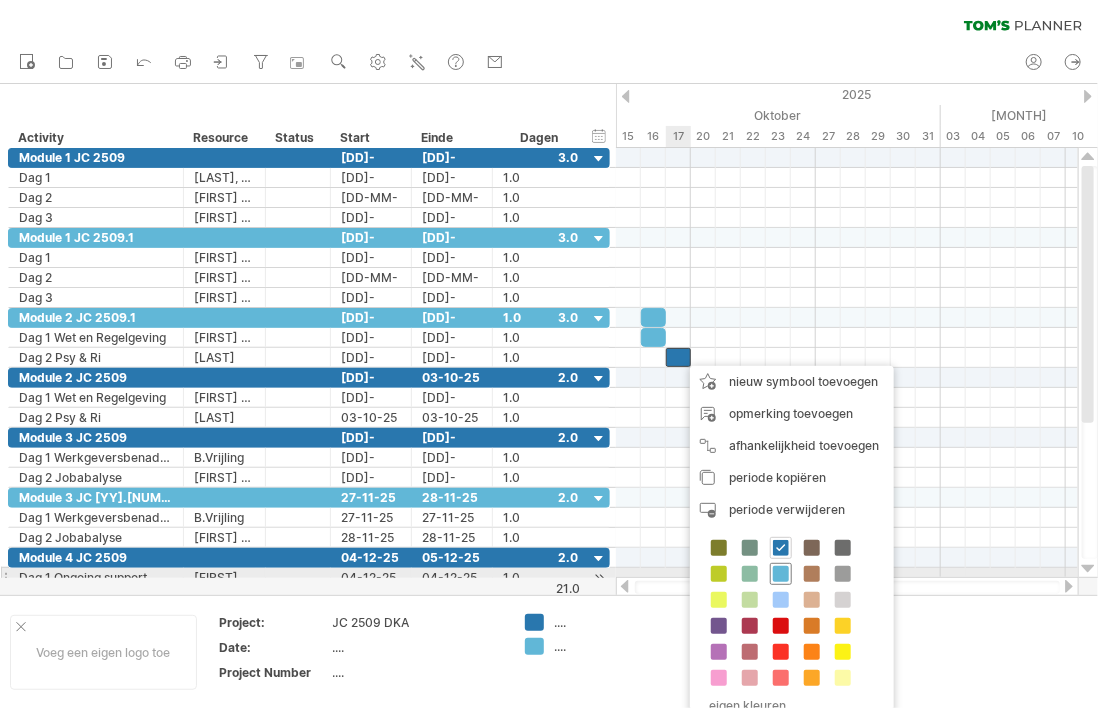 click at bounding box center [781, 574] 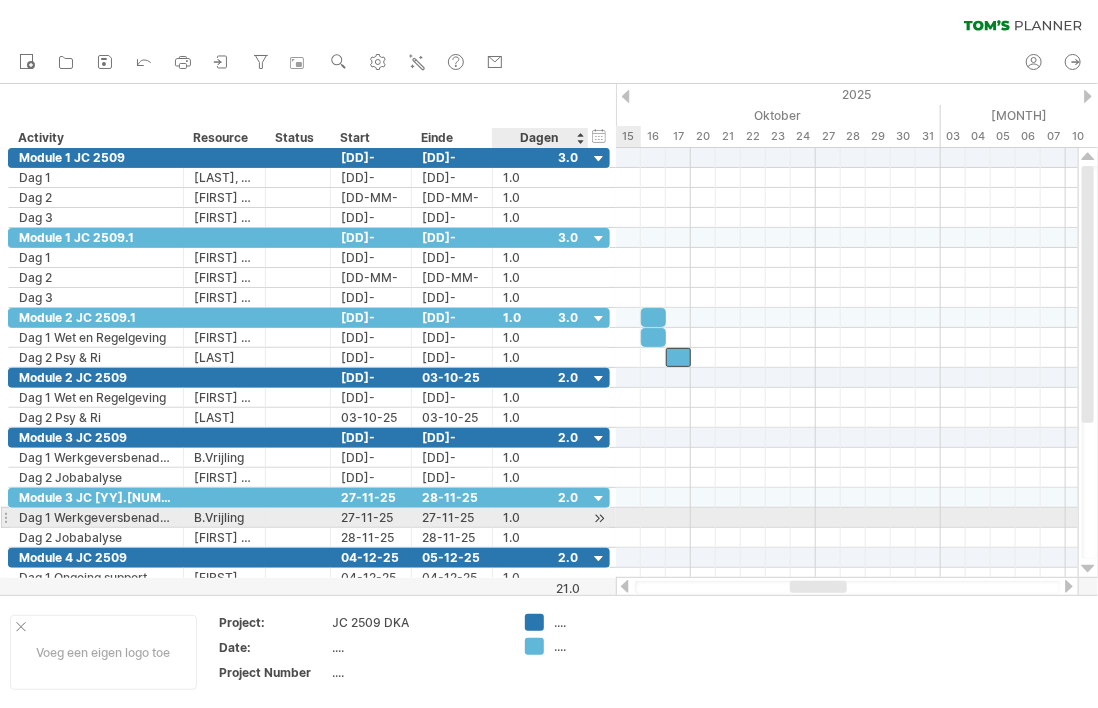 click at bounding box center (599, 518) 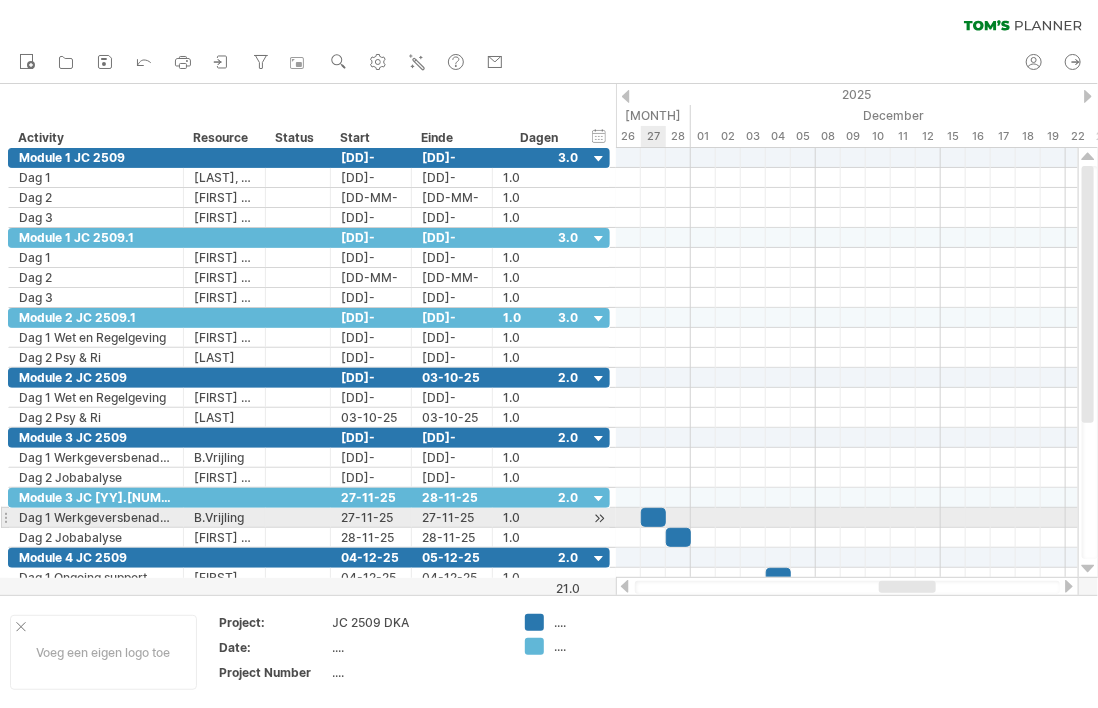 click at bounding box center [653, 517] 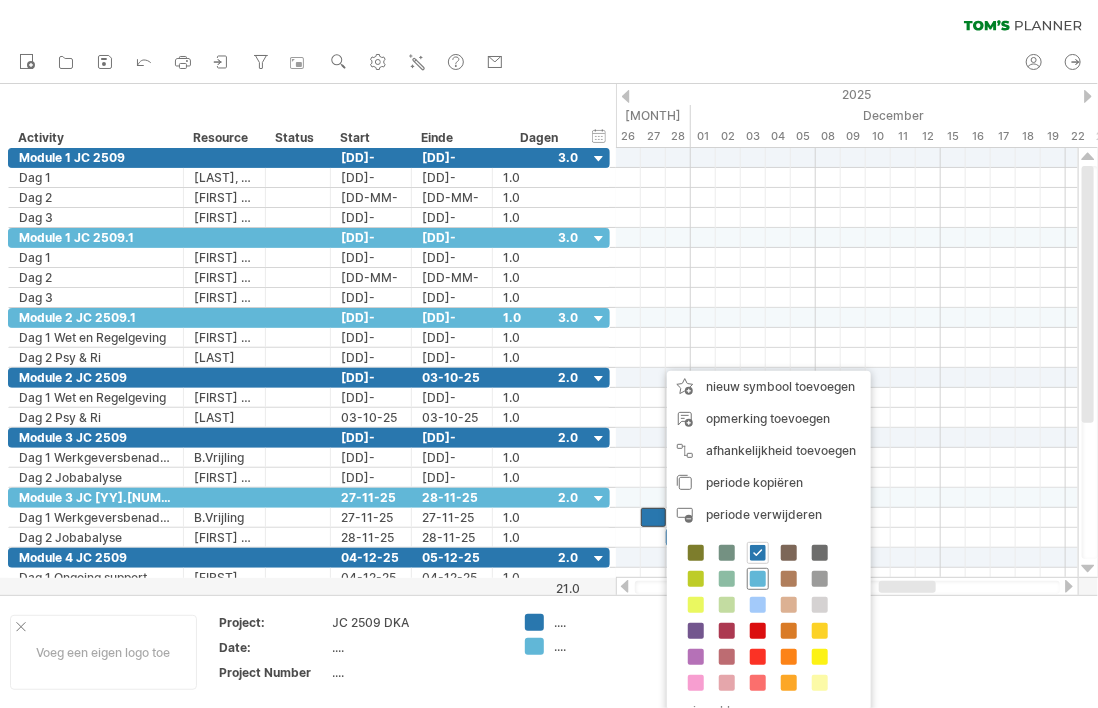 click at bounding box center [758, 579] 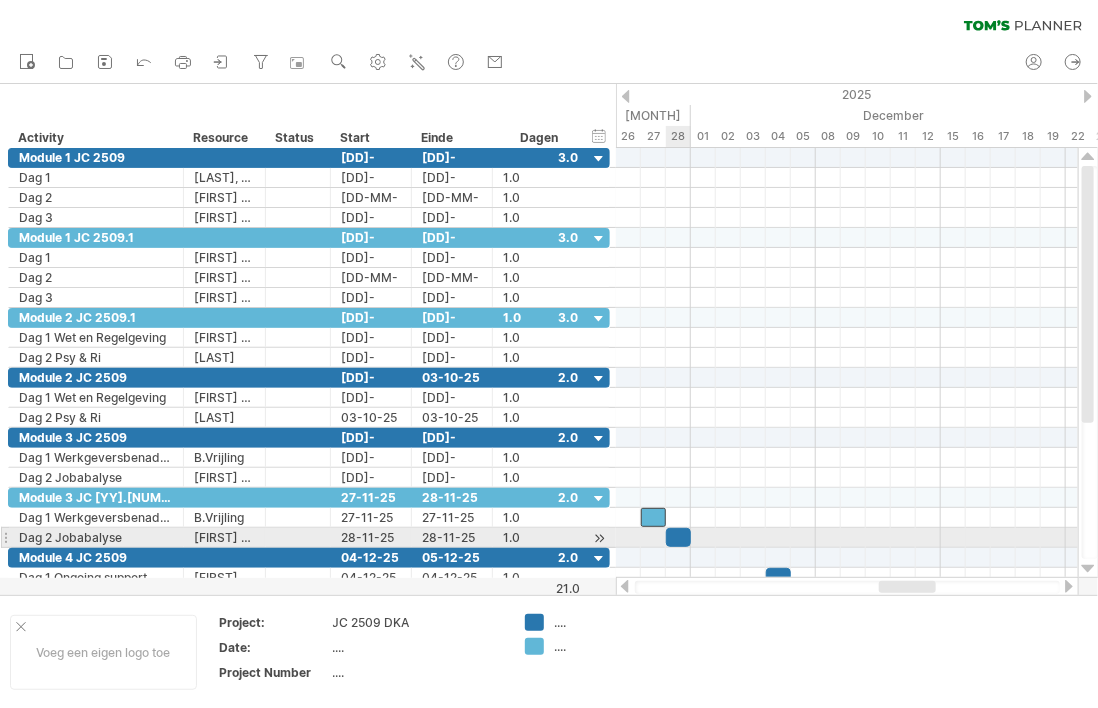 click at bounding box center [678, 537] 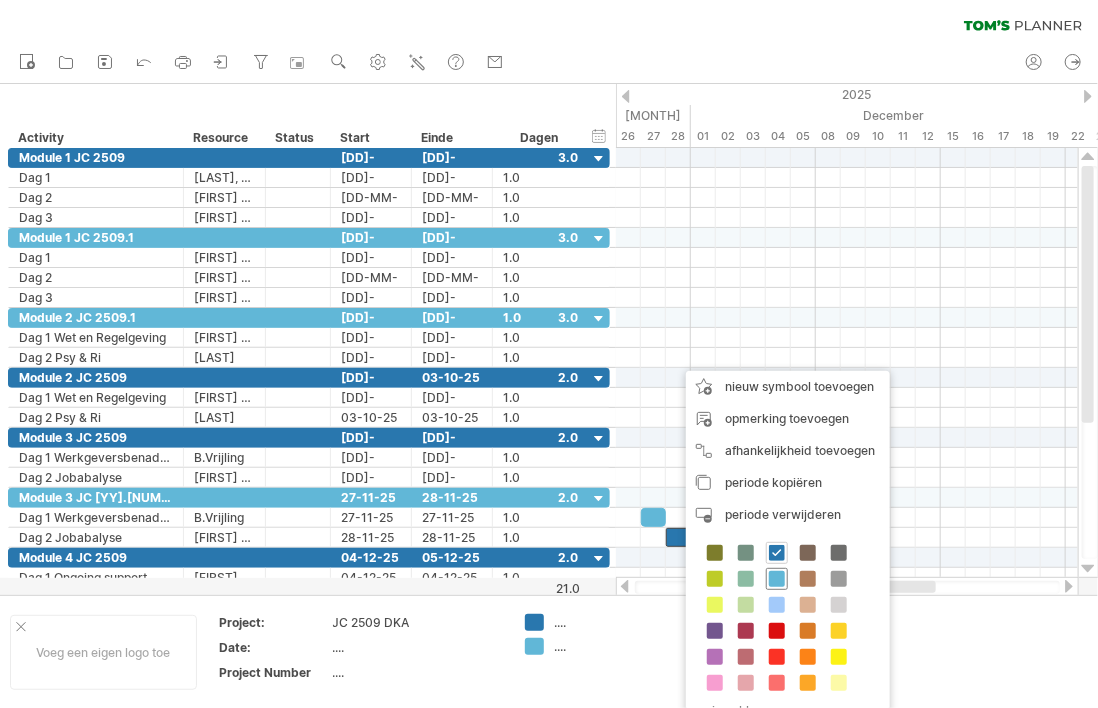 click at bounding box center (777, 579) 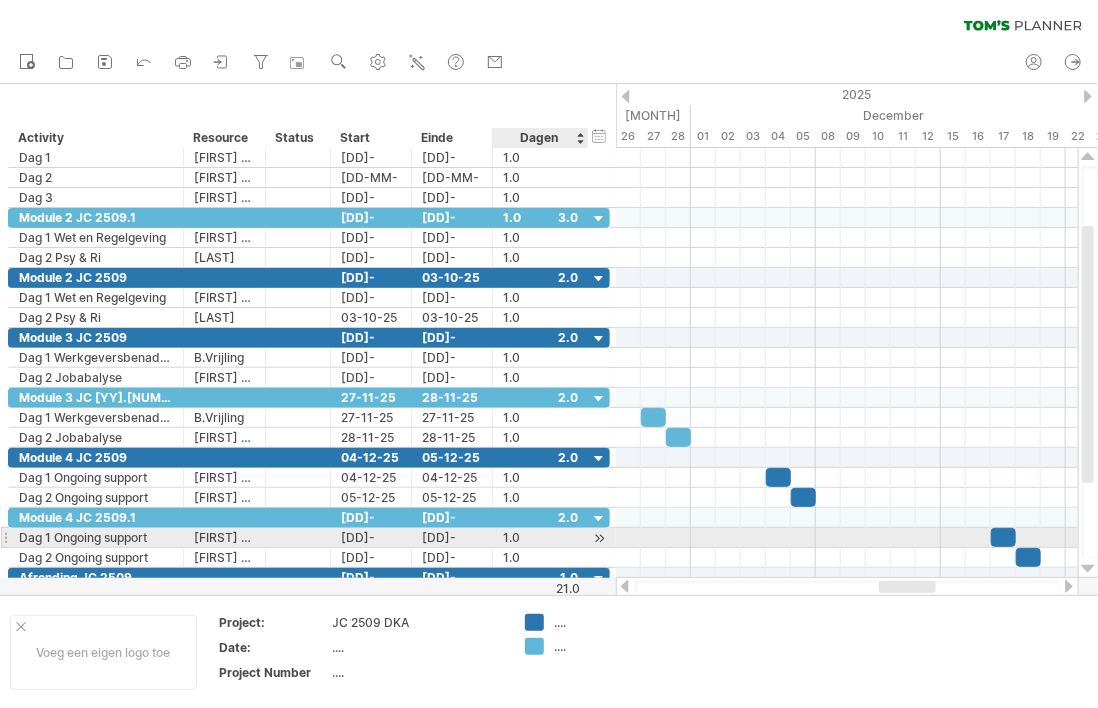 click at bounding box center [599, 538] 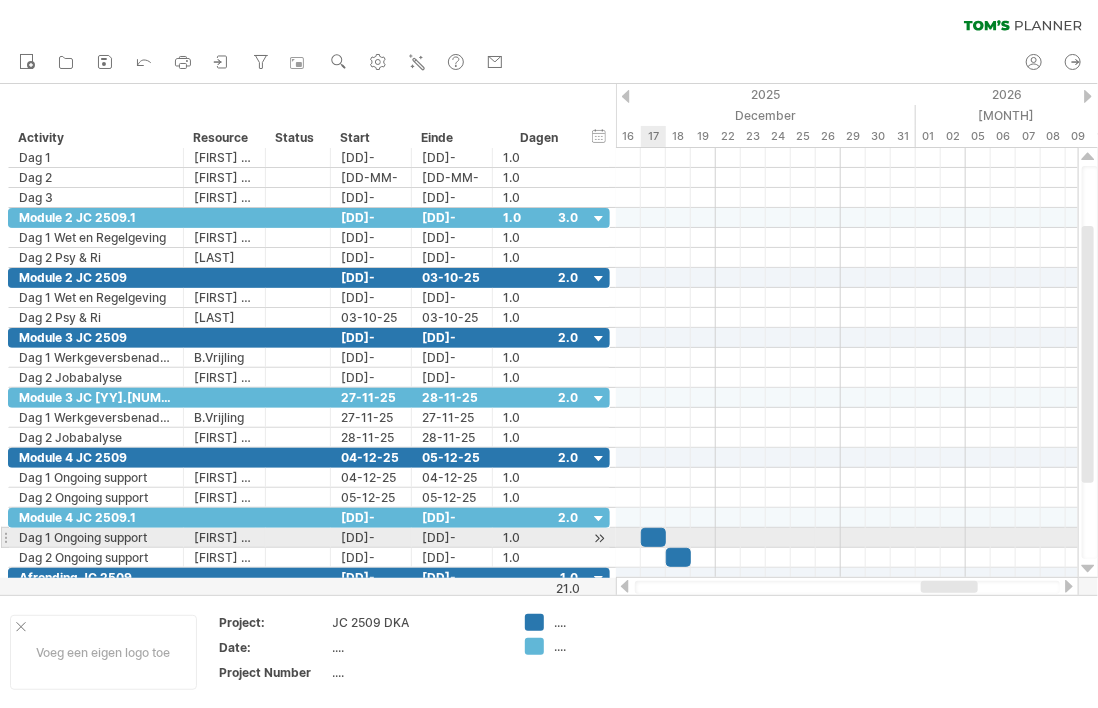 click at bounding box center [653, 537] 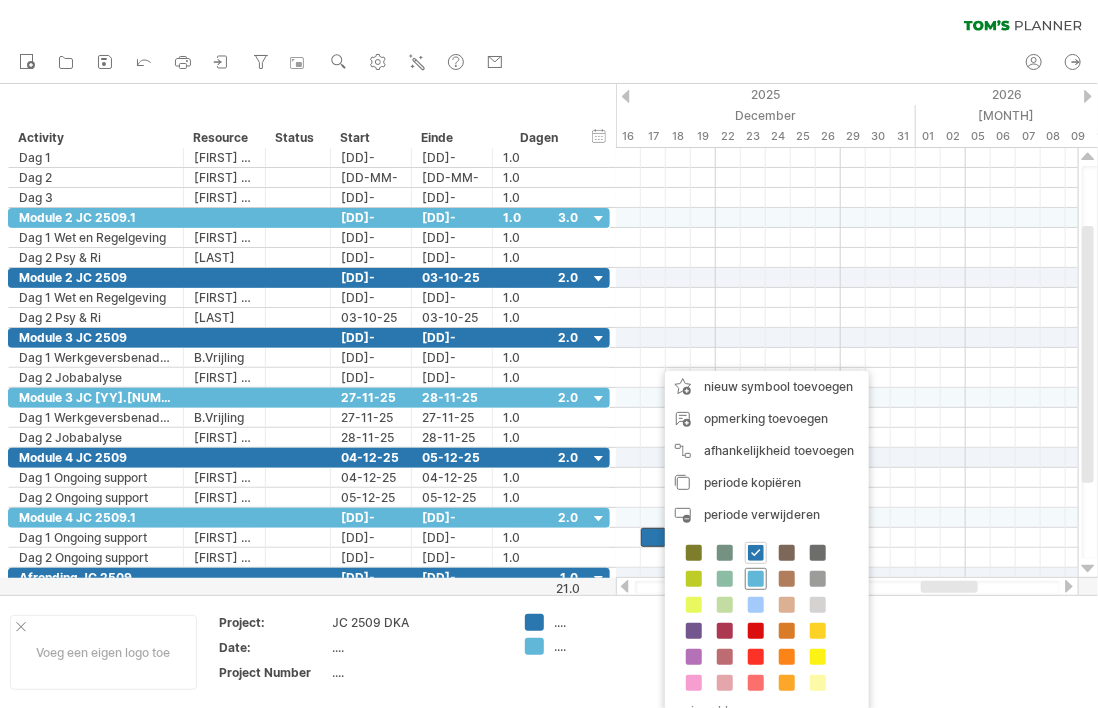 click at bounding box center (756, 579) 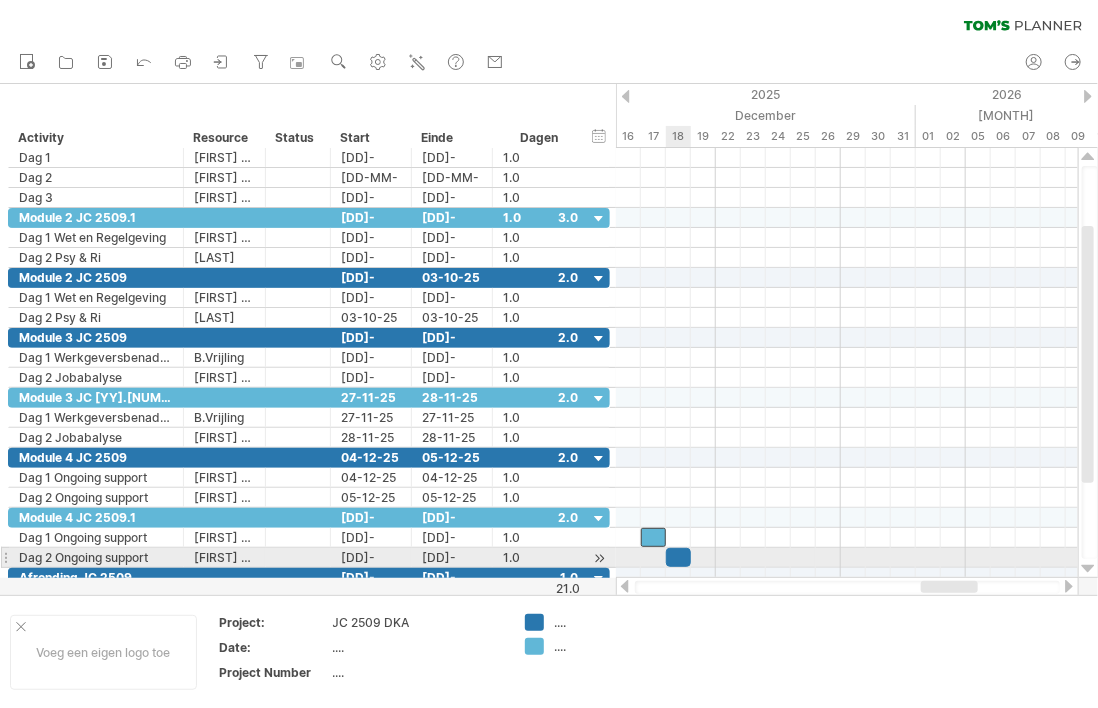 click at bounding box center [678, 557] 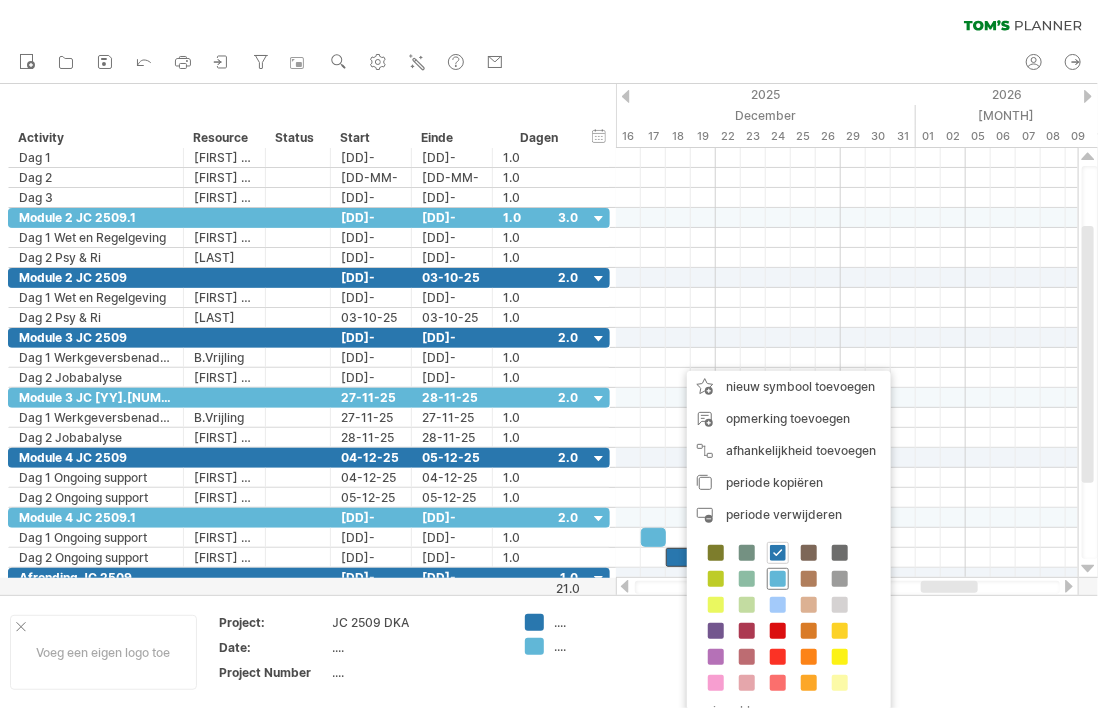 click at bounding box center (778, 579) 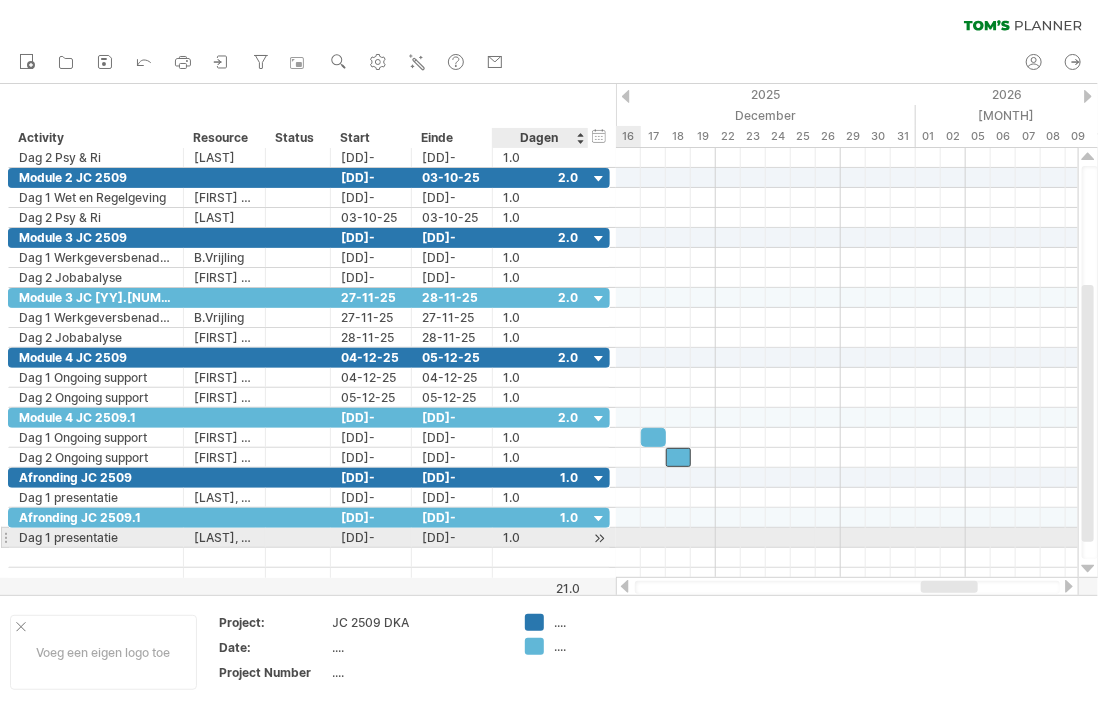 click at bounding box center [599, 538] 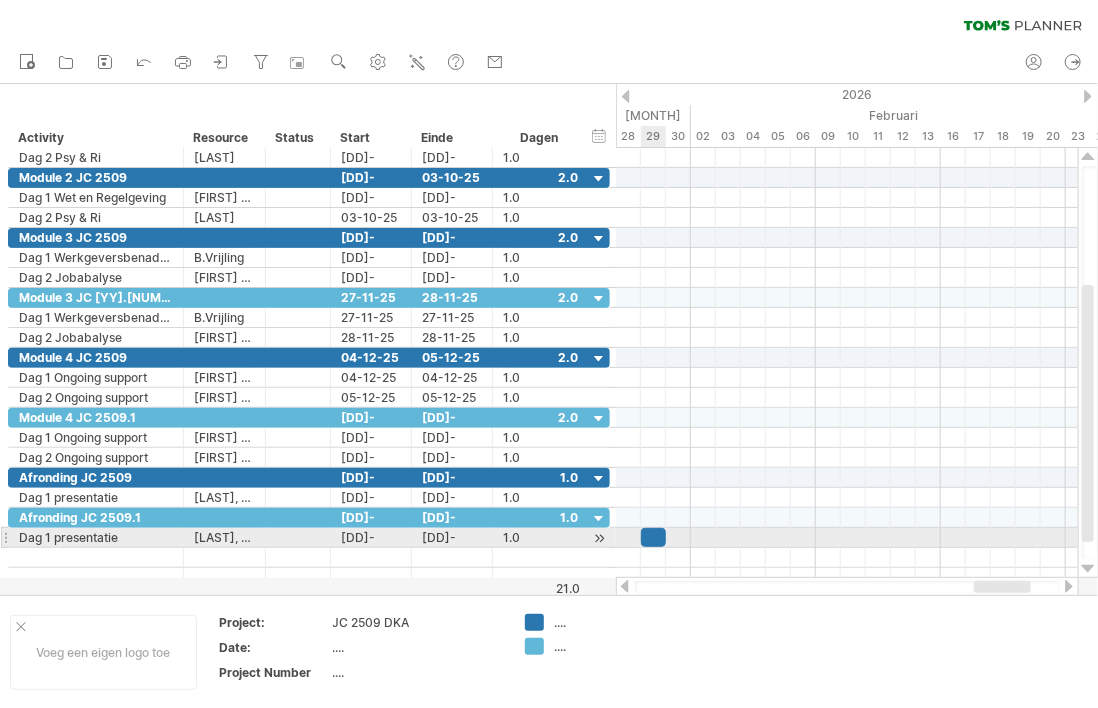 click at bounding box center (641, 537) 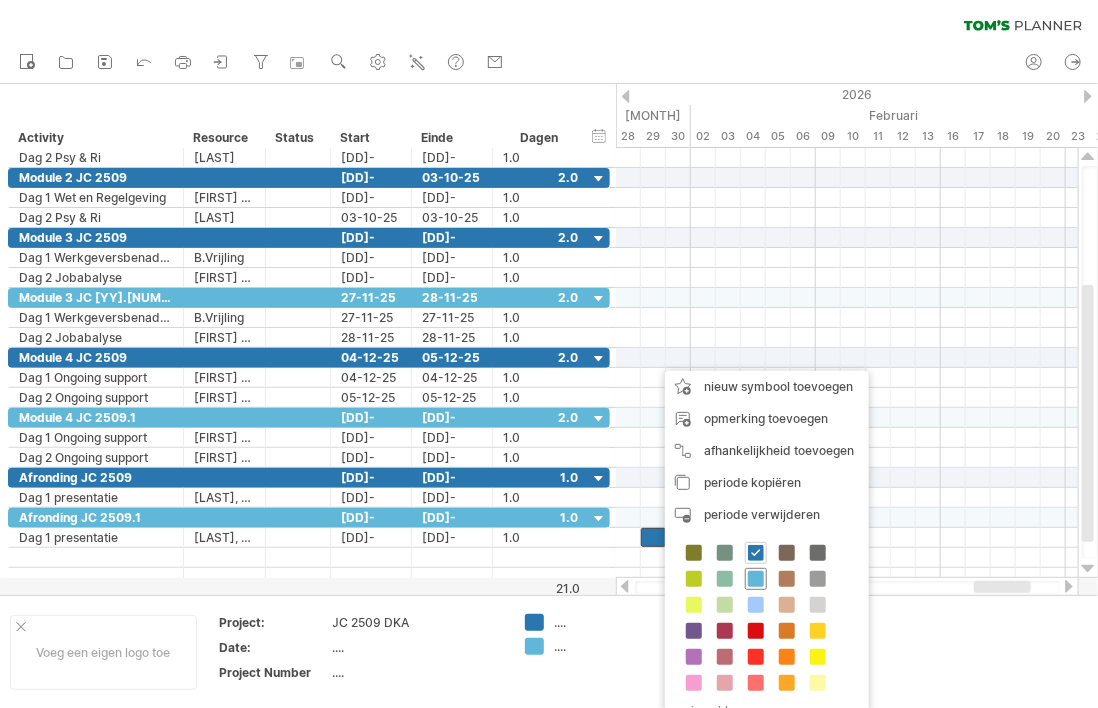 click at bounding box center [756, 579] 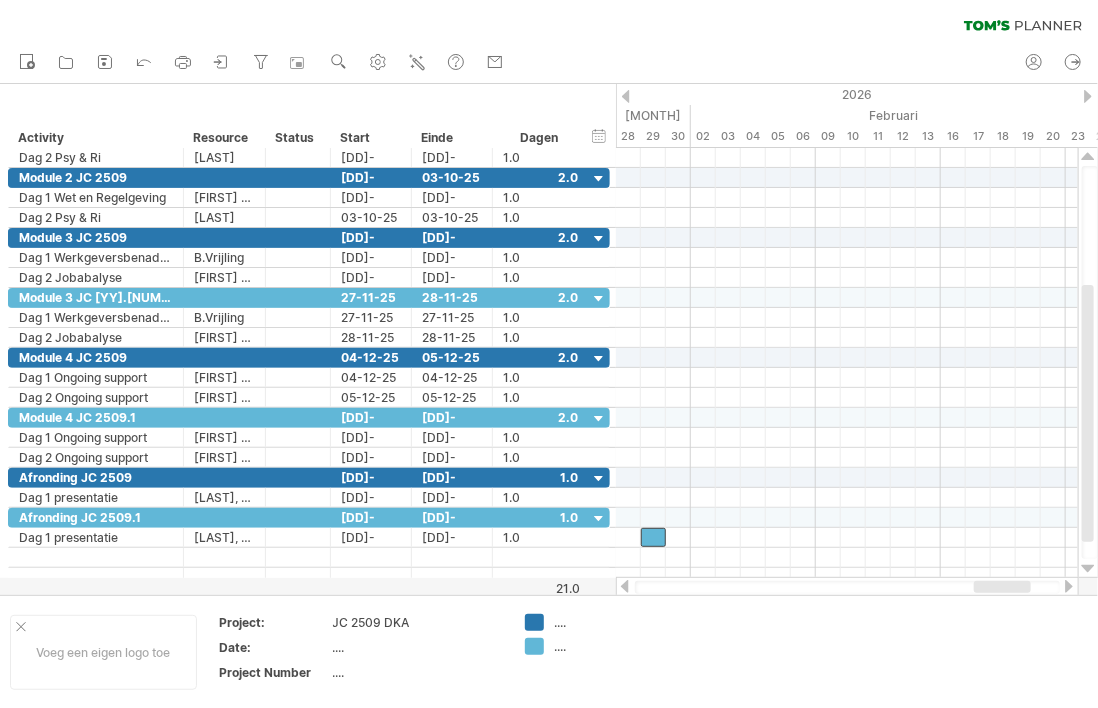 click at bounding box center (626, 96) 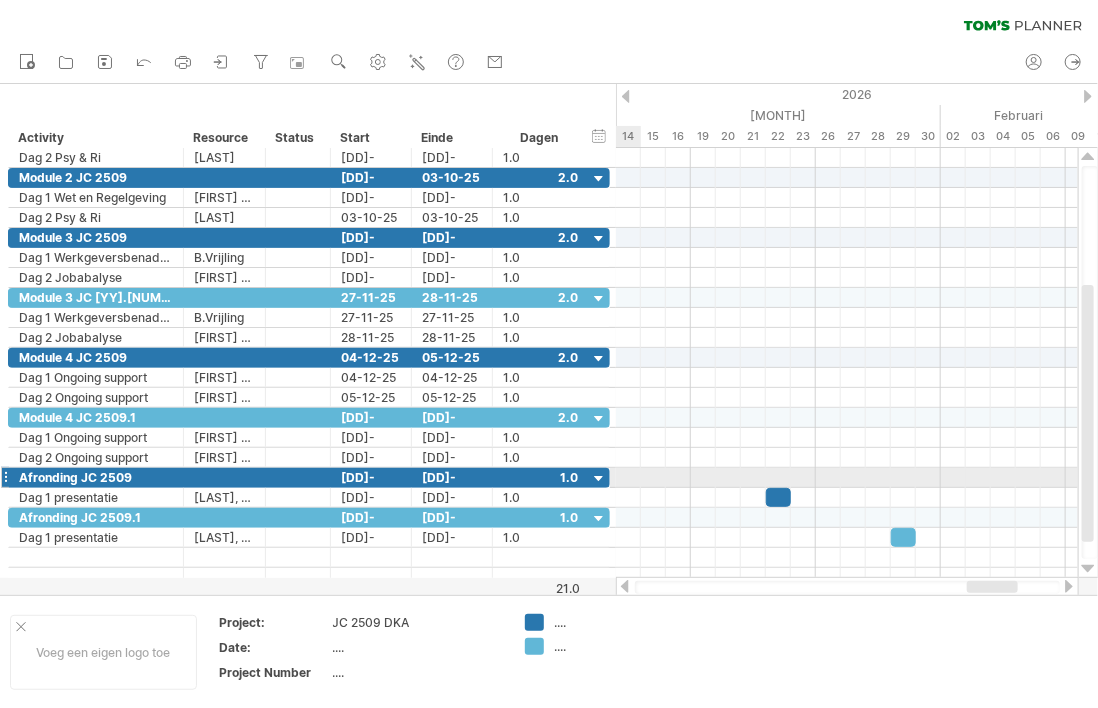 click at bounding box center (599, 479) 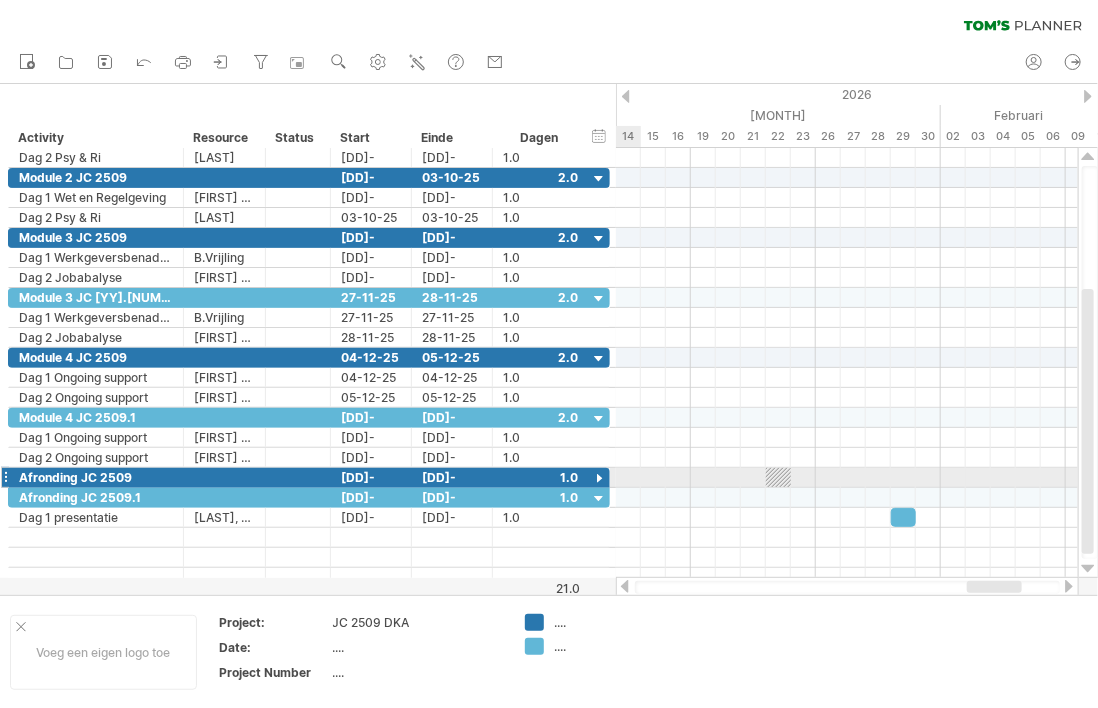 click at bounding box center [599, 479] 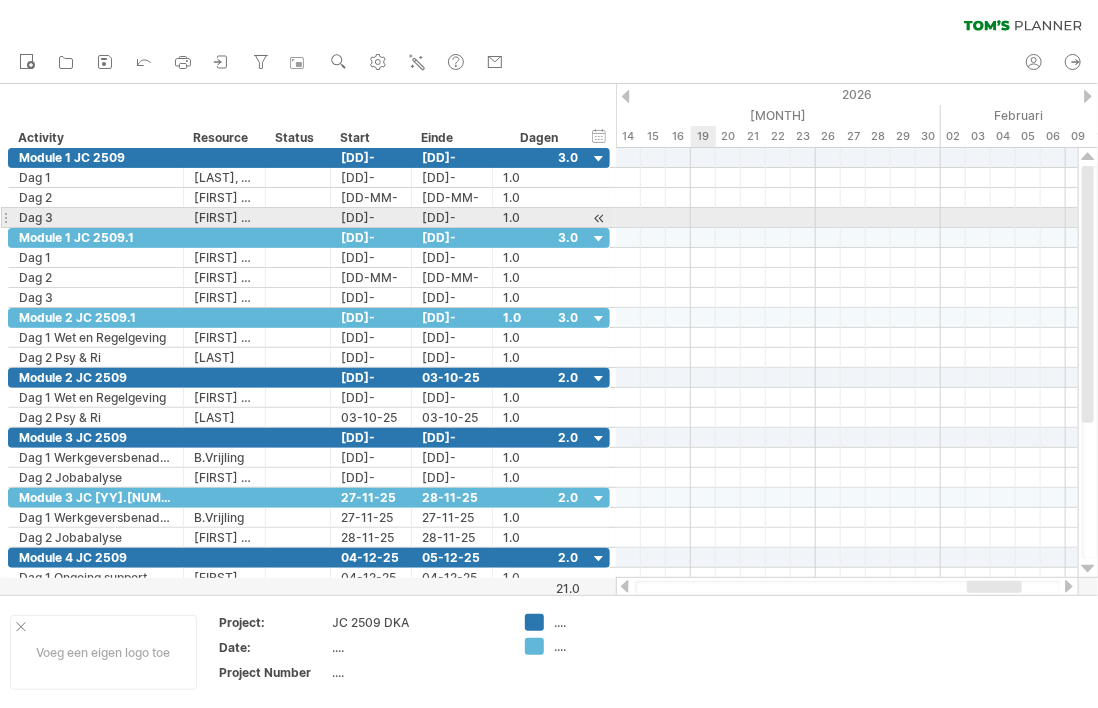 click on "***** Dag 3" at bounding box center [96, 217] 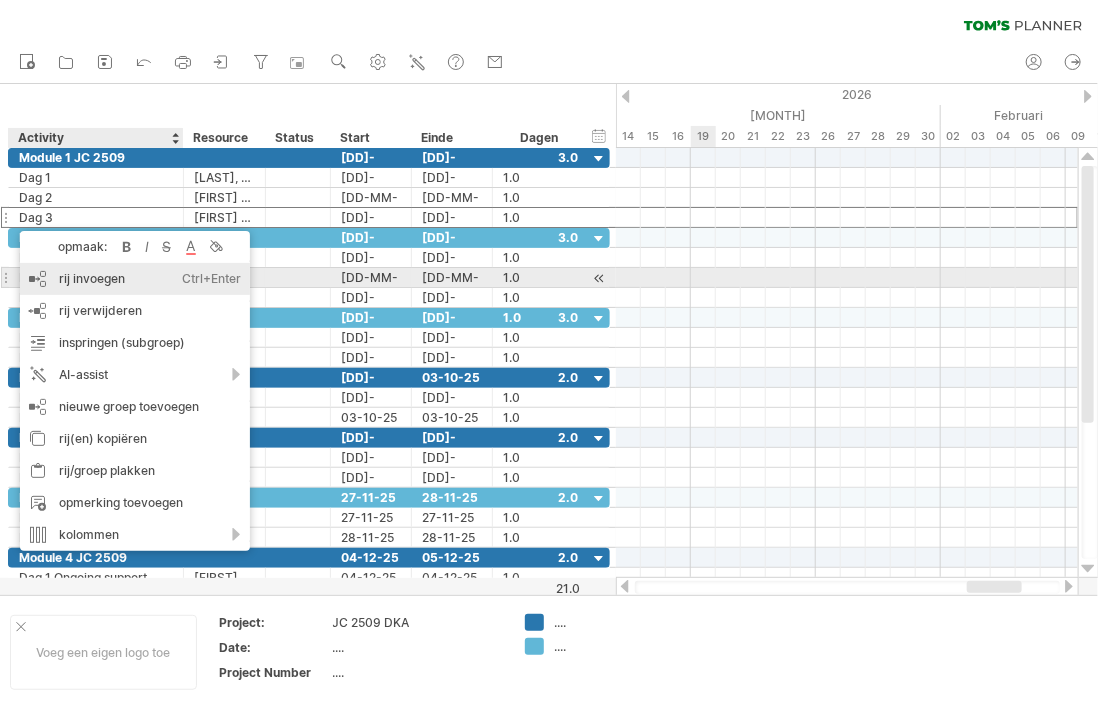 click on "rij invoegen Ctrl+Enter Cmd+Enter" at bounding box center (135, 279) 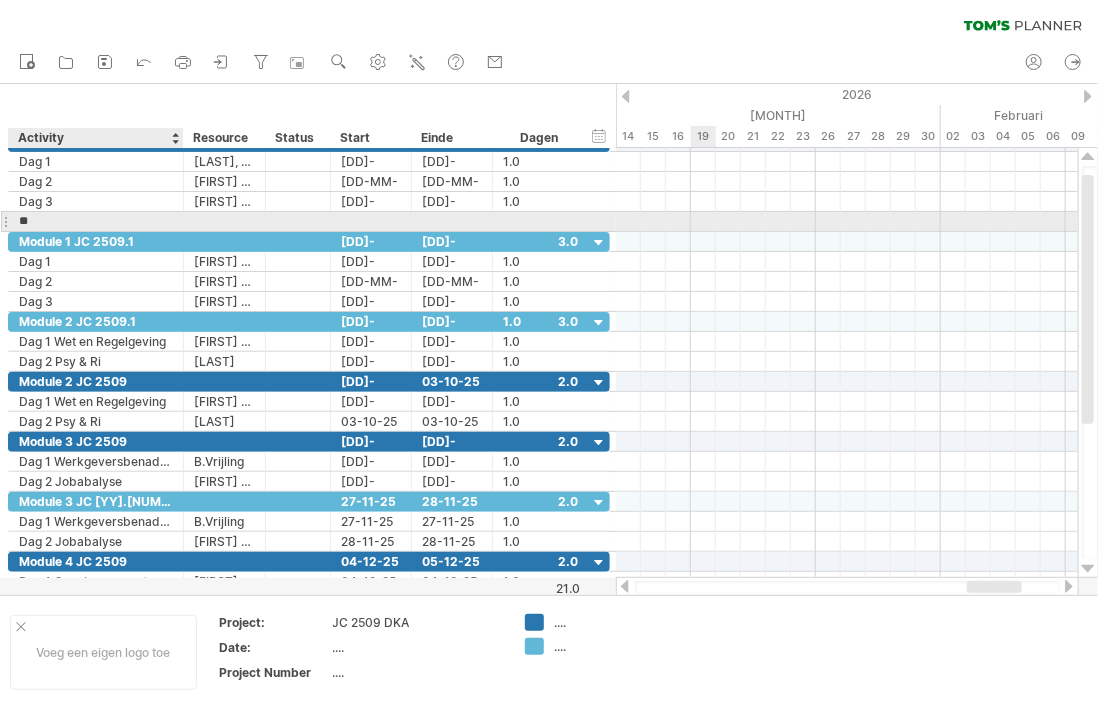 type on "***" 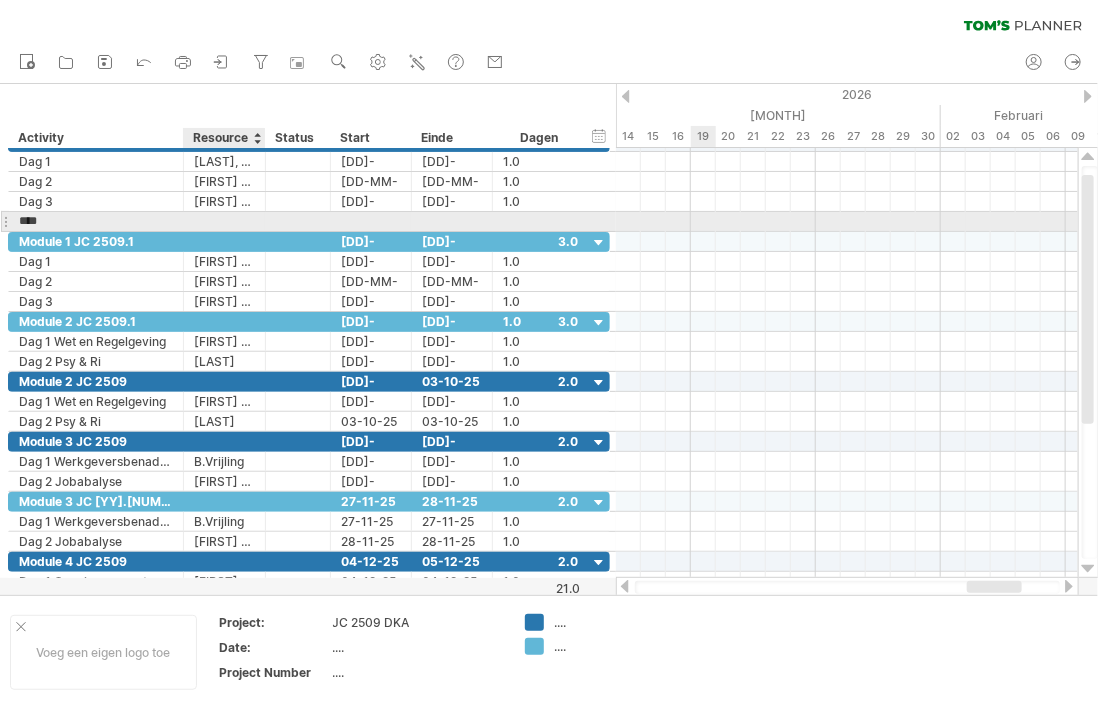 click at bounding box center [96, 240] 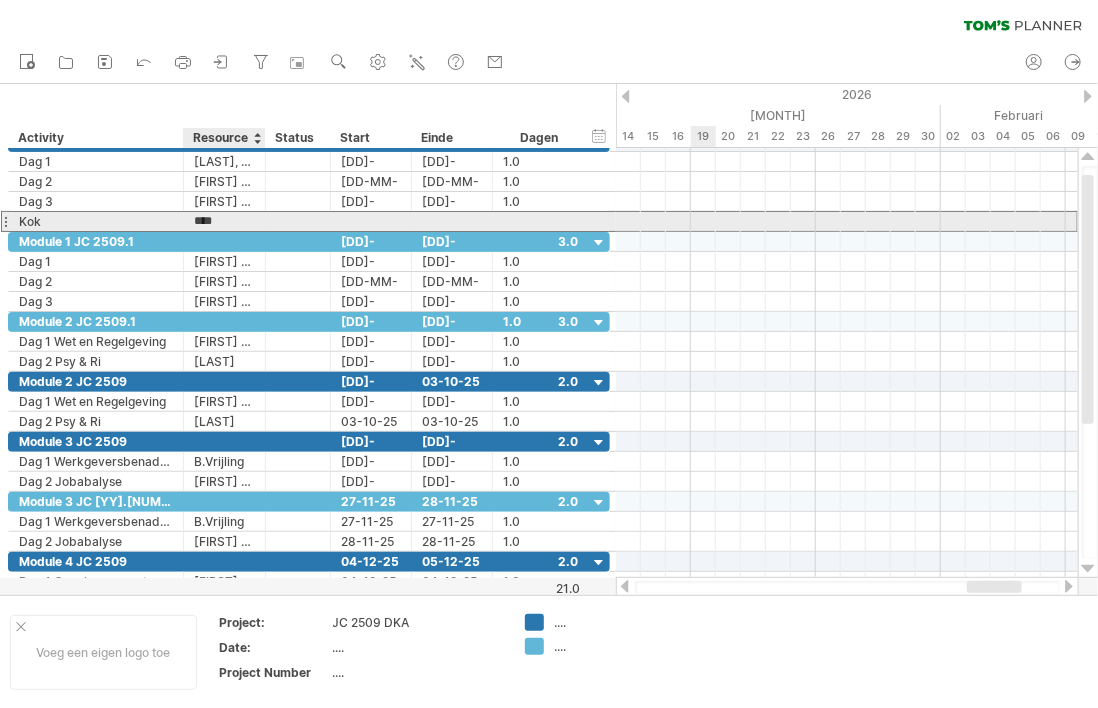 type on "*****" 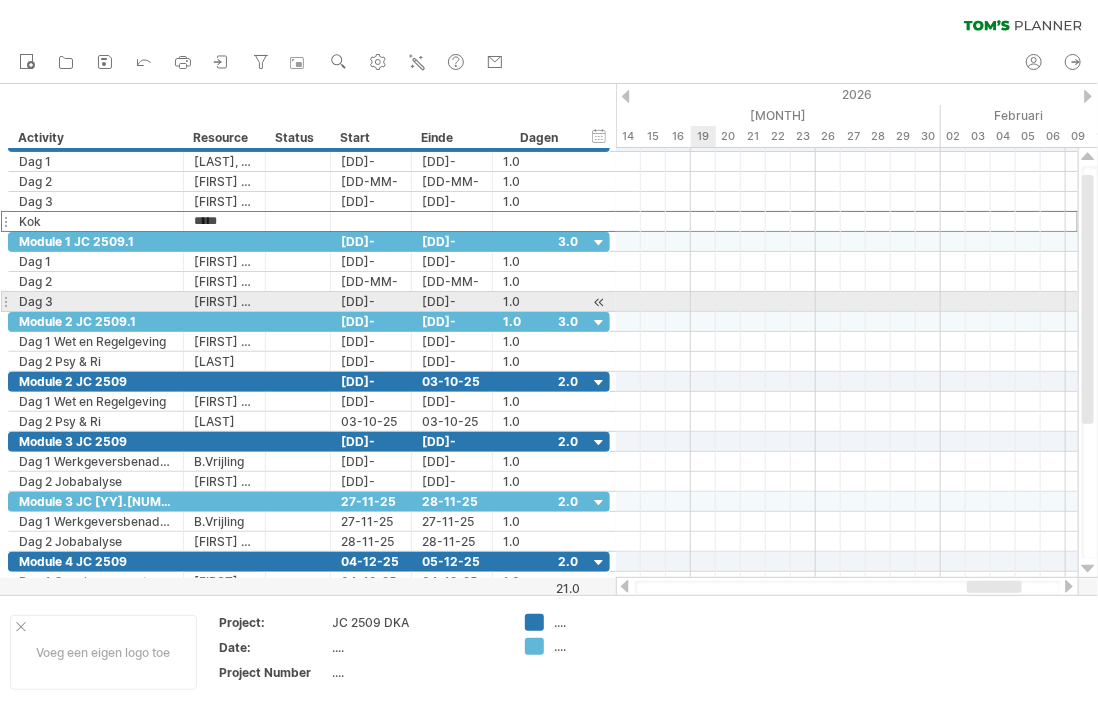 click on "***** Dag 3" at bounding box center [96, 301] 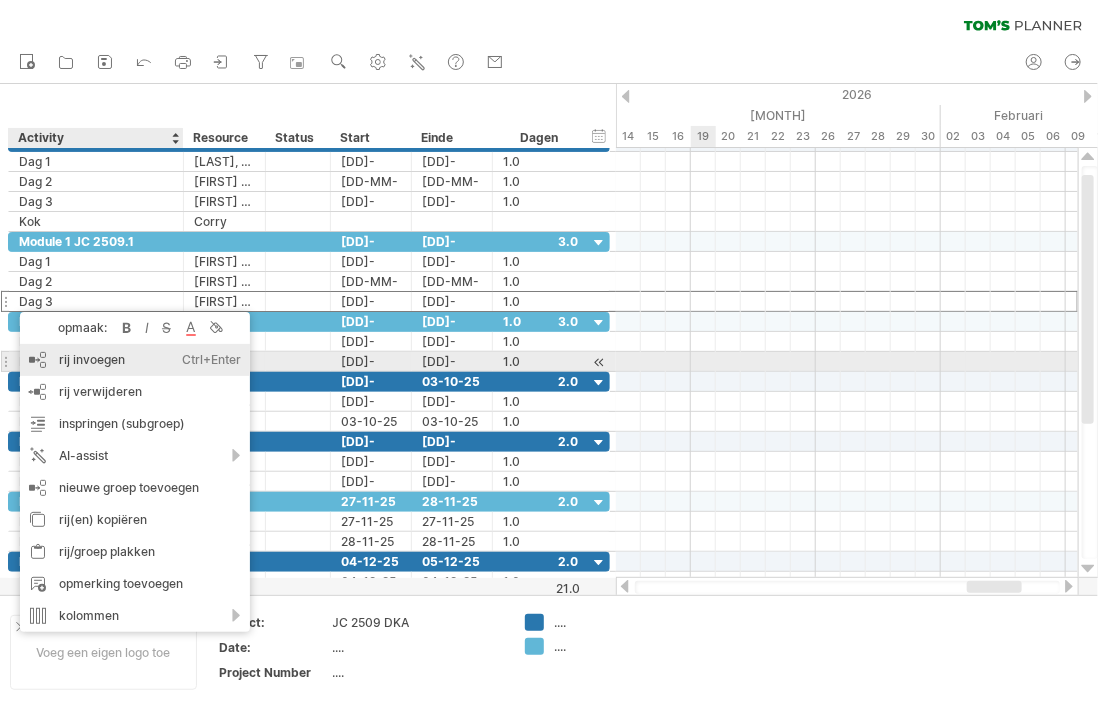 click on "rij invoegen Ctrl+Enter Cmd+Enter" at bounding box center (135, 360) 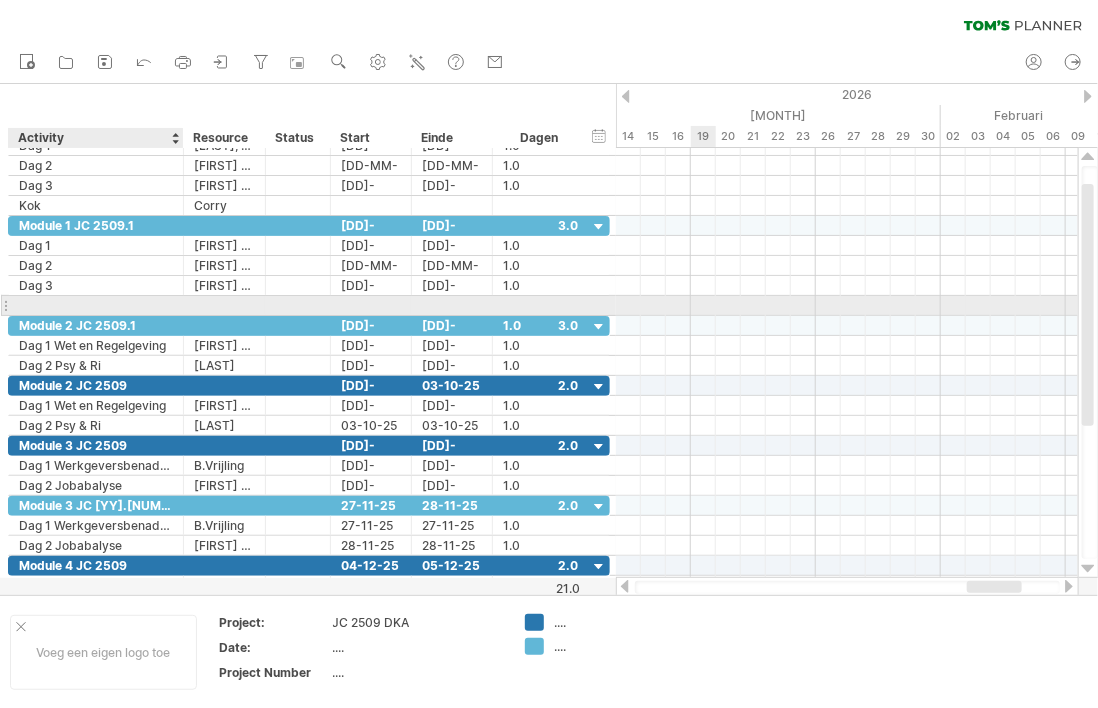 type on "*" 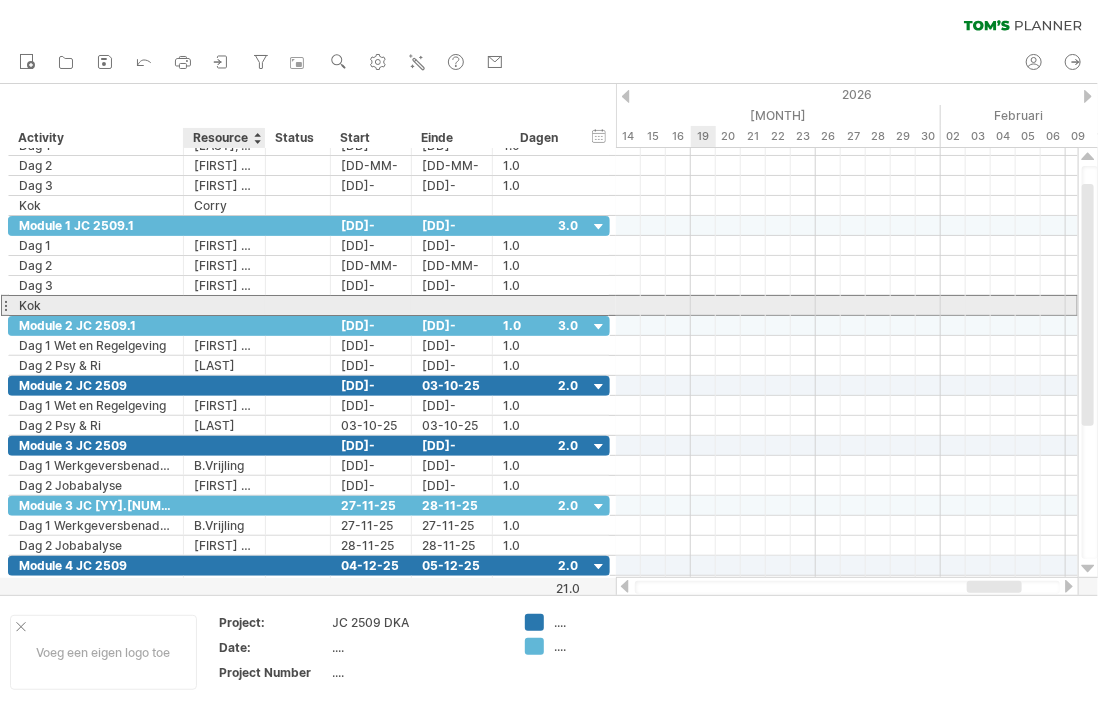 click at bounding box center (96, 305) 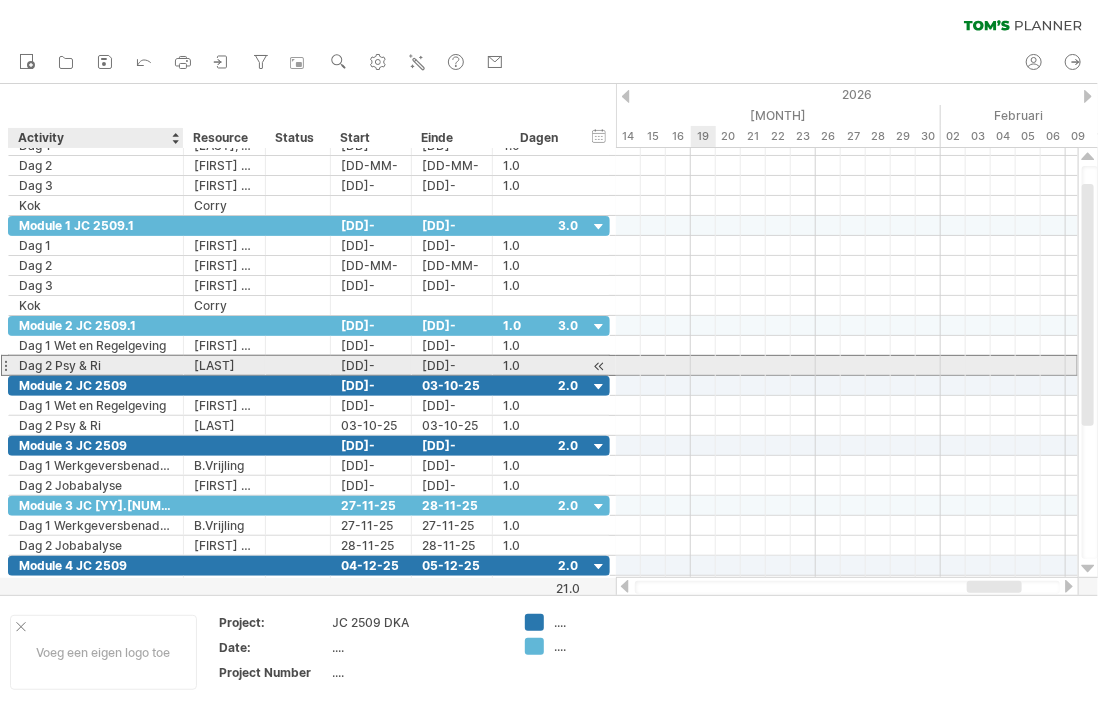 click on "**********" at bounding box center (96, 365) 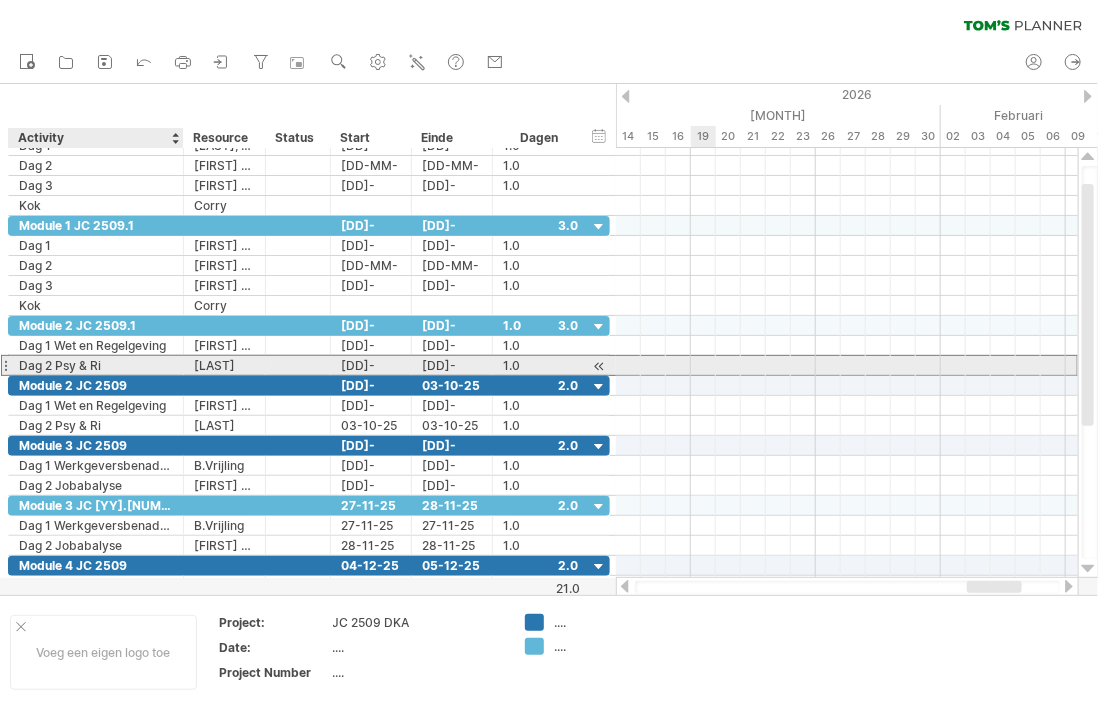 click on "**********" at bounding box center (96, 365) 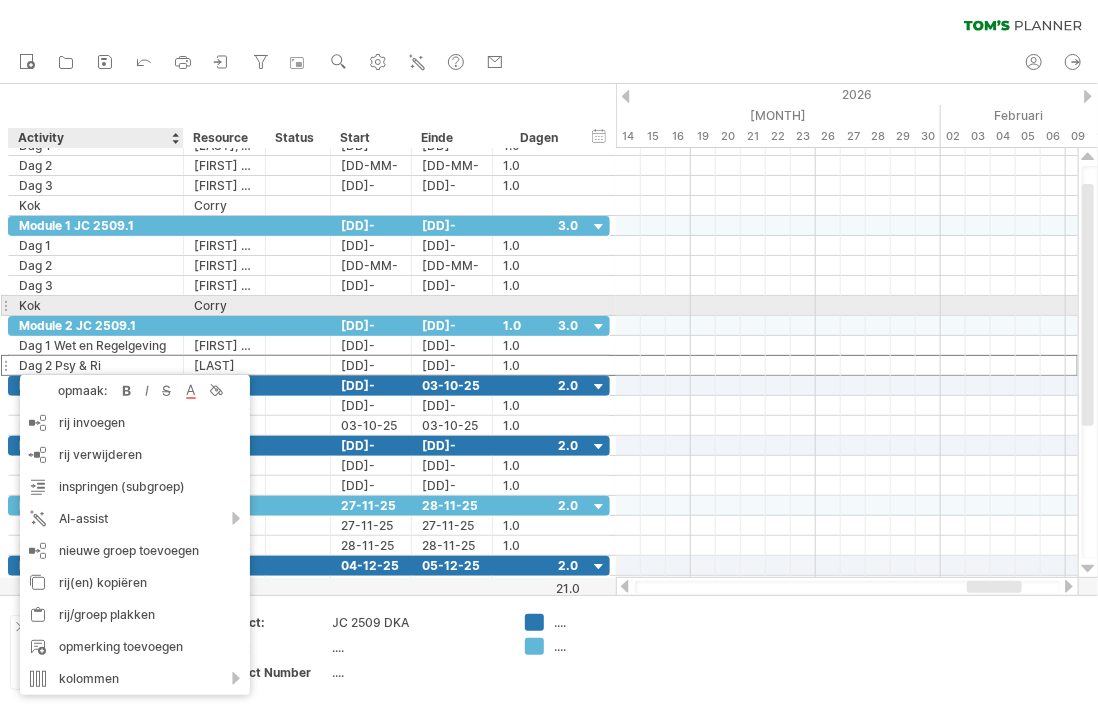 click on "Kok" at bounding box center (96, 305) 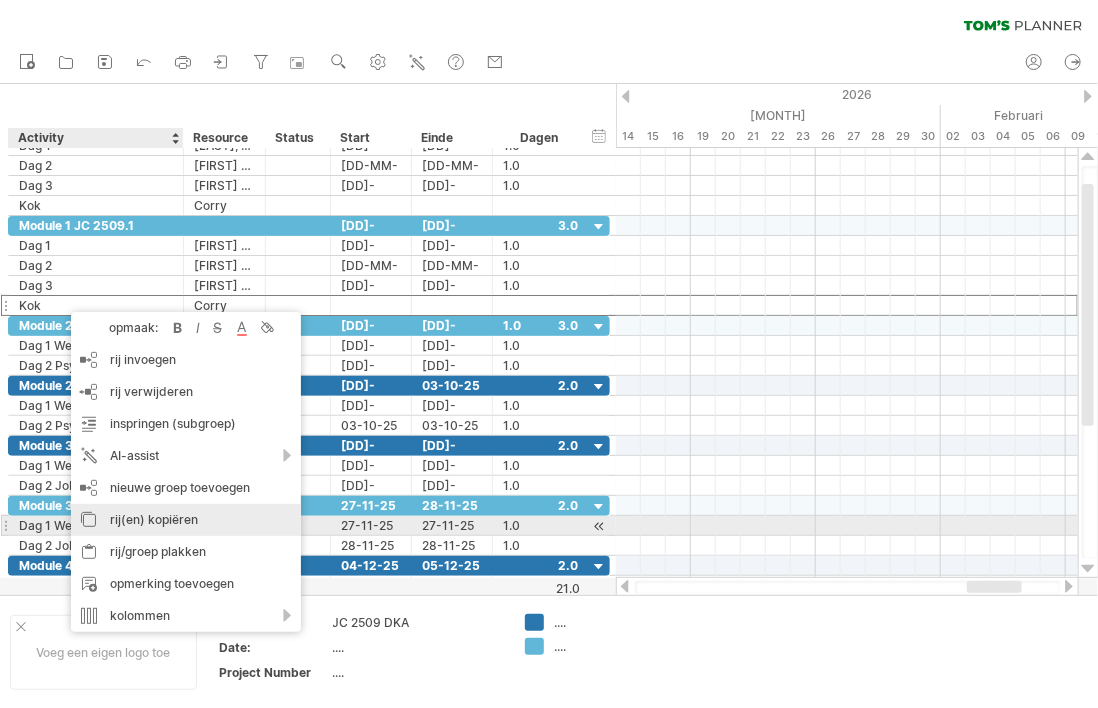 click on "rij(en) kopiëren" at bounding box center [186, 520] 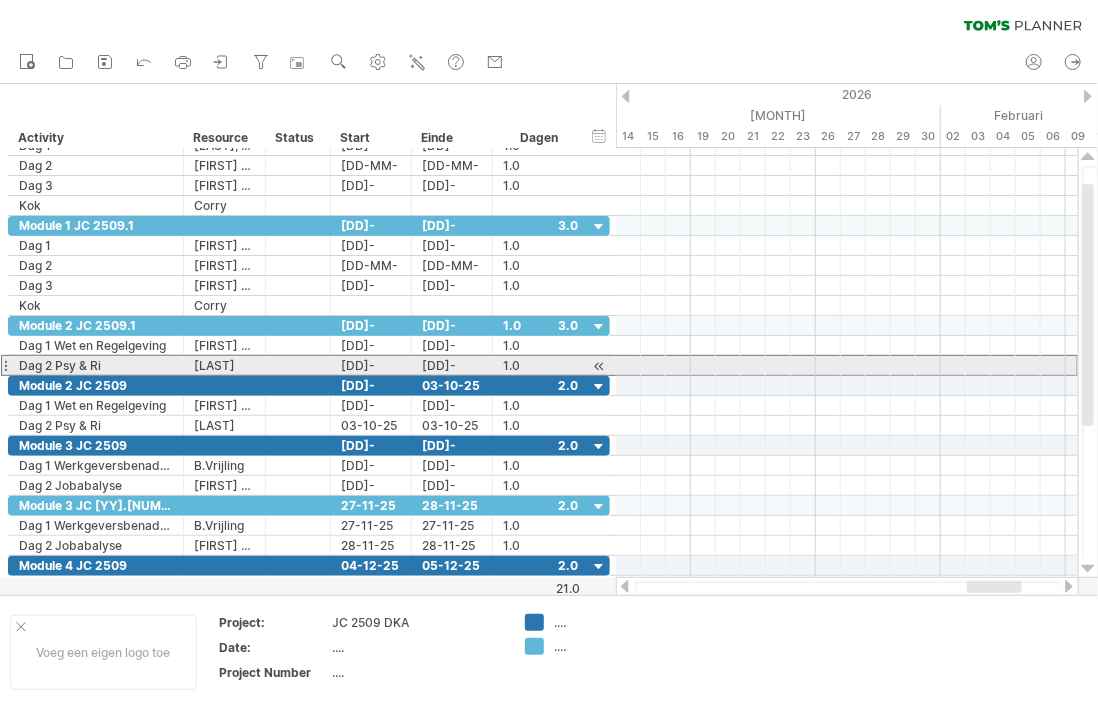 click on "**********" at bounding box center [96, 365] 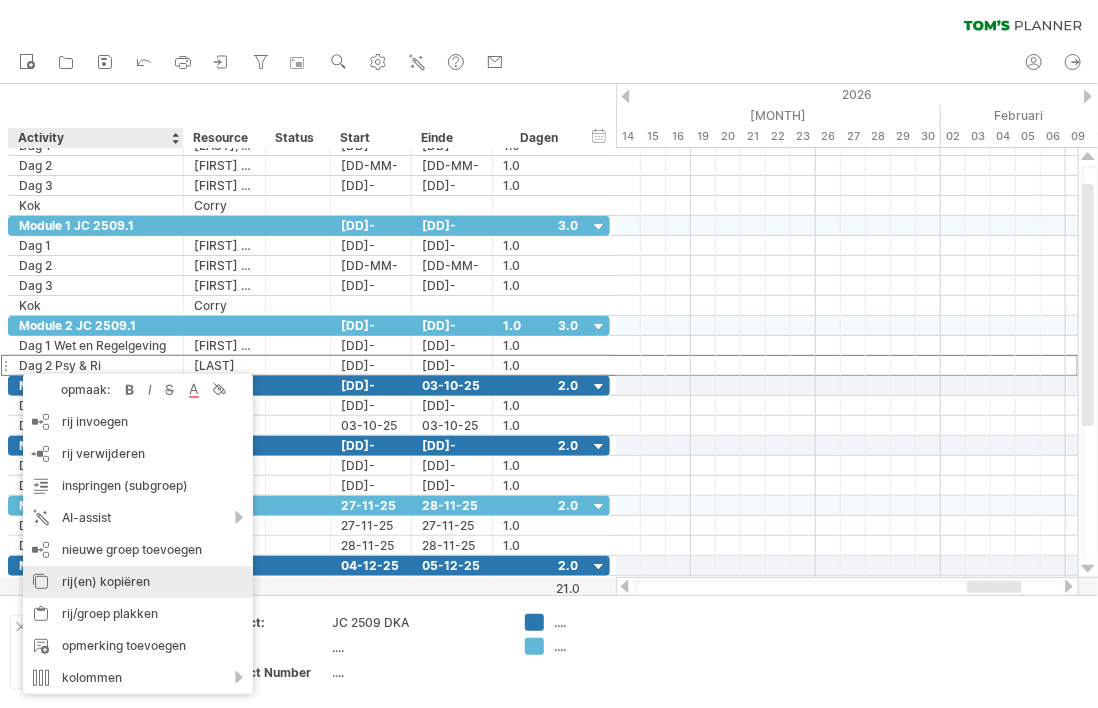 click on "rij(en) kopiëren" at bounding box center (138, 582) 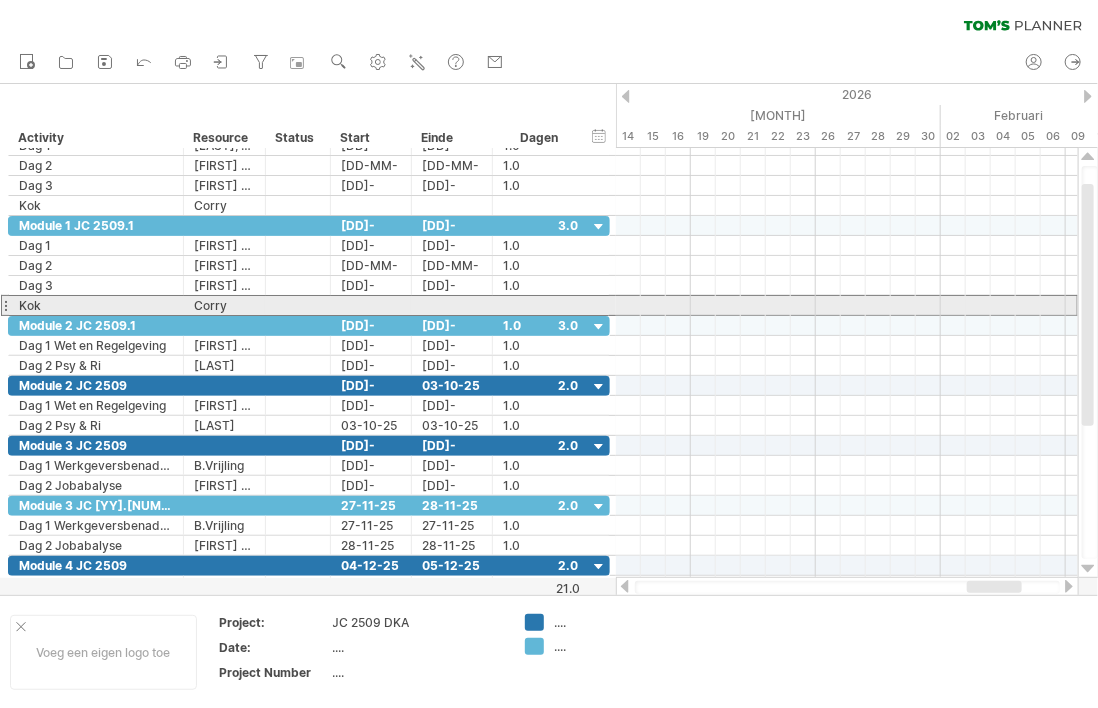 click on "*** Kok" at bounding box center (96, 305) 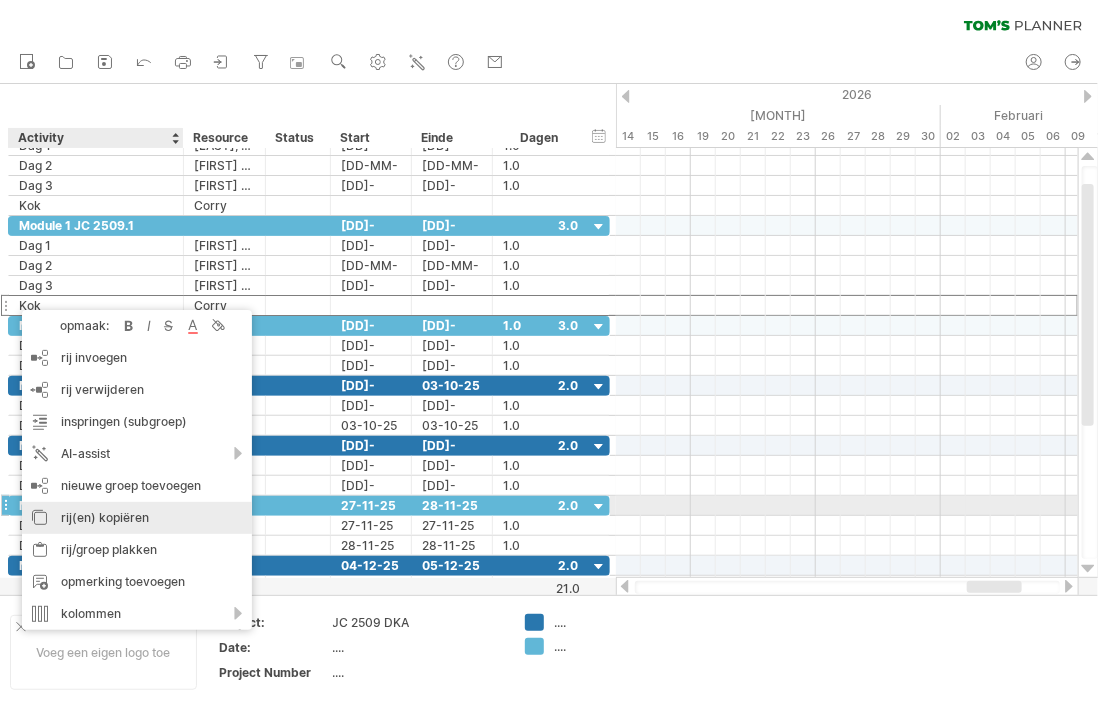 click on "rij(en) kopiëren" at bounding box center (137, 518) 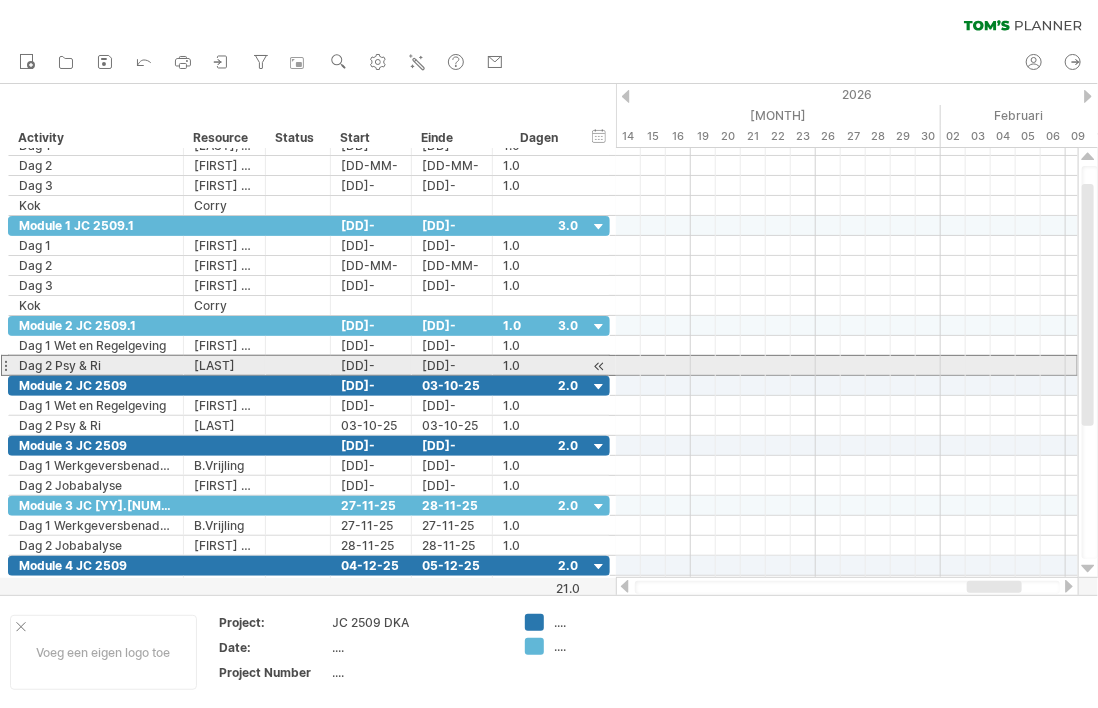 click on "**********" at bounding box center [96, 365] 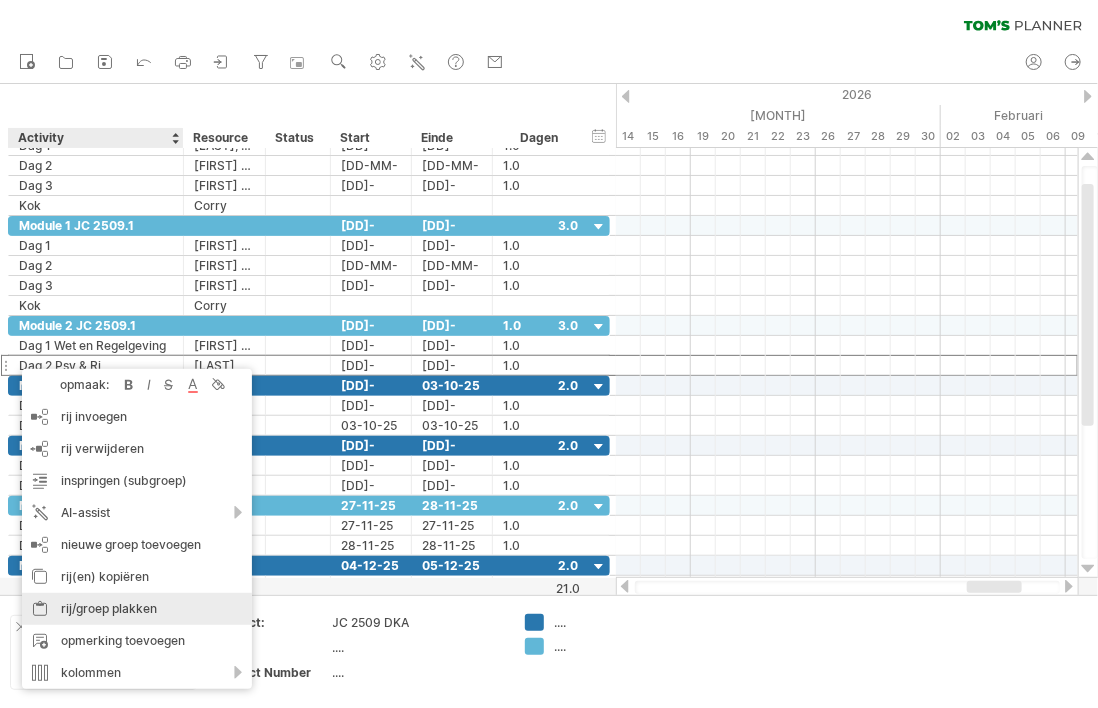 click on "rij/groep plakken" at bounding box center [137, 609] 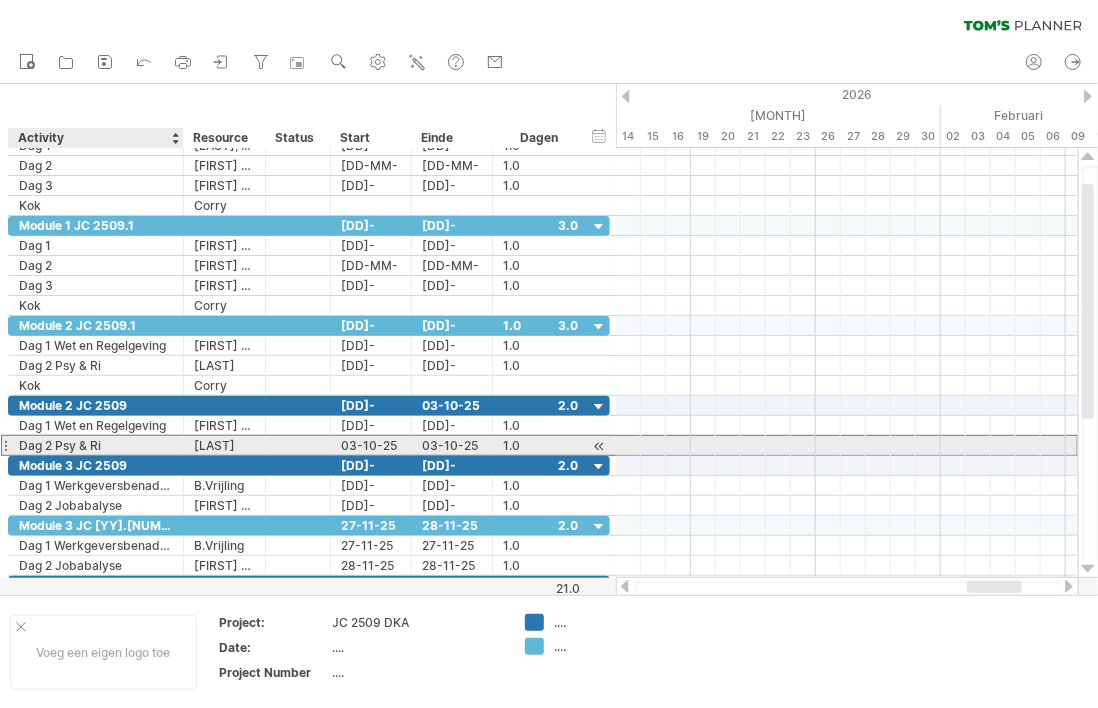 click on "**********" at bounding box center (96, 445) 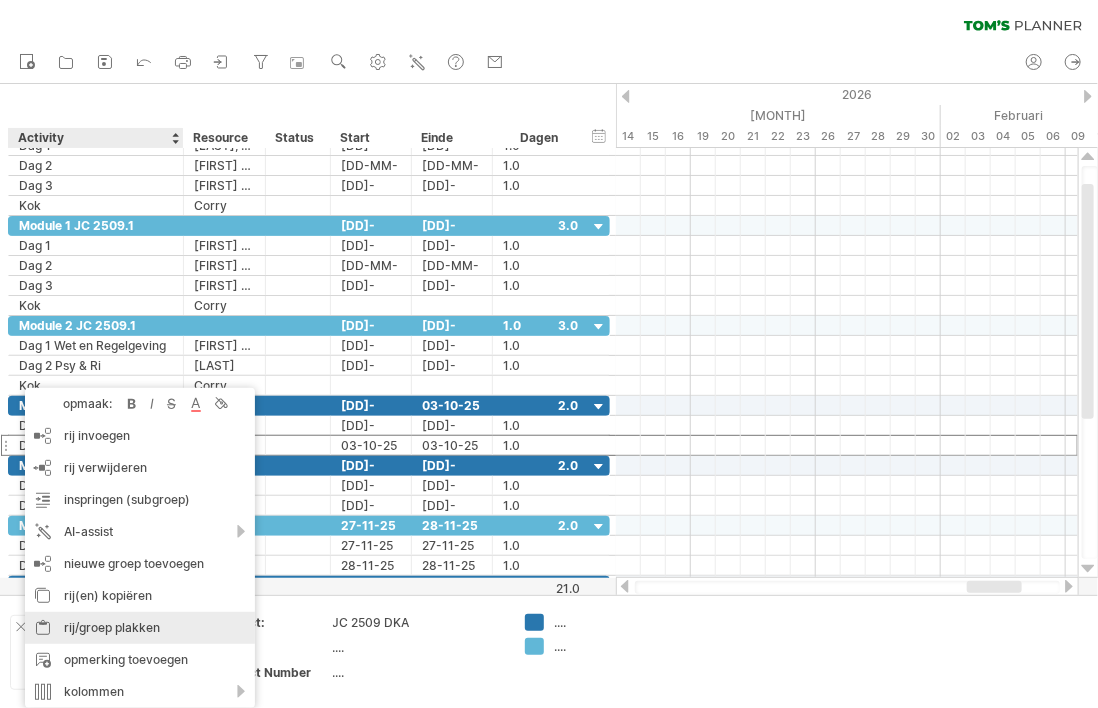 click on "rij/groep plakken" at bounding box center [140, 628] 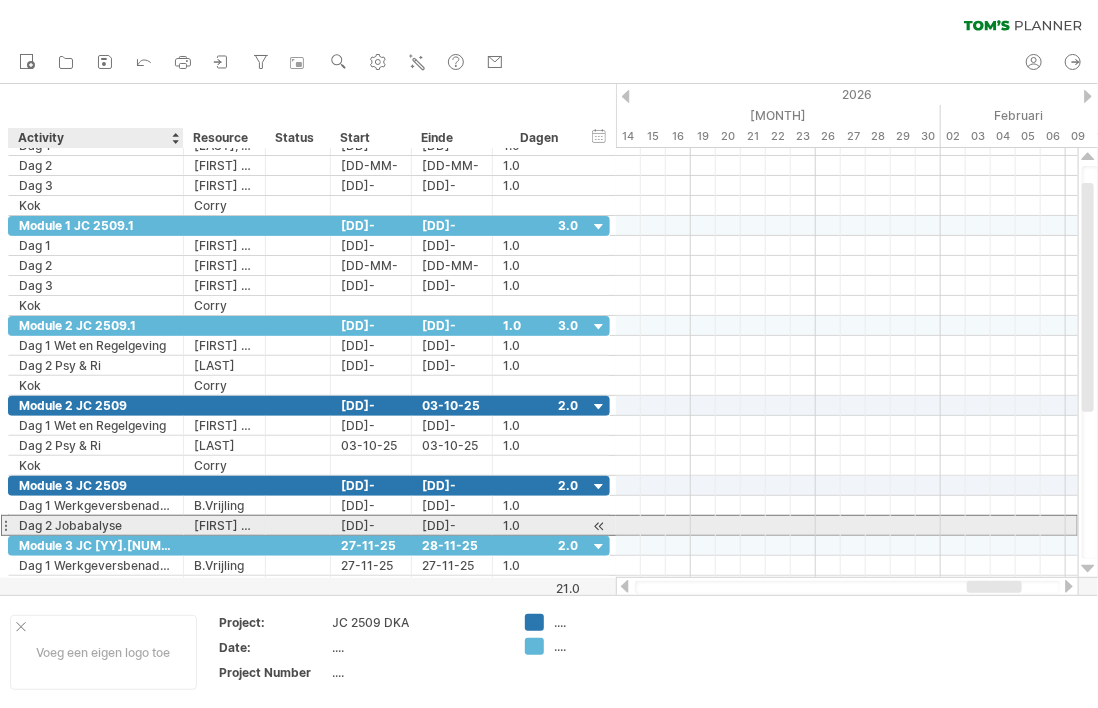 click on "**********" at bounding box center (96, 525) 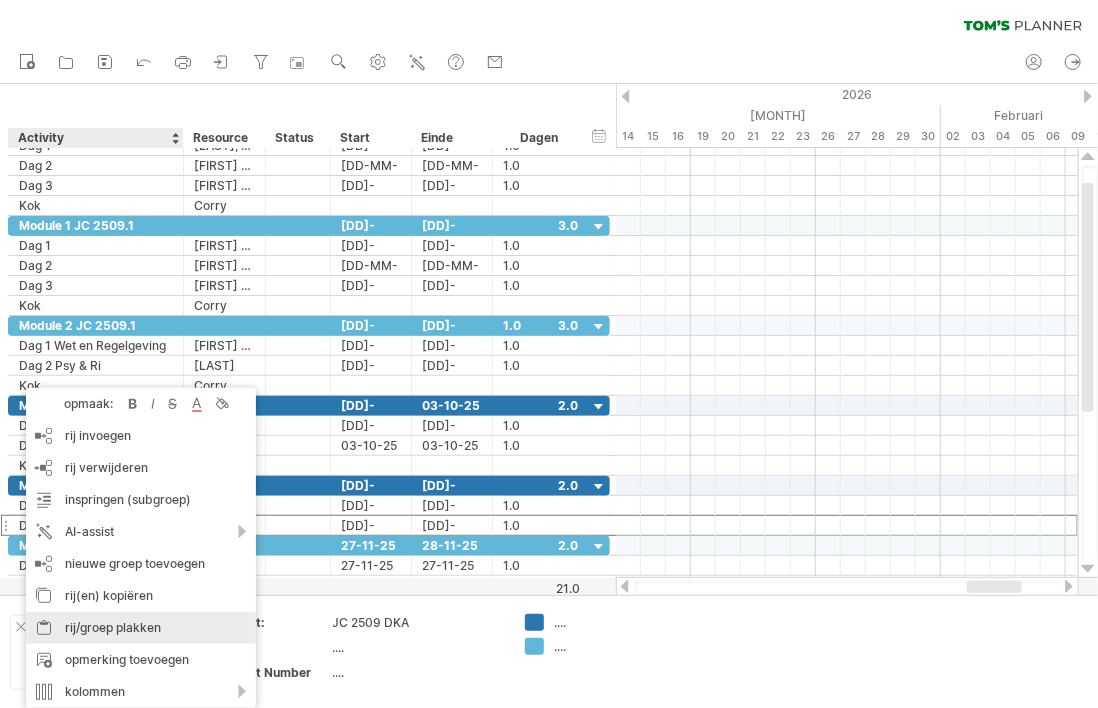 click on "rij/groep plakken" at bounding box center [141, 628] 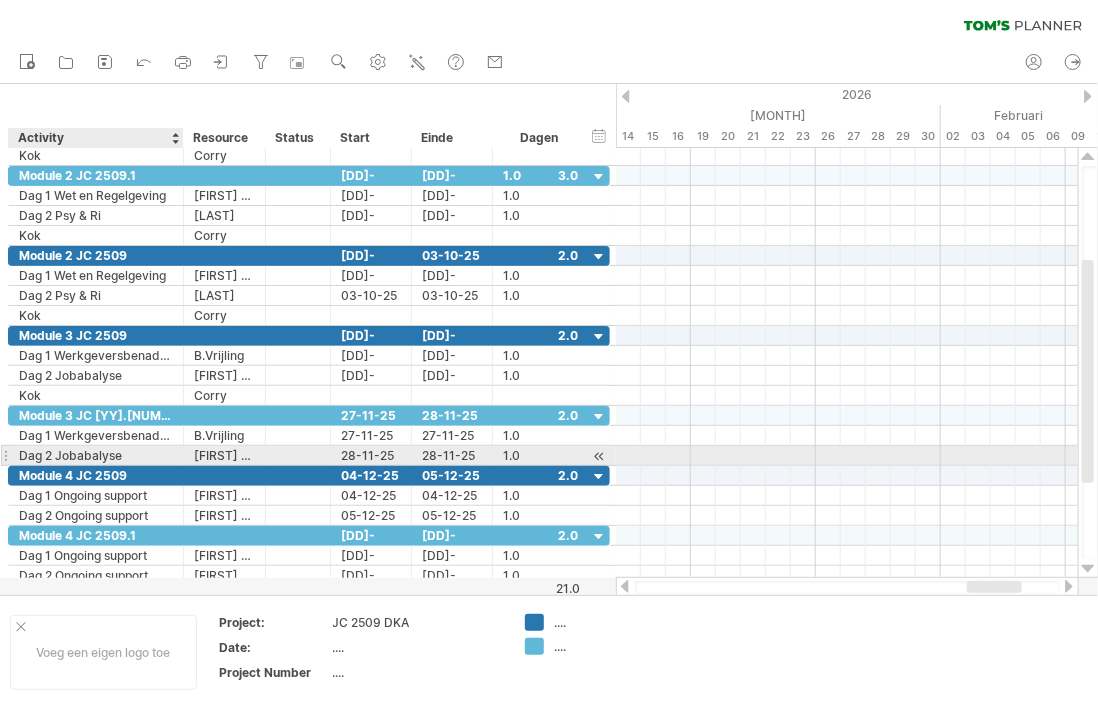 click on "**********" at bounding box center [96, 455] 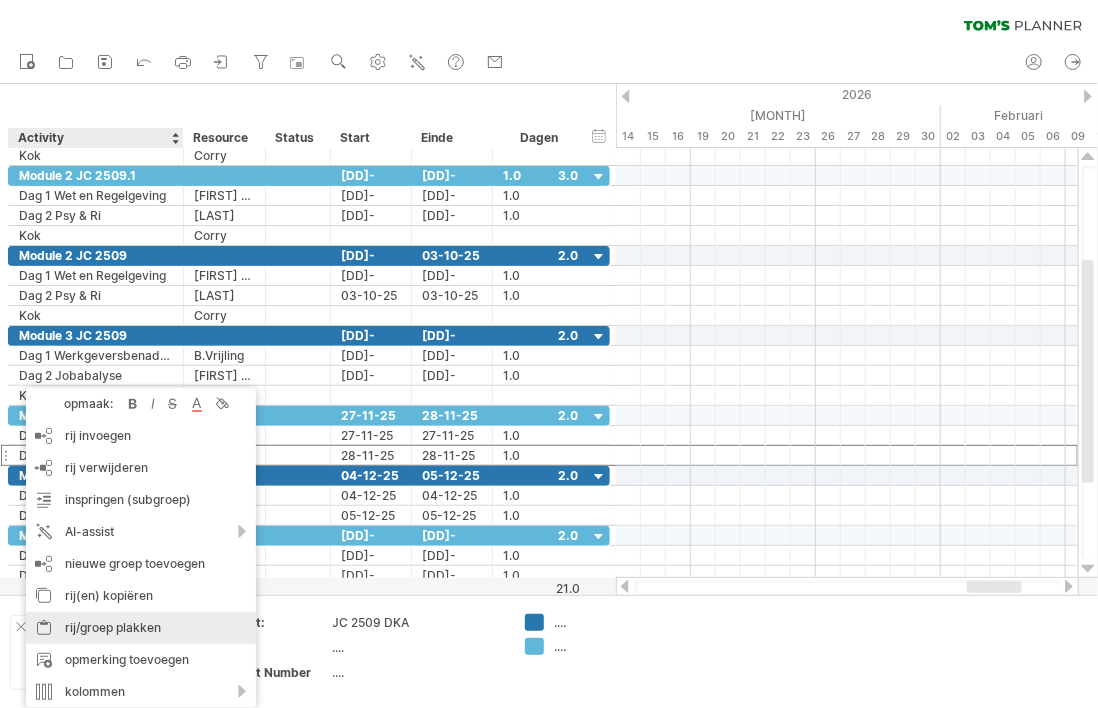 click on "rij/groep plakken" at bounding box center (141, 628) 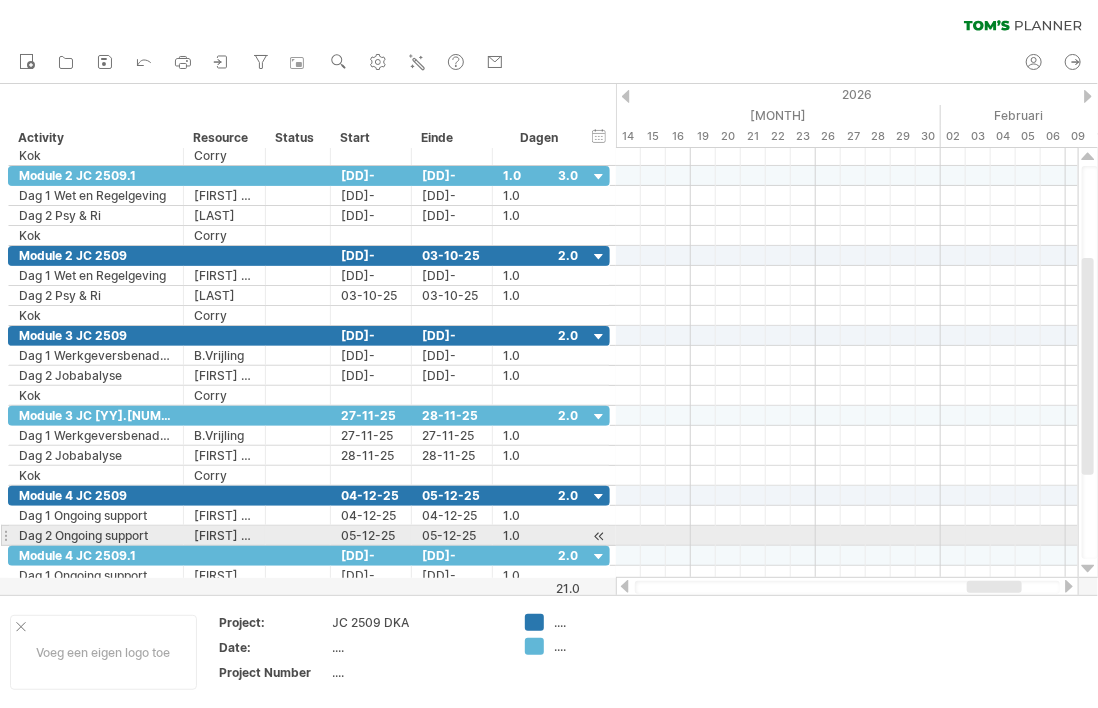 click on "**********" at bounding box center (96, 535) 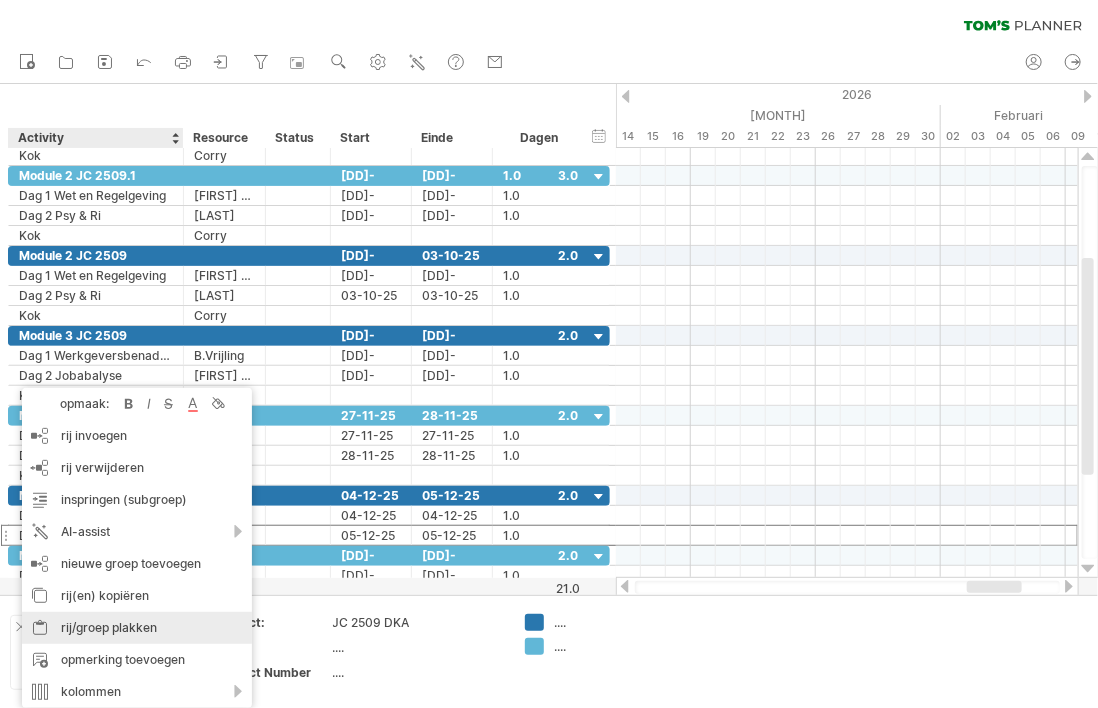 click on "rij/groep plakken" at bounding box center (137, 628) 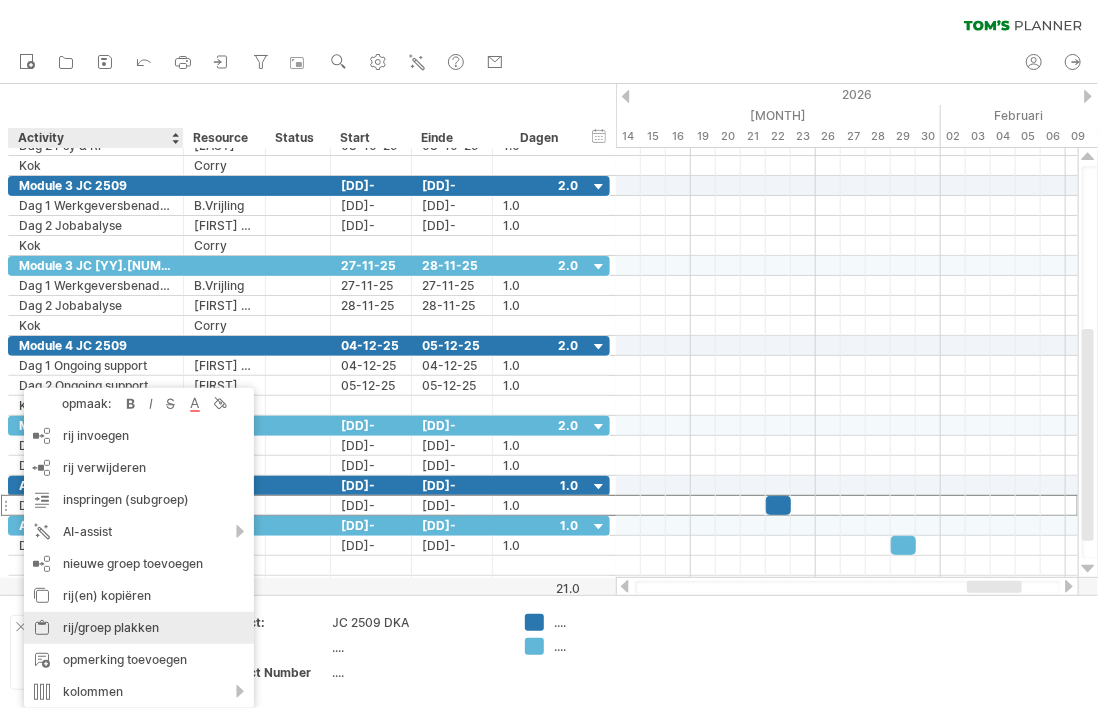 click on "rij/groep plakken" at bounding box center (139, 628) 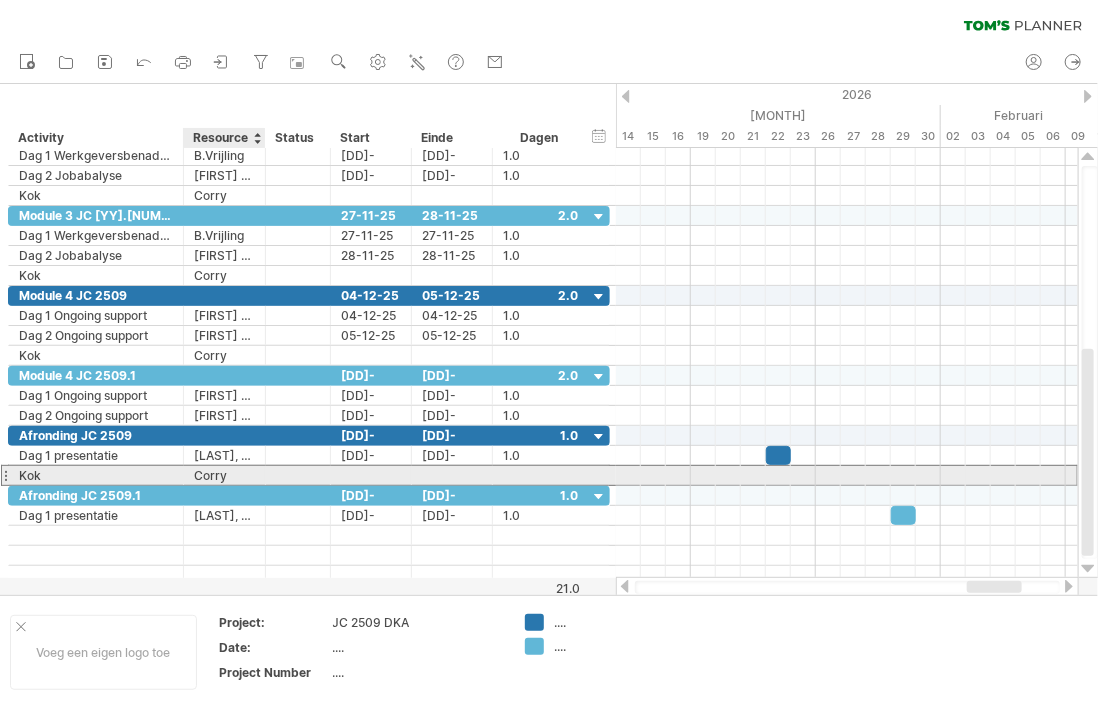 click on "Corry" at bounding box center [96, 475] 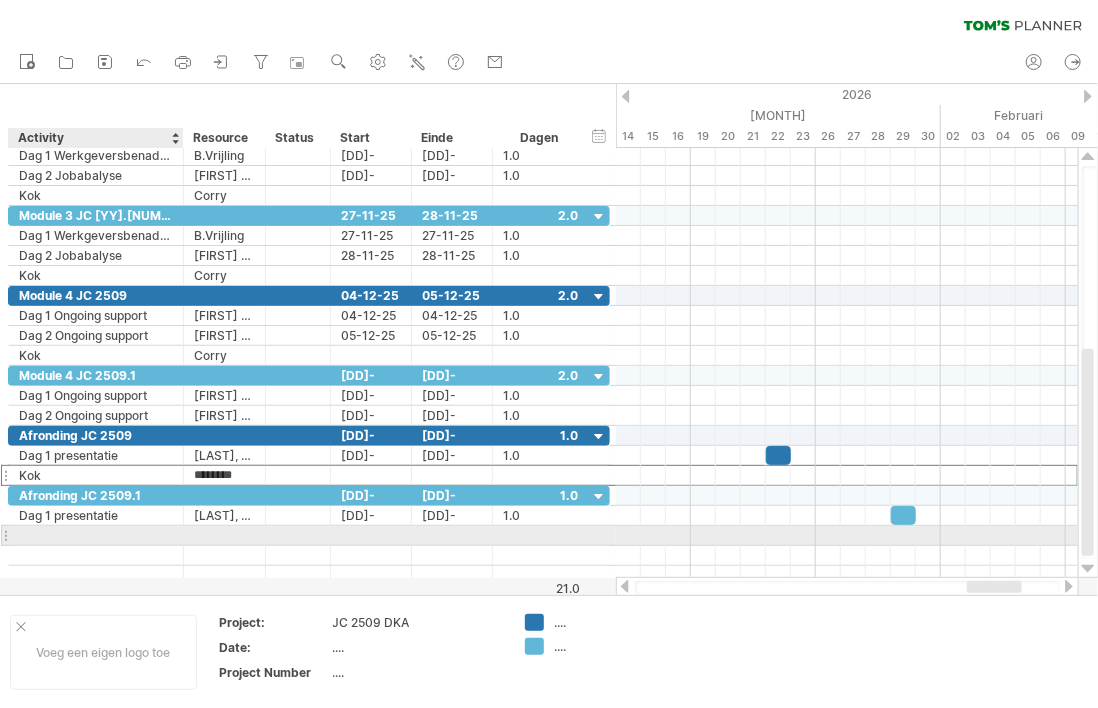 click at bounding box center (96, 535) 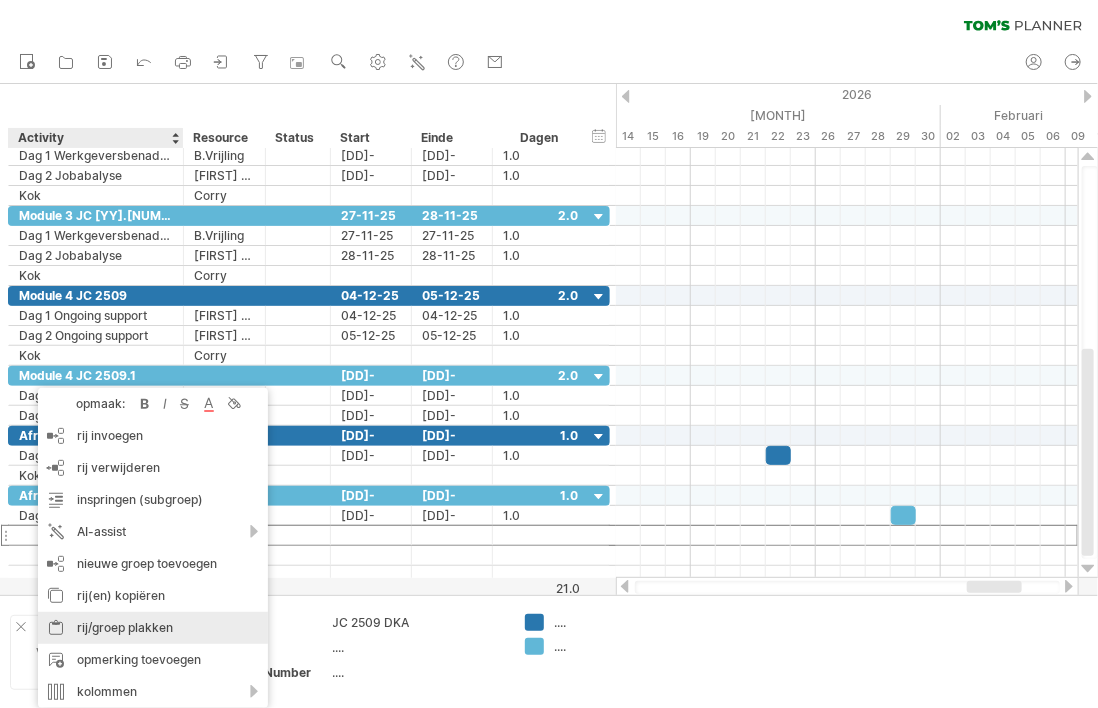 click on "rij/groep plakken" at bounding box center (153, 628) 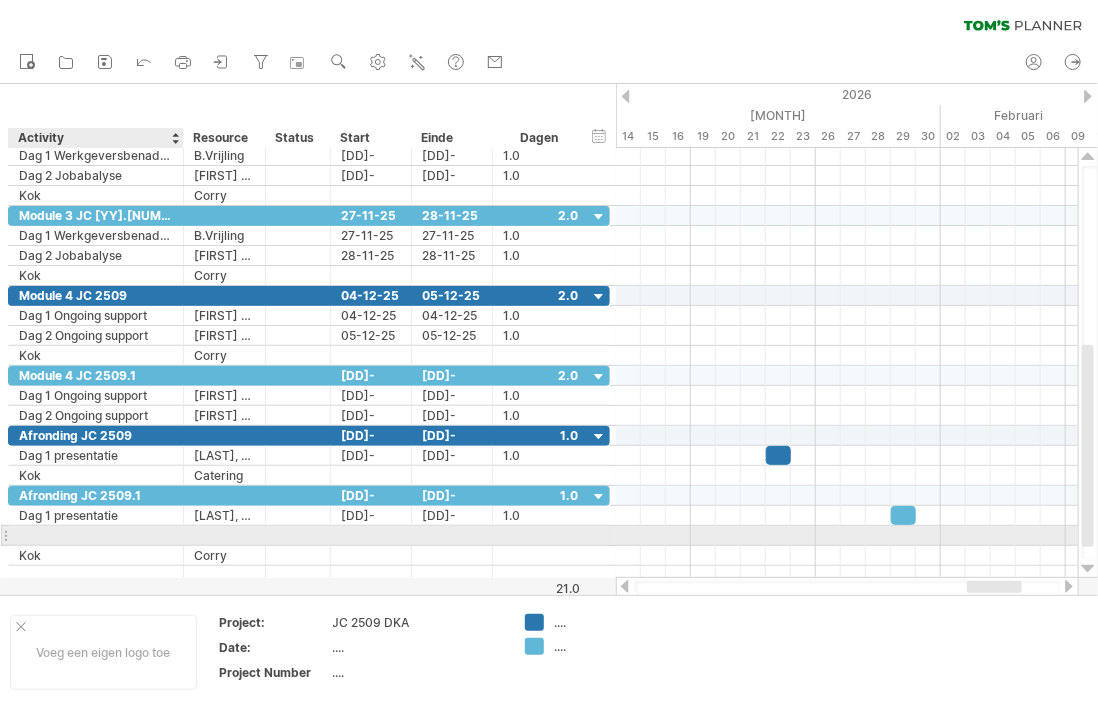 click at bounding box center (96, 535) 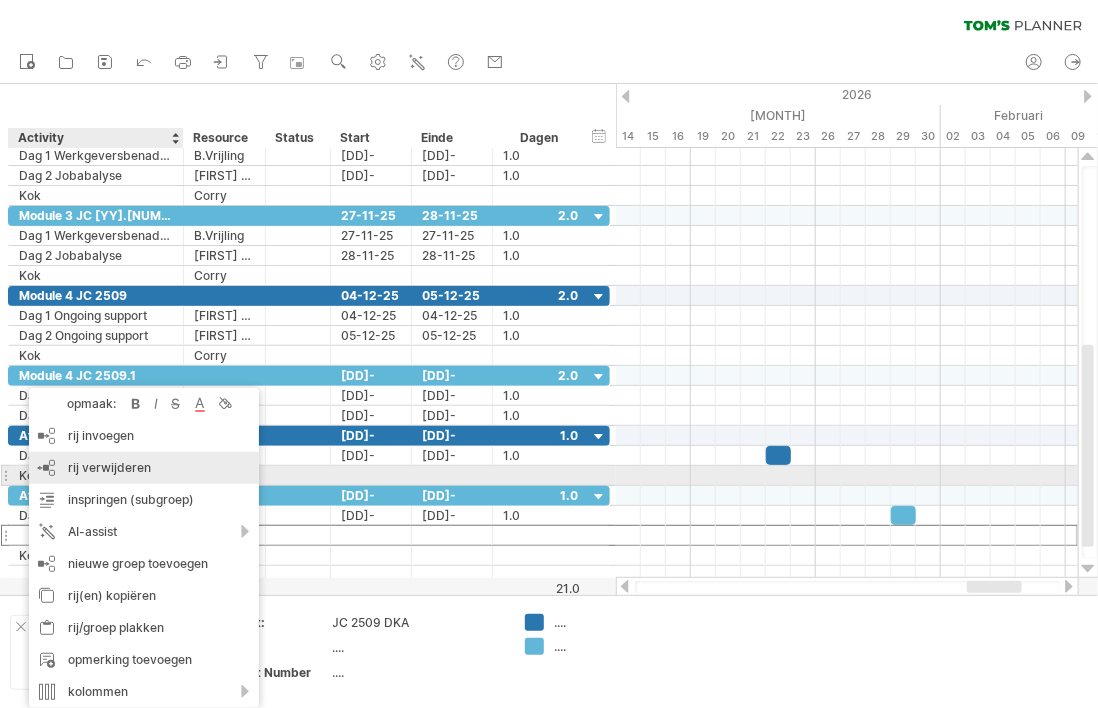 click on "rij verwijderen" at bounding box center [109, 467] 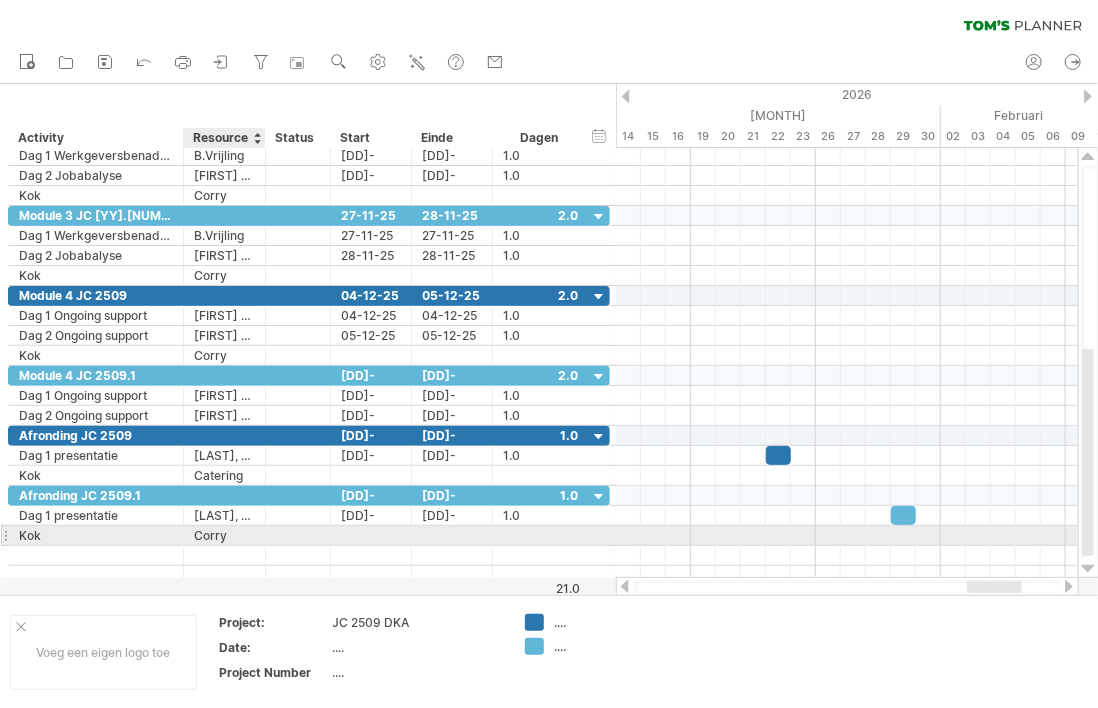click on "Corry" at bounding box center (96, 535) 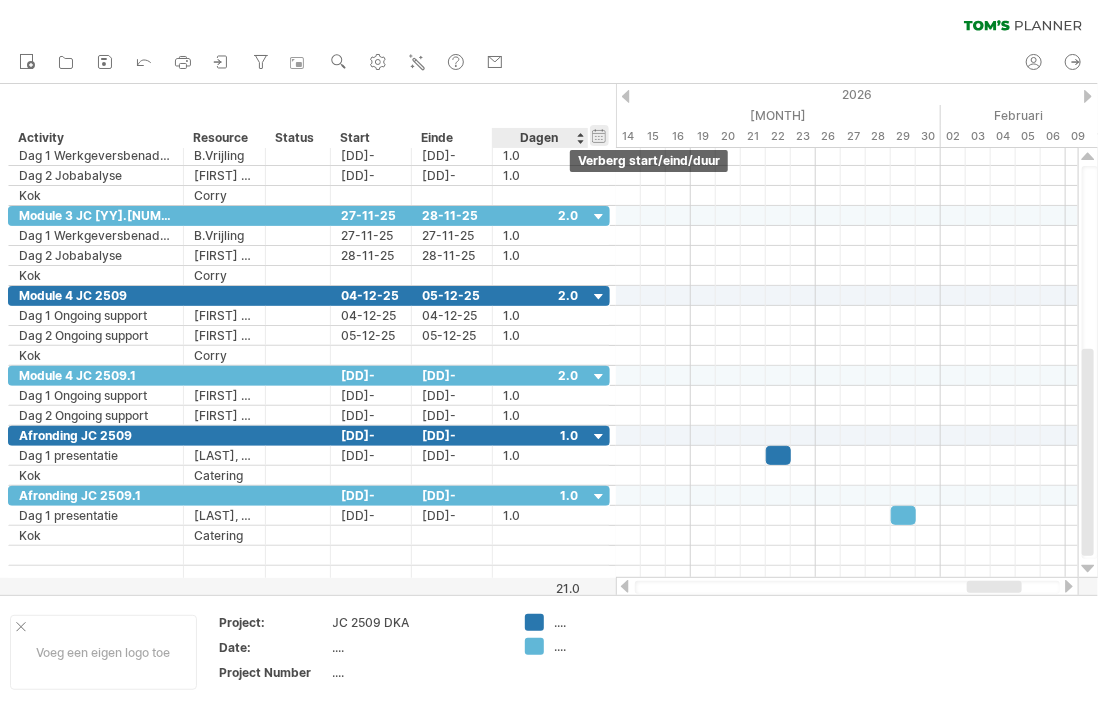 click on "verberg start/eind/duur toon start/eind/duur" at bounding box center (599, 135) 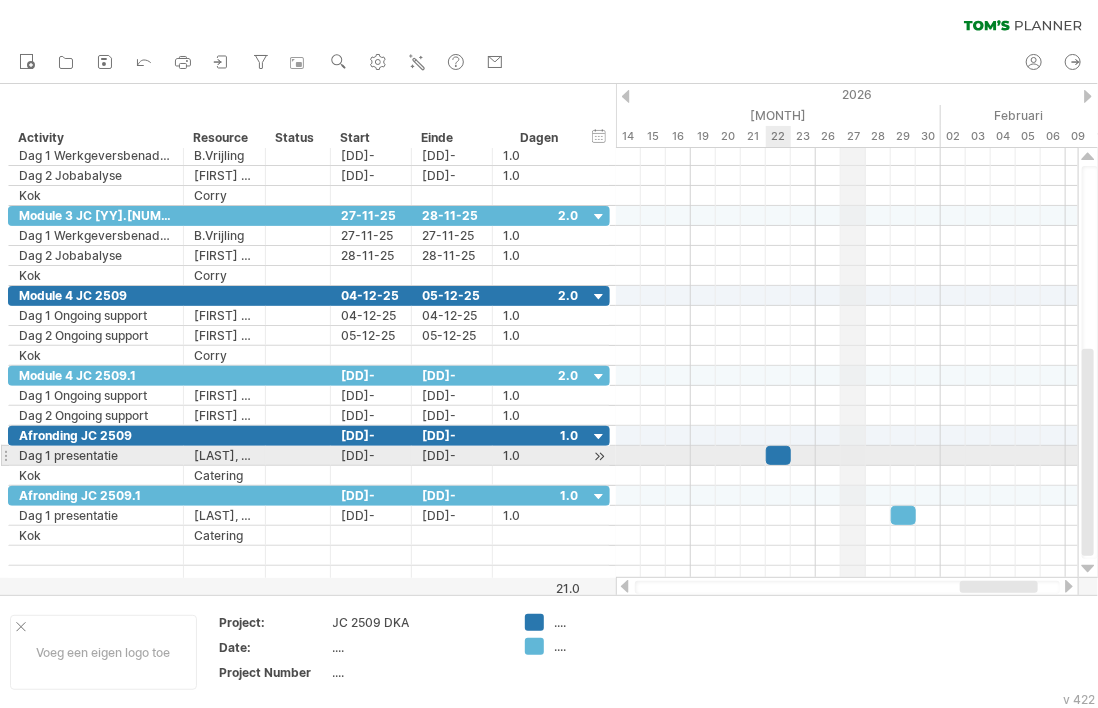 click at bounding box center [778, 455] 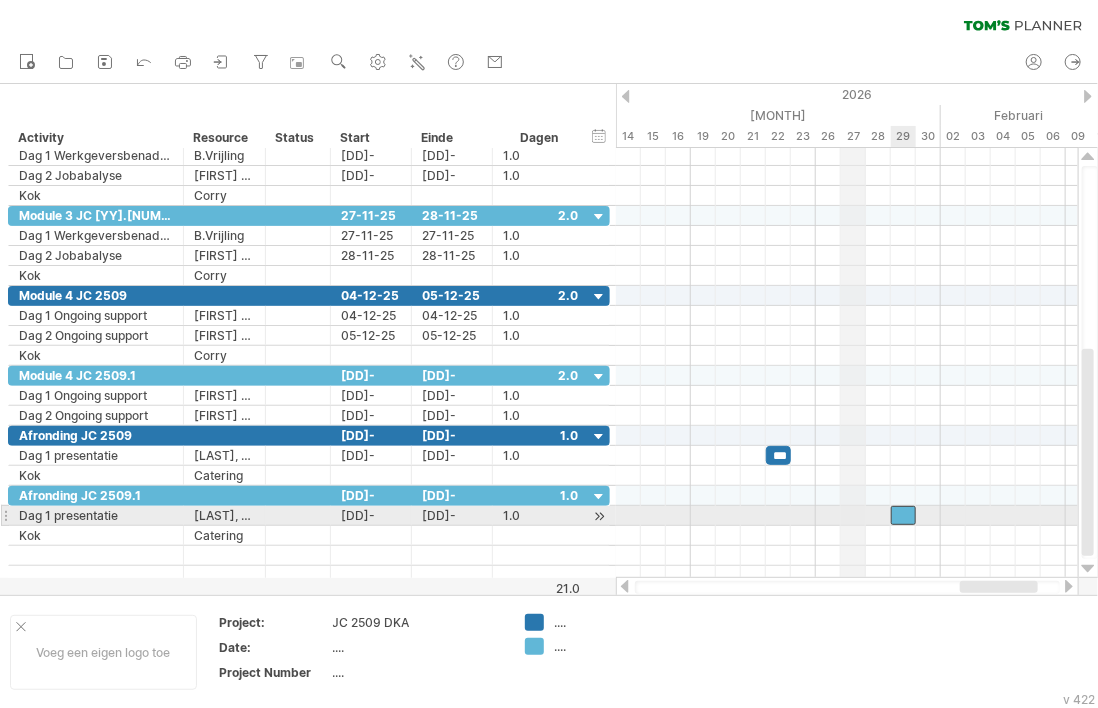 click at bounding box center (903, 515) 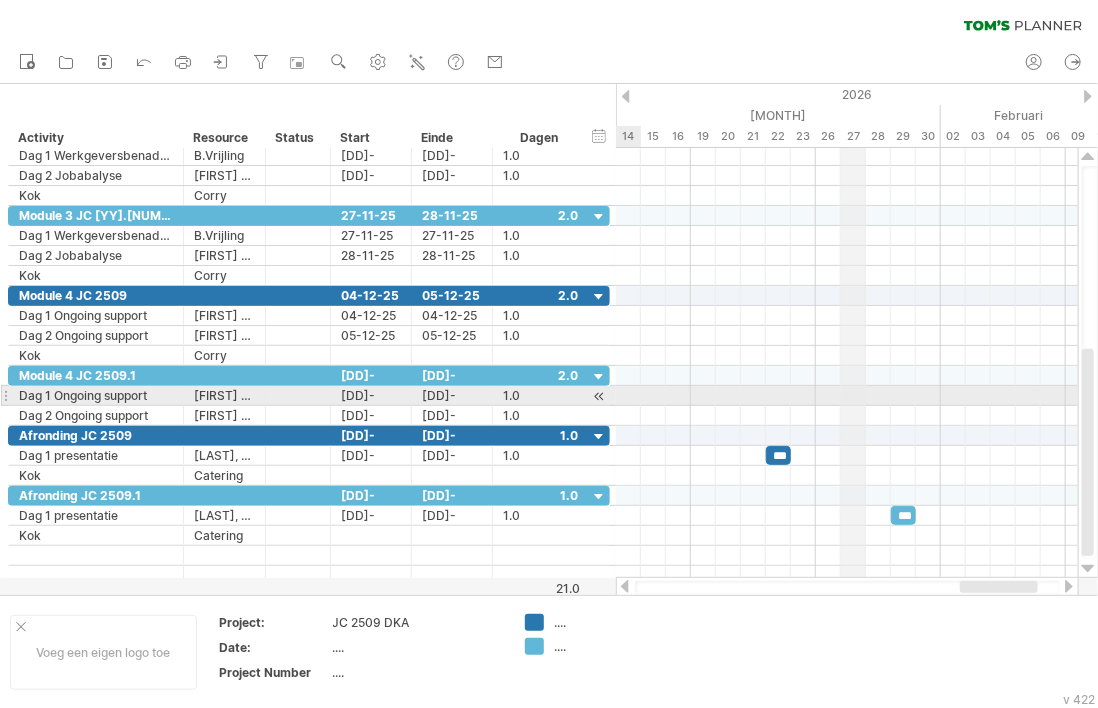 click at bounding box center [599, 396] 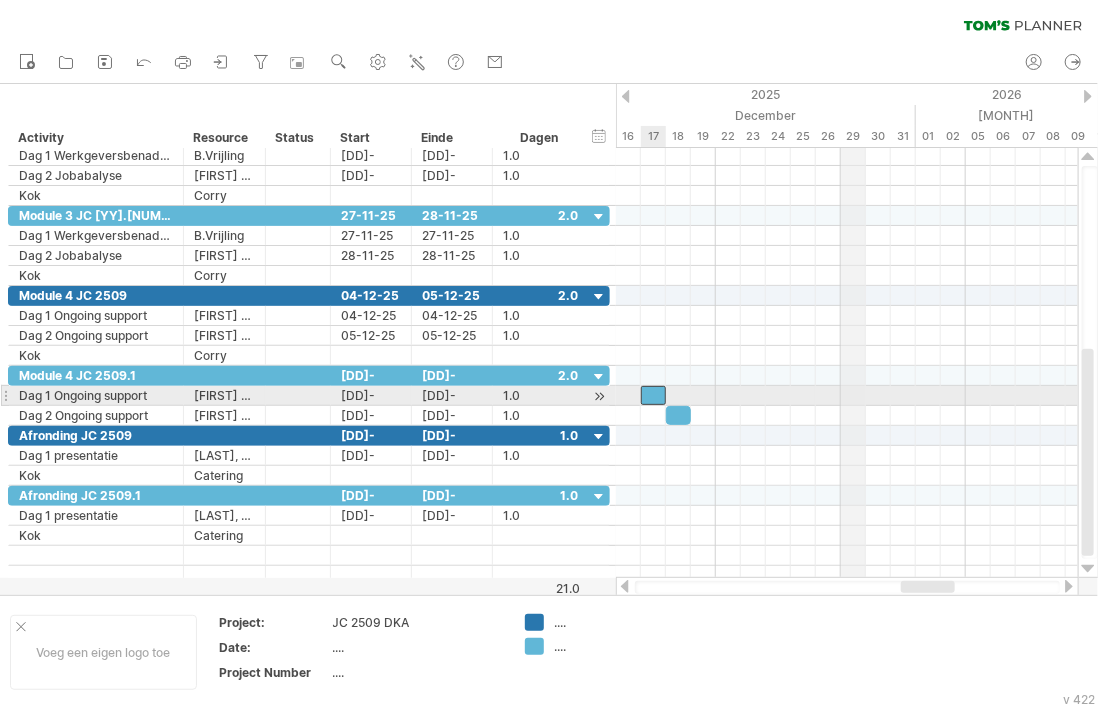 click at bounding box center (653, 395) 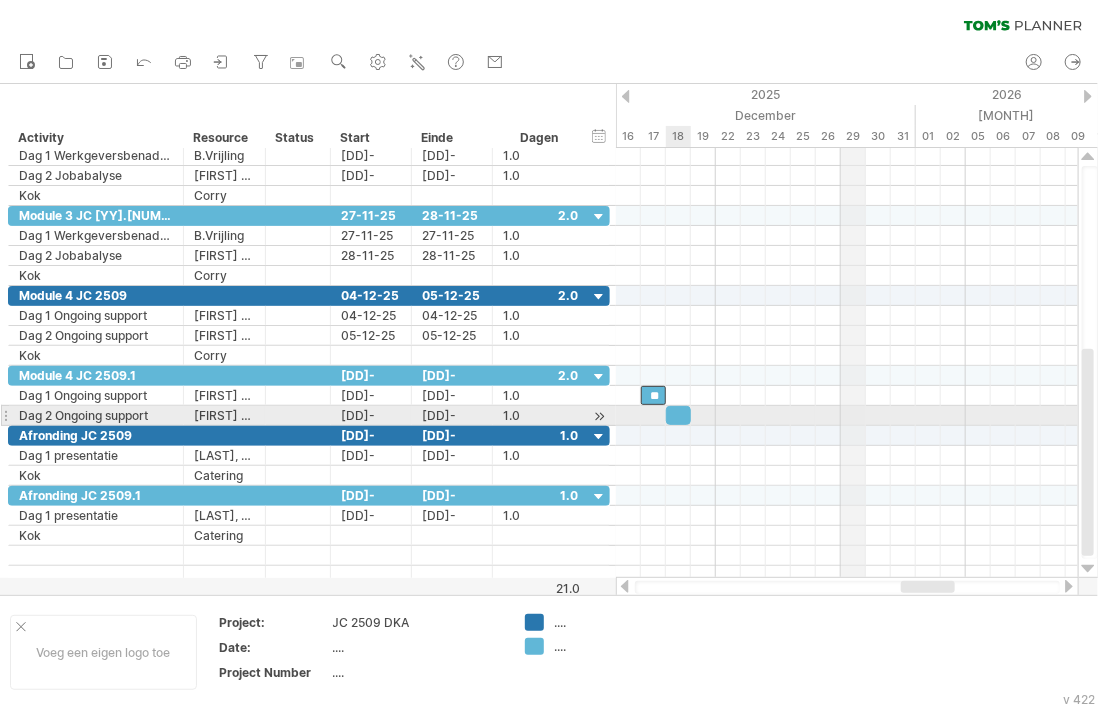 click at bounding box center (678, 415) 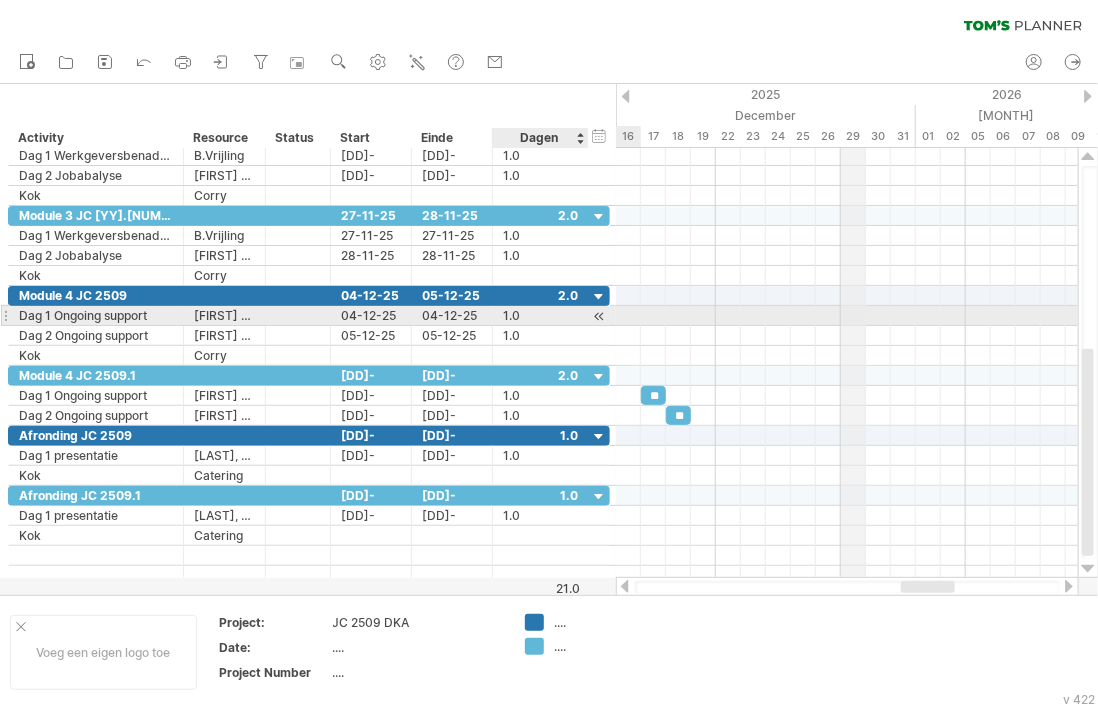 click at bounding box center (599, 316) 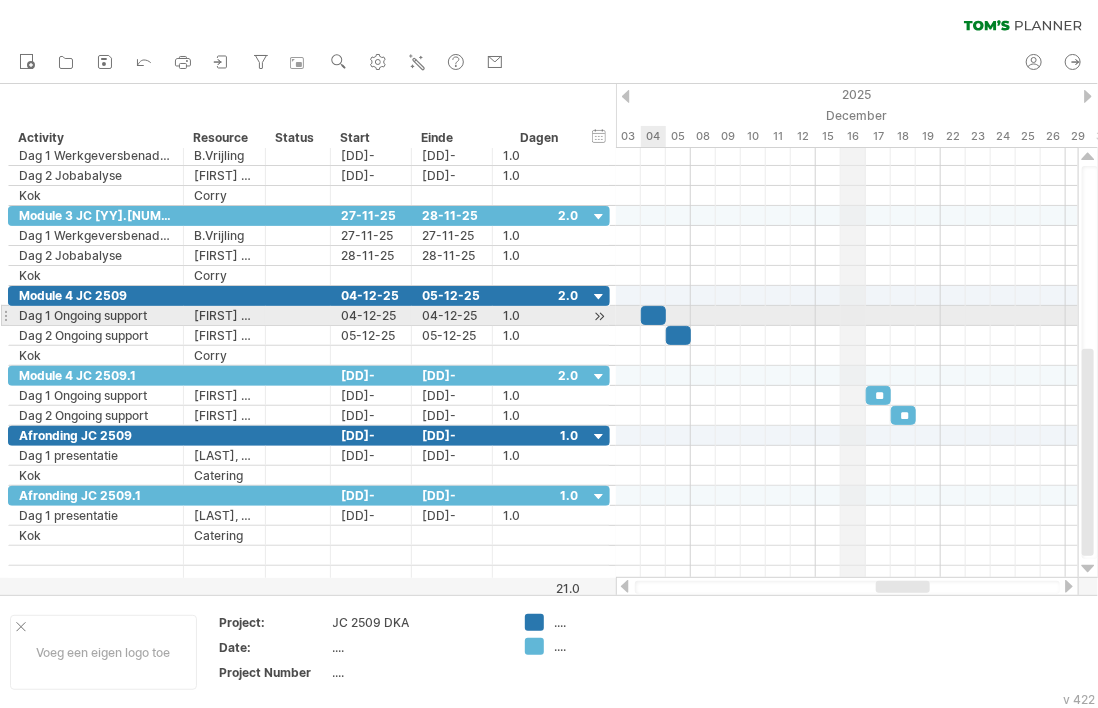 click at bounding box center (653, 315) 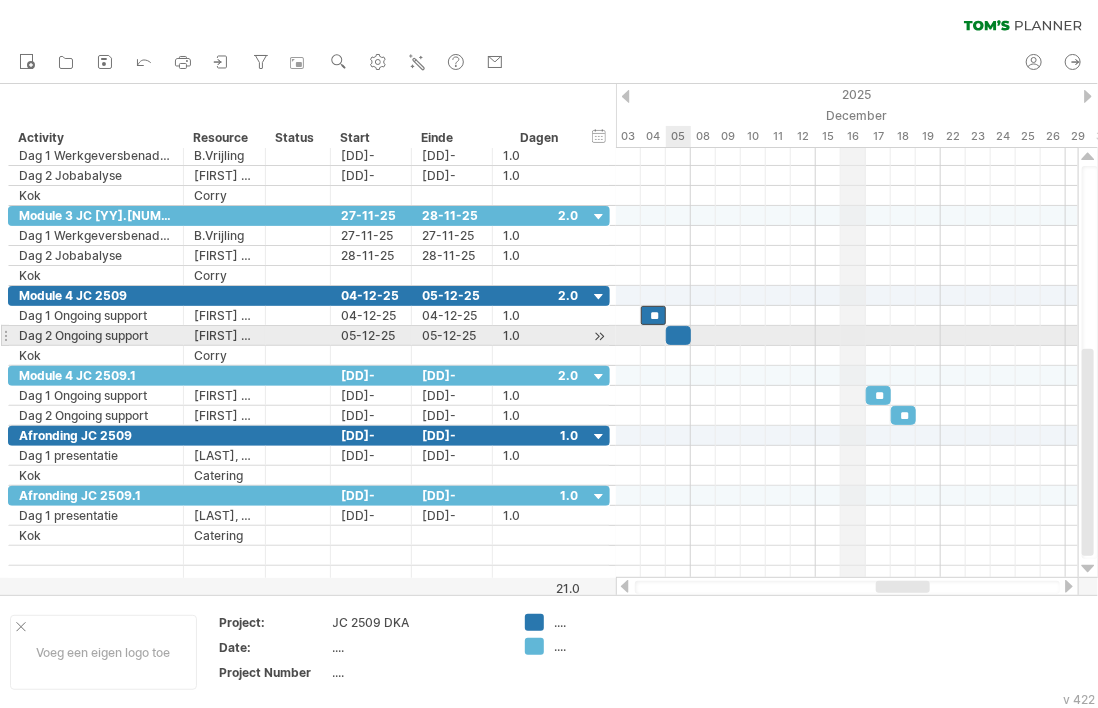 click at bounding box center [678, 335] 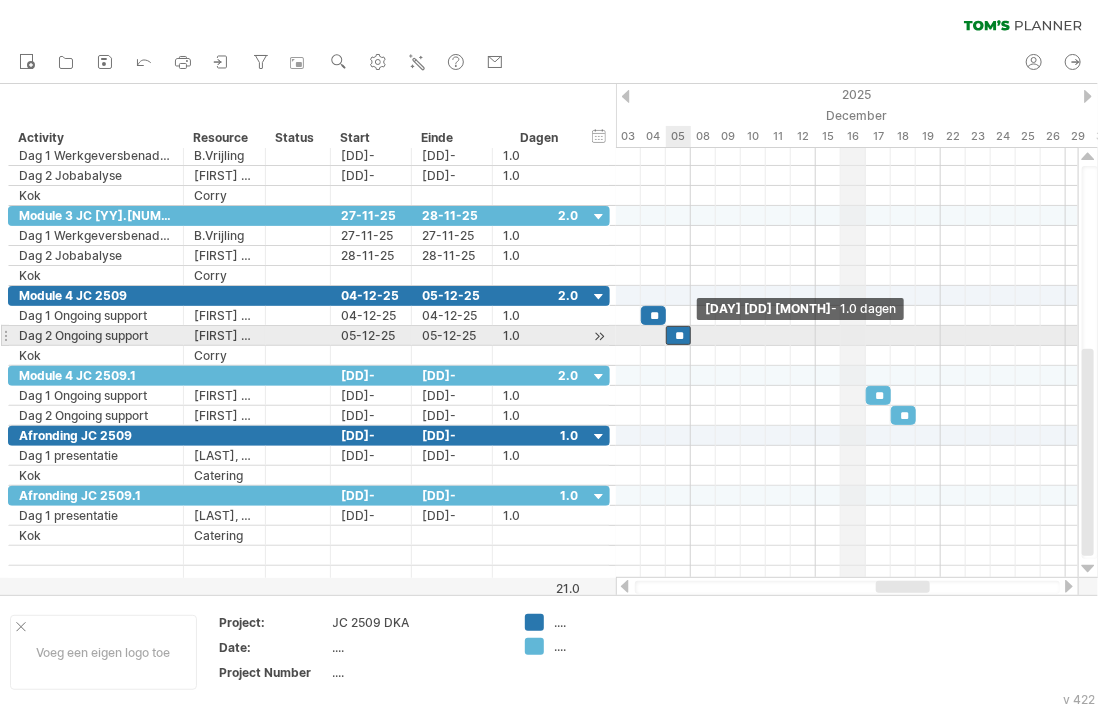 click at bounding box center [691, 335] 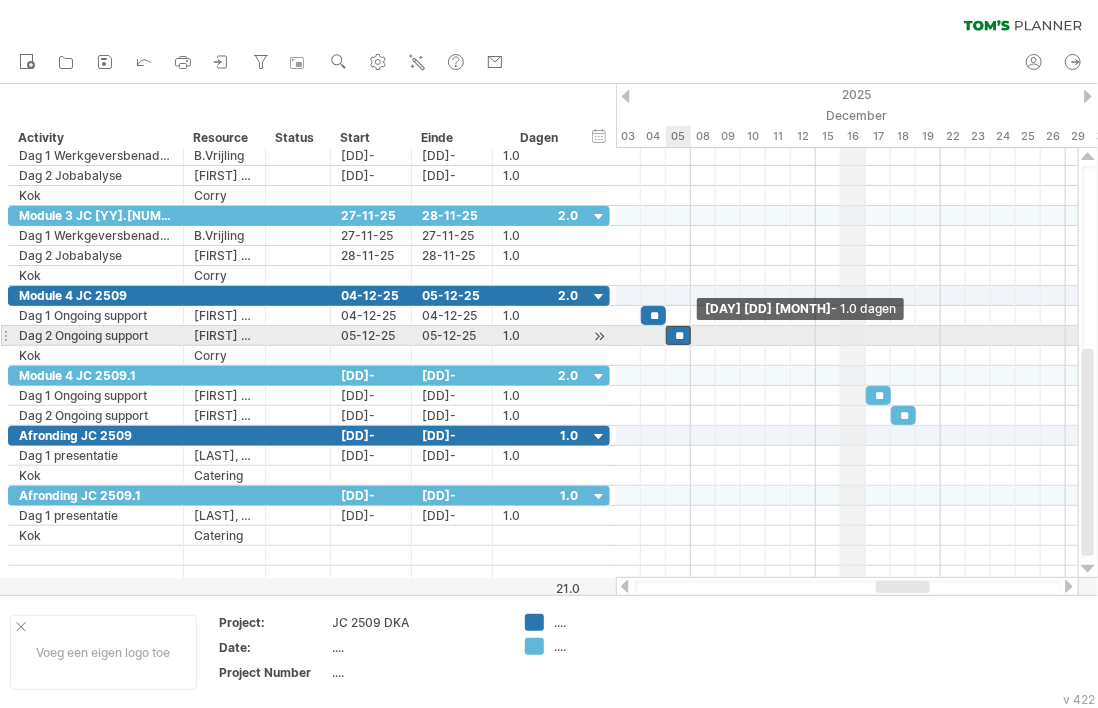 click on "**" at bounding box center [678, 335] 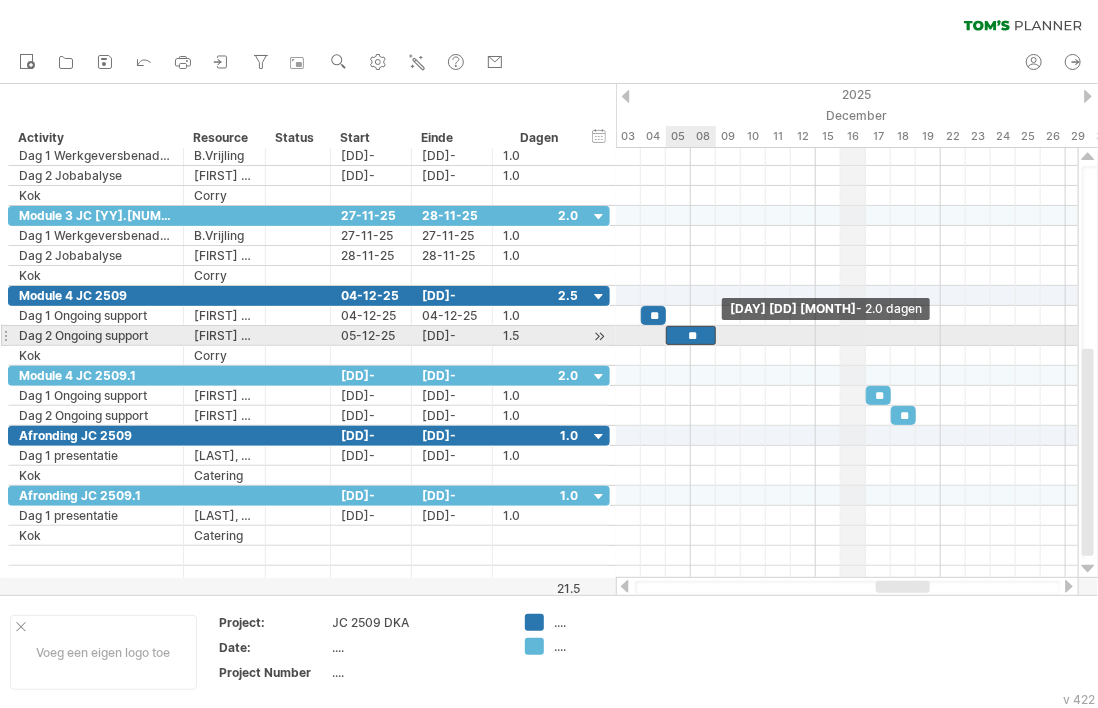drag, startPoint x: 704, startPoint y: 334, endPoint x: 741, endPoint y: 331, distance: 37.12142 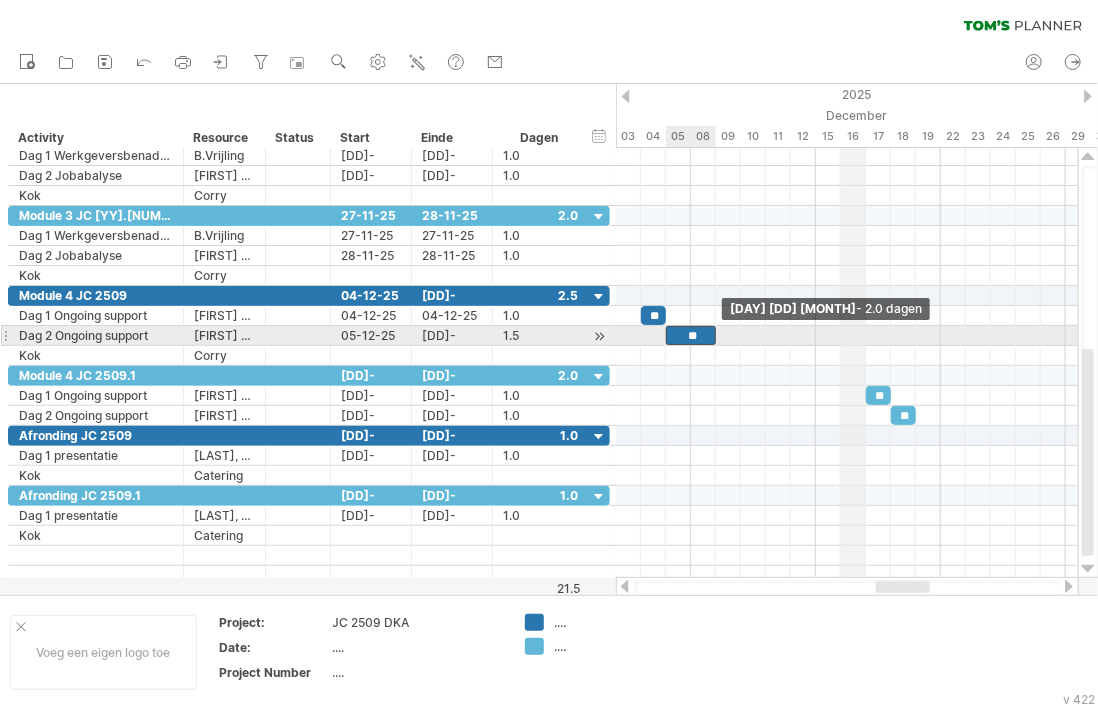 click at bounding box center [716, 335] 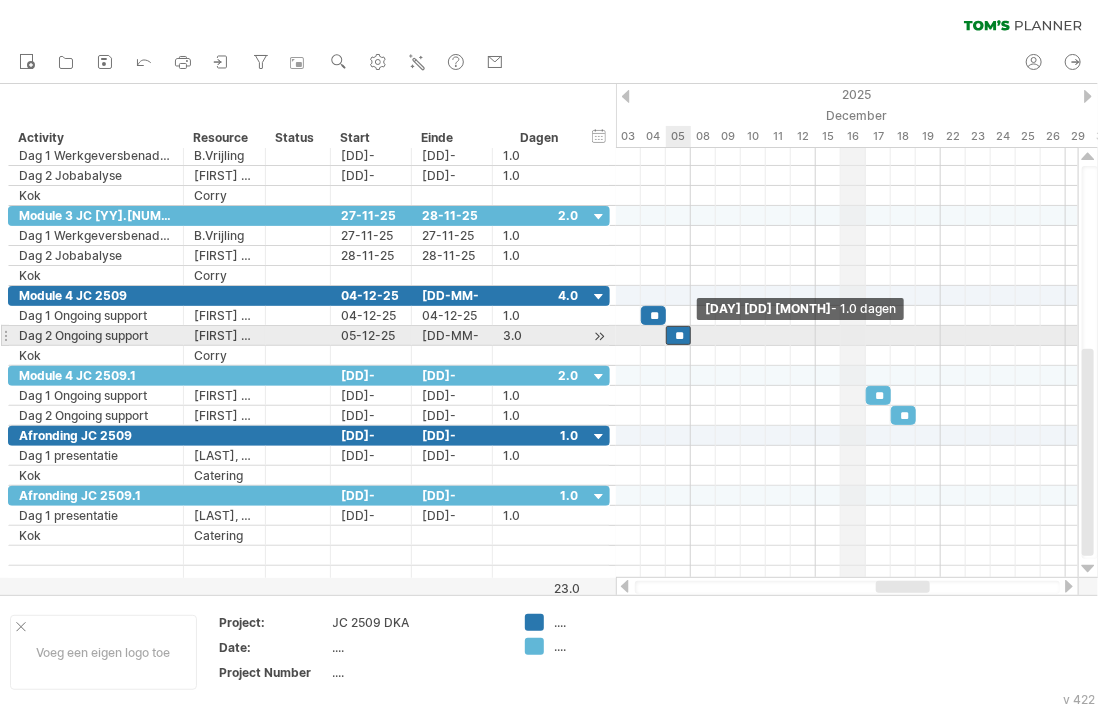 drag, startPoint x: 740, startPoint y: 333, endPoint x: 693, endPoint y: 339, distance: 47.38143 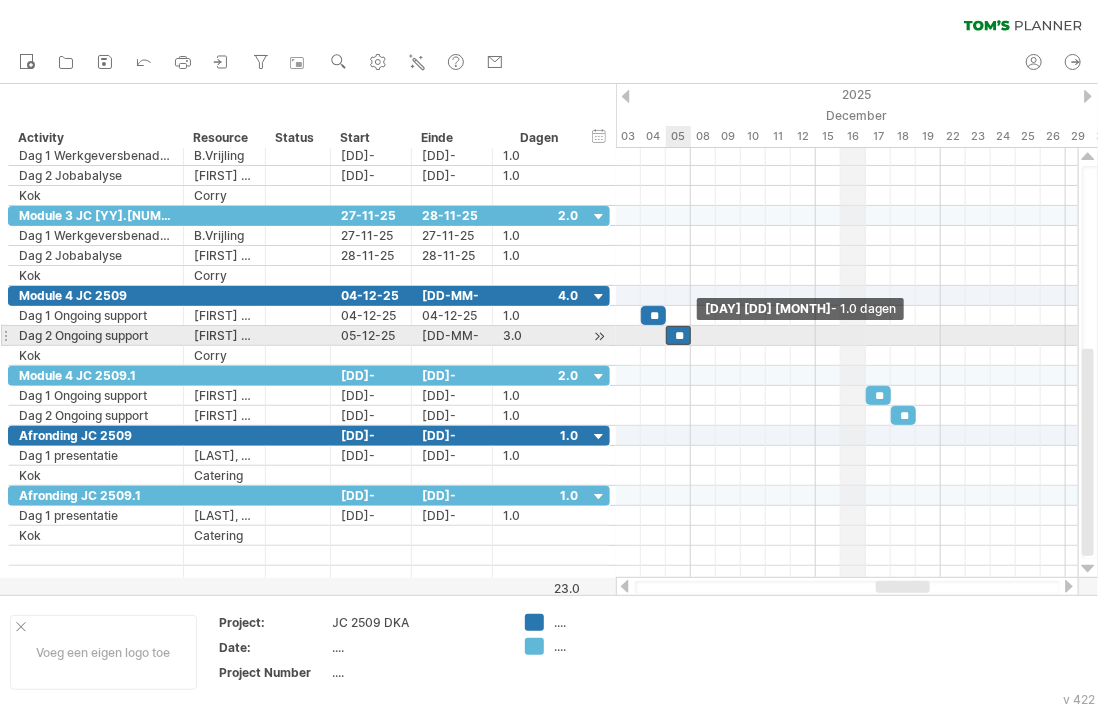 click at bounding box center (691, 335) 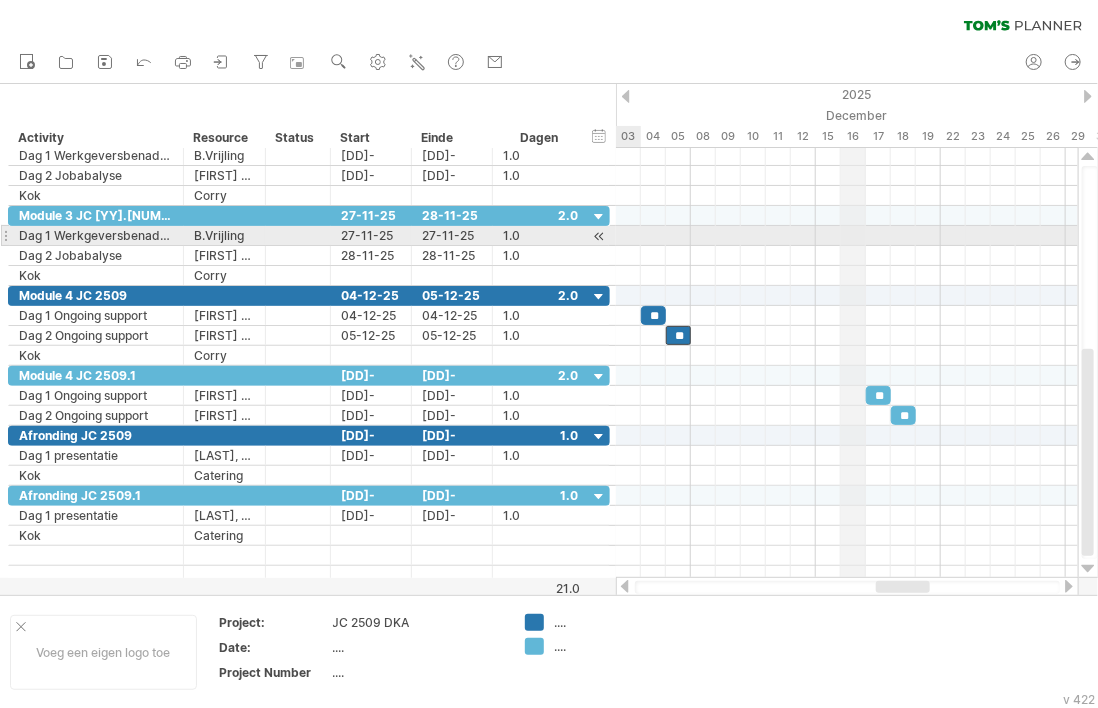 click at bounding box center (599, 236) 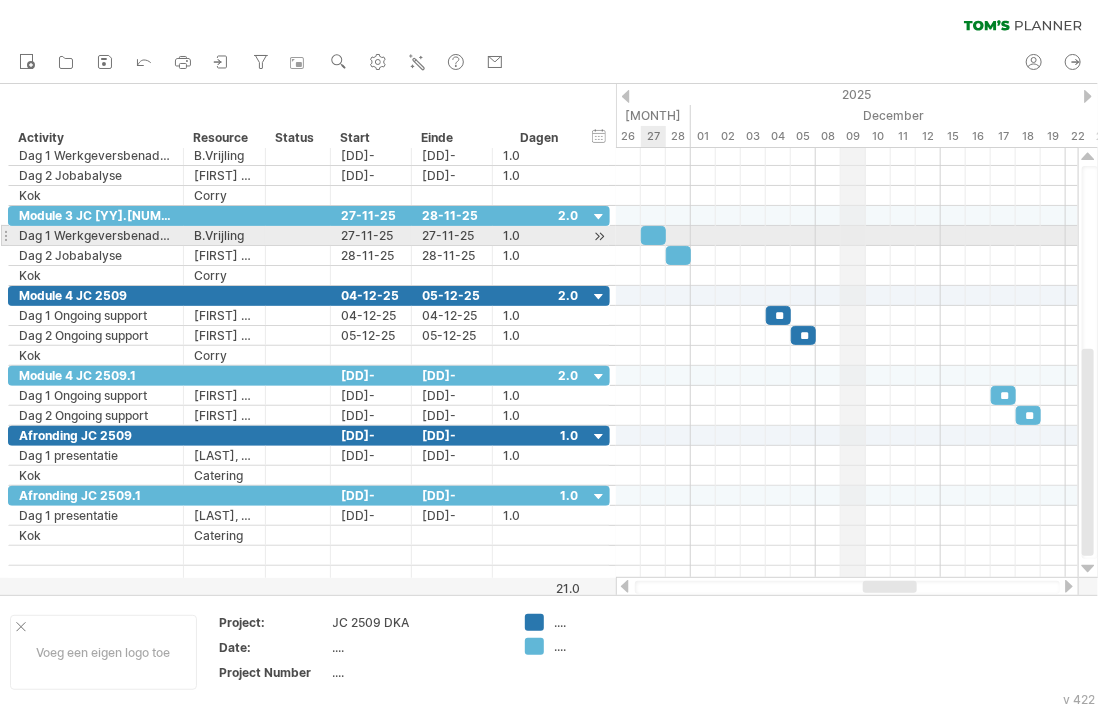 click at bounding box center (653, 235) 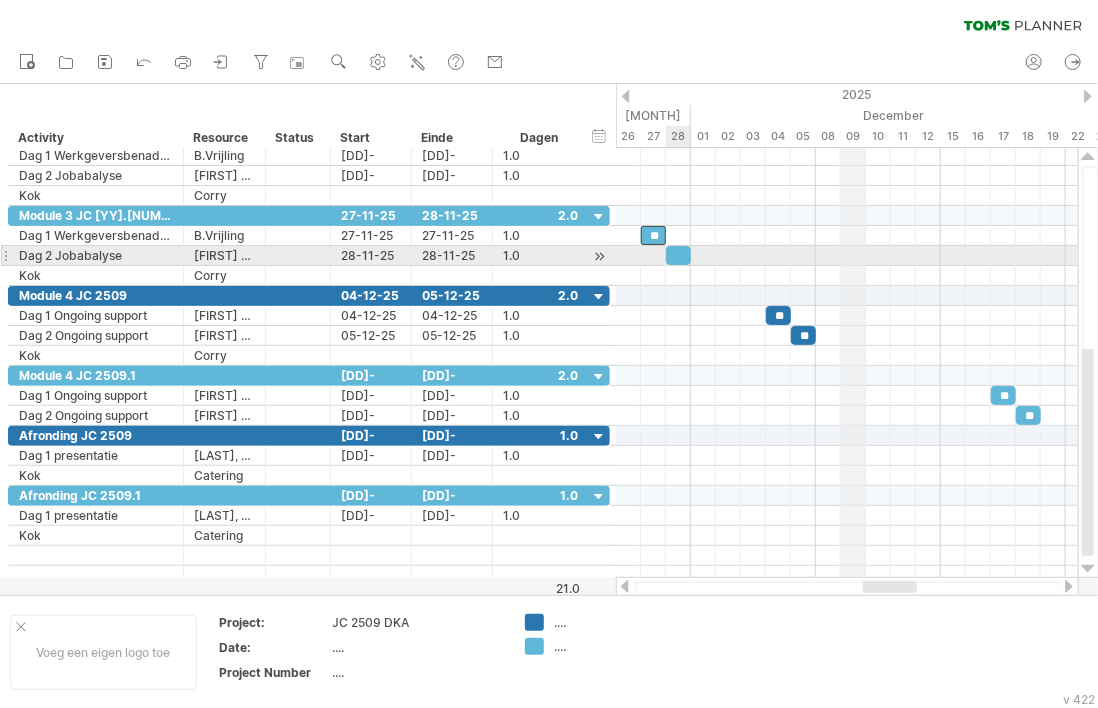 click at bounding box center (678, 255) 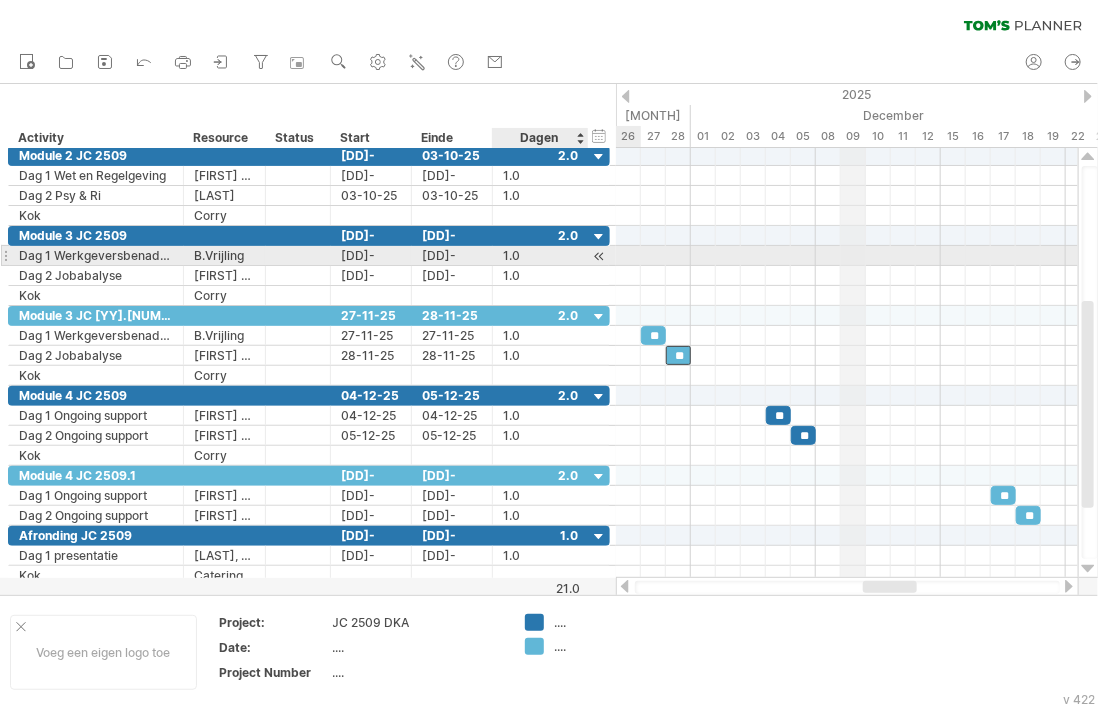click at bounding box center [599, 256] 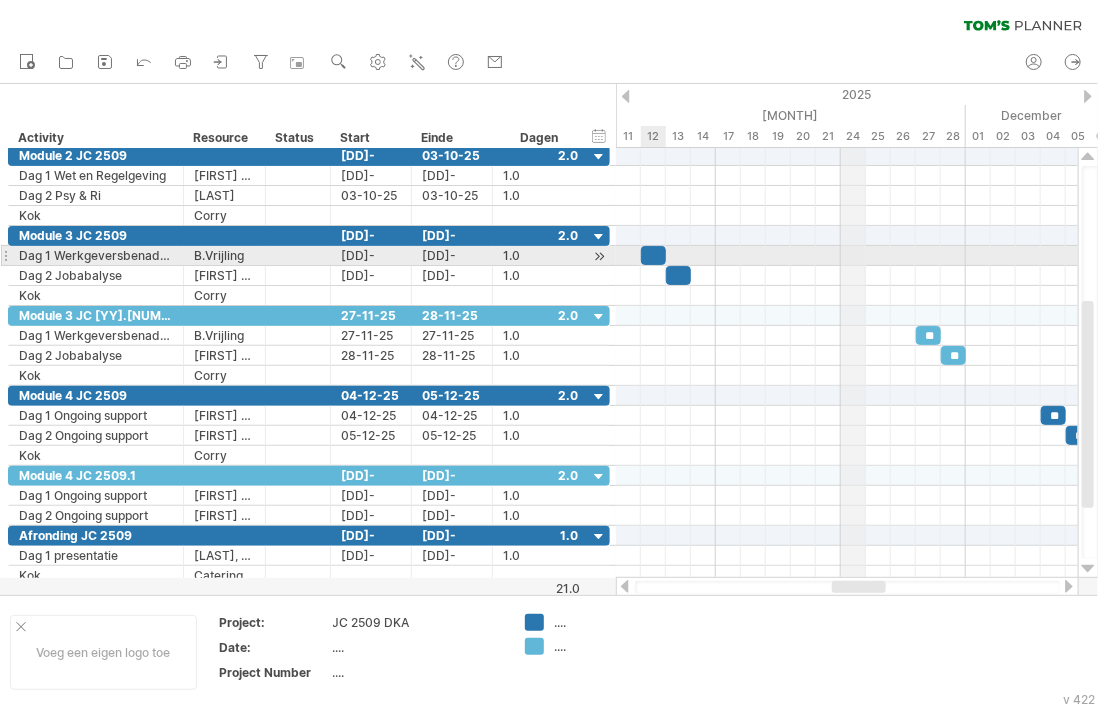click at bounding box center [653, 255] 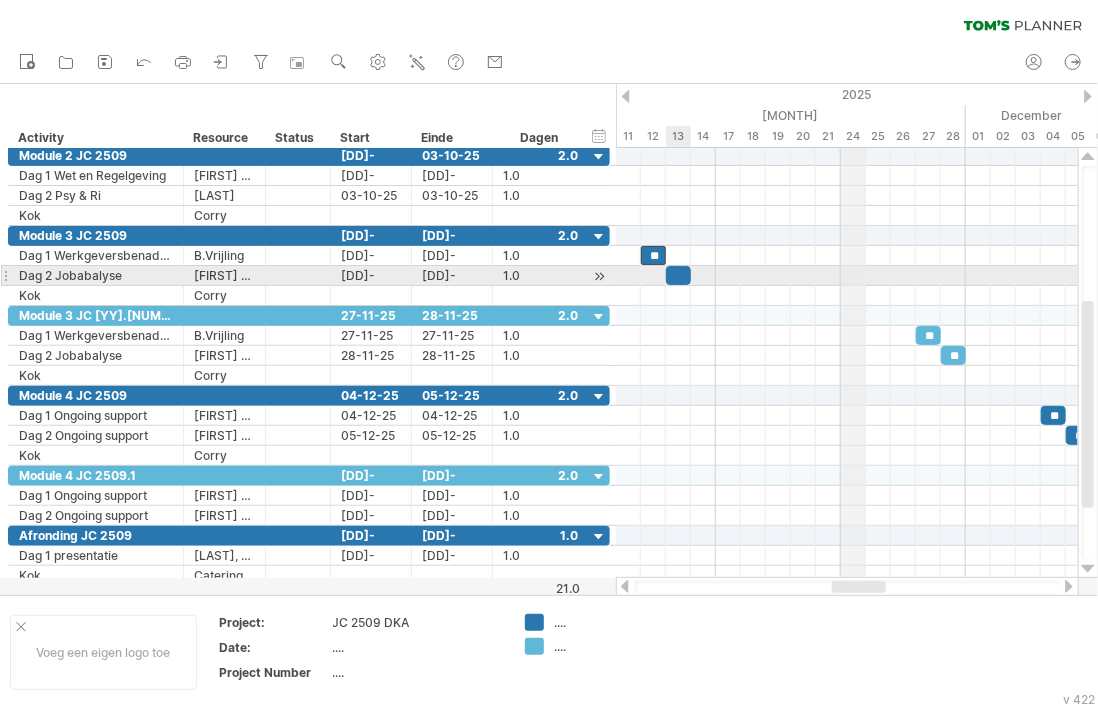 click at bounding box center [678, 275] 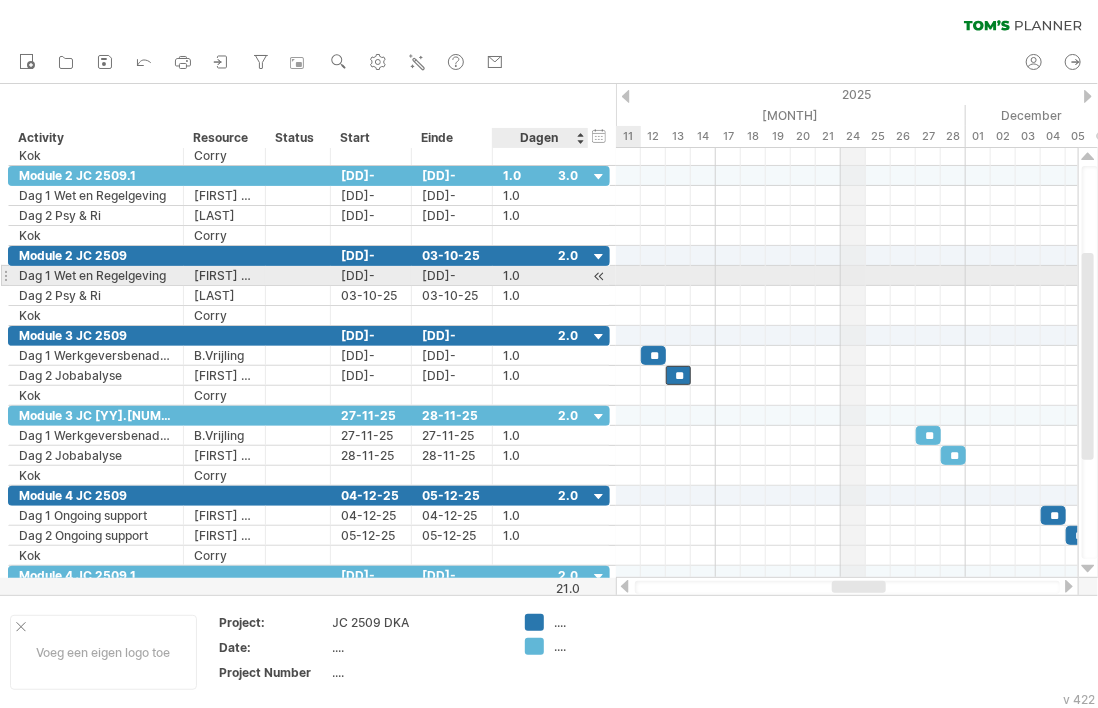 click at bounding box center [599, 276] 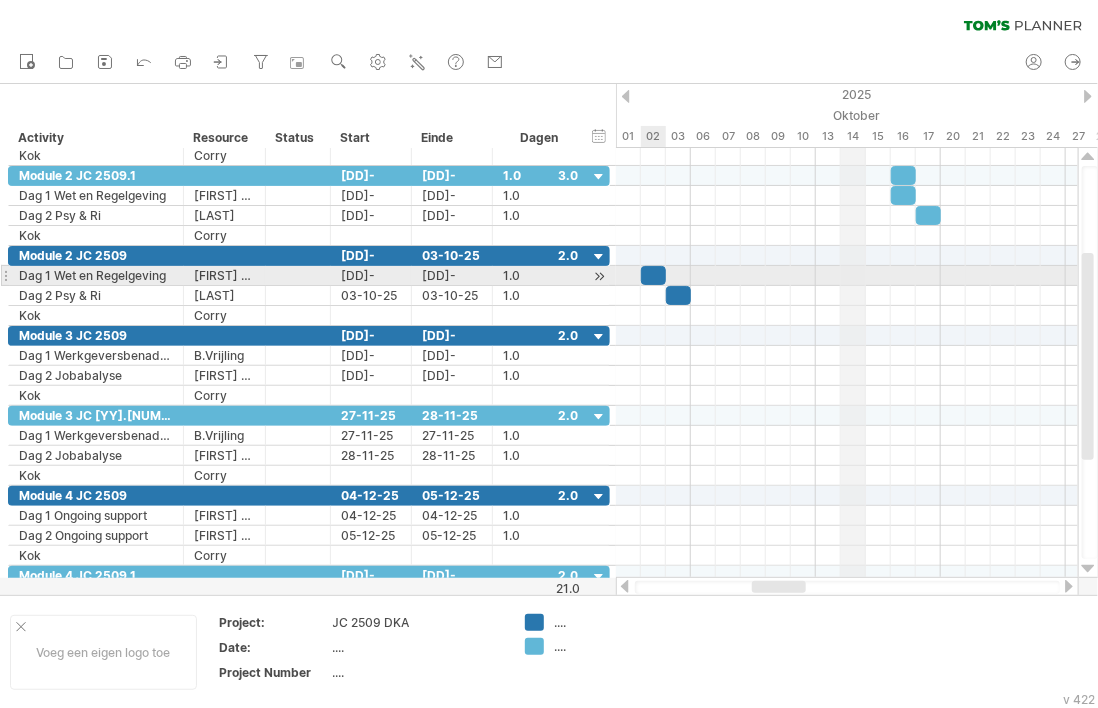click at bounding box center [653, 275] 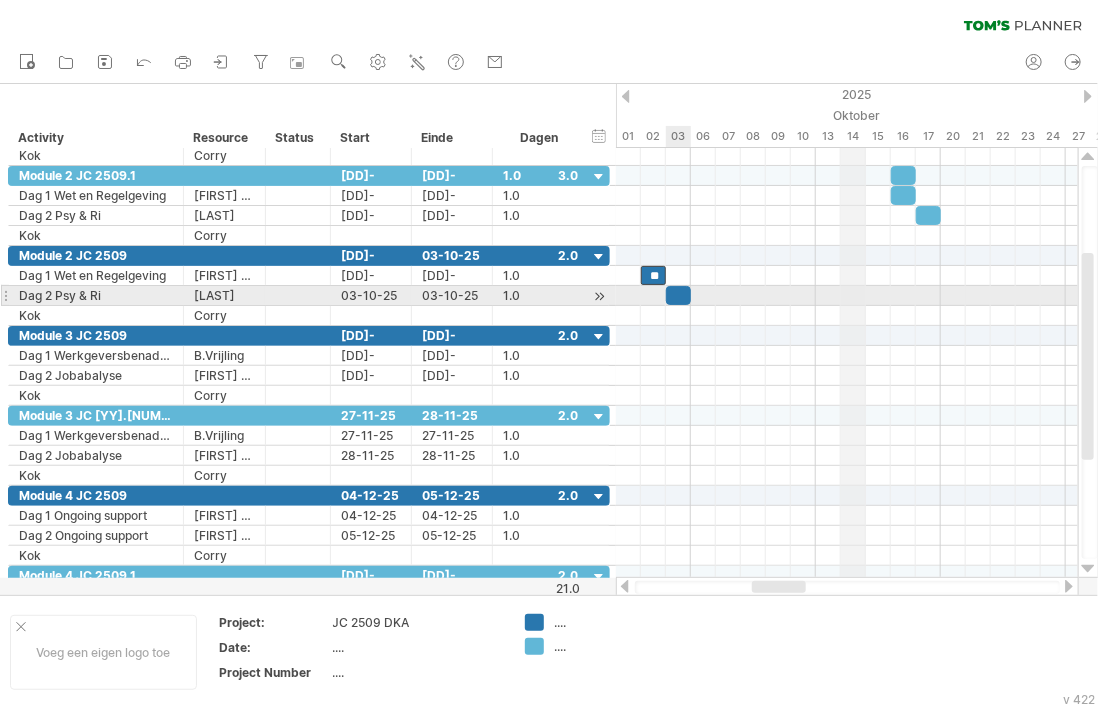 click at bounding box center [678, 295] 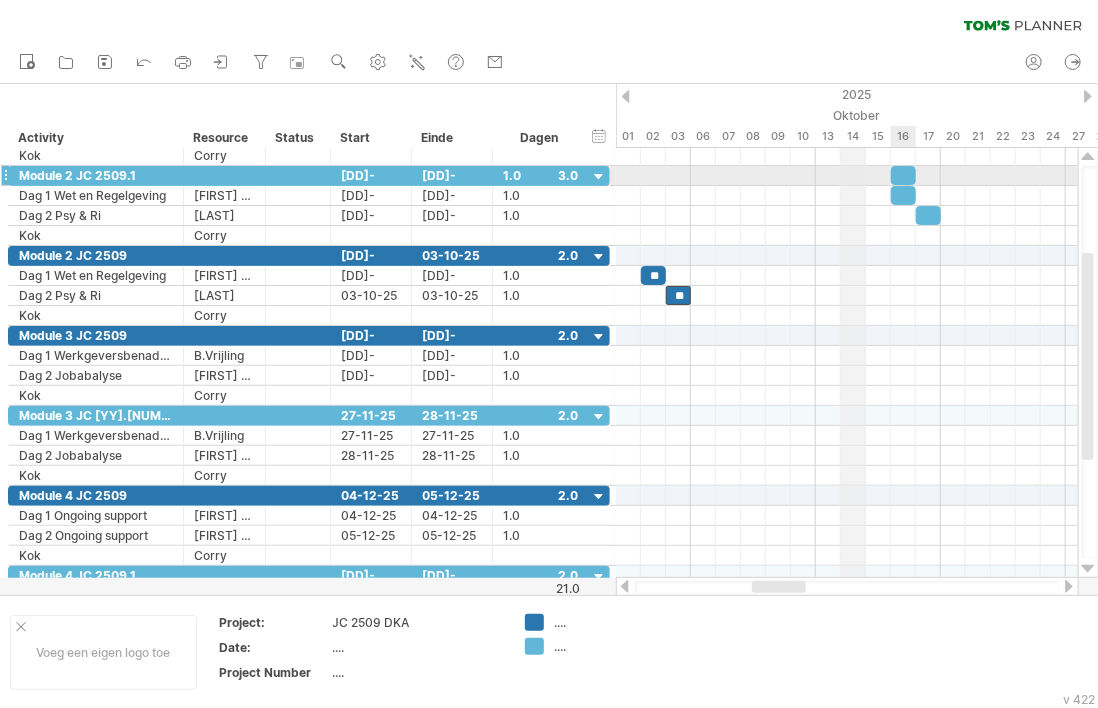 click at bounding box center [903, 175] 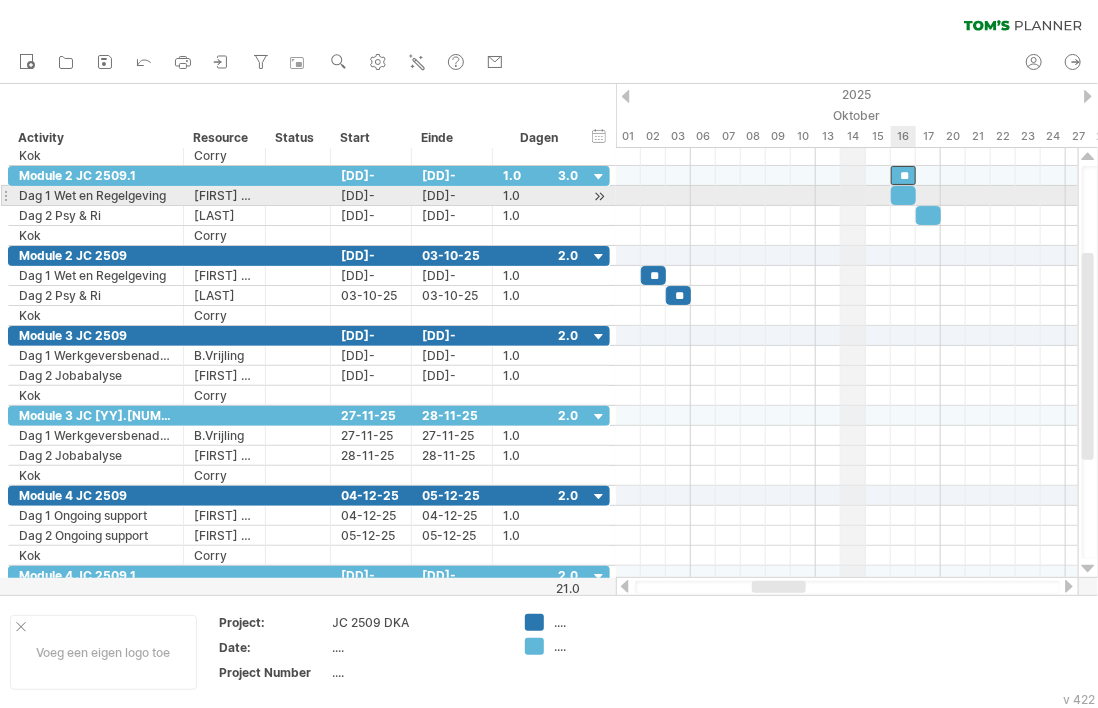 click at bounding box center (903, 195) 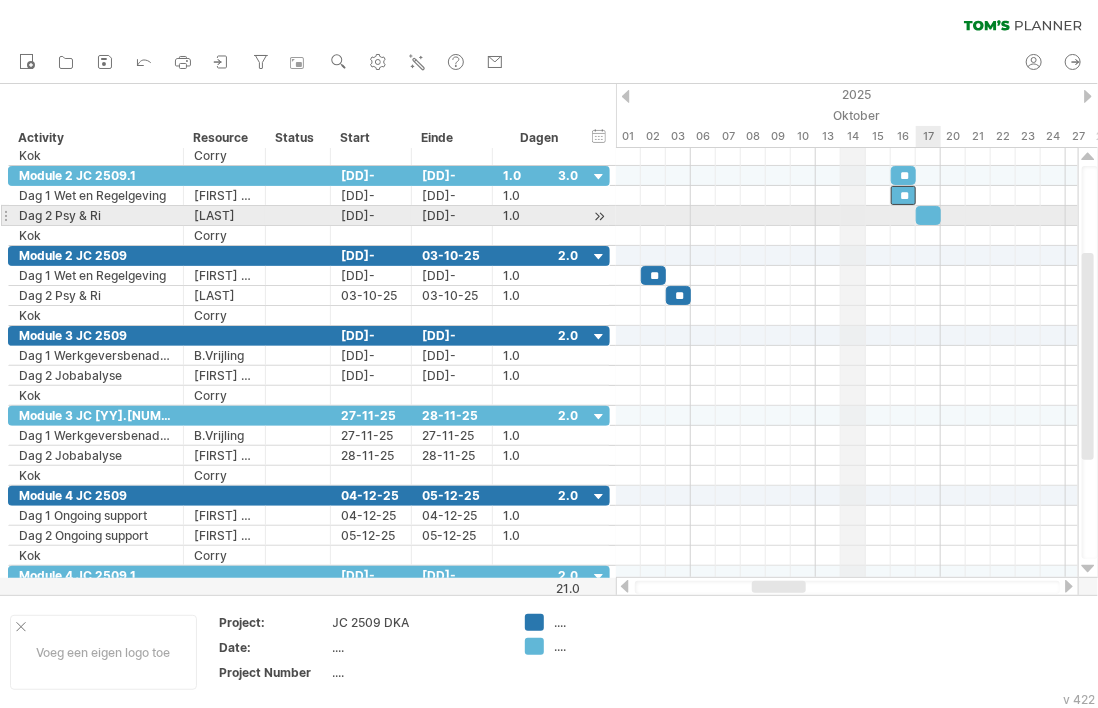 click at bounding box center (928, 215) 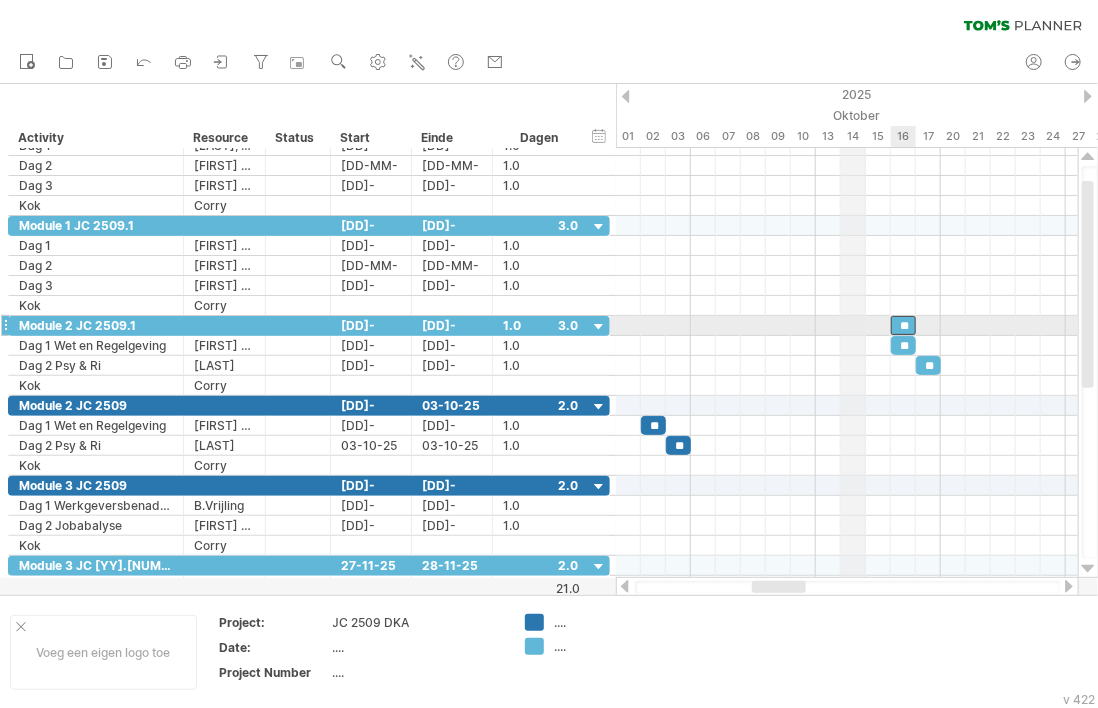 click on "**" at bounding box center (903, 325) 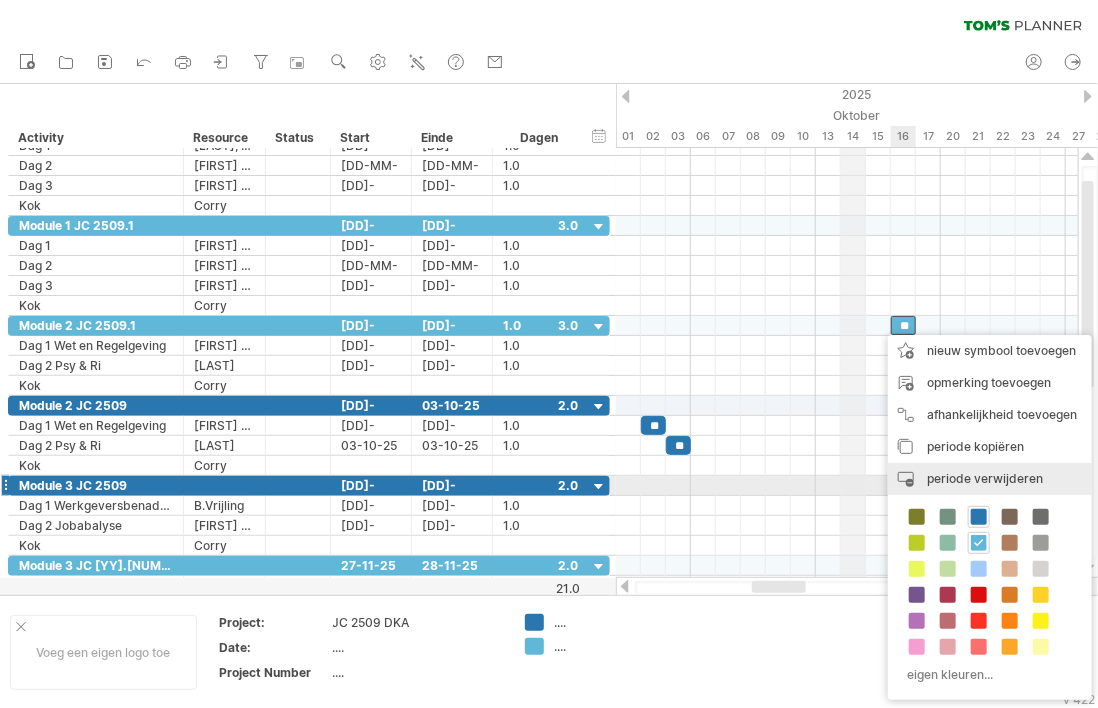 click on "periode verwijderen" at bounding box center [985, 478] 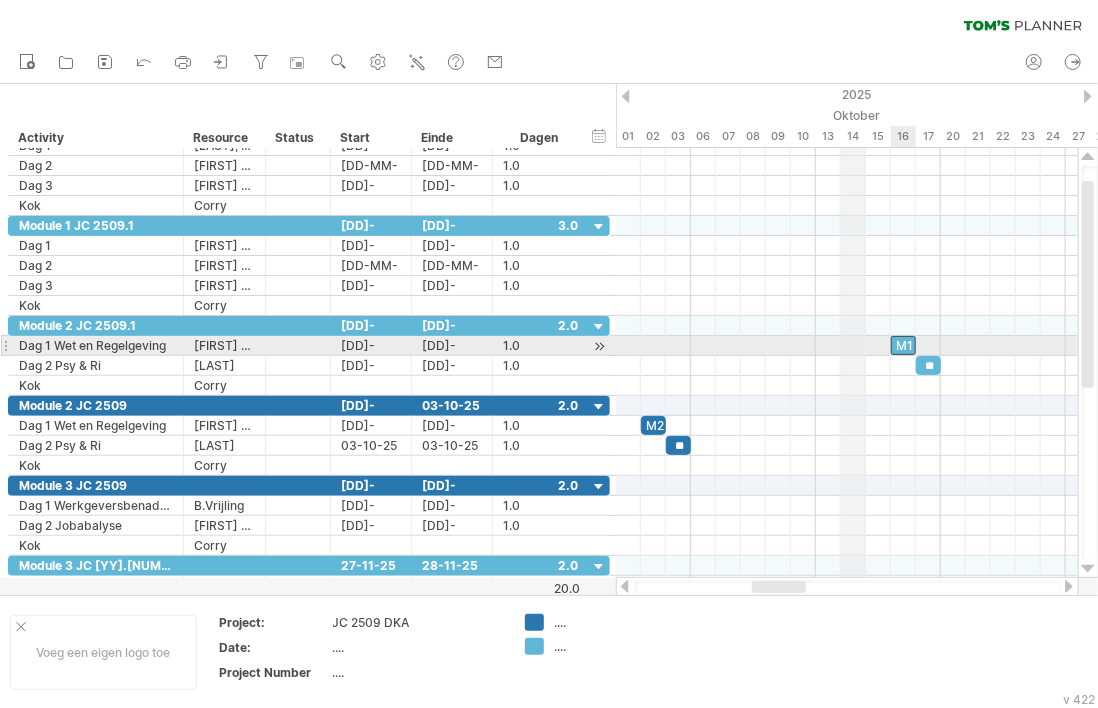 click on "M1" at bounding box center (903, 345) 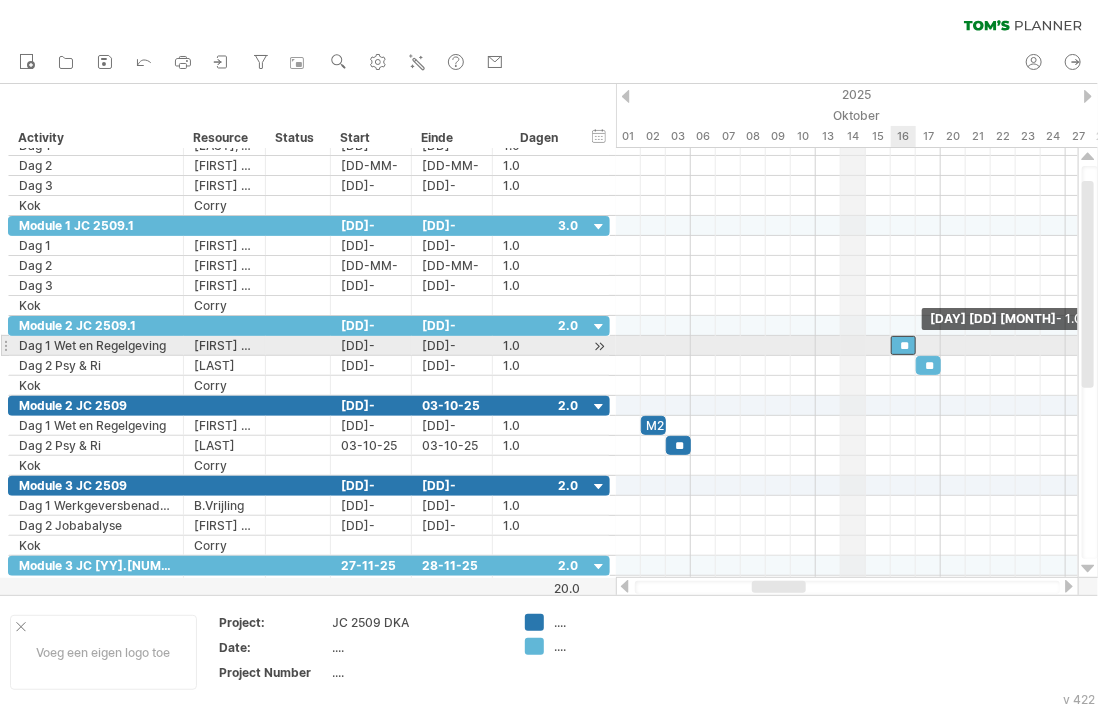 click at bounding box center [916, 345] 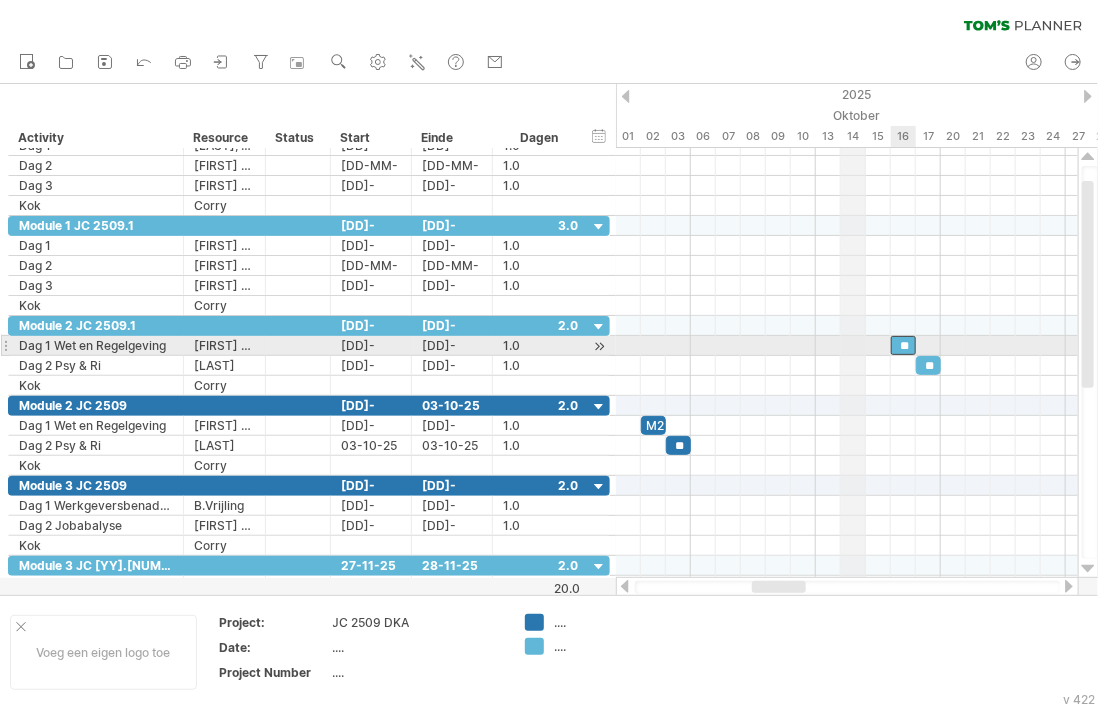 click on "**" at bounding box center [903, 345] 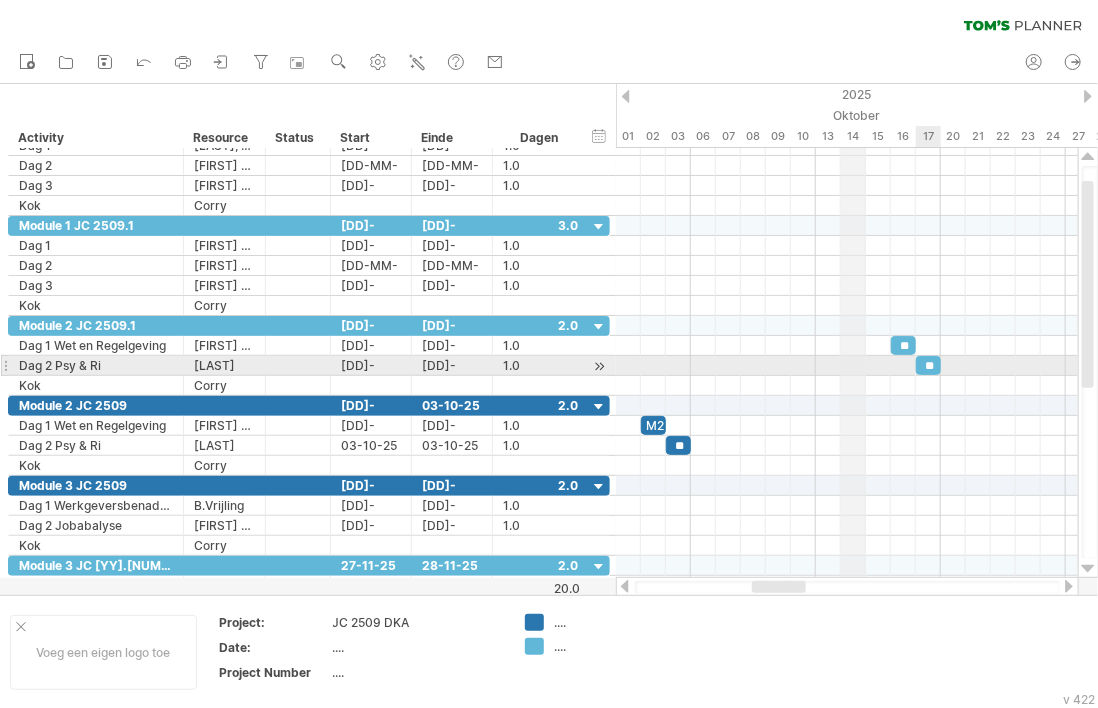 click on "**" at bounding box center (928, 365) 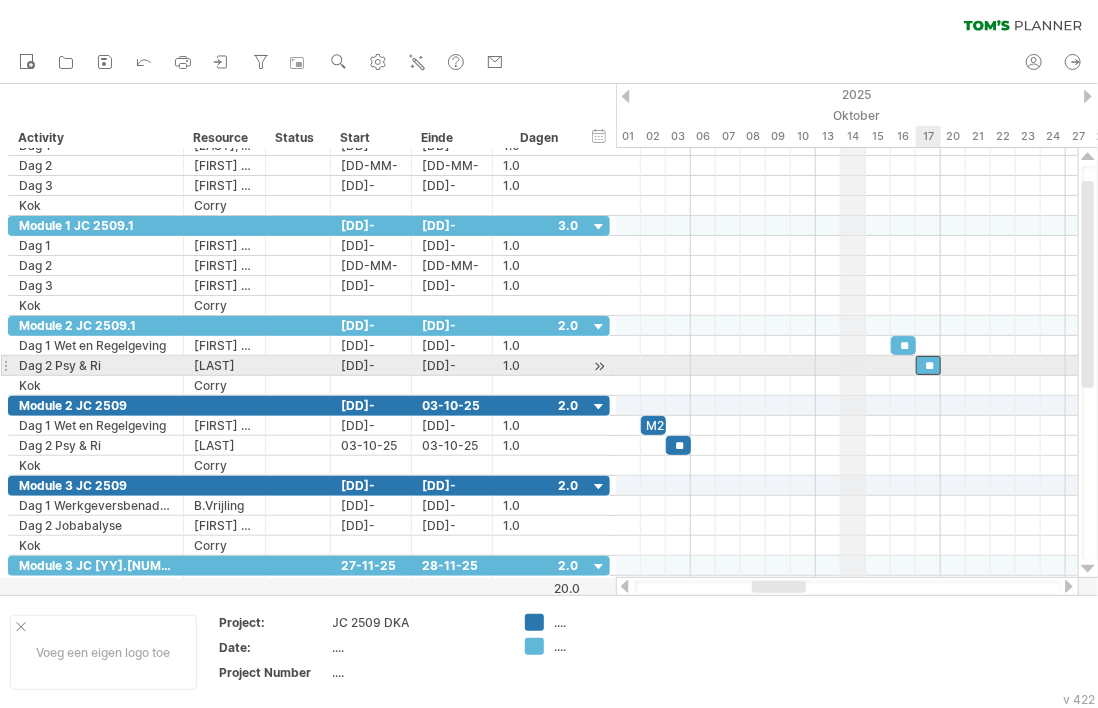click on "**" at bounding box center (928, 365) 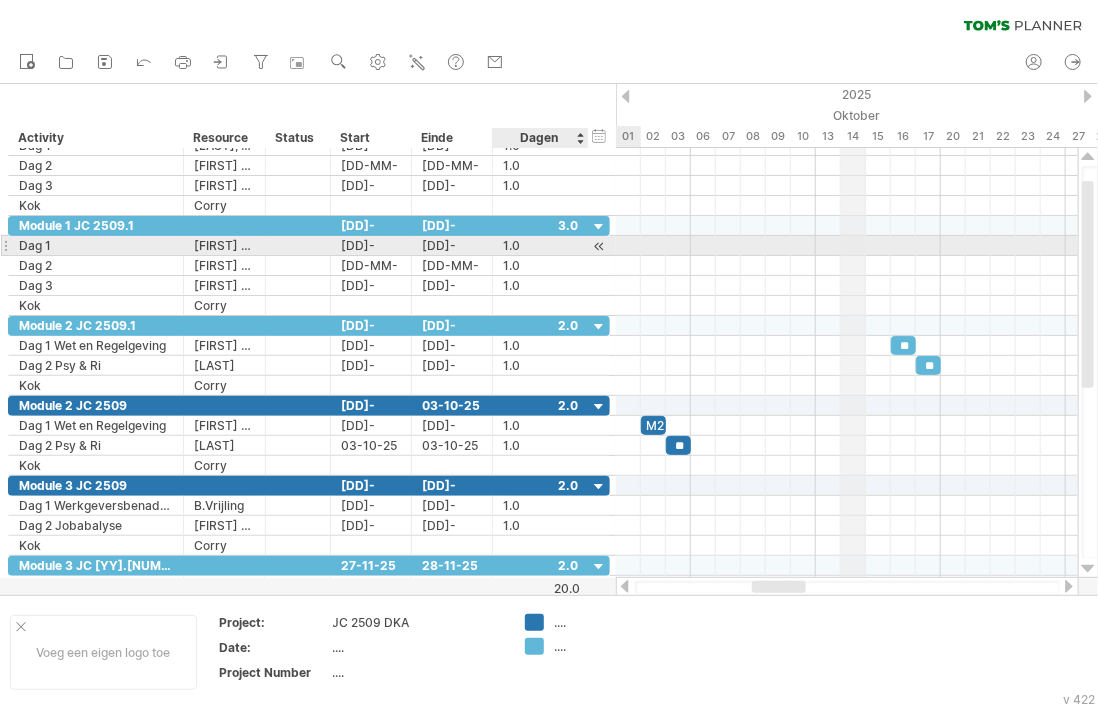 click at bounding box center (599, 246) 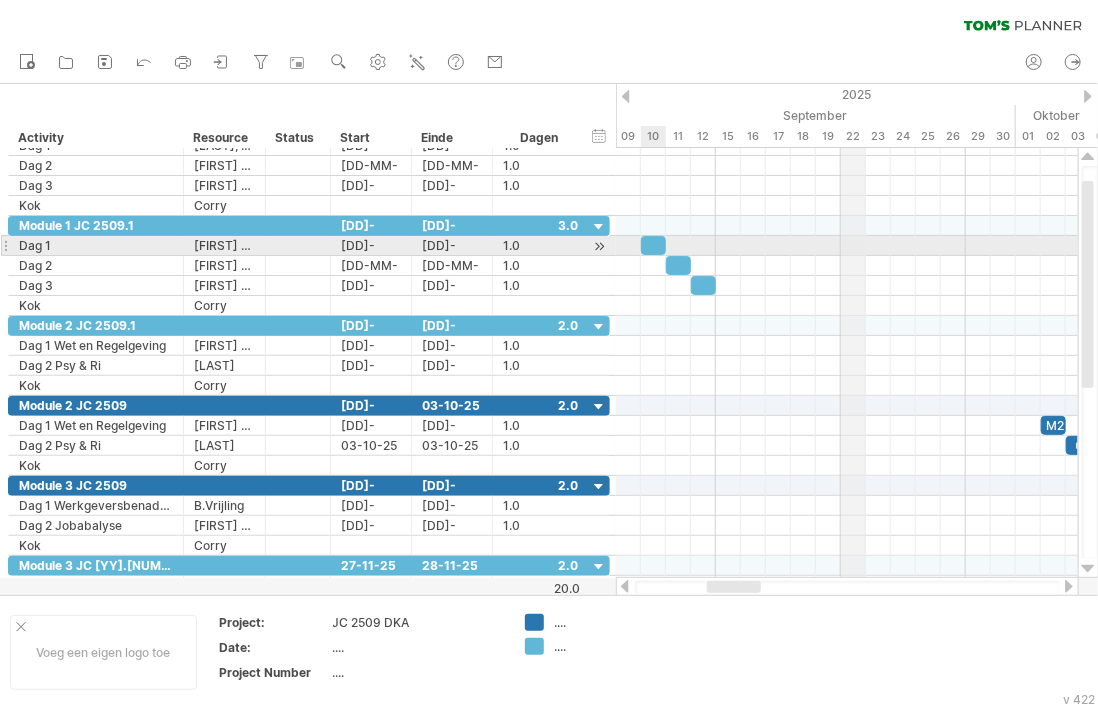 click at bounding box center [653, 245] 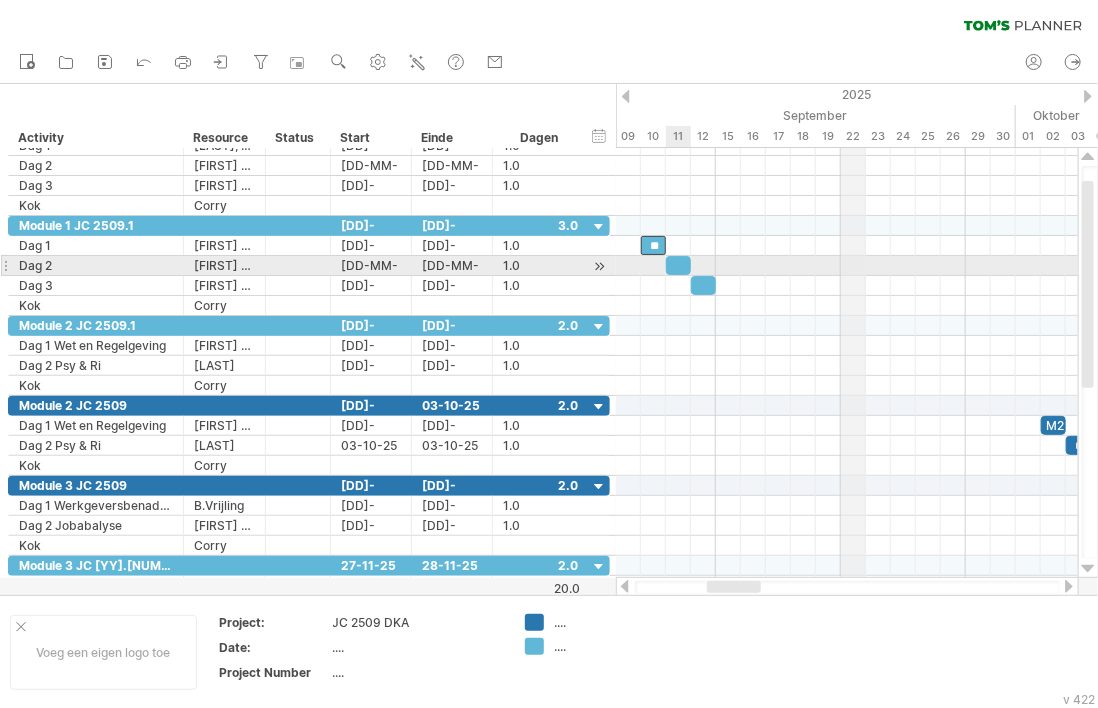 click at bounding box center [678, 265] 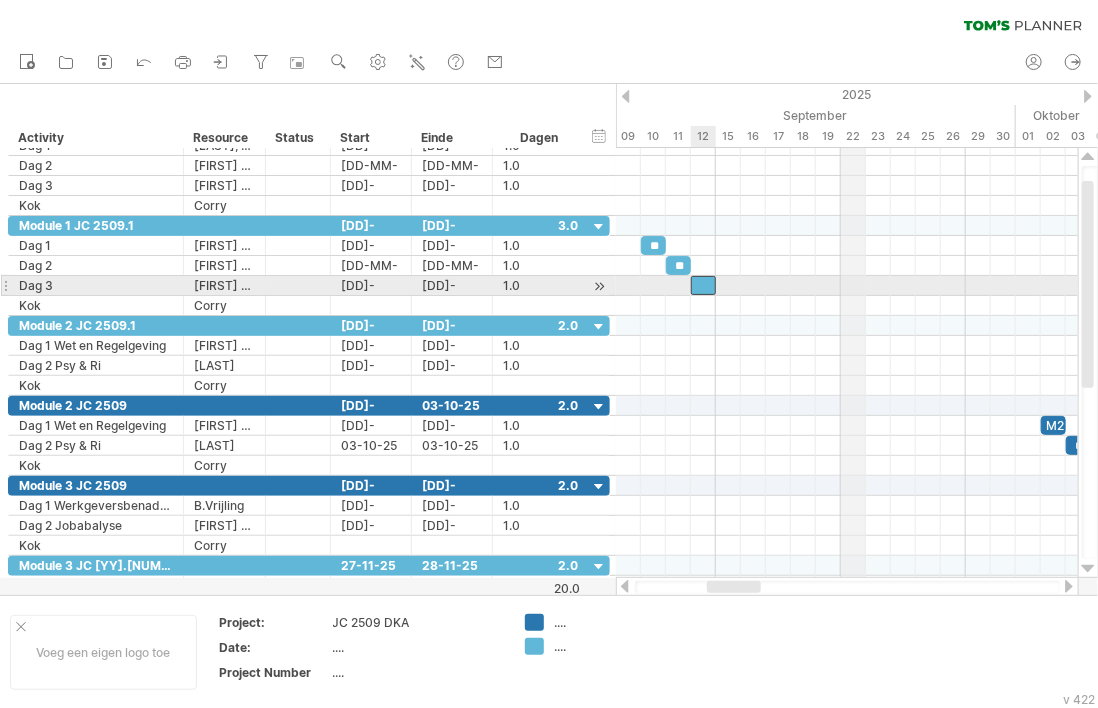 click at bounding box center (703, 285) 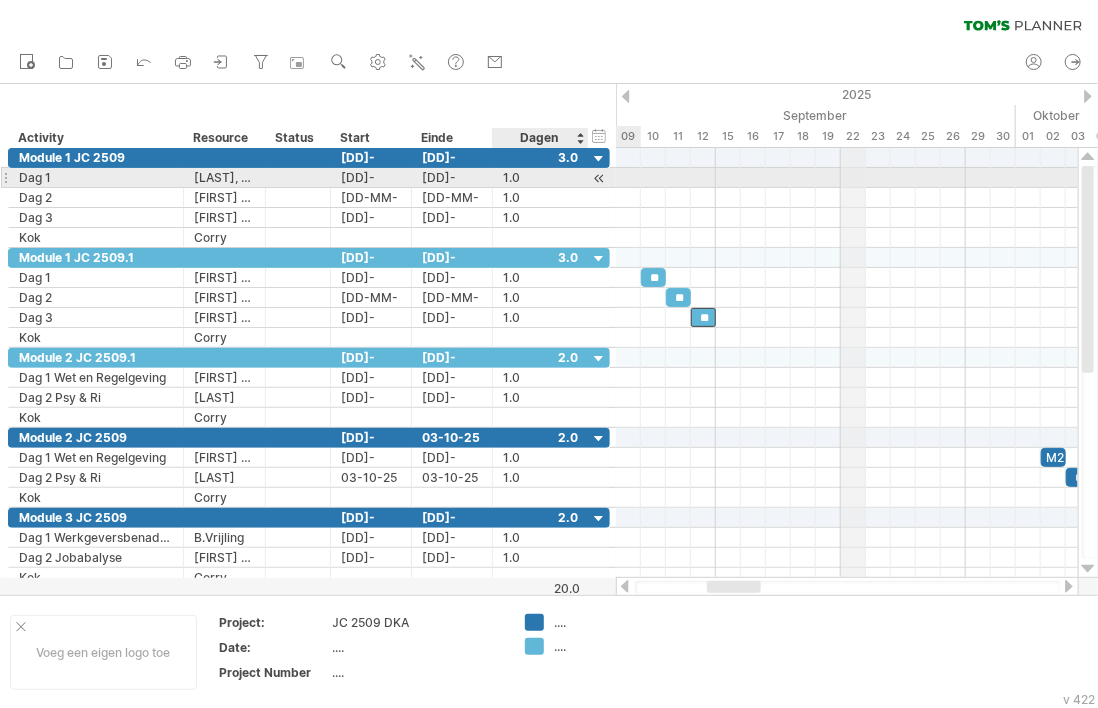 click at bounding box center (599, 178) 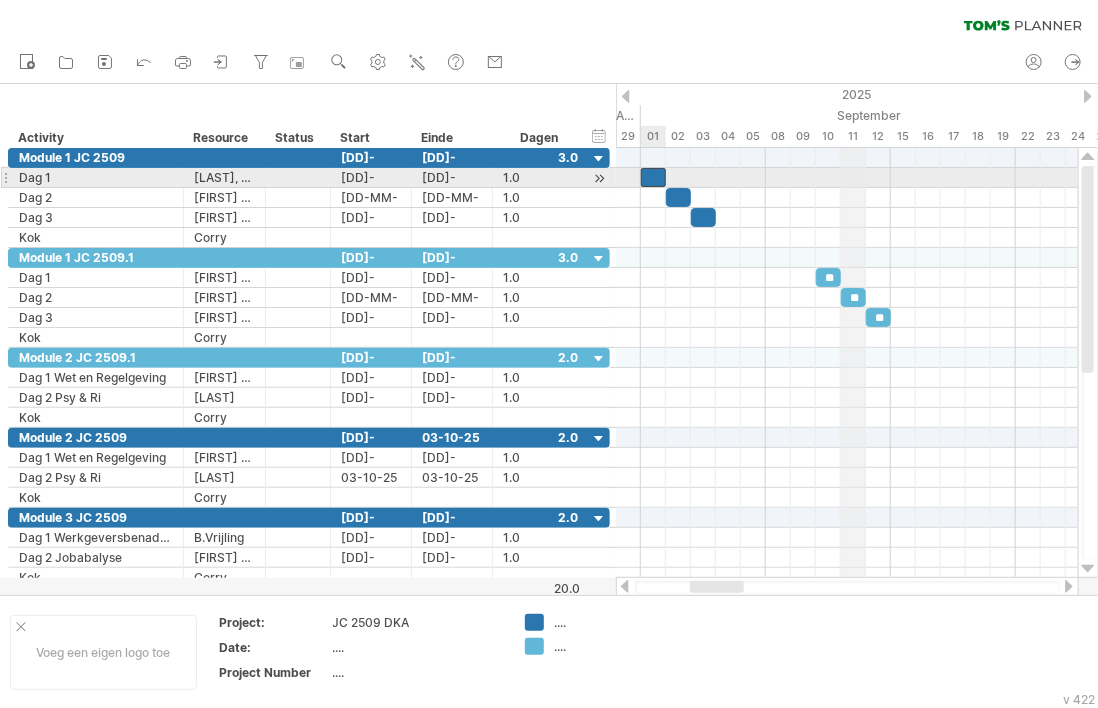 click at bounding box center [653, 177] 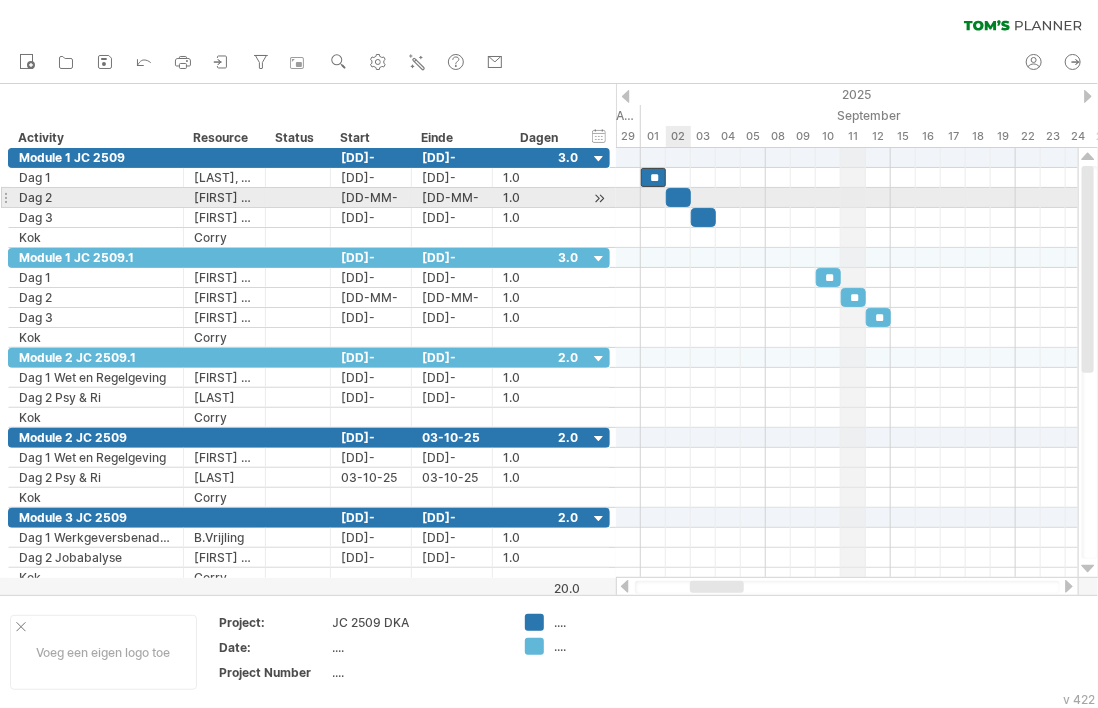 click at bounding box center (678, 197) 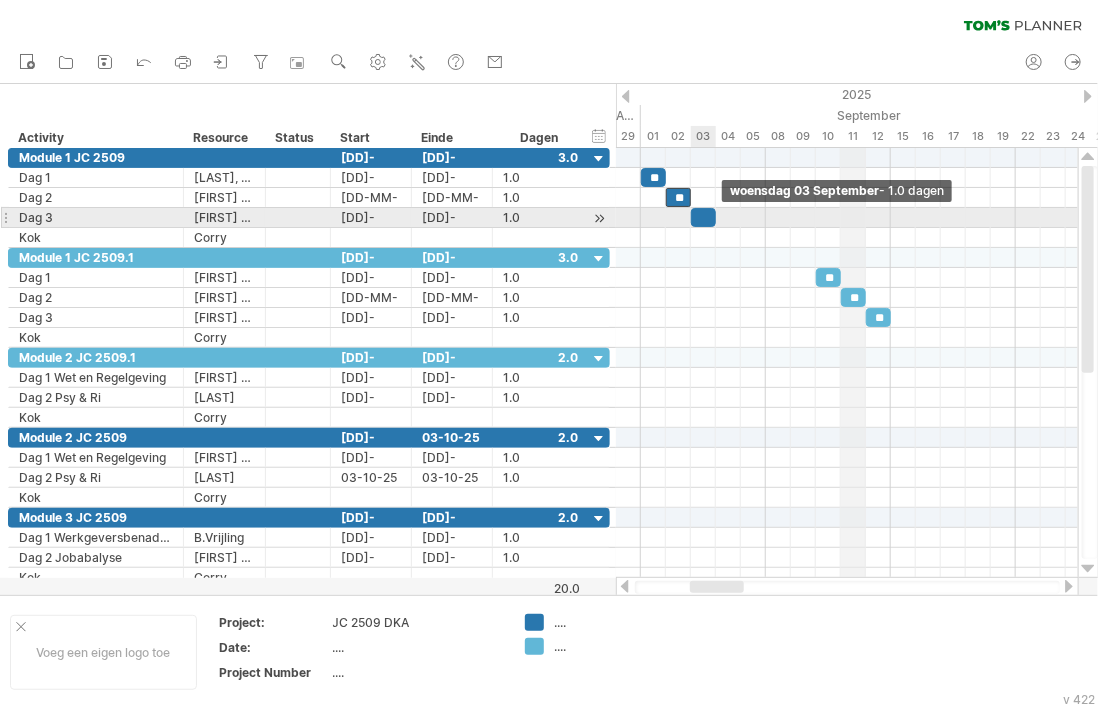 click at bounding box center [716, 217] 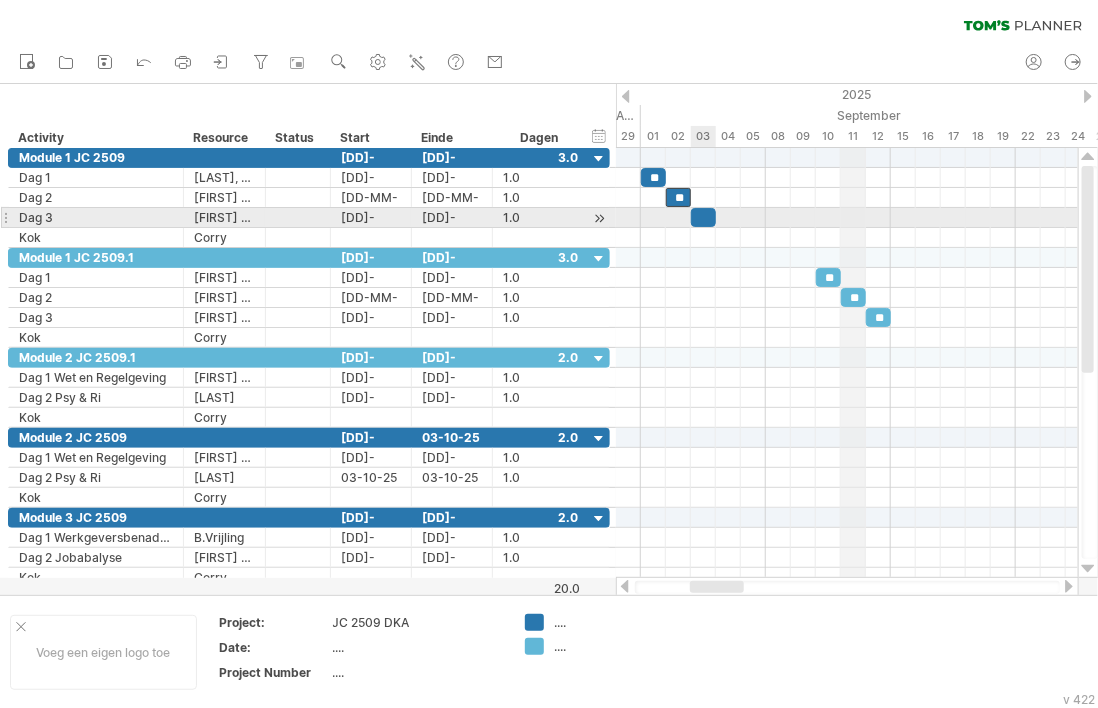 click at bounding box center (703, 217) 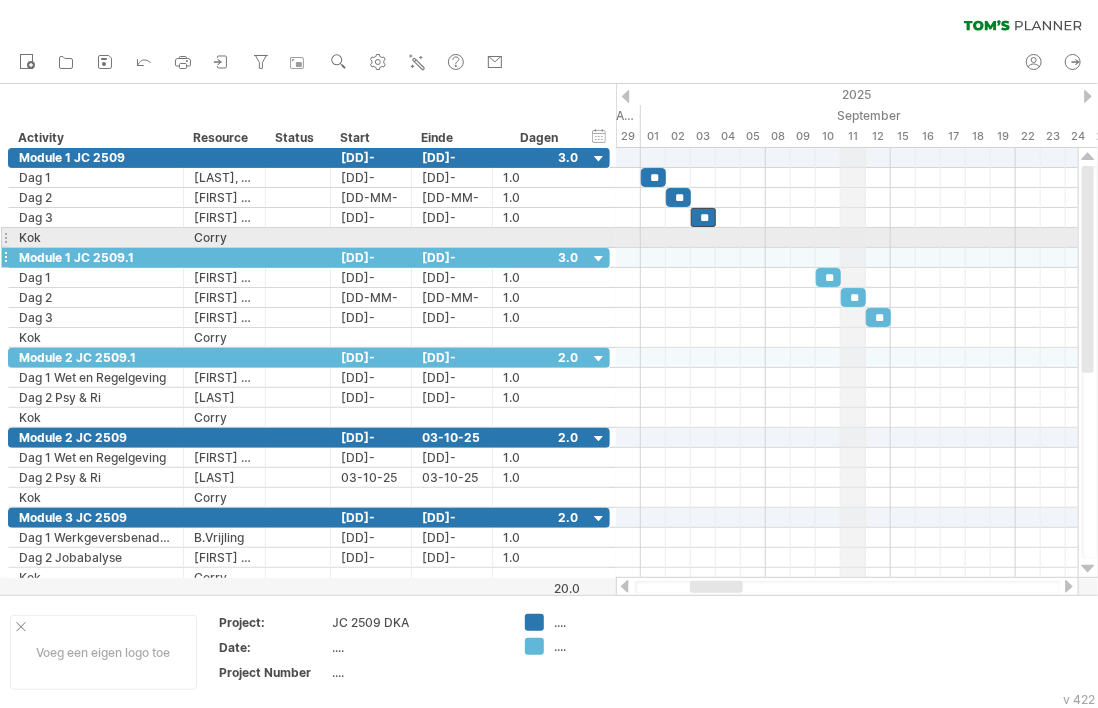 click on "**********" at bounding box center (96, 257) 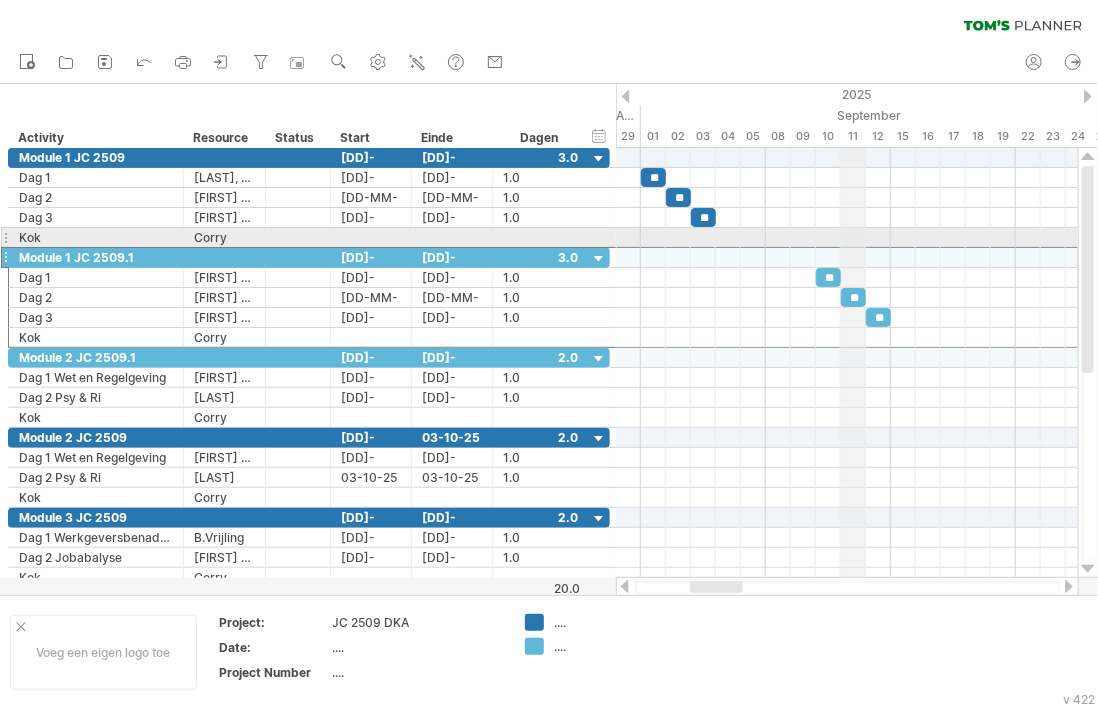 click on "**********" at bounding box center (96, 257) 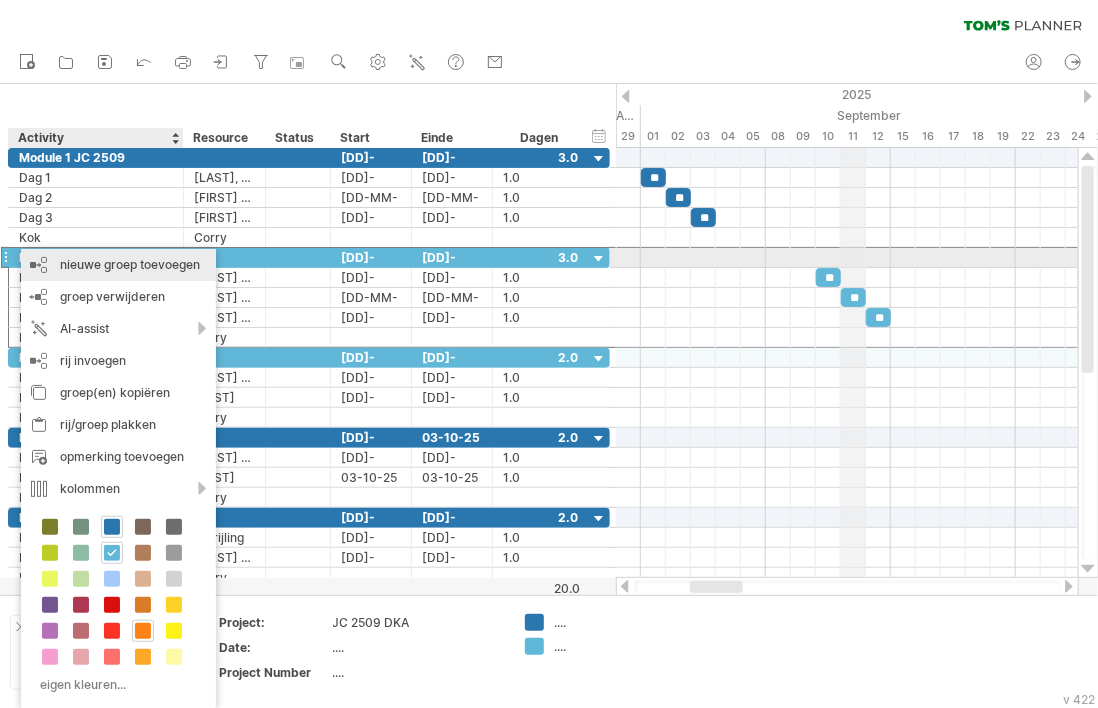 click on "nieuwe groep toevoegen" at bounding box center (118, 265) 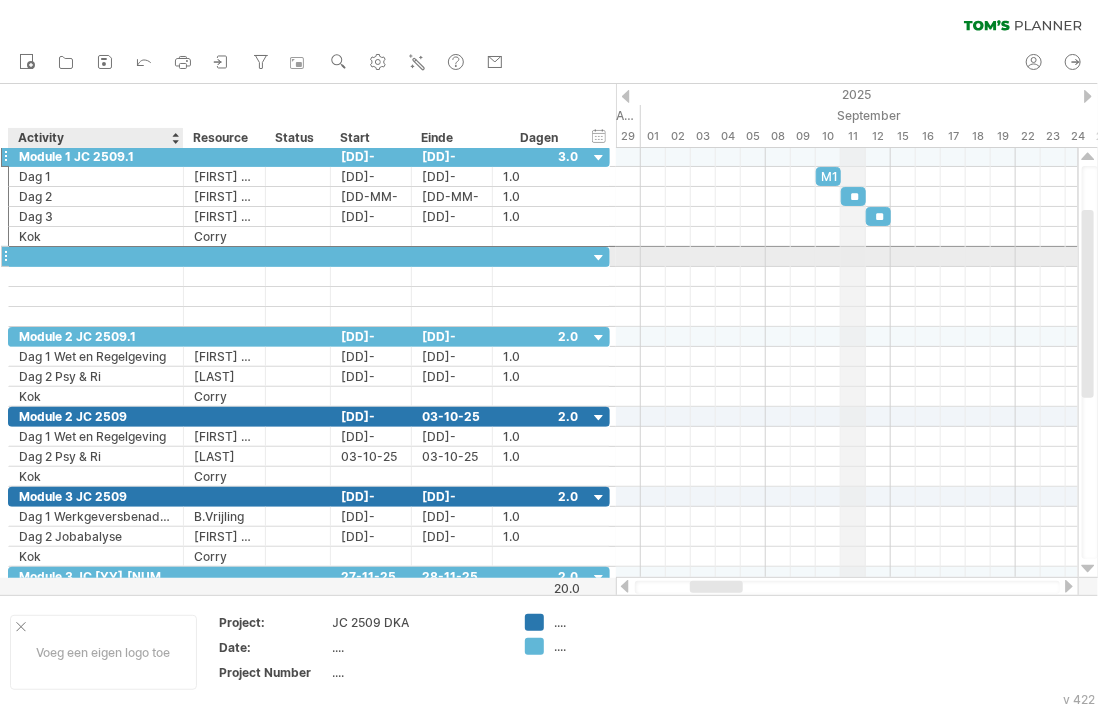 click at bounding box center [96, 256] 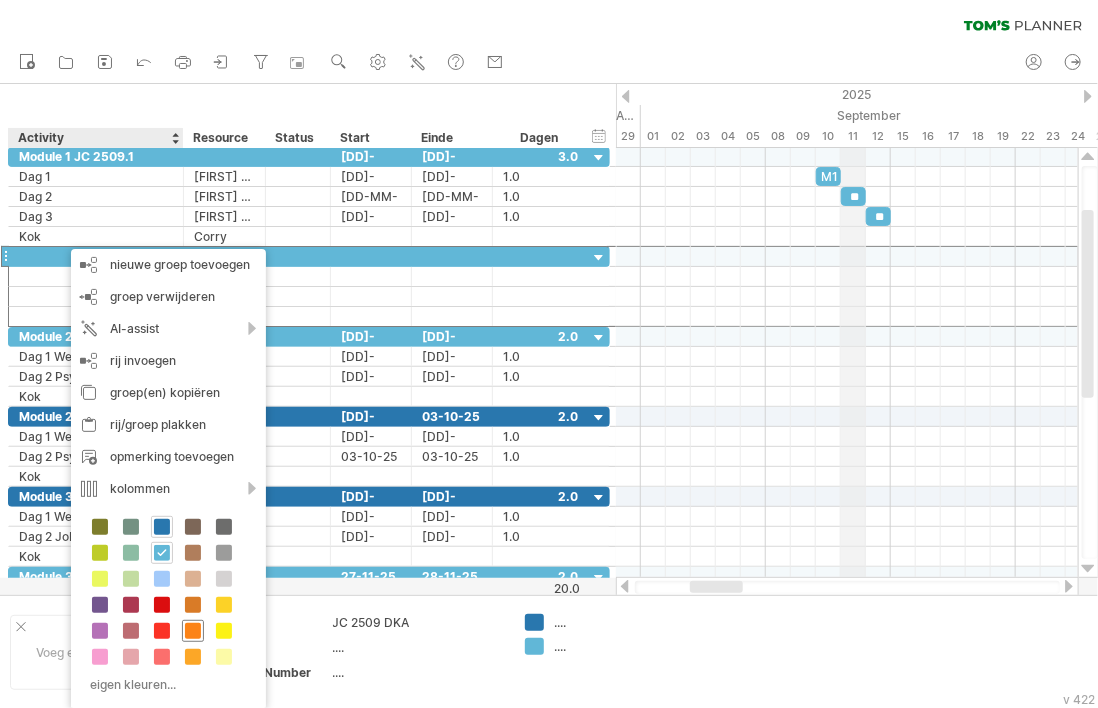click at bounding box center [193, 631] 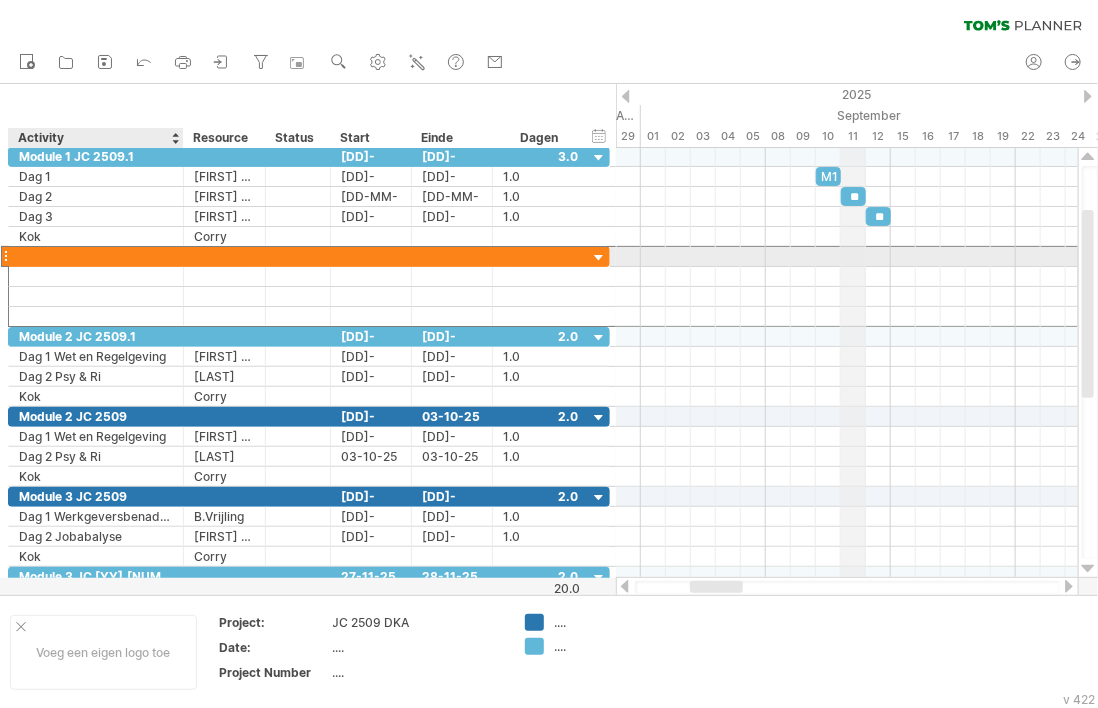 click at bounding box center [96, 256] 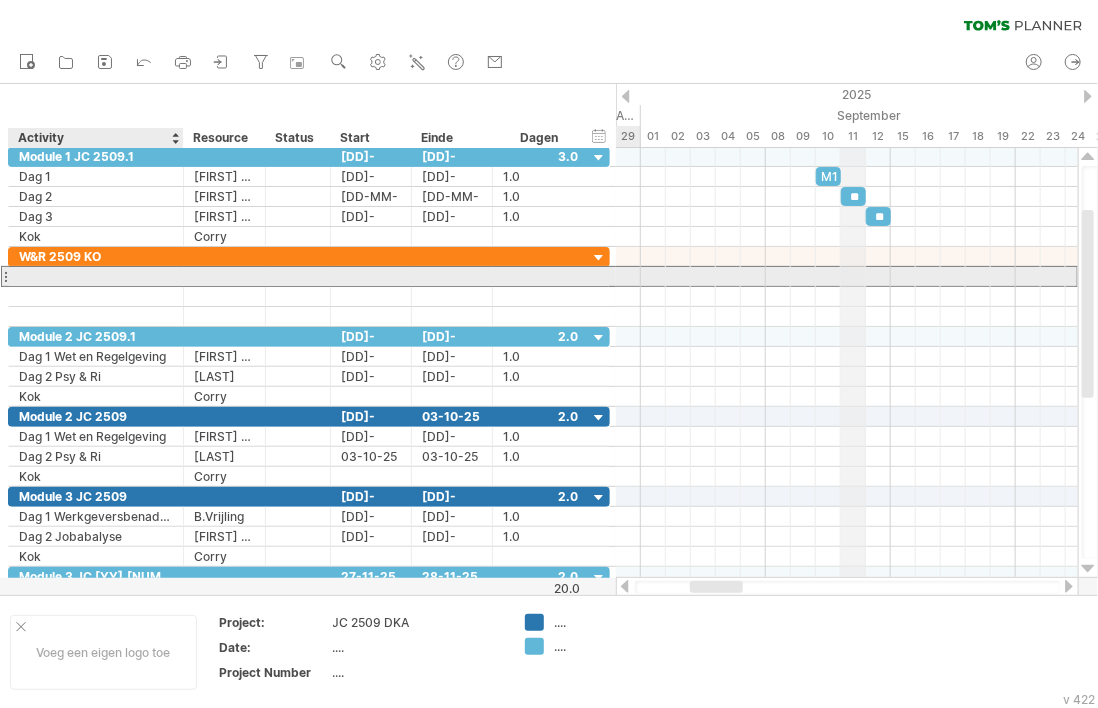 click at bounding box center [96, 276] 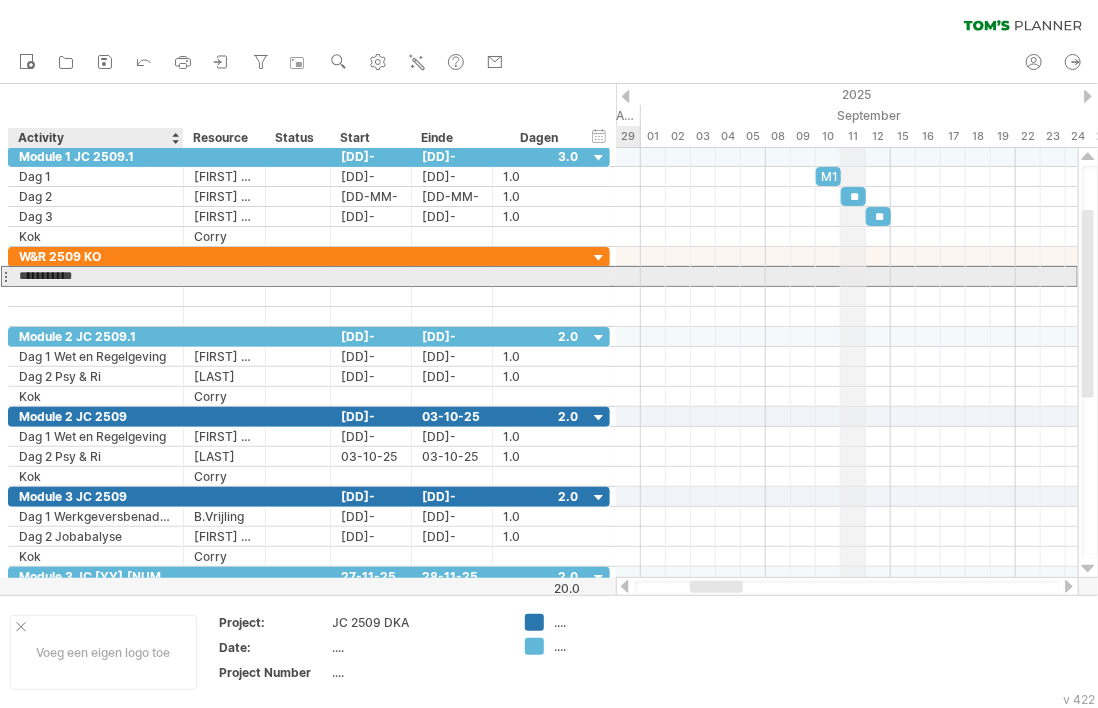 click on "**********" at bounding box center [96, 276] 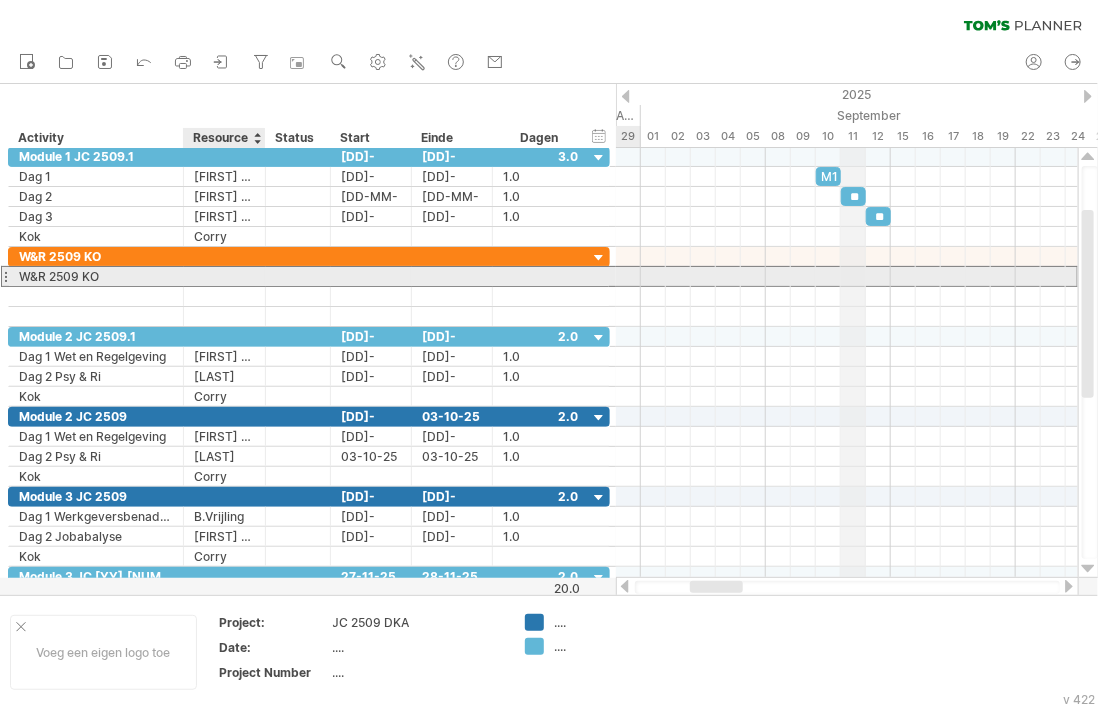 click at bounding box center [96, 276] 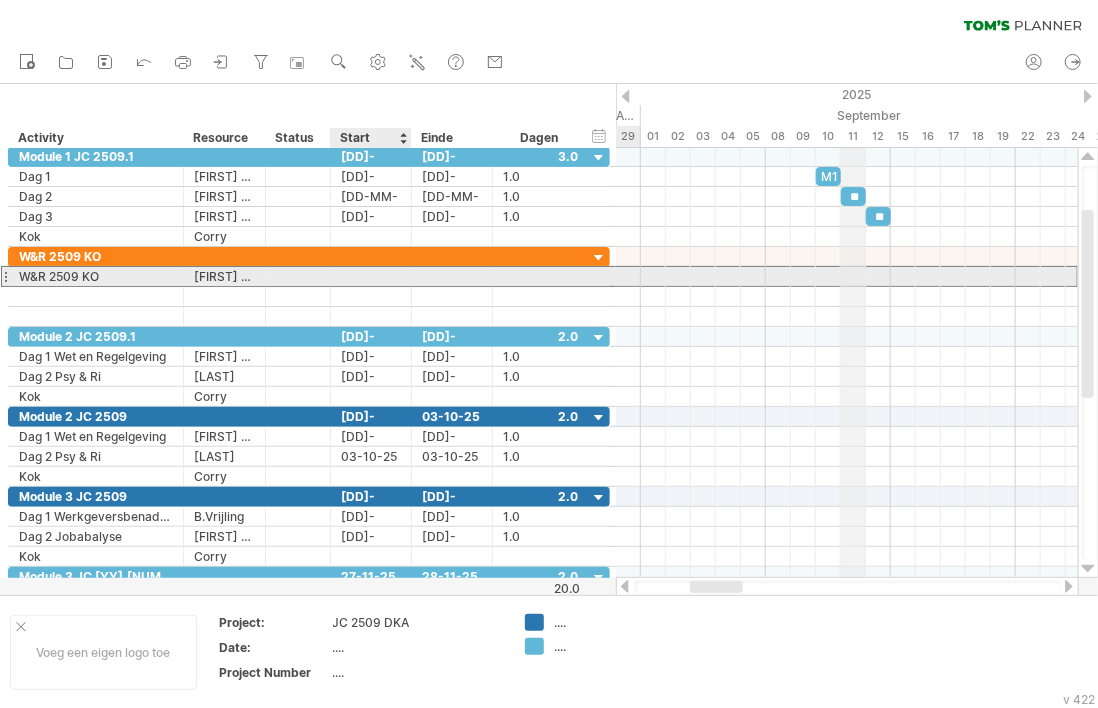 click at bounding box center (371, 276) 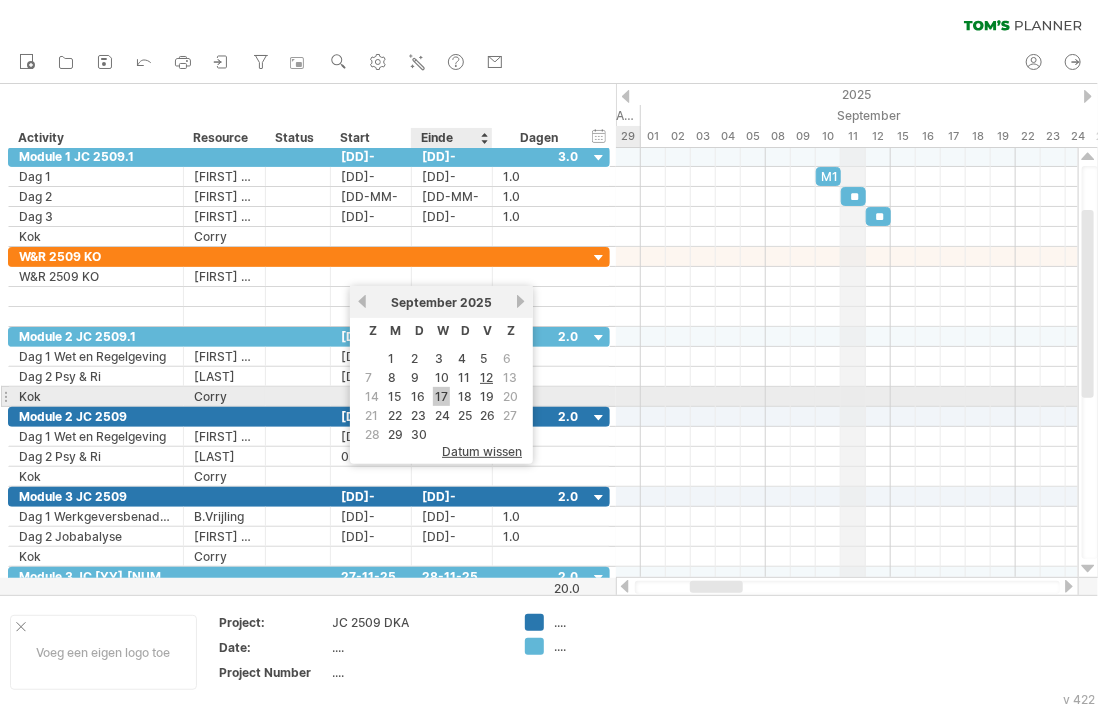 click on "17" at bounding box center [441, 396] 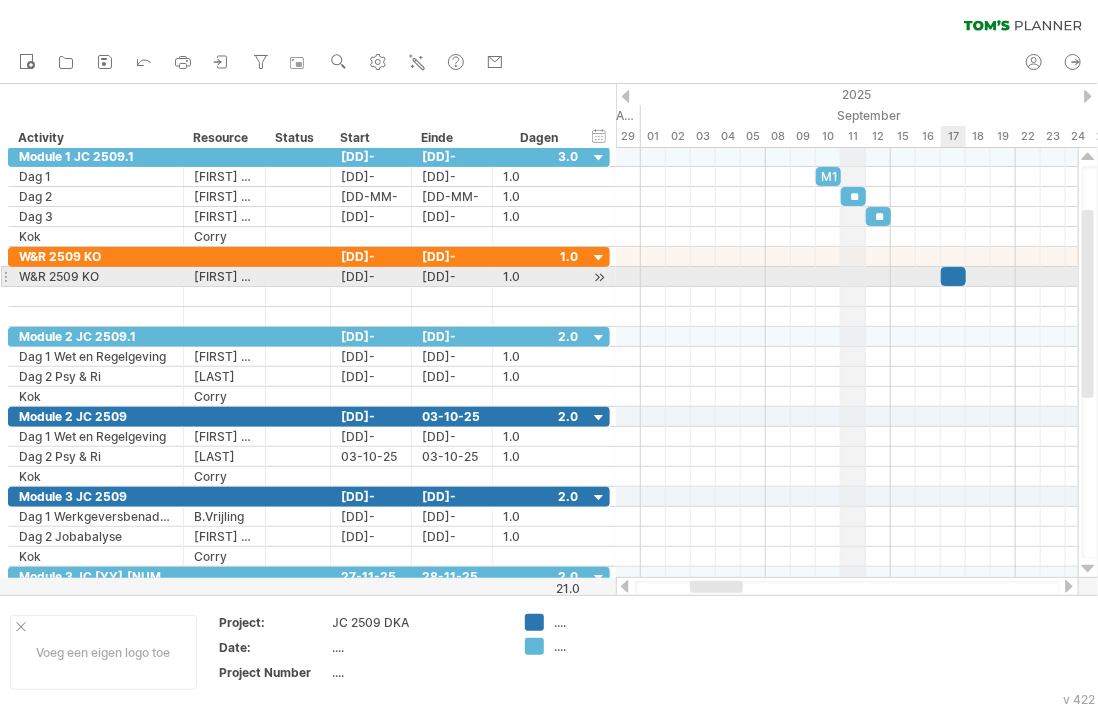 click at bounding box center (953, 276) 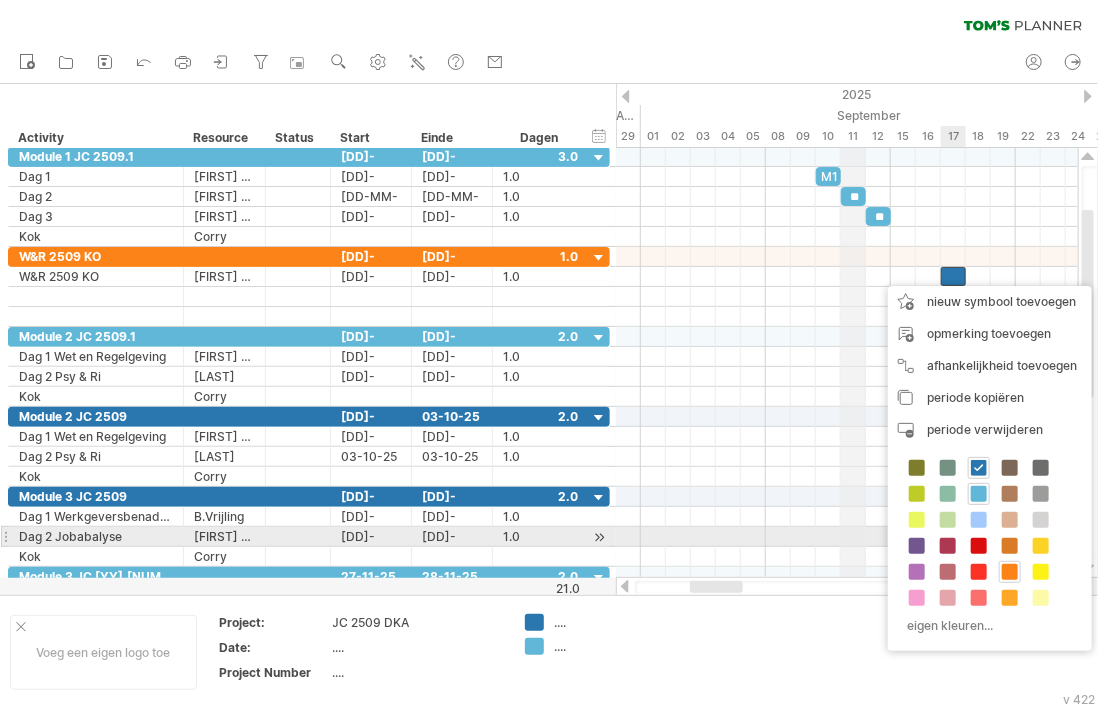 click at bounding box center [1010, 572] 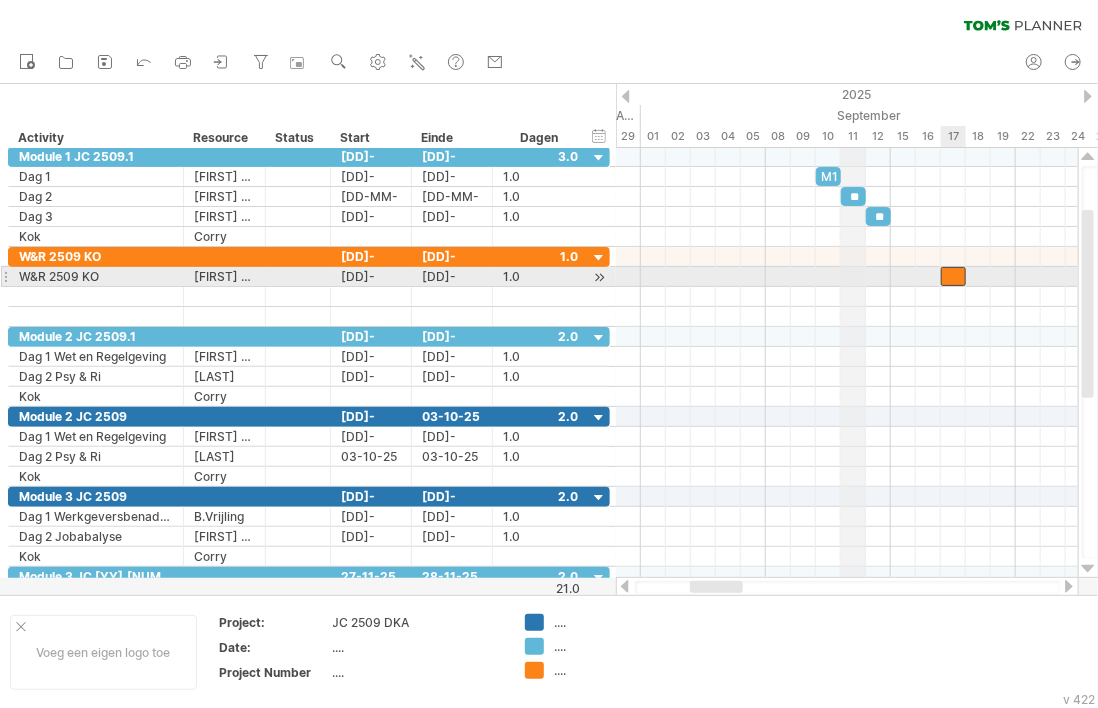 click at bounding box center (953, 276) 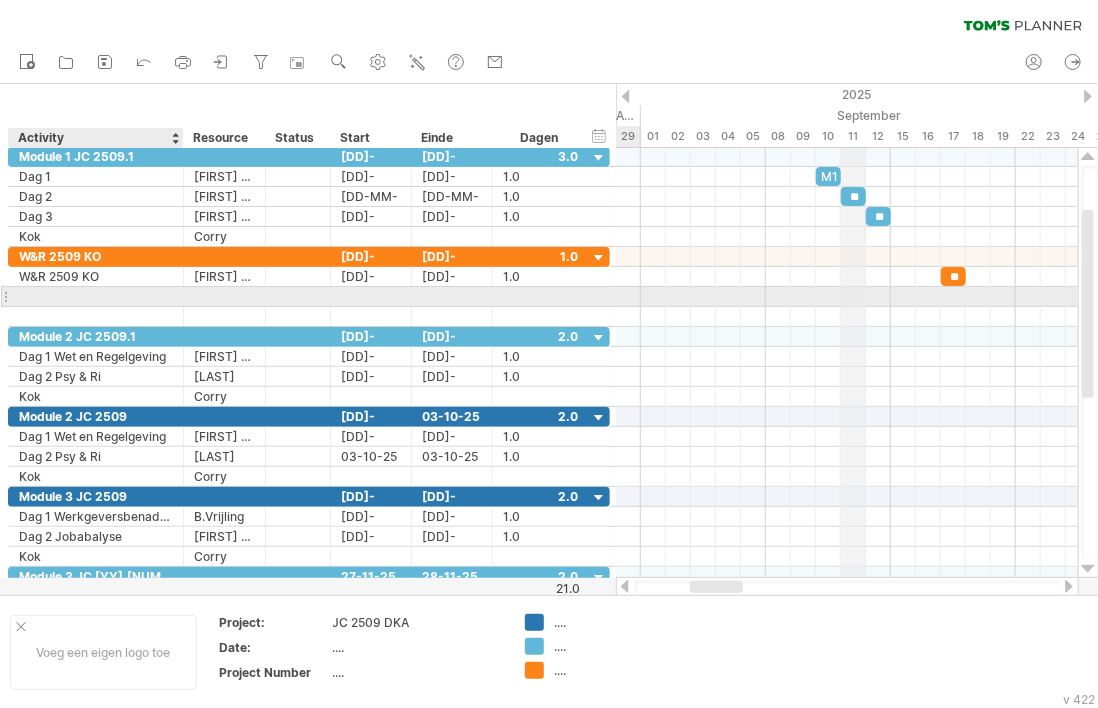 click at bounding box center (96, 296) 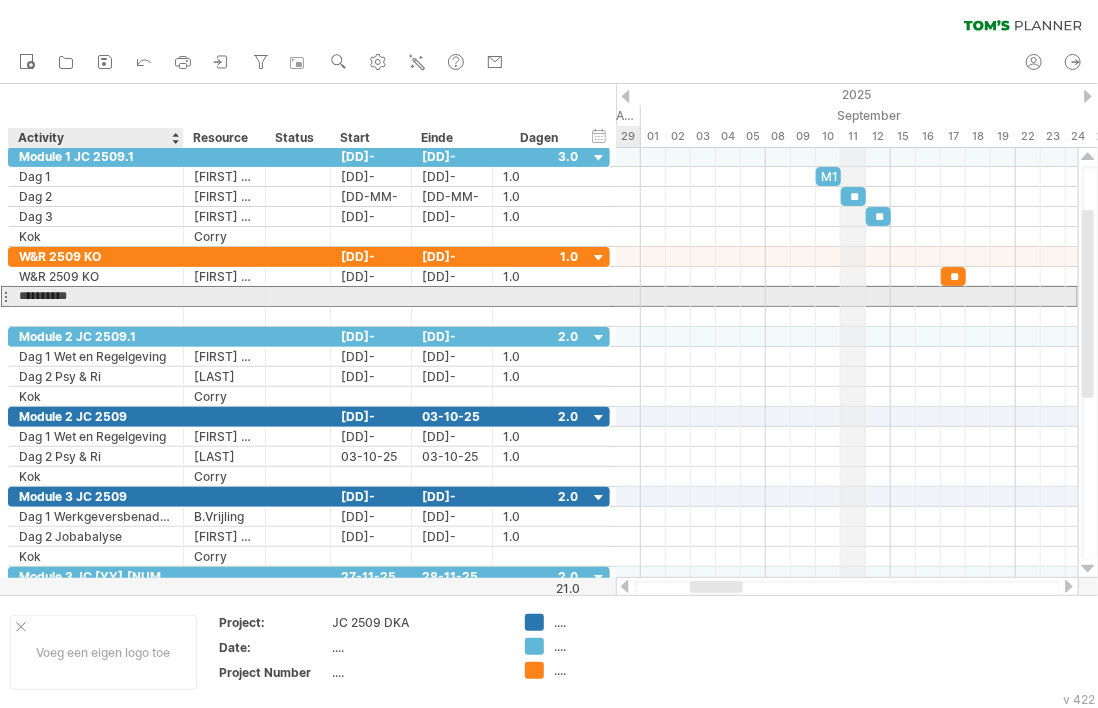 click on "**********" at bounding box center (96, 296) 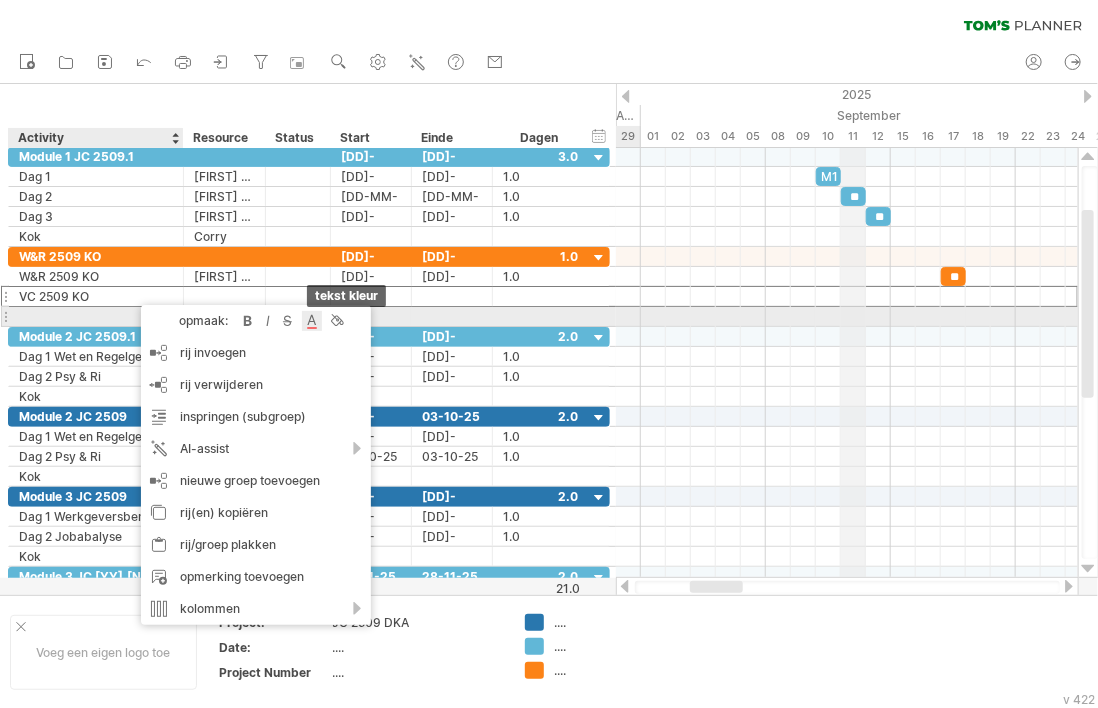 click at bounding box center [312, 321] 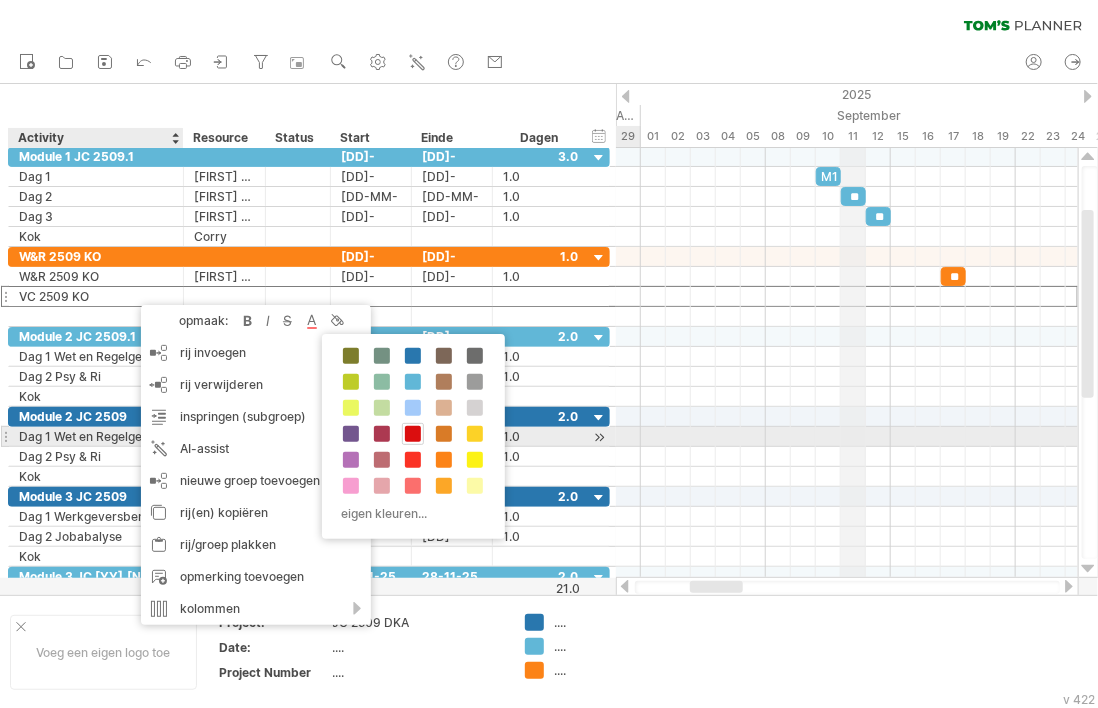 click at bounding box center [413, 434] 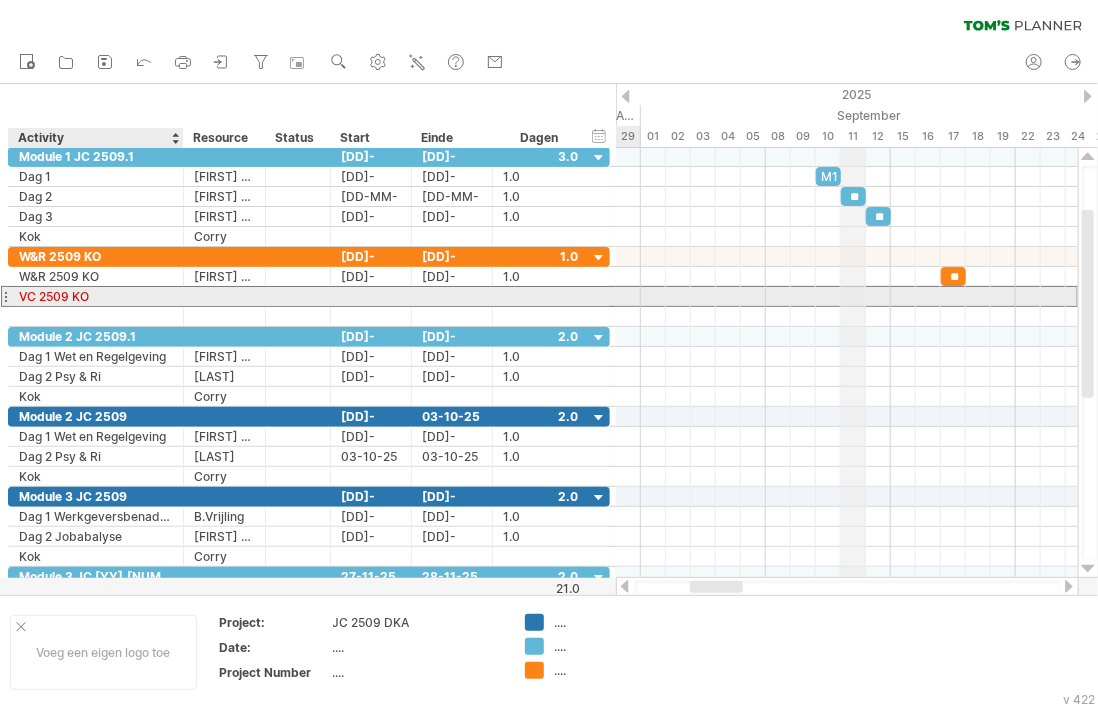 click on "VC 2509 KO" at bounding box center [96, 296] 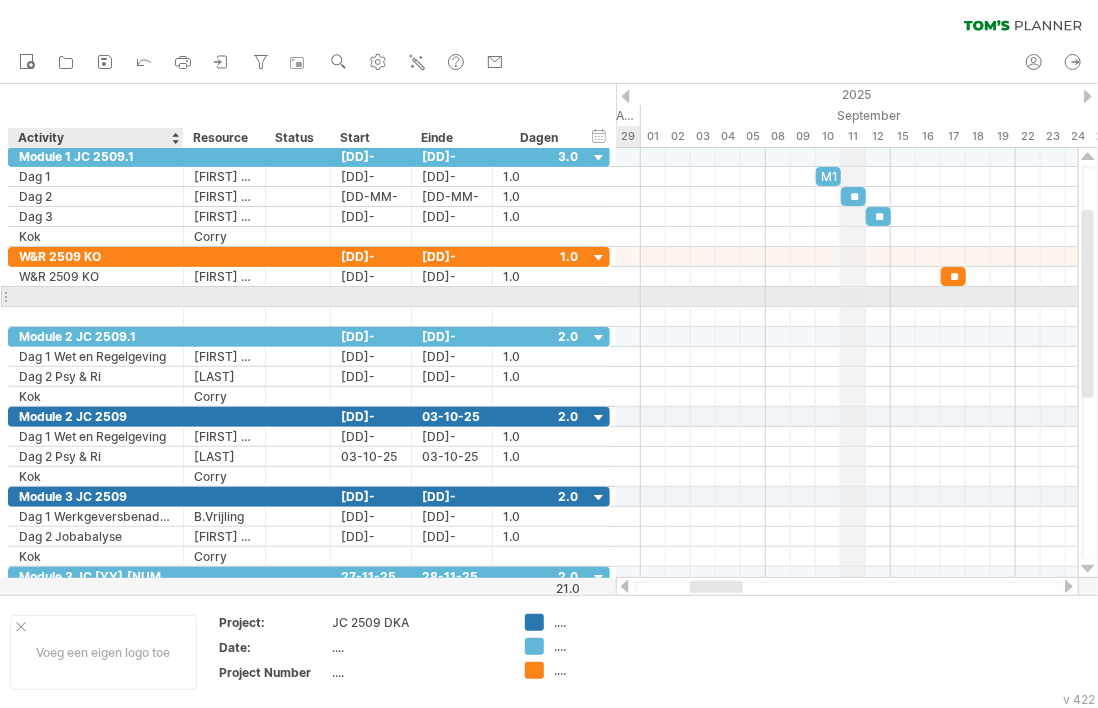 click at bounding box center (96, 296) 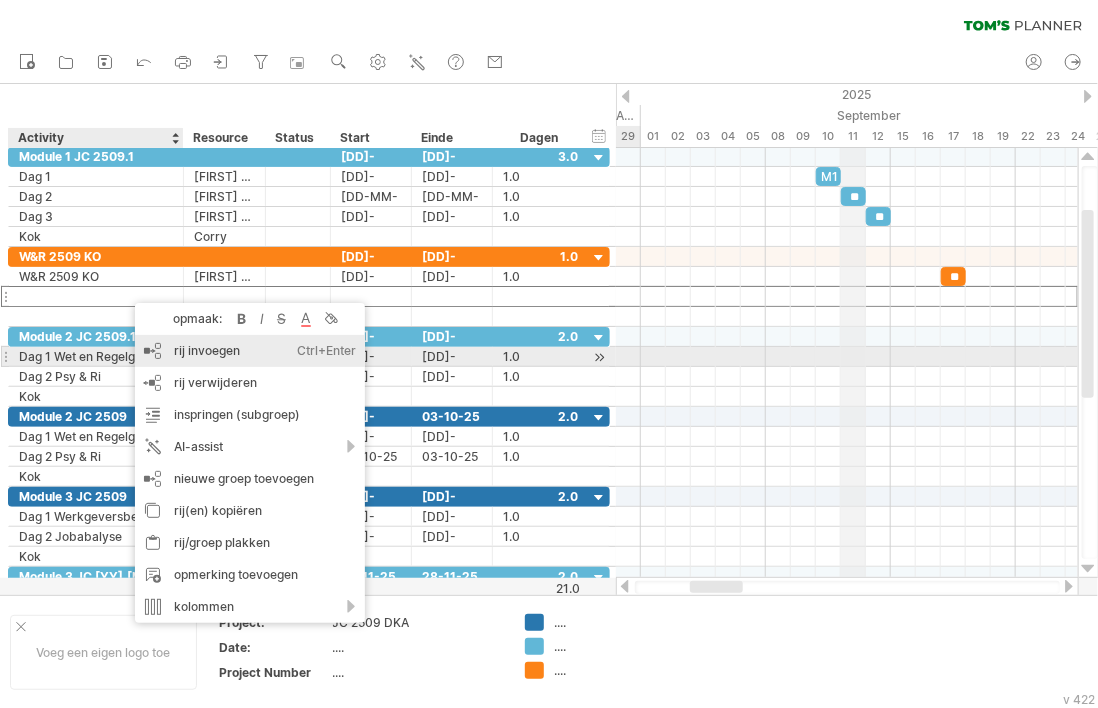 click on "rij invoegen Ctrl+Enter Cmd+Enter" at bounding box center (250, 351) 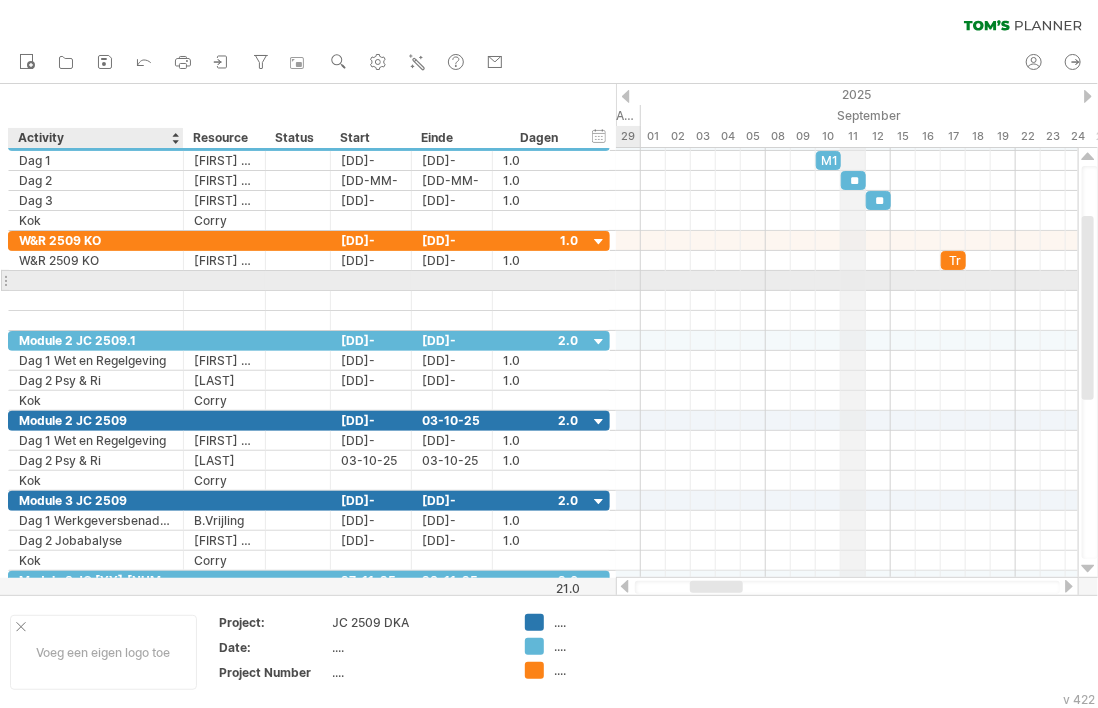 click at bounding box center [96, 280] 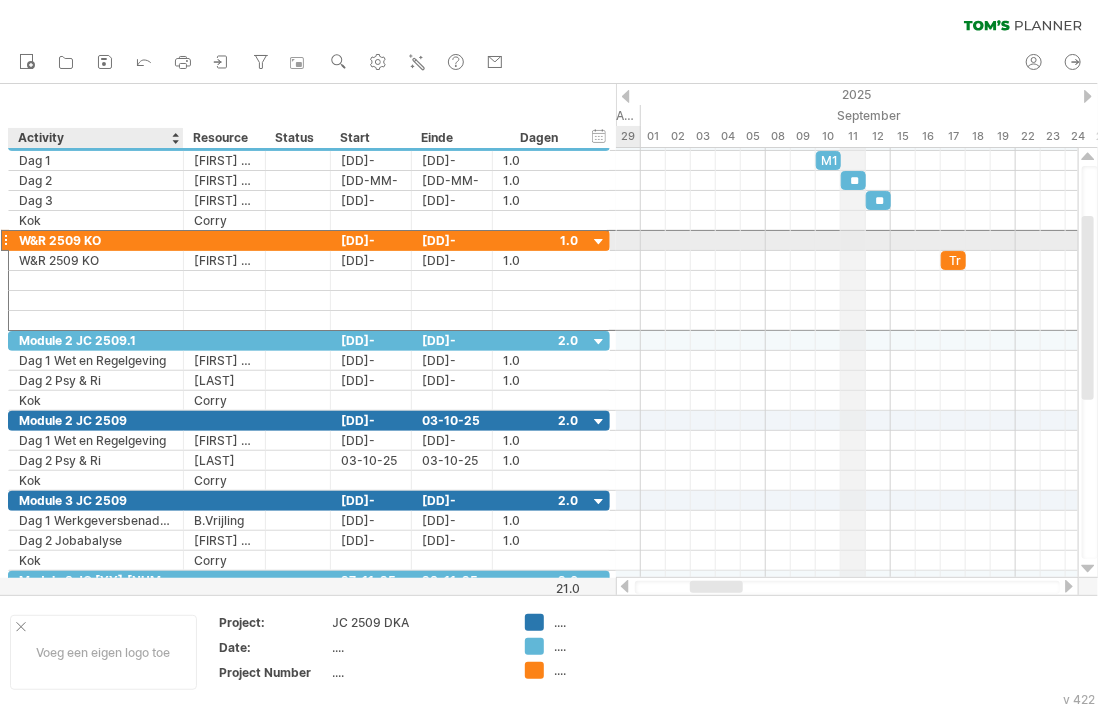 click on "W&R 2509 KO" at bounding box center [96, 240] 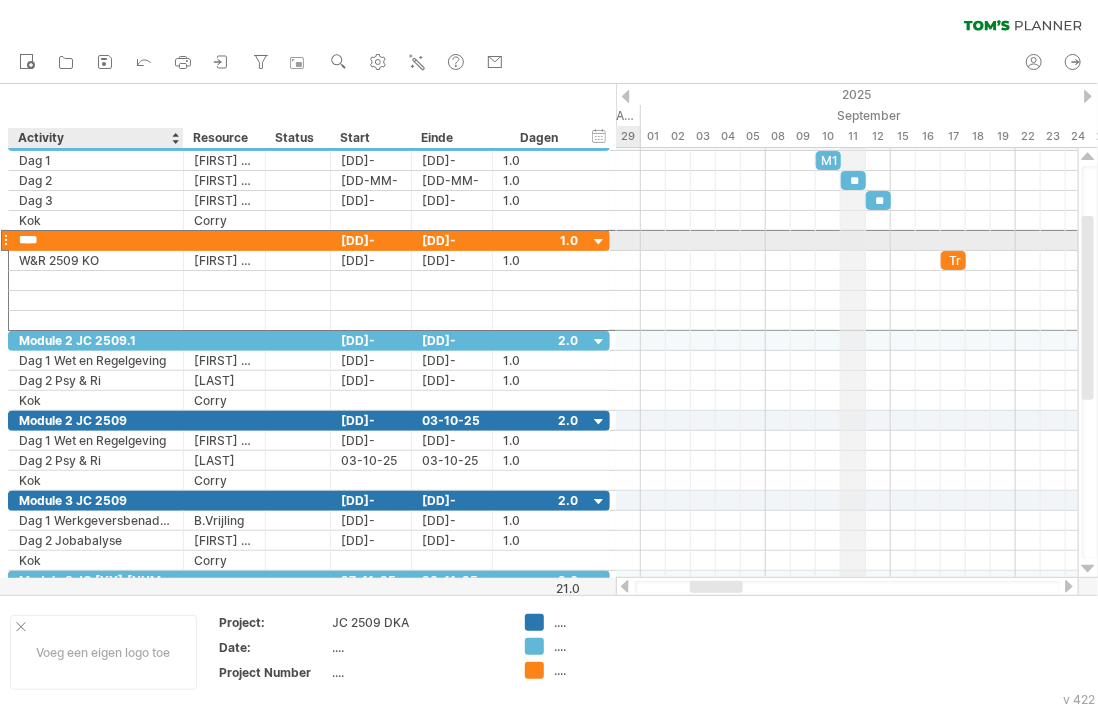 type on "***" 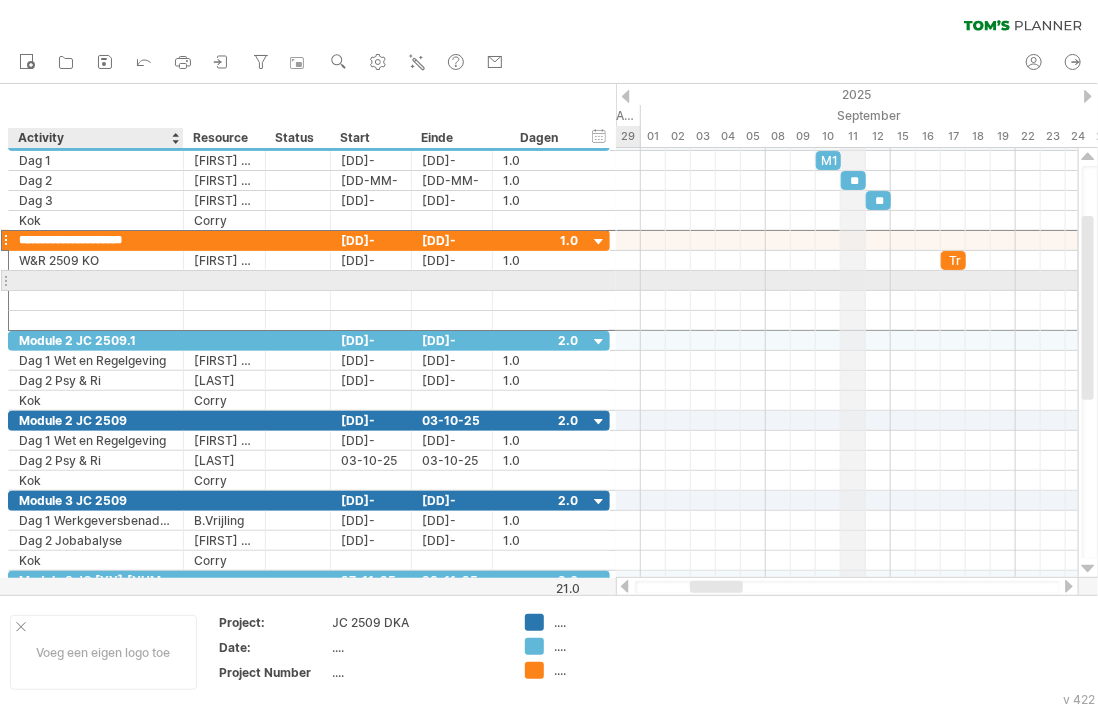 click at bounding box center [96, 280] 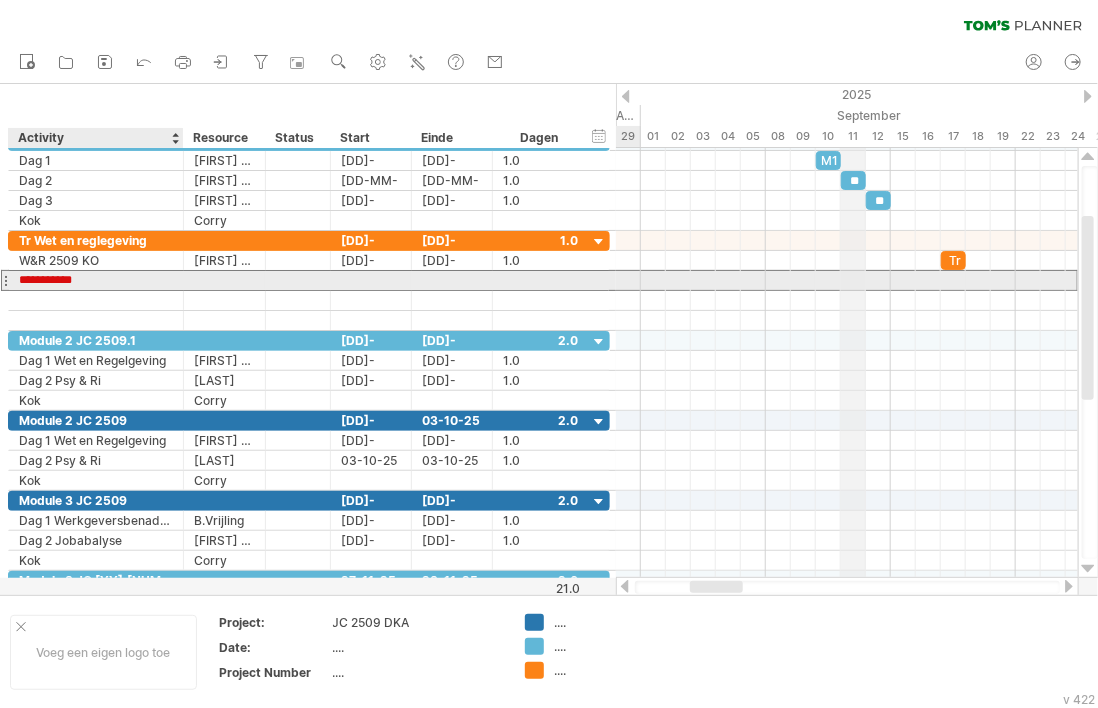 click on "**********" at bounding box center [96, 280] 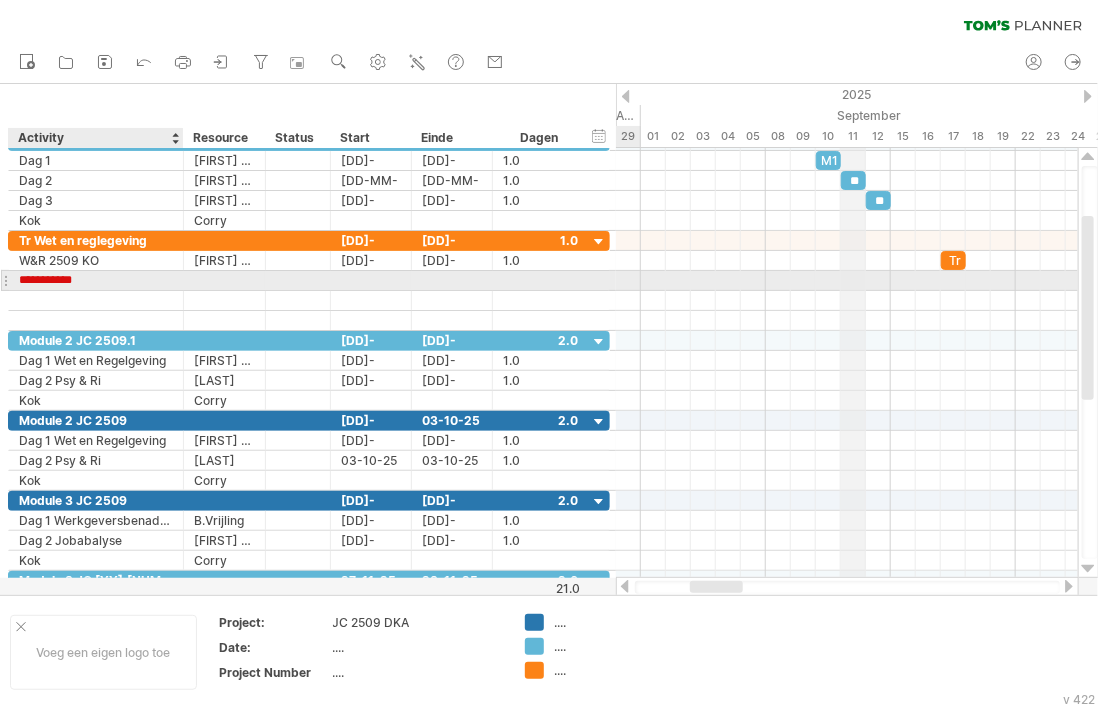 click on "**********" at bounding box center [96, 280] 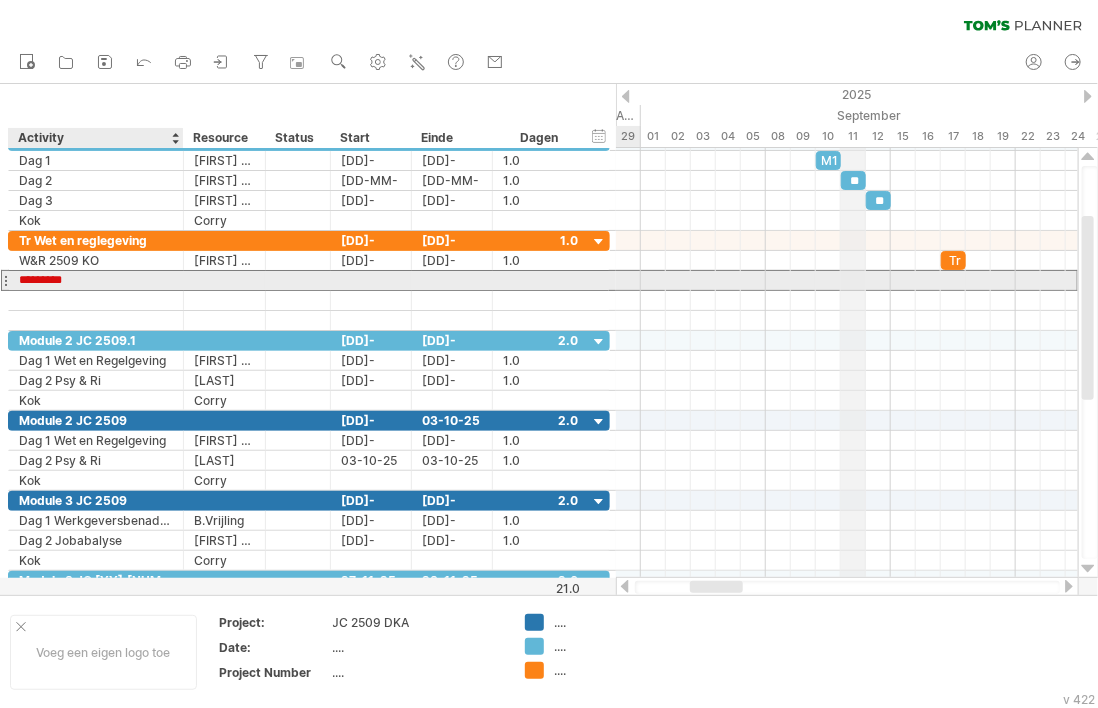 type on "********" 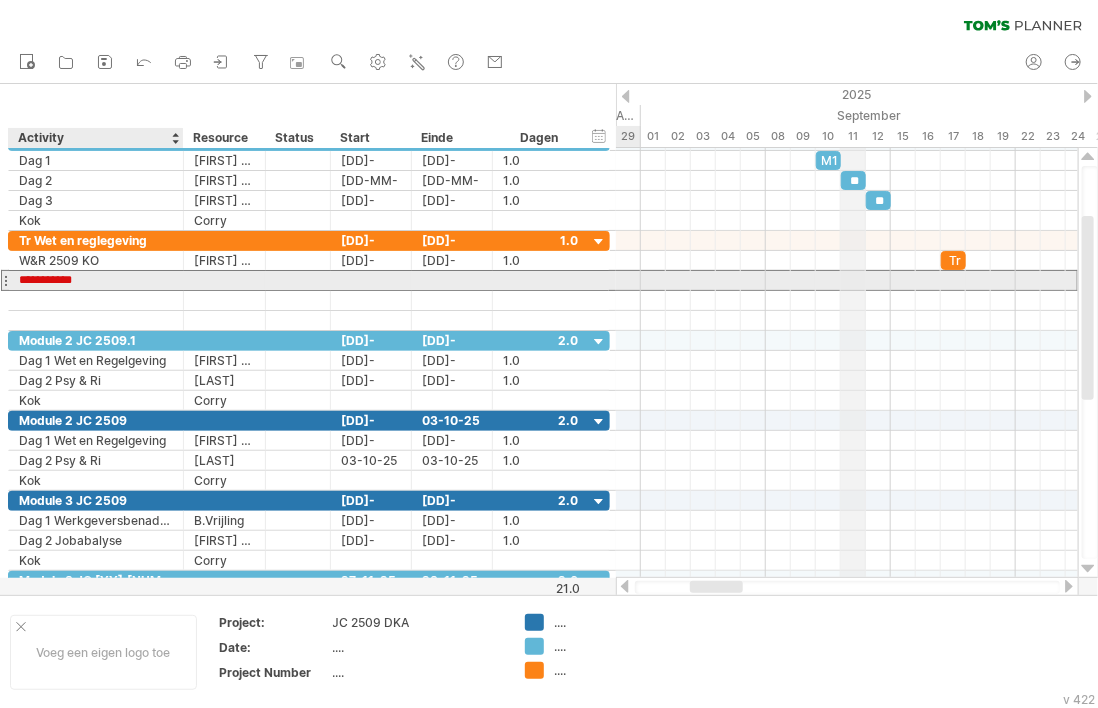 click on "**********" at bounding box center (96, 280) 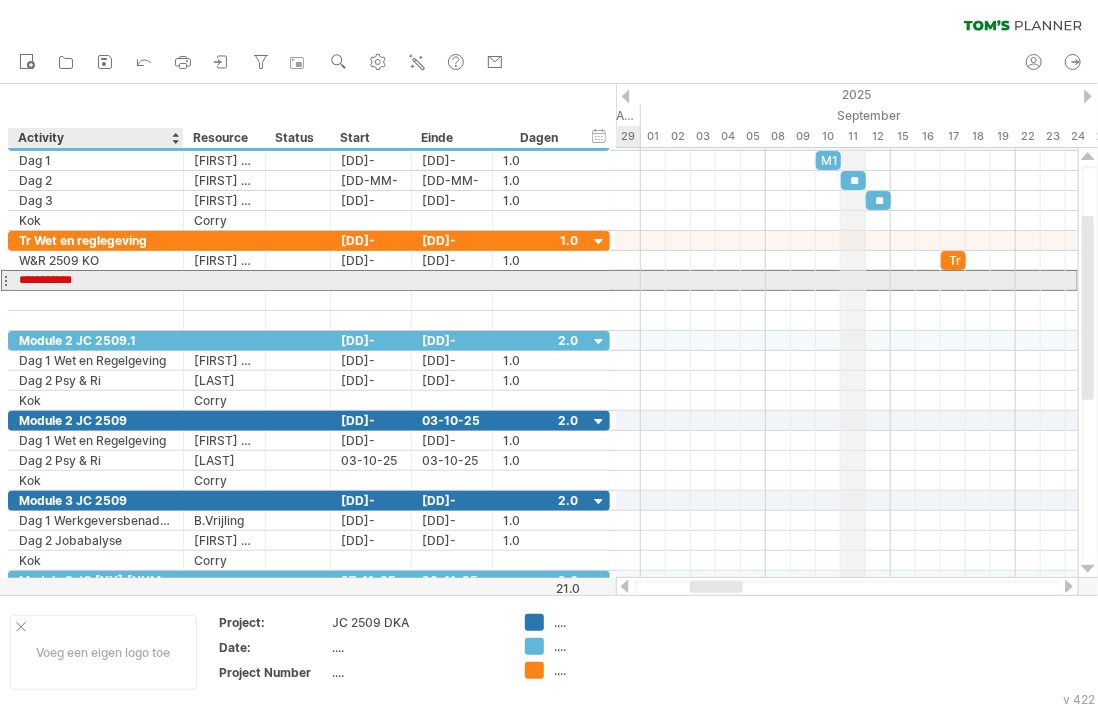 drag, startPoint x: 128, startPoint y: 280, endPoint x: 18, endPoint y: 287, distance: 110.2225 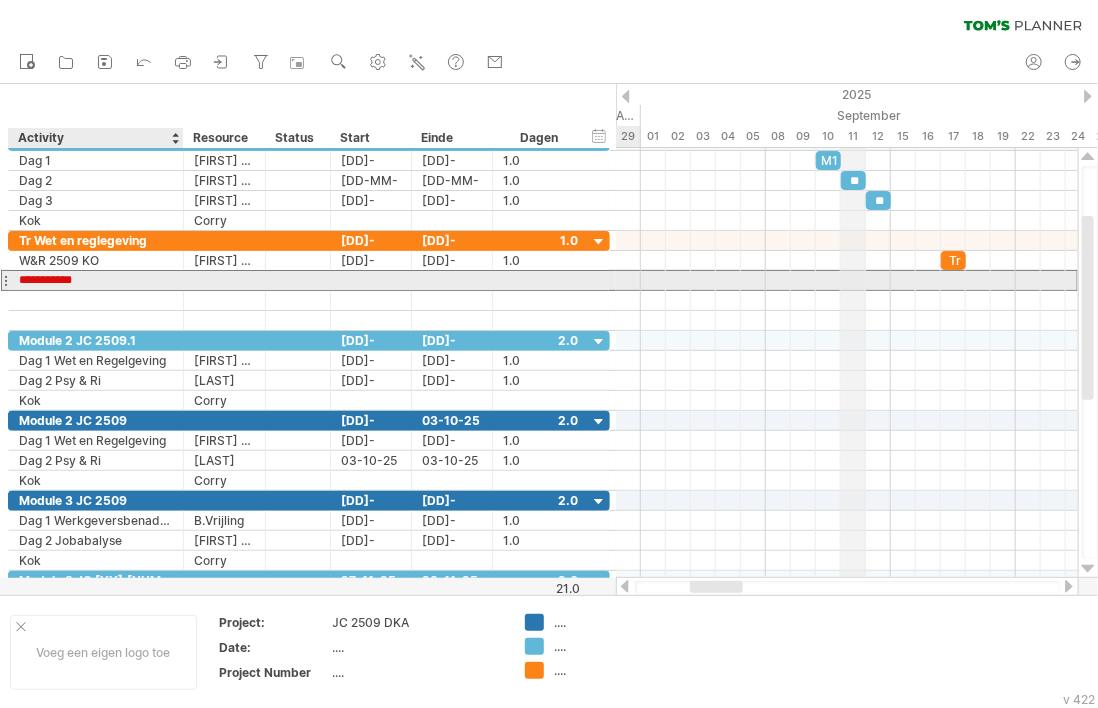 click on "**********" at bounding box center (96, 280) 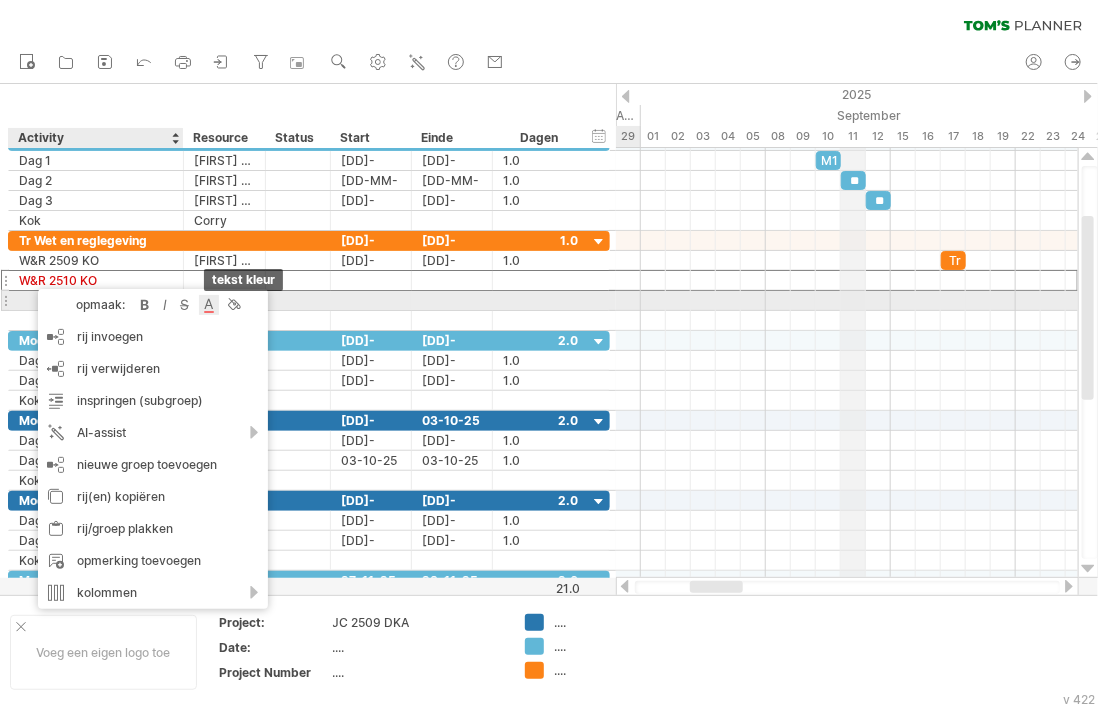 click at bounding box center (209, 305) 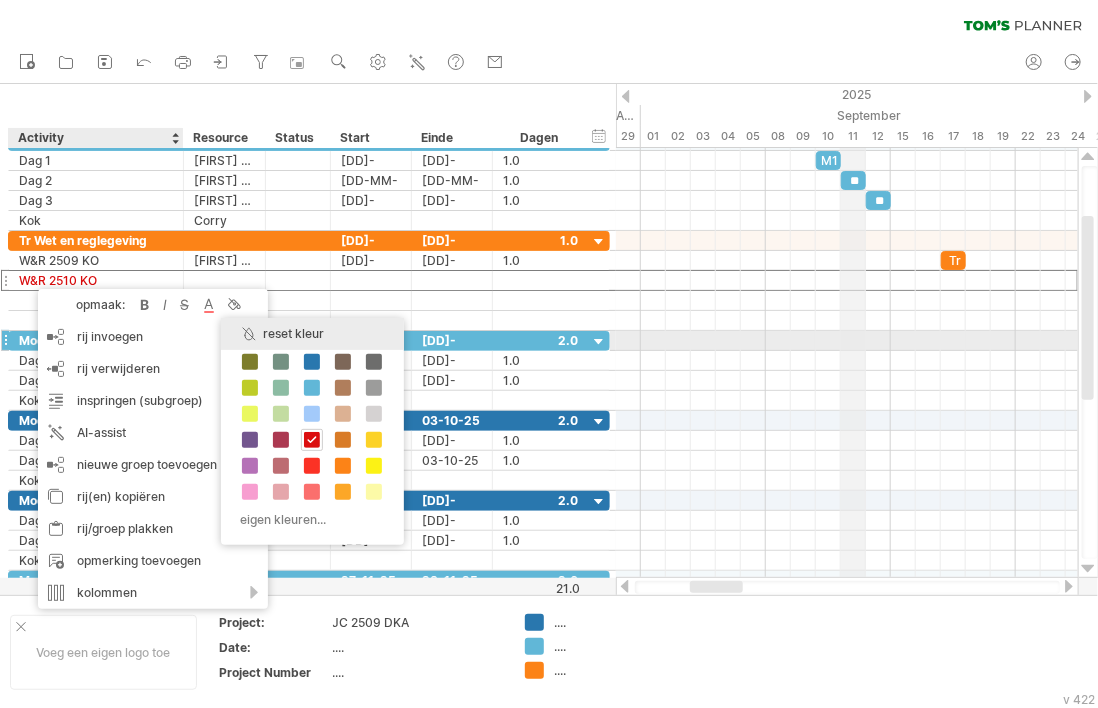 click on "reset kleur" at bounding box center [312, 334] 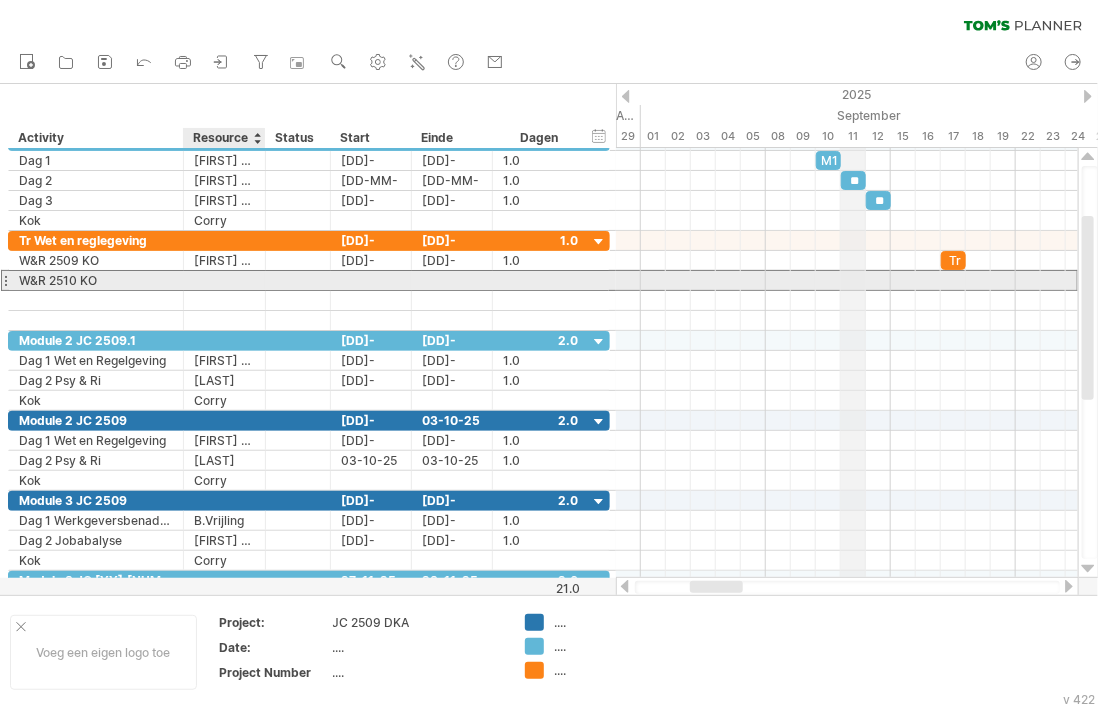 click at bounding box center (96, 280) 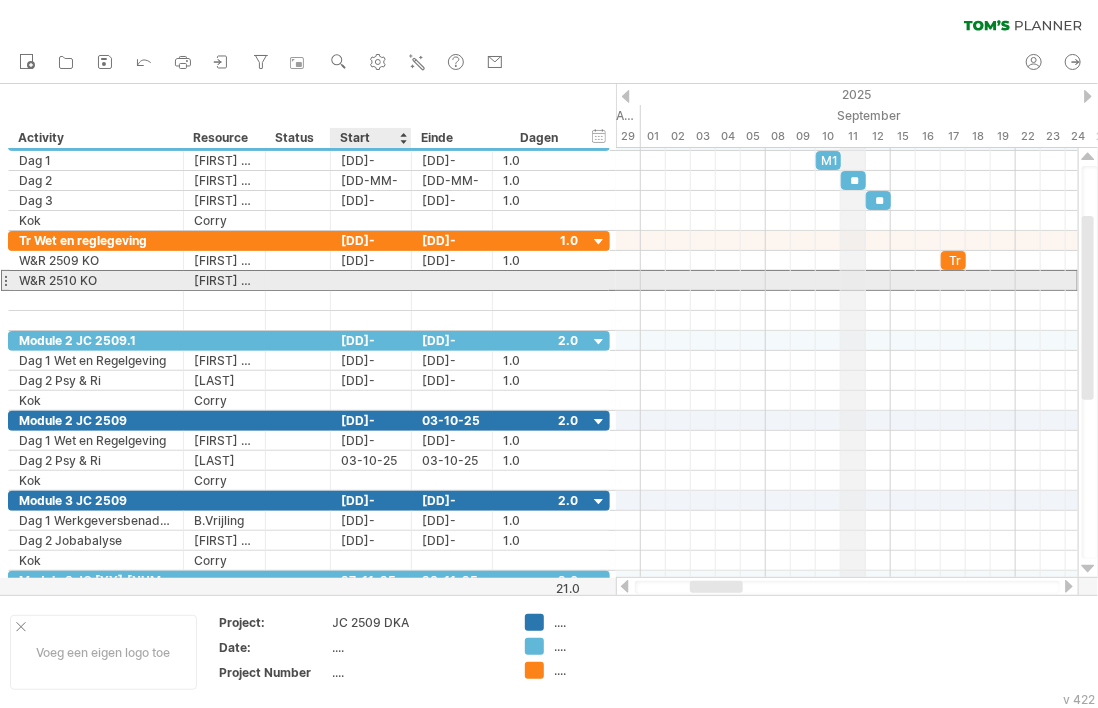 click at bounding box center [371, 280] 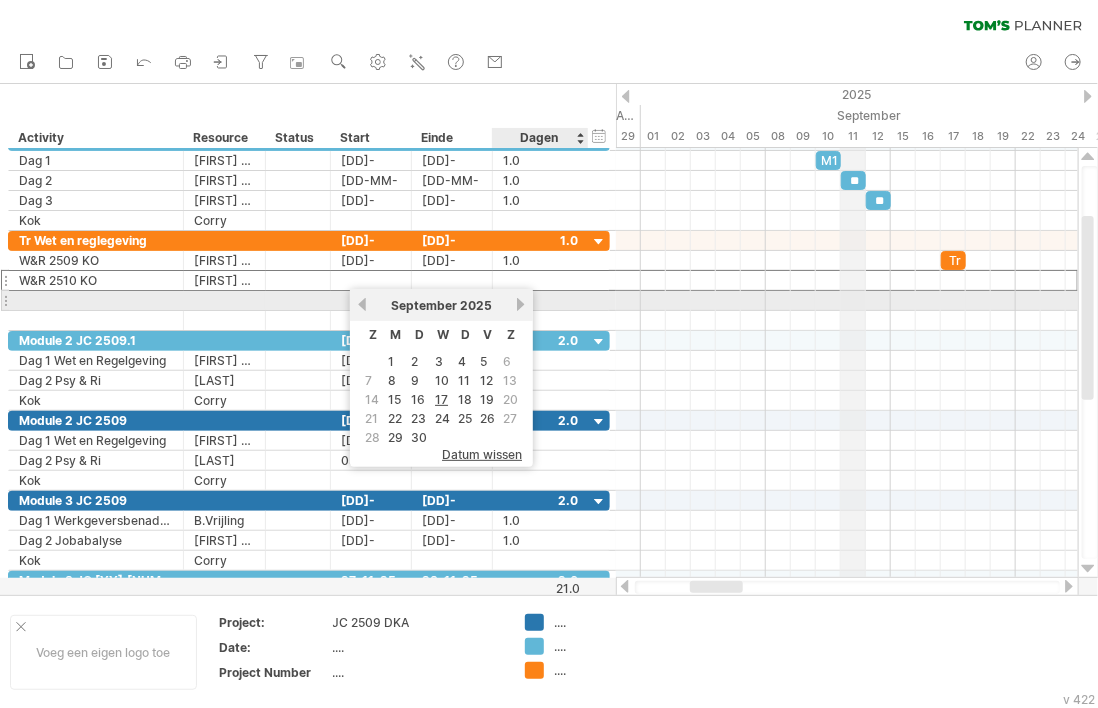 click on "volgende" at bounding box center [520, 304] 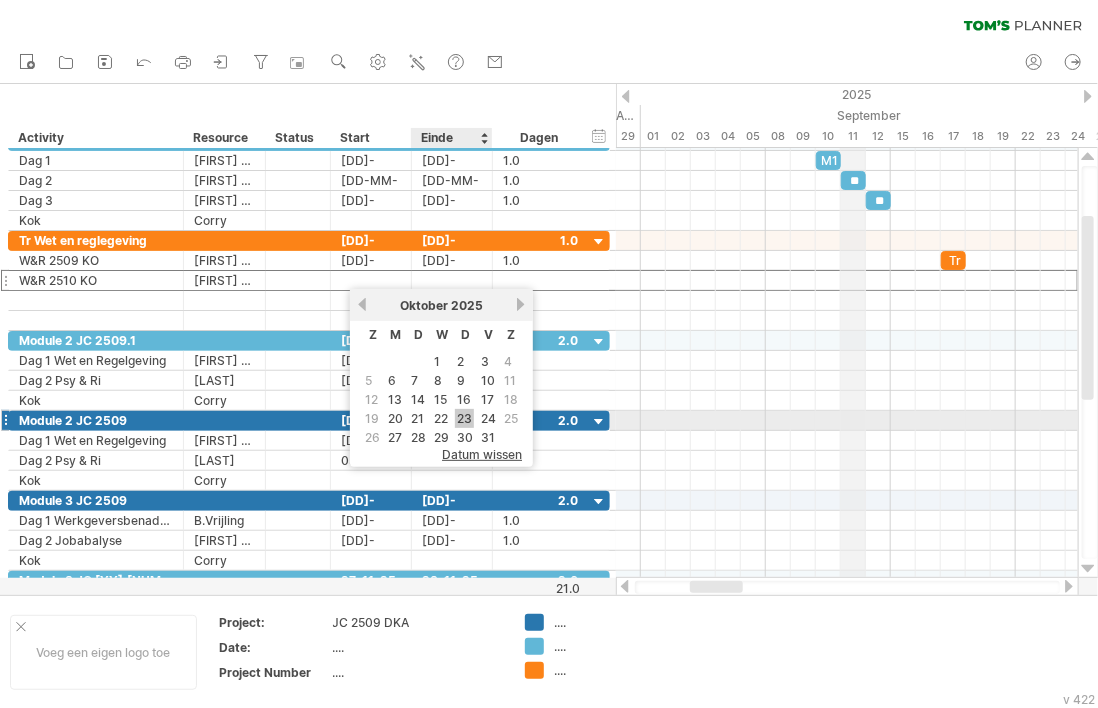 click on "23" at bounding box center (464, 418) 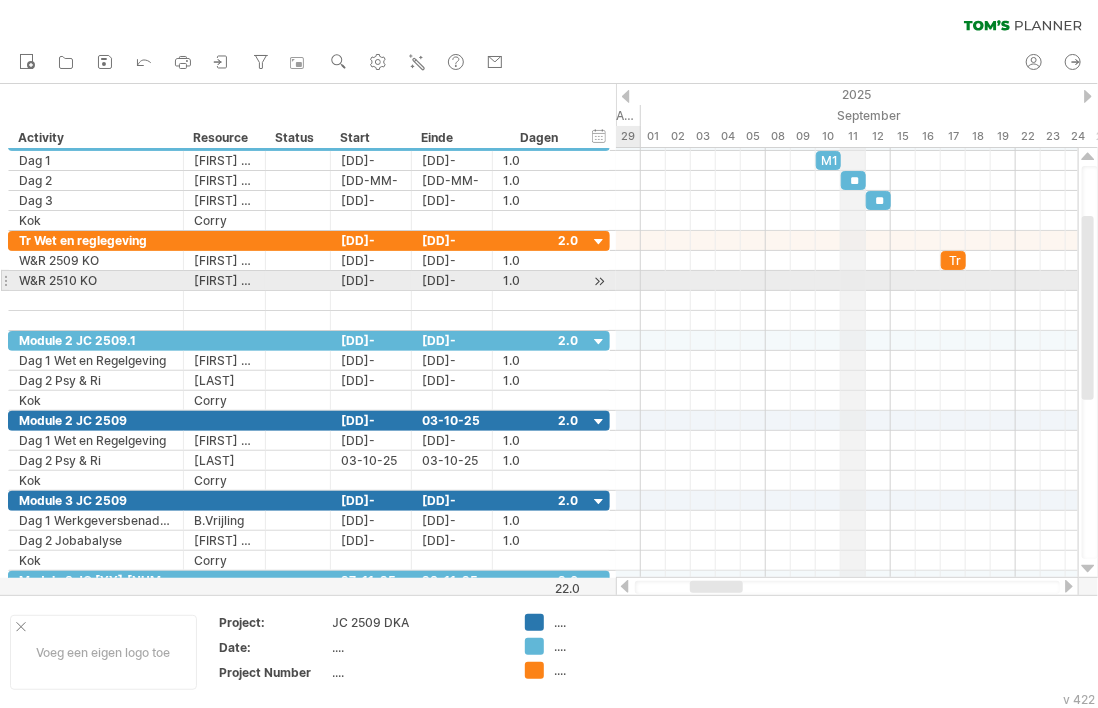 click at bounding box center (599, 281) 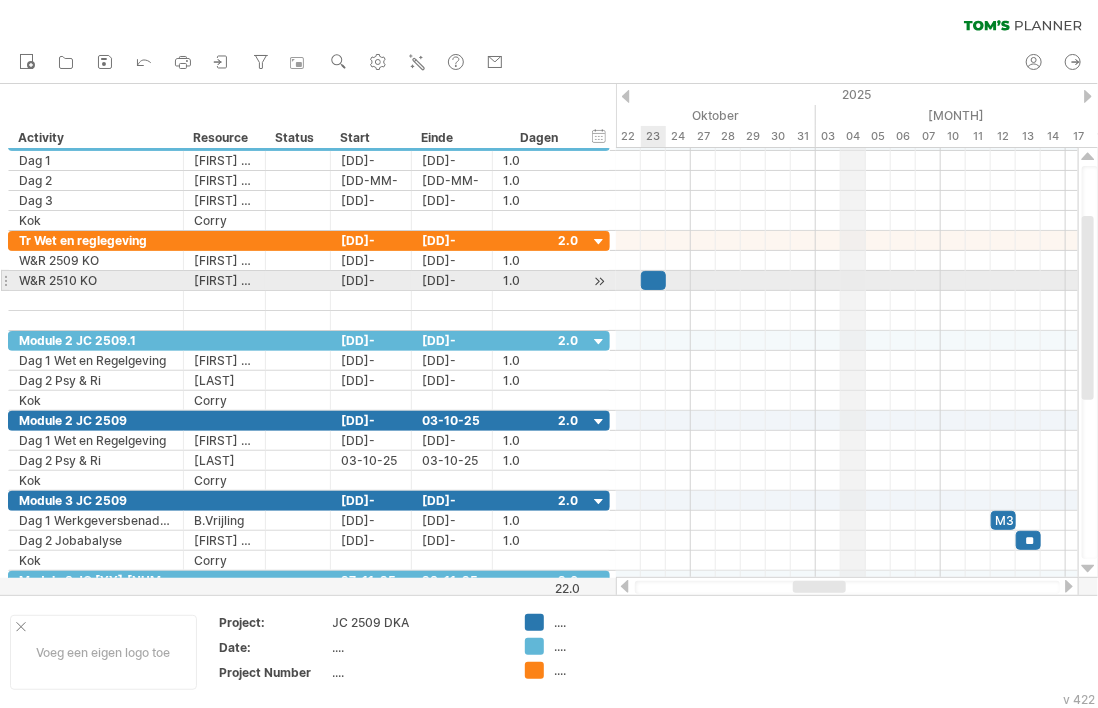 click at bounding box center [653, 280] 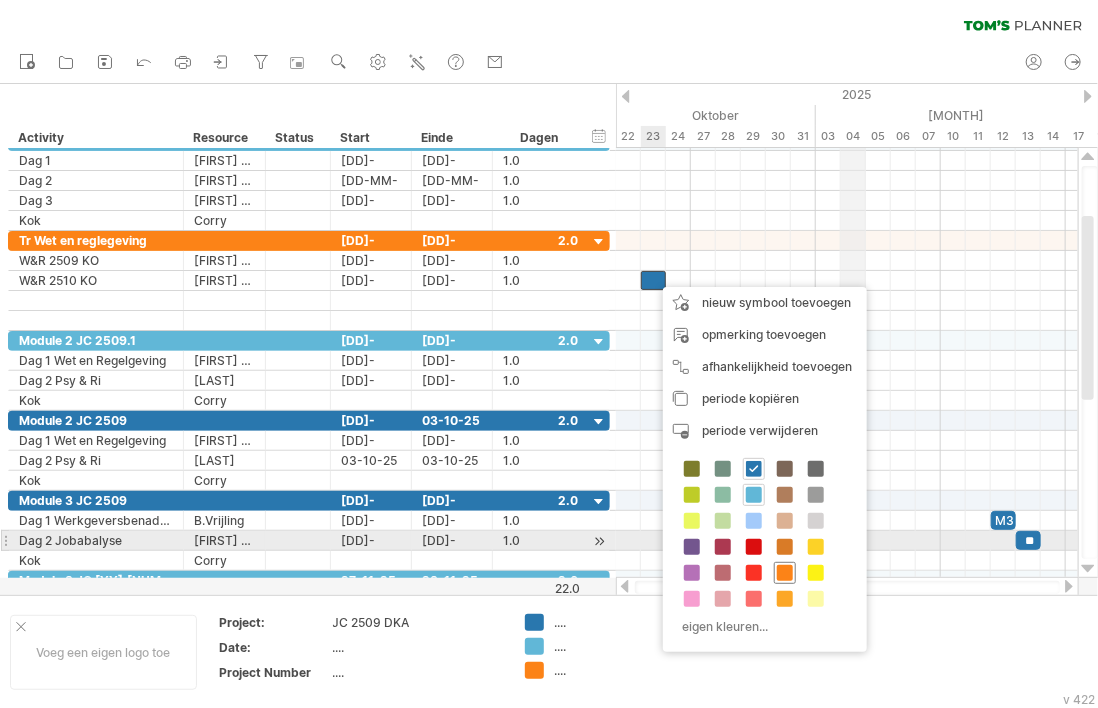 click at bounding box center (785, 573) 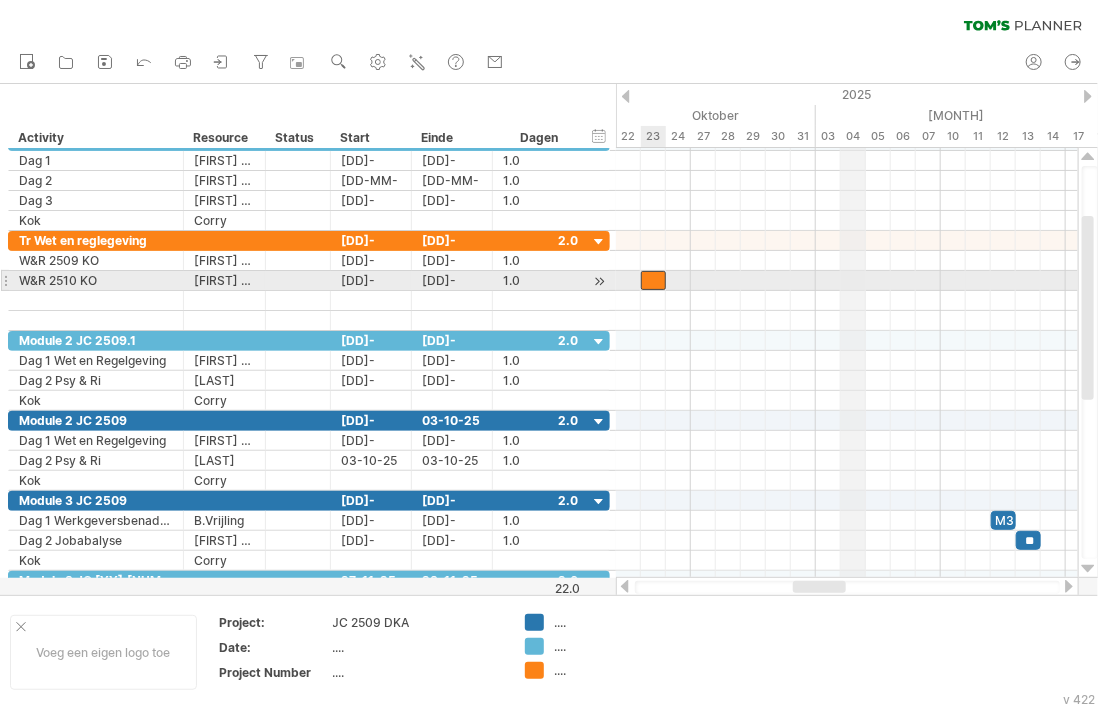 click at bounding box center [653, 280] 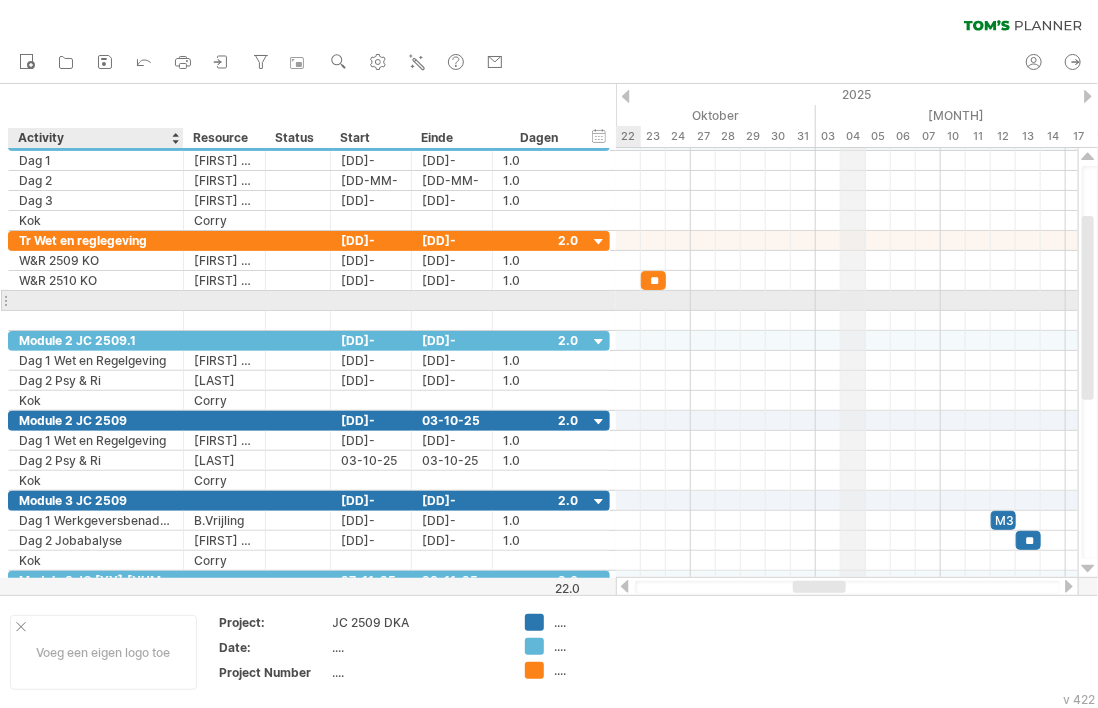 click at bounding box center (96, 300) 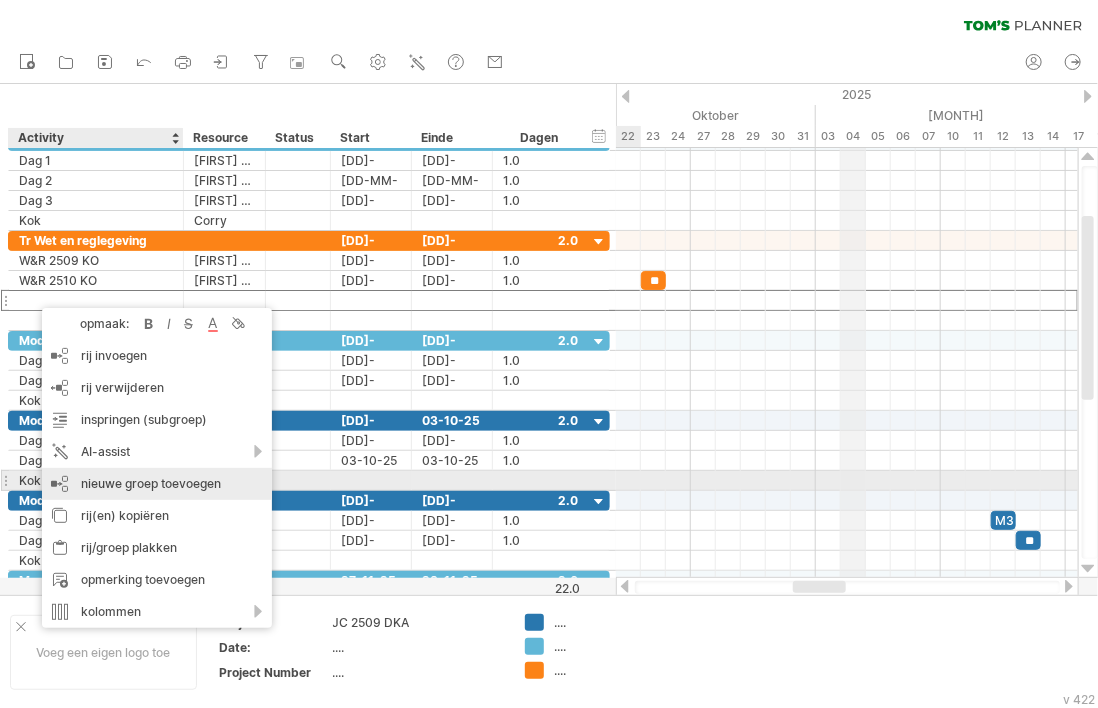 click on "nieuwe groep toevoegen" at bounding box center [157, 484] 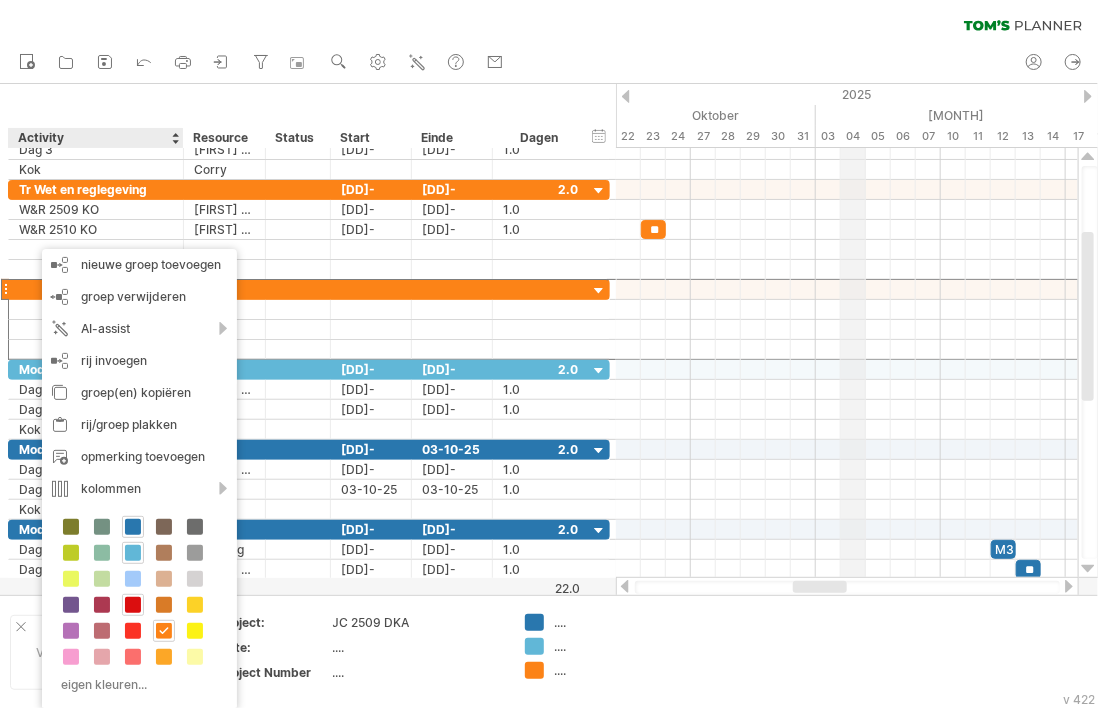 click at bounding box center (133, 605) 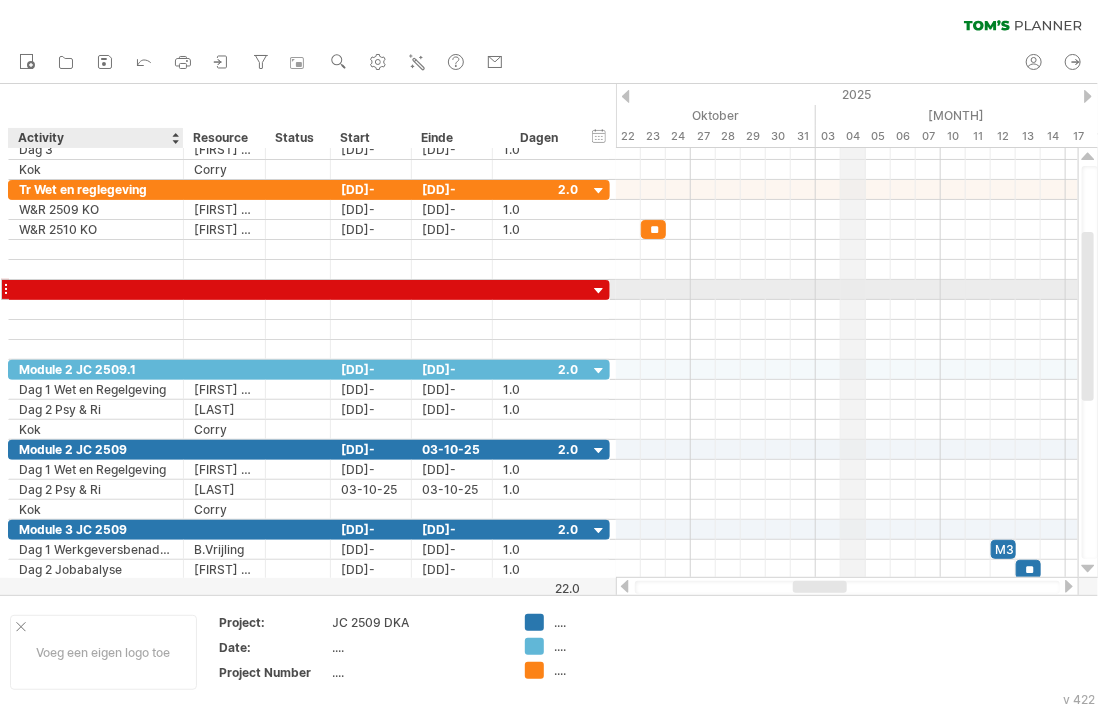 click at bounding box center [96, 289] 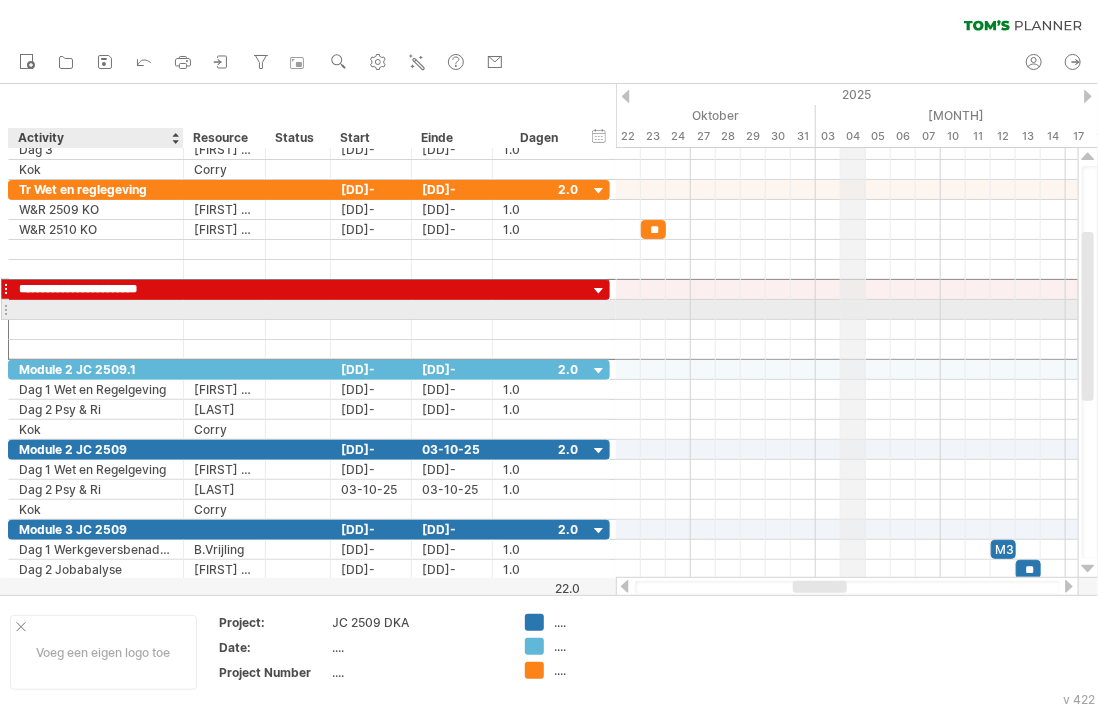 click at bounding box center [96, 309] 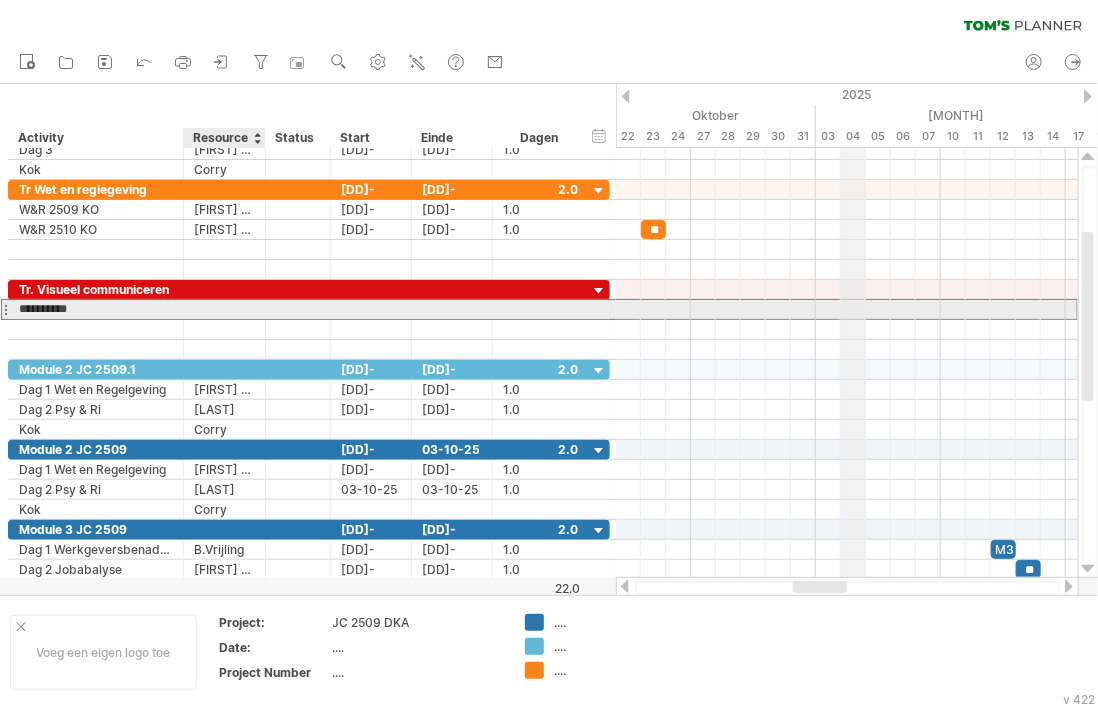 click at bounding box center (96, 328) 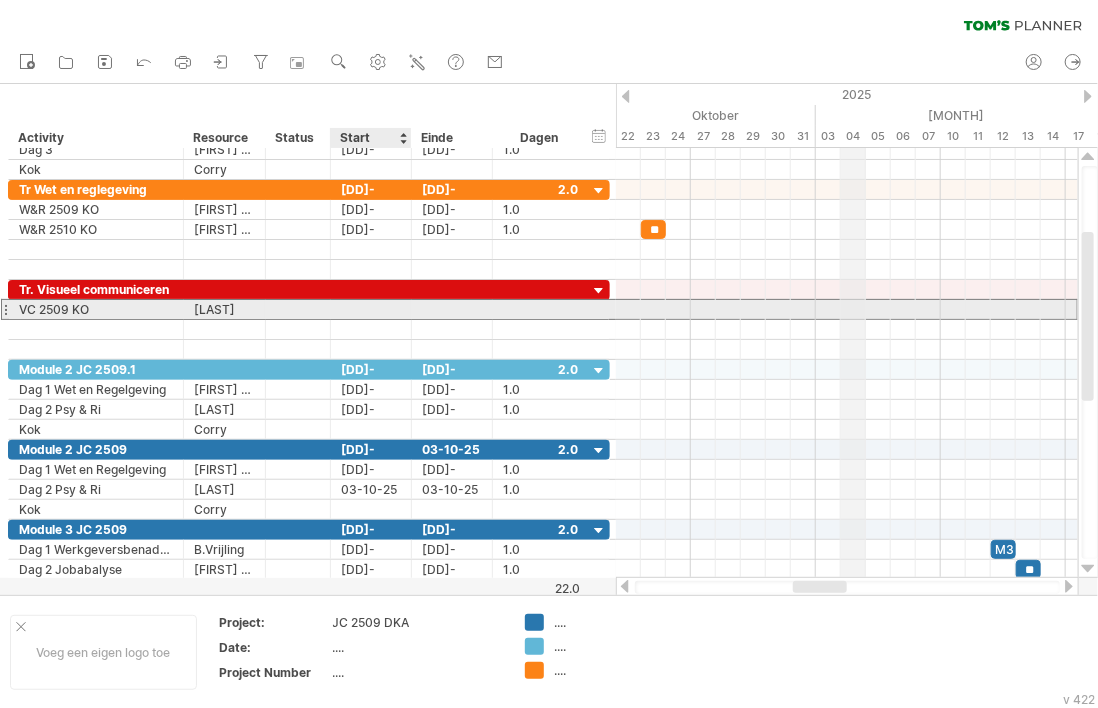 click at bounding box center [371, 309] 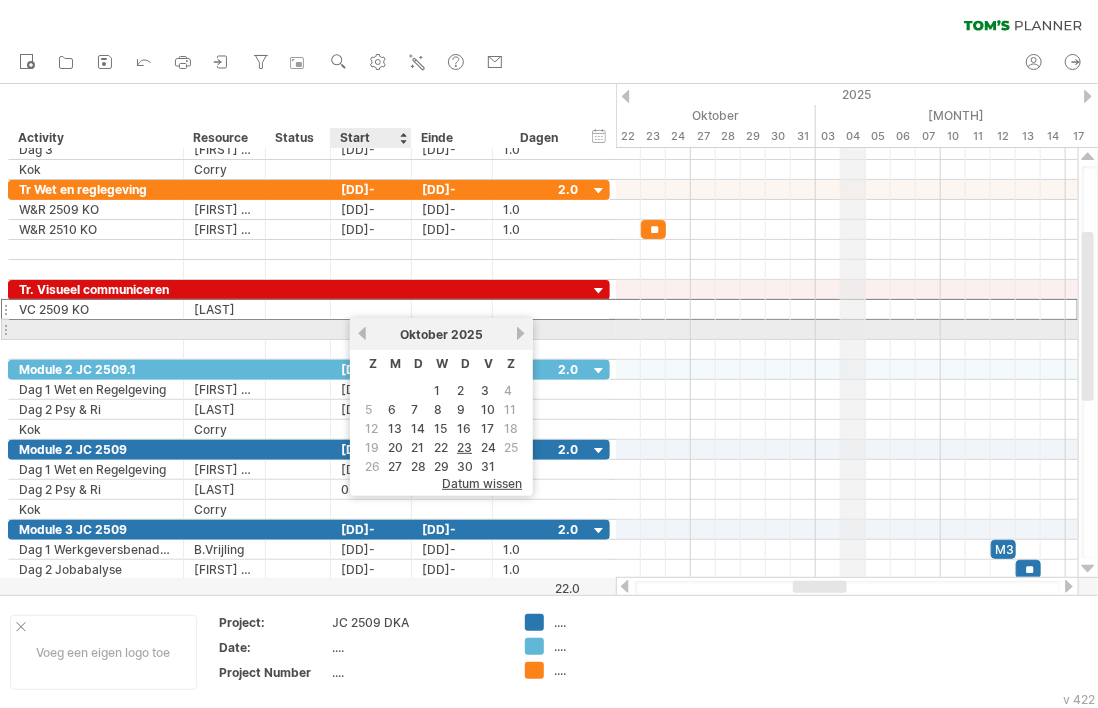 click on "vorige" at bounding box center [362, 333] 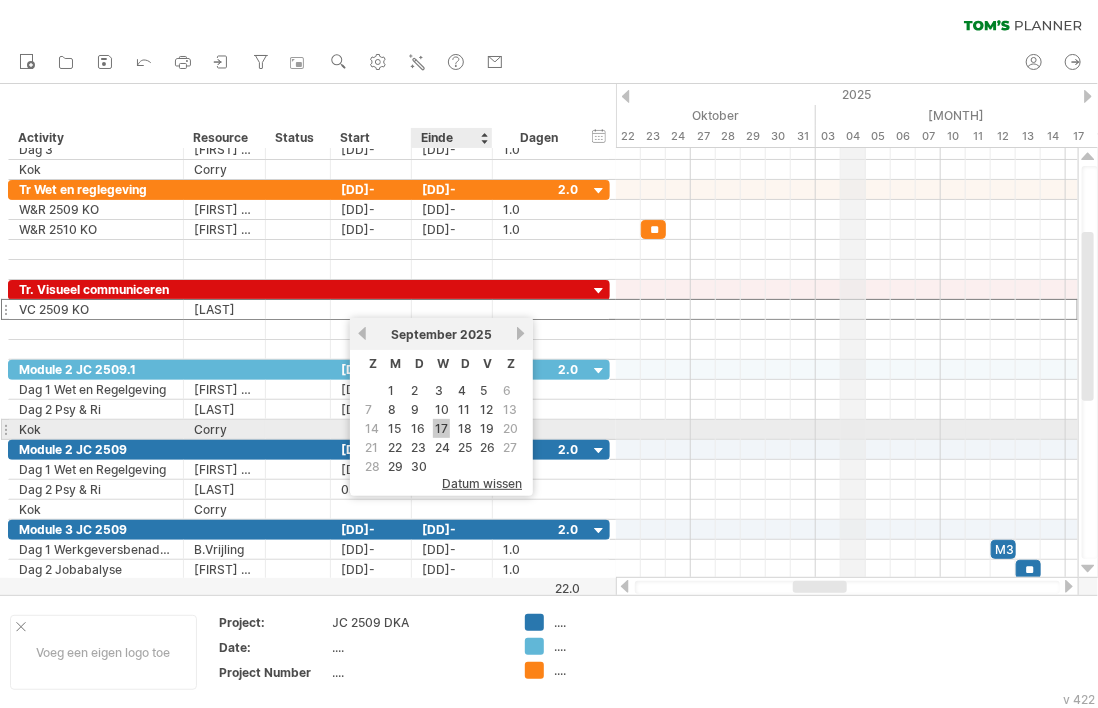 click on "17" at bounding box center [441, 428] 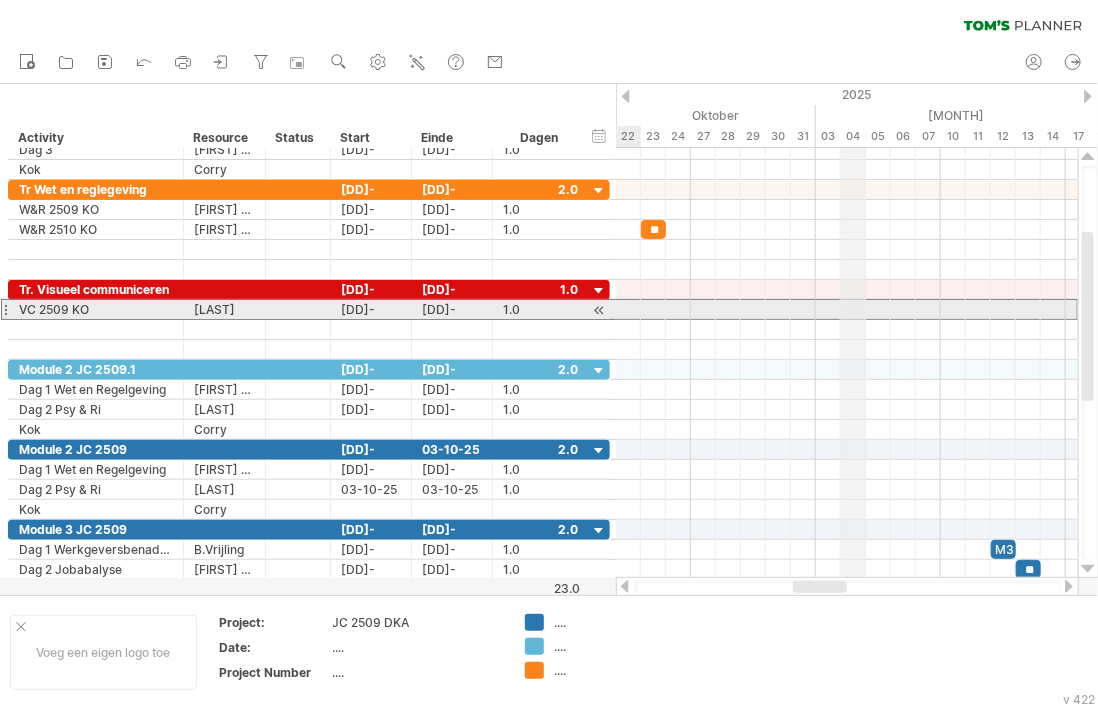 click at bounding box center (599, 310) 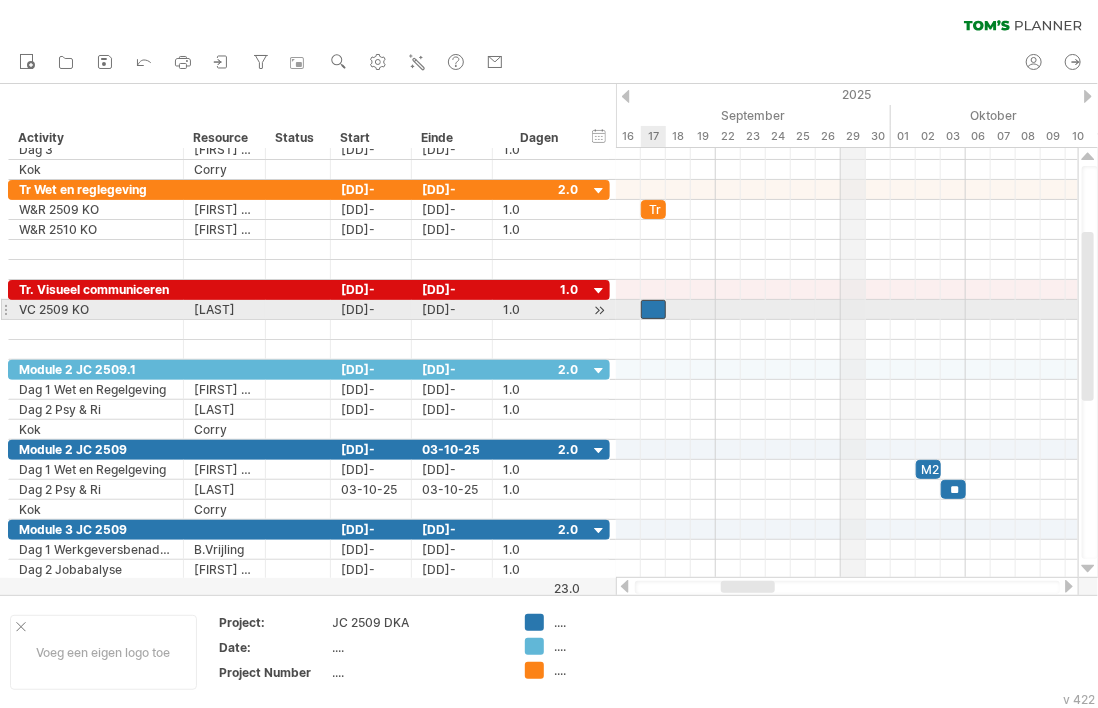 click at bounding box center (653, 309) 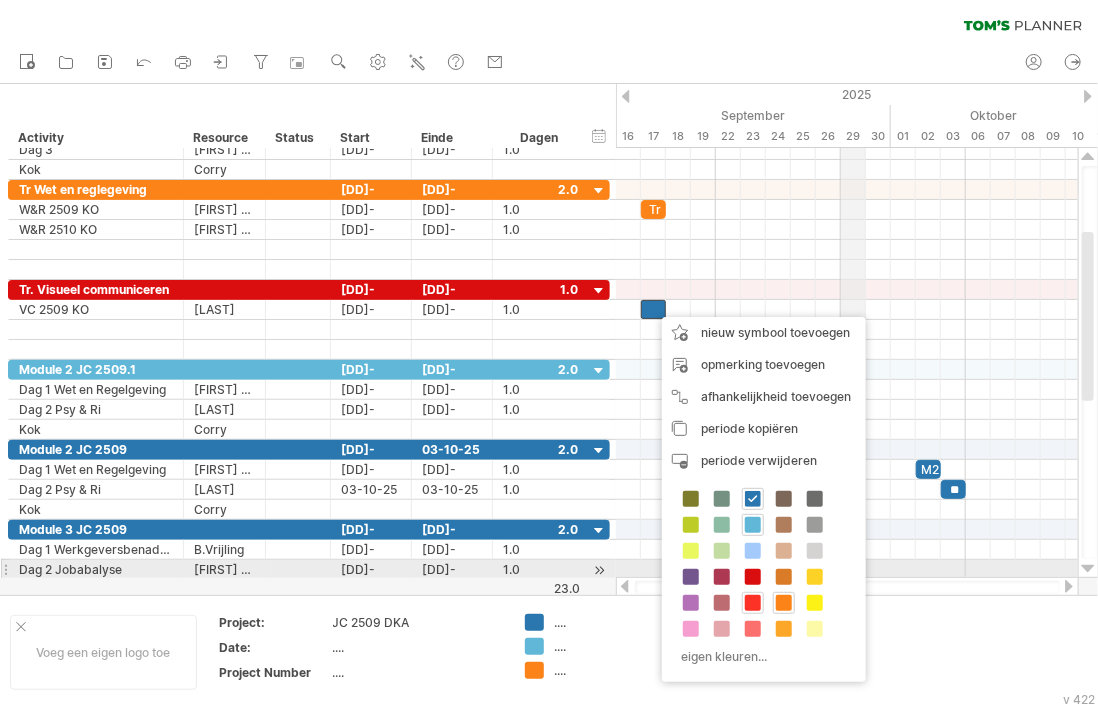 click at bounding box center [753, 603] 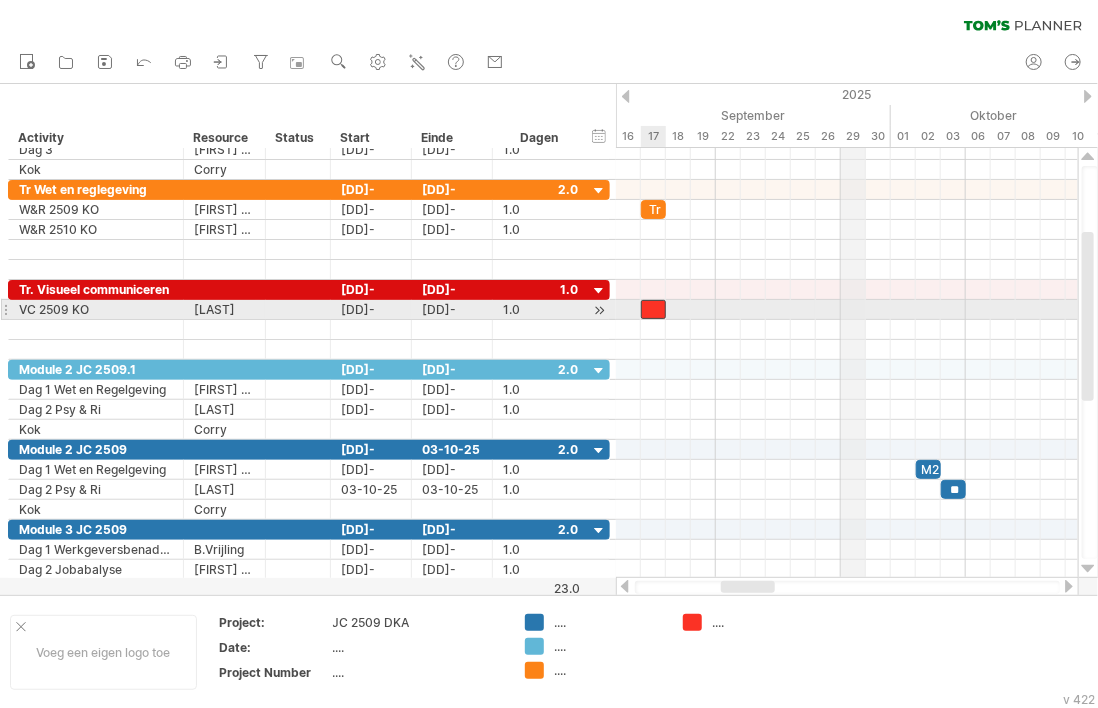 click at bounding box center [653, 309] 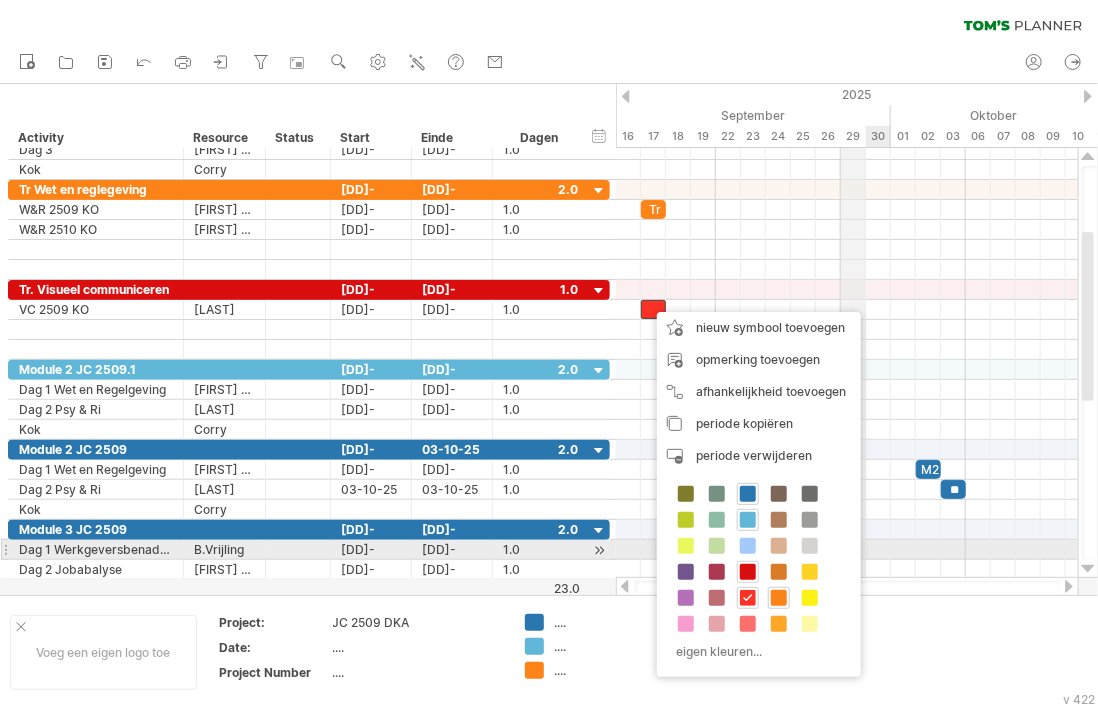 click at bounding box center (748, 572) 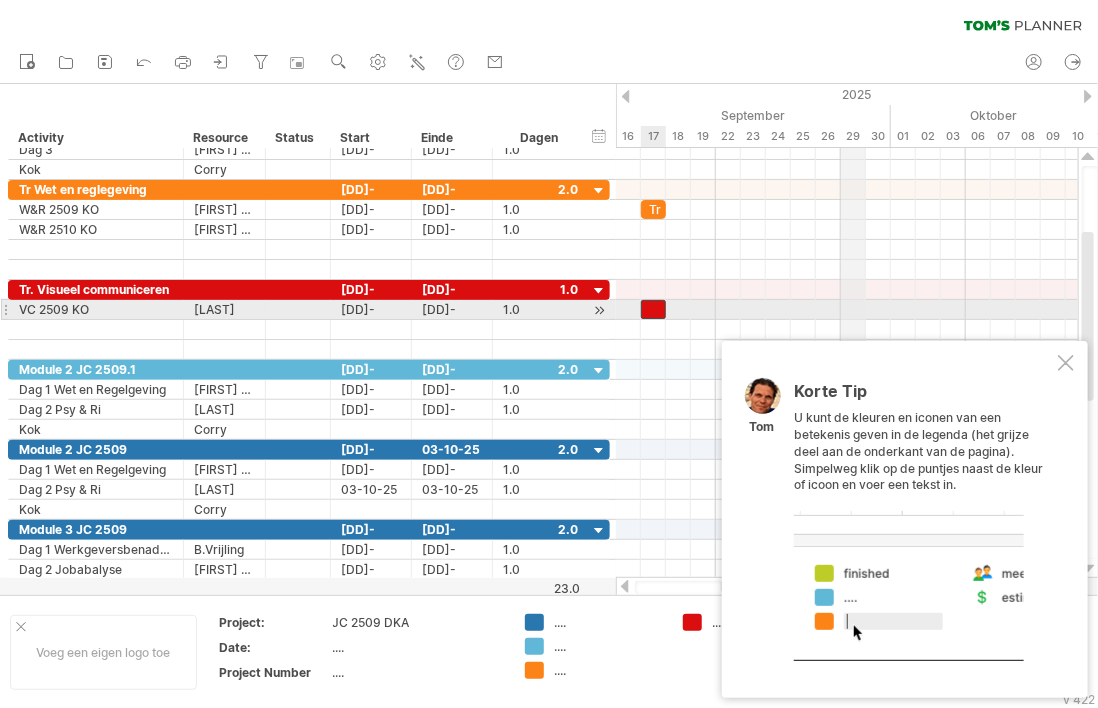 click at bounding box center [653, 309] 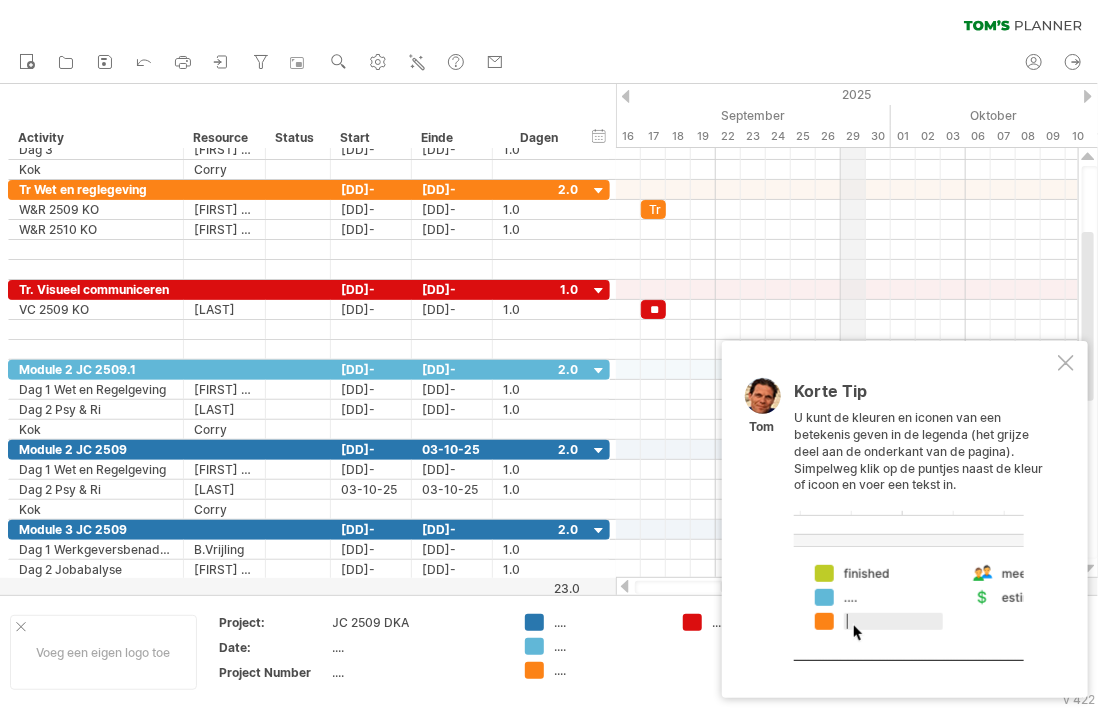 click on "...." at bounding box center [608, 622] 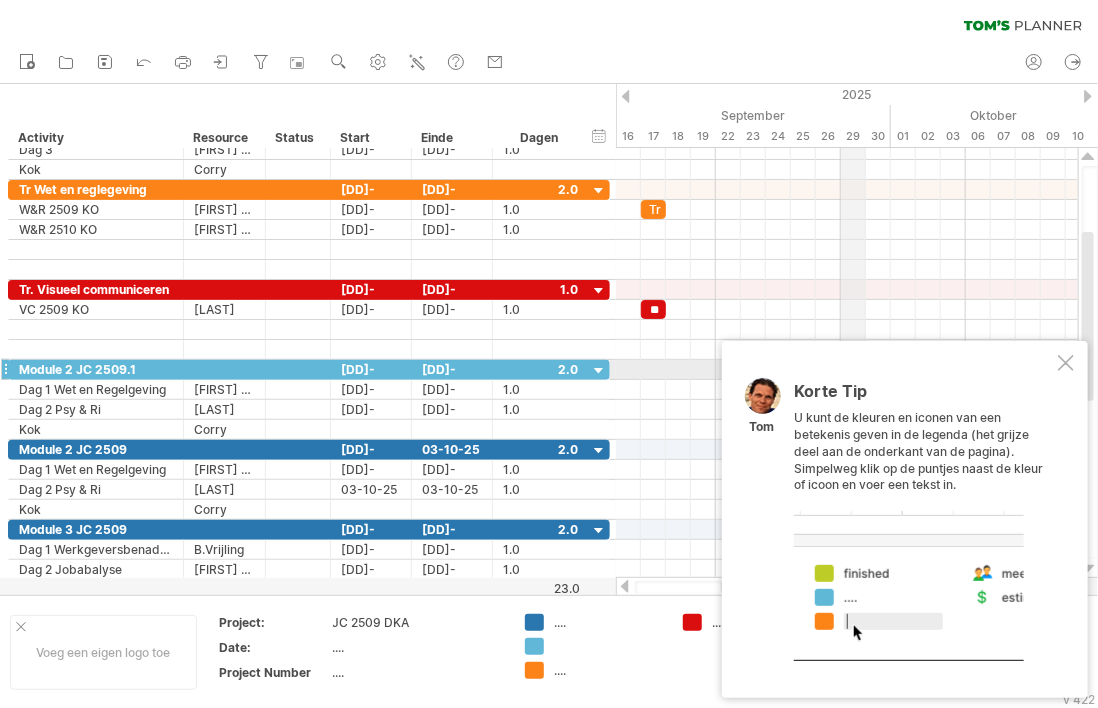 click at bounding box center [1066, 363] 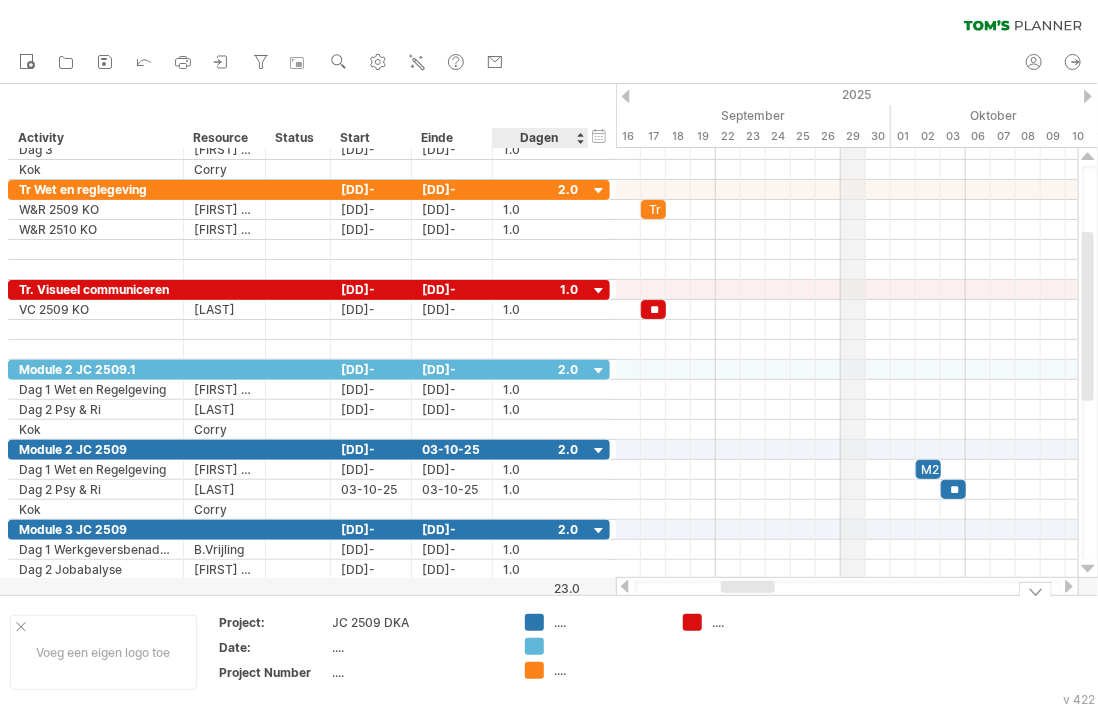 click on "...." at bounding box center (608, 622) 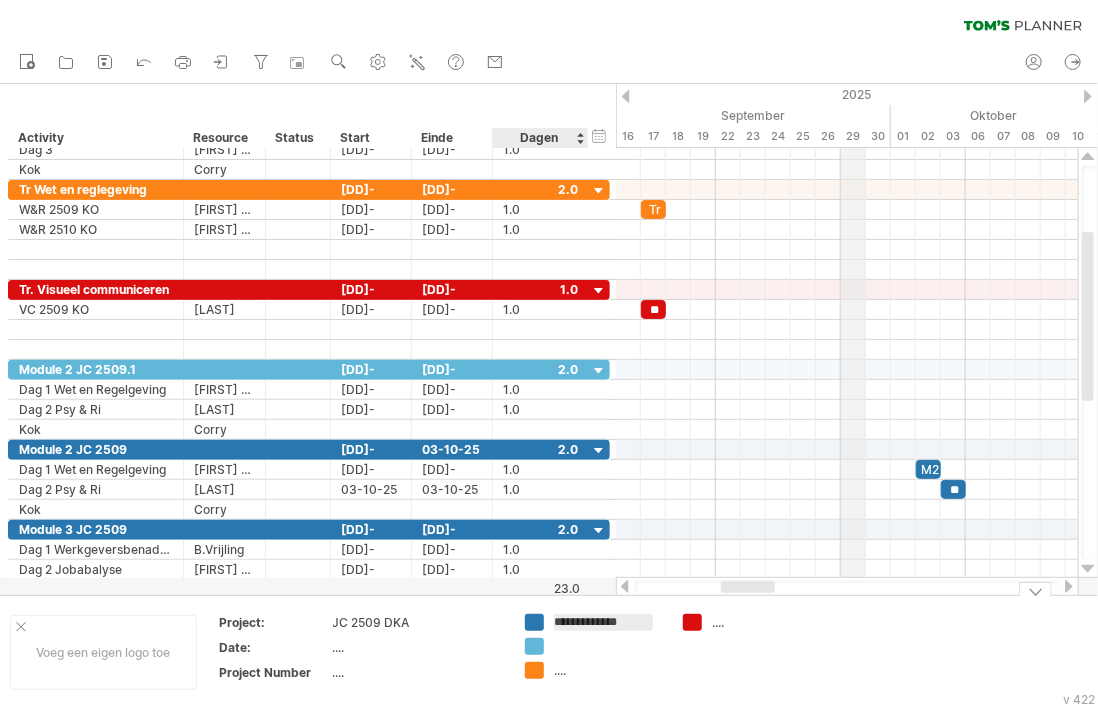 click on "**********" at bounding box center (603, 622) 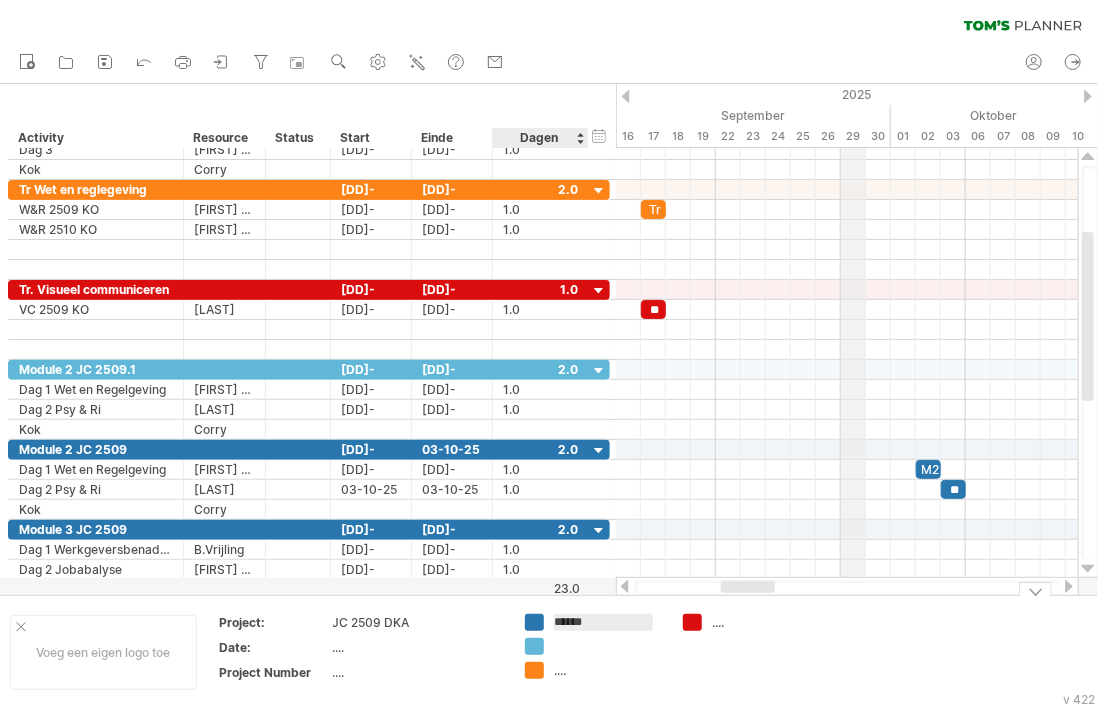 click at bounding box center (608, 622) 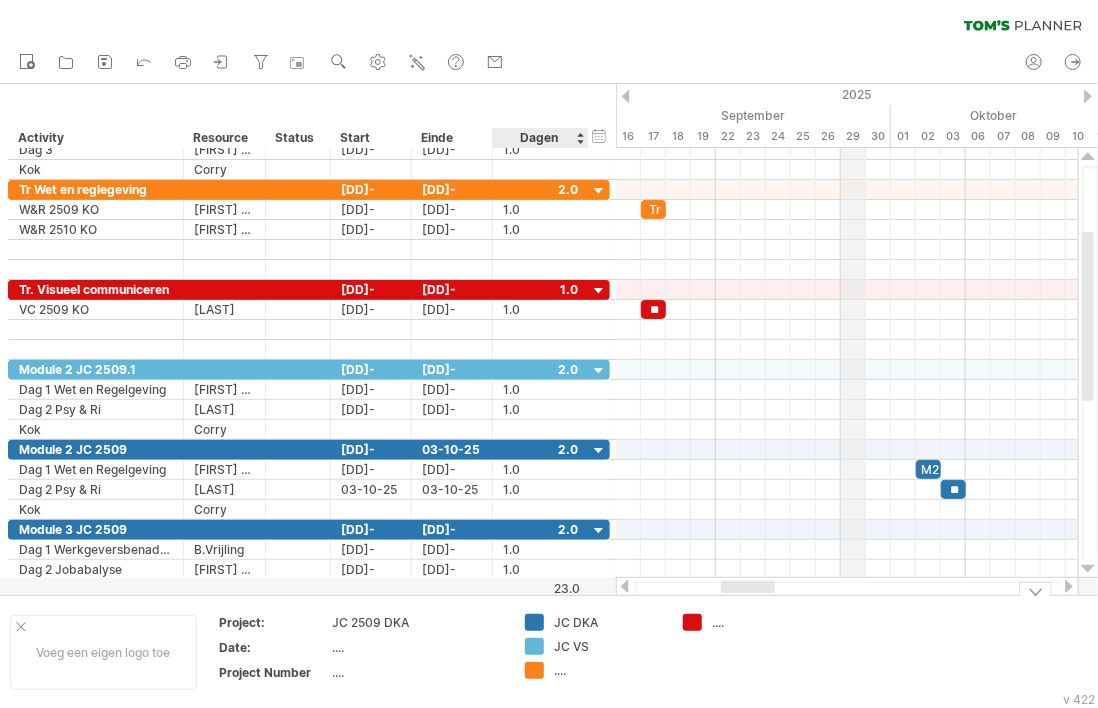 click on "...." at bounding box center [608, 622] 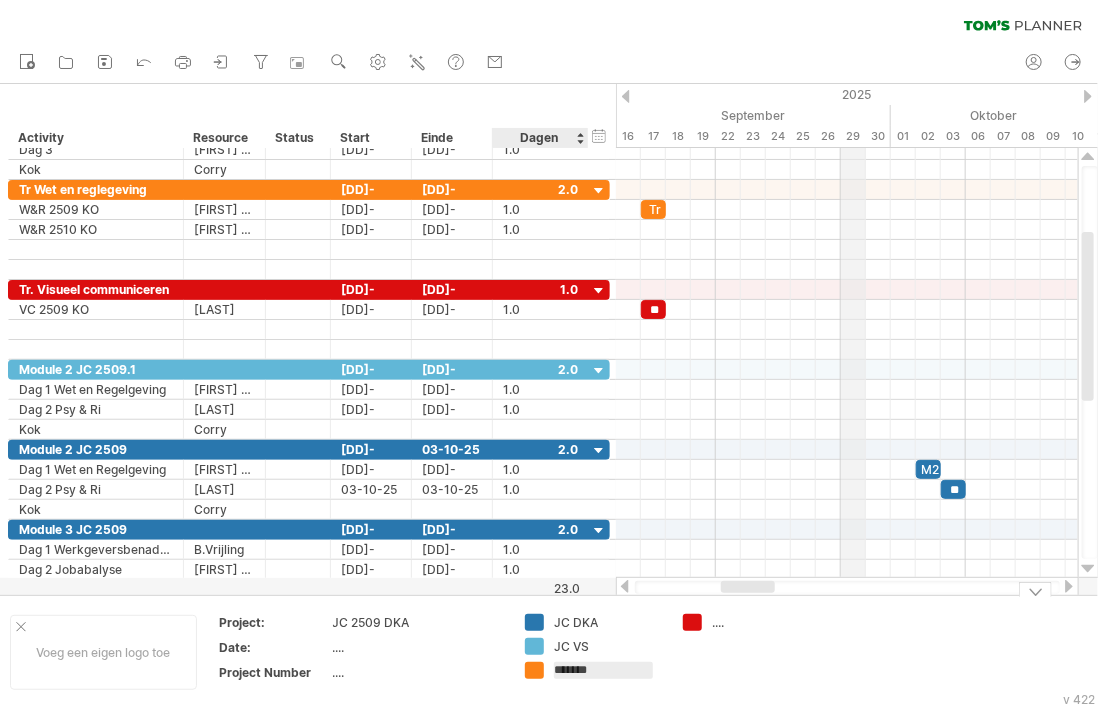 type on "********" 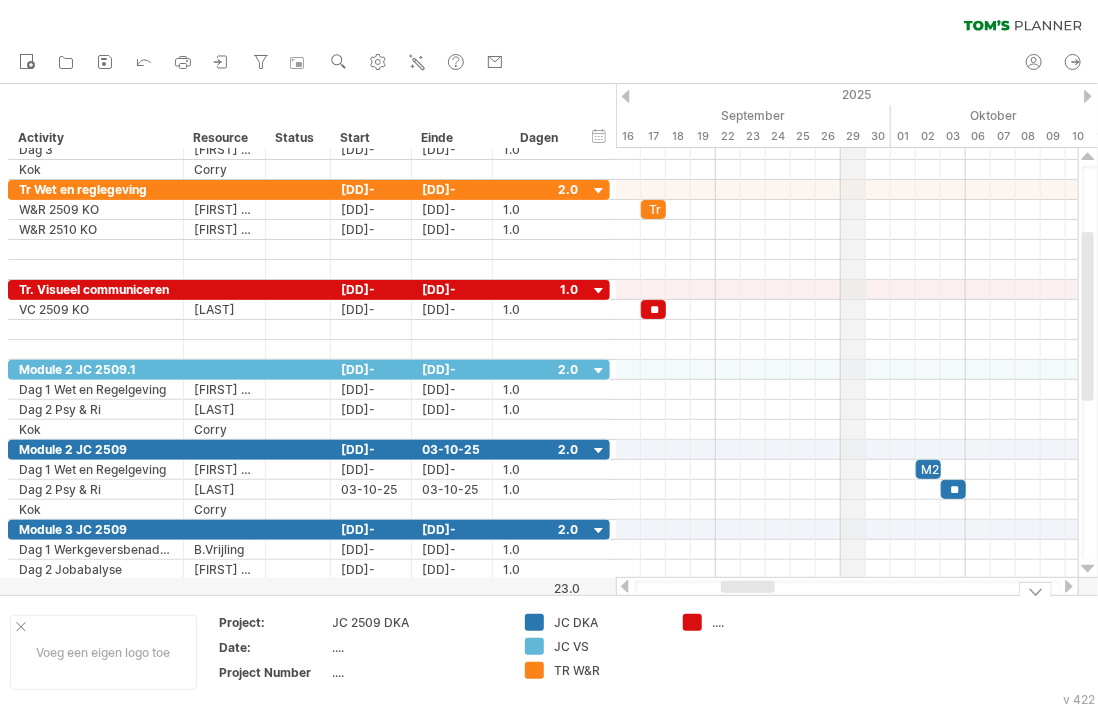 click on "...." at bounding box center [608, 622] 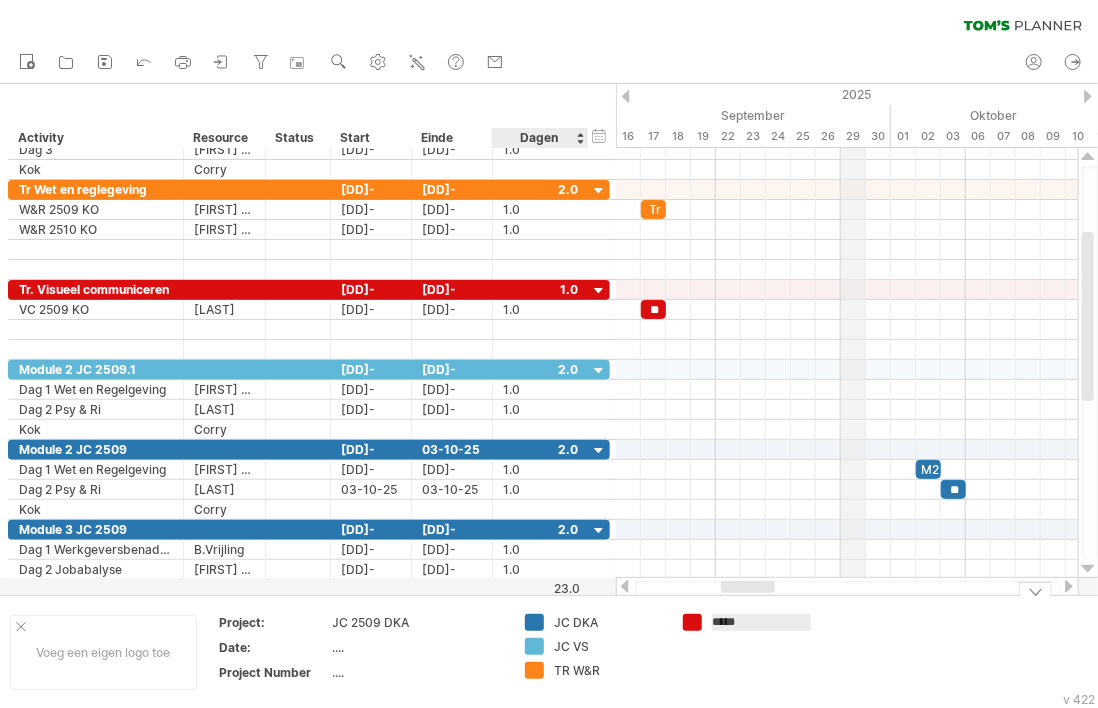 click on "TR W&R" at bounding box center (608, 622) 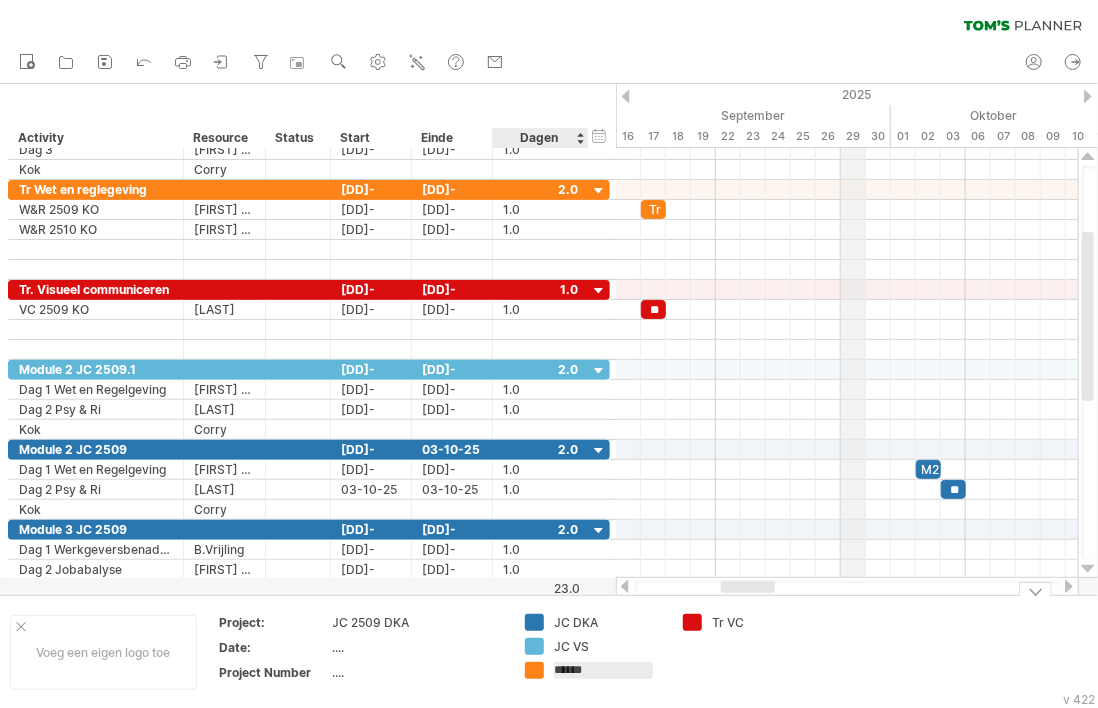 click on "******" at bounding box center (603, 670) 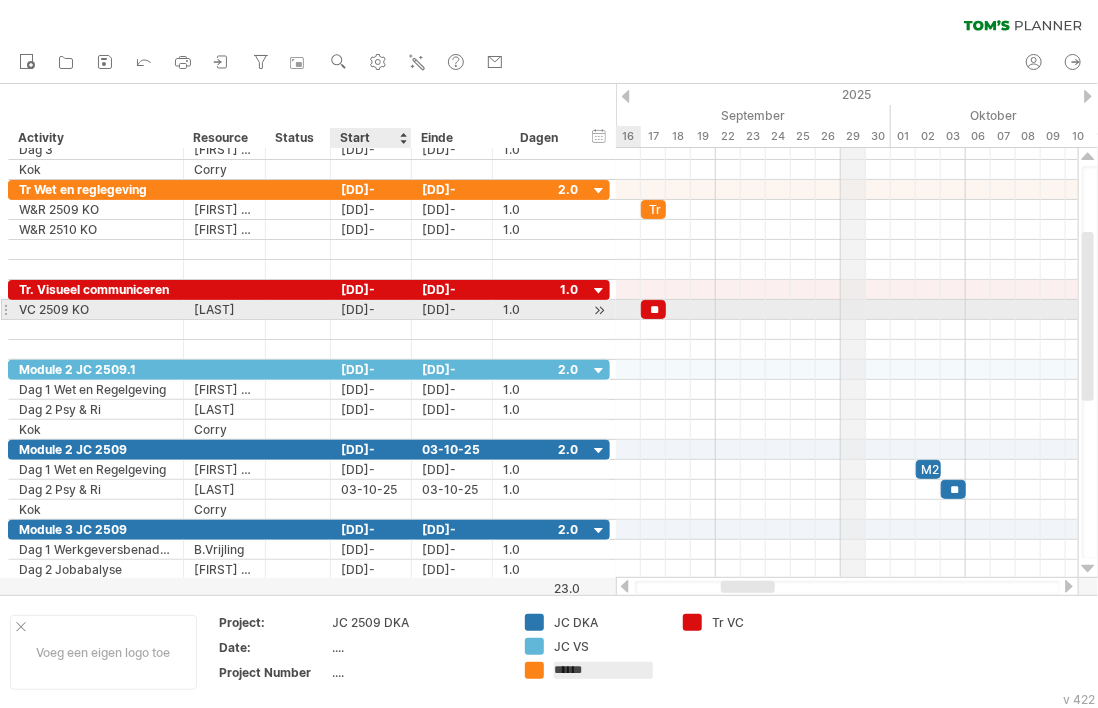 click on "[DD]-[MM]-[YY]" at bounding box center [371, 309] 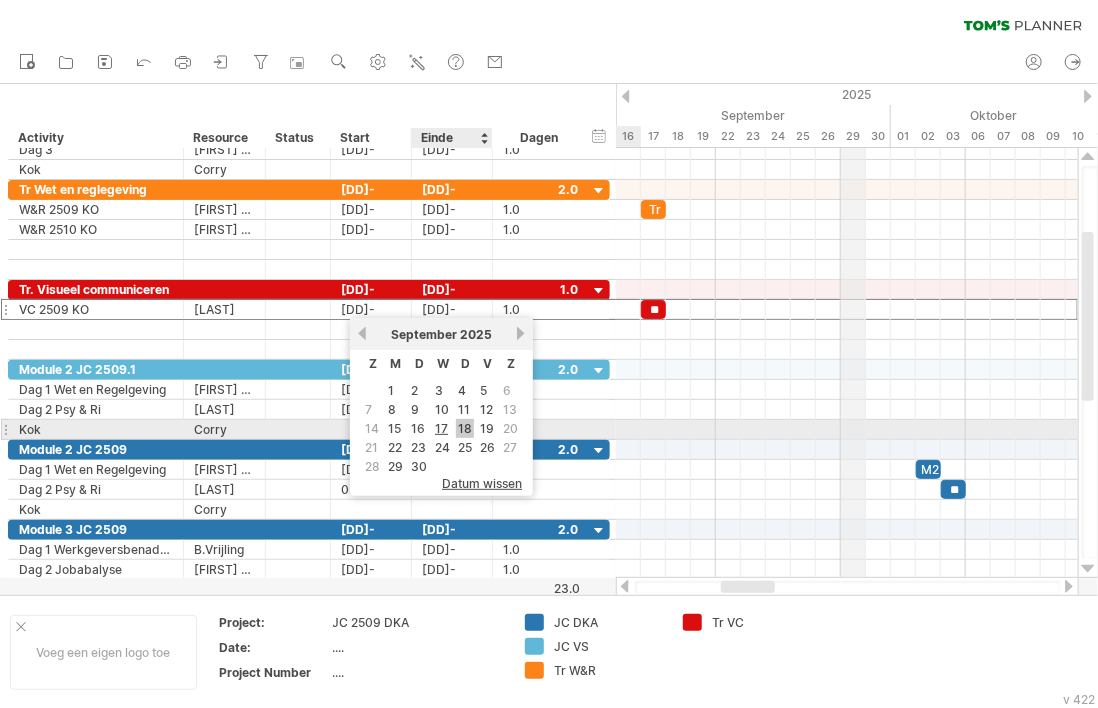 click on "18" at bounding box center [465, 428] 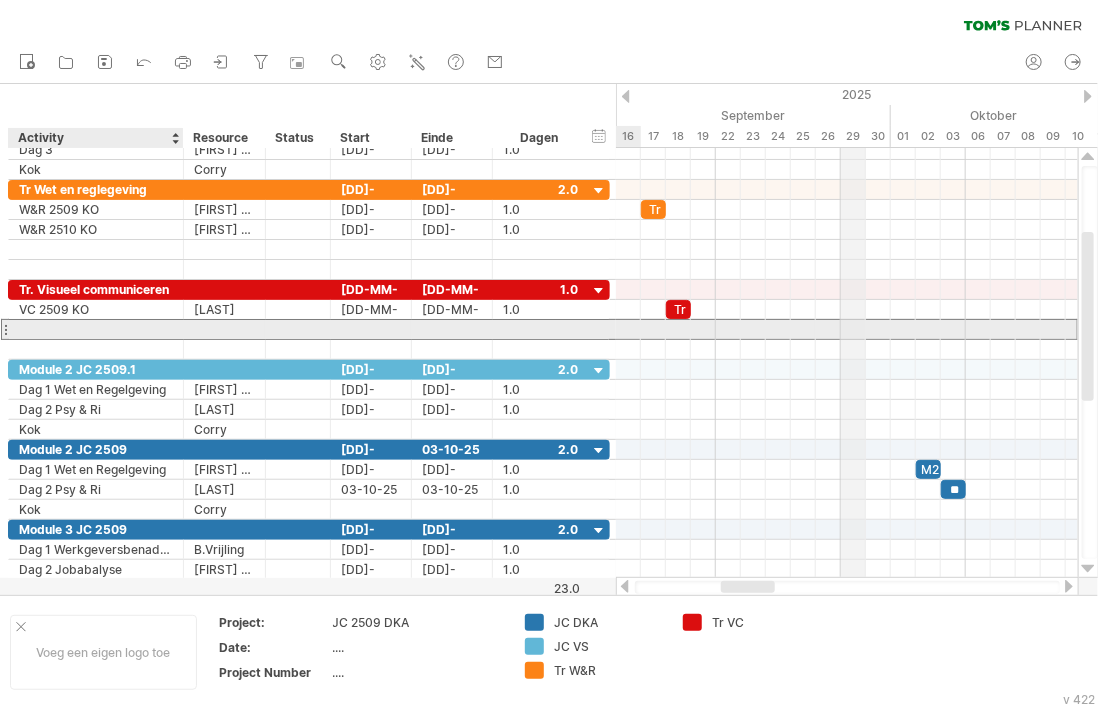 click at bounding box center (96, 329) 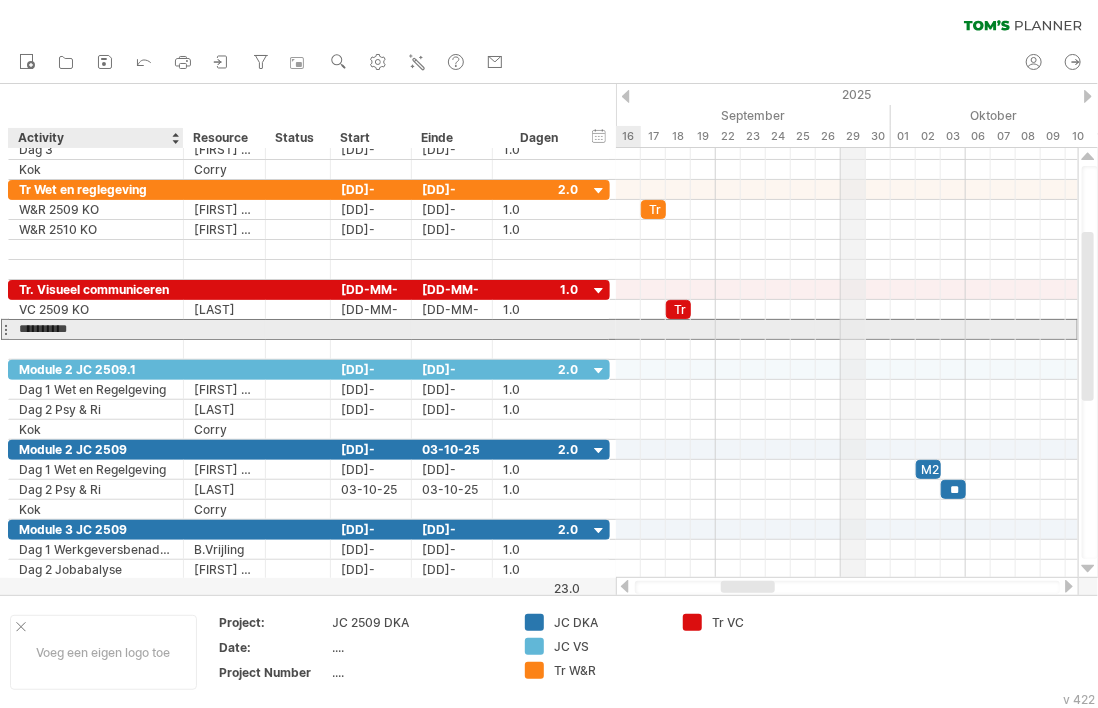 click on "**********" at bounding box center [96, 329] 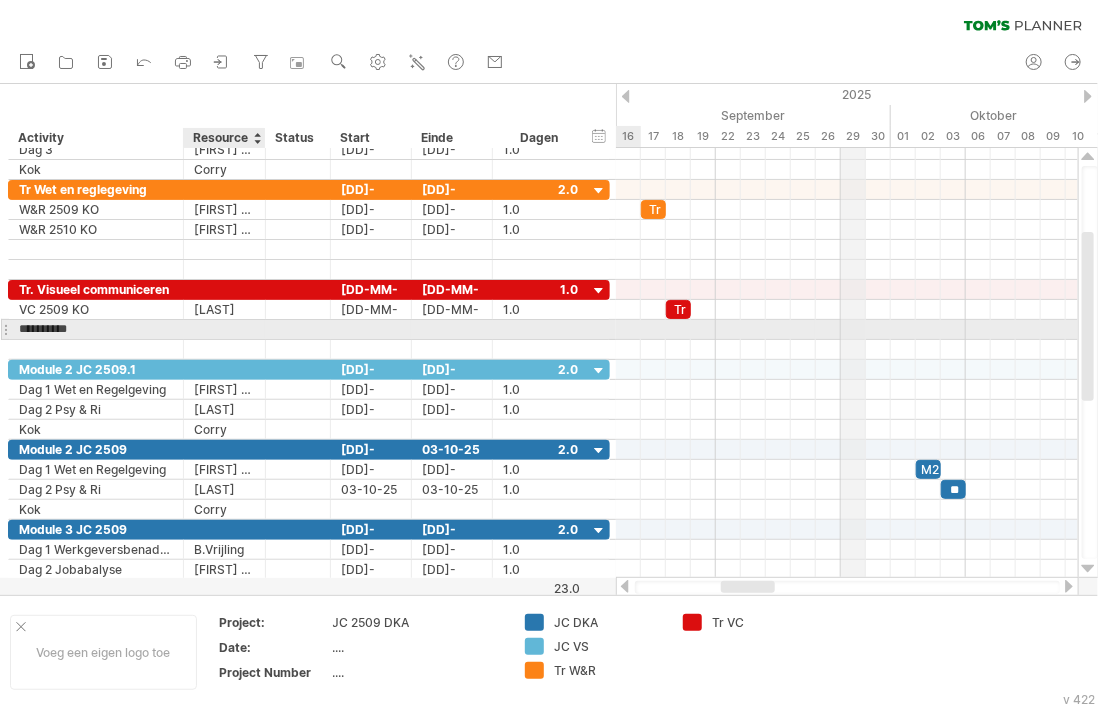 click at bounding box center [96, 348] 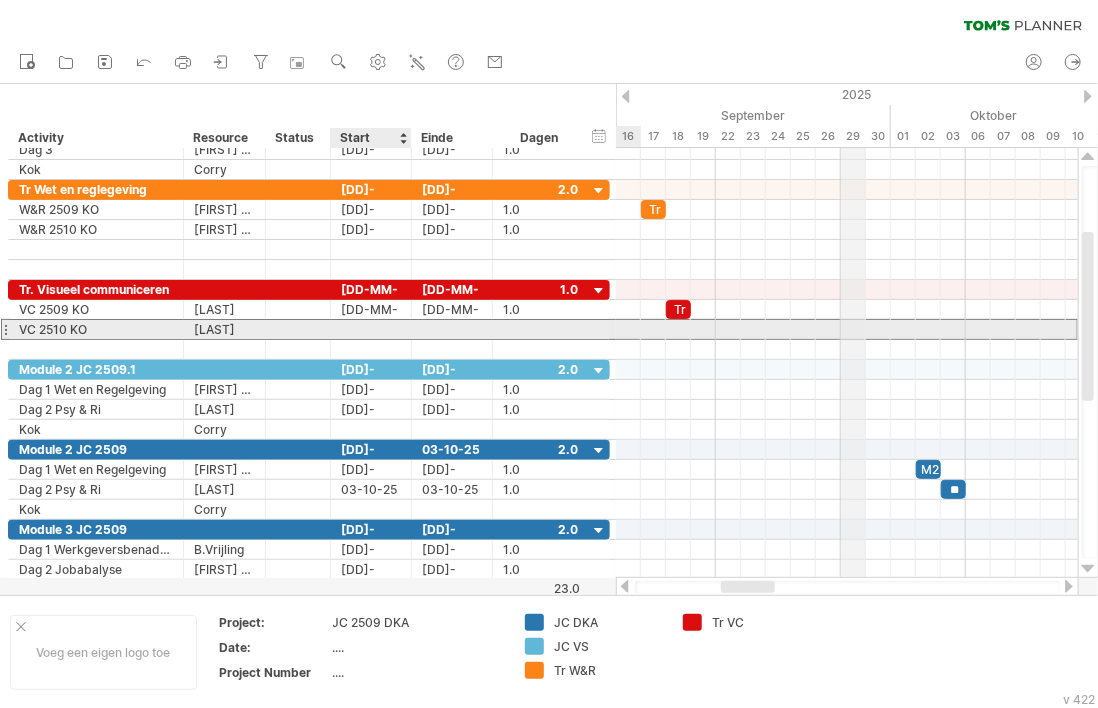 click at bounding box center (371, 329) 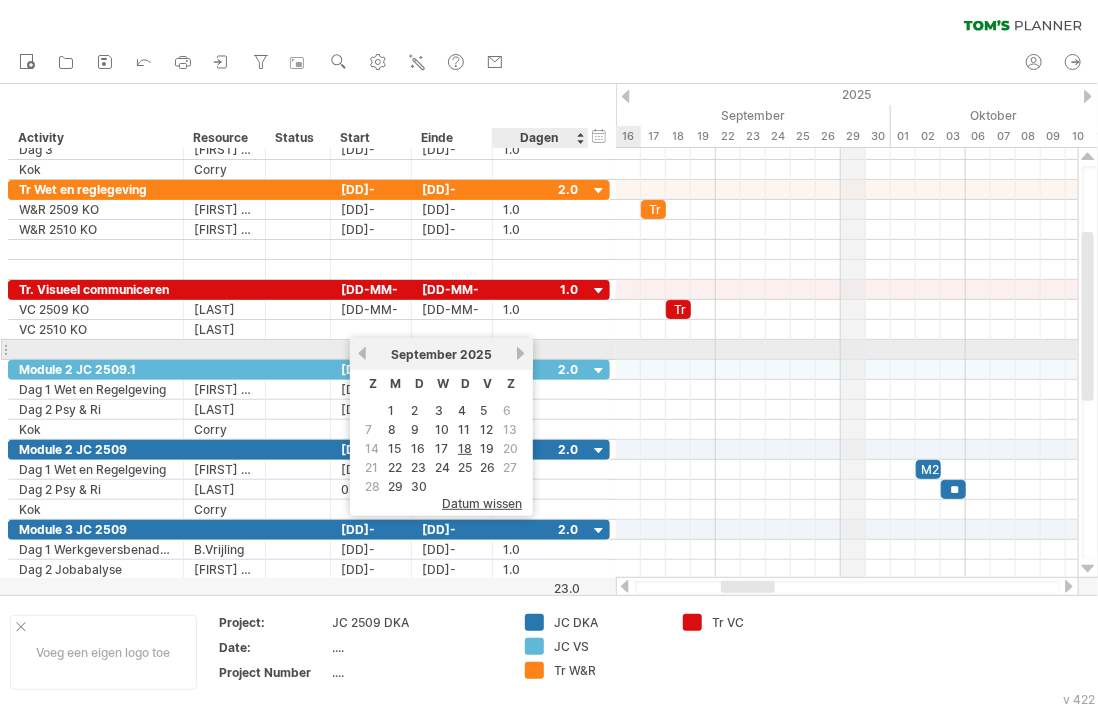 click on "volgende" at bounding box center [520, 353] 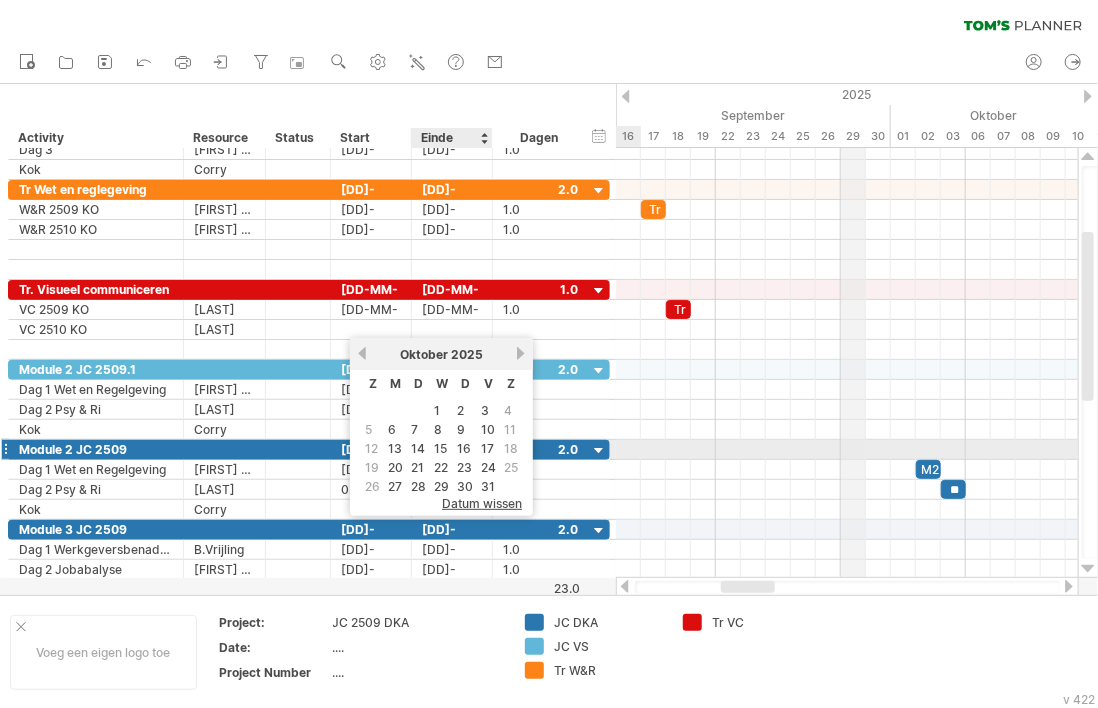 click on "16" at bounding box center [464, 448] 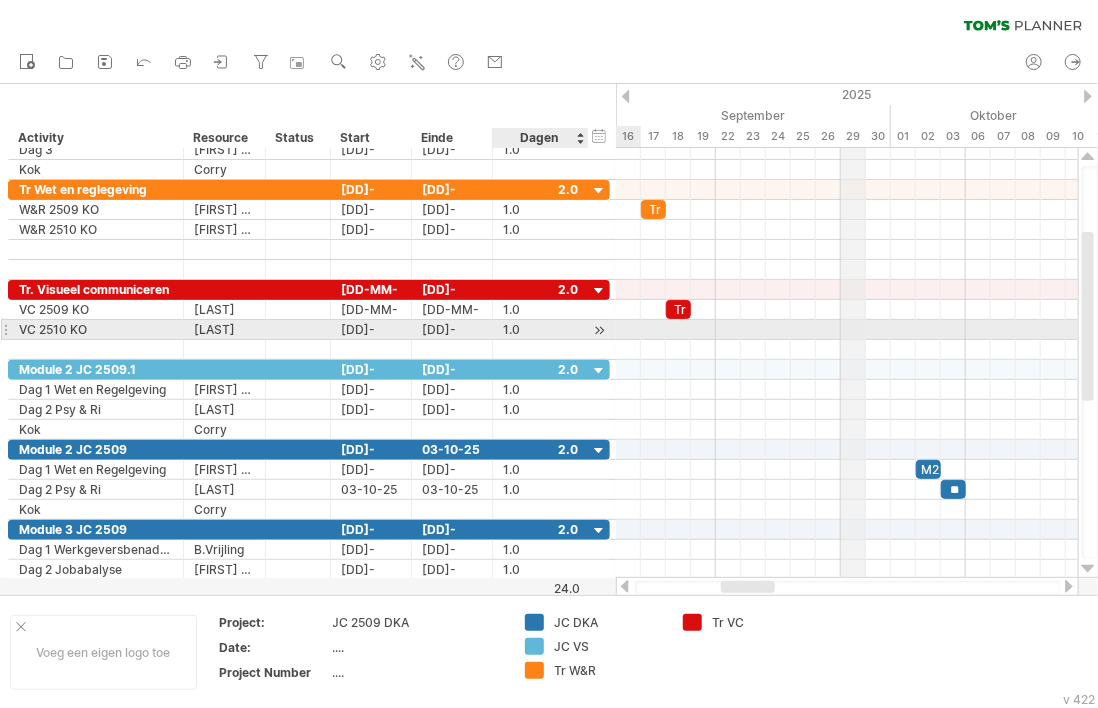 click at bounding box center [599, 330] 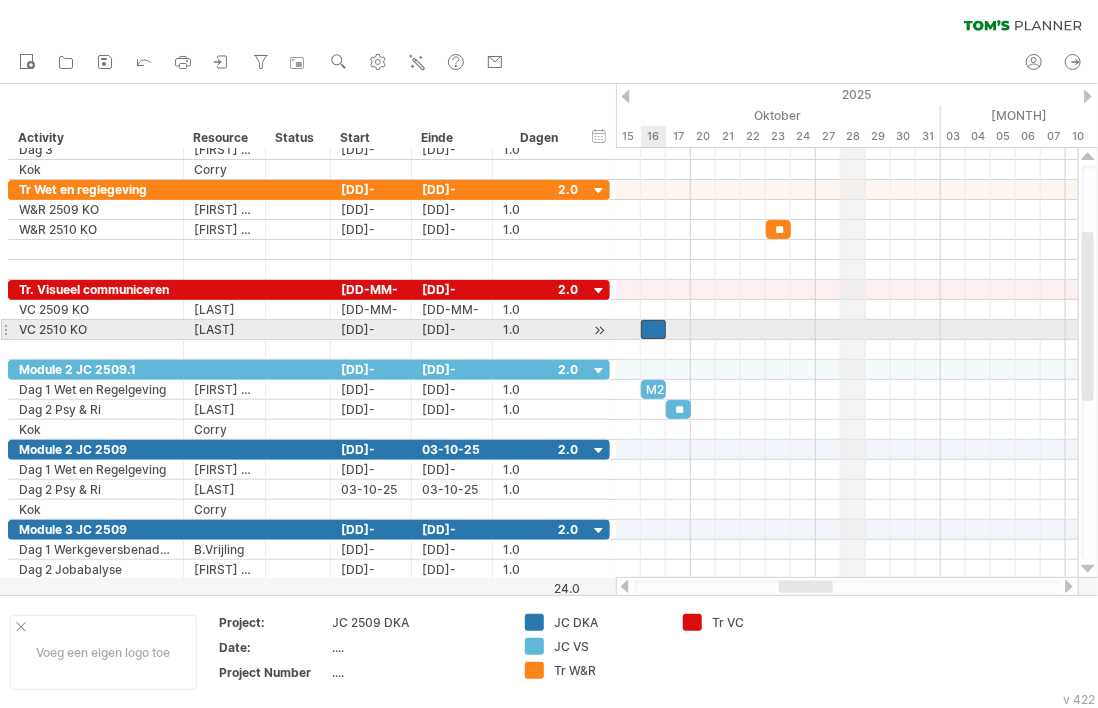 click at bounding box center [653, 329] 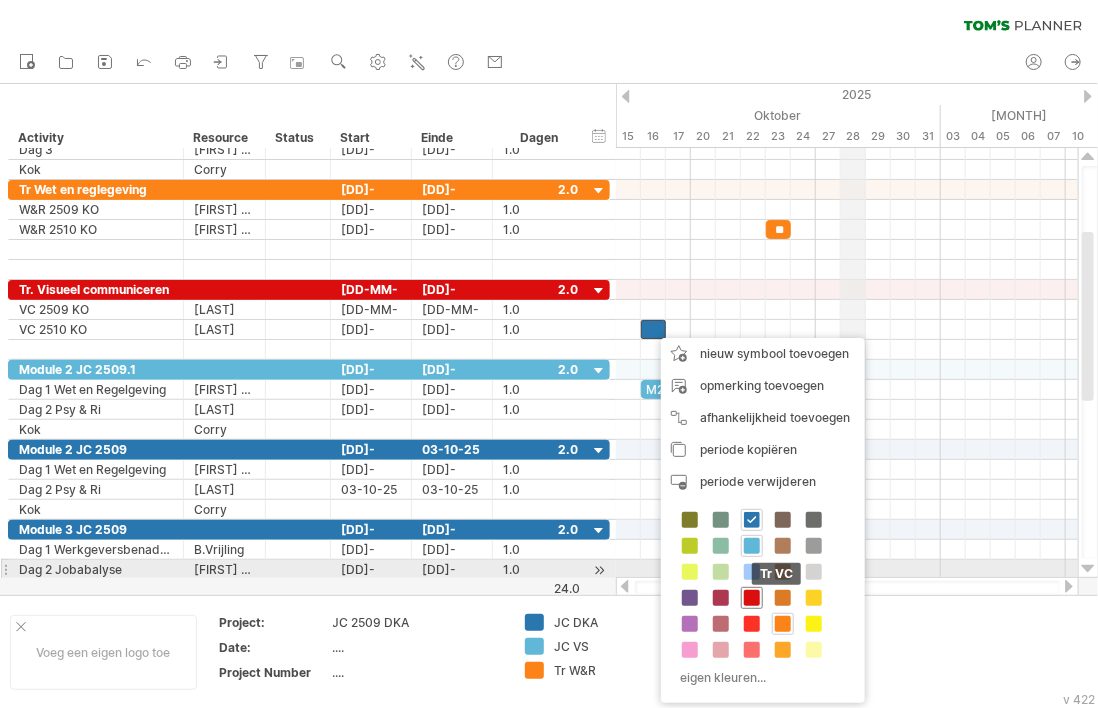 click at bounding box center [752, 598] 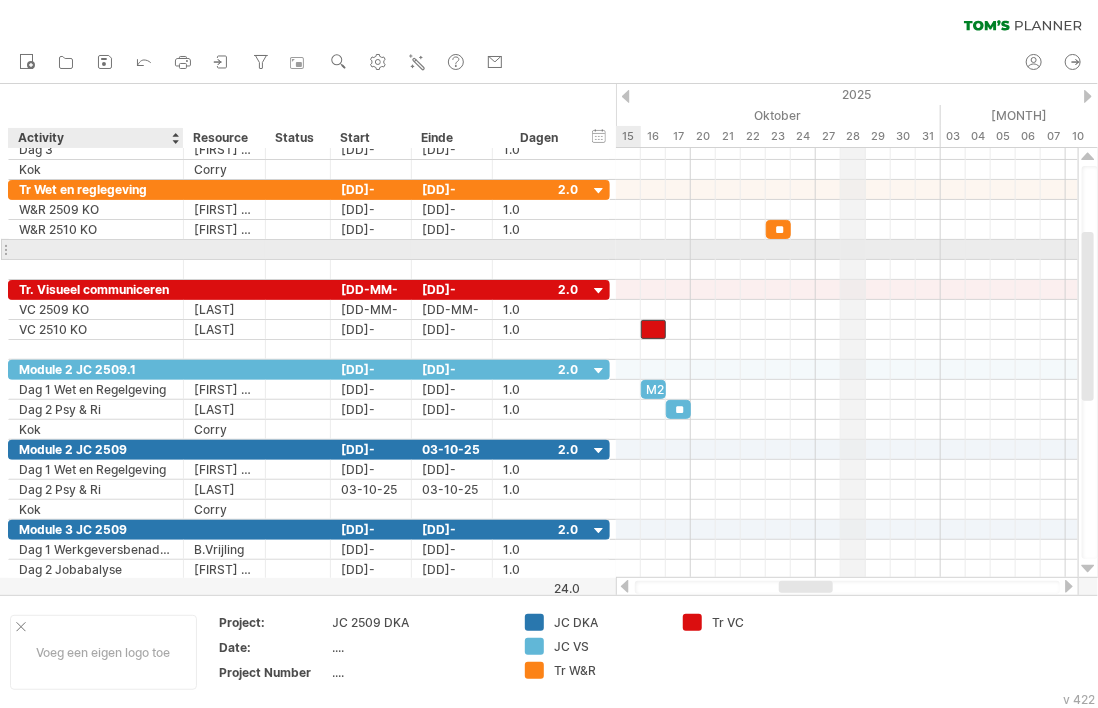 click at bounding box center (96, 249) 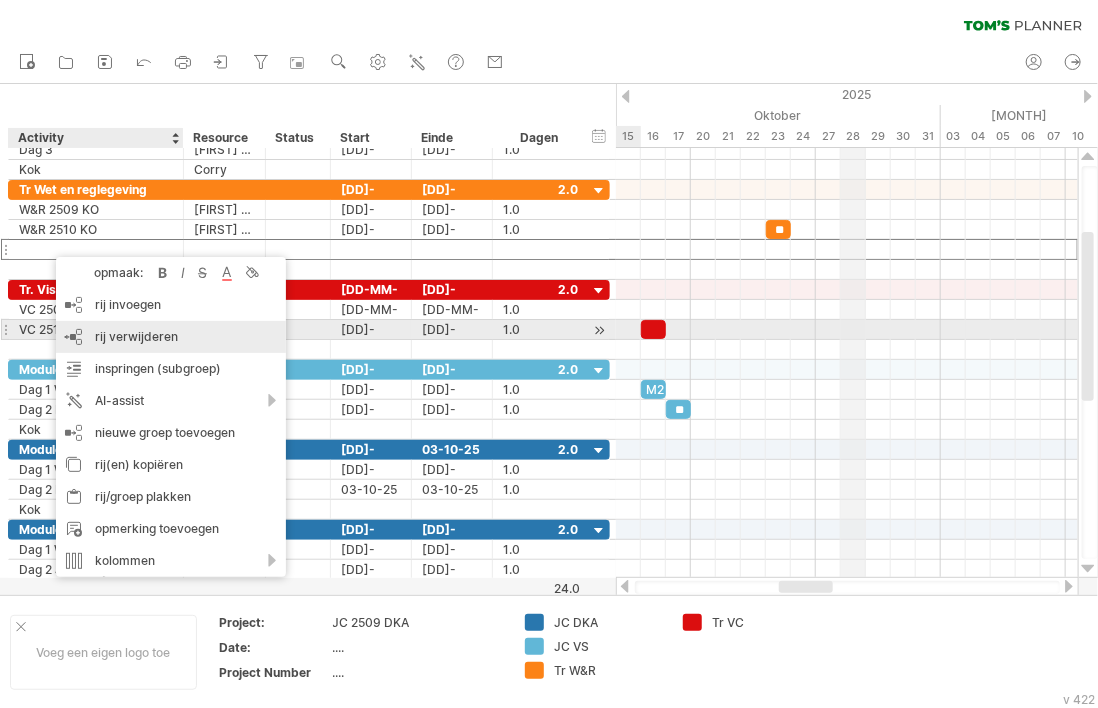 click on "rij verwijderen" at bounding box center [136, 336] 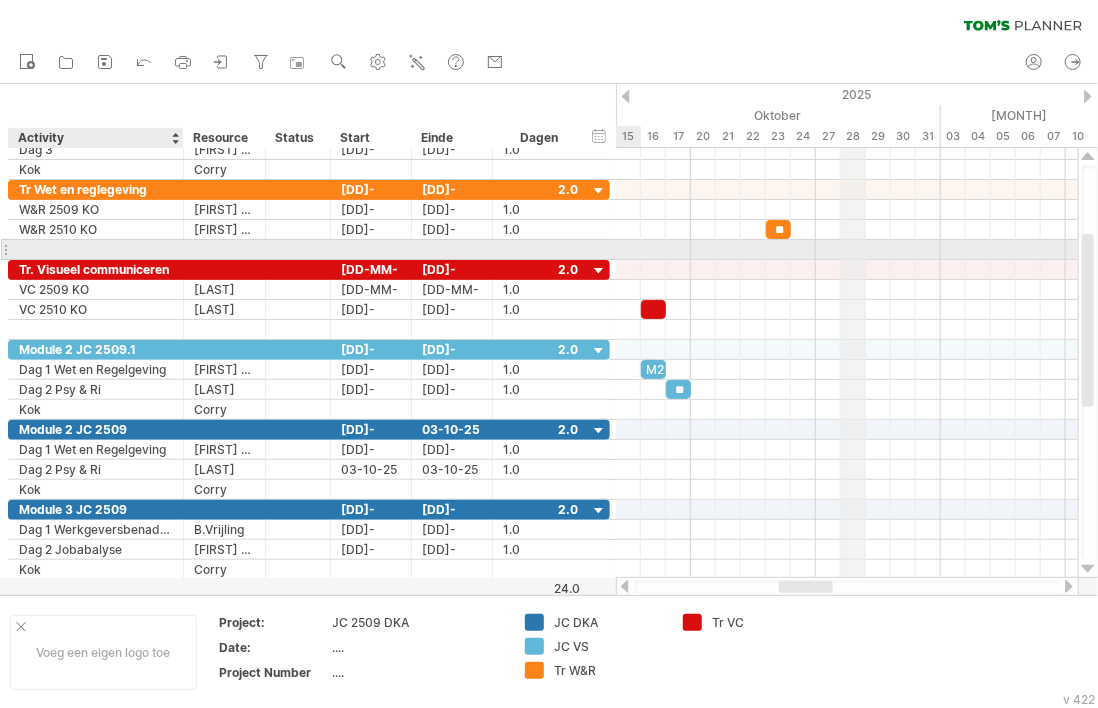 click at bounding box center (96, 249) 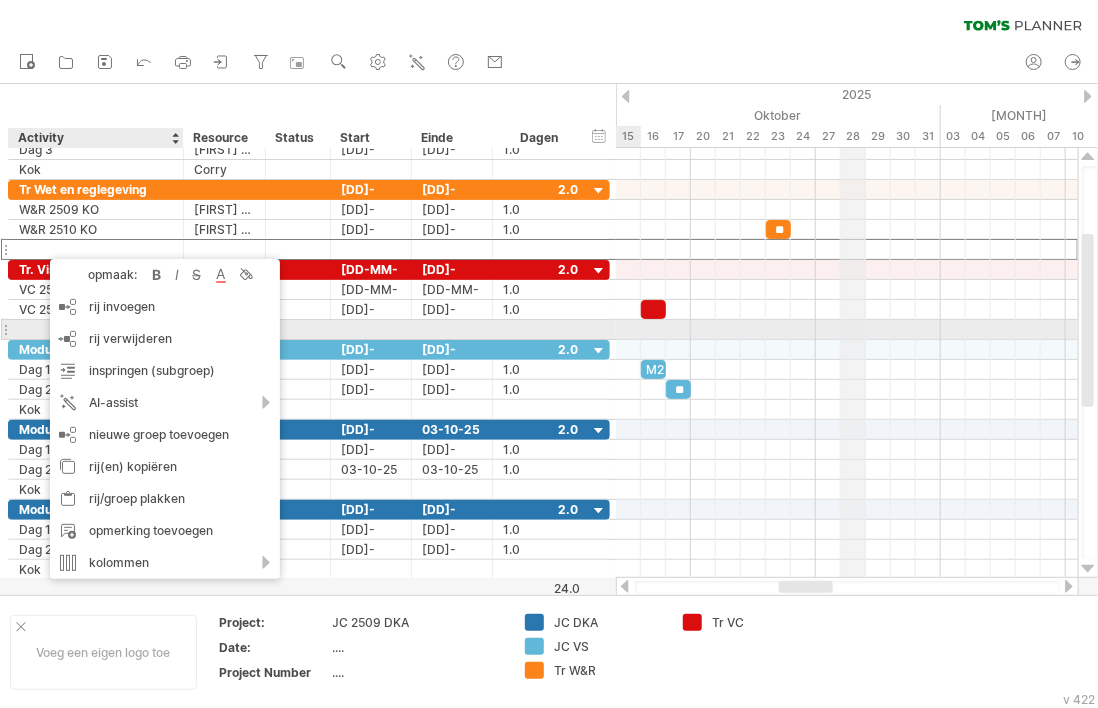 click at bounding box center [96, 329] 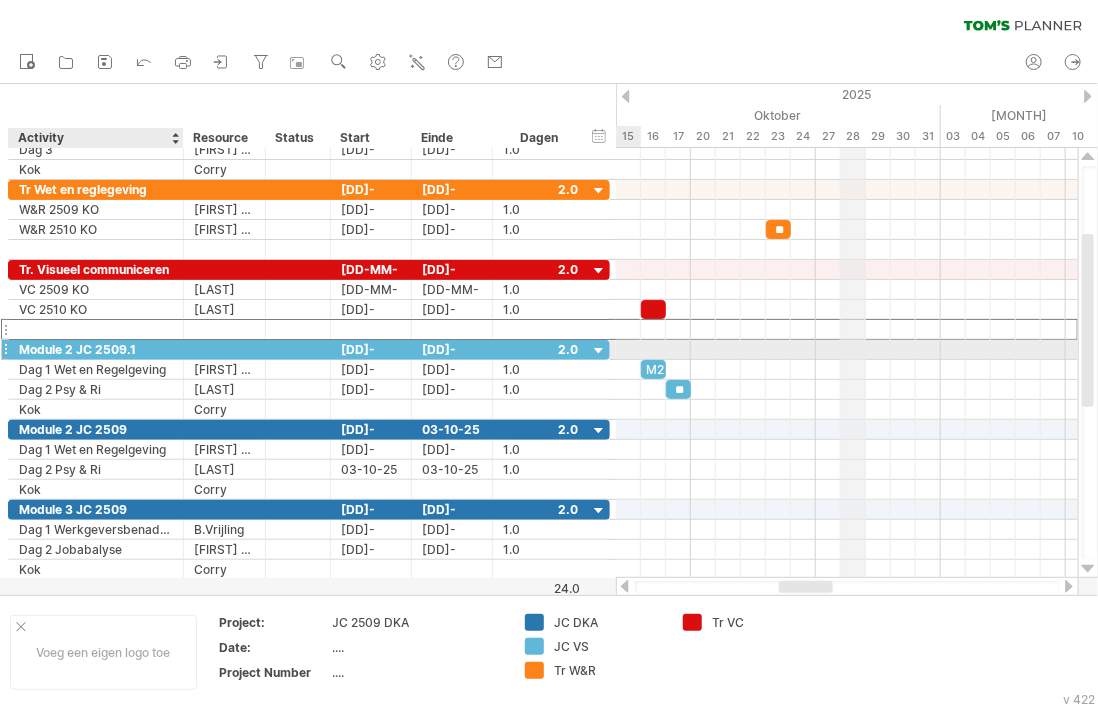 click on "Module 2 JC 2509.1" at bounding box center [96, 349] 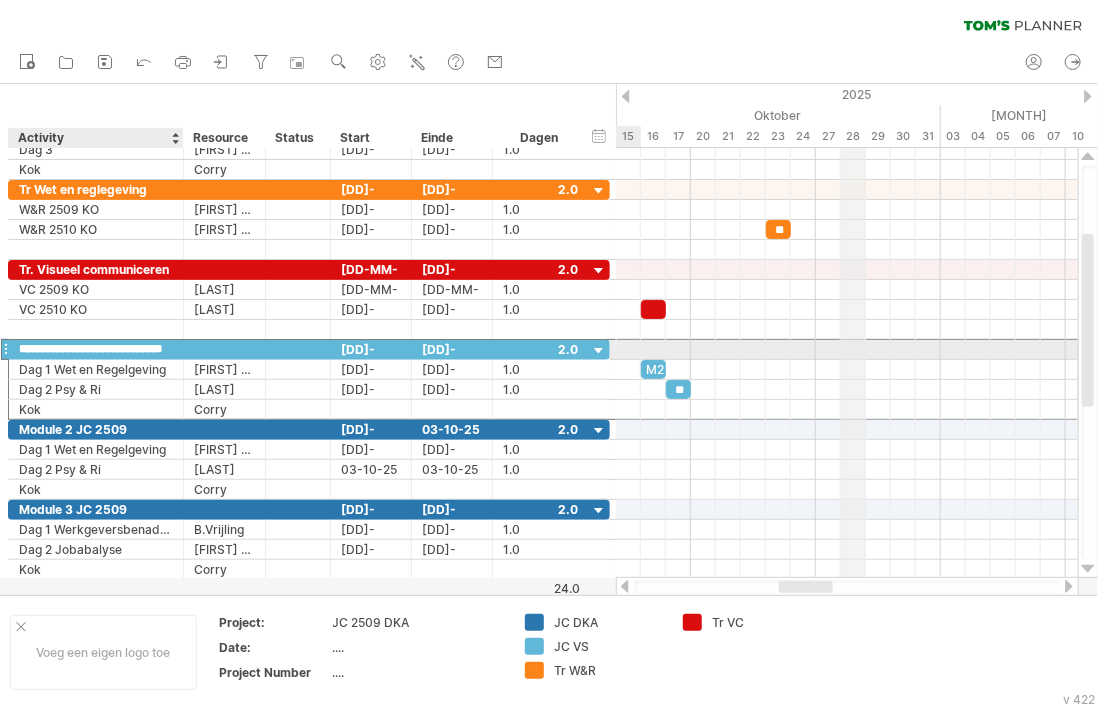 scroll, scrollTop: 0, scrollLeft: 18, axis: horizontal 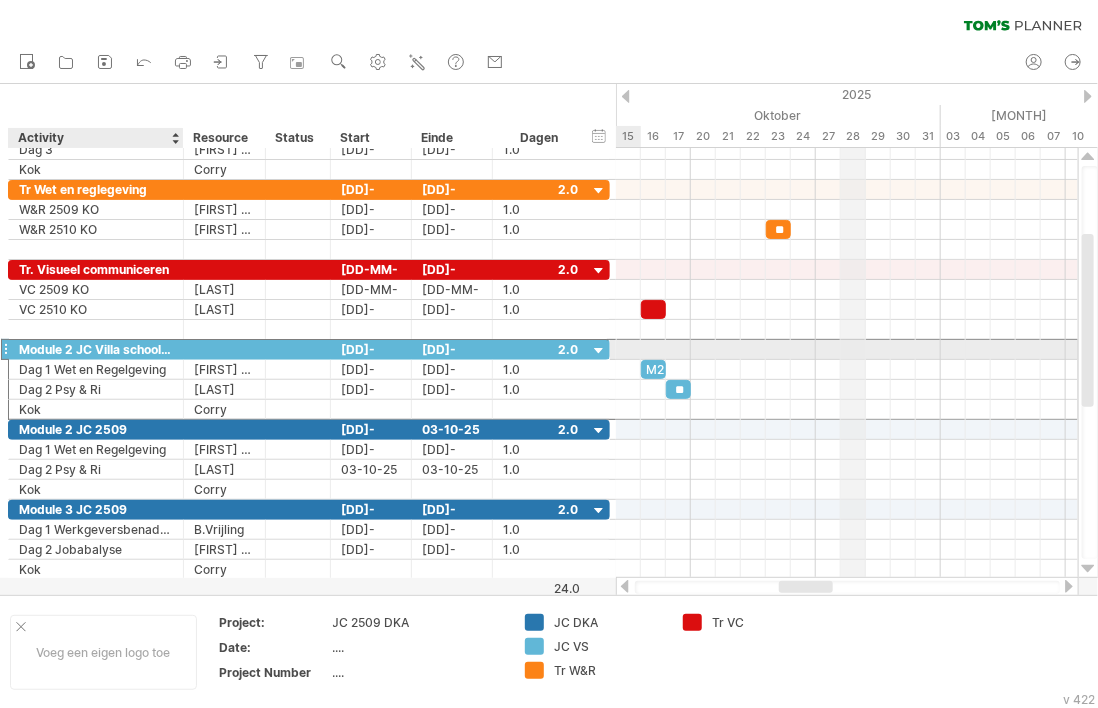 click on "**********" at bounding box center (96, 349) 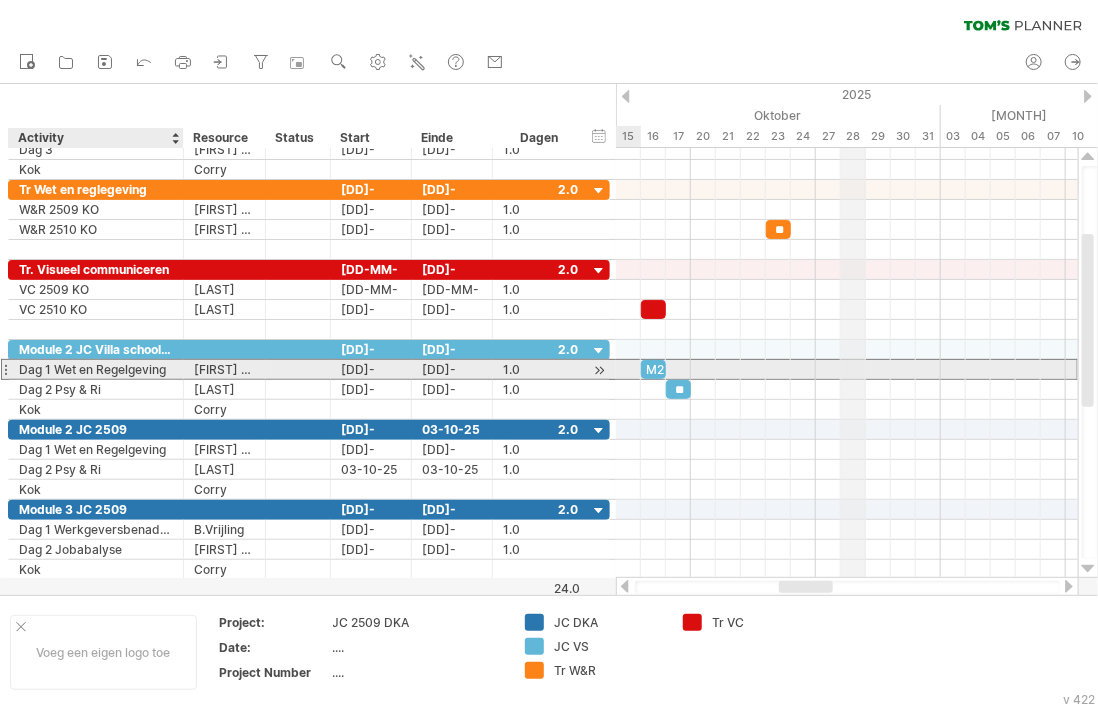 click on "Dag 1 Wet en Regelgeving" at bounding box center (96, 369) 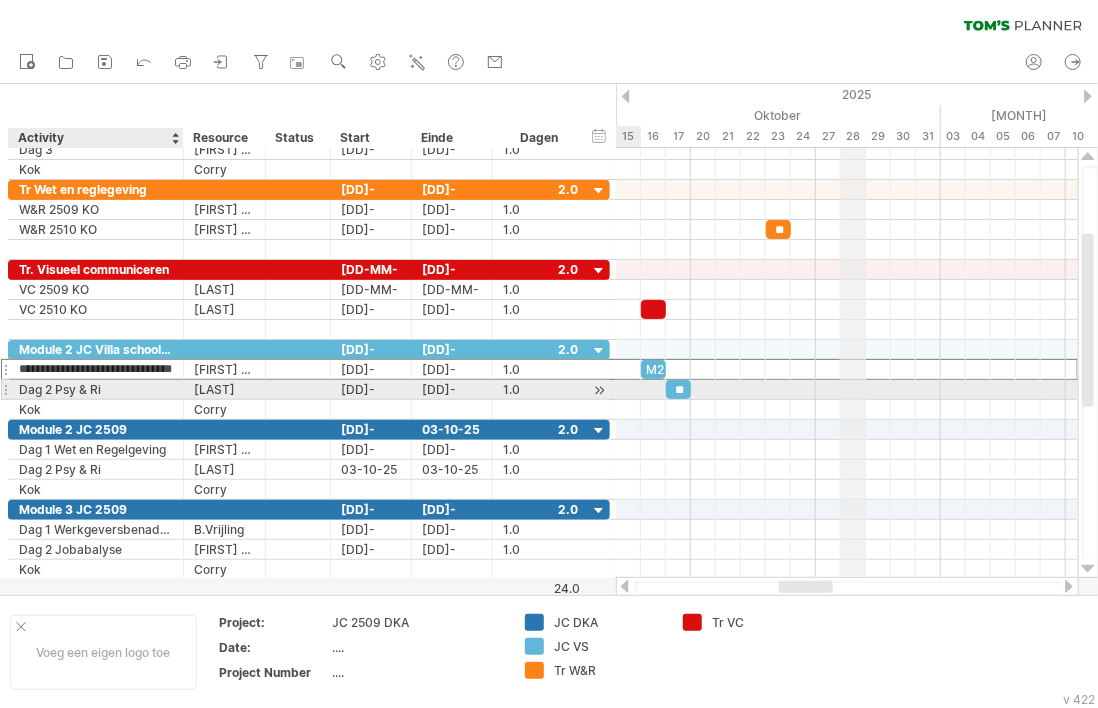 click on "**********" at bounding box center (96, 389) 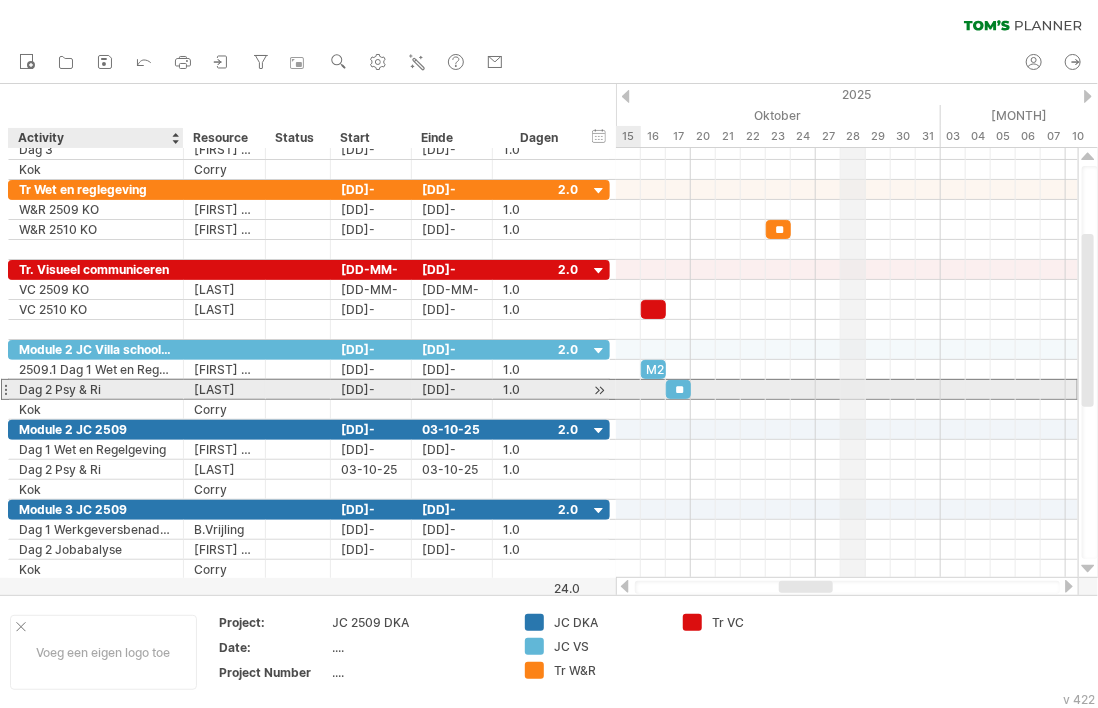 click on "**********" at bounding box center (96, 389) 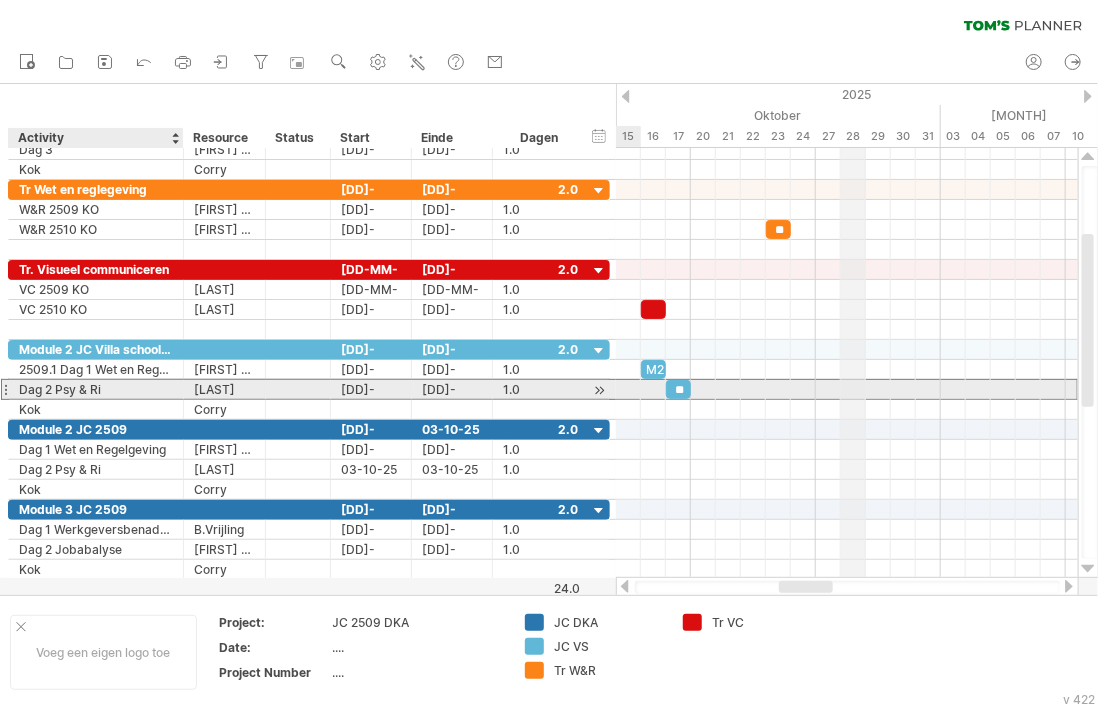 click on "Dag 2 Psy & Ri" at bounding box center (96, 389) 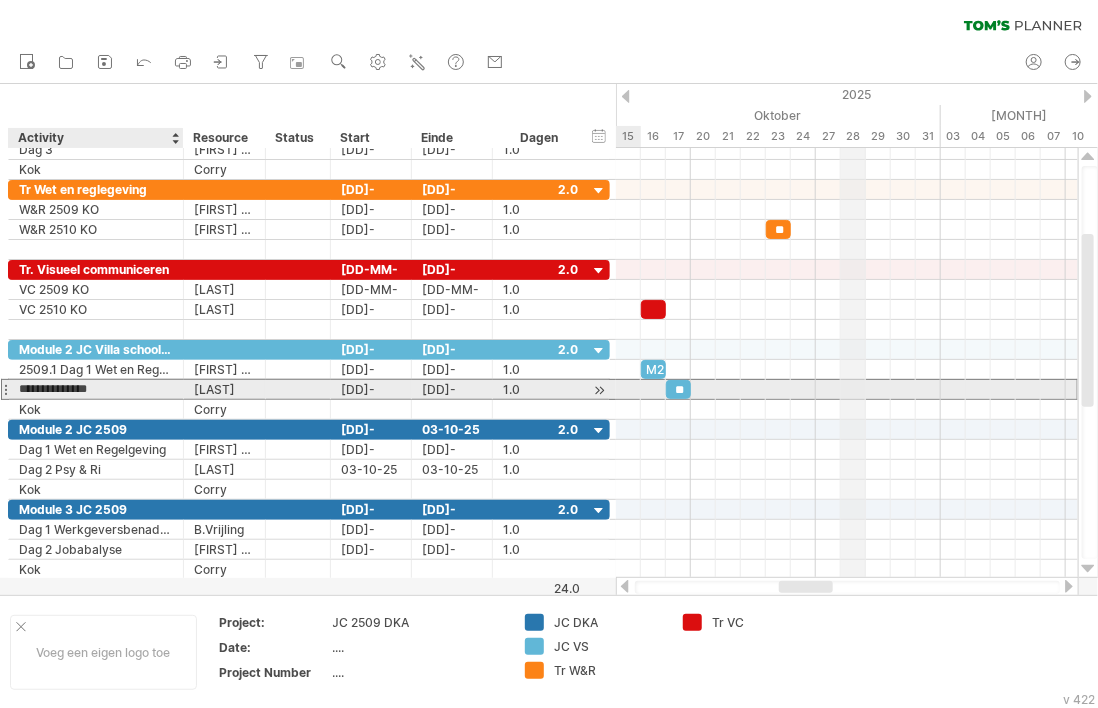 click on "**********" at bounding box center [96, 389] 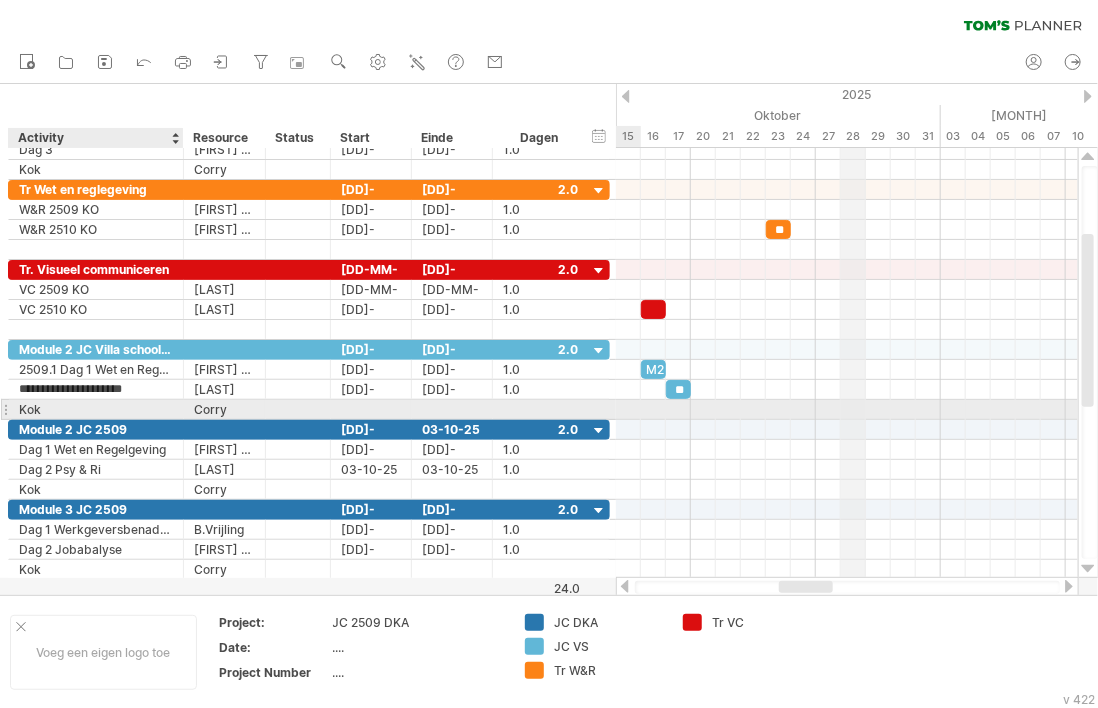 click on "Kok" at bounding box center (96, 409) 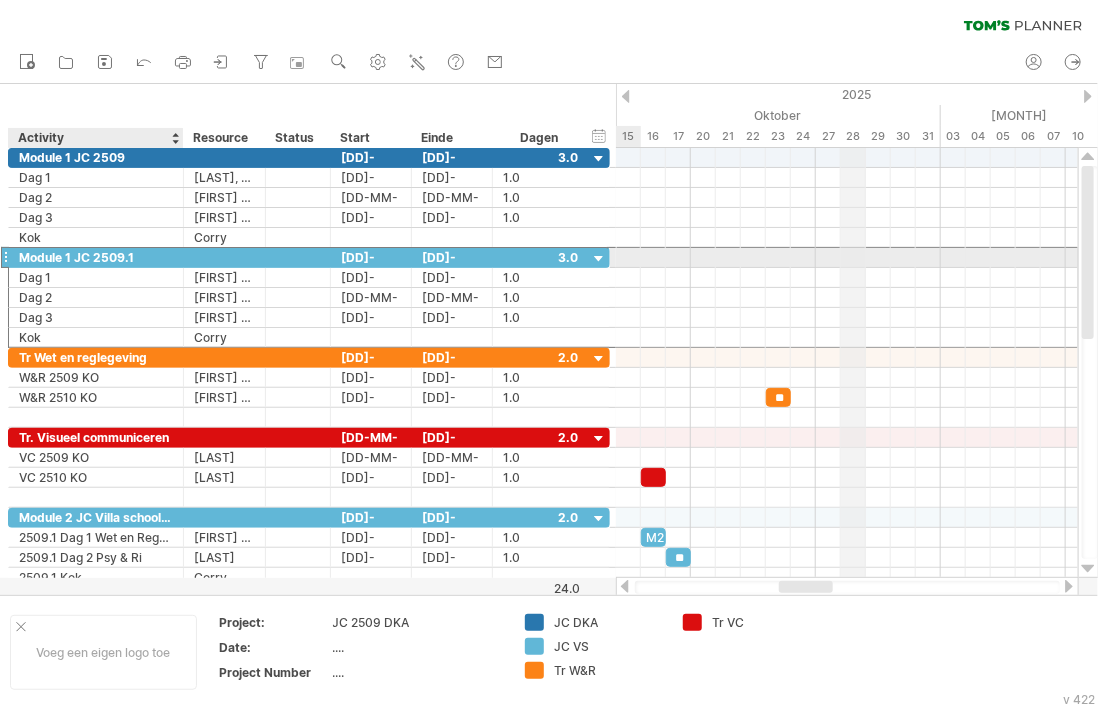 click on "Module 1 JC 2509.1" at bounding box center [96, 257] 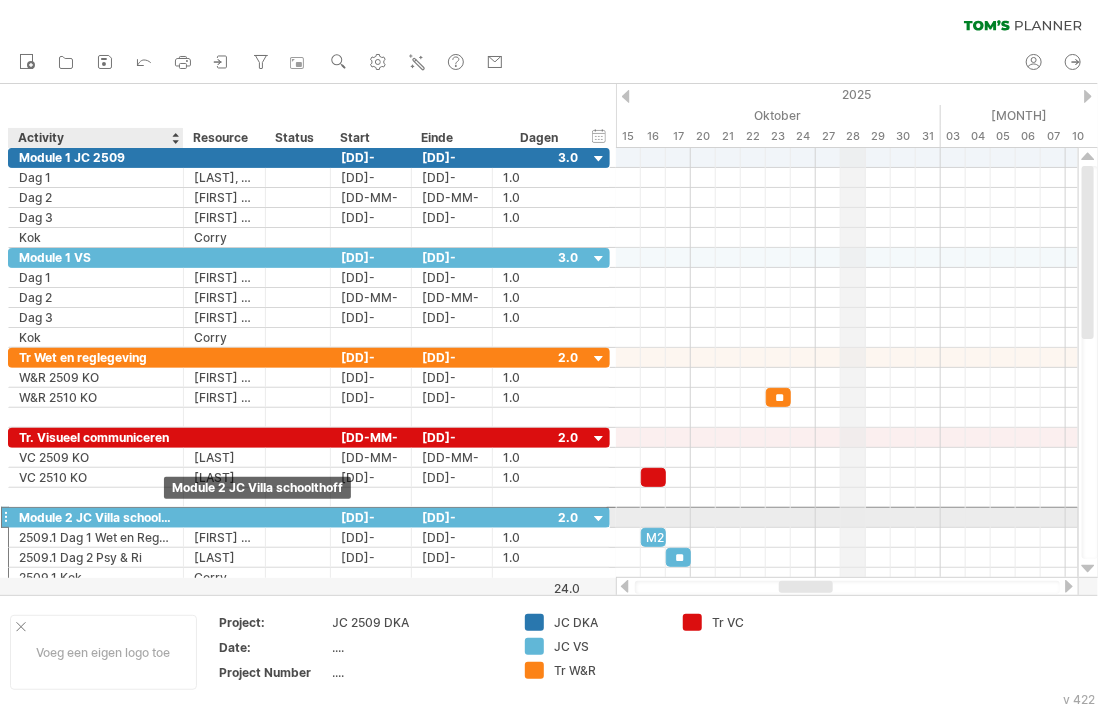 click on "Module 2 JC Villa schoolthoff" at bounding box center [96, 517] 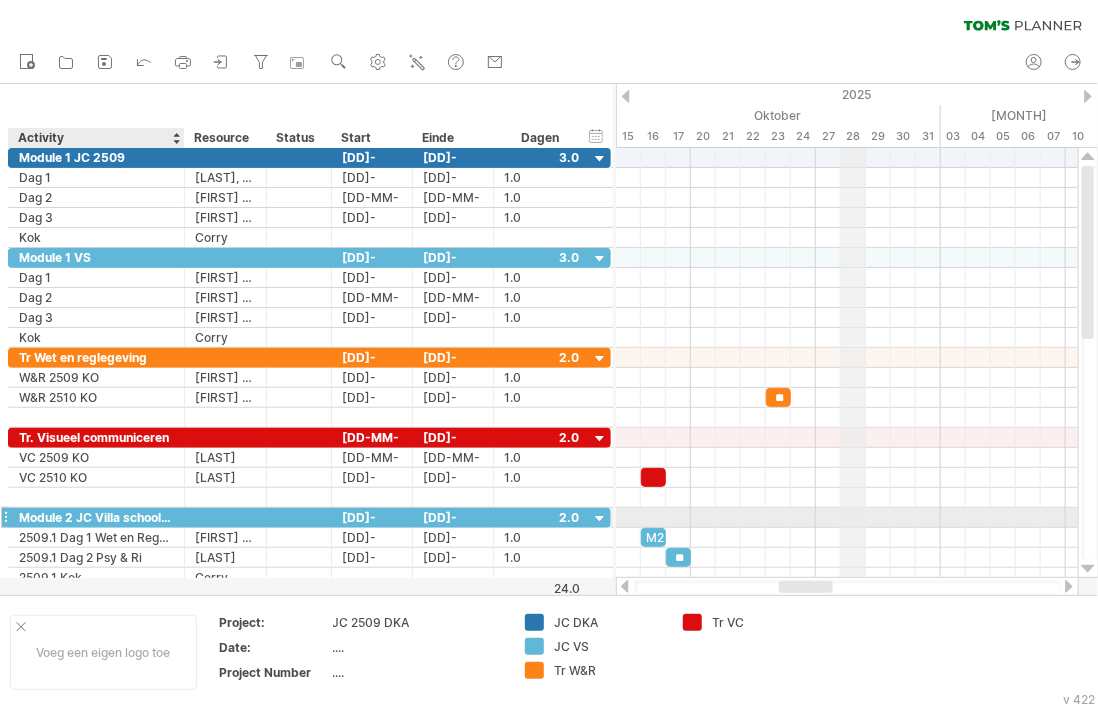 click at bounding box center (182, 518) 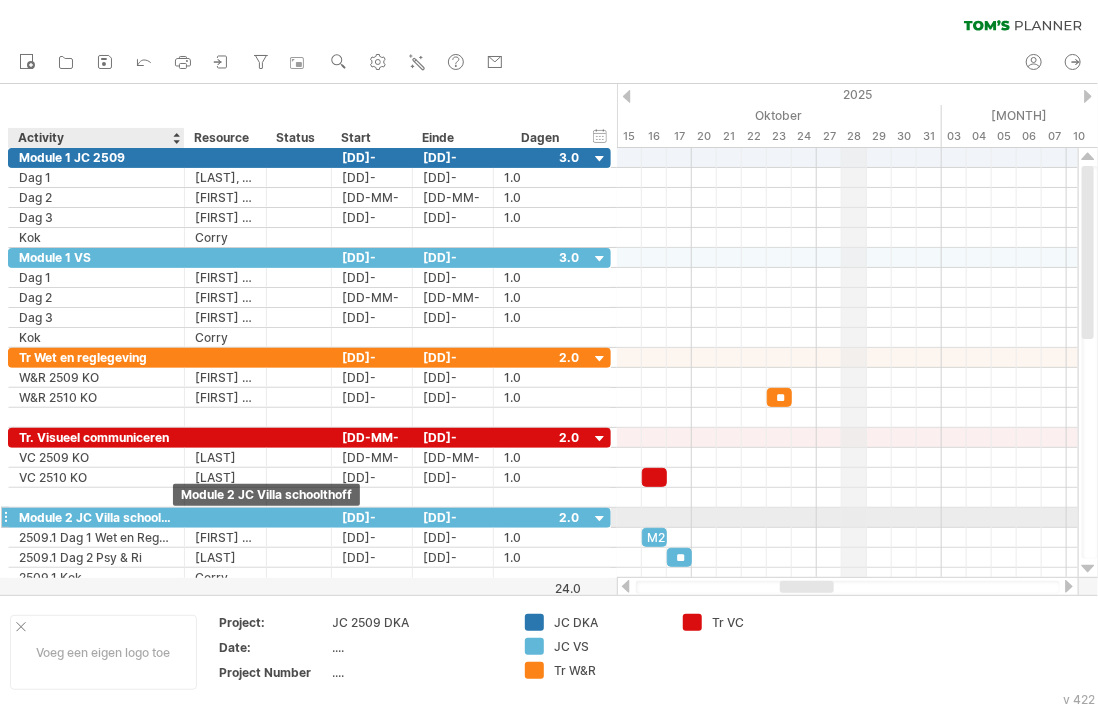 click on "Module 2 JC Villa schoolthoff" at bounding box center [96, 517] 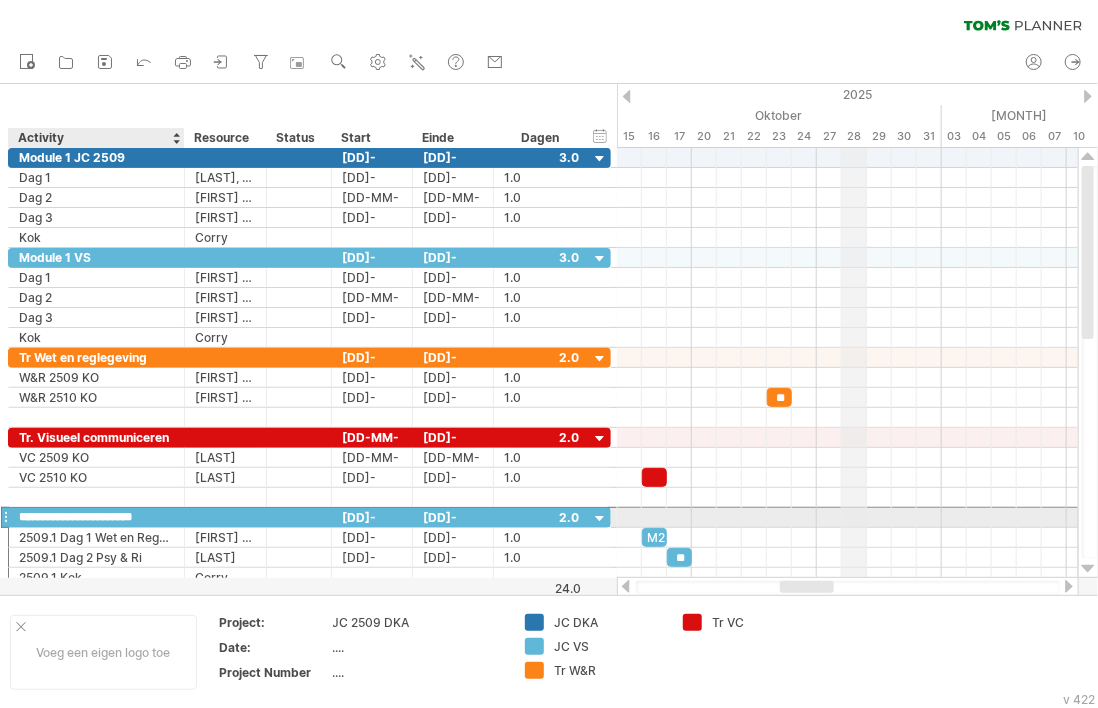 click on "**********" at bounding box center (96, 517) 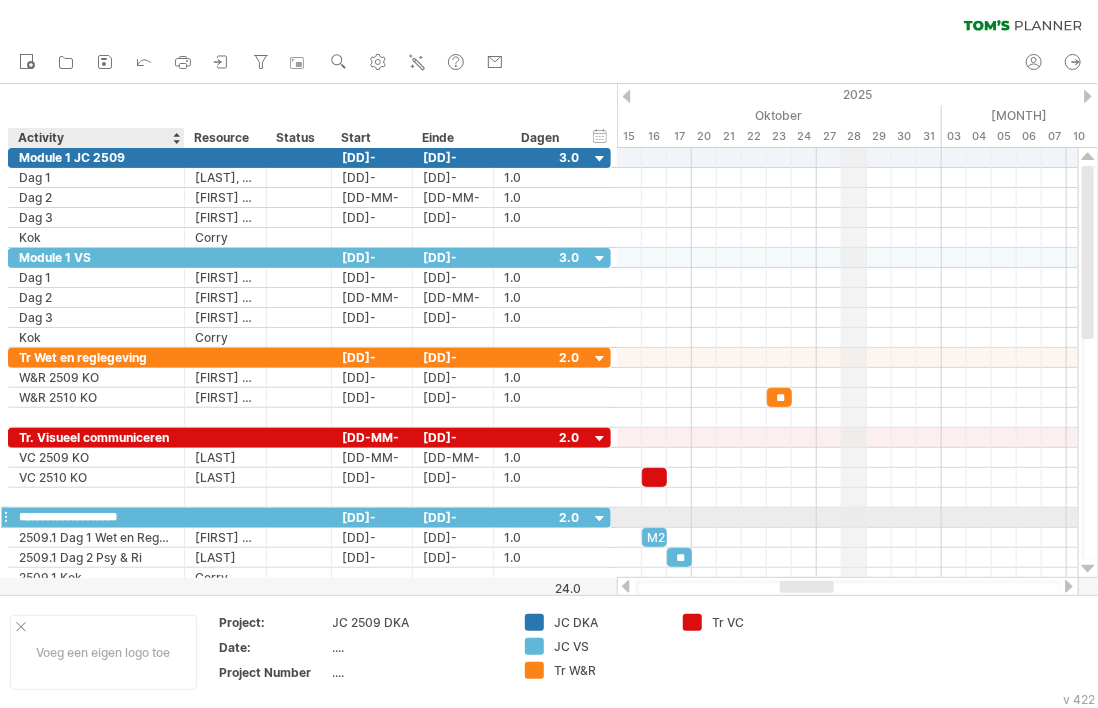 type on "**********" 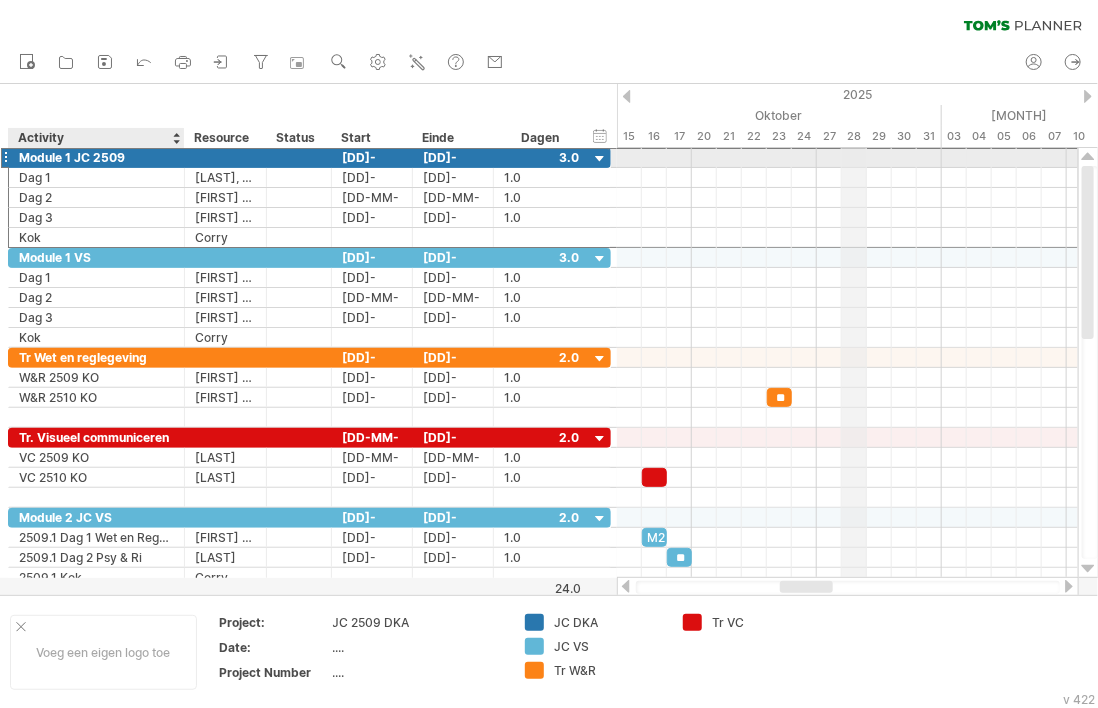 click on "Module 1  JC 2509" at bounding box center (96, 157) 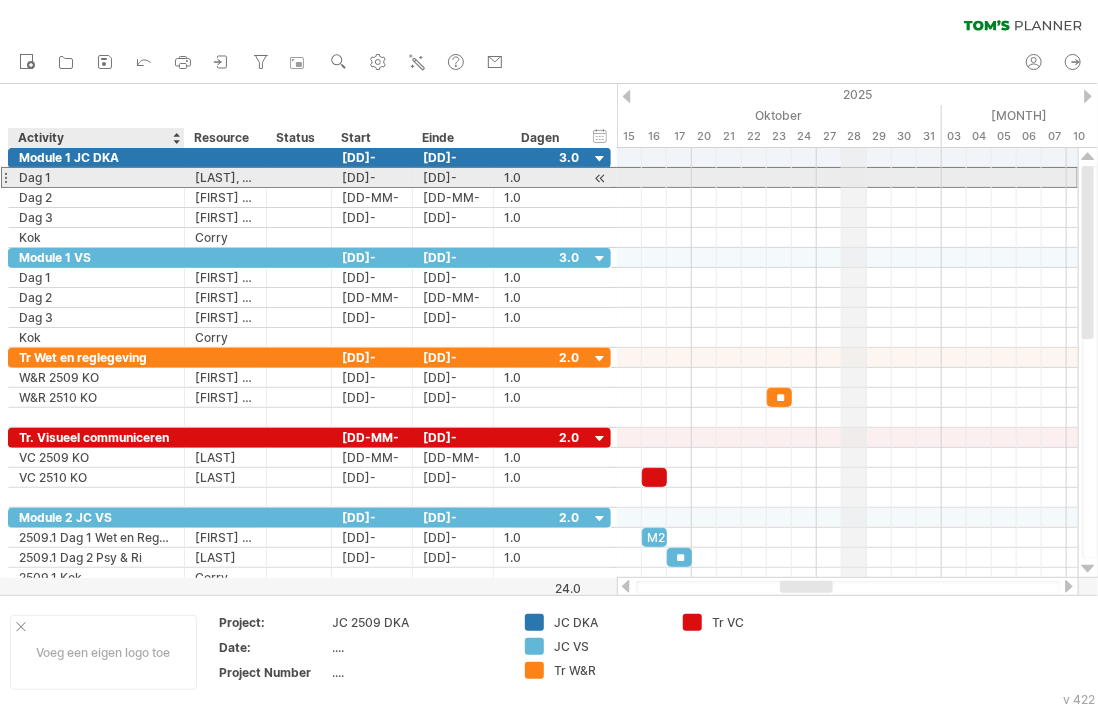 click on "Dag 1" at bounding box center [96, 177] 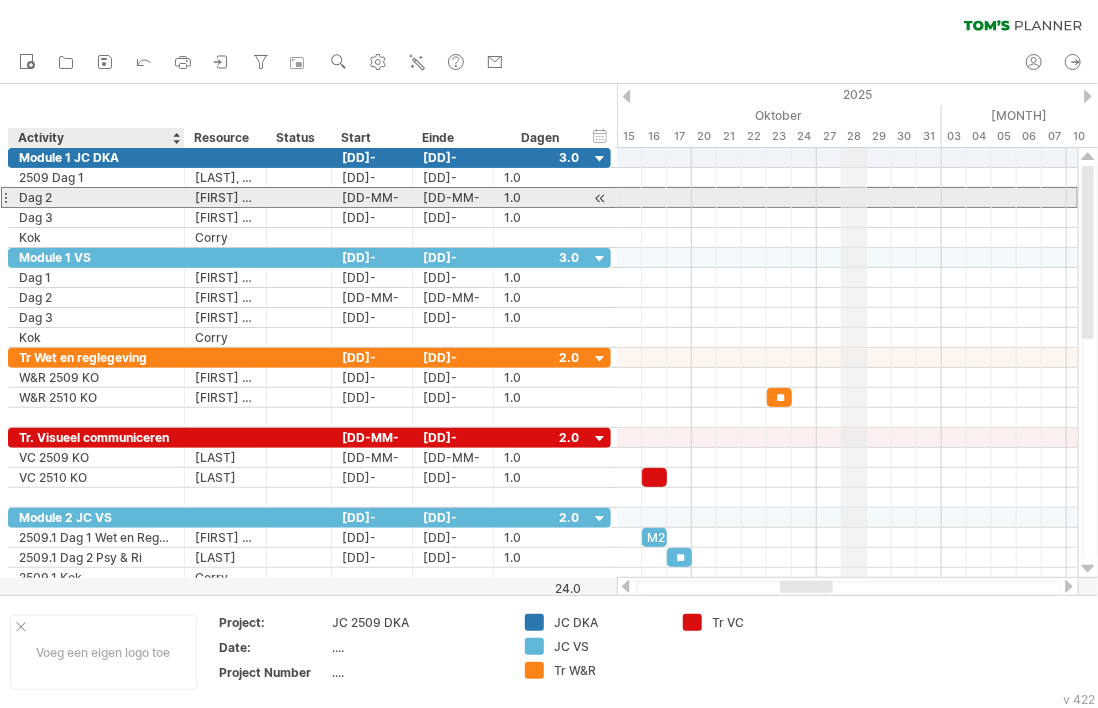 click on "Dag 2" at bounding box center [96, 197] 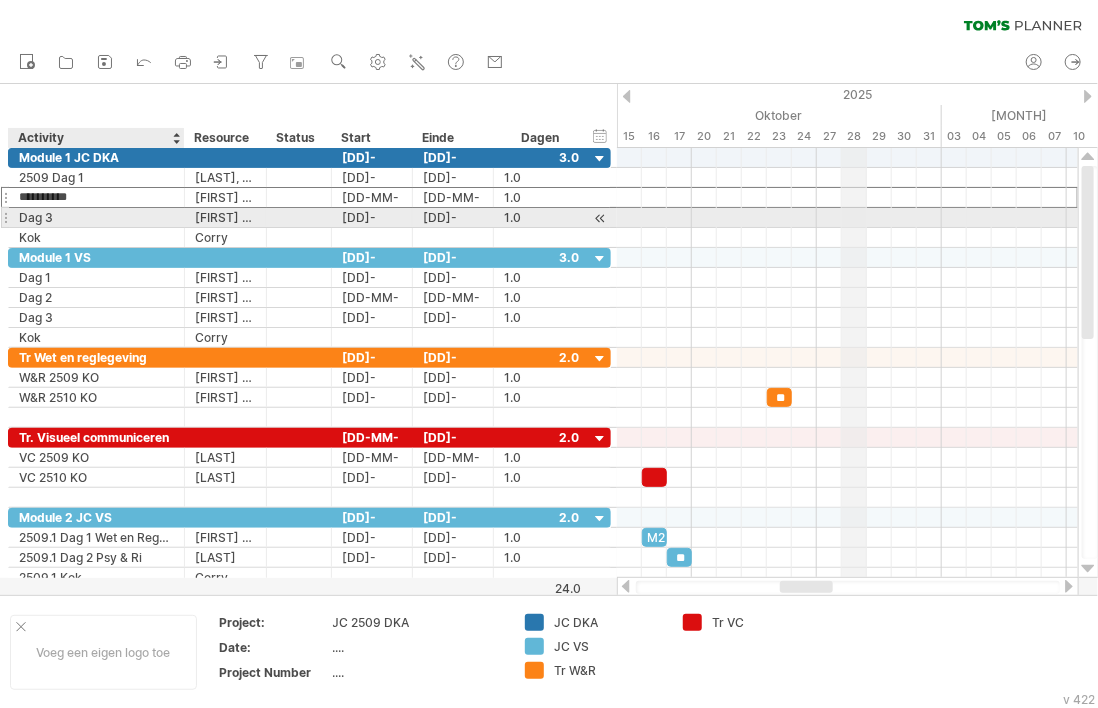 click on "***** Dag 3" at bounding box center [97, 217] 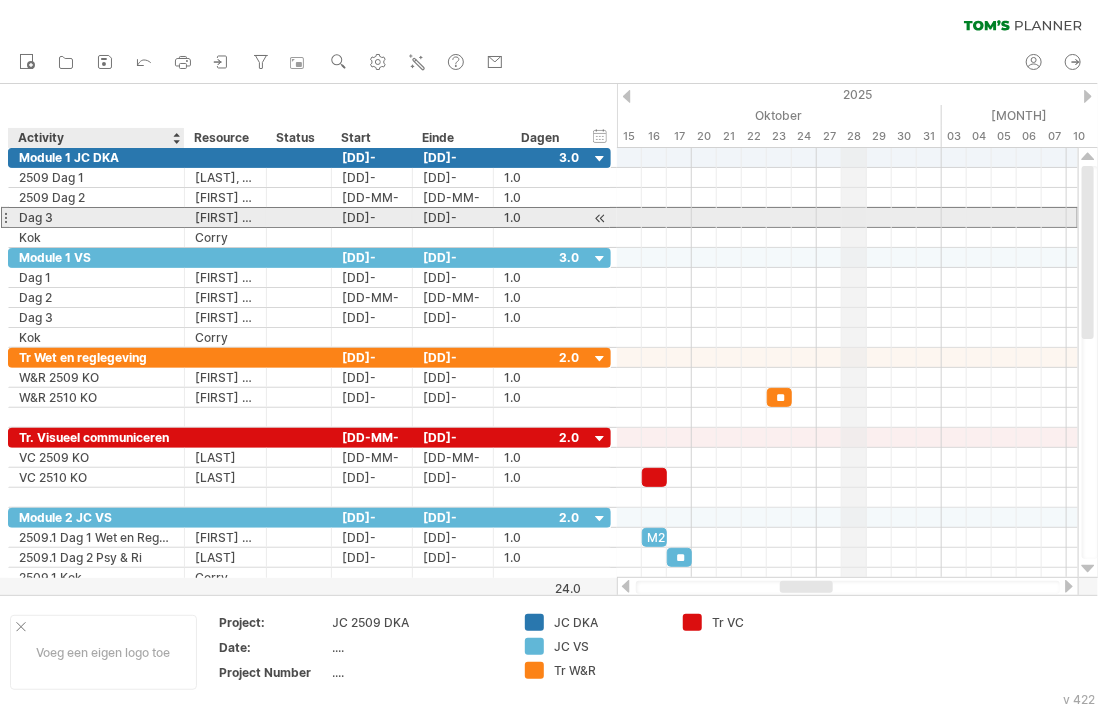 click on "Dag 3" at bounding box center [96, 217] 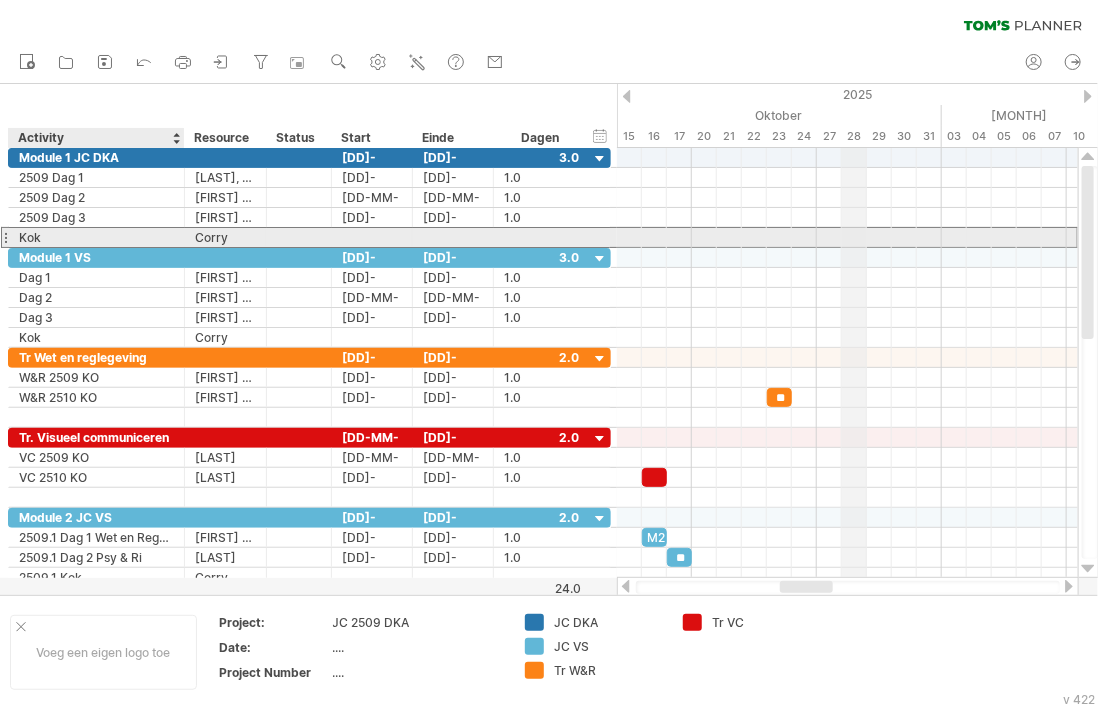 click on "Kok" at bounding box center [96, 237] 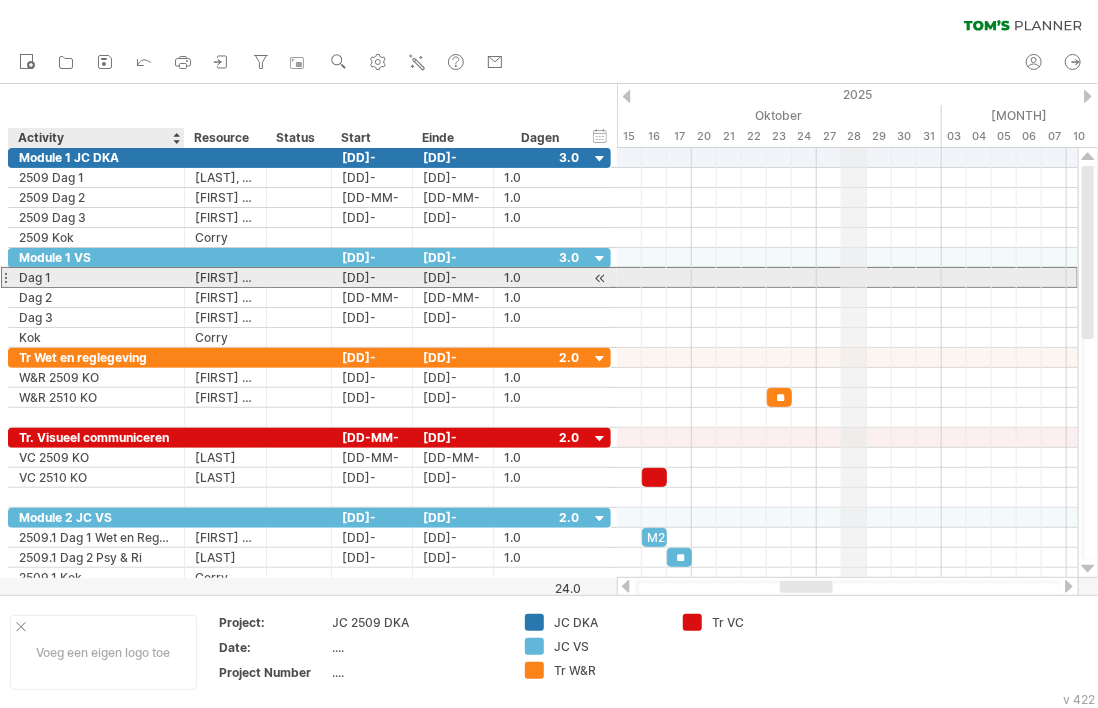 click on "Dag 1" at bounding box center [96, 277] 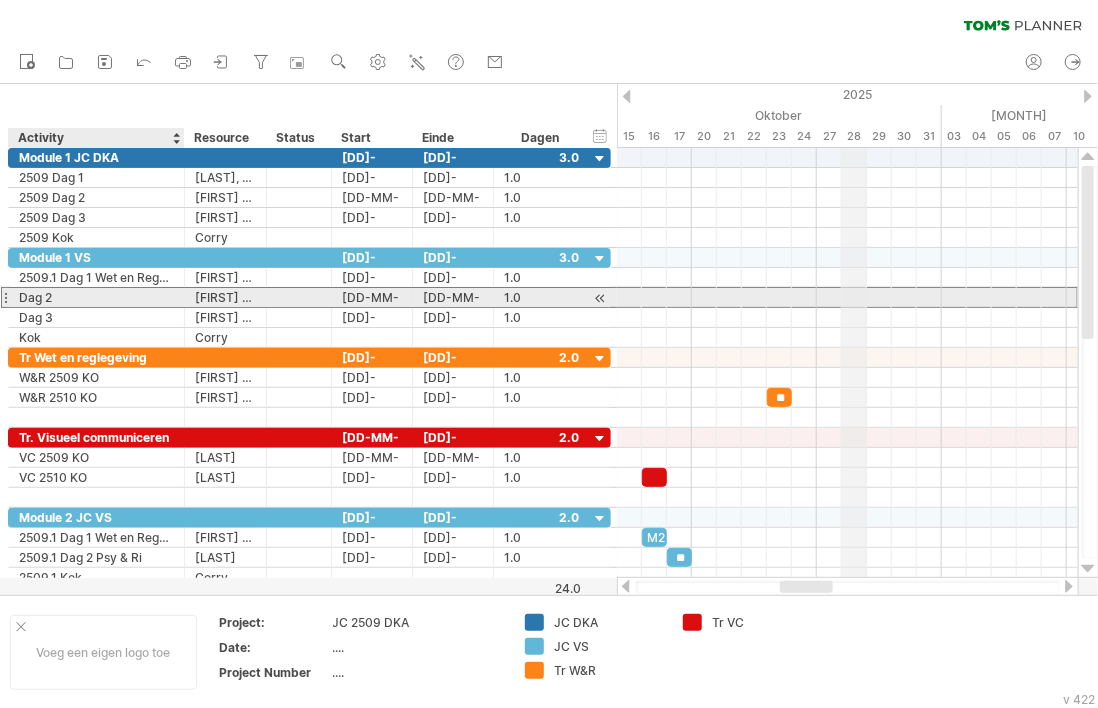 click on "Dag 2" at bounding box center (96, 297) 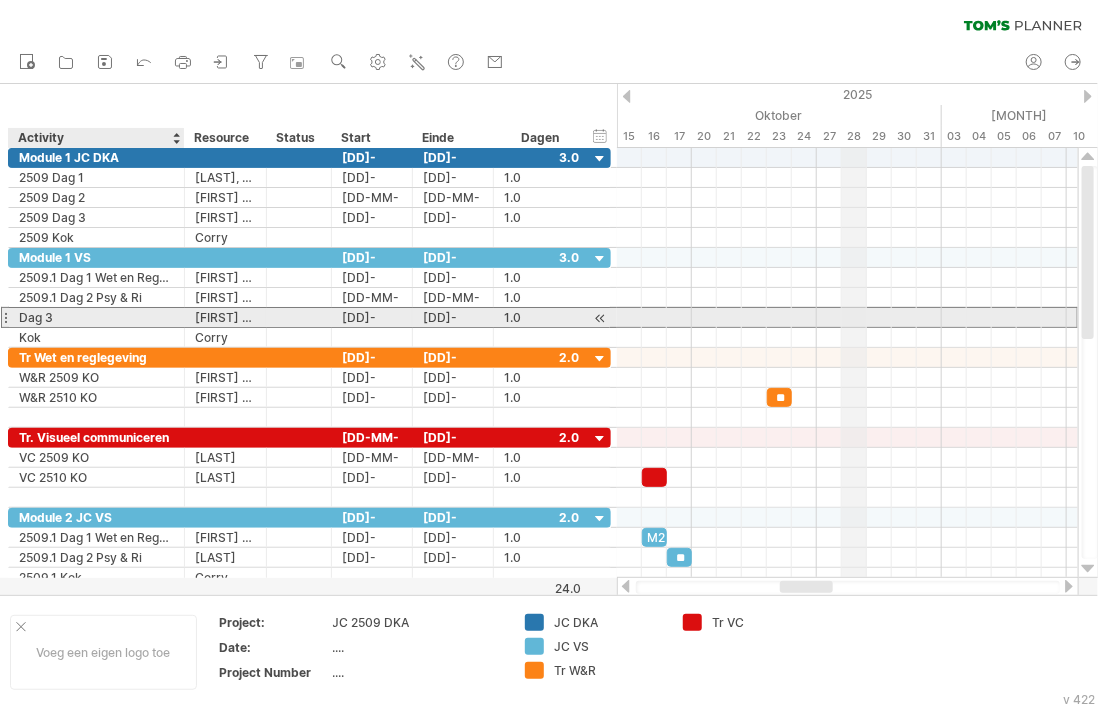 click on "Dag 3" at bounding box center [96, 317] 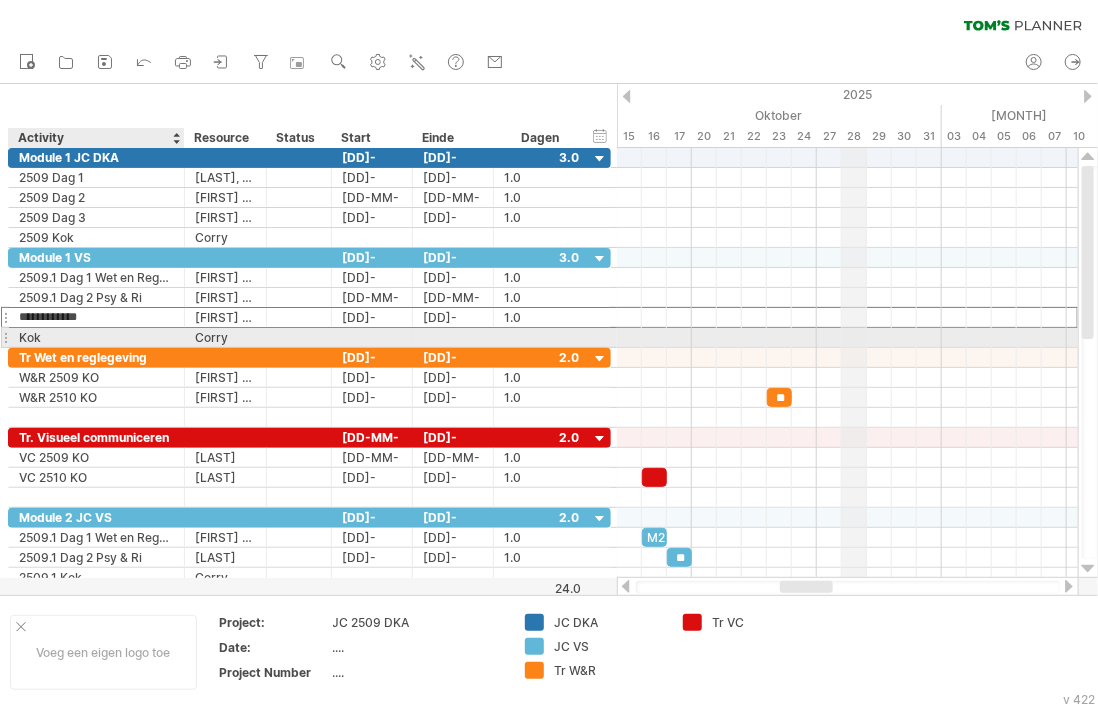 click on "Kok" at bounding box center (96, 337) 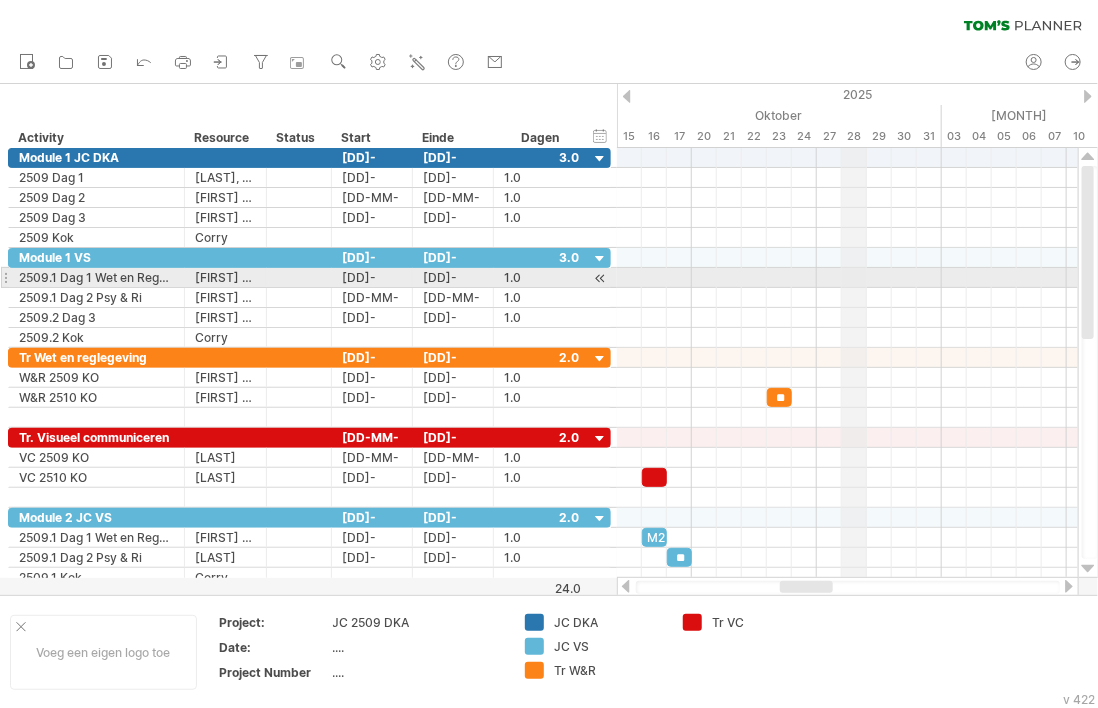 click at bounding box center [600, 278] 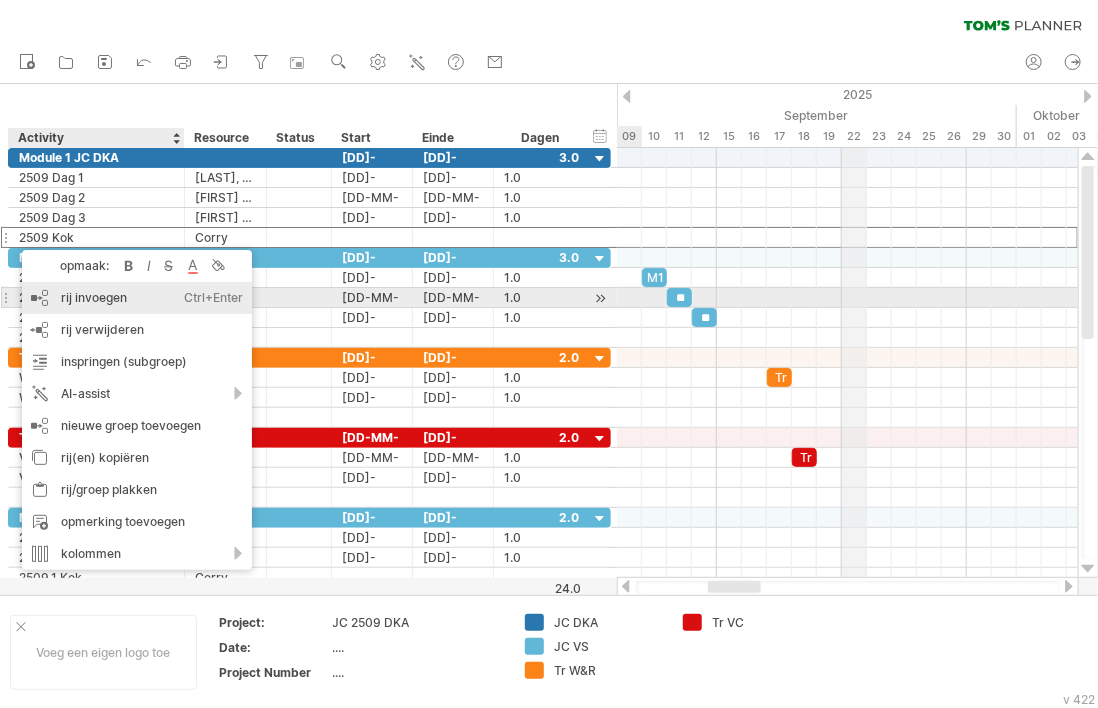 click on "rij invoegen Ctrl+Enter Cmd+Enter" at bounding box center (137, 298) 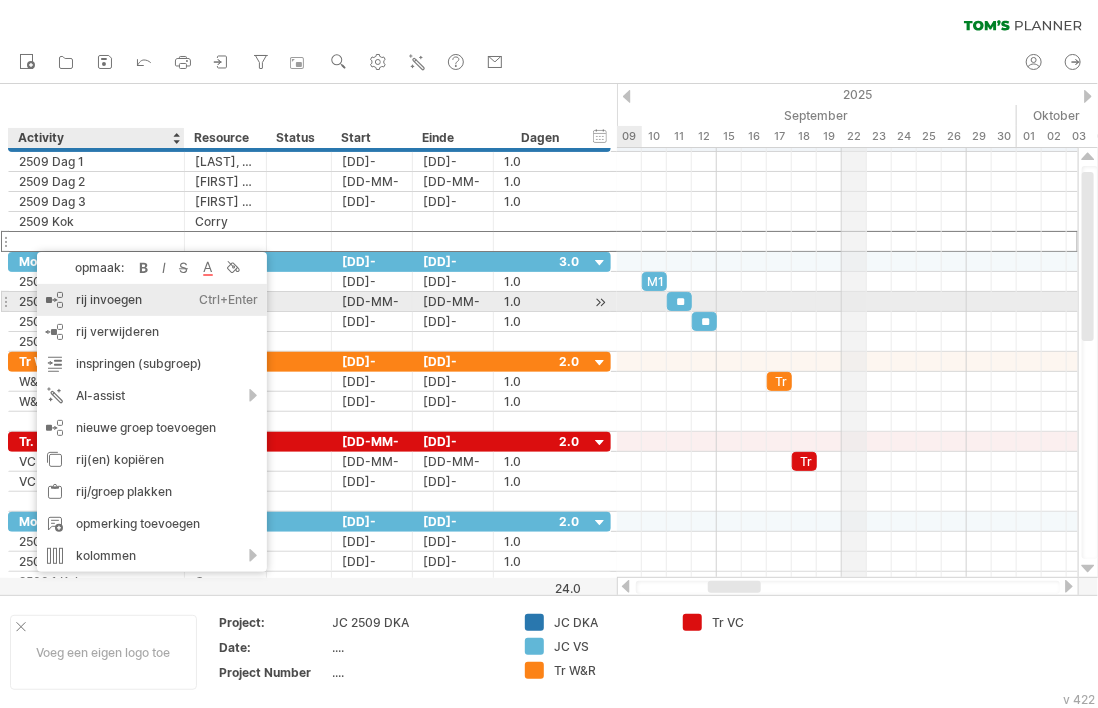 click on "rij invoegen Ctrl+Enter Cmd+Enter" at bounding box center [152, 300] 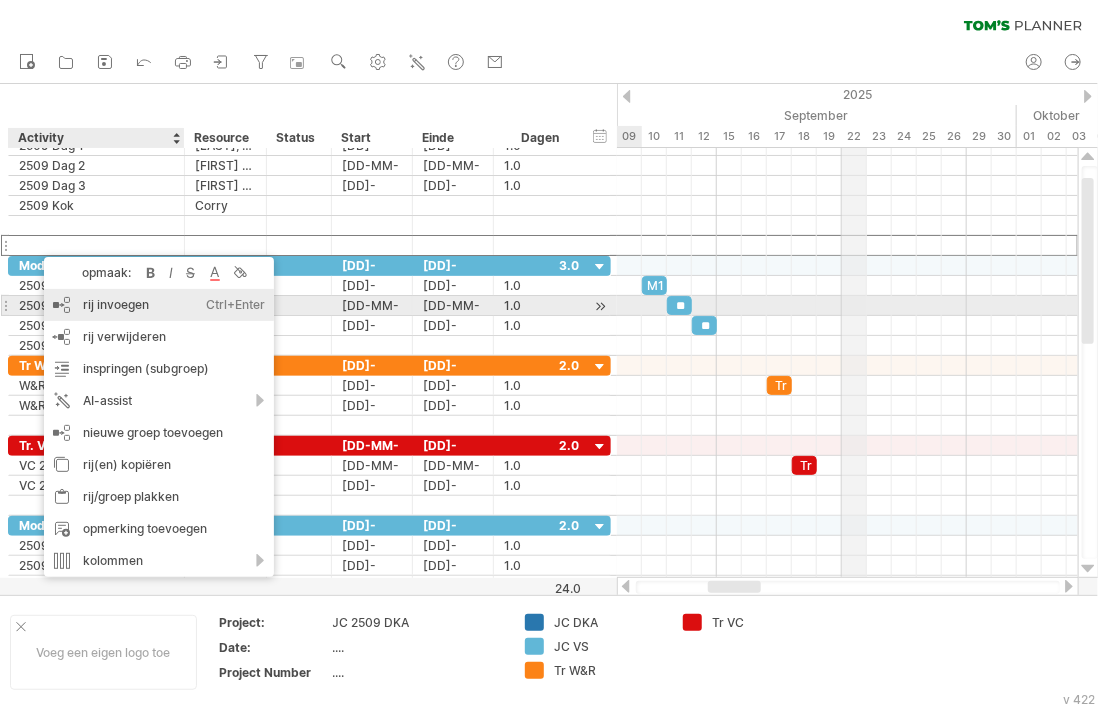 click on "rij invoegen Ctrl+Enter Cmd+Enter" at bounding box center [159, 305] 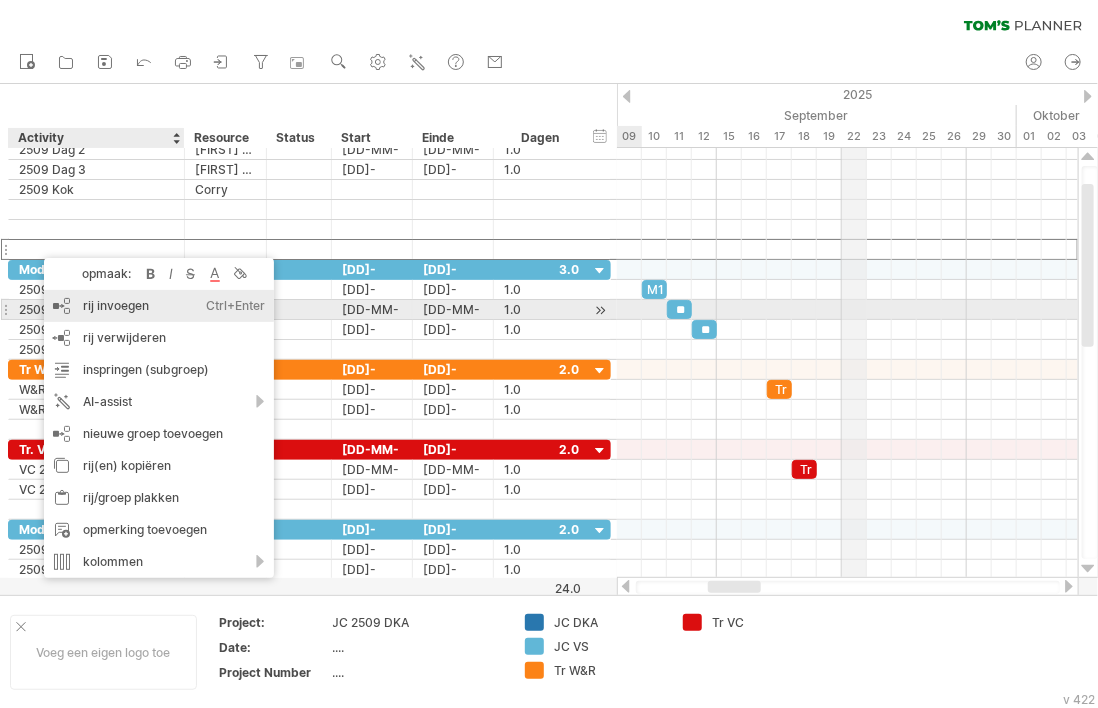 click on "rij invoegen Ctrl+Enter Cmd+Enter" at bounding box center (159, 306) 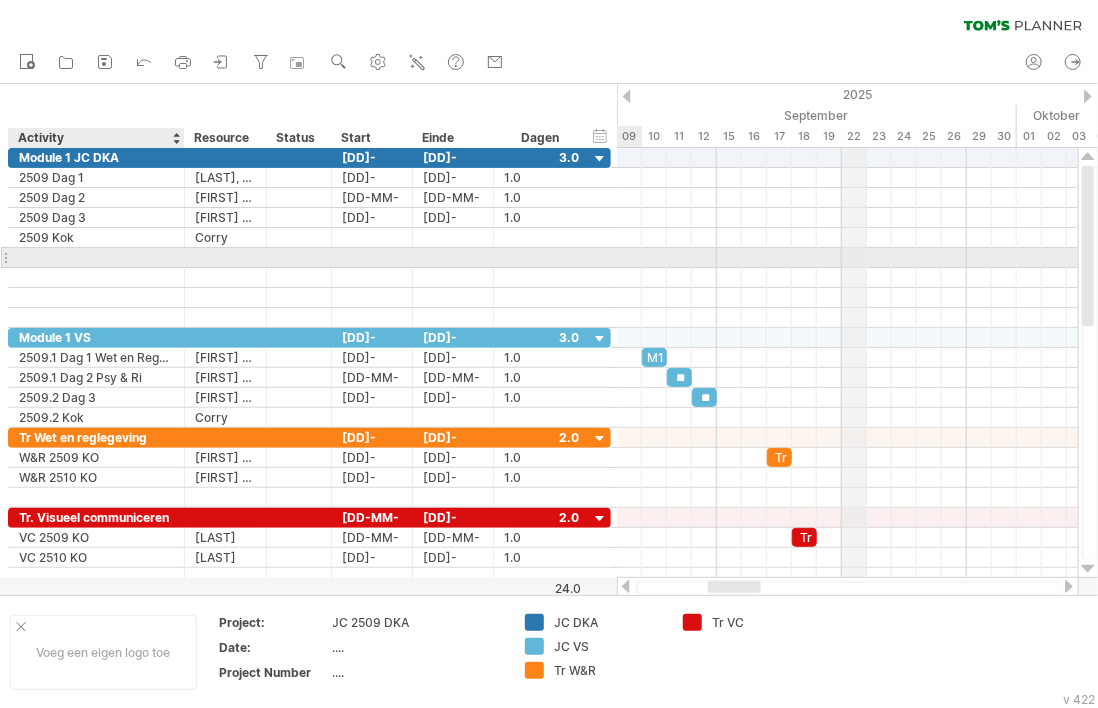 click at bounding box center (96, 257) 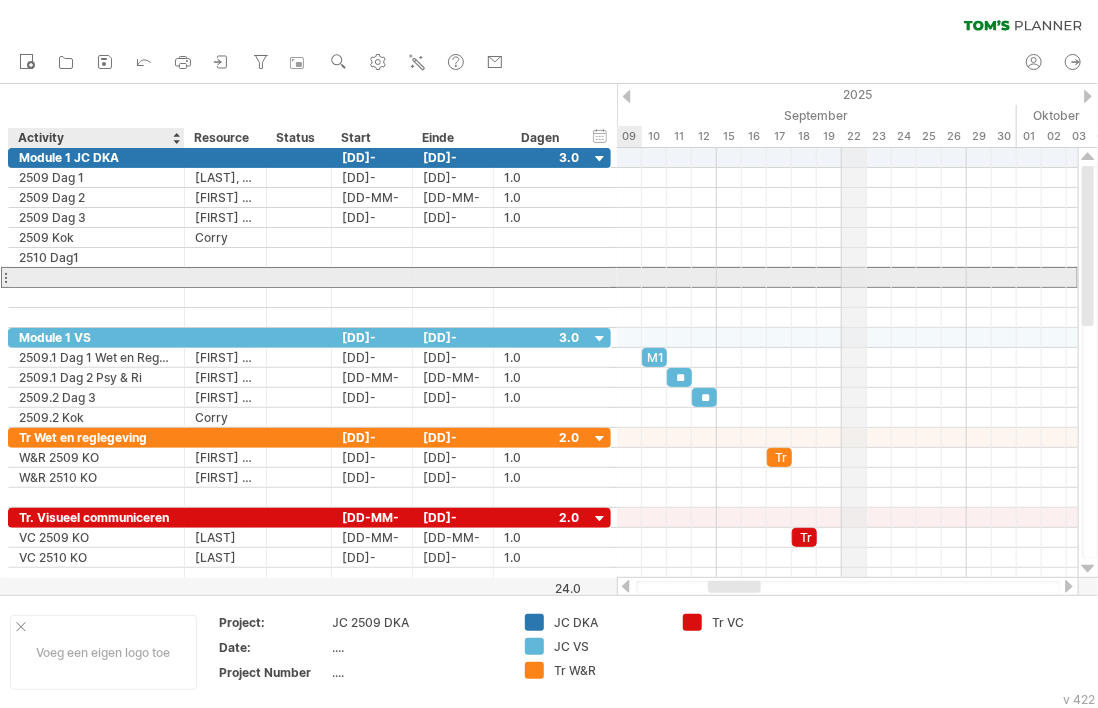click at bounding box center (96, 277) 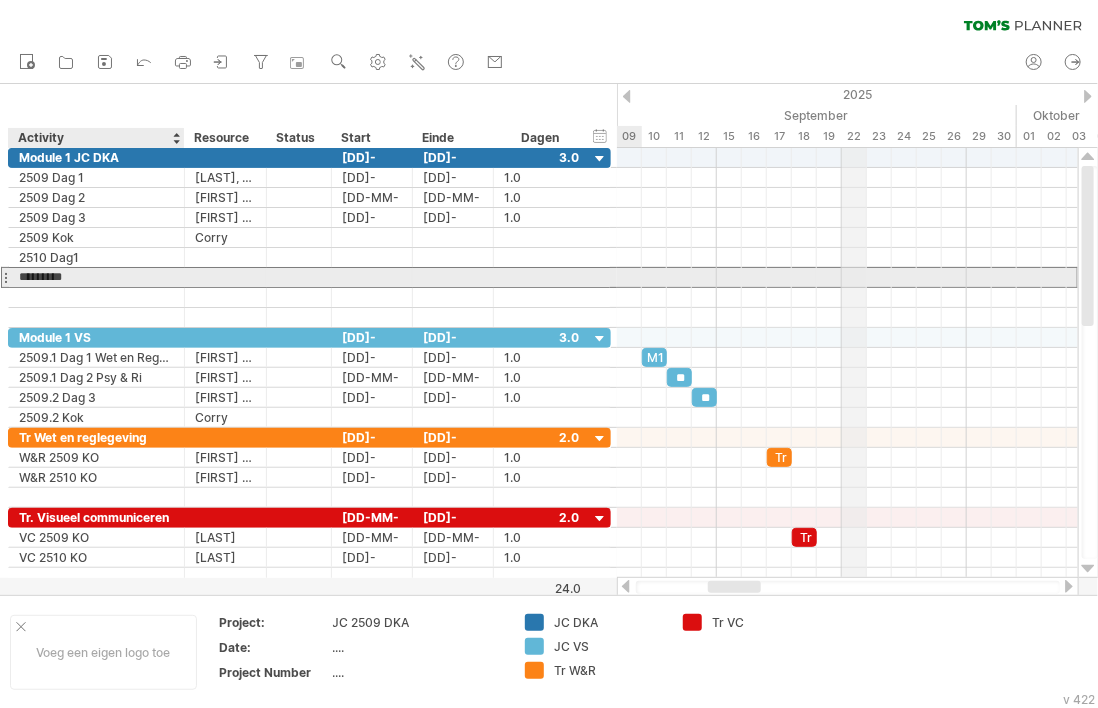 click on "*********" at bounding box center (96, 277) 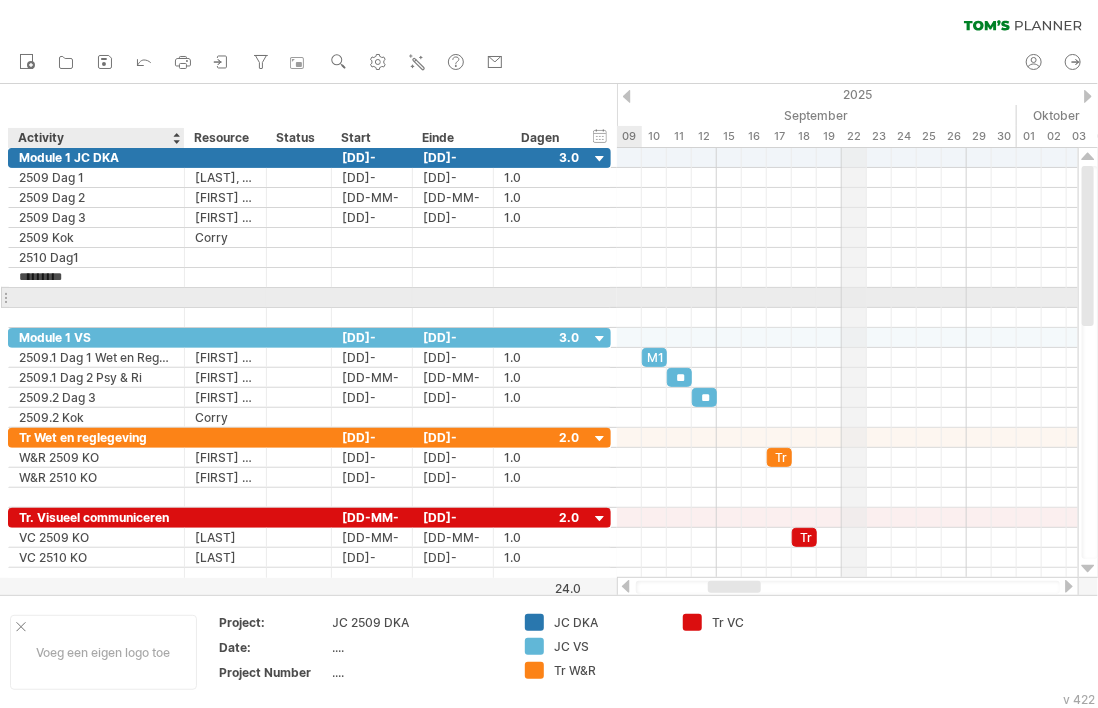 click at bounding box center [96, 297] 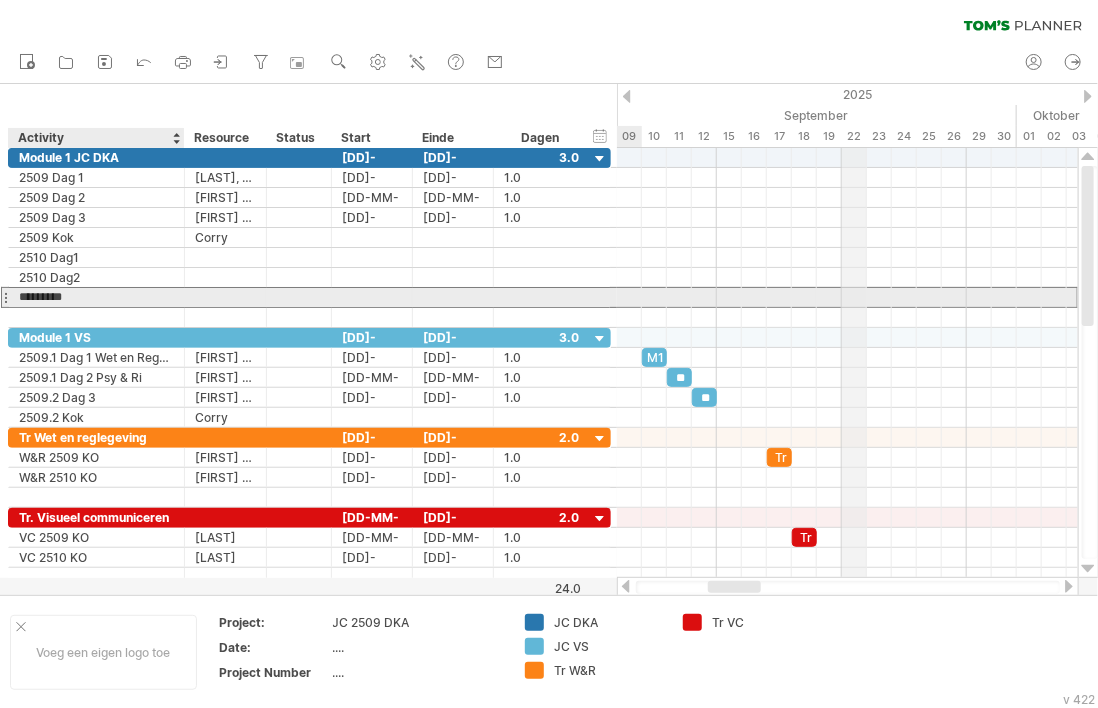click on "*********" at bounding box center [96, 297] 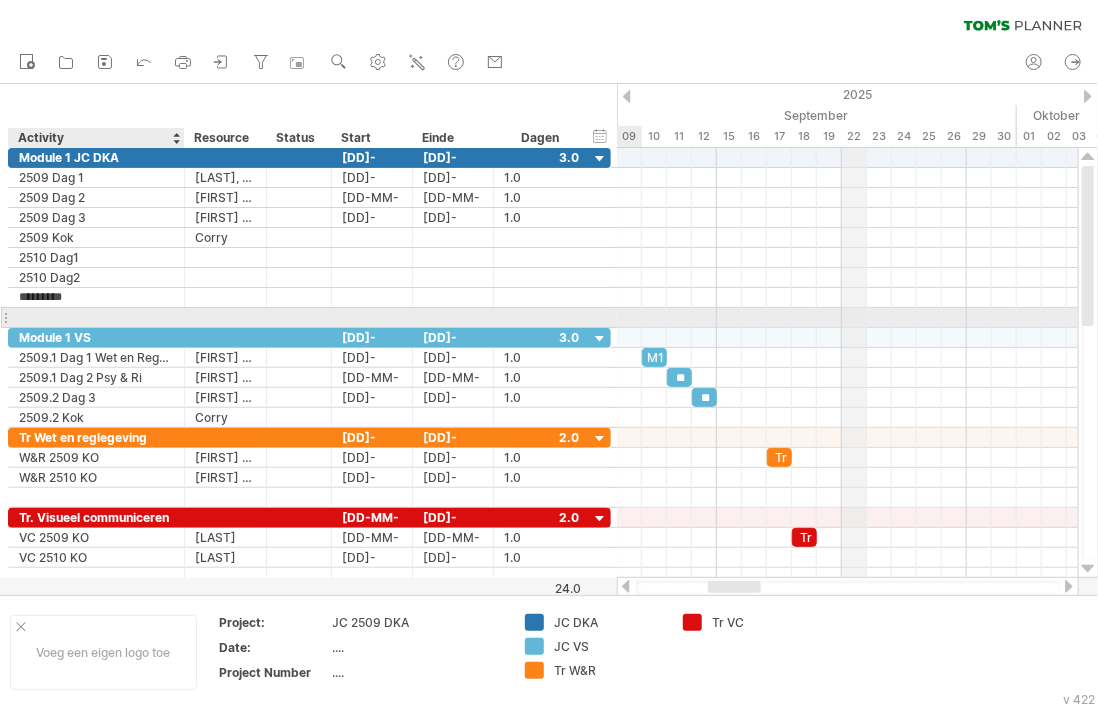 click at bounding box center [96, 317] 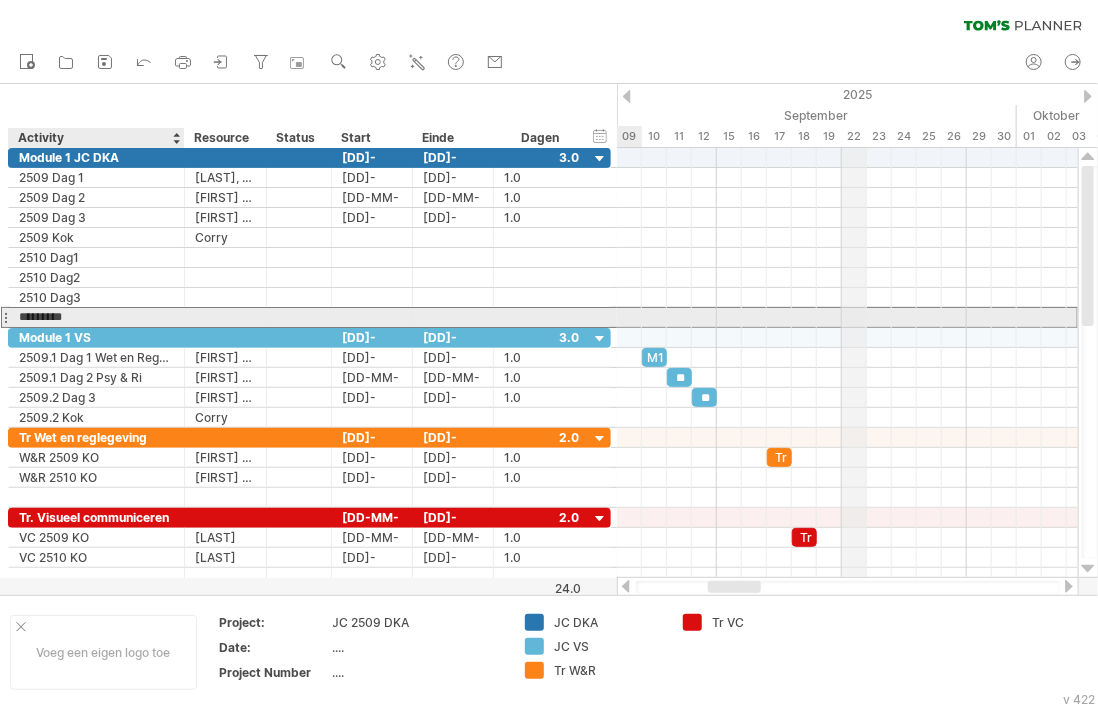 click on "*********" at bounding box center (96, 317) 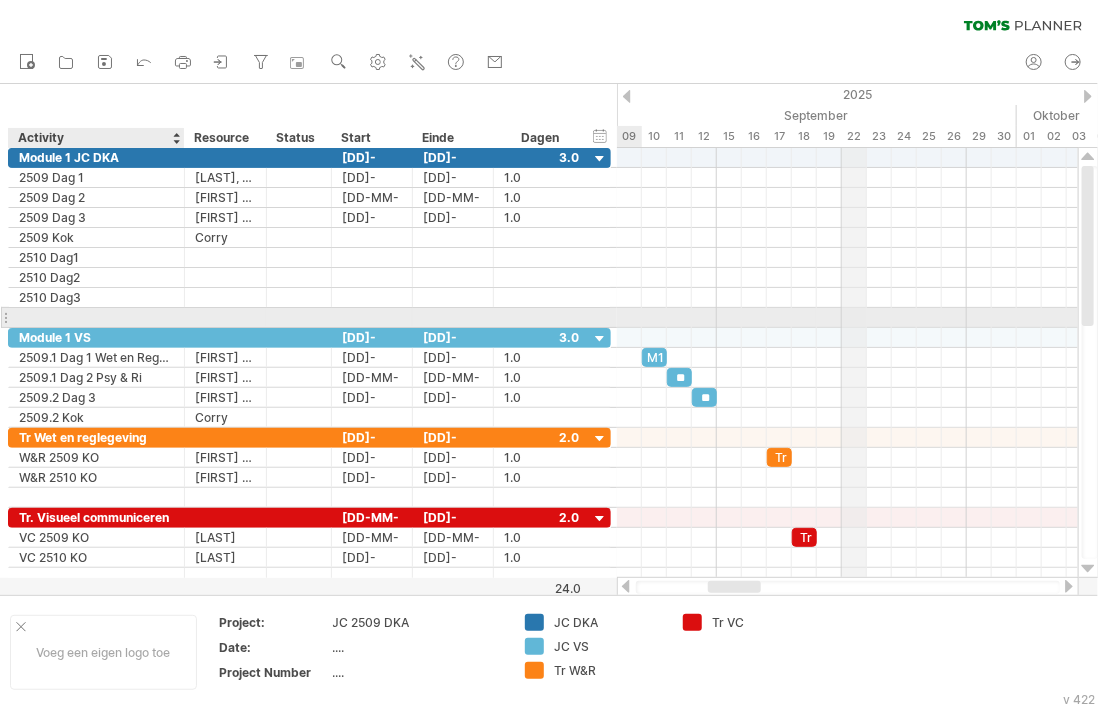 type on "*" 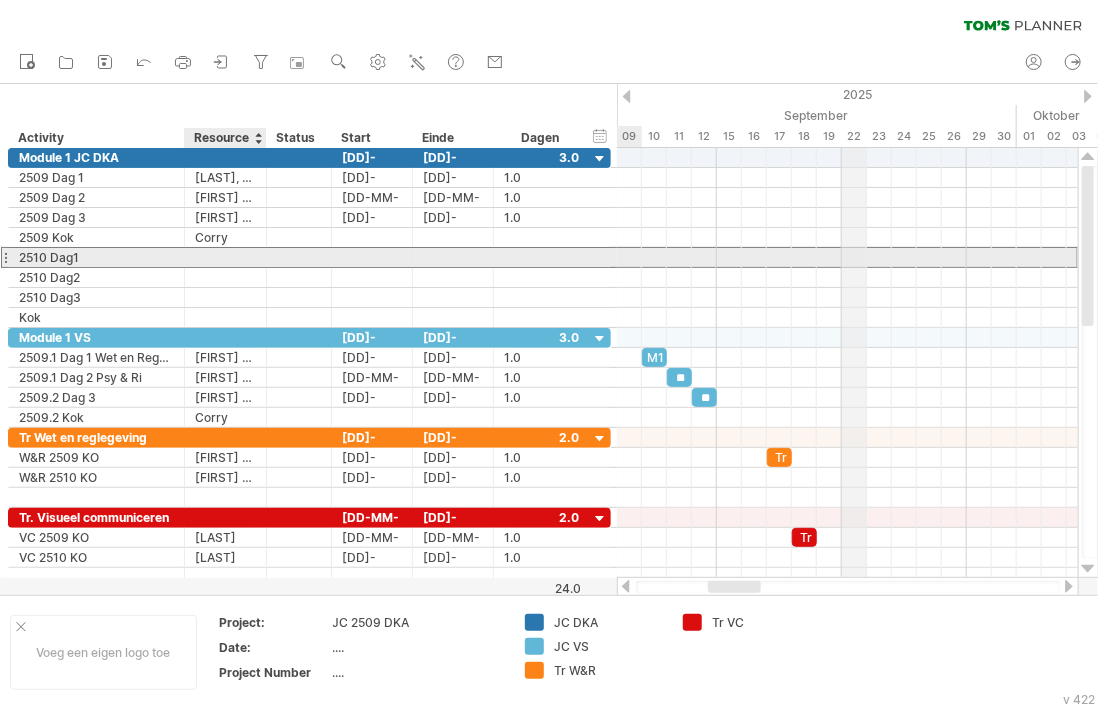 click at bounding box center (96, 257) 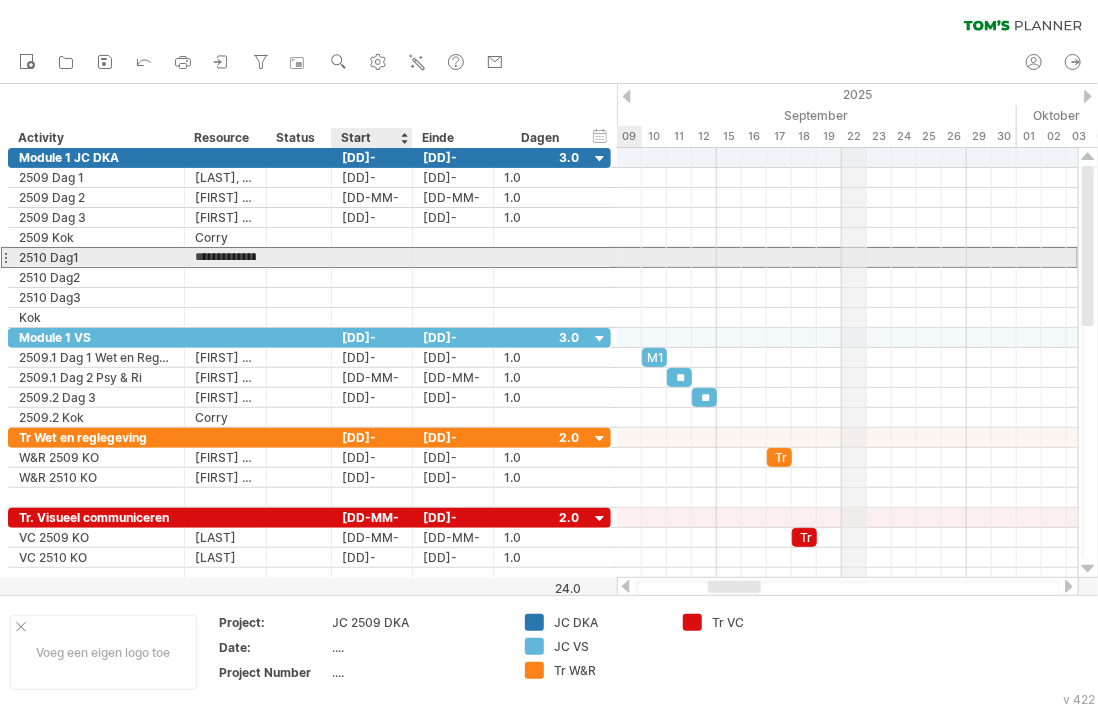 click at bounding box center [372, 257] 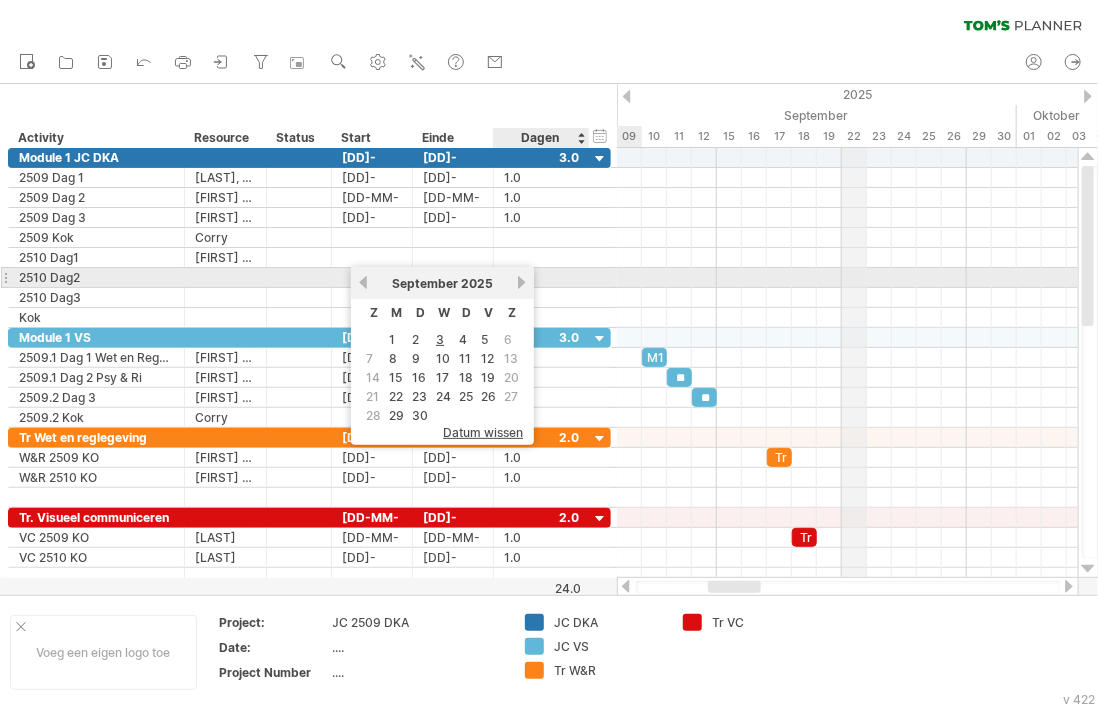 click on "volgende" at bounding box center [521, 282] 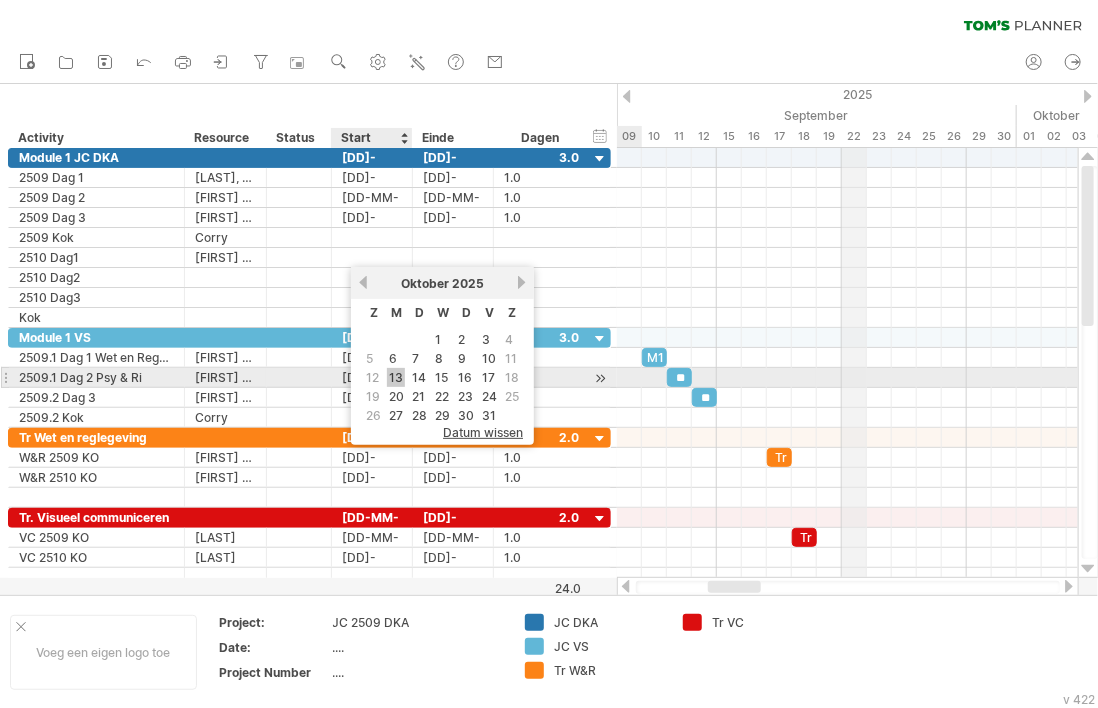 click on "13" at bounding box center [396, 377] 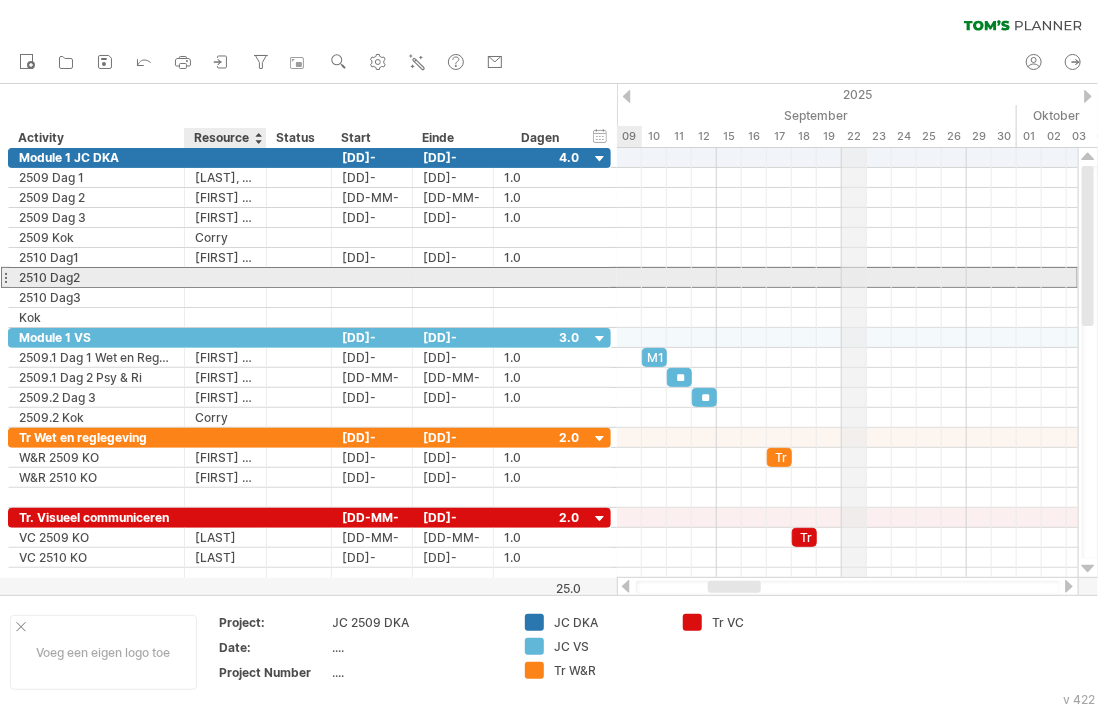 click at bounding box center [96, 277] 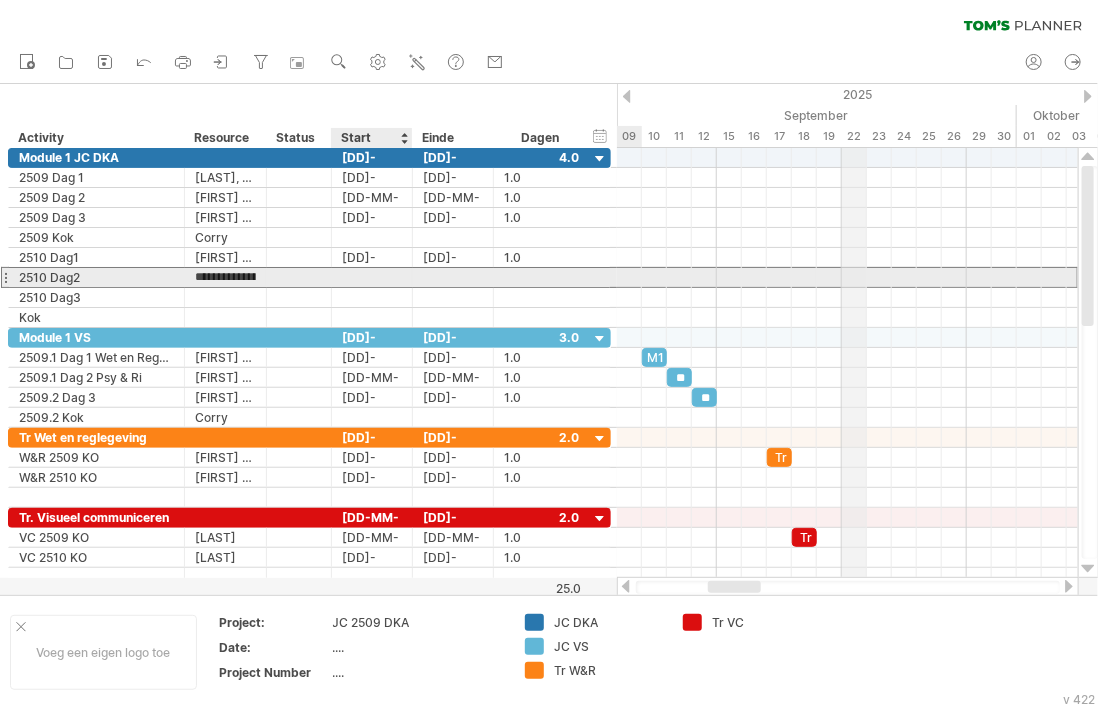 click at bounding box center [372, 277] 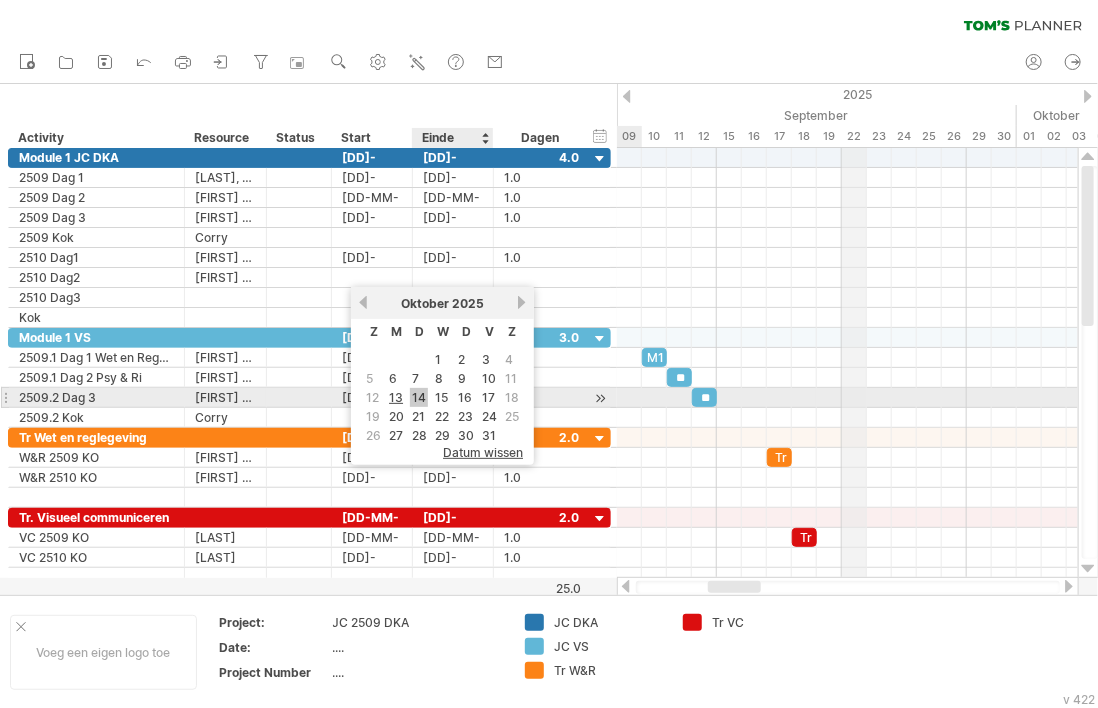 click on "14" at bounding box center [419, 397] 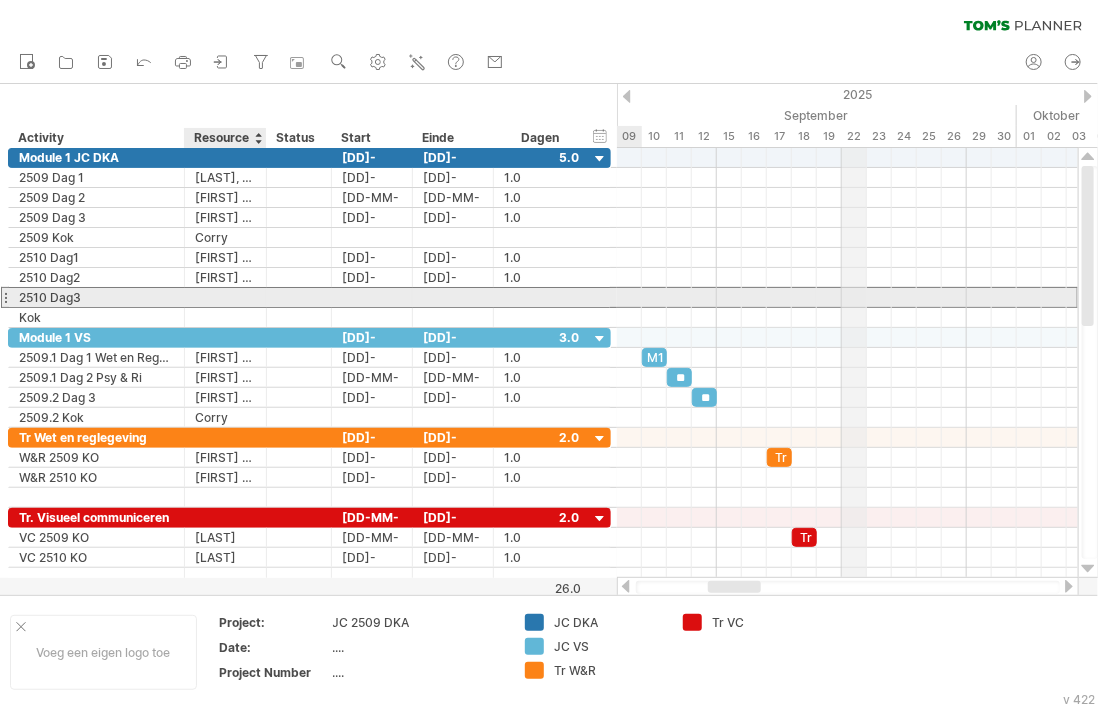 click at bounding box center (96, 297) 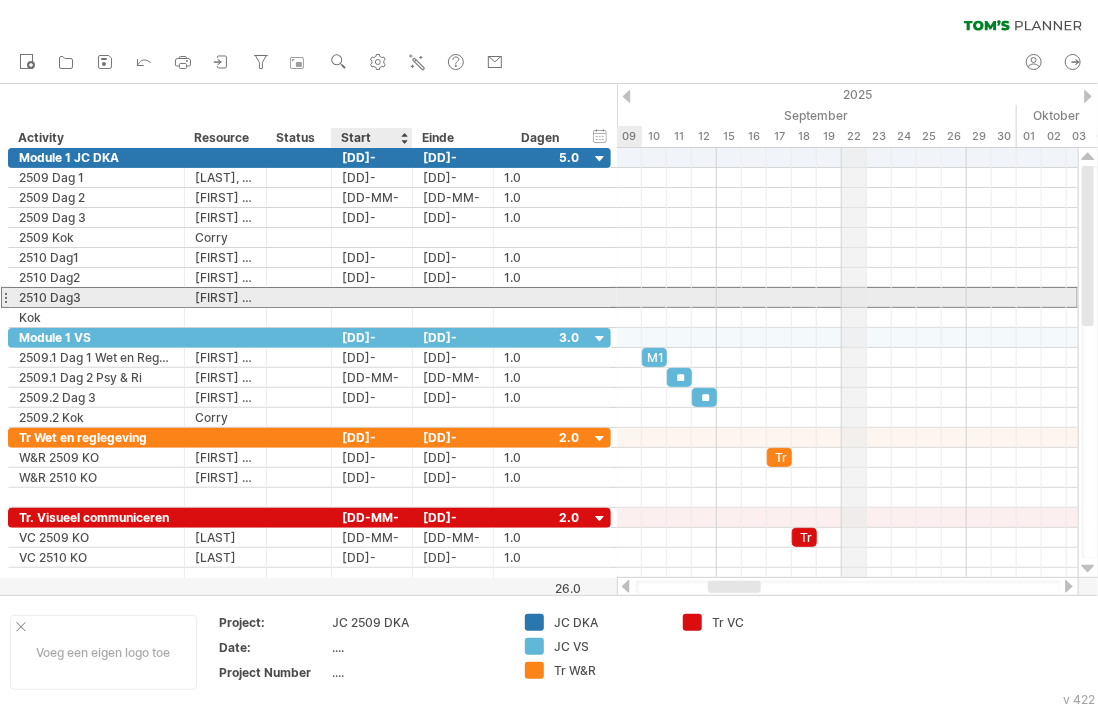click at bounding box center [372, 297] 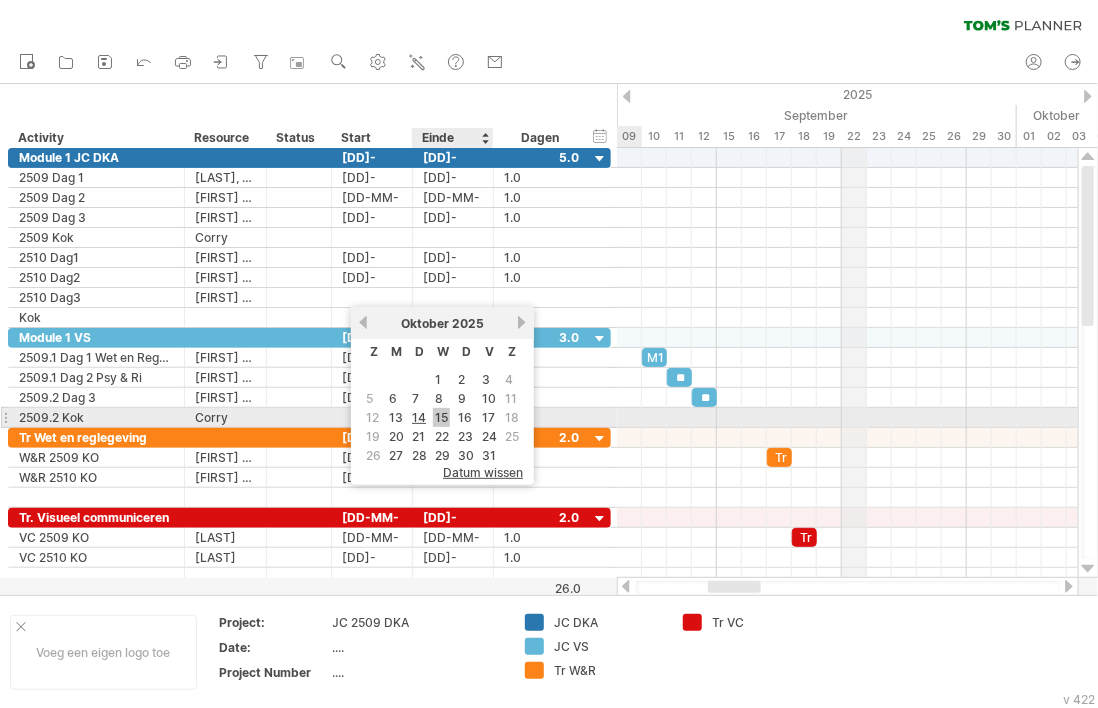 click on "15" at bounding box center [441, 417] 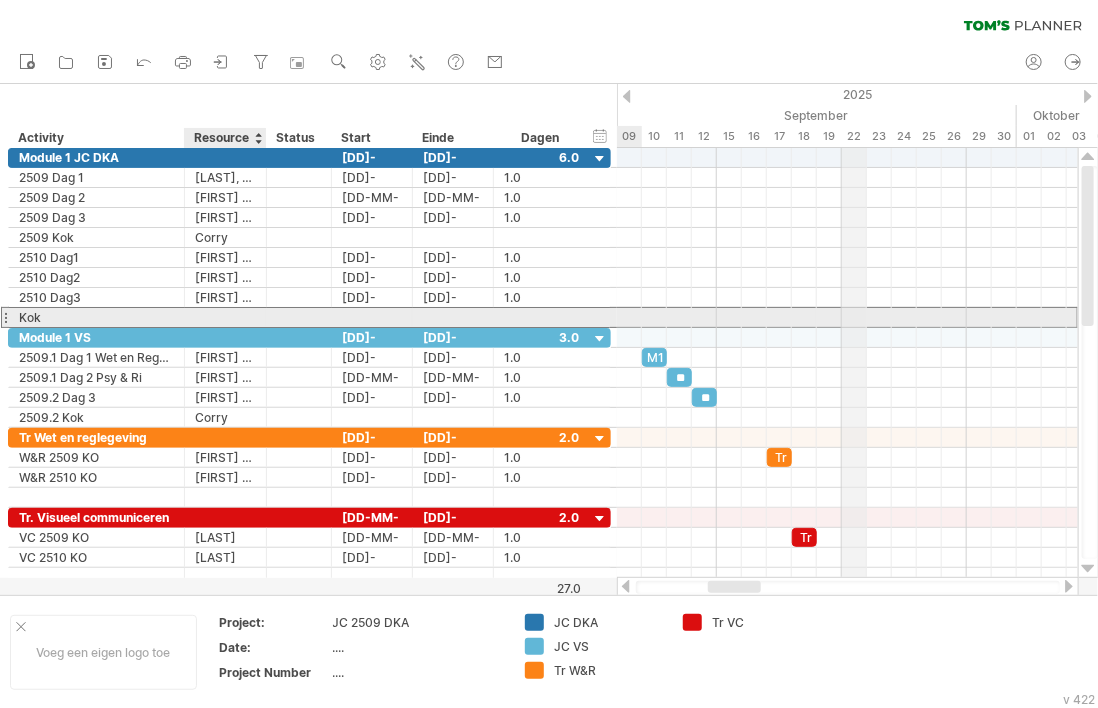 click at bounding box center (96, 317) 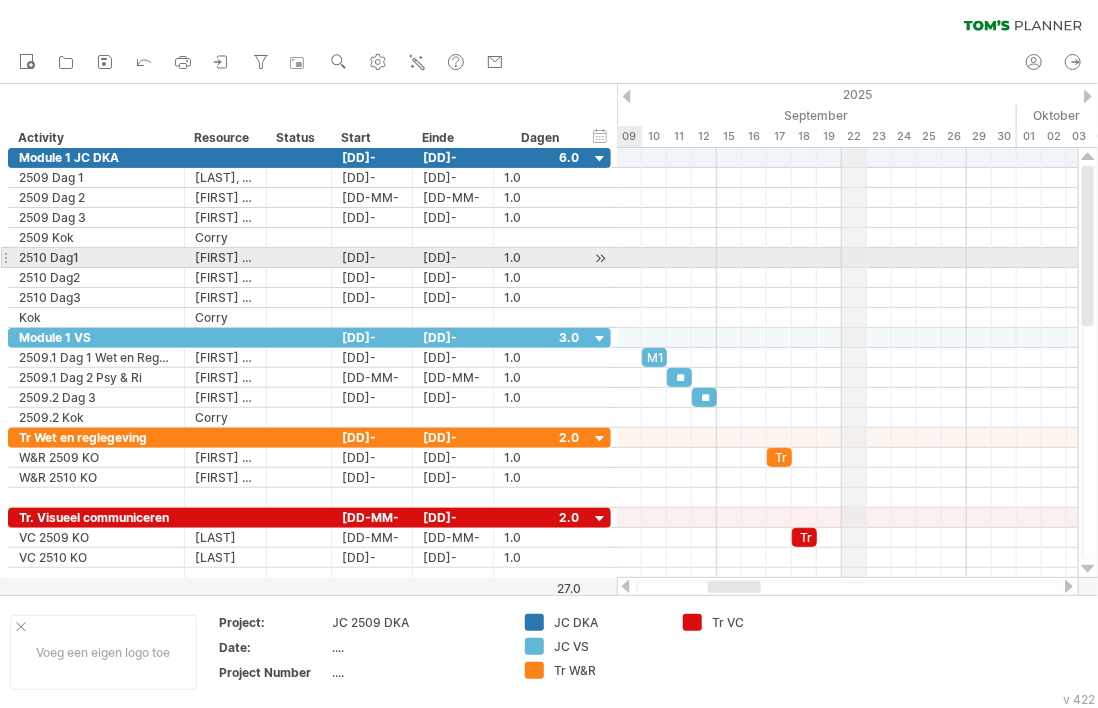click at bounding box center [600, 258] 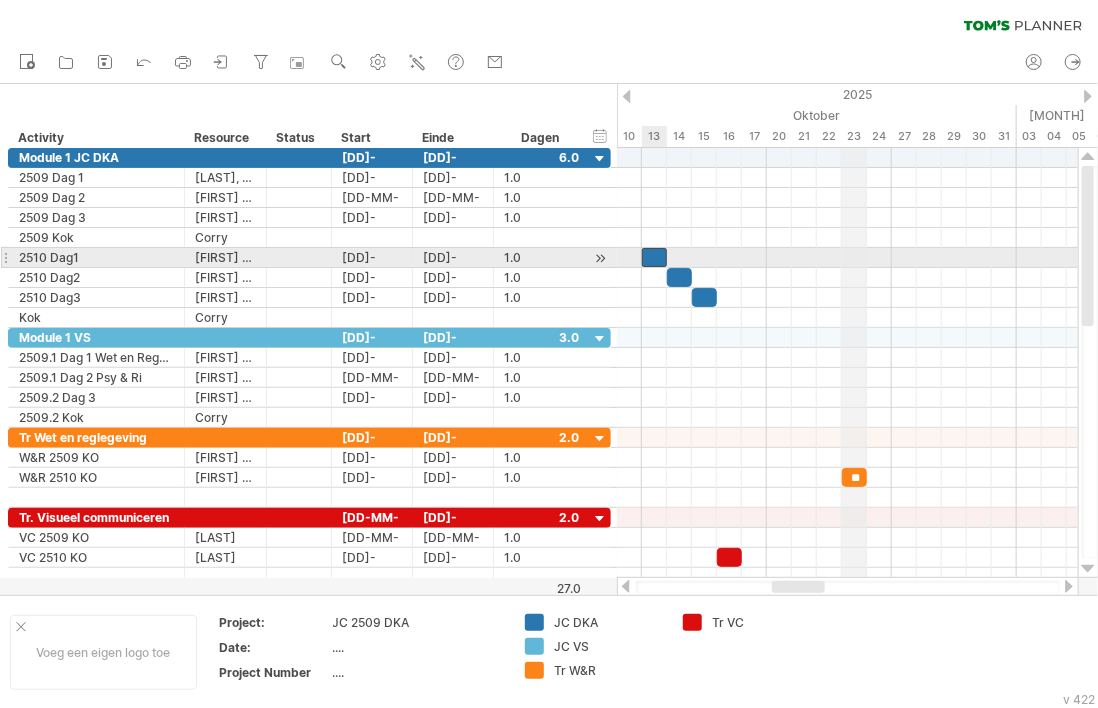 click at bounding box center (654, 257) 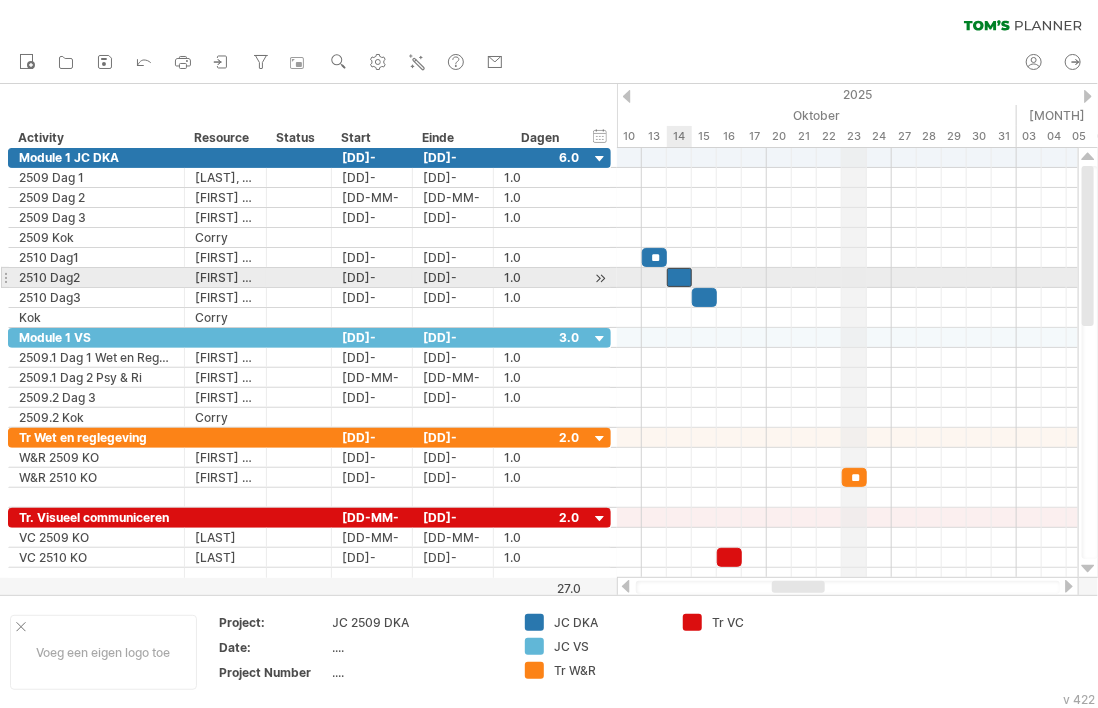 click at bounding box center [679, 277] 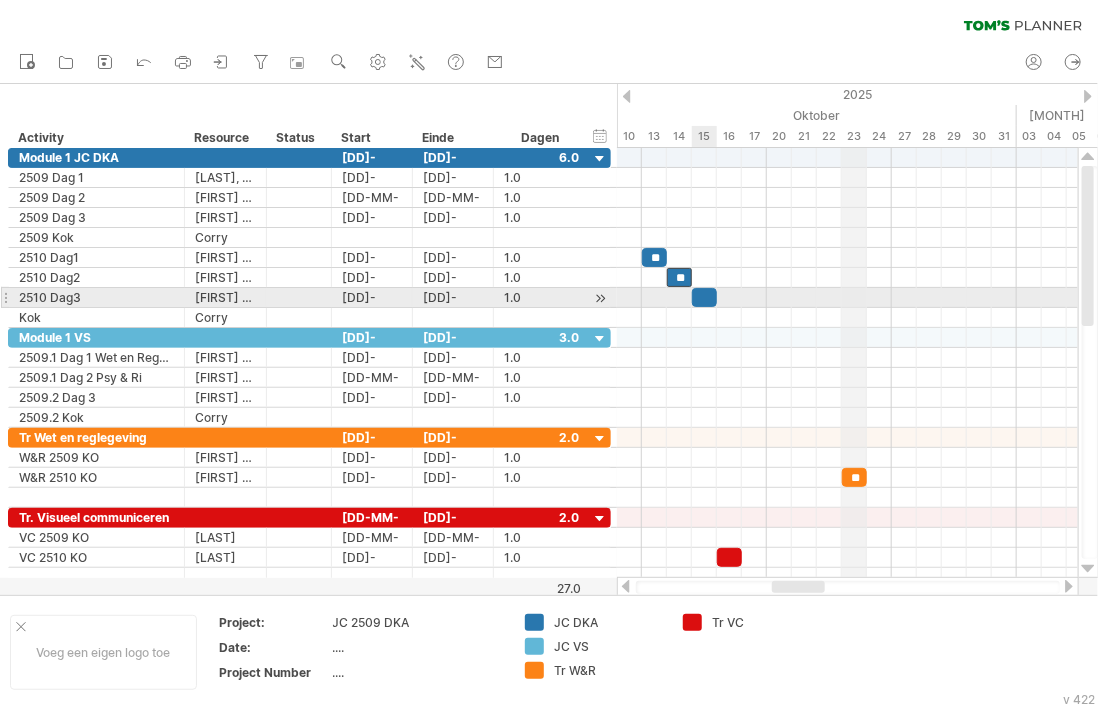 click at bounding box center (717, 297) 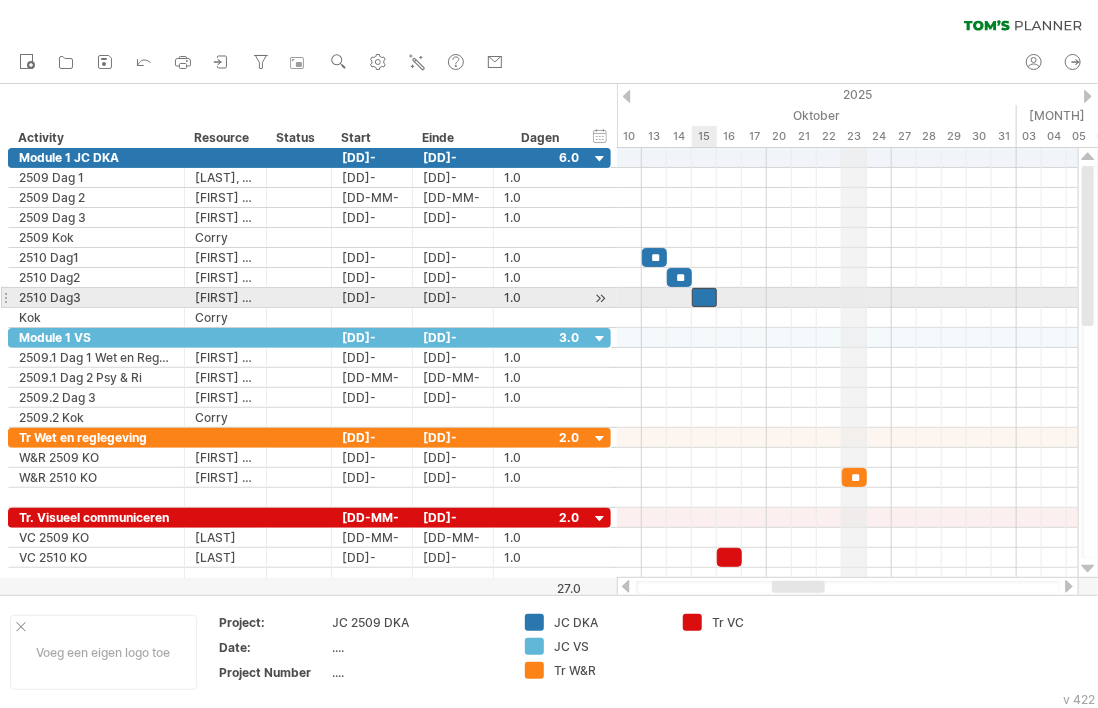 click at bounding box center [704, 297] 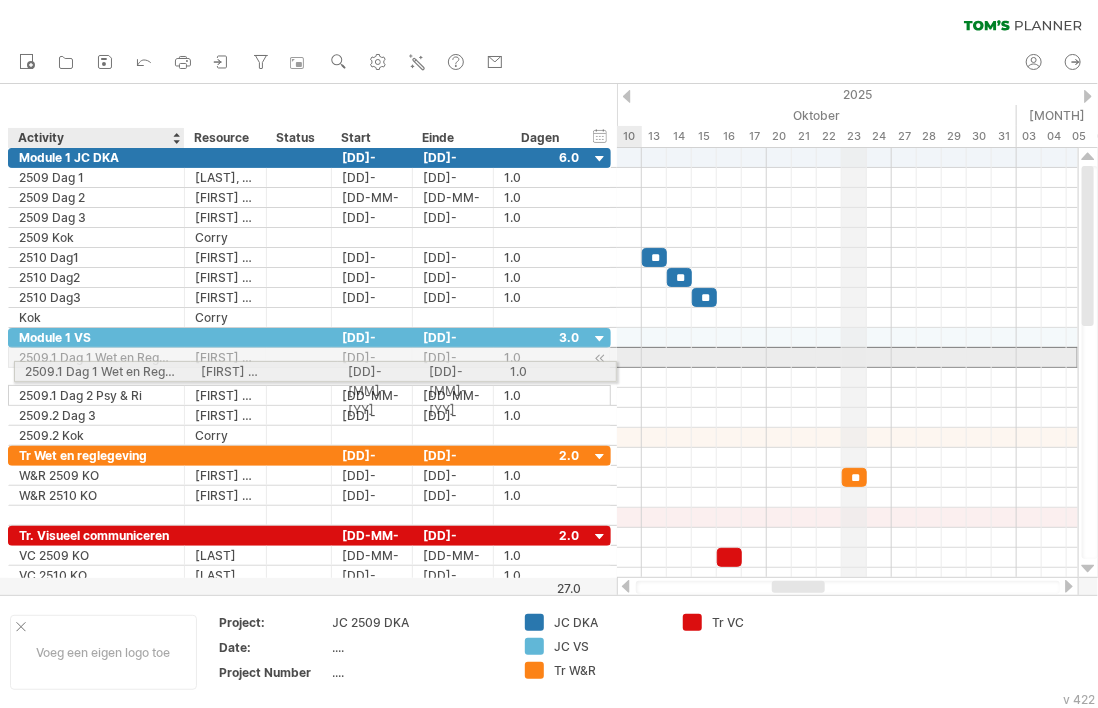 drag, startPoint x: 109, startPoint y: 351, endPoint x: 108, endPoint y: 366, distance: 15.033297 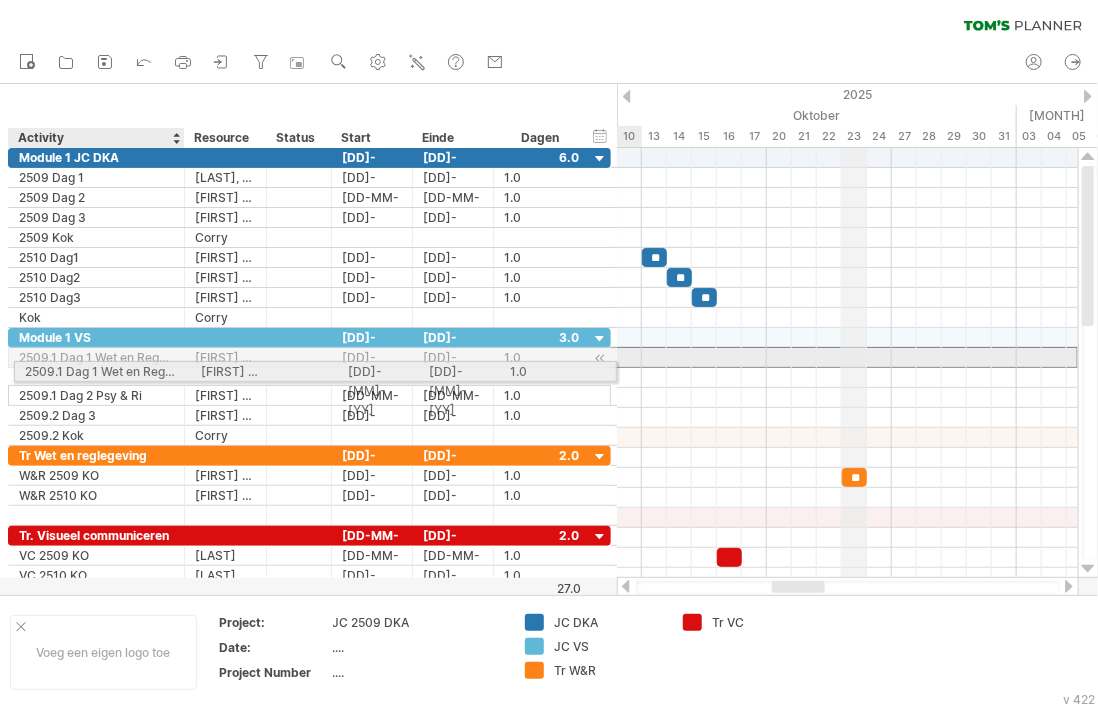 click on "**********" at bounding box center [309, 387] 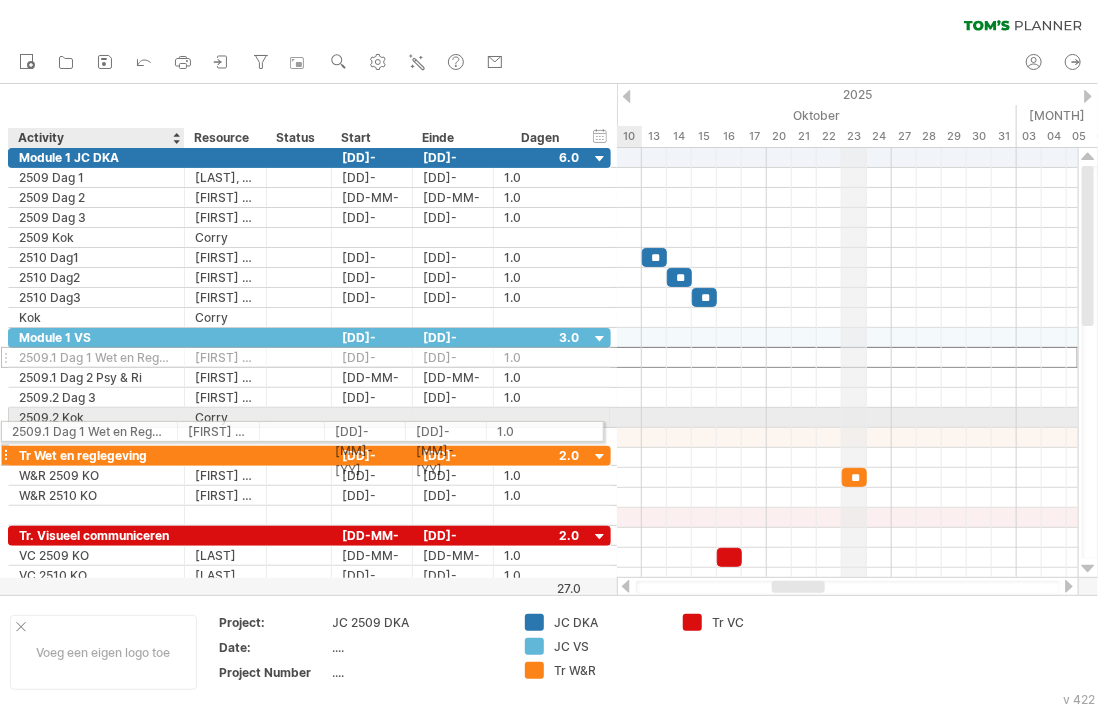 drag, startPoint x: 109, startPoint y: 358, endPoint x: 95, endPoint y: 428, distance: 71.38628 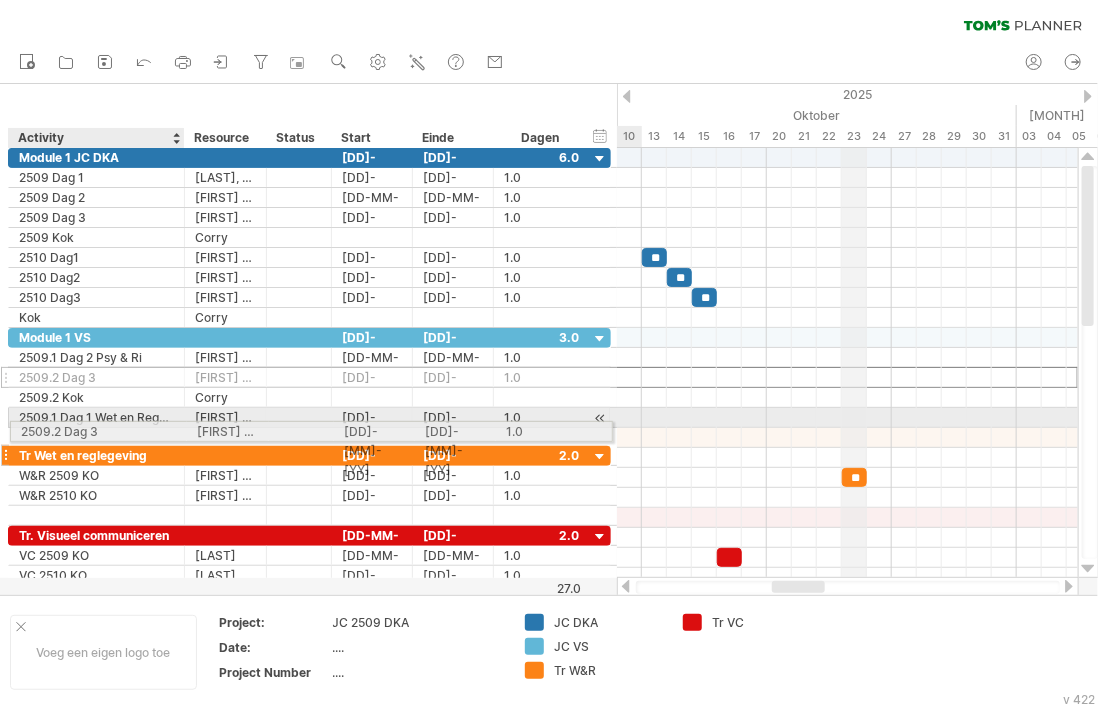 drag, startPoint x: 120, startPoint y: 376, endPoint x: 116, endPoint y: 428, distance: 52.153618 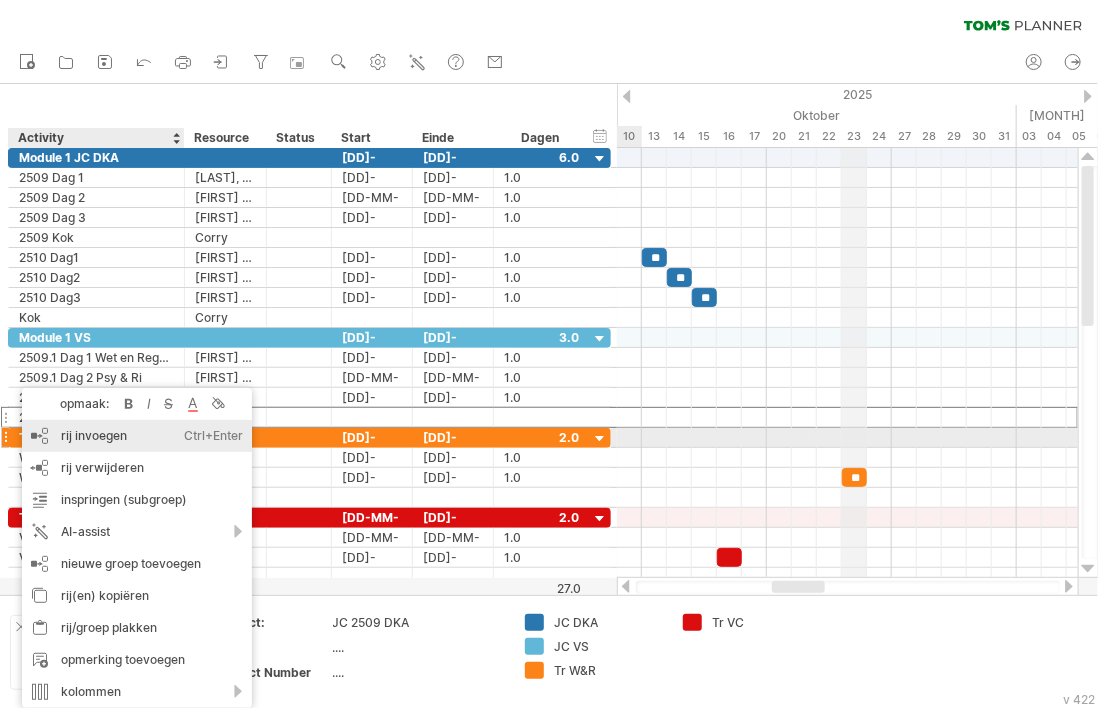 click on "rij invoegen Ctrl+Enter Cmd+Enter" at bounding box center (137, 436) 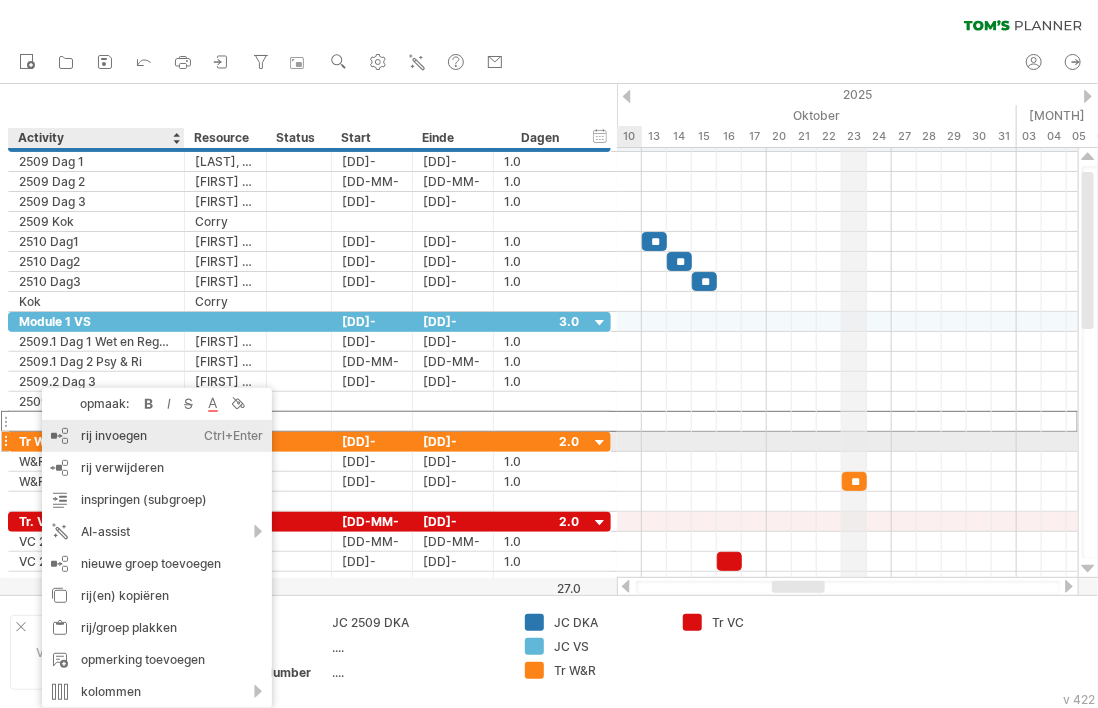 click on "rij invoegen Ctrl+Enter Cmd+Enter" at bounding box center [157, 436] 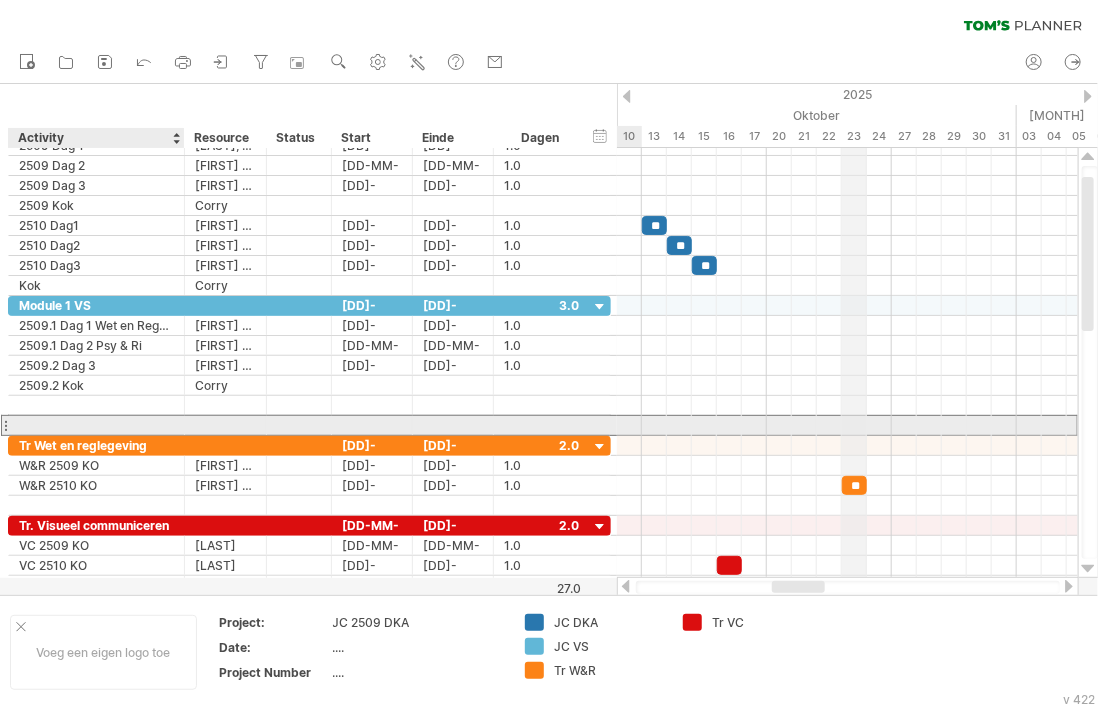 click at bounding box center [96, 425] 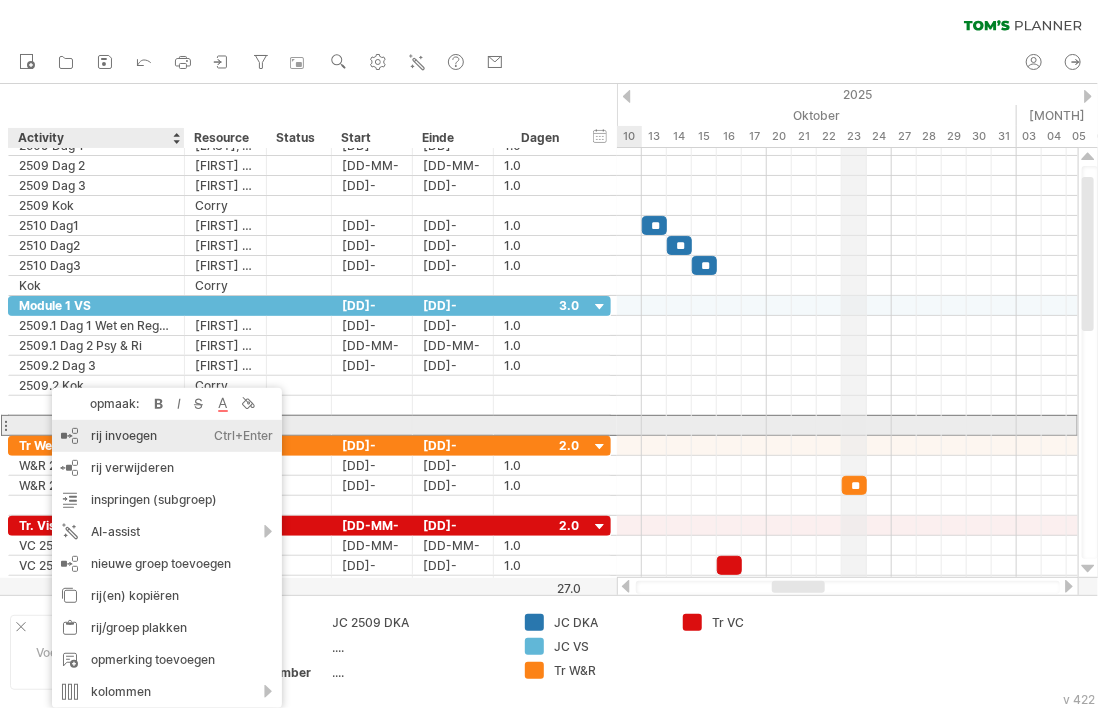 click on "rij invoegen Ctrl+Enter Cmd+Enter" at bounding box center (167, 436) 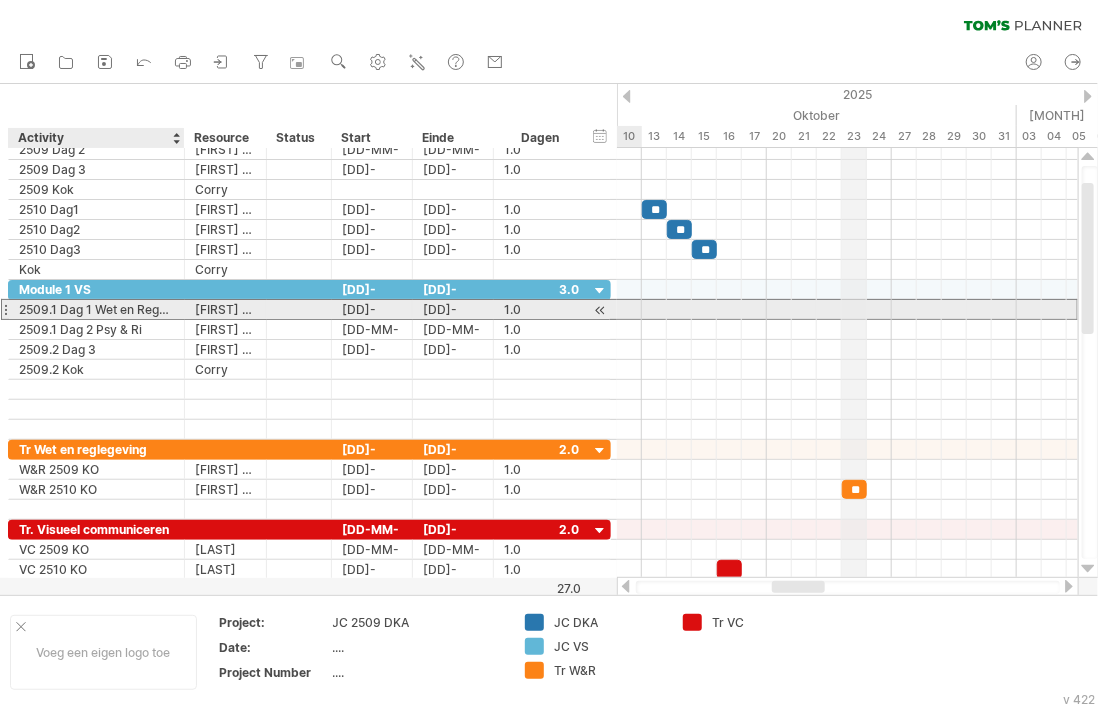 click on "2509.1 Dag 1 Wet en Regelgeving" at bounding box center [96, 309] 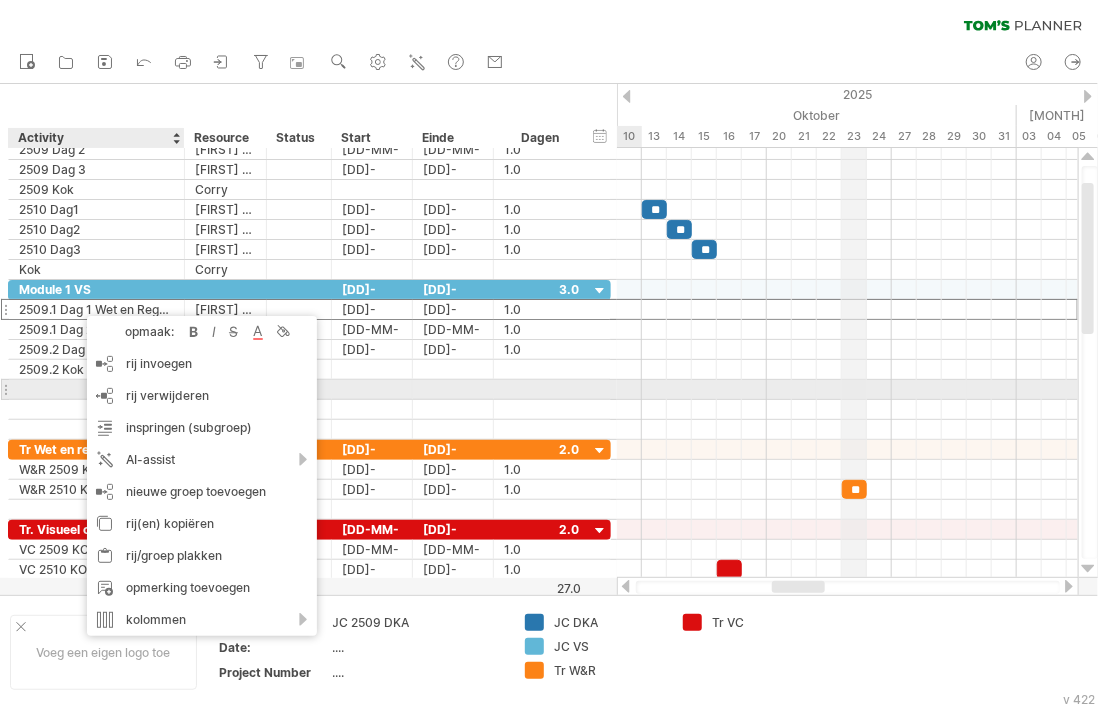 click at bounding box center (96, 389) 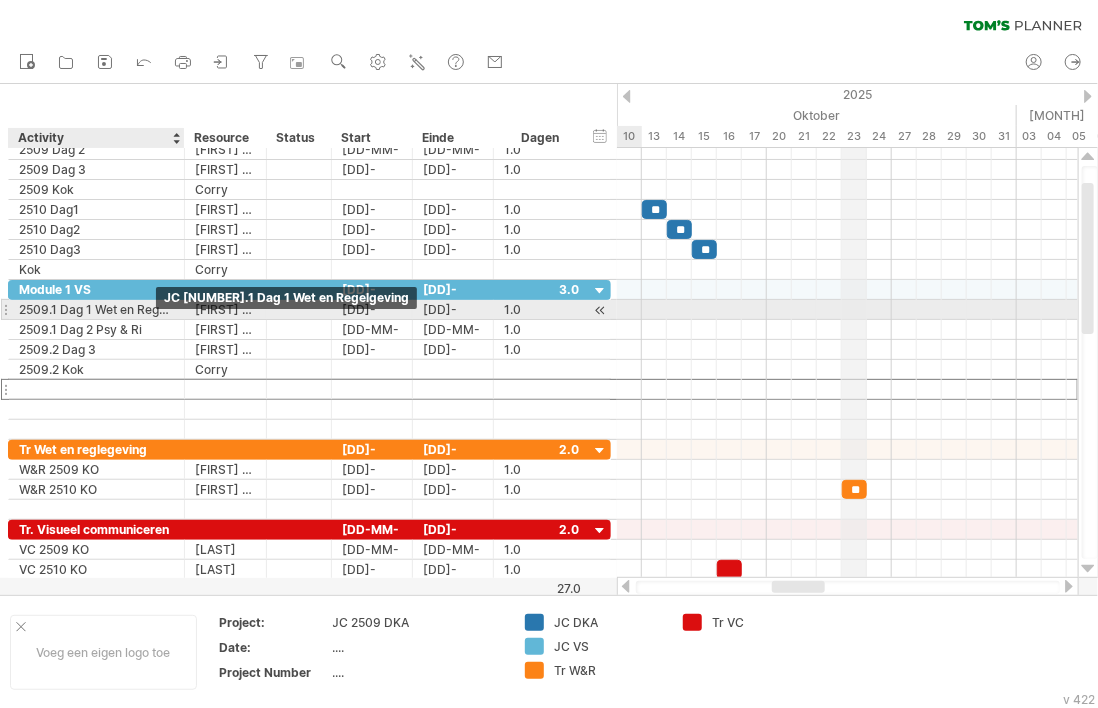 click on "2509.1 Dag 1 Wet en Regelgeving" at bounding box center (96, 309) 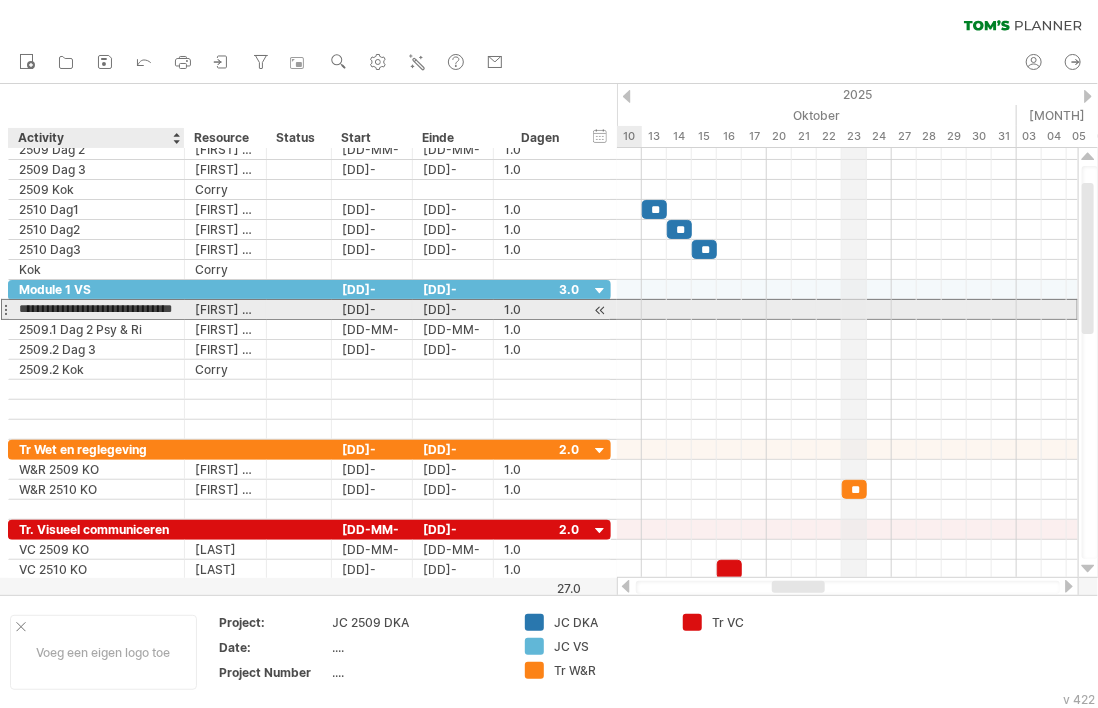 click on "**********" at bounding box center [96, 309] 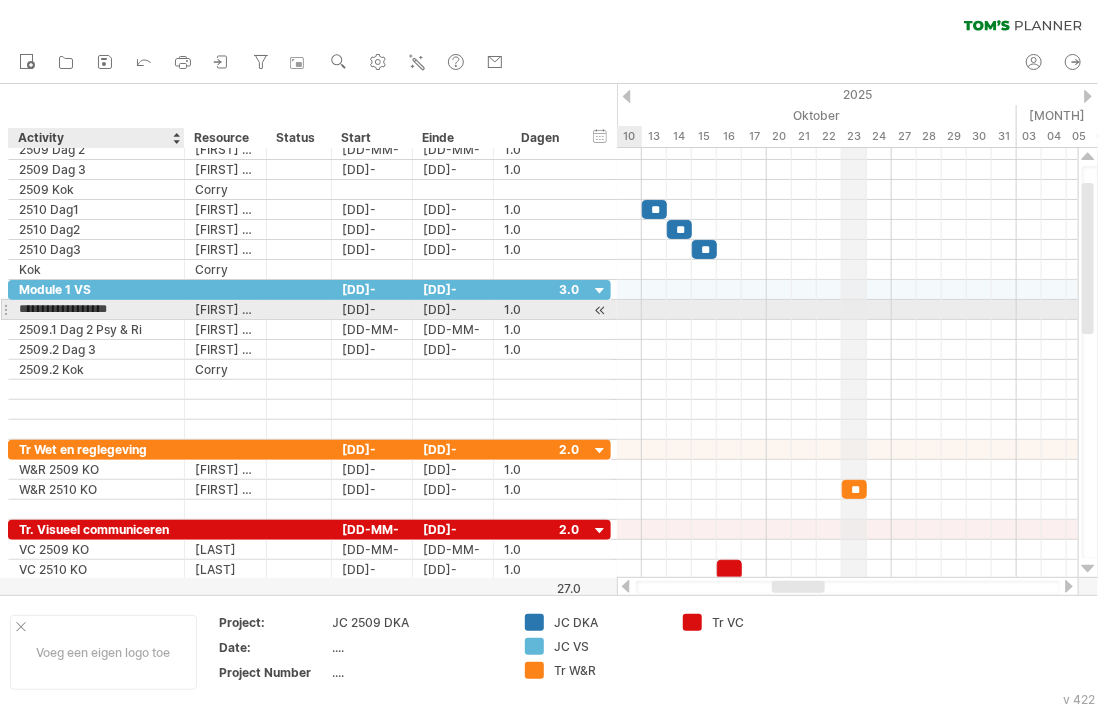 click on "**********" at bounding box center (96, 309) 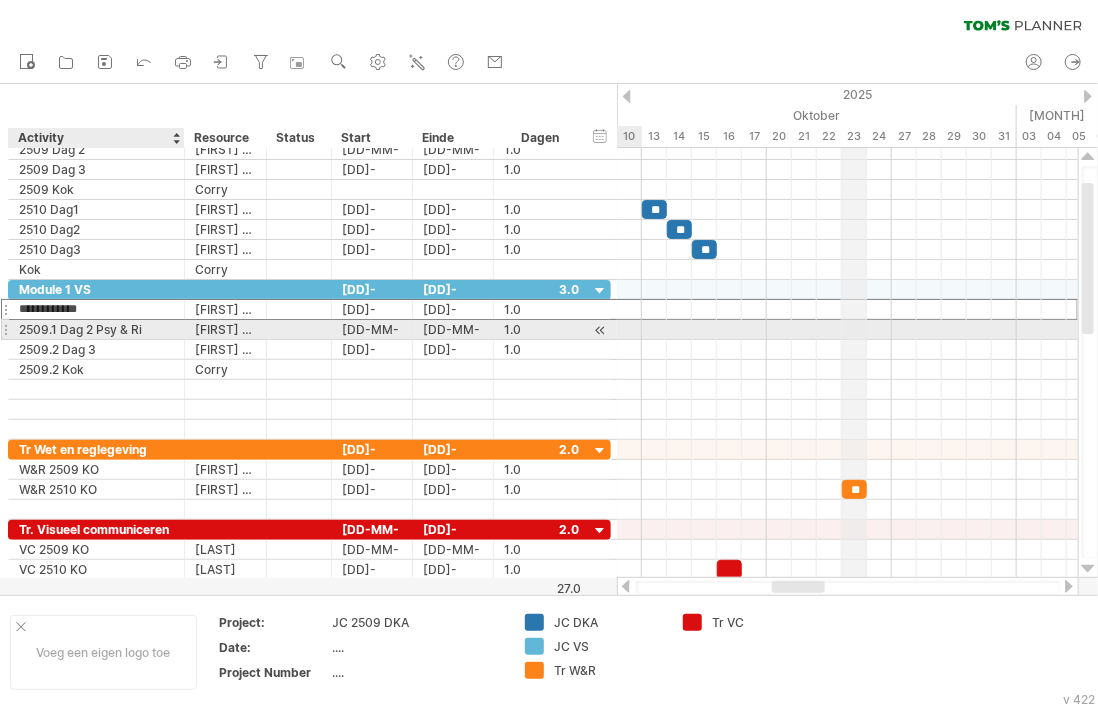 click on "2509.1 Dag 2 Psy & Ri" at bounding box center (96, 329) 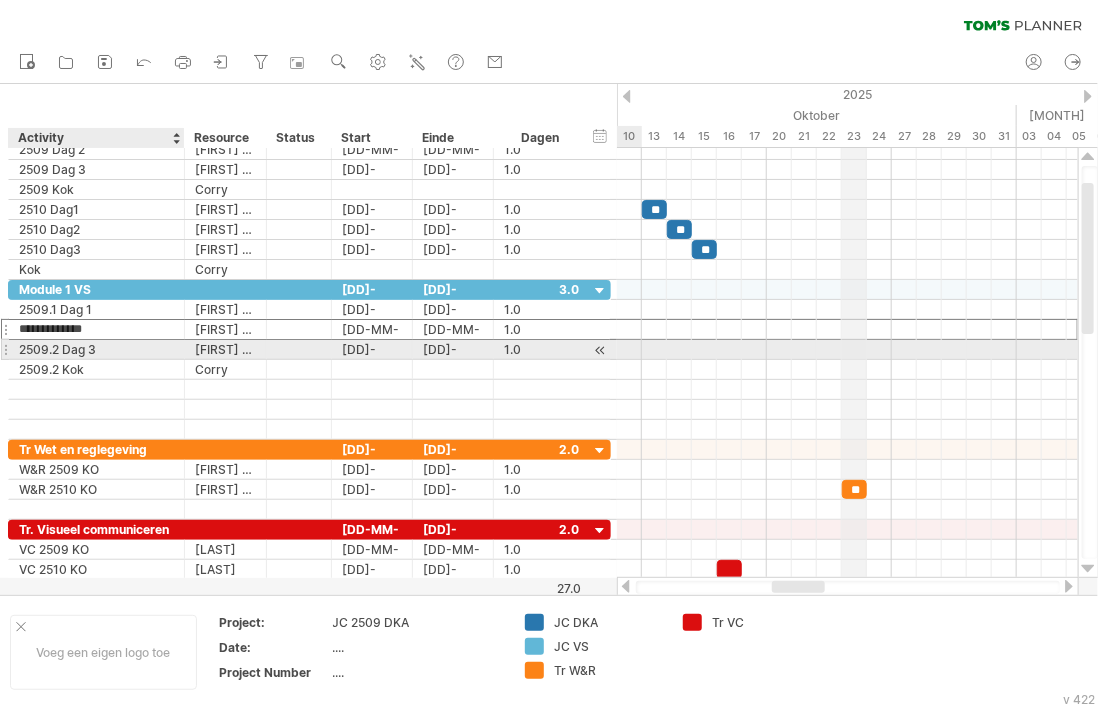 click on "2509.2 Dag 3" at bounding box center [96, 349] 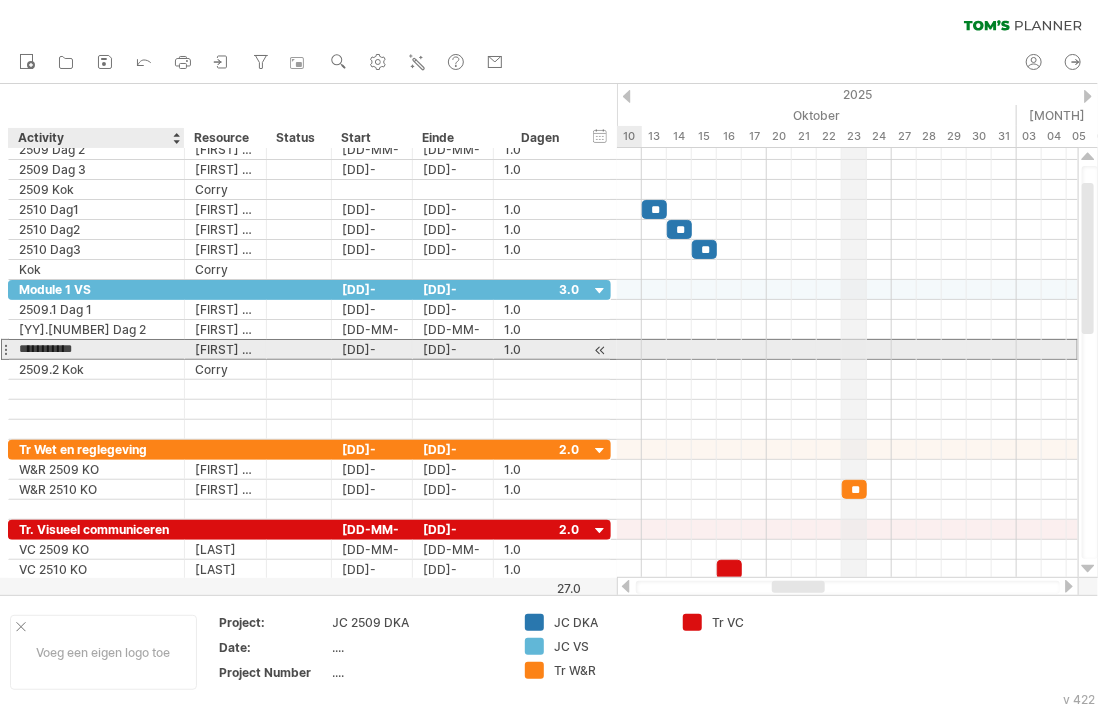 click on "**********" at bounding box center (96, 349) 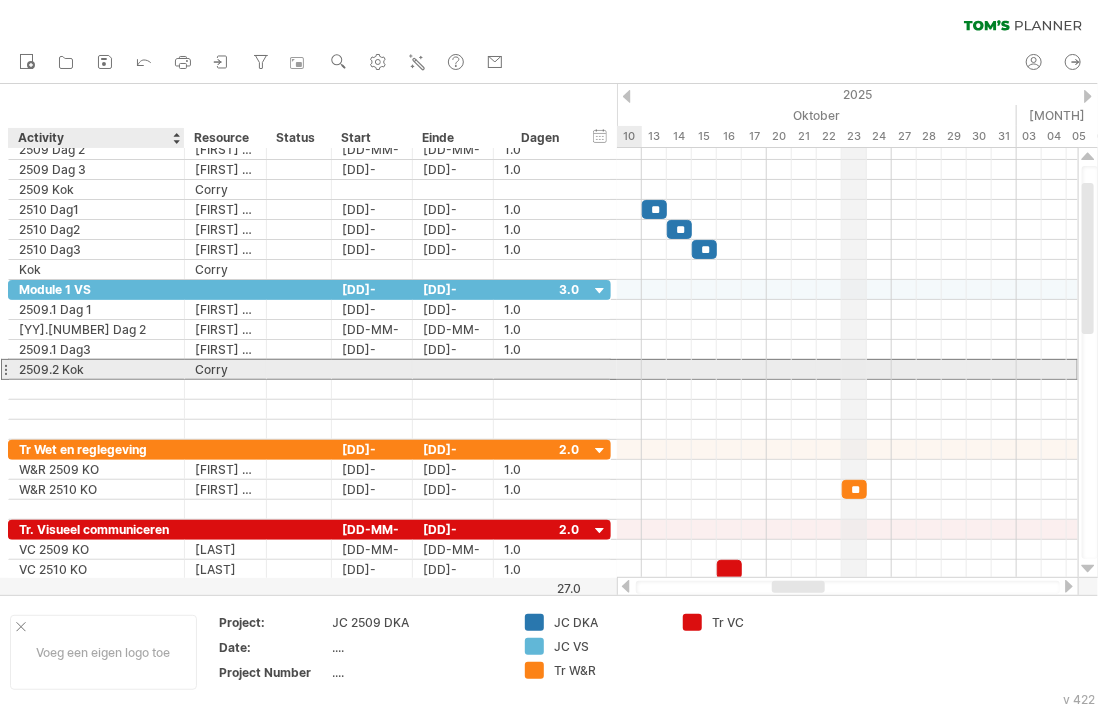 click on "2509.2 Kok" at bounding box center (96, 369) 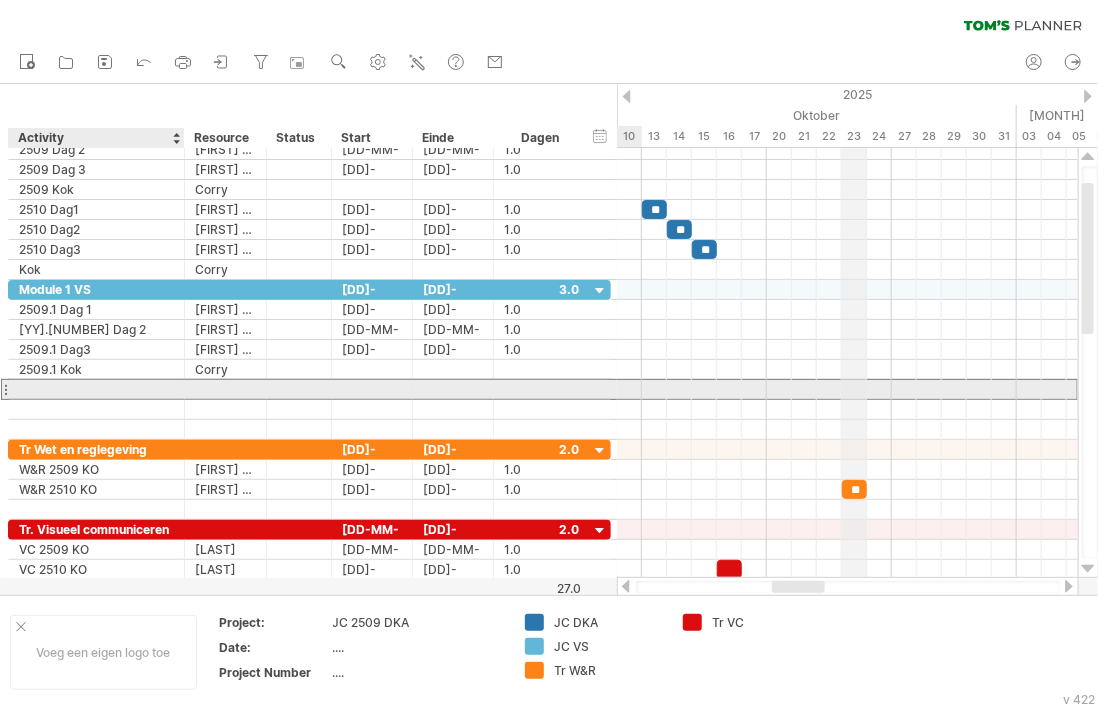 click at bounding box center (96, 389) 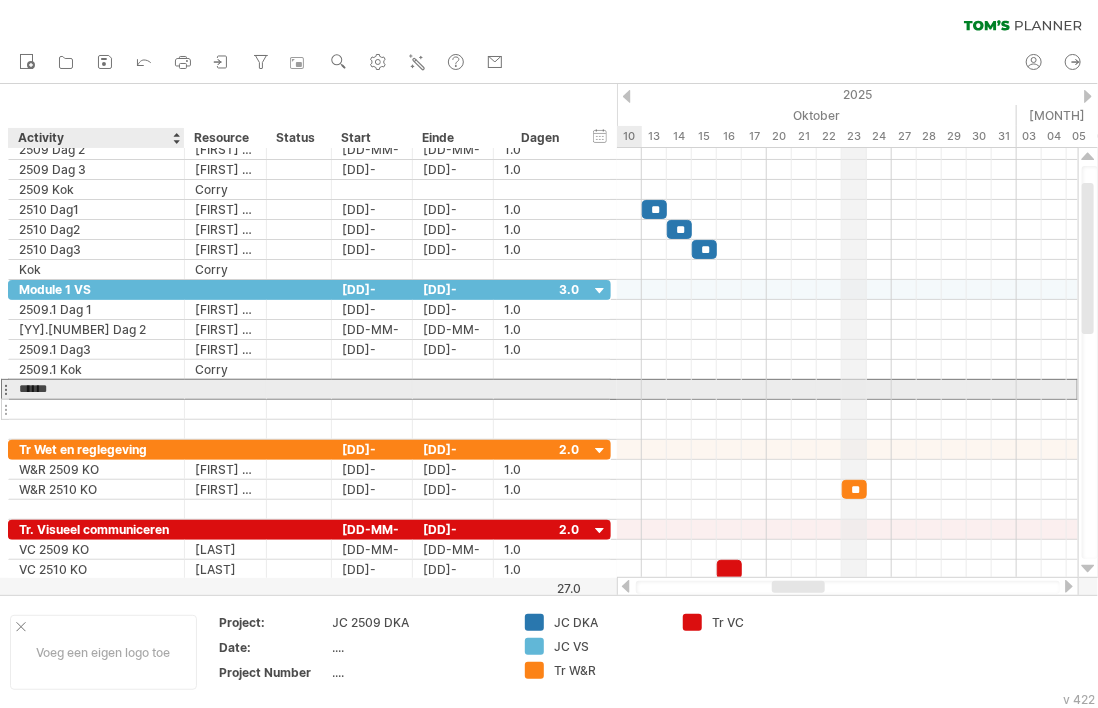 click at bounding box center [96, 409] 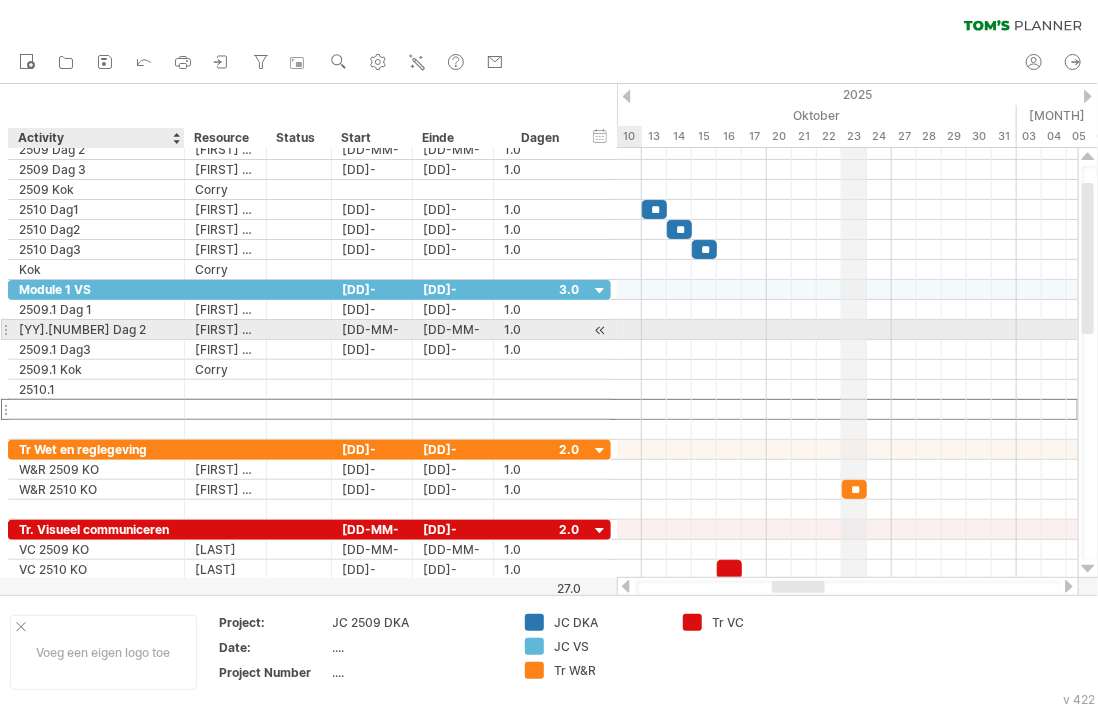 click on "[YY].[NUMBER] Dag 2" at bounding box center [96, 329] 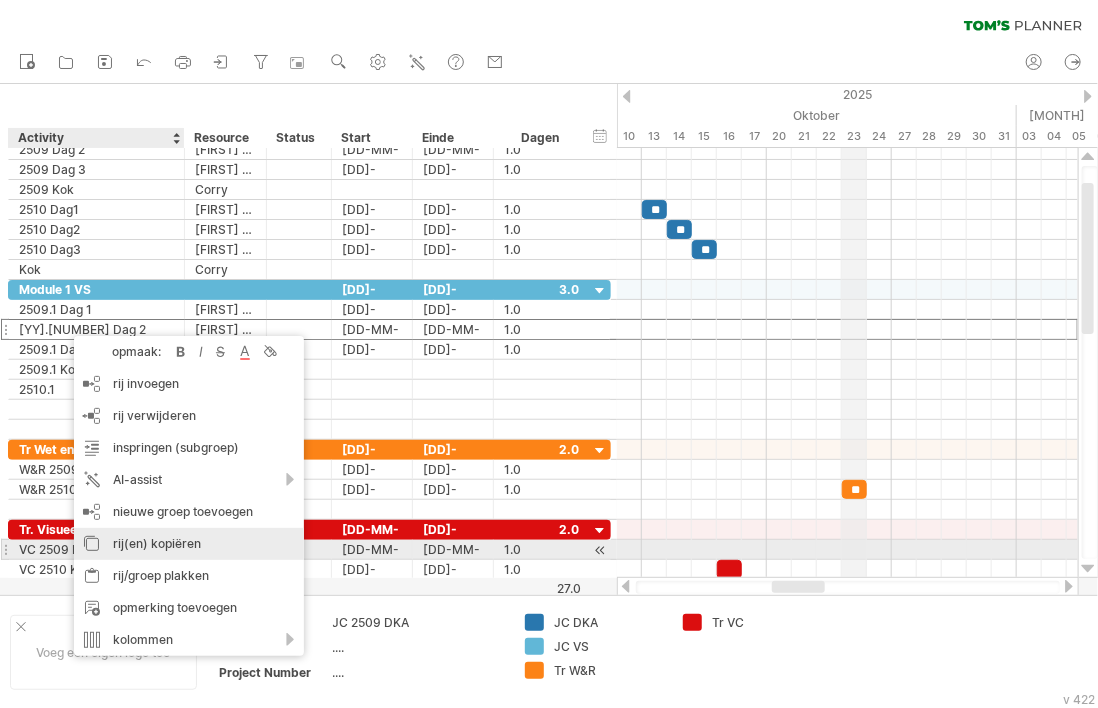click on "rij(en) kopiëren" at bounding box center [189, 544] 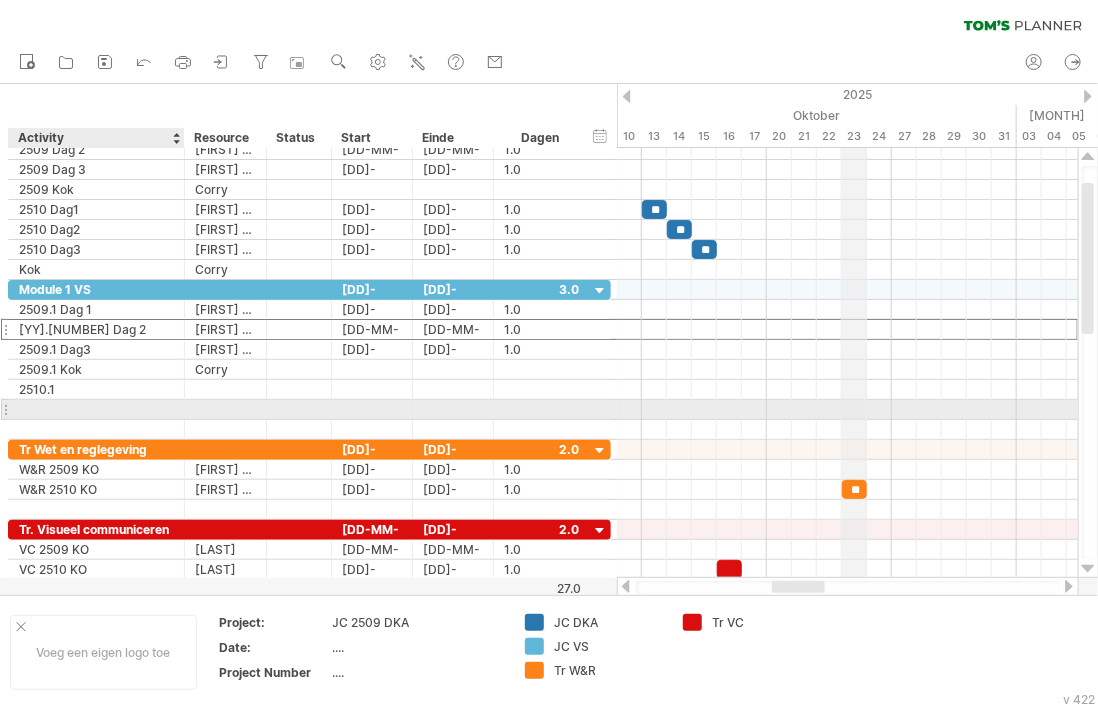click at bounding box center (96, 409) 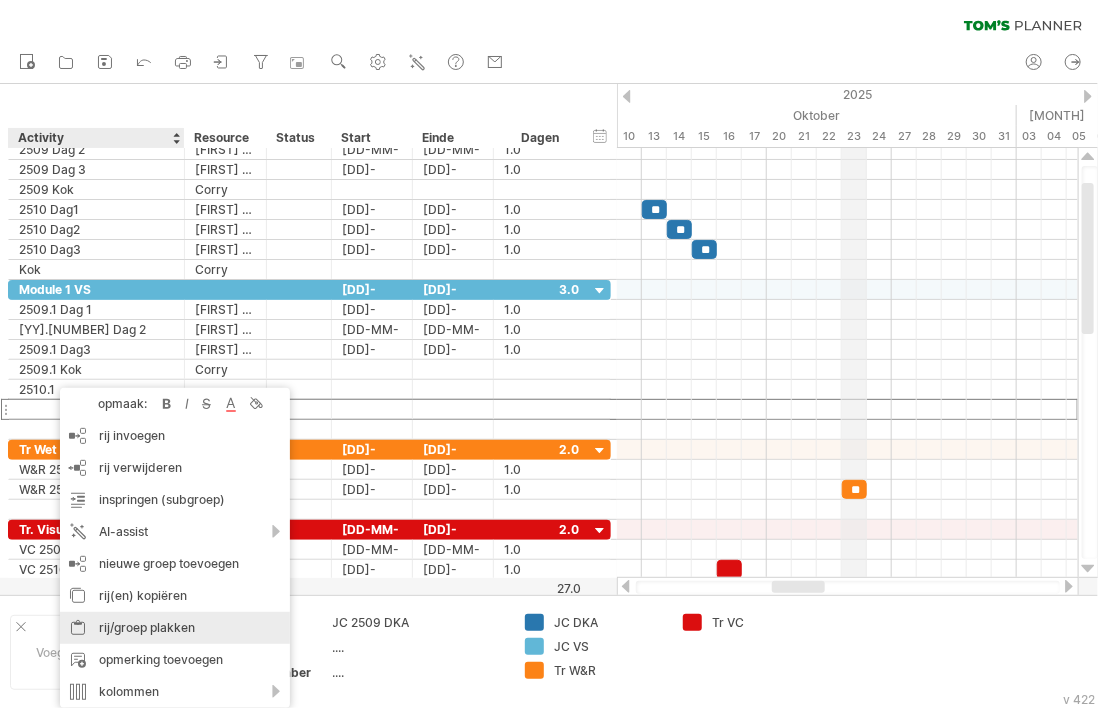 click on "rij/groep plakken" at bounding box center [175, 628] 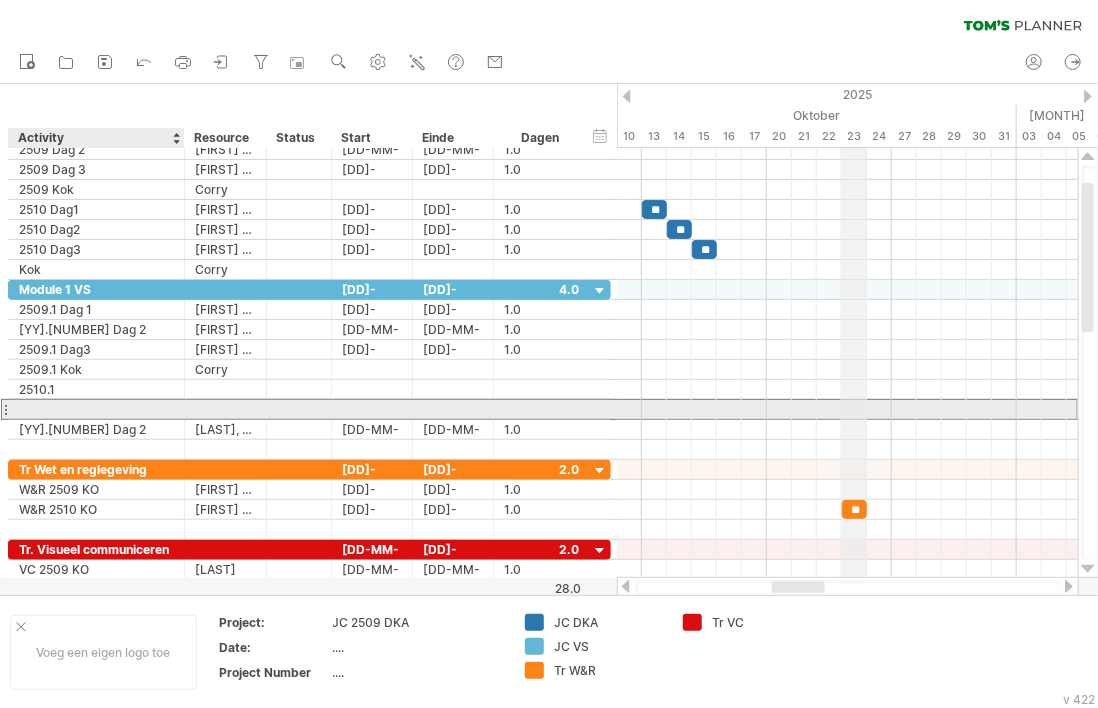 click at bounding box center [96, 409] 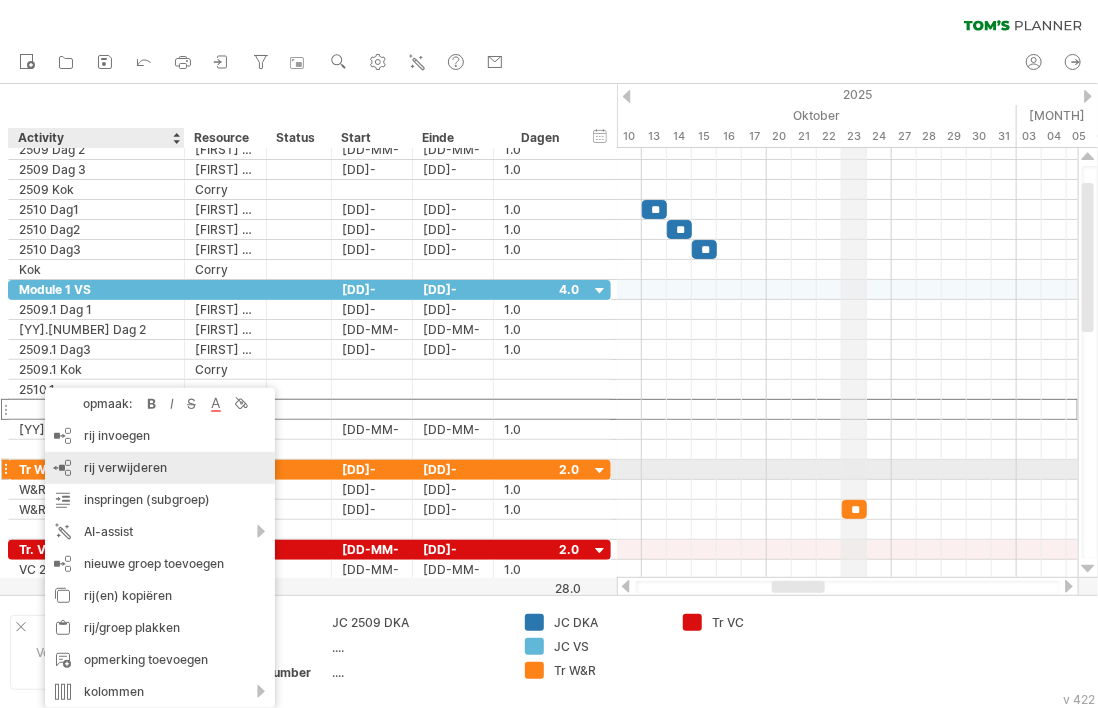 click on "rij verwijderen" at bounding box center (125, 467) 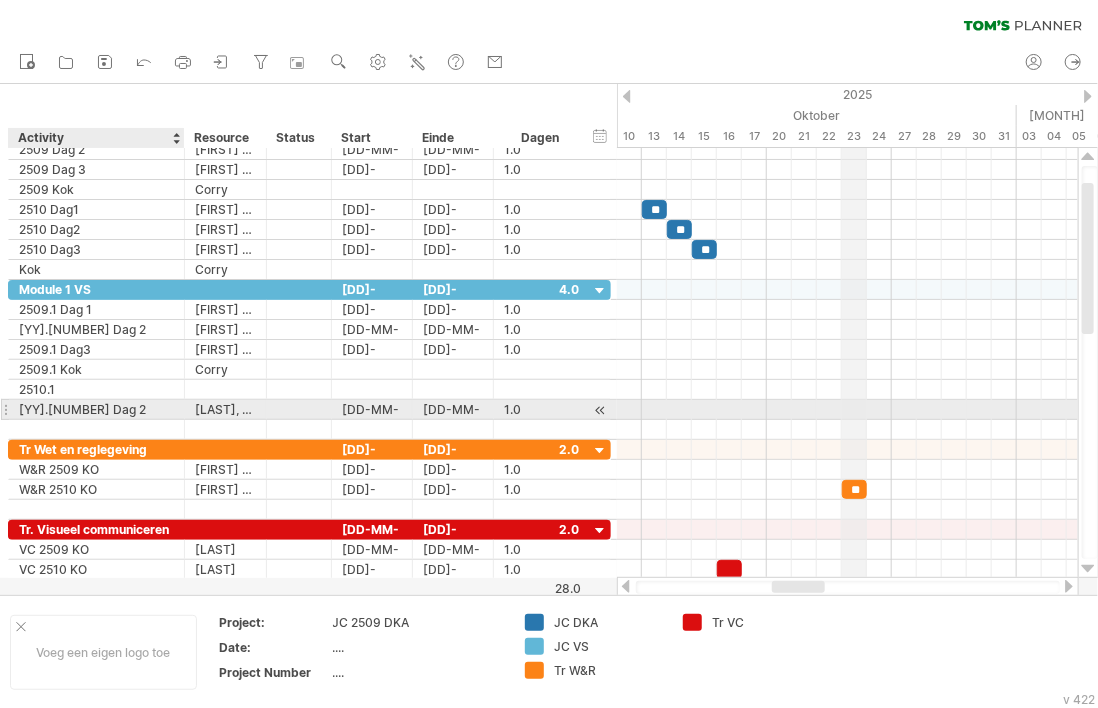 click on "[YY].[NUMBER] Dag 2" at bounding box center [96, 409] 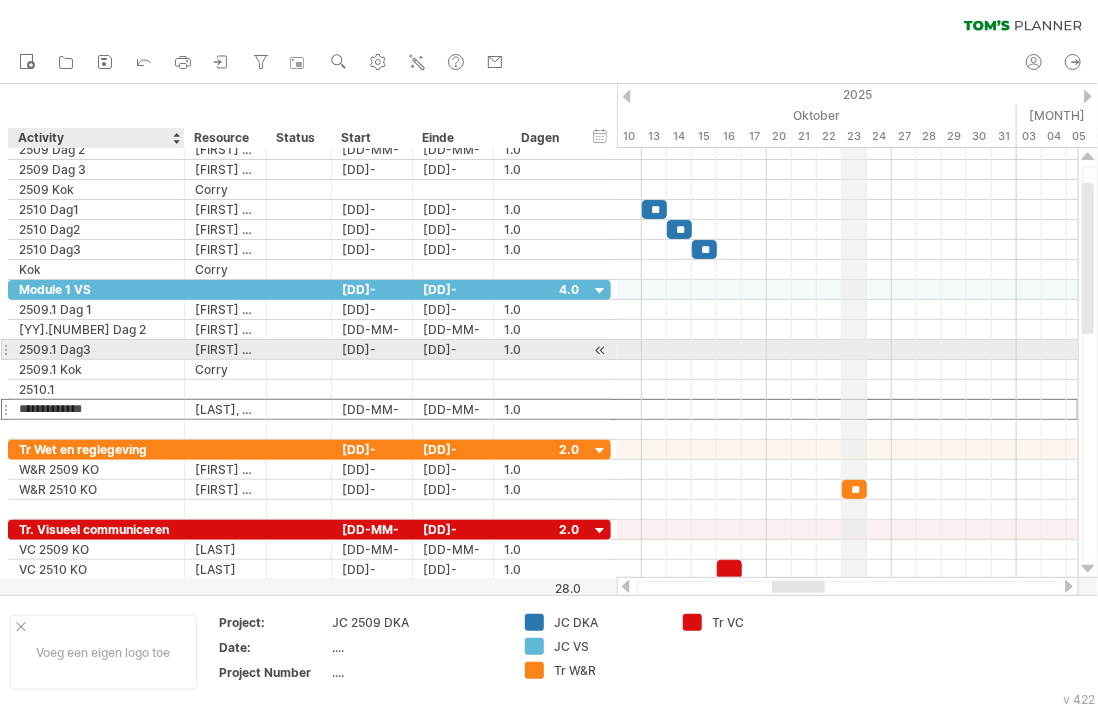 click on "2509.1 Dag3" at bounding box center (96, 349) 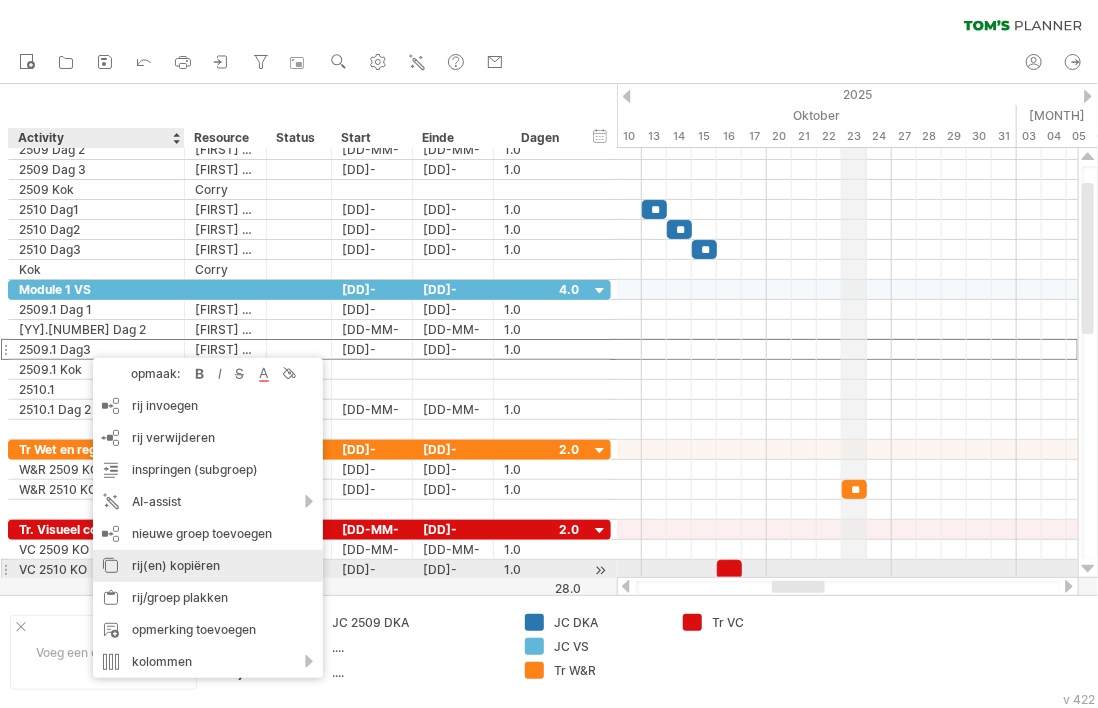 click on "rij(en) kopiëren" at bounding box center [208, 566] 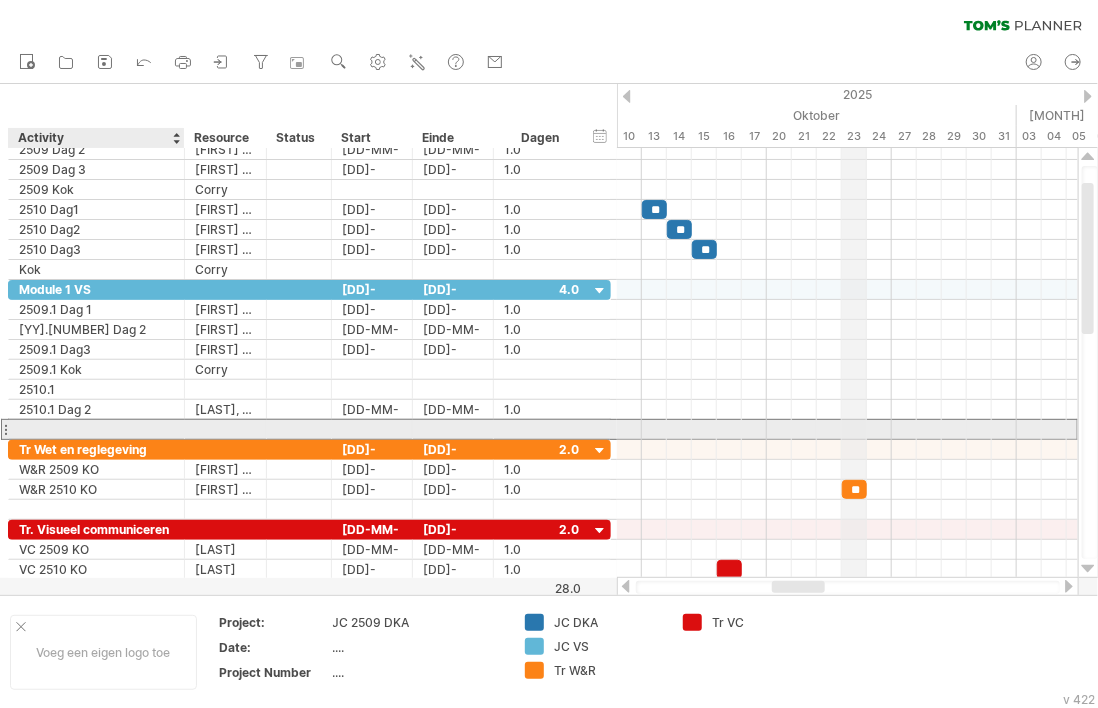 click at bounding box center (96, 429) 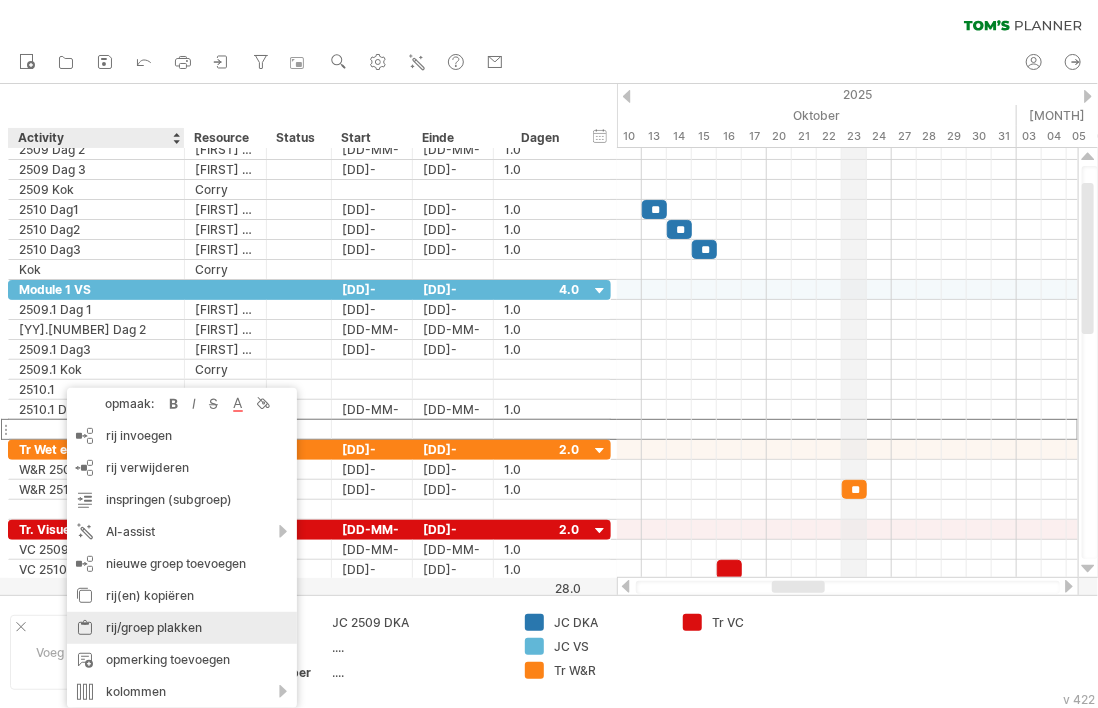 click on "rij/groep plakken" at bounding box center (182, 628) 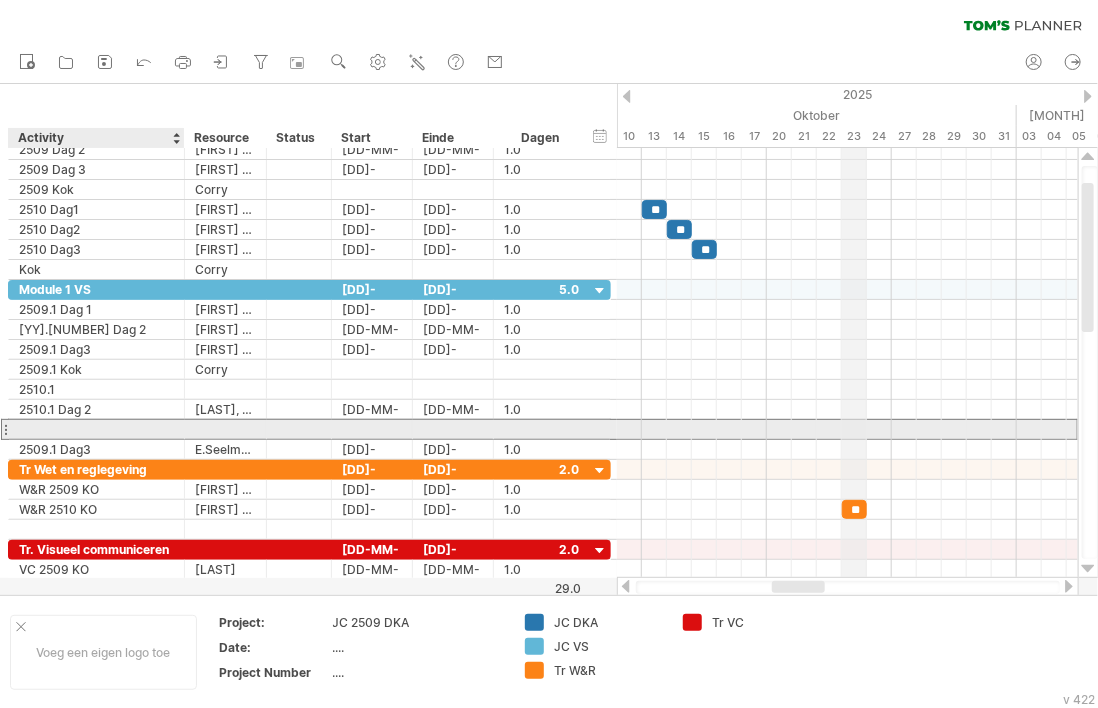 click at bounding box center (96, 429) 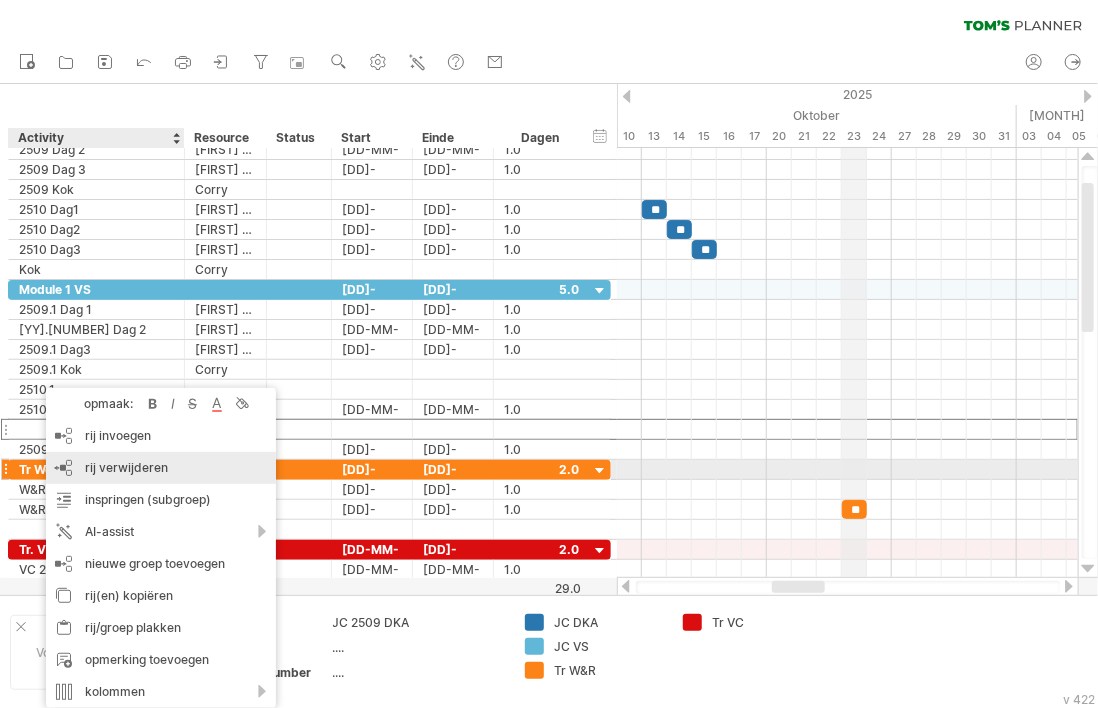 click on "rij verwijderen" at bounding box center [126, 467] 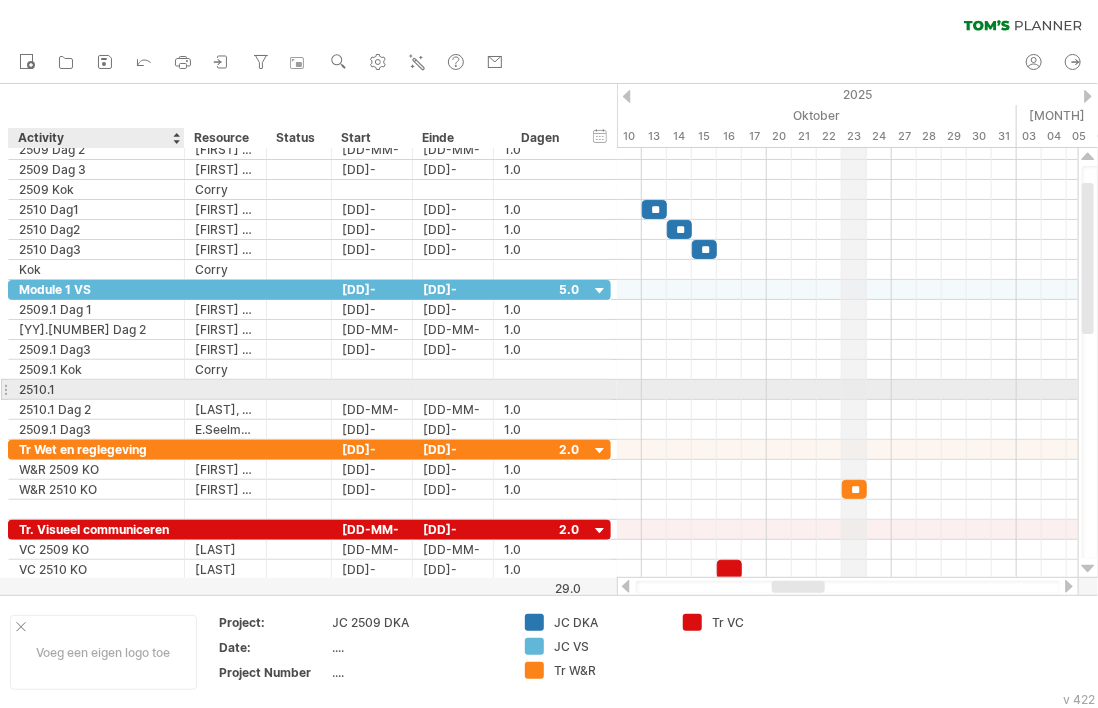 click on "2510.1" at bounding box center (96, 389) 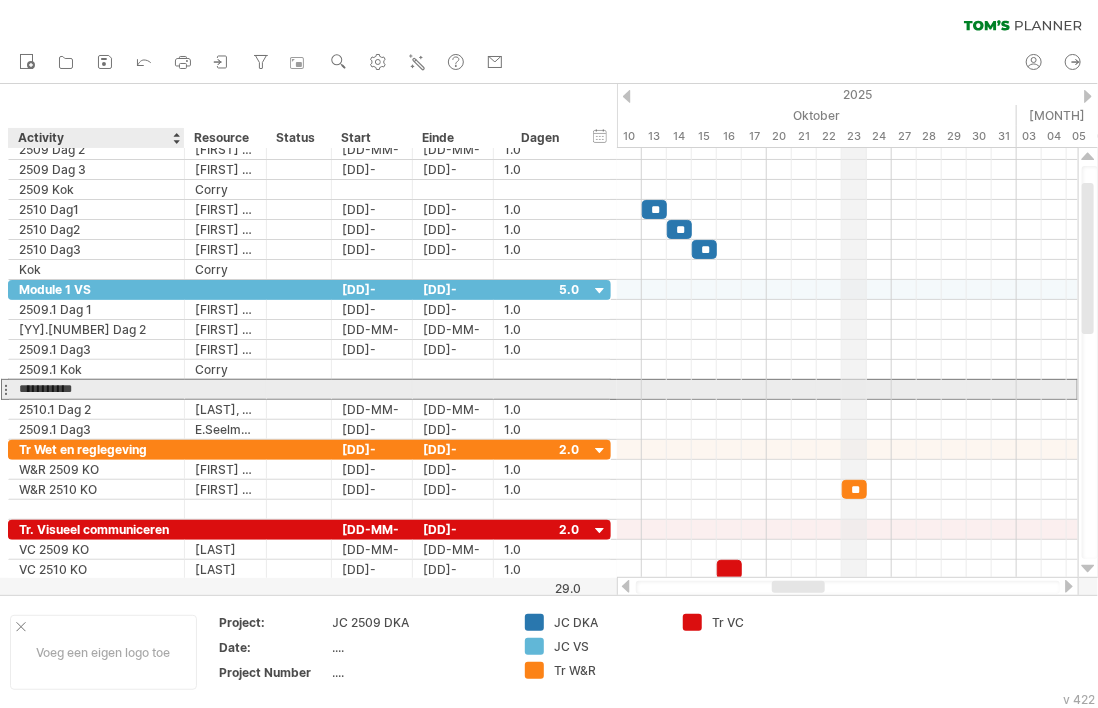 click on "**********" at bounding box center (96, 389) 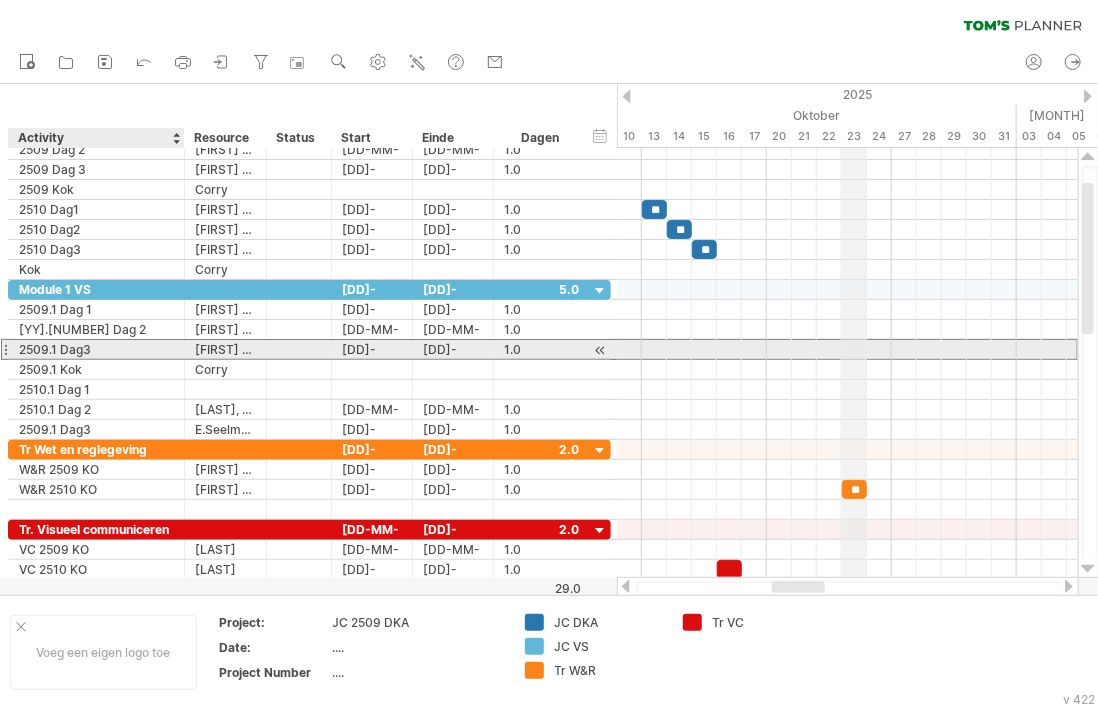 click on "2509.1 Dag3" at bounding box center (96, 349) 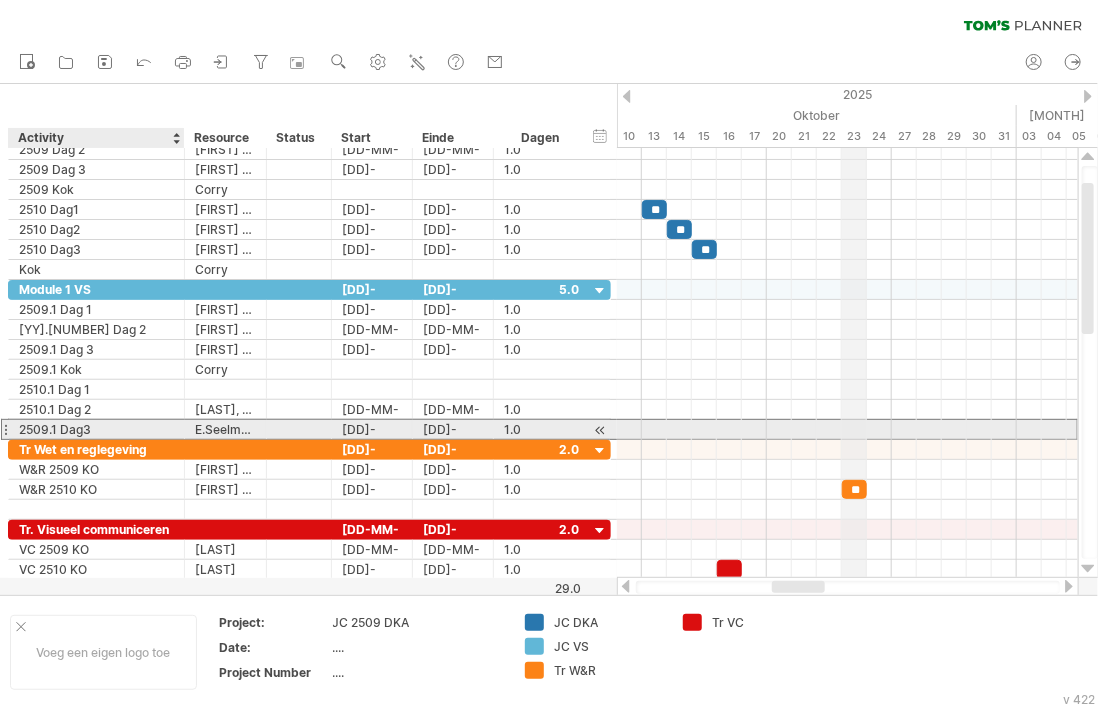 click on "2509.1 Dag3" at bounding box center (96, 429) 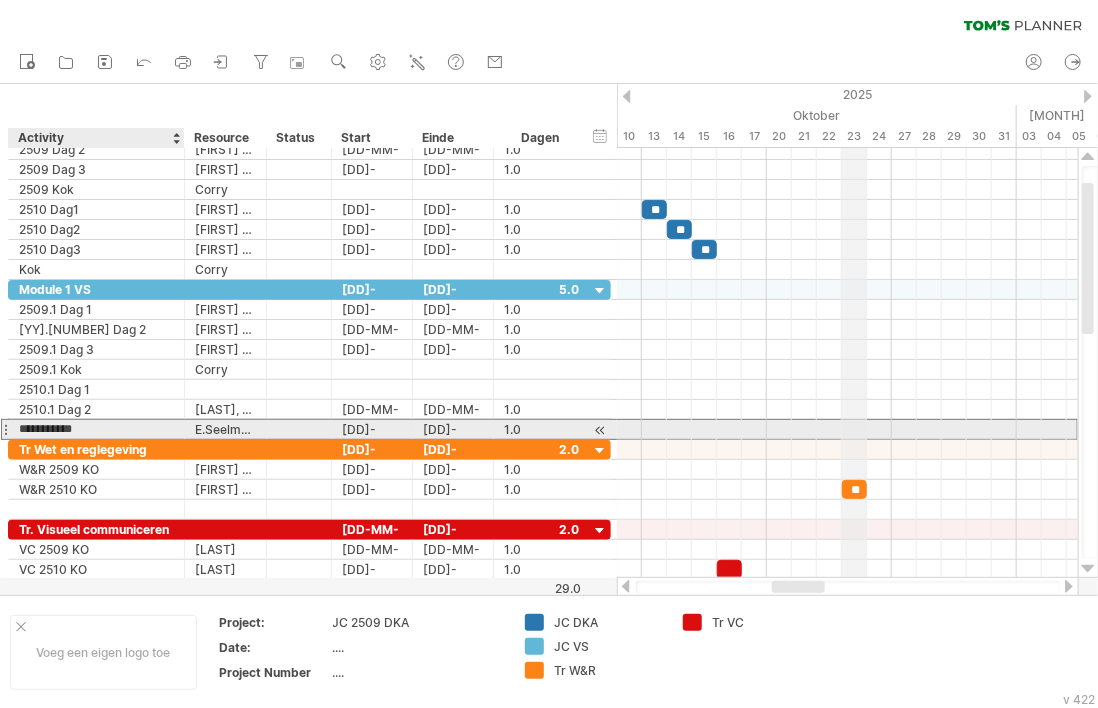 click on "**********" at bounding box center [96, 429] 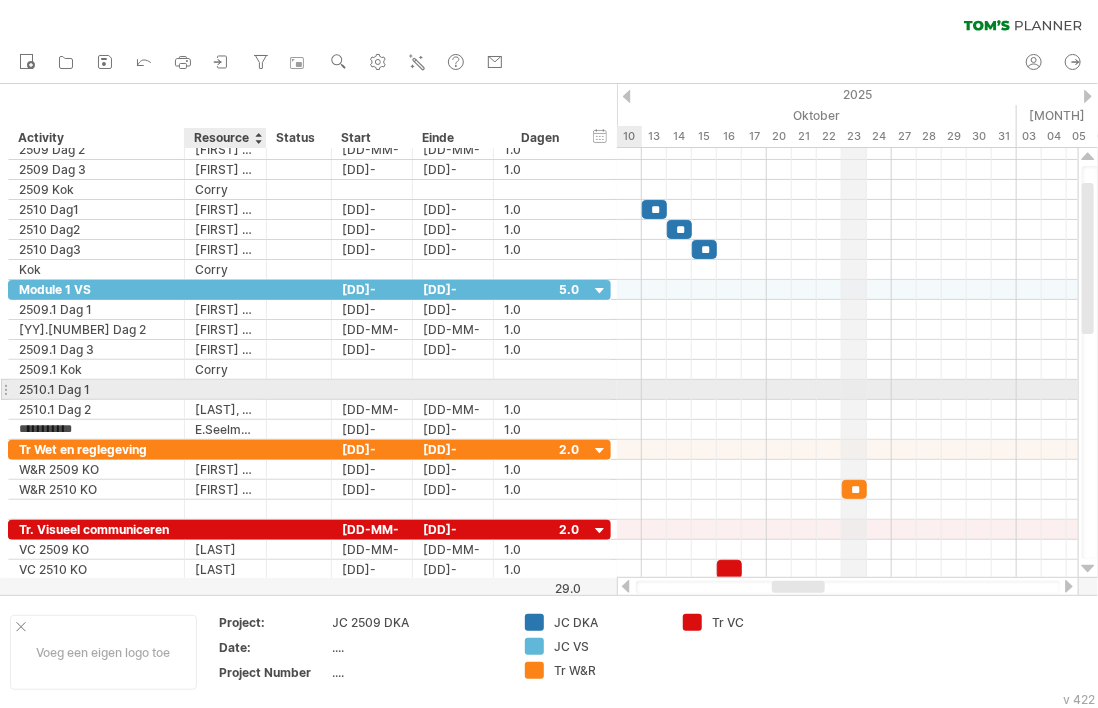 click at bounding box center [96, 389] 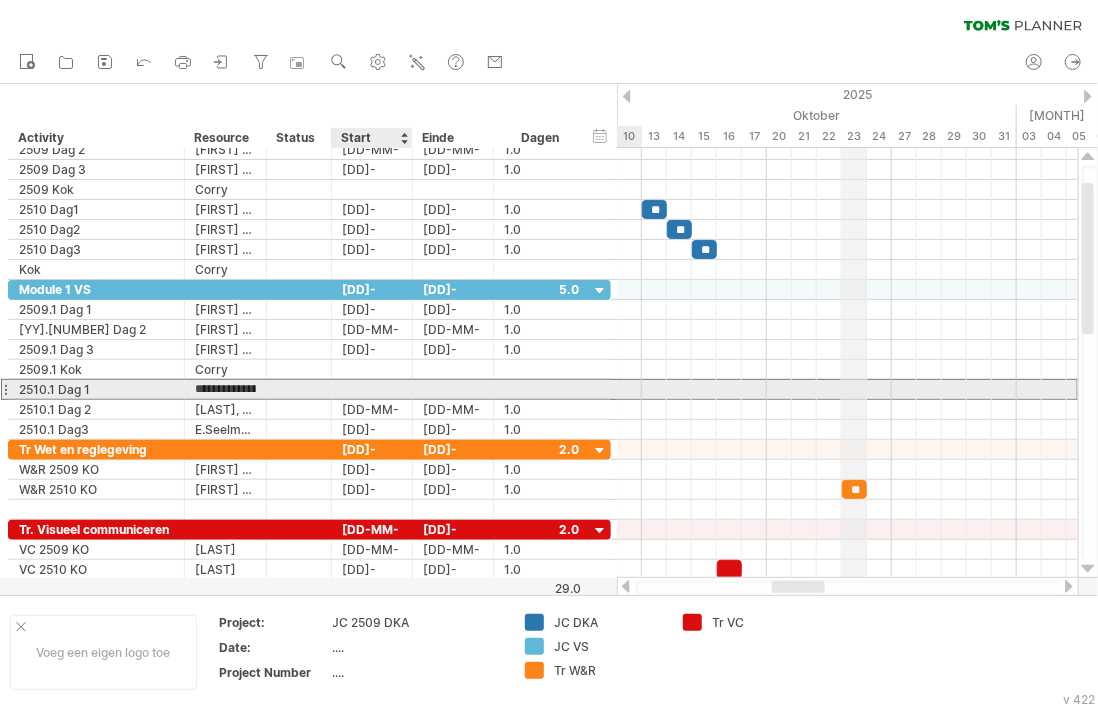 click at bounding box center [372, 389] 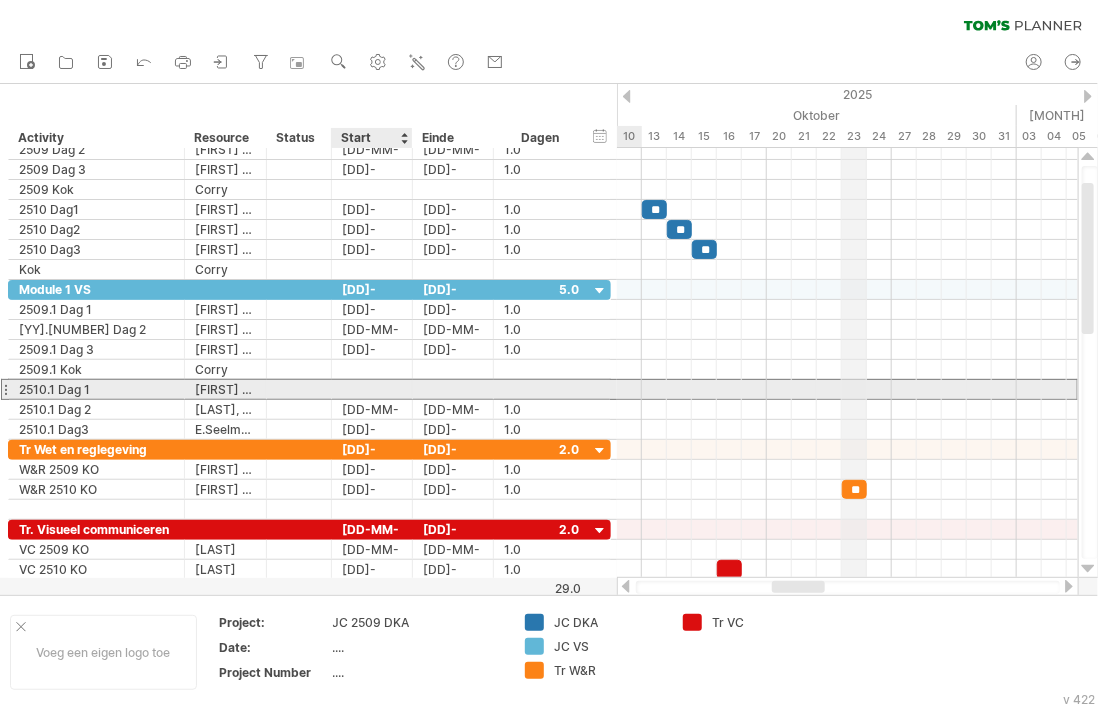 click at bounding box center [372, 389] 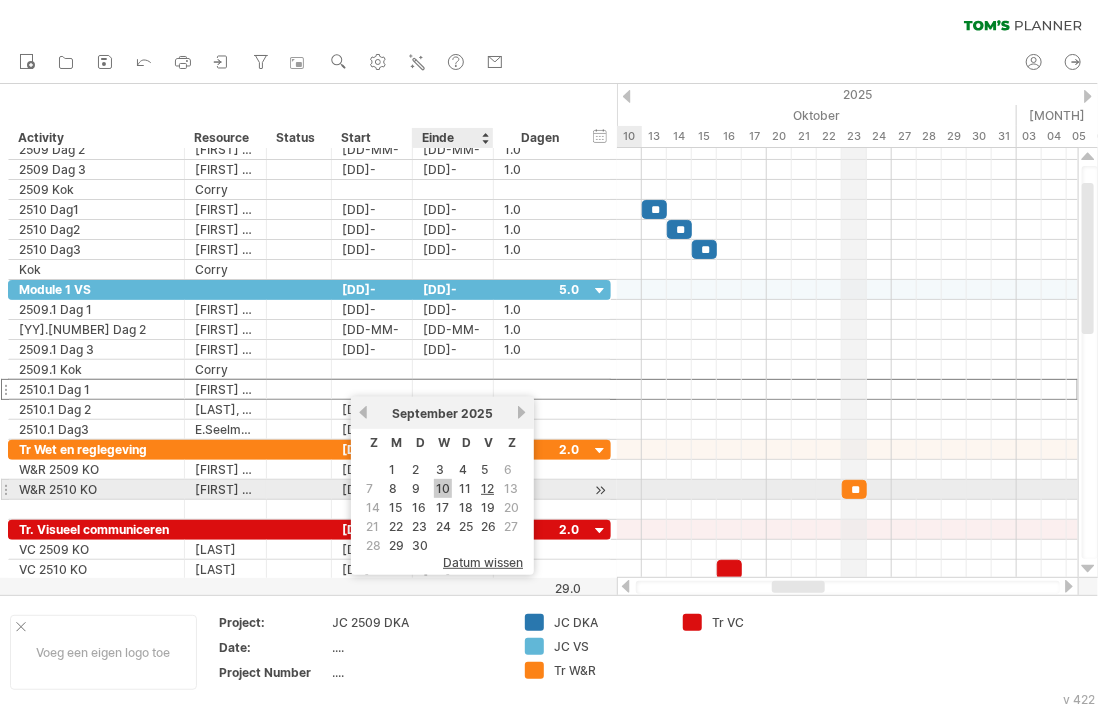 click on "10" at bounding box center (443, 488) 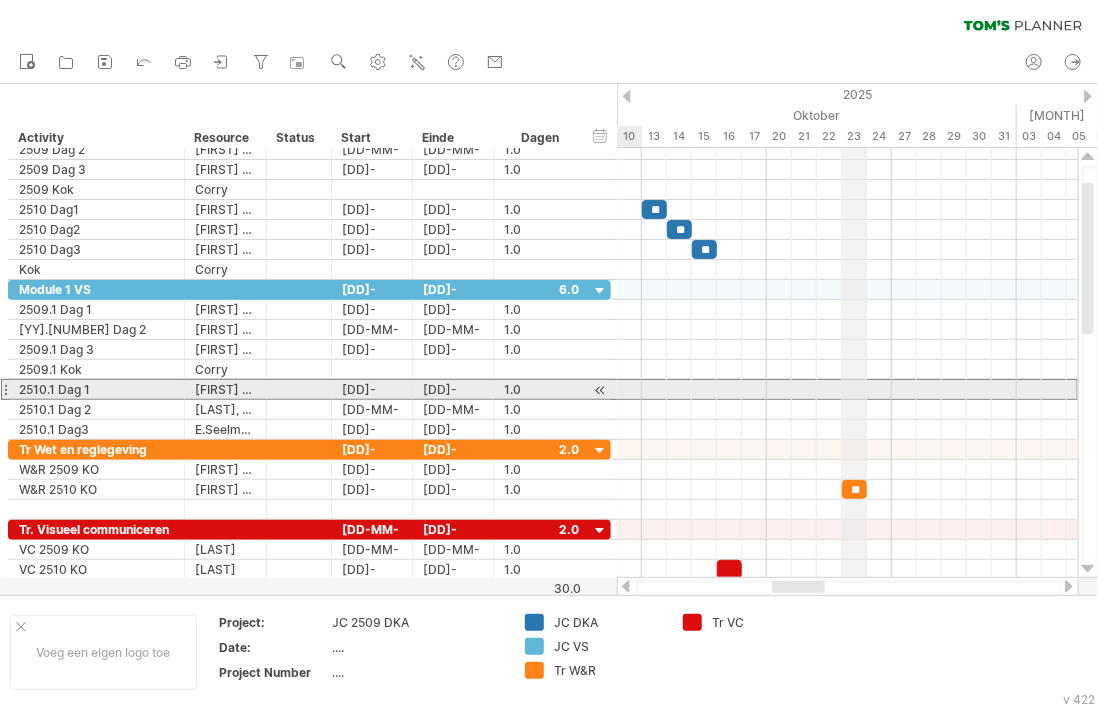 click at bounding box center (600, 390) 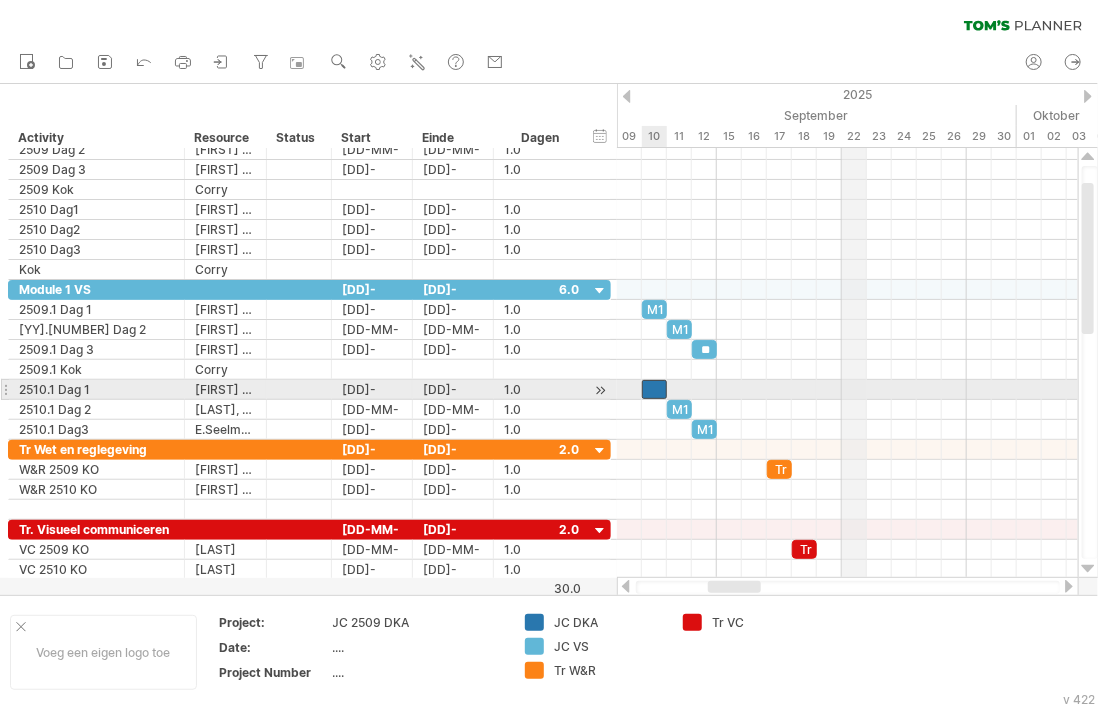 click at bounding box center [654, 389] 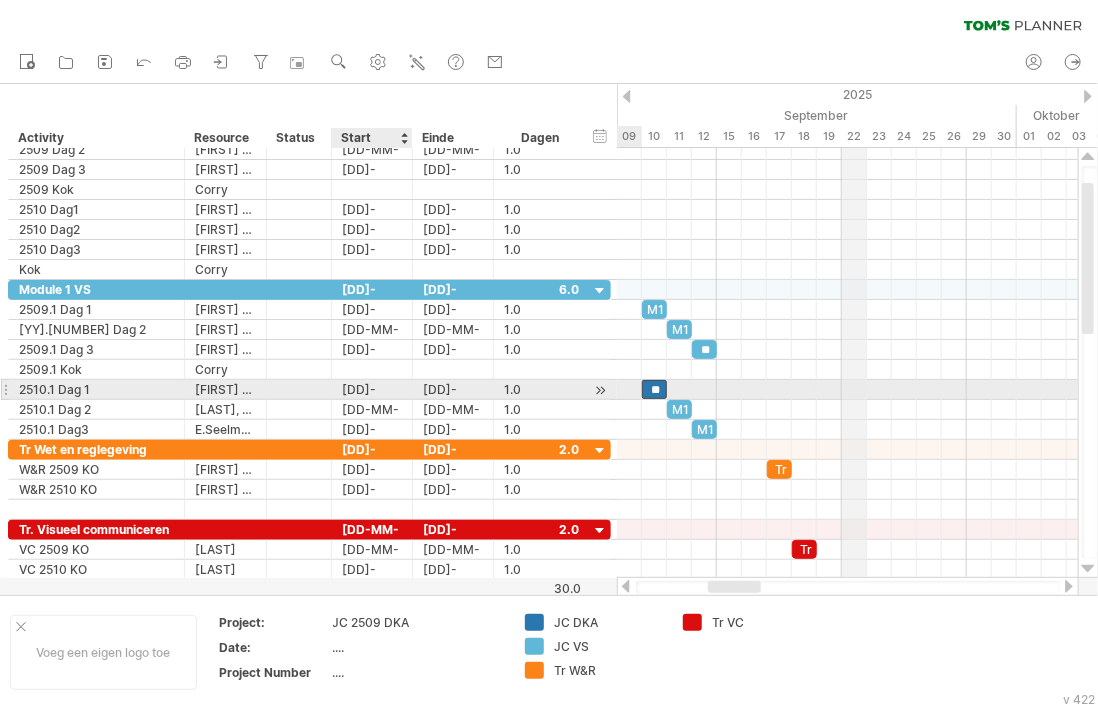 click on "[DD]-[MM]-[YY]" at bounding box center (372, 389) 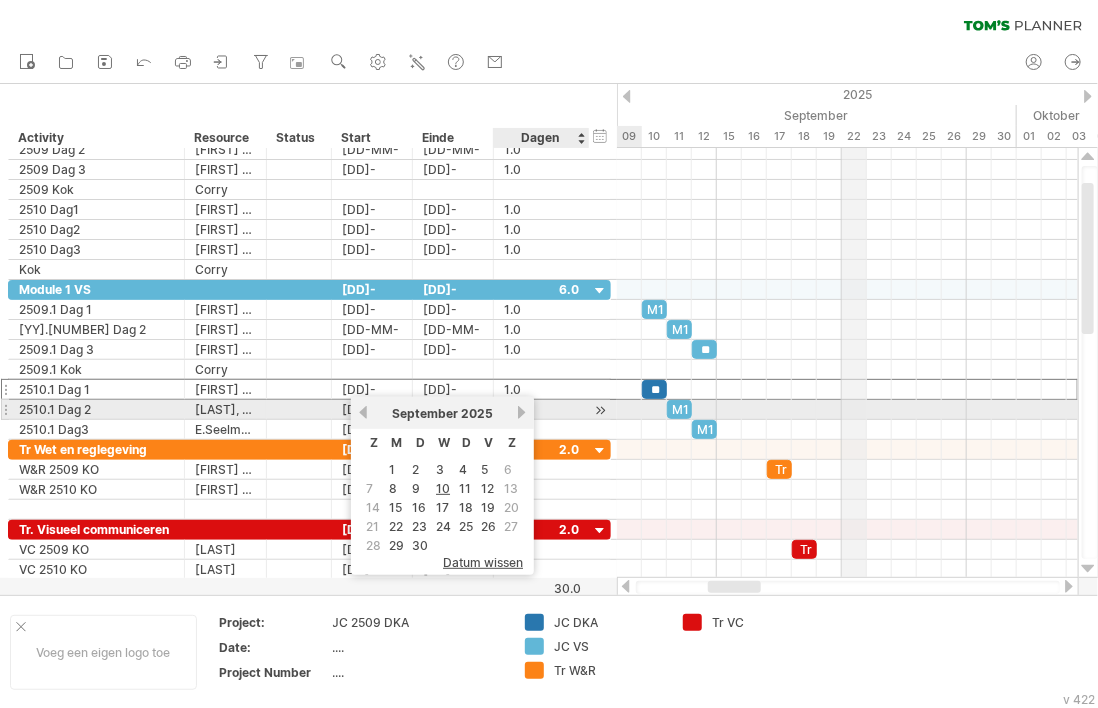 click on "volgende" at bounding box center [521, 412] 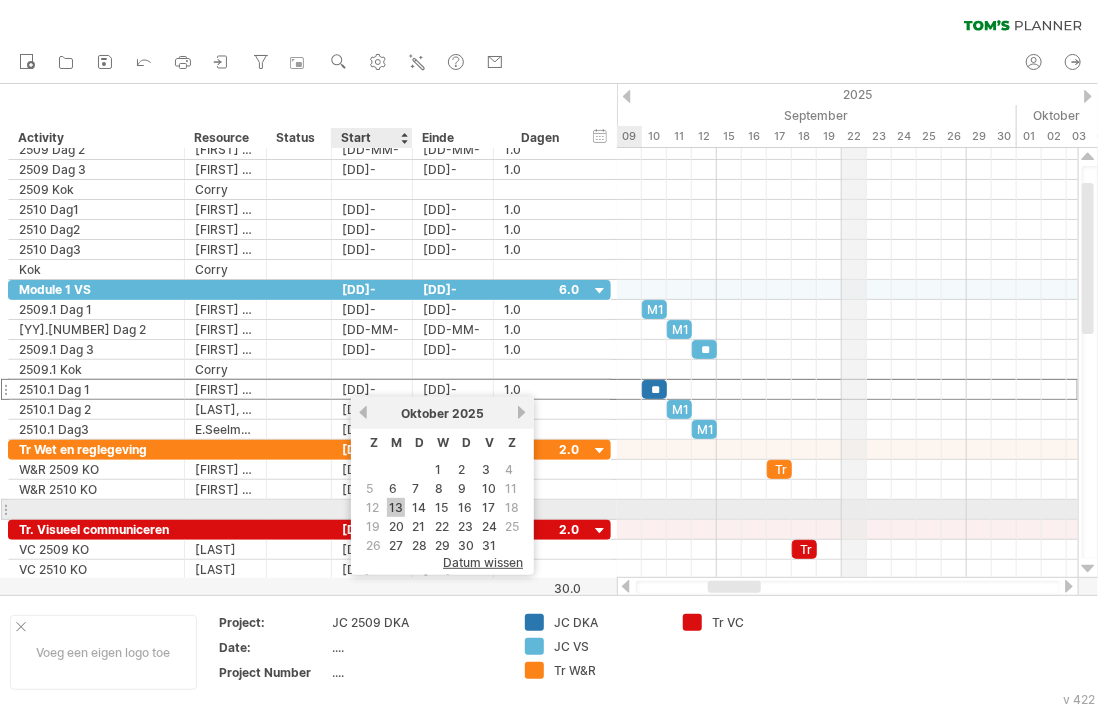 click on "13" at bounding box center [396, 507] 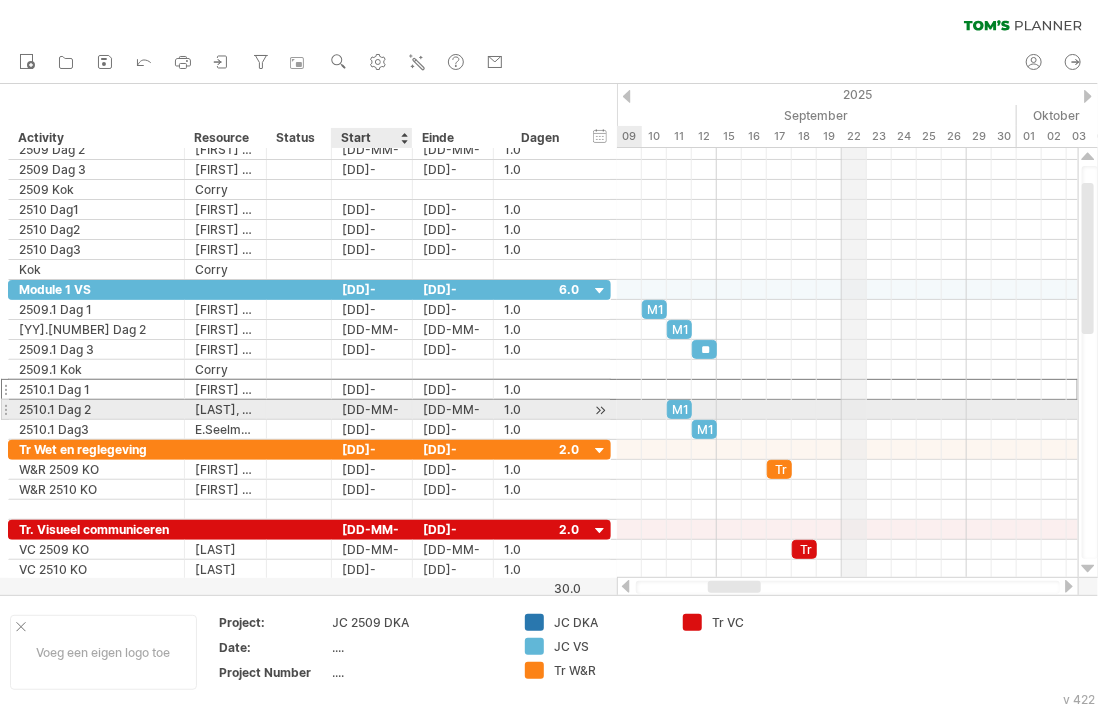 click on "[DD-MM-YY]" at bounding box center (372, 409) 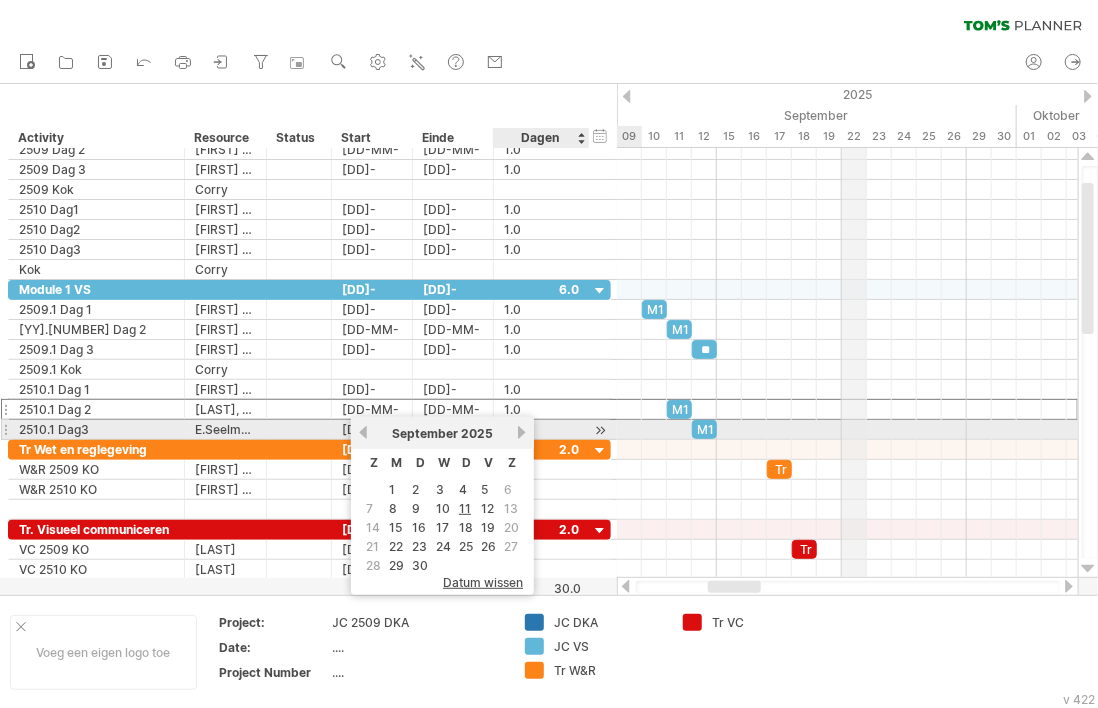 click on "volgende" at bounding box center [521, 432] 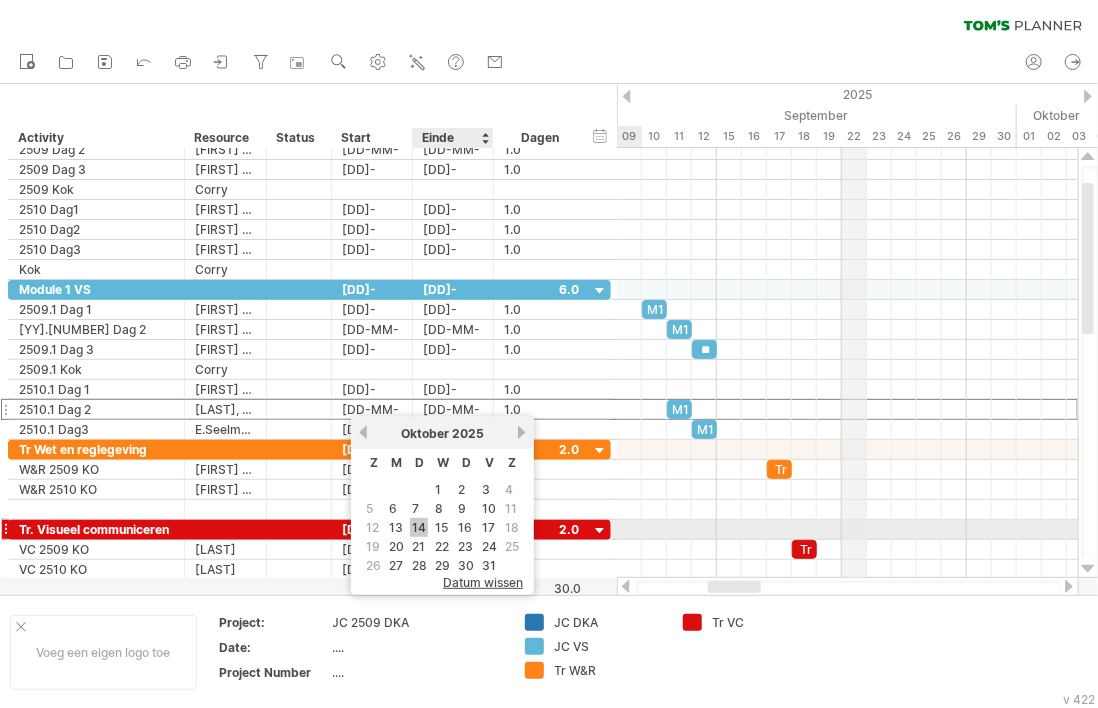 click on "14" at bounding box center [419, 527] 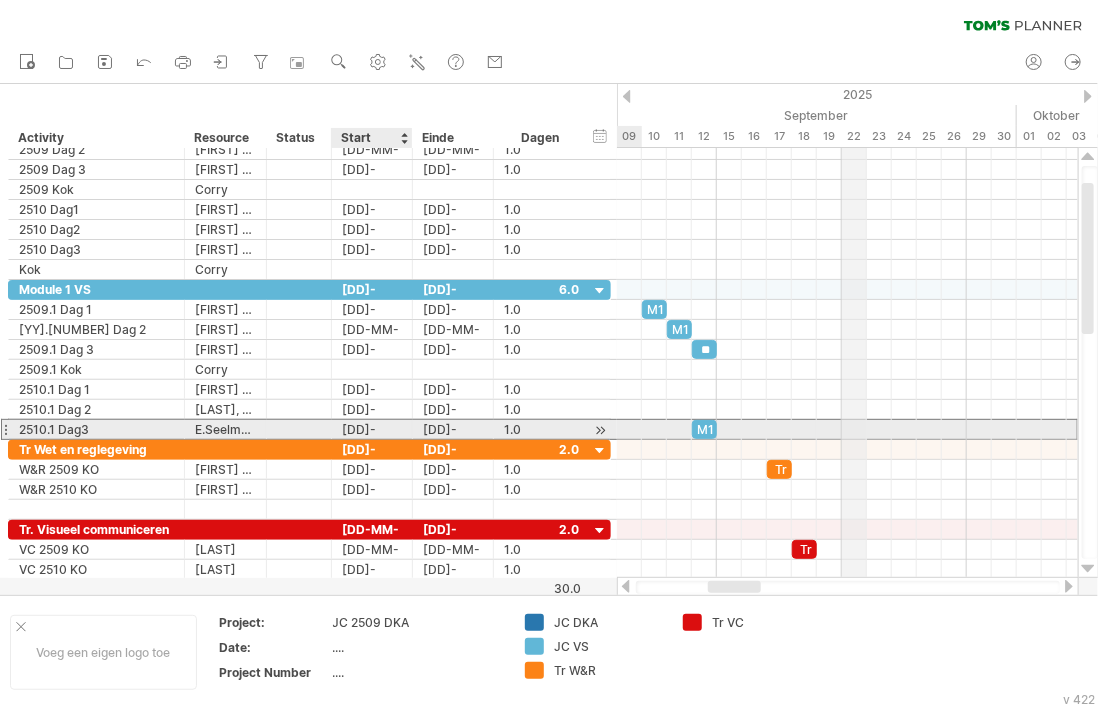 click on "[DD]-[MM]-[YY]" at bounding box center (372, 429) 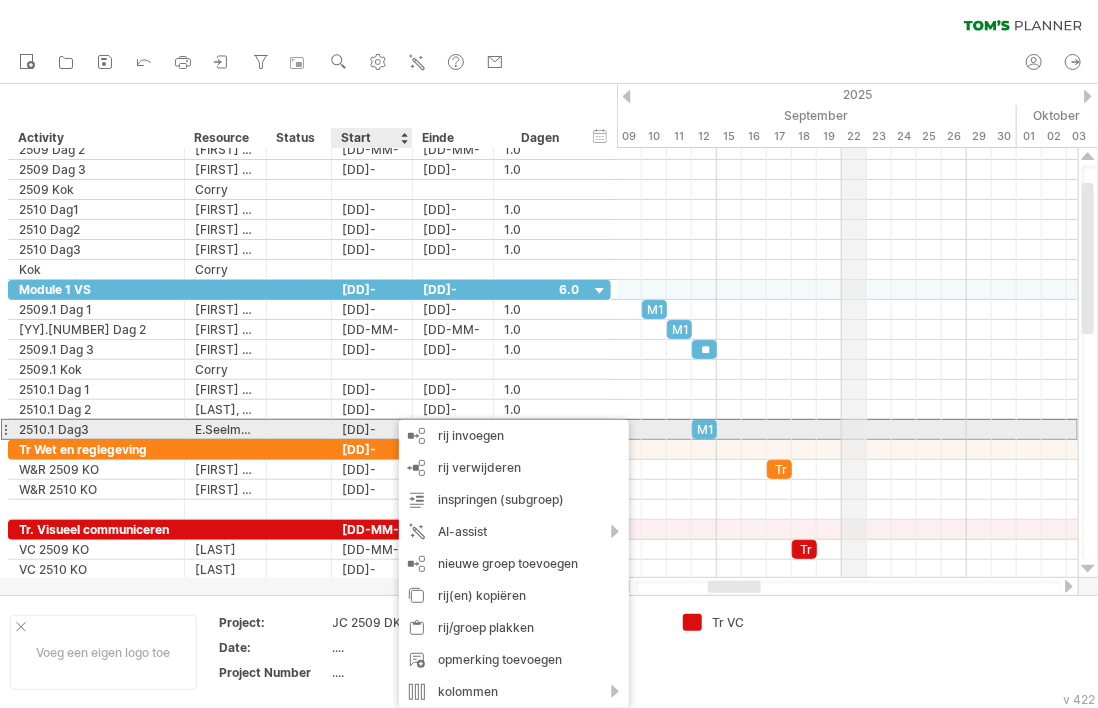click on "[DD]-[MM]-[YY]" at bounding box center [372, 429] 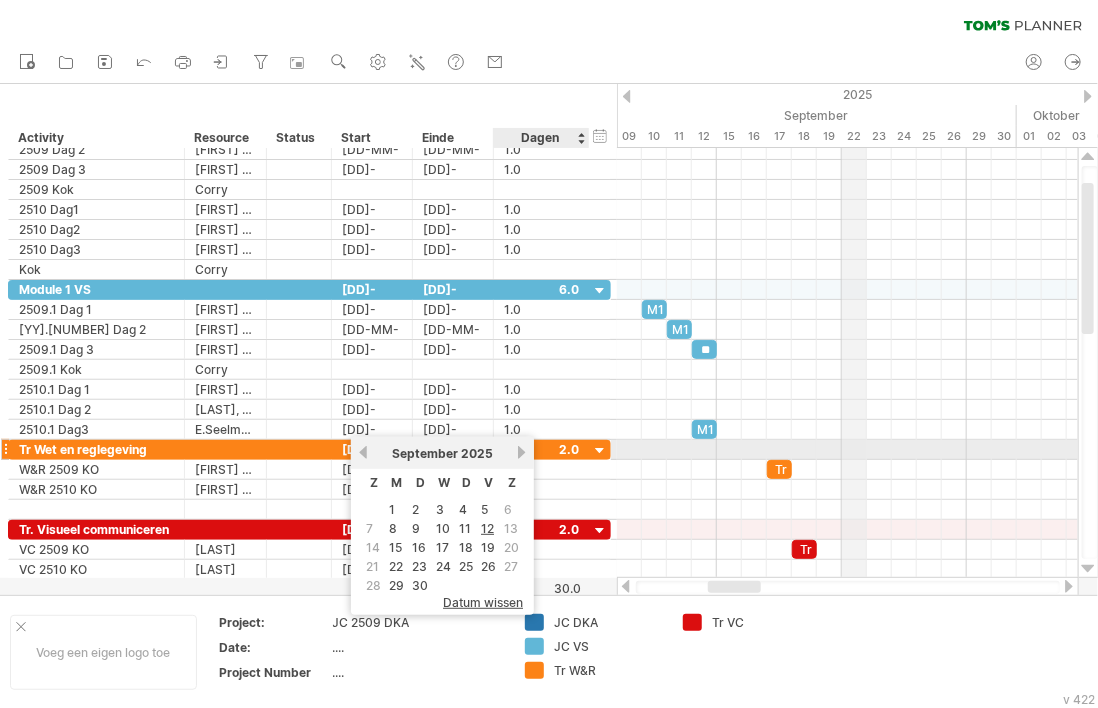 click on "volgende" at bounding box center [521, 452] 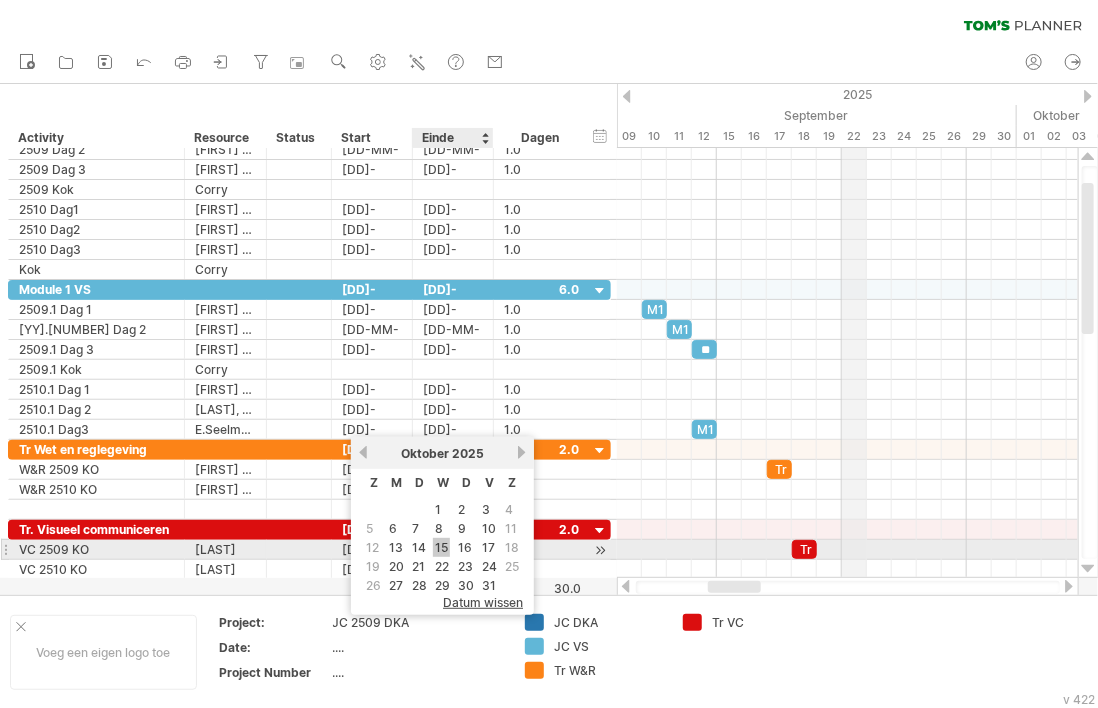 click on "15" at bounding box center (441, 547) 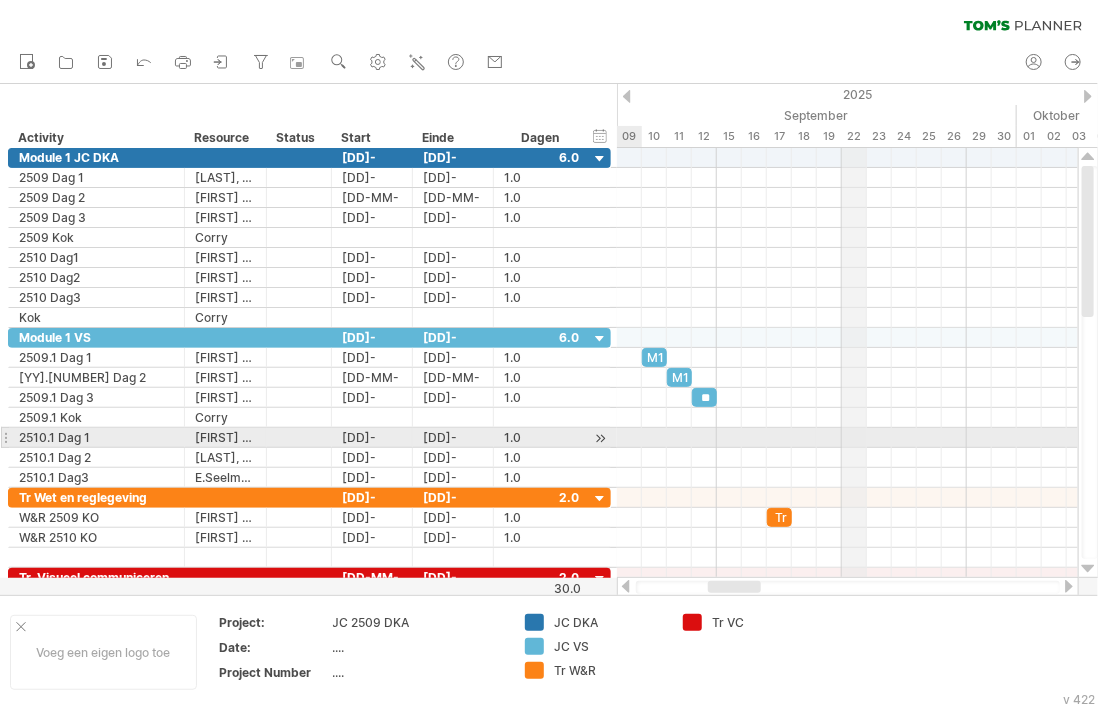 click at bounding box center [600, 438] 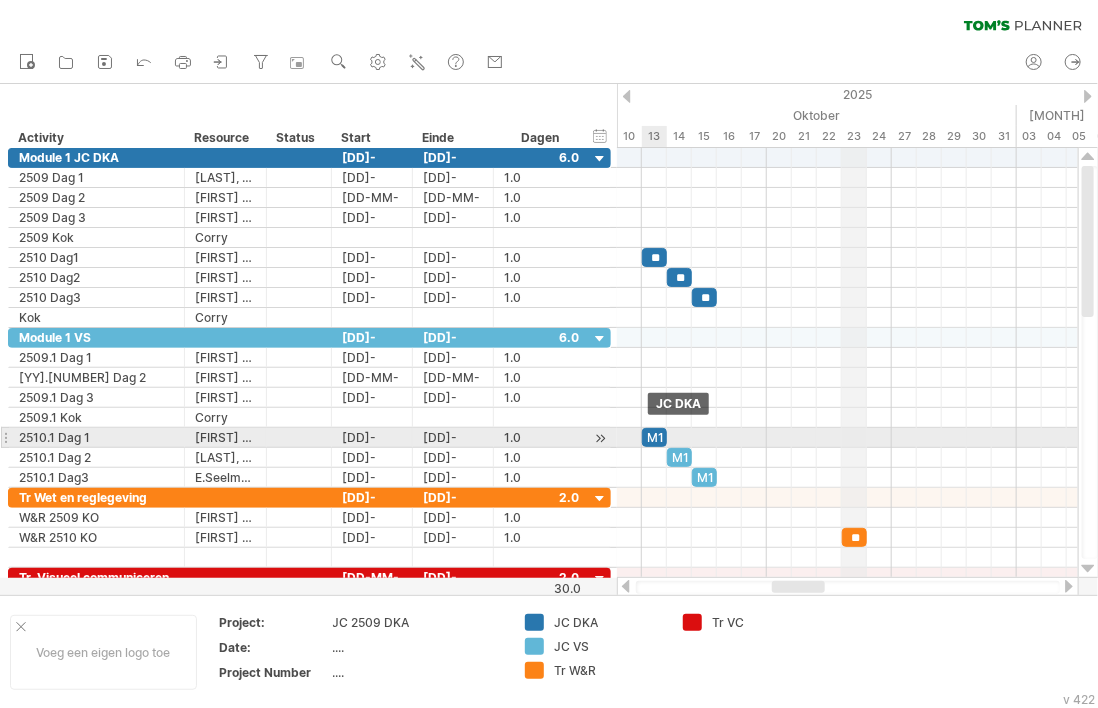 click on "M1" at bounding box center [654, 437] 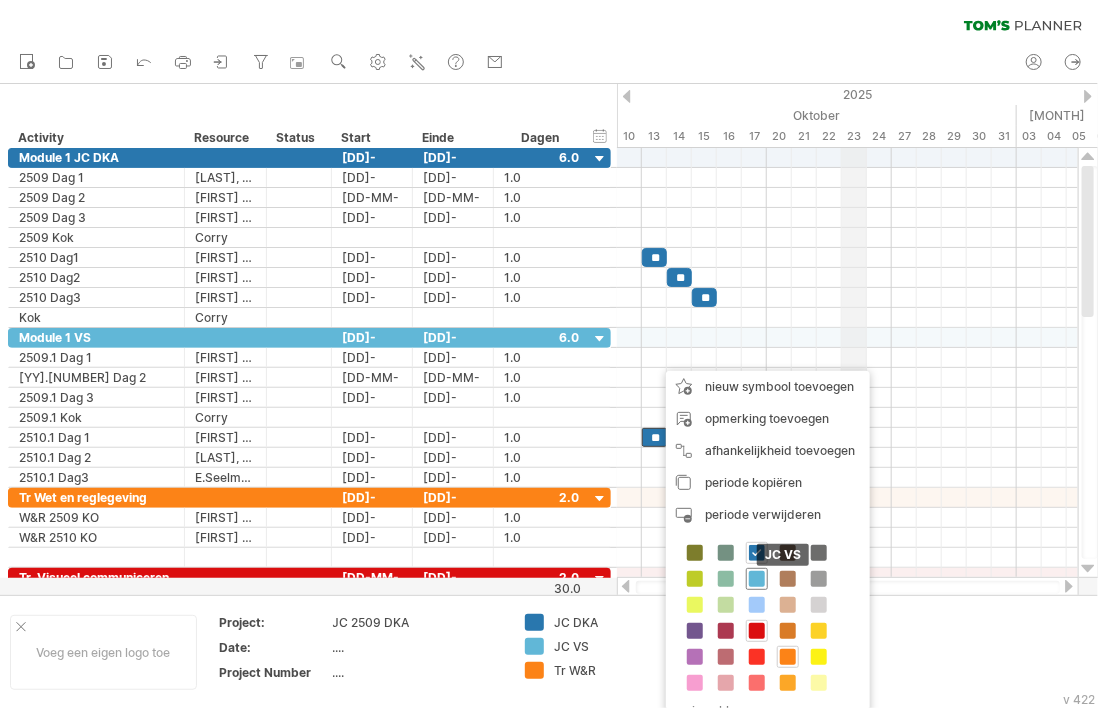click at bounding box center [757, 579] 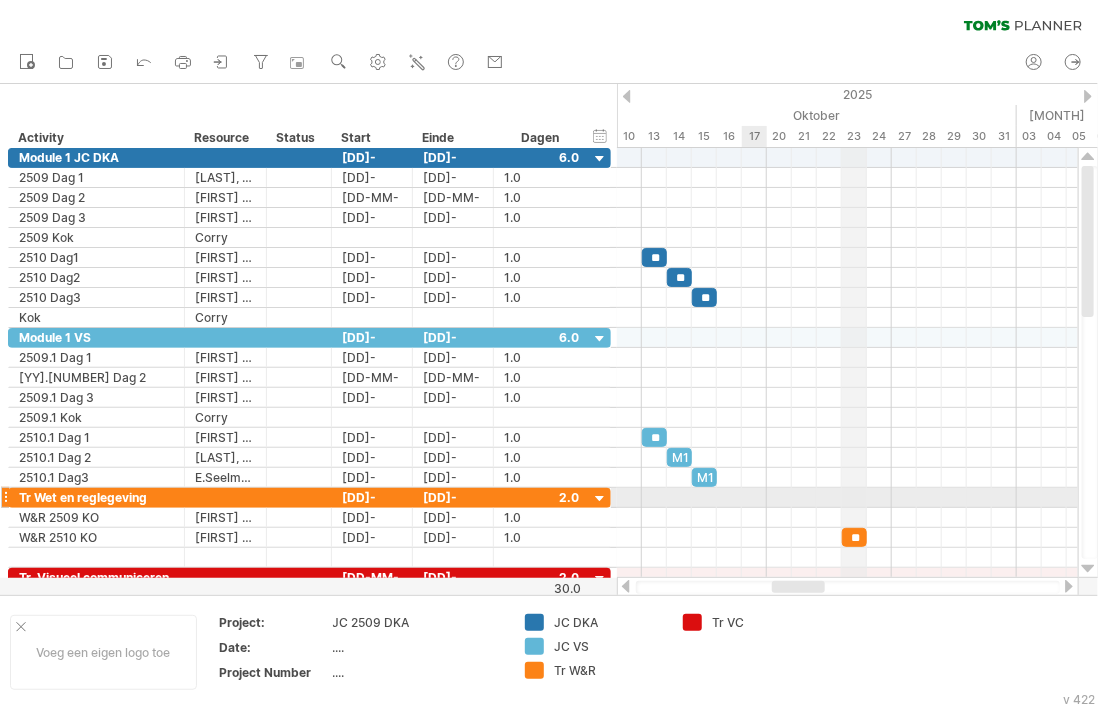 click at bounding box center (847, 518) 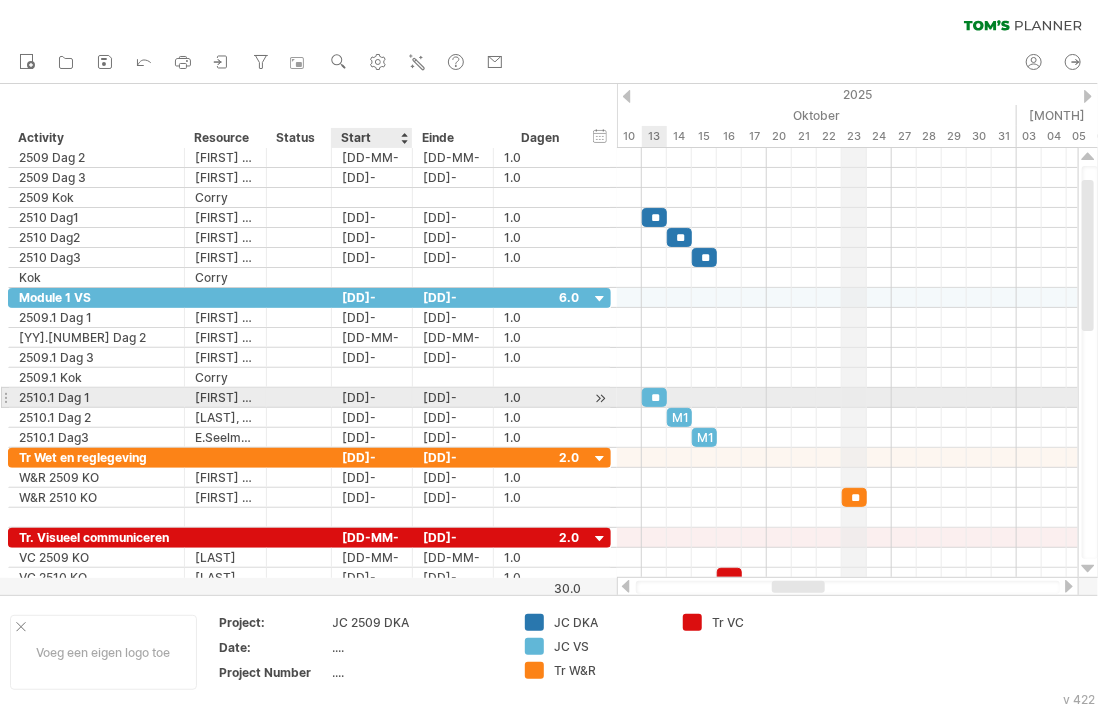 click on "[DD]-[MM]-[YY]" at bounding box center (372, 397) 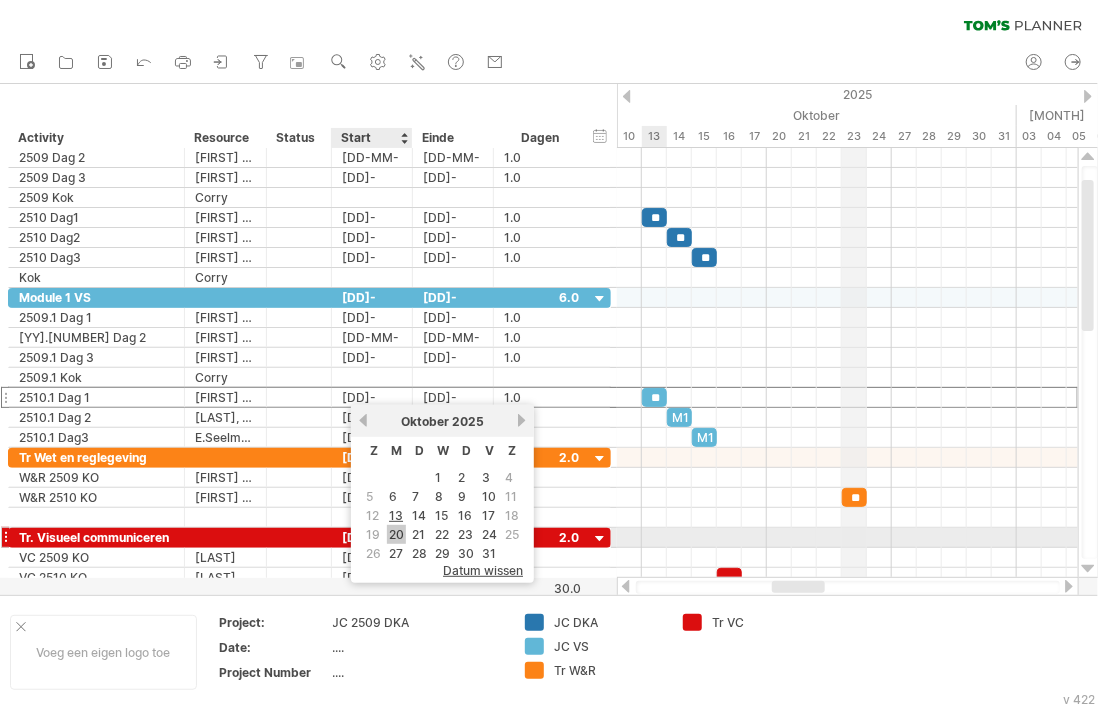 click on "20" at bounding box center [396, 534] 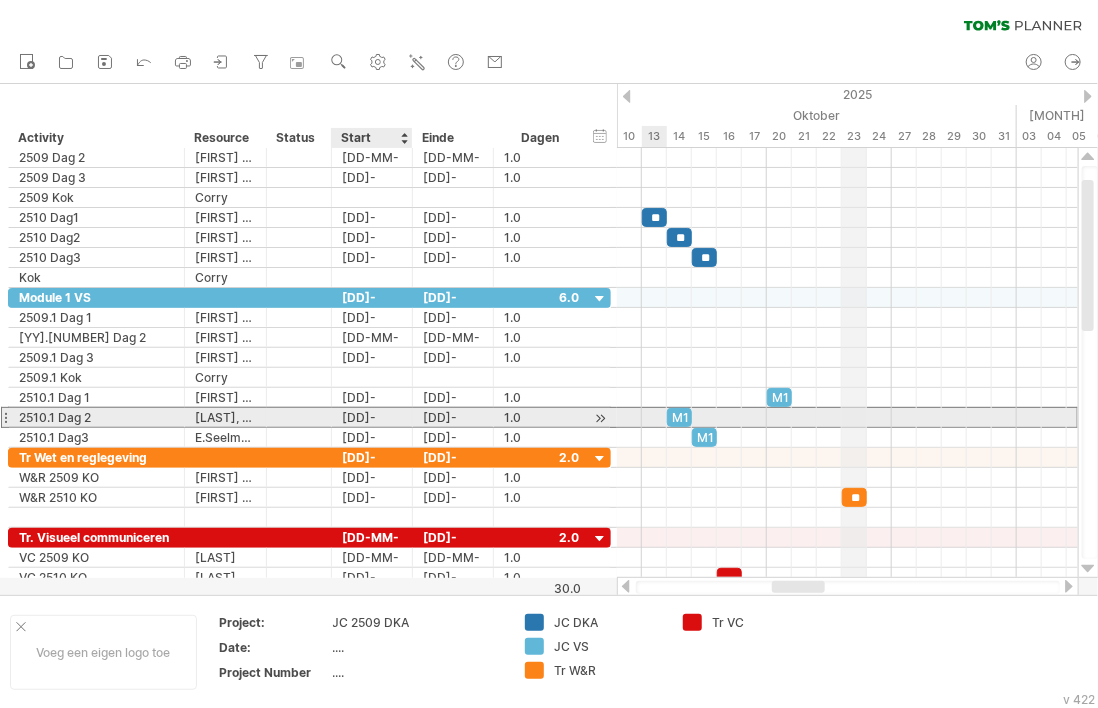 click on "[DD]-[MM]-[YY]" at bounding box center (372, 417) 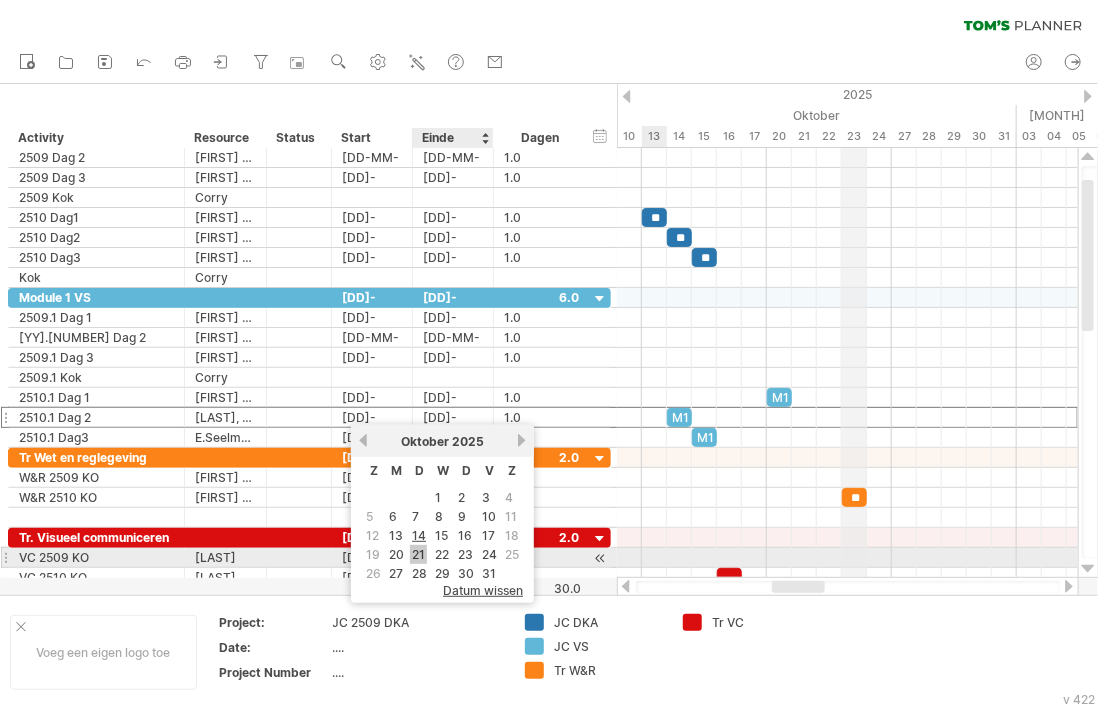click on "21" at bounding box center (418, 554) 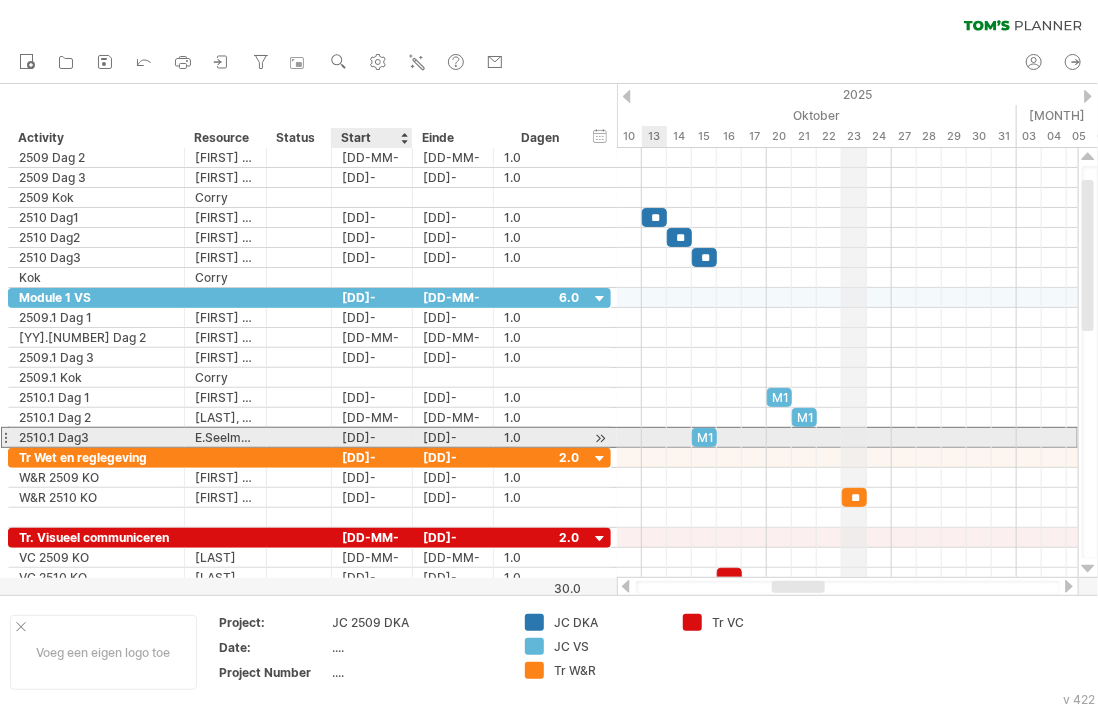 click on "[DD]-[MM]-[YY]" at bounding box center (372, 437) 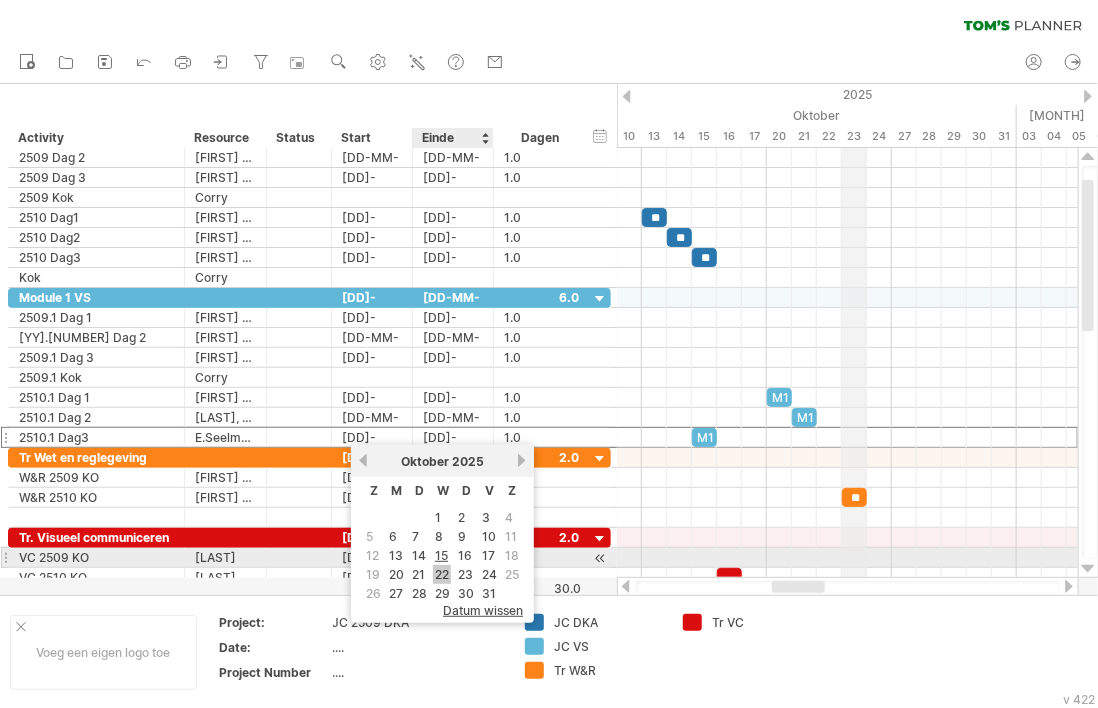 click on "22" at bounding box center [442, 574] 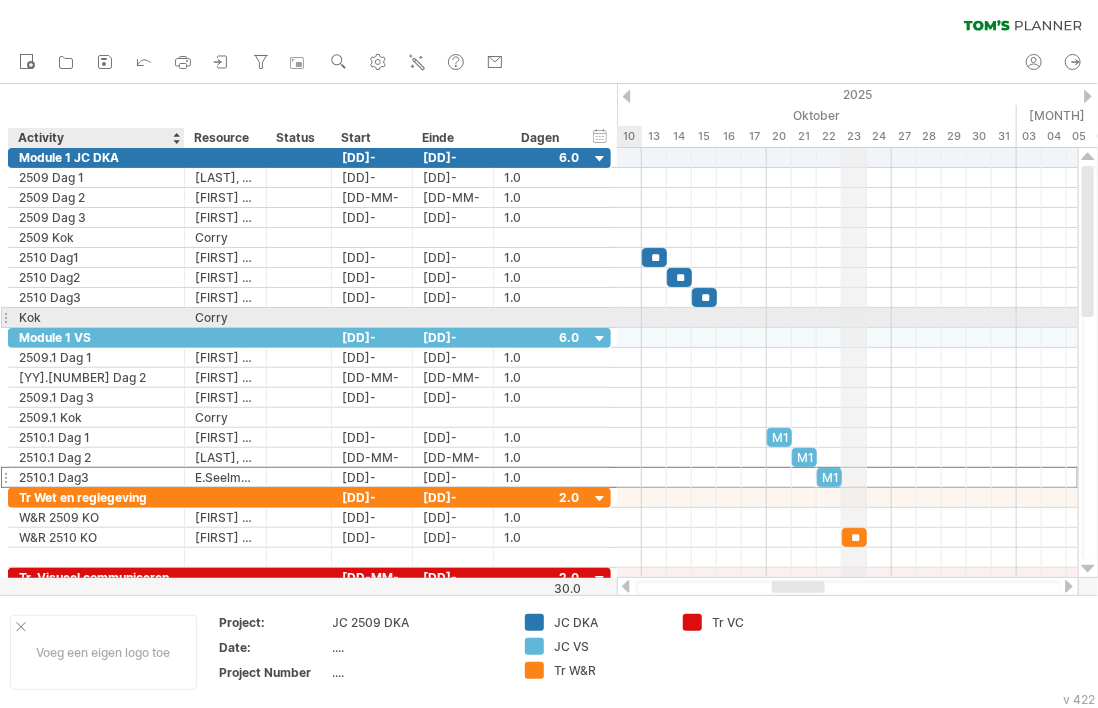 click on "Kok" at bounding box center [96, 317] 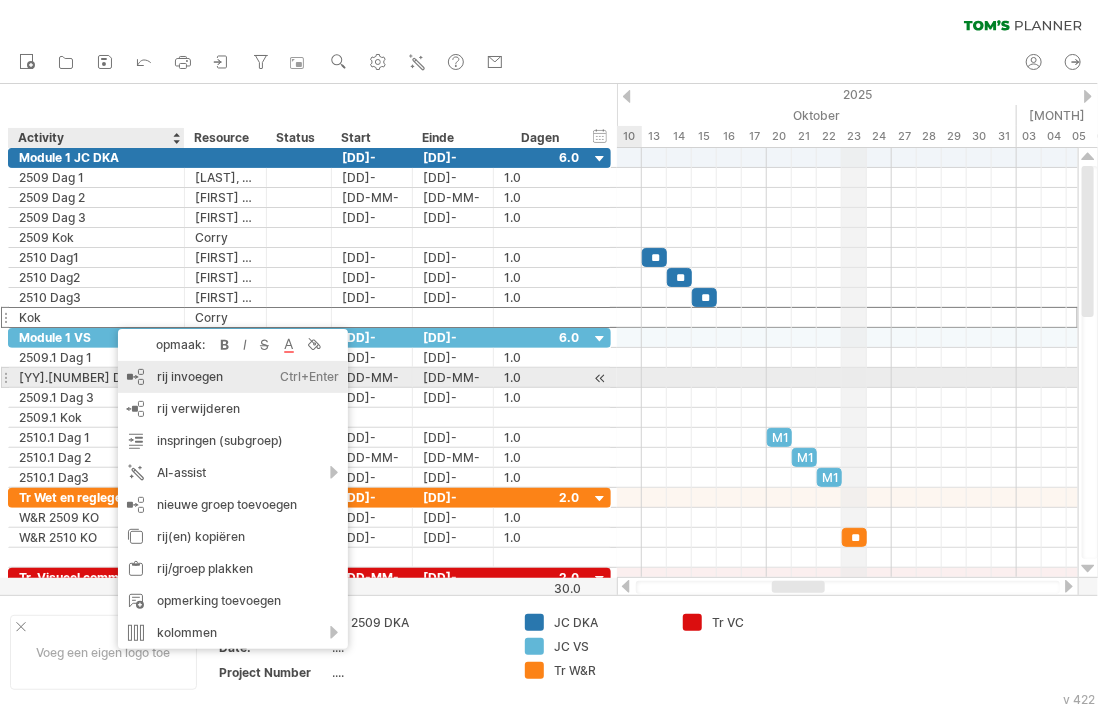 click on "rij invoegen Ctrl+Enter Cmd+Enter" at bounding box center (233, 377) 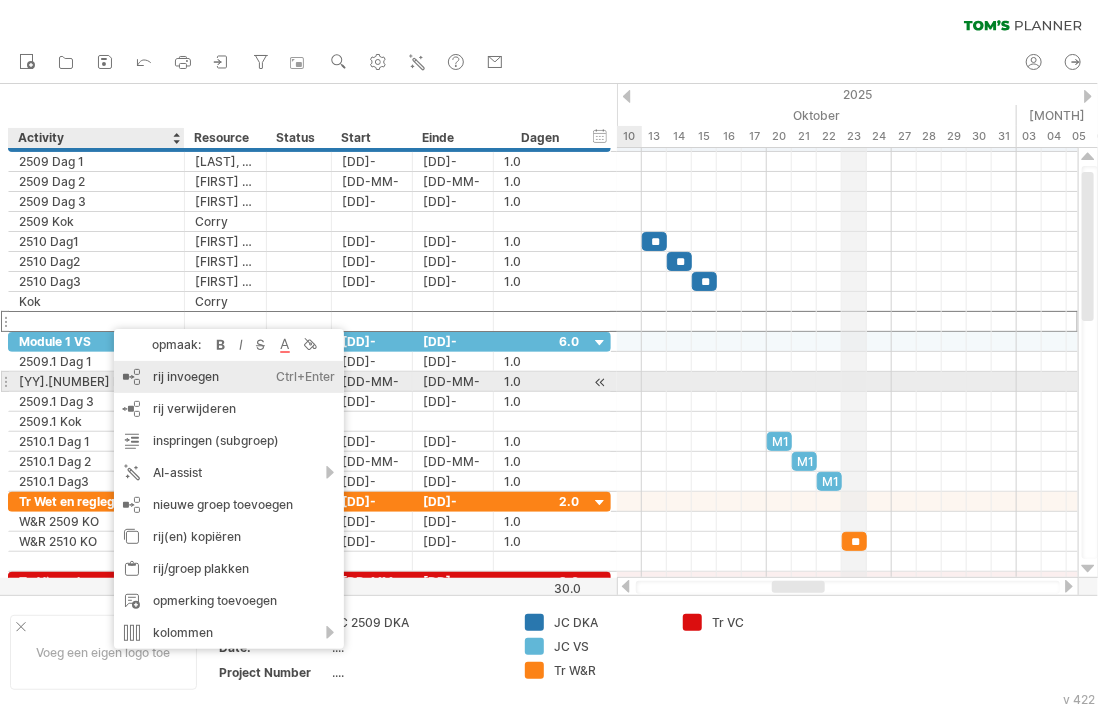 click on "rij invoegen Ctrl+Enter Cmd+Enter" at bounding box center [229, 377] 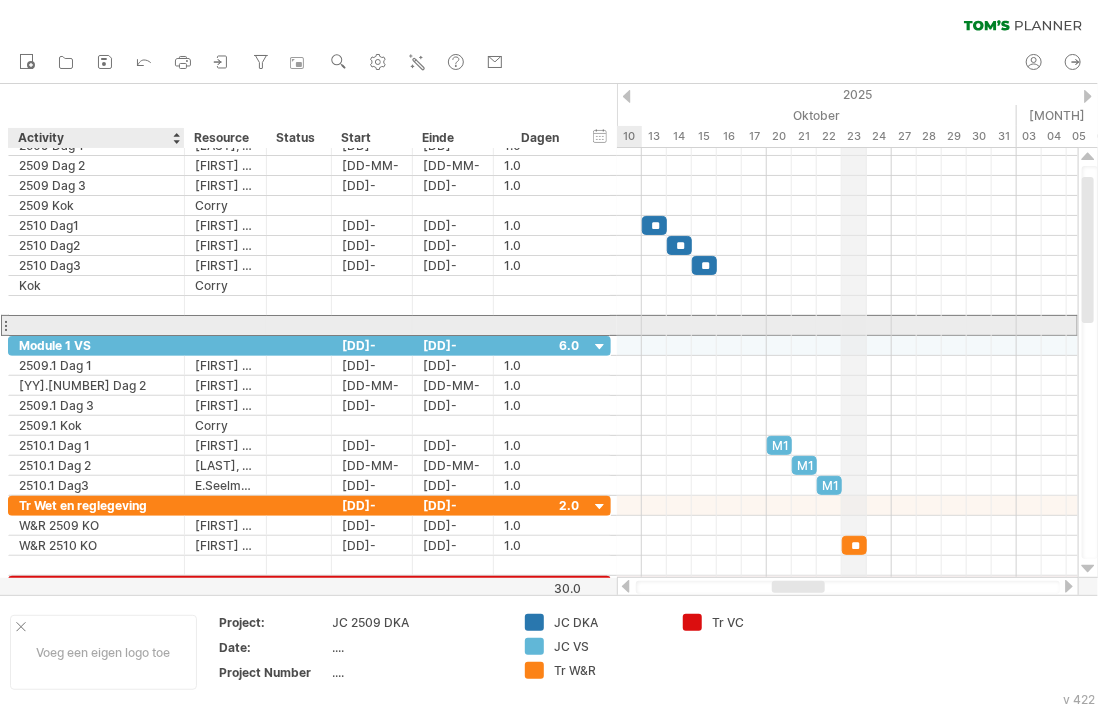 click at bounding box center [96, 325] 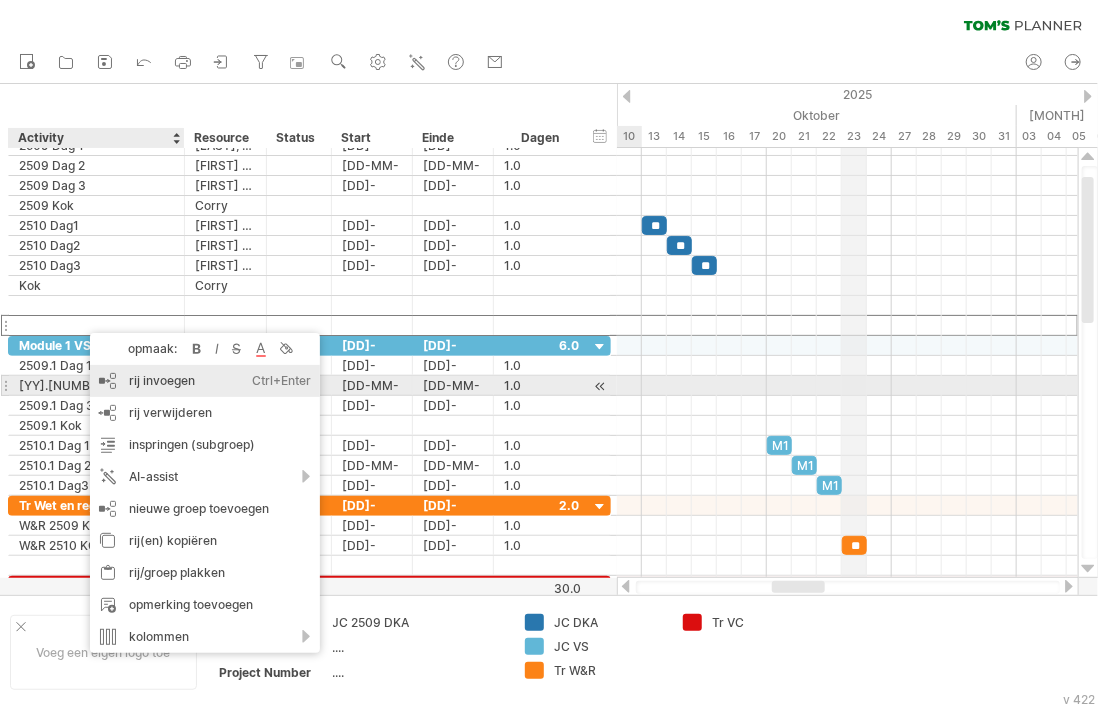 click on "rij invoegen Ctrl+Enter Cmd+Enter" at bounding box center (205, 381) 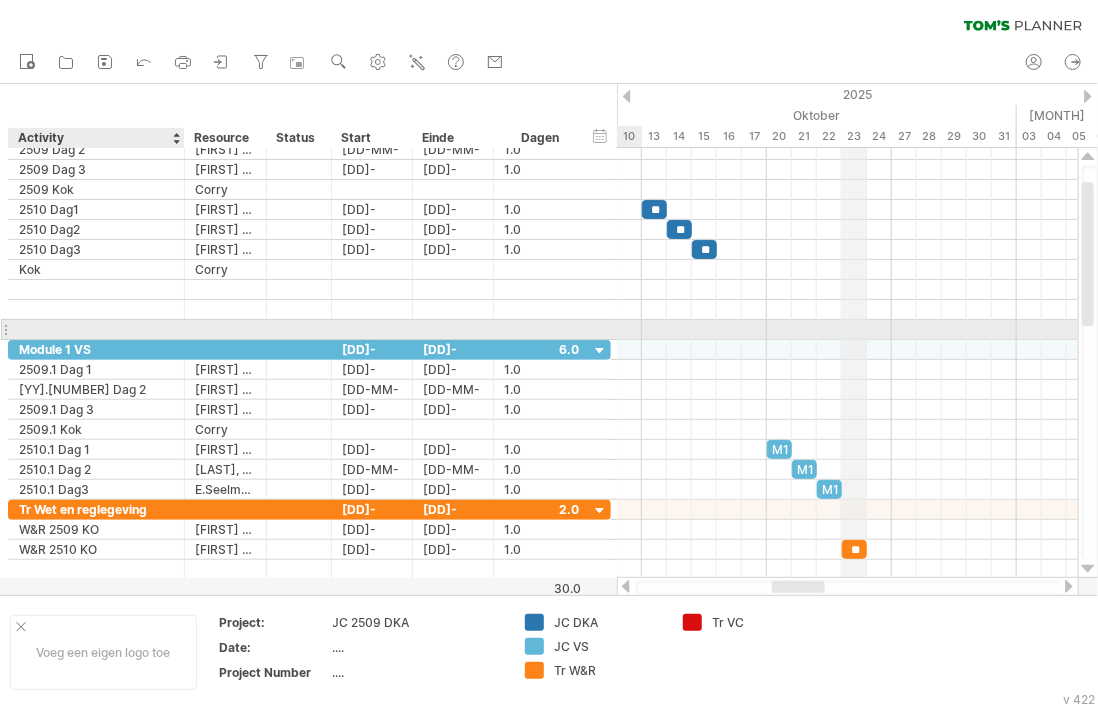 click at bounding box center (96, 329) 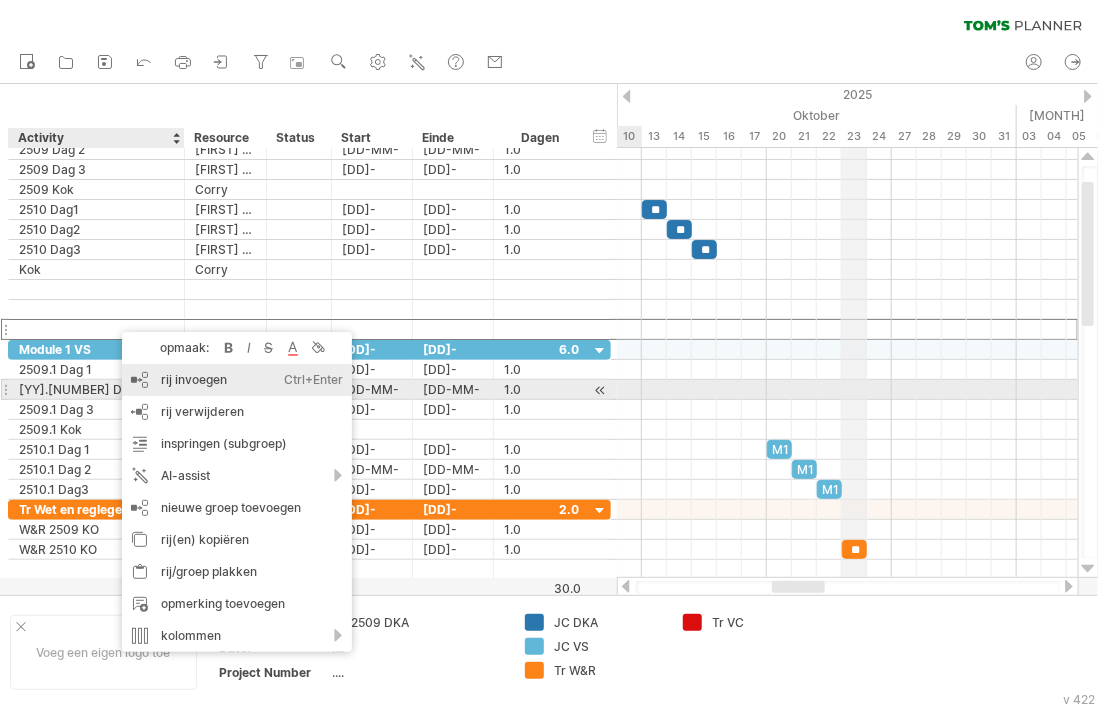 click on "rij invoegen Ctrl+Enter Cmd+Enter" at bounding box center (237, 380) 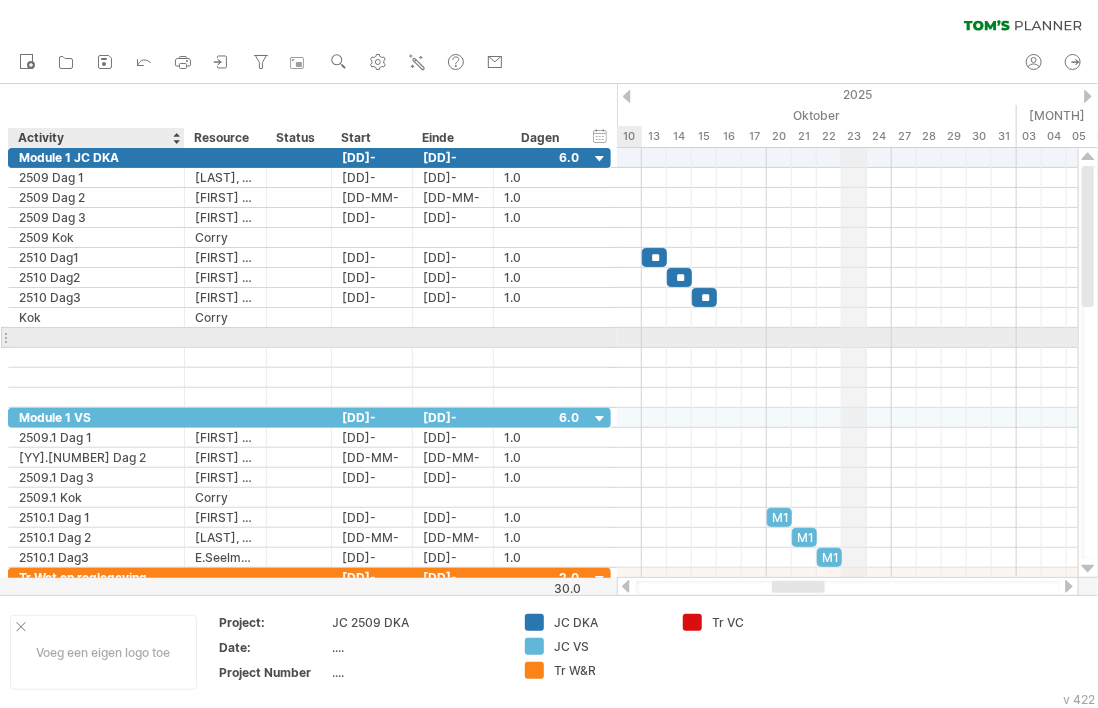 click at bounding box center (96, 337) 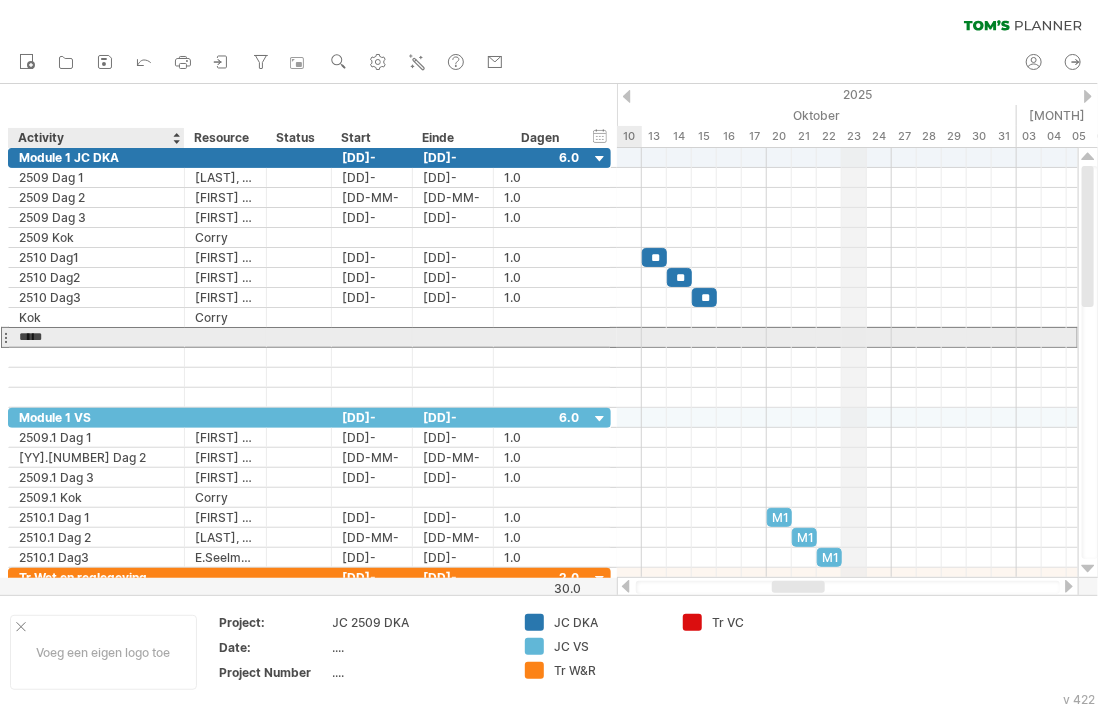 type on "******" 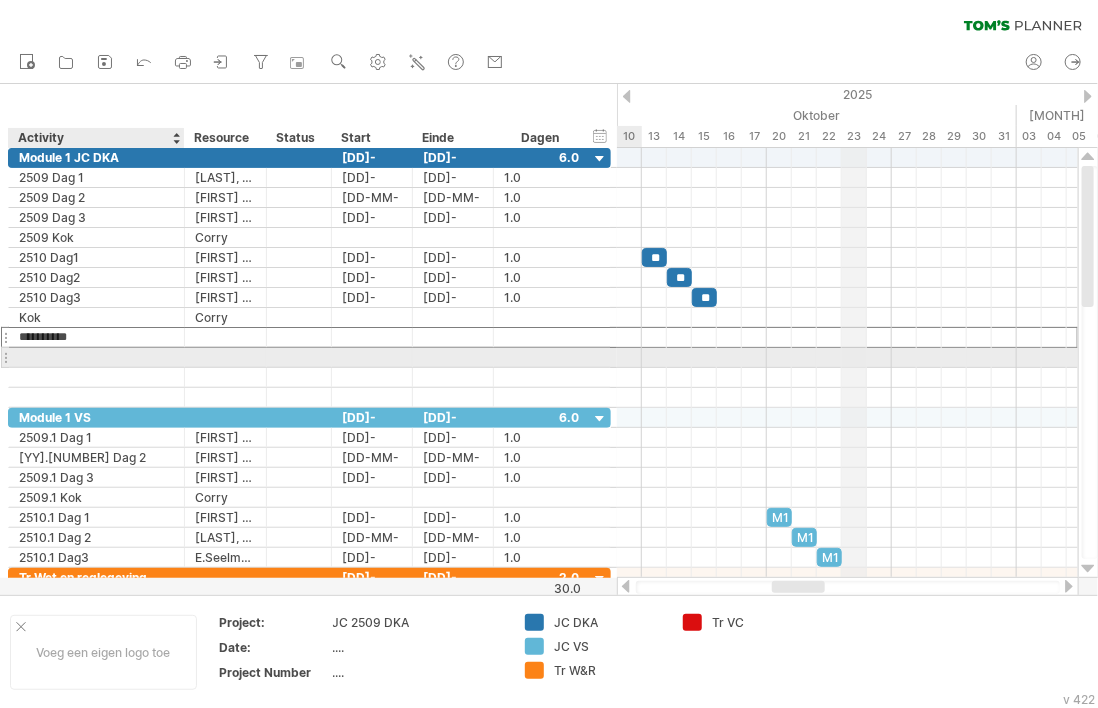 click at bounding box center [96, 357] 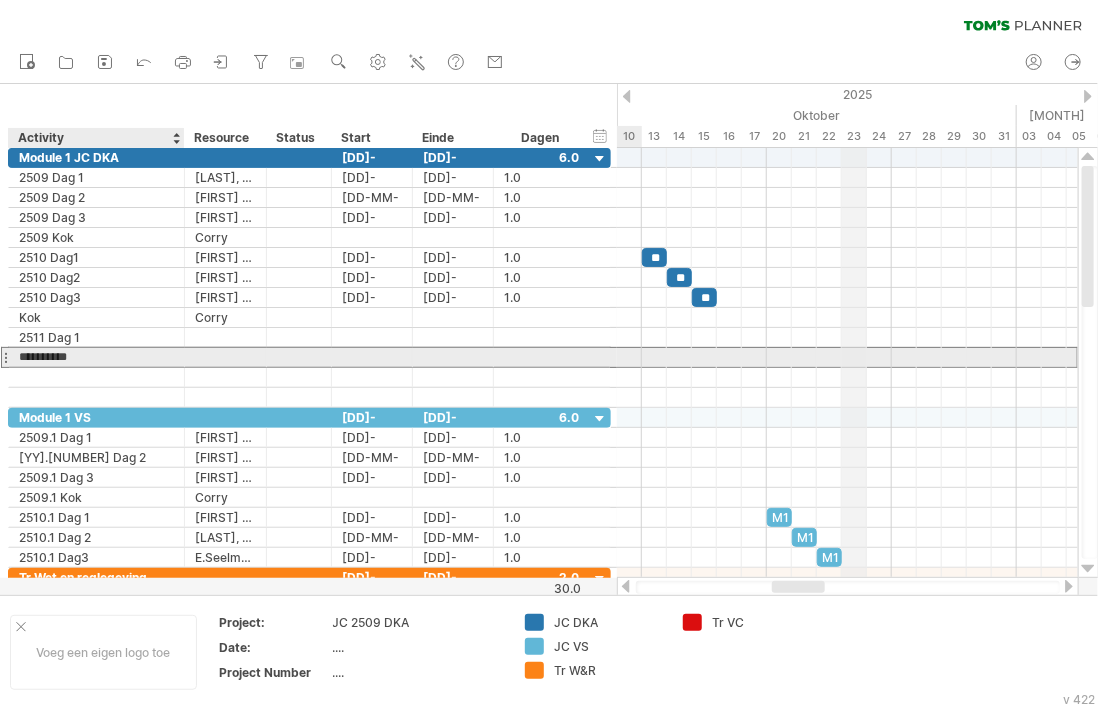 type on "******" 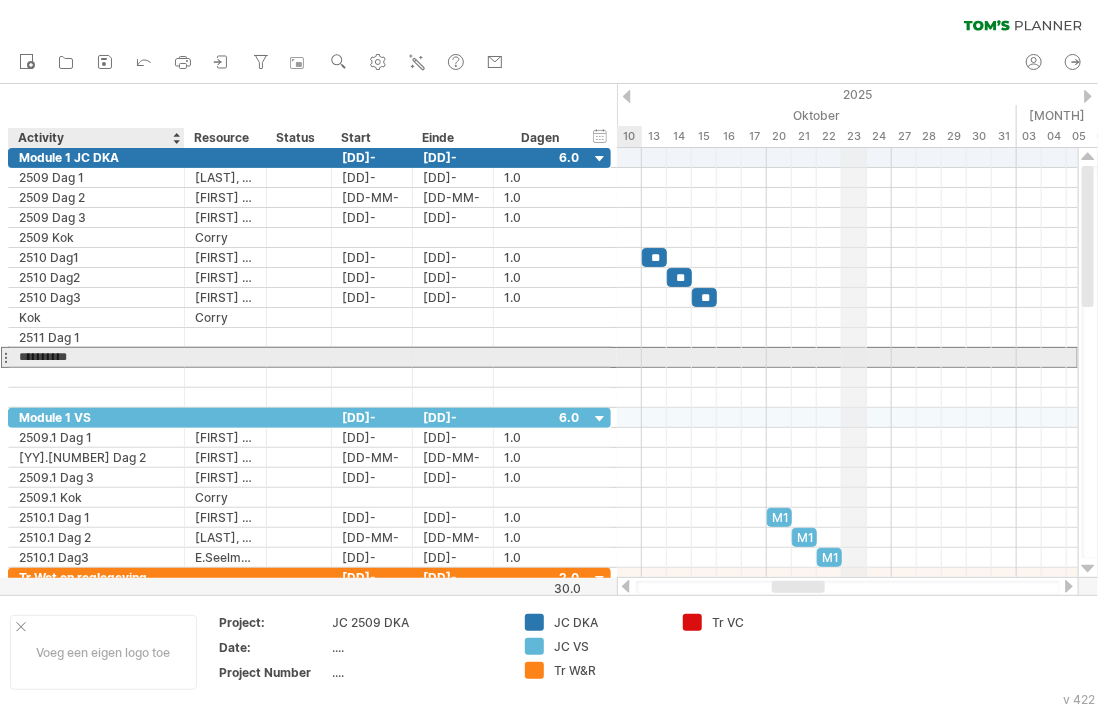 click on "**********" at bounding box center [96, 357] 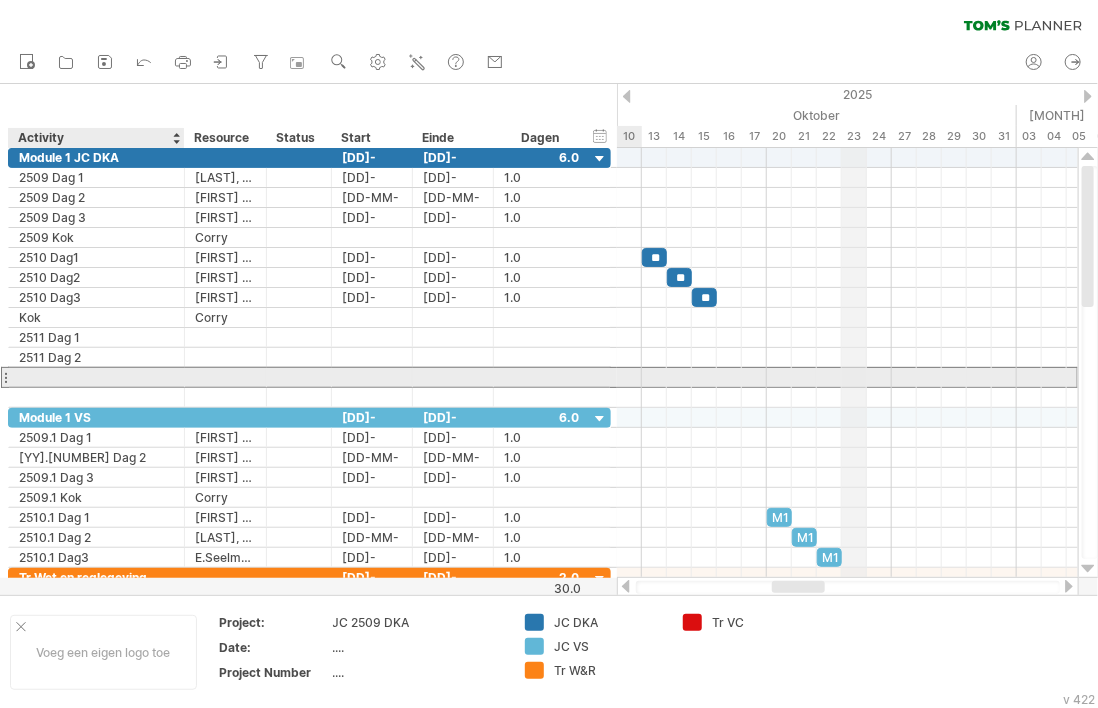 click at bounding box center (96, 377) 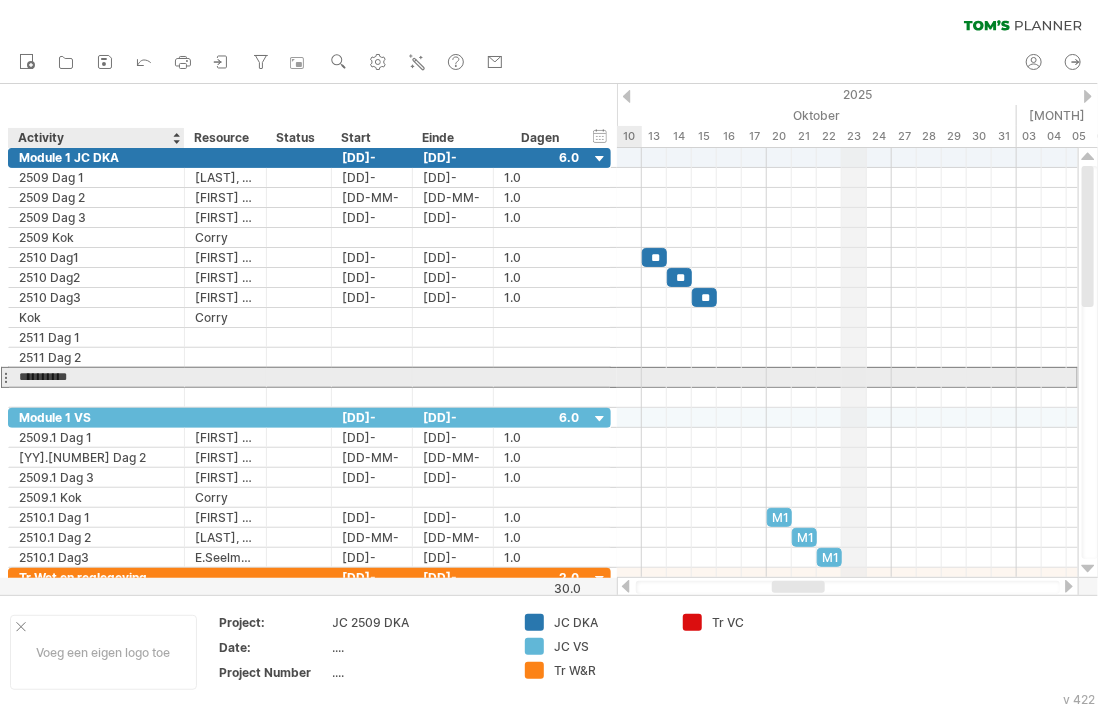 type on "*****" 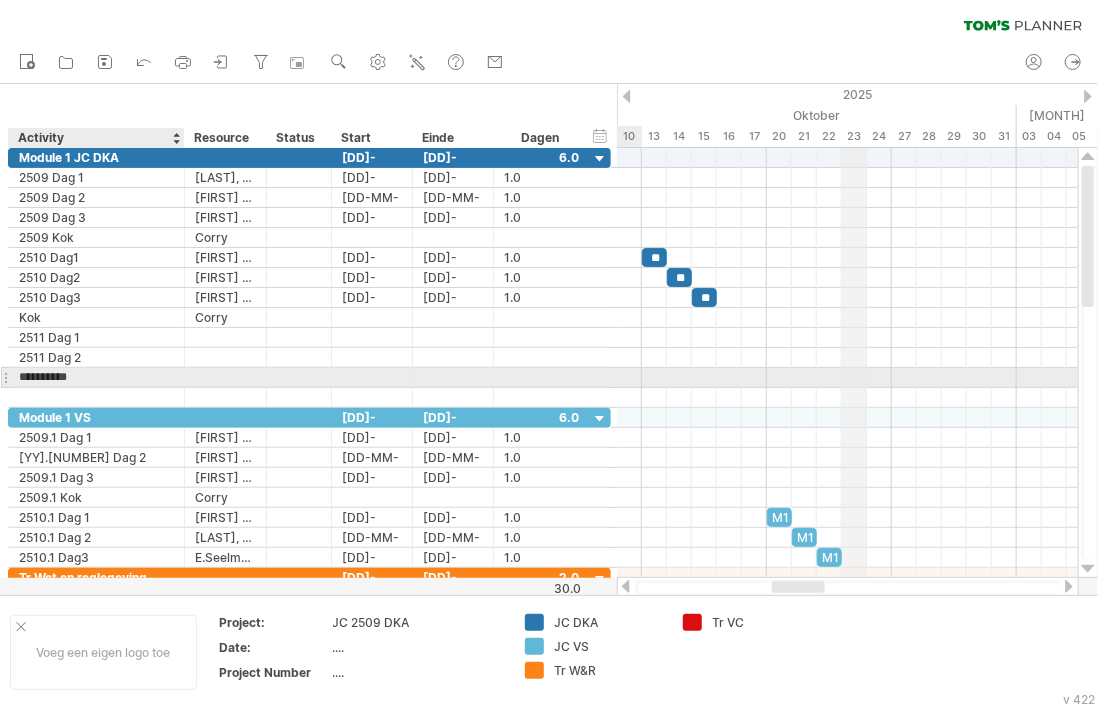 click on "**********" at bounding box center (96, 377) 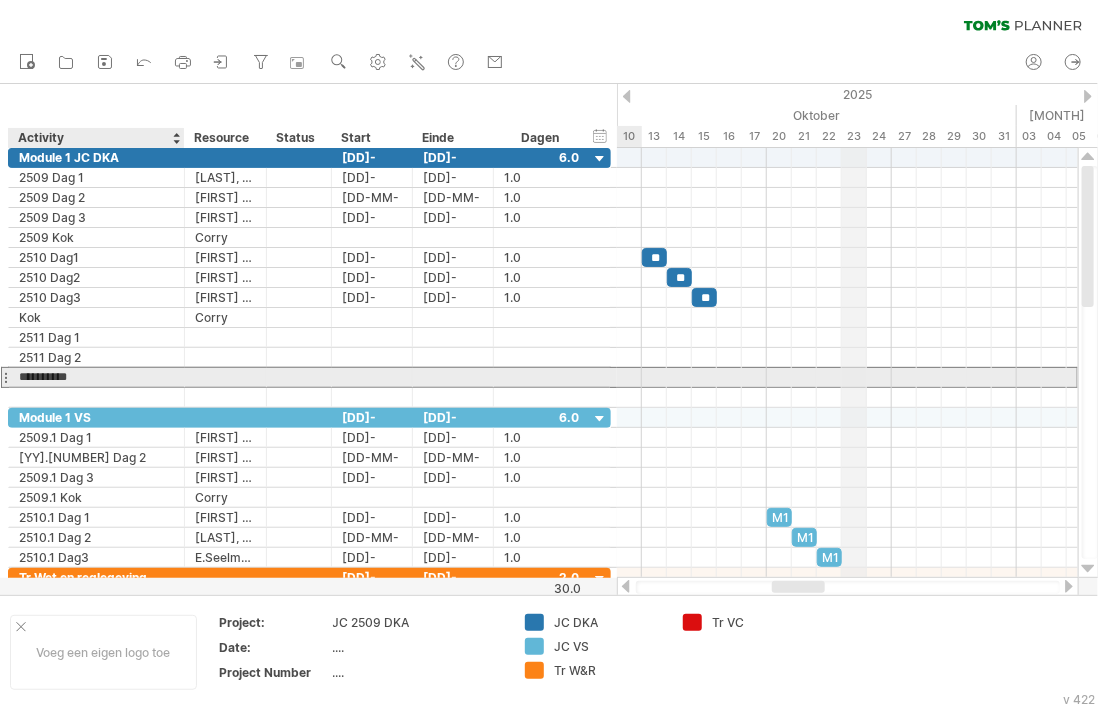 click on "**********" at bounding box center [96, 377] 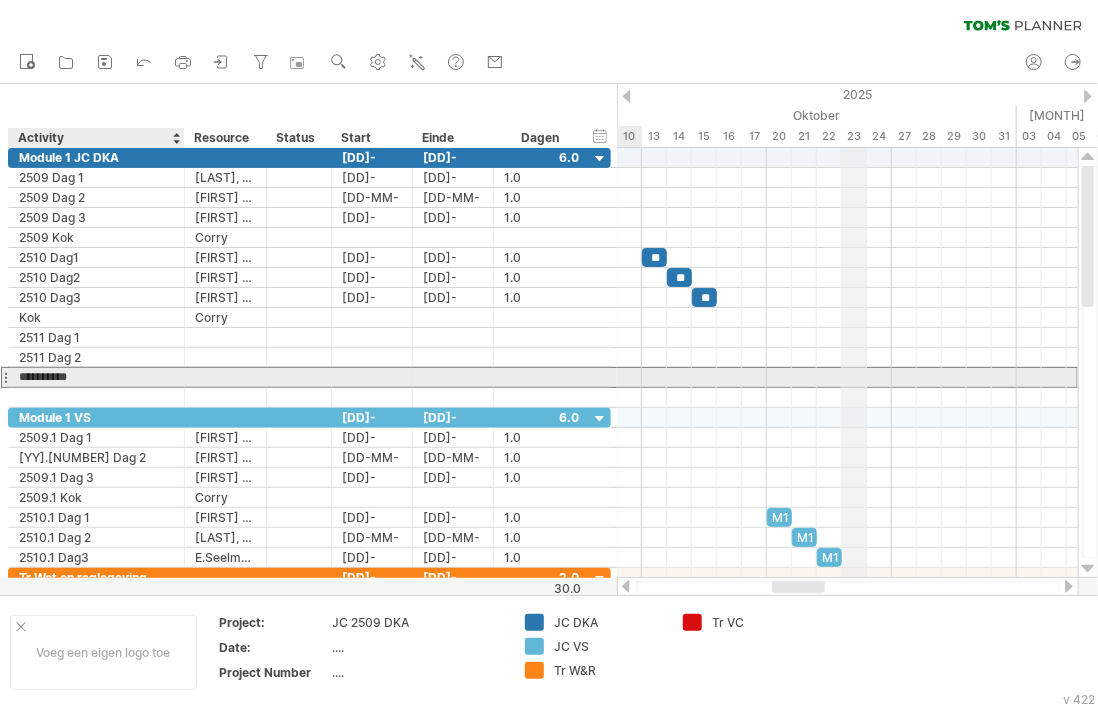 click on "**********" at bounding box center (96, 377) 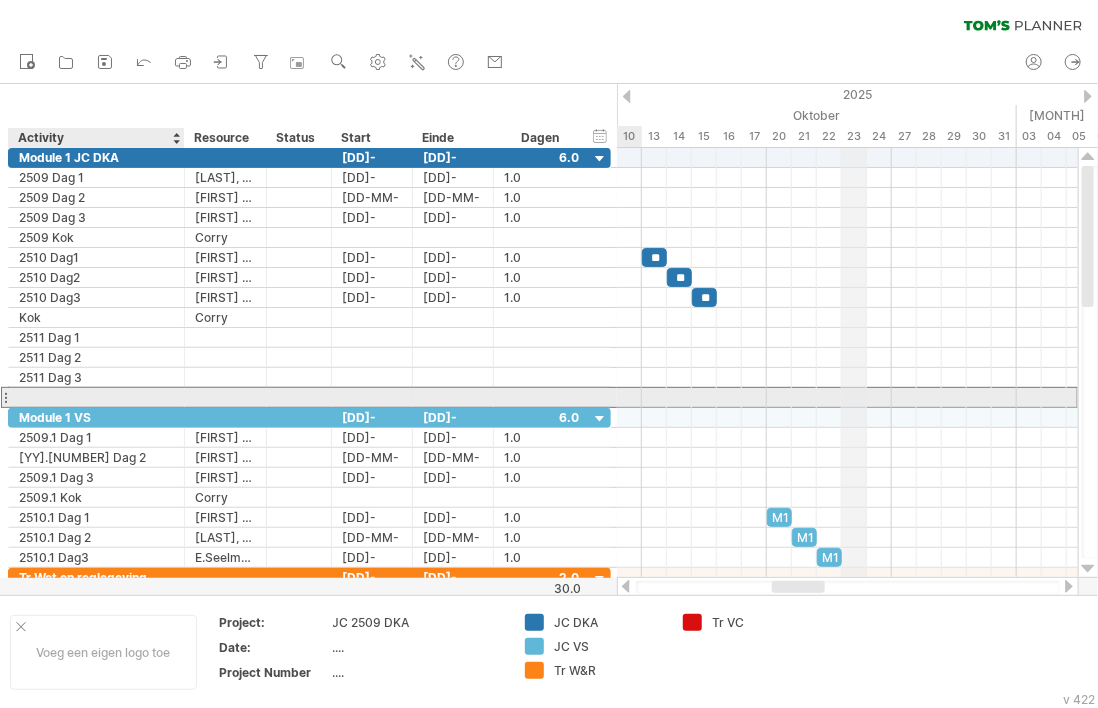 click at bounding box center [96, 397] 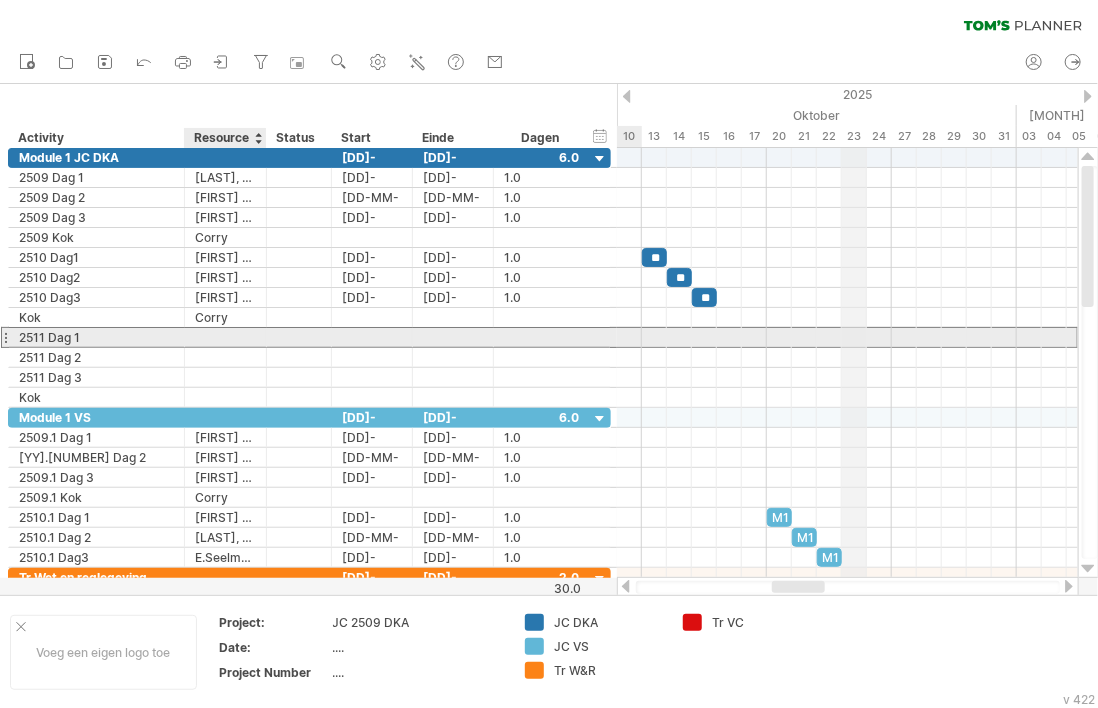 click at bounding box center [96, 337] 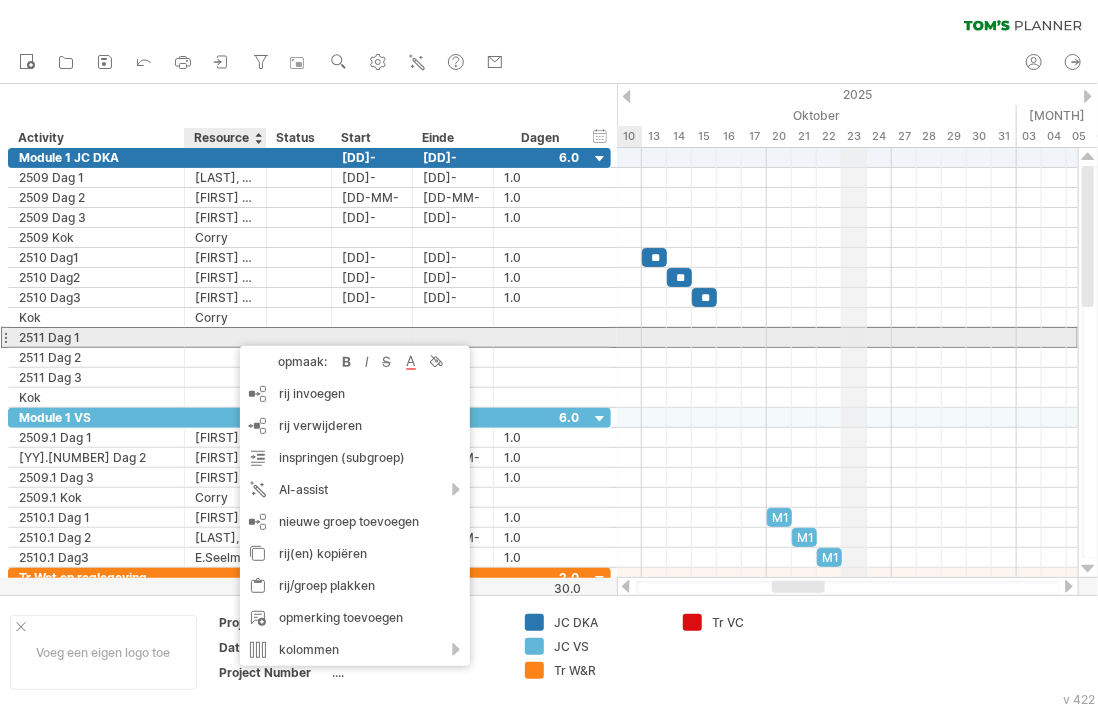 click at bounding box center [96, 337] 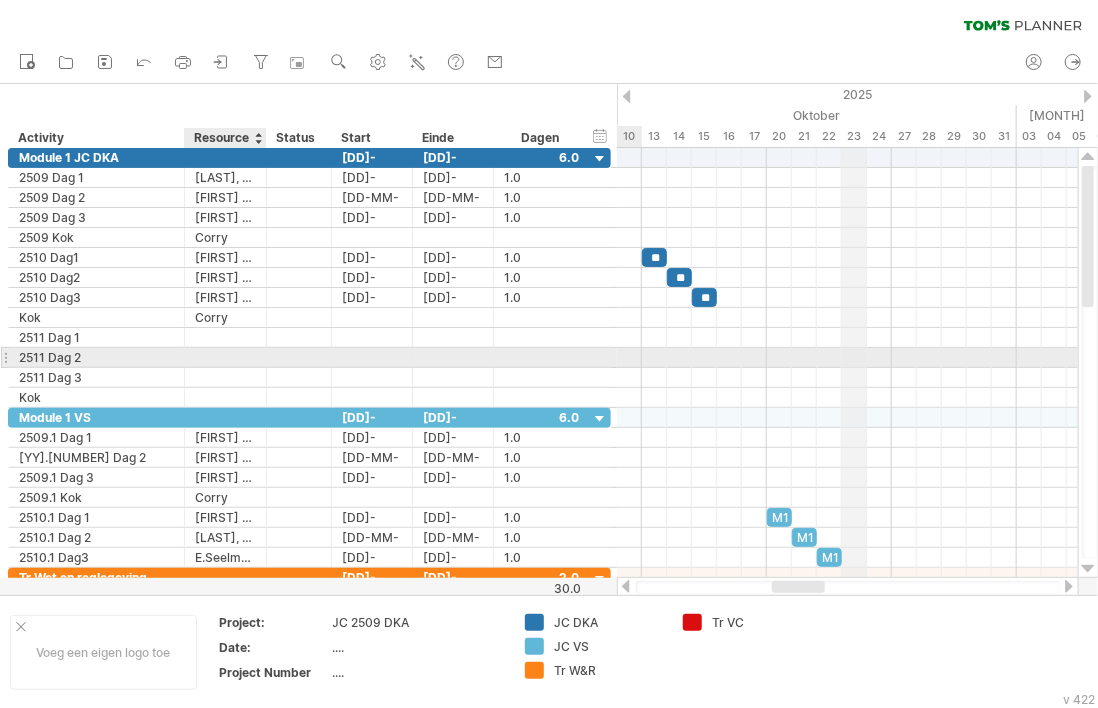 click at bounding box center [96, 357] 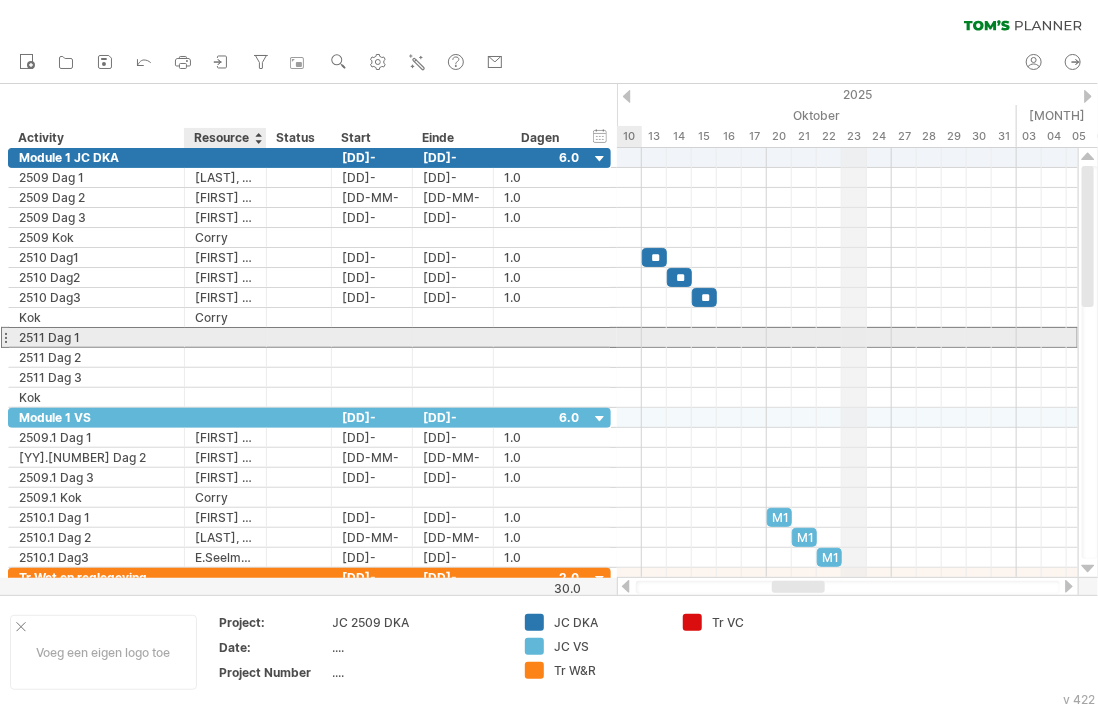 click at bounding box center [96, 337] 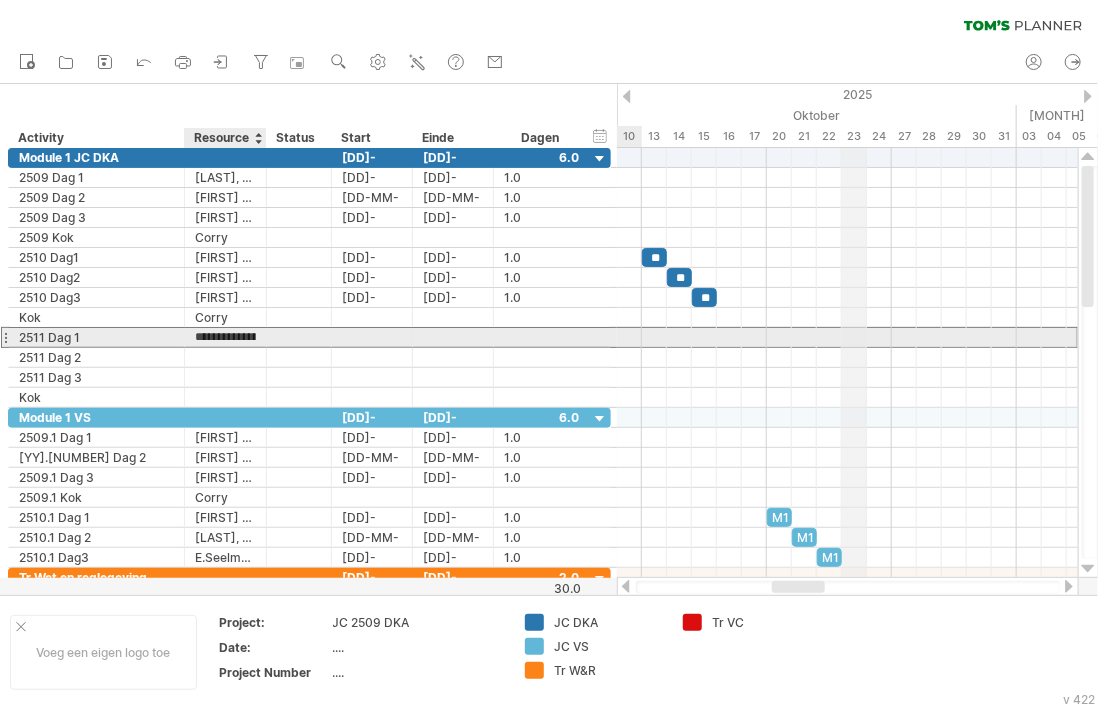 click on "**********" at bounding box center [0, 0] 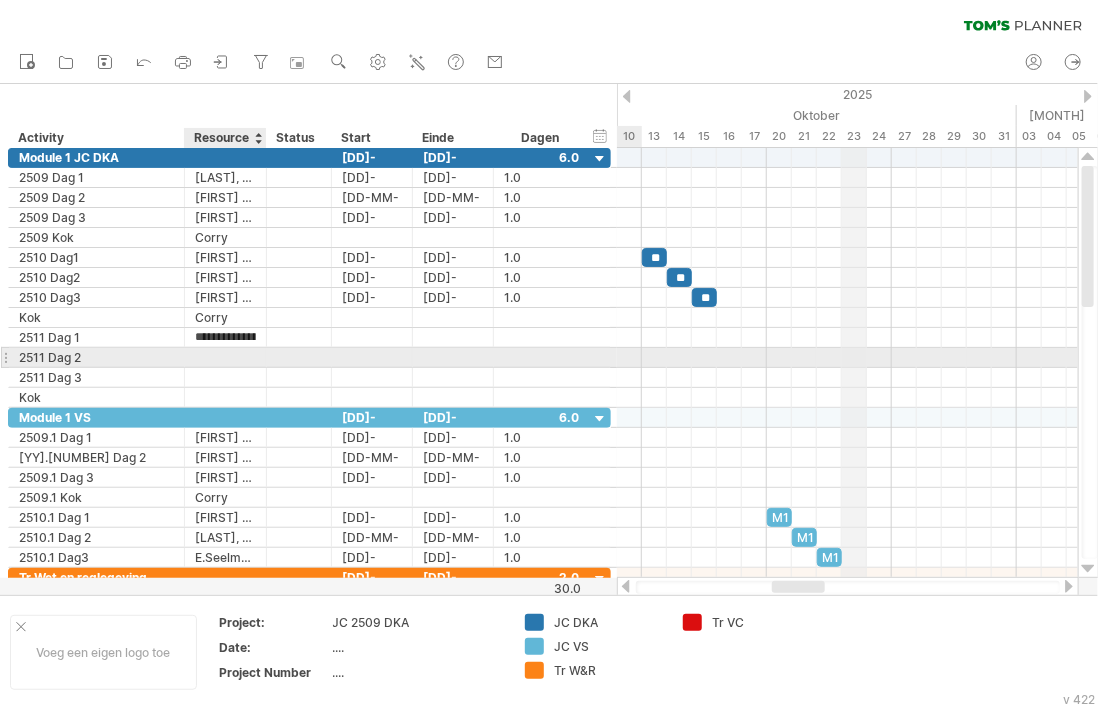 click at bounding box center (96, 357) 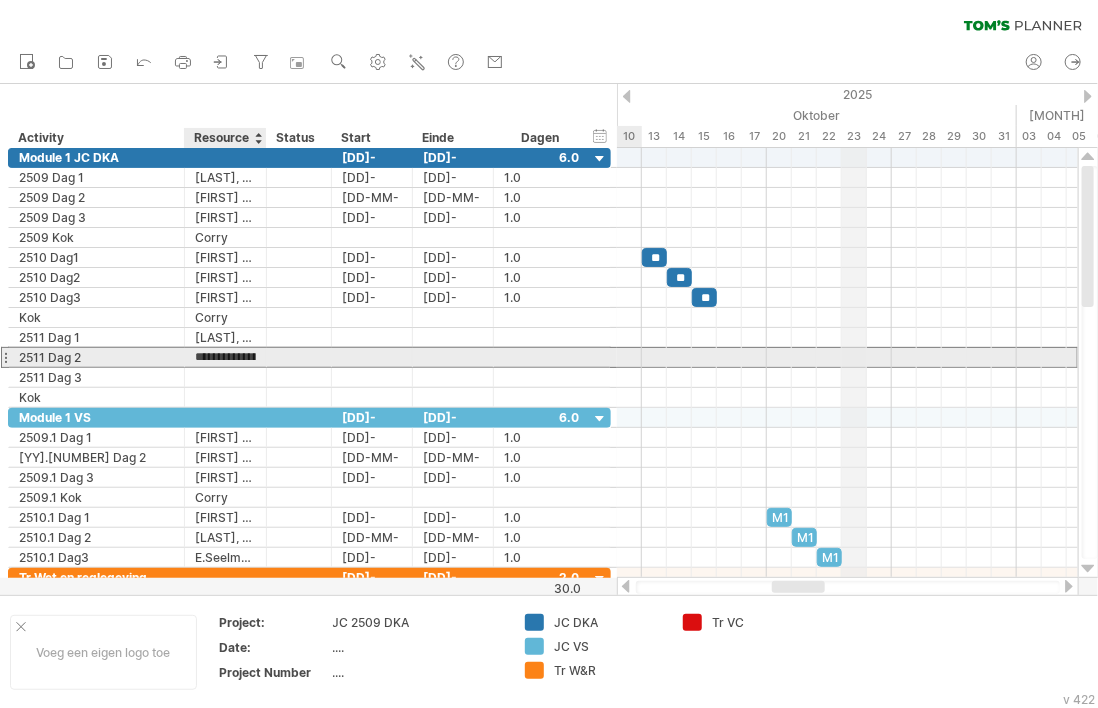type on "**********" 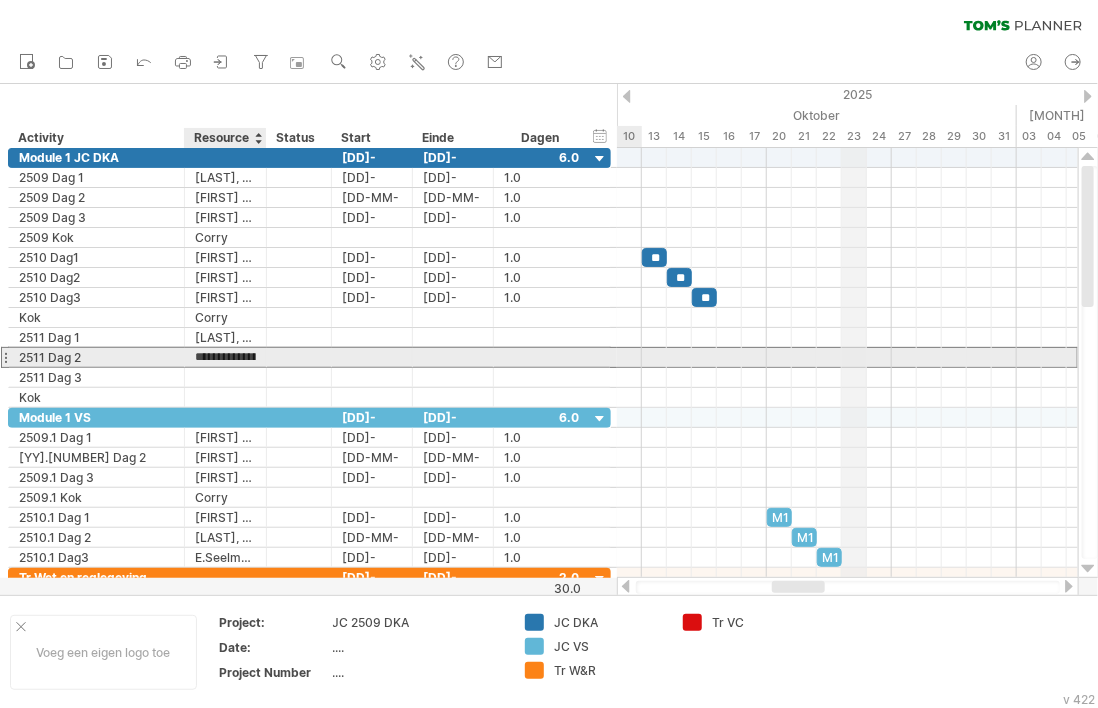 click at bounding box center (182, 358) 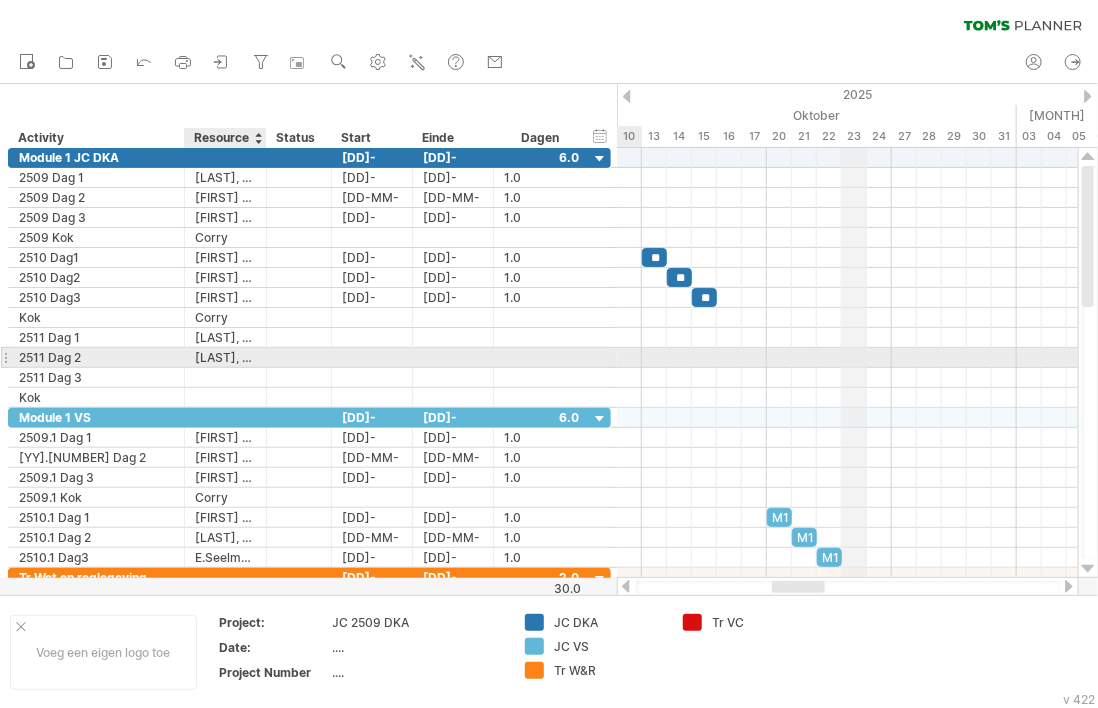 click on "[LAST], [FIRST] van [LAST]" at bounding box center [96, 357] 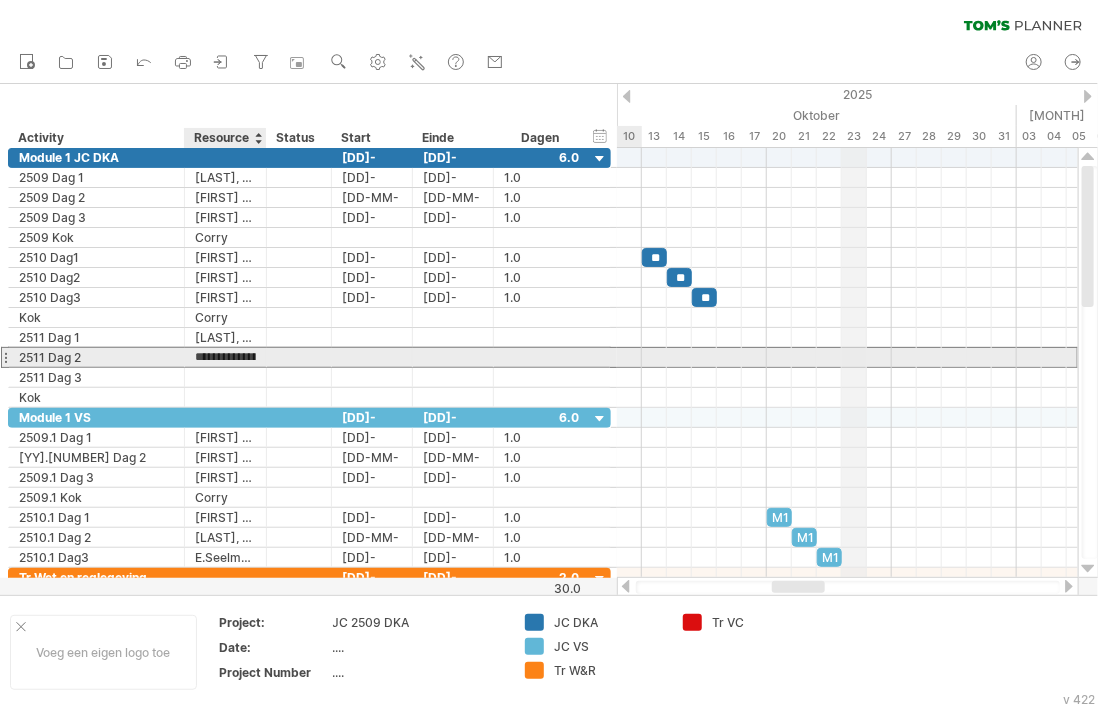 scroll, scrollTop: 0, scrollLeft: 0, axis: both 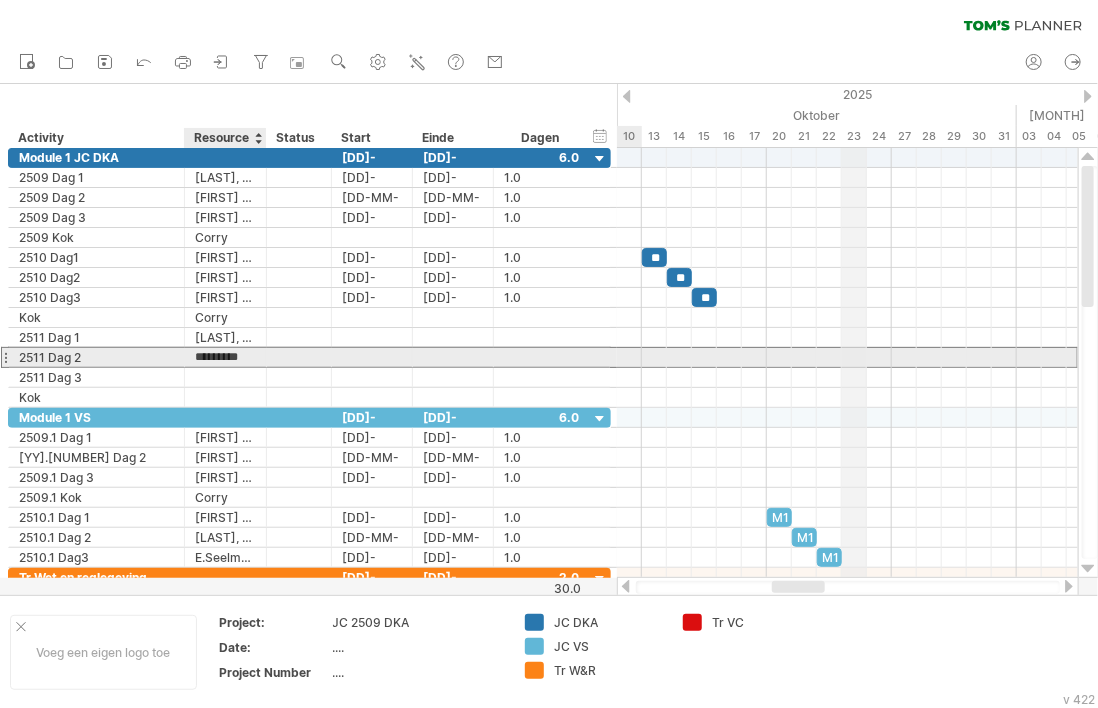 click on "********* [INITIALS], [FIRST] [LAST]" at bounding box center (226, 357) 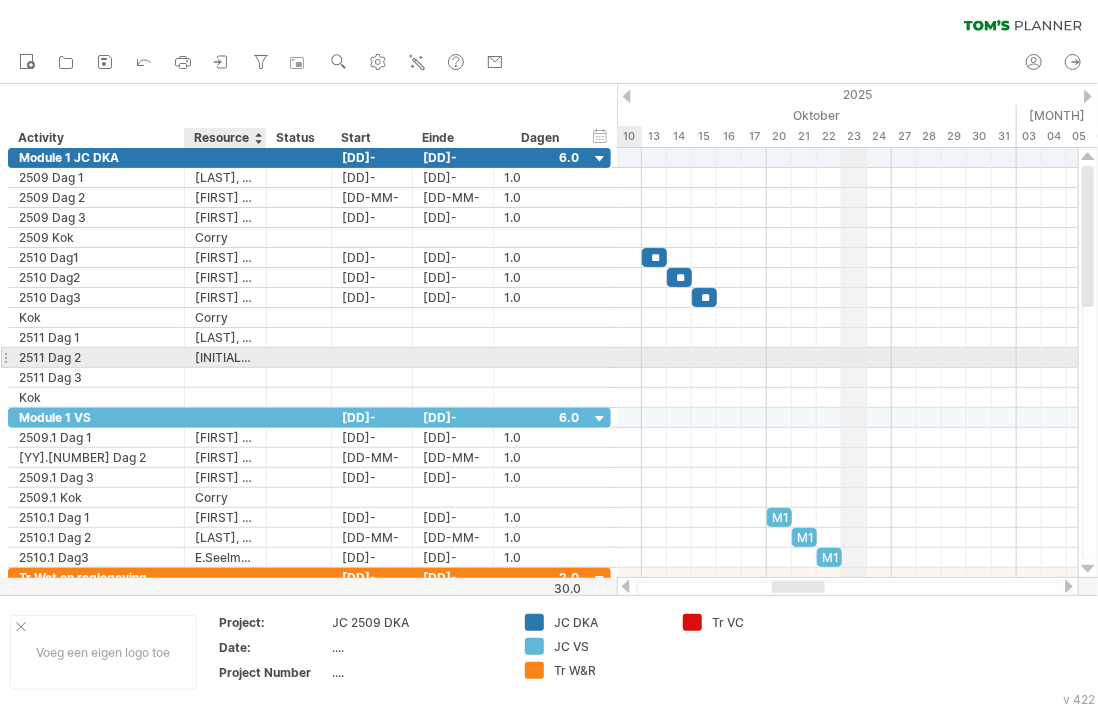 click on "********* [LAST] [LAST]" at bounding box center (226, 357) 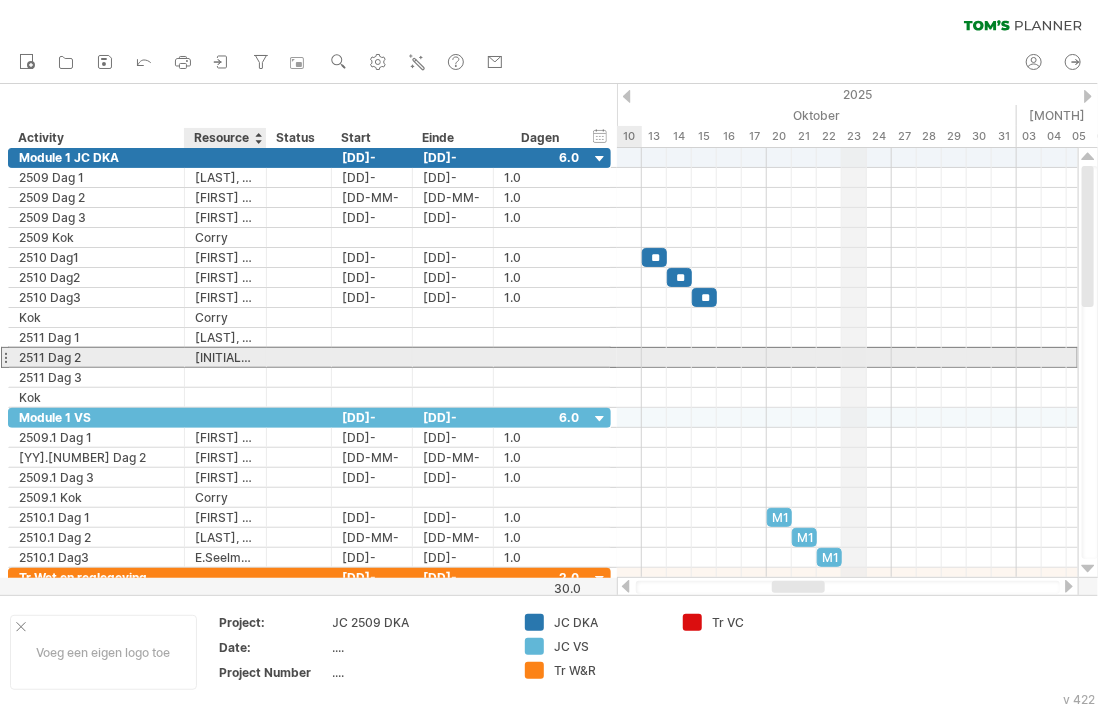 click on "[INITIALS][LAST]" at bounding box center (96, 357) 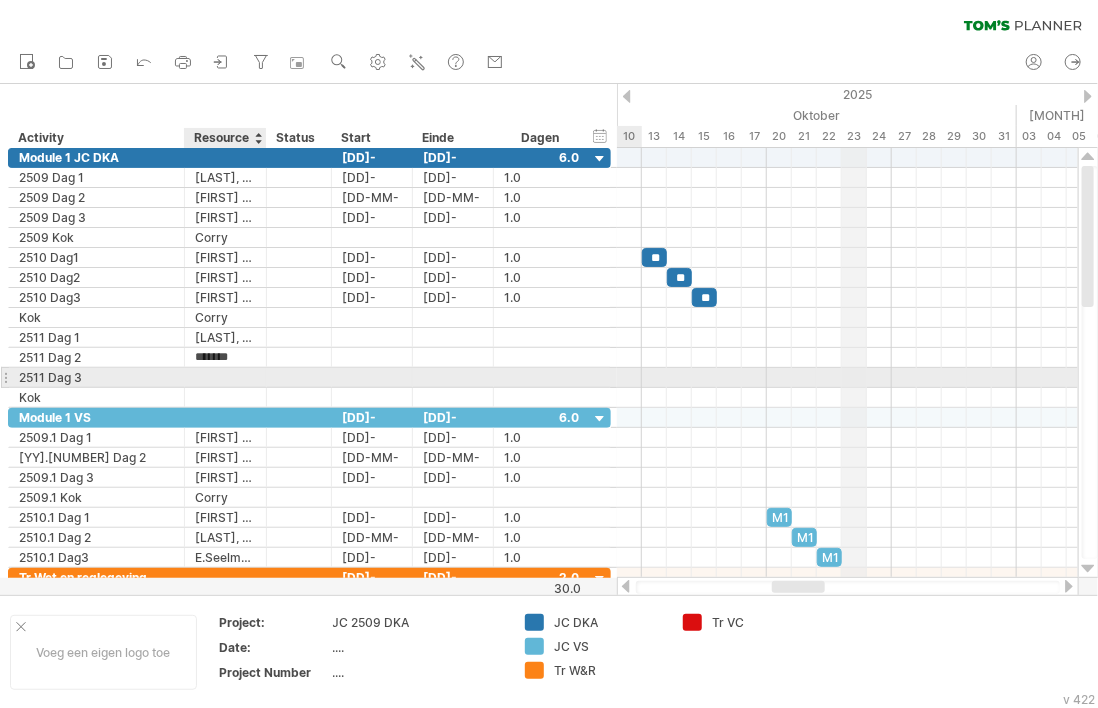 click at bounding box center [96, 377] 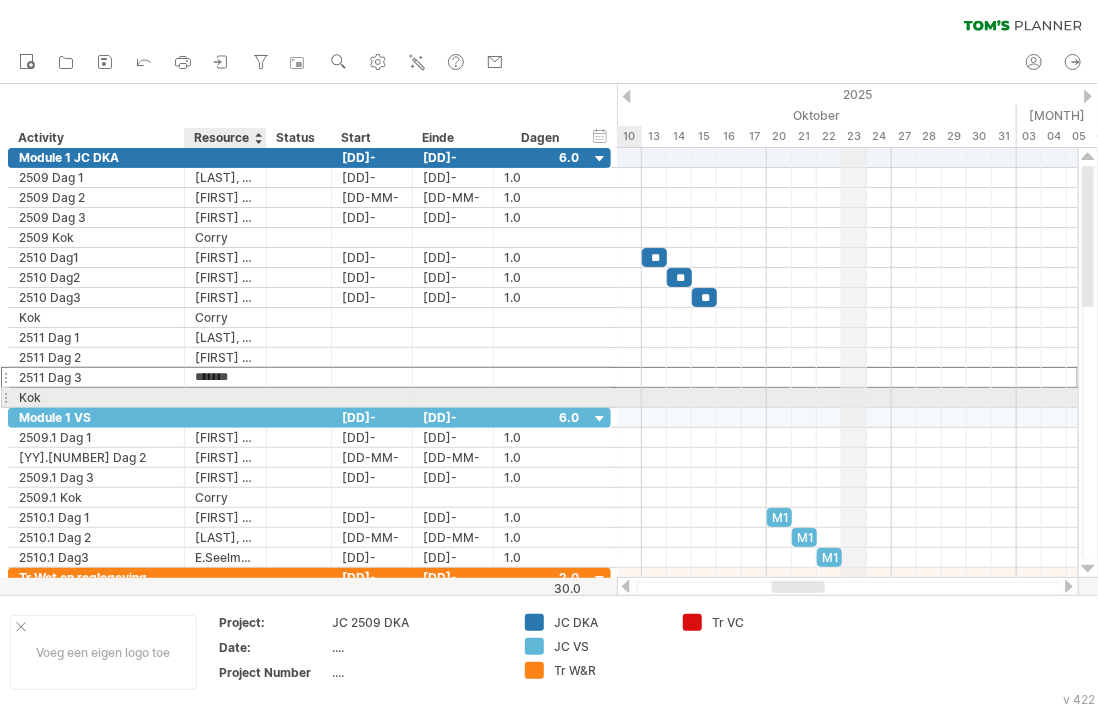click at bounding box center [96, 397] 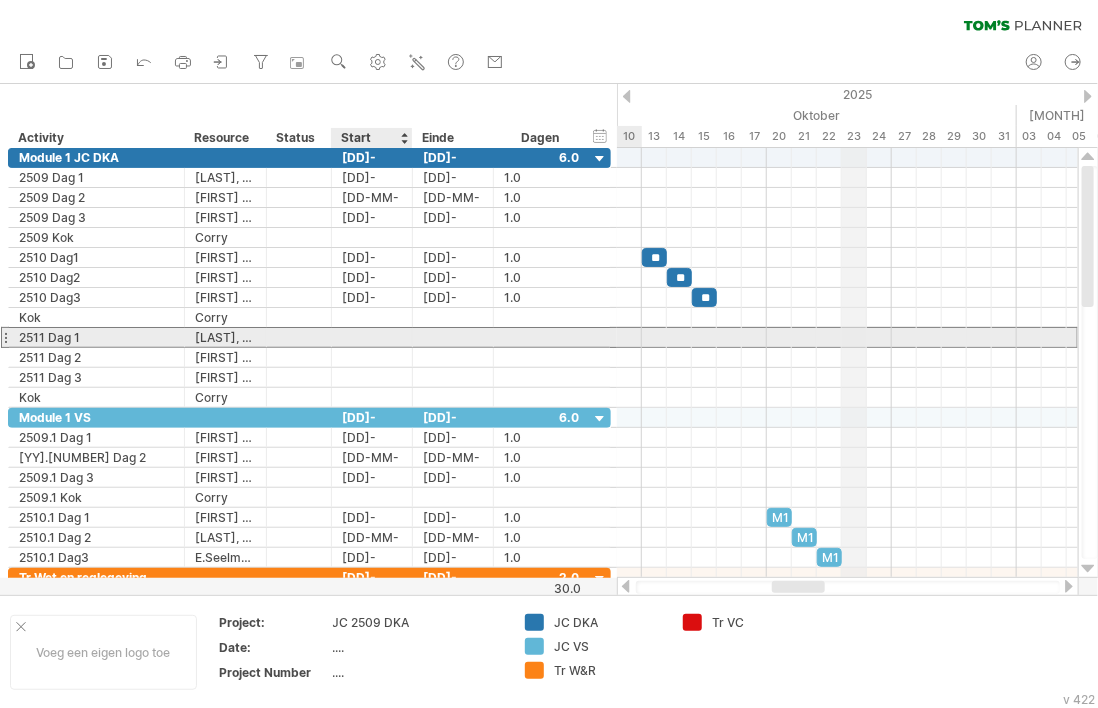click at bounding box center [372, 337] 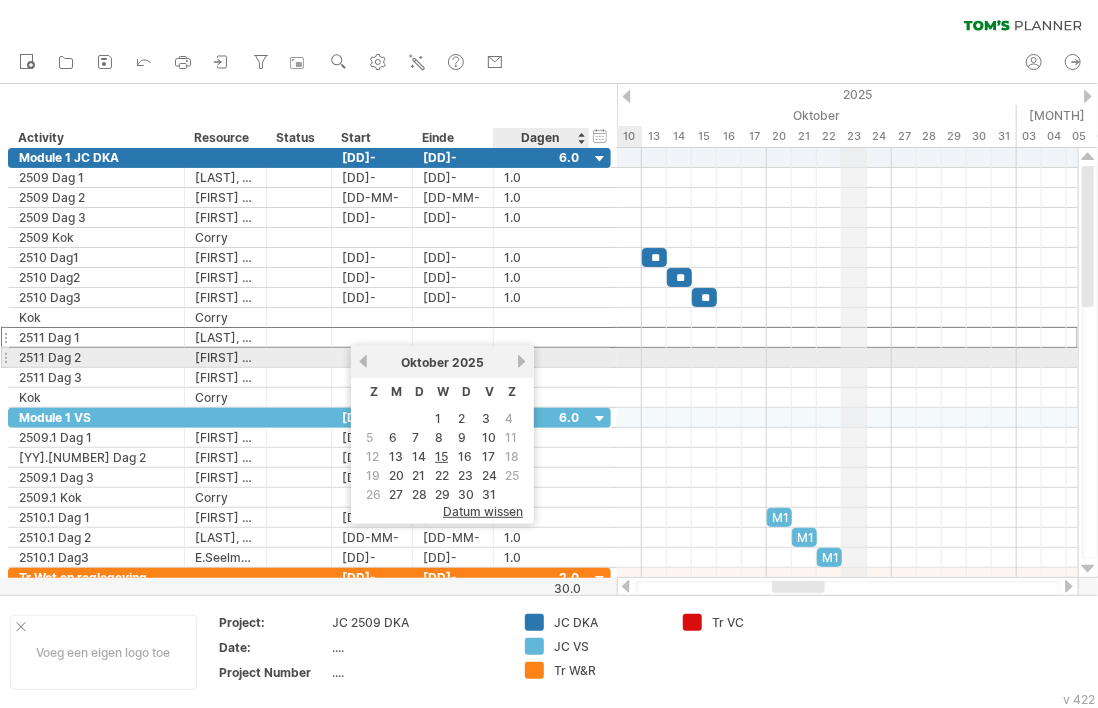 click on "volgende" at bounding box center (521, 361) 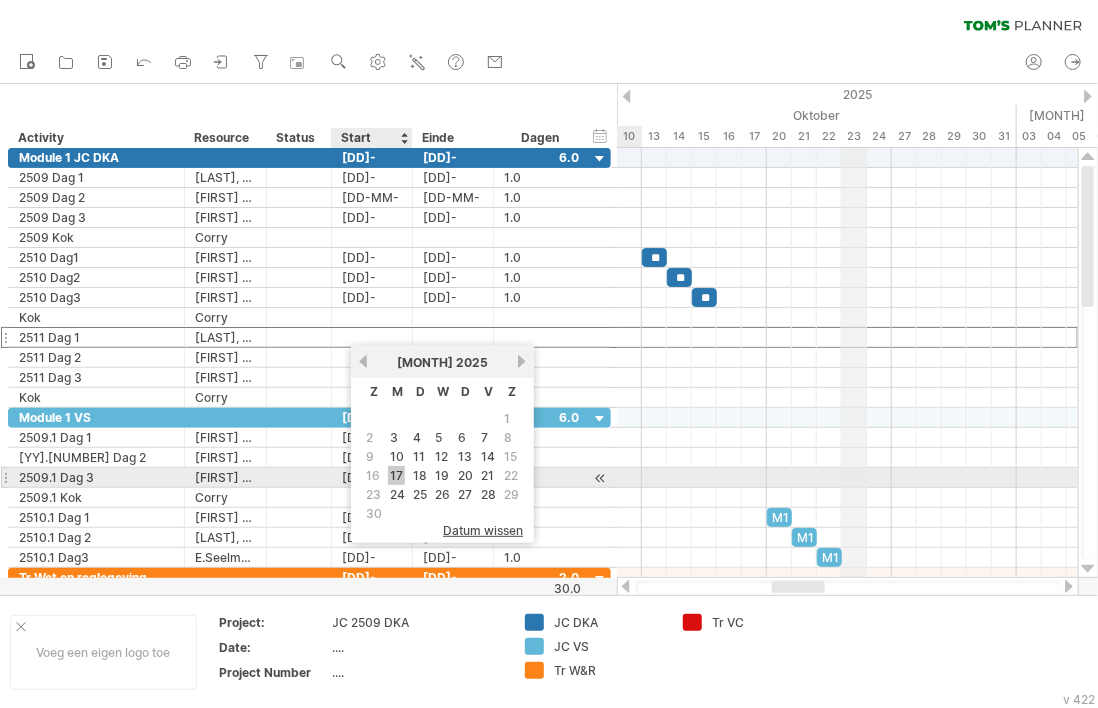 click on "17" at bounding box center (396, 475) 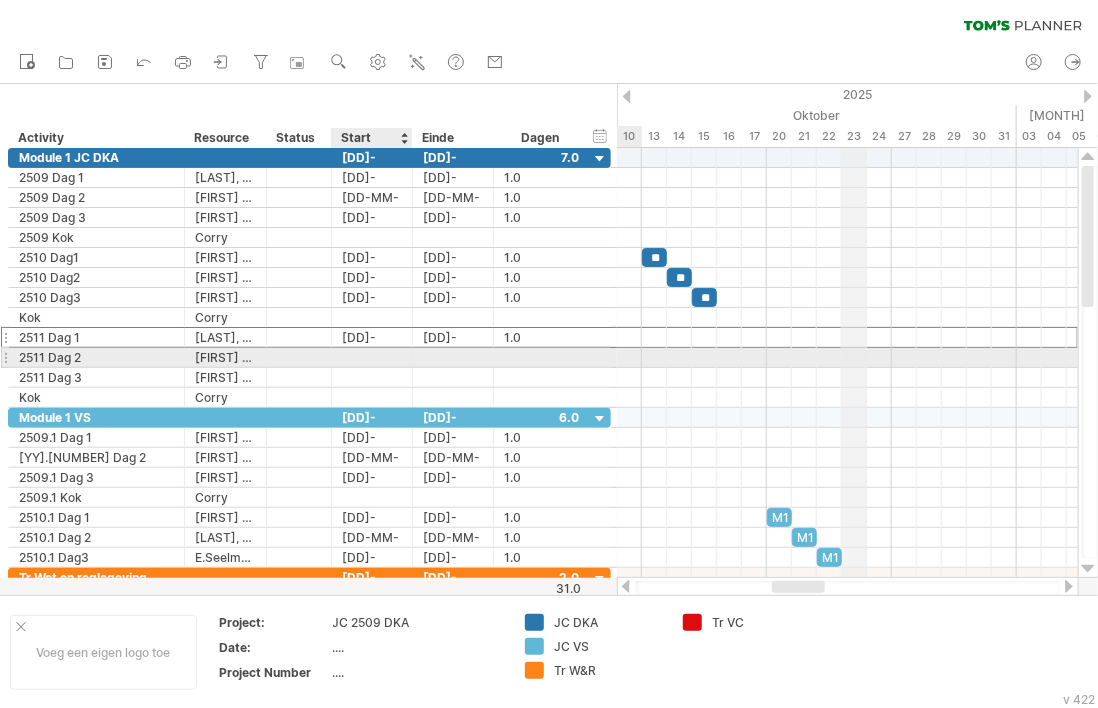 click at bounding box center [372, 357] 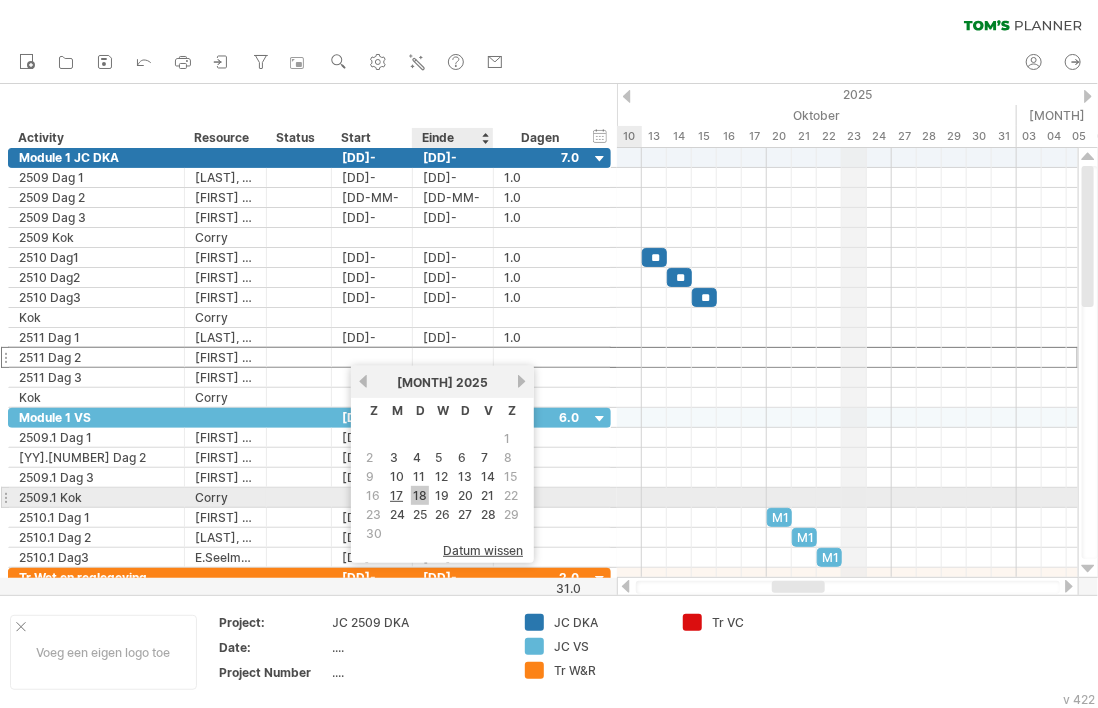 click on "18" at bounding box center [420, 495] 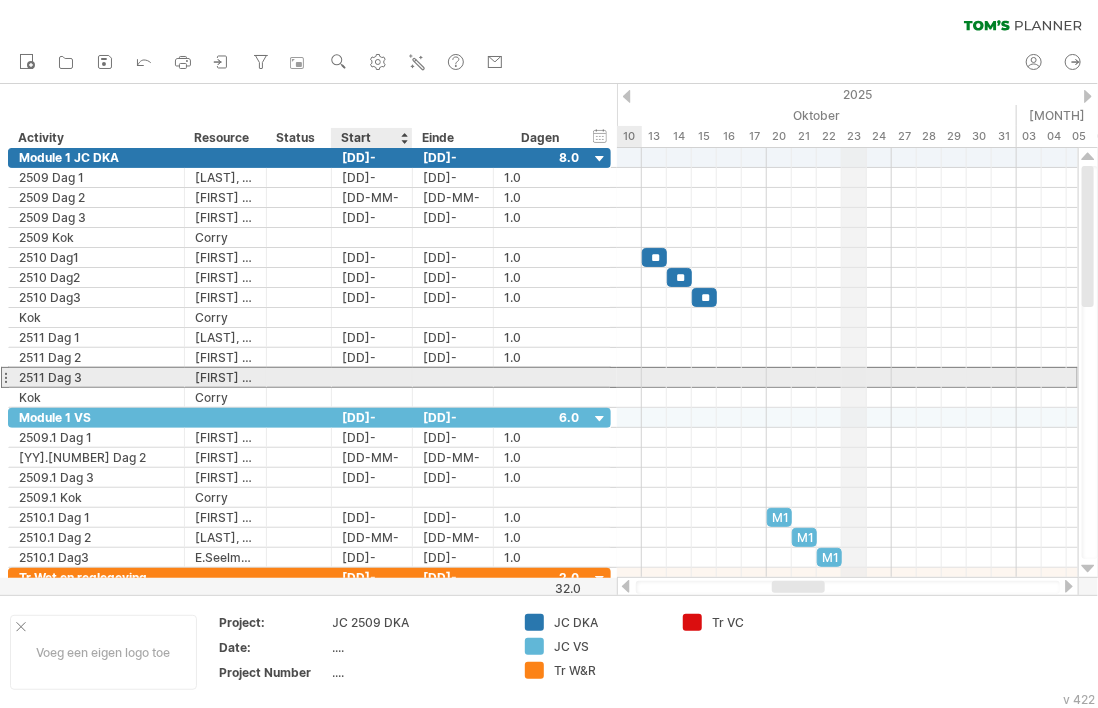 click at bounding box center [372, 377] 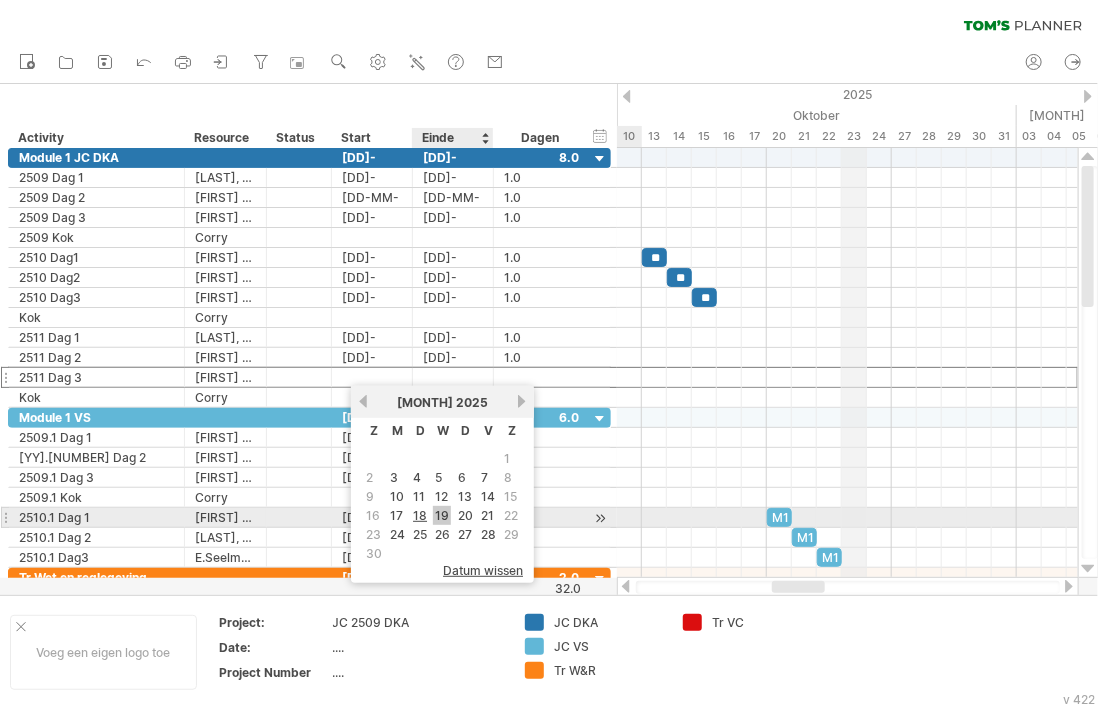 click on "19" at bounding box center [442, 515] 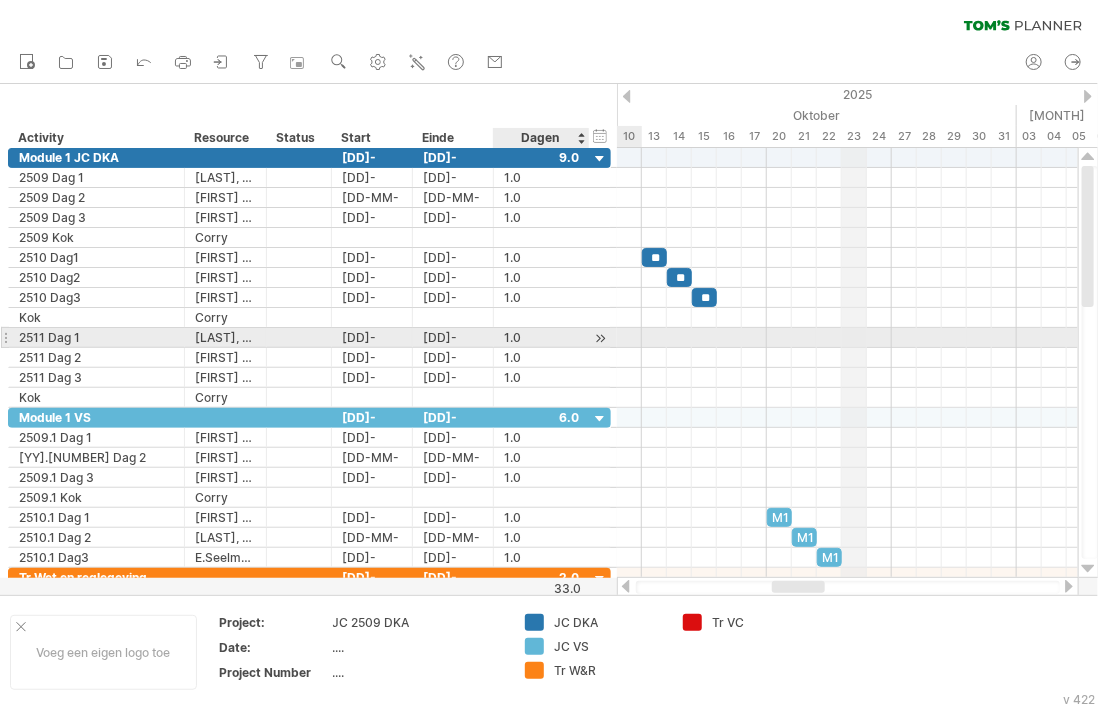 click at bounding box center (600, 338) 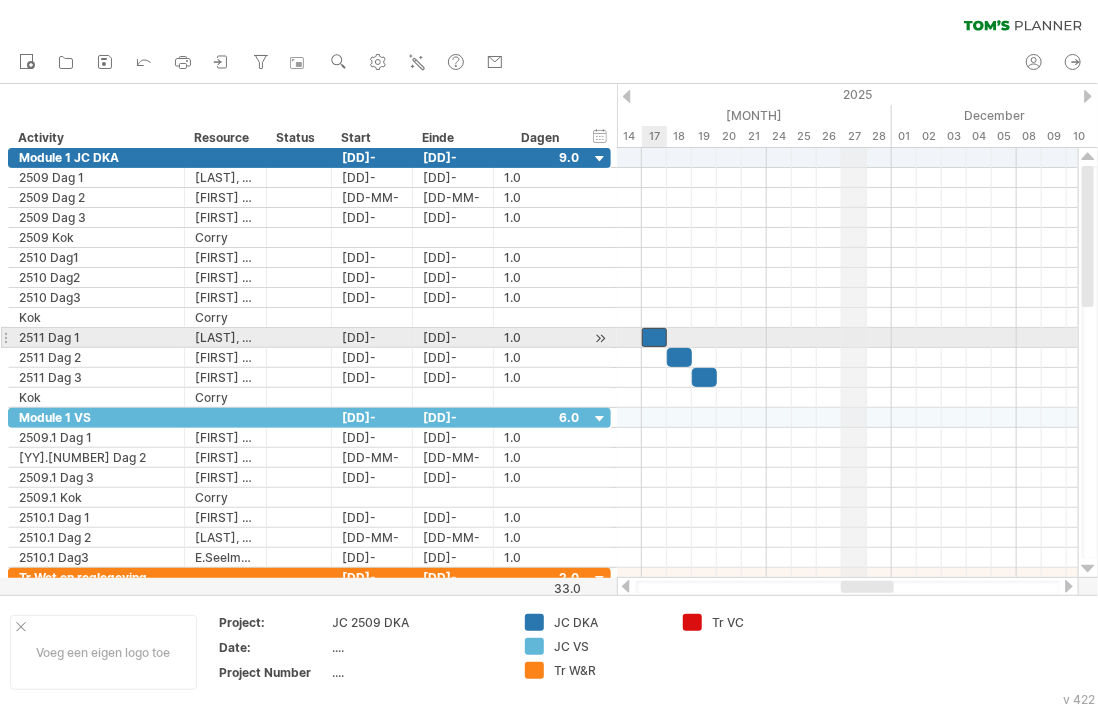 click at bounding box center [654, 337] 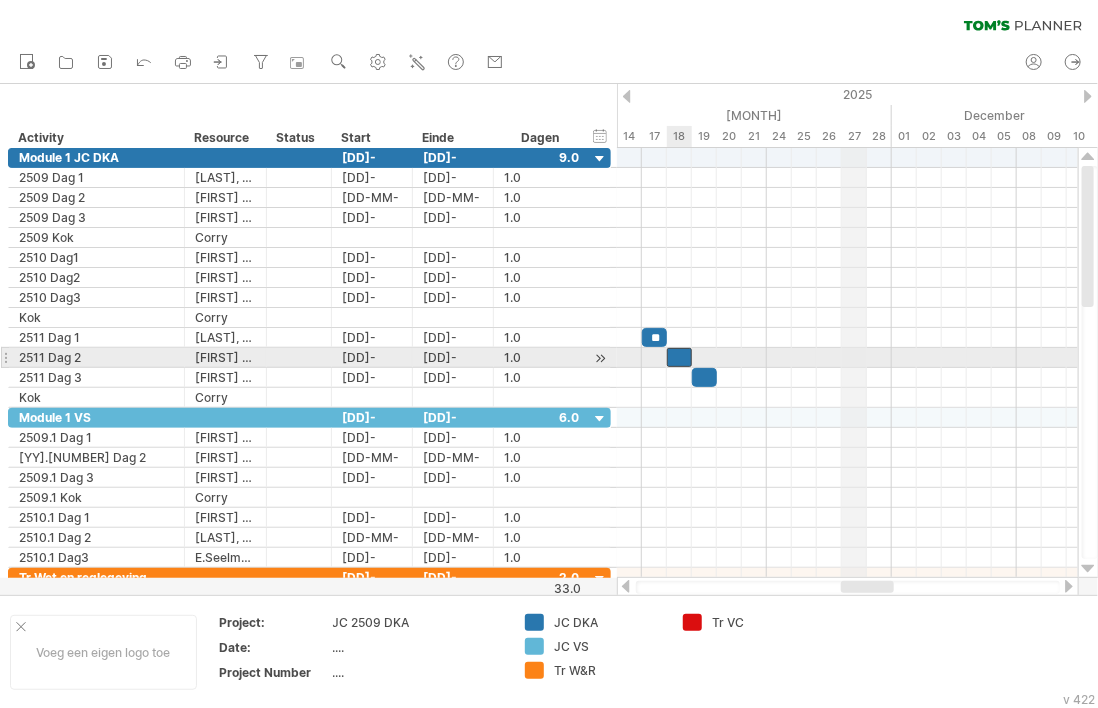 click at bounding box center [679, 357] 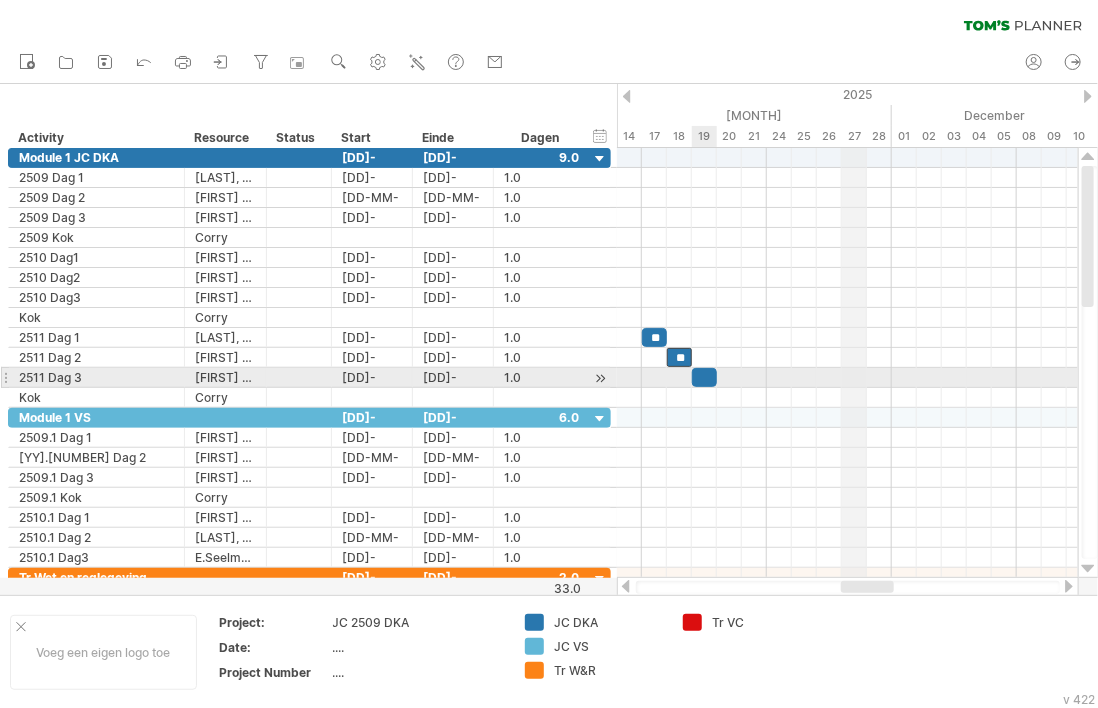 click at bounding box center [704, 377] 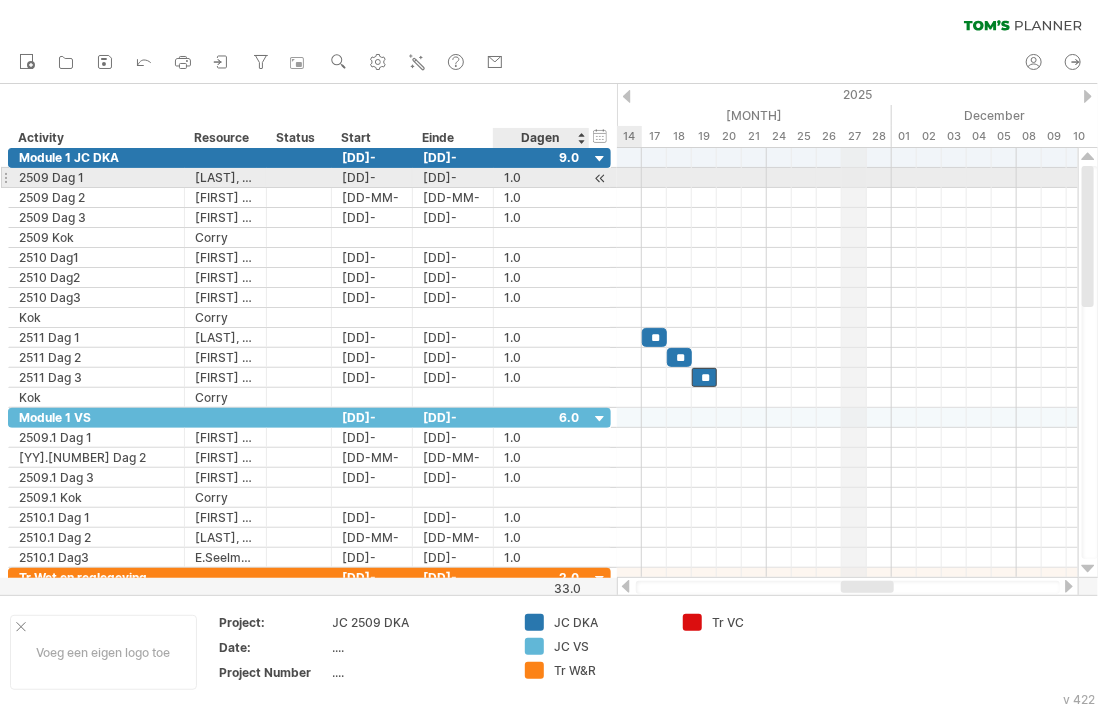 click at bounding box center [600, 178] 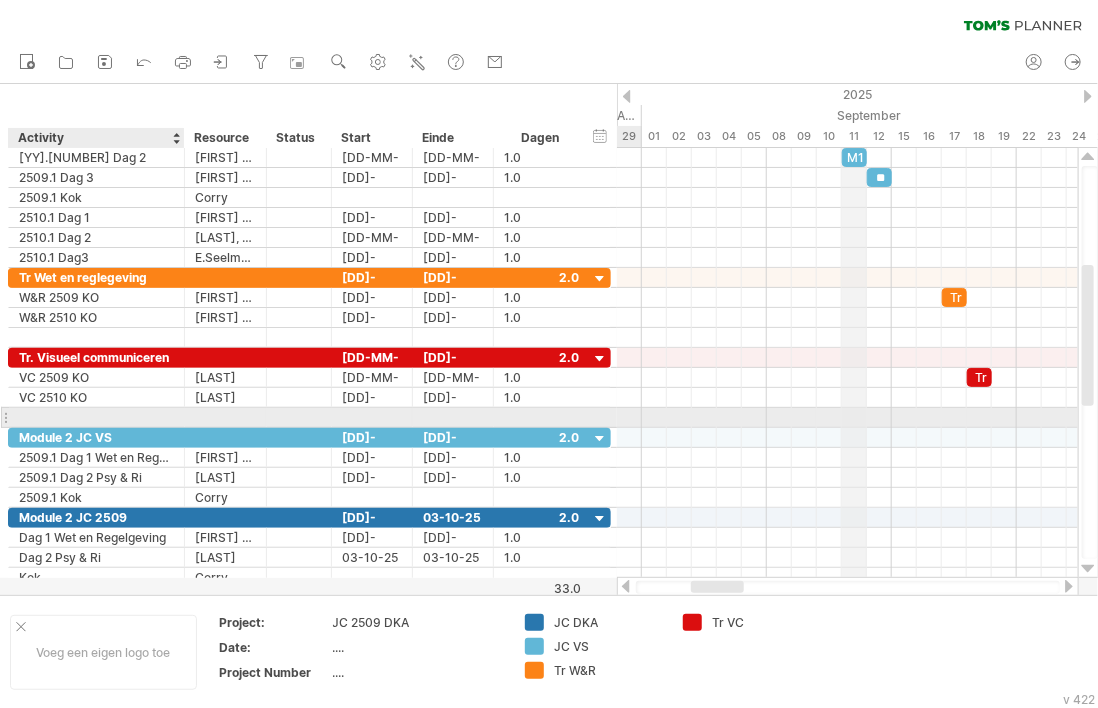 click at bounding box center [96, 417] 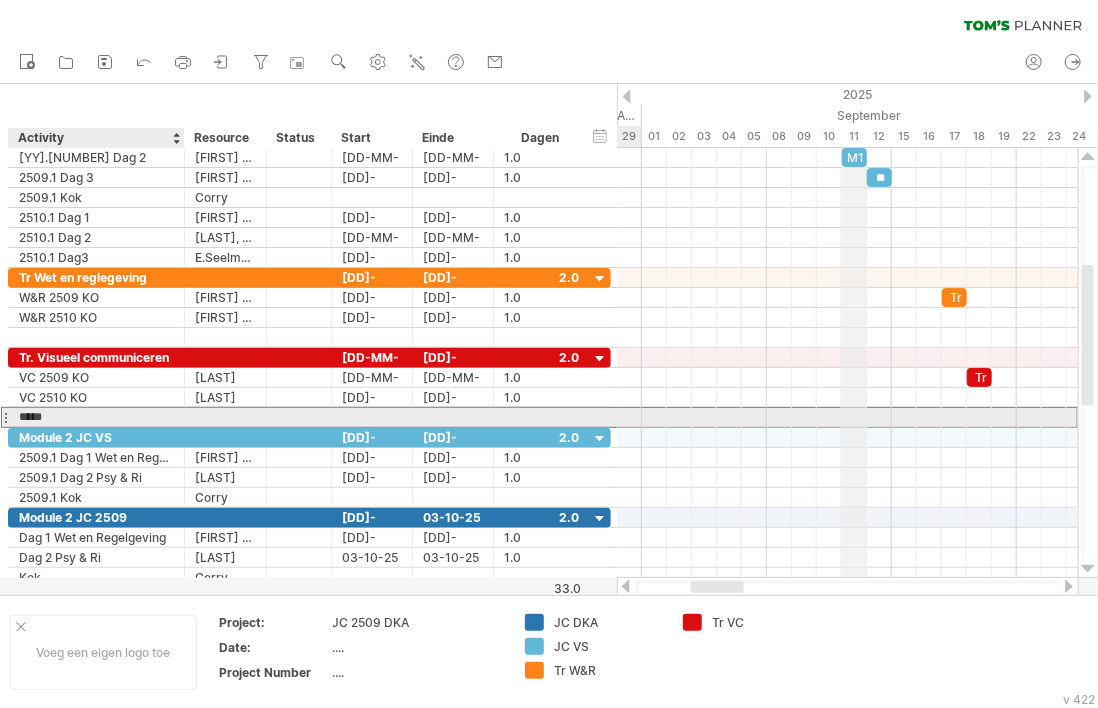 type on "****" 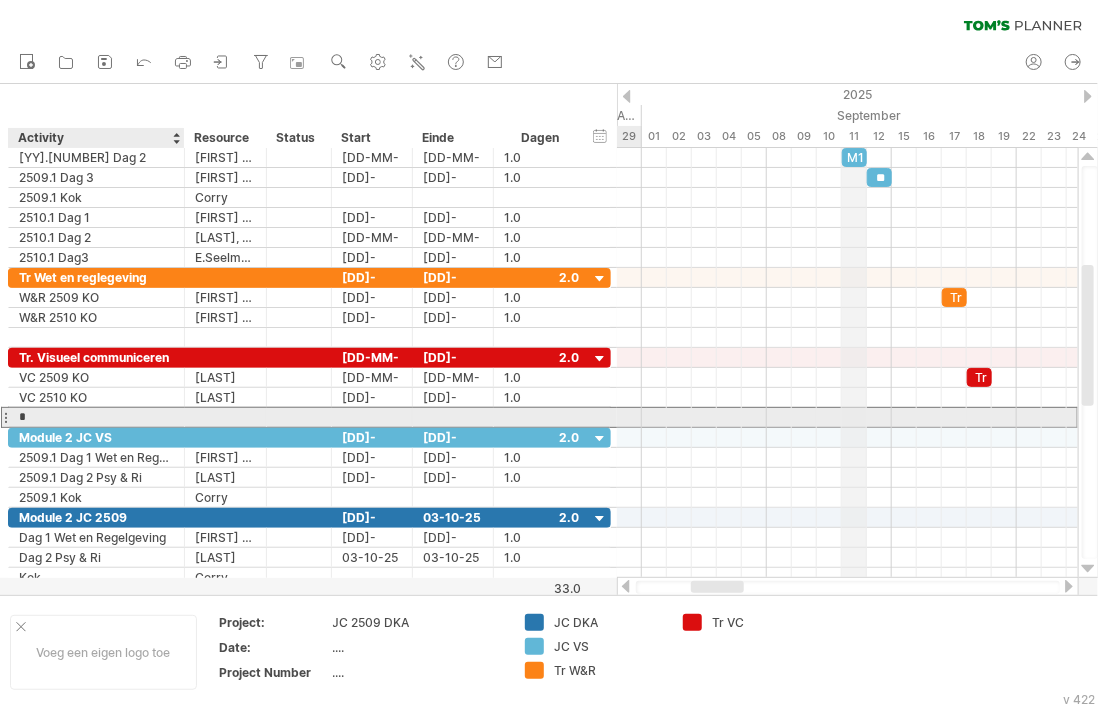 type 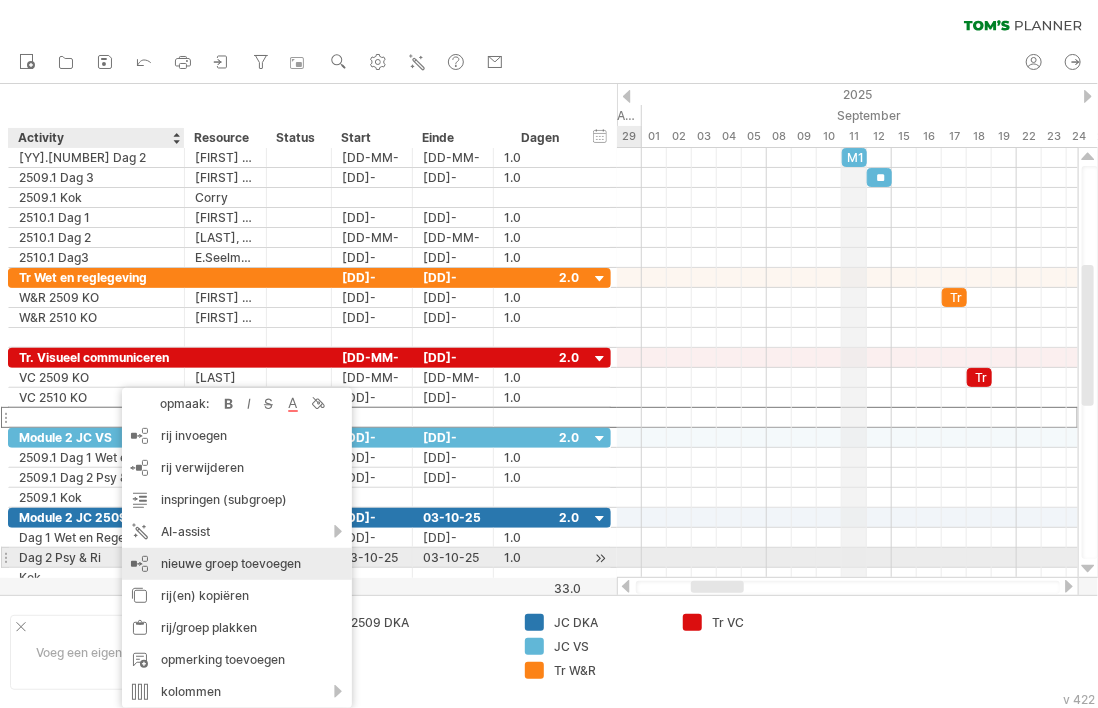 click on "nieuwe groep toevoegen" at bounding box center [237, 564] 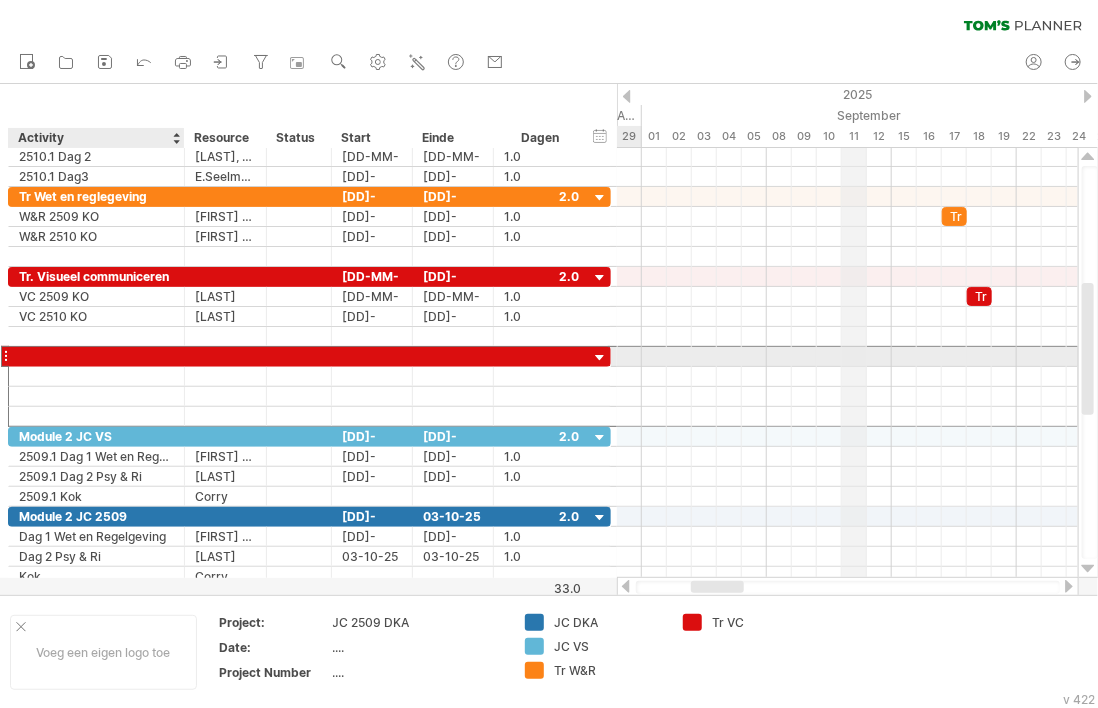 click at bounding box center (96, 356) 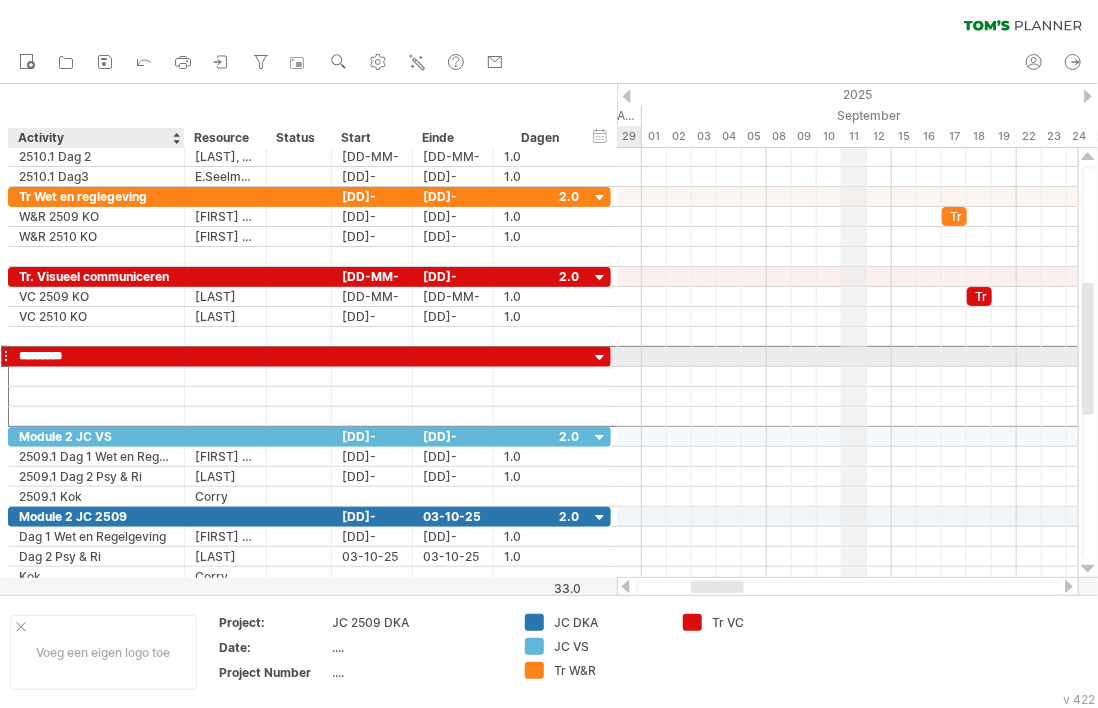click on "*********" at bounding box center [96, 356] 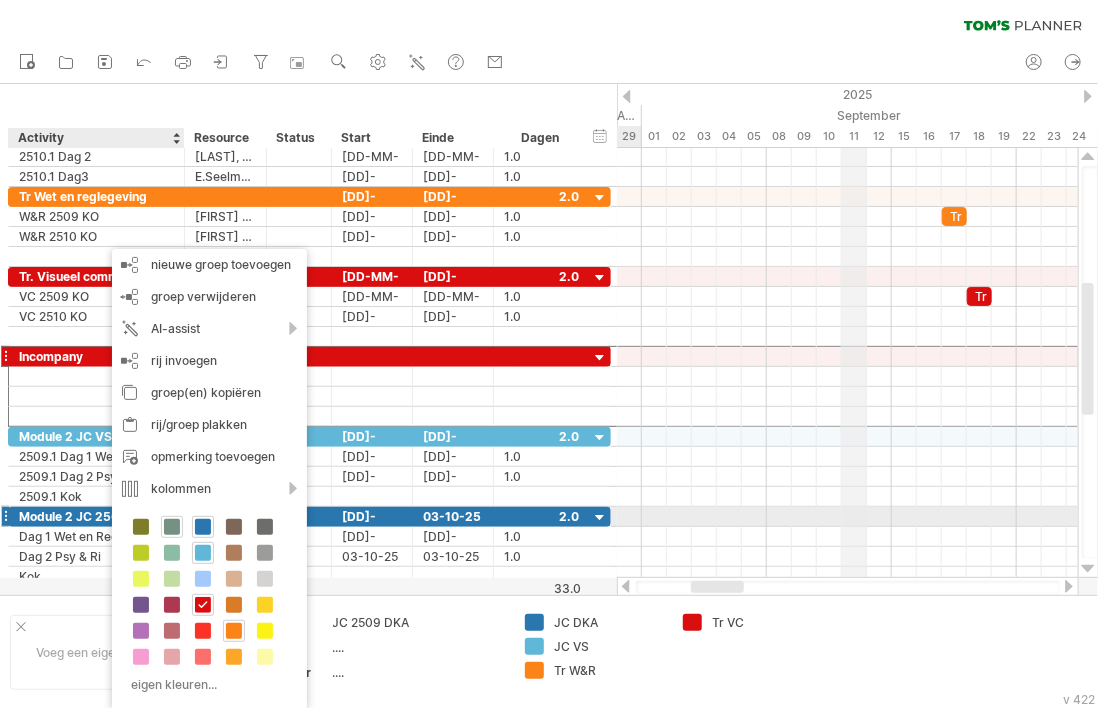 click at bounding box center [172, 527] 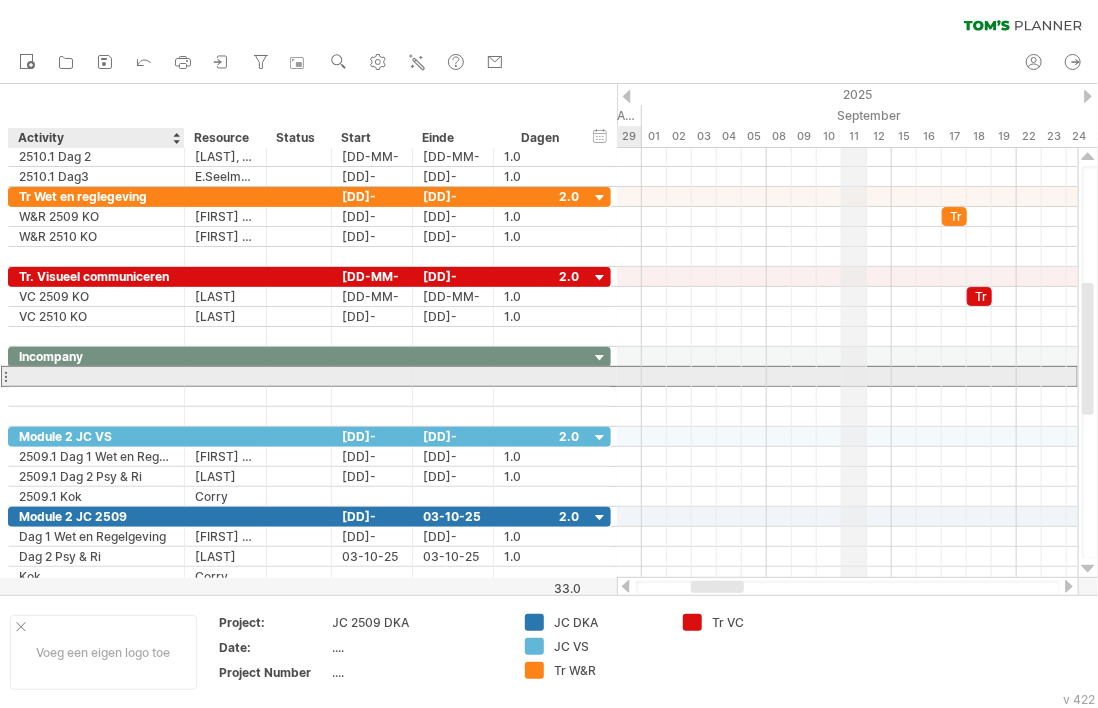 click at bounding box center [96, 376] 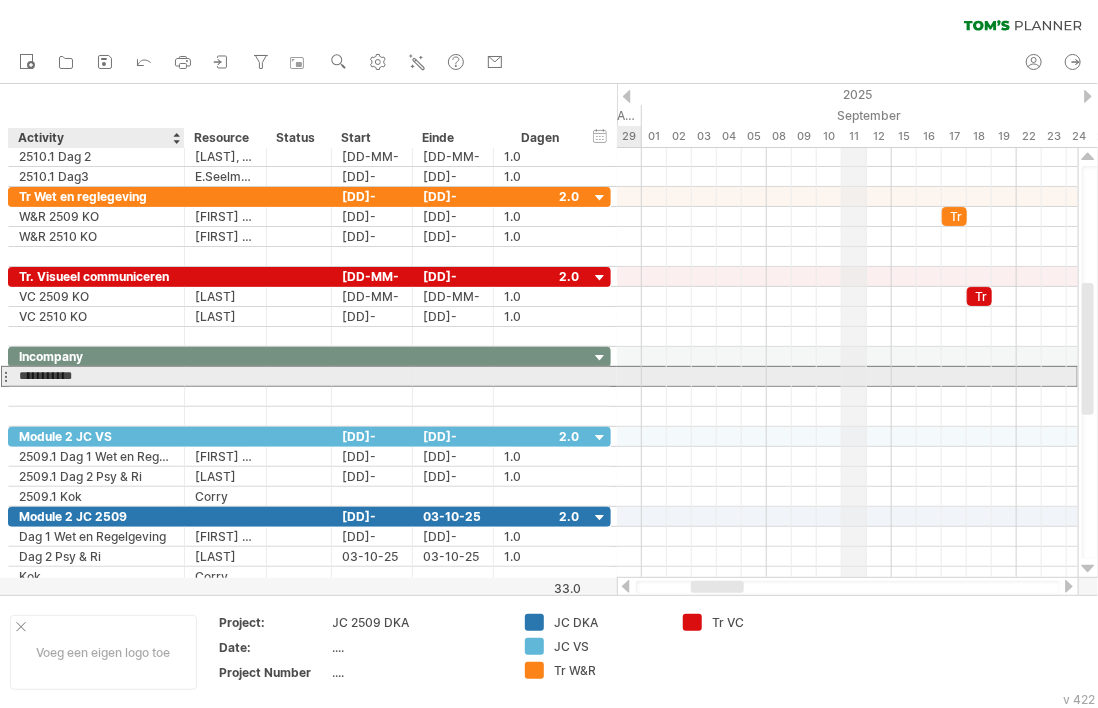 click on "**********" at bounding box center [96, 376] 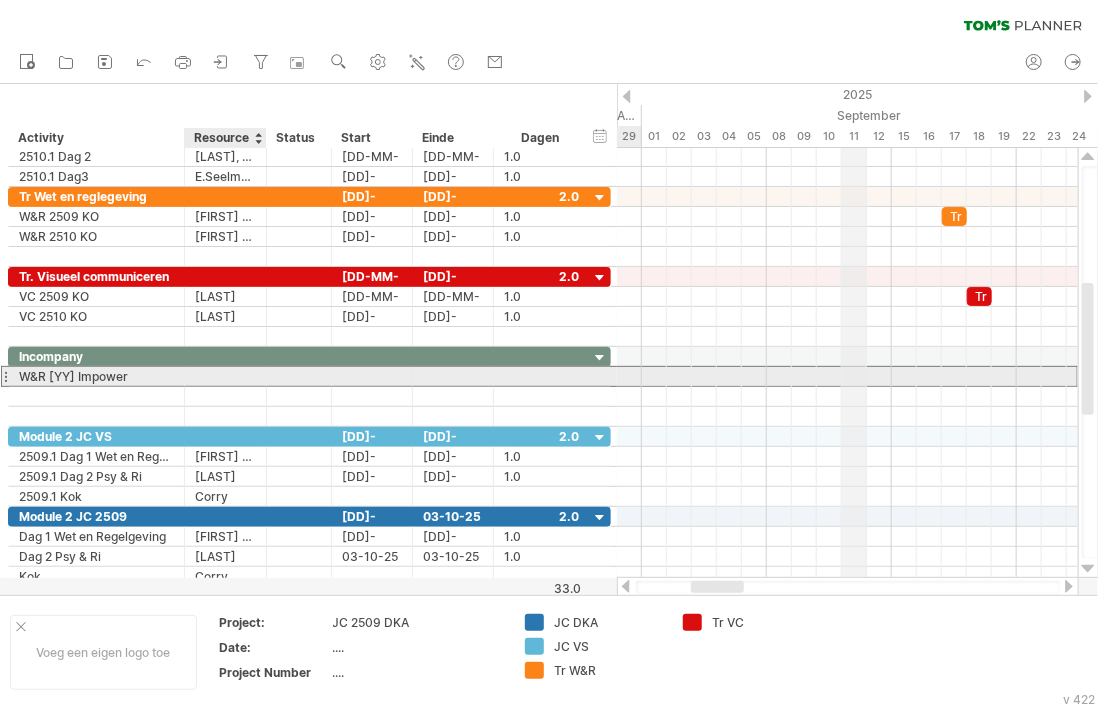 click at bounding box center [96, 376] 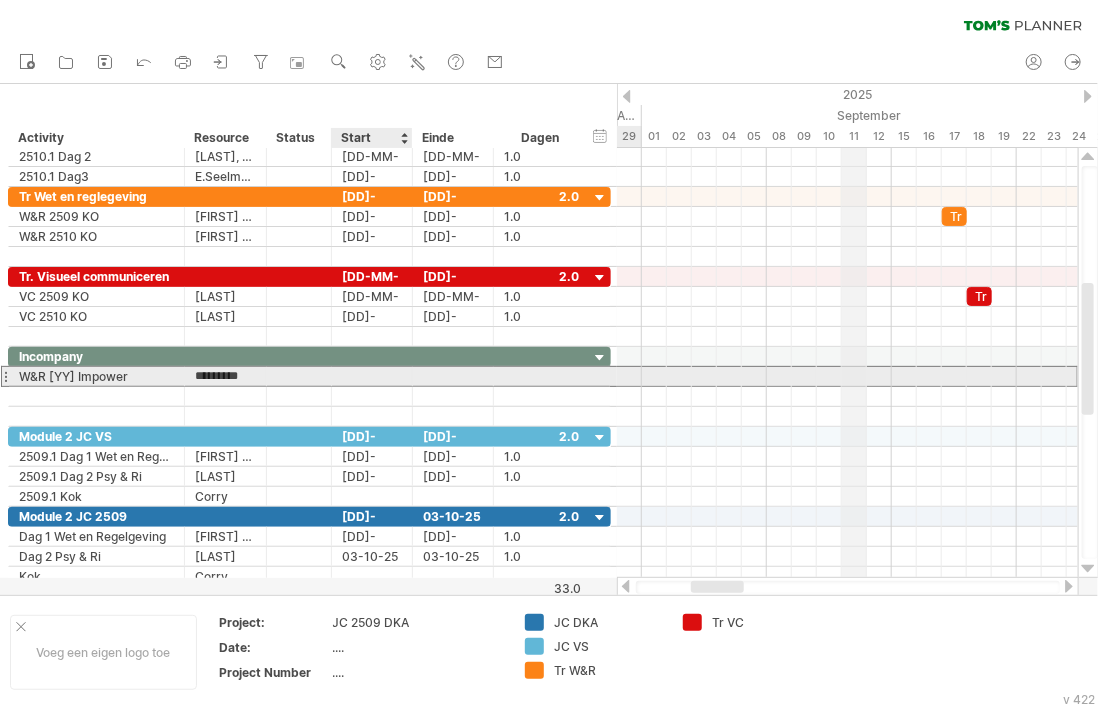 click at bounding box center [372, 376] 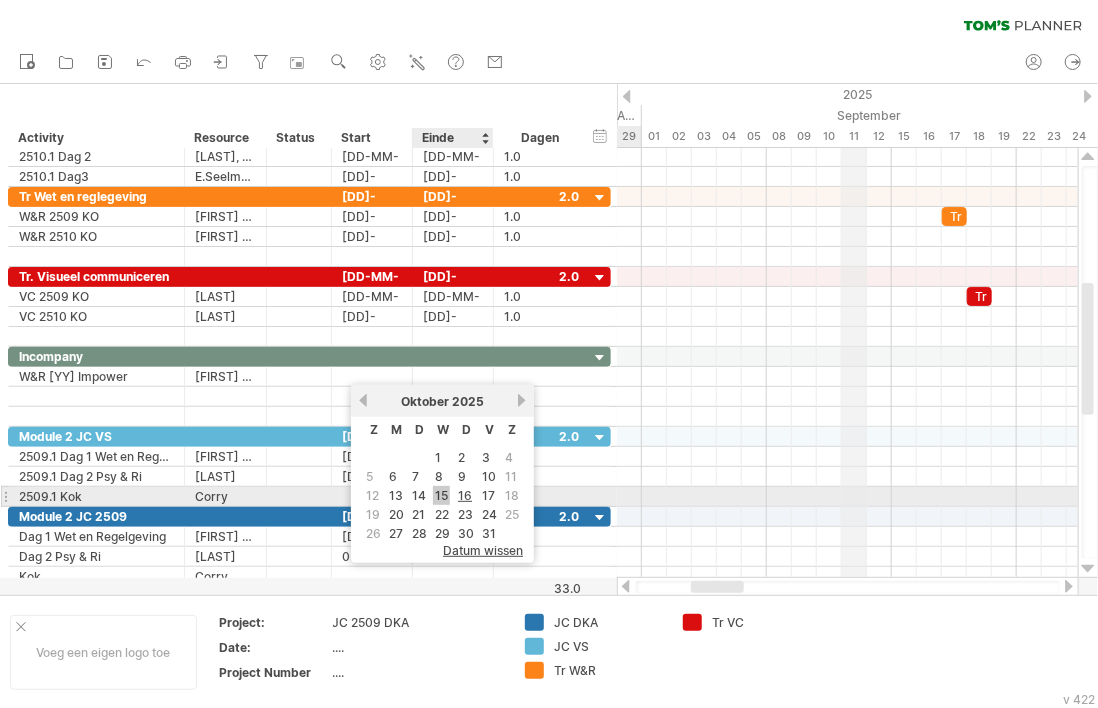 click on "15" at bounding box center [441, 495] 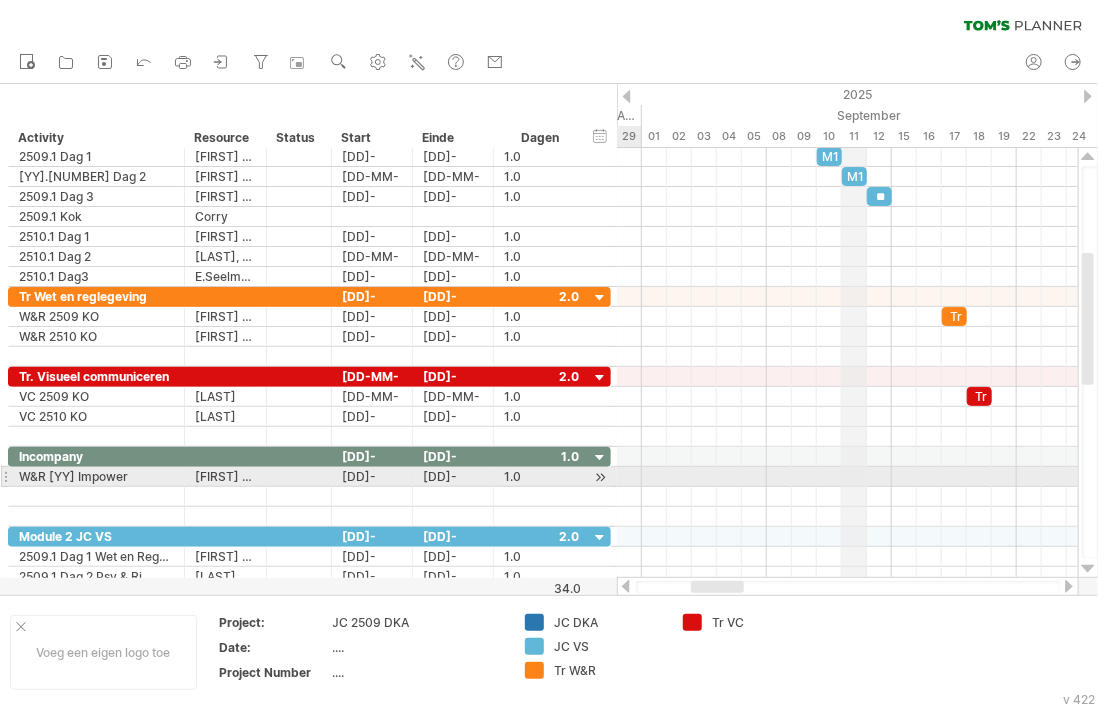 click at bounding box center [600, 477] 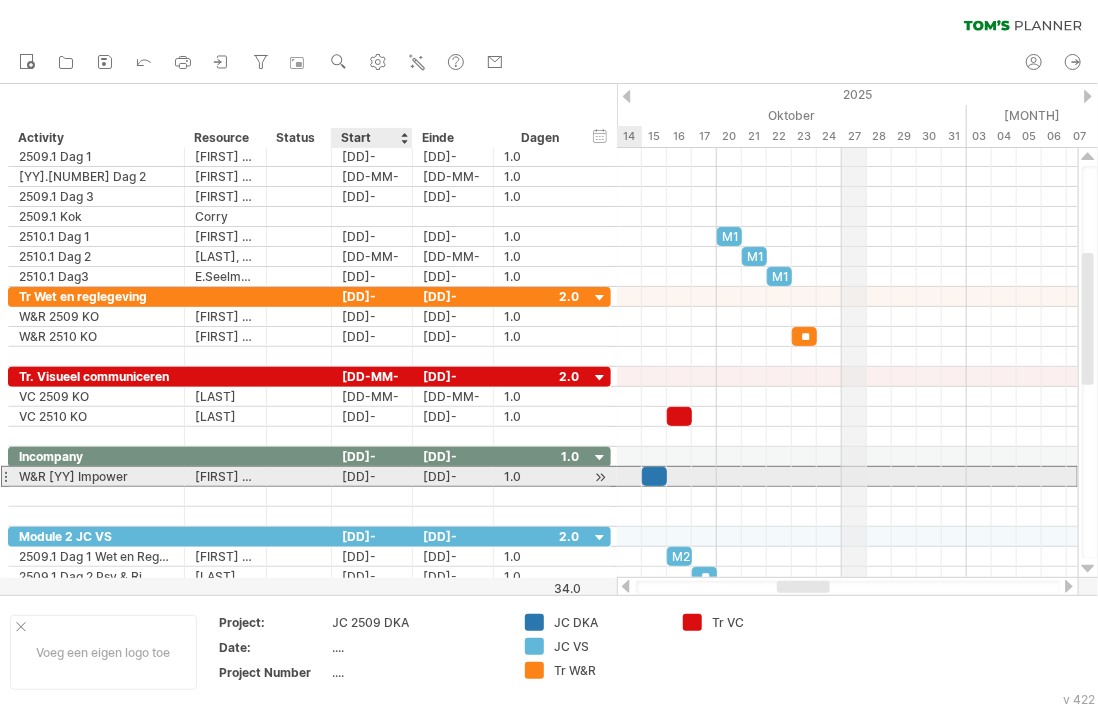 click on "[DD]-[MM]-[YY]" at bounding box center (372, 476) 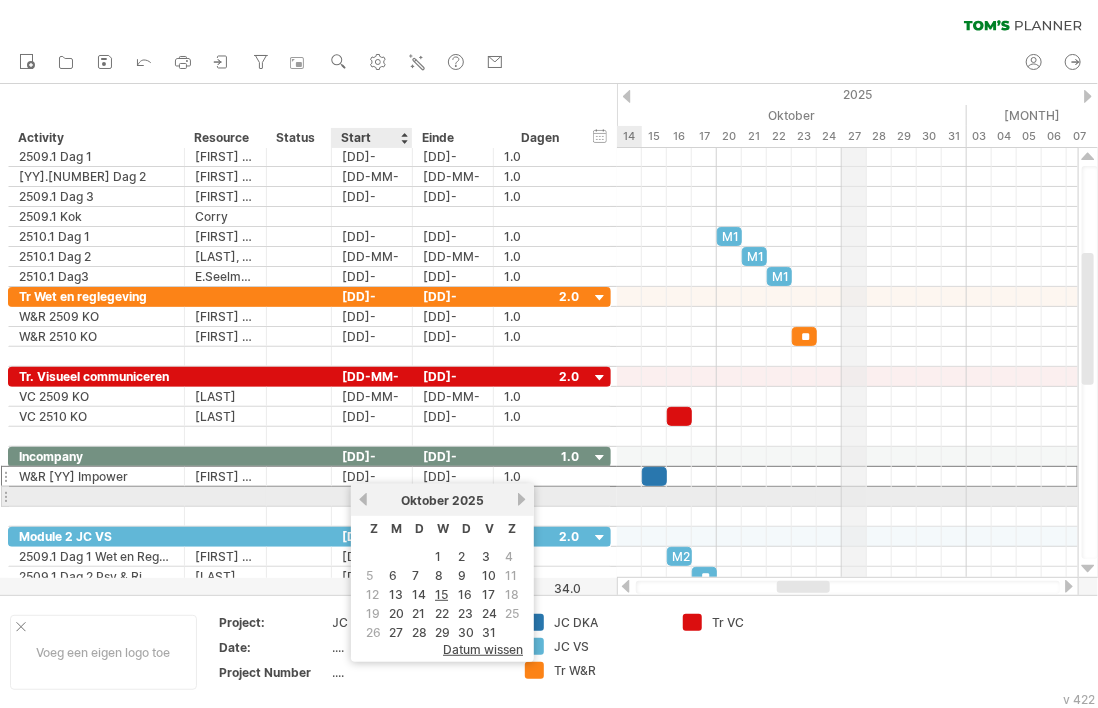 click on "vorige" at bounding box center [363, 499] 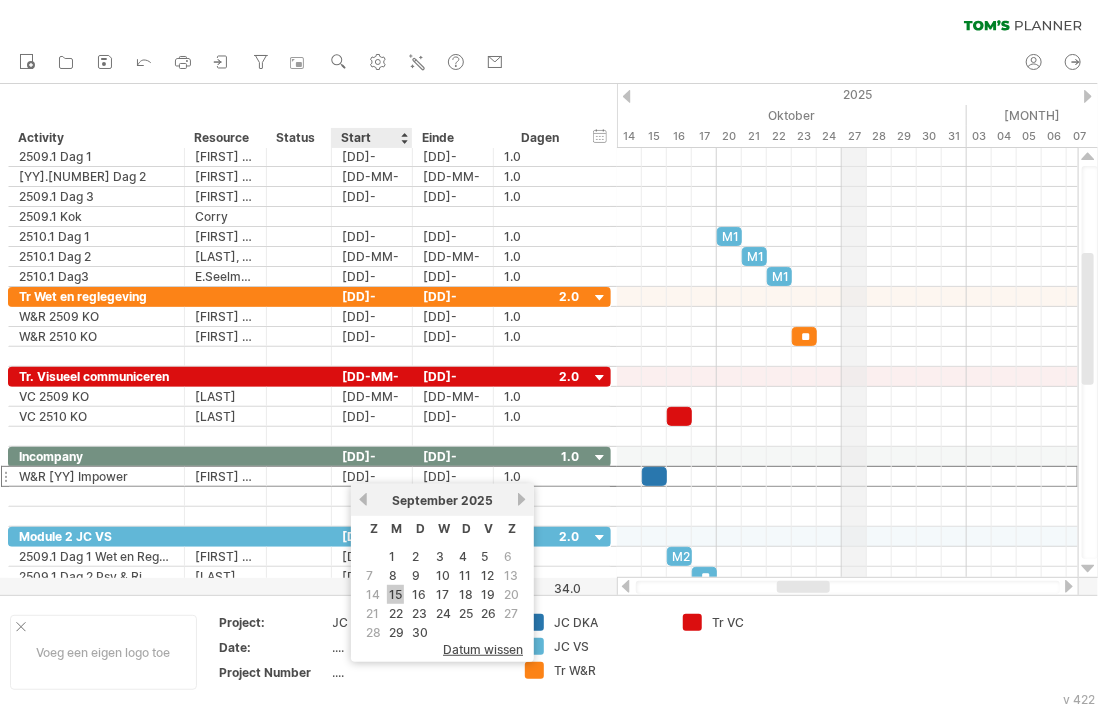 click on "15" at bounding box center [395, 594] 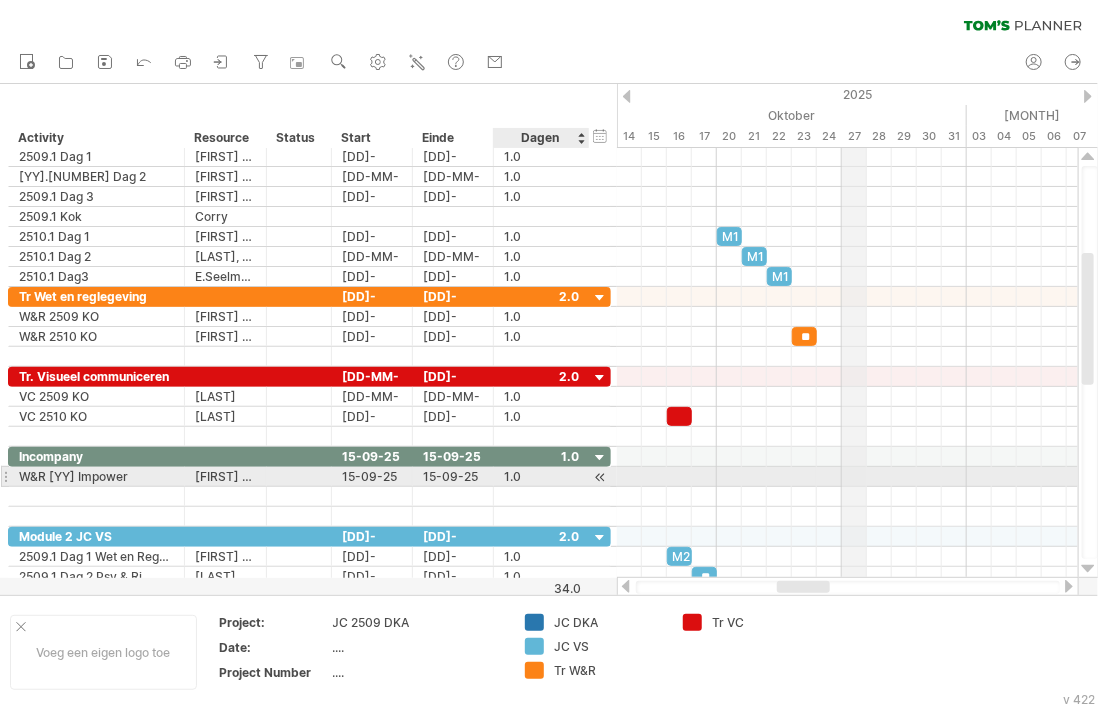 click at bounding box center (600, 477) 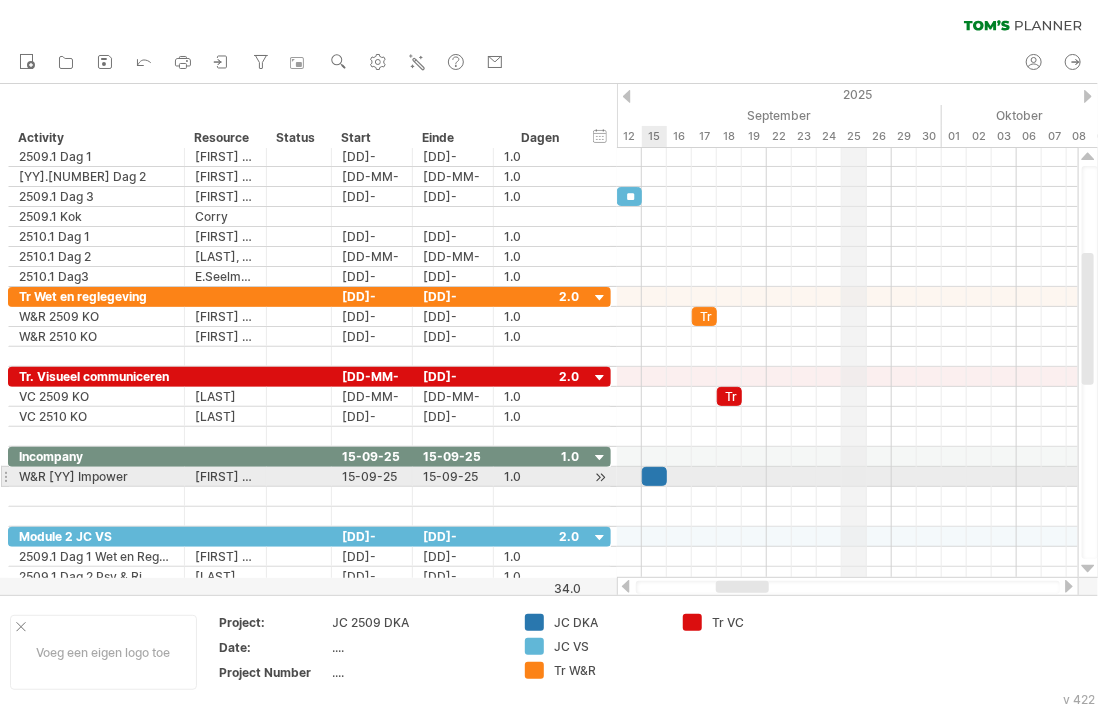 click at bounding box center (654, 476) 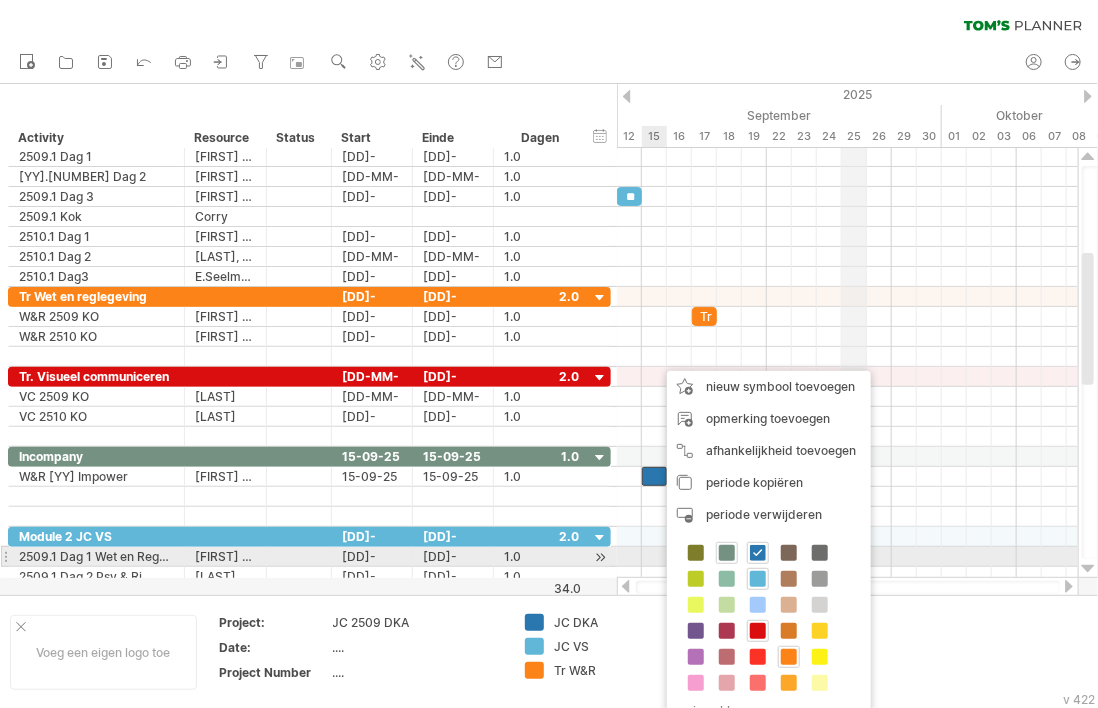 click at bounding box center (727, 553) 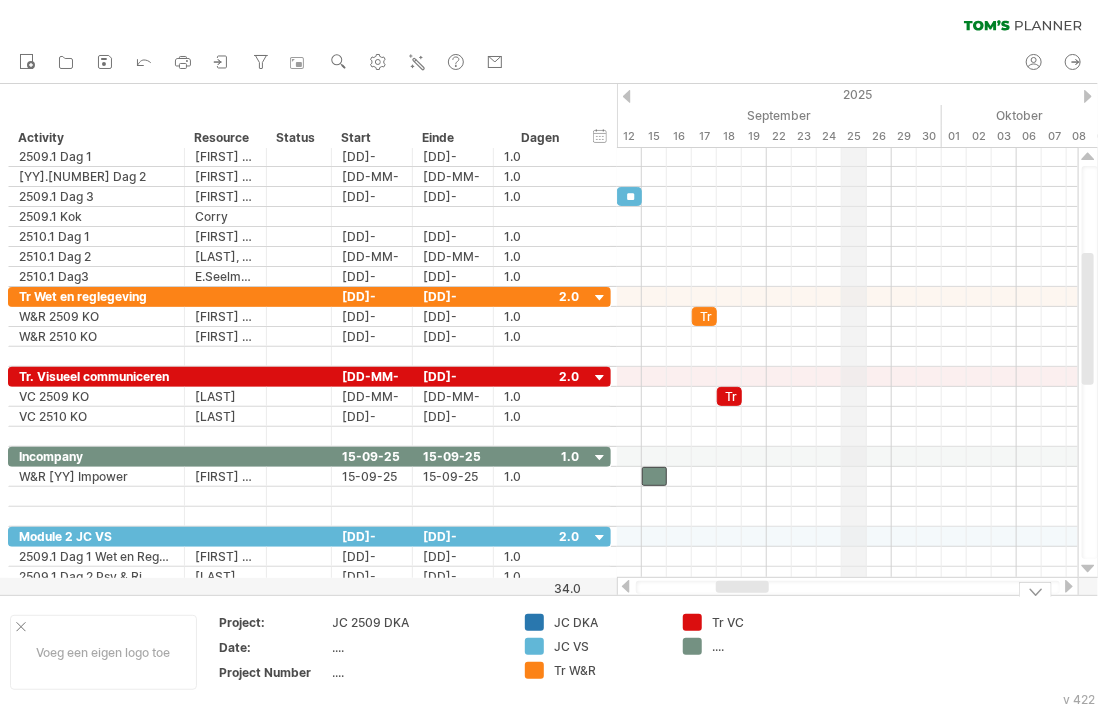 click on "...." at bounding box center [608, 622] 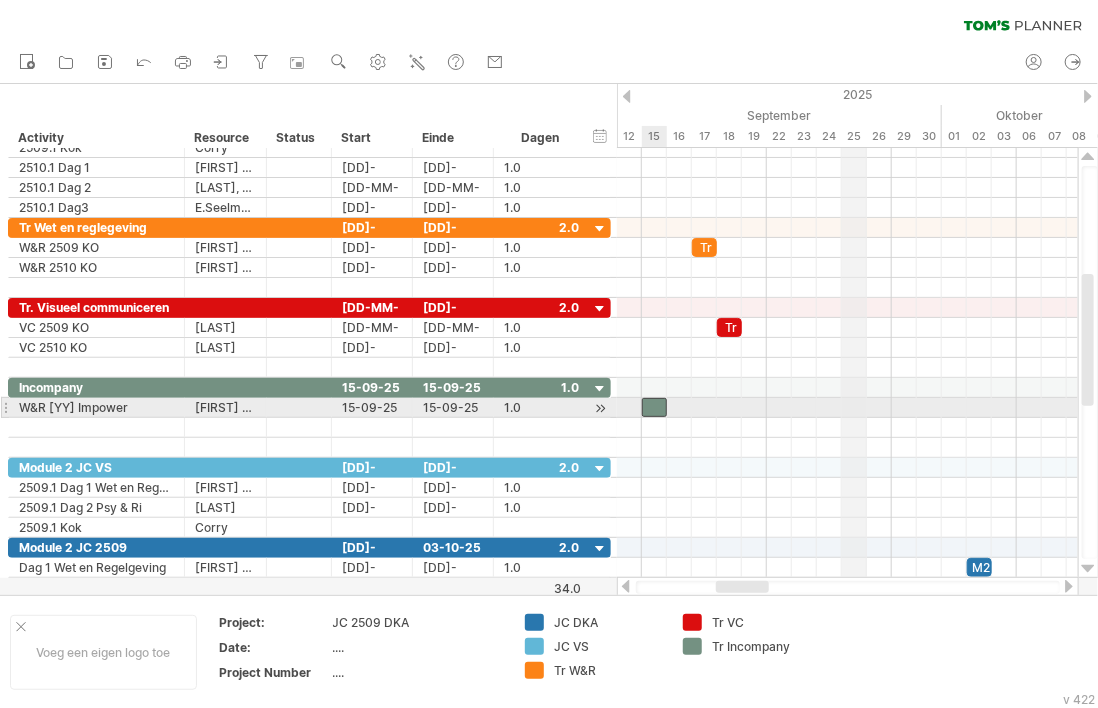 click at bounding box center [654, 407] 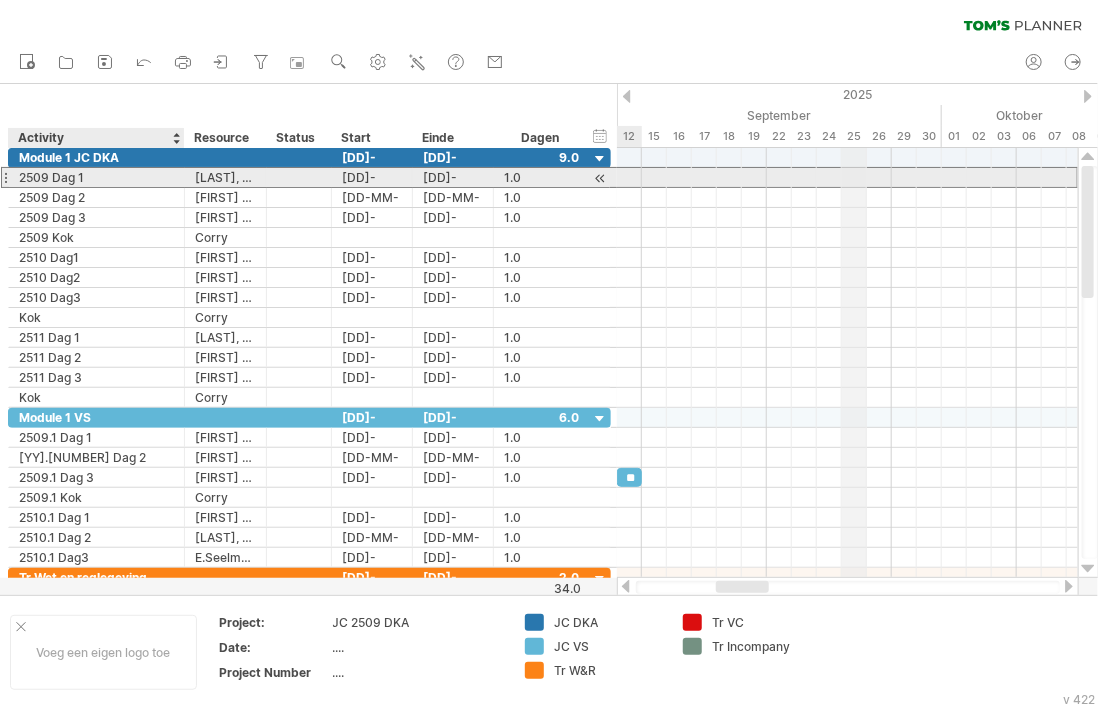click on "2509 Dag 1" at bounding box center (96, 177) 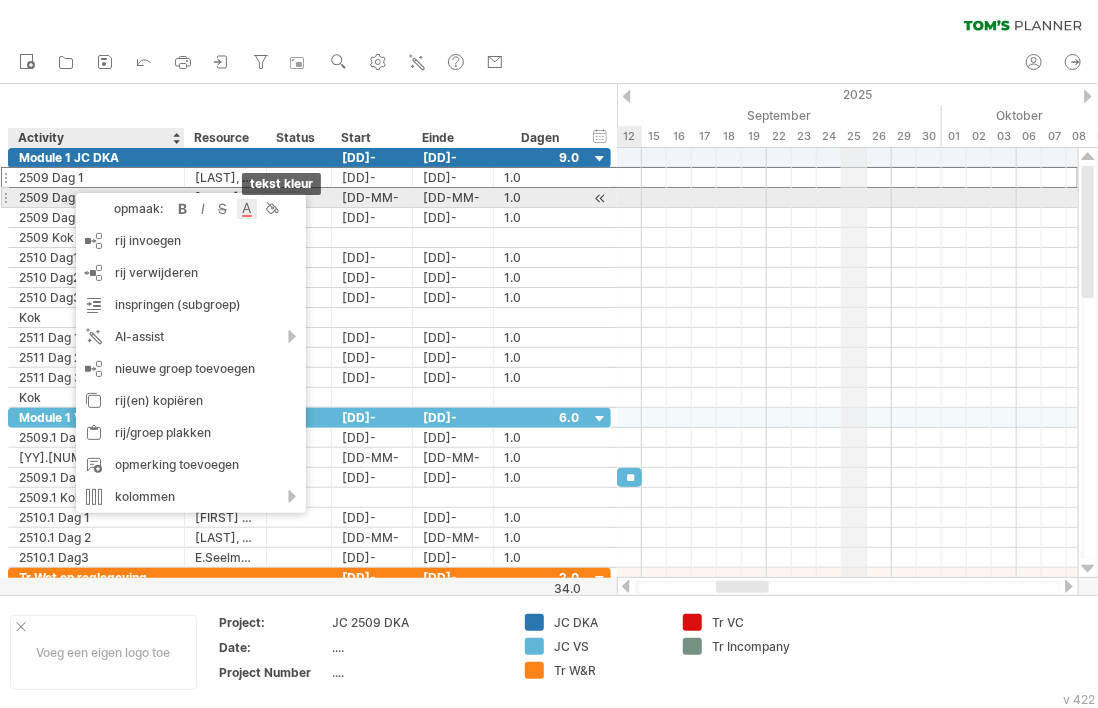 click at bounding box center [247, 209] 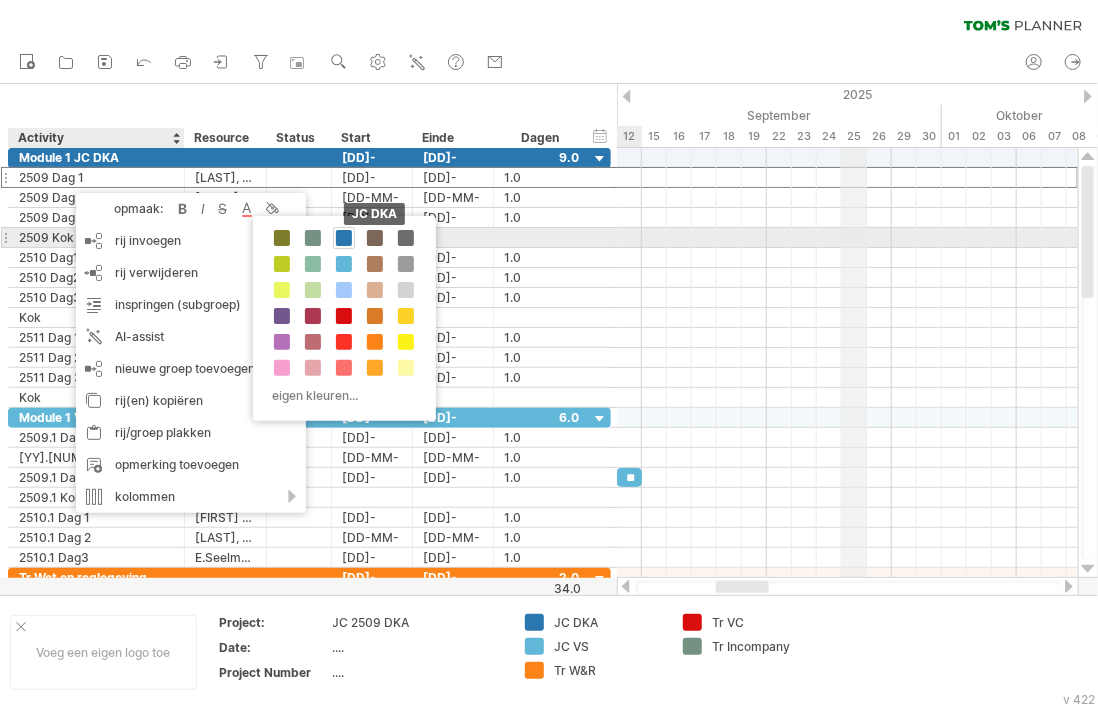 click at bounding box center [344, 238] 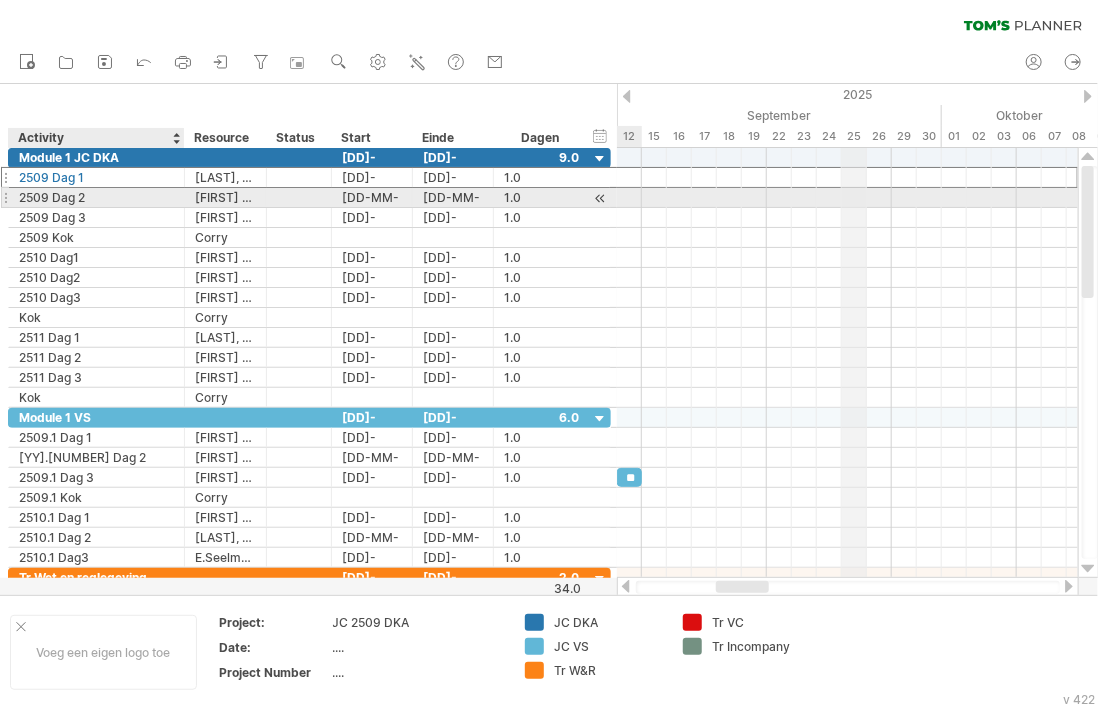 click on "2509 Dag 2" at bounding box center [96, 197] 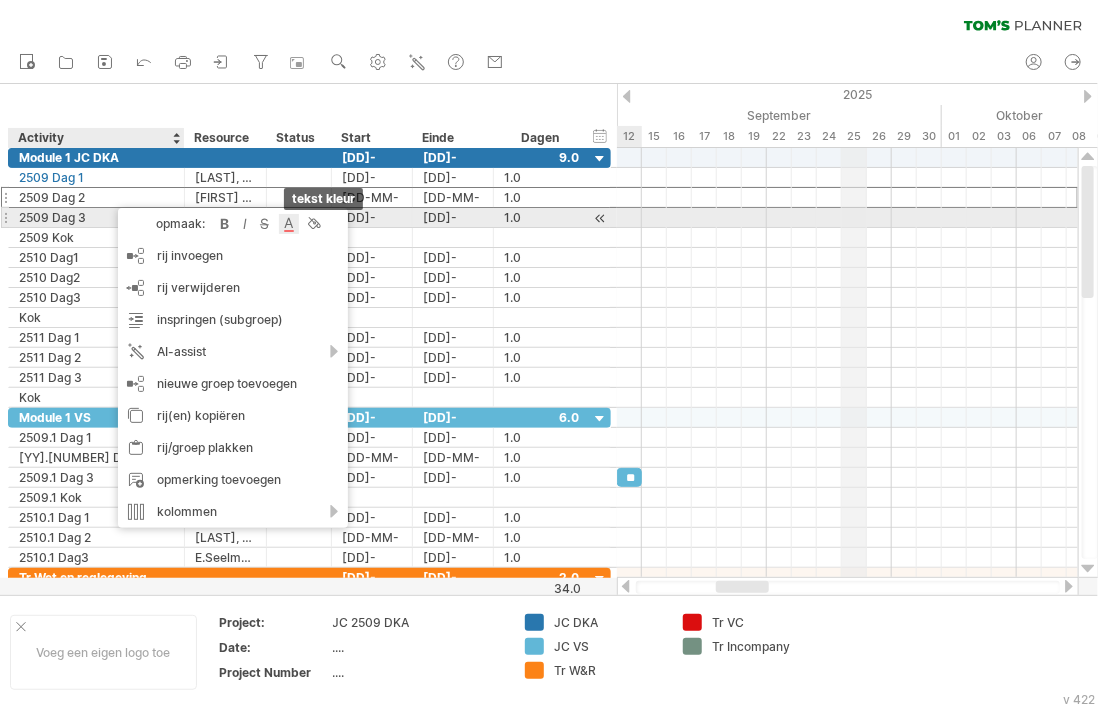 click at bounding box center [289, 224] 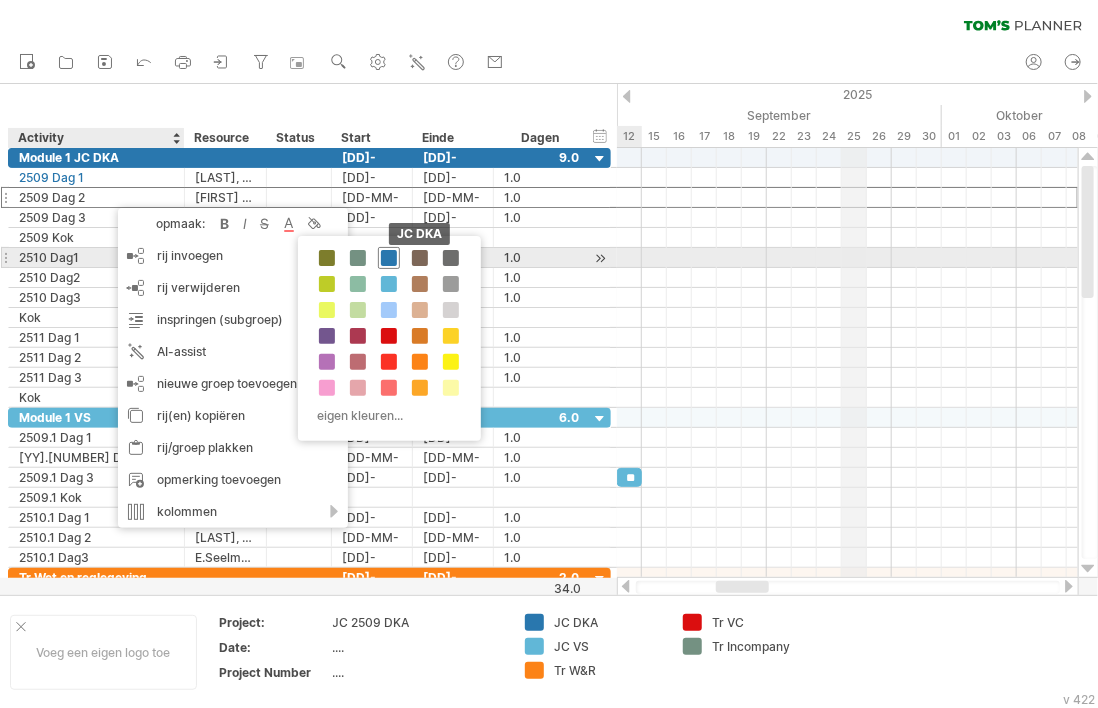 click at bounding box center (389, 258) 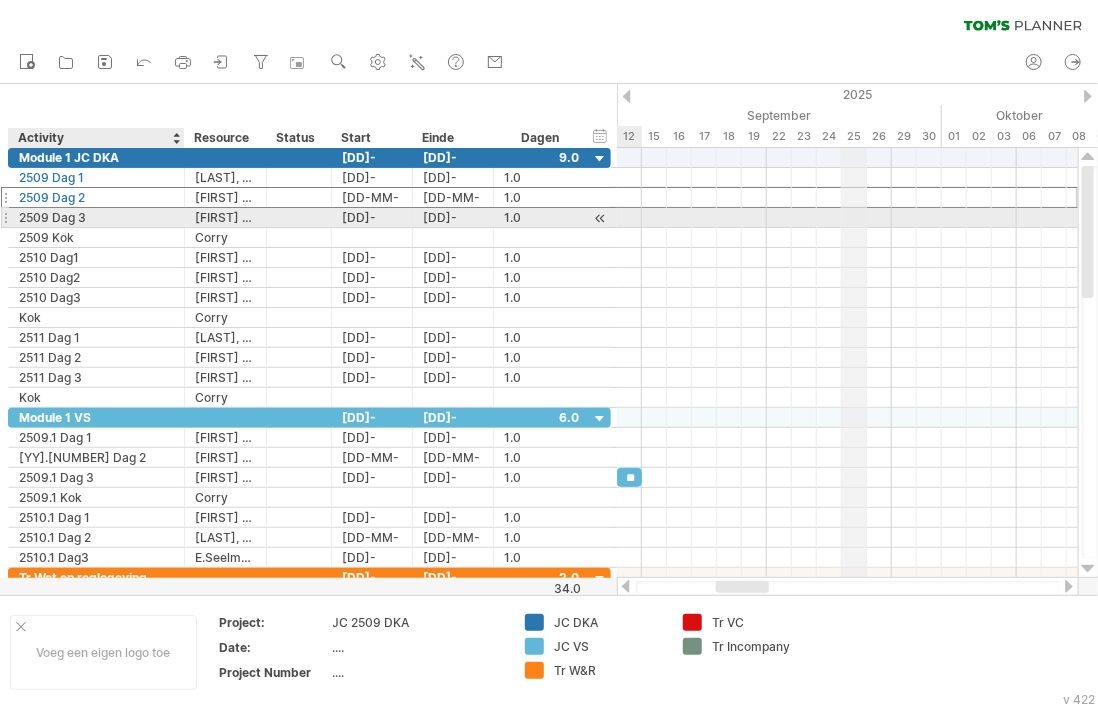click on "2509 Dag 3" at bounding box center [96, 217] 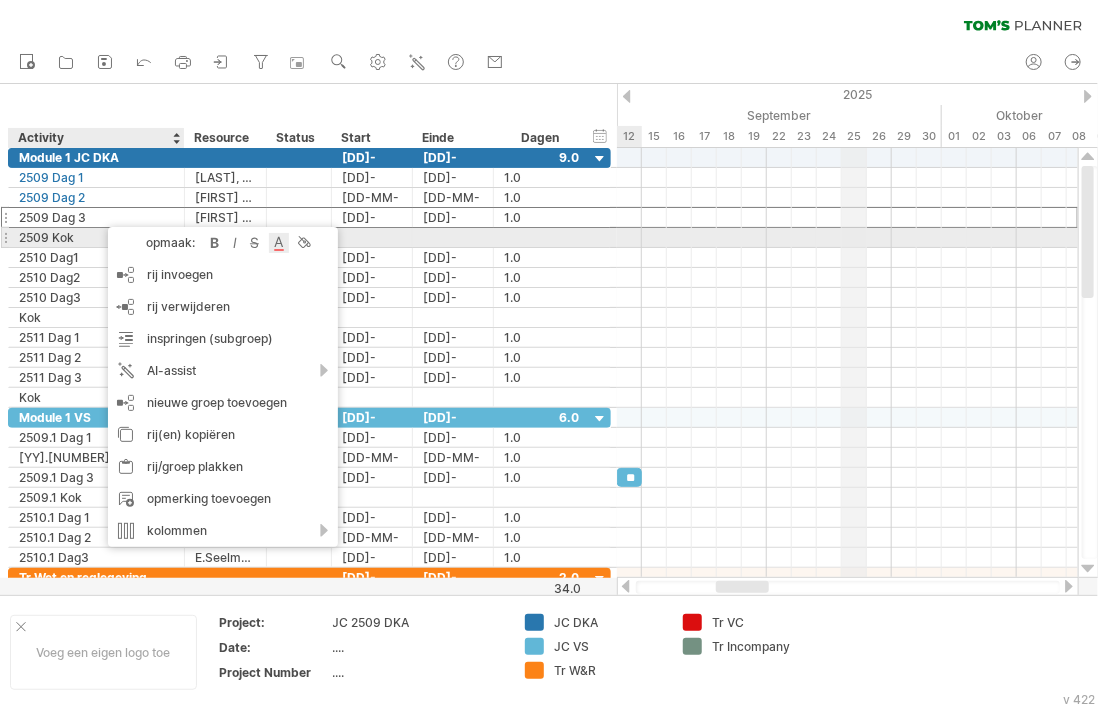 click at bounding box center [279, 243] 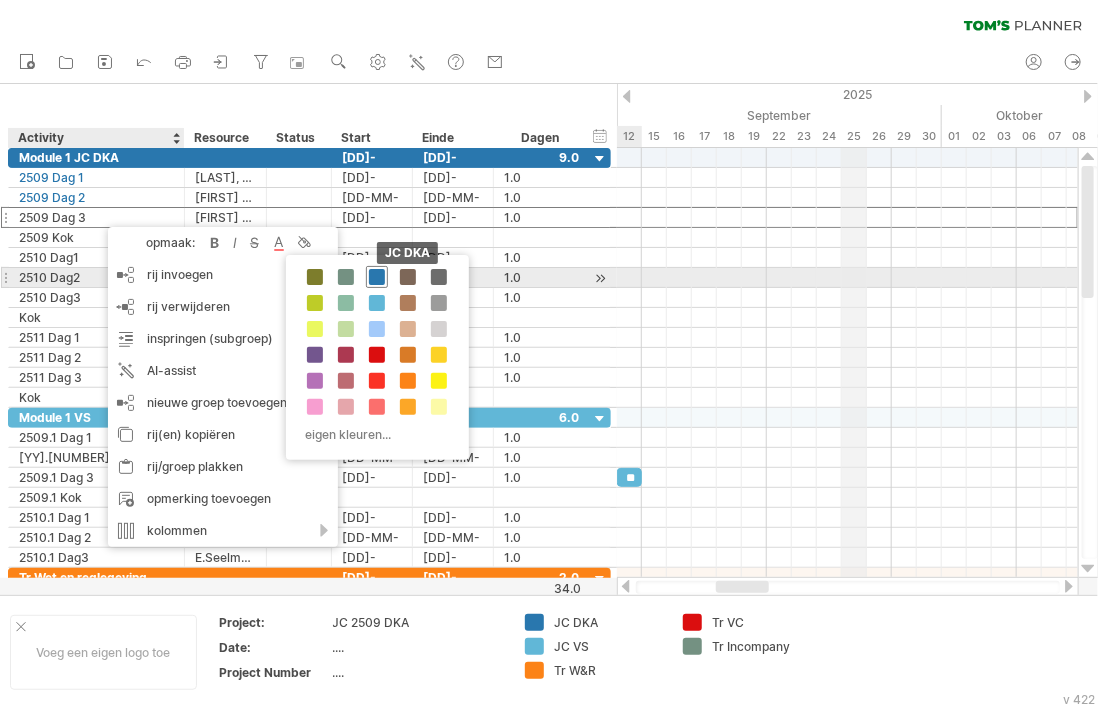click at bounding box center [377, 277] 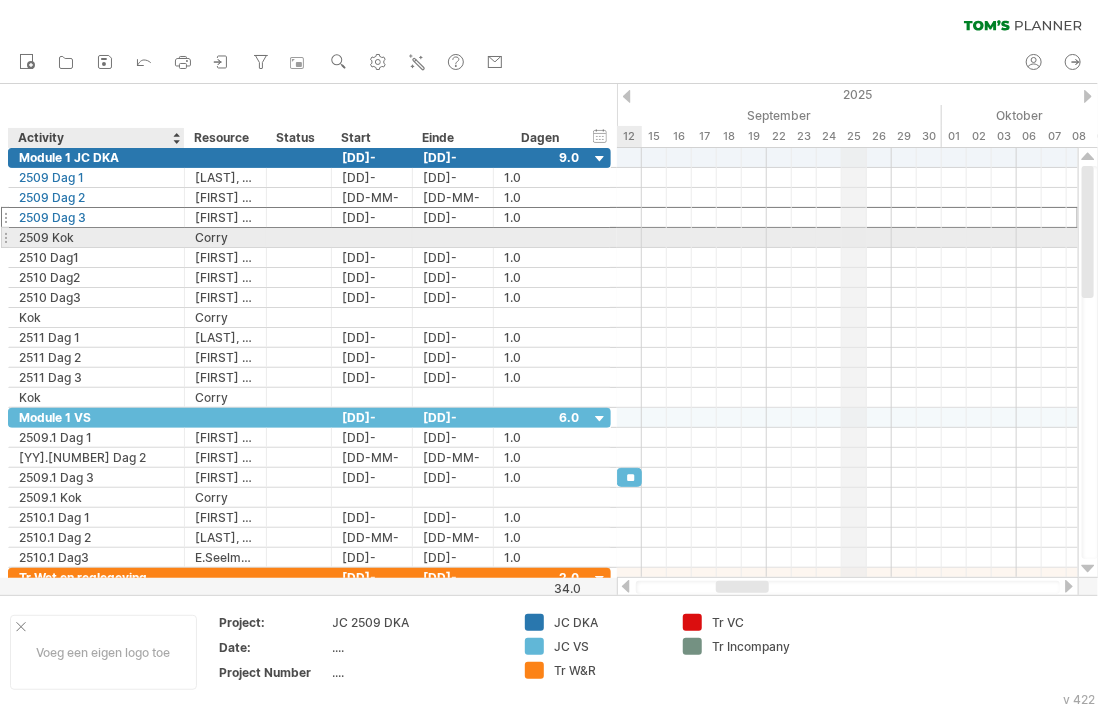 click on "2509 Kok" at bounding box center [96, 237] 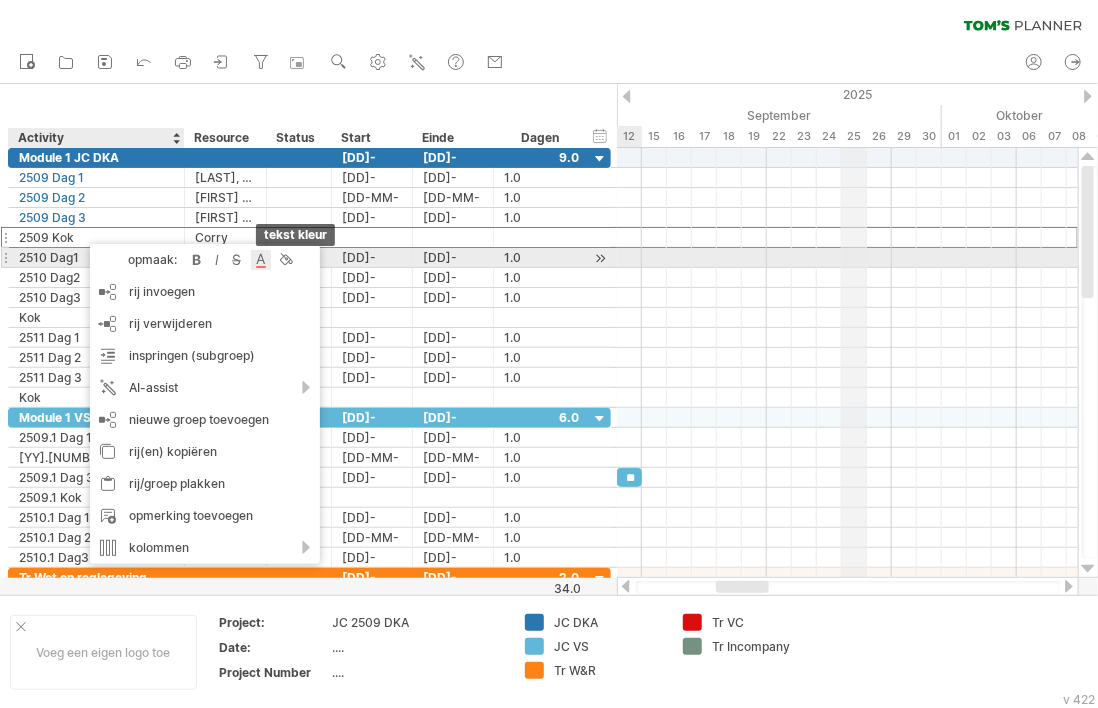 click at bounding box center [261, 260] 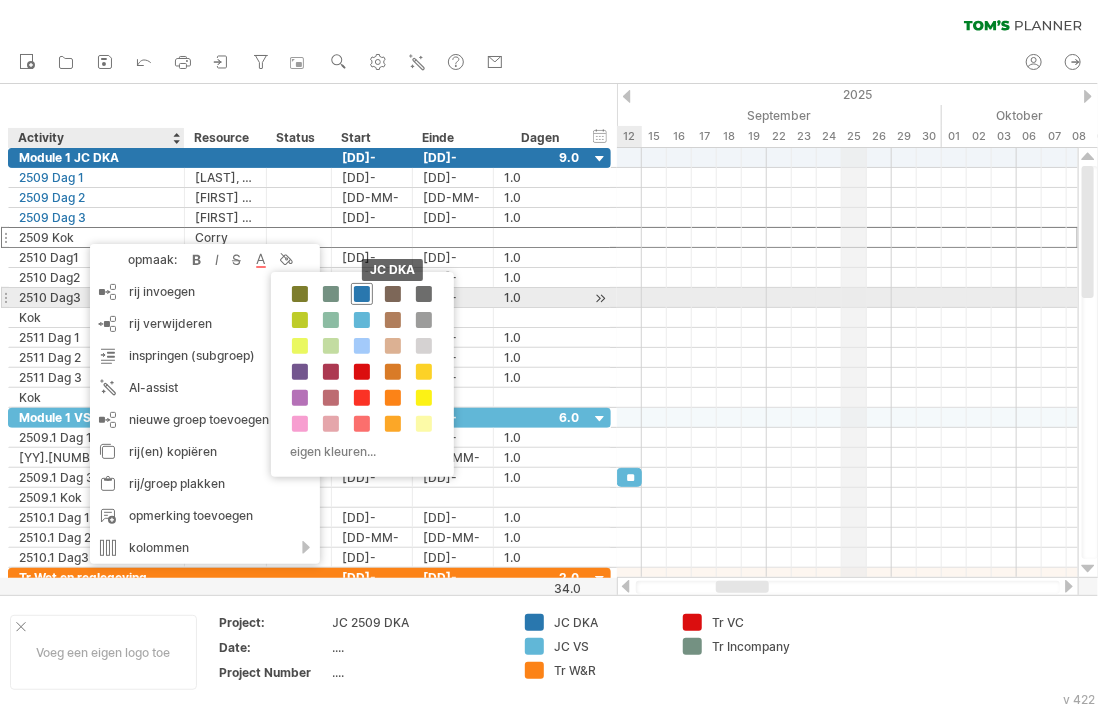 click at bounding box center (362, 294) 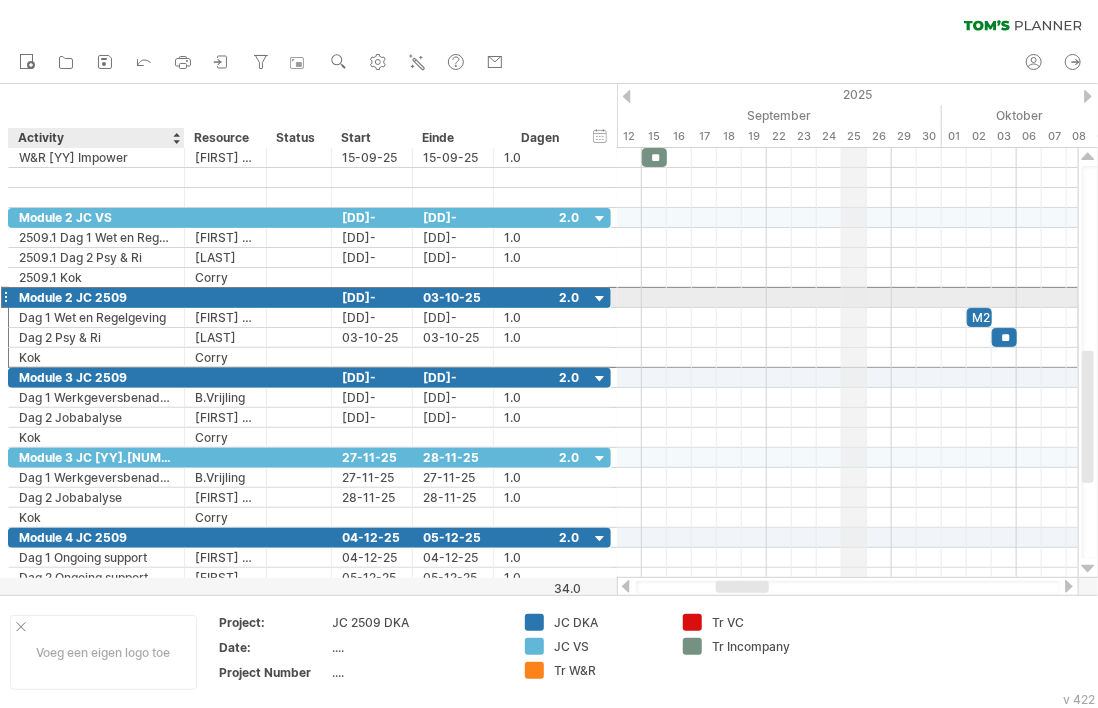 click on "Module 2 JC 2509" at bounding box center (96, 297) 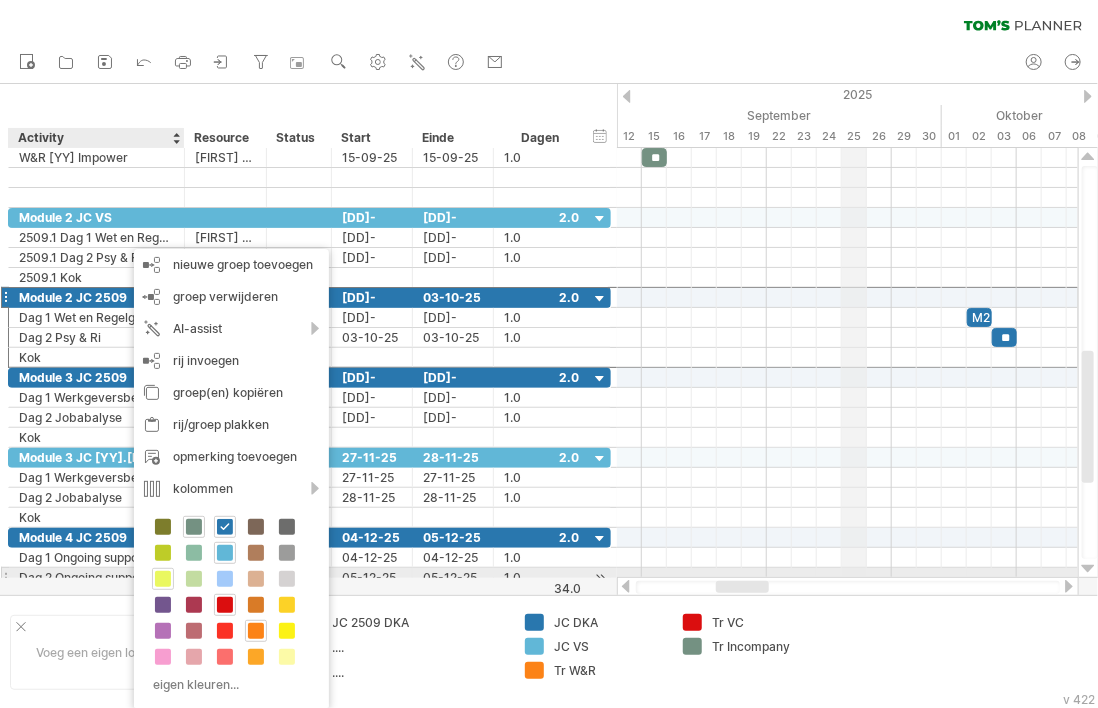 click at bounding box center [163, 579] 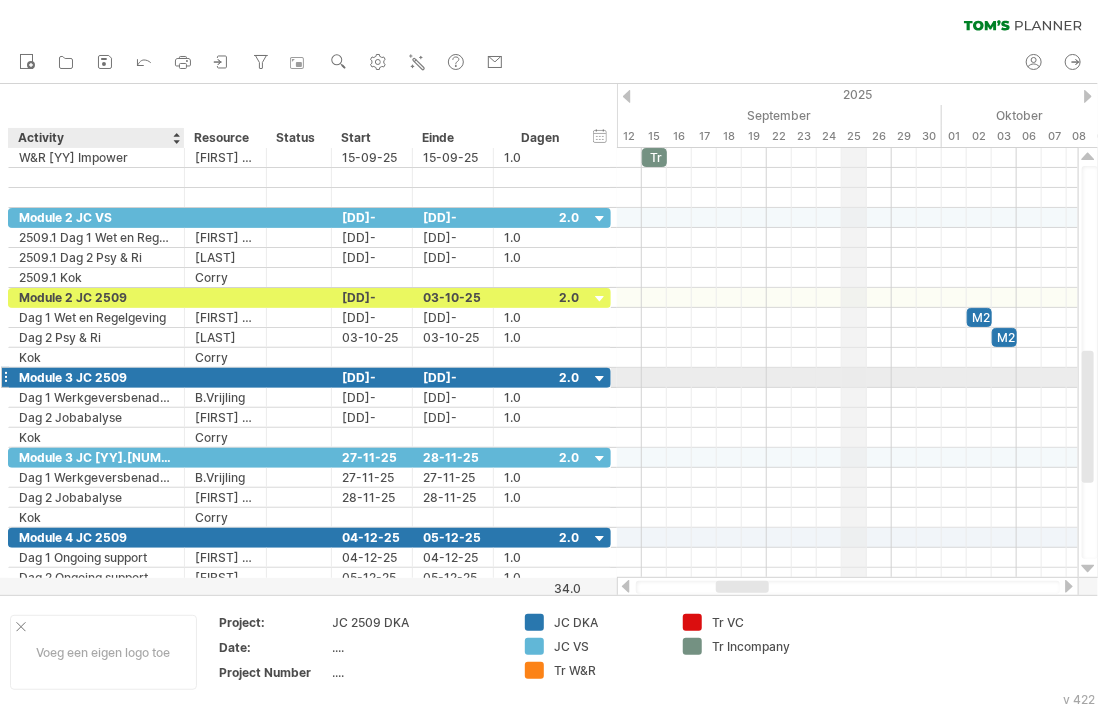 click on "Module 3 JC 2509" at bounding box center [96, 377] 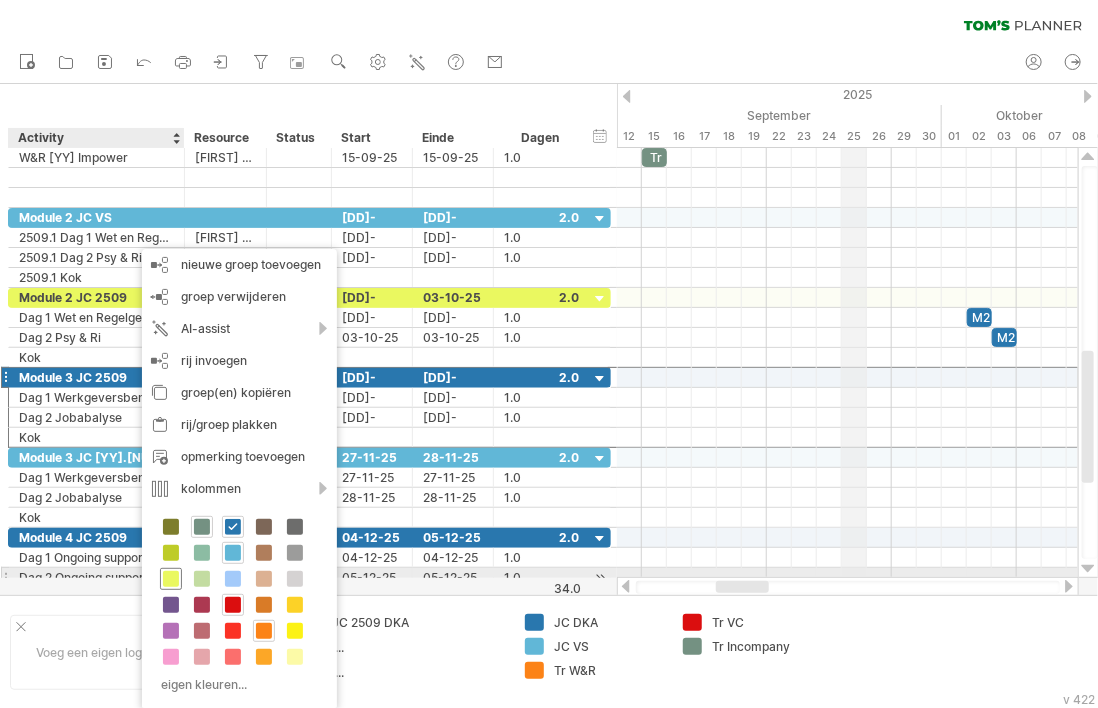 click at bounding box center (171, 579) 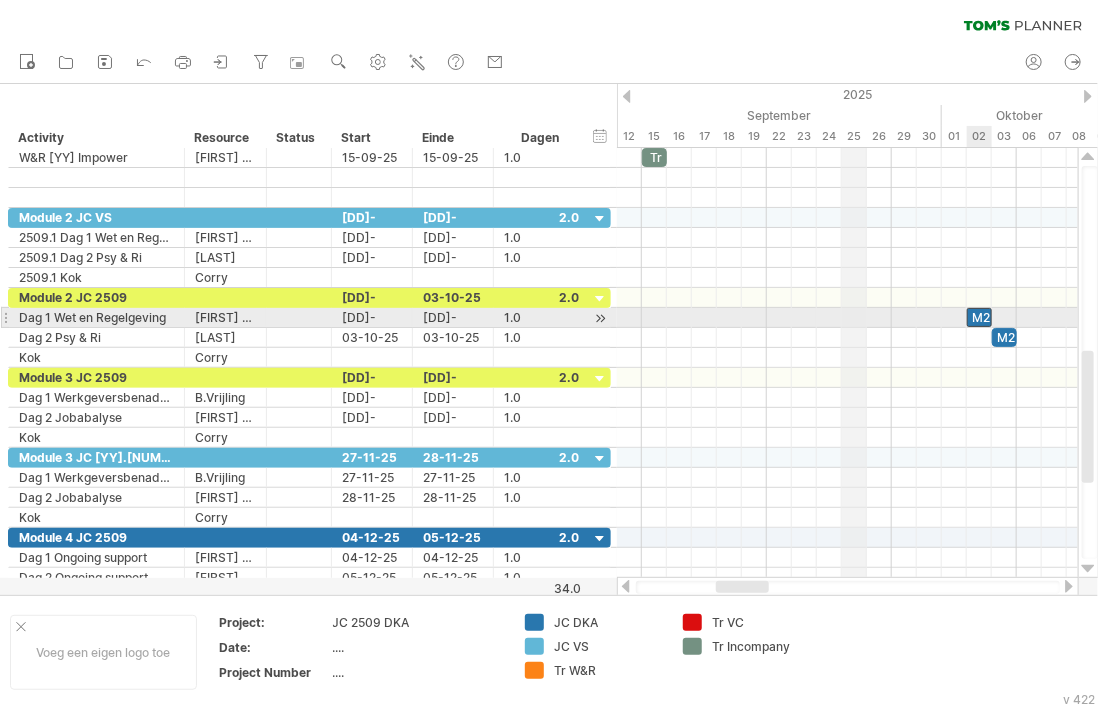 click on "M2" at bounding box center [979, 317] 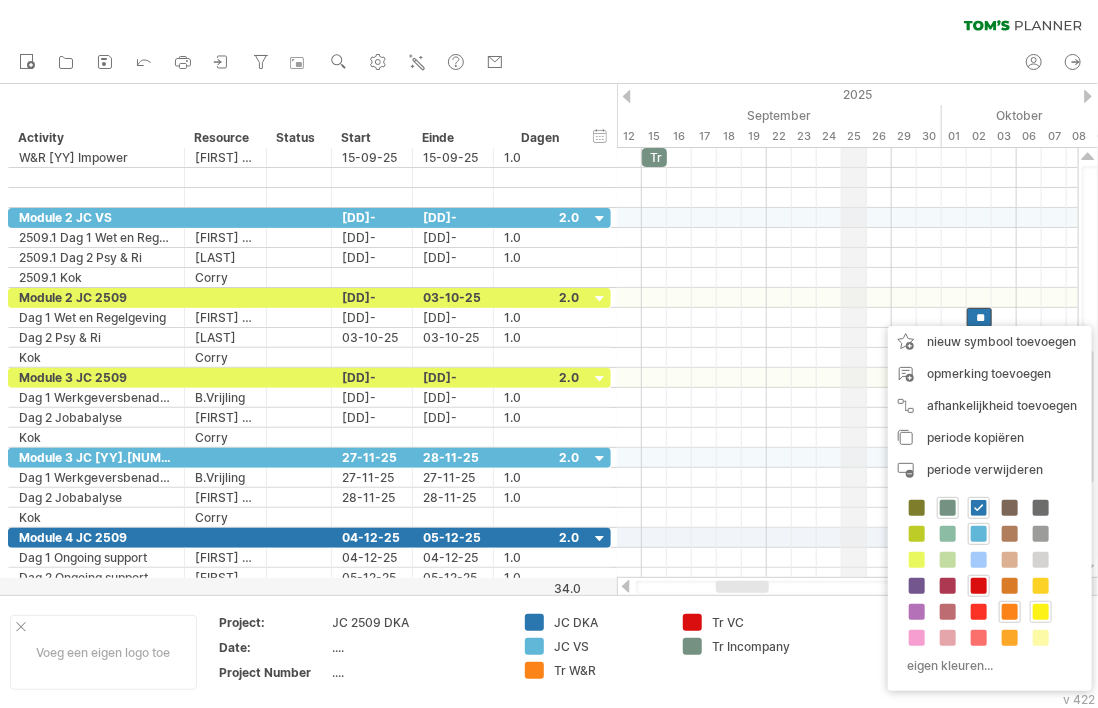 click at bounding box center [1041, 612] 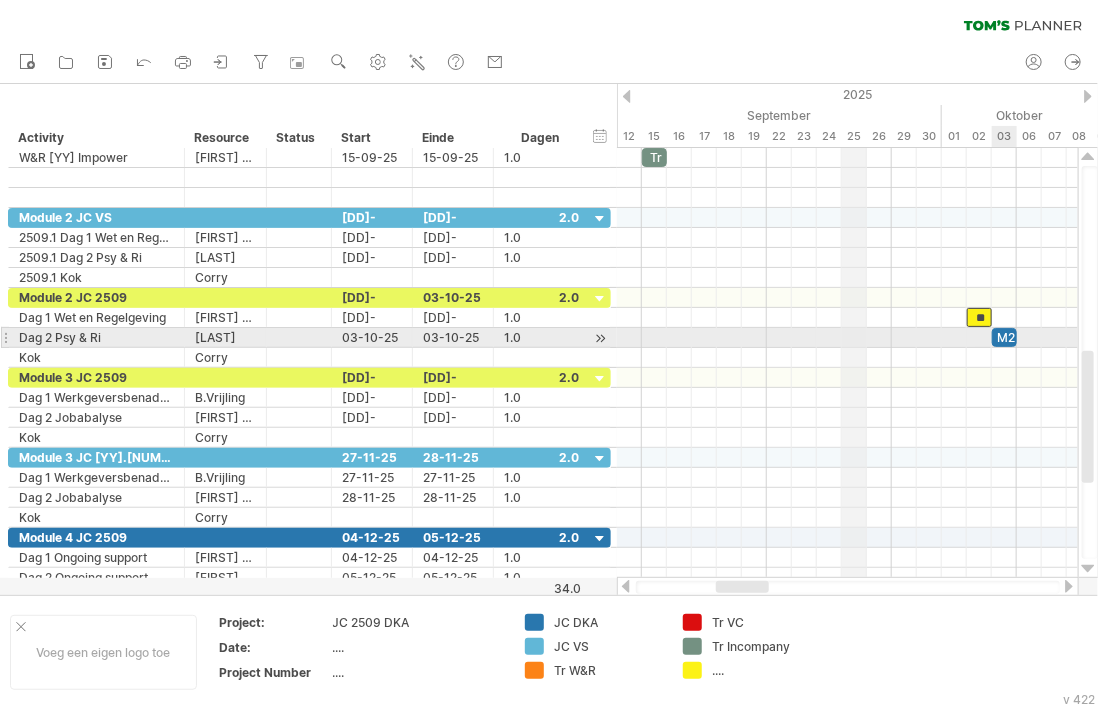 click on "M2" at bounding box center [1004, 337] 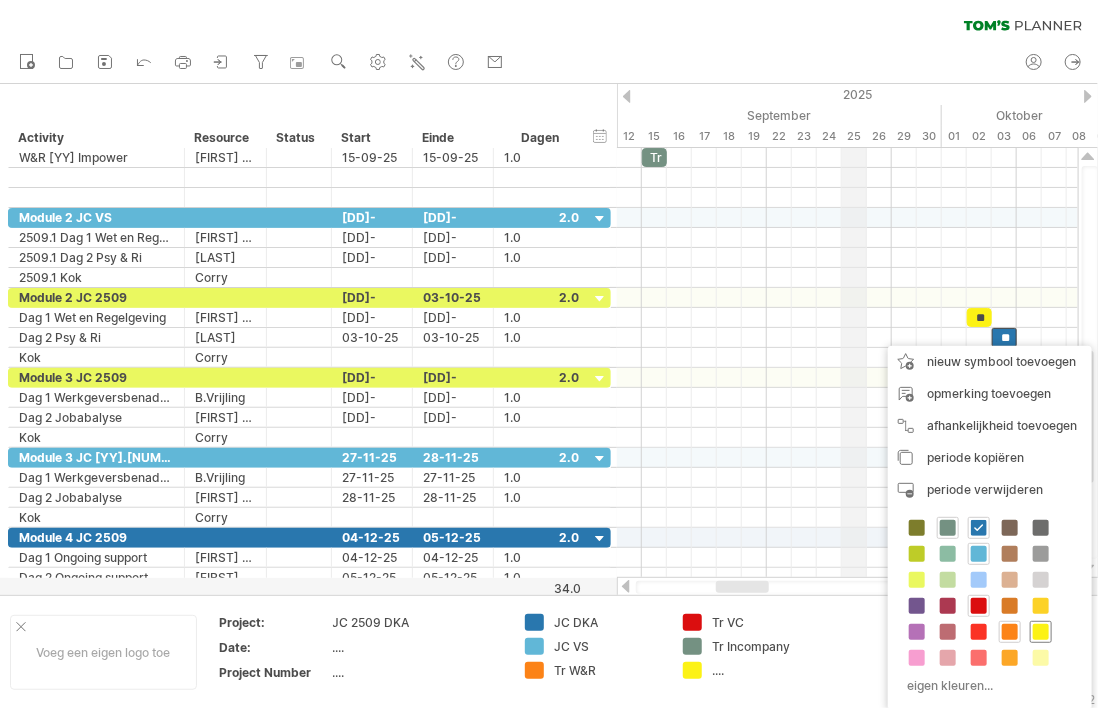 click at bounding box center (1041, 632) 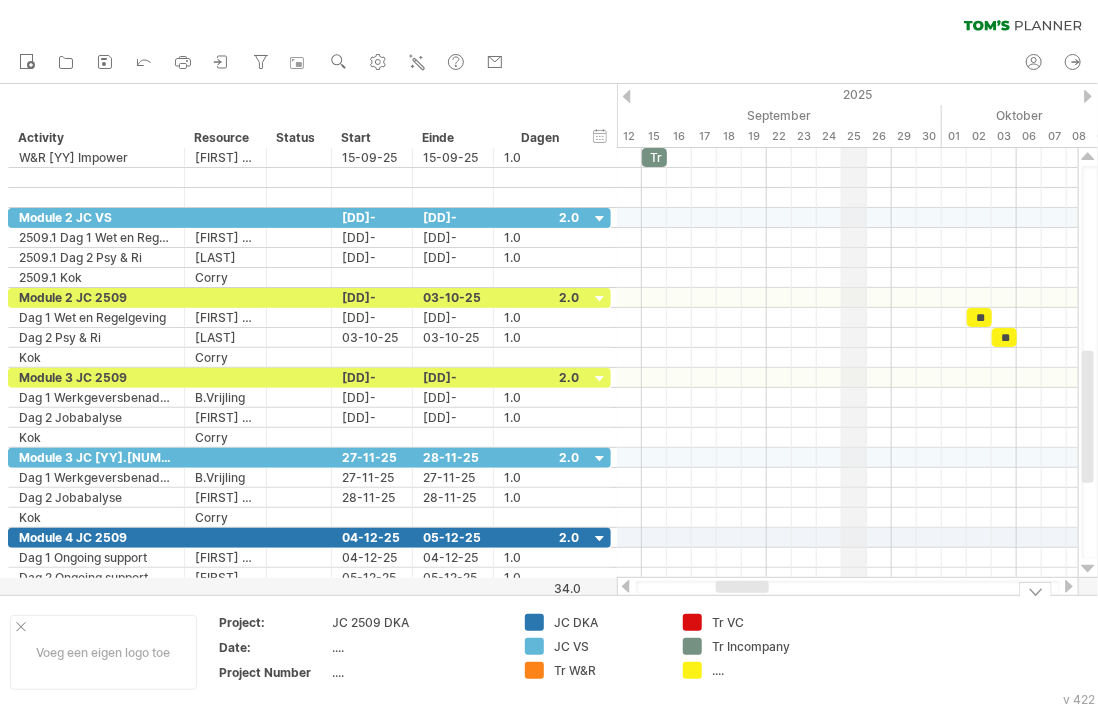 click on "...." at bounding box center (608, 622) 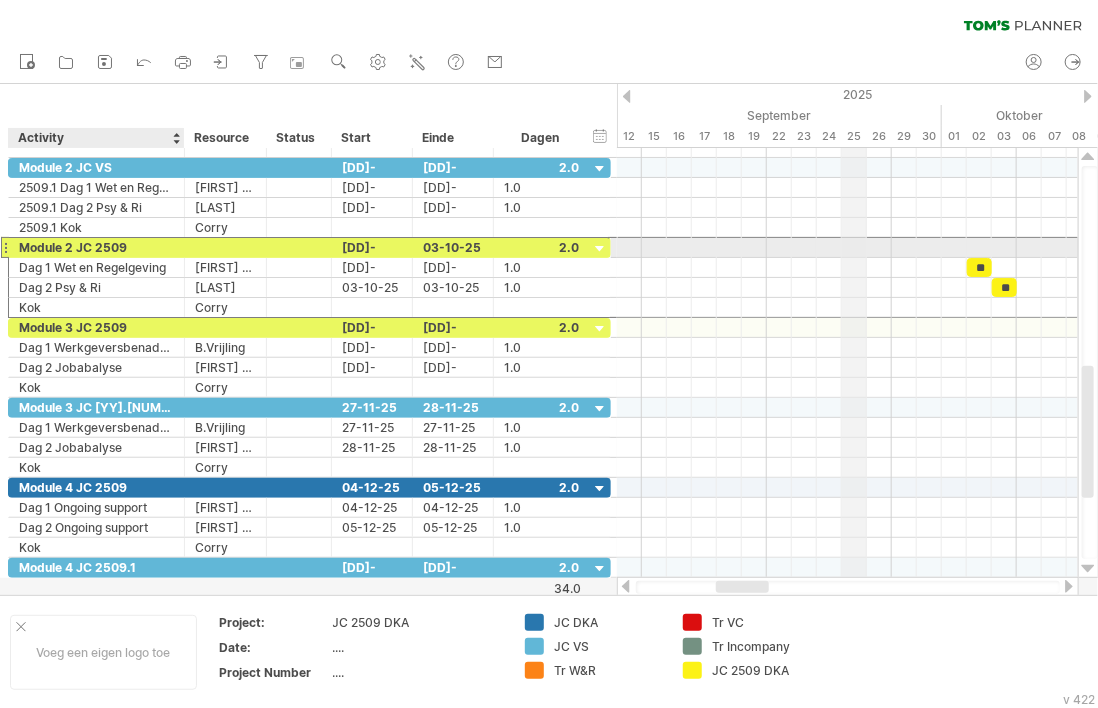 click on "Module 2 JC 2509" at bounding box center (96, 247) 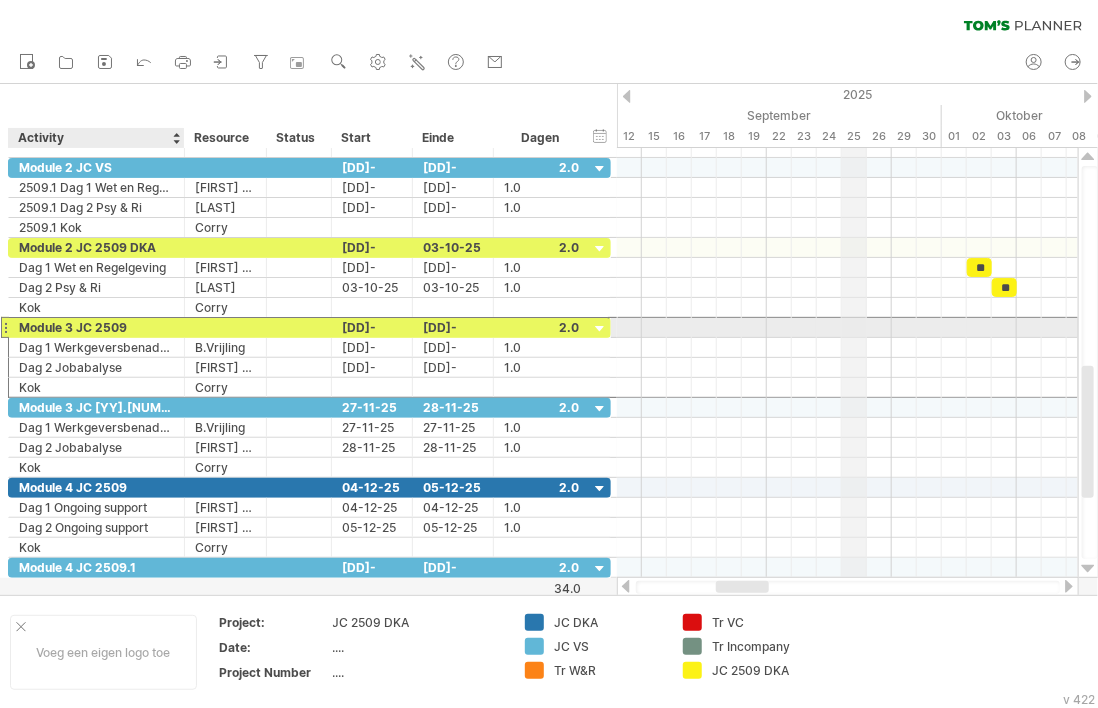 click on "Module 3 JC 2509" at bounding box center (96, 327) 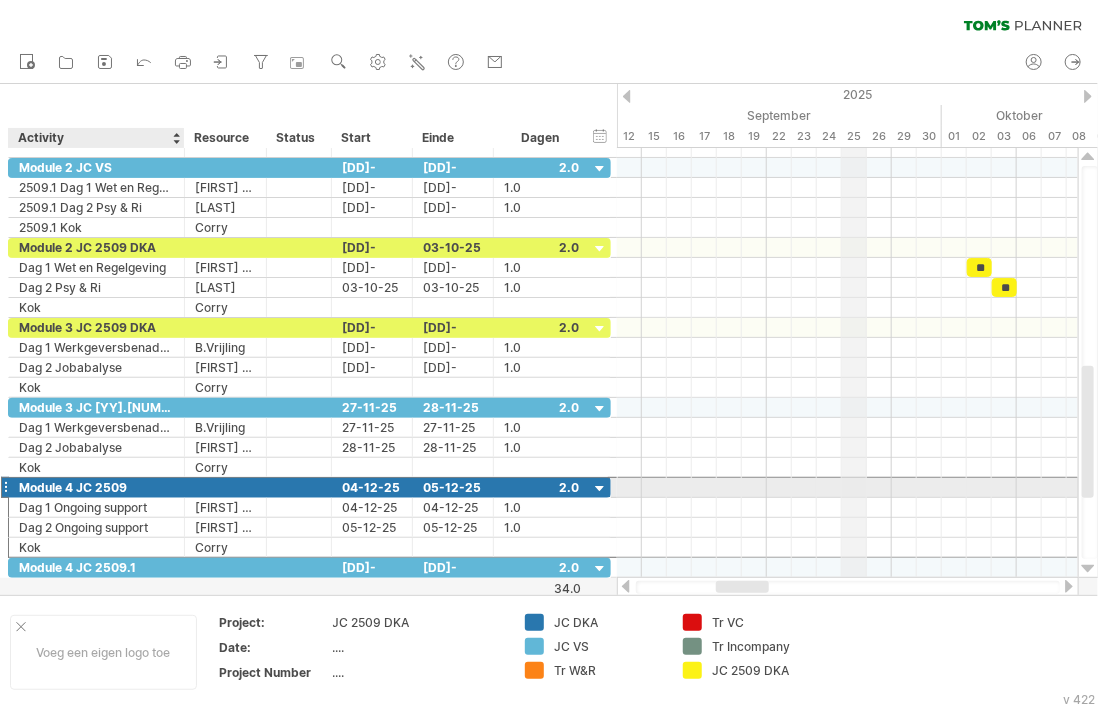 click on "Module 4 JC 2509" at bounding box center [96, 487] 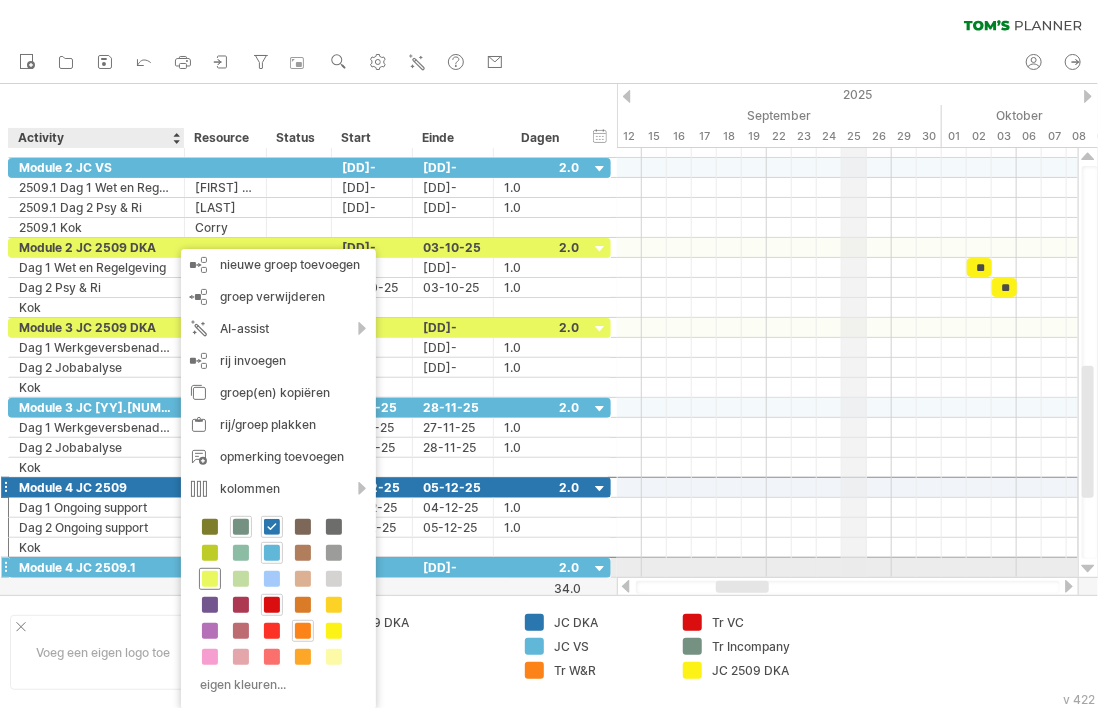 click at bounding box center [210, 579] 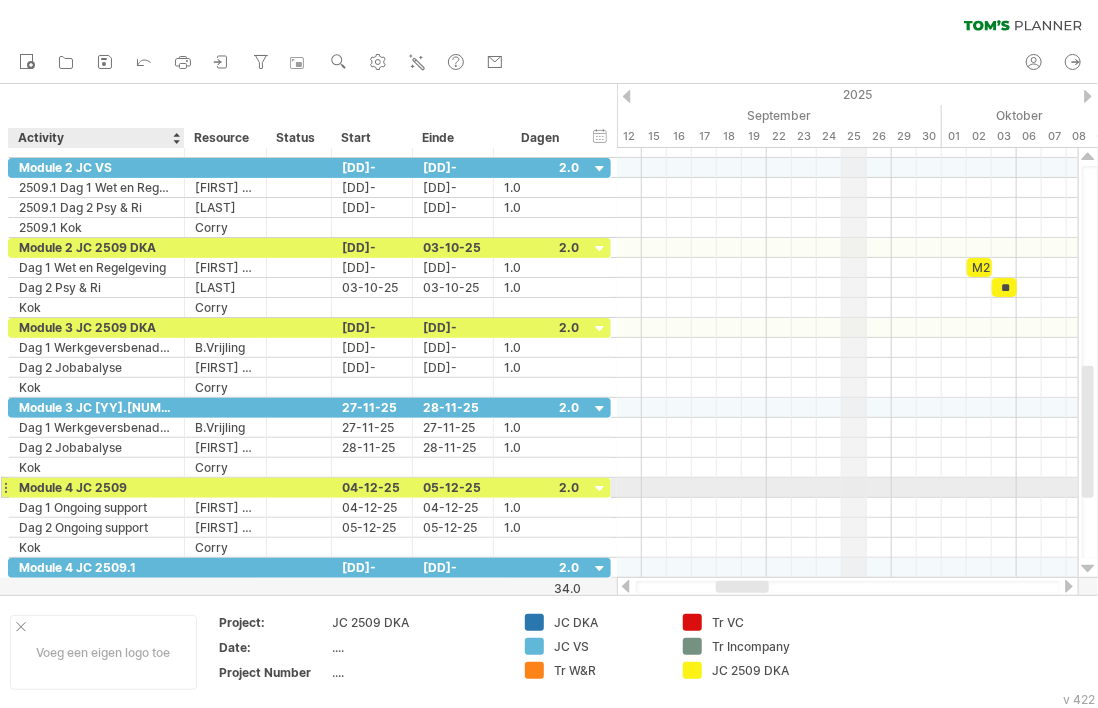 click on "Module 4 JC 2509" at bounding box center (96, 487) 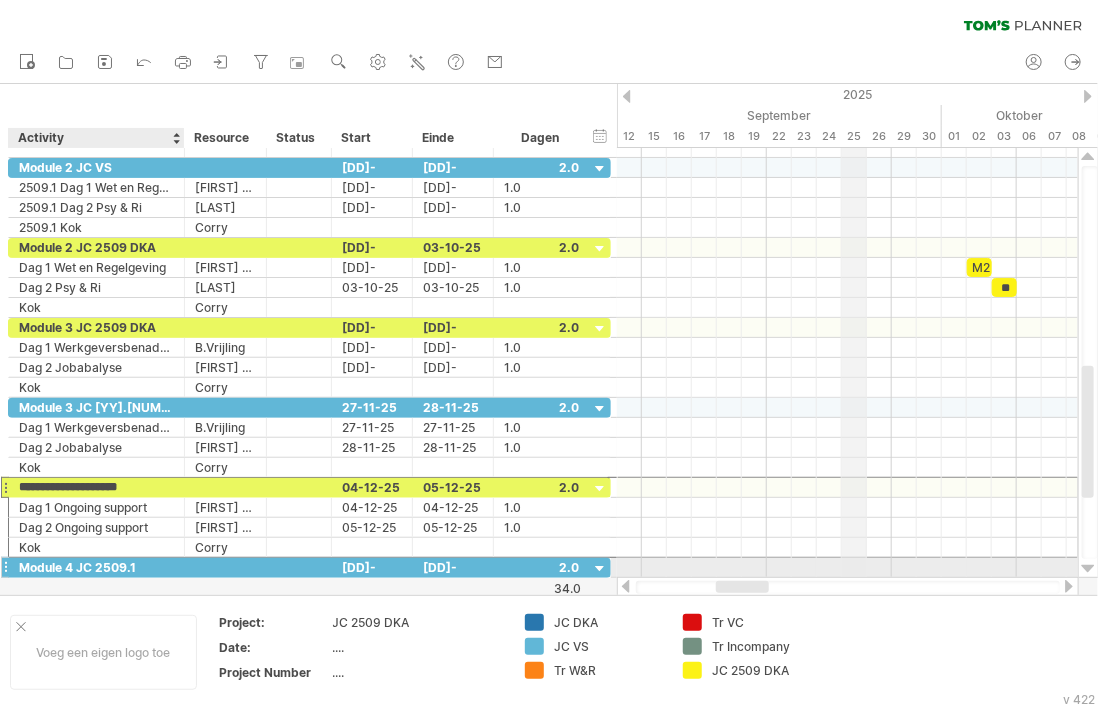 click on "Module 4 JC 2509.1" at bounding box center [96, 567] 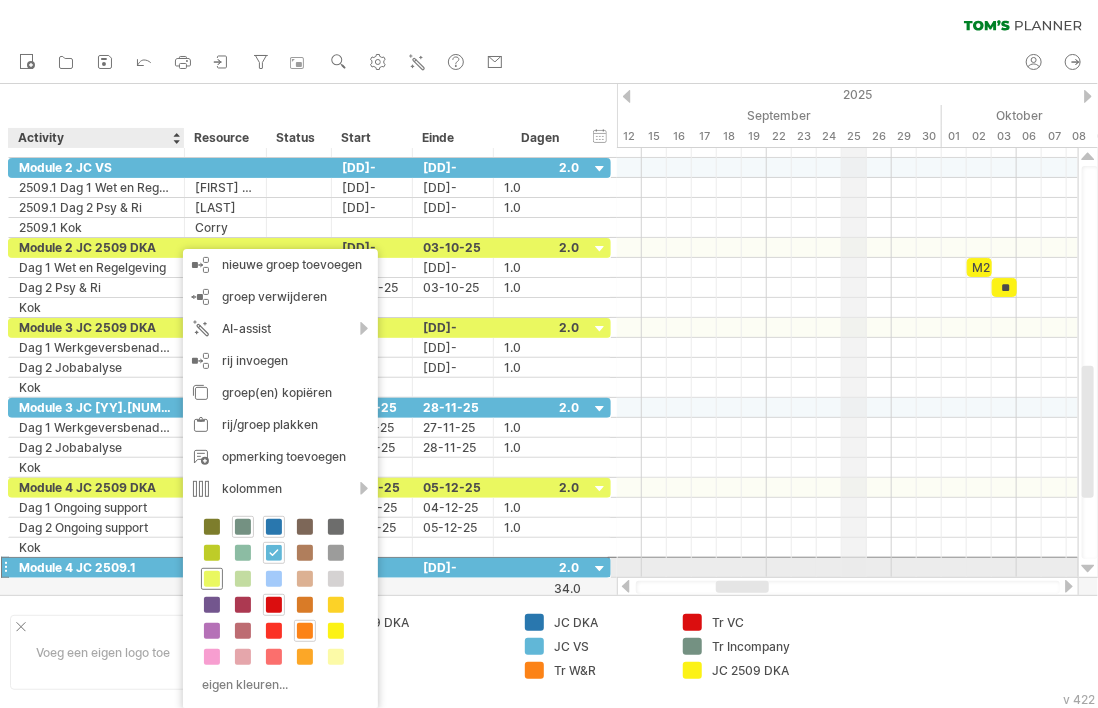 click at bounding box center (212, 579) 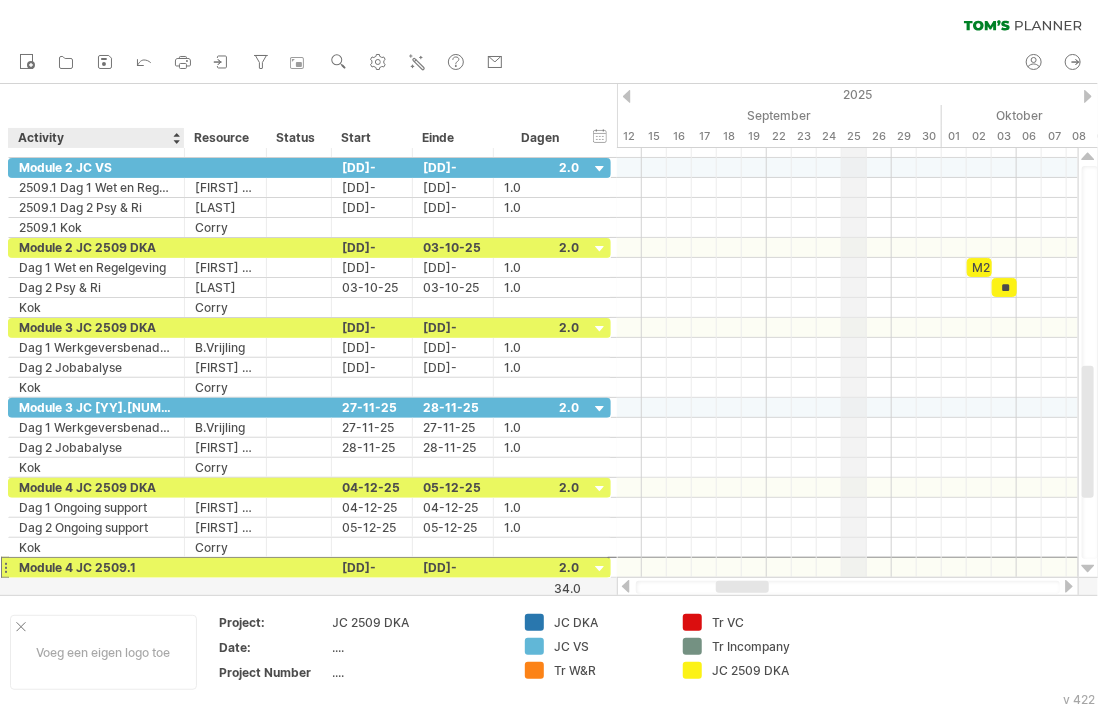 click on "Module 4 JC 2509.1" at bounding box center (96, 567) 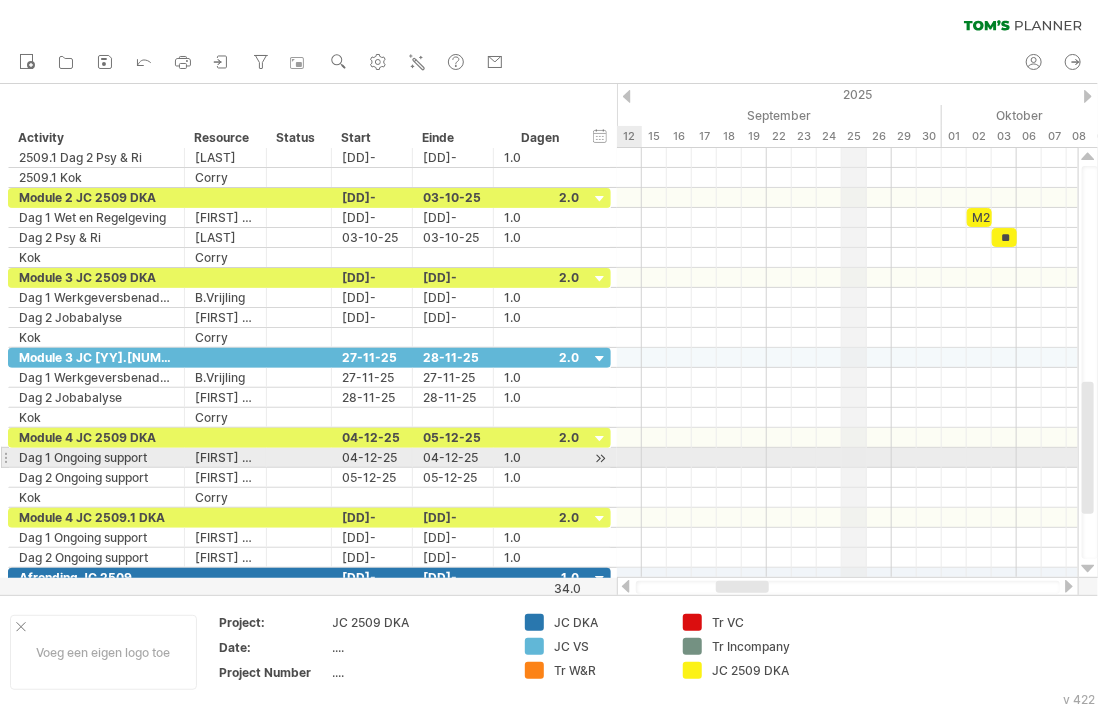 click at bounding box center [600, 458] 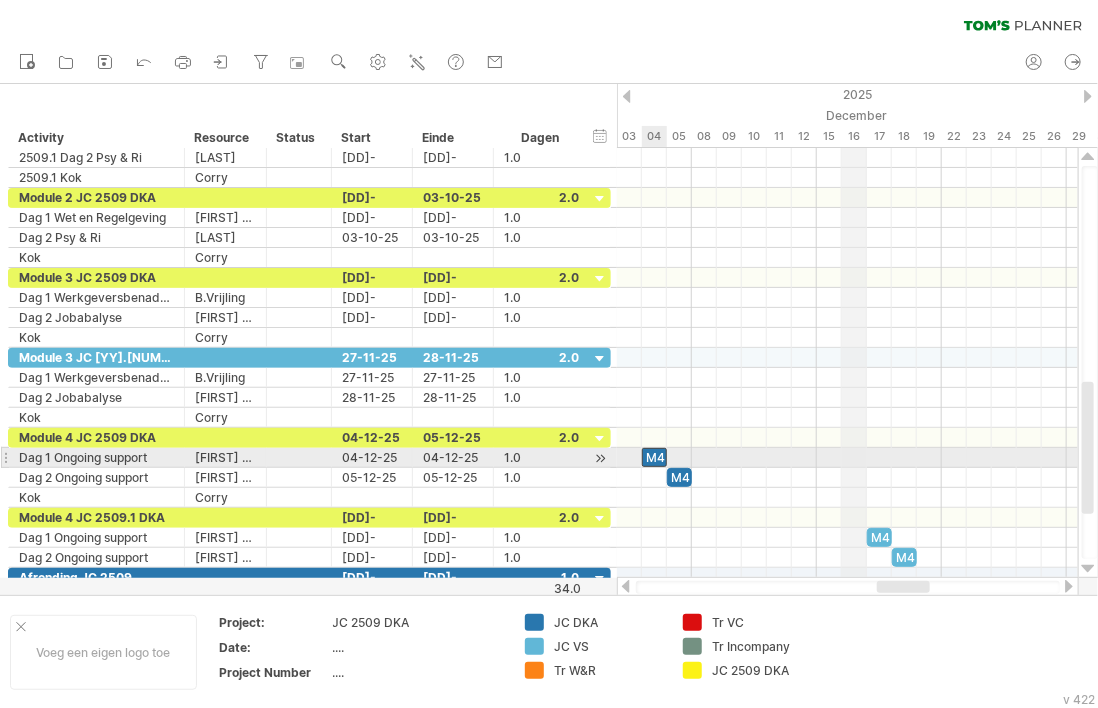 click on "M4" at bounding box center [654, 457] 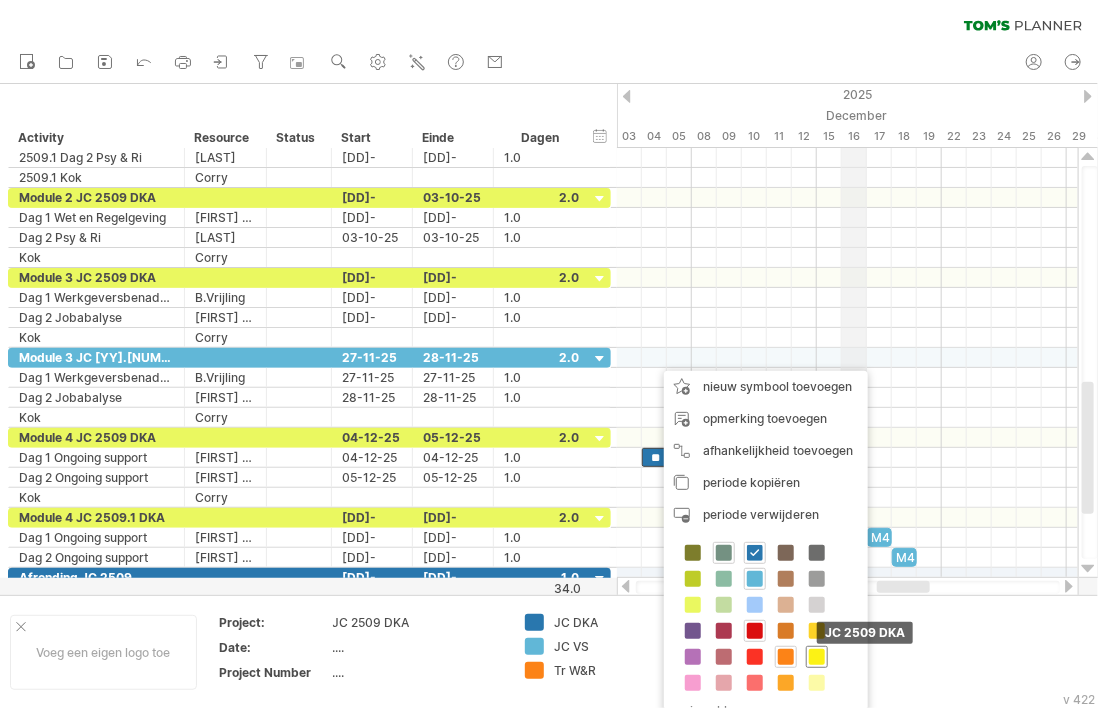 click at bounding box center (817, 657) 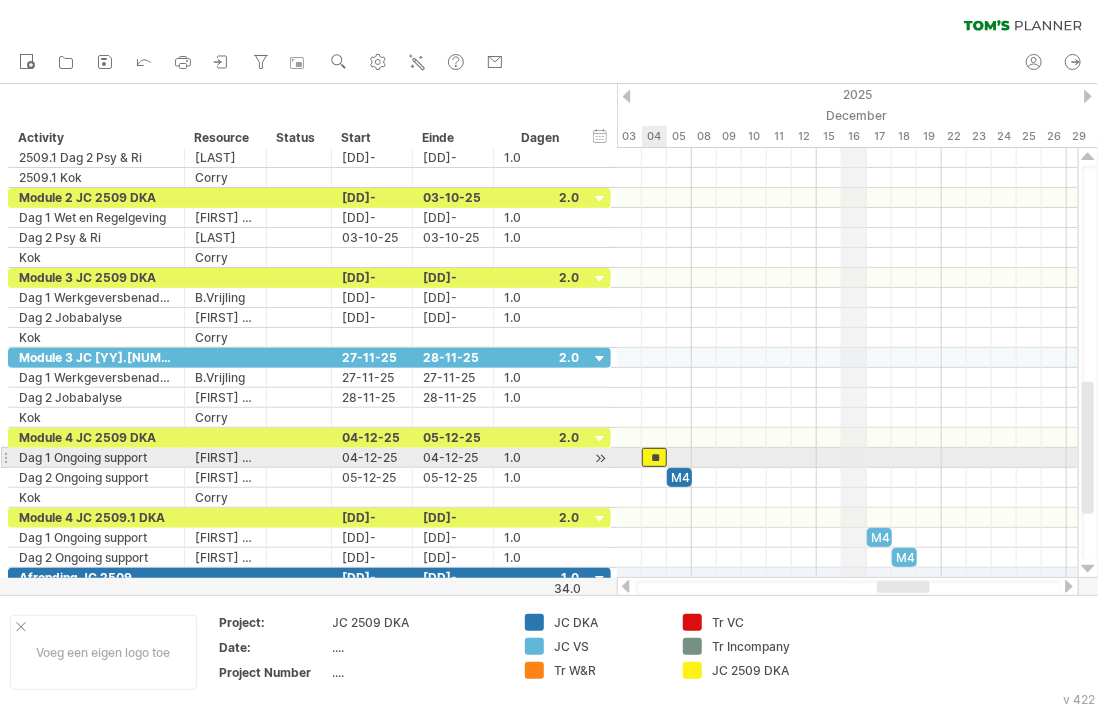 click on "**" at bounding box center [654, 457] 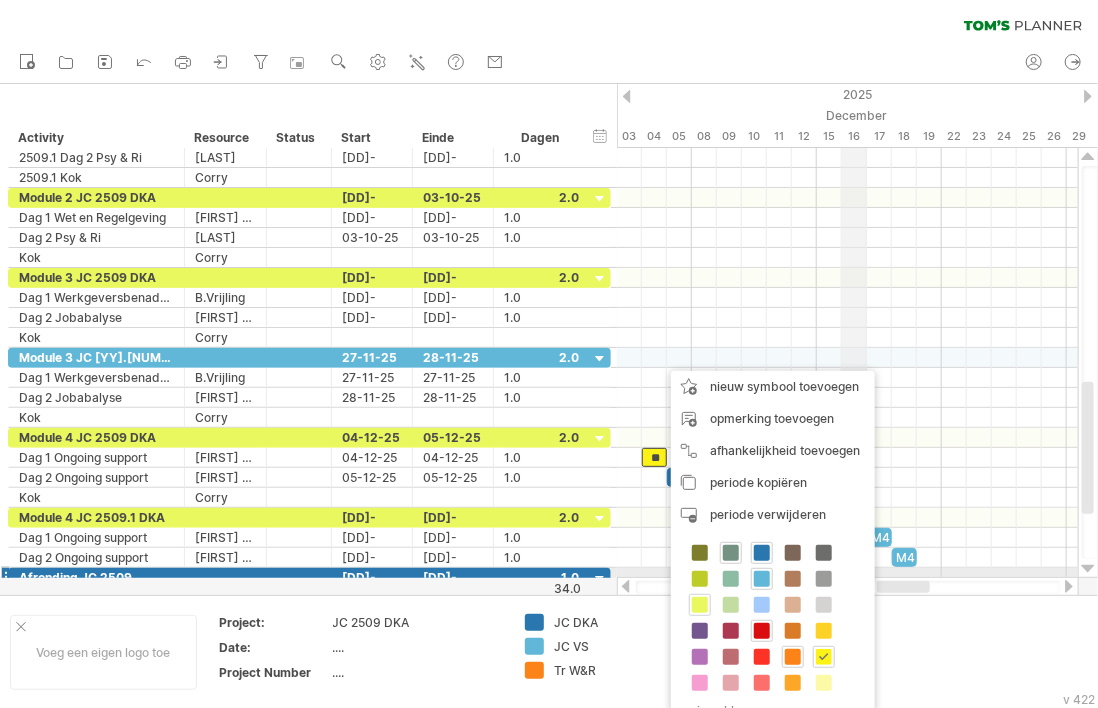 click at bounding box center [700, 605] 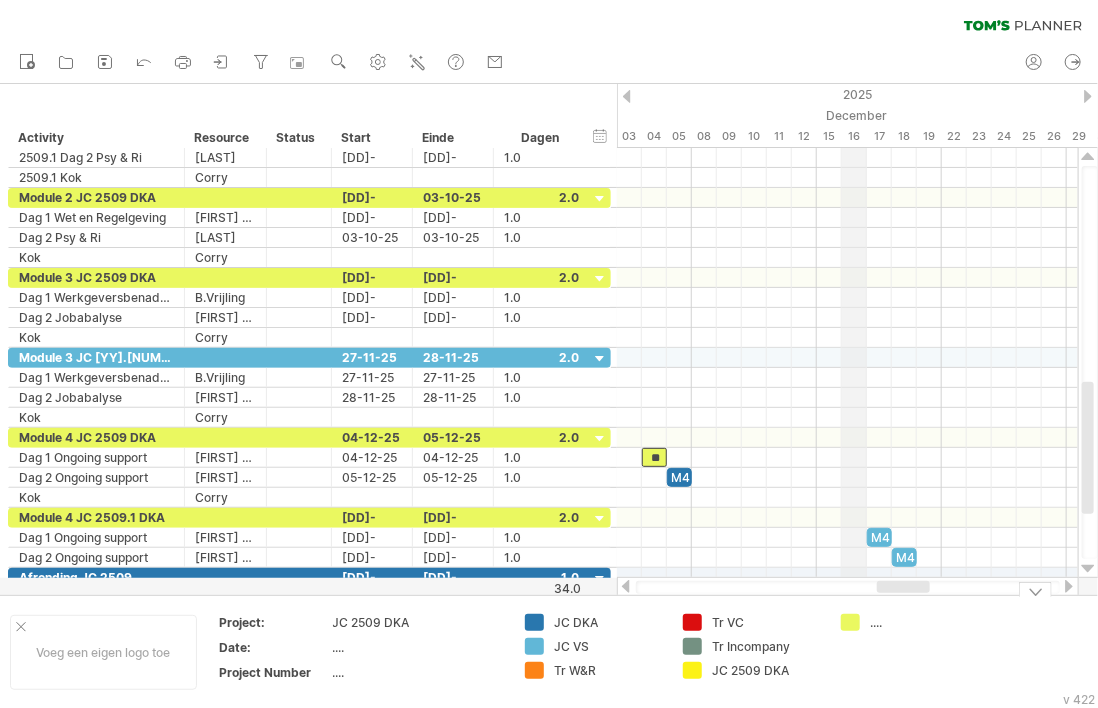 click on "Probeert verbinding te maken met plan.tomsplanner.nl
Opnieuw verbonden
0%
wissen filter
toepassen filter" at bounding box center [549, 354] 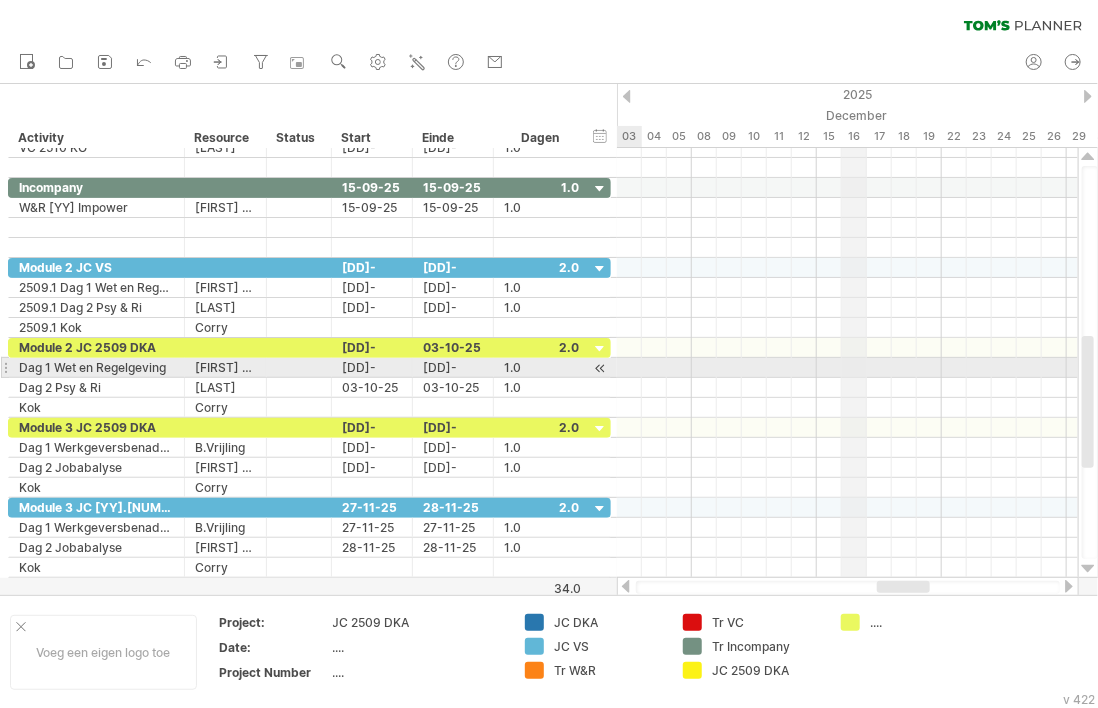 click at bounding box center (600, 368) 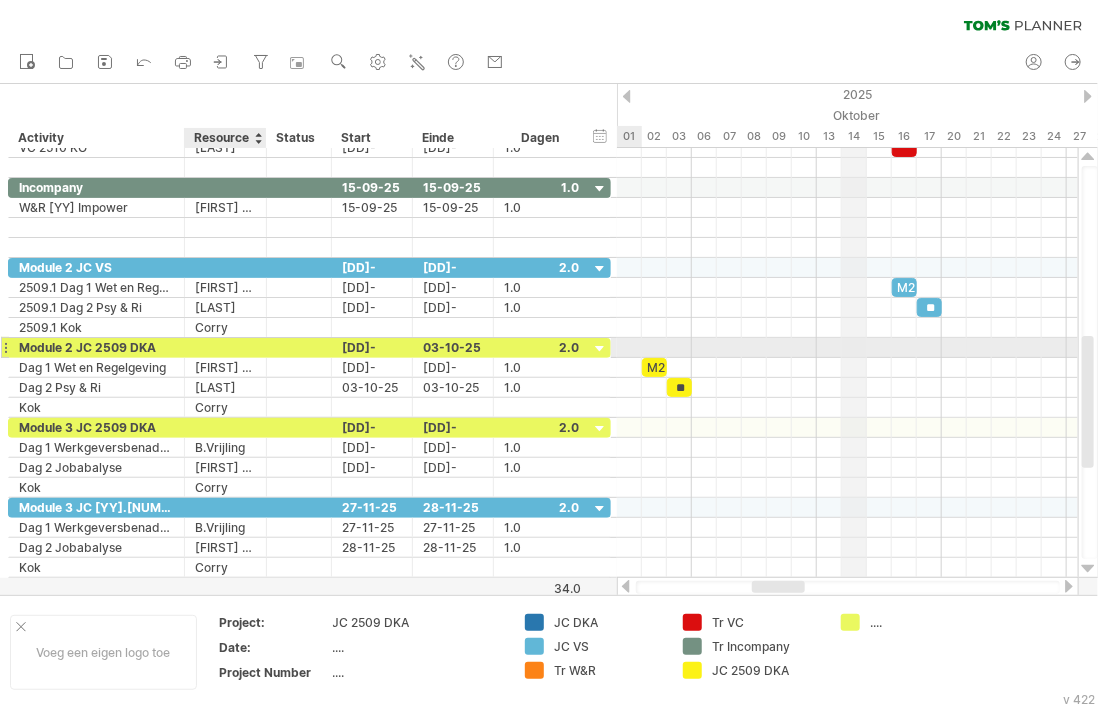 click at bounding box center (182, 348) 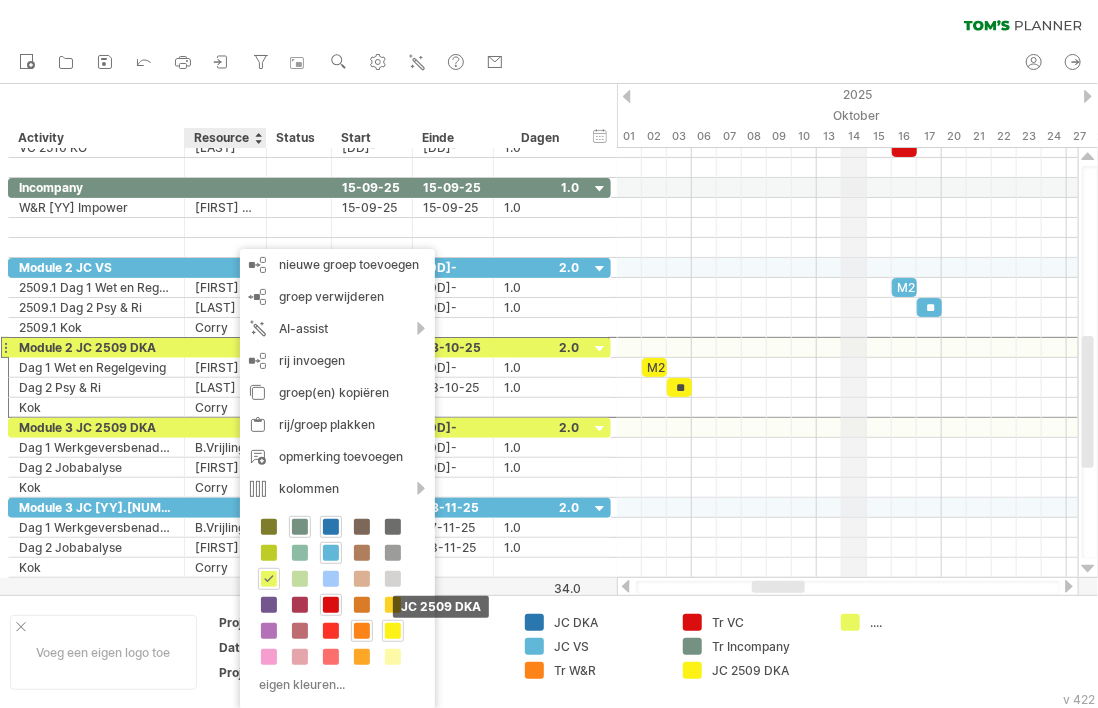 click at bounding box center [393, 631] 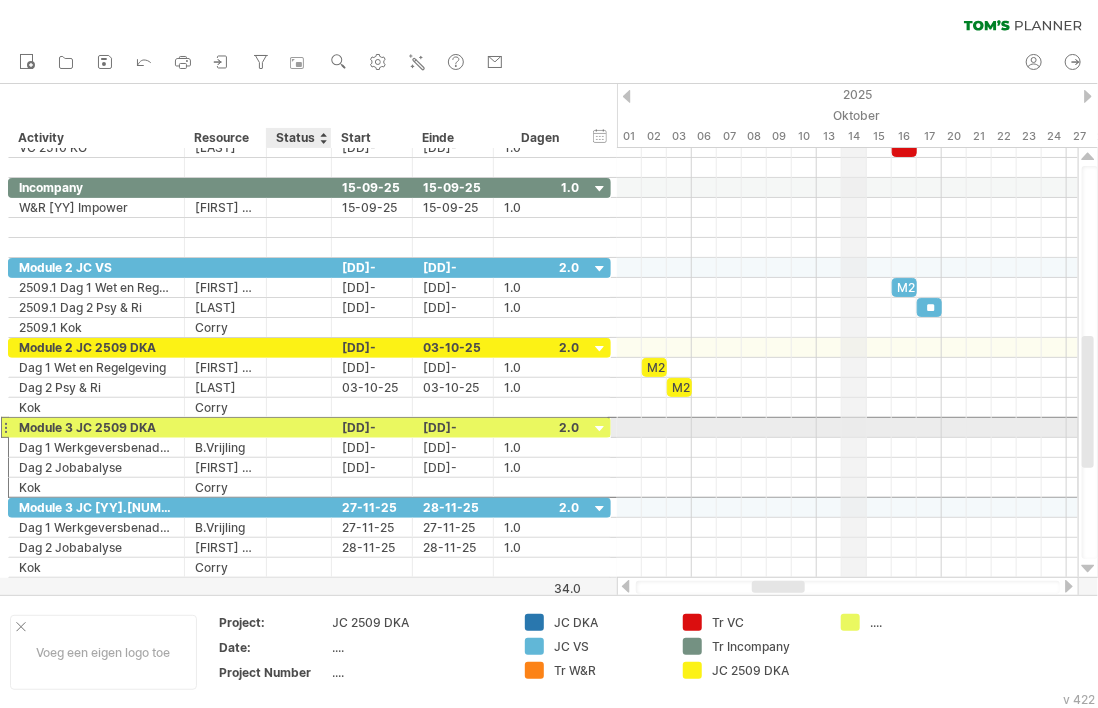 click at bounding box center (96, 427) 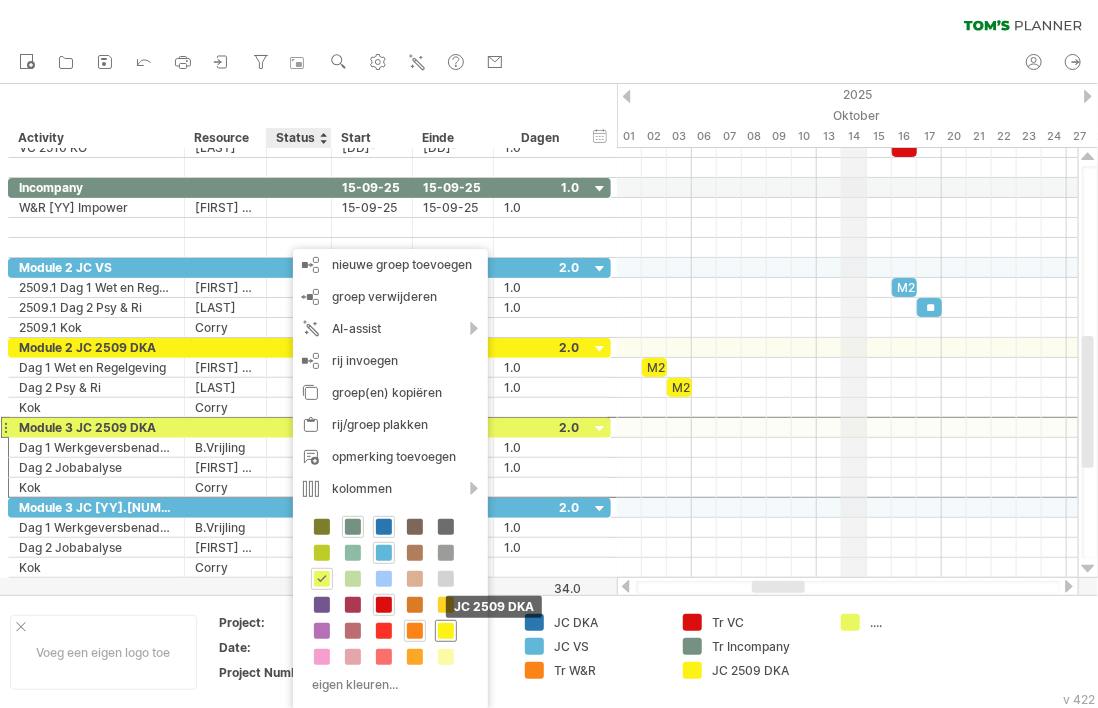 click at bounding box center (446, 631) 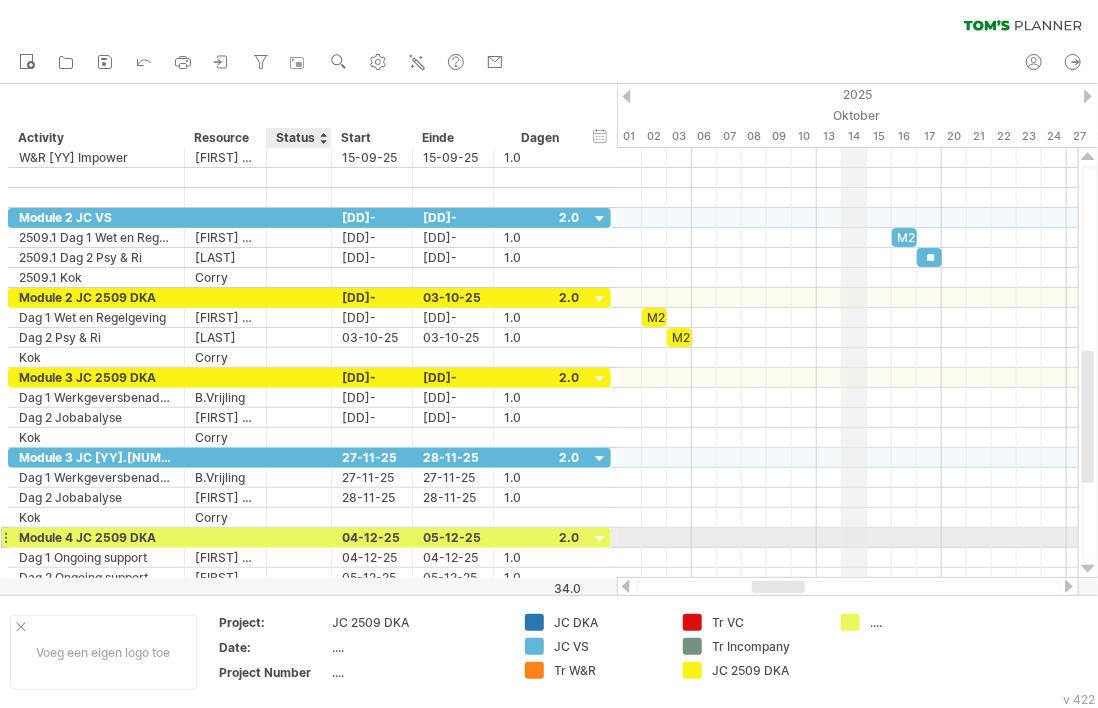 click at bounding box center [299, 537] 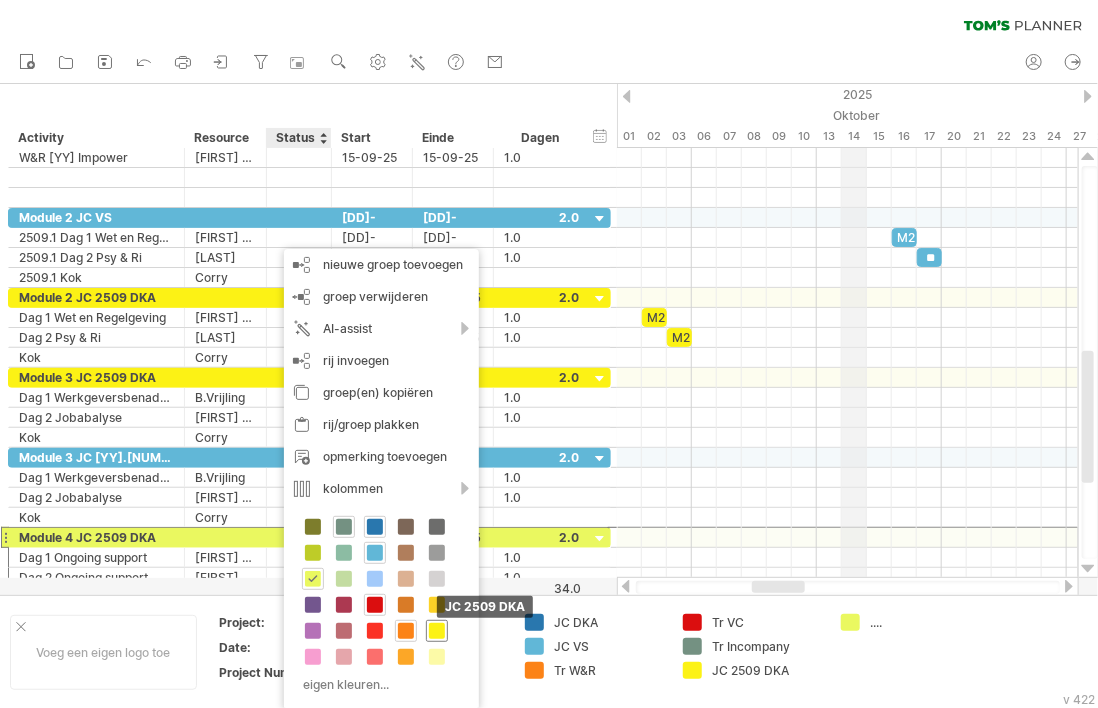 click at bounding box center [437, 631] 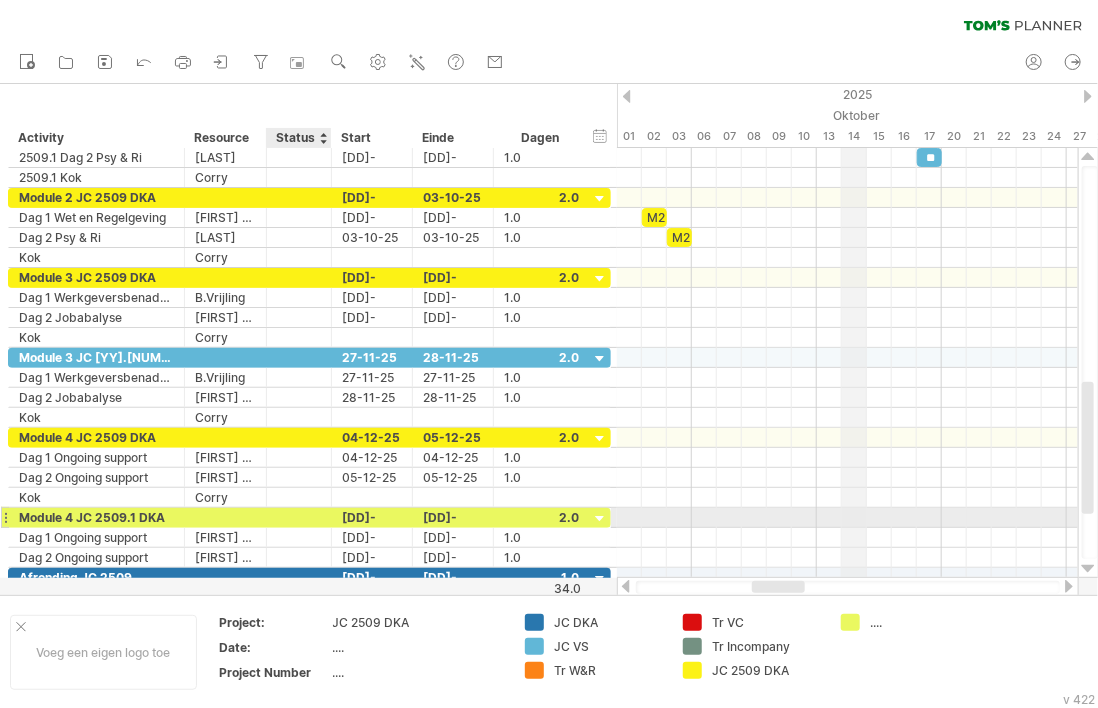 click at bounding box center (96, 517) 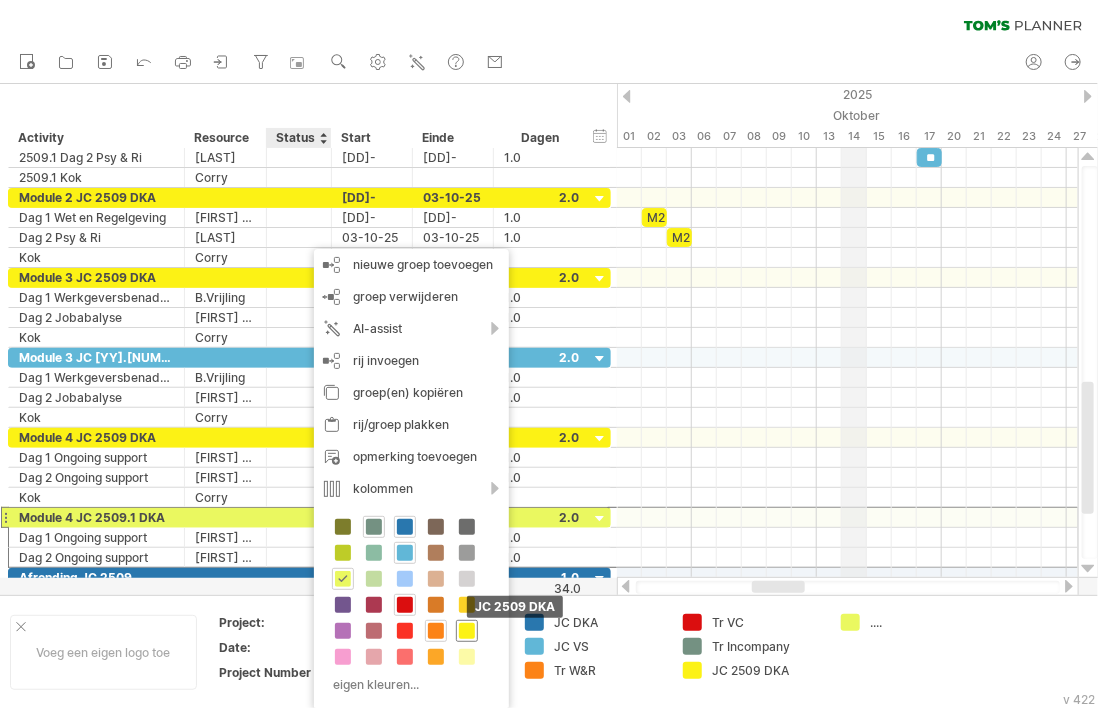 click at bounding box center (467, 631) 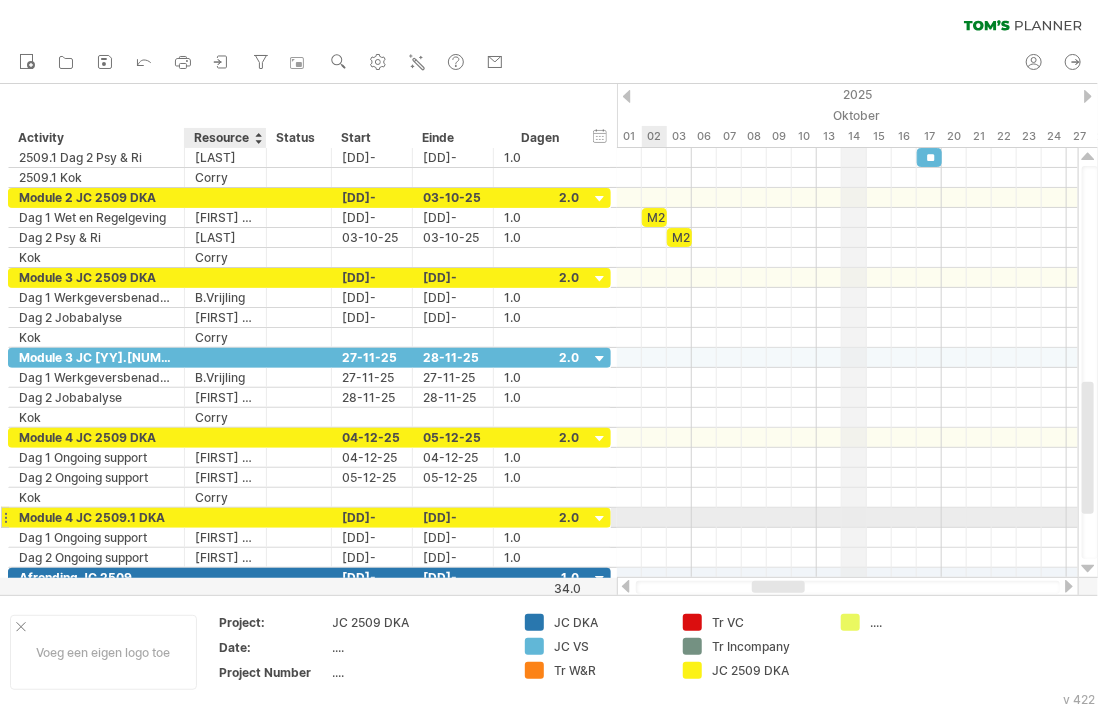 click at bounding box center (96, 517) 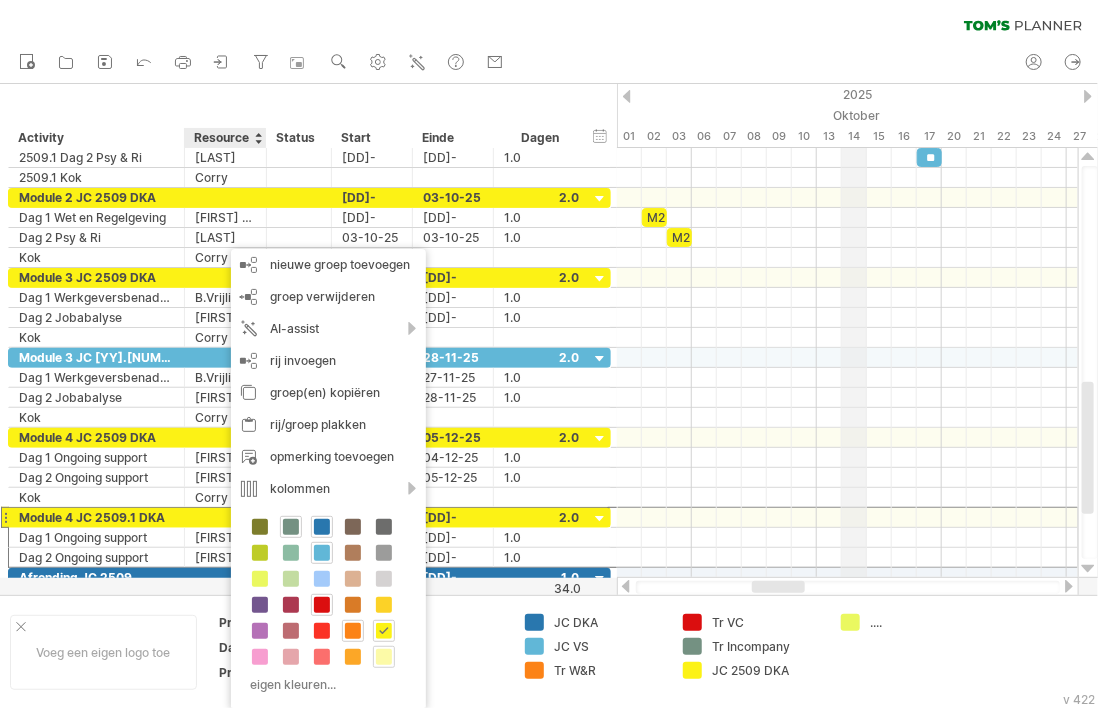 click at bounding box center [384, 657] 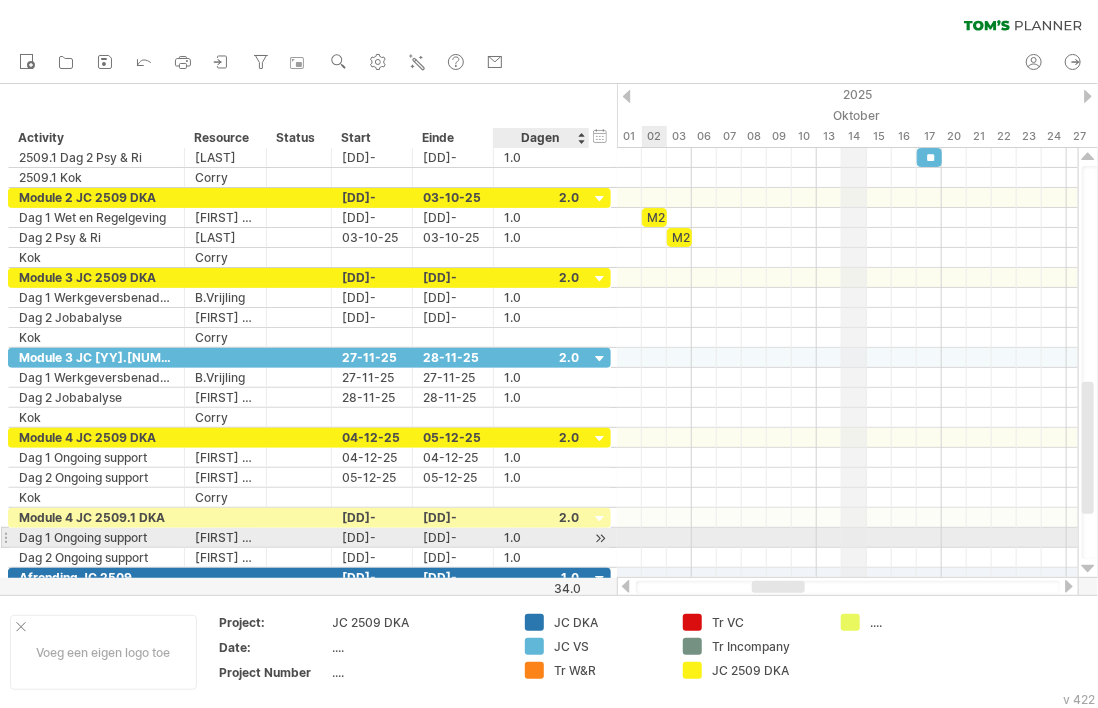 click at bounding box center (600, 538) 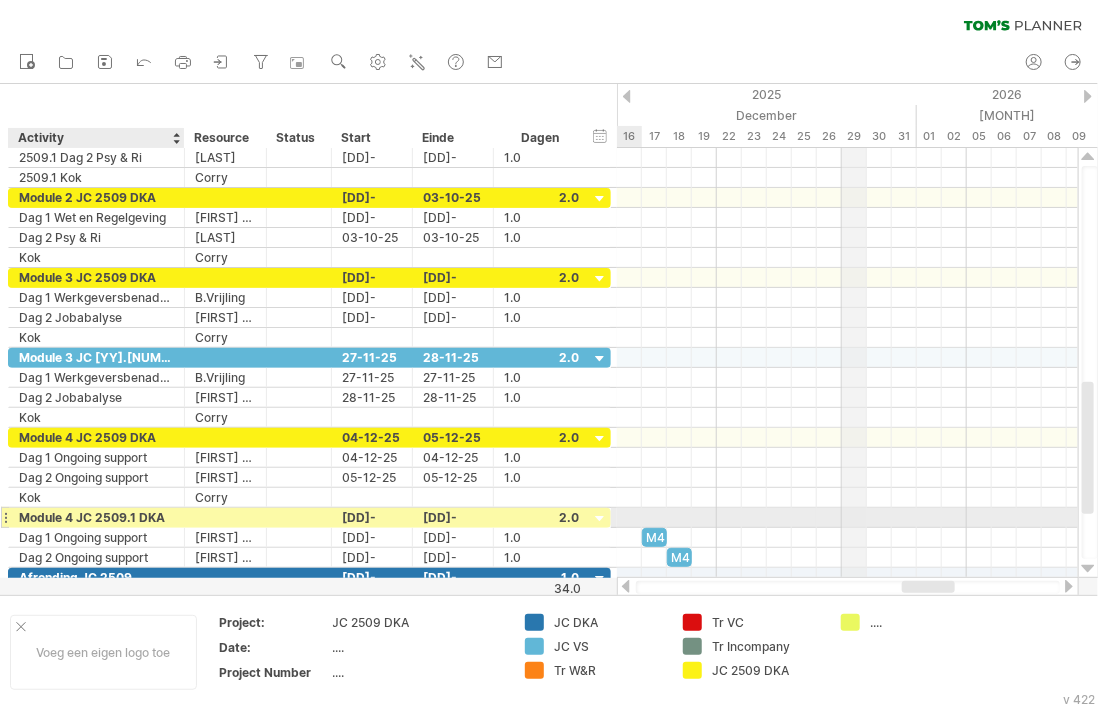 click on "Module 4 JC 2509.1 DKA" at bounding box center (96, 517) 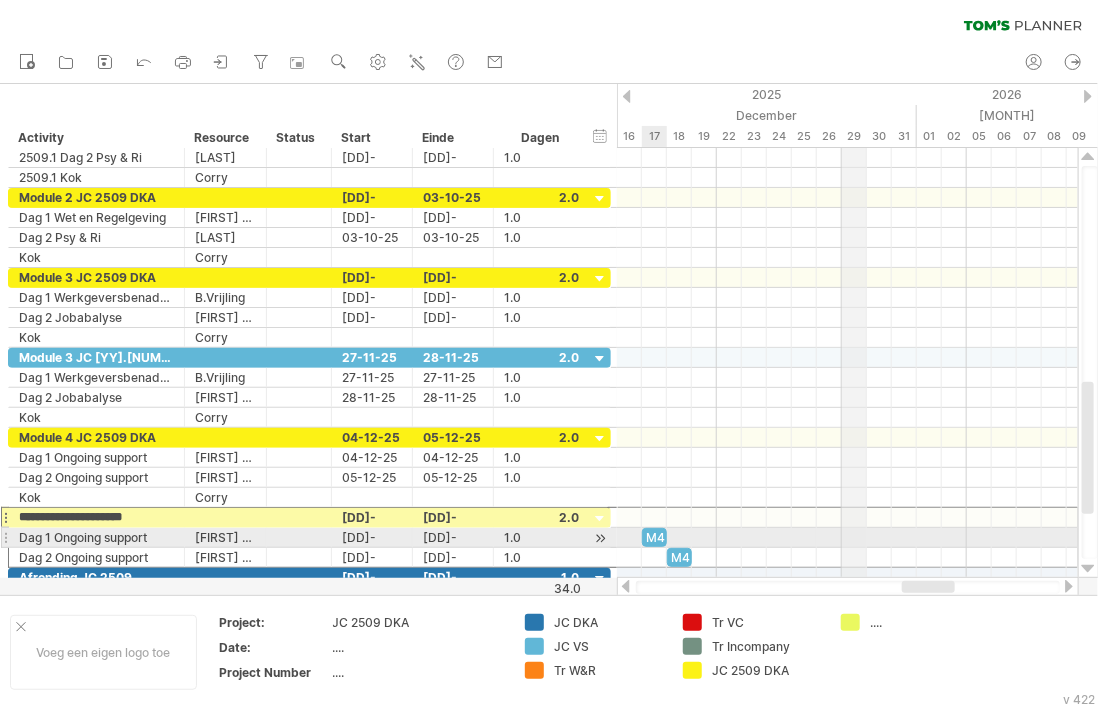 click on "M4" at bounding box center (654, 537) 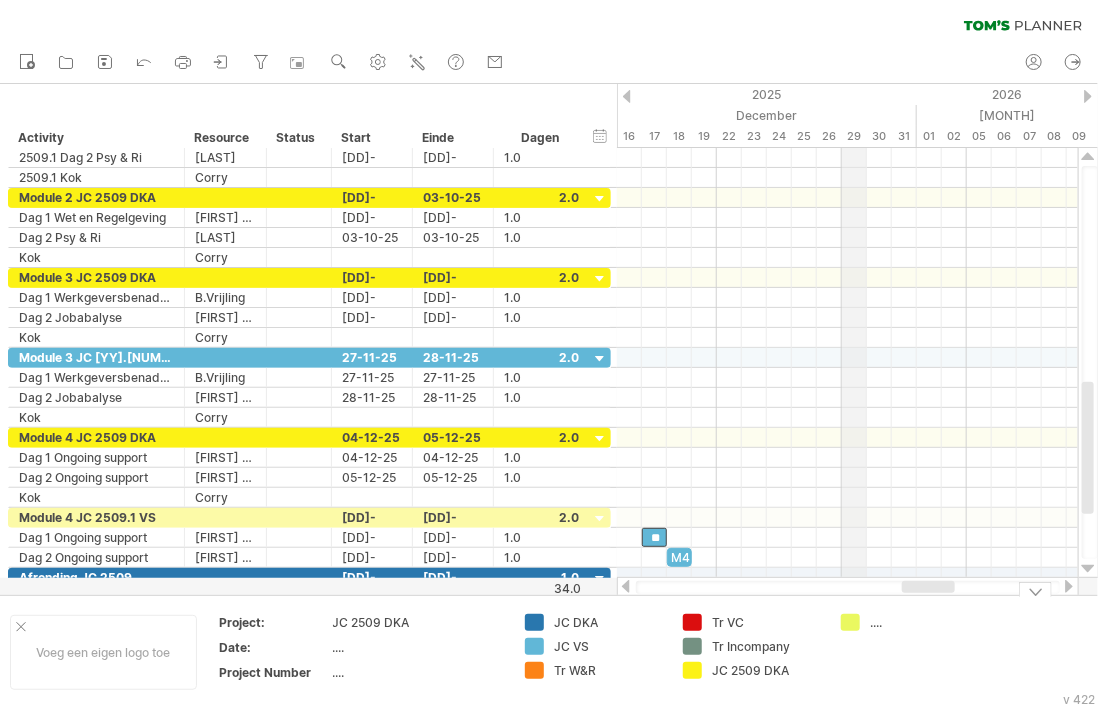 click on "Probeert verbinding te maken met plan.tomsplanner.nl
Opnieuw verbonden
0%
wissen filter
toepassen filter" at bounding box center [549, 354] 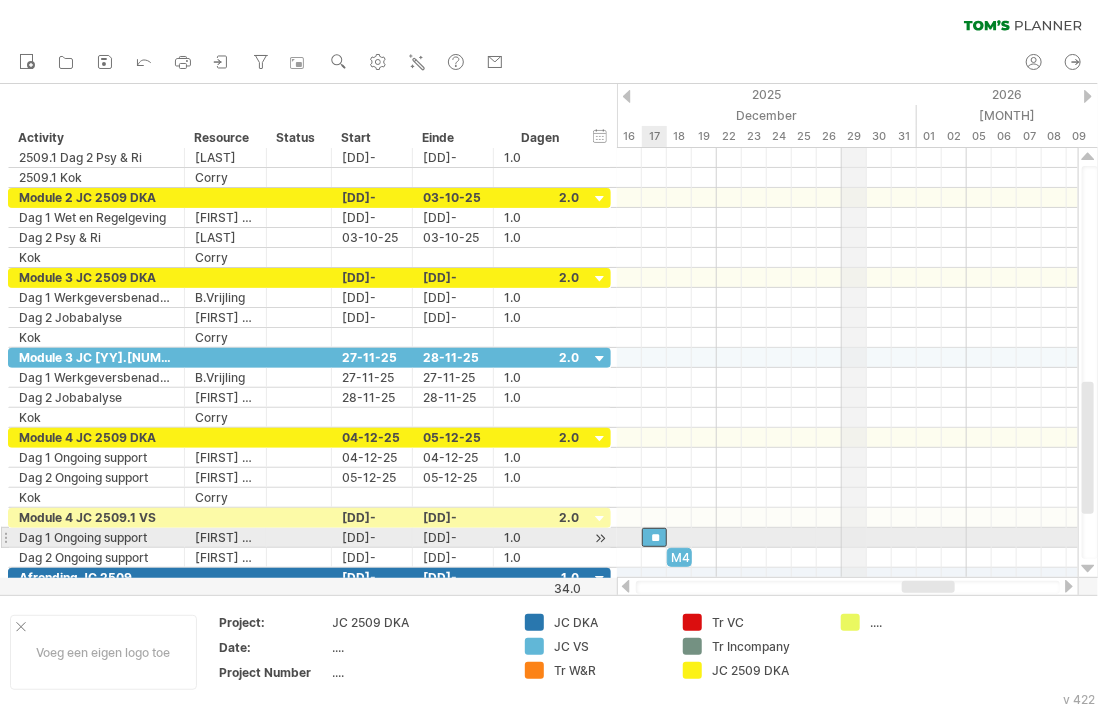 click on "**" at bounding box center [654, 537] 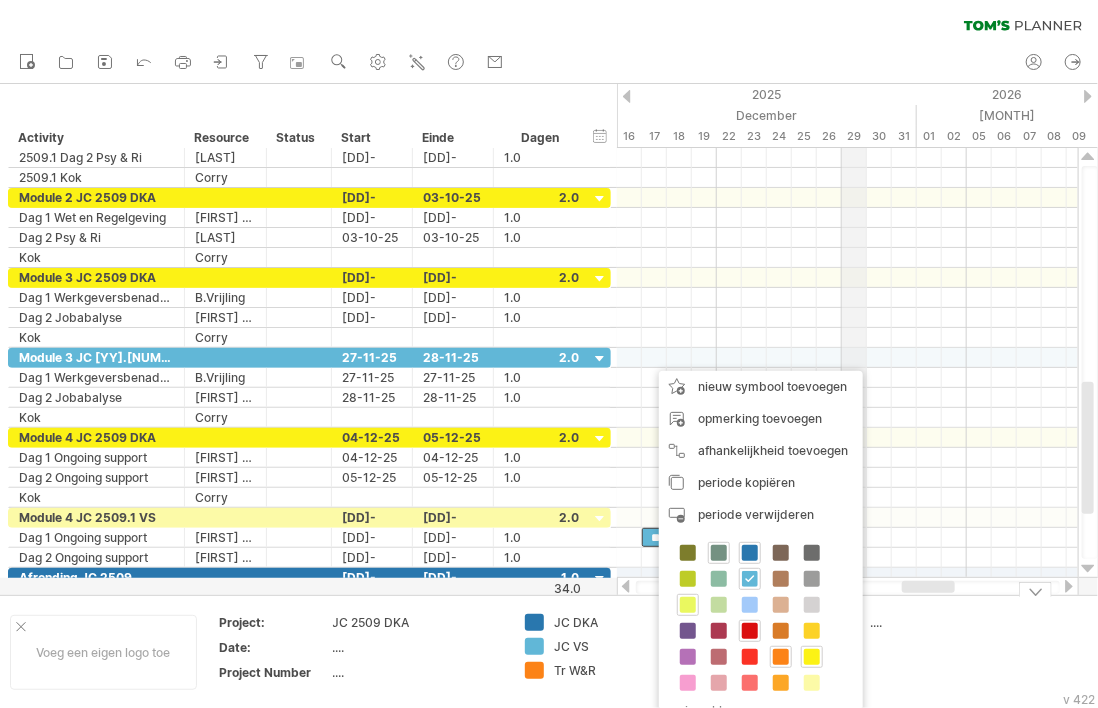 click on "...." at bounding box center [910, 652] 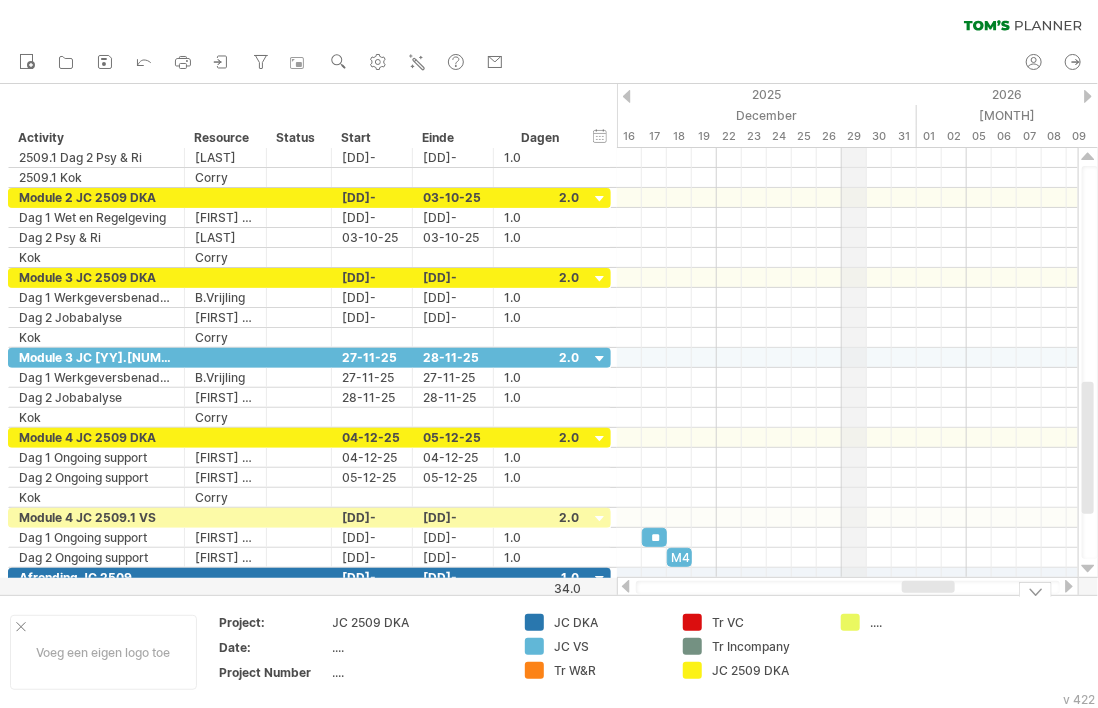 click on "...." at bounding box center [608, 622] 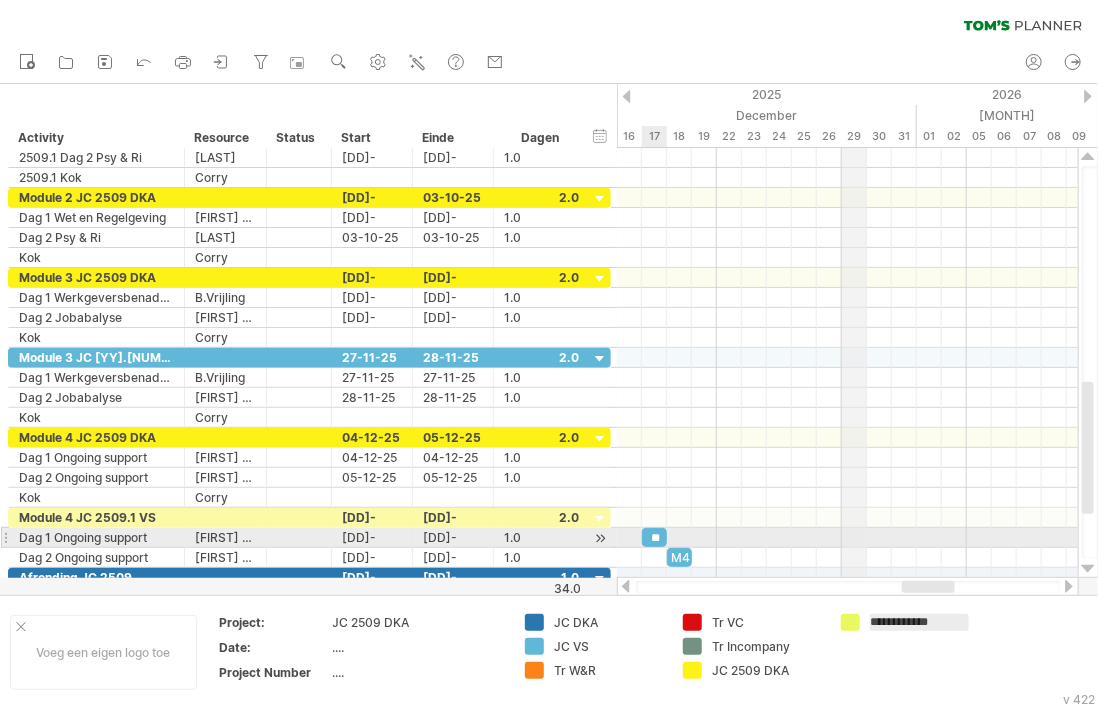 click on "**" at bounding box center [654, 537] 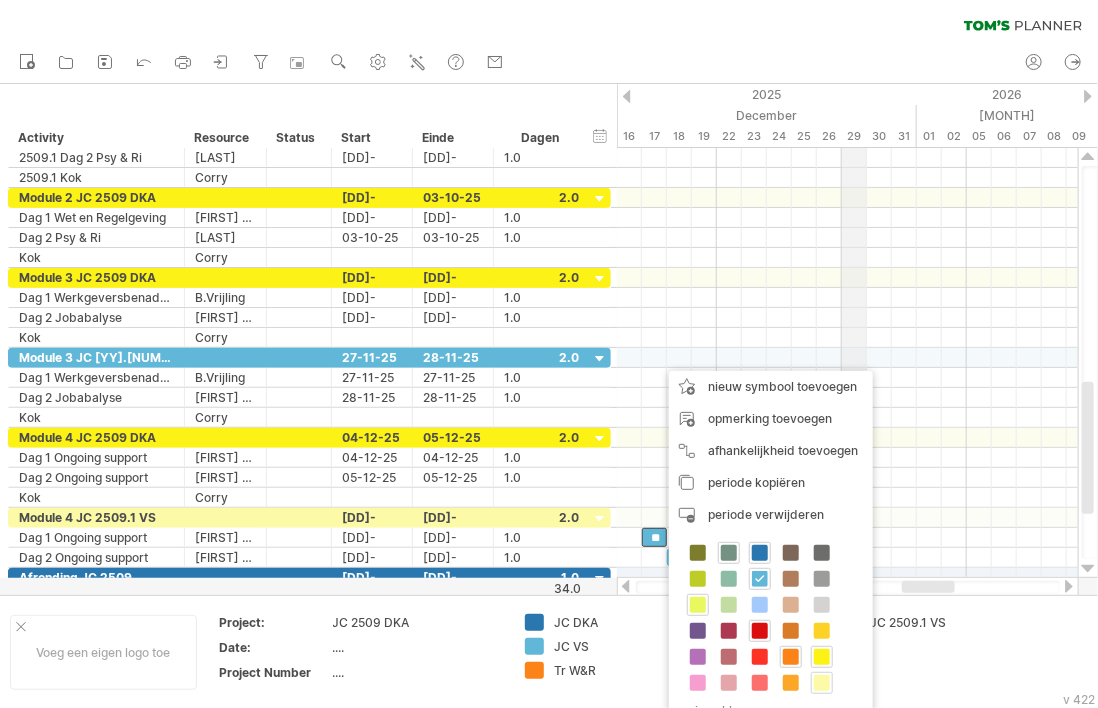click at bounding box center (822, 683) 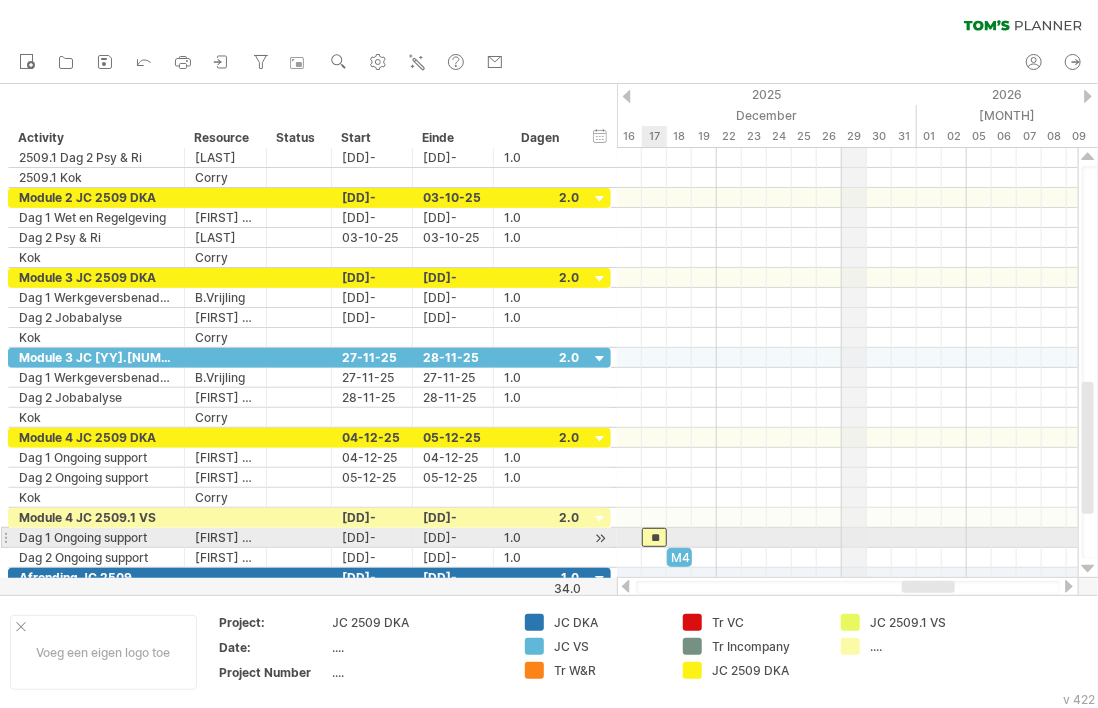 click on "**" at bounding box center [654, 537] 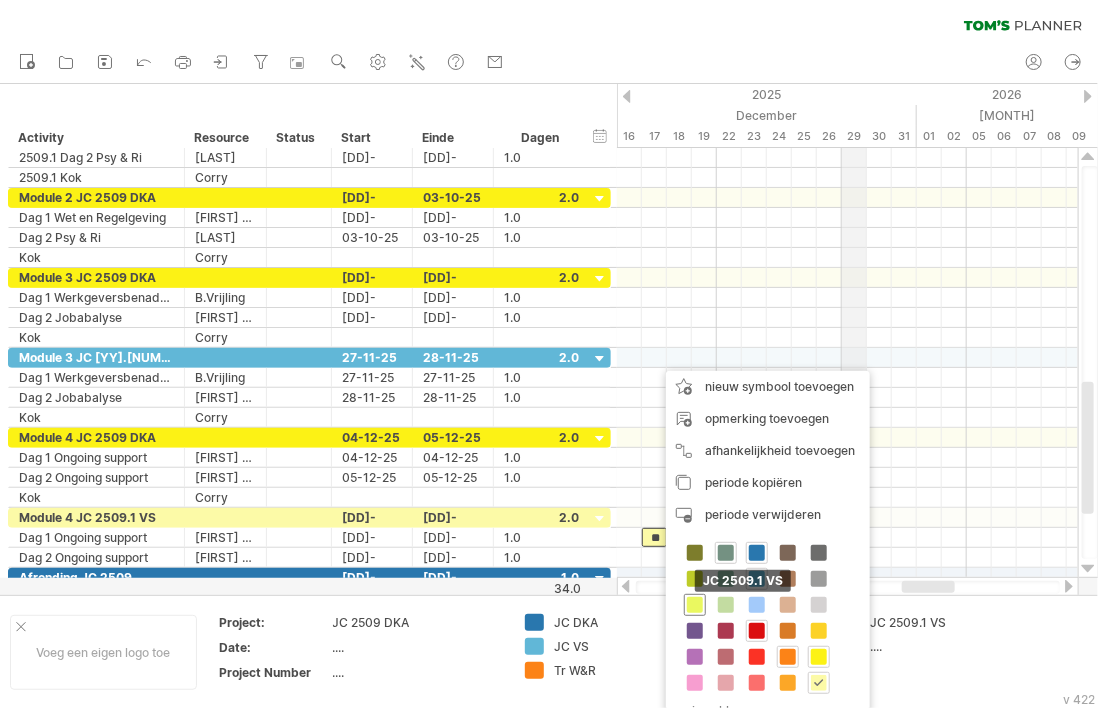 click at bounding box center (695, 605) 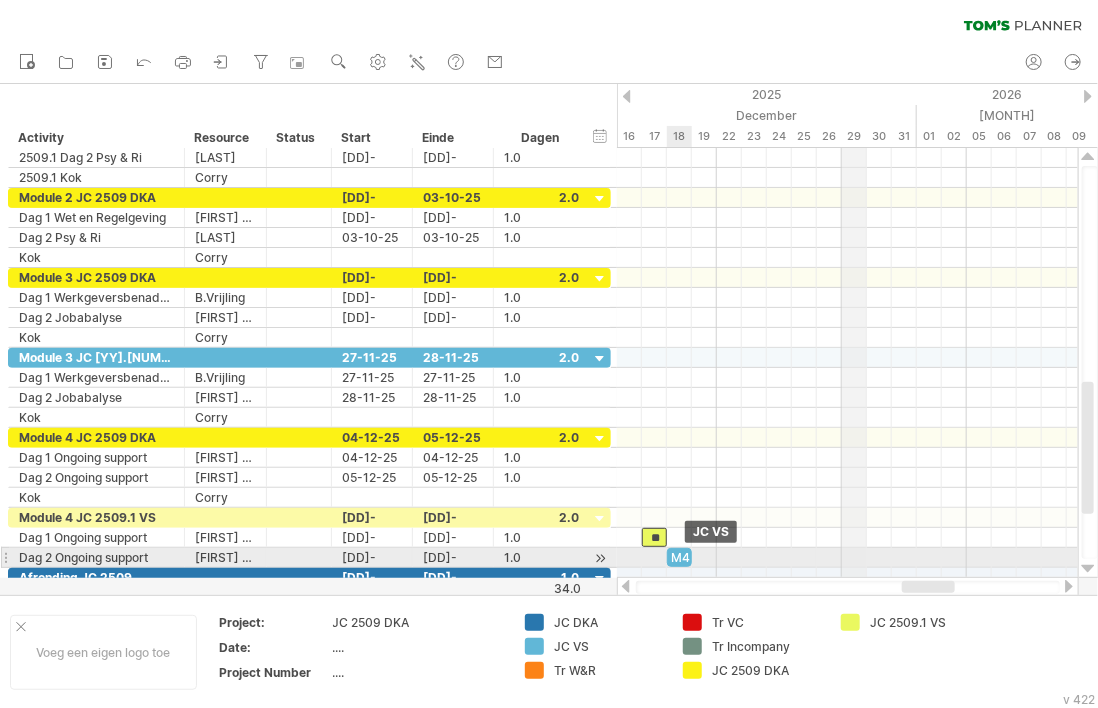 click on "M4" at bounding box center (679, 557) 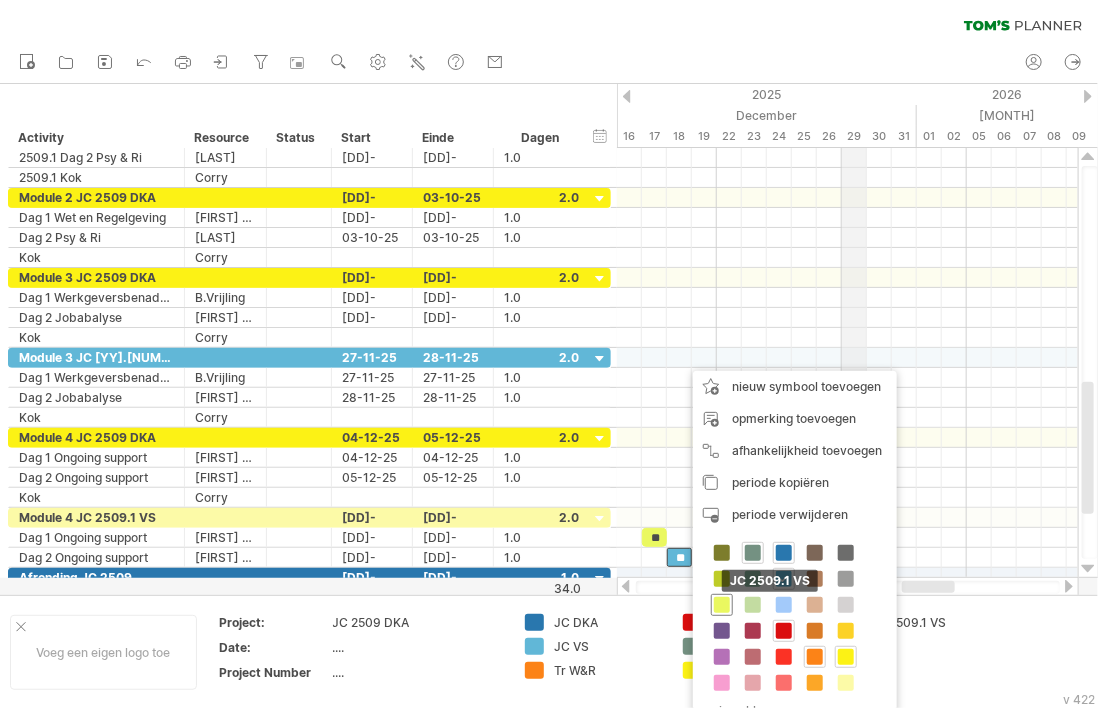 click at bounding box center (722, 605) 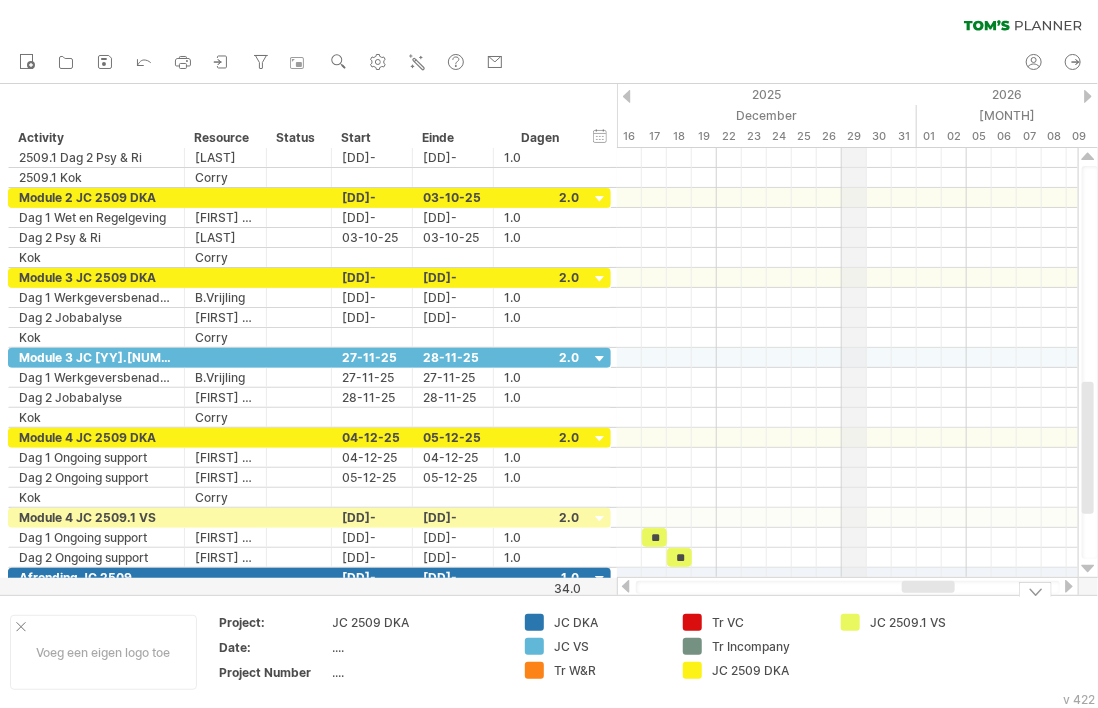 click on "JC 2509.1 VS" at bounding box center [910, 652] 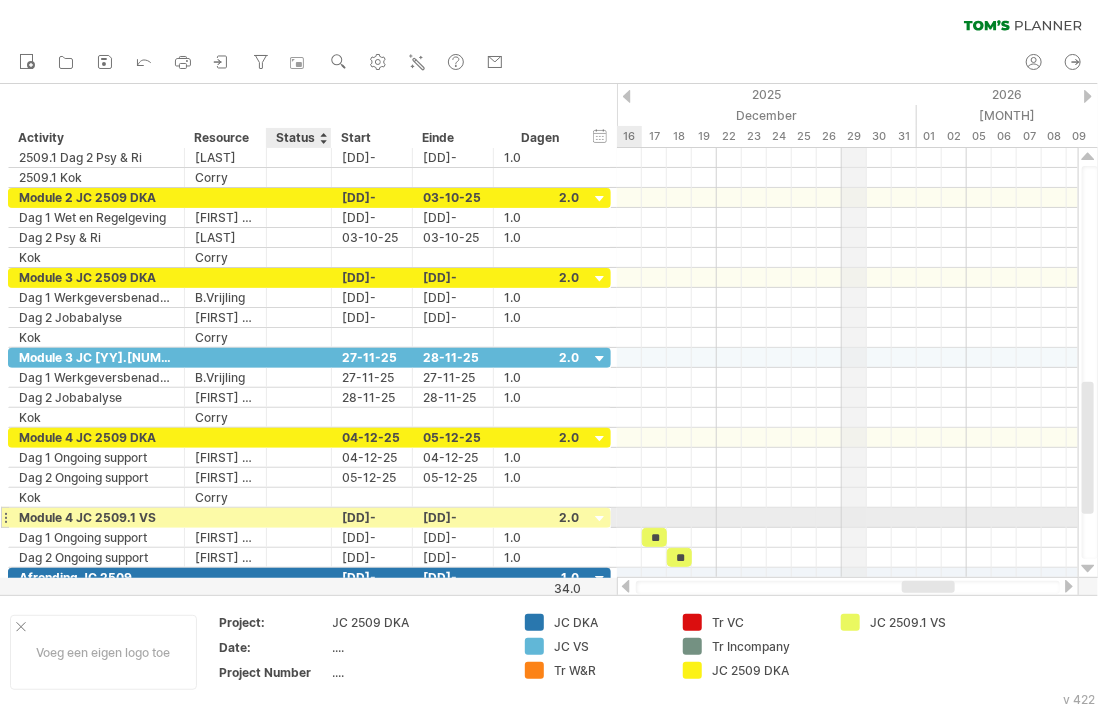 click at bounding box center (96, 517) 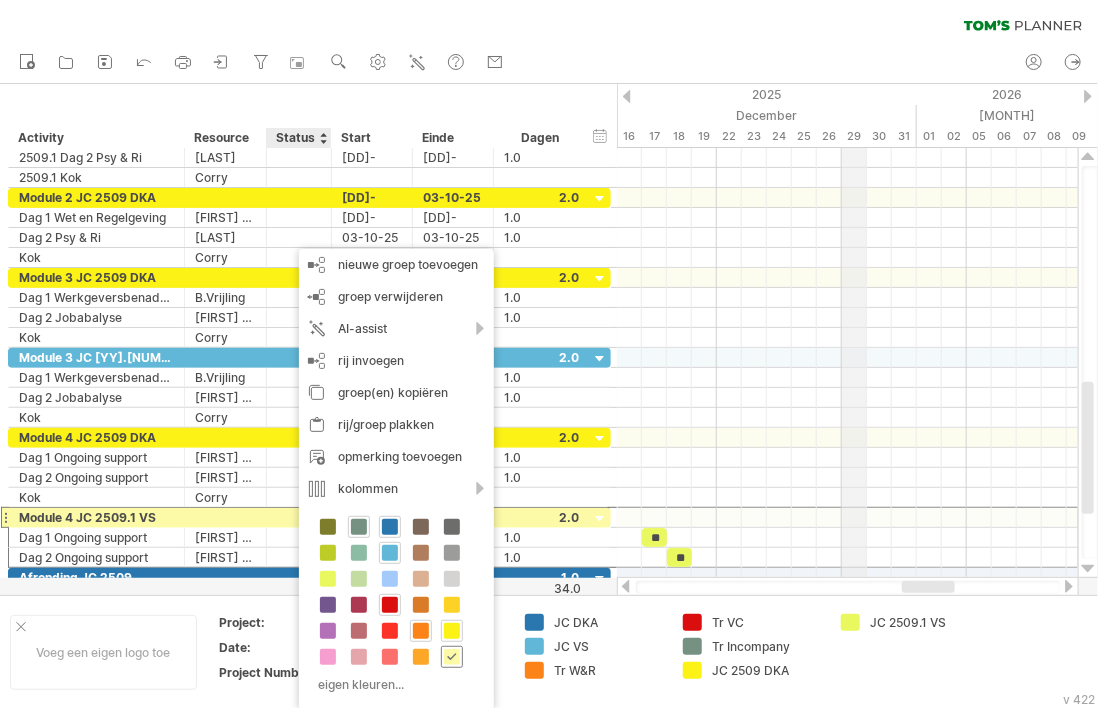 click at bounding box center [452, 657] 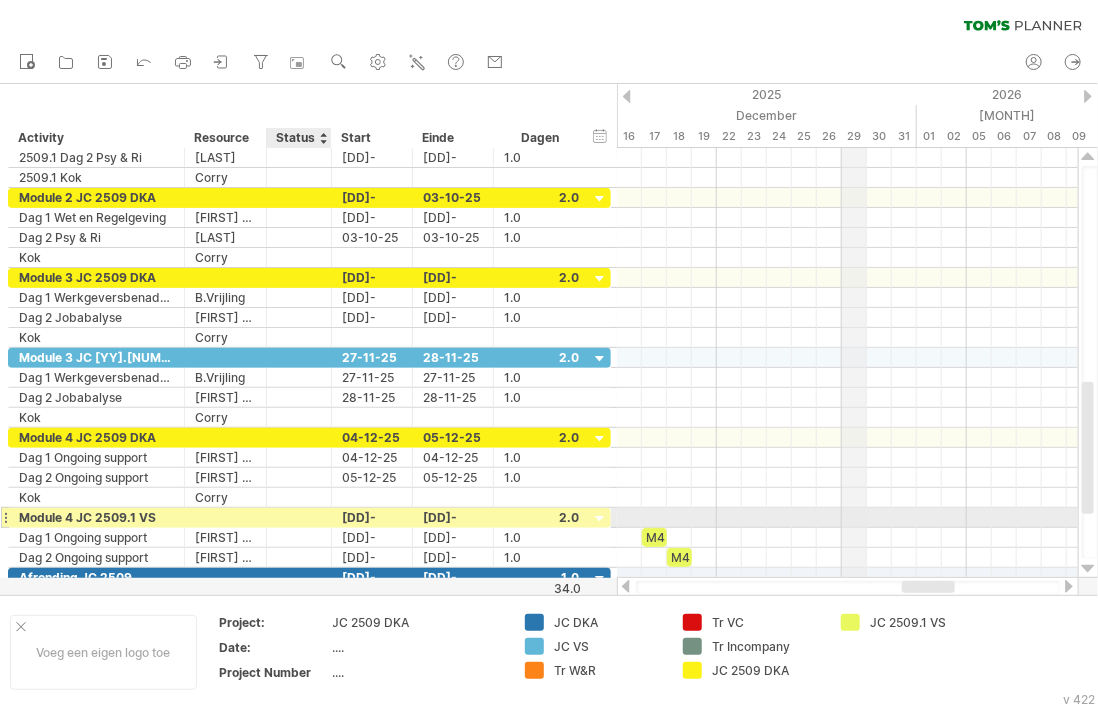click at bounding box center (96, 517) 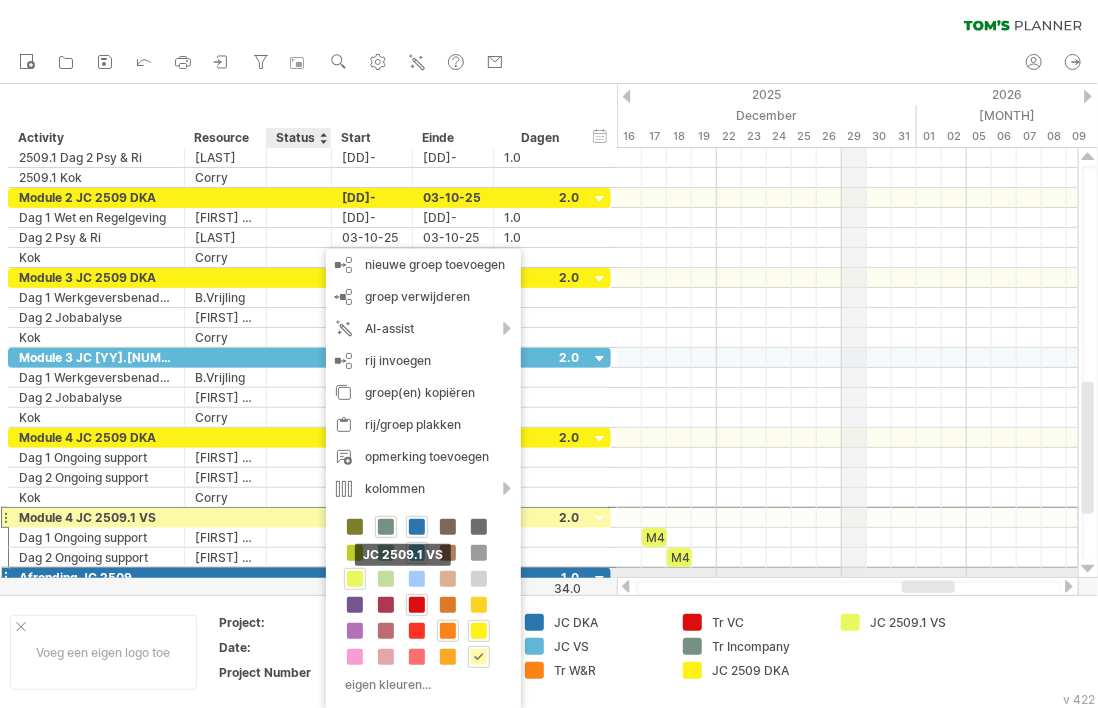 click at bounding box center (355, 579) 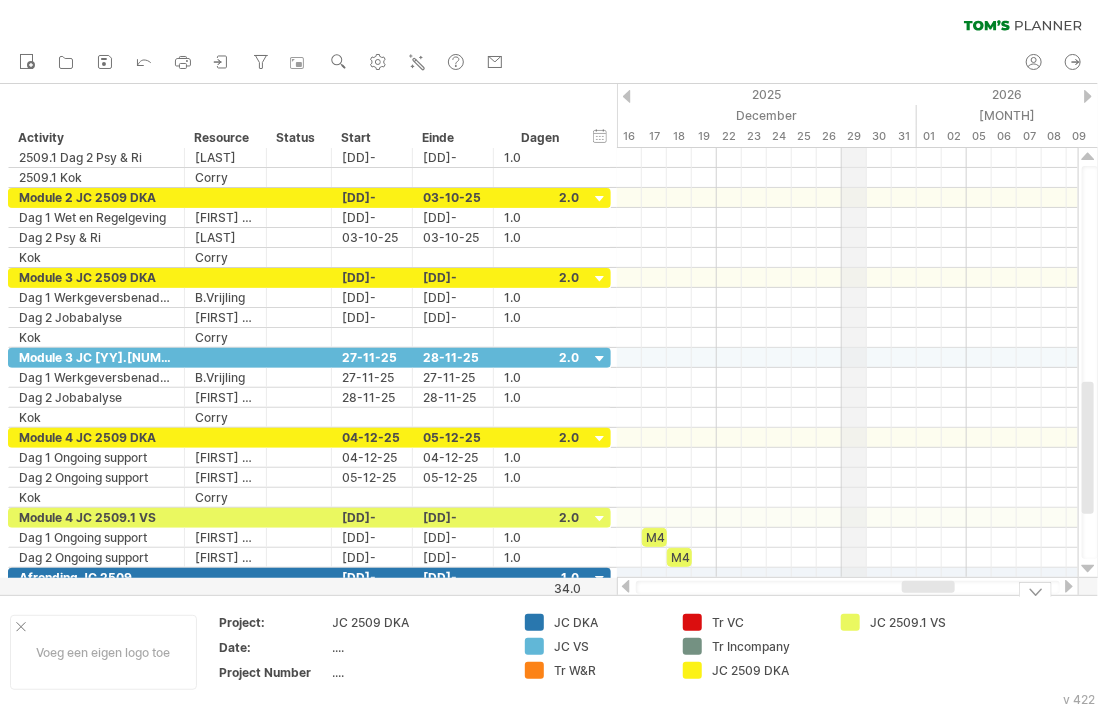 click at bounding box center (1068, 652) 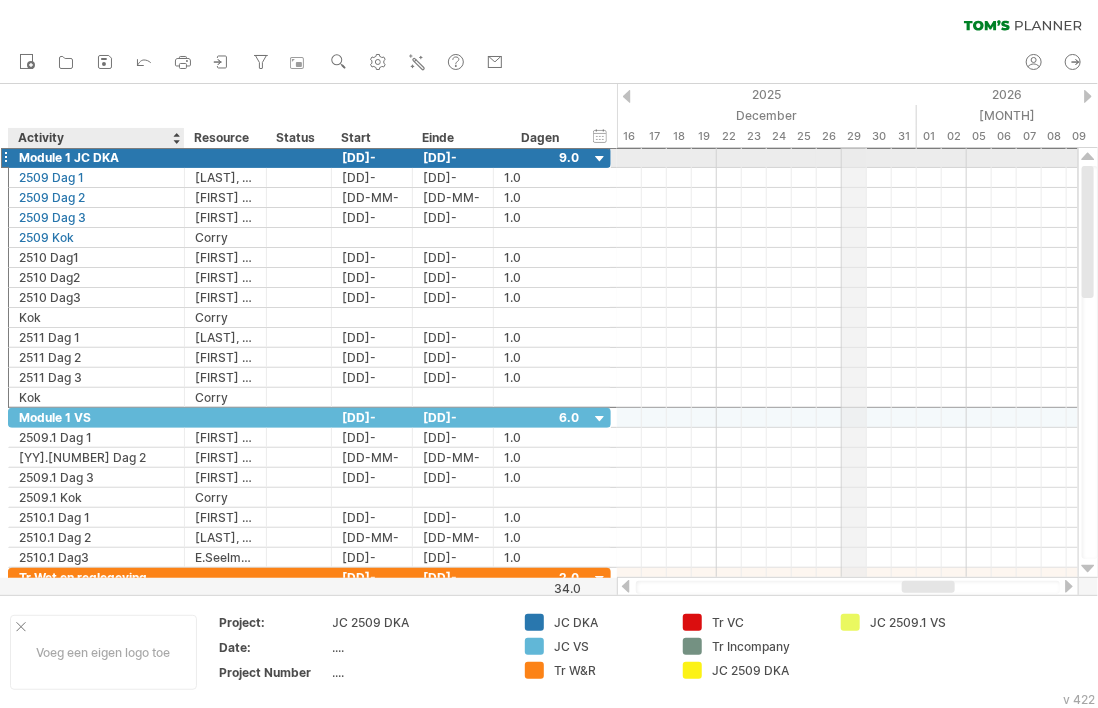 click on "Module 1 JC DKA" at bounding box center [96, 157] 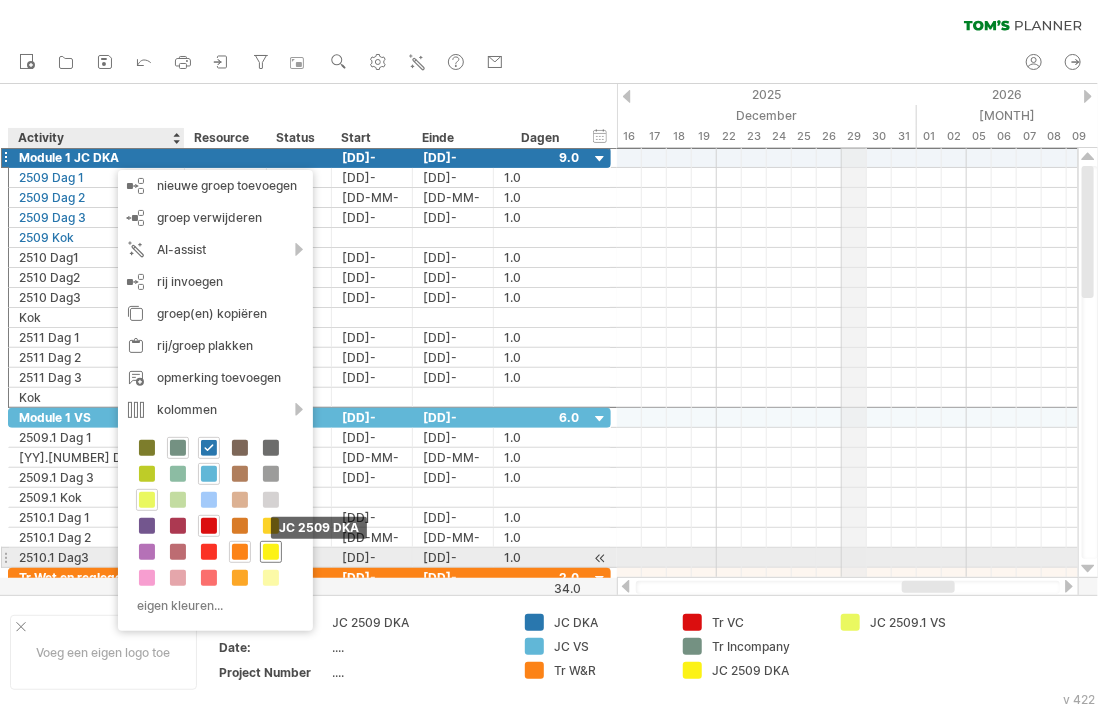 click at bounding box center (271, 552) 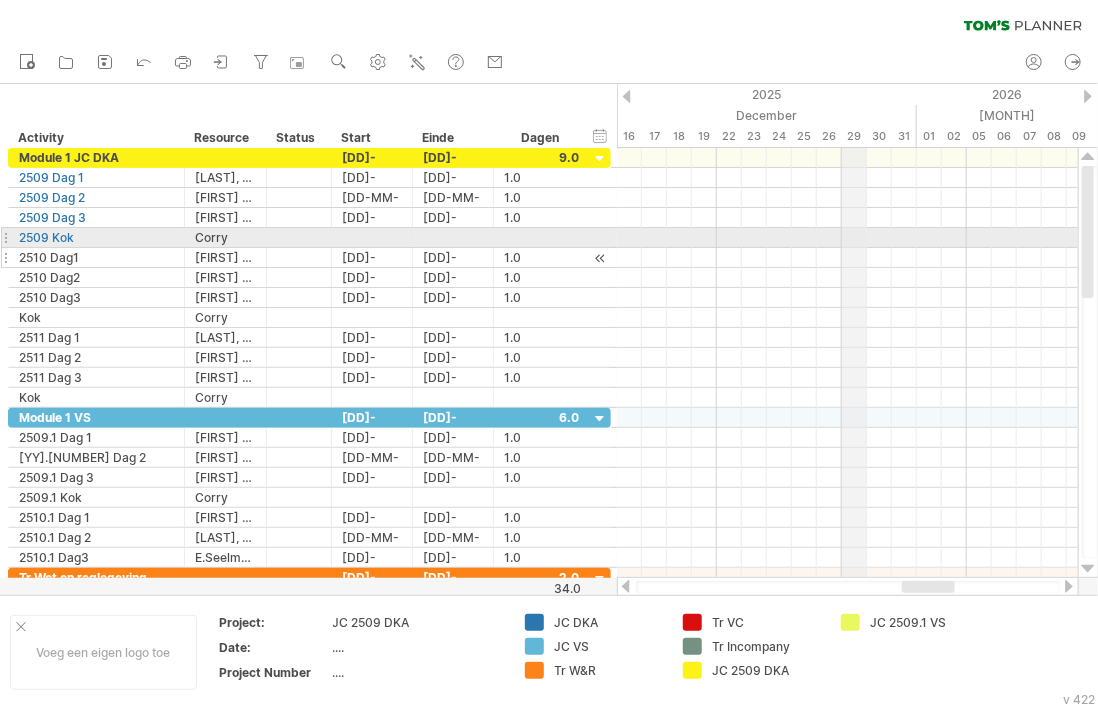 click on "********* 2510 Dag1" at bounding box center (97, 257) 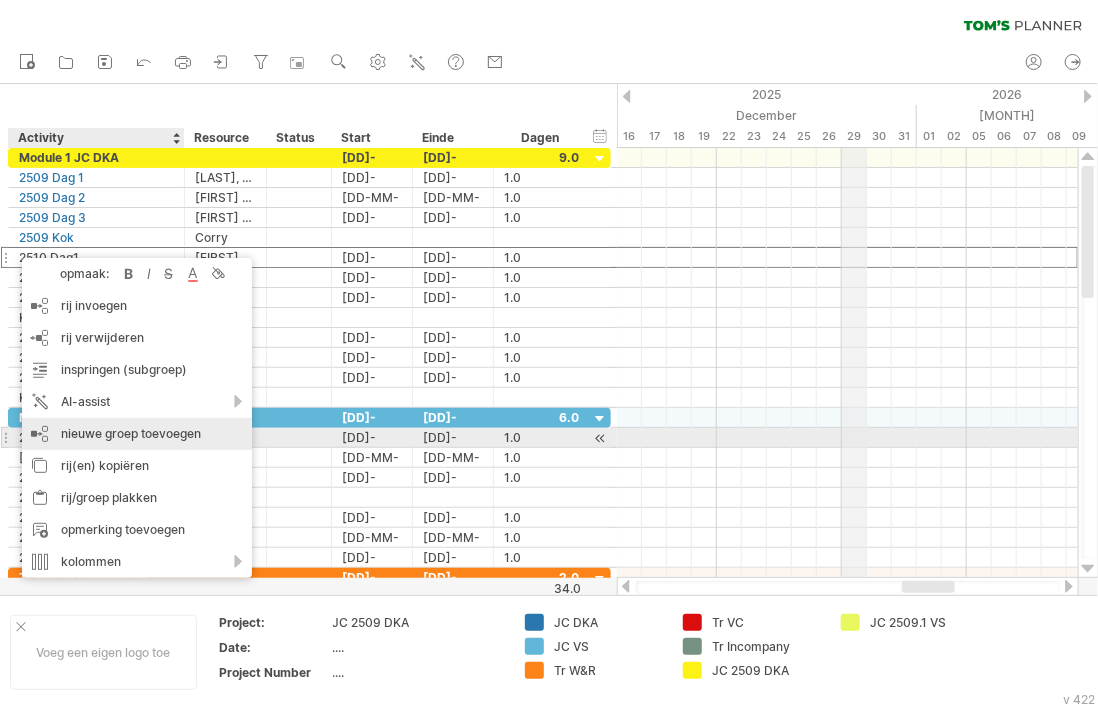 click on "nieuwe groep toevoegen" at bounding box center [137, 434] 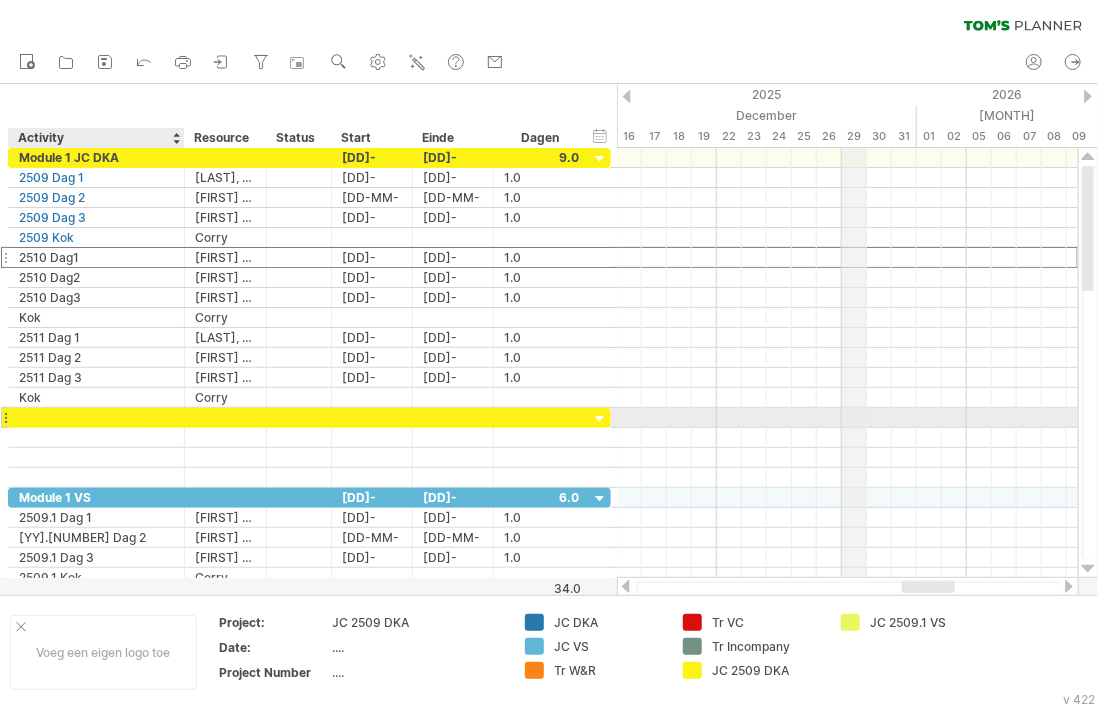 click at bounding box center (96, 417) 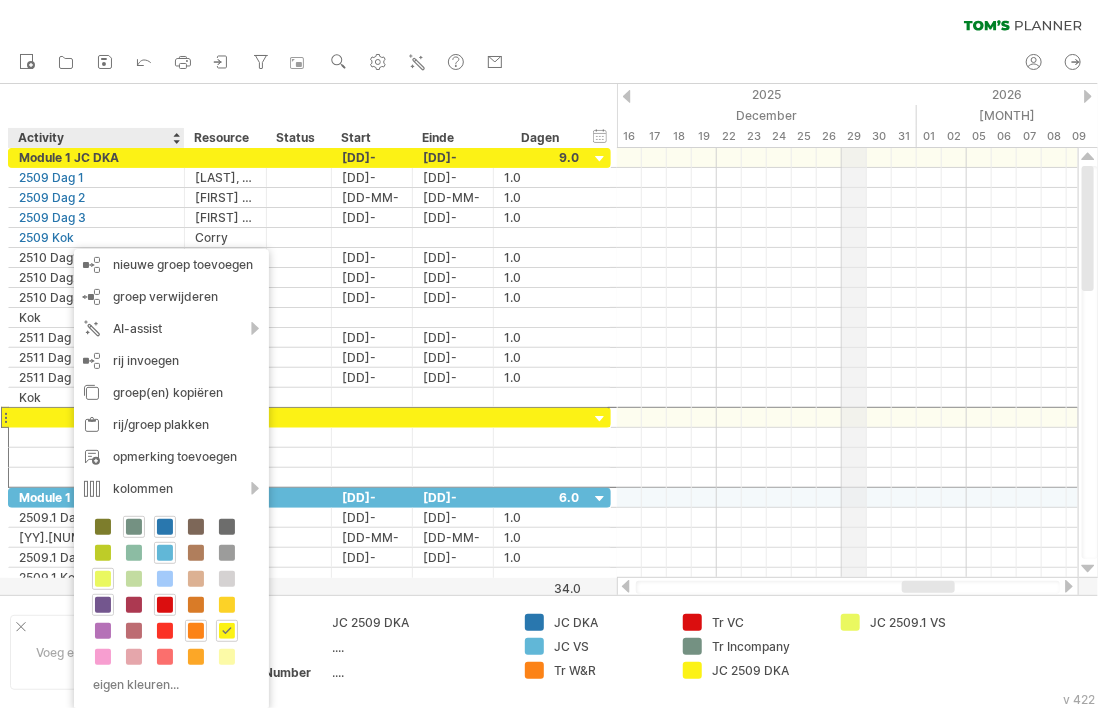 click at bounding box center [103, 605] 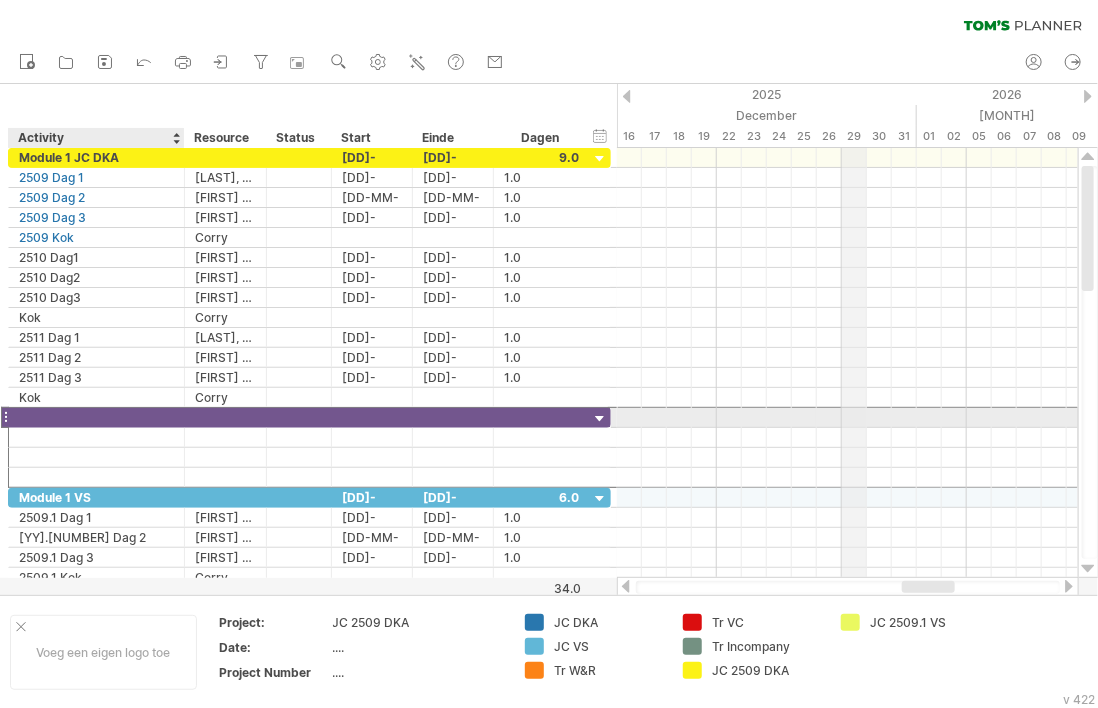 click at bounding box center [96, 417] 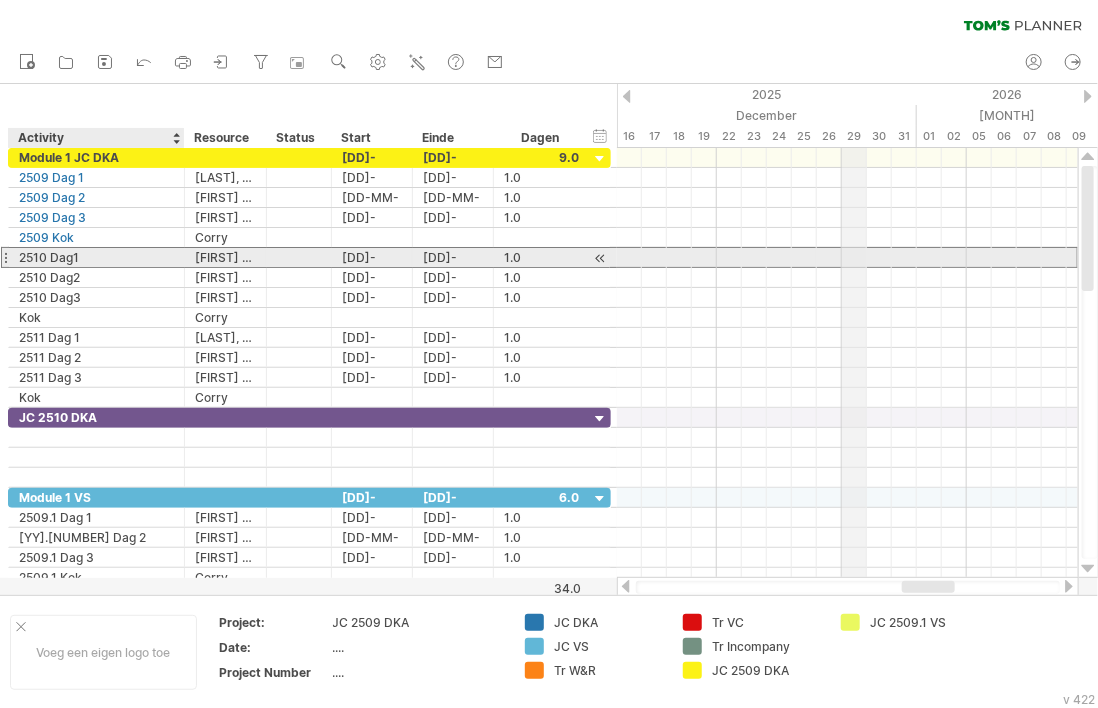 click on "2510 Dag1" at bounding box center [96, 257] 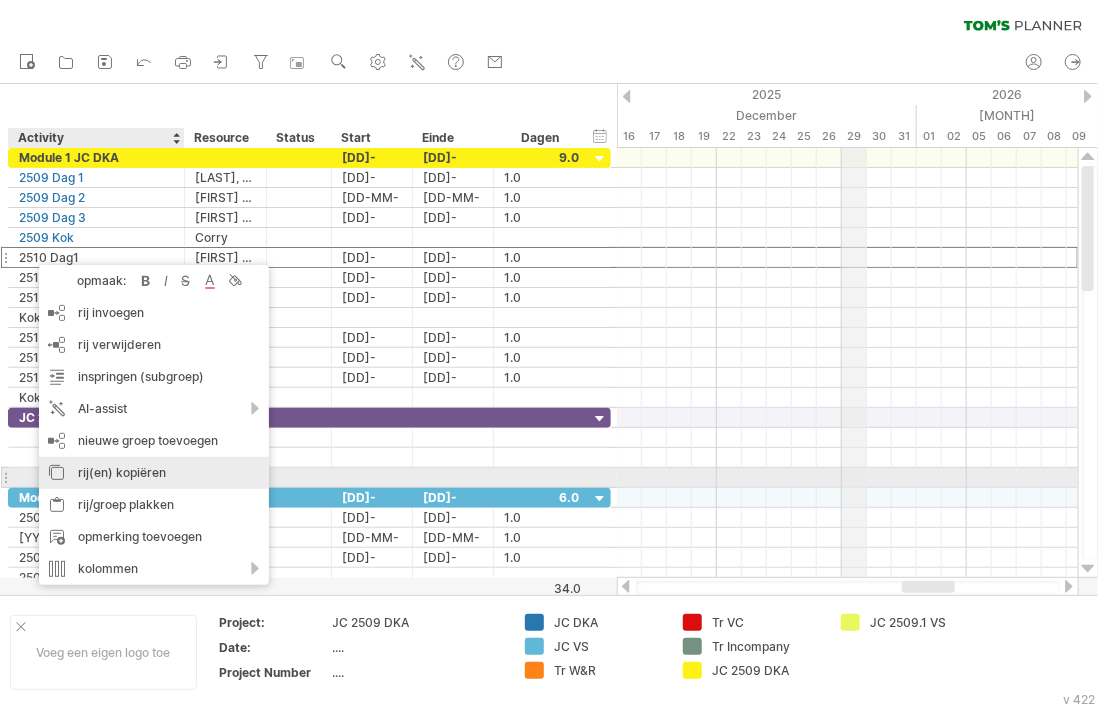 click on "rij(en) kopiëren" at bounding box center (154, 473) 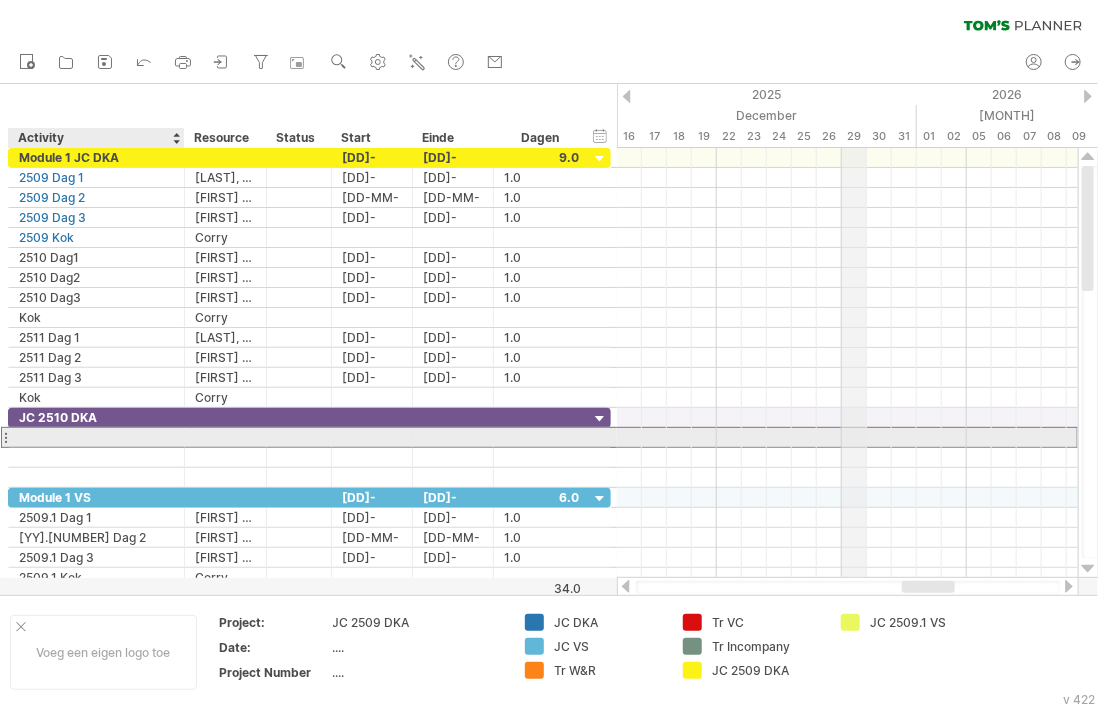 click at bounding box center (96, 437) 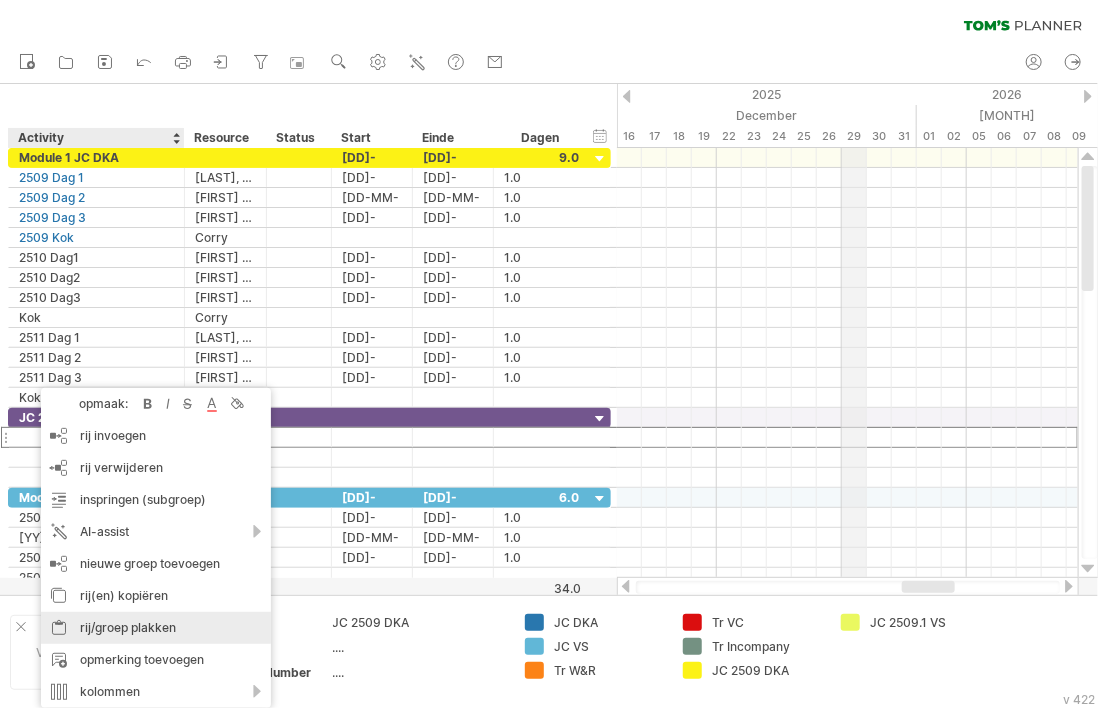 click on "rij/groep plakken" at bounding box center (156, 628) 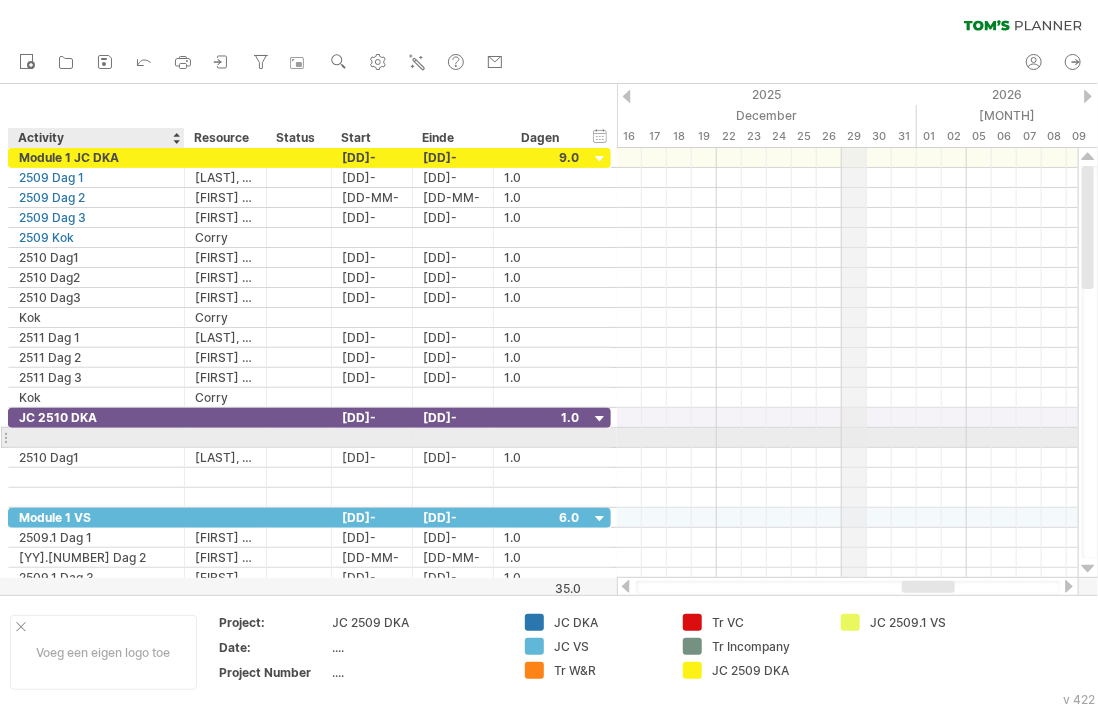click at bounding box center [96, 437] 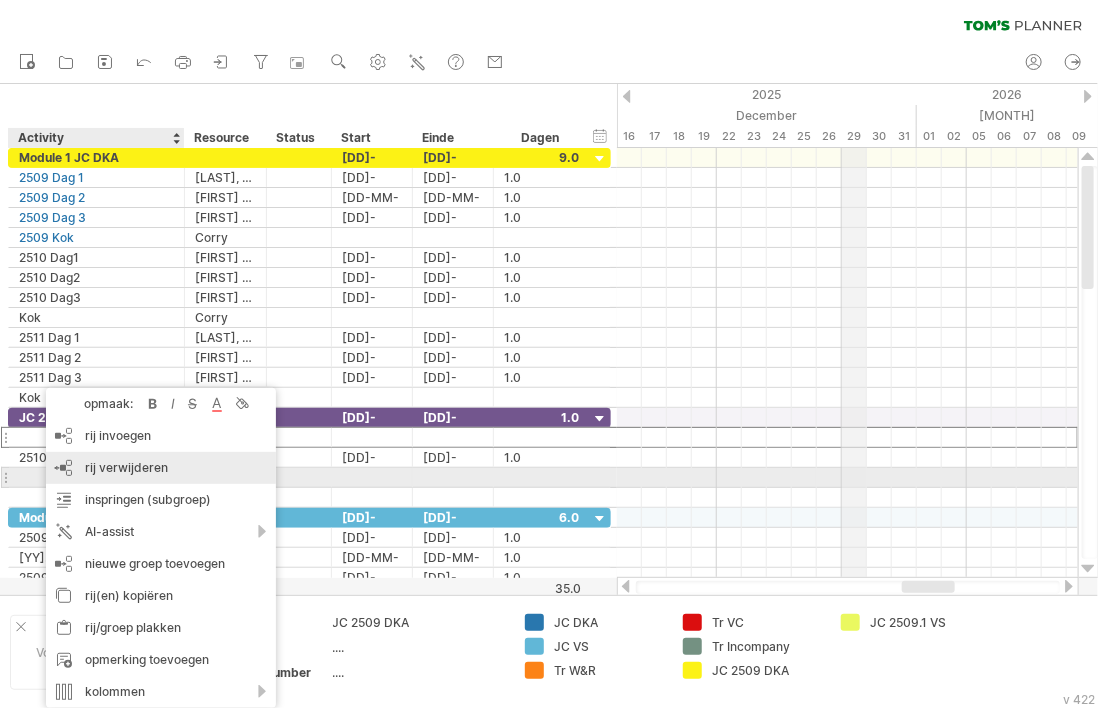 click on "rij verwijderen" at bounding box center (126, 467) 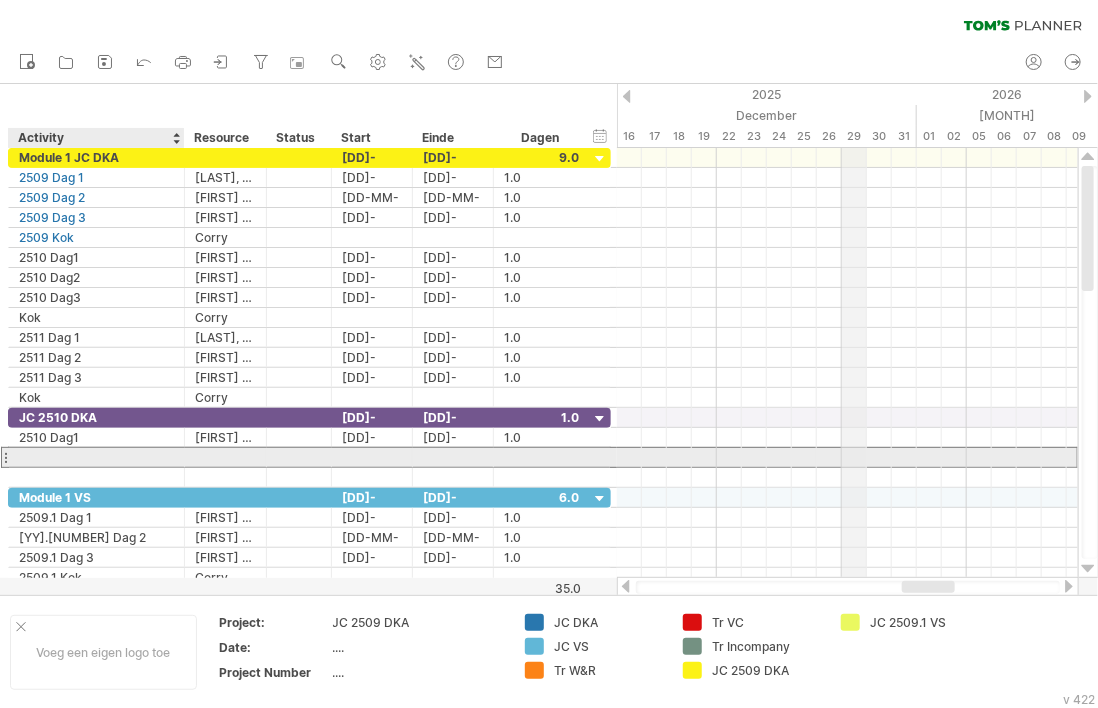 click at bounding box center (96, 457) 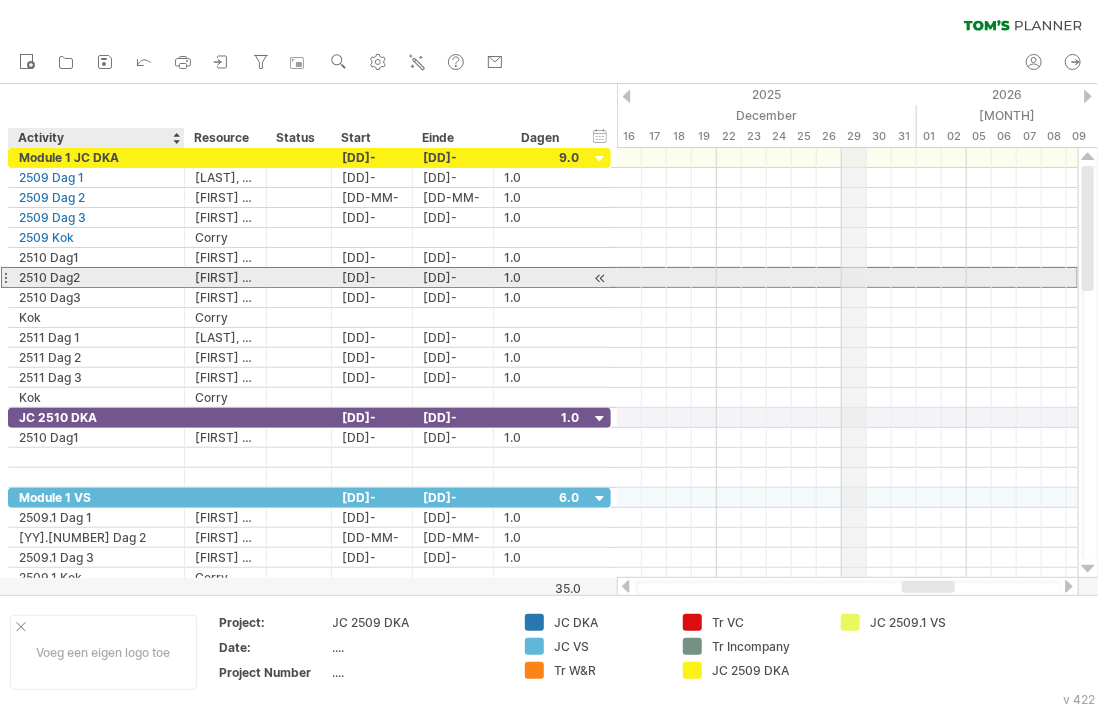 click on "2510 Dag2" at bounding box center [96, 277] 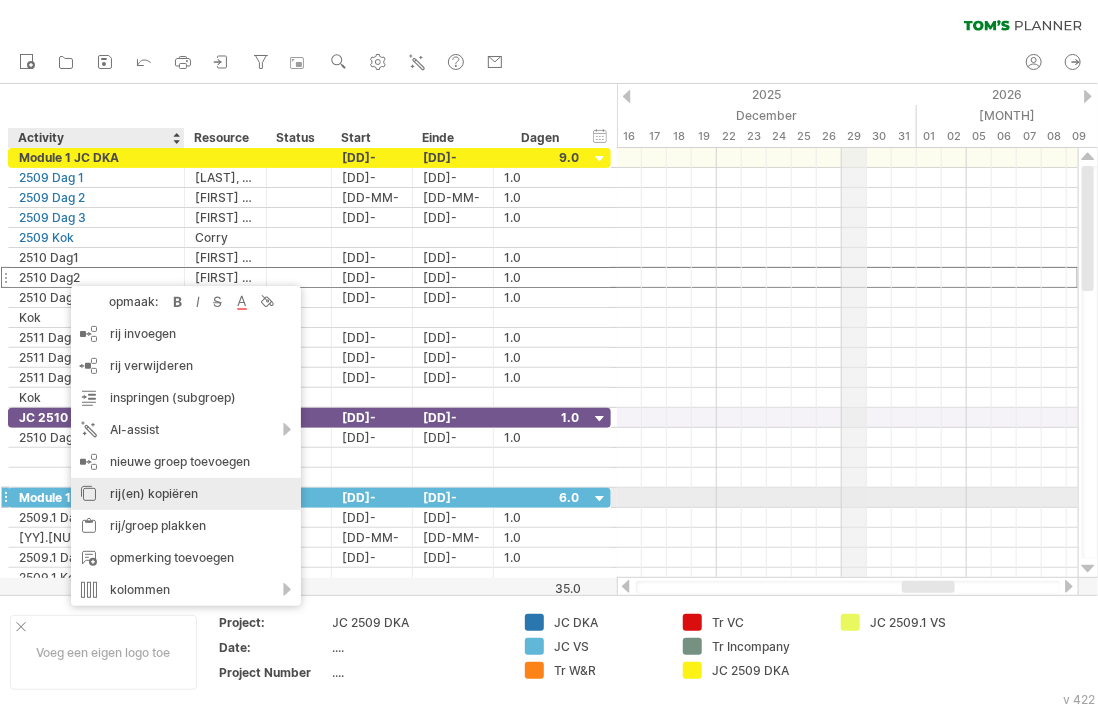 click on "rij(en) kopiëren" at bounding box center (186, 494) 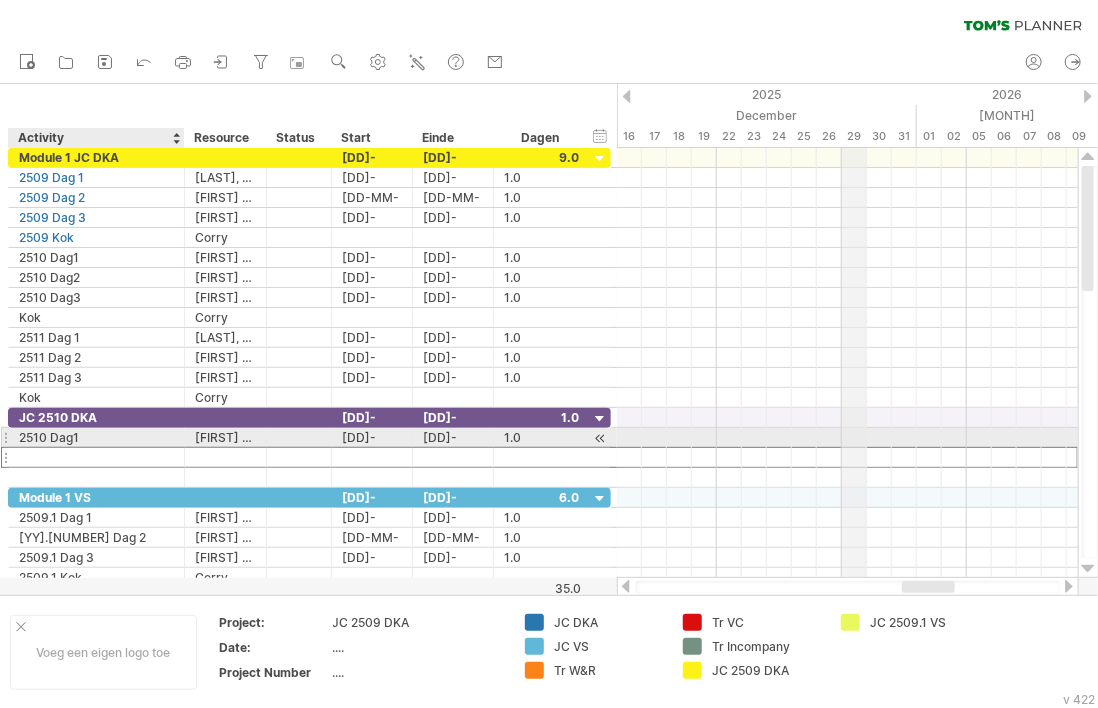 click at bounding box center (96, 457) 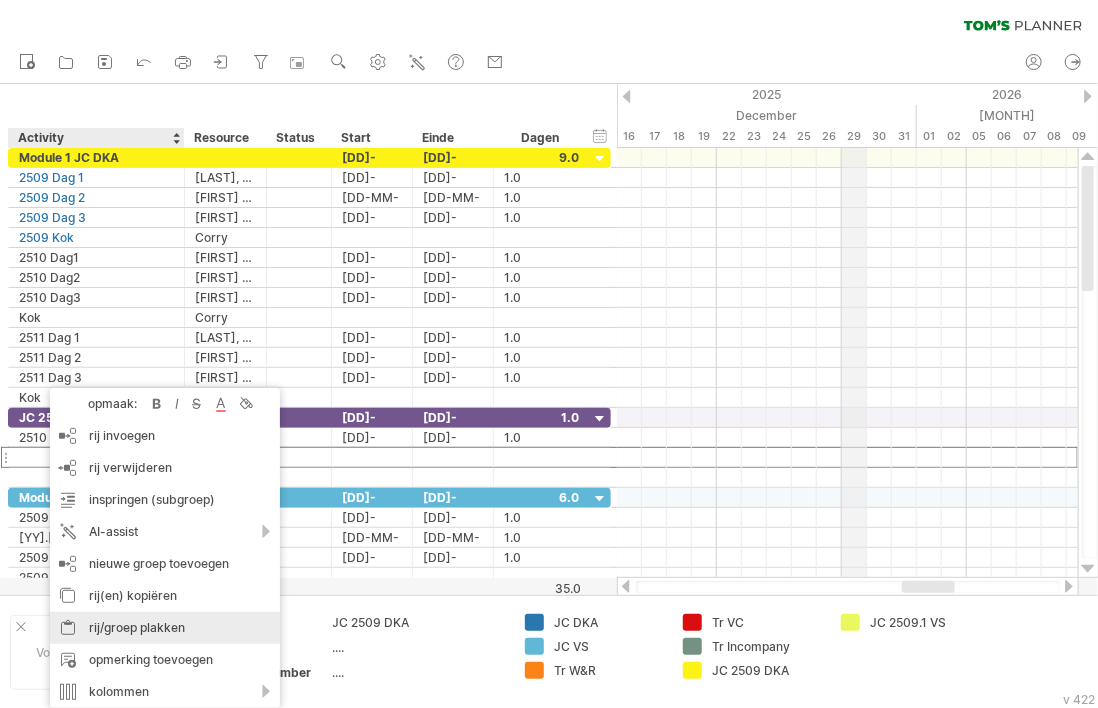 click on "rij/groep plakken" at bounding box center [165, 628] 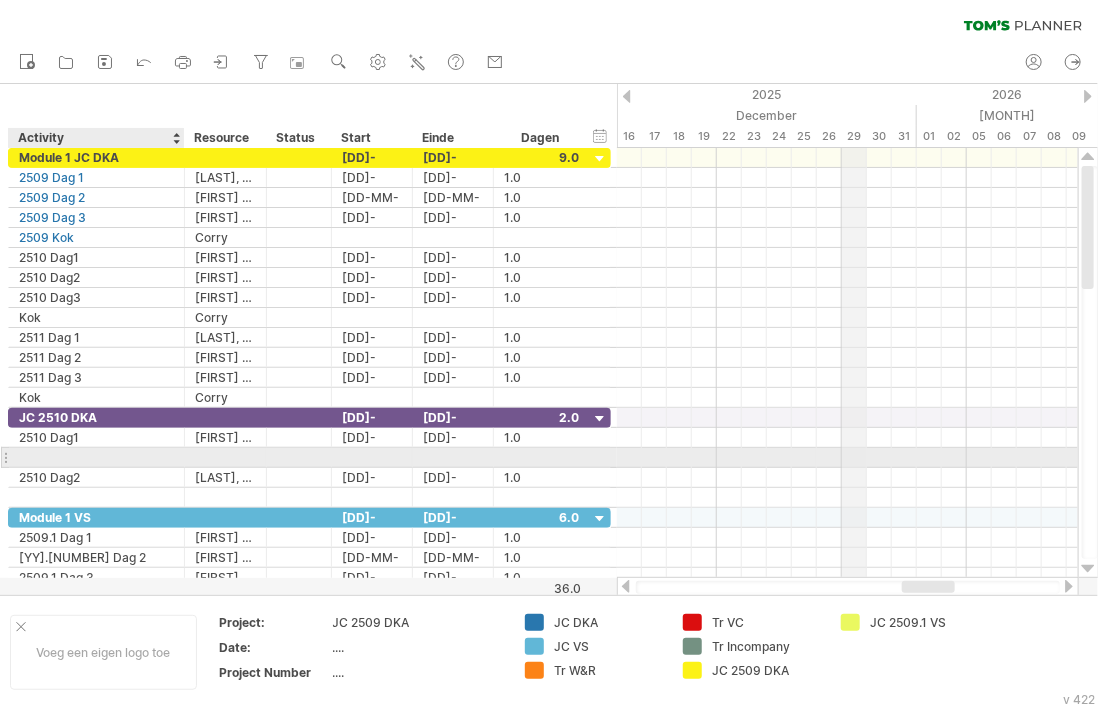 click at bounding box center (96, 457) 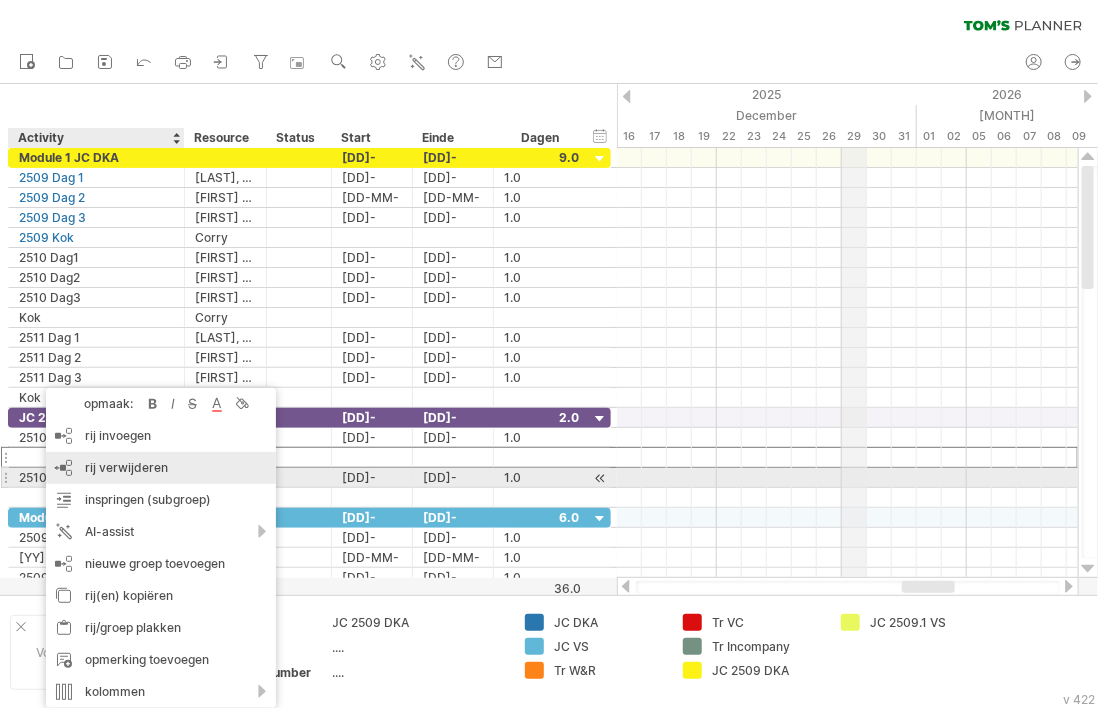 click on "rij verwijderen" at bounding box center (126, 467) 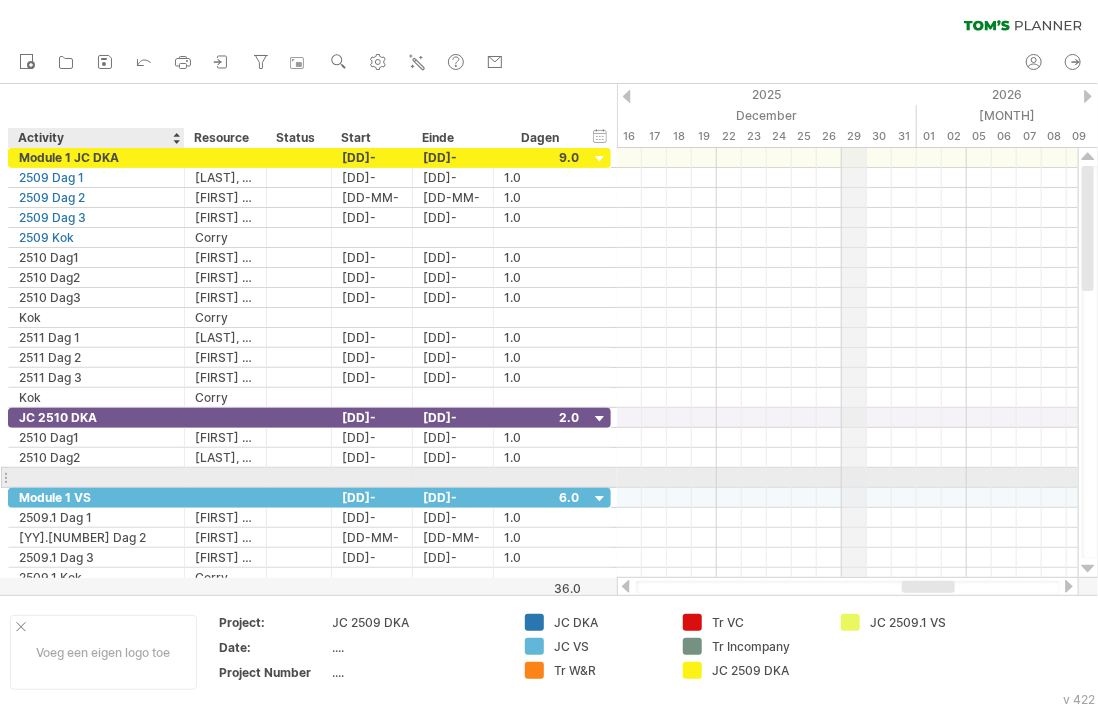 click at bounding box center (96, 477) 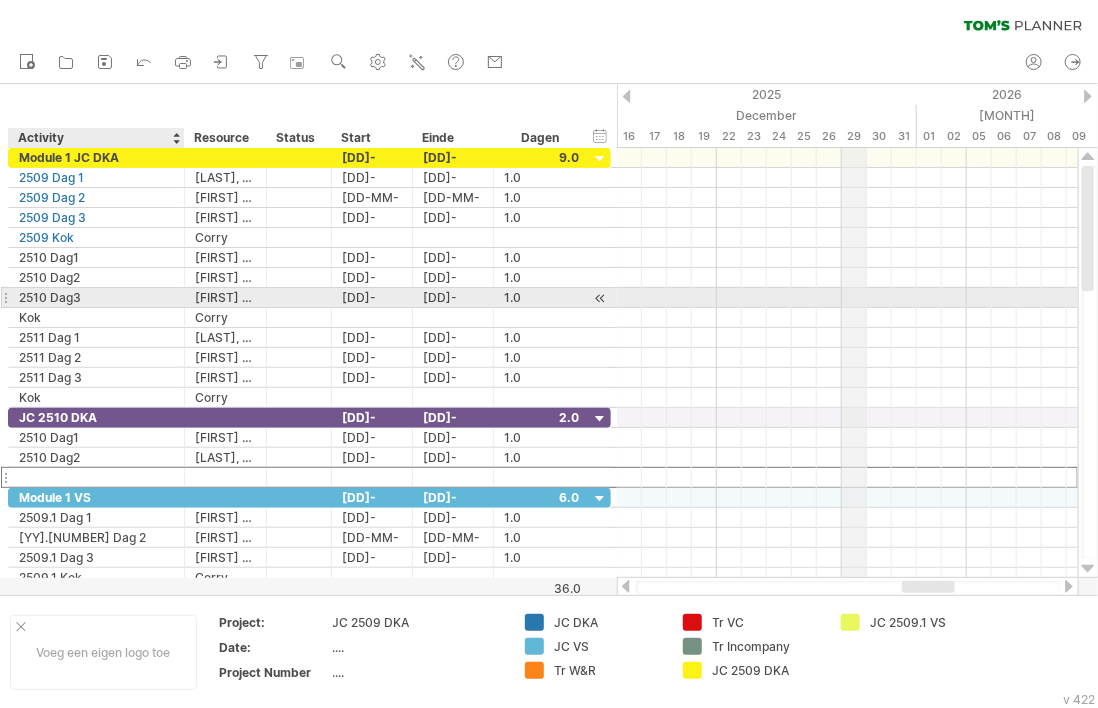 click on "2510 Dag3" at bounding box center [96, 297] 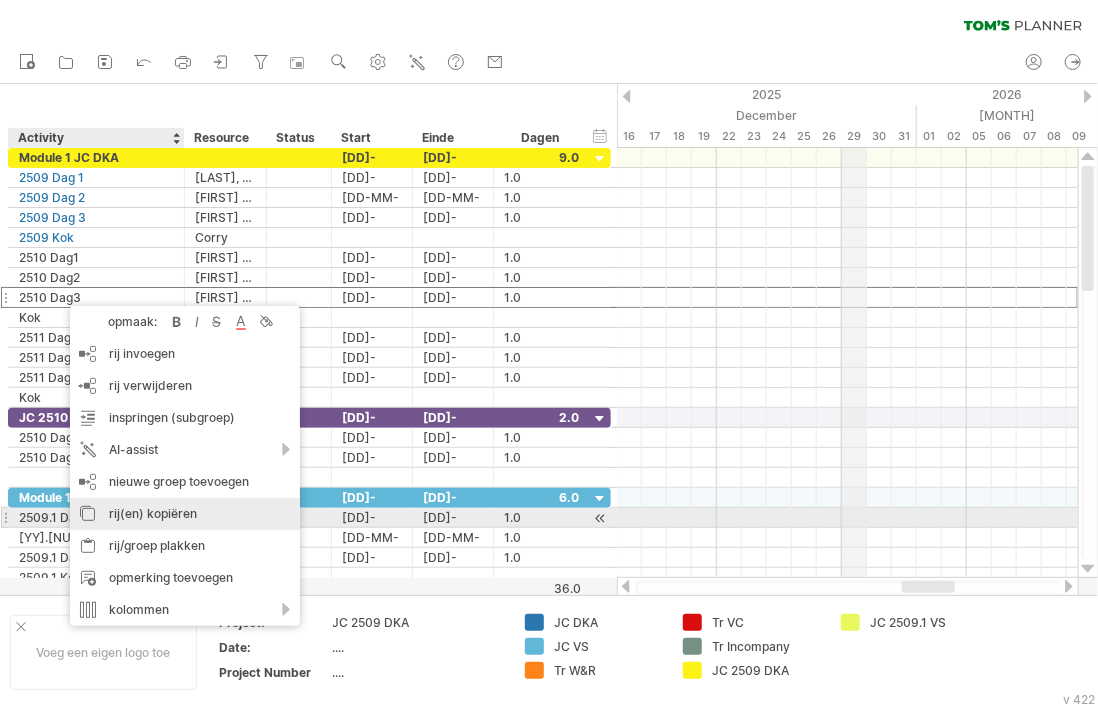 click on "rij(en) kopiëren" at bounding box center [185, 514] 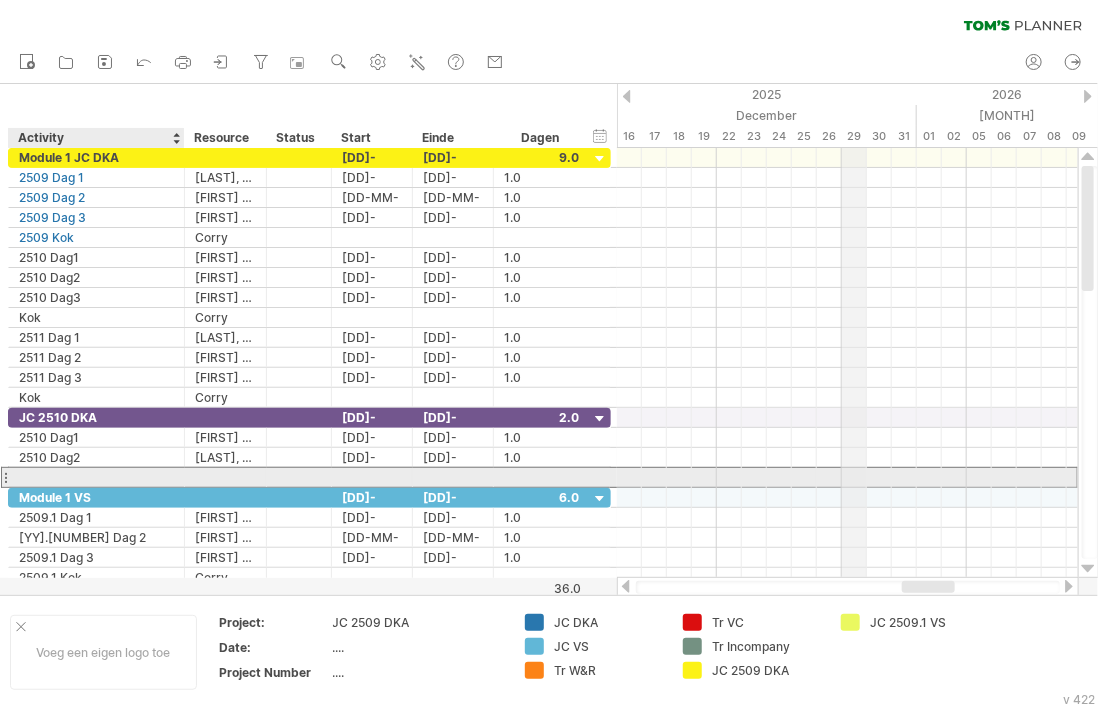 click at bounding box center (96, 477) 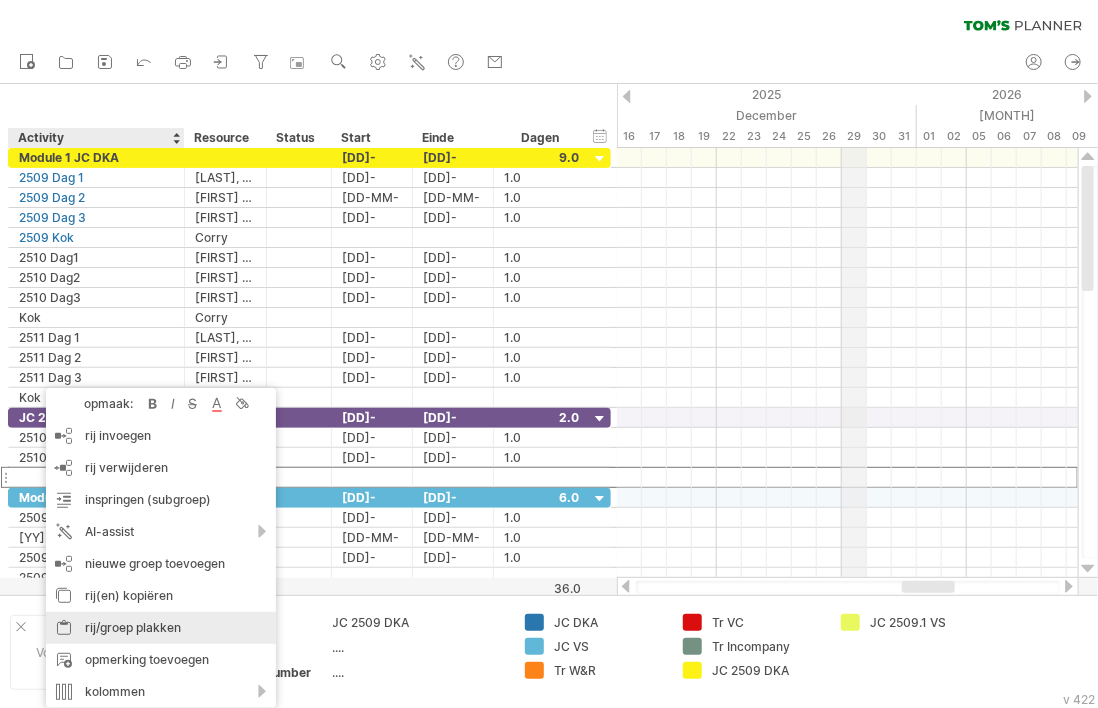 click on "rij/groep plakken" at bounding box center (161, 628) 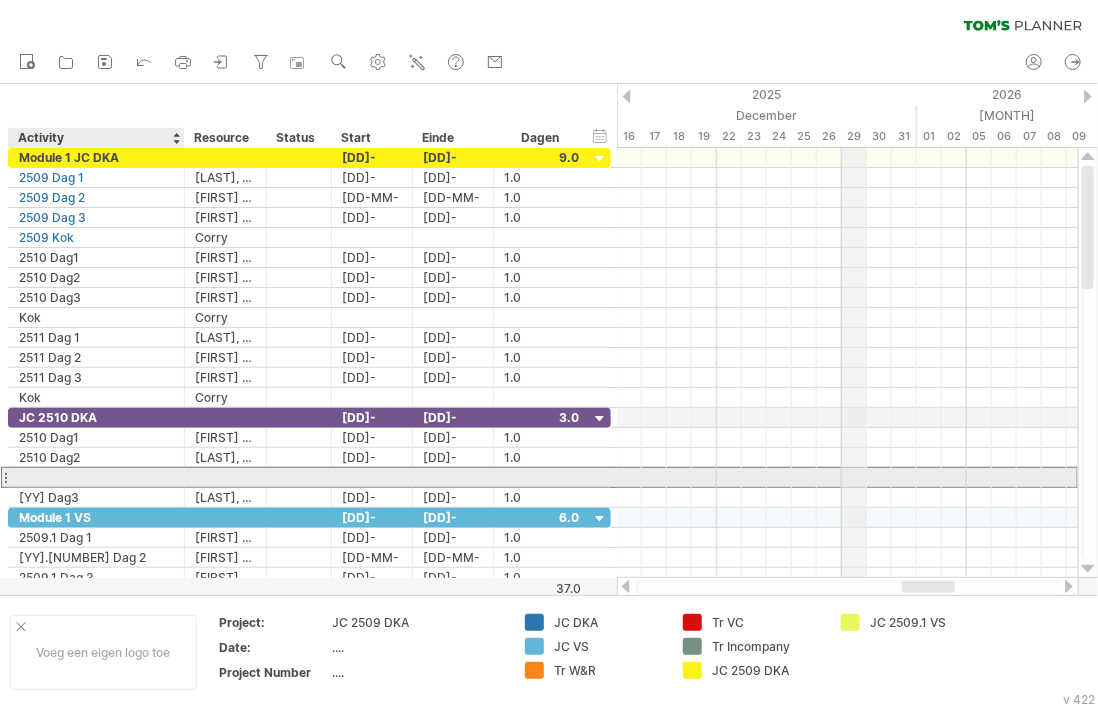click at bounding box center (96, 477) 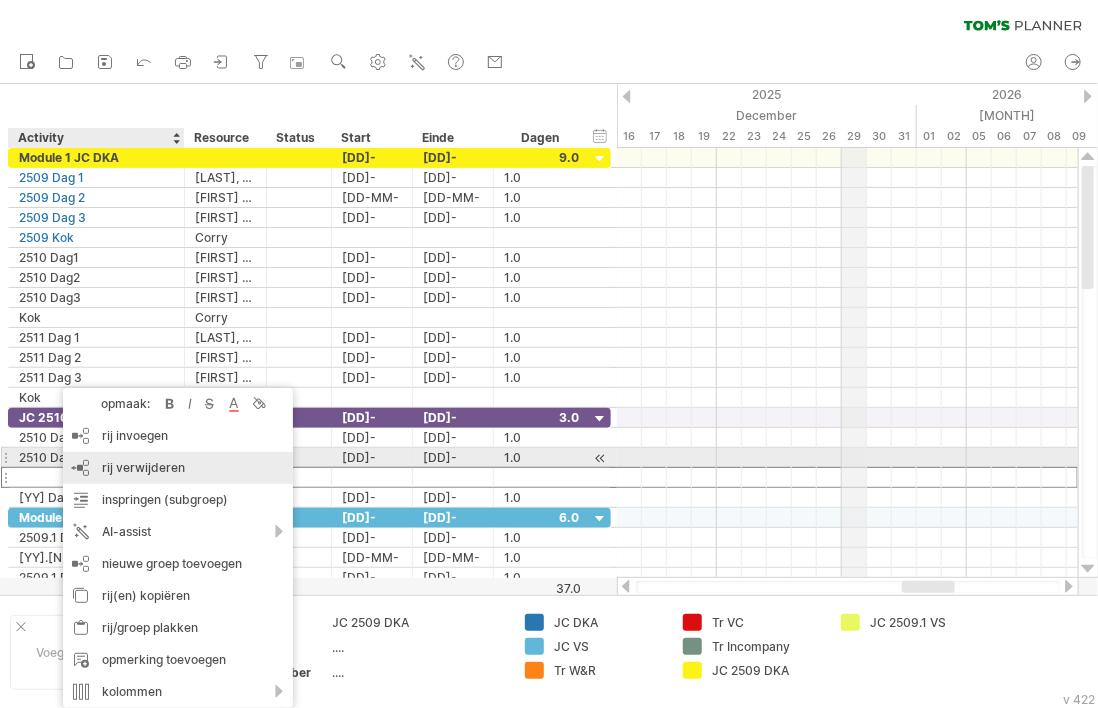 click on "rij verwijderen" at bounding box center (143, 467) 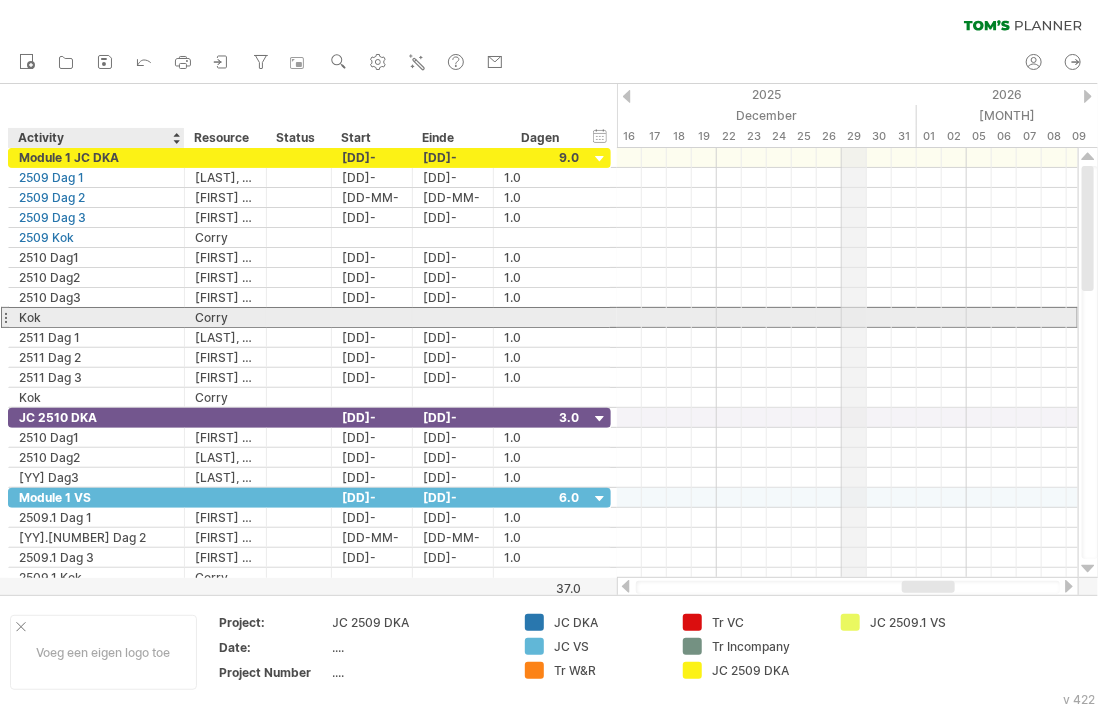click on "Kok" at bounding box center [96, 317] 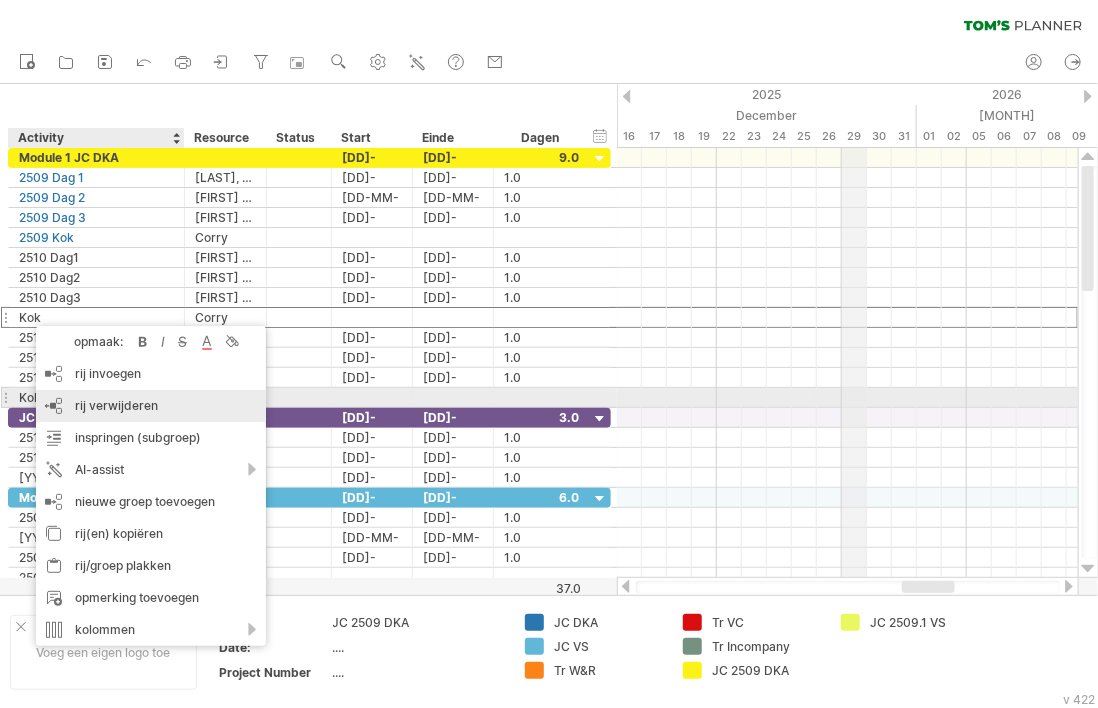 click on "rij verwijderen" at bounding box center (116, 405) 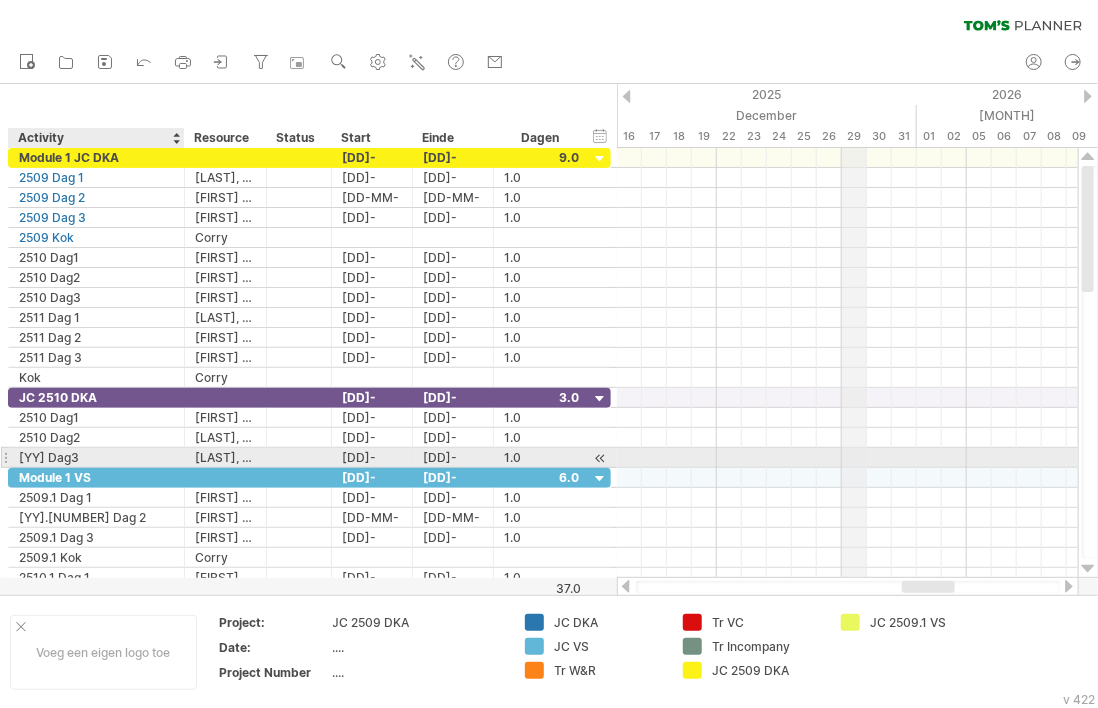 click on "[YY] Dag3" at bounding box center [96, 457] 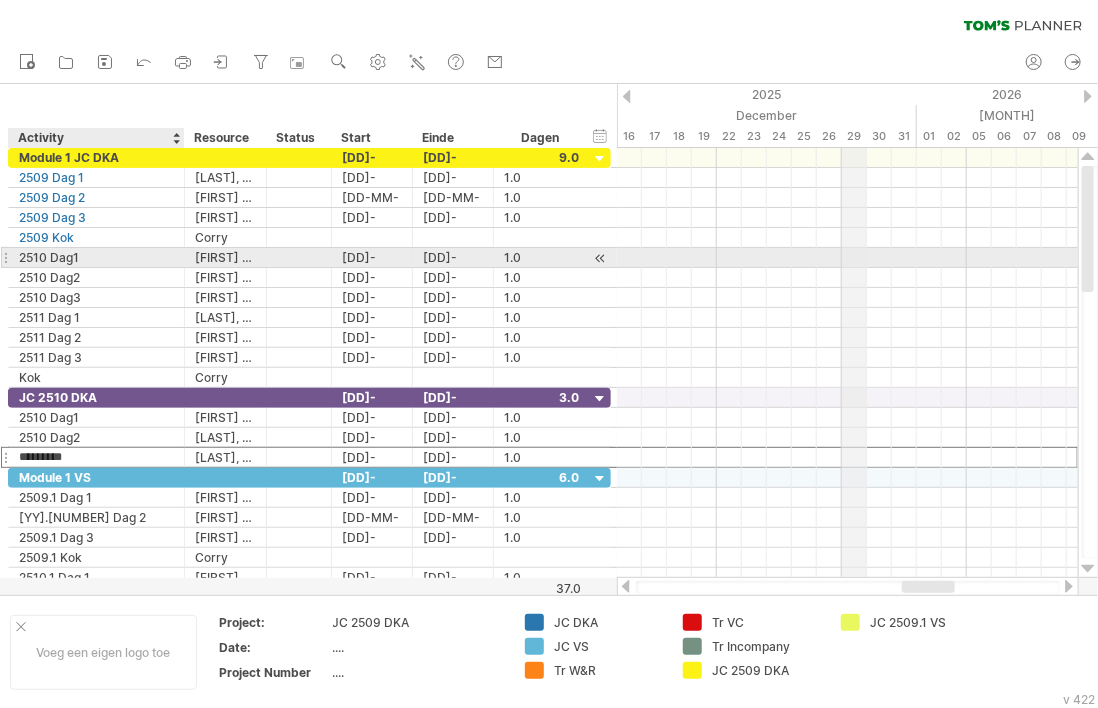 click on "2510 Dag1" at bounding box center (96, 257) 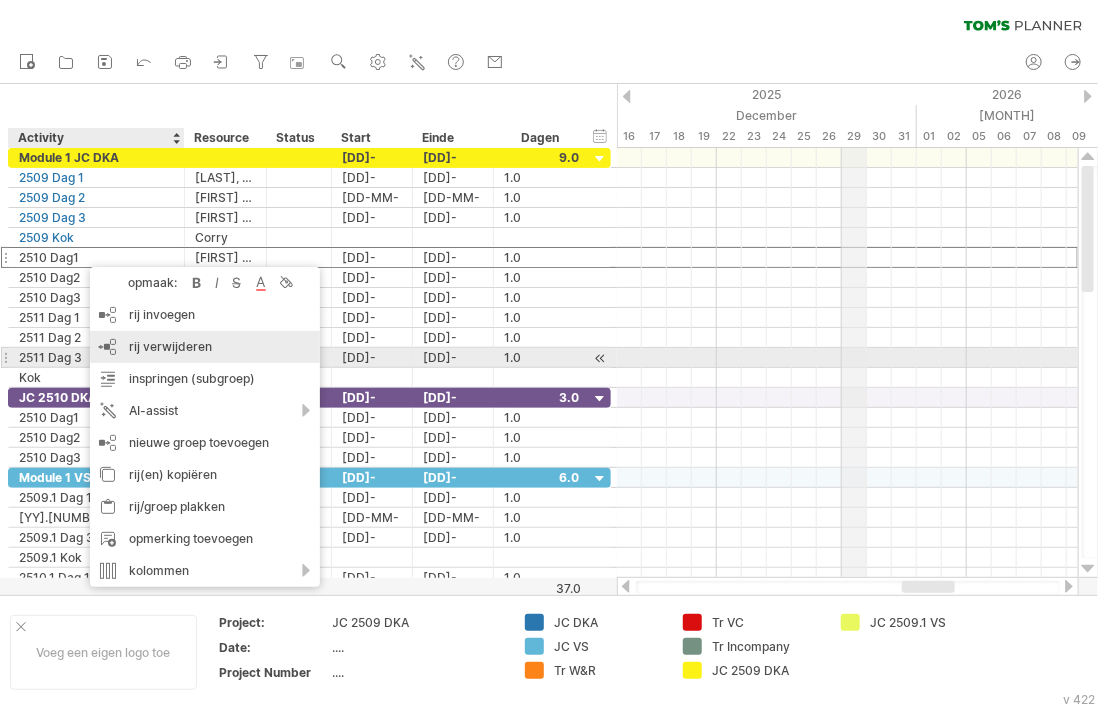 drag, startPoint x: 178, startPoint y: 351, endPoint x: 120, endPoint y: 328, distance: 62.39391 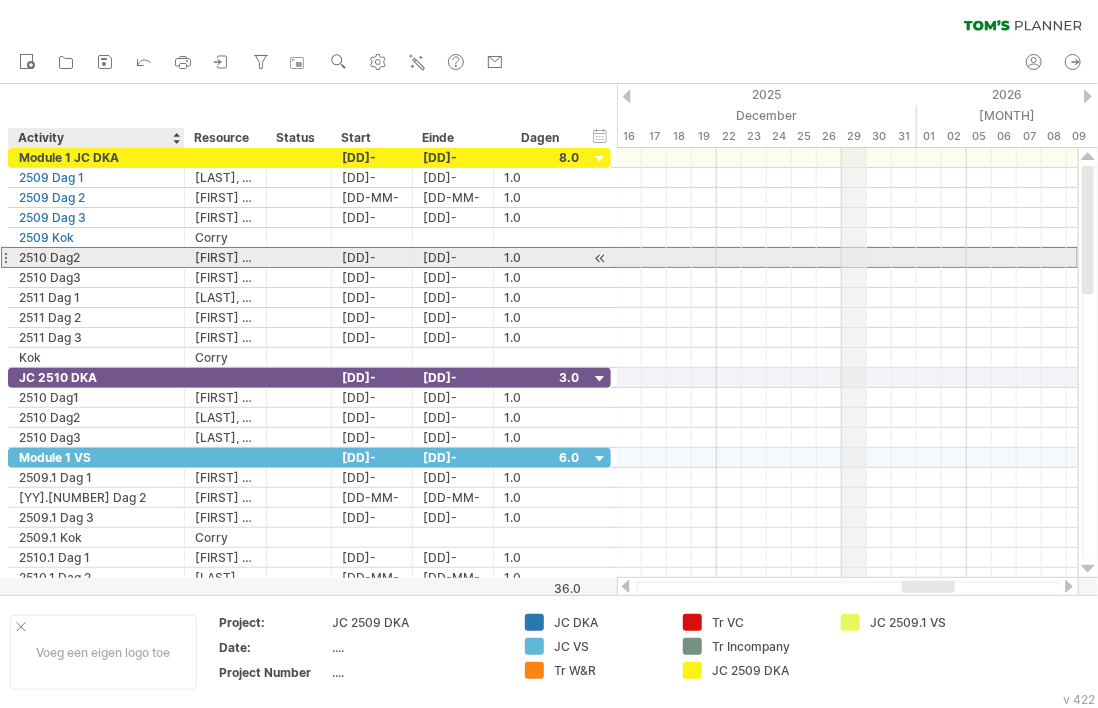 click on "2510 Dag2" at bounding box center [96, 257] 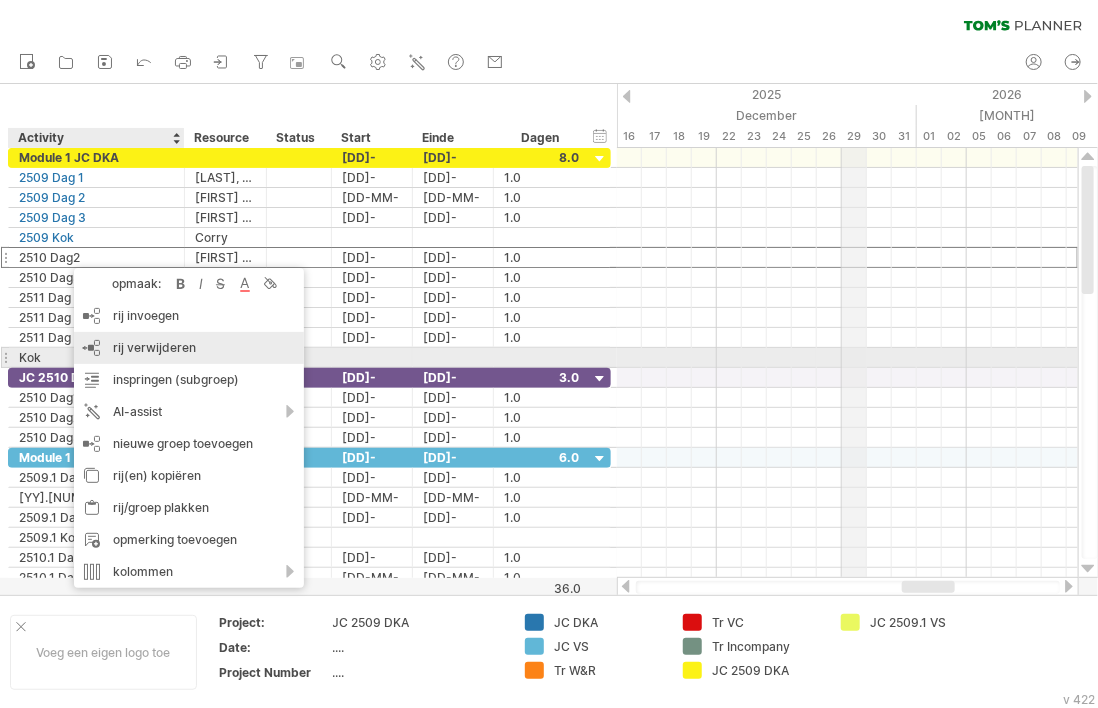 click on "rij verwijderen" at bounding box center (154, 347) 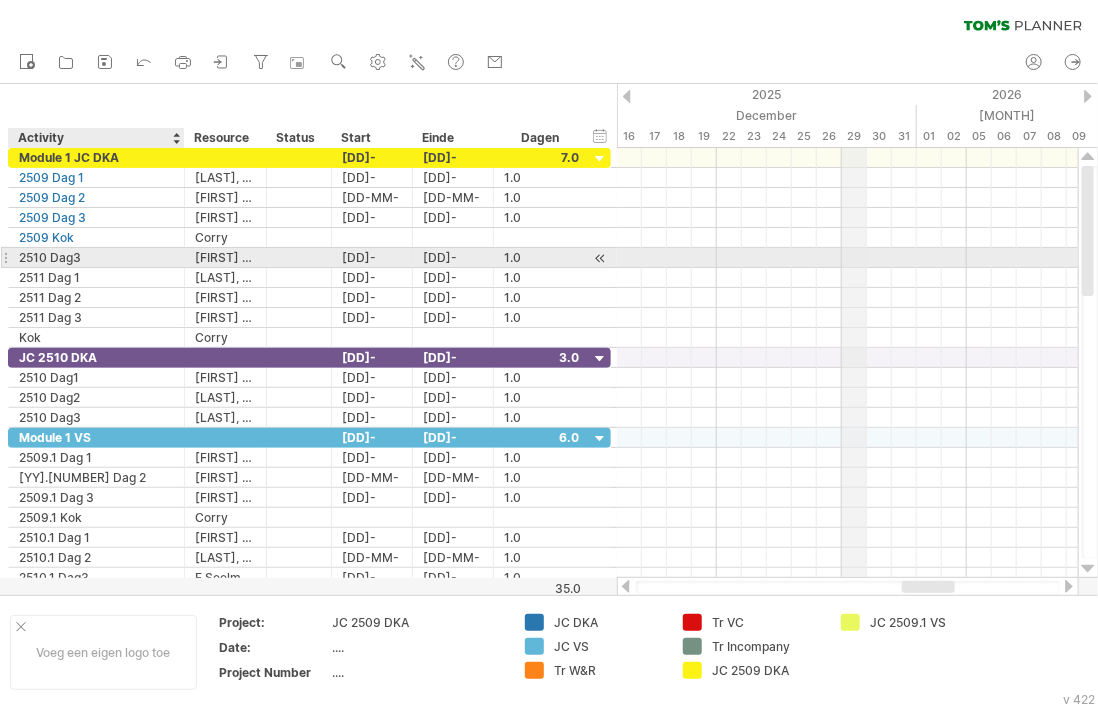 click on "2510 Dag3" at bounding box center (96, 257) 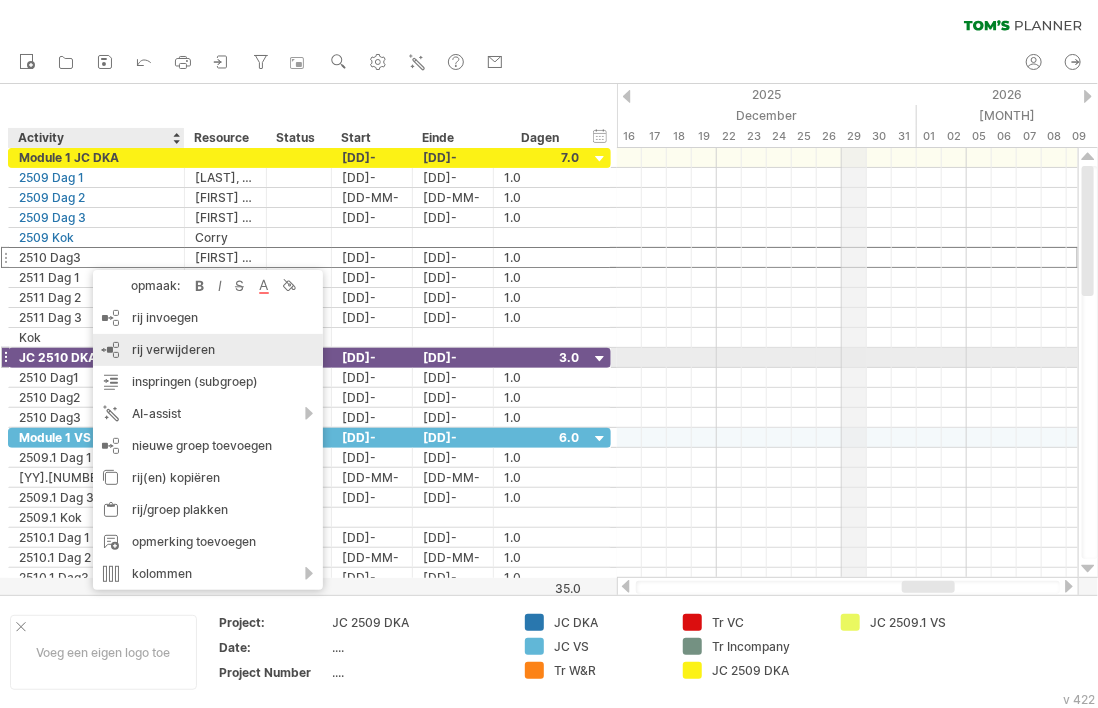 click on "rij verwijderen" at bounding box center (173, 349) 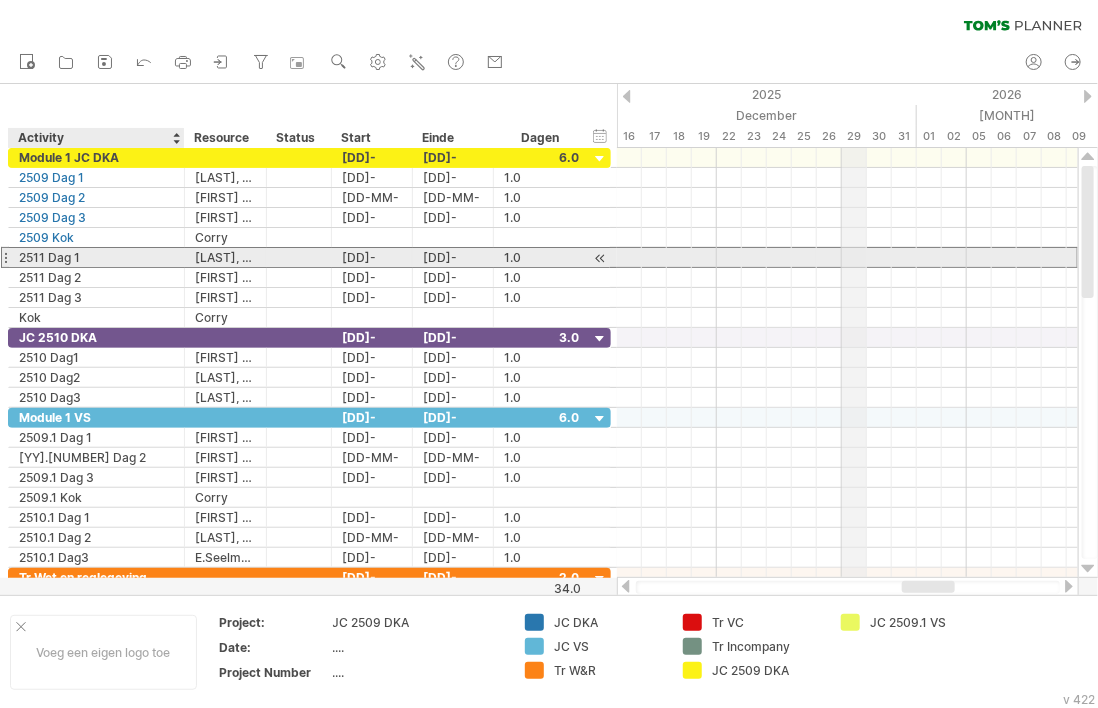 click on "2511 Dag 1" at bounding box center (96, 257) 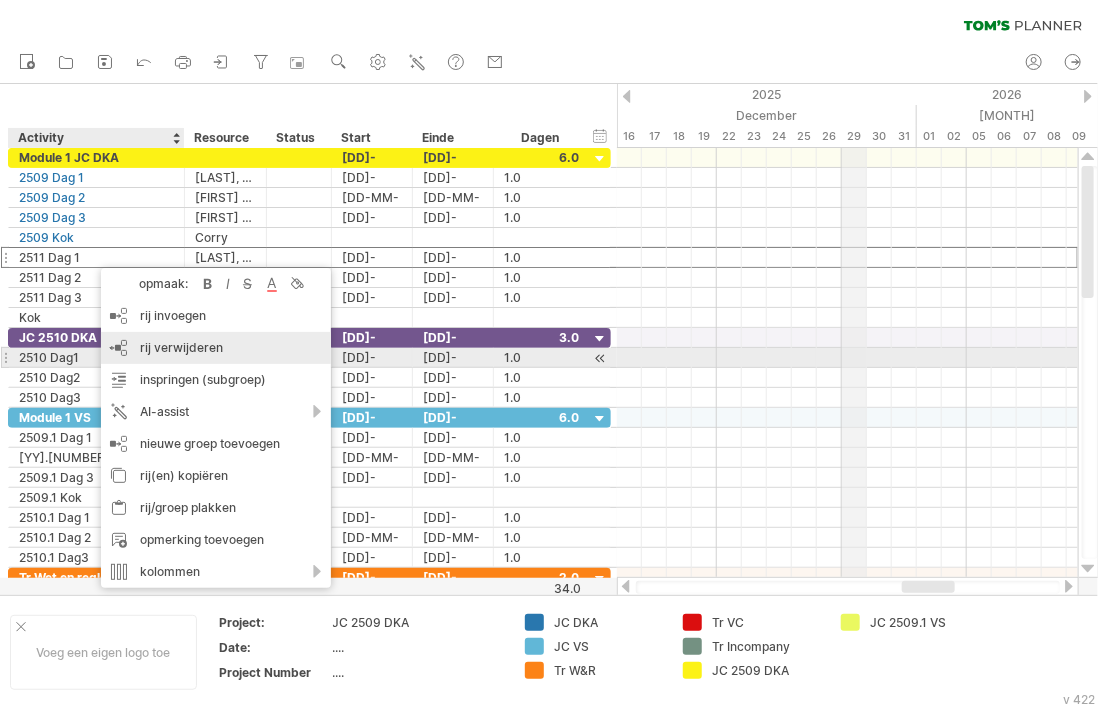 click on "rij verwijderen" at bounding box center [181, 347] 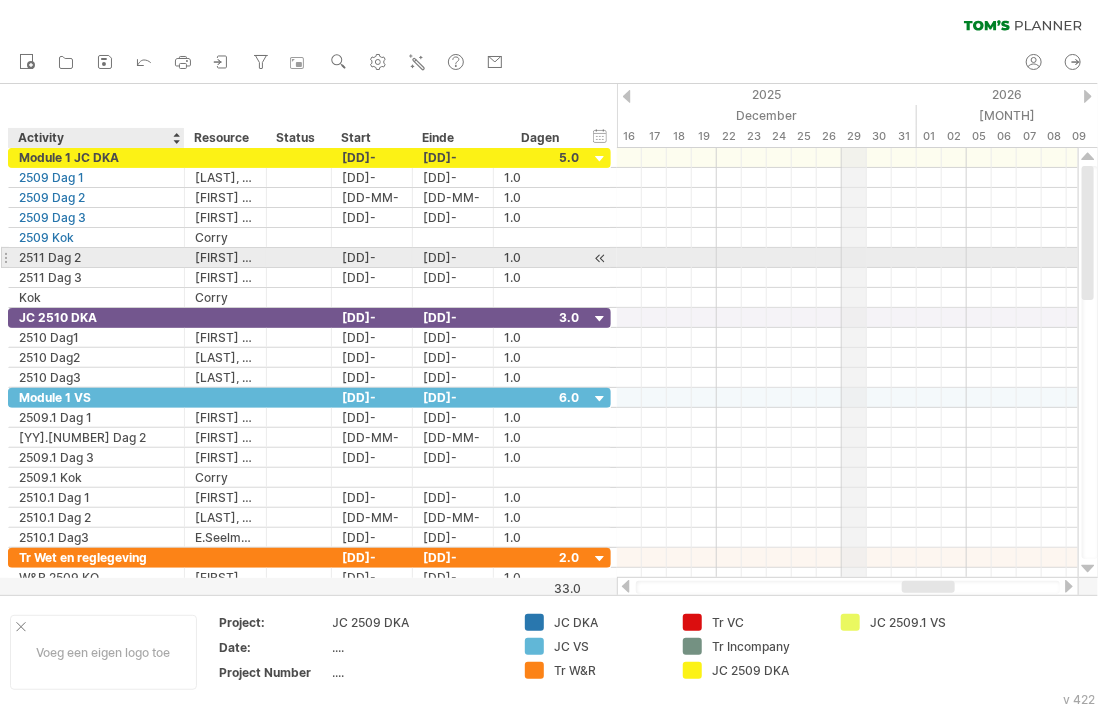 click on "2511 Dag 2" at bounding box center (96, 257) 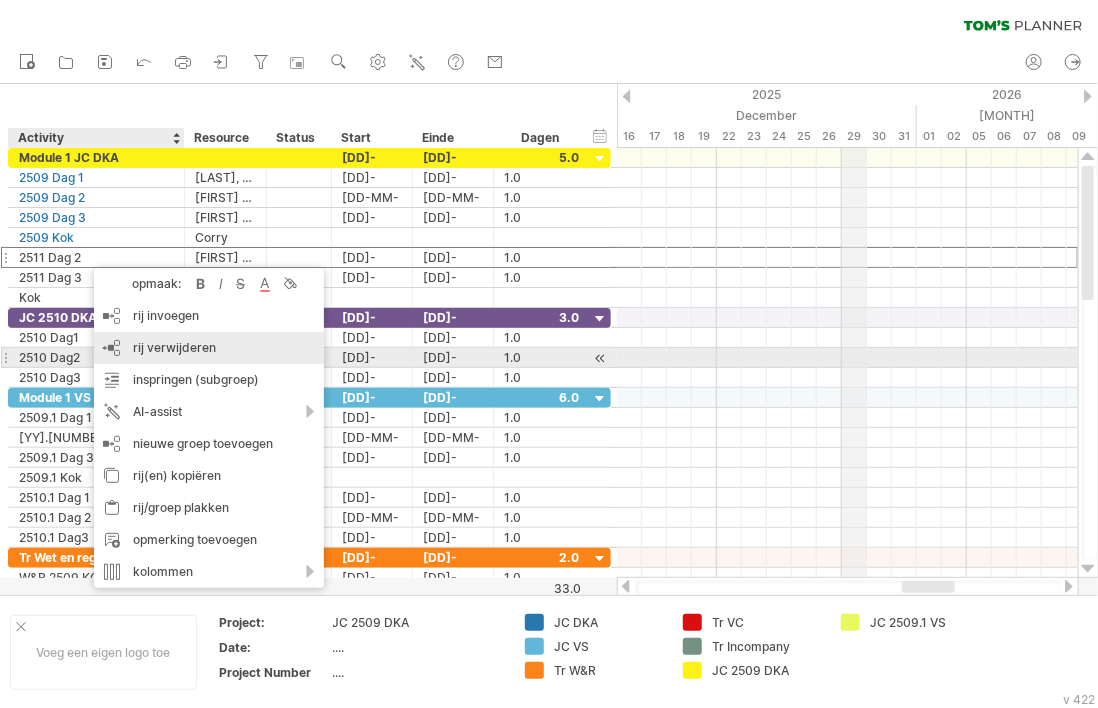click on "rij verwijderen" at bounding box center (174, 347) 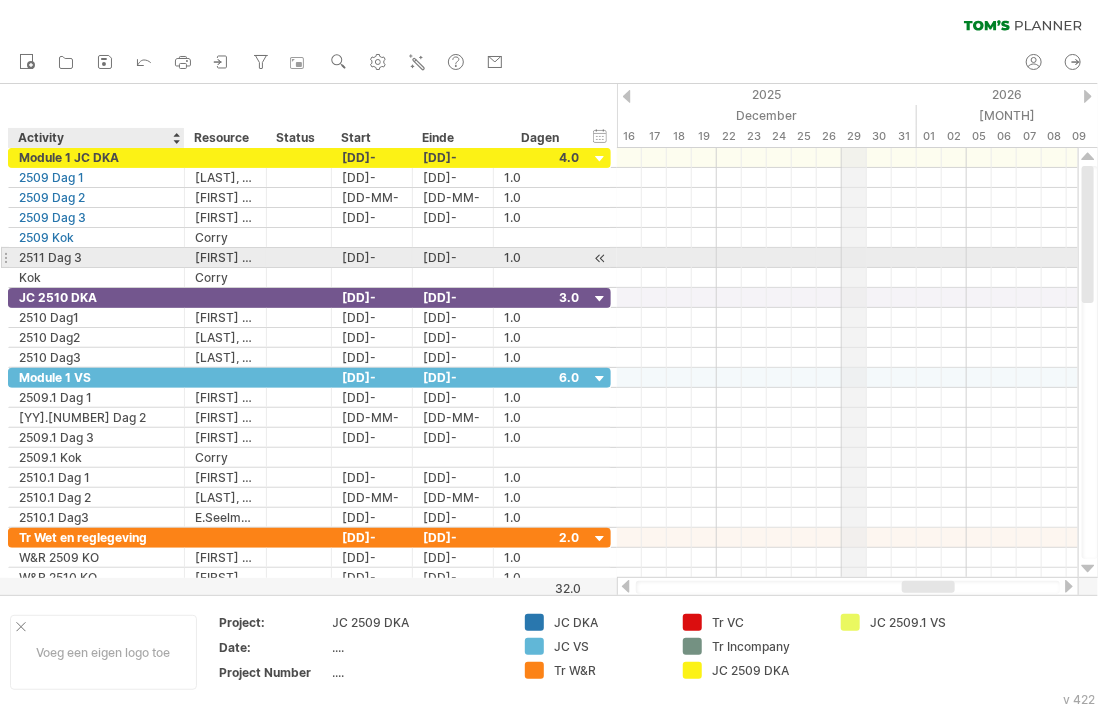 click on "2511 Dag 3" at bounding box center (96, 257) 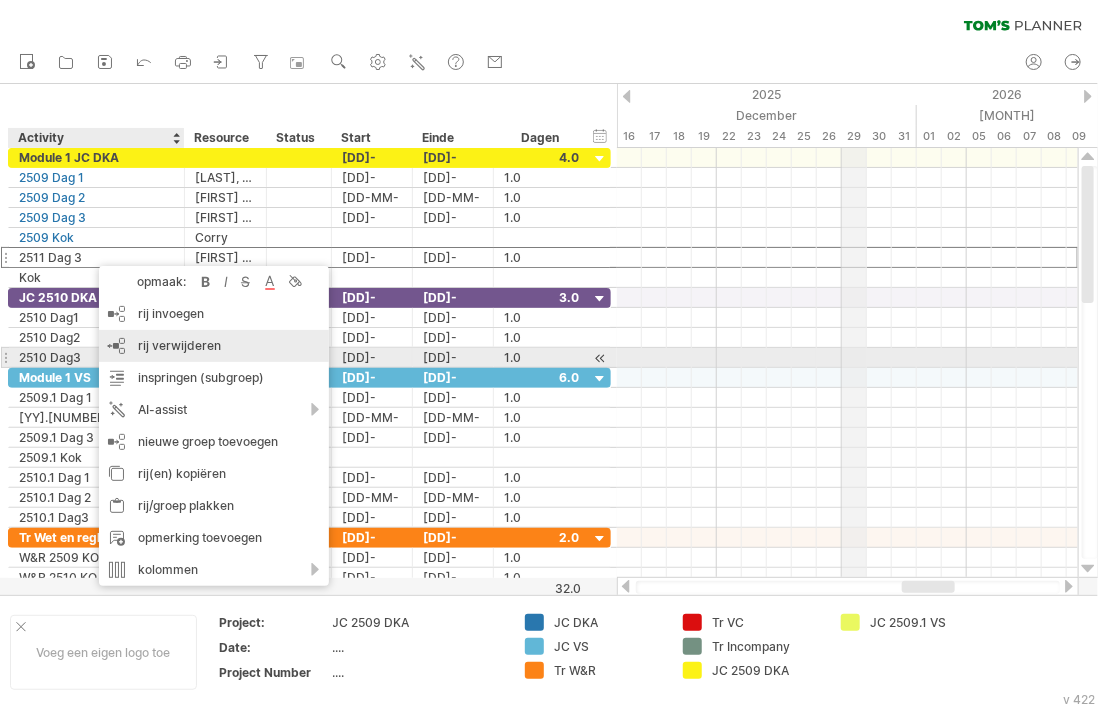 click on "rij verwijderen" at bounding box center [179, 345] 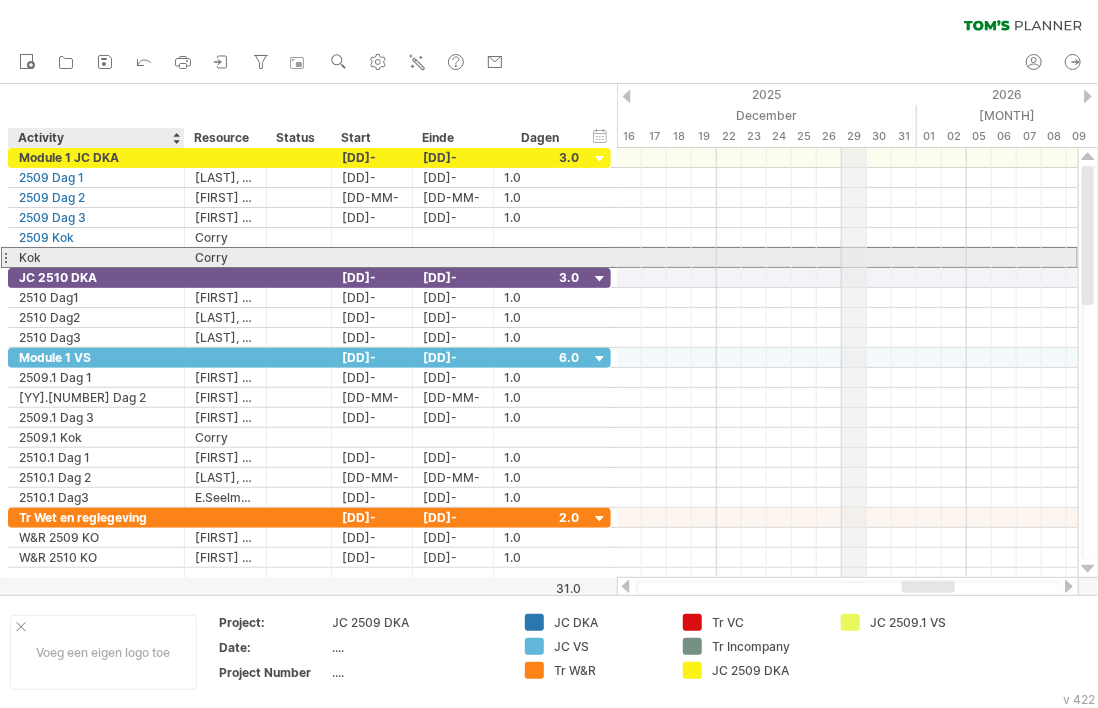 click on "Kok" at bounding box center [96, 257] 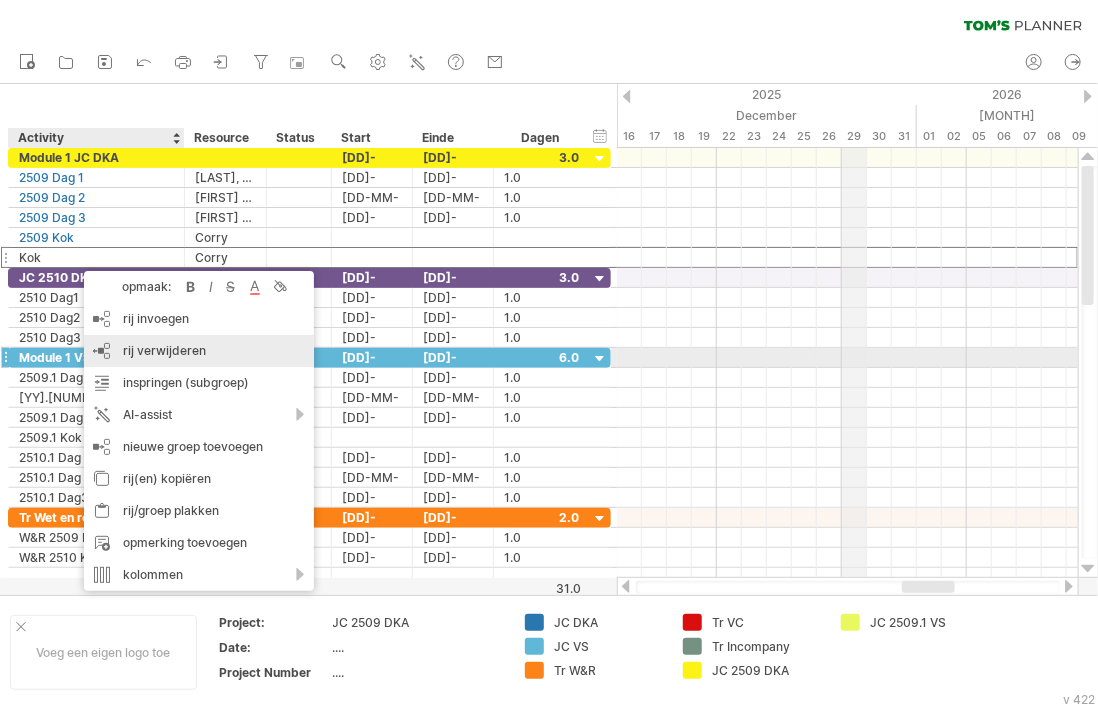 click on "rij verwijderen" at bounding box center (164, 350) 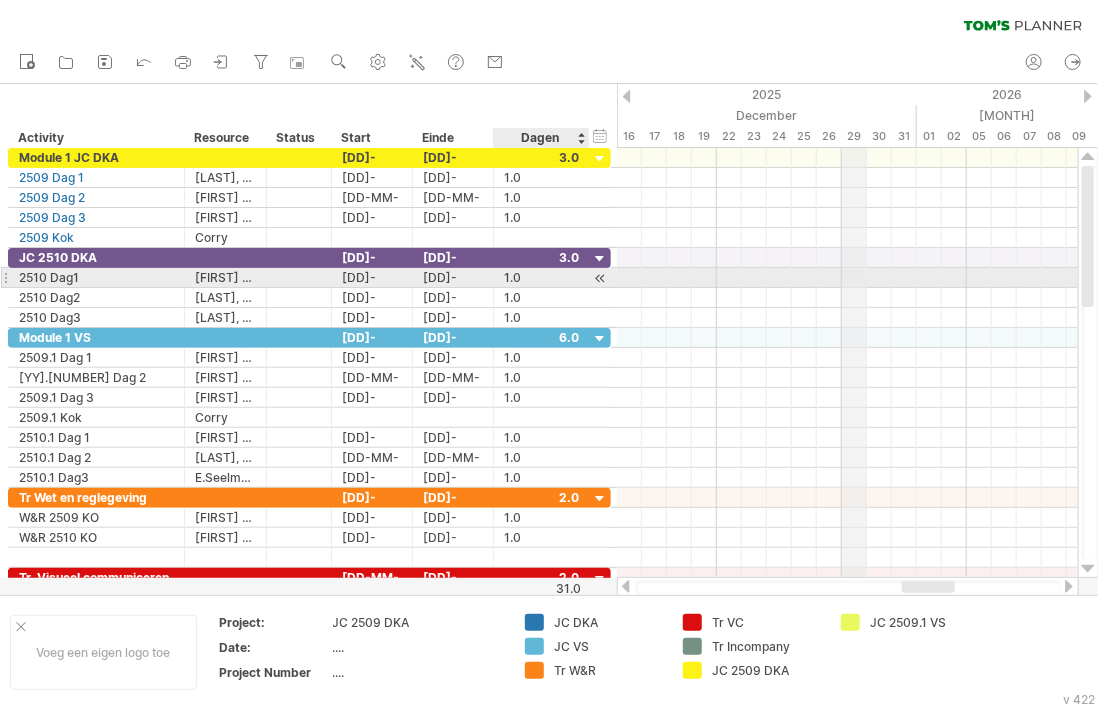click at bounding box center [600, 278] 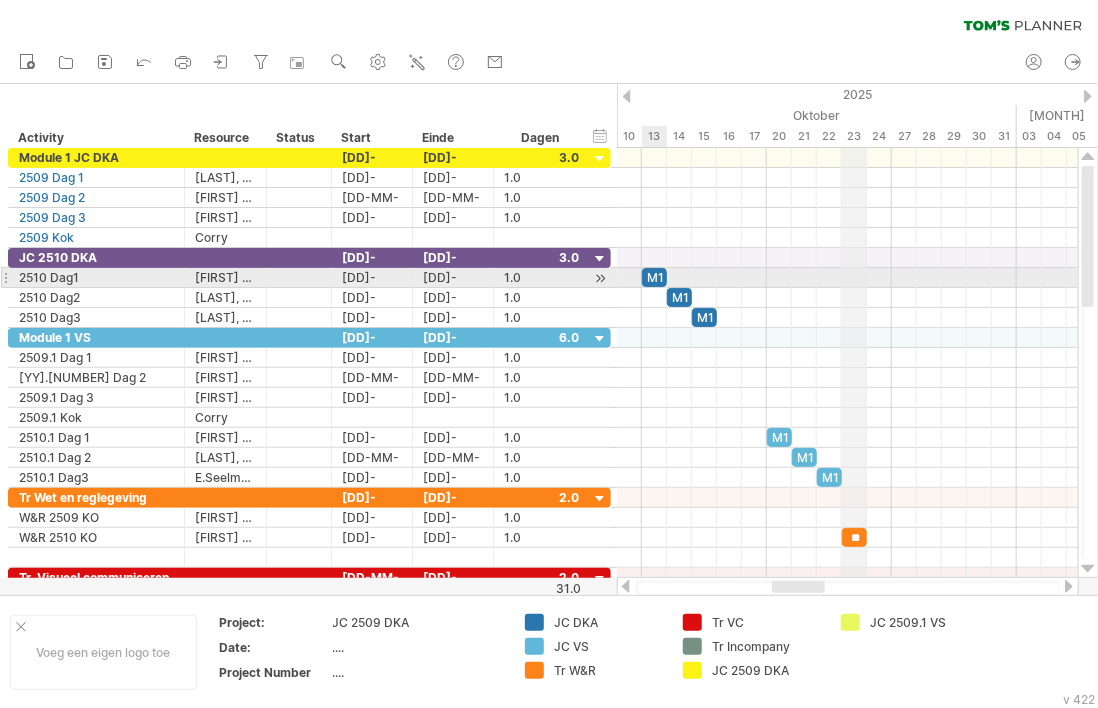 click on "M1" at bounding box center [654, 277] 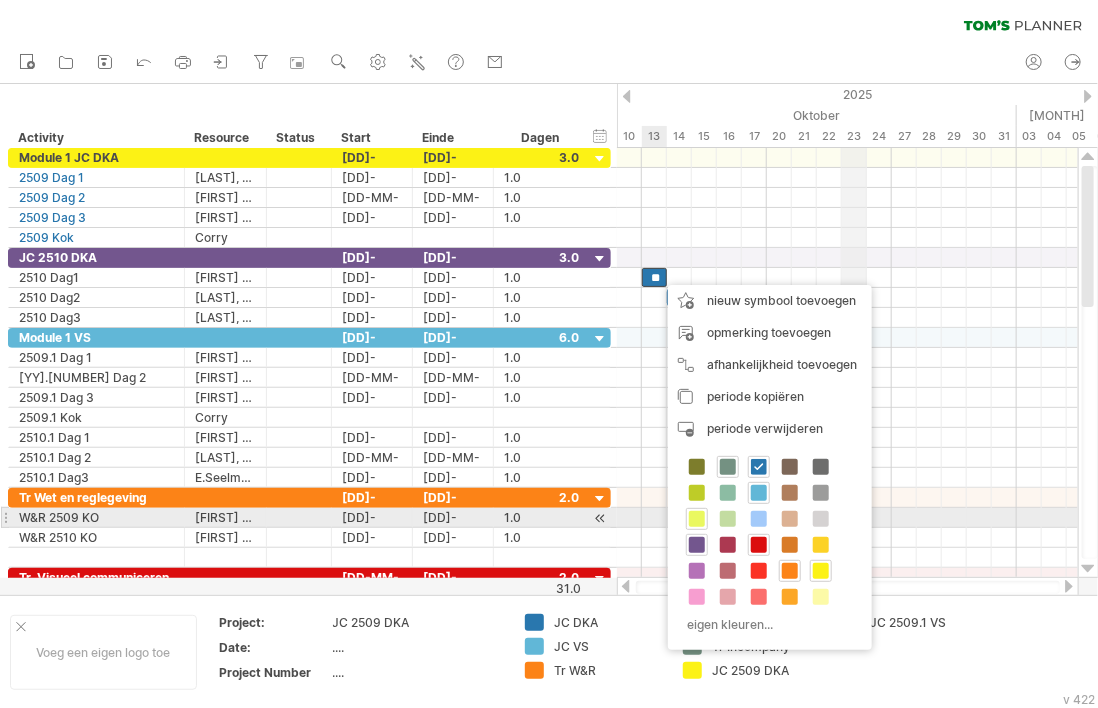 click at bounding box center [697, 545] 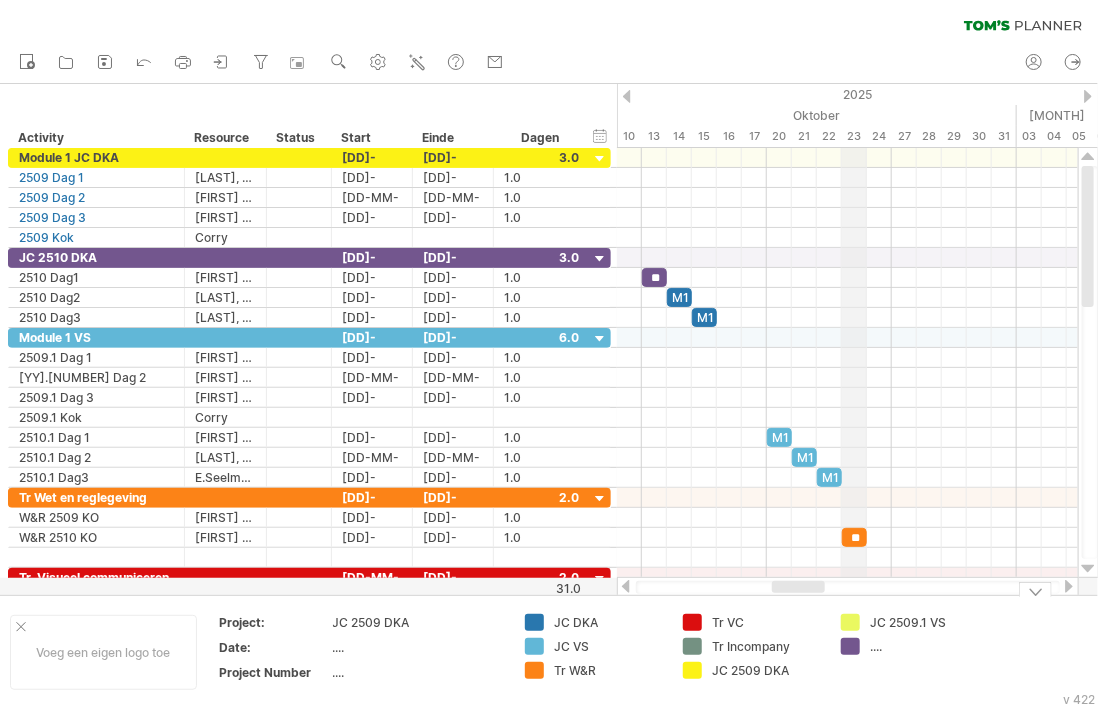 click on "...." at bounding box center [608, 622] 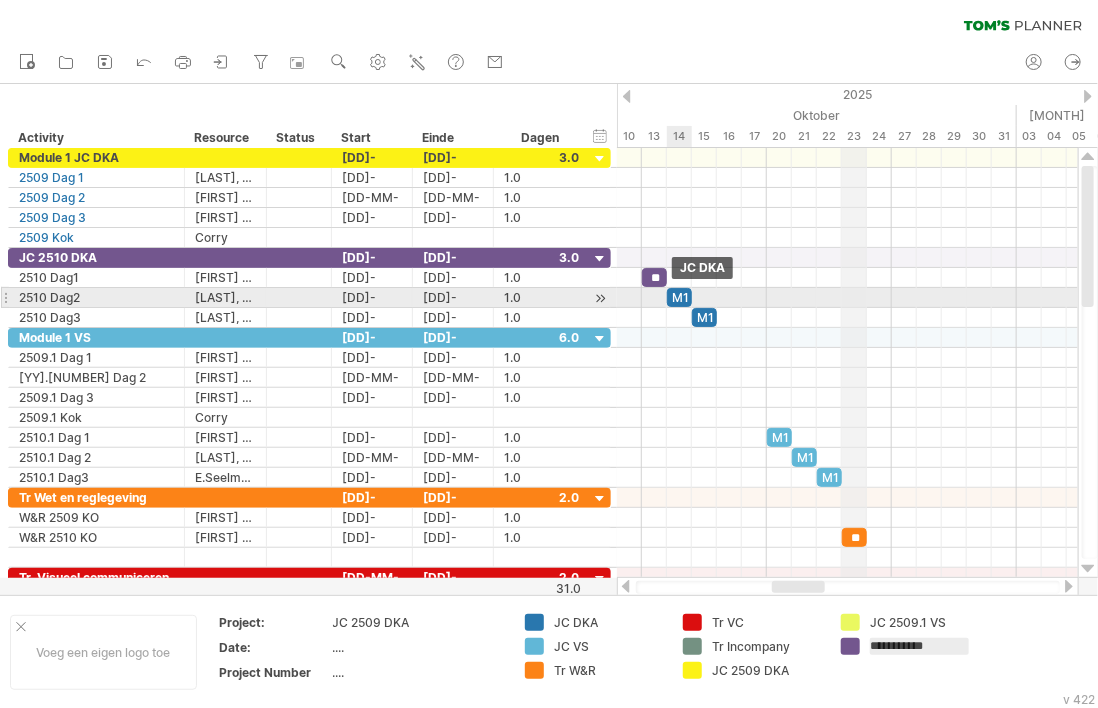 click on "M1" at bounding box center [679, 297] 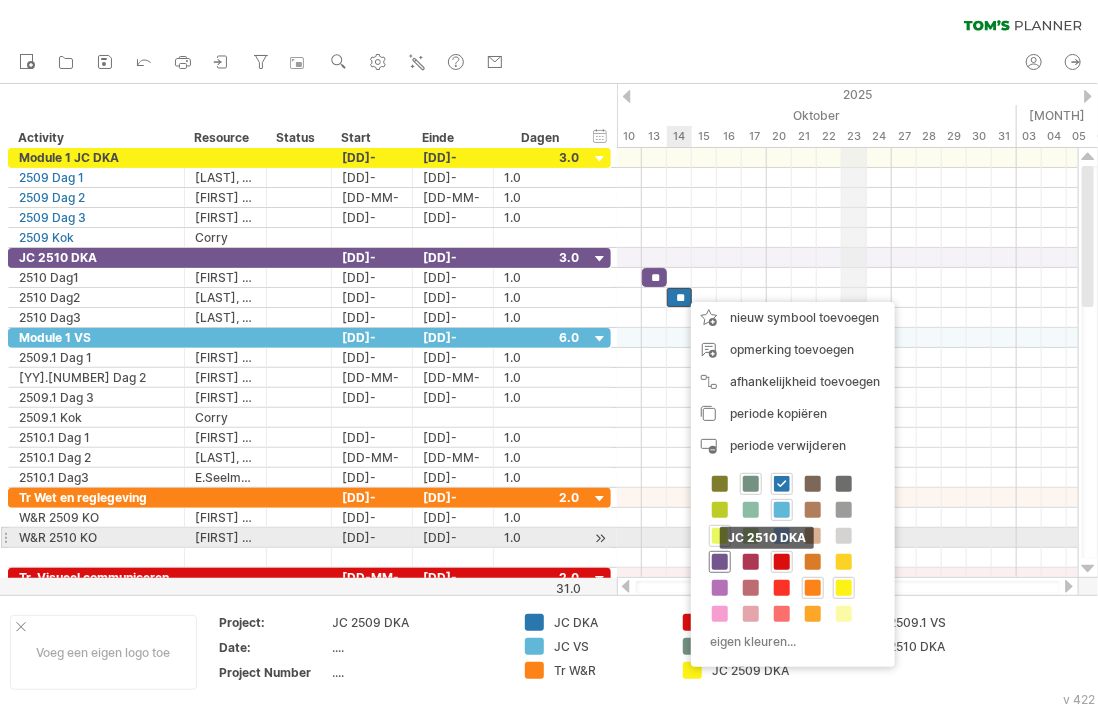 click at bounding box center (720, 562) 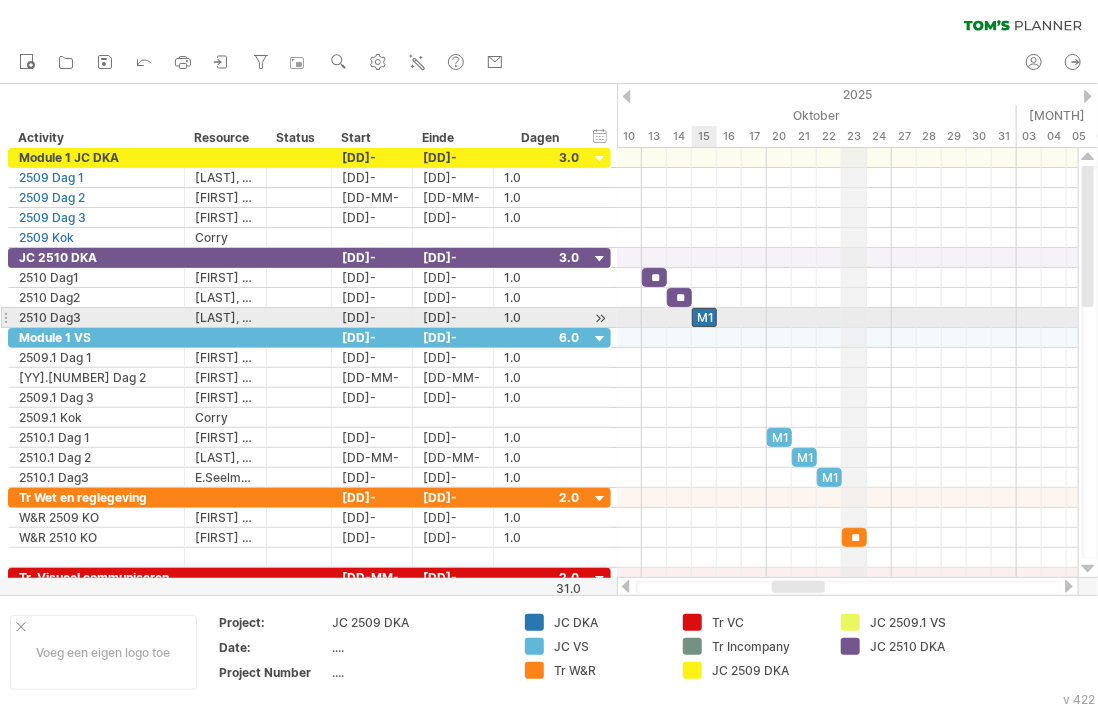 click on "M1" at bounding box center [704, 317] 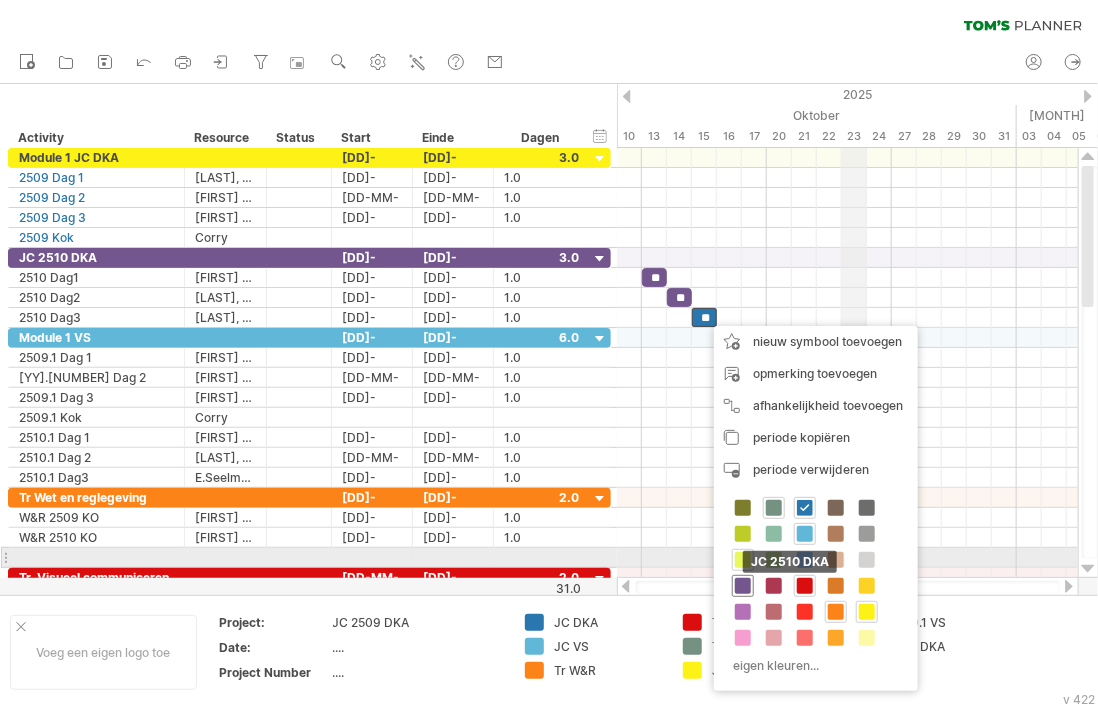 click at bounding box center [743, 586] 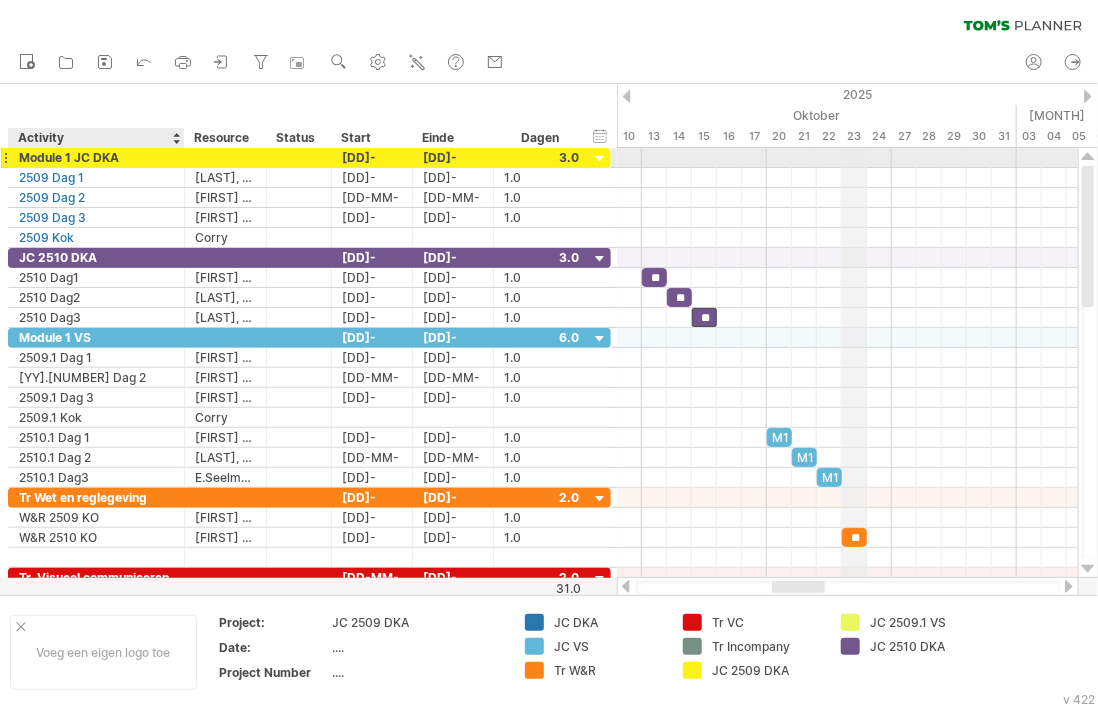 click on "Module 1 JC DKA" at bounding box center [96, 157] 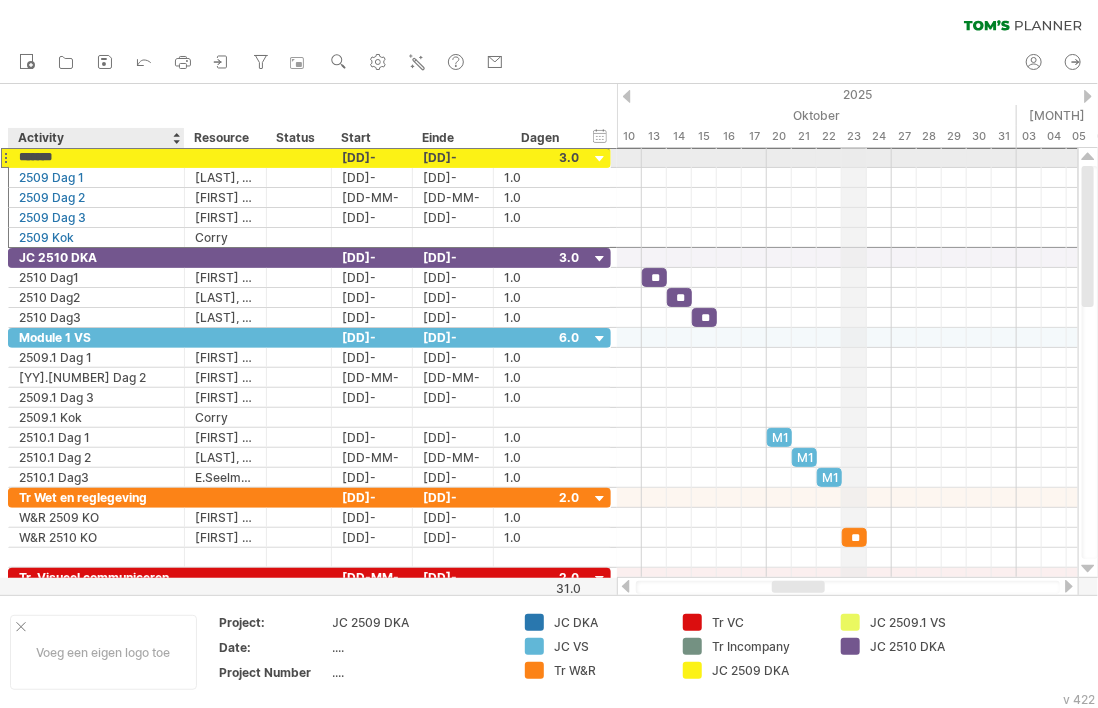 type on "******" 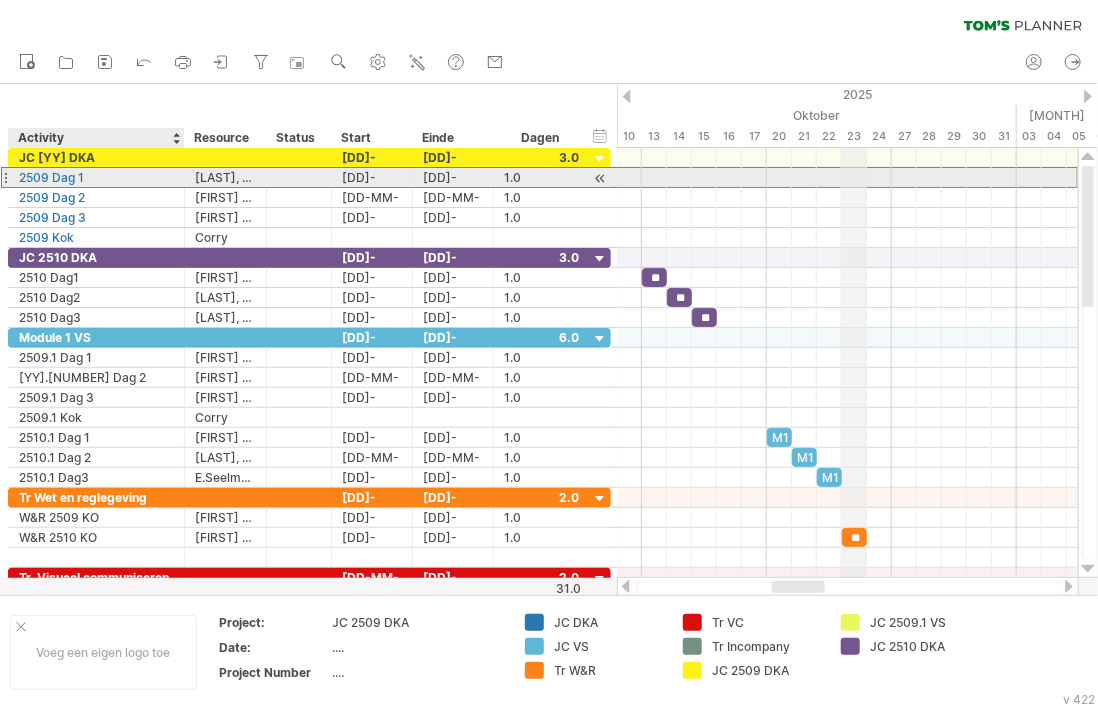 click on "2509 Dag 1" at bounding box center [96, 177] 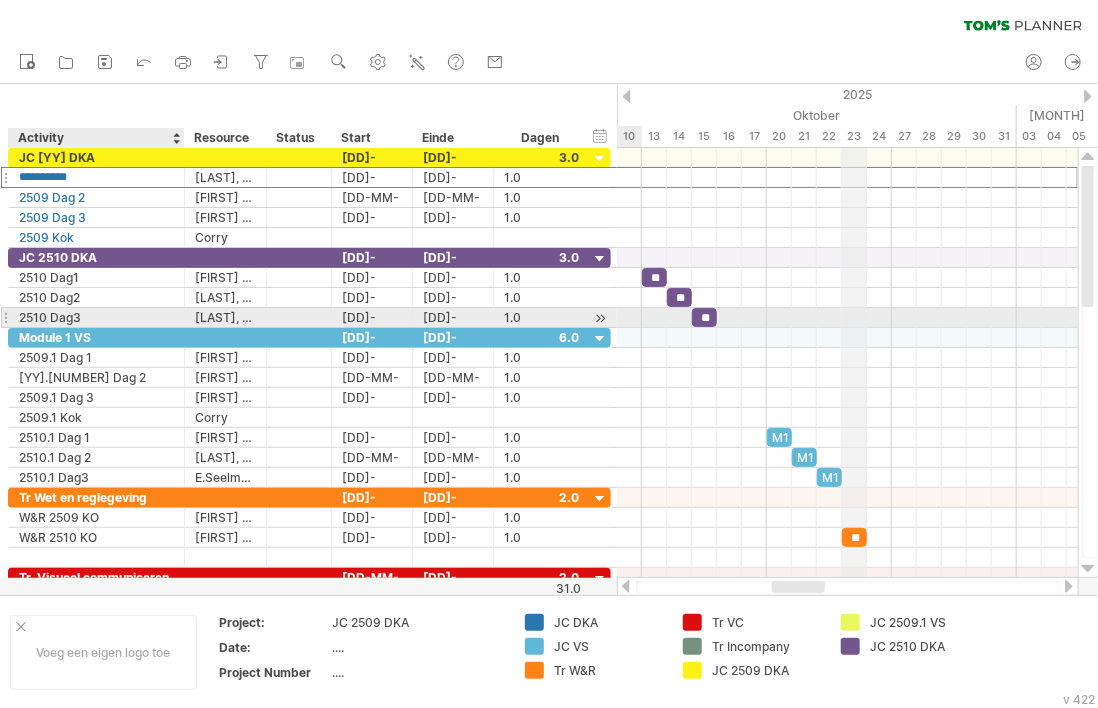 click on "2510 Dag3" at bounding box center [96, 317] 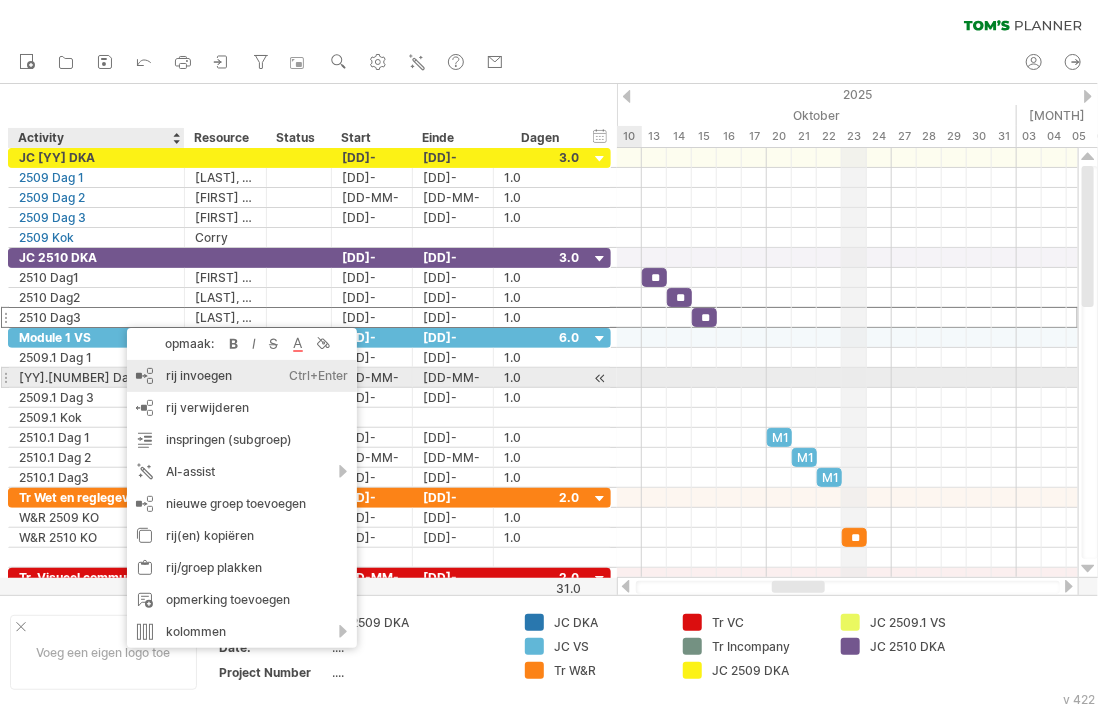 click on "rij invoegen Ctrl+Enter Cmd+Enter" at bounding box center [242, 376] 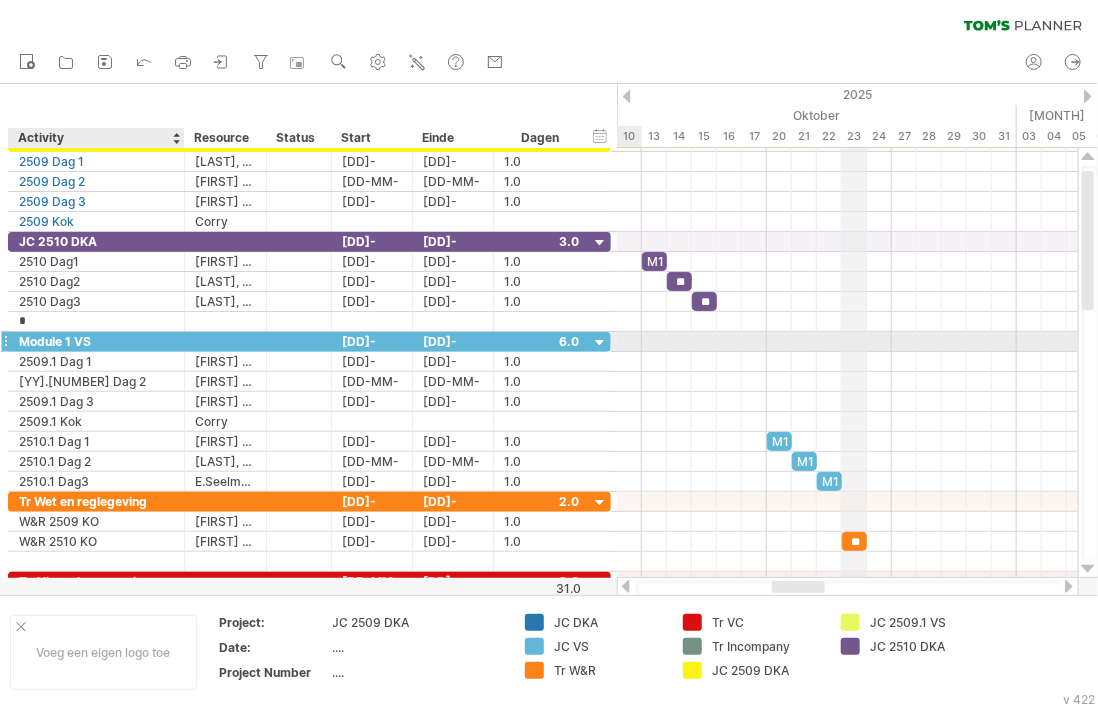 type on "***" 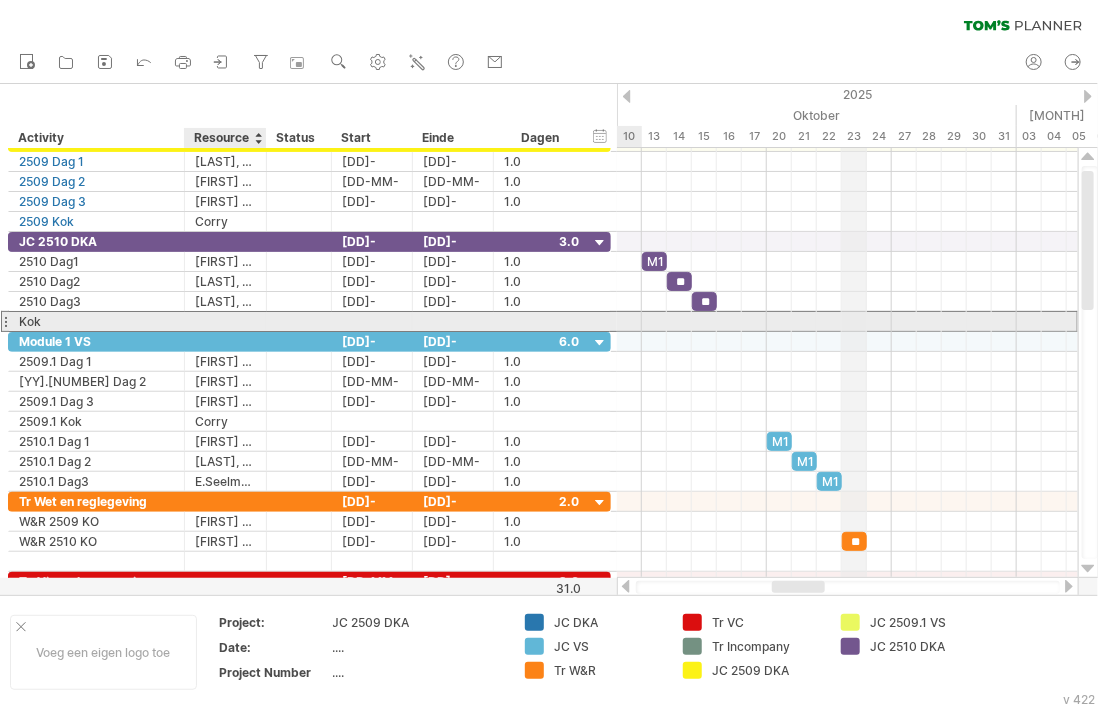 click at bounding box center (96, 321) 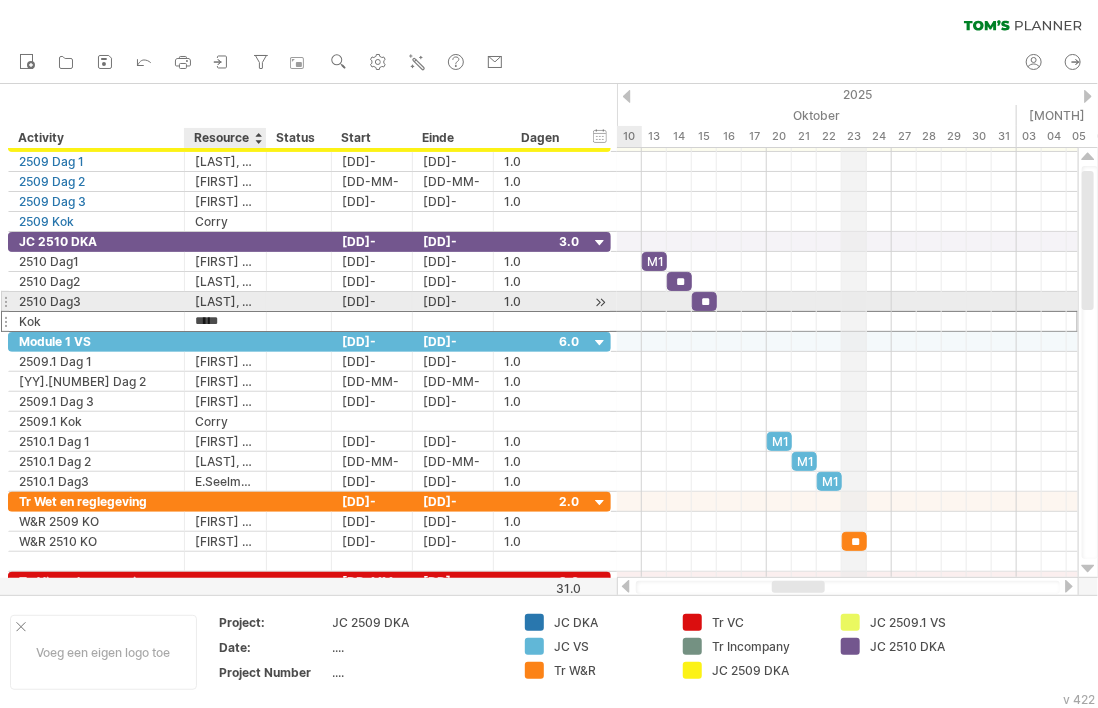 click on "**********" at bounding box center [309, 282] 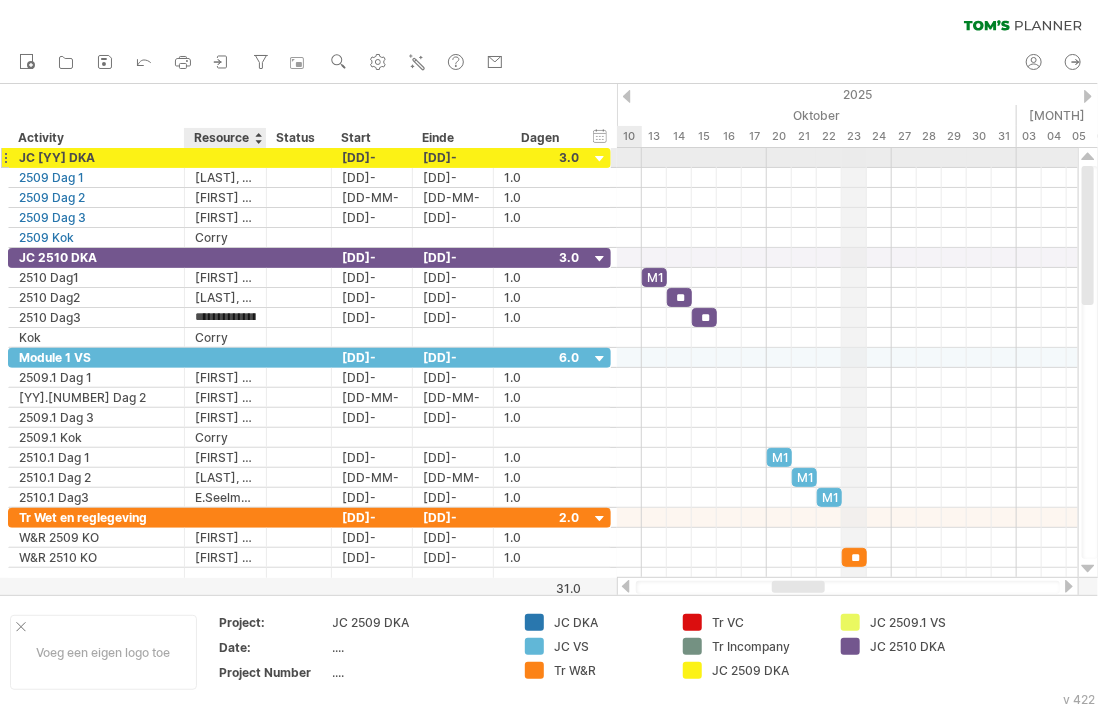 click at bounding box center [226, 157] 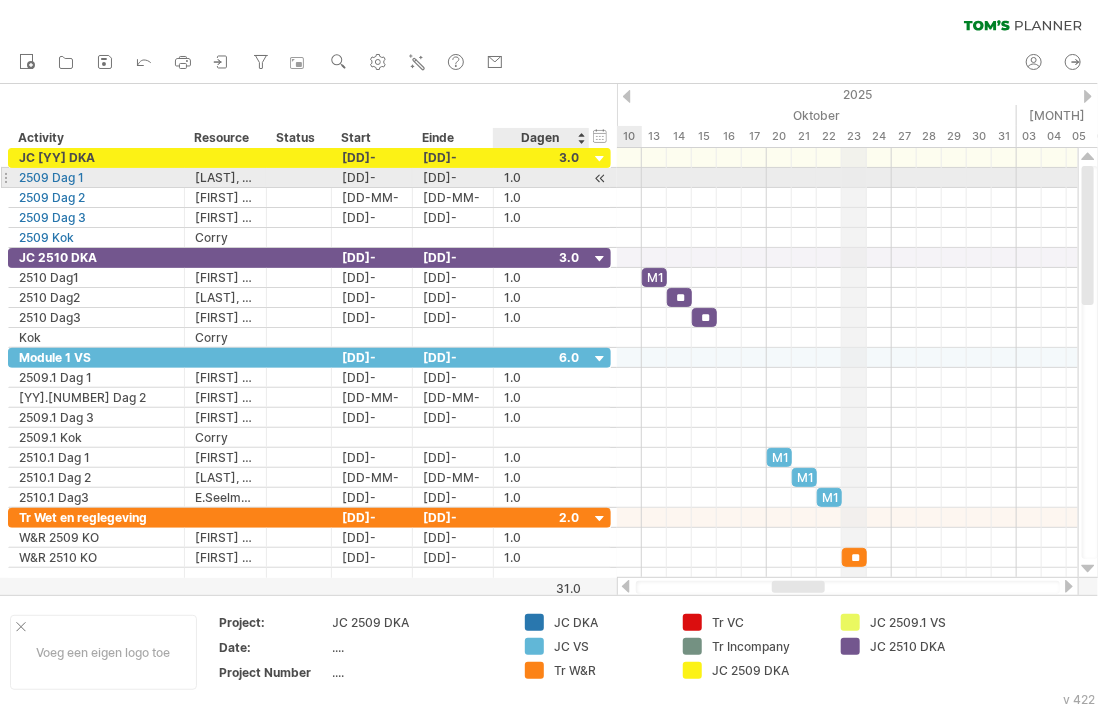 click at bounding box center (600, 178) 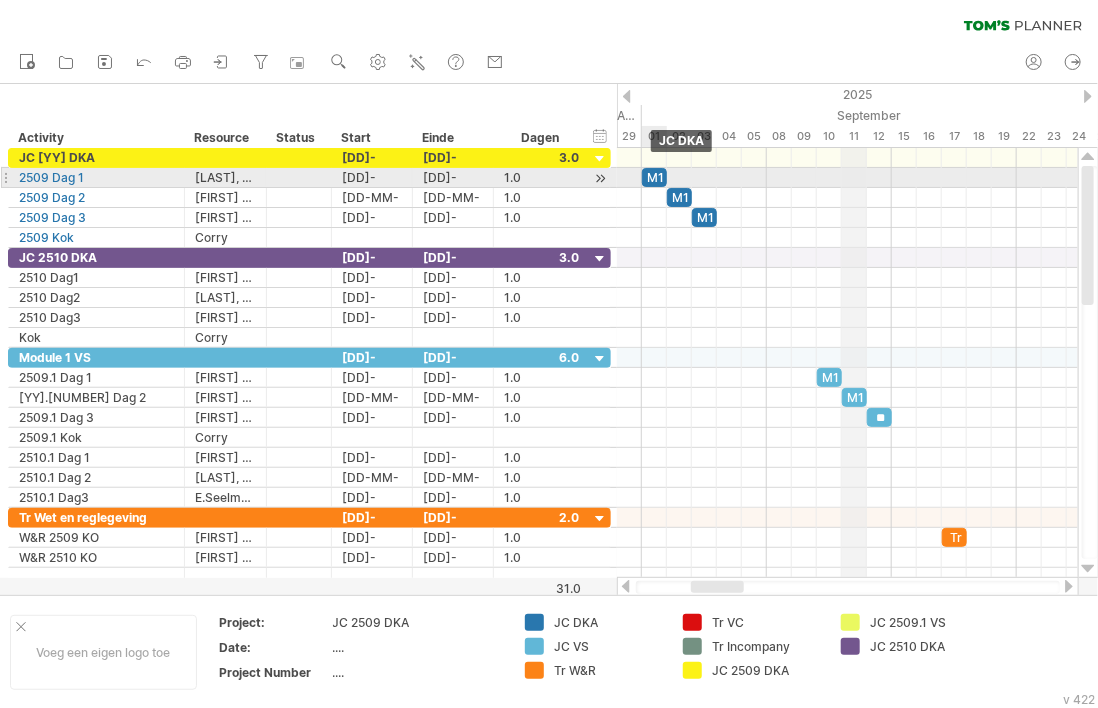 click on "M1" at bounding box center (654, 177) 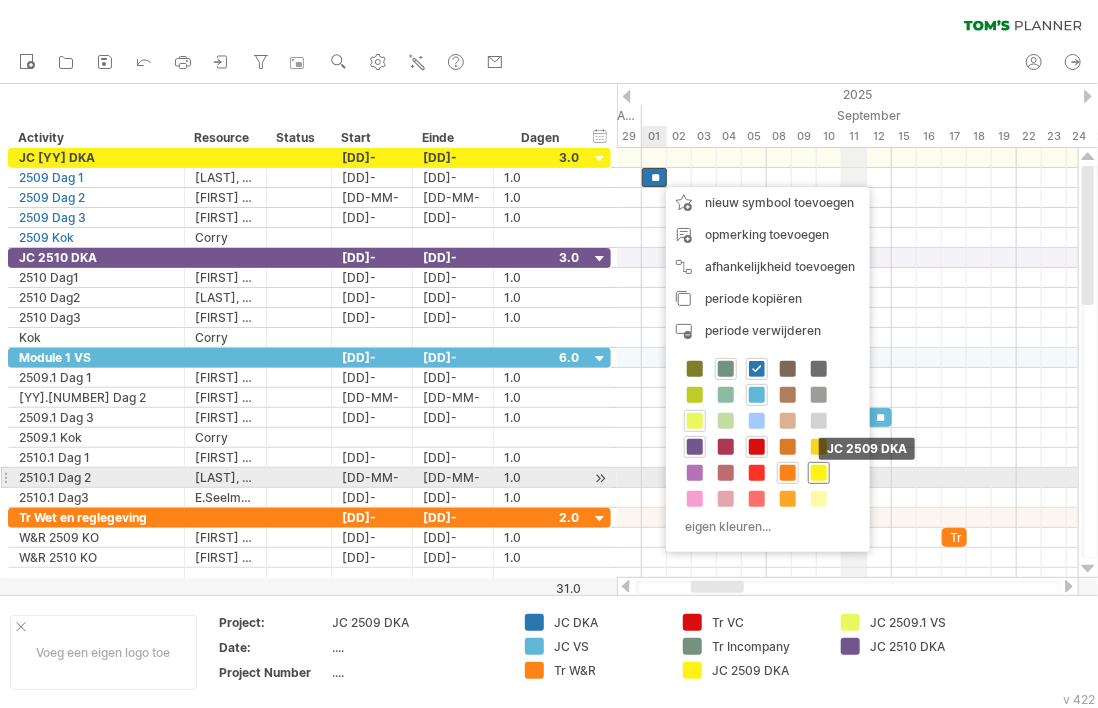 click at bounding box center [819, 473] 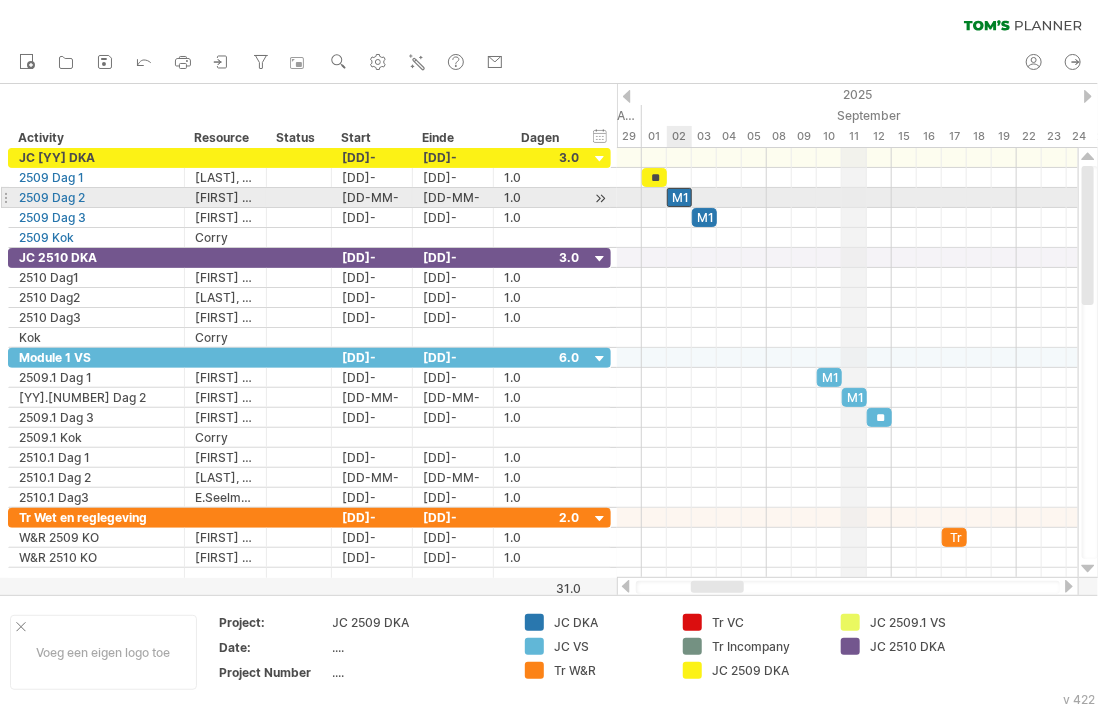 click on "M1" at bounding box center [679, 197] 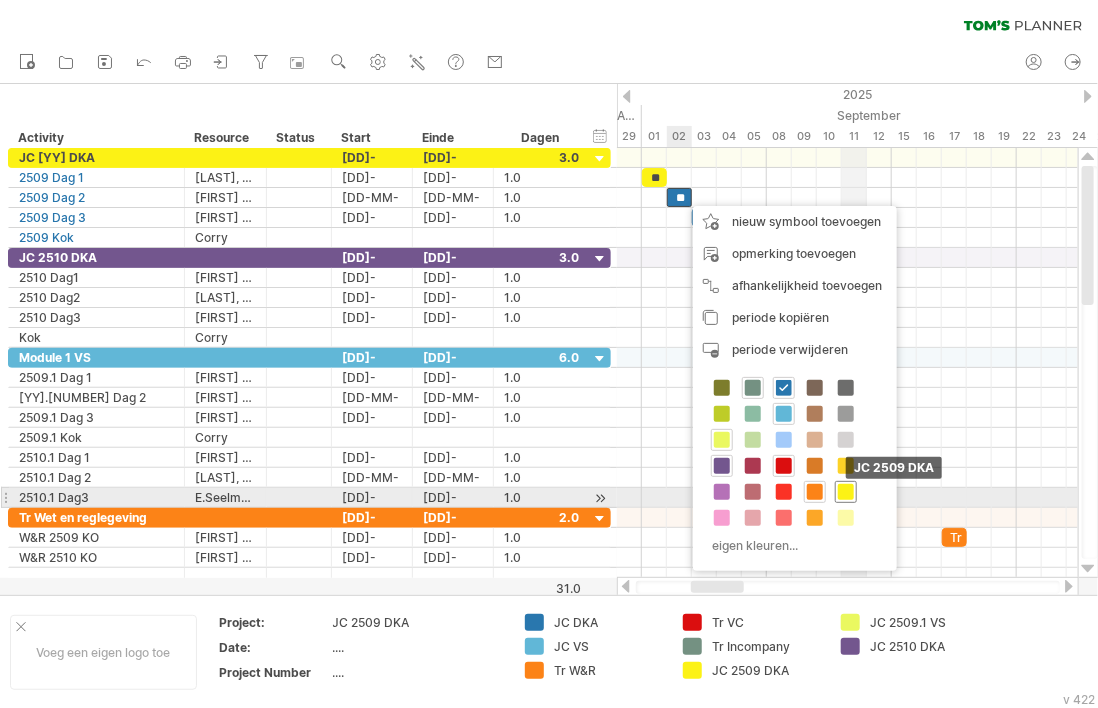 click at bounding box center [846, 492] 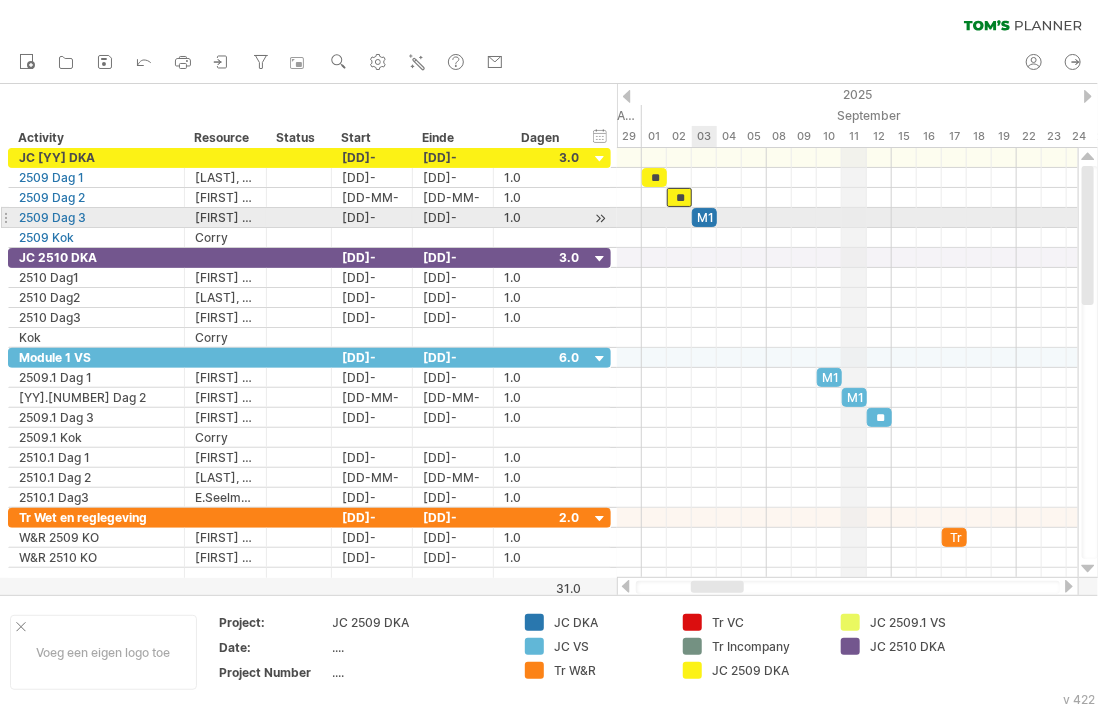 click on "M1" at bounding box center [704, 217] 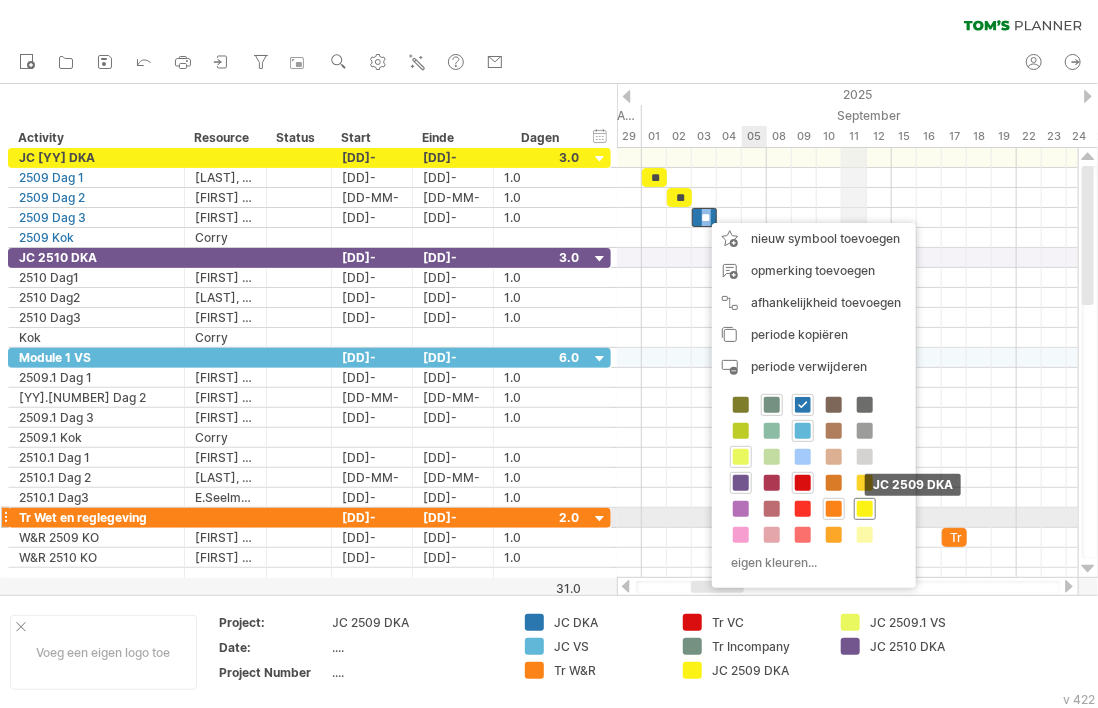 click at bounding box center (865, 509) 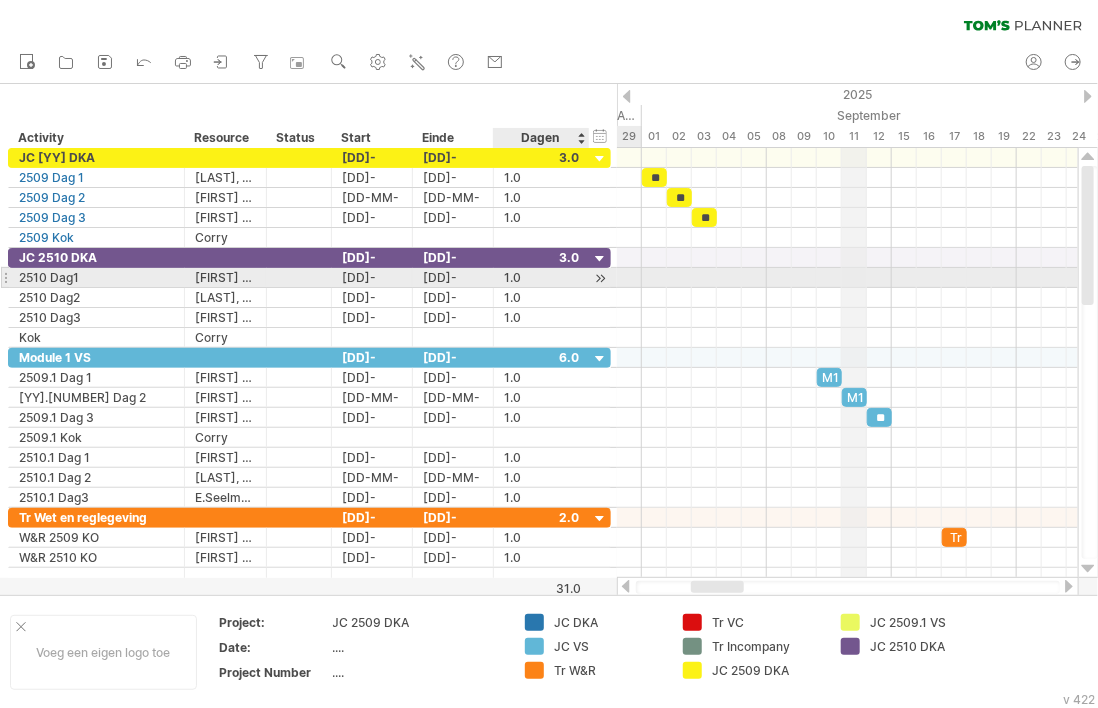 click at bounding box center (600, 278) 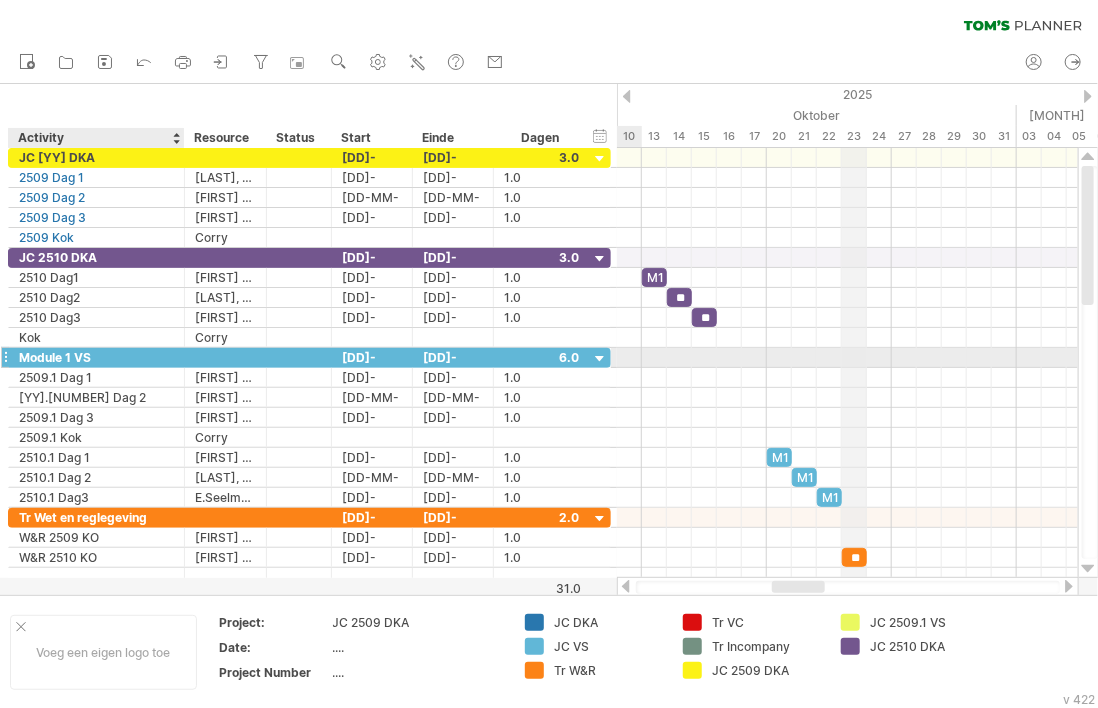 click on "Module 1 VS" at bounding box center (96, 357) 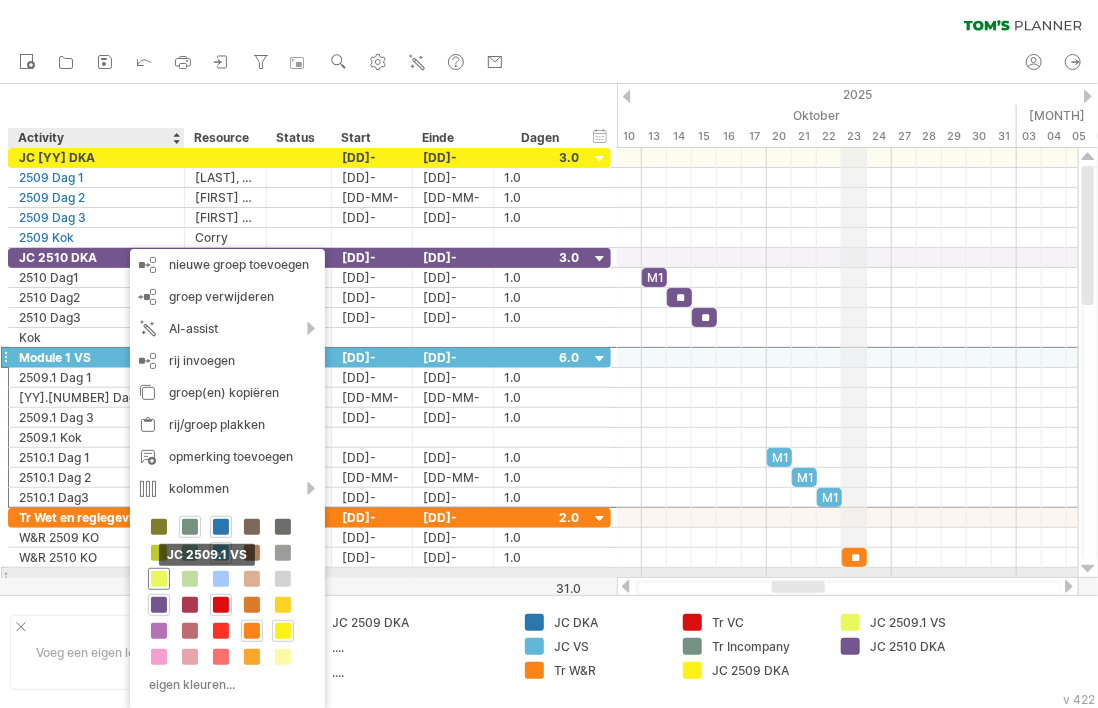 click at bounding box center (159, 579) 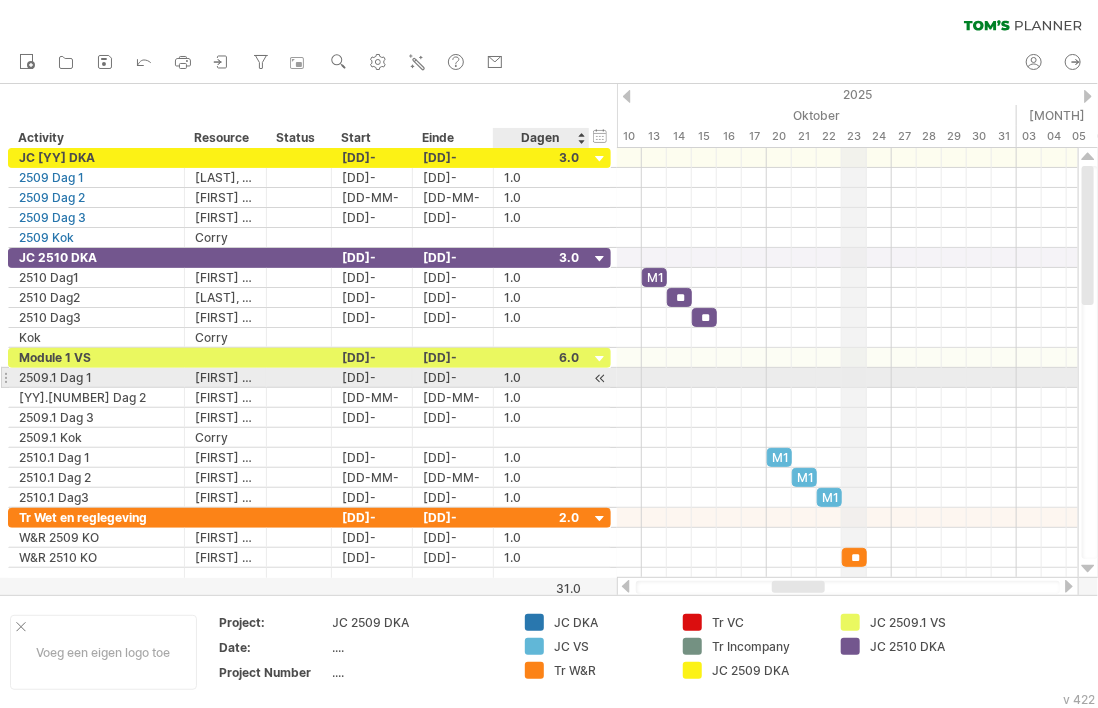 click at bounding box center [600, 378] 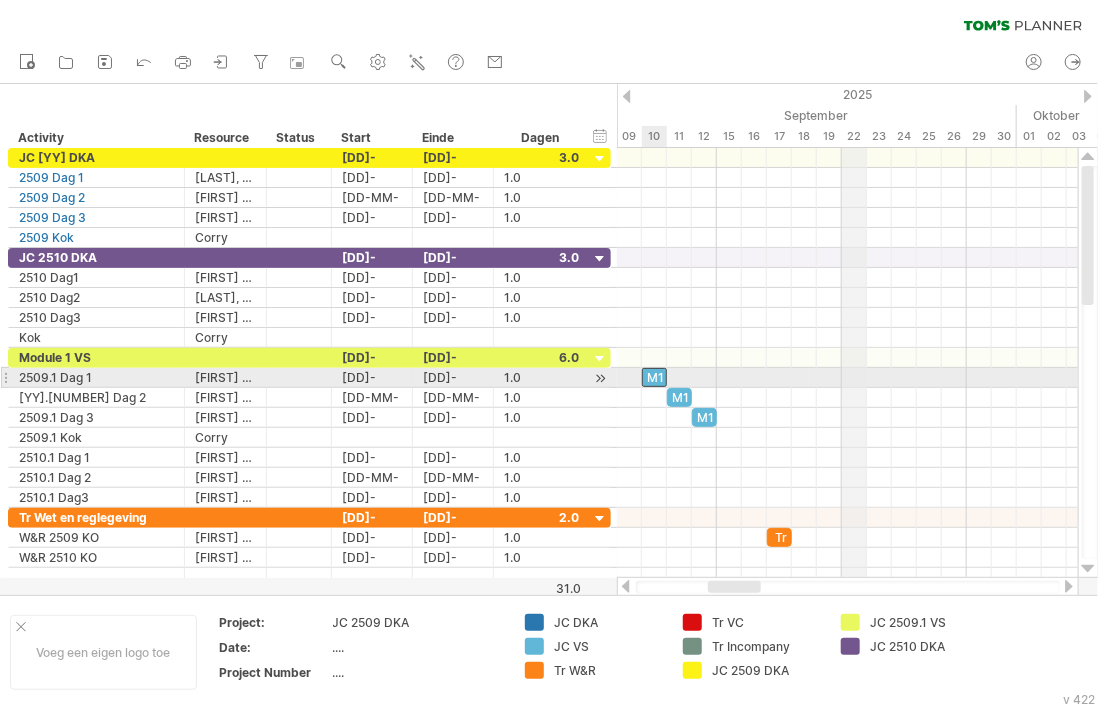 click on "M1" at bounding box center [654, 377] 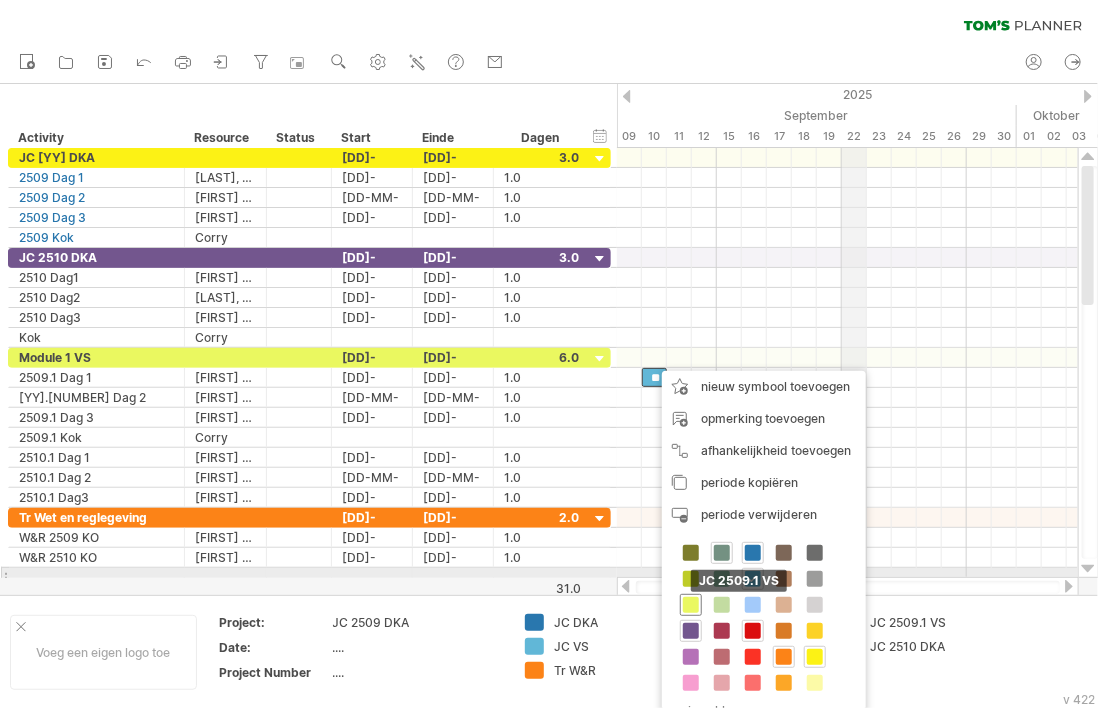 click at bounding box center [691, 605] 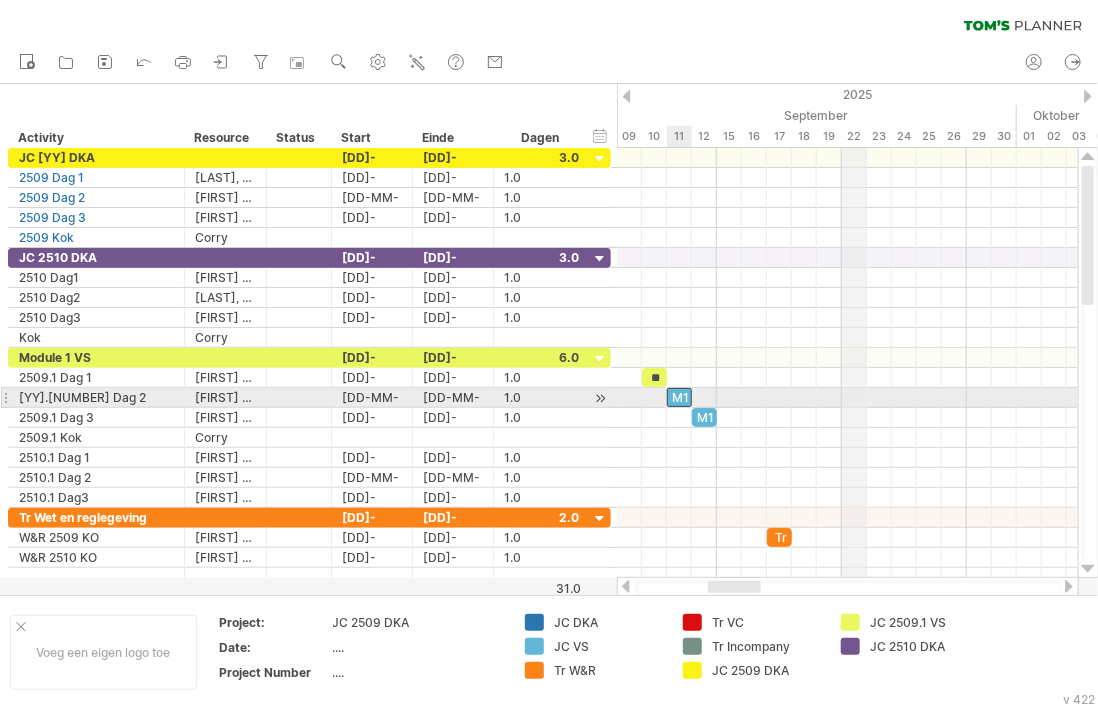 click on "M1" at bounding box center [679, 397] 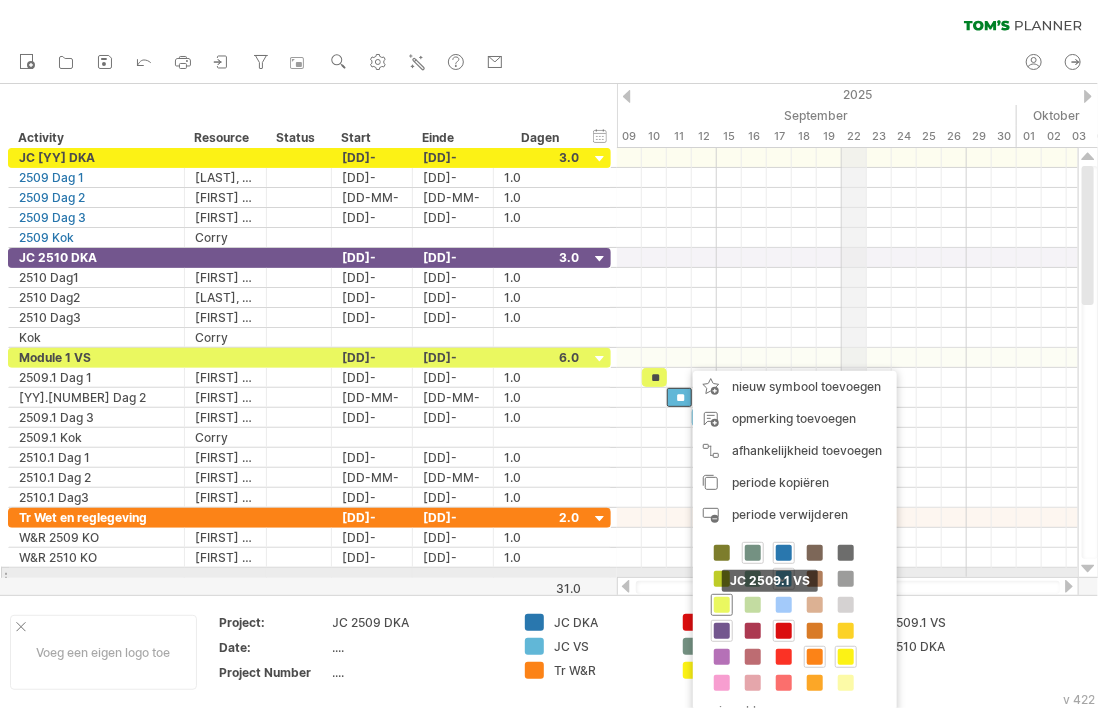 click at bounding box center (722, 605) 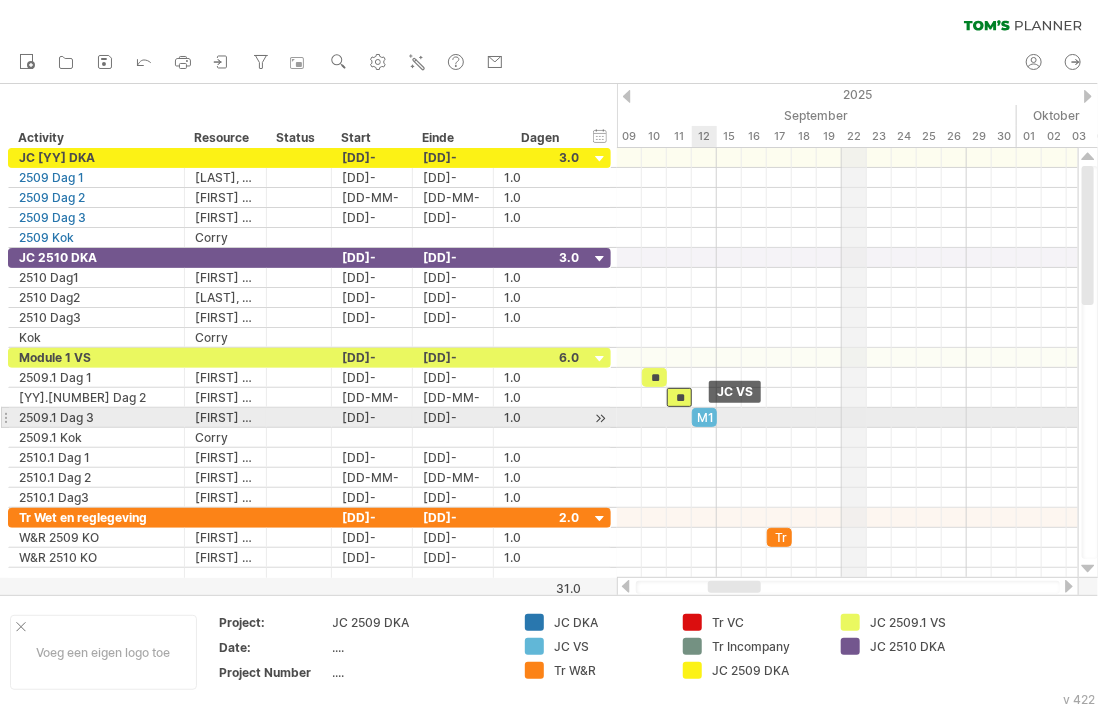 click on "M1" at bounding box center [704, 417] 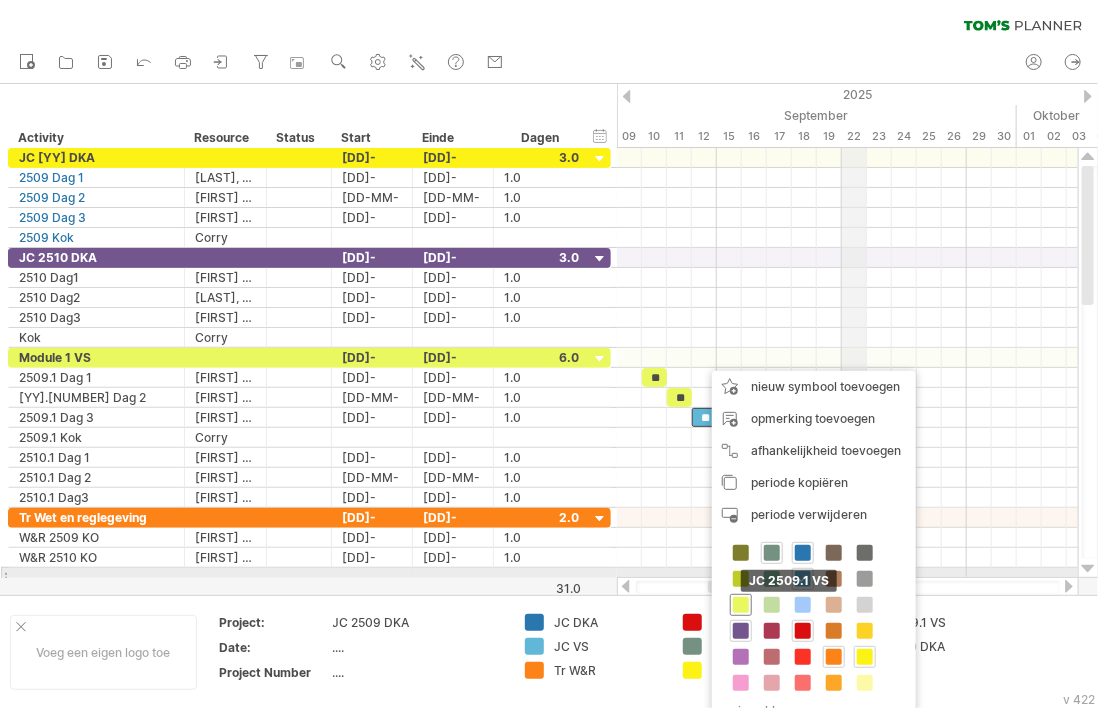 click at bounding box center (741, 605) 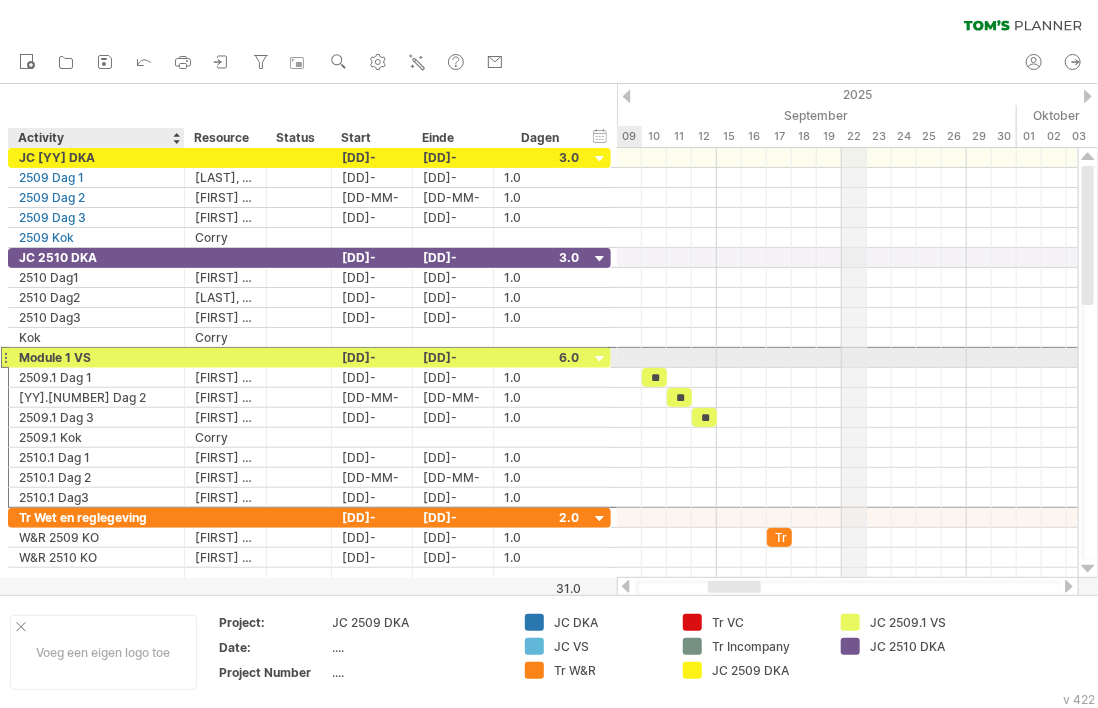 click on "Module 1 VS" at bounding box center [96, 357] 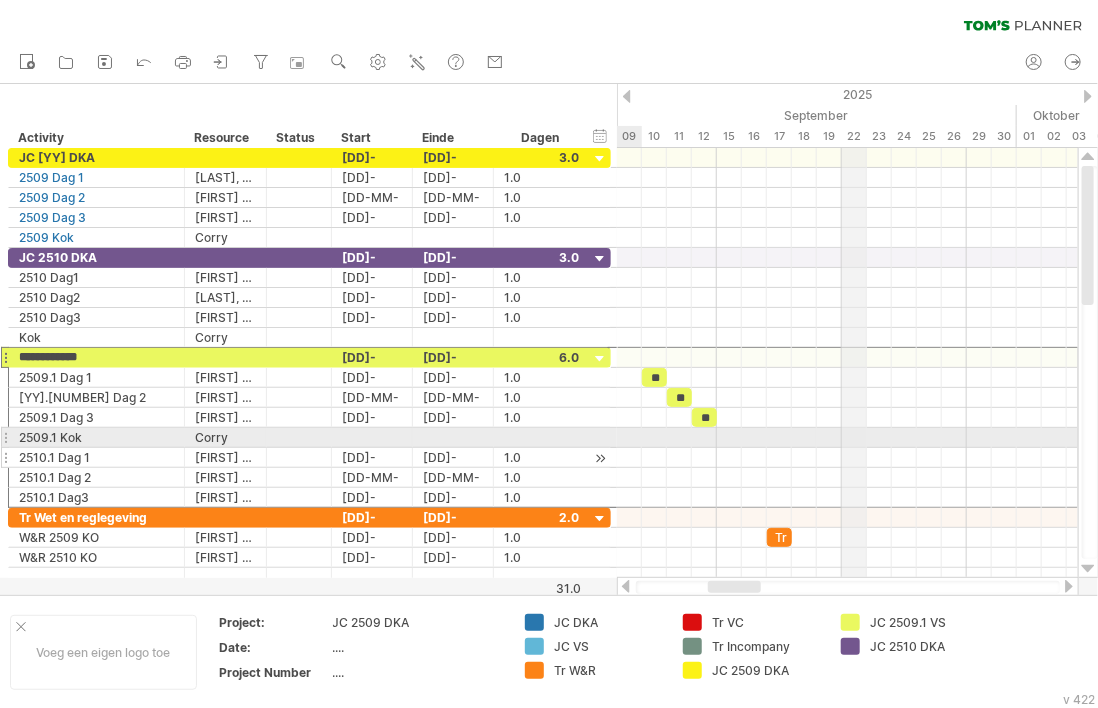 click on "**********" at bounding box center (309, 438) 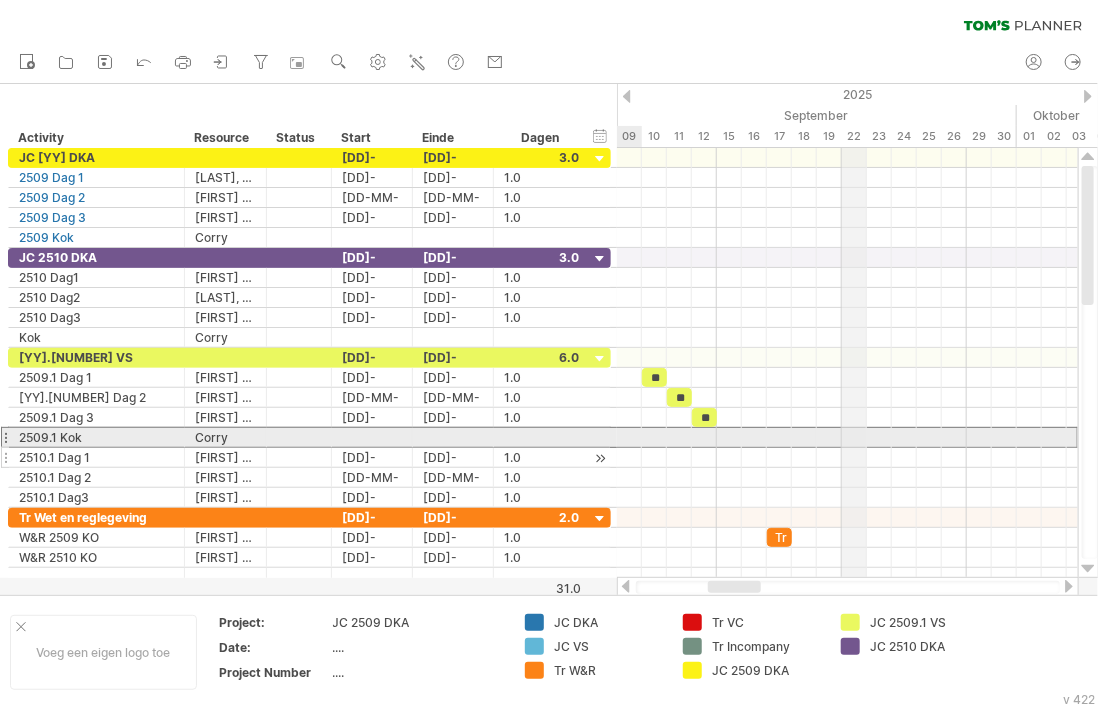 click on "**********" at bounding box center [97, 457] 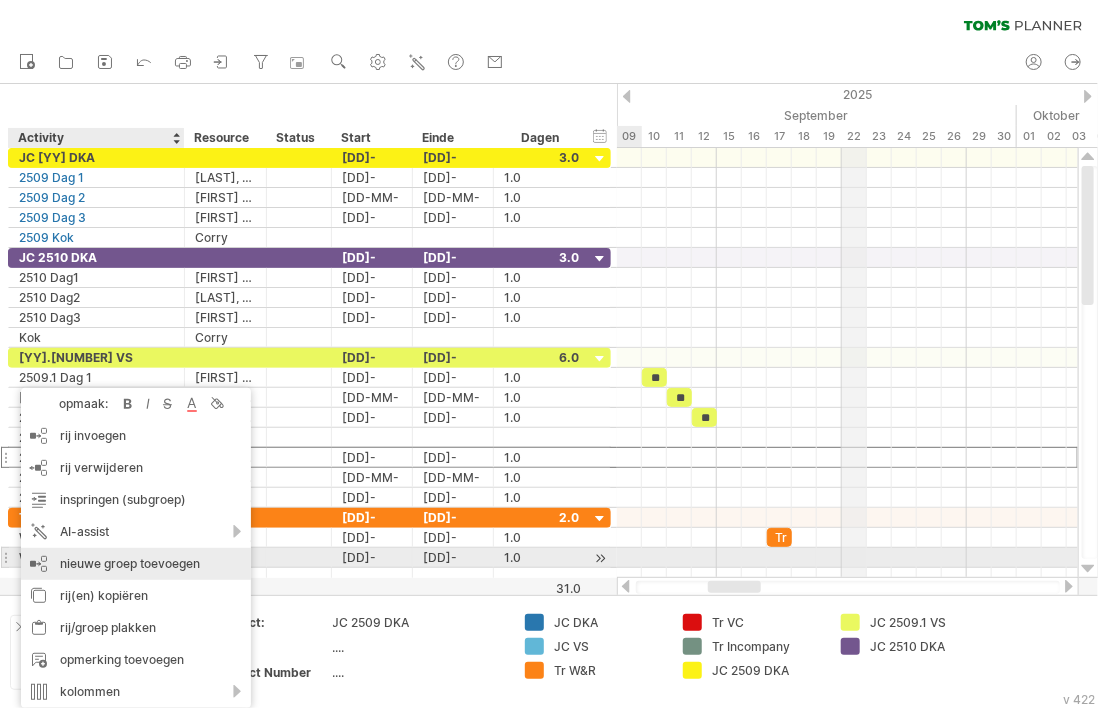 click on "nieuwe groep toevoegen" at bounding box center (136, 564) 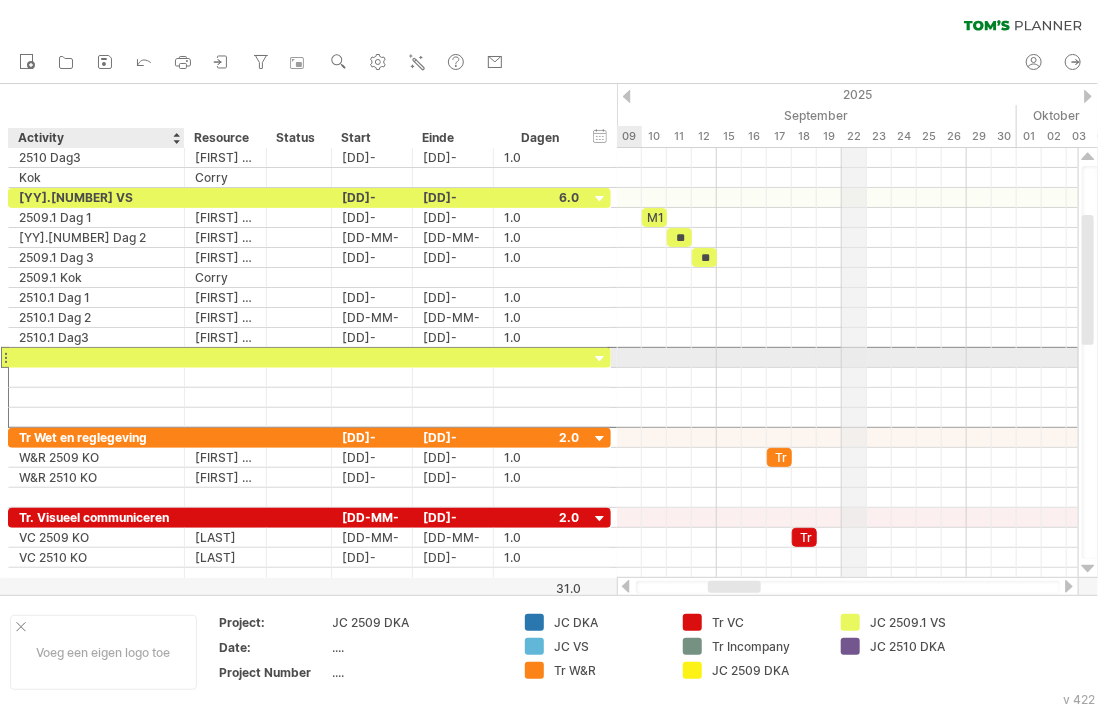 click at bounding box center [96, 357] 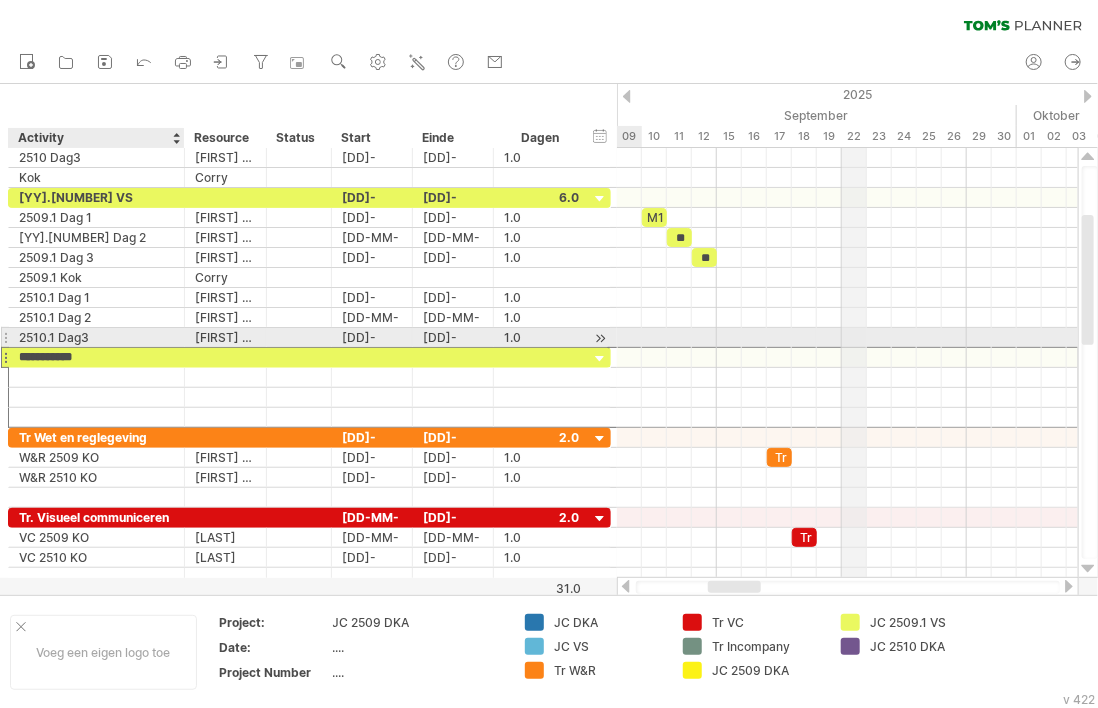 click on "**********" at bounding box center [96, 357] 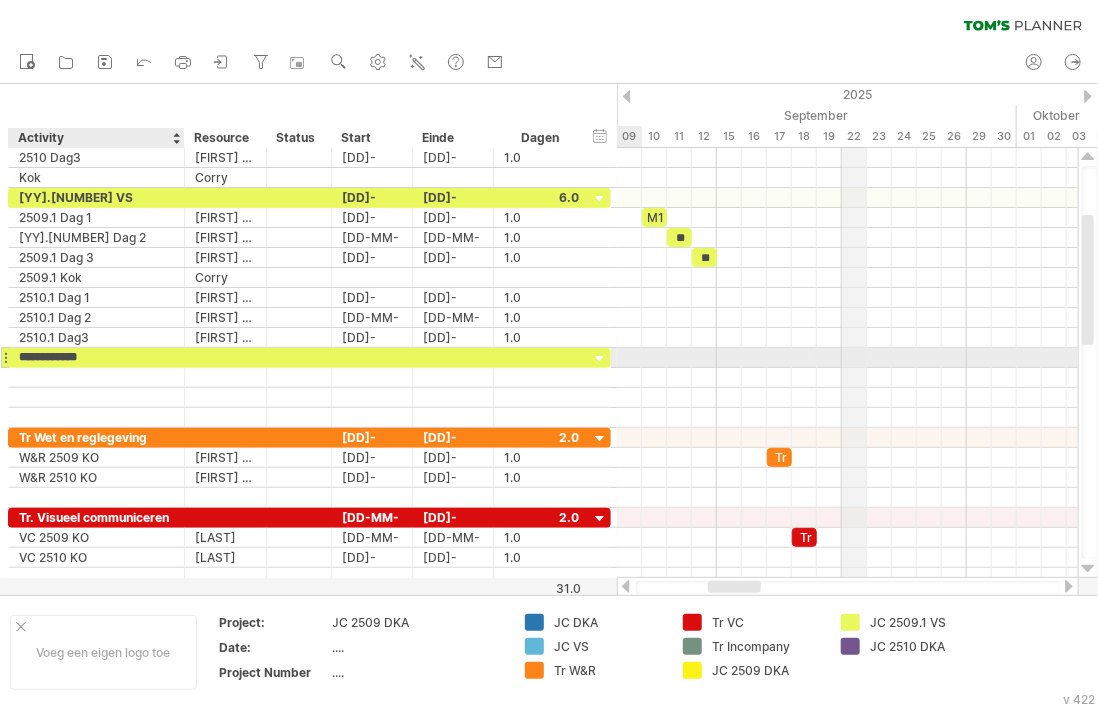 click on "**********" at bounding box center [96, 357] 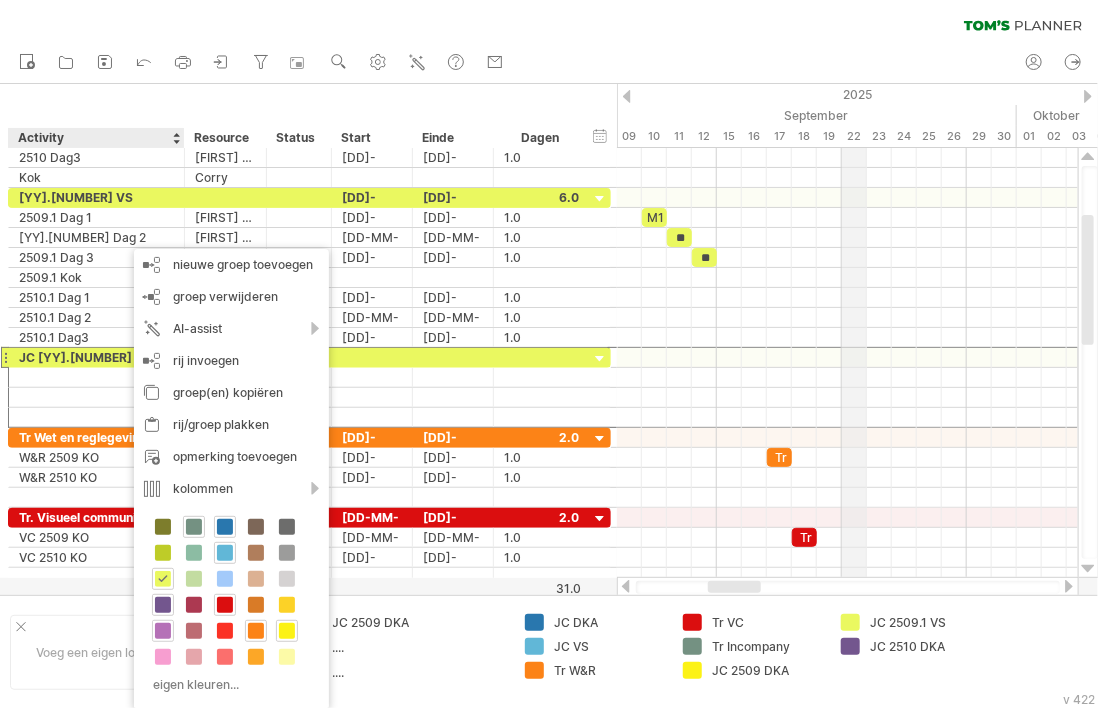 click at bounding box center [163, 631] 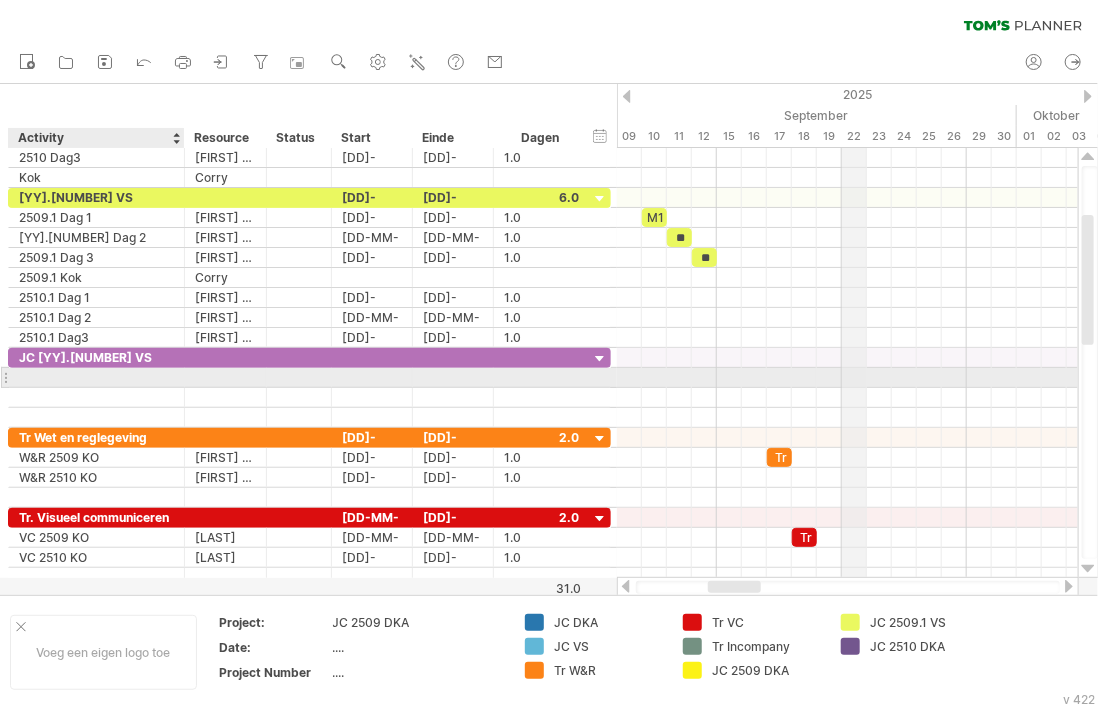 click at bounding box center (96, 377) 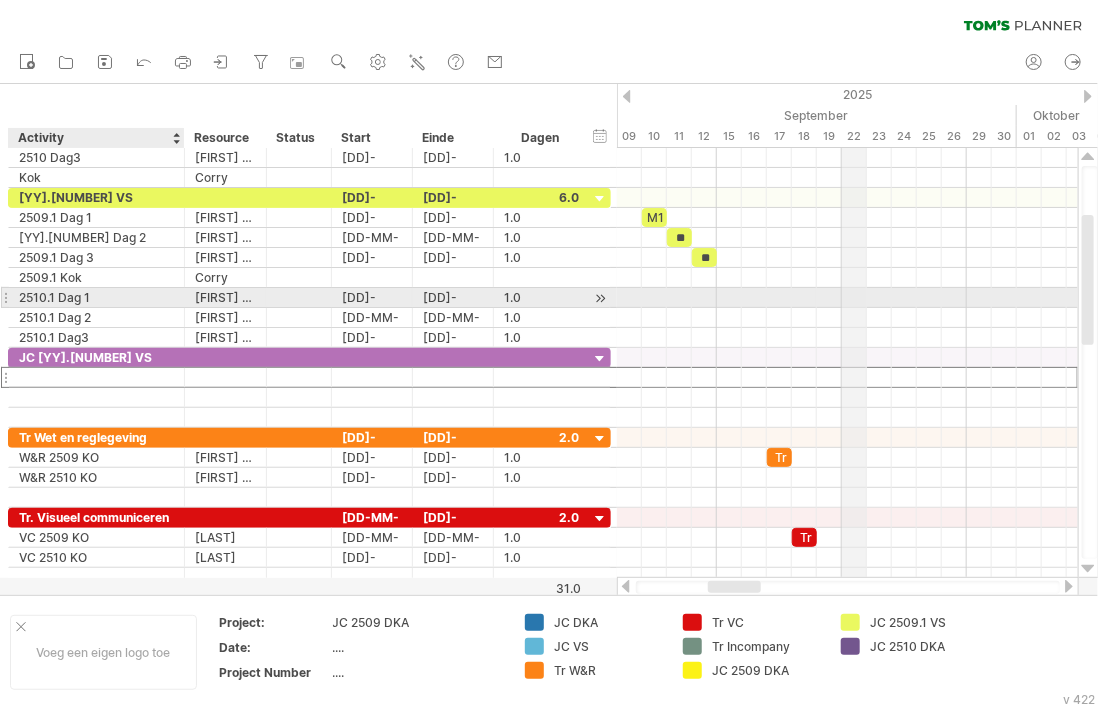 click on "2510.1 Dag 1" at bounding box center (96, 297) 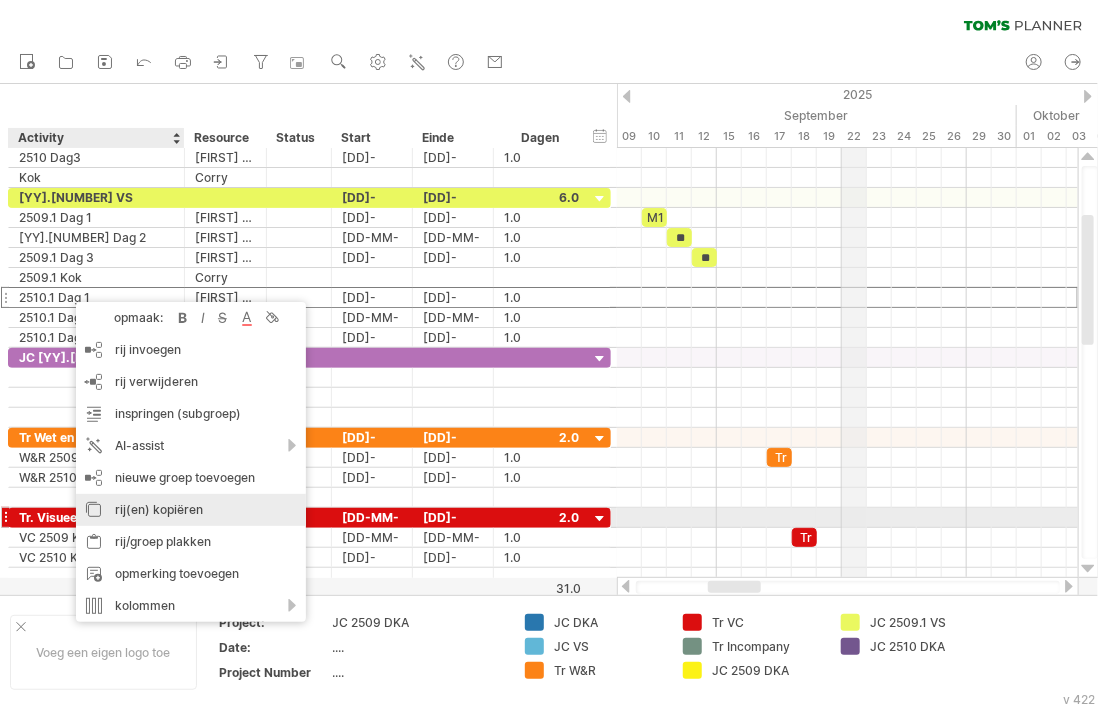 click on "rij(en) kopiëren" at bounding box center [191, 510] 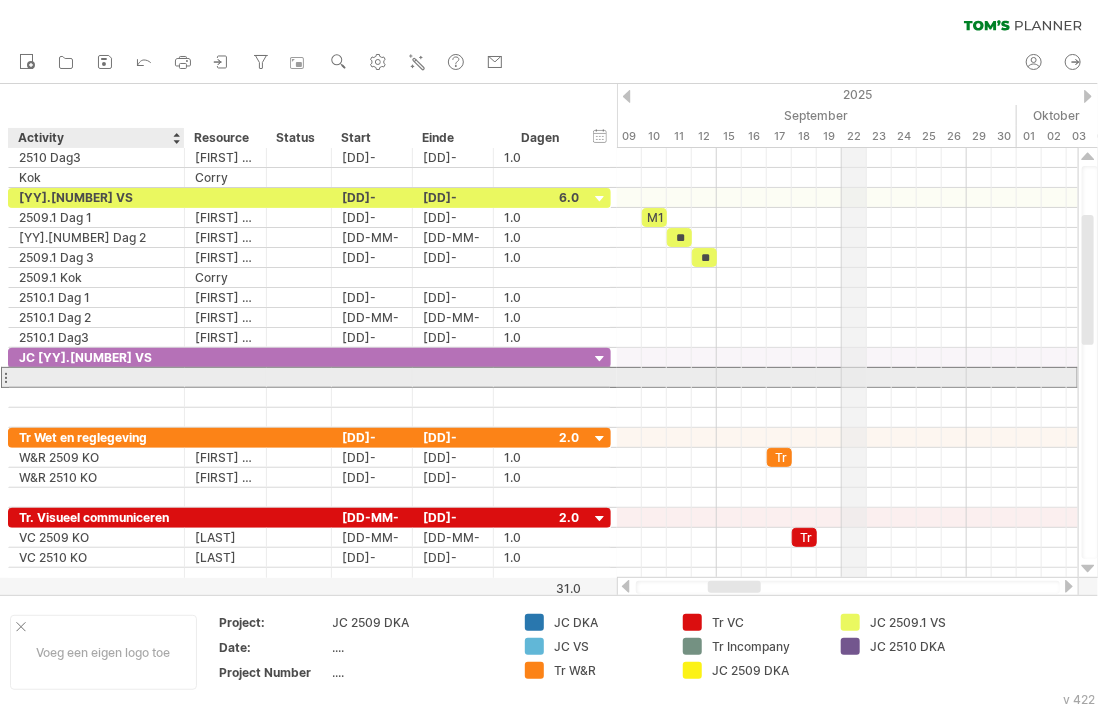 click at bounding box center (96, 377) 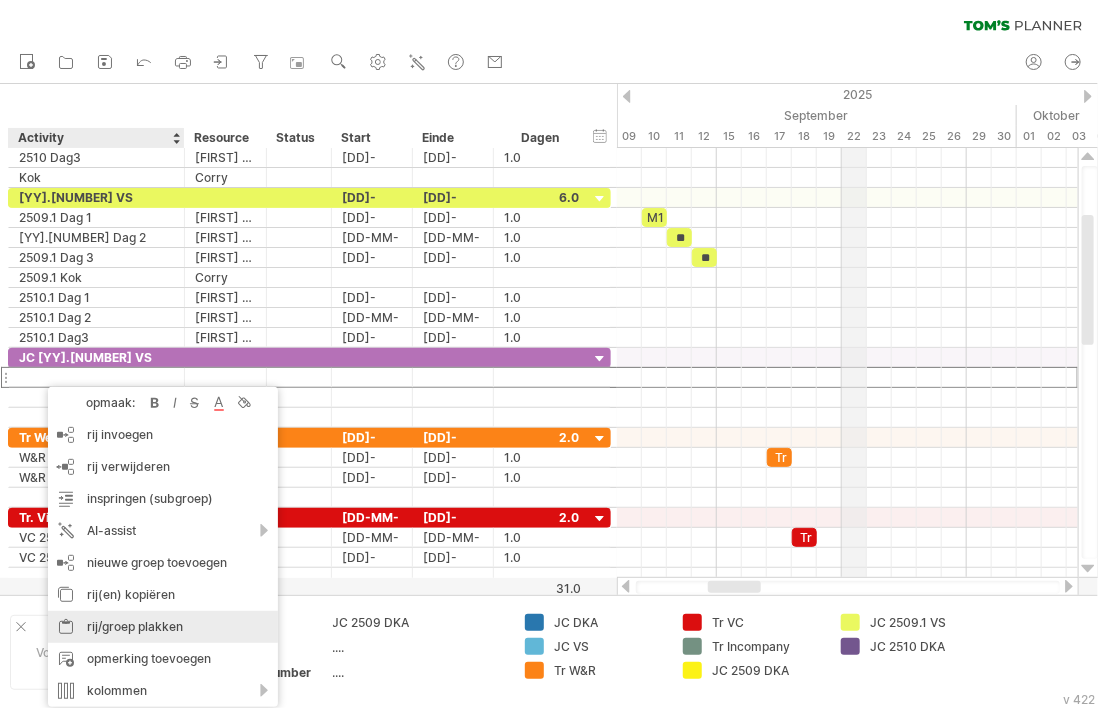 click on "rij/groep plakken" at bounding box center (163, 627) 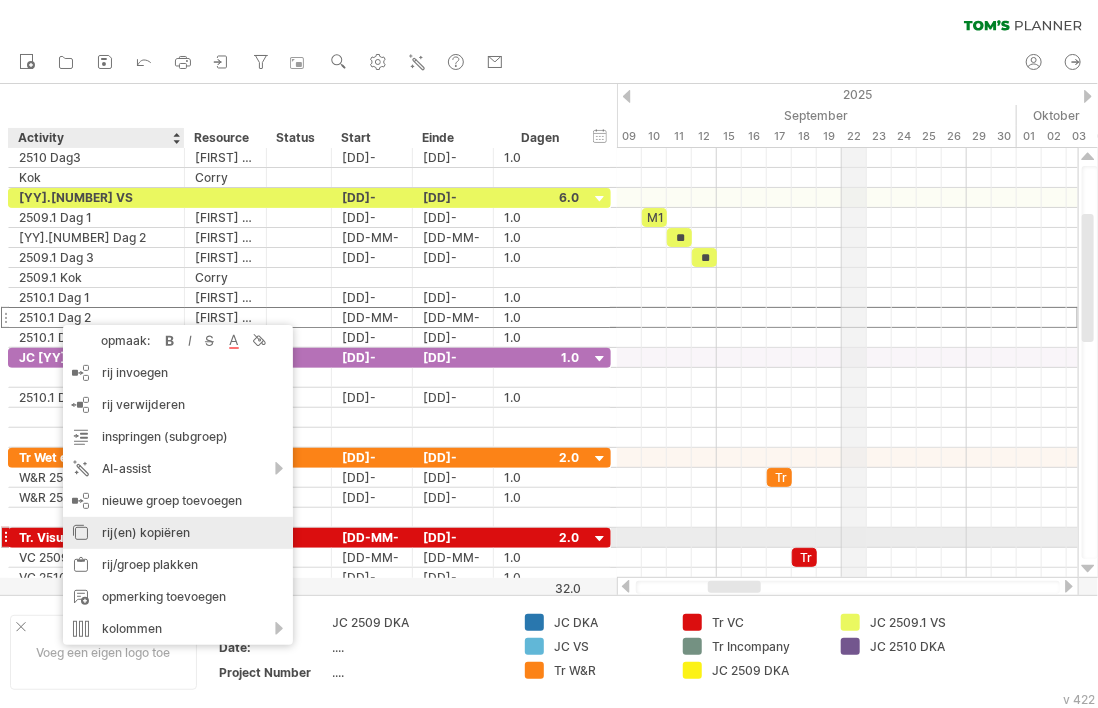 click on "rij(en) kopiëren" at bounding box center [178, 533] 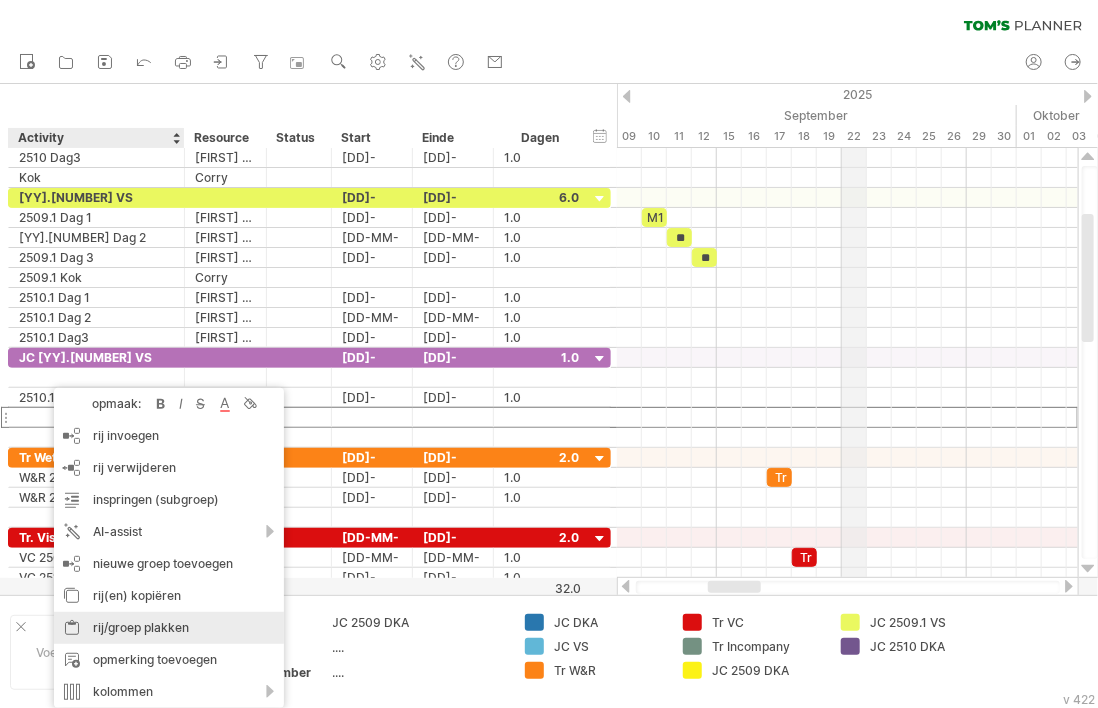 click on "rij/groep plakken" at bounding box center (169, 628) 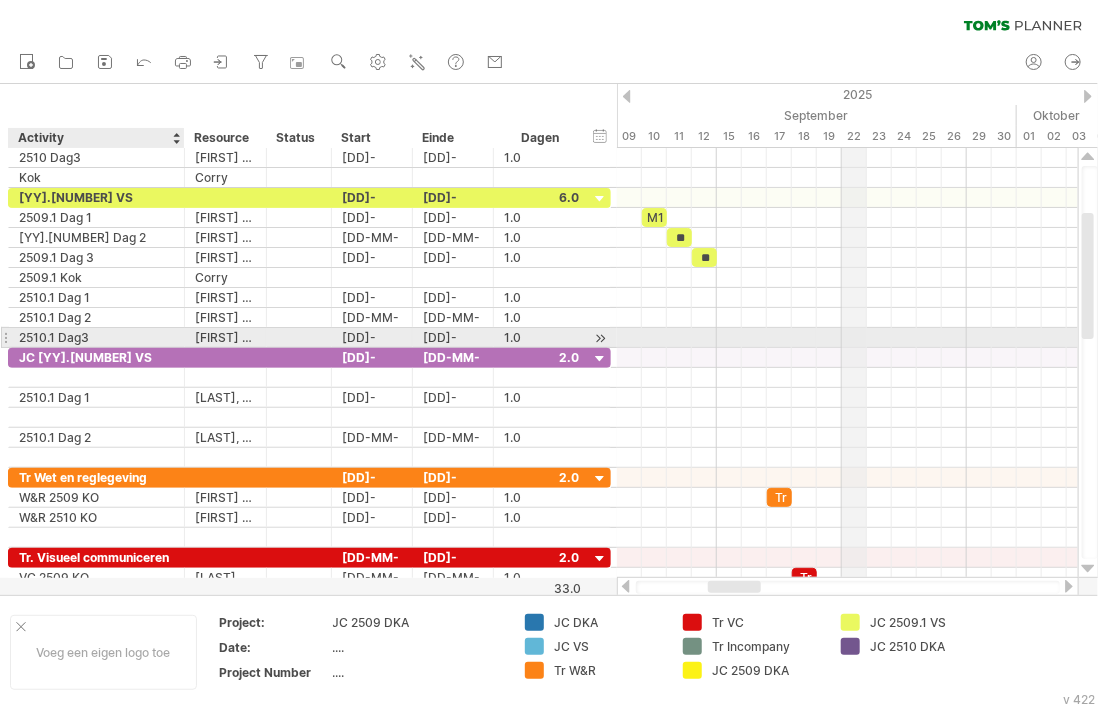 click on "2510.1 Dag3" at bounding box center [96, 337] 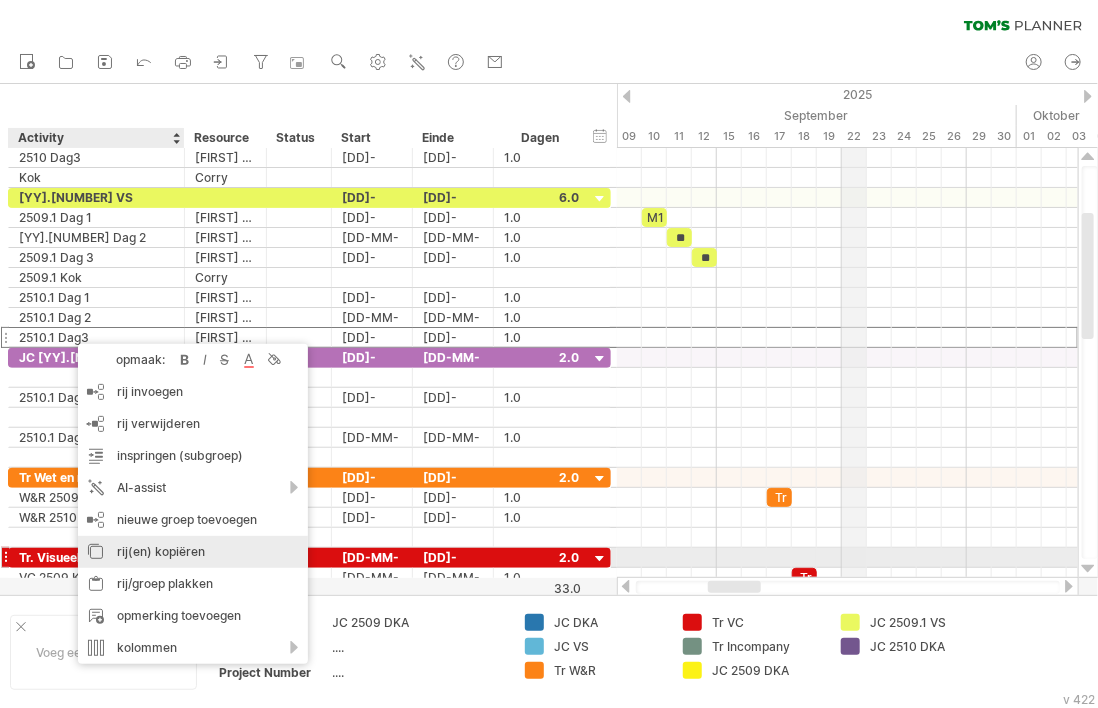 click on "rij(en) kopiëren" at bounding box center (193, 552) 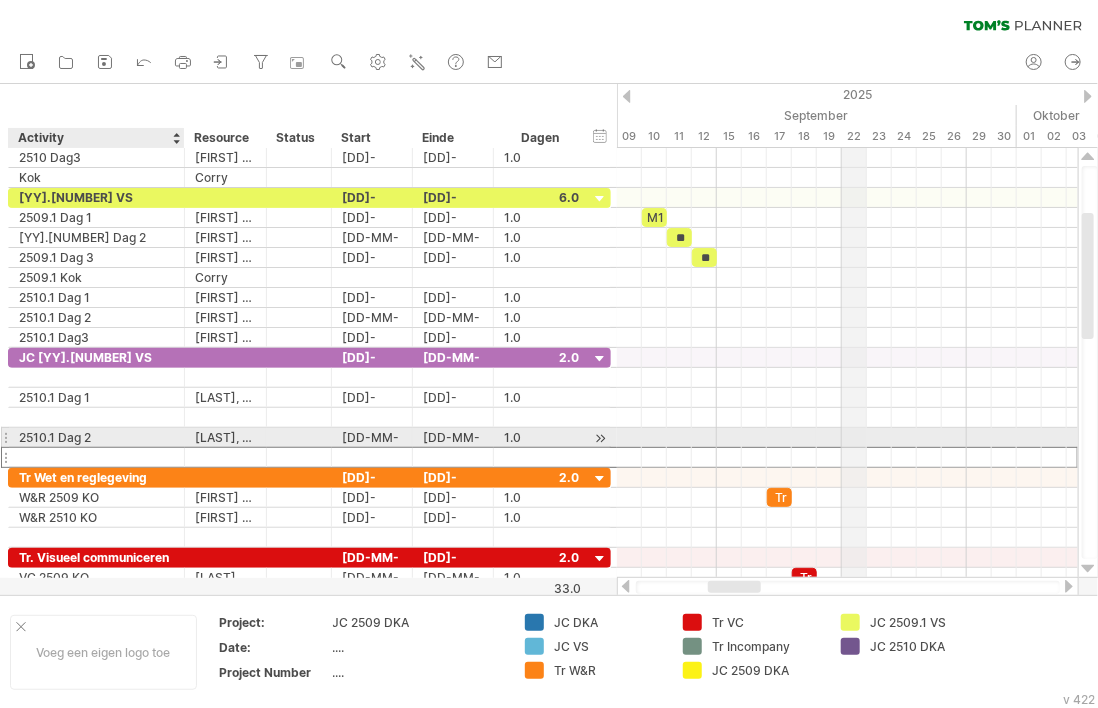 click at bounding box center [96, 457] 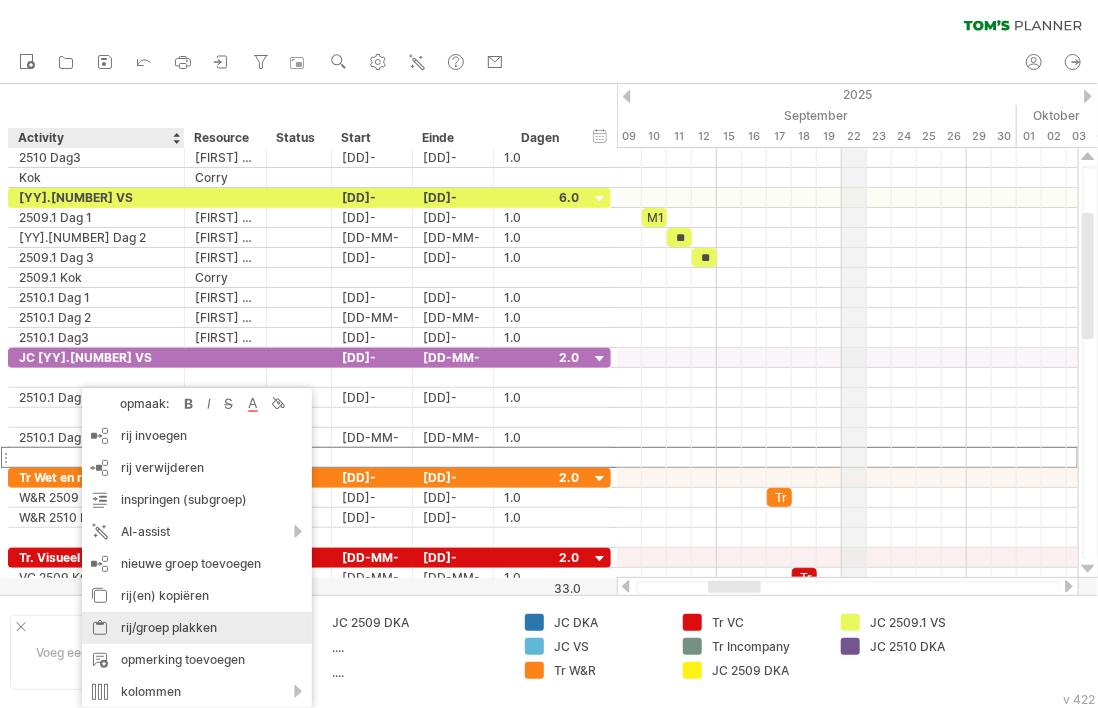 click on "rij/groep plakken" at bounding box center [197, 628] 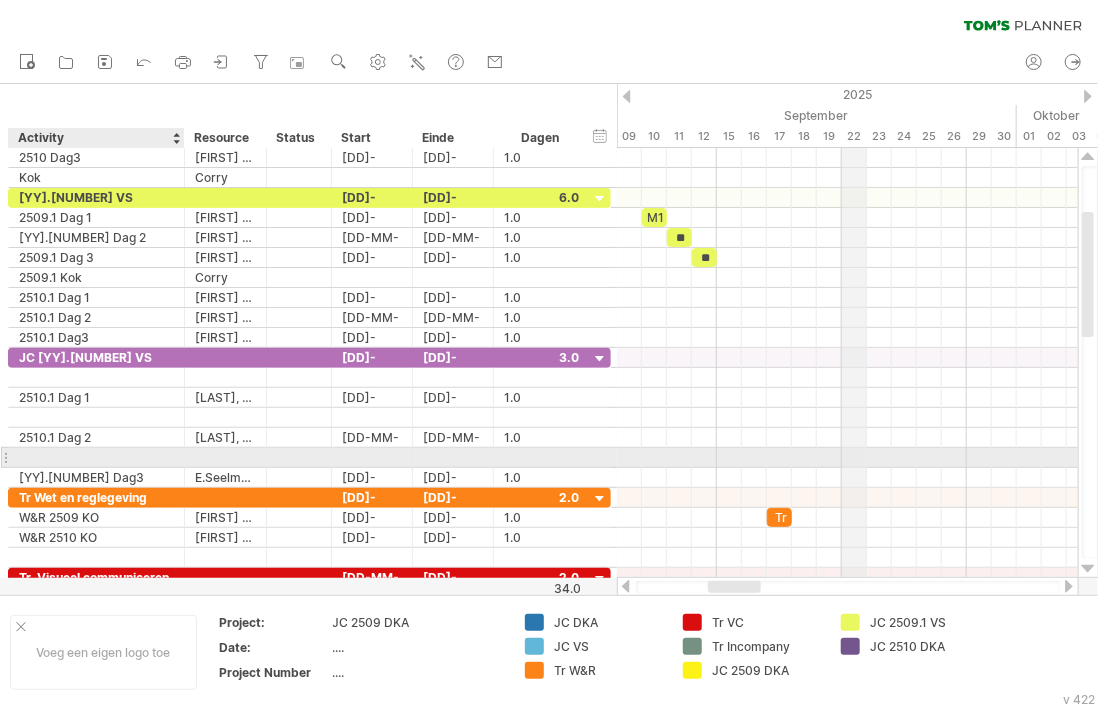 click at bounding box center (96, 457) 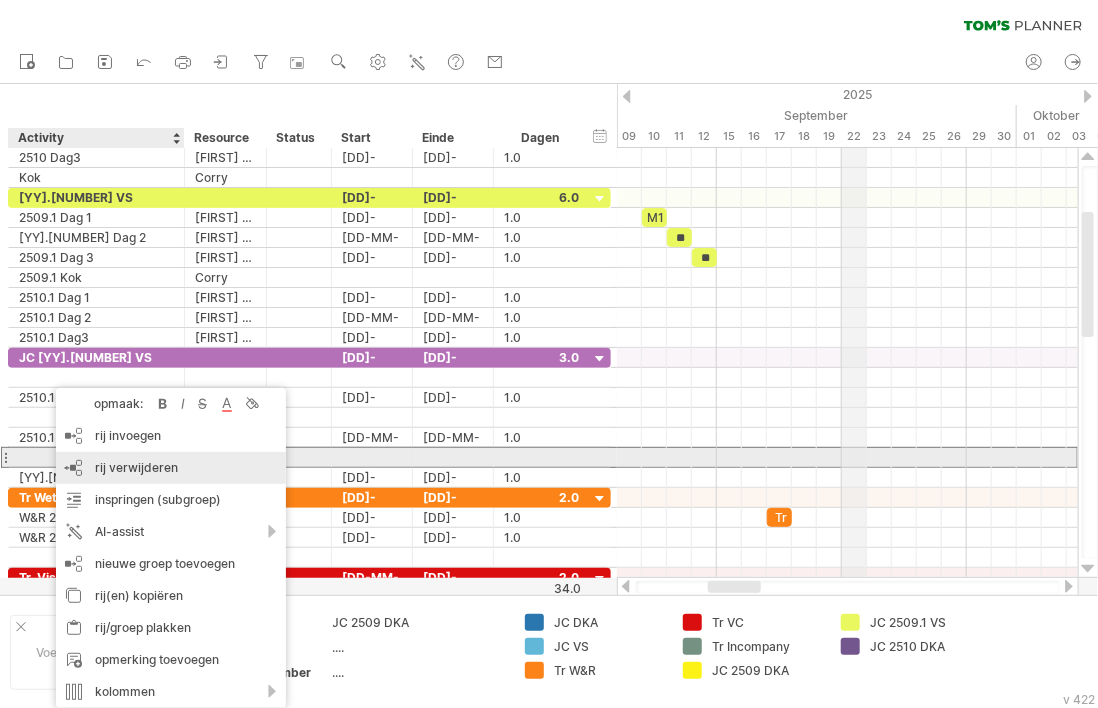 click on "rij verwijderen" at bounding box center [136, 467] 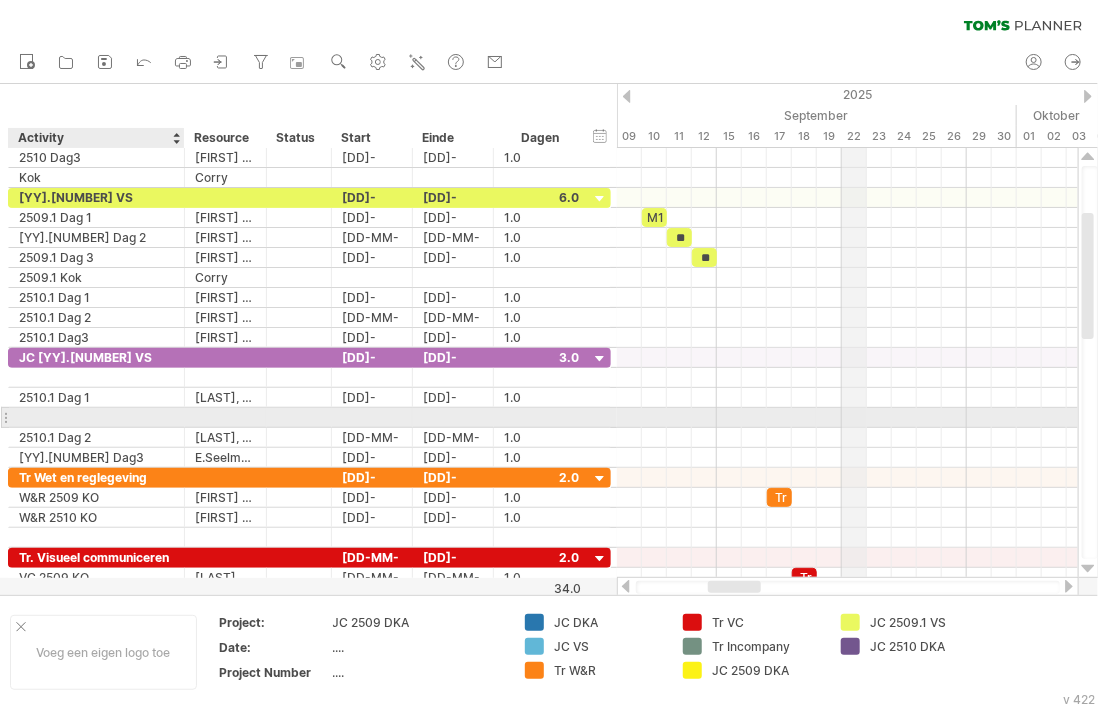 click at bounding box center (96, 417) 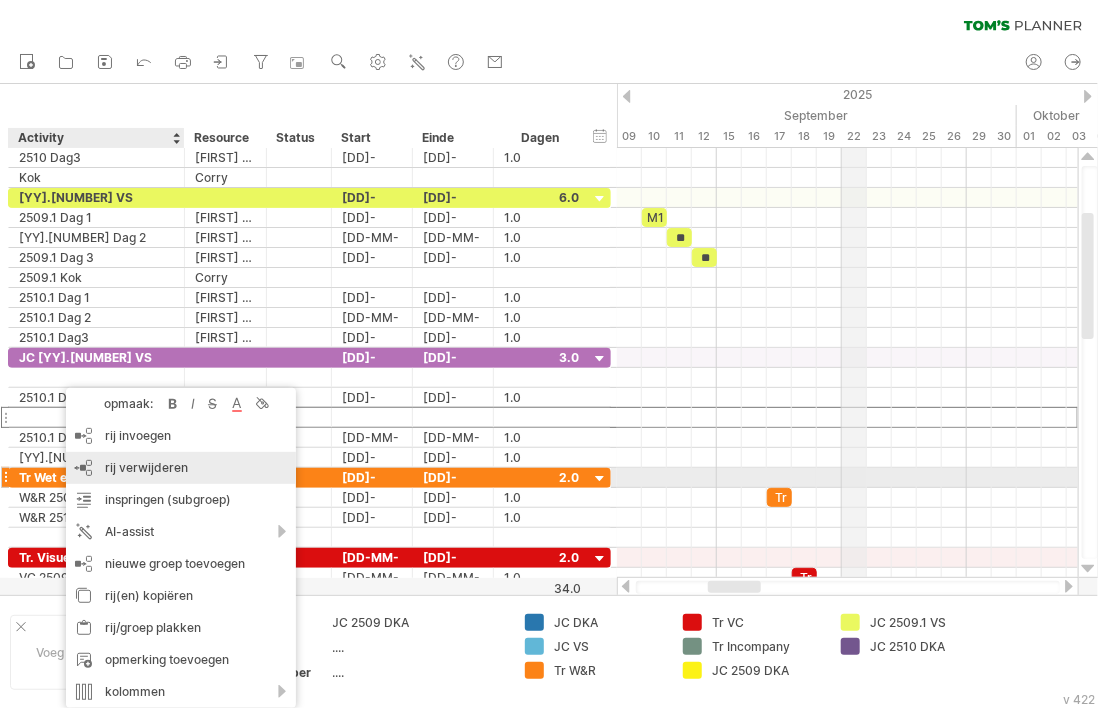 click on "rij verwijderen" at bounding box center [146, 467] 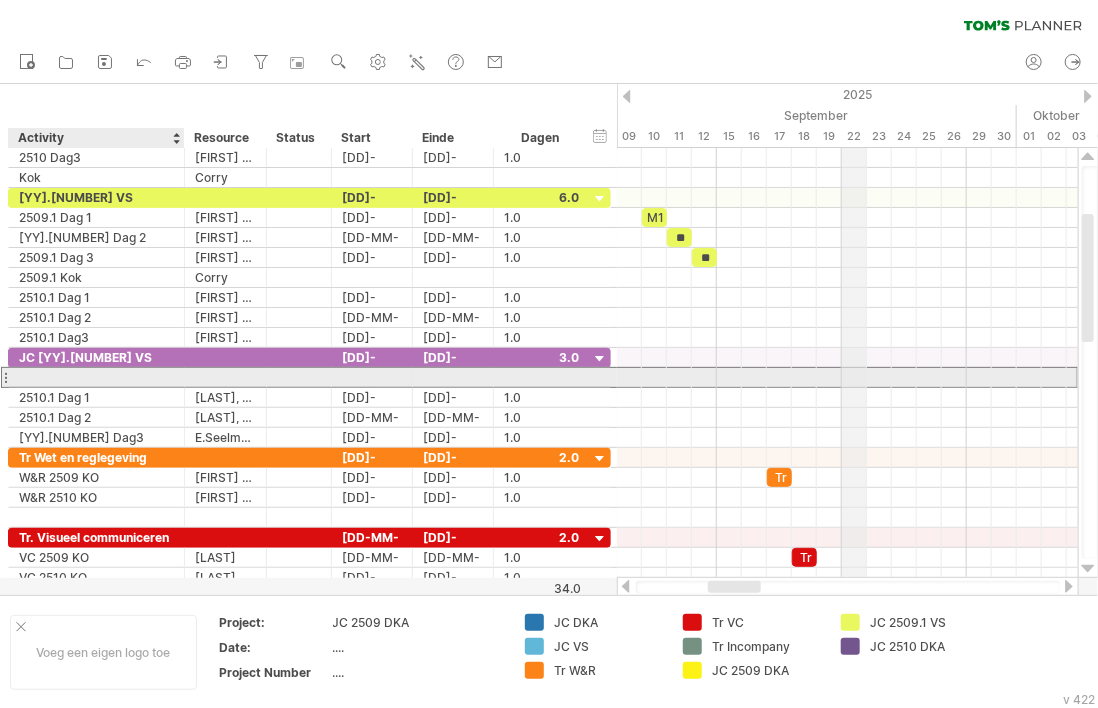 click at bounding box center [96, 377] 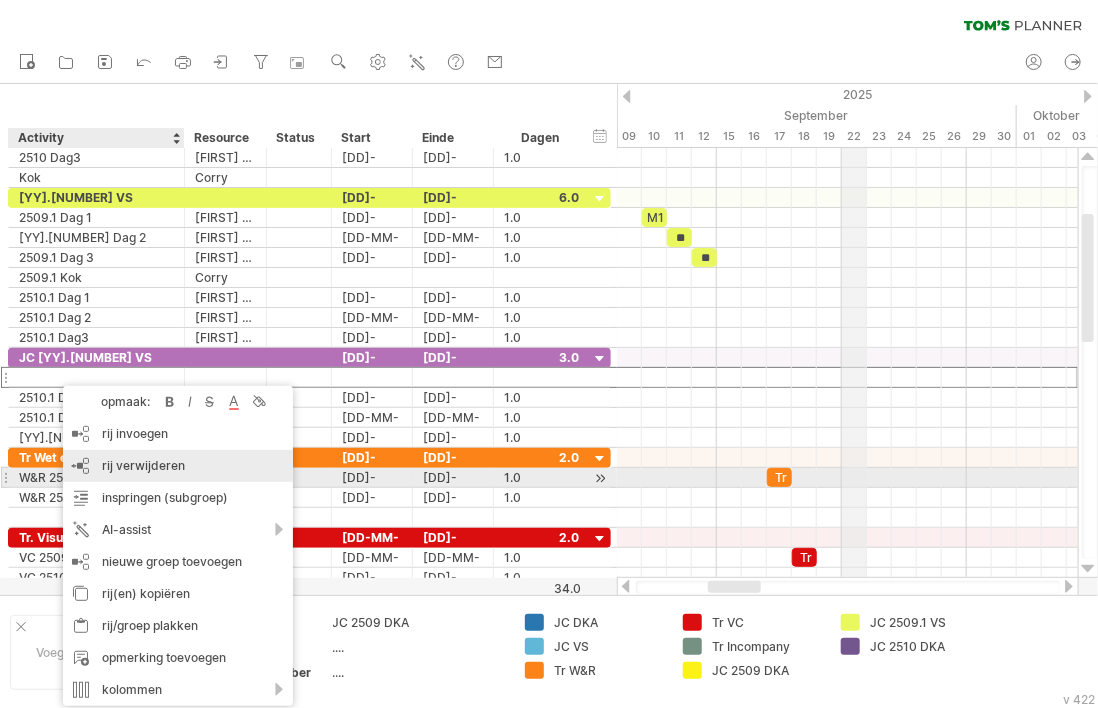 click on "rij verwijderen" at bounding box center [143, 465] 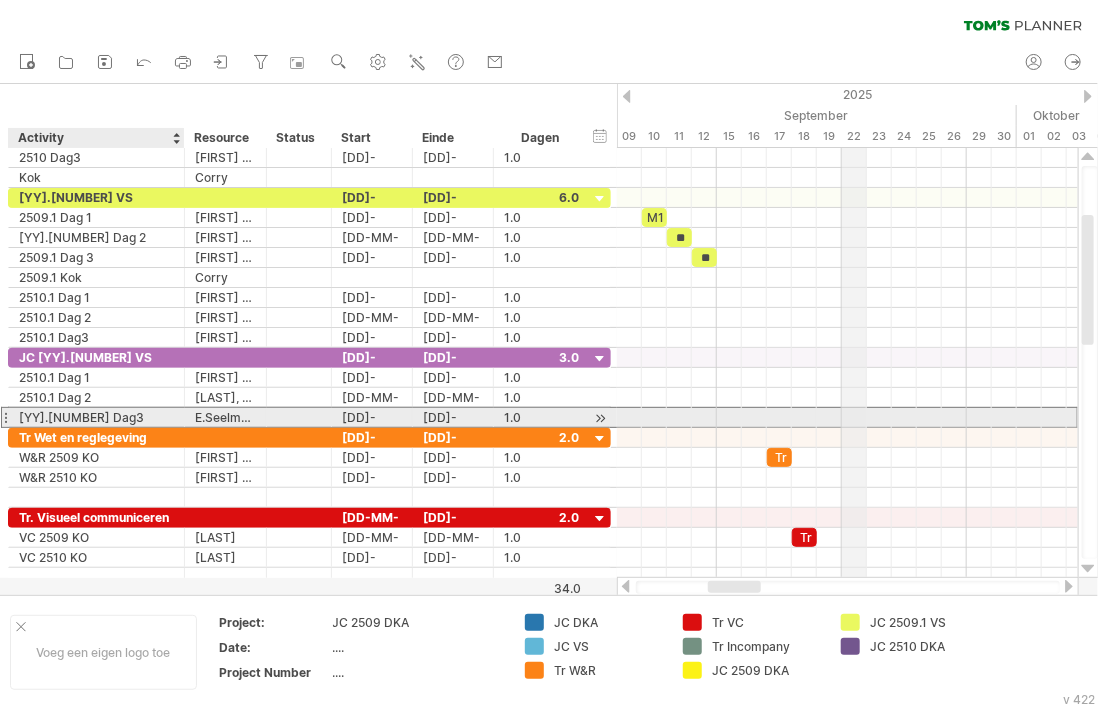 click on "[YY].[NUMBER] Dag3" at bounding box center (96, 417) 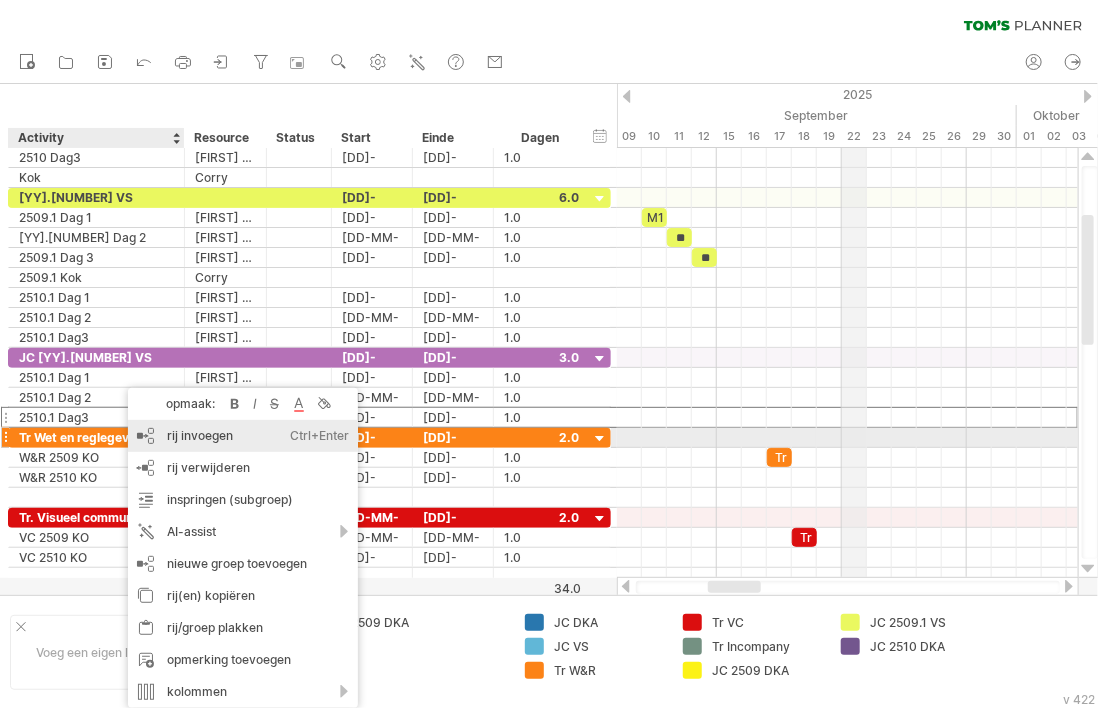 click on "rij invoegen Ctrl+Enter Cmd+Enter" at bounding box center (243, 436) 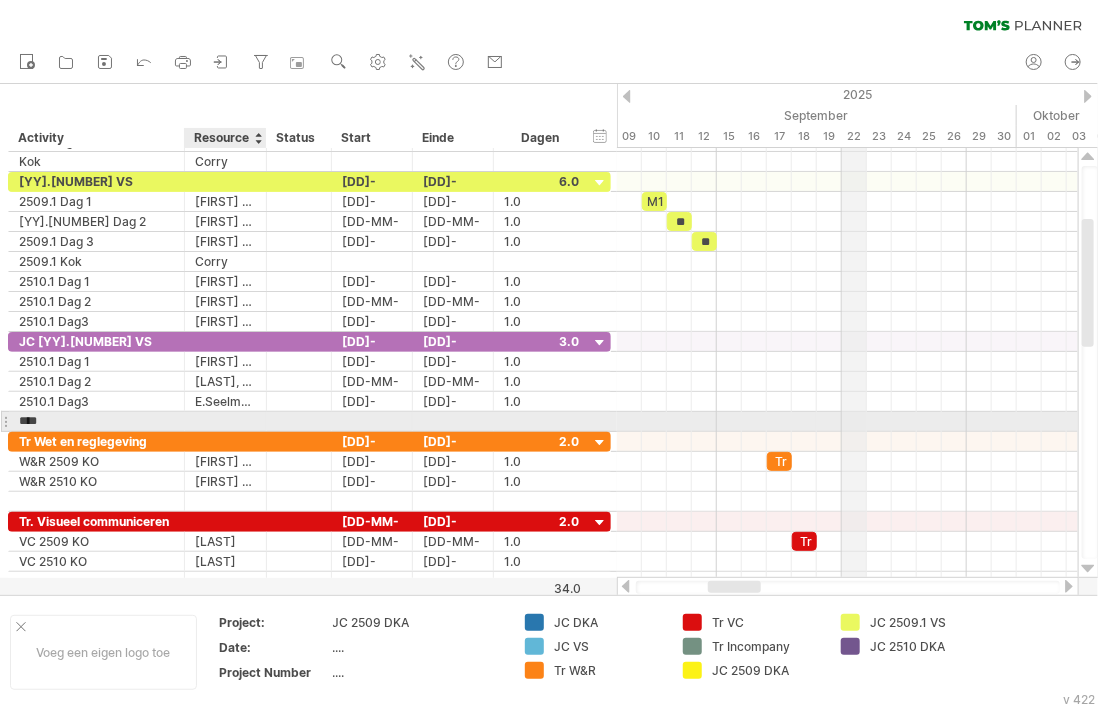 click at bounding box center (96, 440) 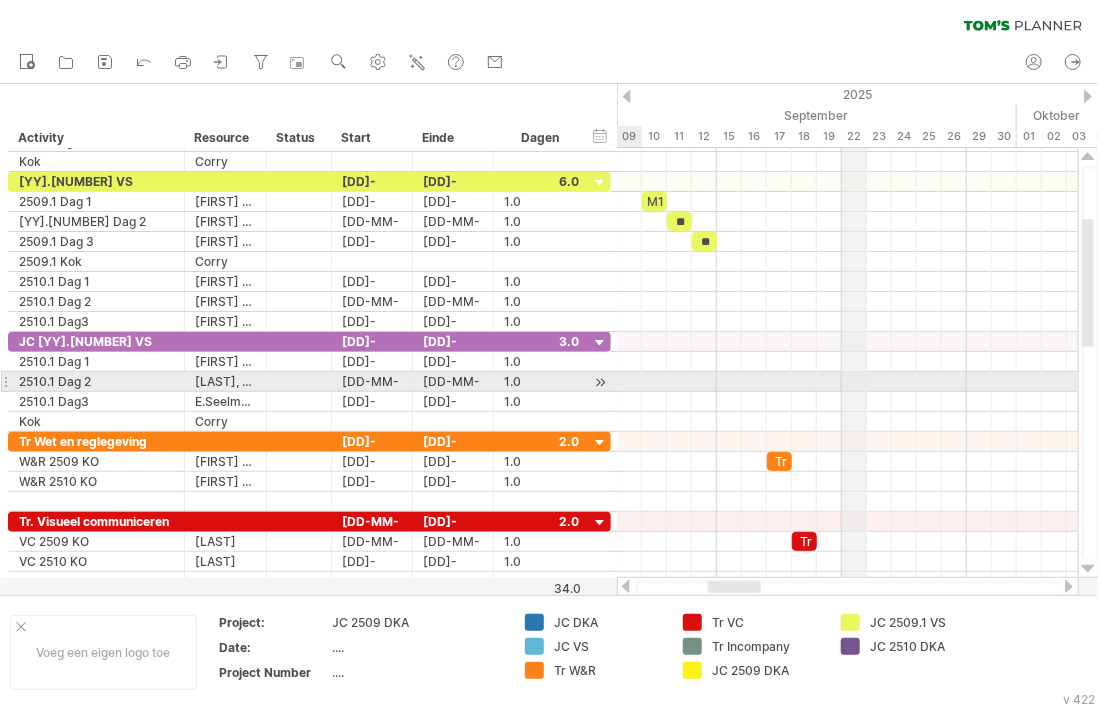 click at bounding box center (600, 382) 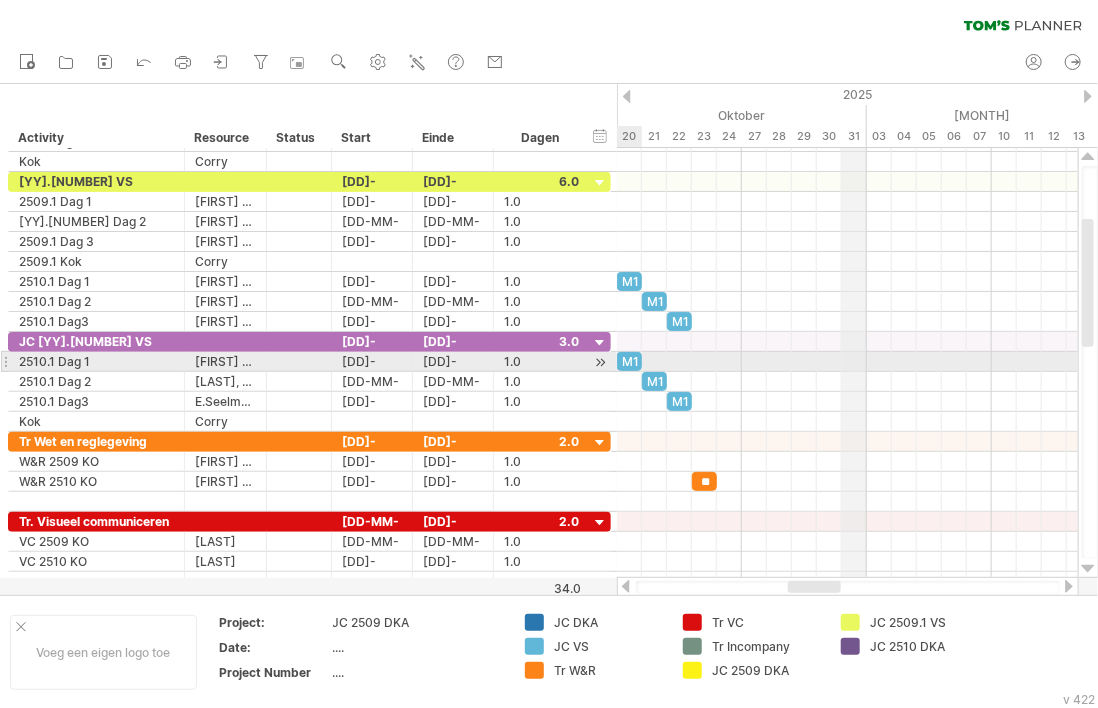 click on "M1" at bounding box center (629, 361) 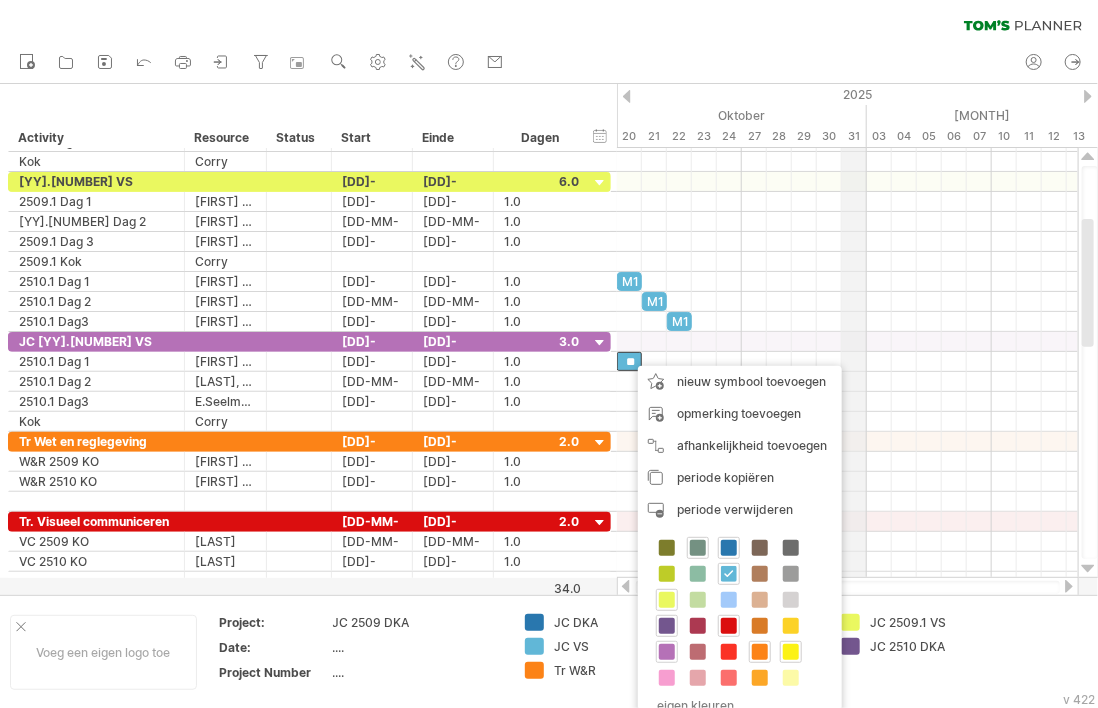 click at bounding box center [667, 652] 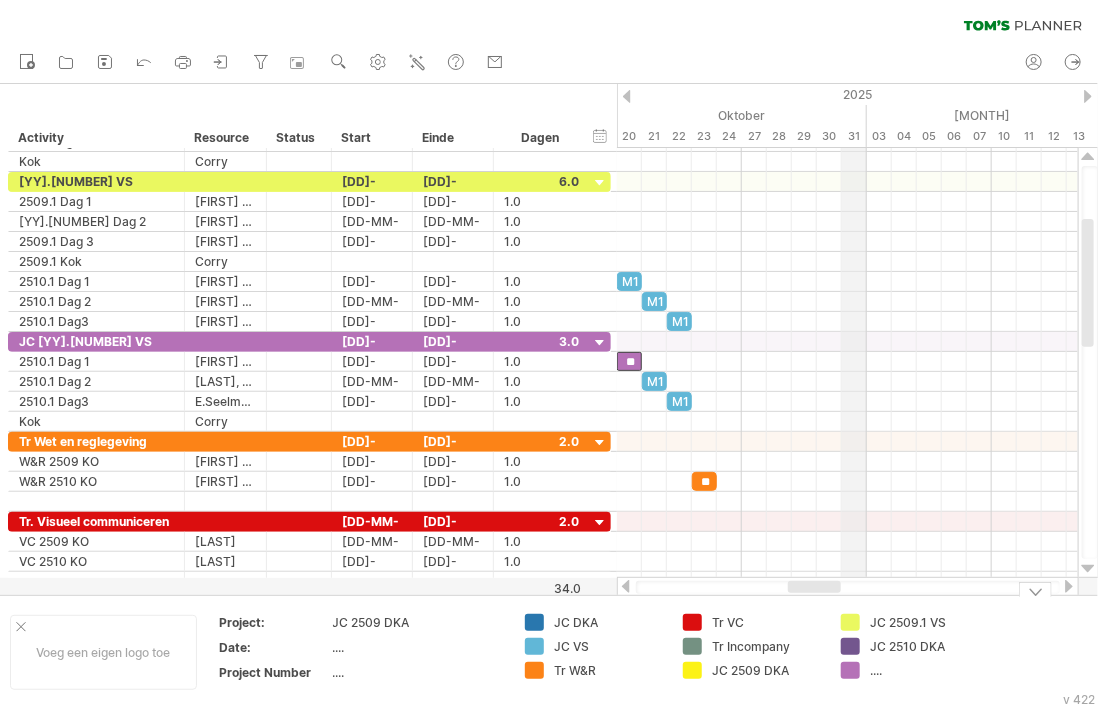click on "...." at bounding box center (608, 622) 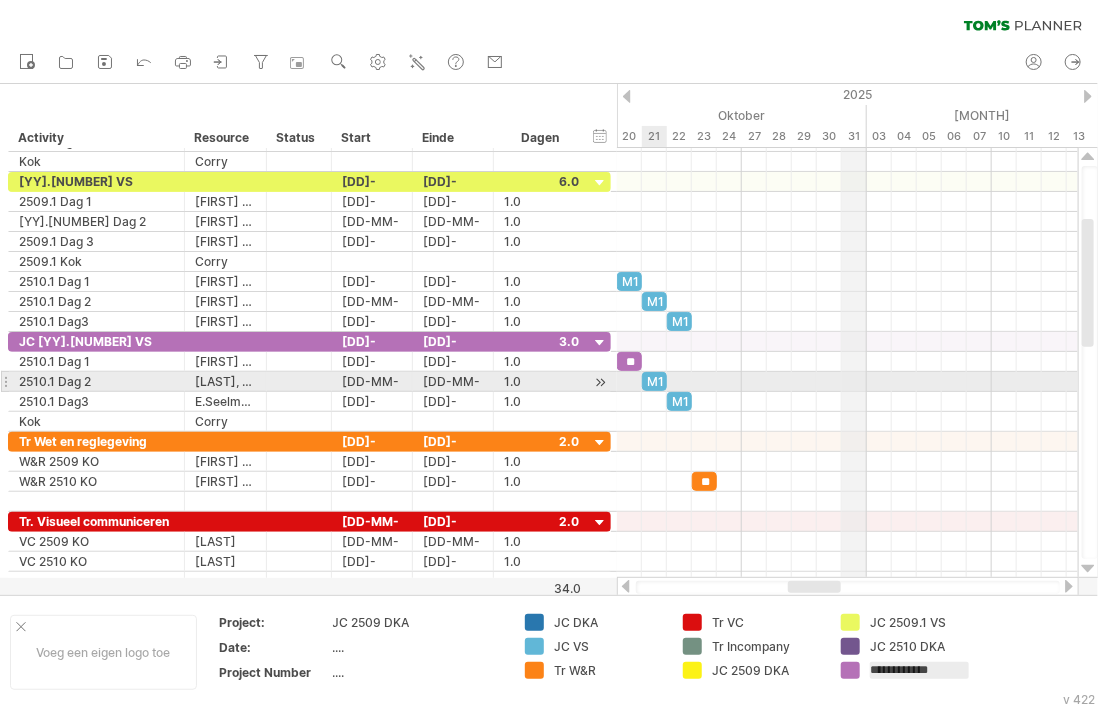 click on "M1" at bounding box center [654, 381] 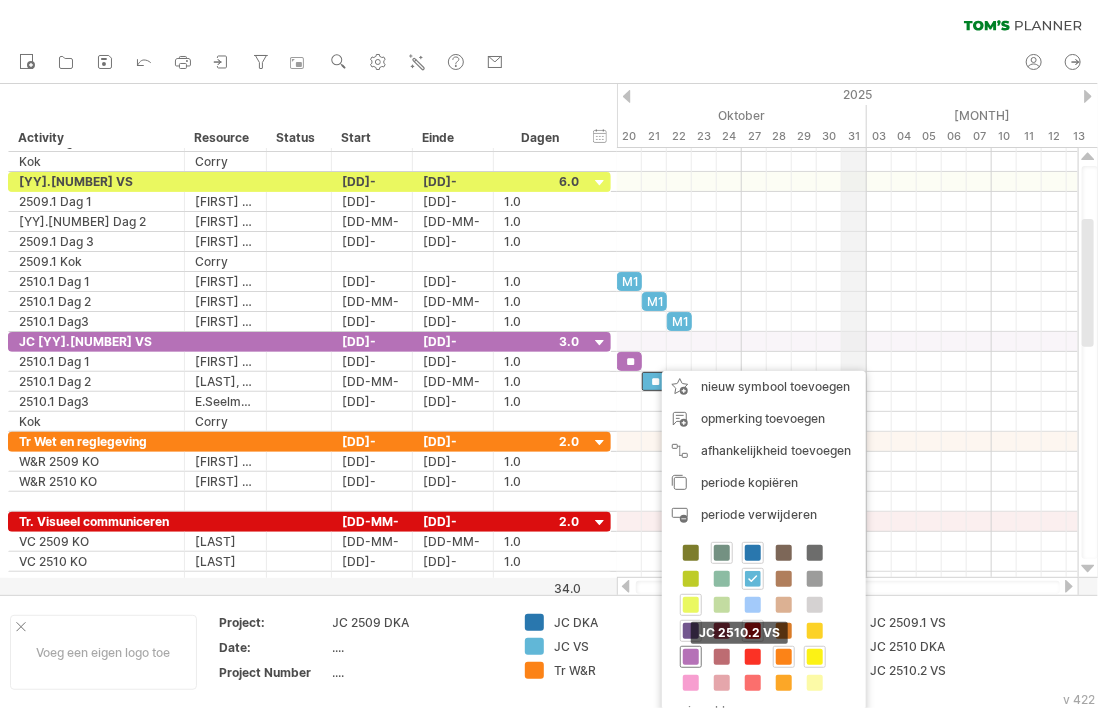 click at bounding box center (691, 657) 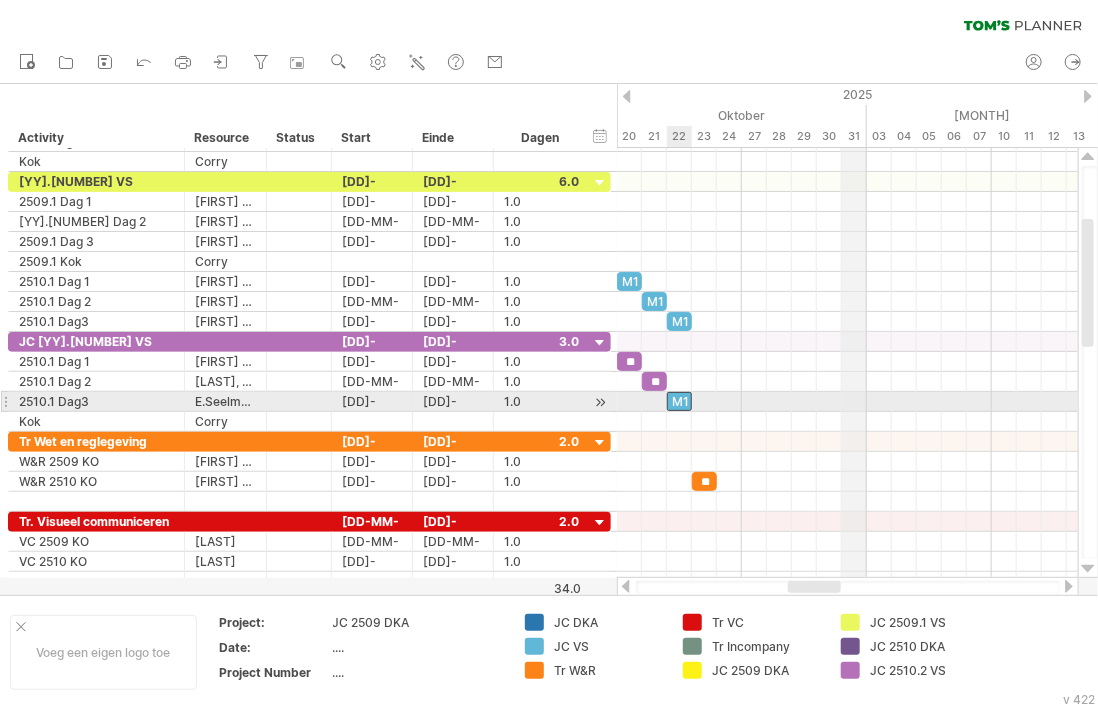click on "M1" at bounding box center [679, 401] 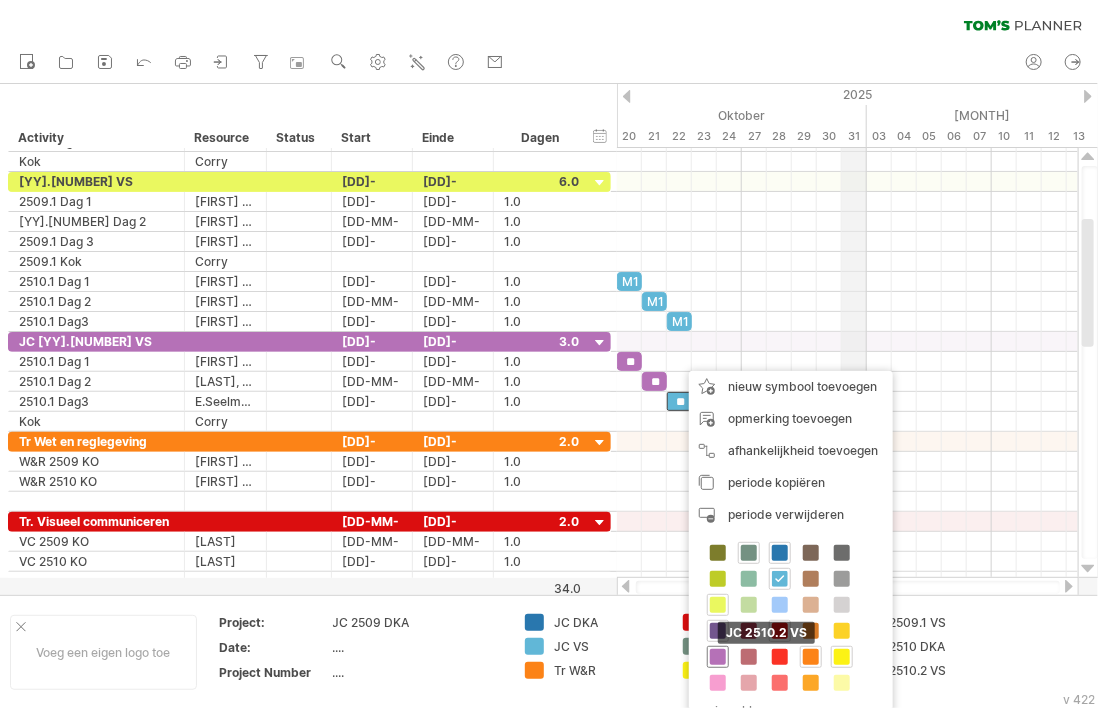 click at bounding box center [718, 657] 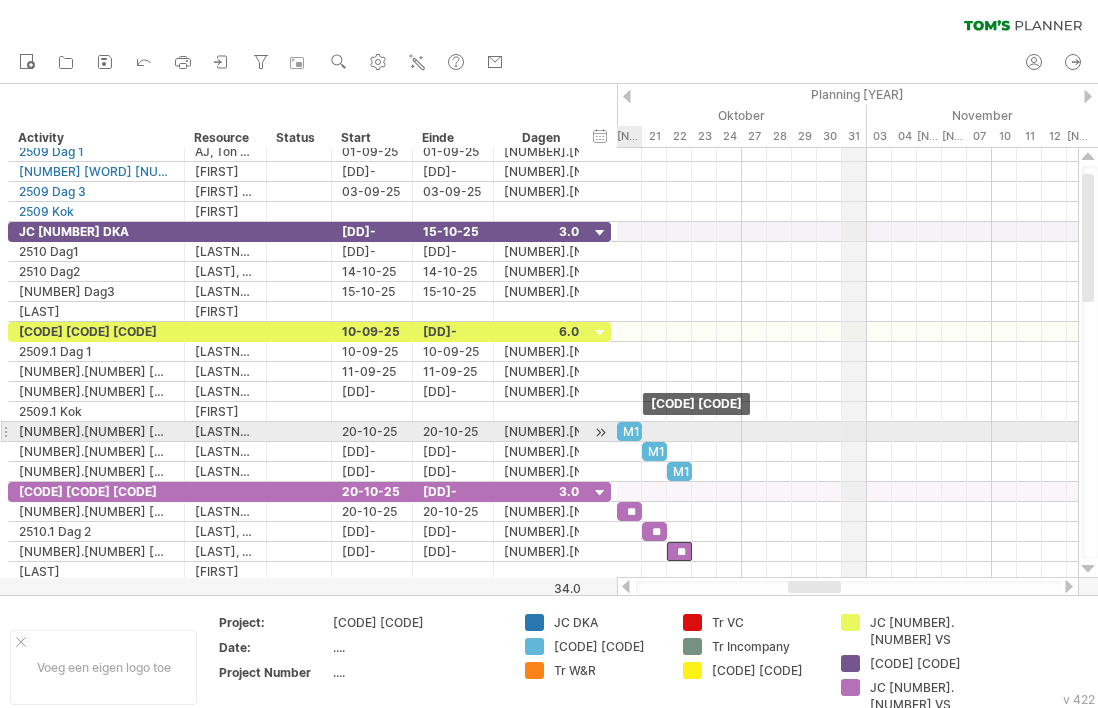 scroll, scrollTop: 0, scrollLeft: 0, axis: both 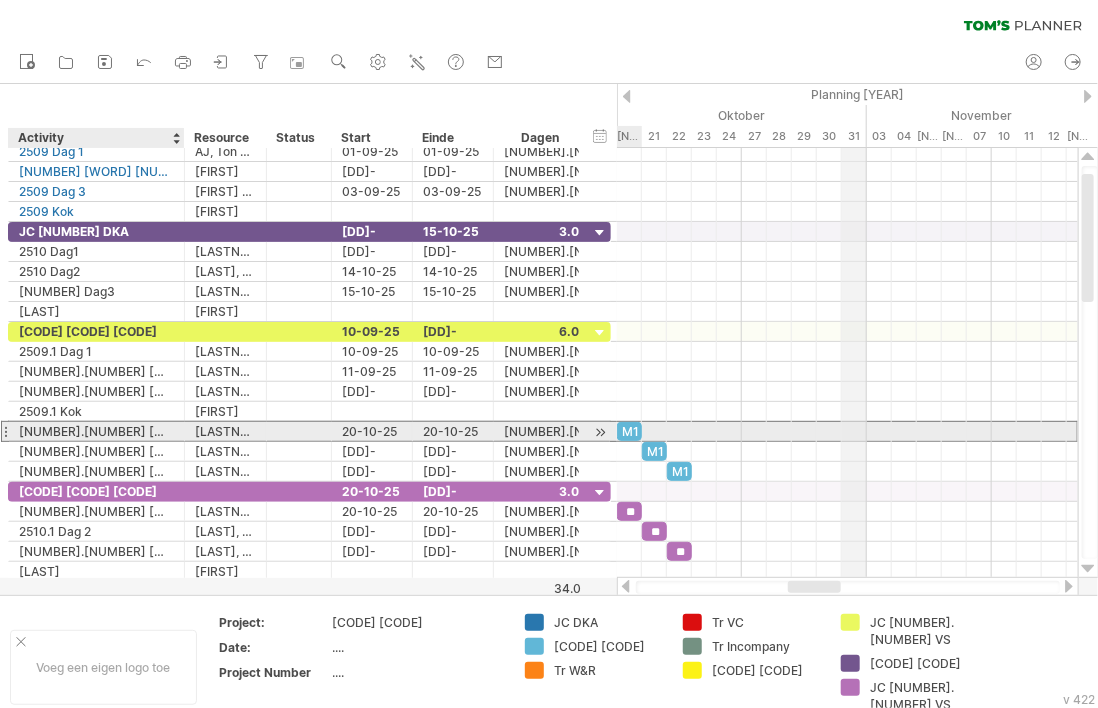 click on "[NUMBER].[NUMBER] [WORD] [NUMBER]" at bounding box center [96, 431] 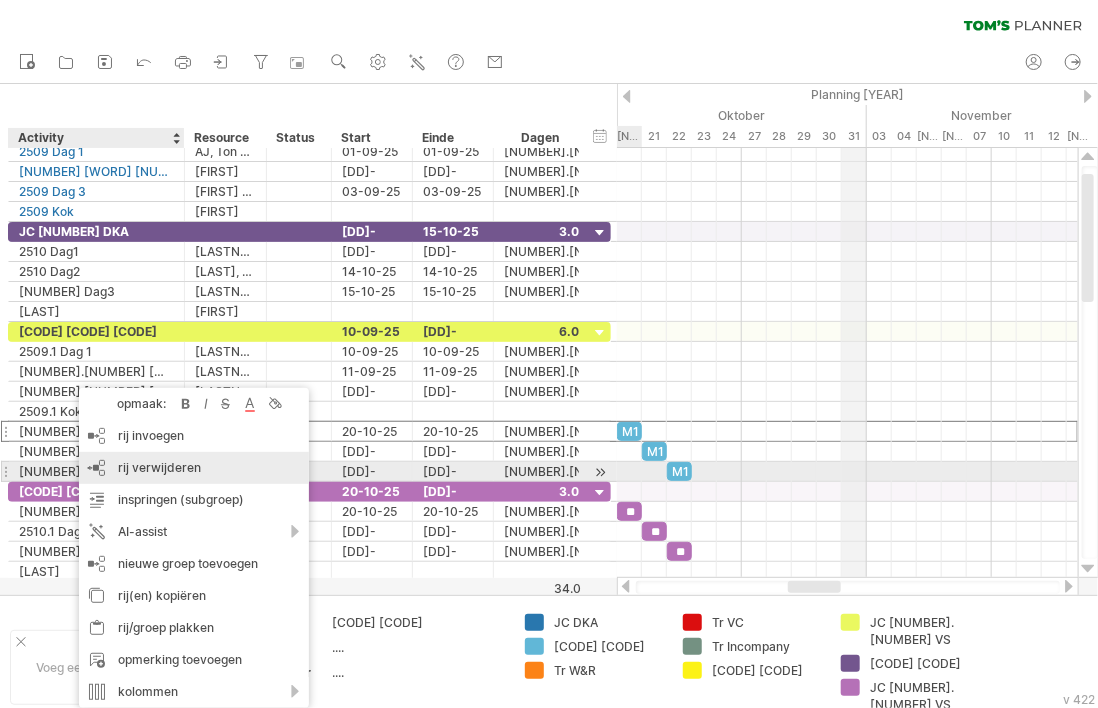 click on "rij verwijderen" at bounding box center [159, 467] 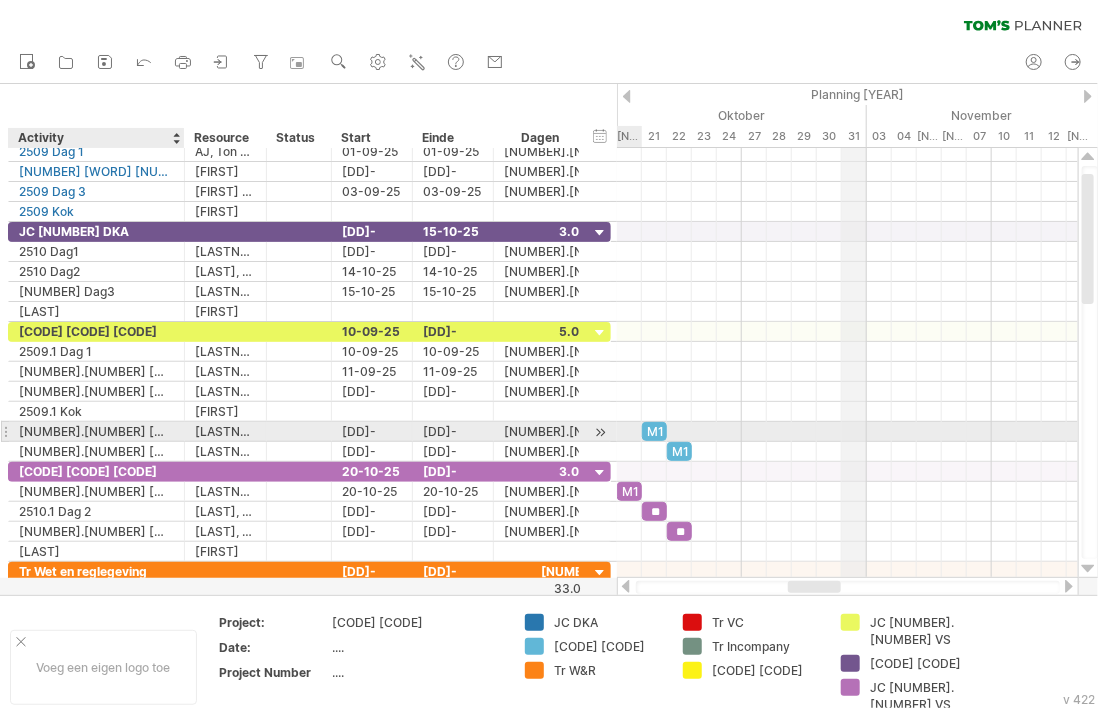 click on "2510.1 Dag 2" at bounding box center [96, 431] 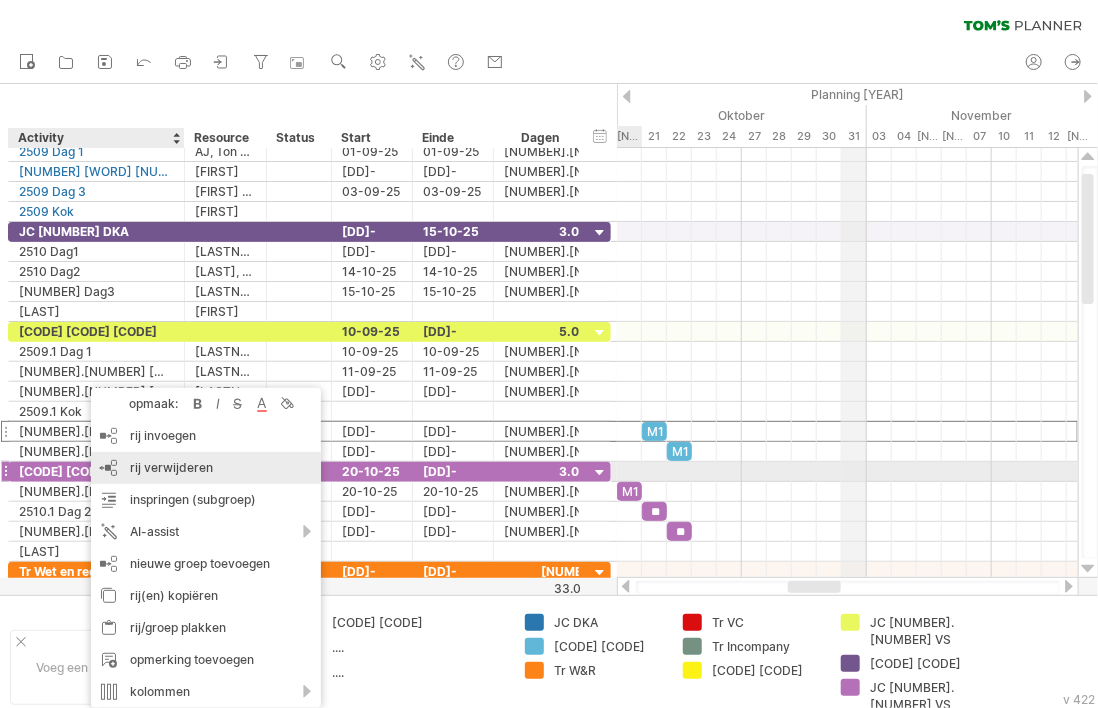 click on "rij verwijderen" at bounding box center [171, 467] 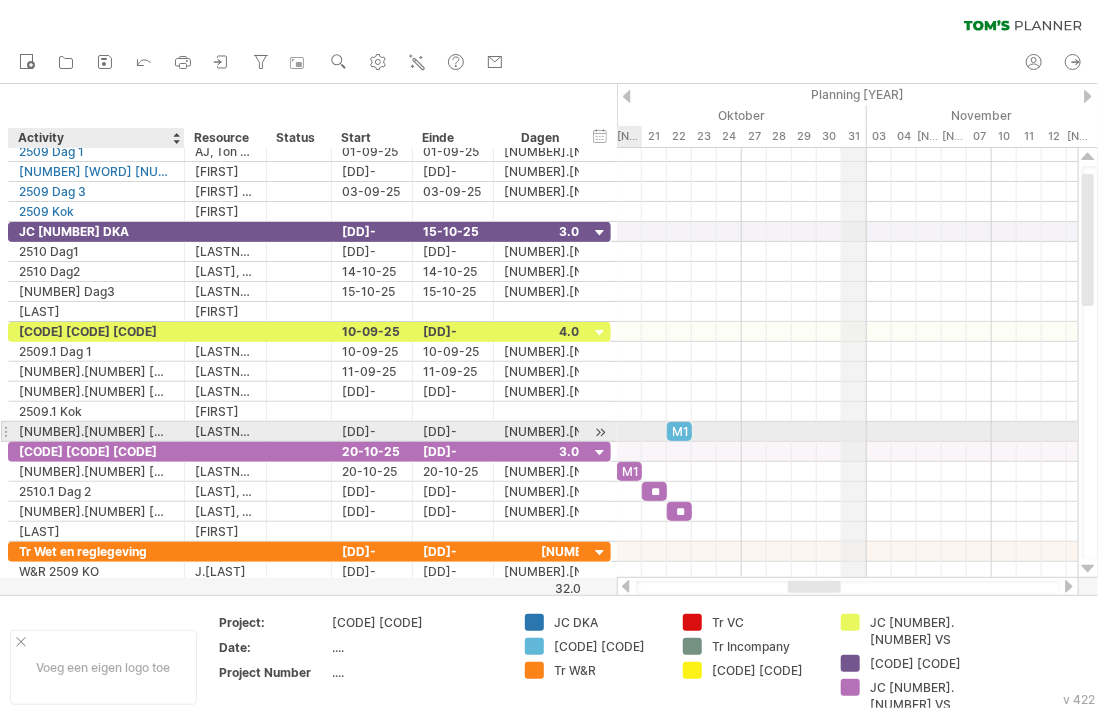 click on "2510.1 Dag3" at bounding box center (96, 431) 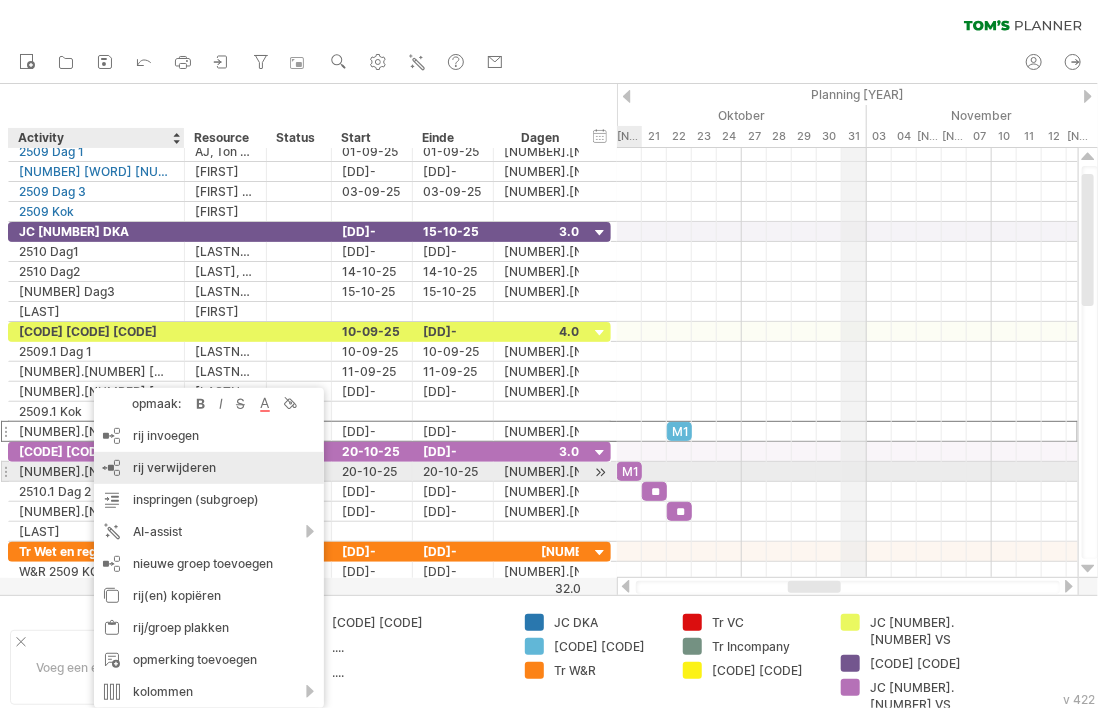click on "rij verwijderen" at bounding box center [174, 467] 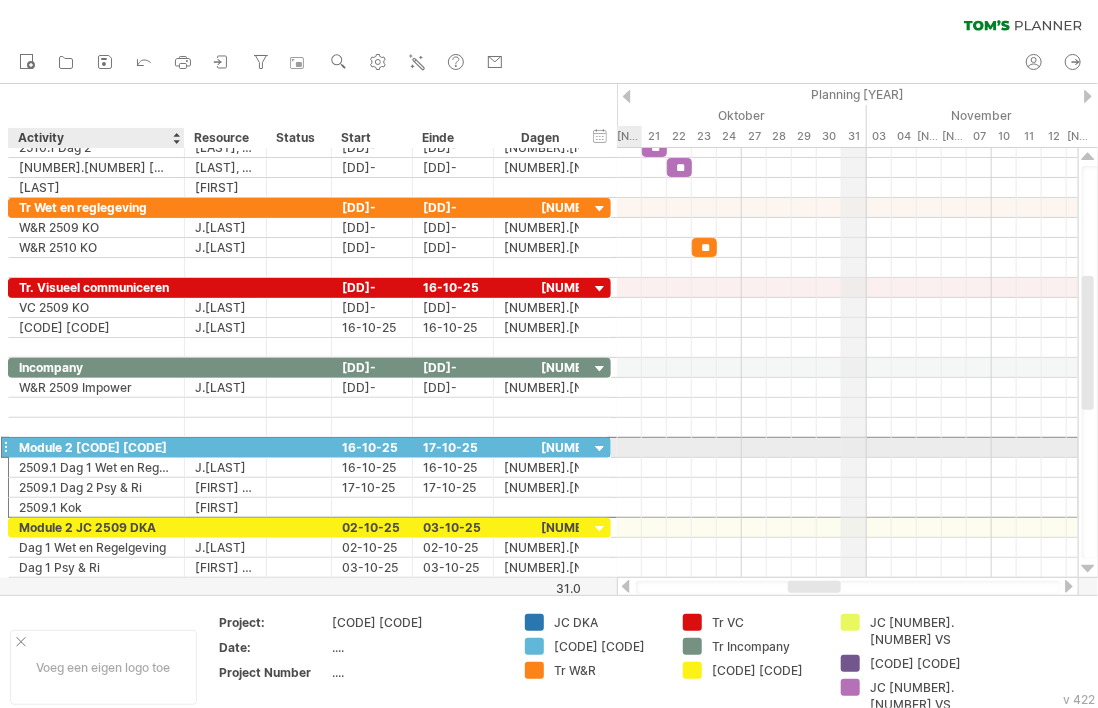 click on "Module 2 JC VS" at bounding box center [96, 447] 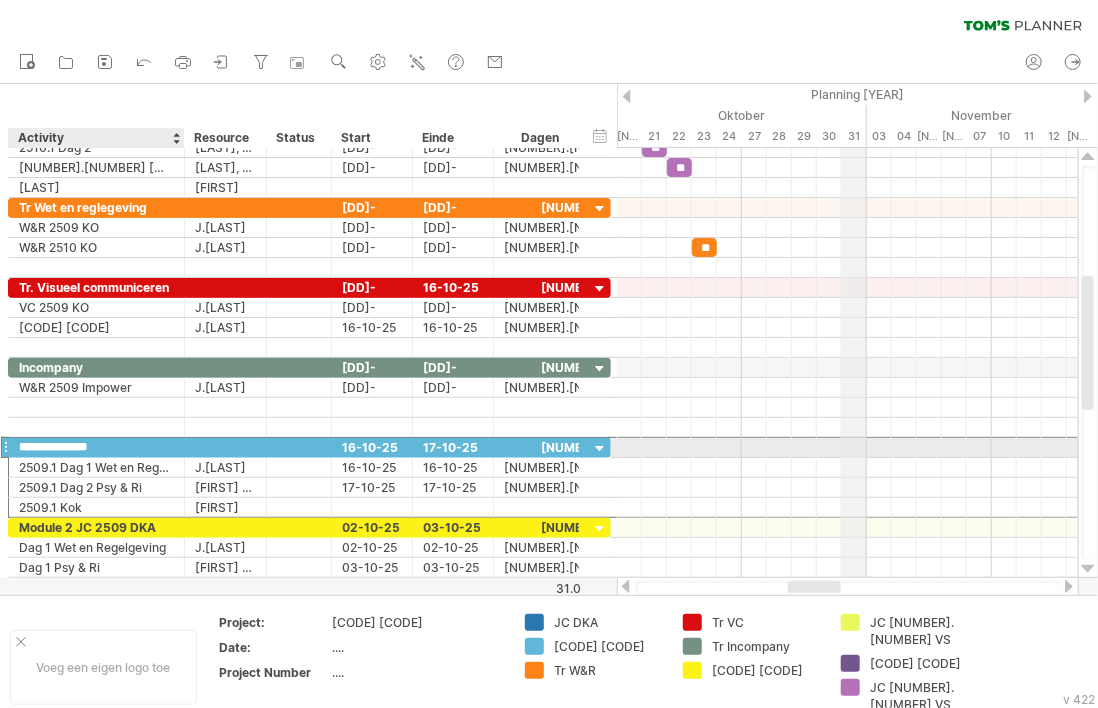 click on "**********" at bounding box center (96, 447) 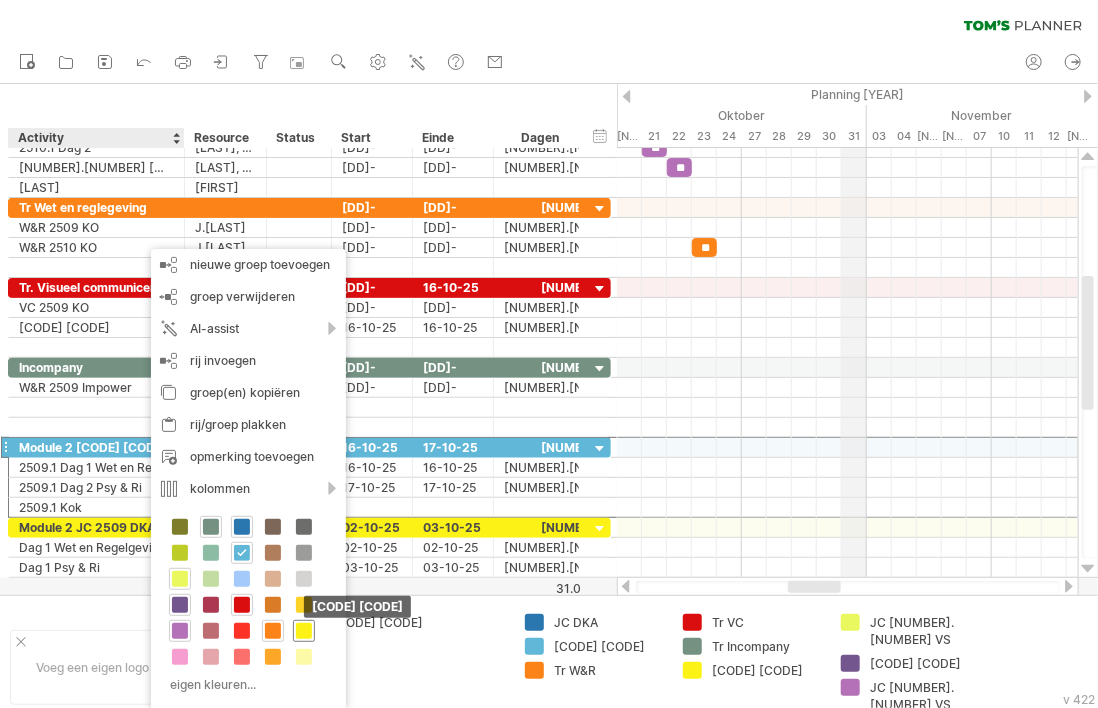 click at bounding box center [304, 631] 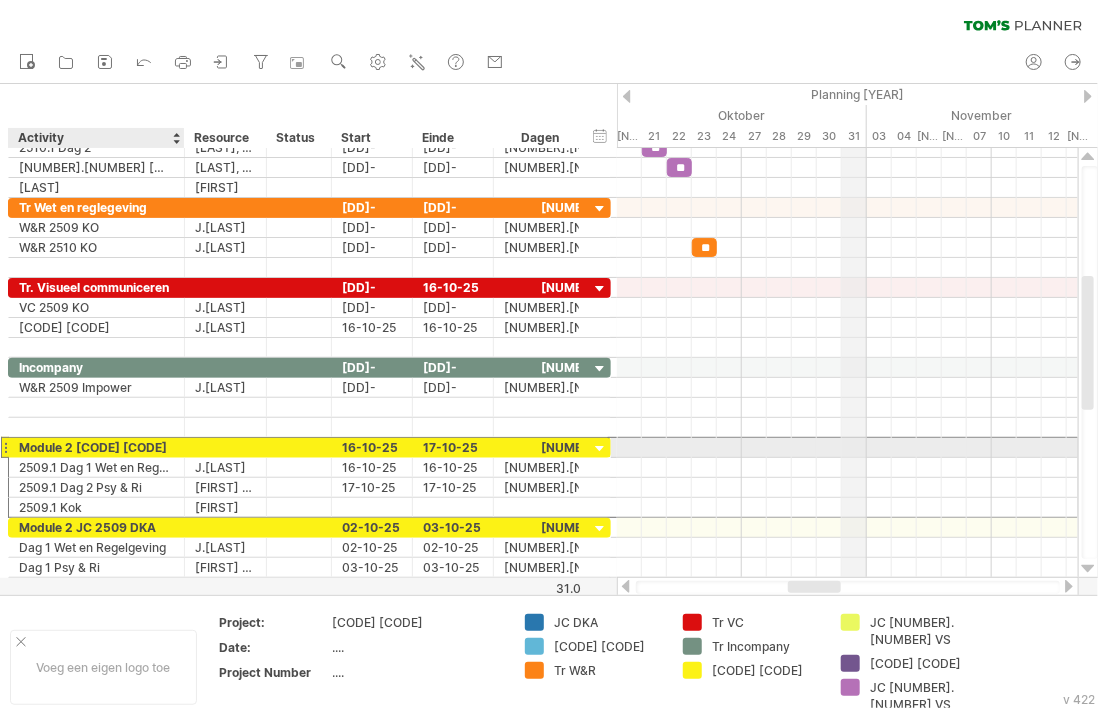 click on "Module 2 JC VS" at bounding box center [96, 447] 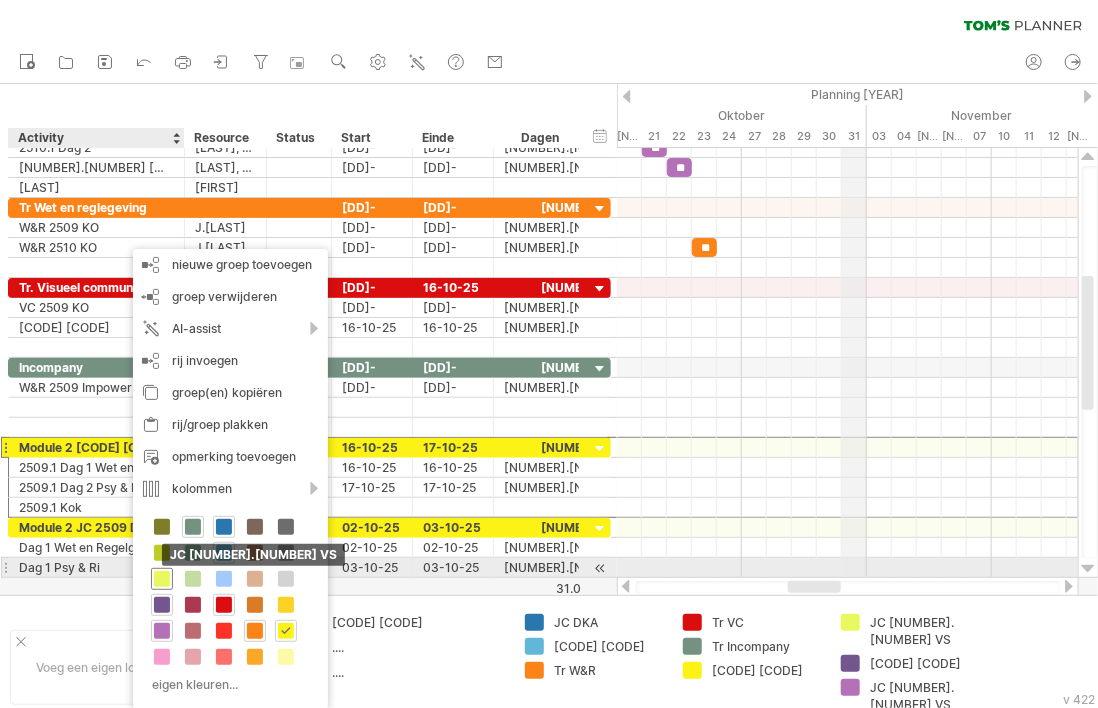 click at bounding box center (162, 579) 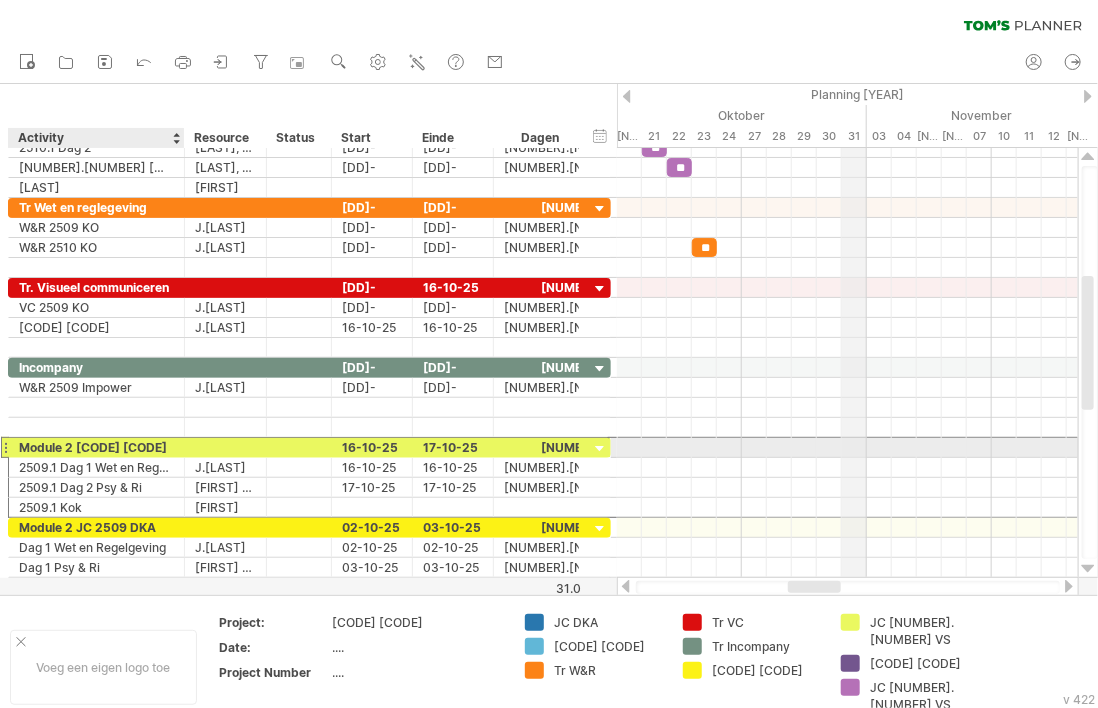 click on "Module 2 JC VS" at bounding box center (96, 447) 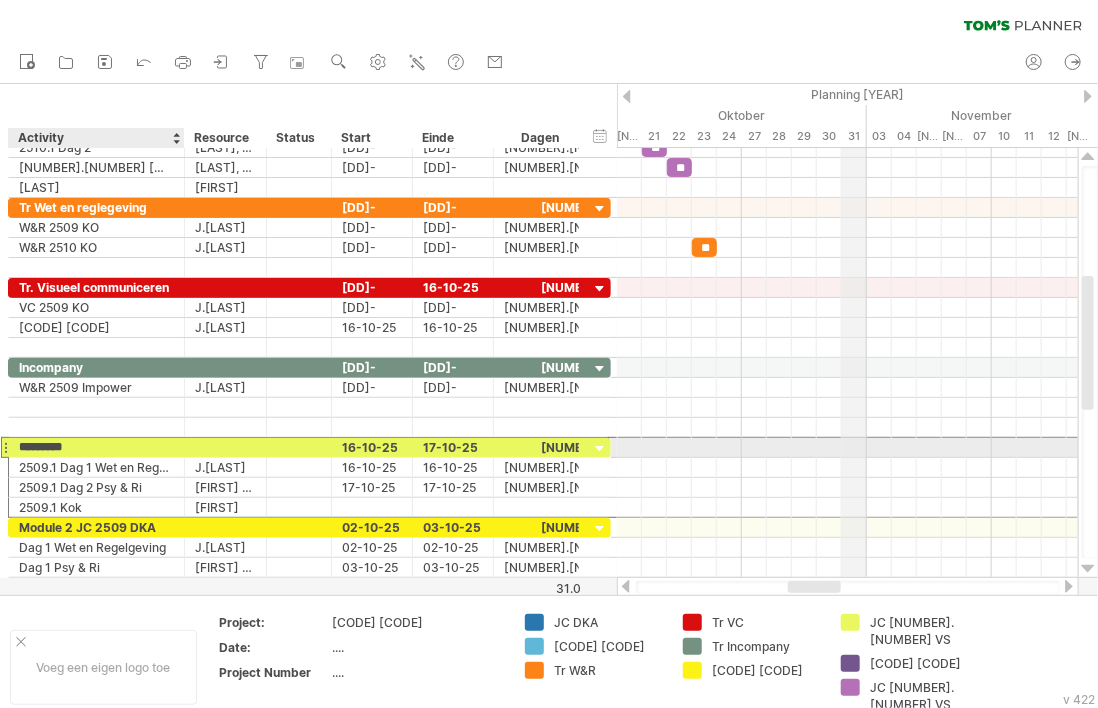 type on "*********" 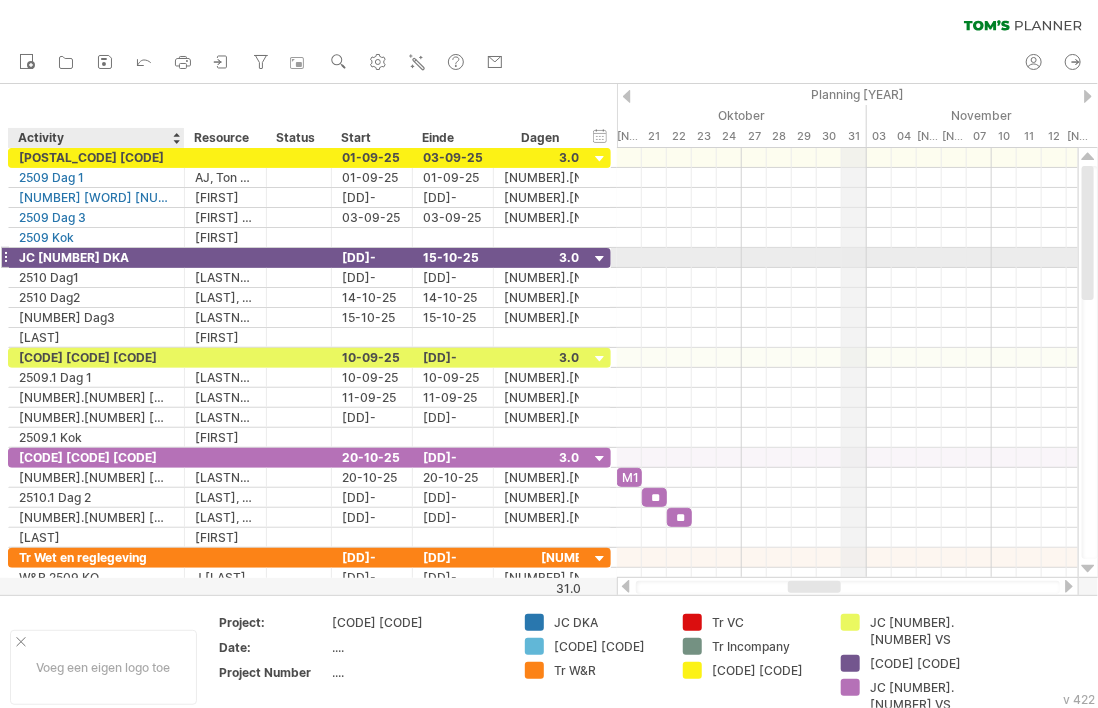 click on "JC 2510 DKA" at bounding box center [96, 257] 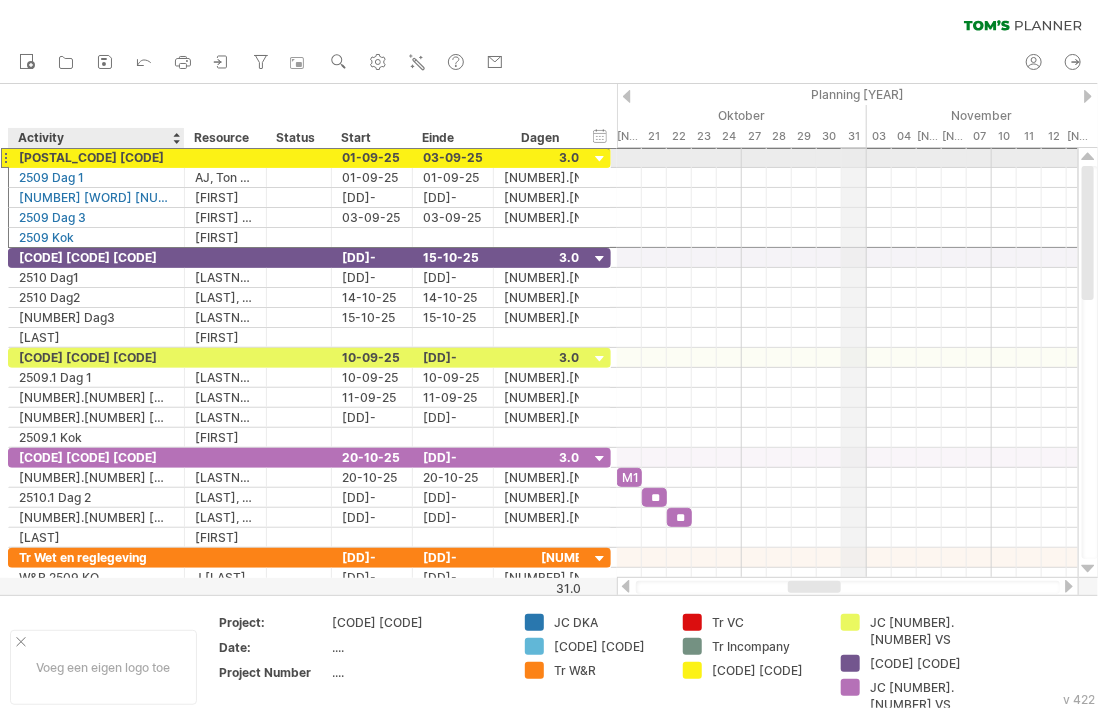 click on "JC [YY] DKA" at bounding box center (96, 157) 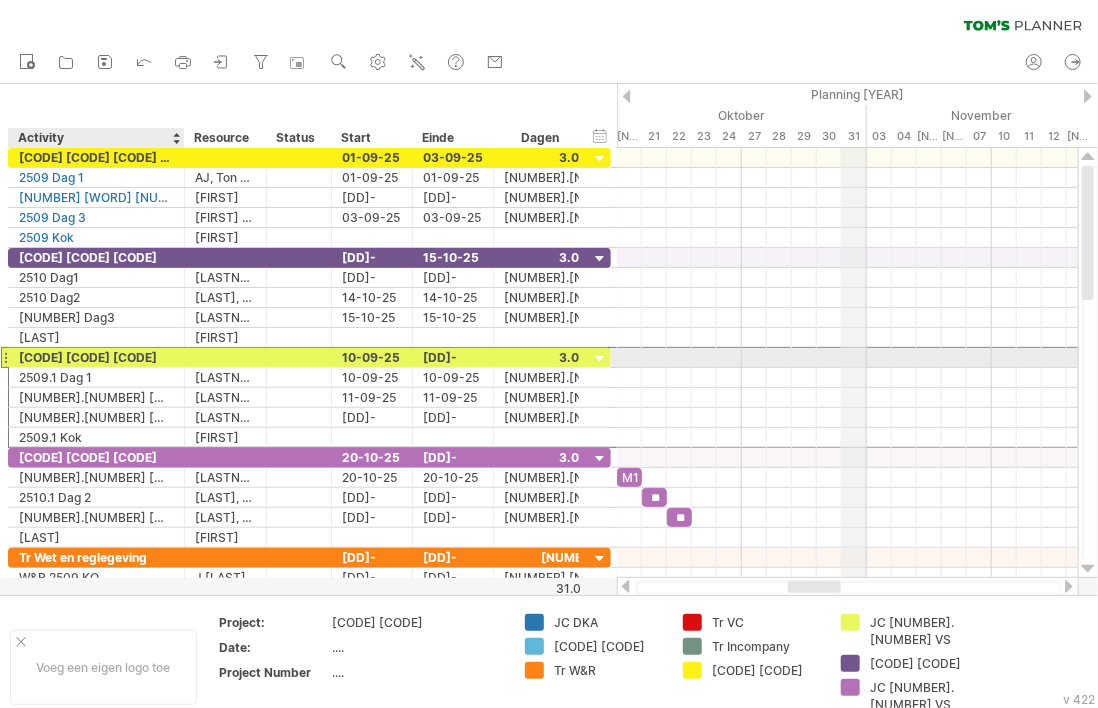 click on "[YY].[NUMBER] VS" at bounding box center [96, 357] 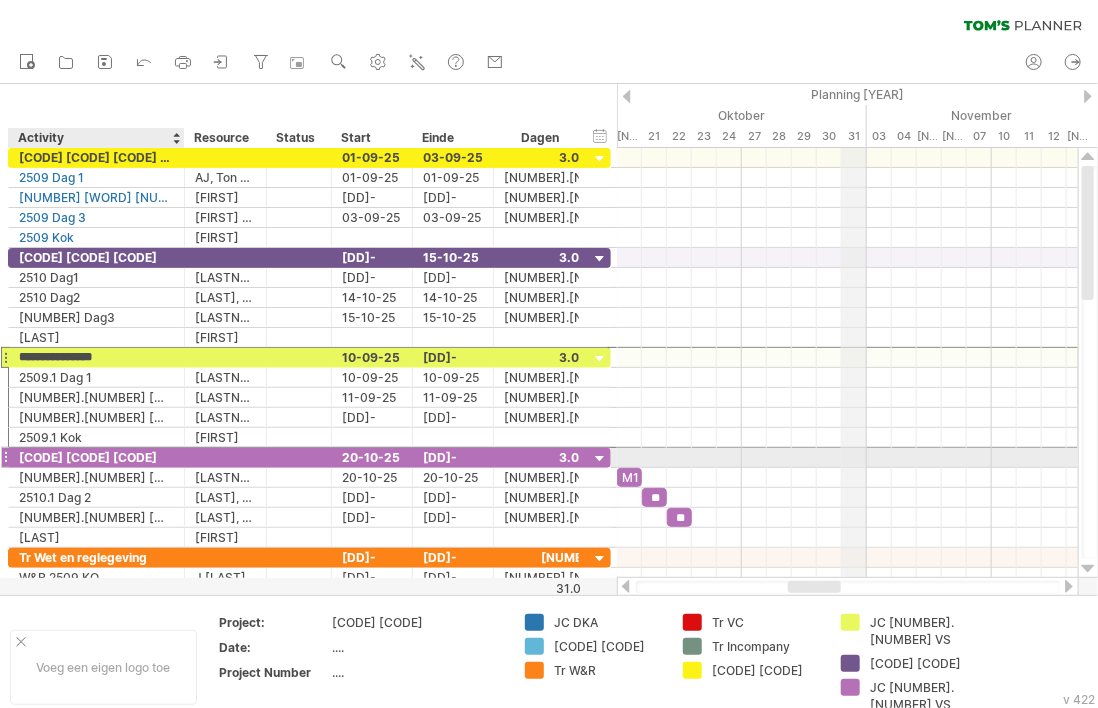 click on "JC [YY].[NUMBER] VS" at bounding box center (96, 457) 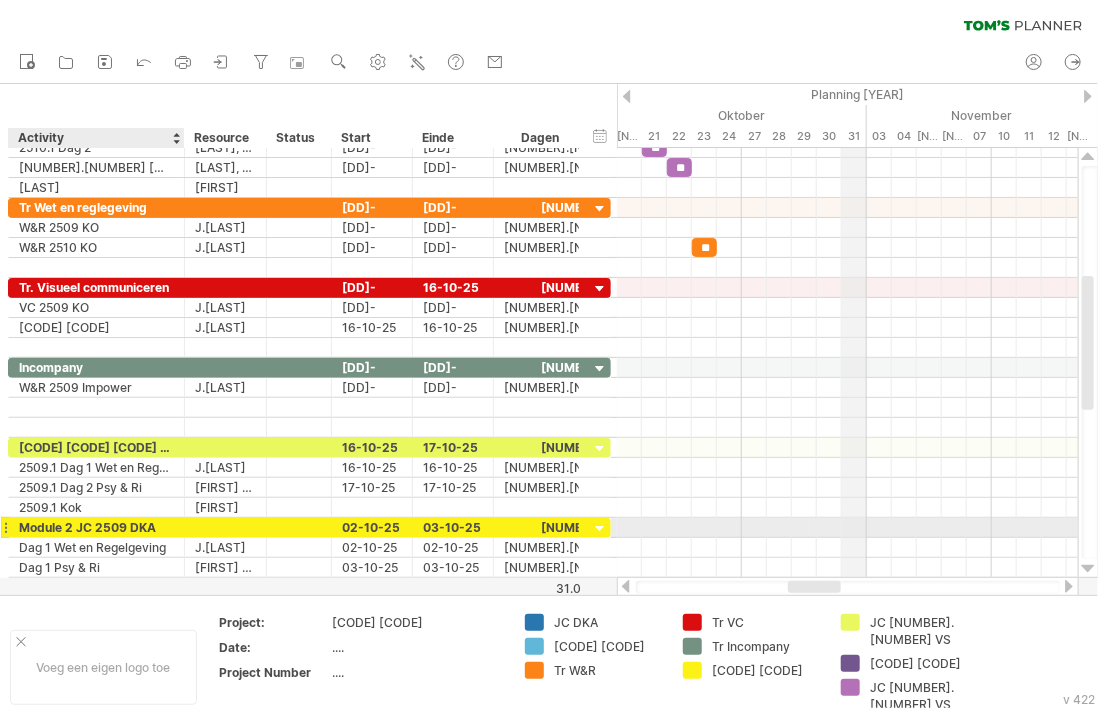 click at bounding box center [182, 528] 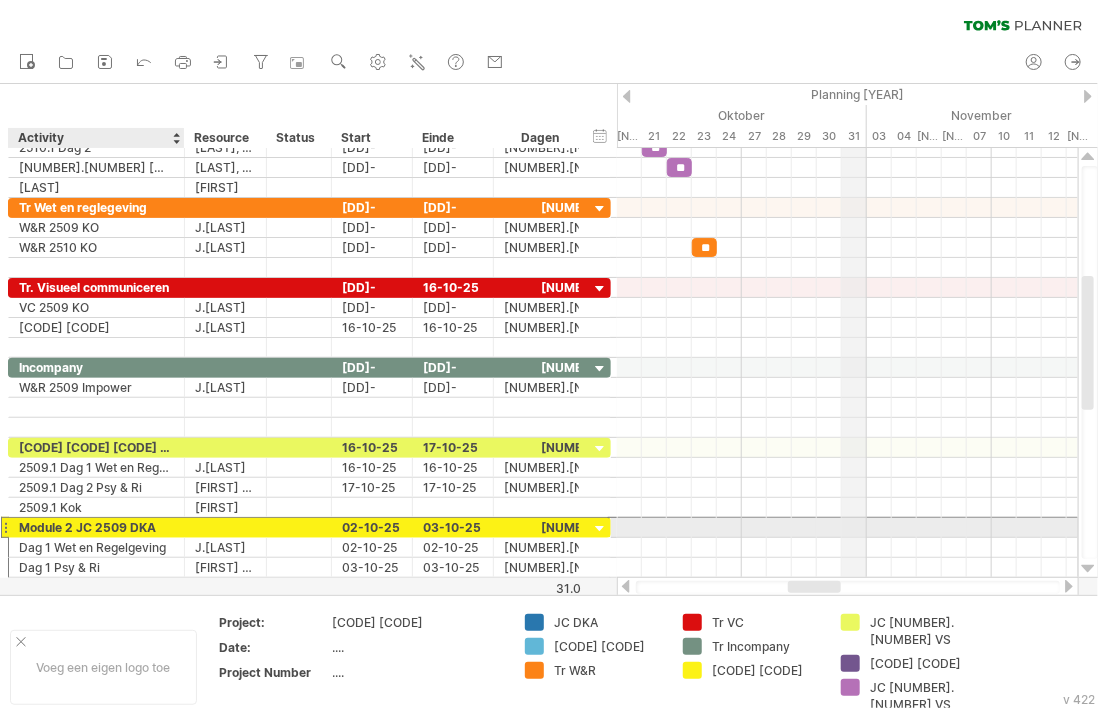 click on "Module 2 JC 2509 DKA" at bounding box center (96, 527) 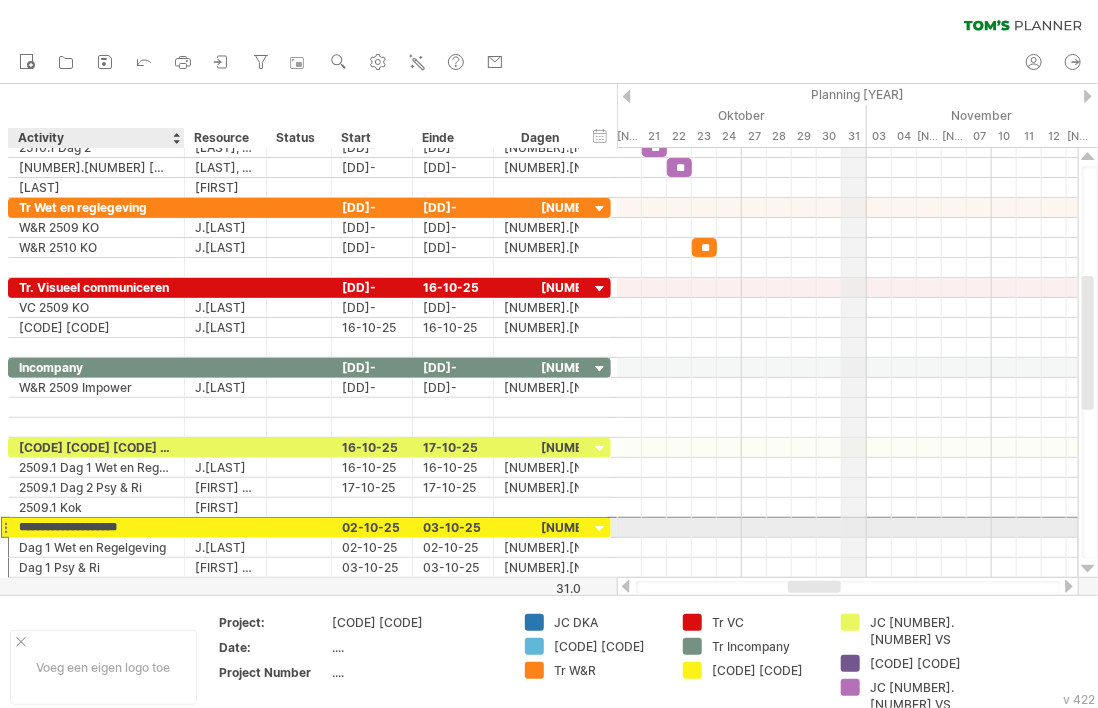 click on "**********" at bounding box center (96, 527) 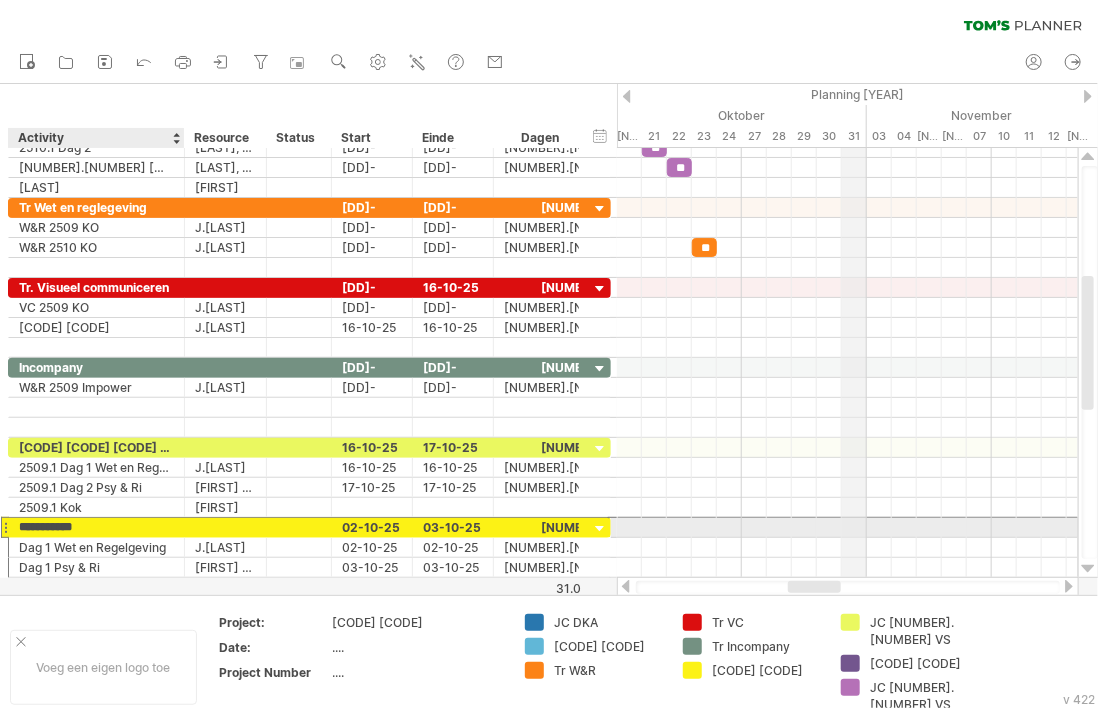 click on "**********" at bounding box center (96, 527) 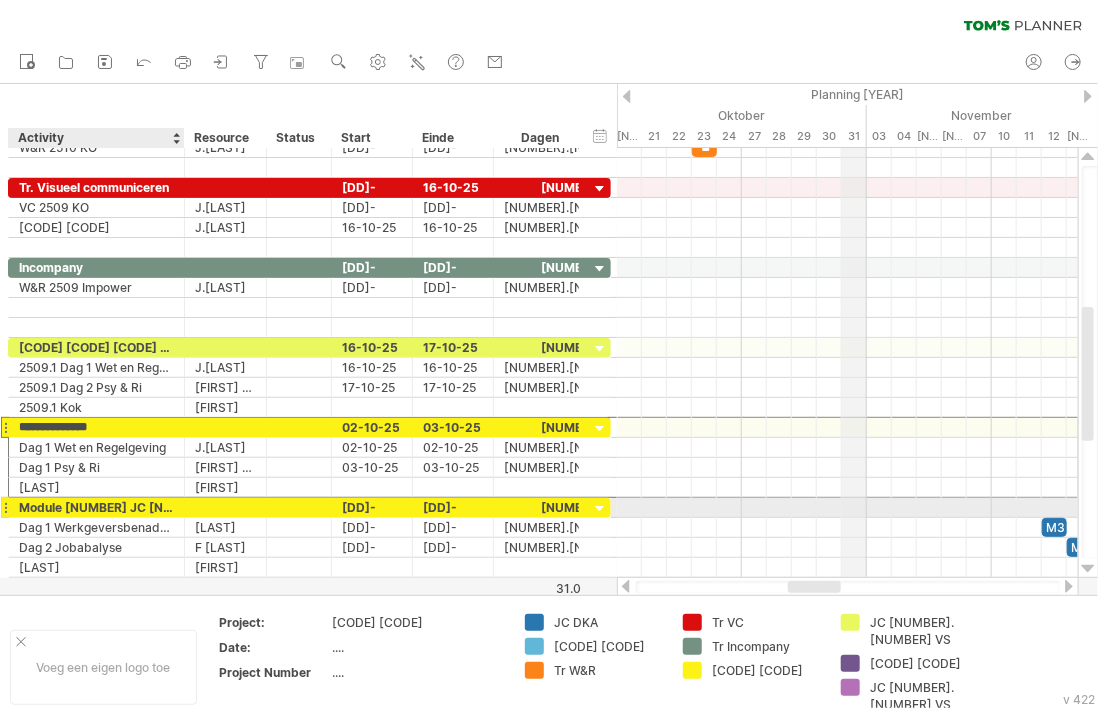 click on "Module 3 JC 2509 DKA" at bounding box center [96, 507] 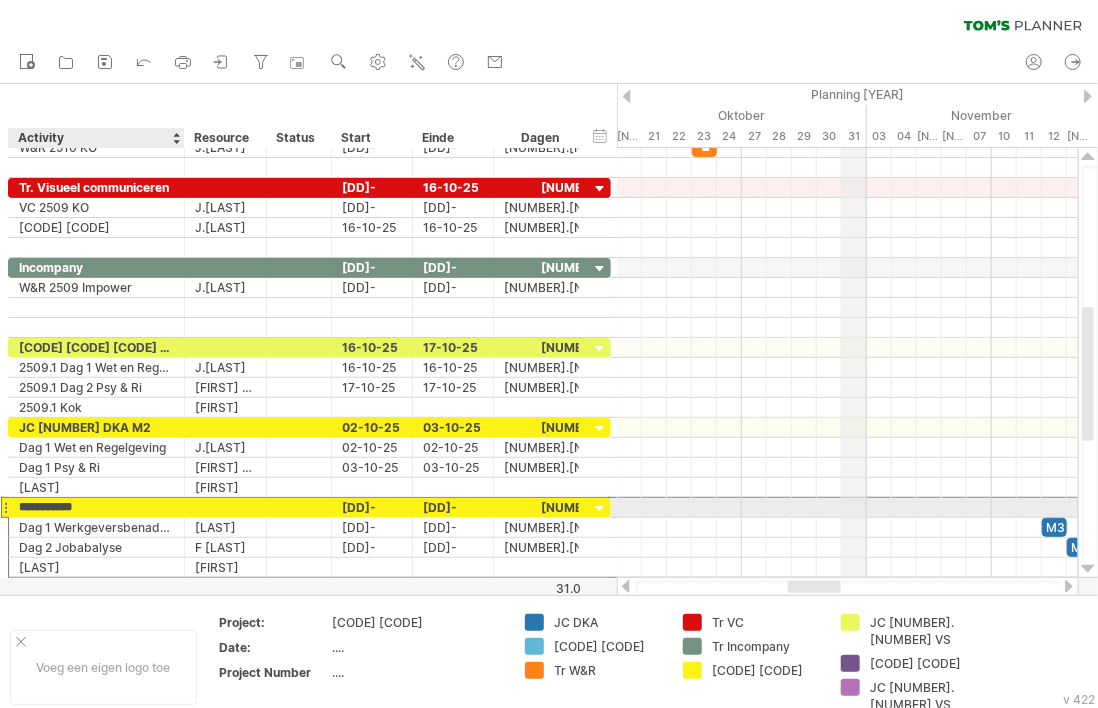 click on "**********" at bounding box center [96, 507] 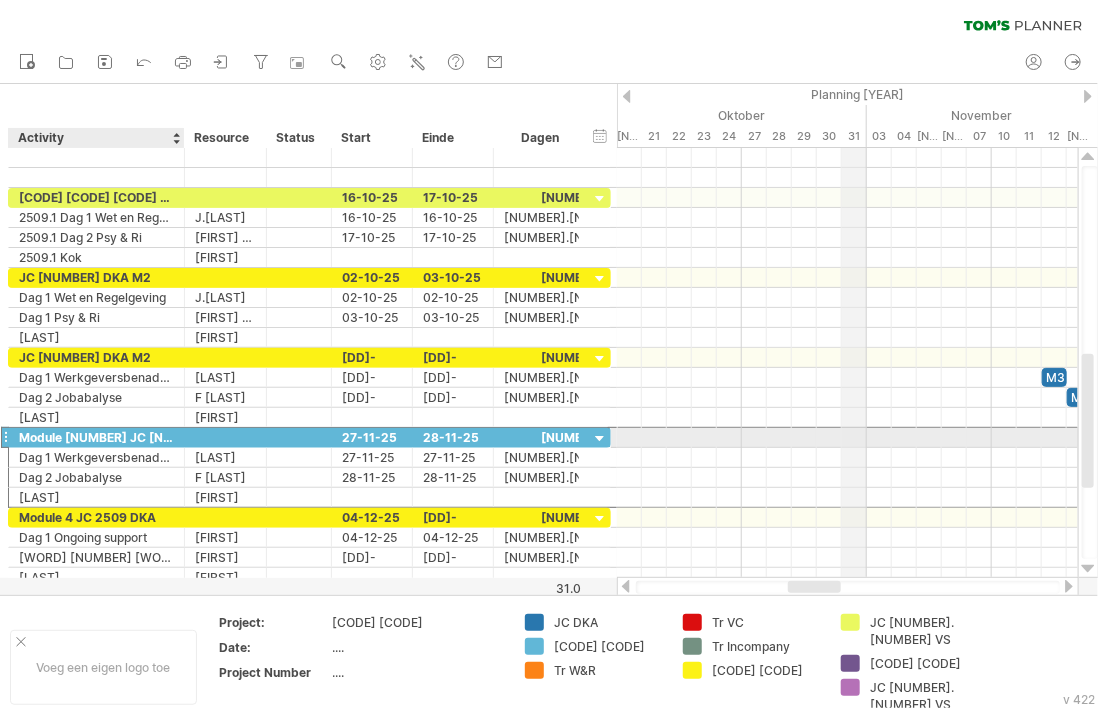 click on "Module 3 JC [YY].[NUMBER]" at bounding box center (96, 437) 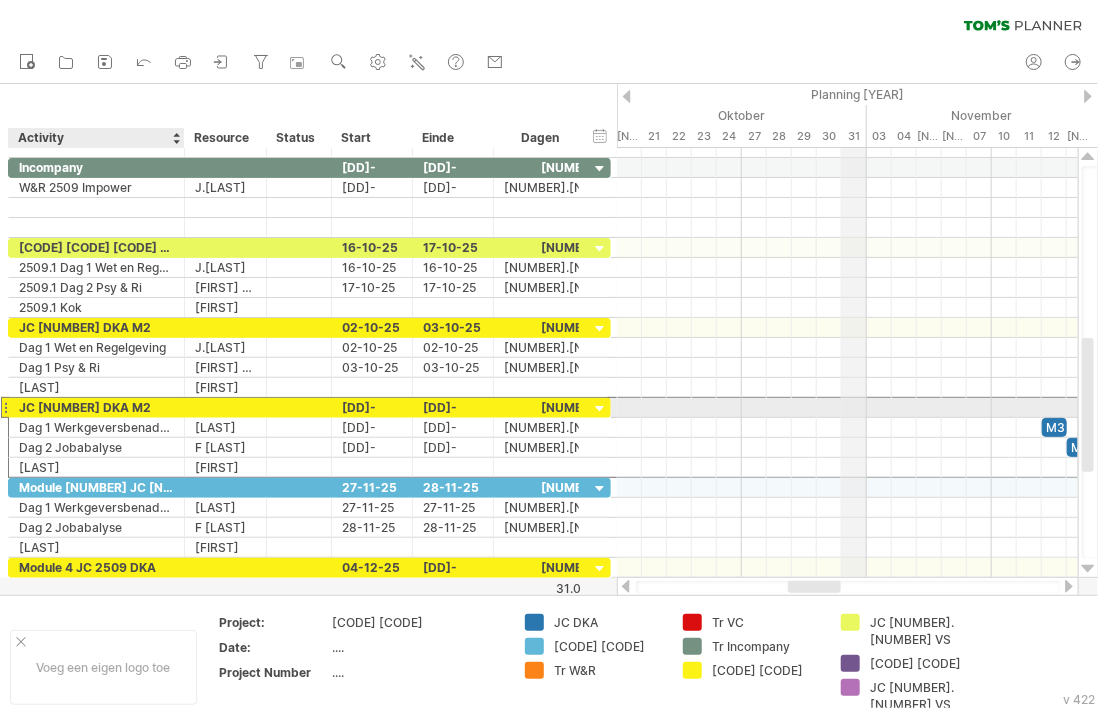 click on "JC 2509 DKA M2" at bounding box center [96, 407] 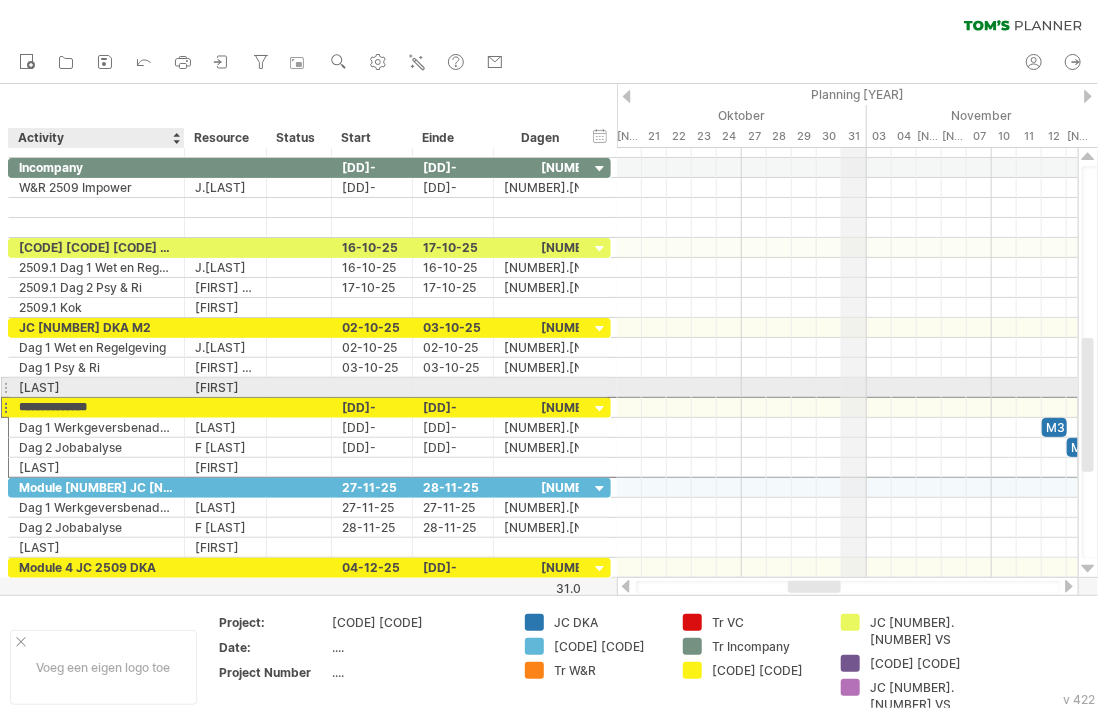 click on "**********" at bounding box center (96, 407) 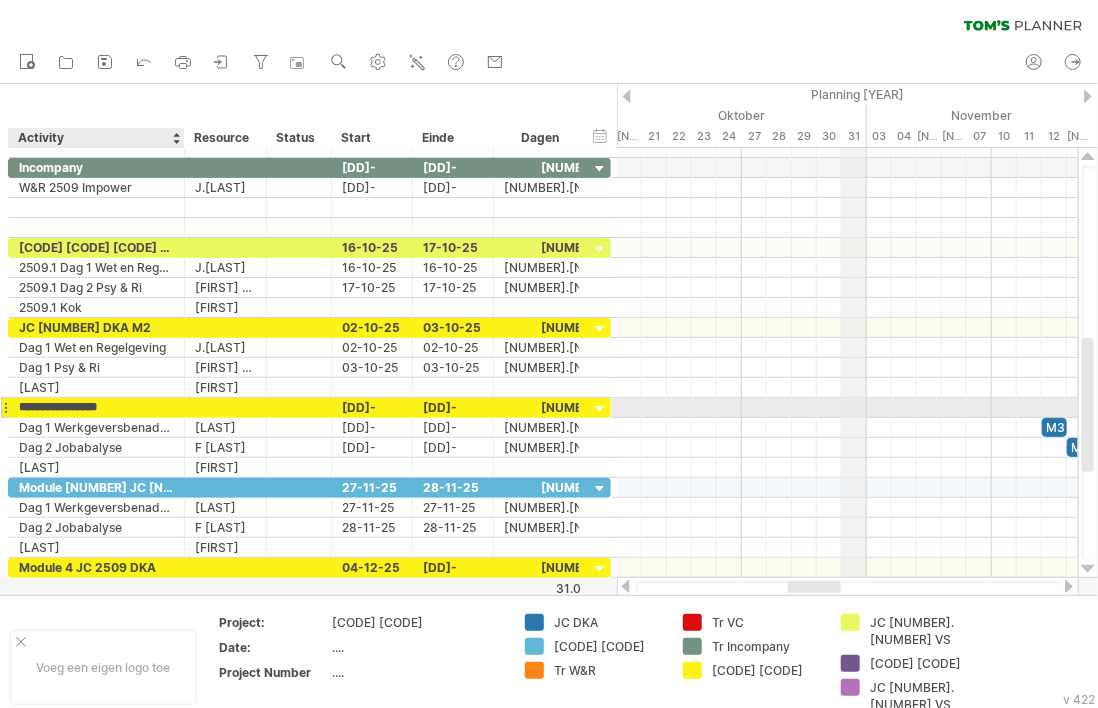 click on "**********" at bounding box center [96, 407] 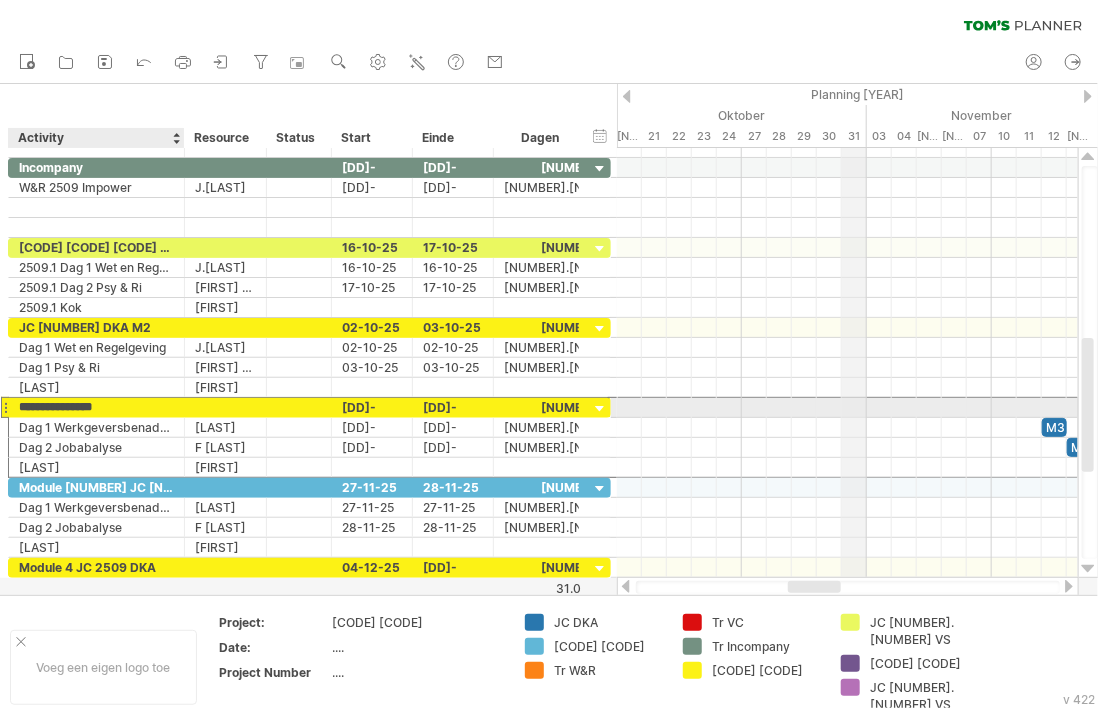 click on "**********" at bounding box center (96, 407) 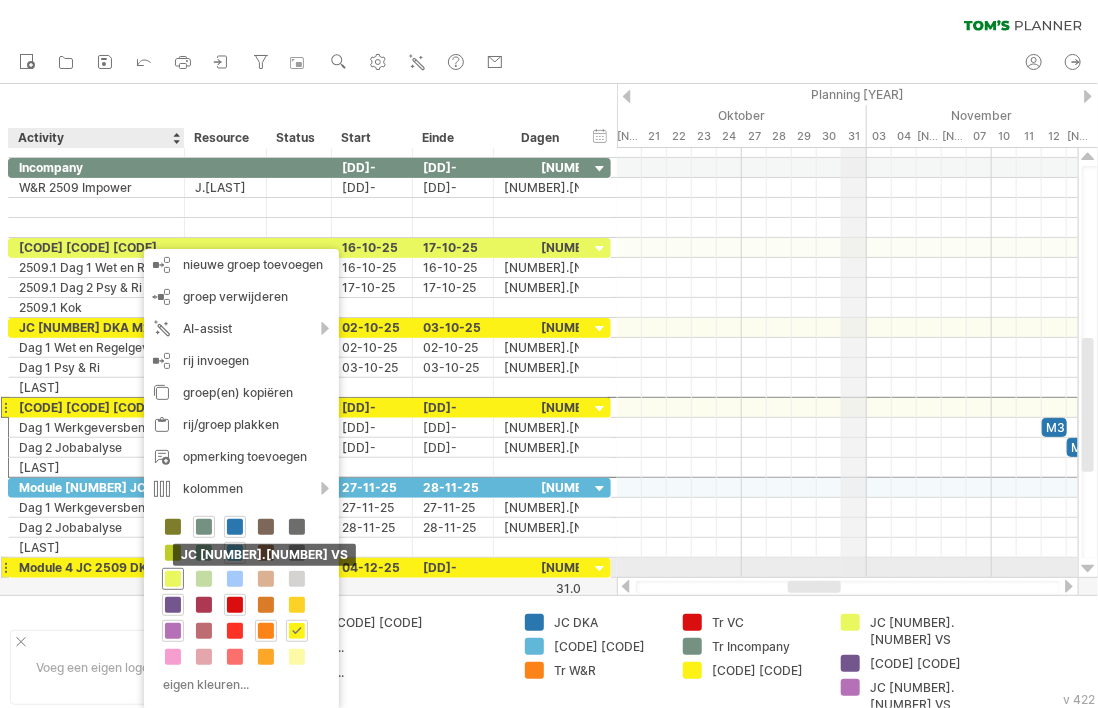 click at bounding box center (173, 579) 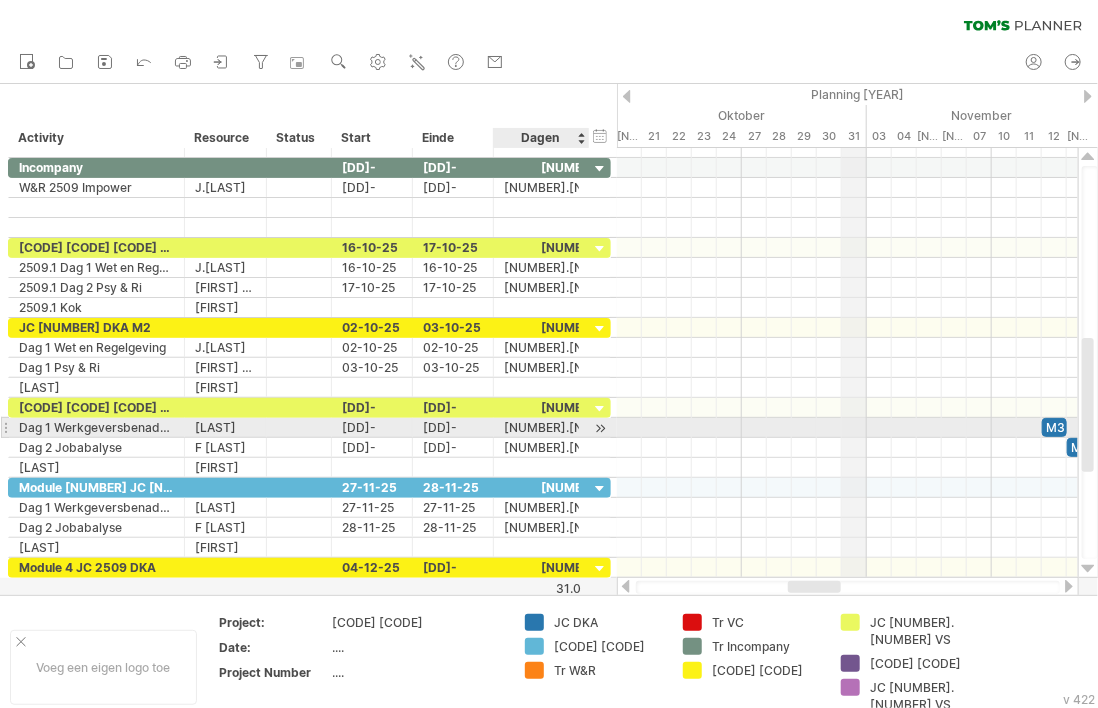 click at bounding box center (600, 428) 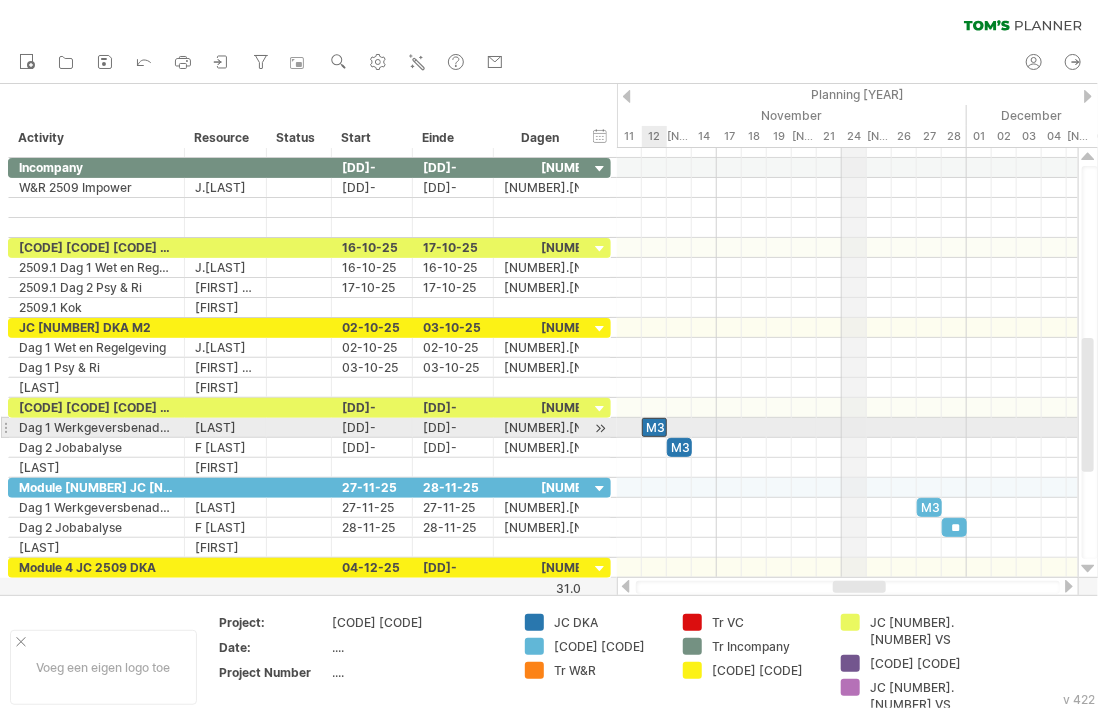 click on "M3" at bounding box center (654, 427) 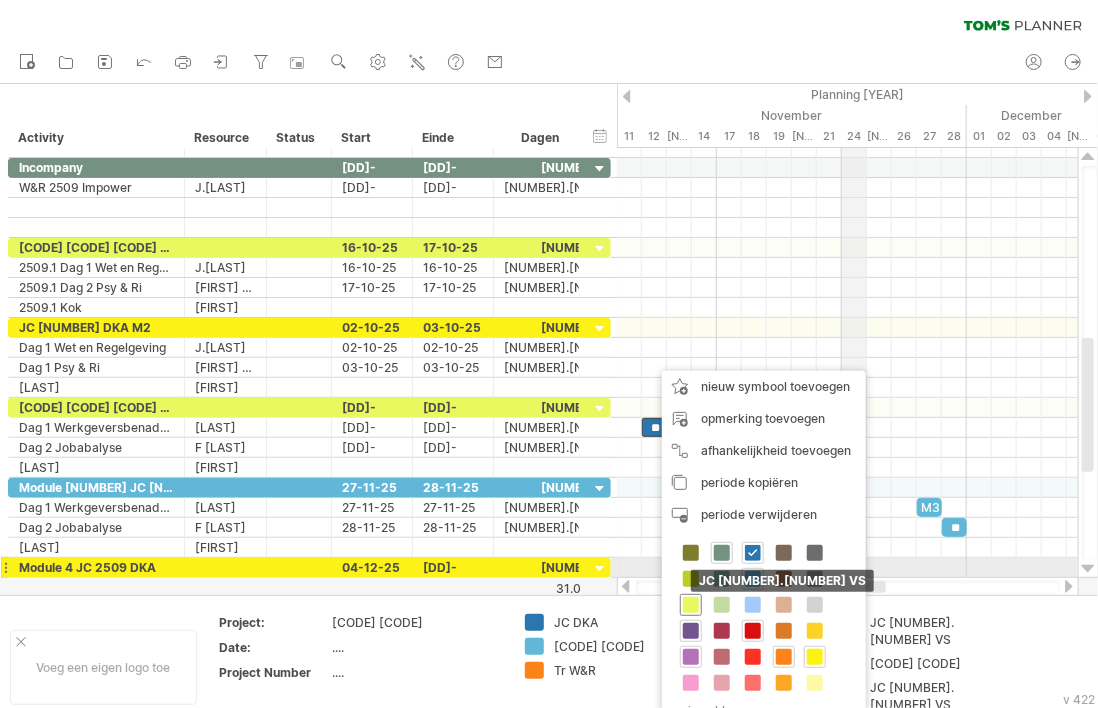 click at bounding box center (691, 605) 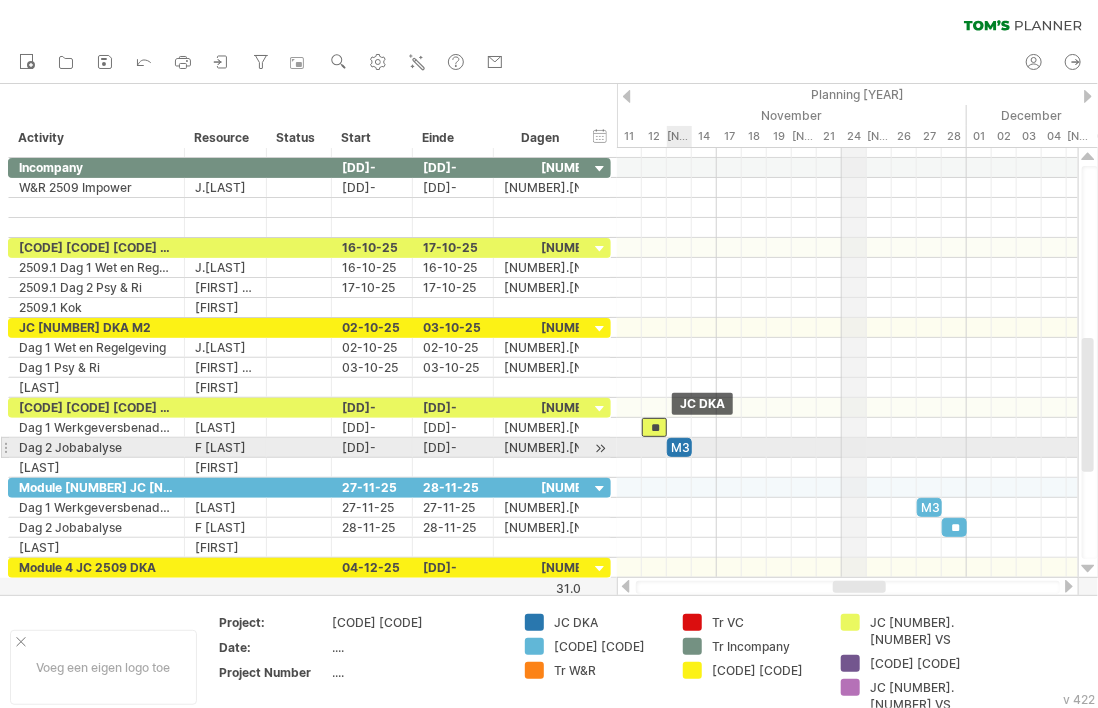 click on "M3" at bounding box center [679, 447] 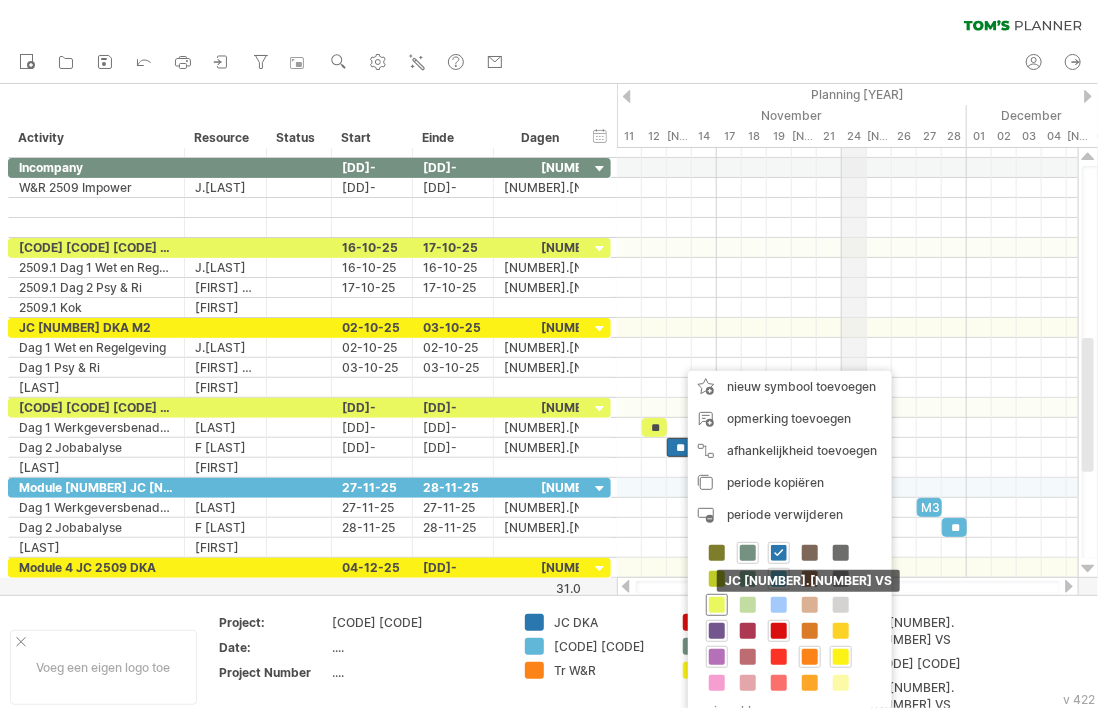 click at bounding box center [717, 605] 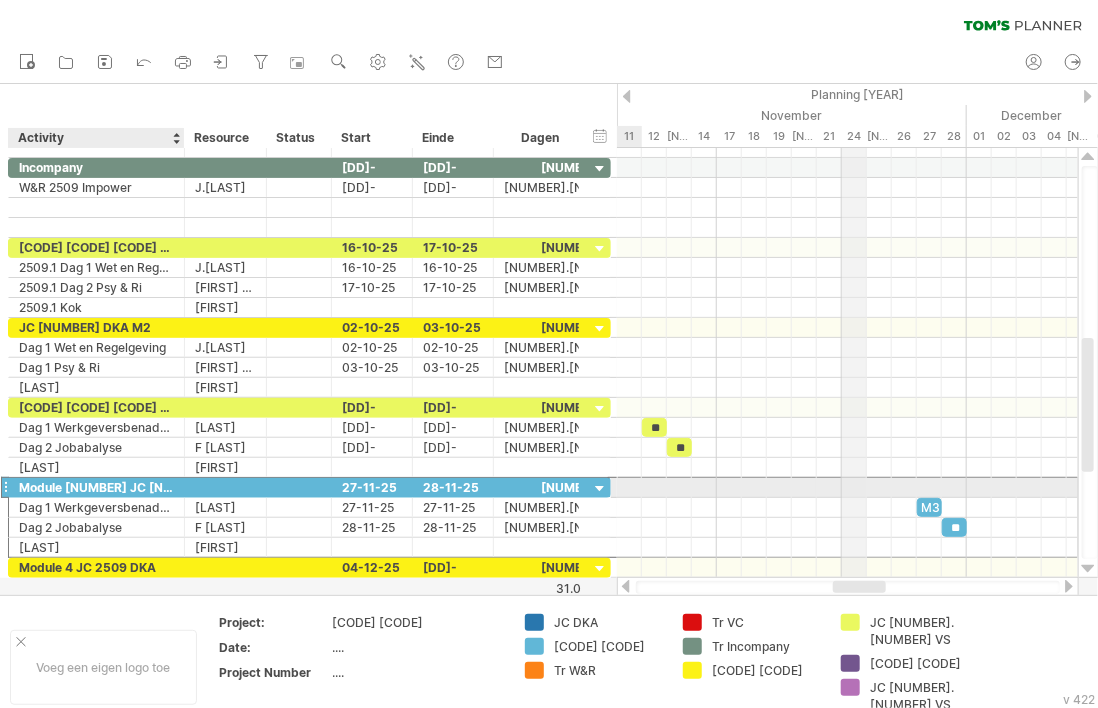 click on "Module 3 JC [YY].[NUMBER]" at bounding box center [96, 487] 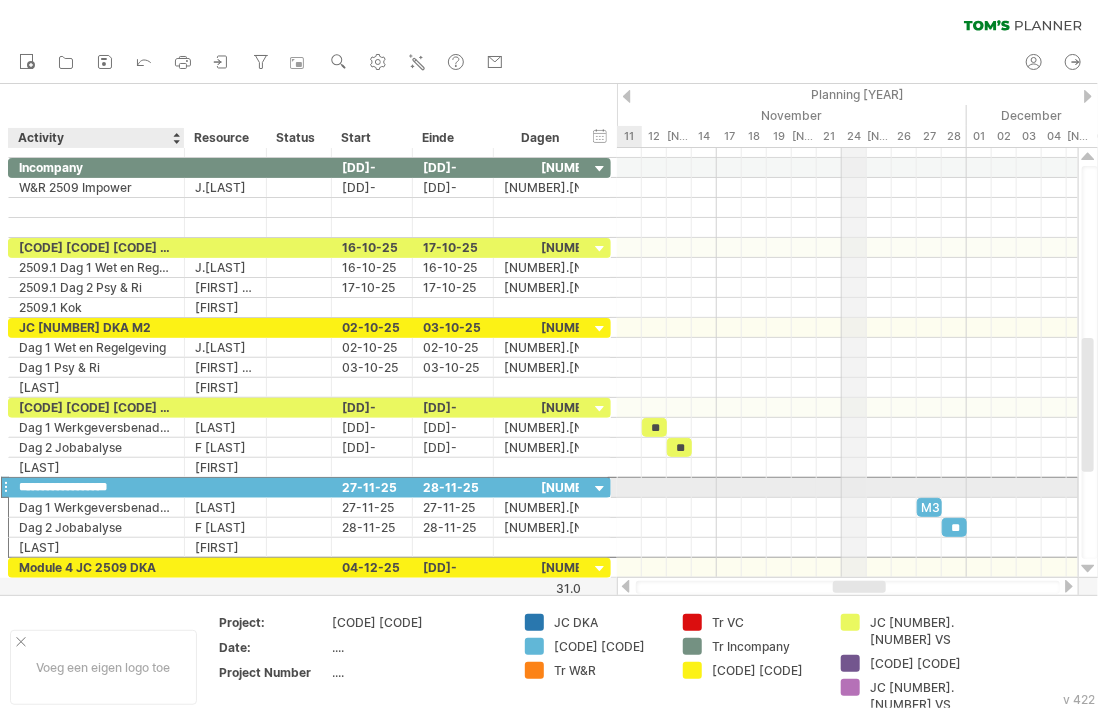 click on "**********" at bounding box center (96, 487) 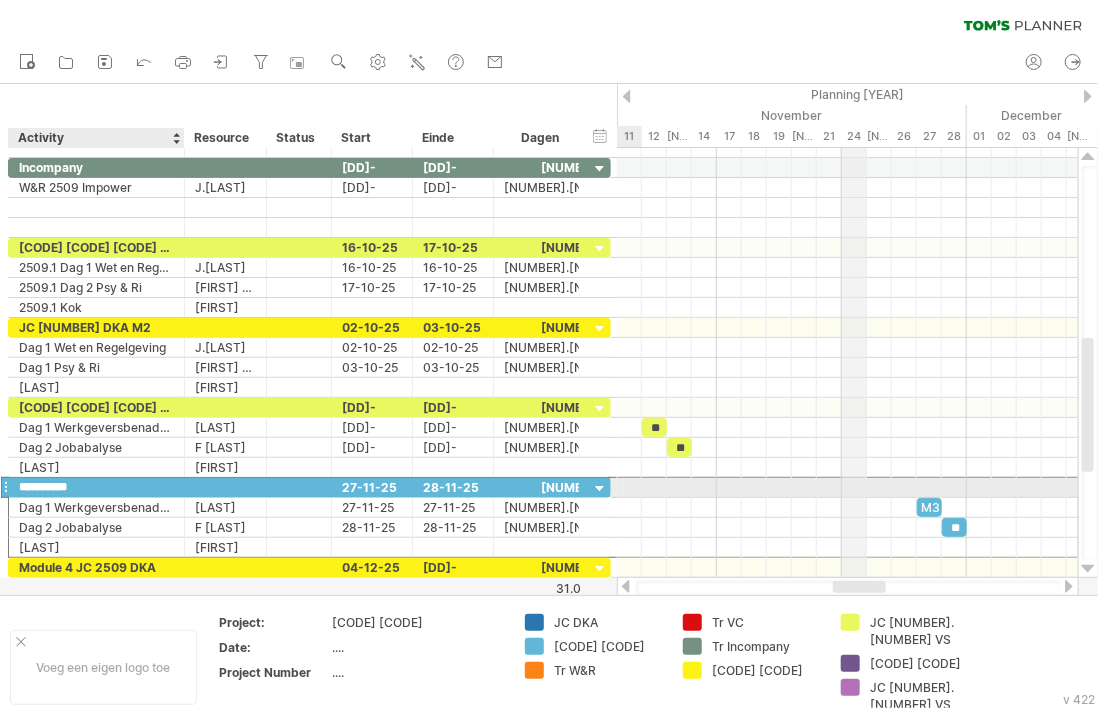 click on "*********" at bounding box center (96, 487) 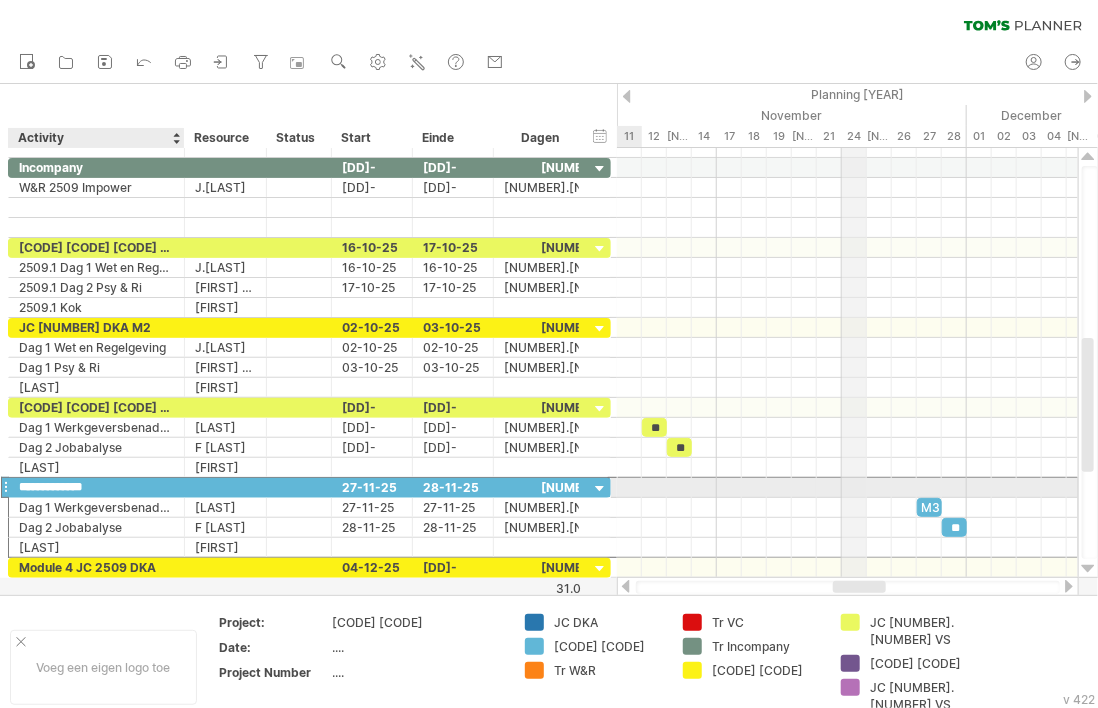 click on "**********" at bounding box center (96, 487) 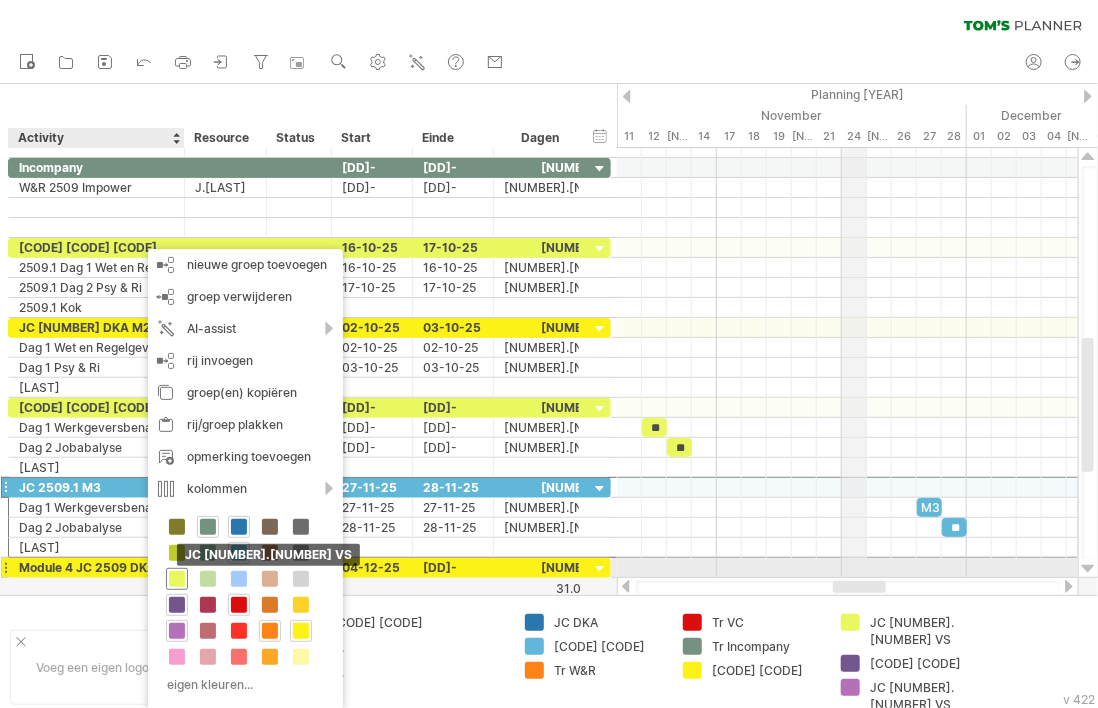 click at bounding box center [177, 579] 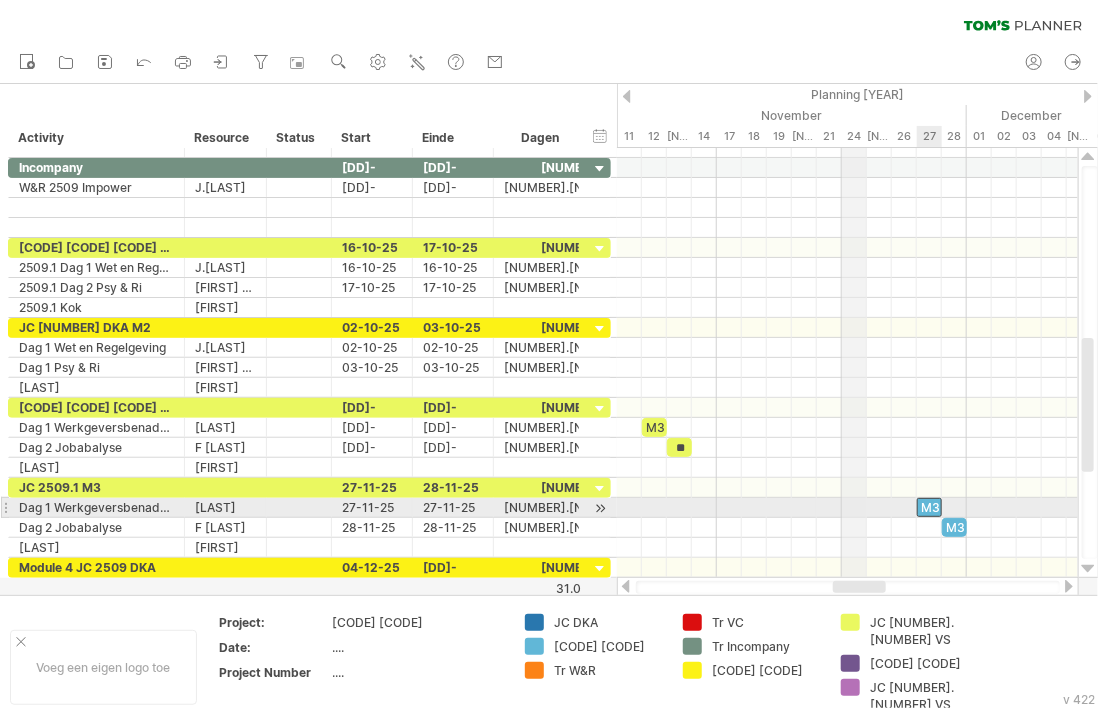 click on "M3" at bounding box center (929, 507) 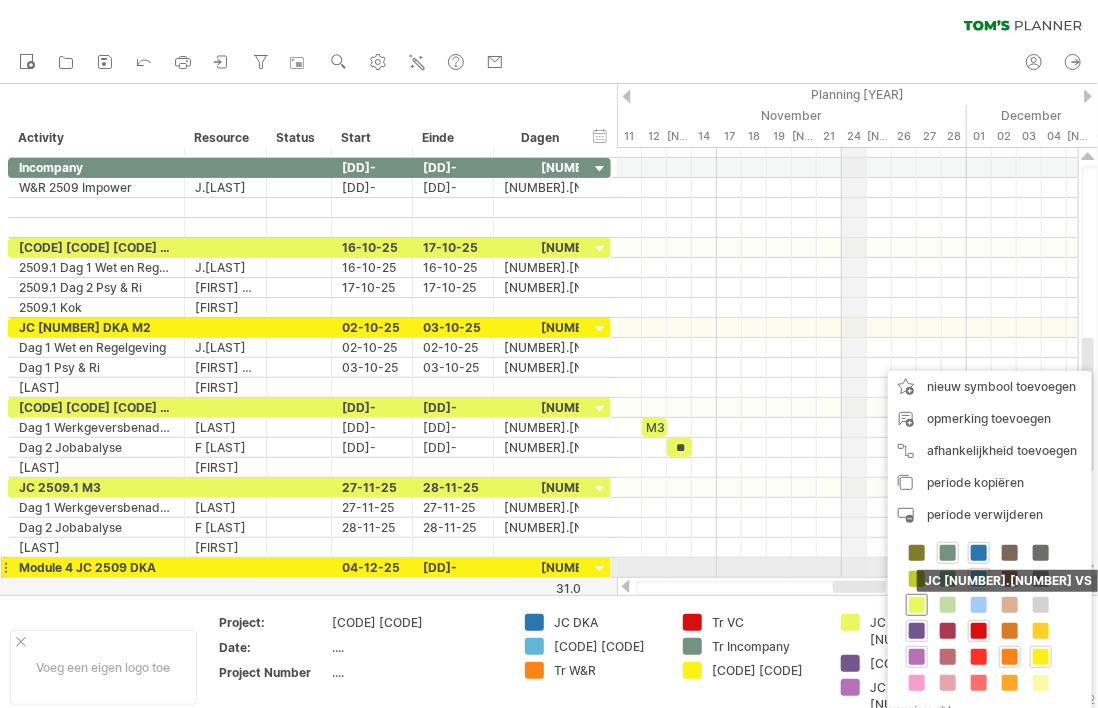 click at bounding box center (917, 605) 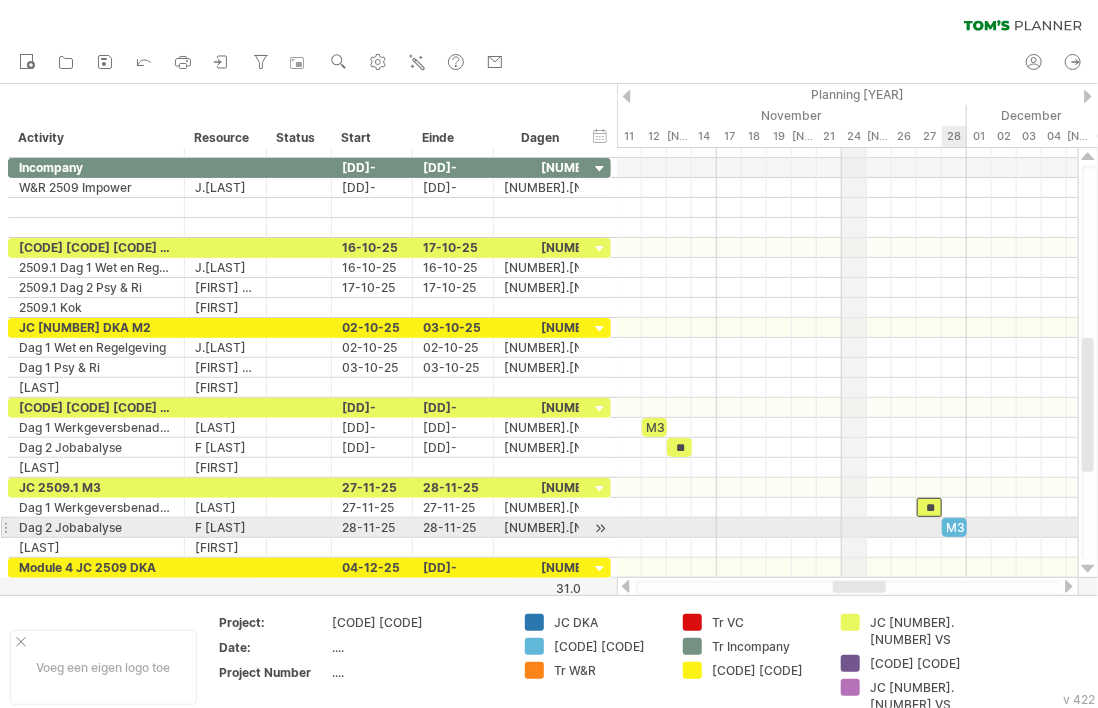 click on "M3" at bounding box center (954, 527) 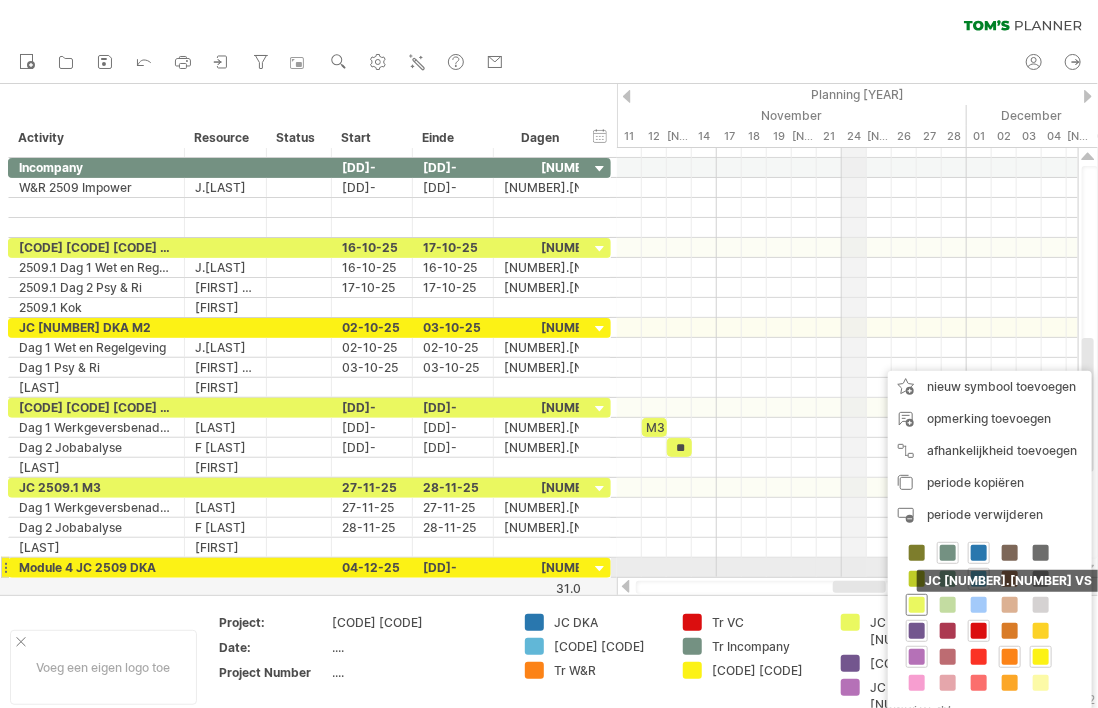 click at bounding box center [917, 605] 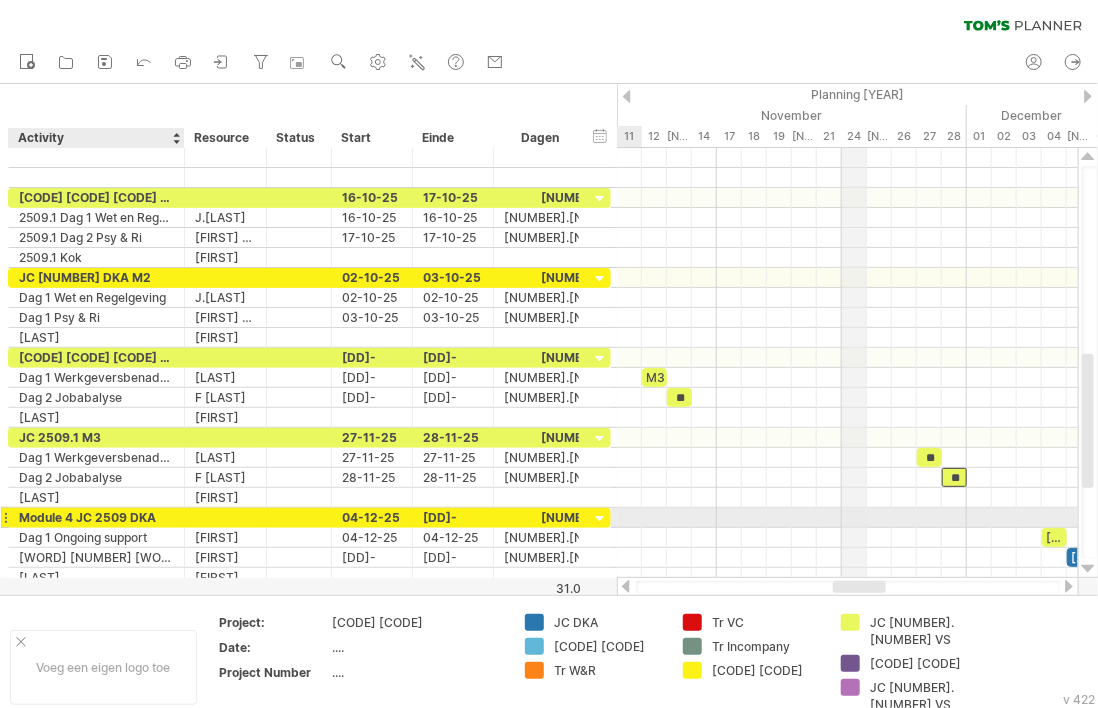 click on "Module 4 JC 2509 DKA" at bounding box center [96, 517] 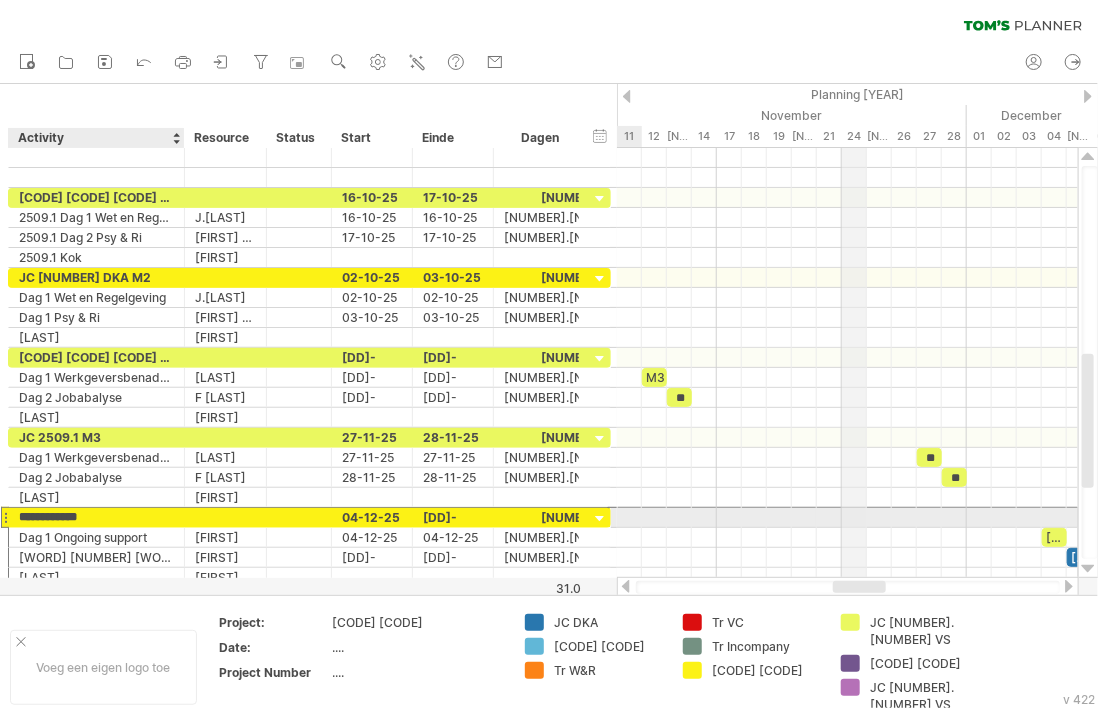 click on "**********" at bounding box center [96, 517] 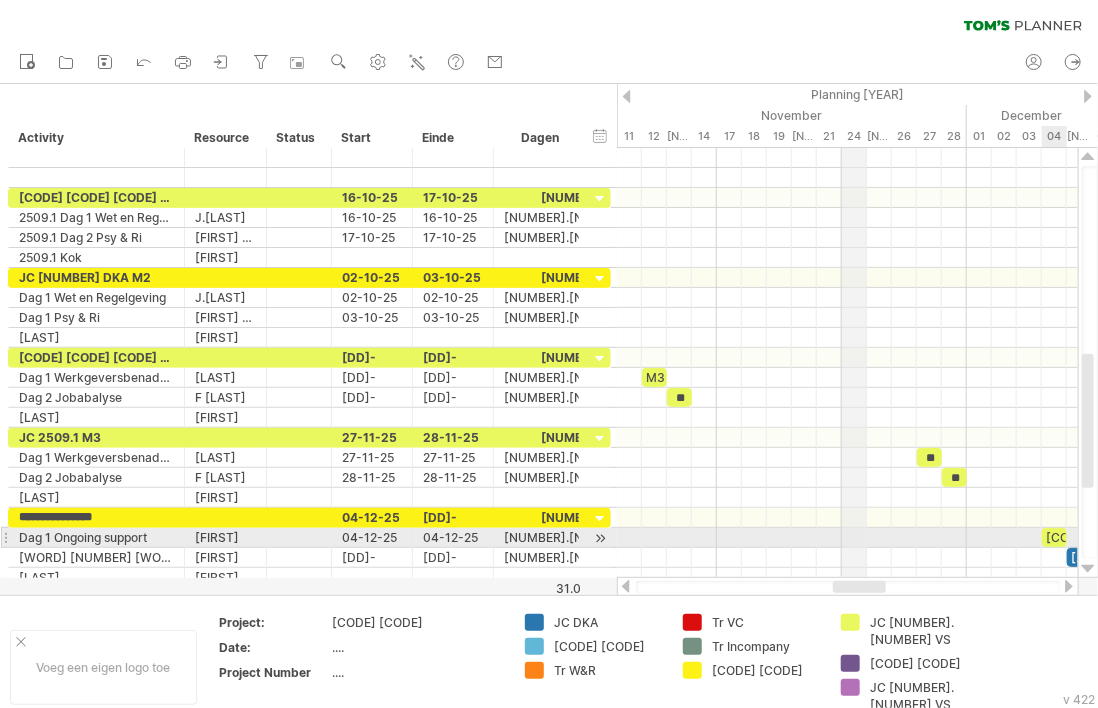 click on "M4" at bounding box center (1054, 537) 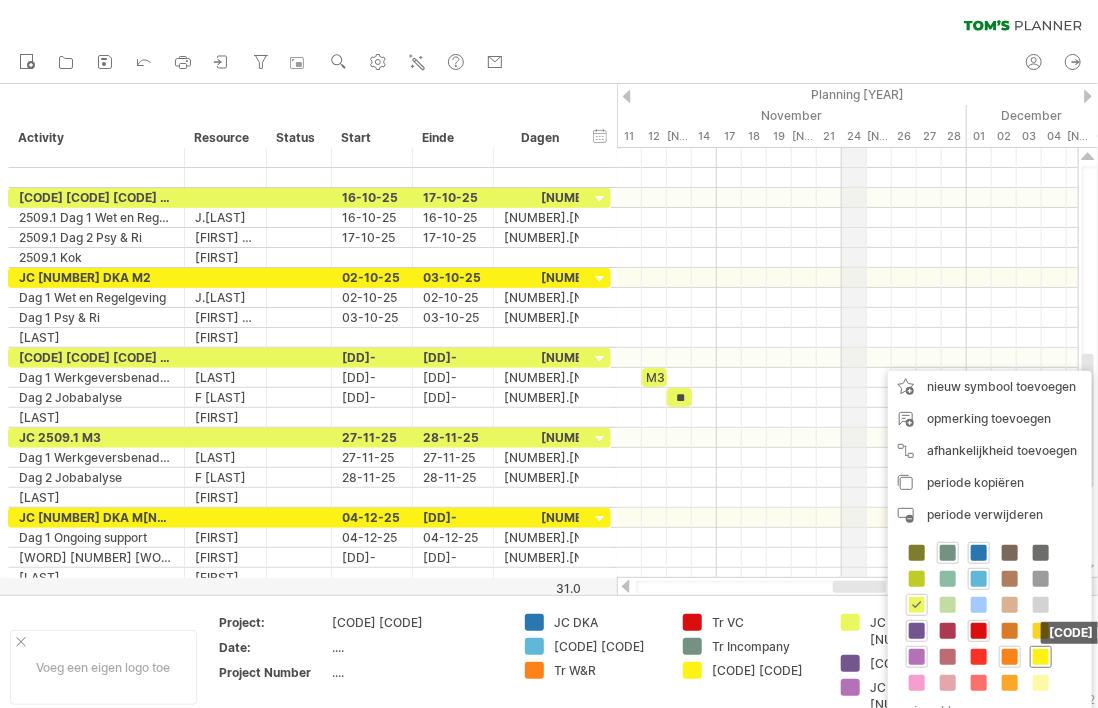 click at bounding box center (1041, 657) 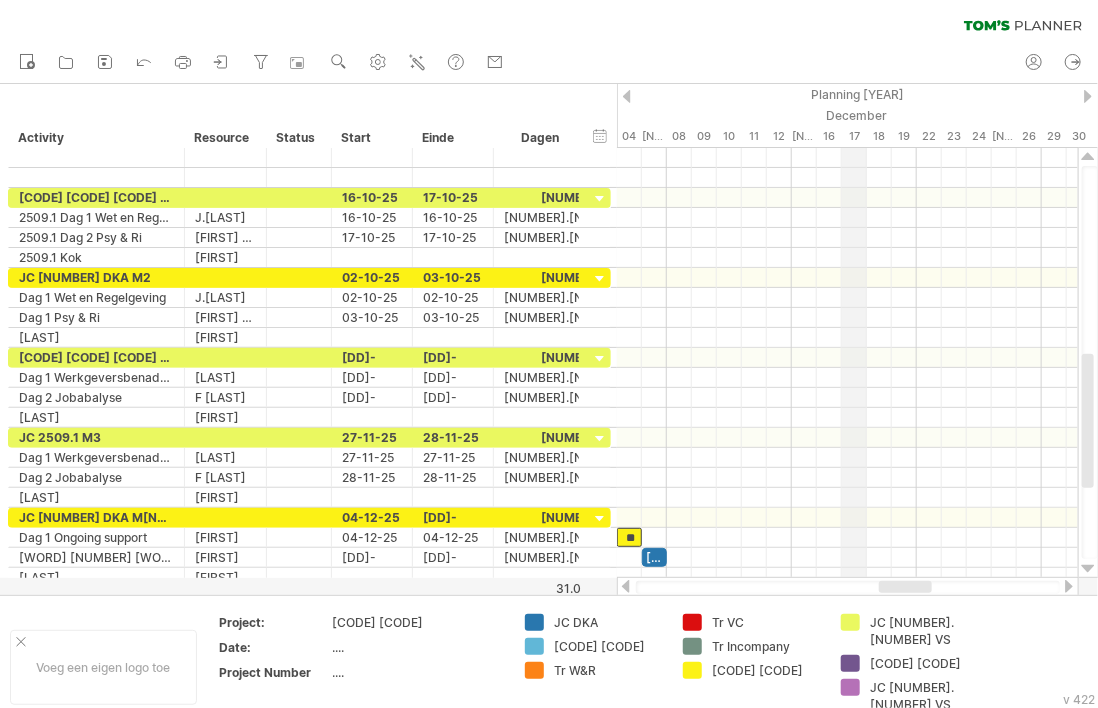 drag, startPoint x: 859, startPoint y: 590, endPoint x: 905, endPoint y: 588, distance: 46.043457 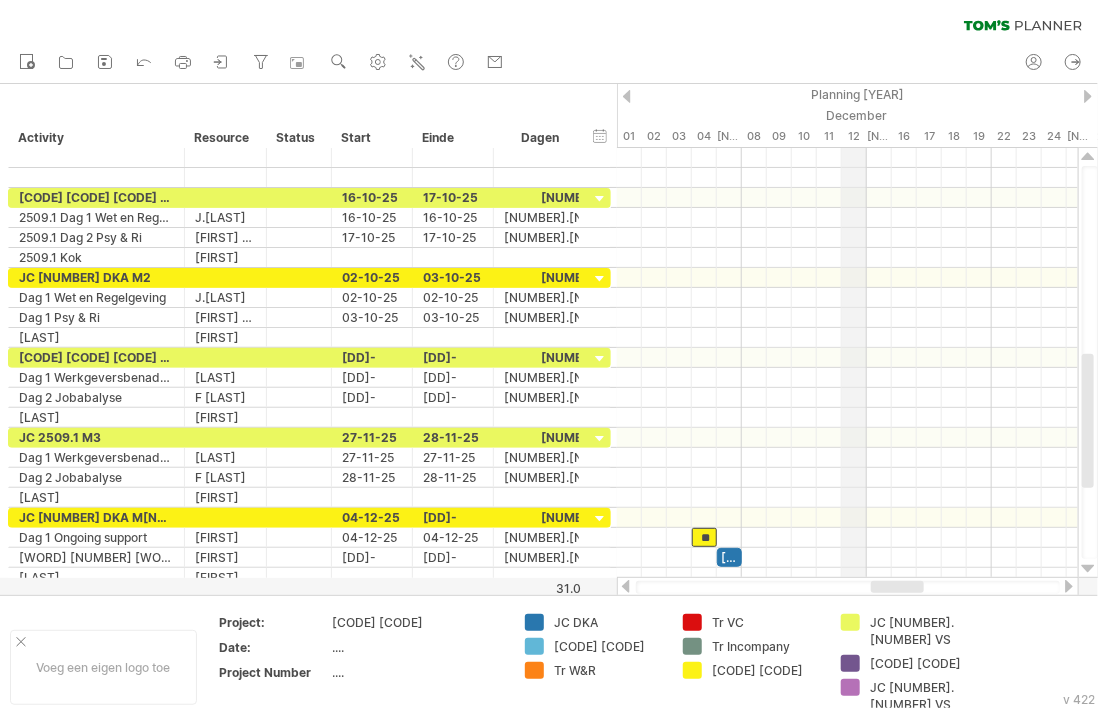 click at bounding box center (897, 587) 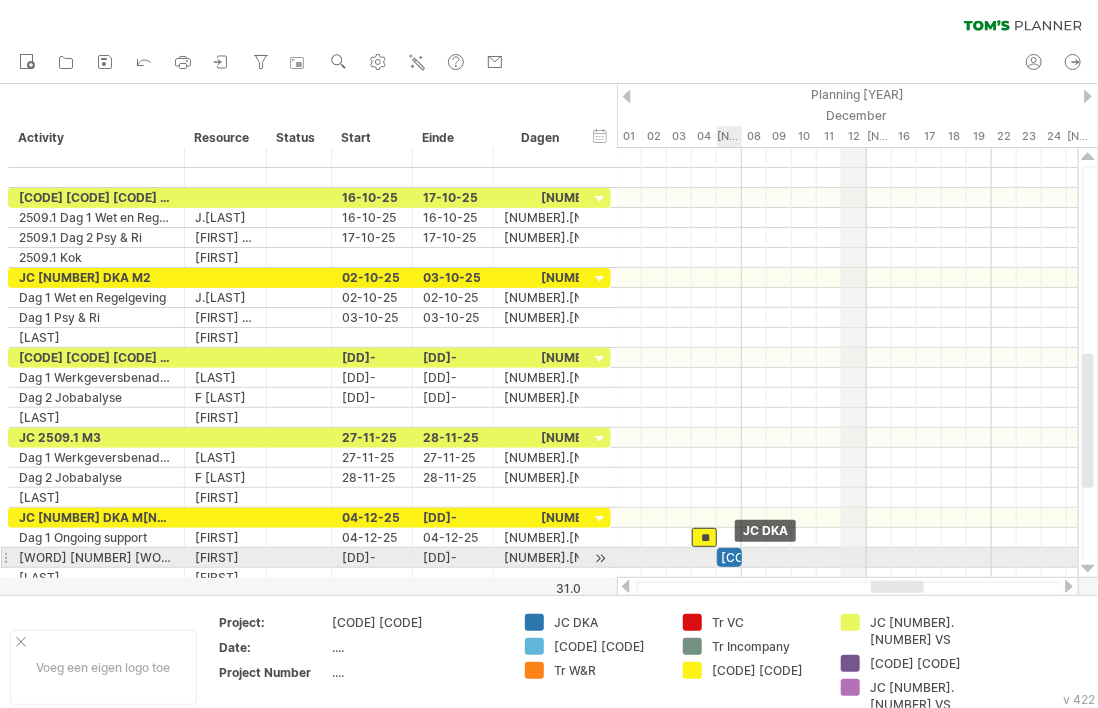 click on "M4" at bounding box center (729, 557) 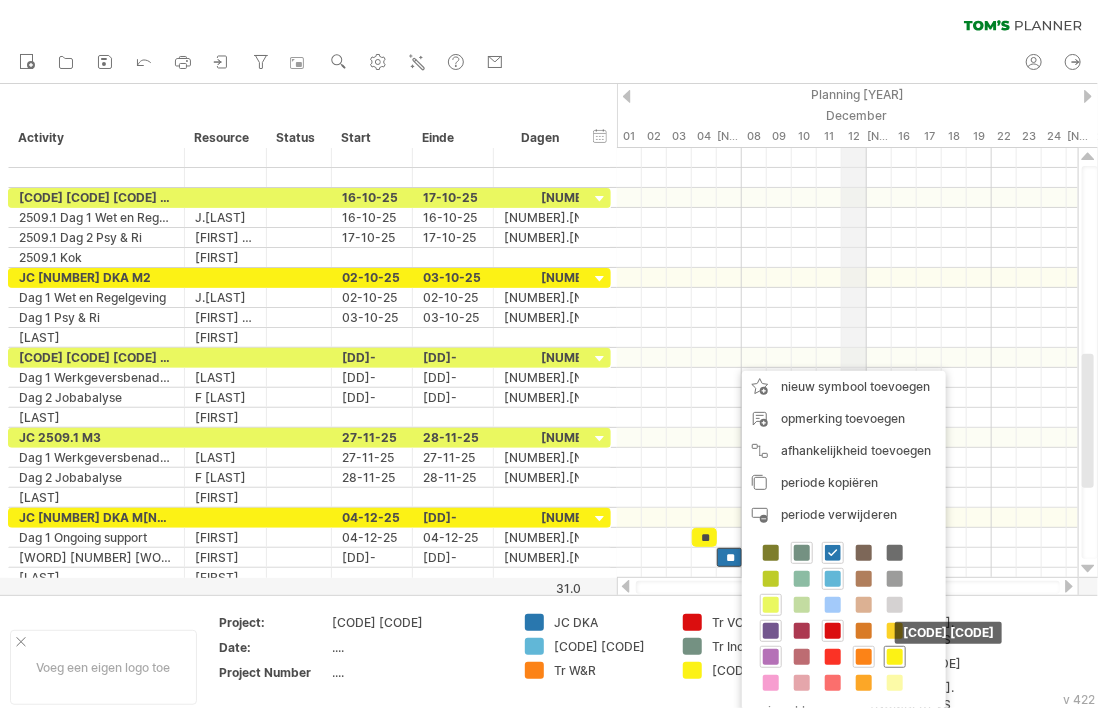 click at bounding box center (895, 657) 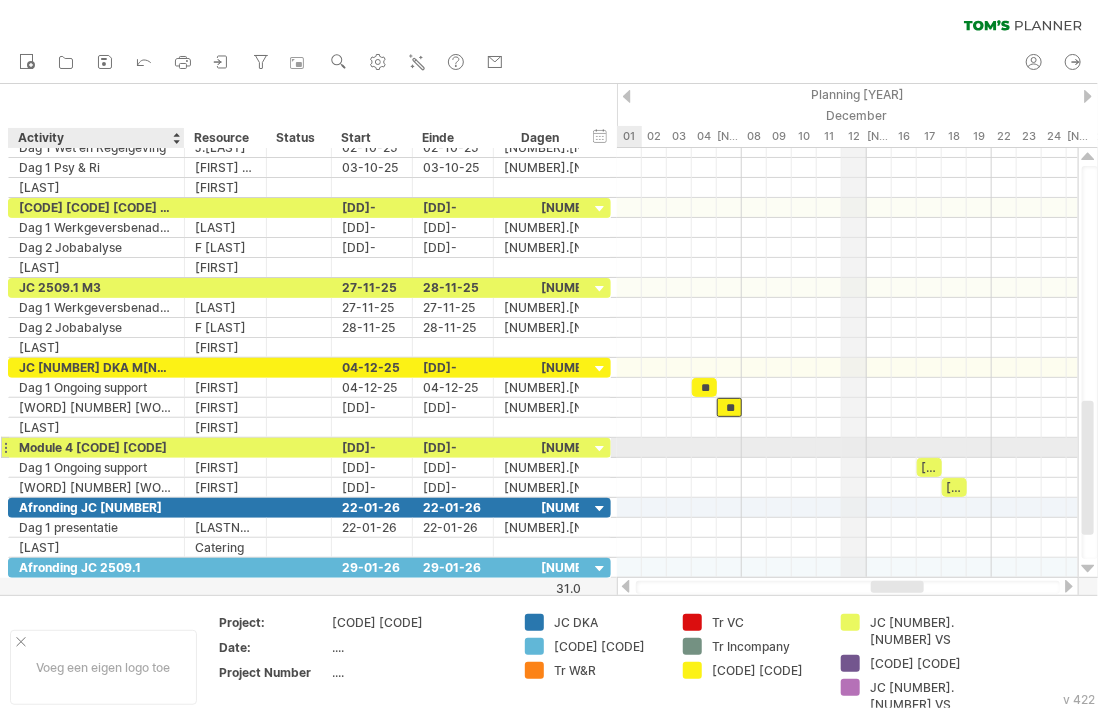 click on "Module 4 JC 2509.1 VS" at bounding box center (96, 447) 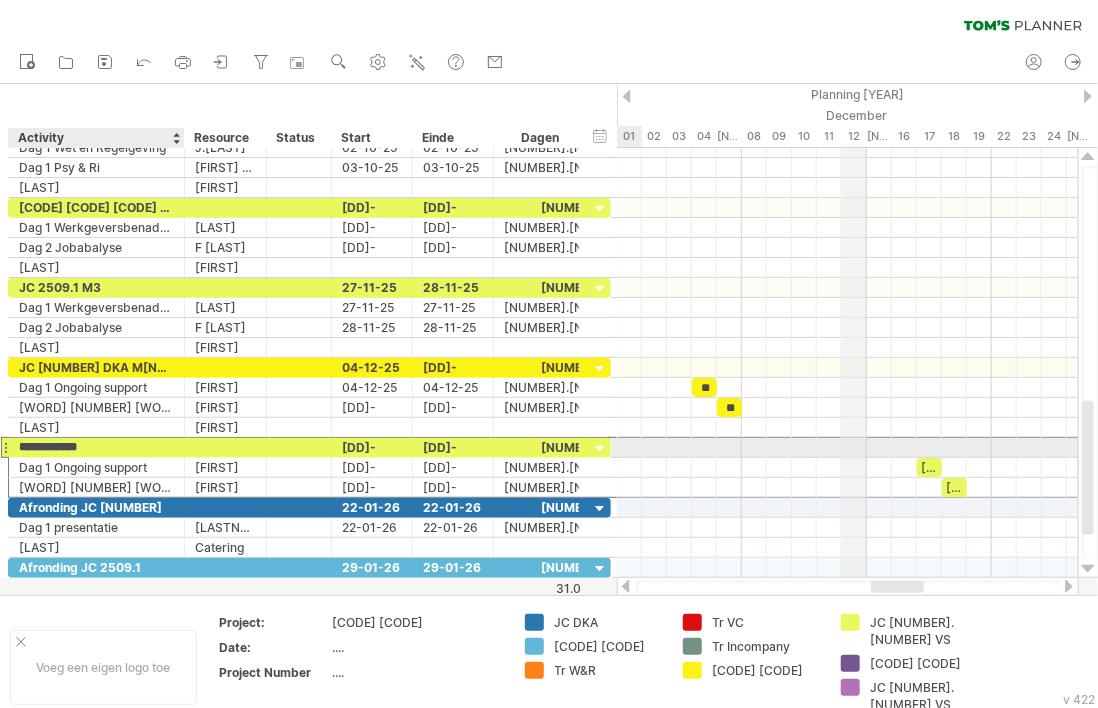 click on "**********" at bounding box center (96, 447) 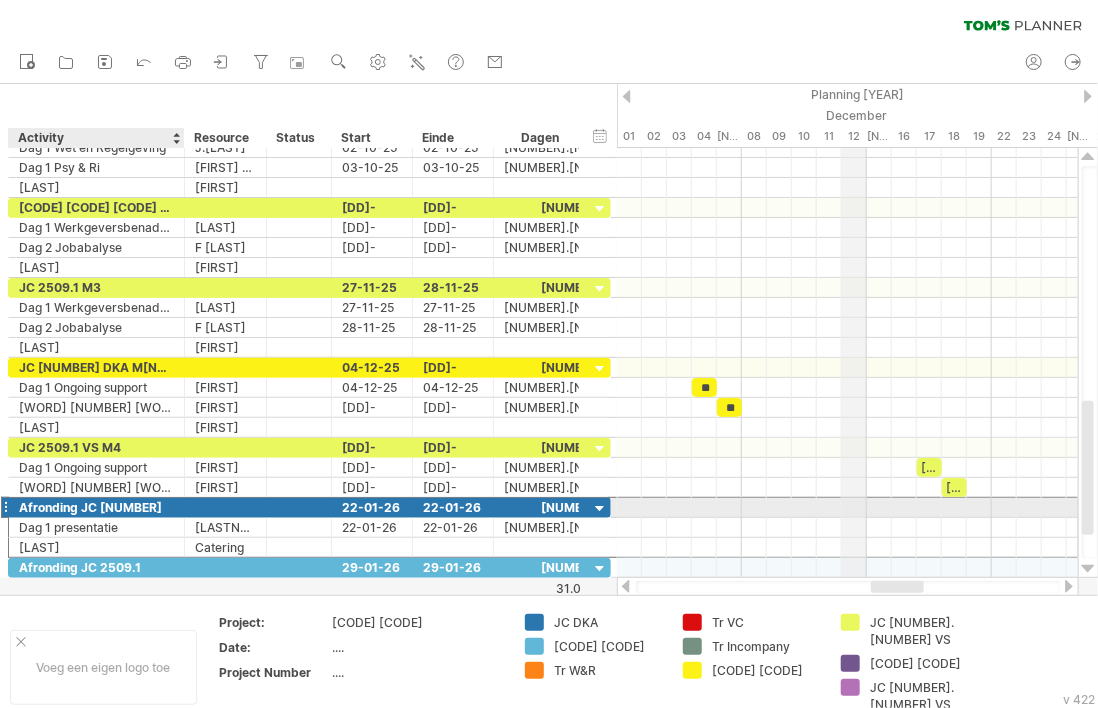click on "Afronding JC 2509" at bounding box center [96, 507] 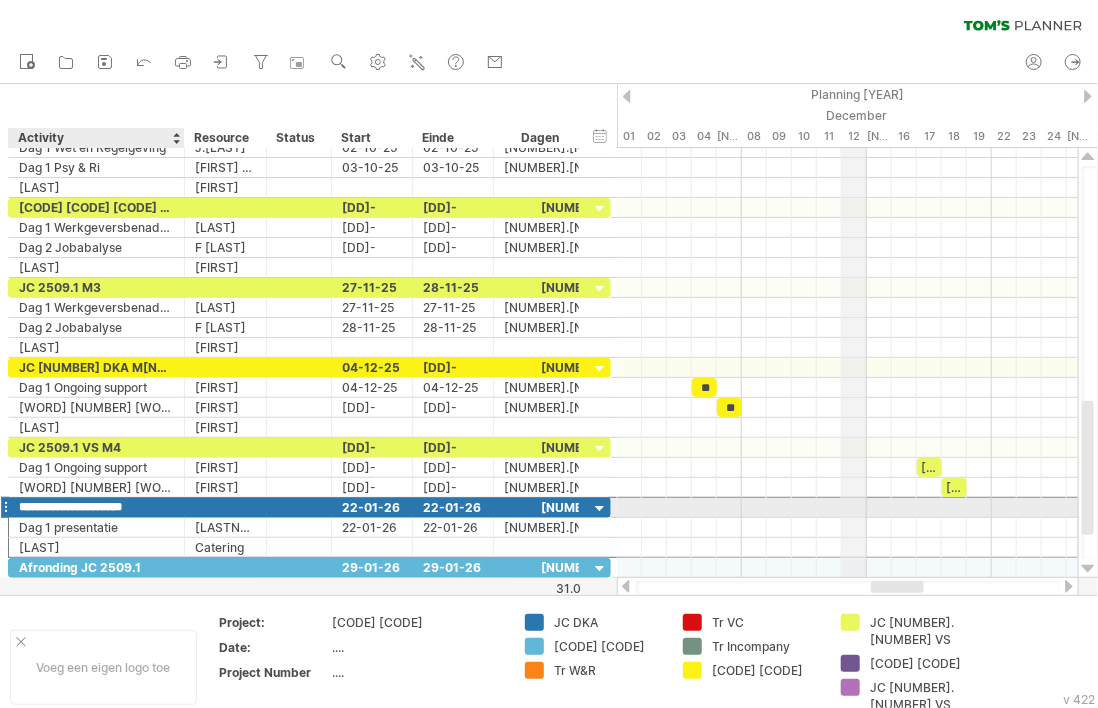 click at bounding box center [182, 508] 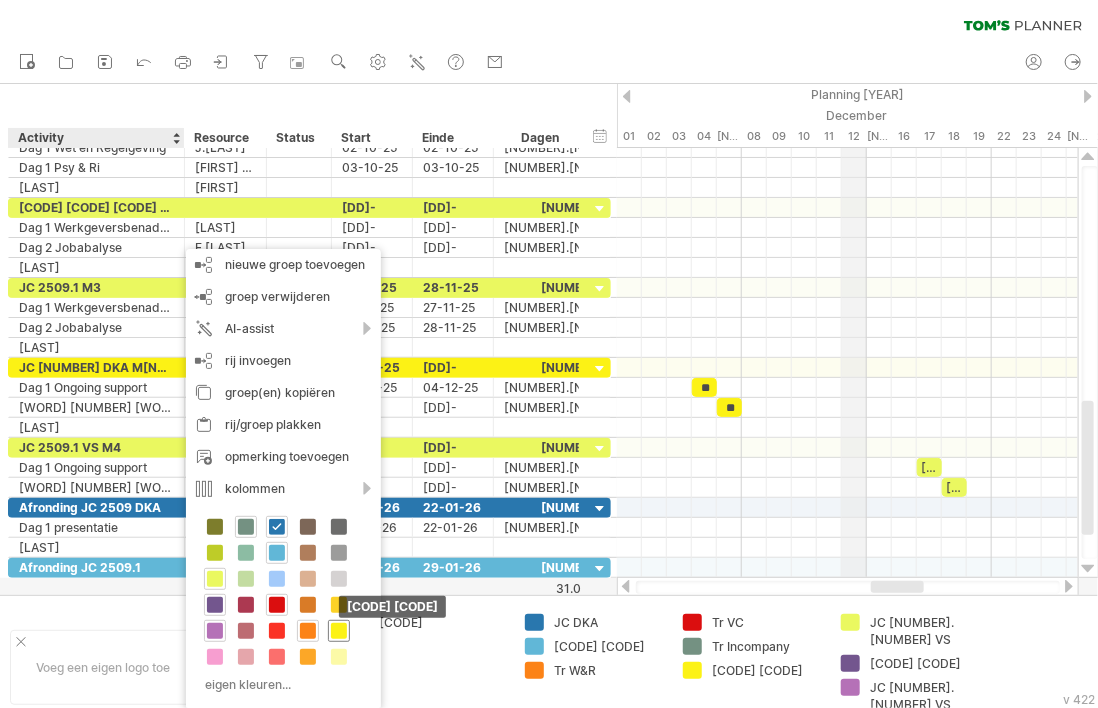 click at bounding box center [339, 631] 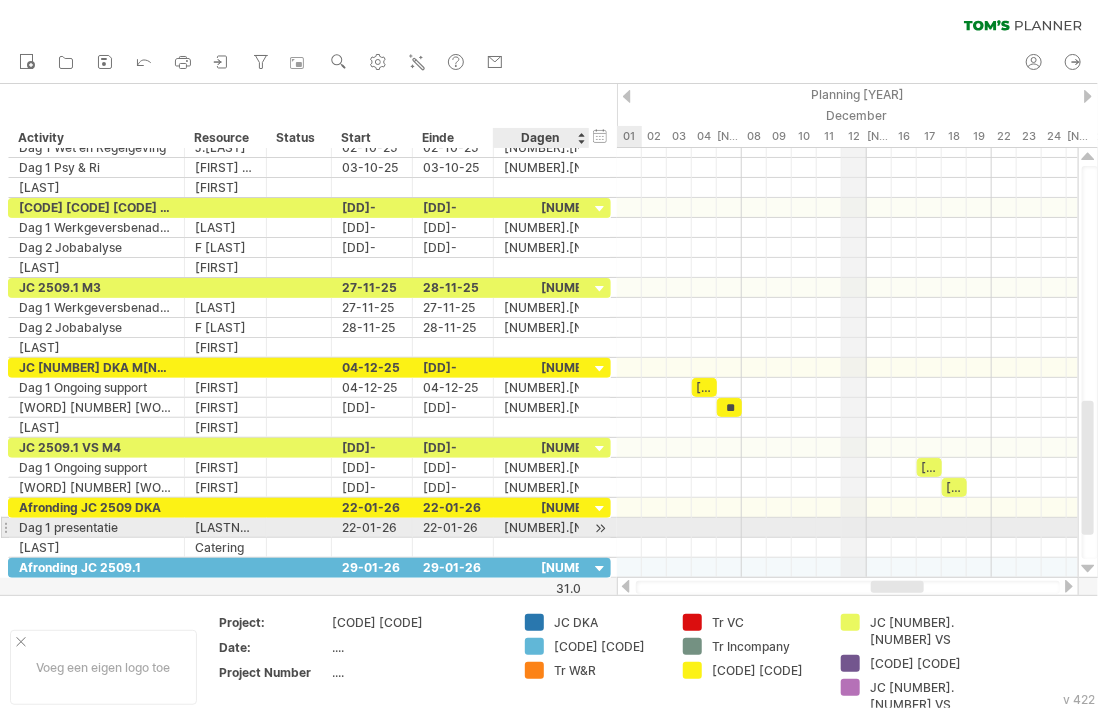 click at bounding box center [600, 528] 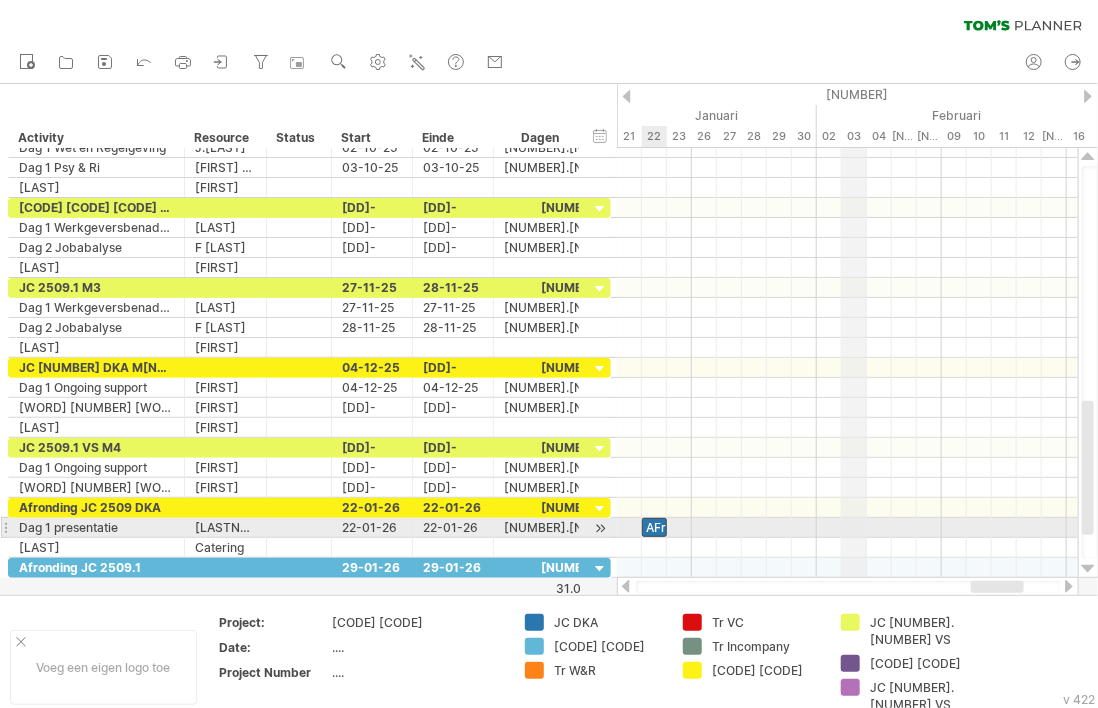 click on "AFr" at bounding box center [654, 527] 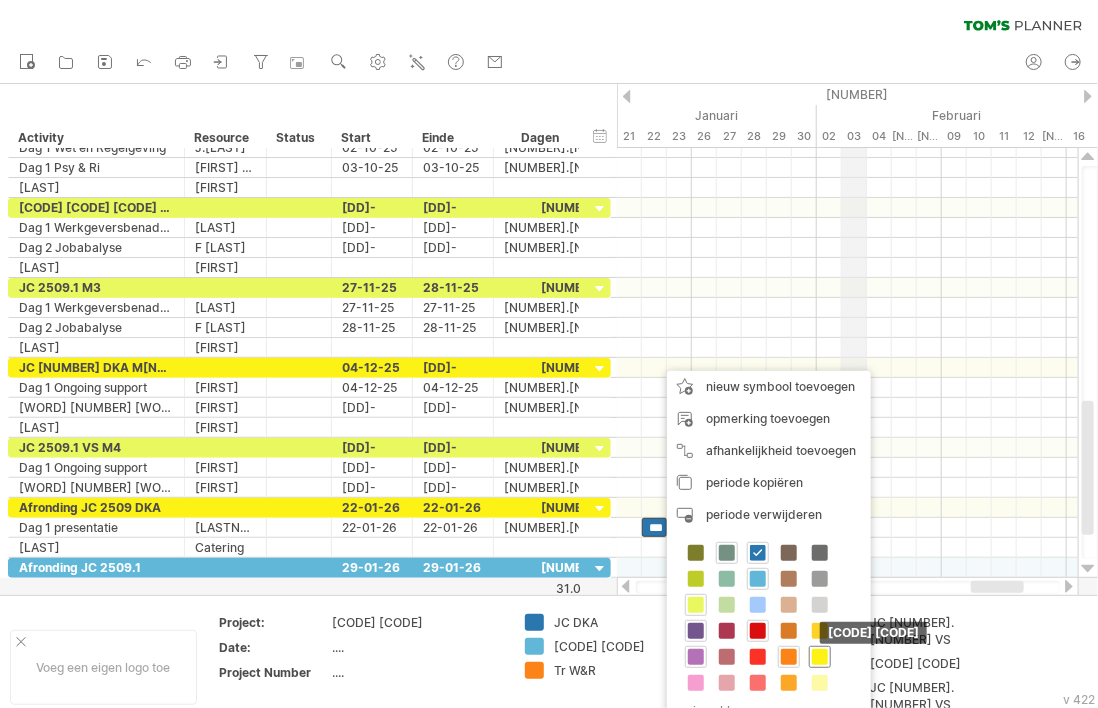 click at bounding box center (820, 657) 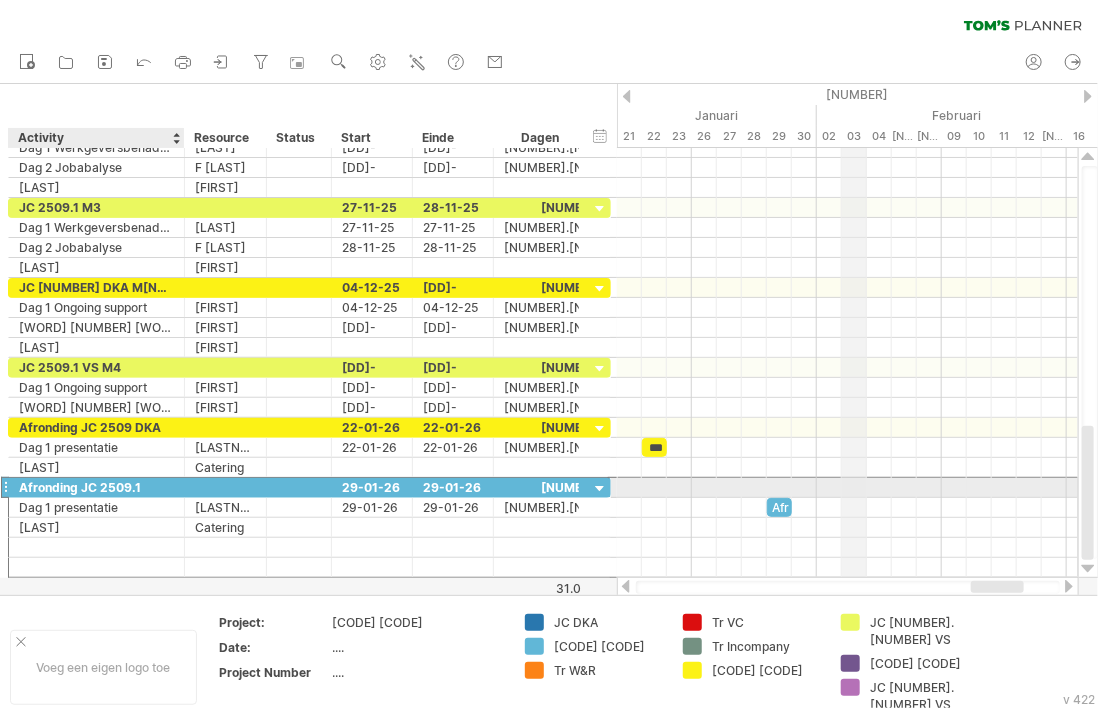 click on "Afronding JC 2509.1" at bounding box center (96, 487) 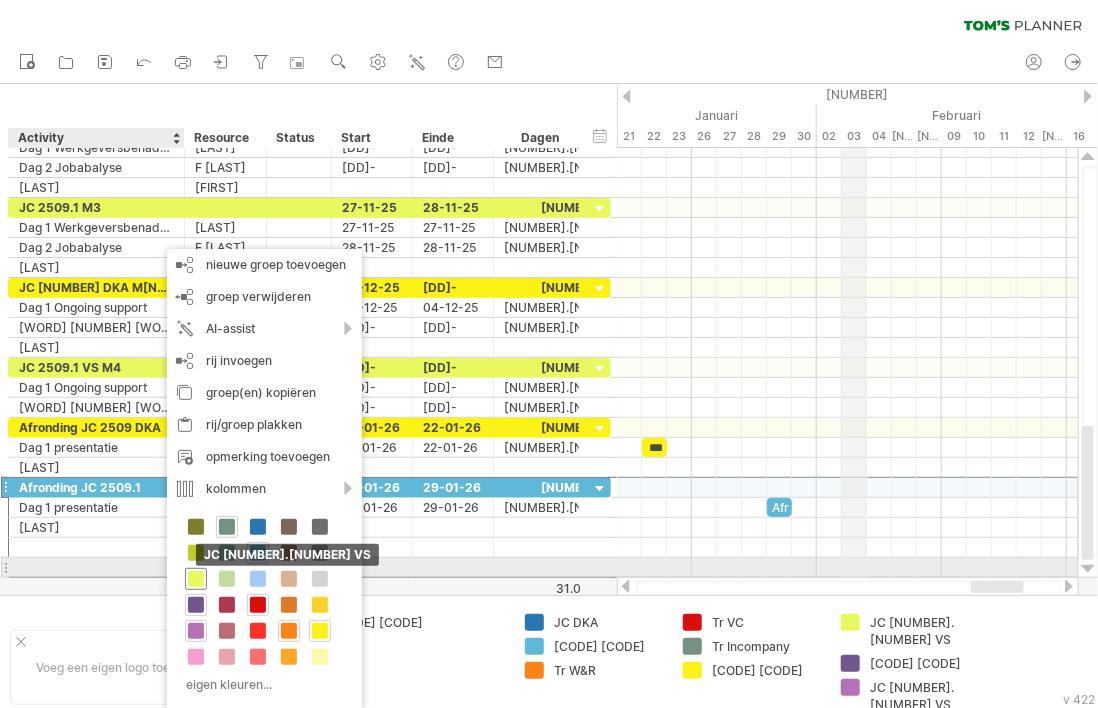 click at bounding box center [196, 579] 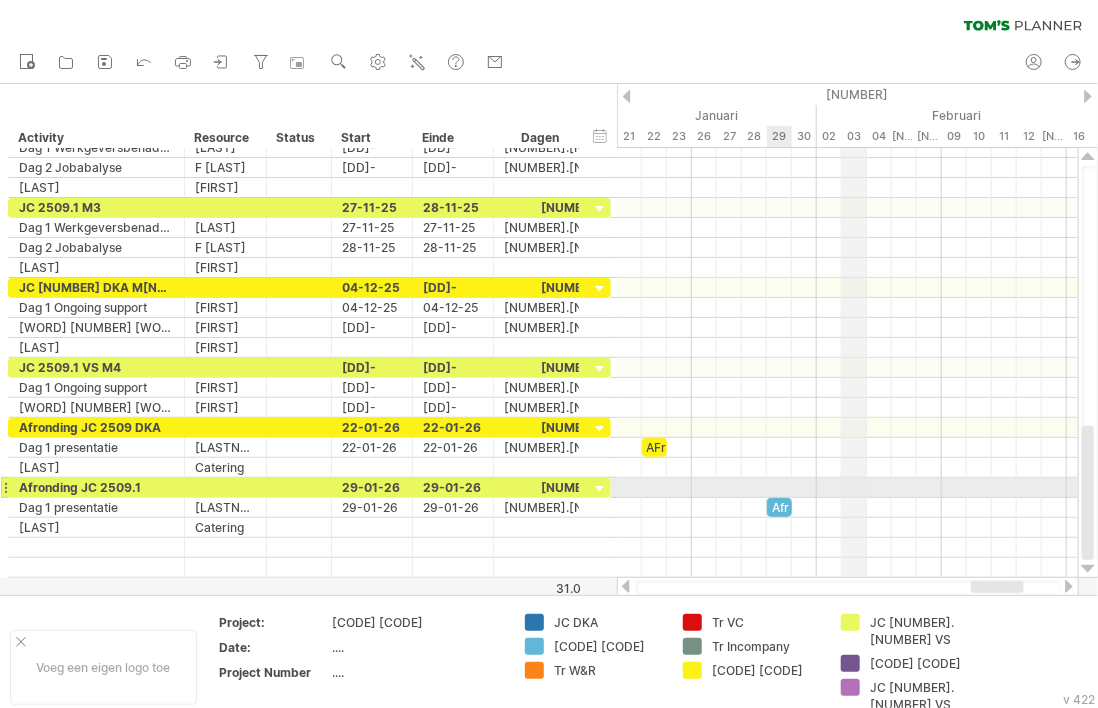 click on "Afr" at bounding box center [779, 507] 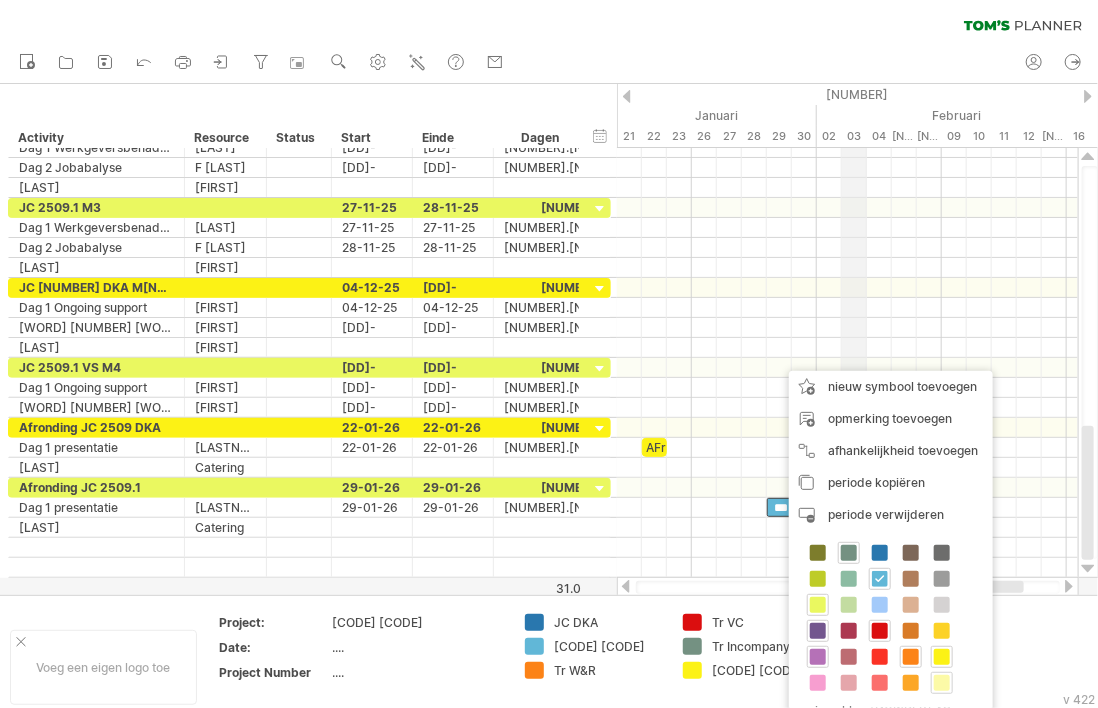 click at bounding box center [942, 683] 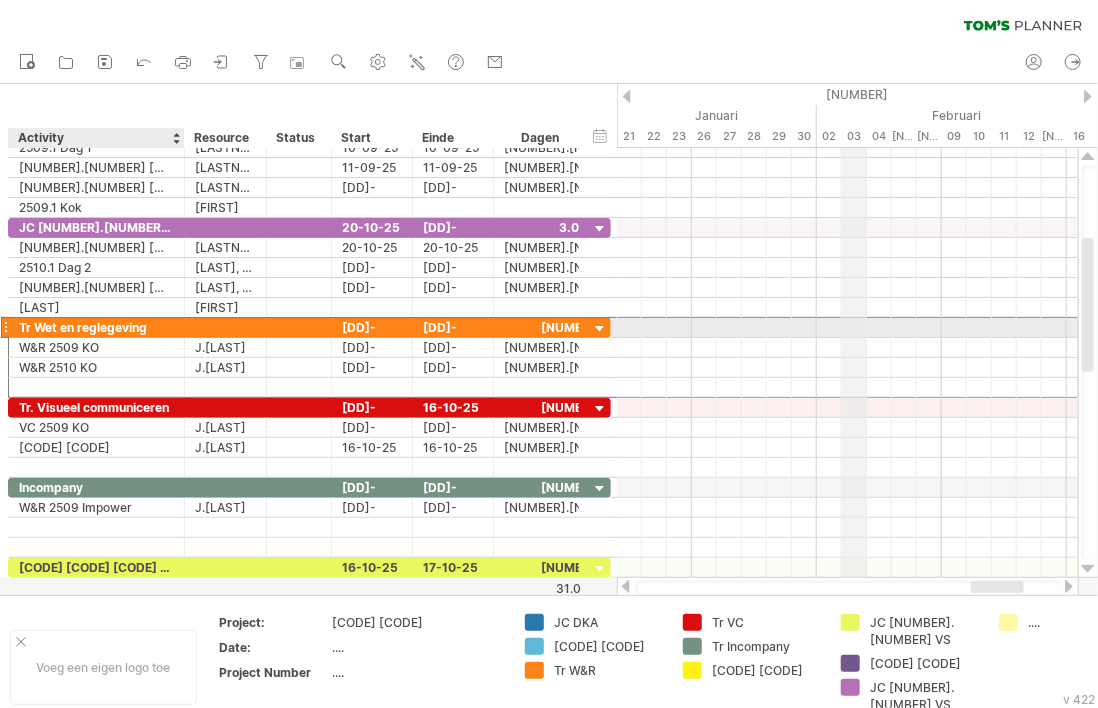 click on "Tr Wet en reglegeving" at bounding box center (96, 327) 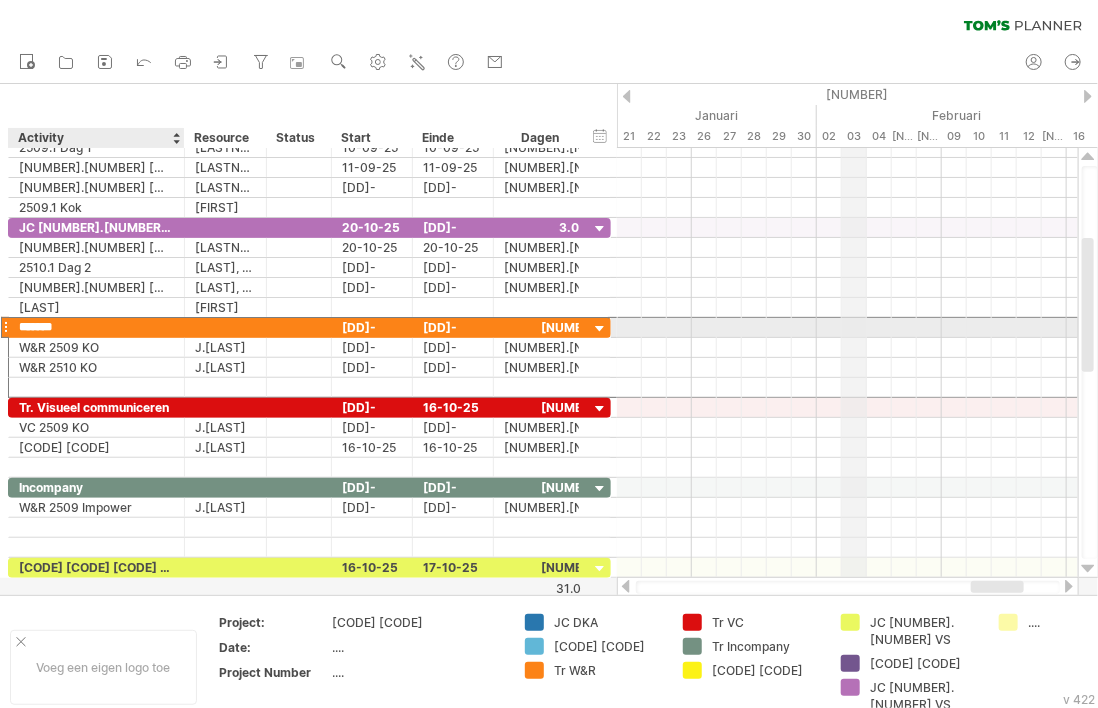 type on "******" 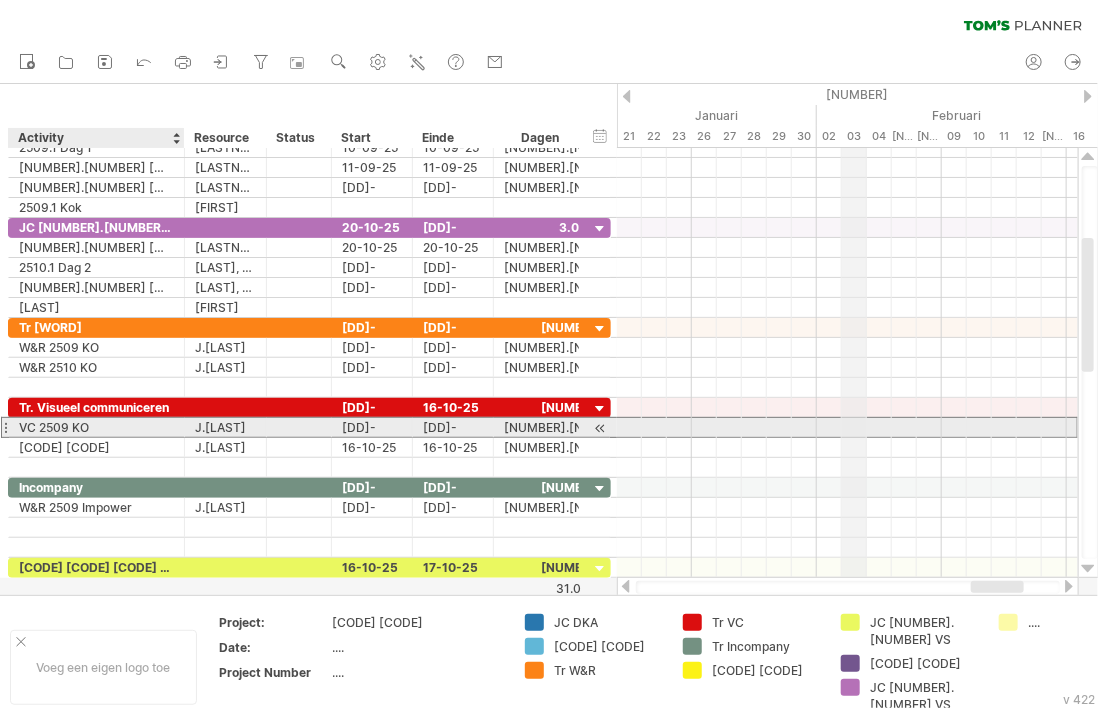 click on "VC 2509 KO" at bounding box center (96, 427) 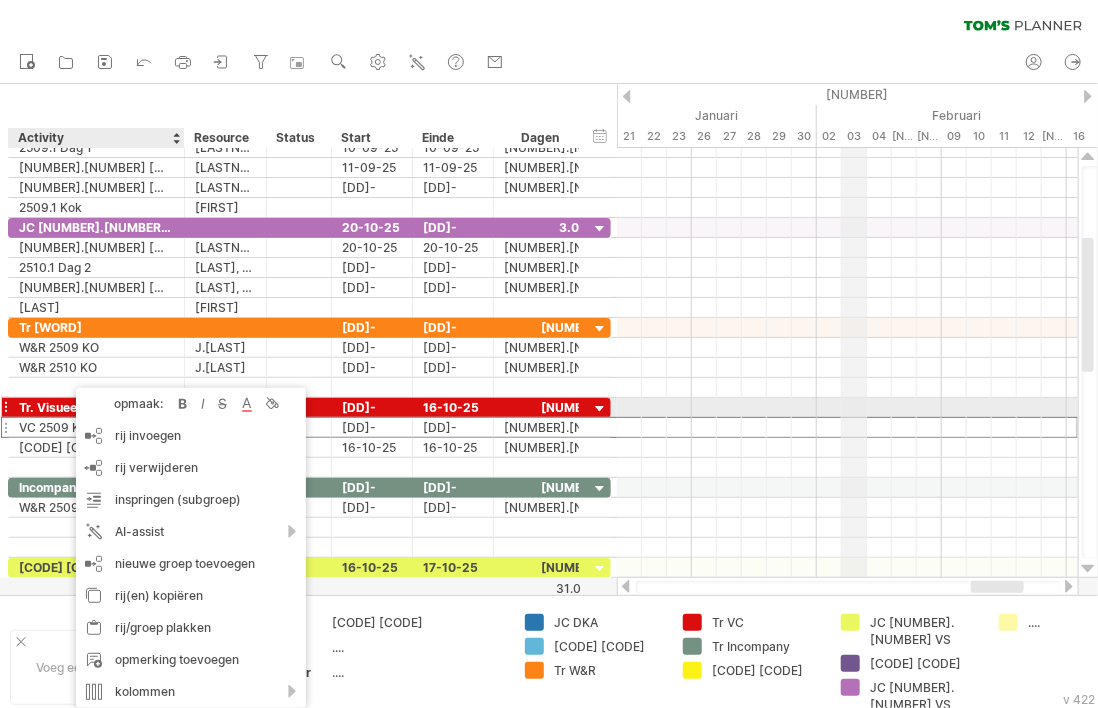 click on "Tr. Visueel communiceren" at bounding box center [96, 407] 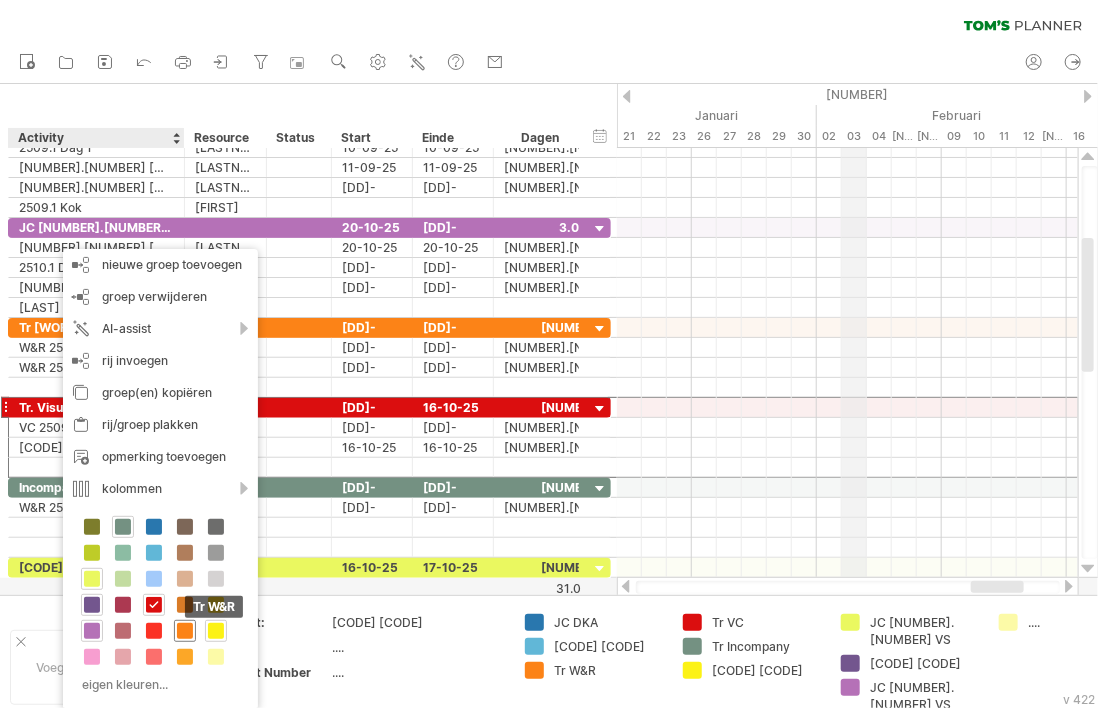 click at bounding box center (185, 631) 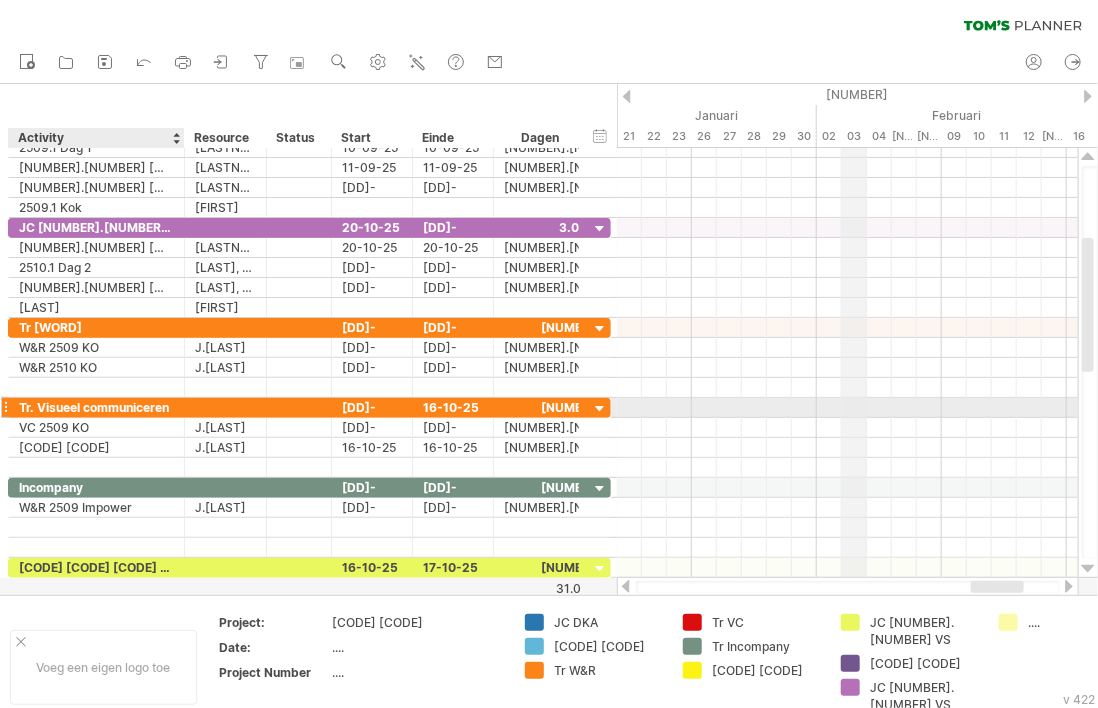 click at bounding box center (182, 408) 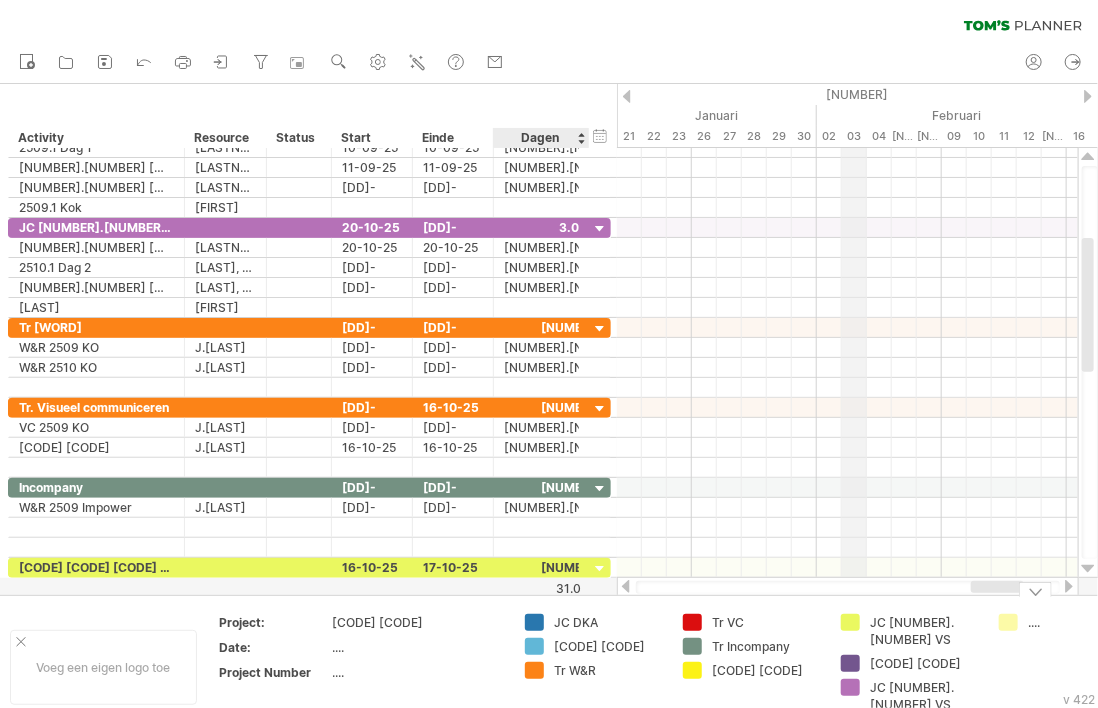 click on "Tr W&R" at bounding box center [608, 622] 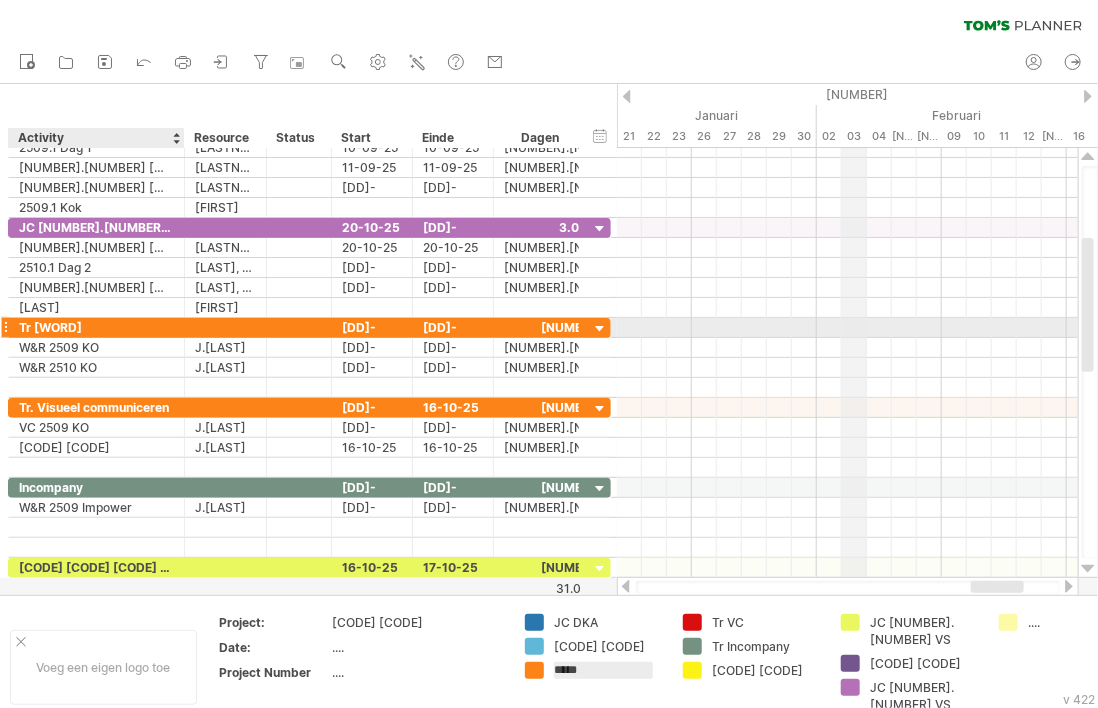 click on "Tr KO" at bounding box center [96, 327] 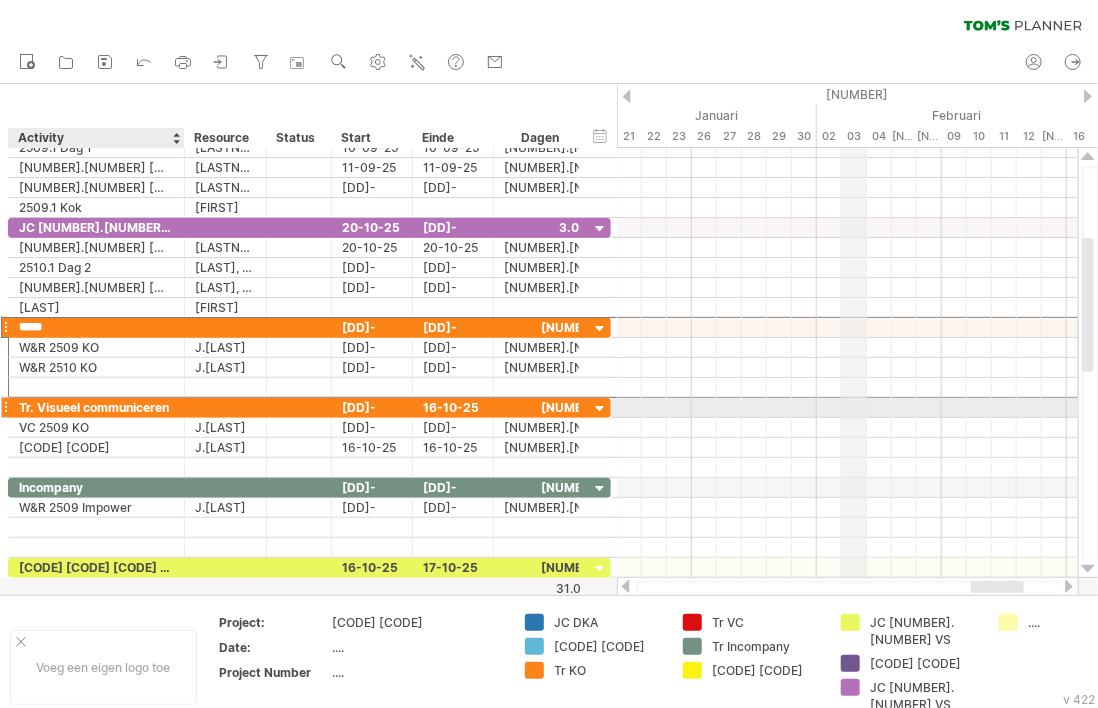 click at bounding box center [182, 408] 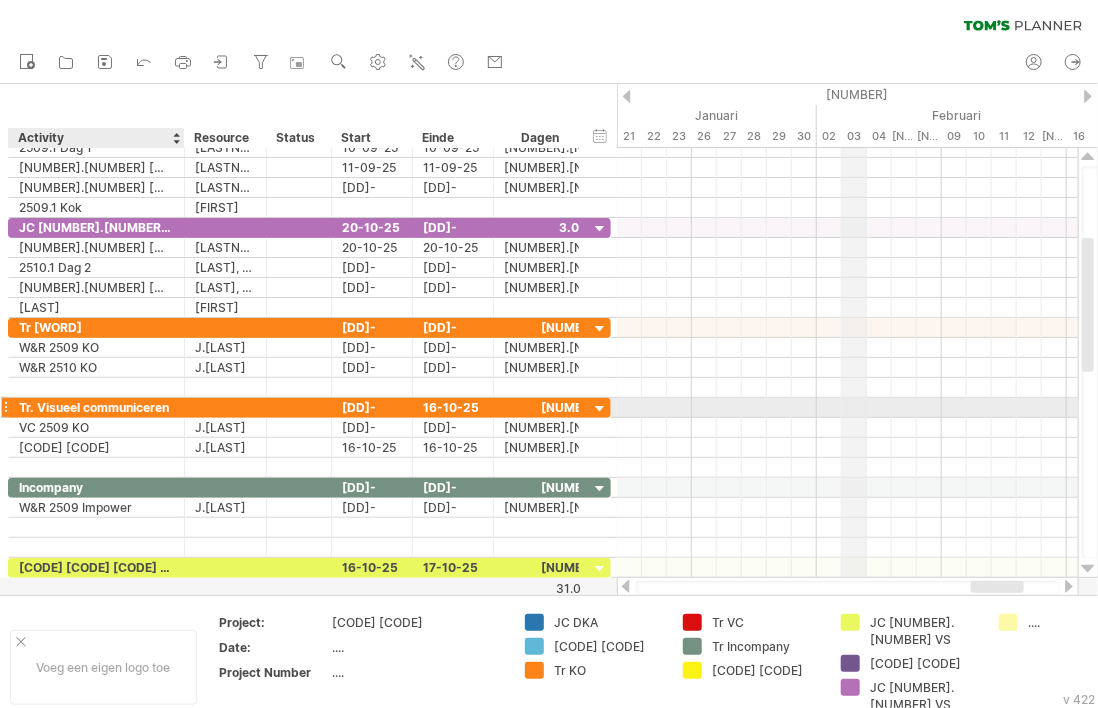 click on "**********" at bounding box center (97, 407) 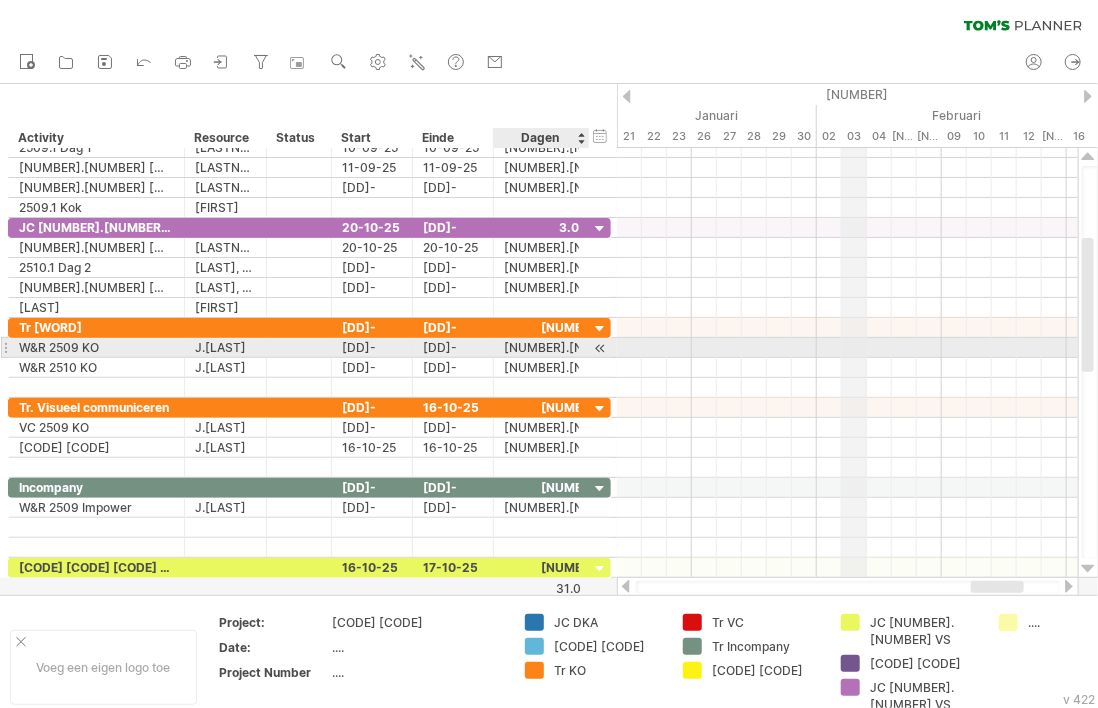 click at bounding box center [600, 348] 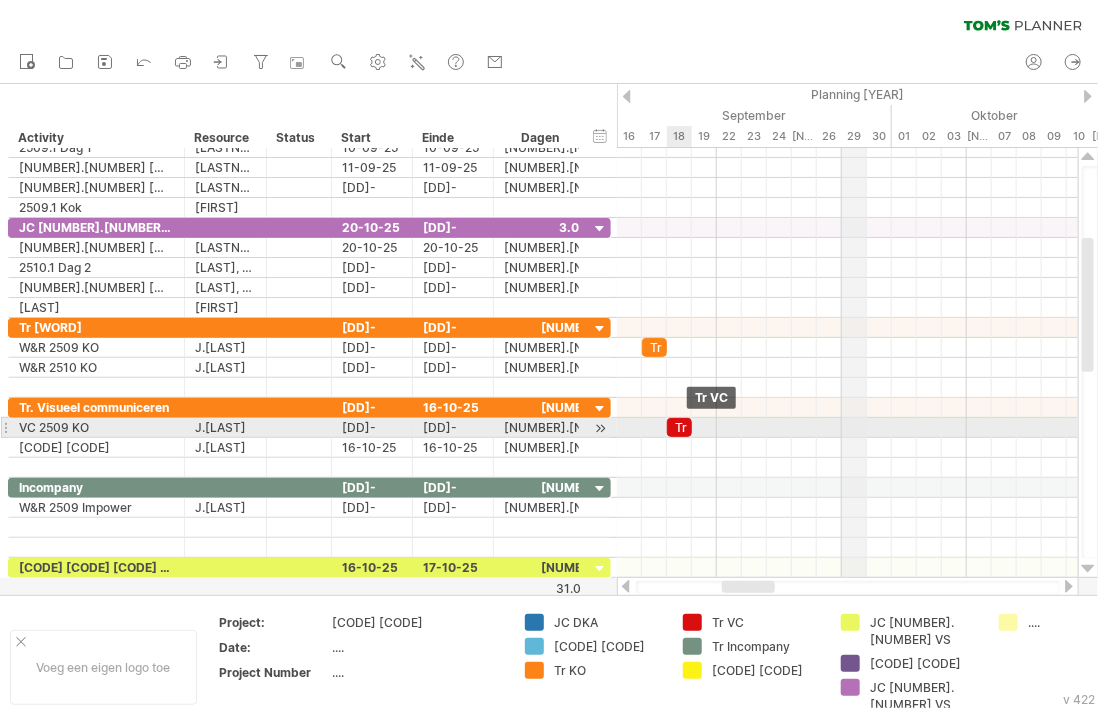 click on "Tr" at bounding box center (679, 427) 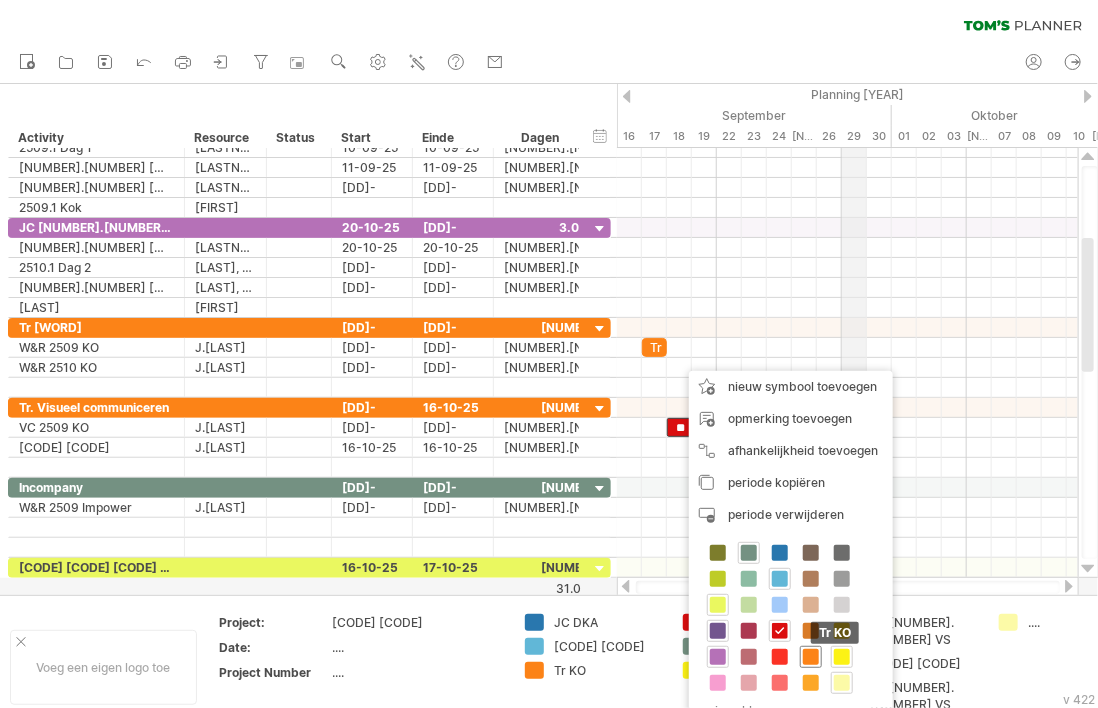 click at bounding box center [811, 657] 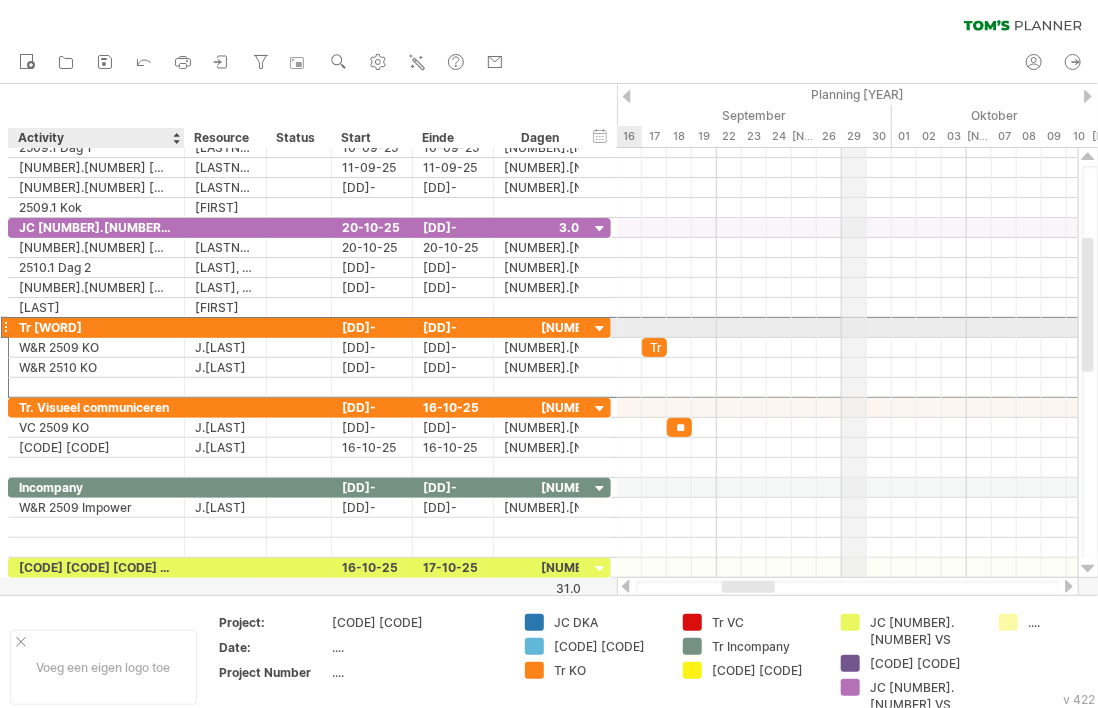 click on "Tr KO" at bounding box center (96, 327) 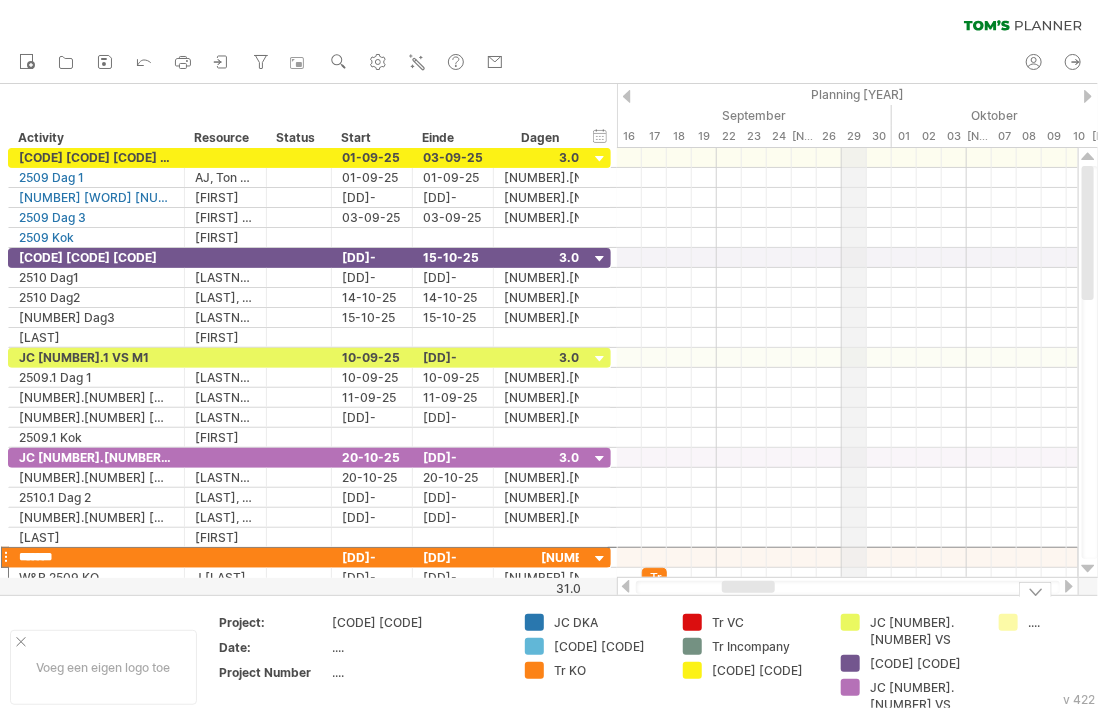 click on "Probeert verbinding te maken met plan.tomsplanner.nl
Opnieuw verbonden
0%
wissen filter
toepassen filter" at bounding box center [549, 354] 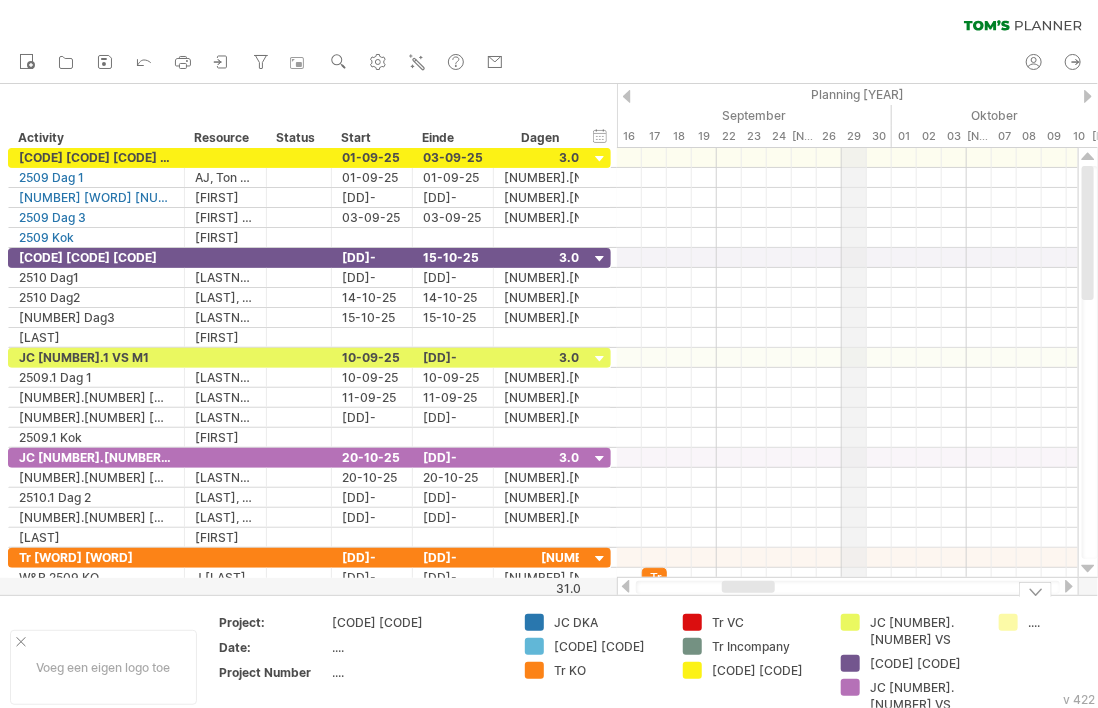 click on "Tr VC" at bounding box center [608, 622] 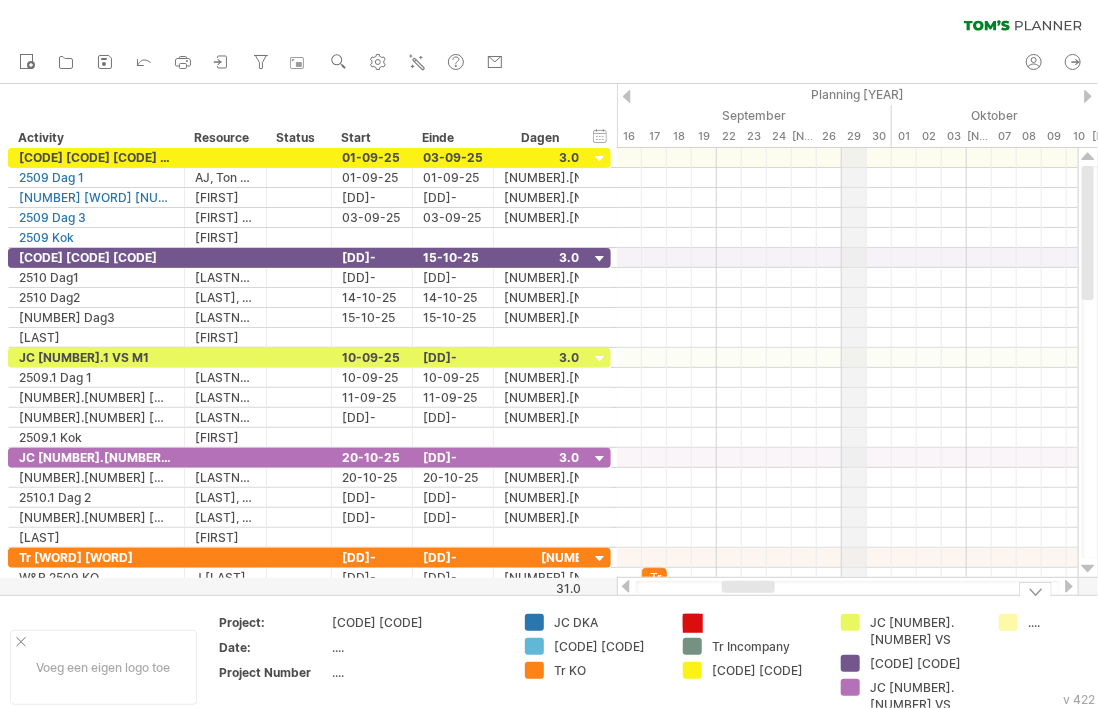 click on "Probeert verbinding te maken met plan.tomsplanner.nl
Opnieuw verbonden
0%
wissen filter
toepassen filter" at bounding box center [549, 354] 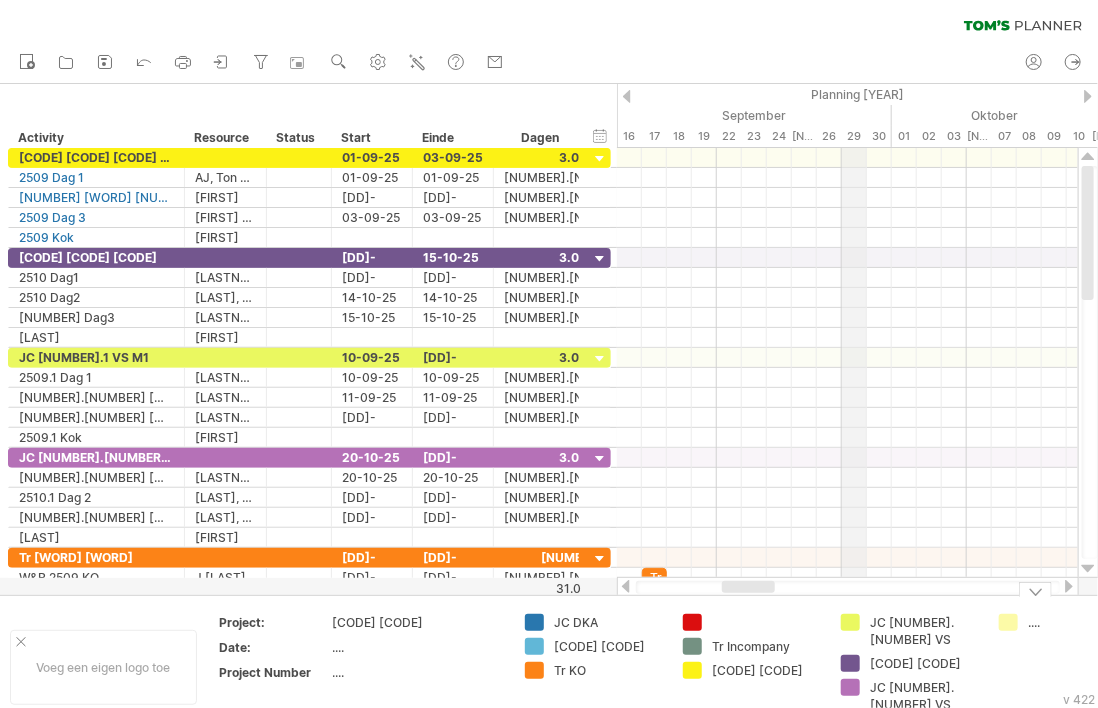 click at bounding box center (608, 622) 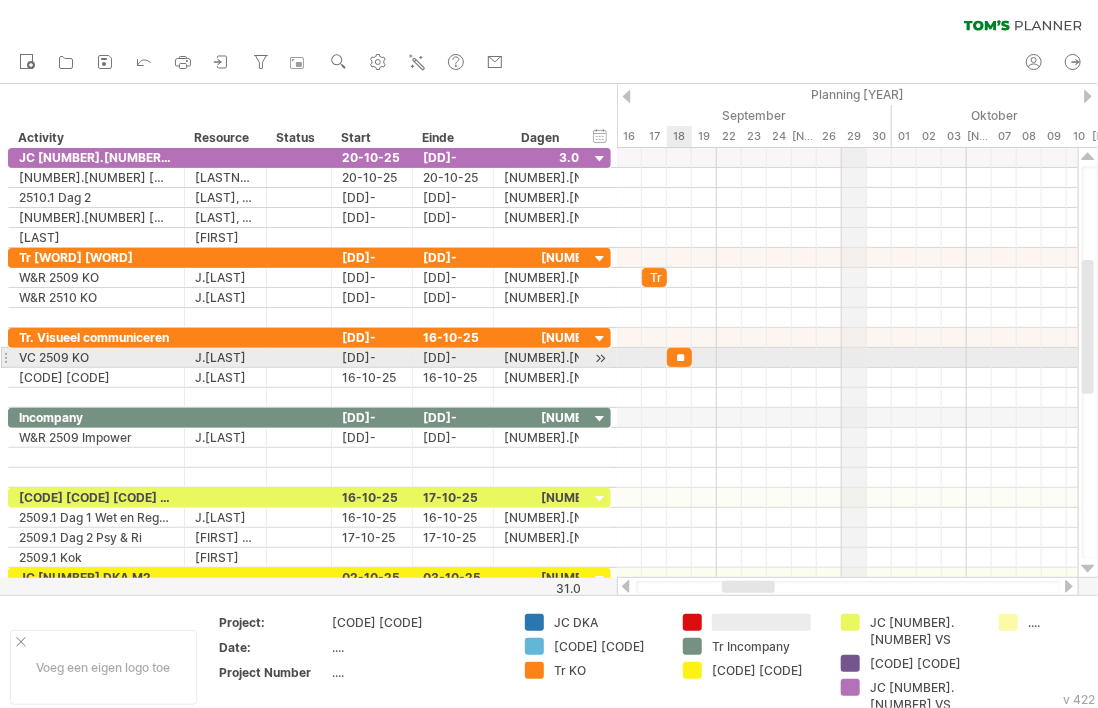 click on "**" at bounding box center (679, 357) 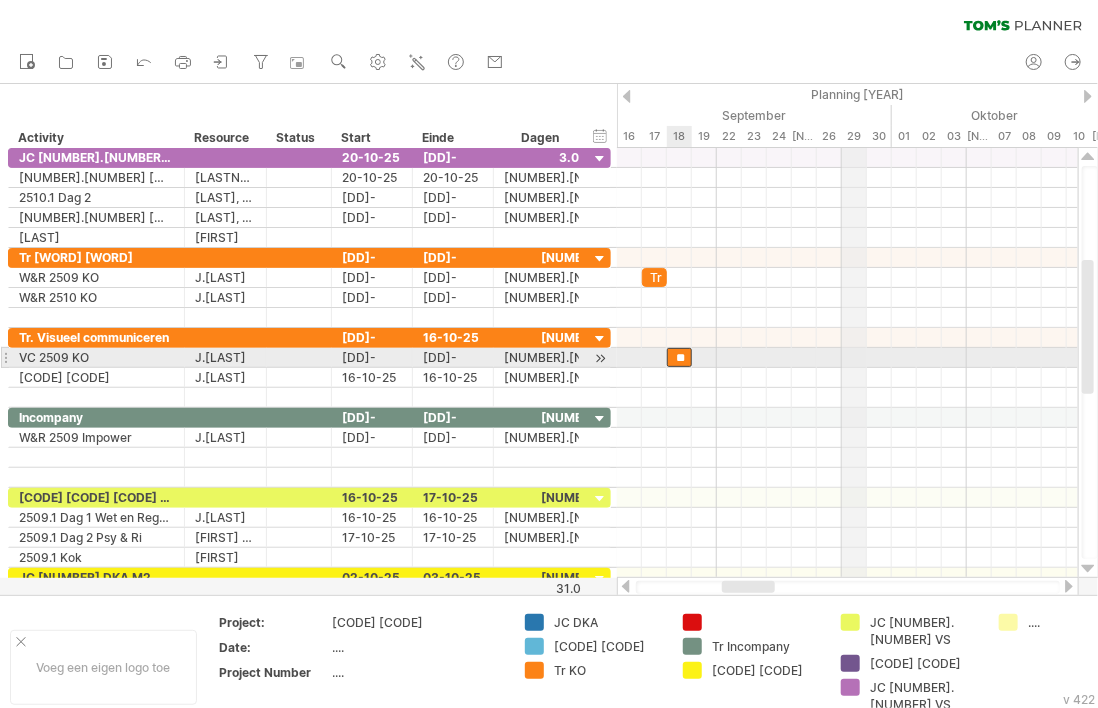 click on "**" at bounding box center [679, 357] 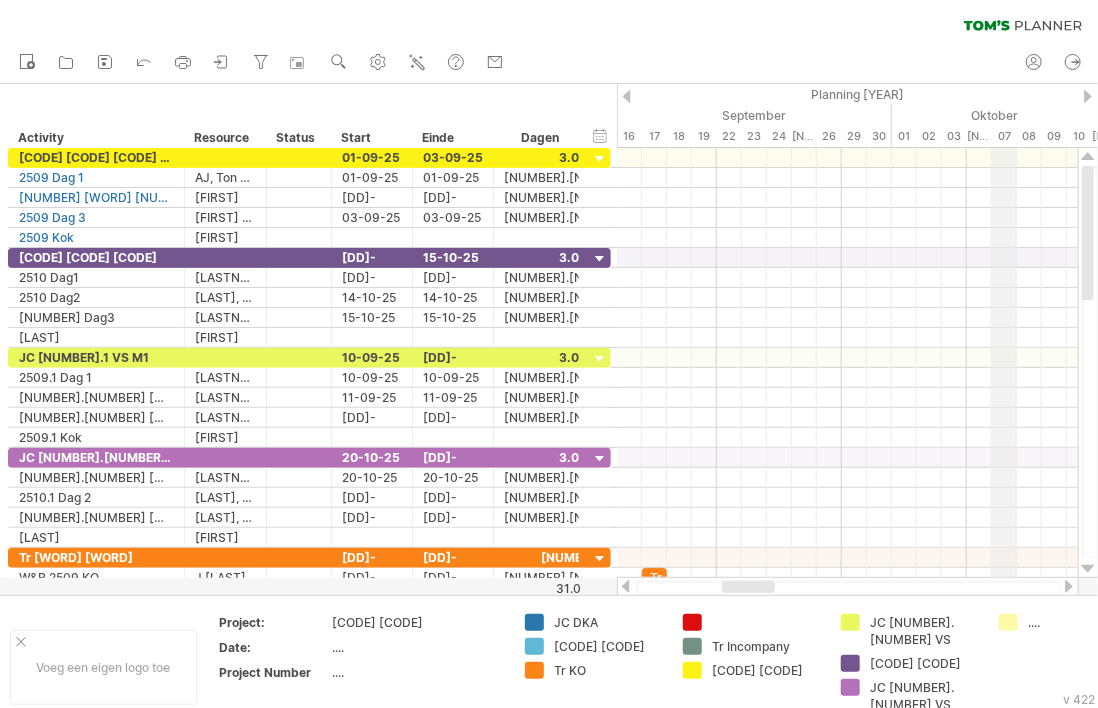 click on "Oktober" at bounding box center [1179, 115] 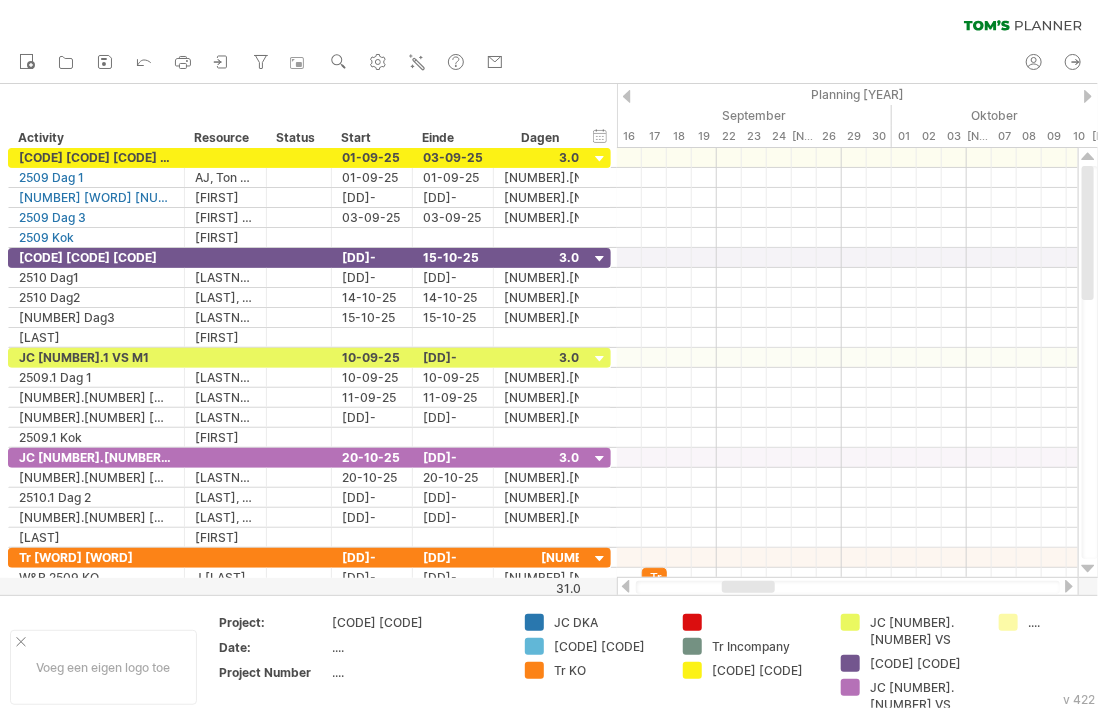 click at bounding box center [1088, 96] 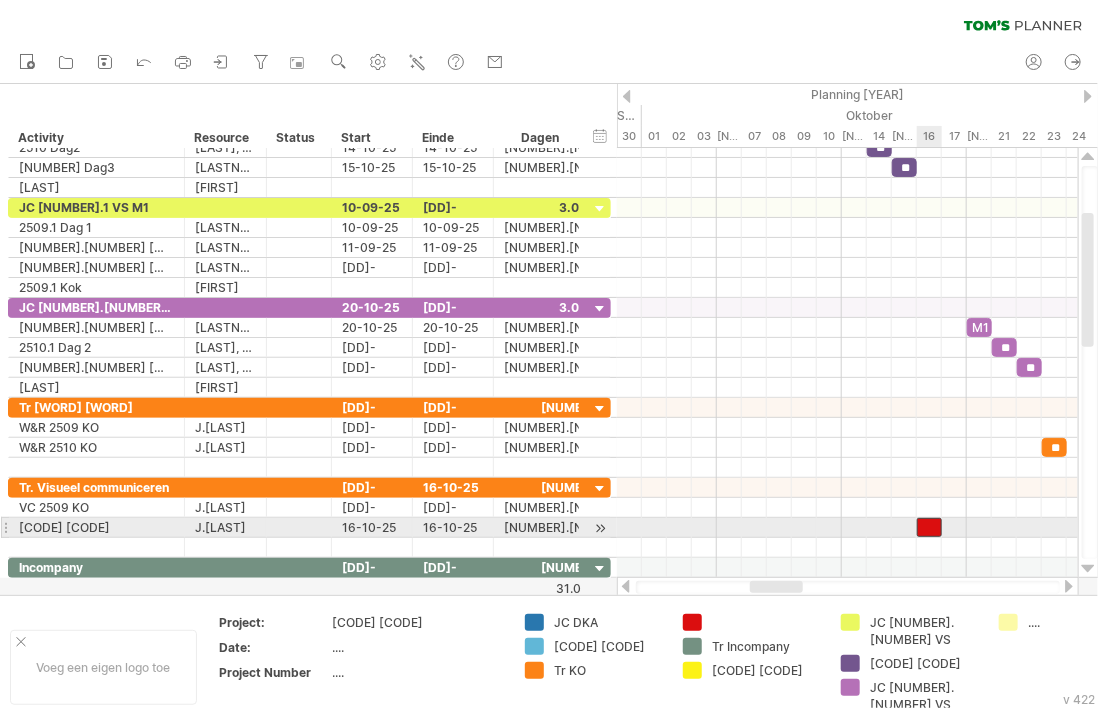 click at bounding box center [929, 527] 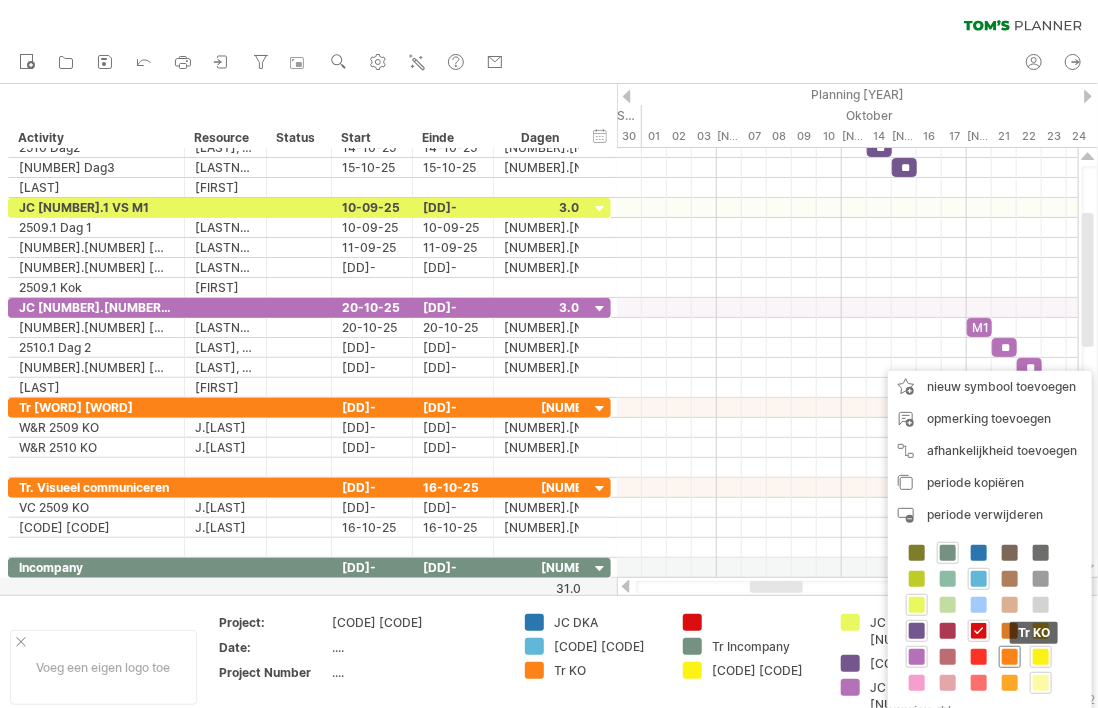 click at bounding box center [1010, 657] 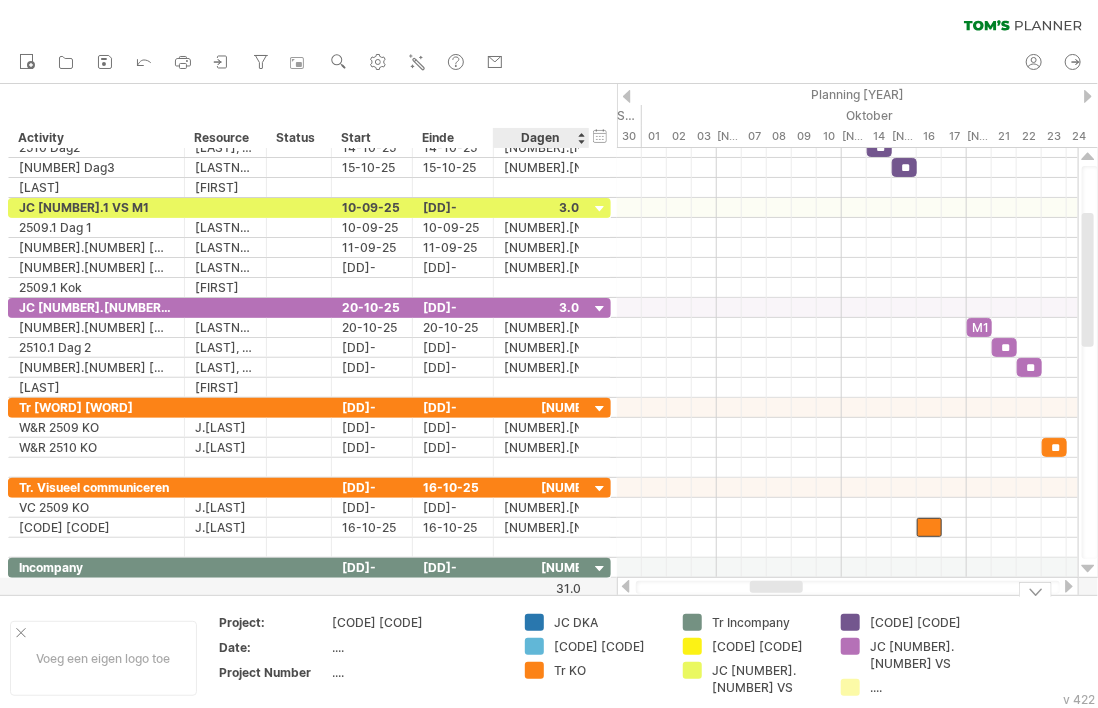 click on "Tr KO" at bounding box center [608, 622] 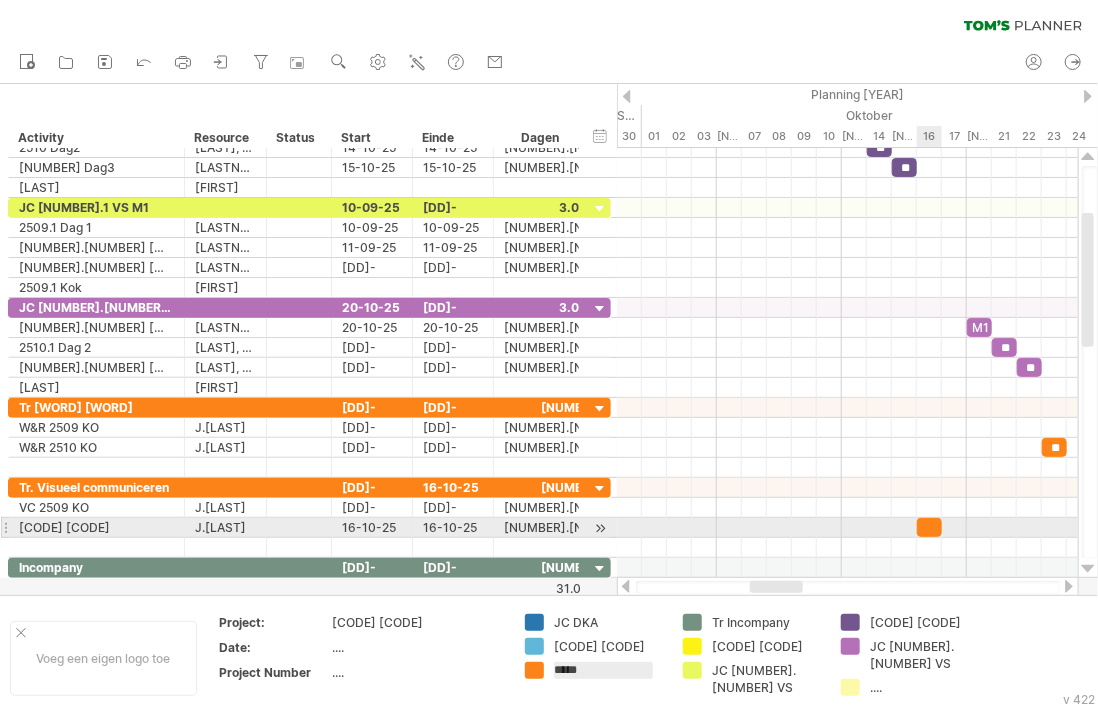 click at bounding box center [929, 527] 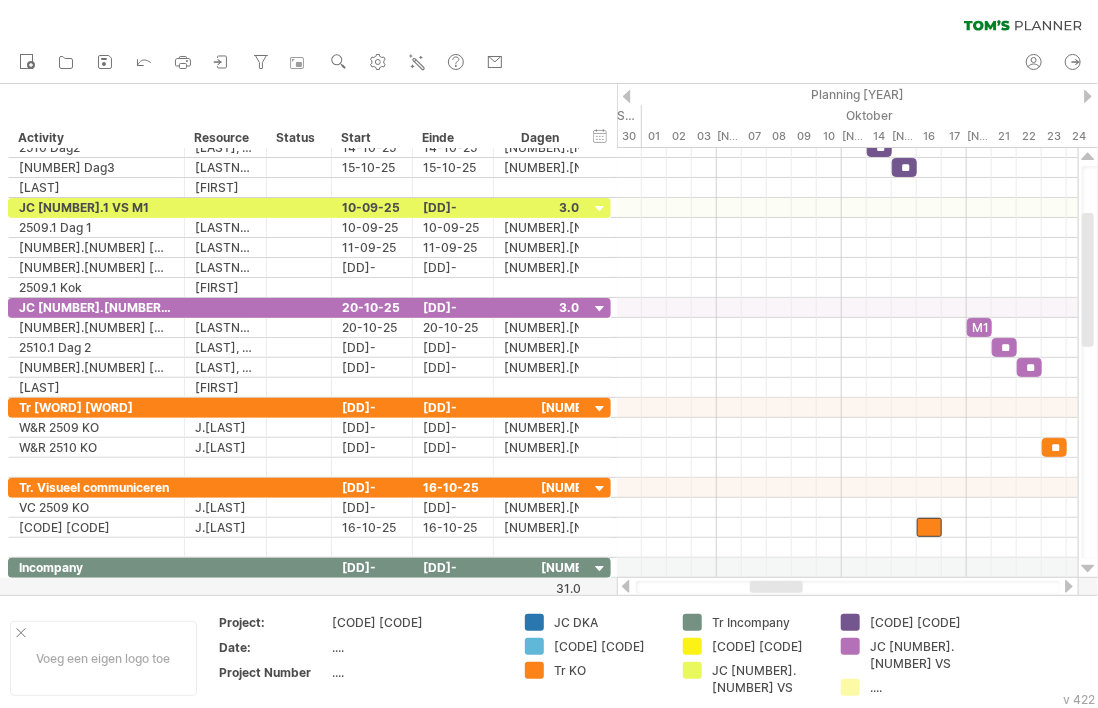 click at bounding box center (1069, 586) 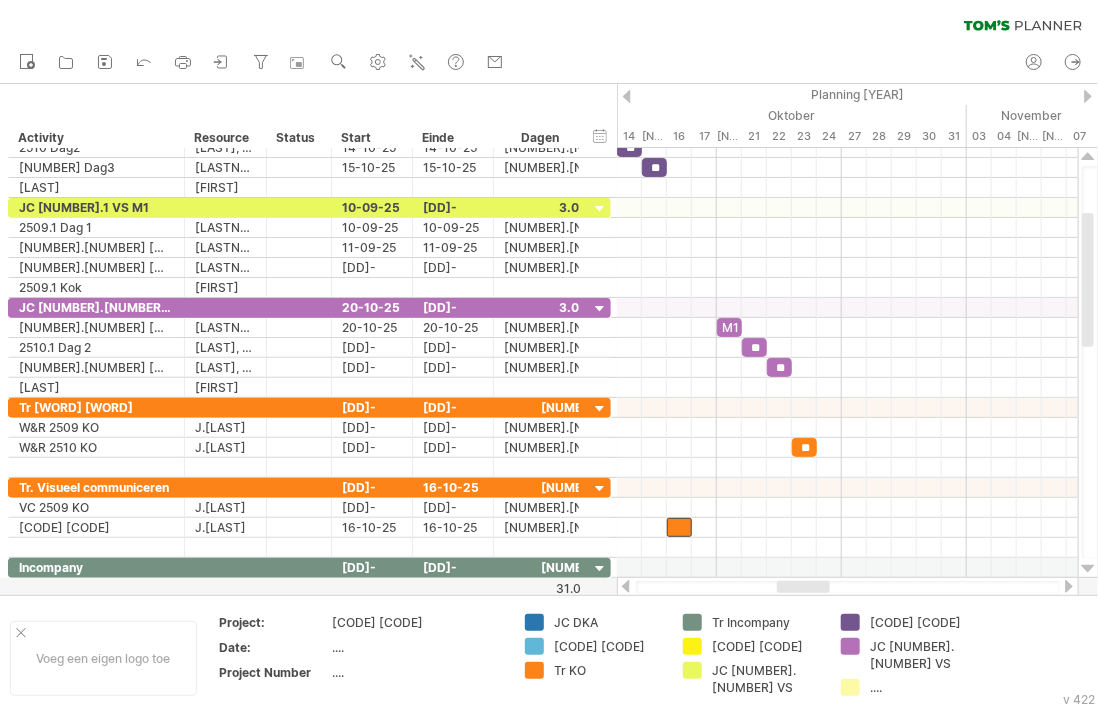 click at bounding box center (803, 587) 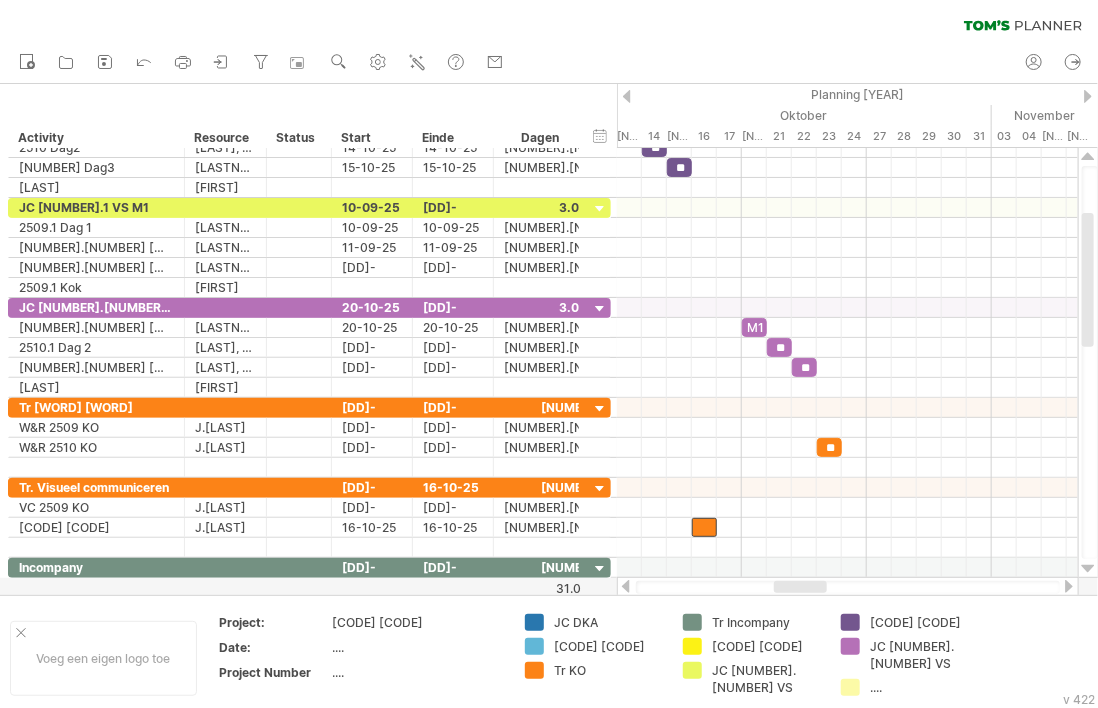click at bounding box center [800, 587] 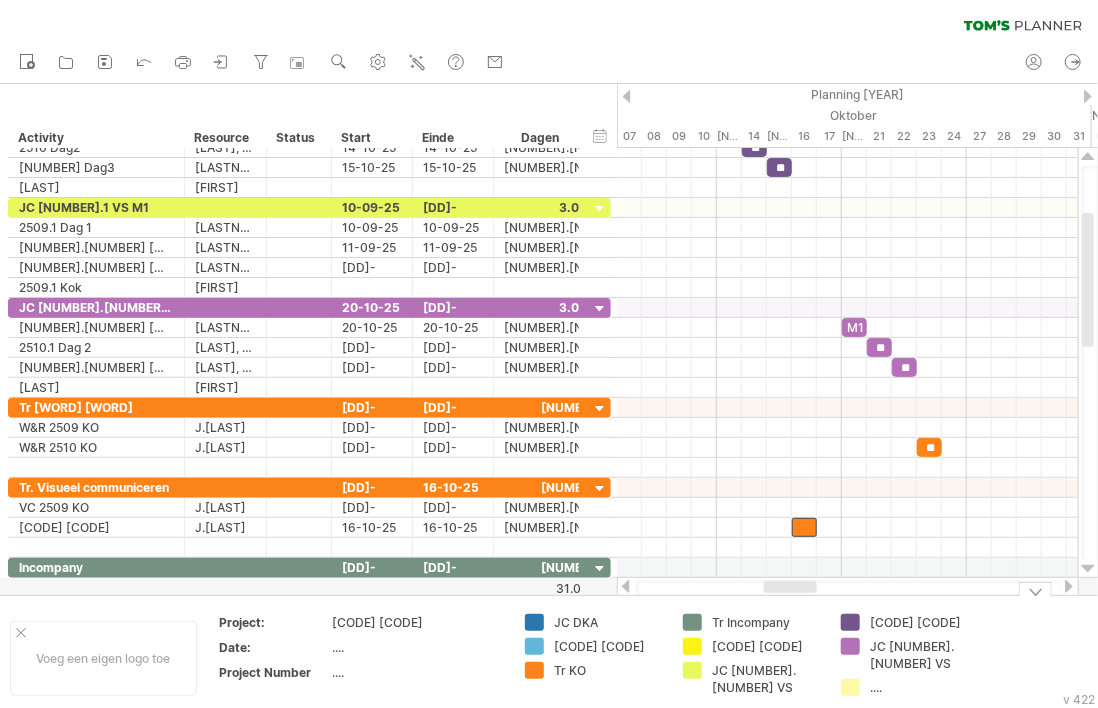 drag, startPoint x: 818, startPoint y: 589, endPoint x: 808, endPoint y: 599, distance: 14.142136 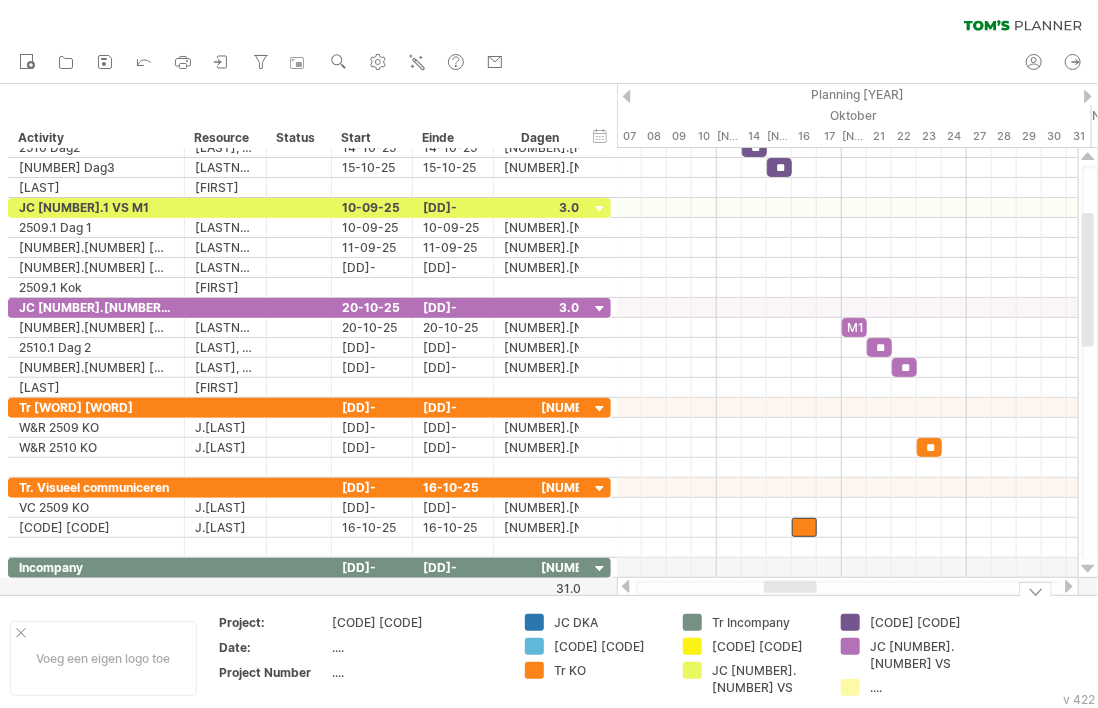 click on "Probeert verbinding te maken met plan.tomsplanner.nl
Opnieuw verbonden
0%
wissen filter
toepassen filter" at bounding box center (549, 354) 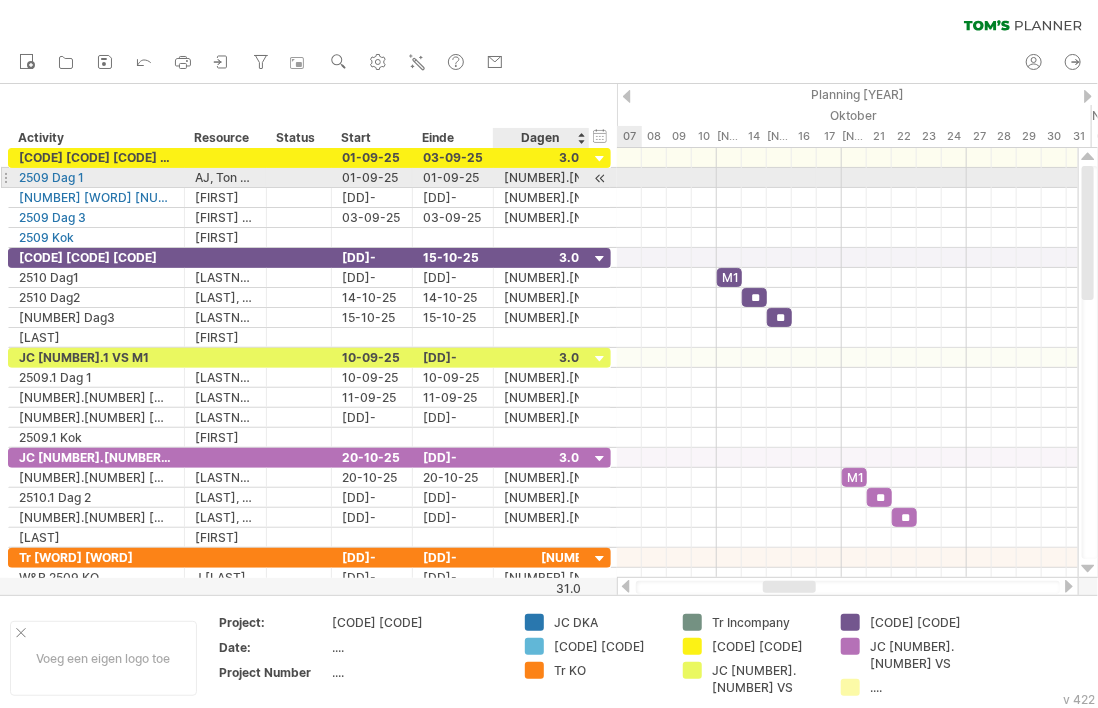 click at bounding box center (600, 178) 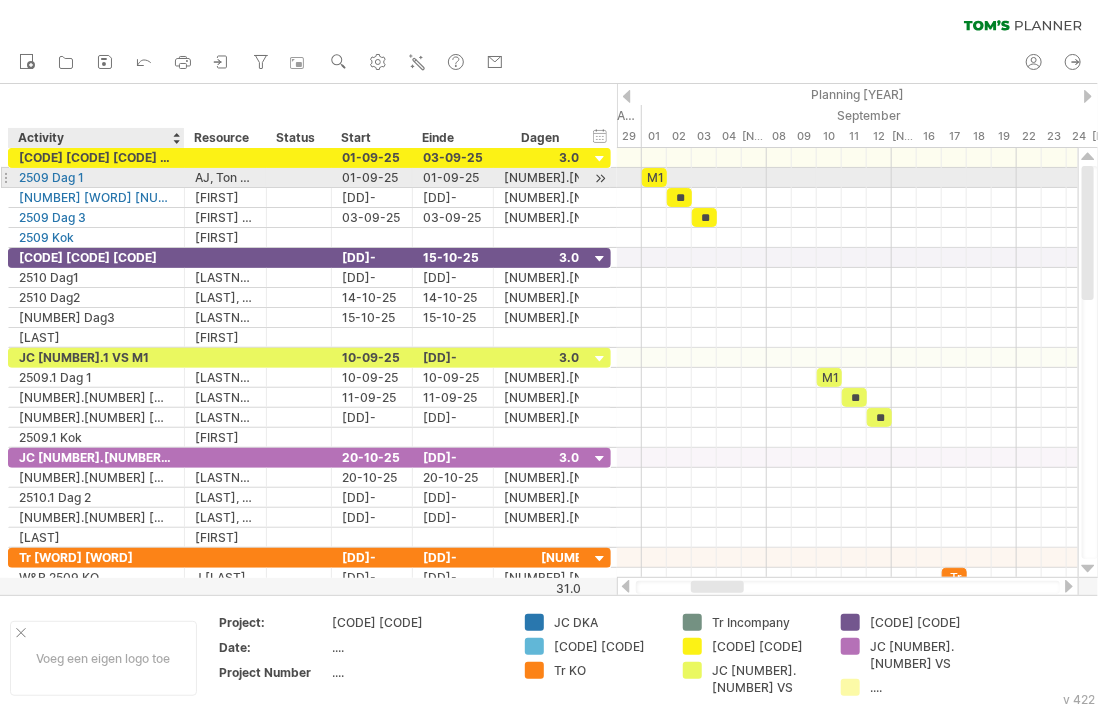 click on "2509 Dag 1" at bounding box center [96, 177] 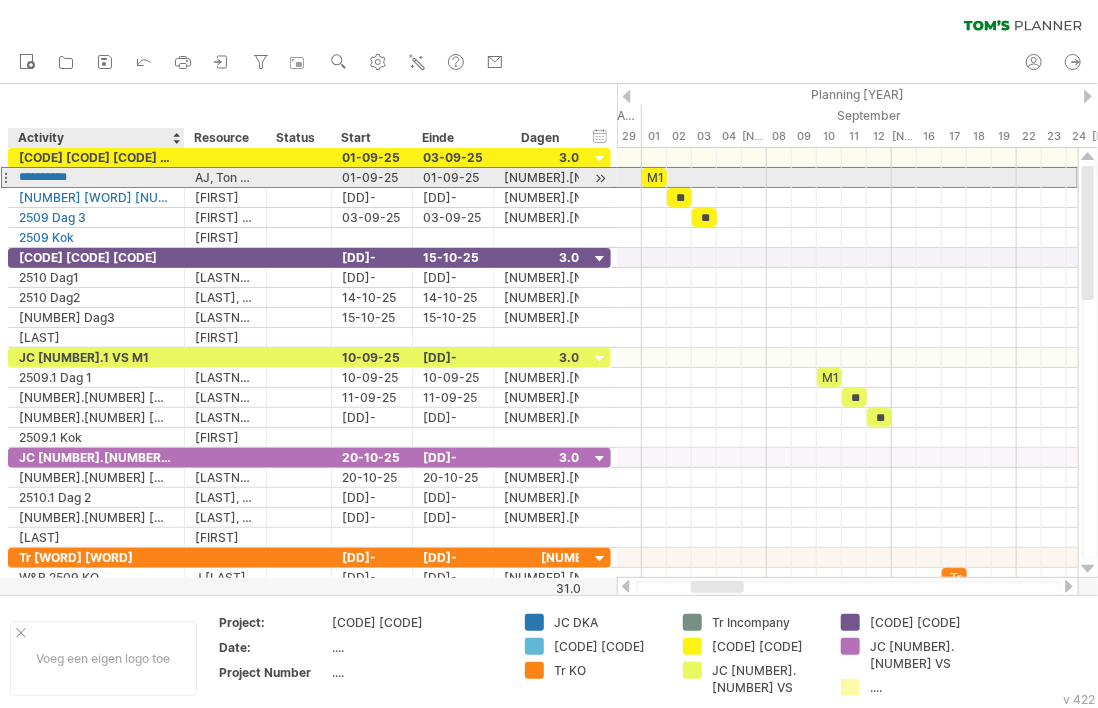 click on "**********" at bounding box center (96, 177) 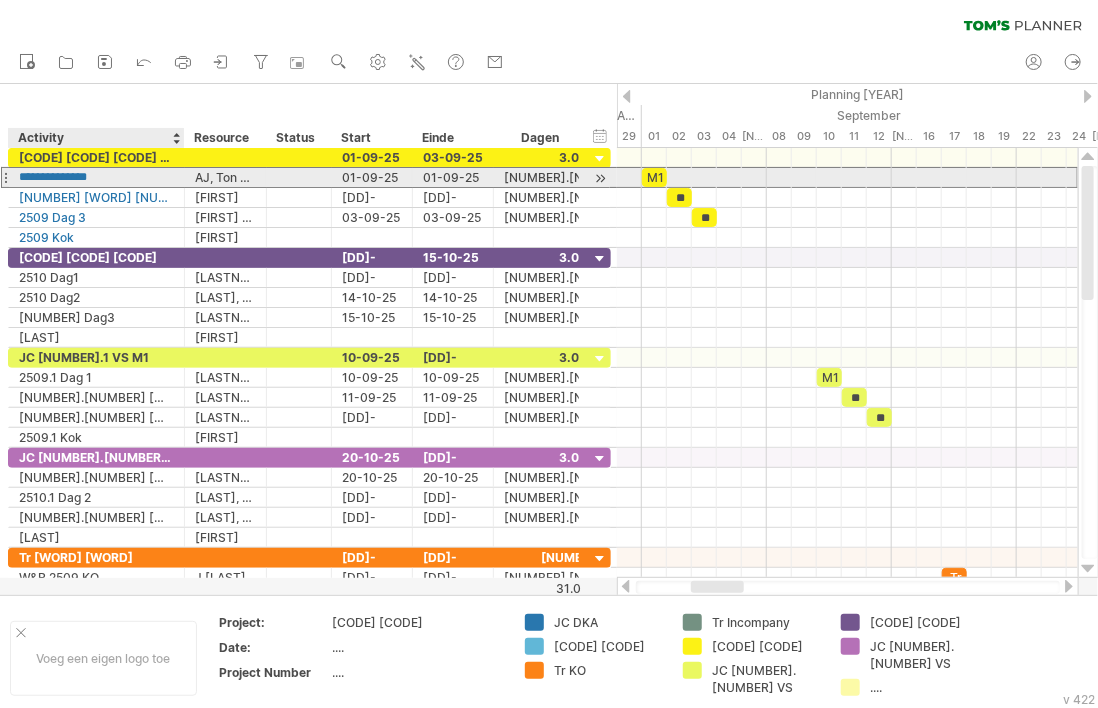 click on "**********" at bounding box center [96, 177] 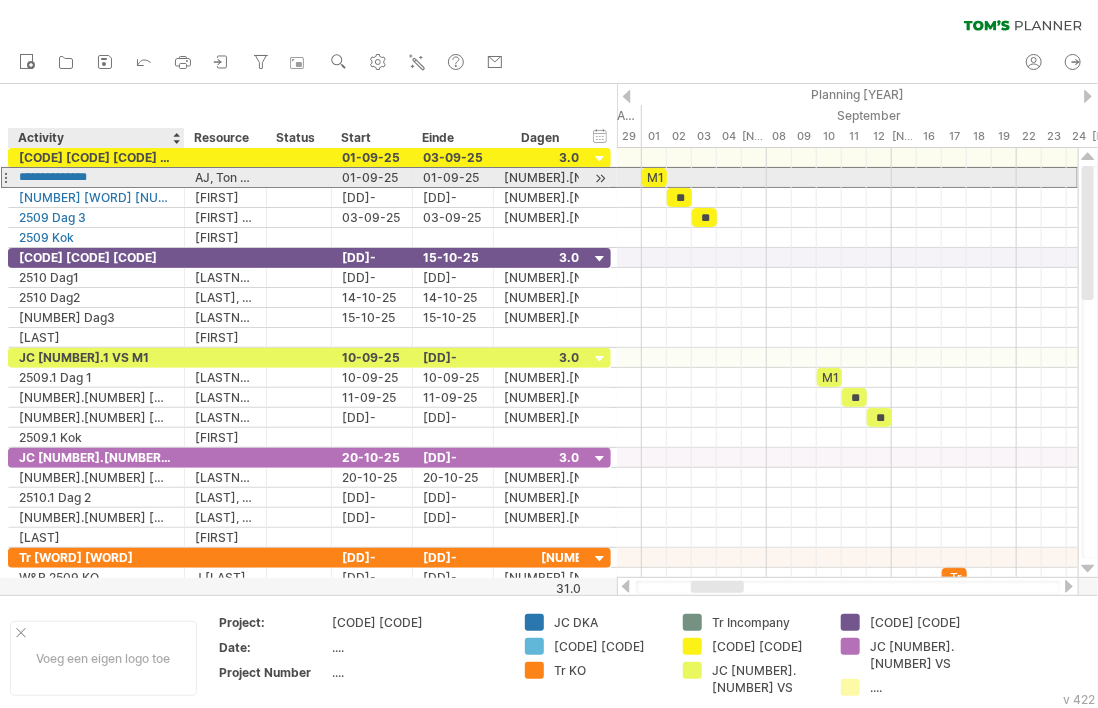 click on "**********" at bounding box center (96, 177) 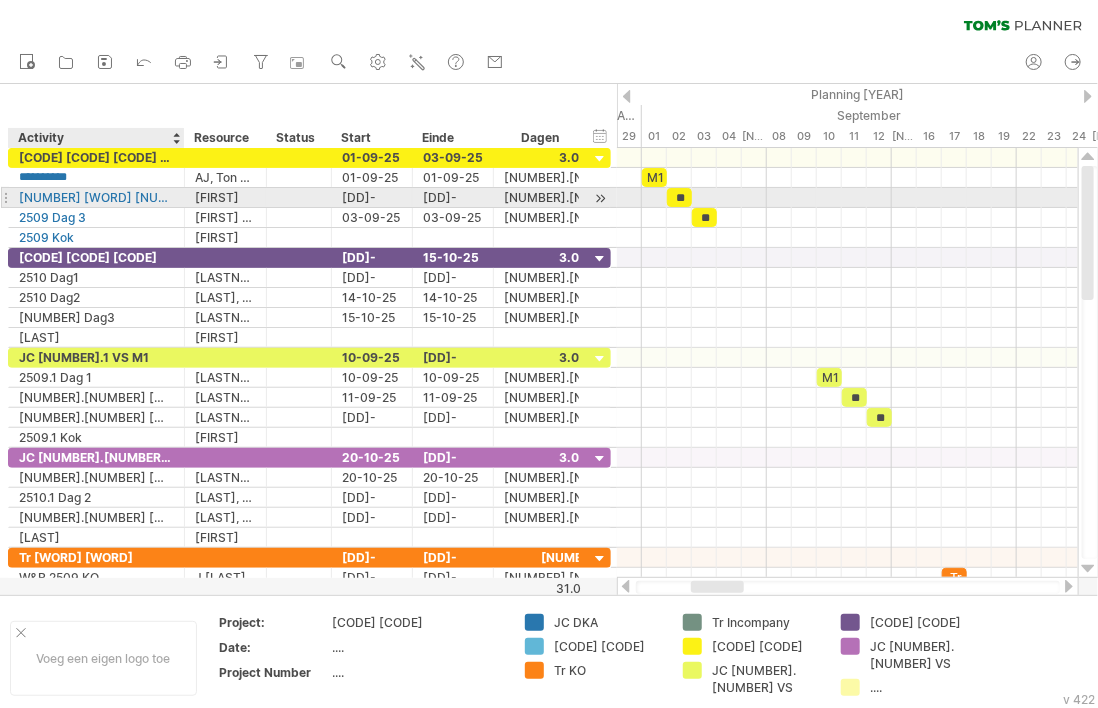 click on "2509 Dag 2" at bounding box center [96, 197] 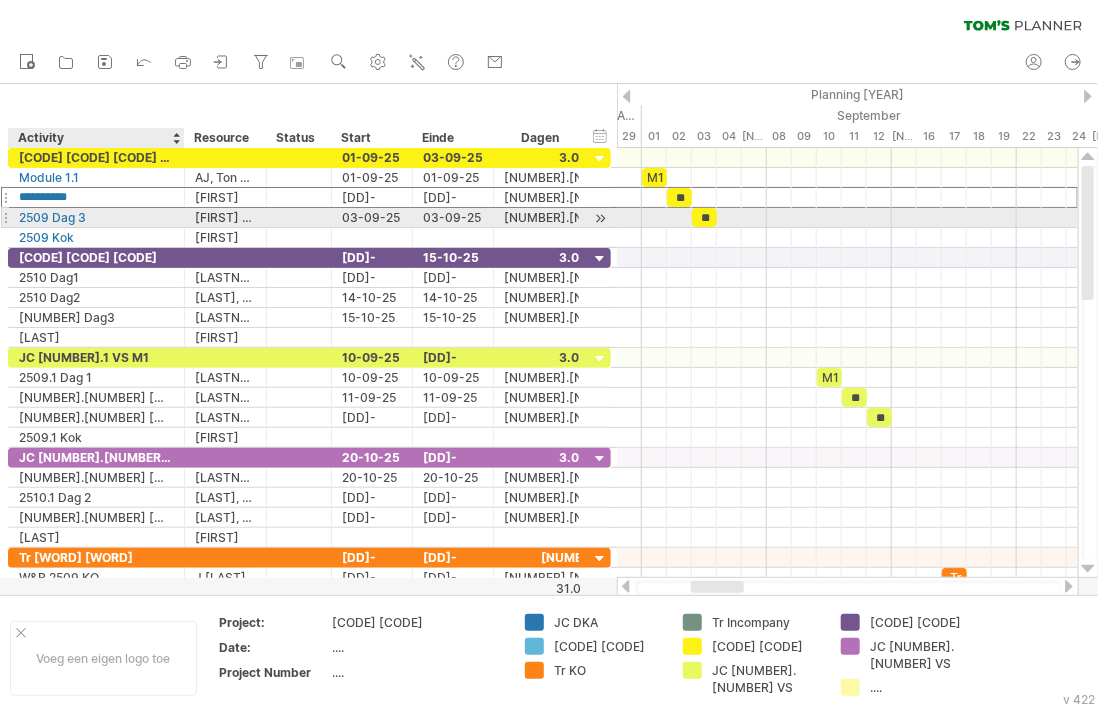 click on "2509 Dag 3" at bounding box center (96, 217) 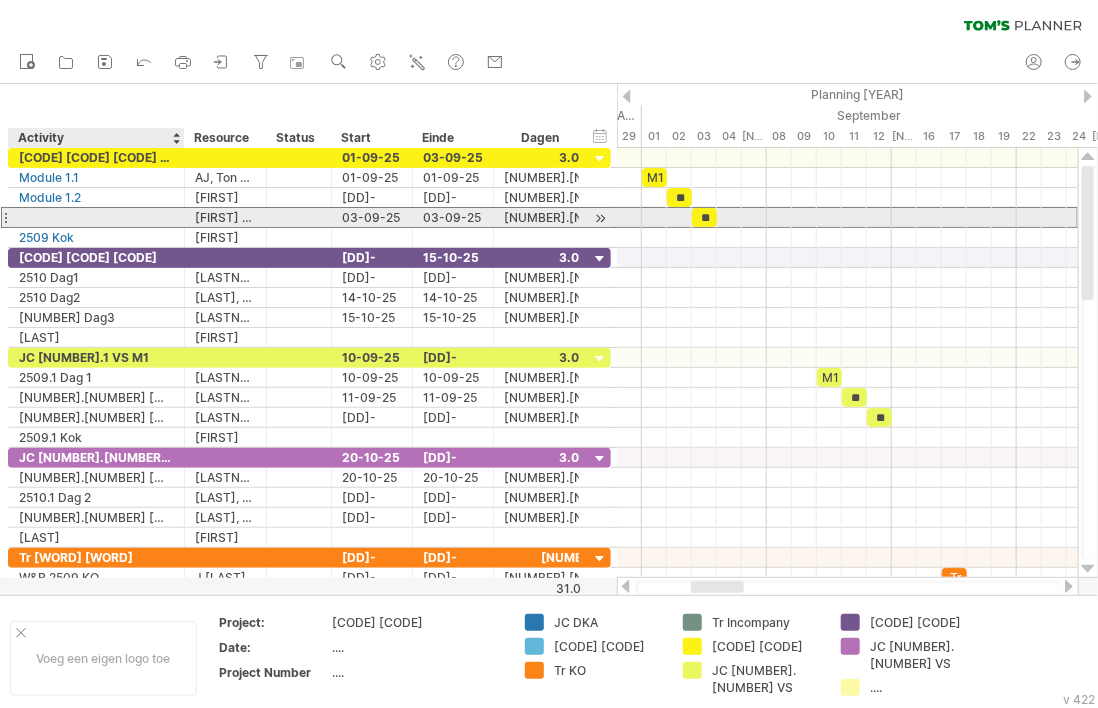 type on "*" 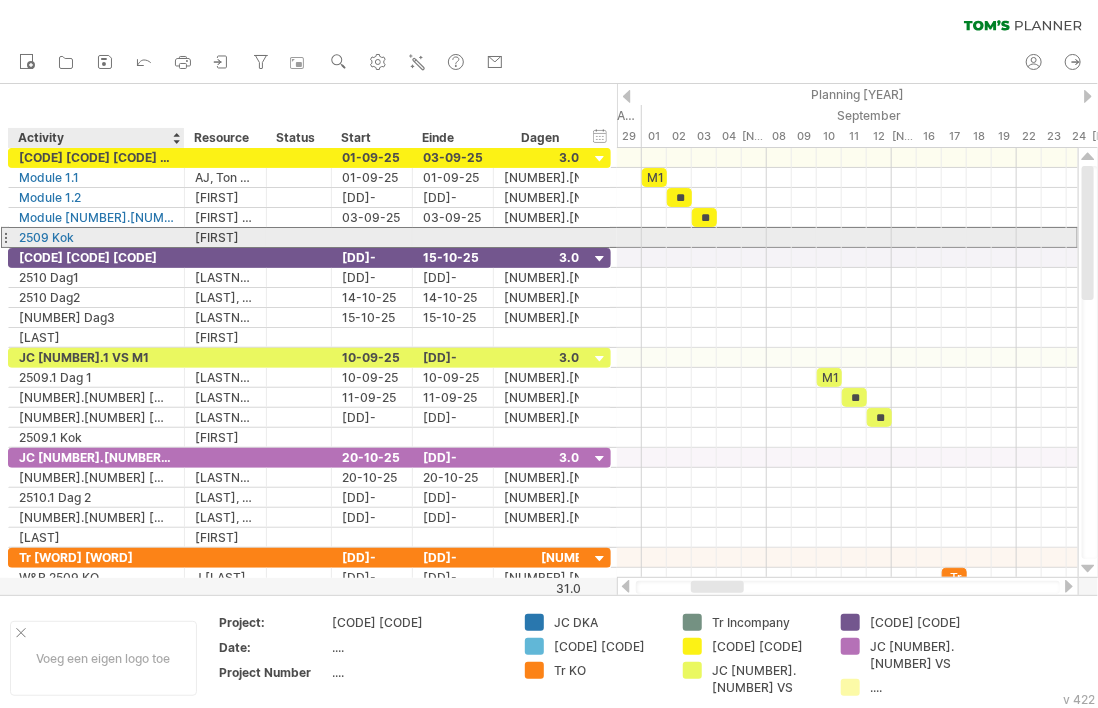 click on "2509 Kok" at bounding box center (96, 237) 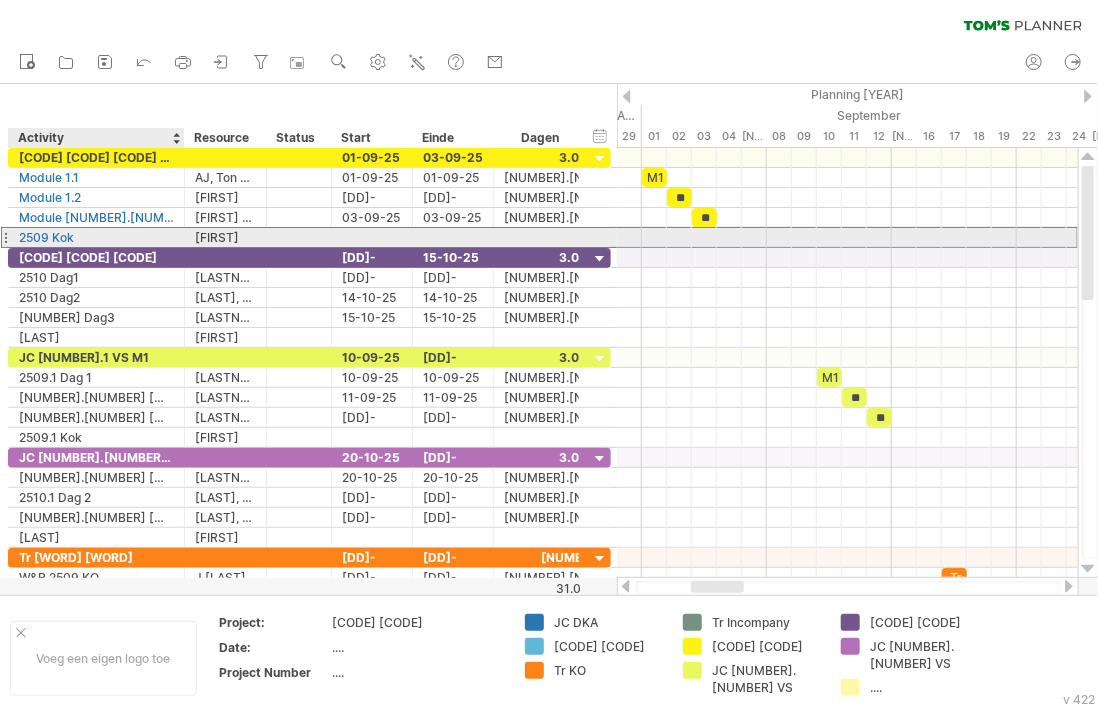 click on "2509 Kok" at bounding box center [96, 237] 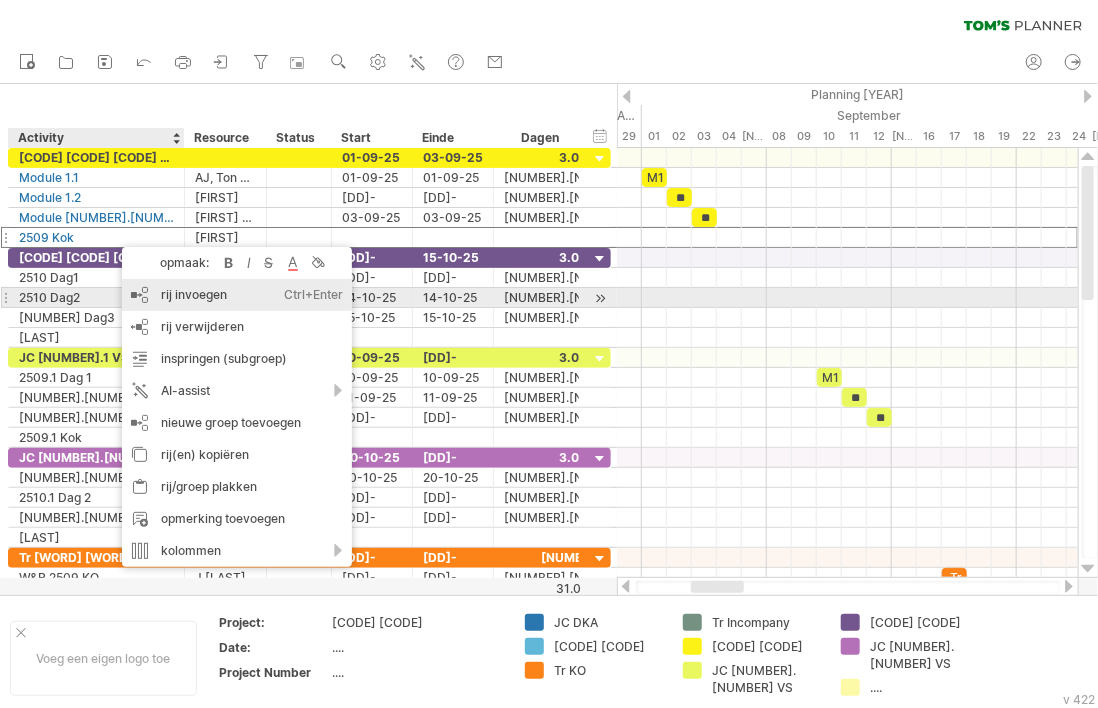 click on "rij invoegen Ctrl+Enter Cmd+Enter" at bounding box center [237, 295] 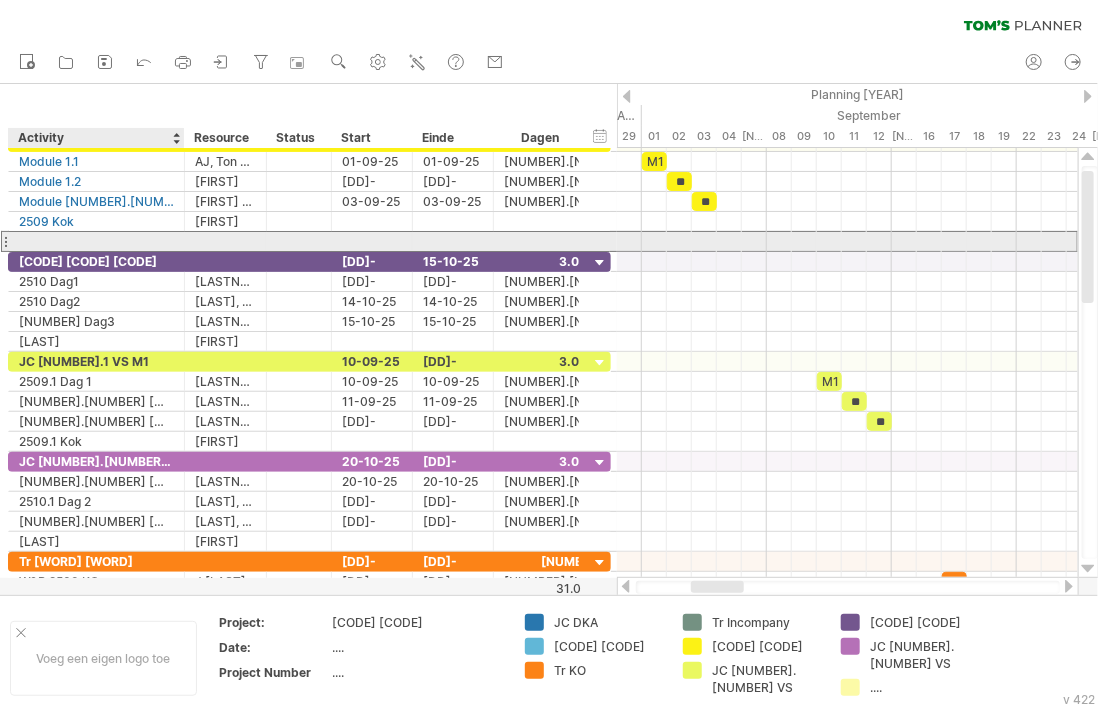 click at bounding box center [96, 241] 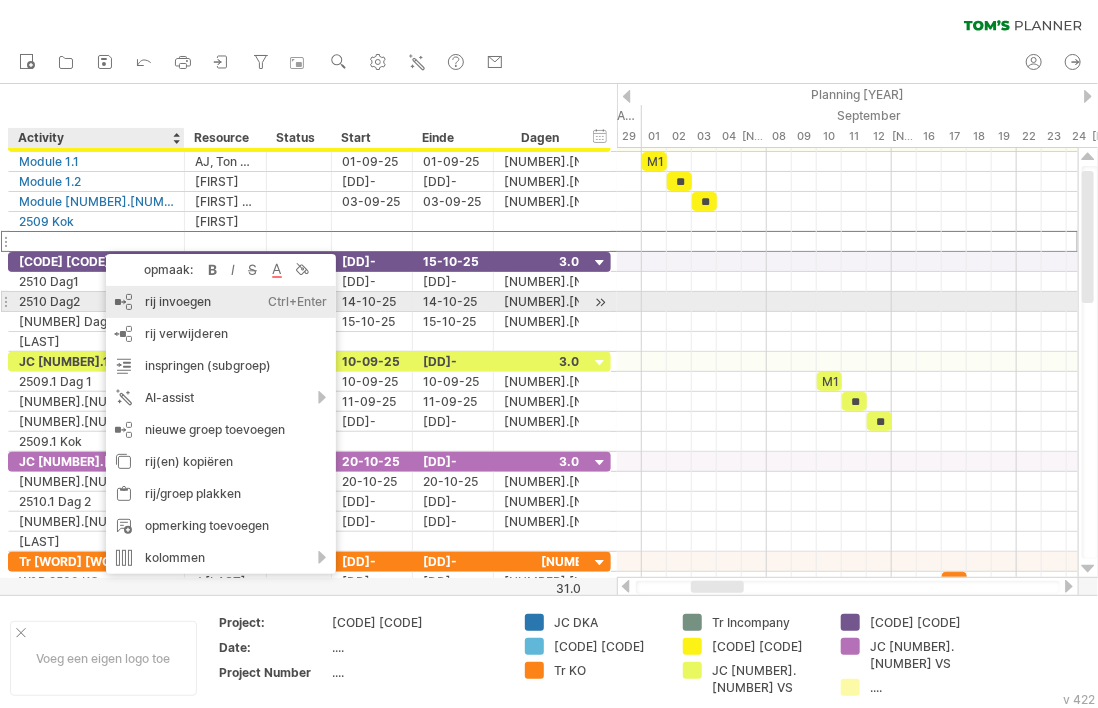 click on "rij invoegen Ctrl+Enter Cmd+Enter" at bounding box center (221, 302) 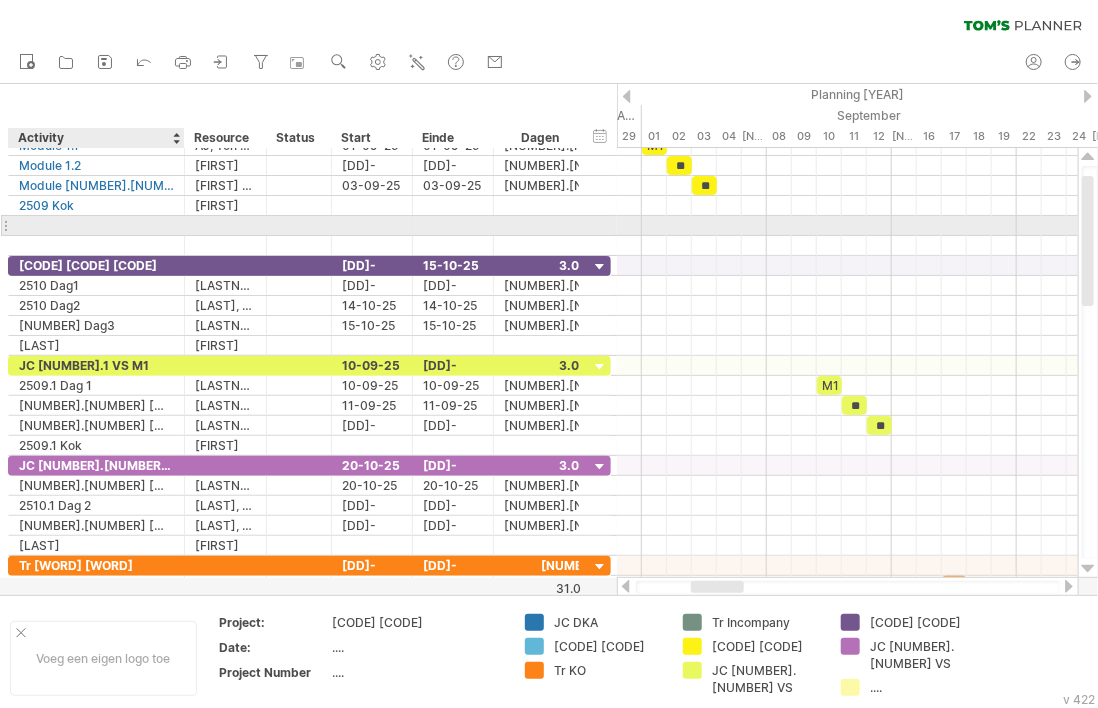 click at bounding box center (96, 225) 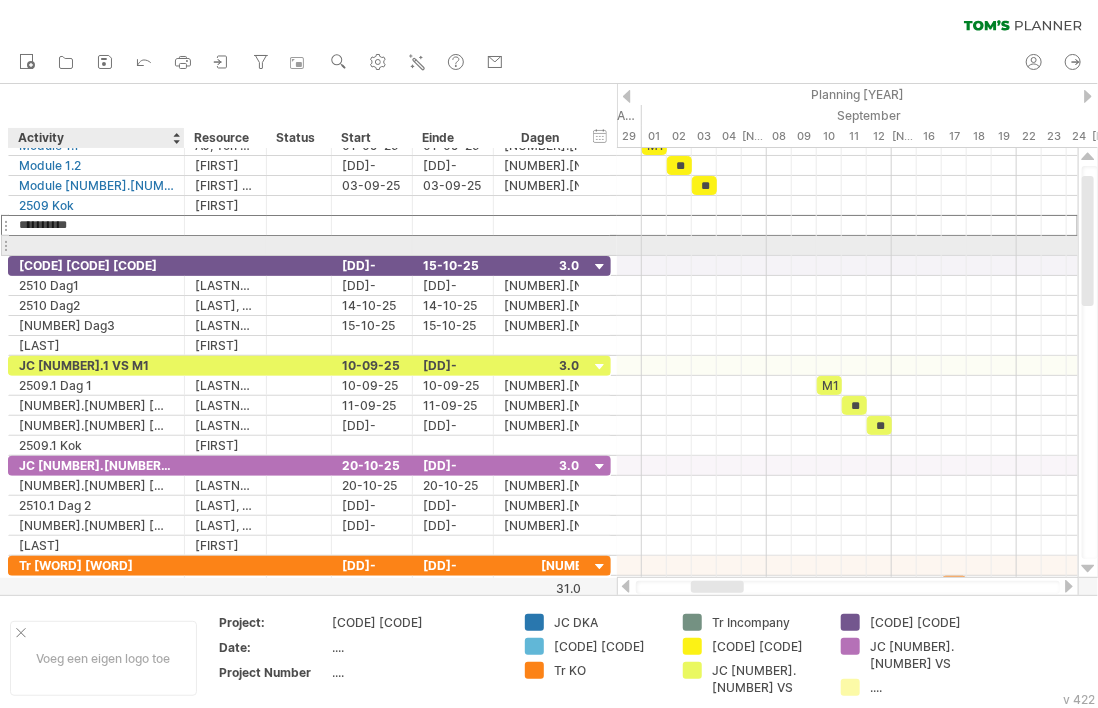 click at bounding box center (96, 245) 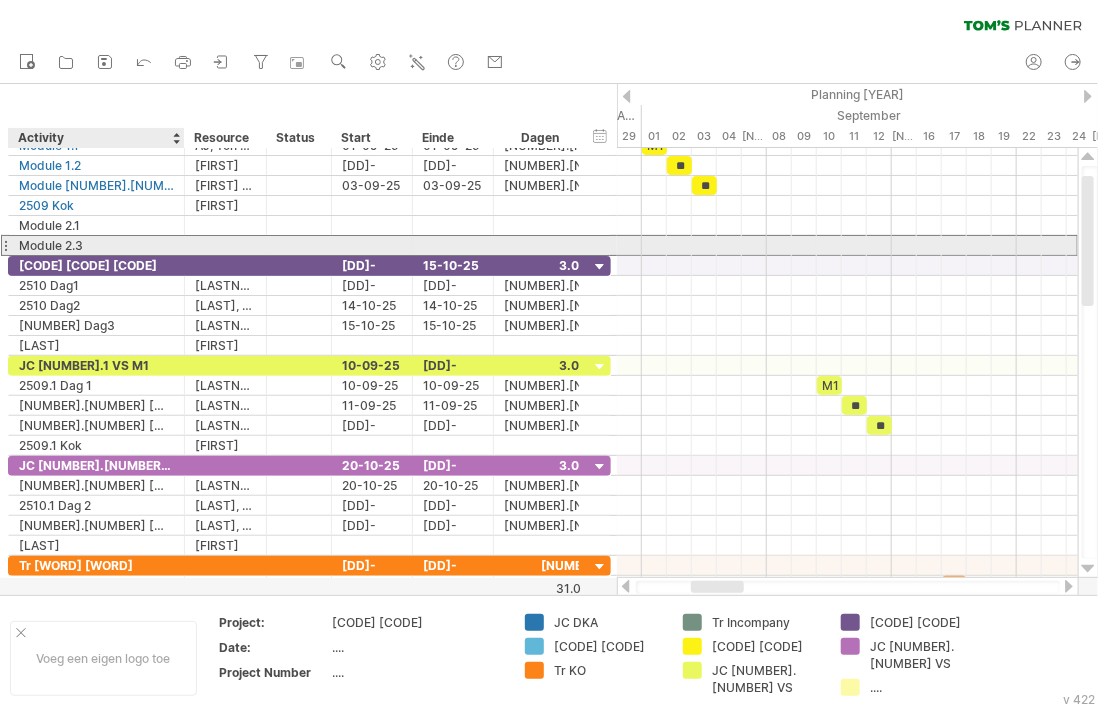 click on "Module 2.3" at bounding box center (96, 245) 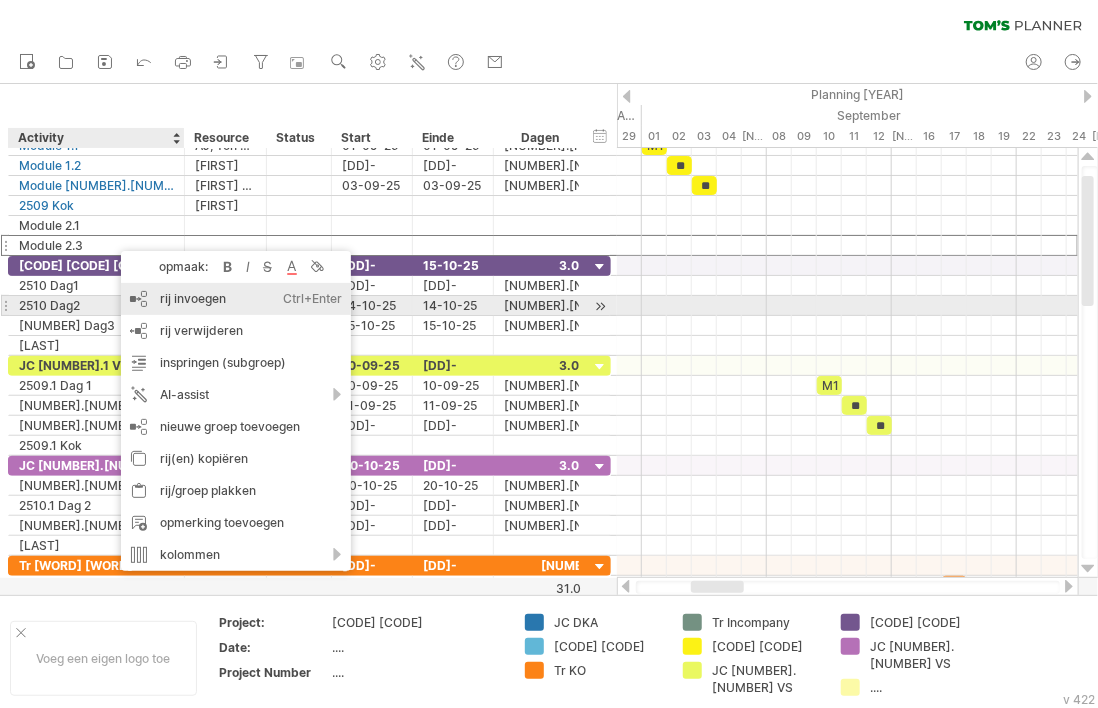 click on "rij invoegen Ctrl+Enter Cmd+Enter" at bounding box center (236, 299) 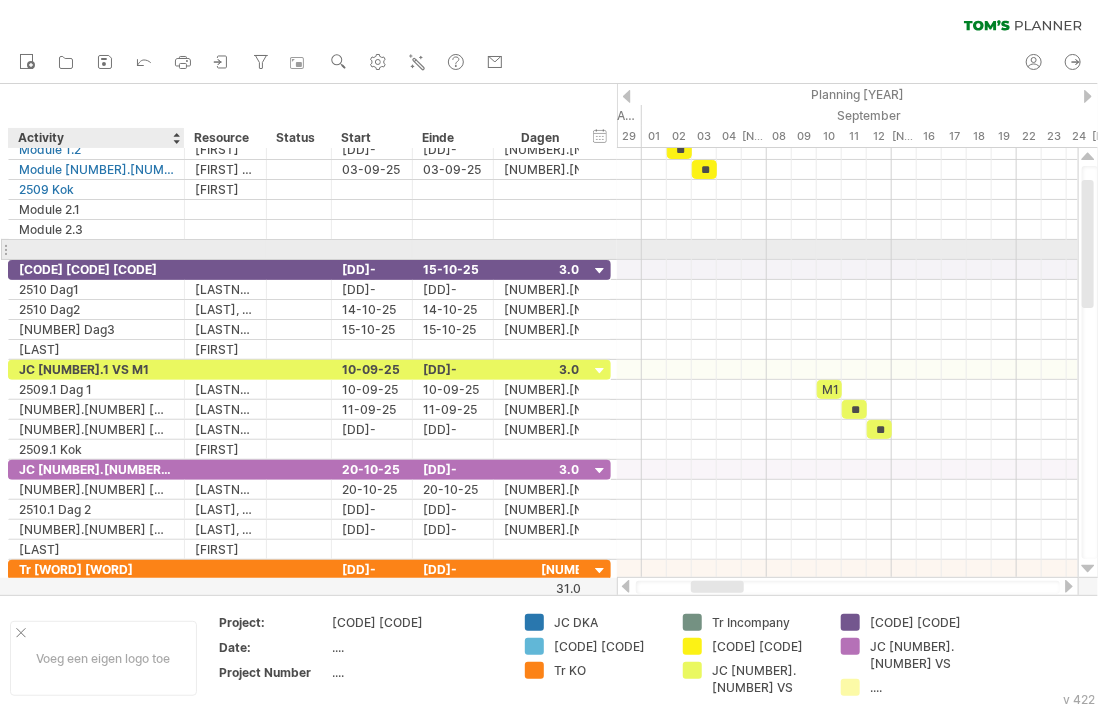 click at bounding box center [96, 249] 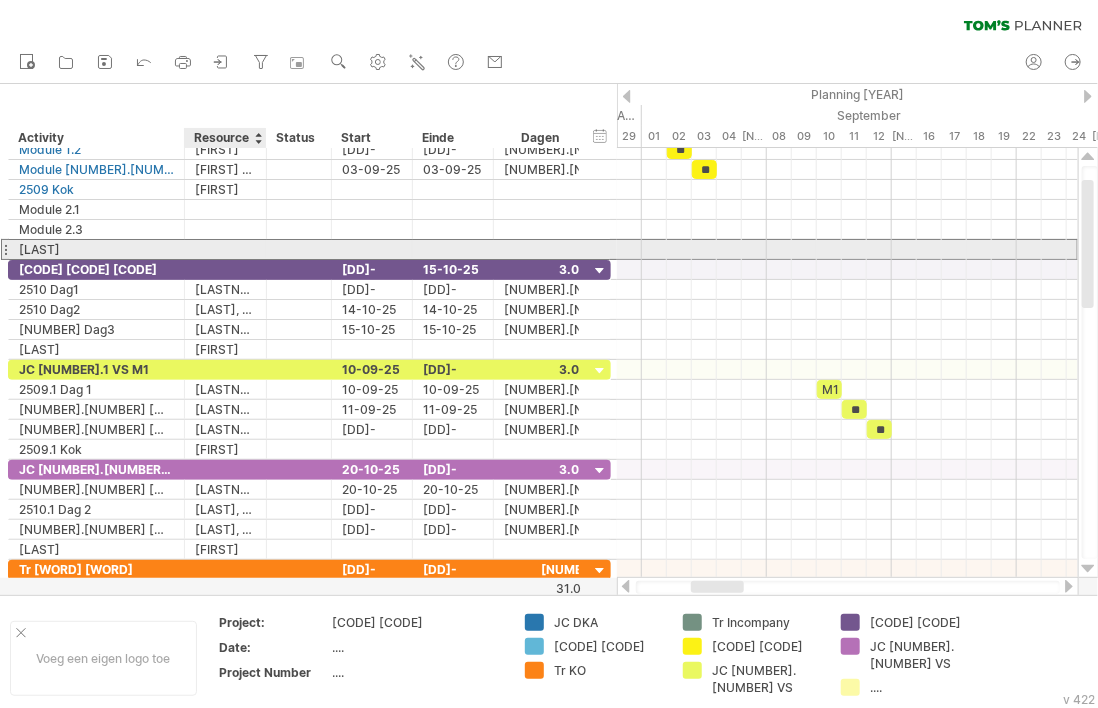 click at bounding box center [96, 249] 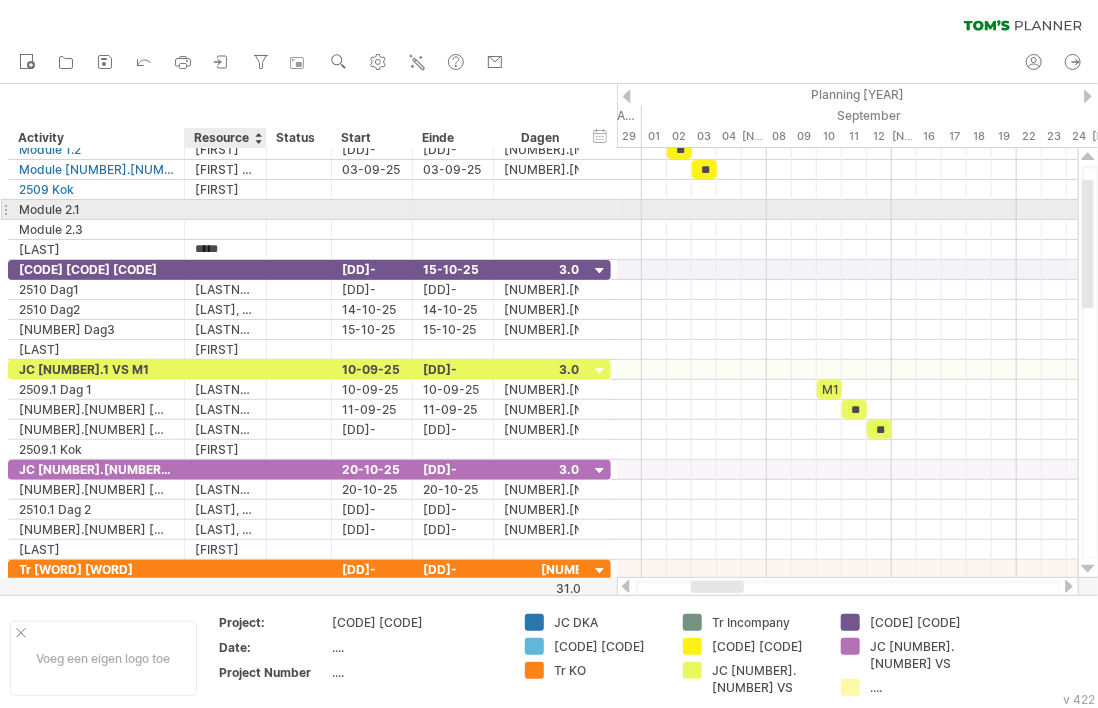 click at bounding box center [96, 209] 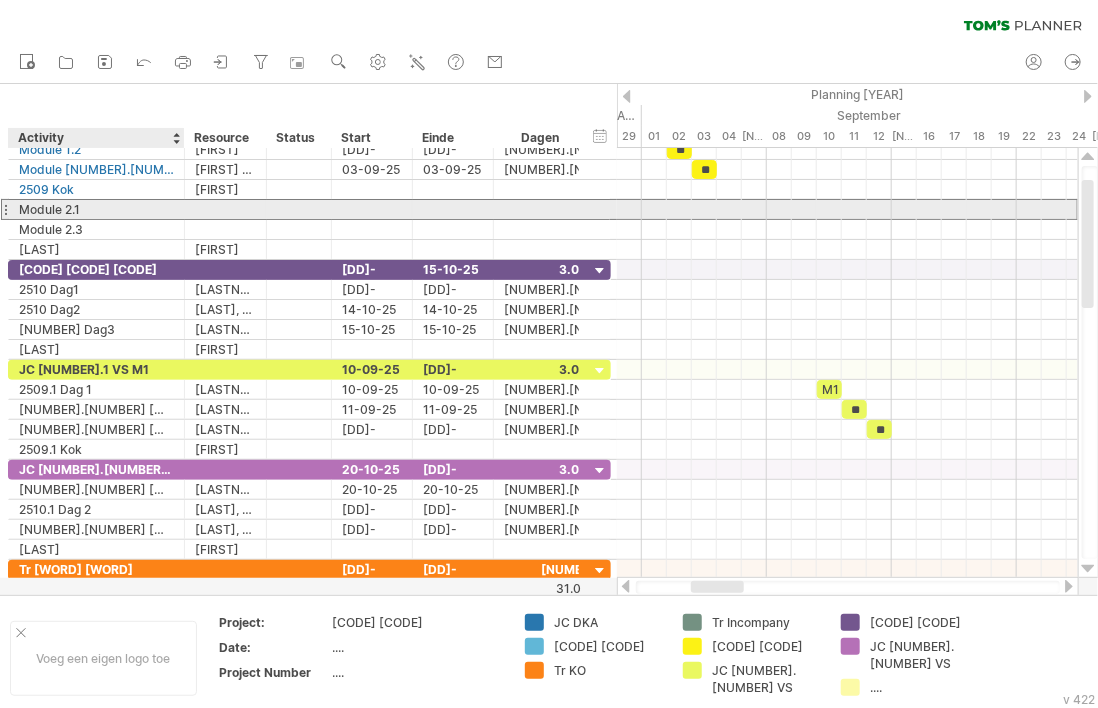 click on "Module 2.1" at bounding box center (96, 209) 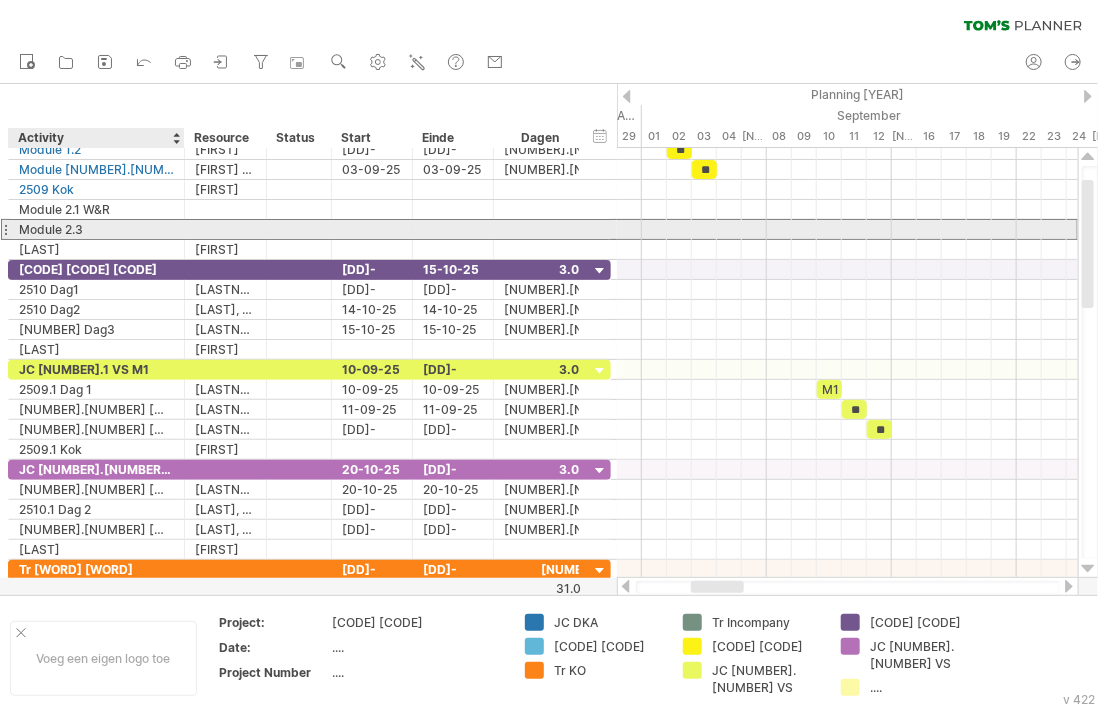 click on "Module 2.3" at bounding box center (96, 229) 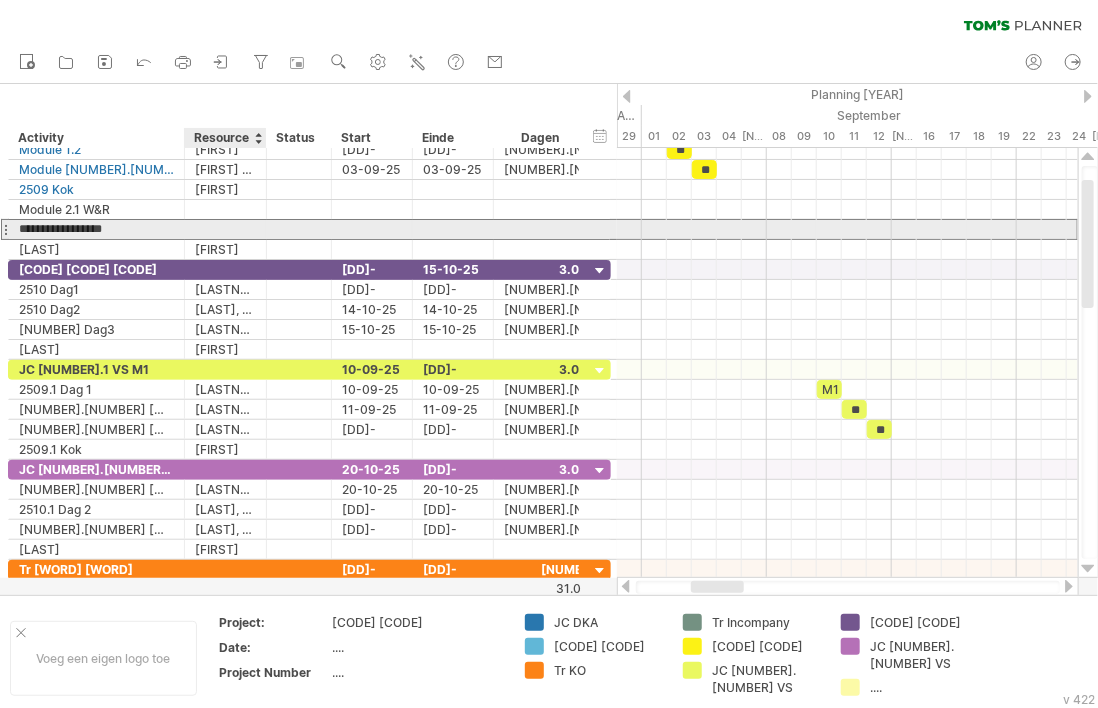 click at bounding box center (96, 248) 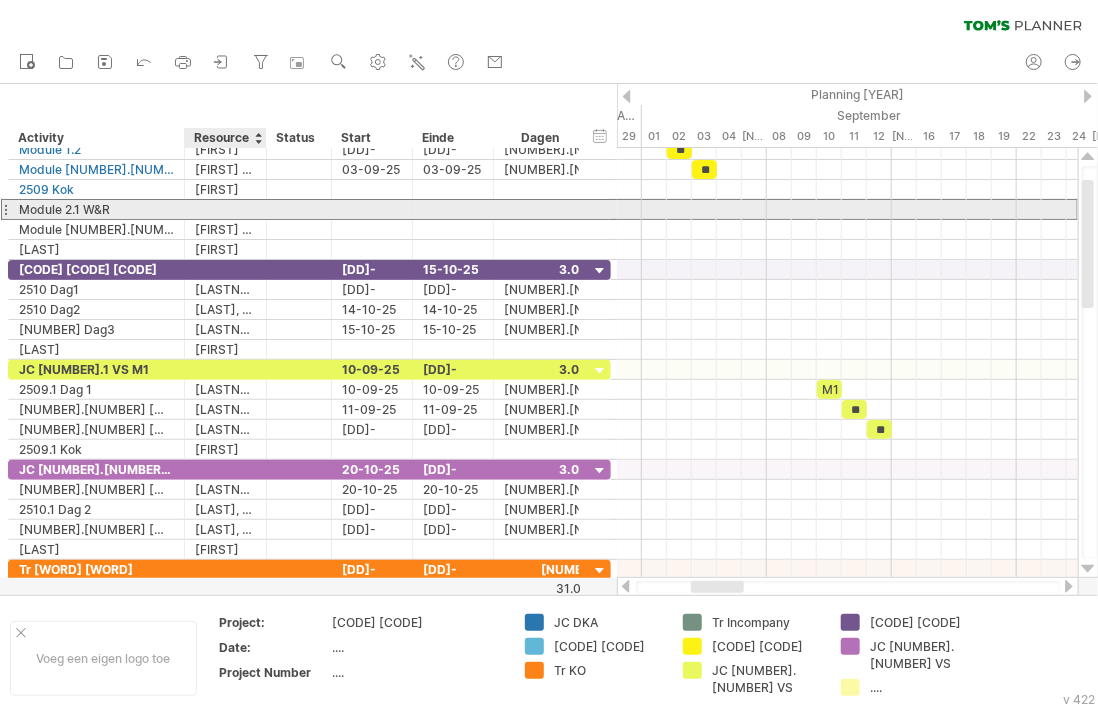 click at bounding box center (96, 209) 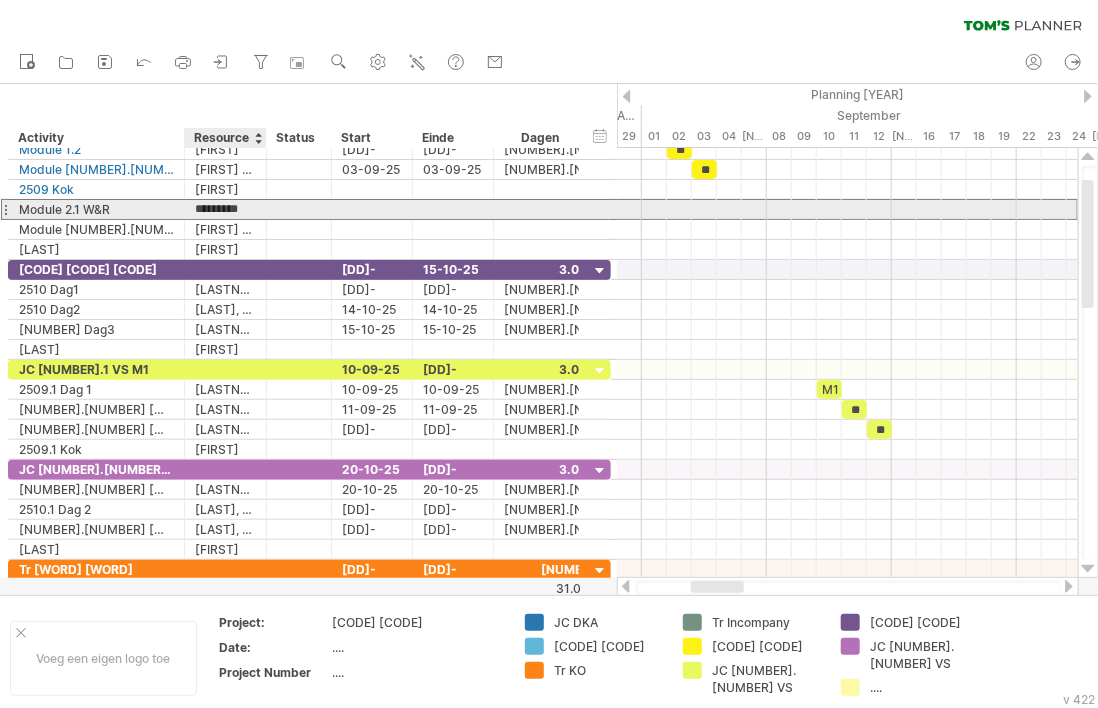 click on "*********" at bounding box center [0, 0] 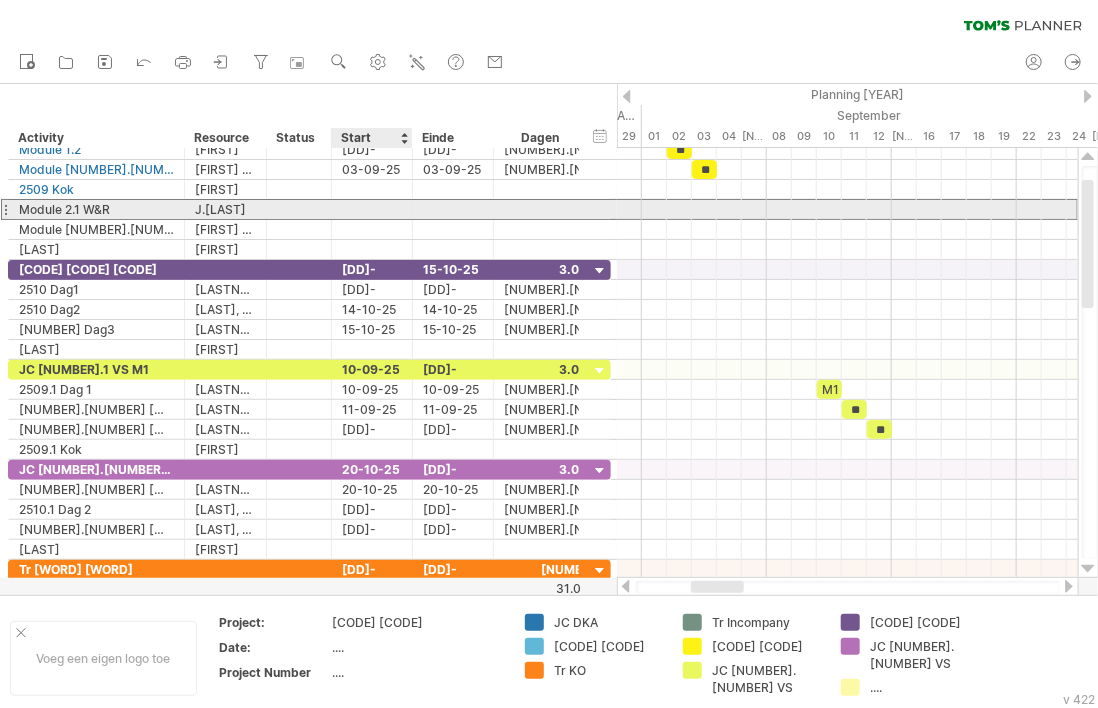 click at bounding box center (372, 209) 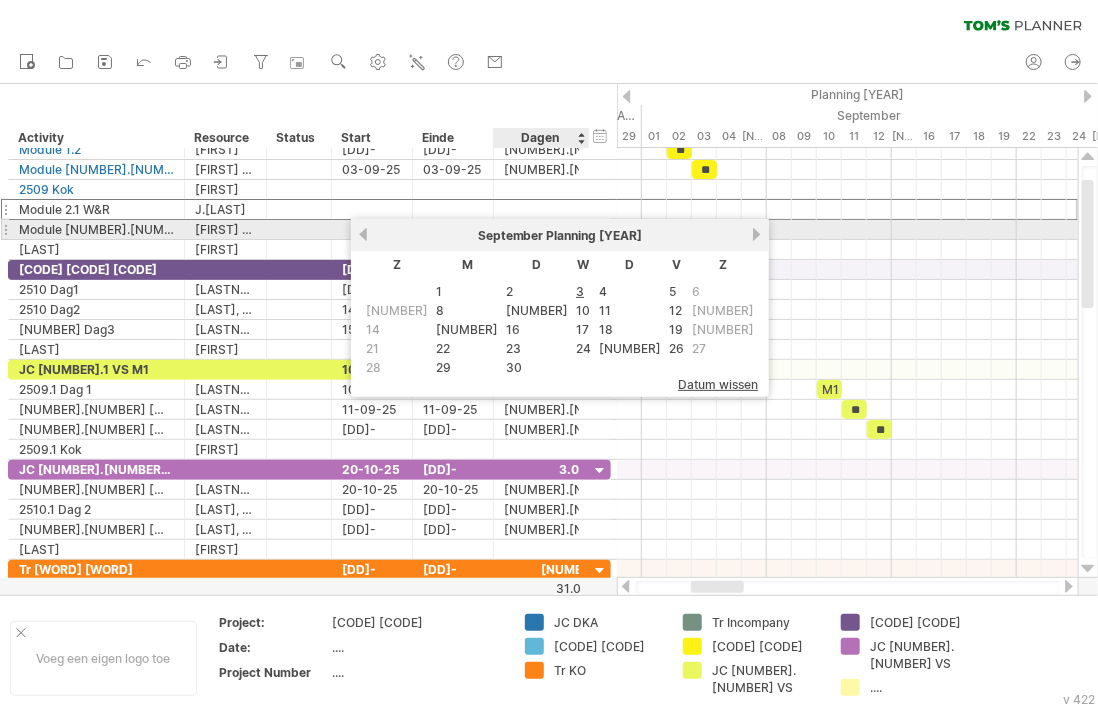 click on "volgende" at bounding box center (756, 234) 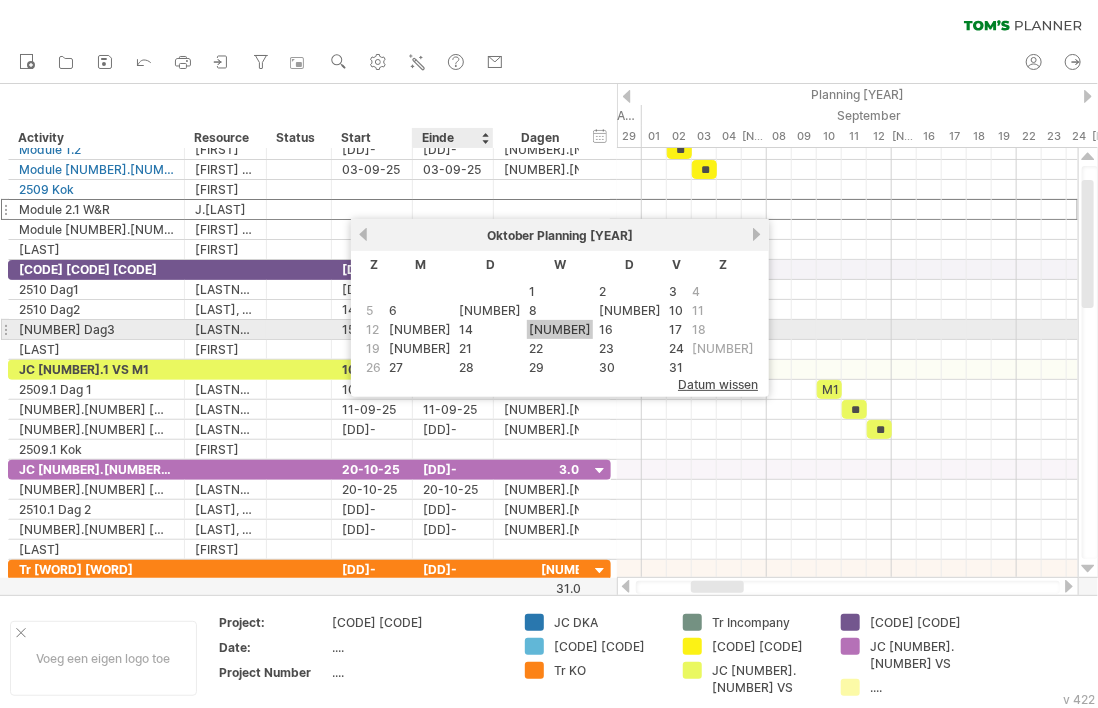 click on "15" at bounding box center [560, 329] 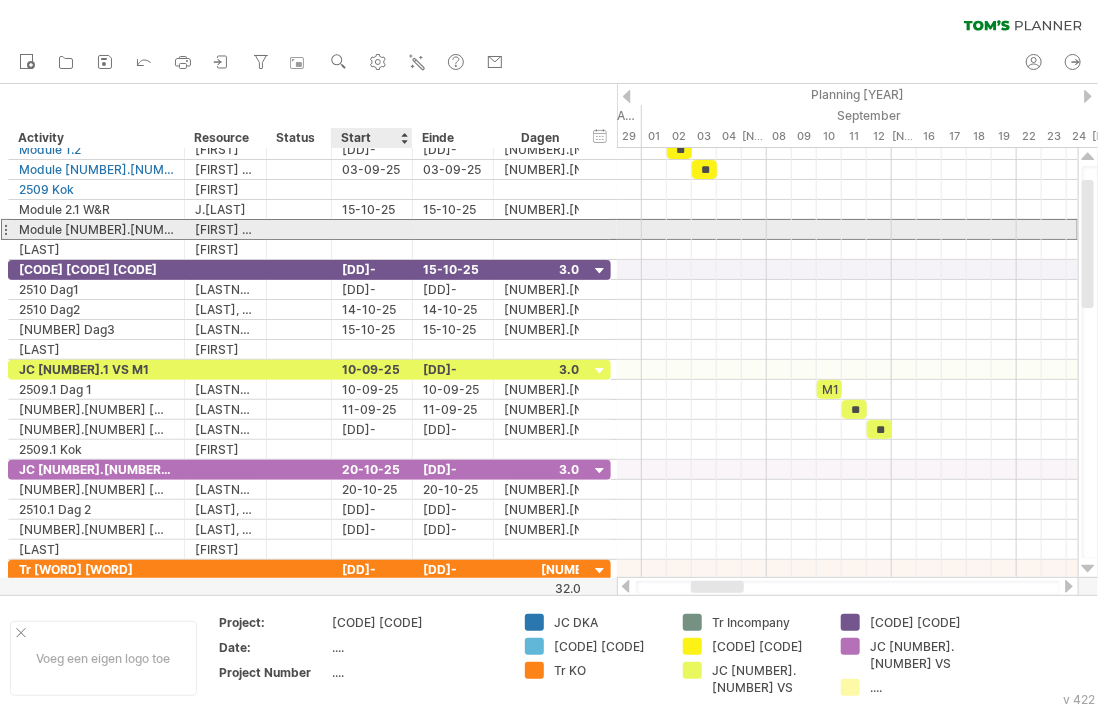 click at bounding box center (372, 229) 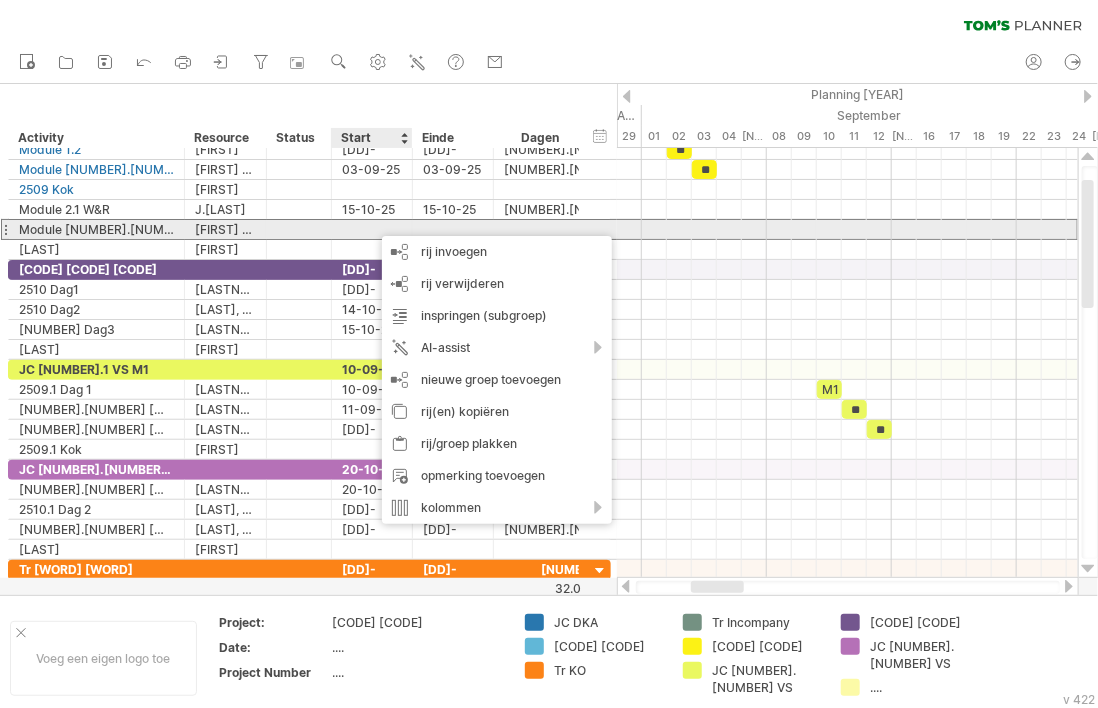 click at bounding box center (372, 229) 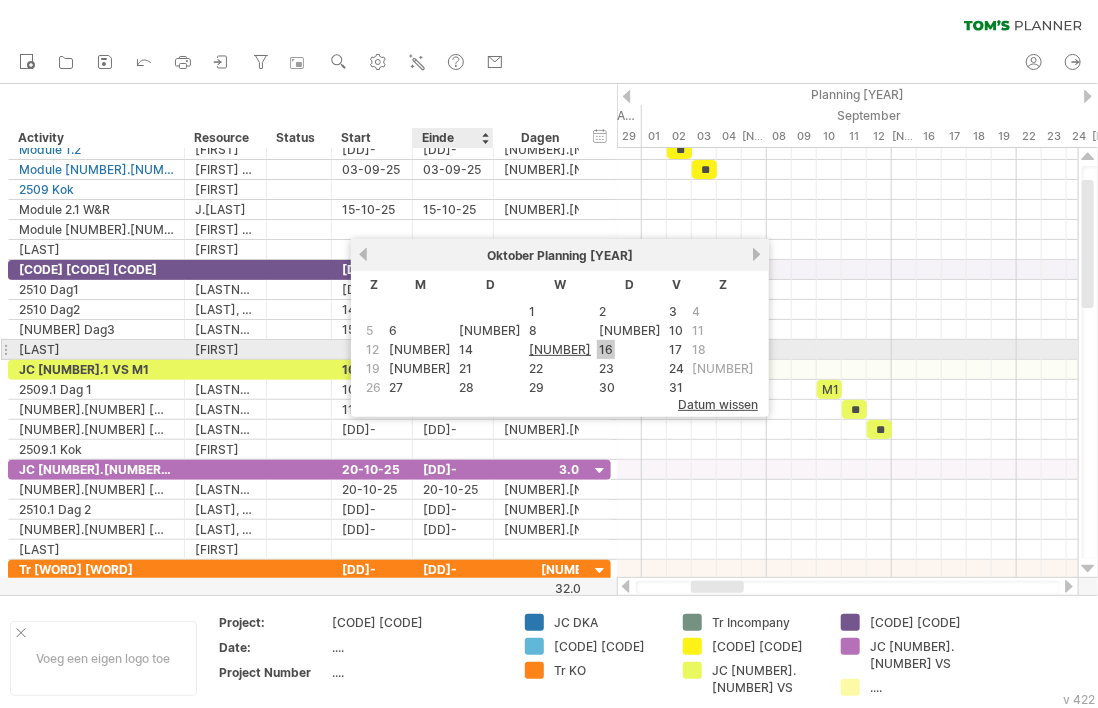 click on "16" at bounding box center [606, 349] 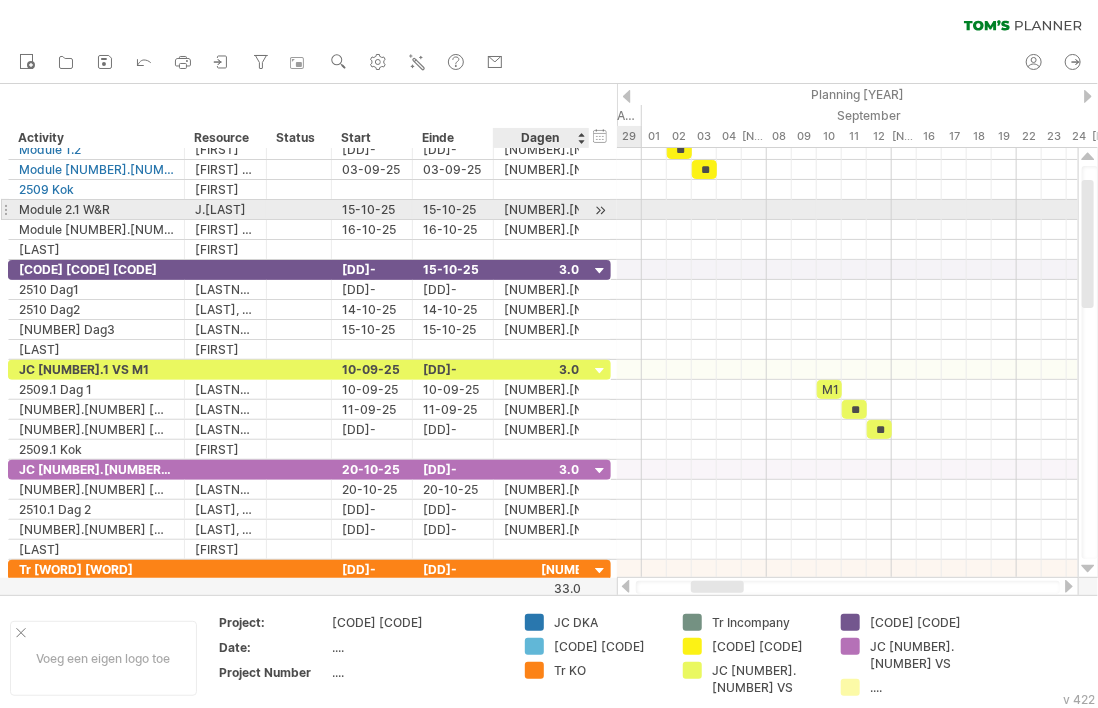 click at bounding box center (600, 210) 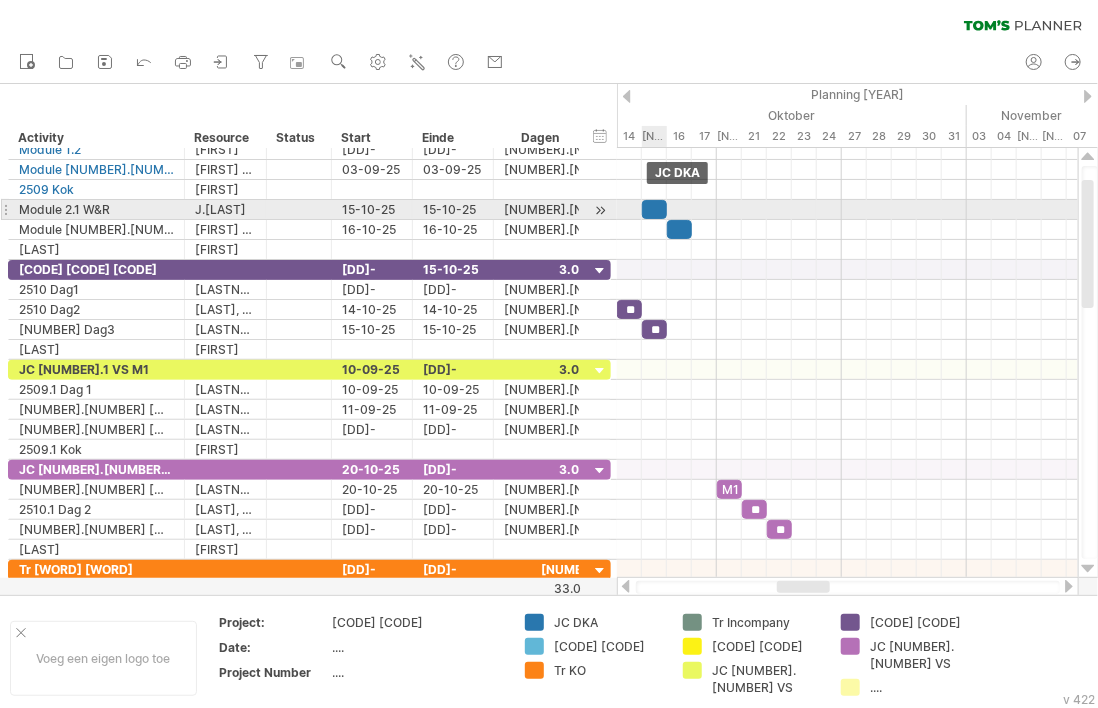 click at bounding box center [654, 209] 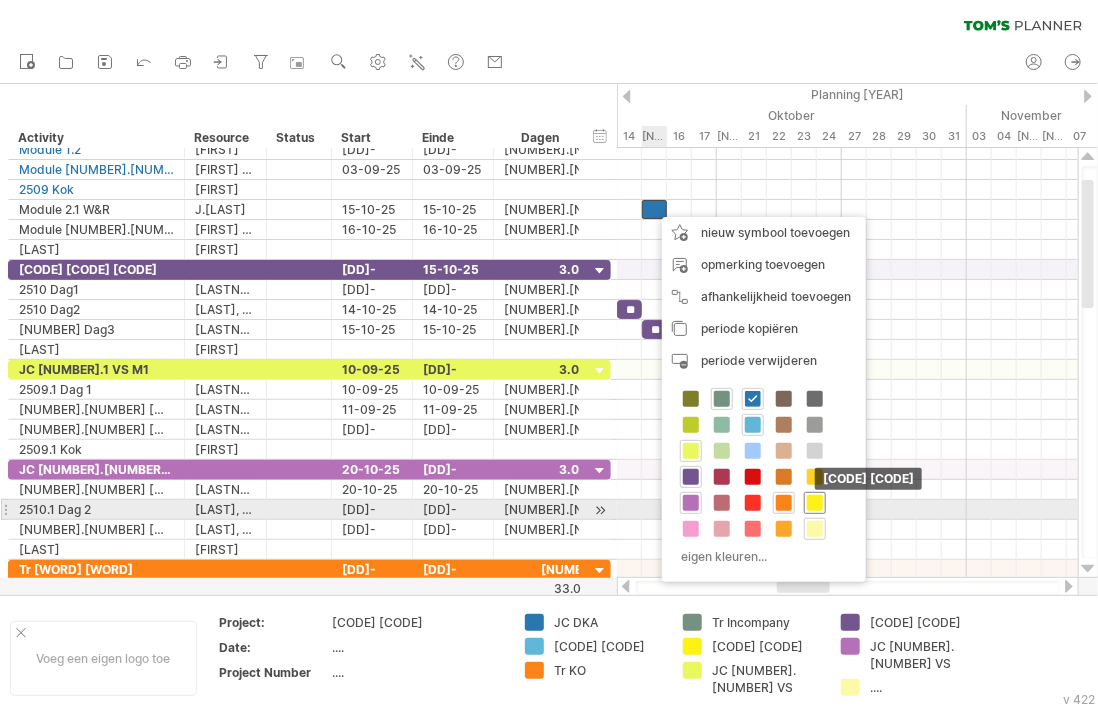 click at bounding box center [815, 503] 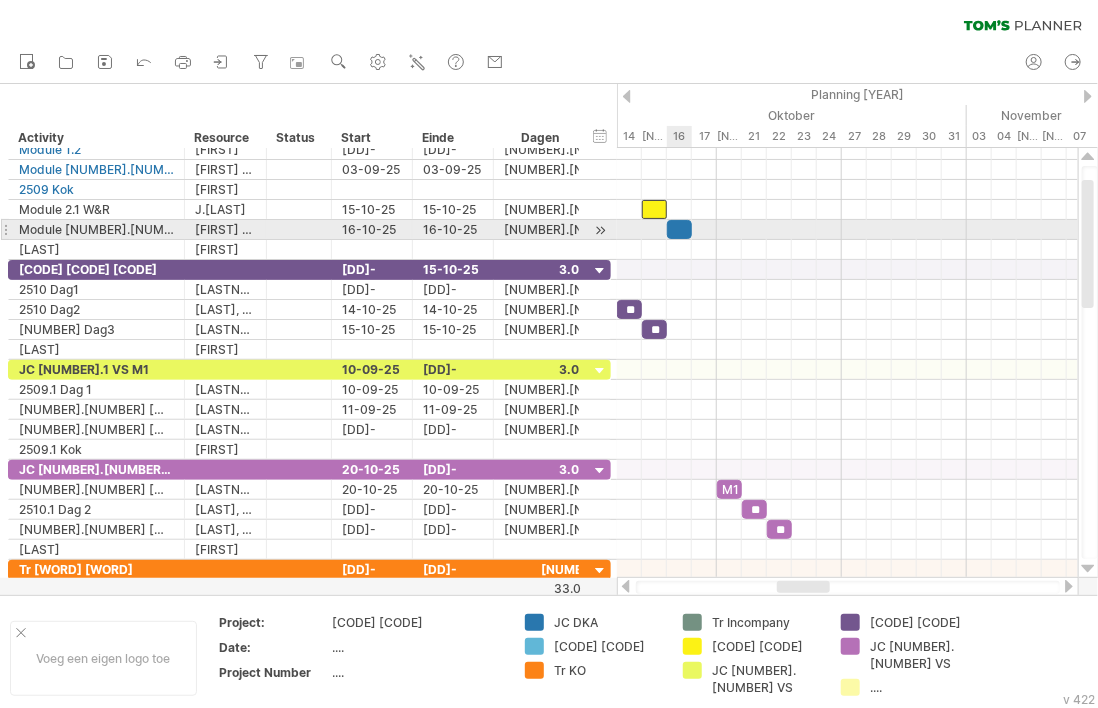click at bounding box center [679, 229] 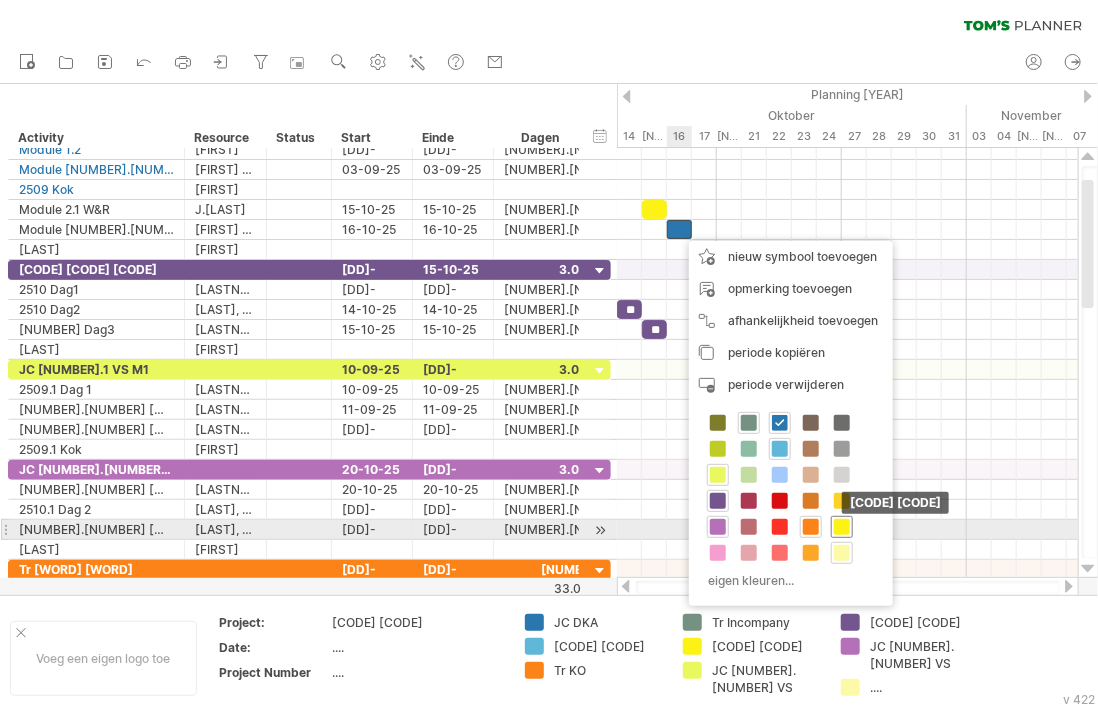 click at bounding box center [842, 527] 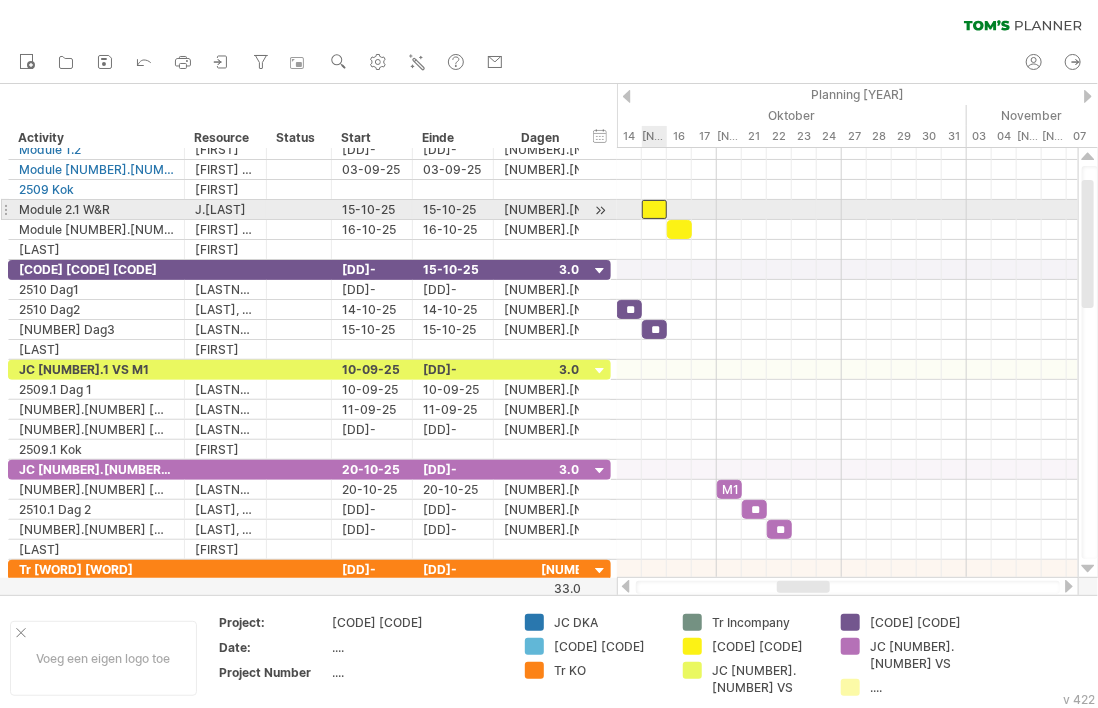 click at bounding box center [654, 209] 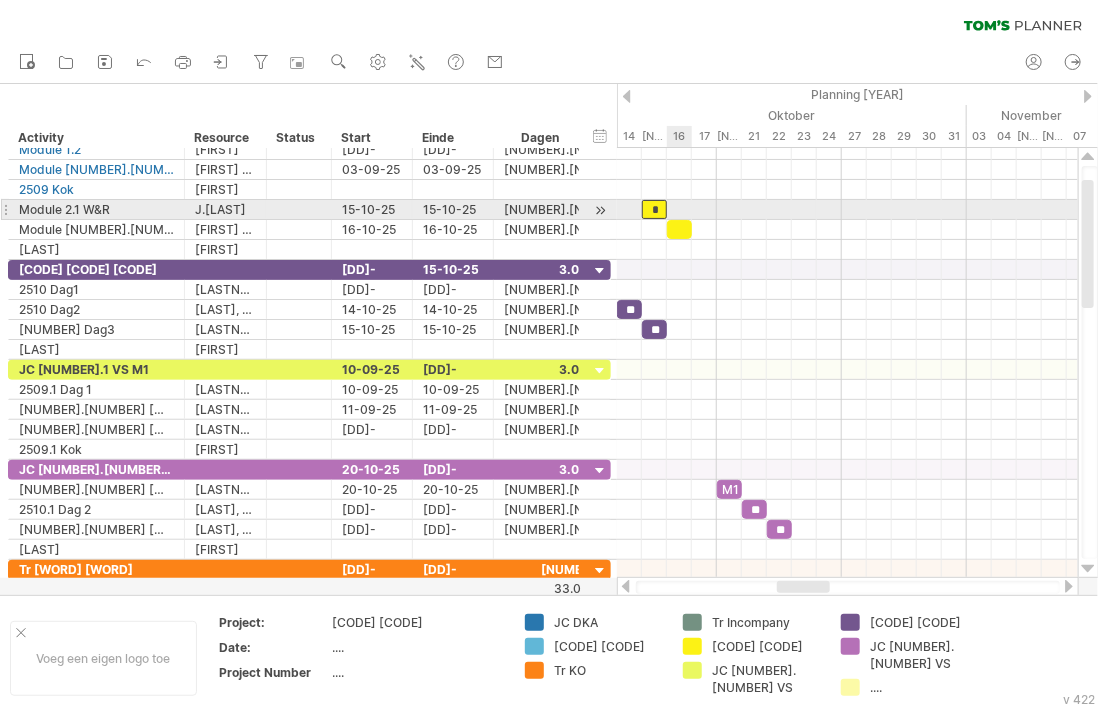 scroll, scrollTop: 0, scrollLeft: 0, axis: both 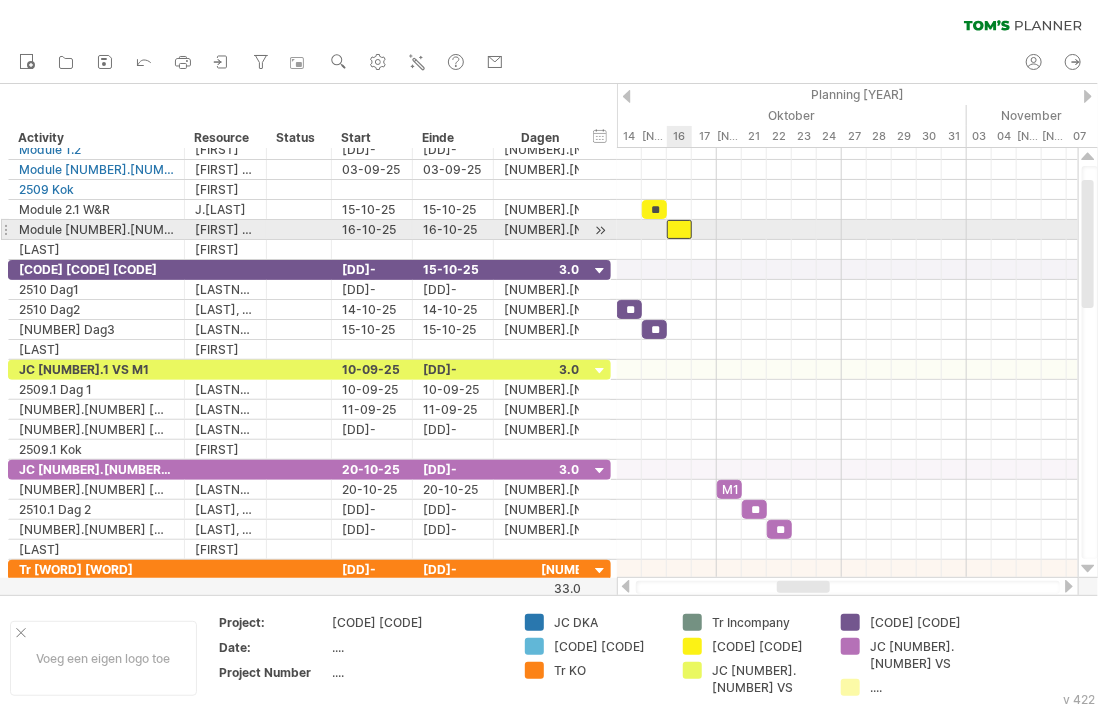 click at bounding box center (679, 229) 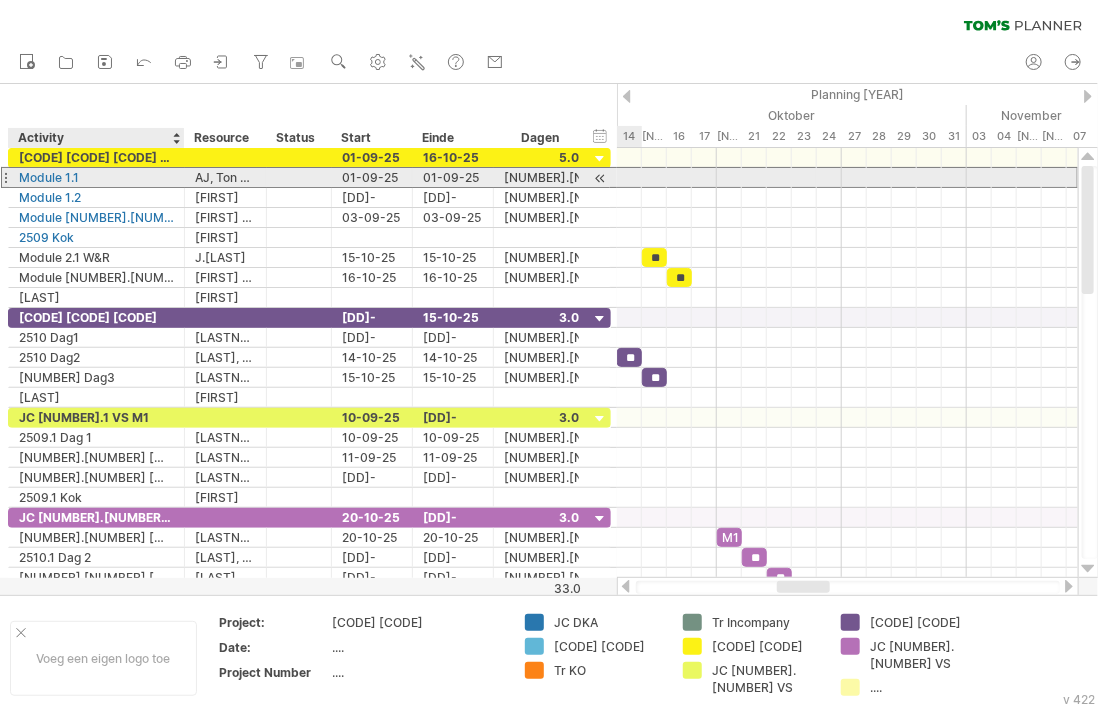 click on "Module 1.1" at bounding box center [96, 177] 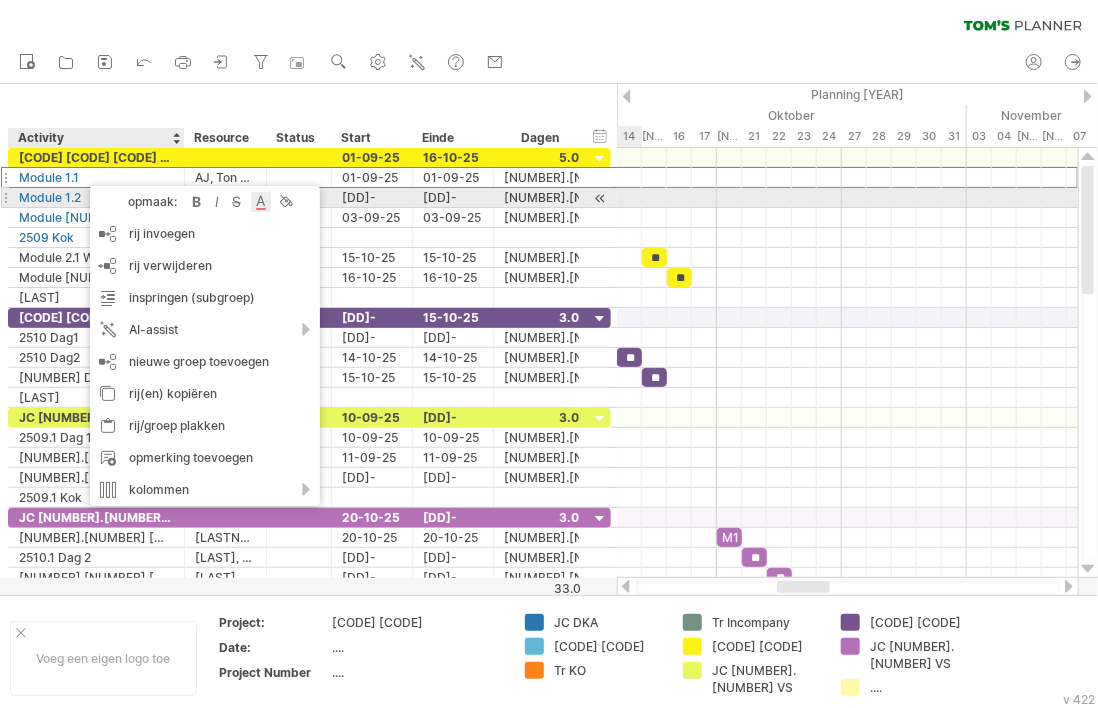 click at bounding box center [261, 202] 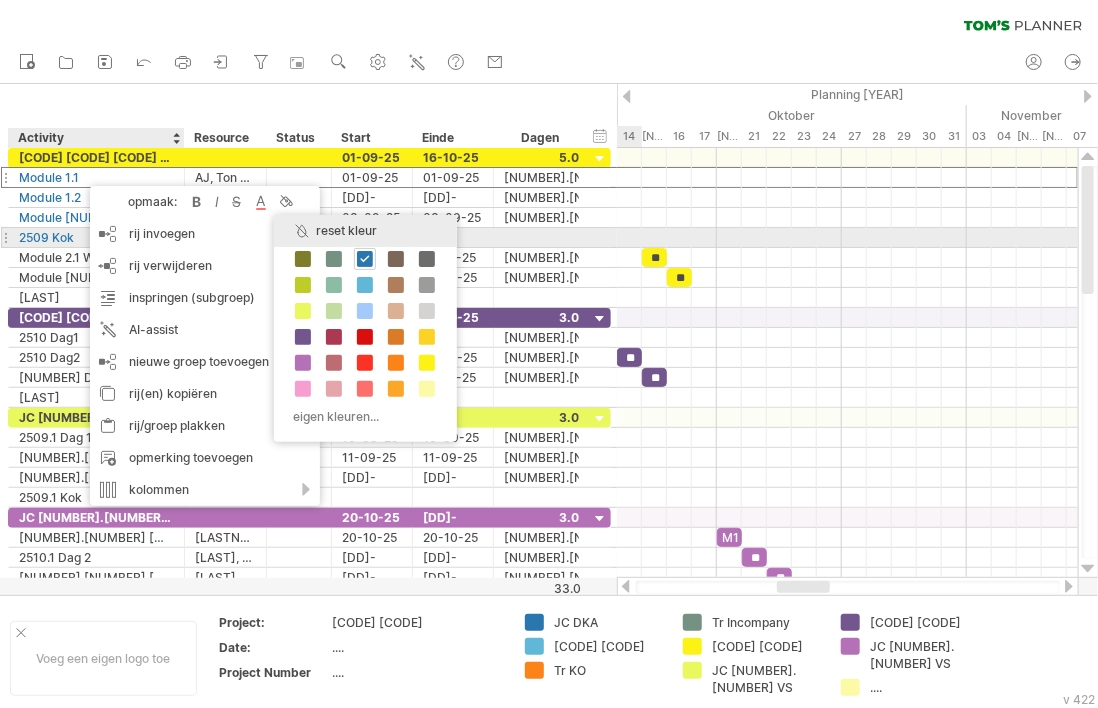 click on "reset kleur" at bounding box center [365, 231] 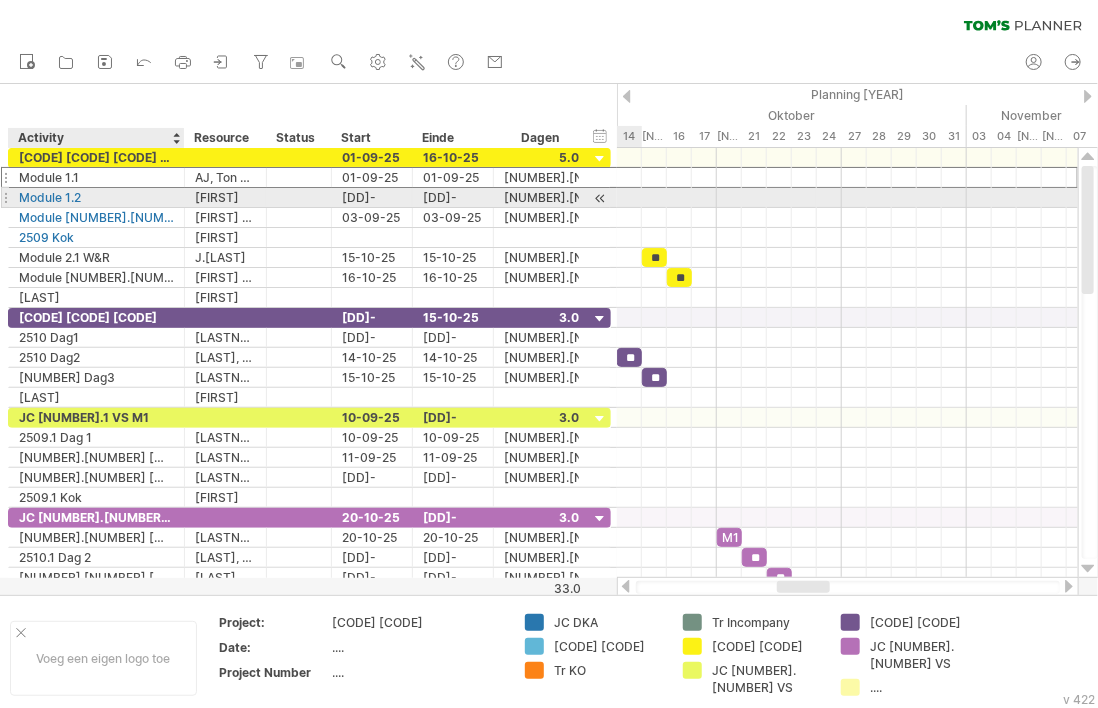 click on "Module 1.2" at bounding box center [96, 197] 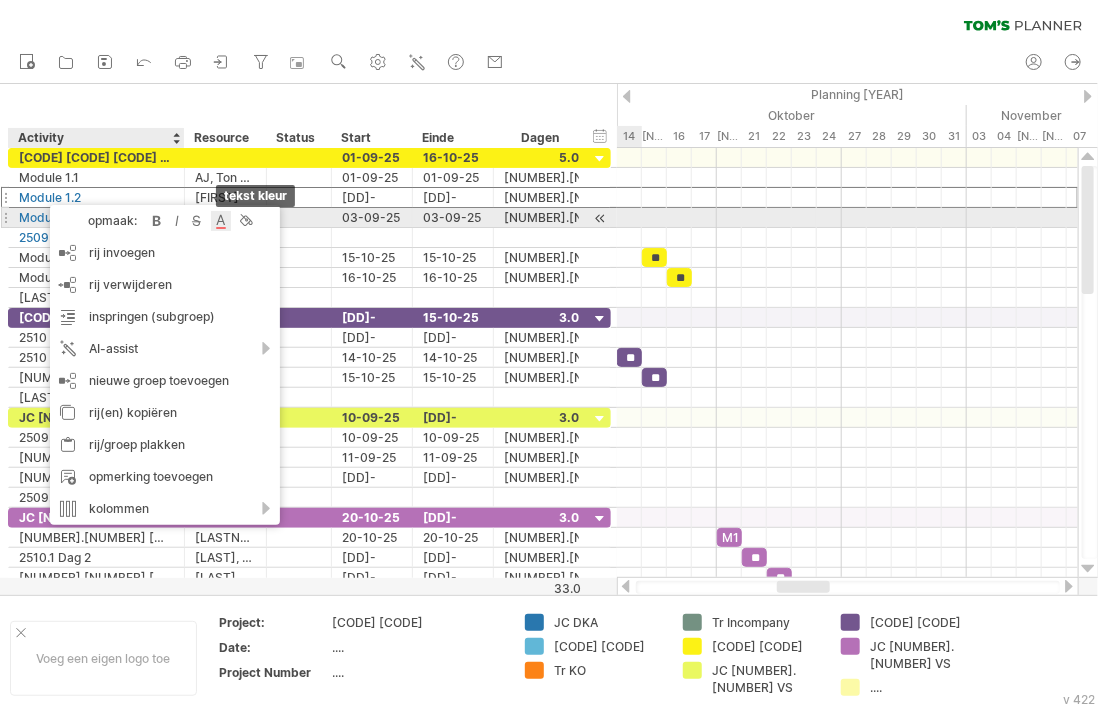 click at bounding box center (221, 221) 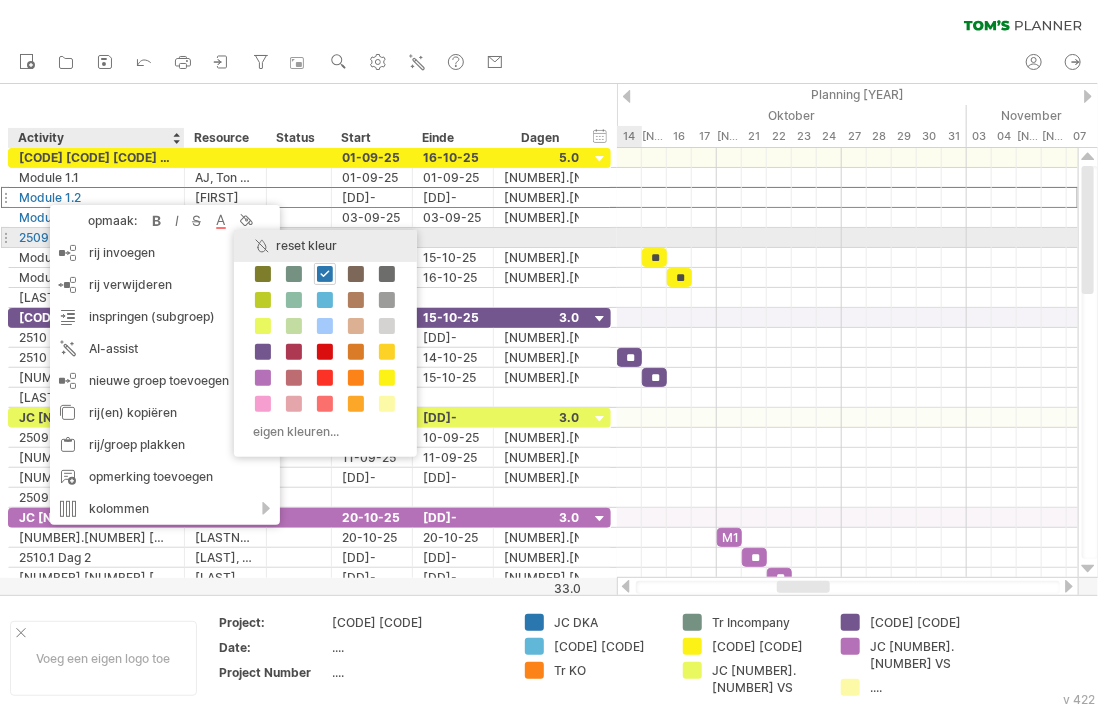 click on "reset kleur" at bounding box center (325, 246) 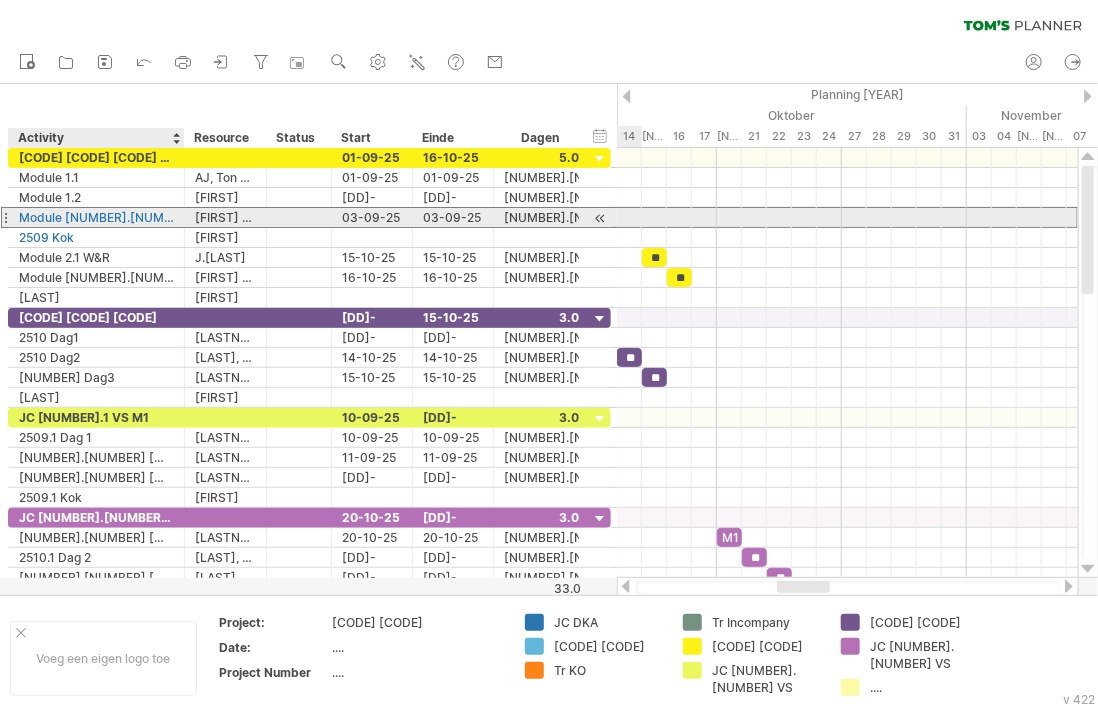 click on "Module 1.3" at bounding box center [96, 217] 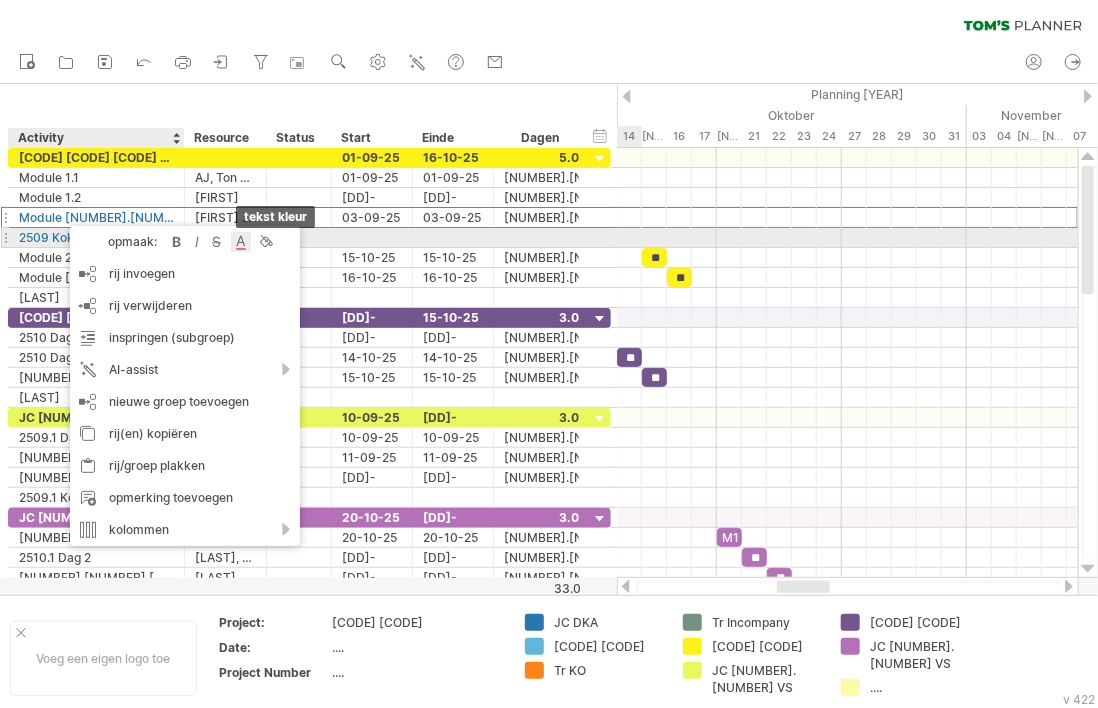 click at bounding box center (241, 242) 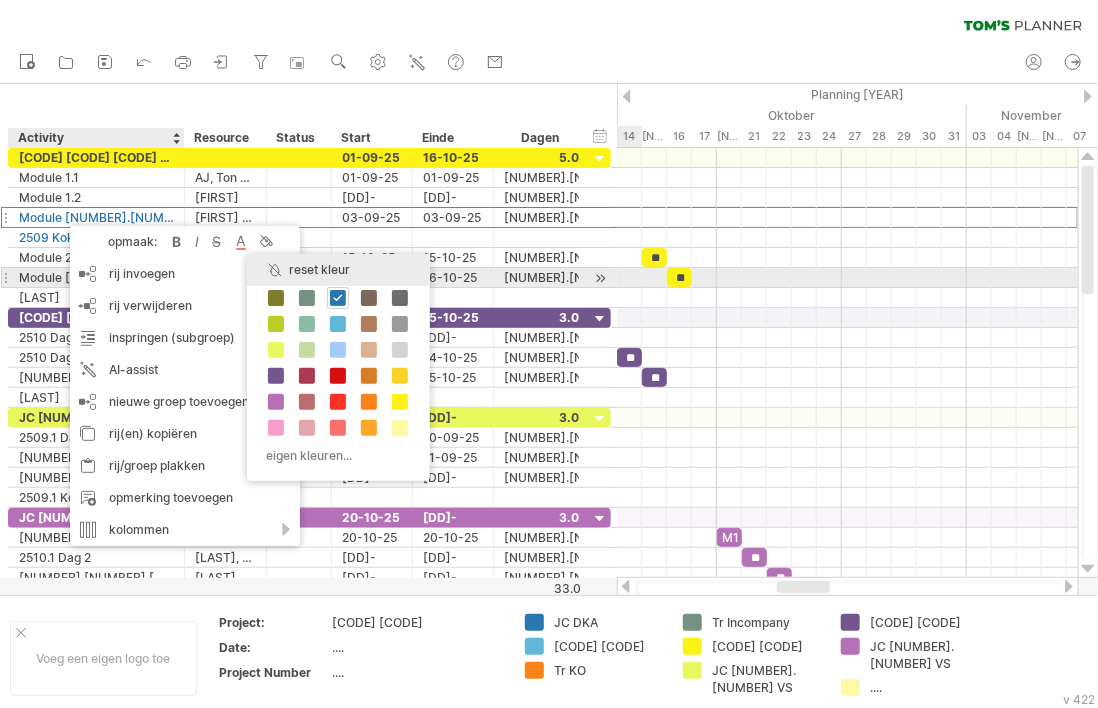click on "reset kleur" at bounding box center [338, 270] 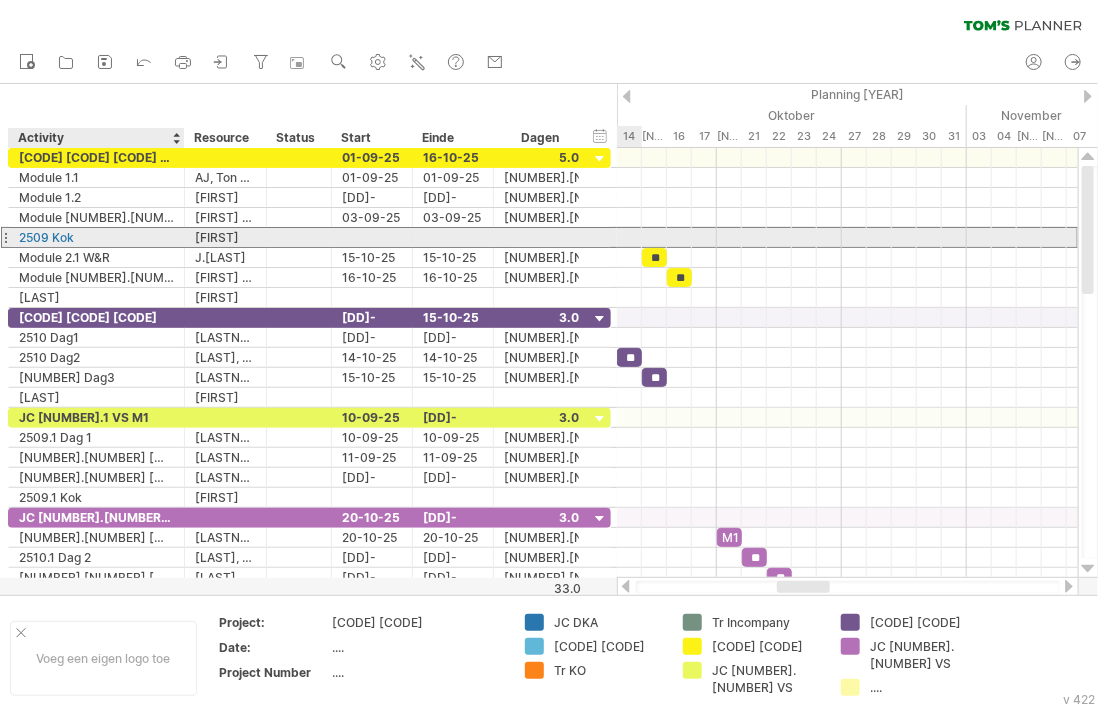 click on "2509 Kok" at bounding box center (96, 237) 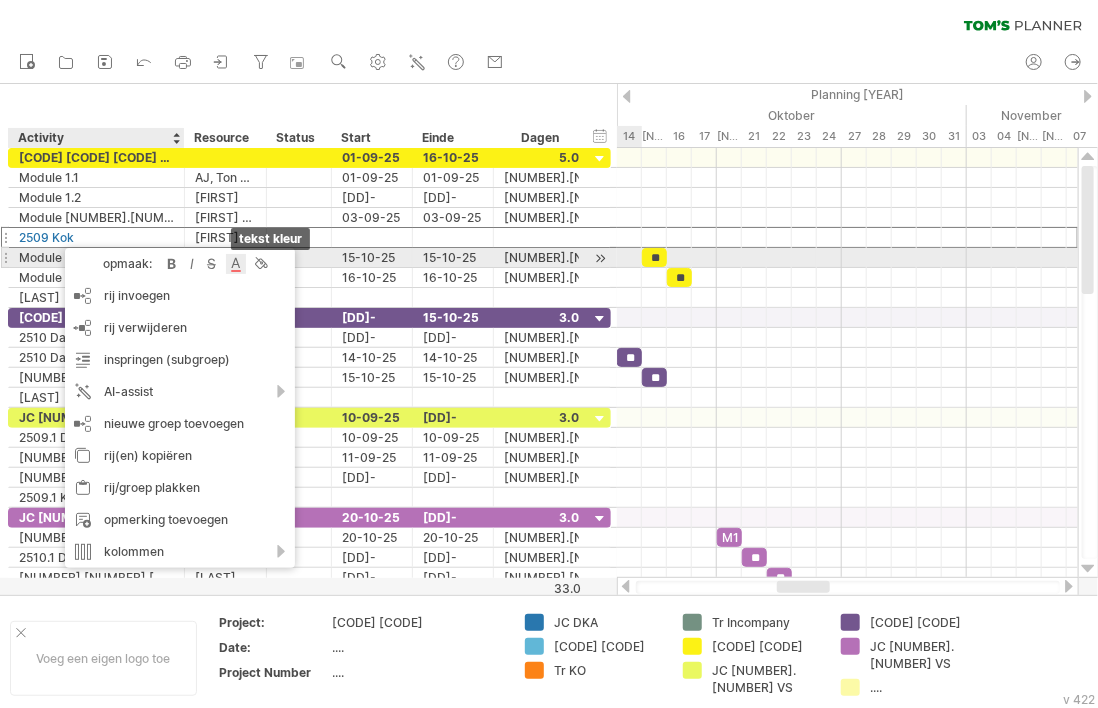 click at bounding box center [236, 264] 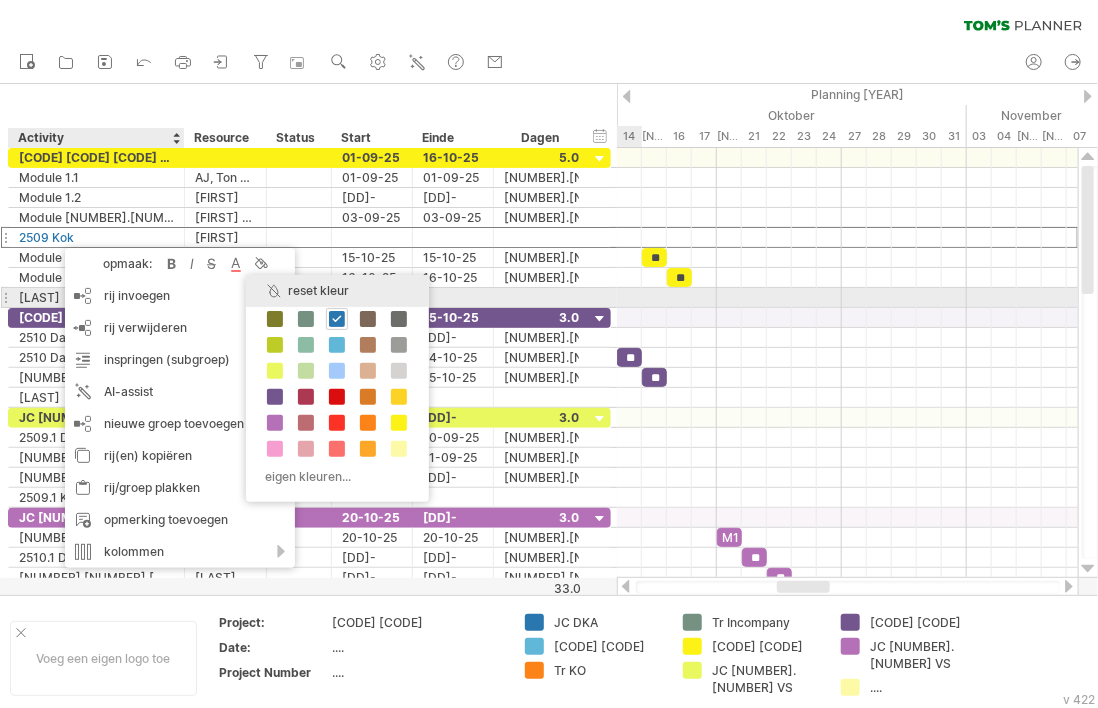 click on "reset kleur" at bounding box center [337, 291] 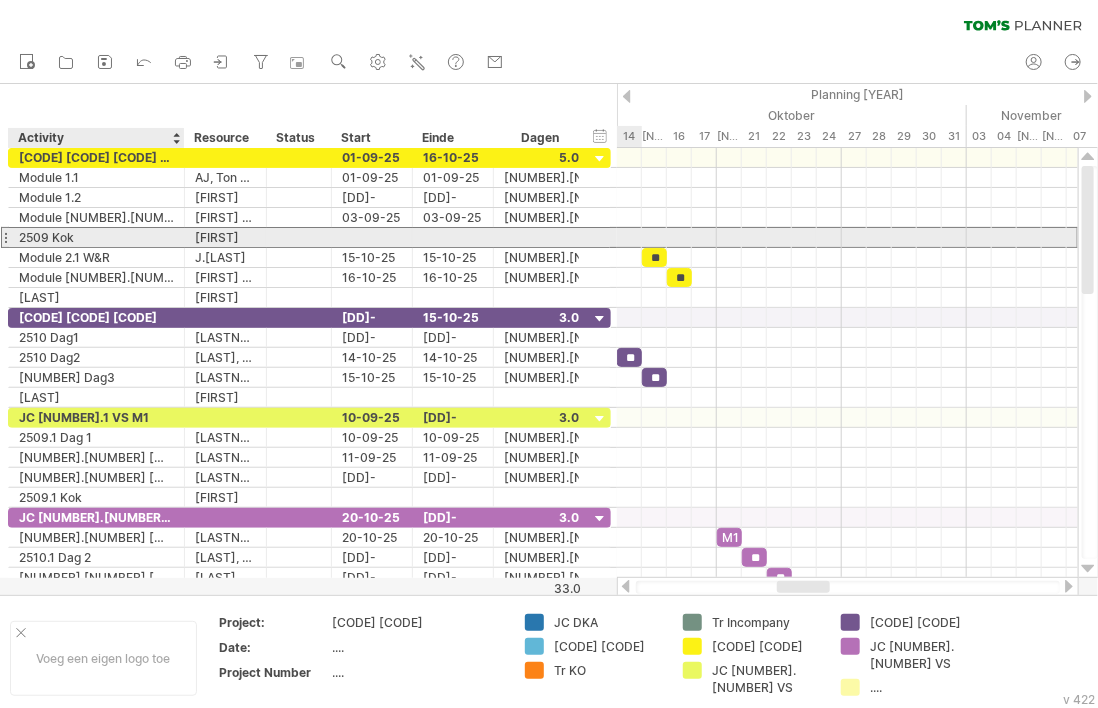 click on "2509 Kok" at bounding box center (96, 237) 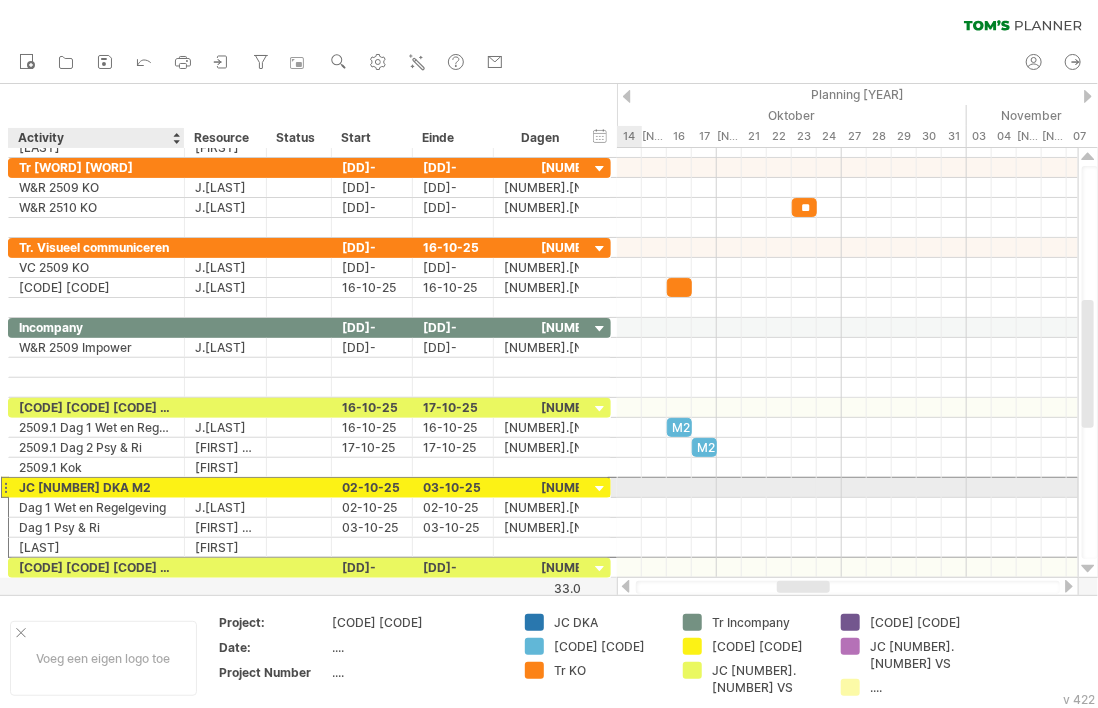 click on "**********" at bounding box center [97, 487] 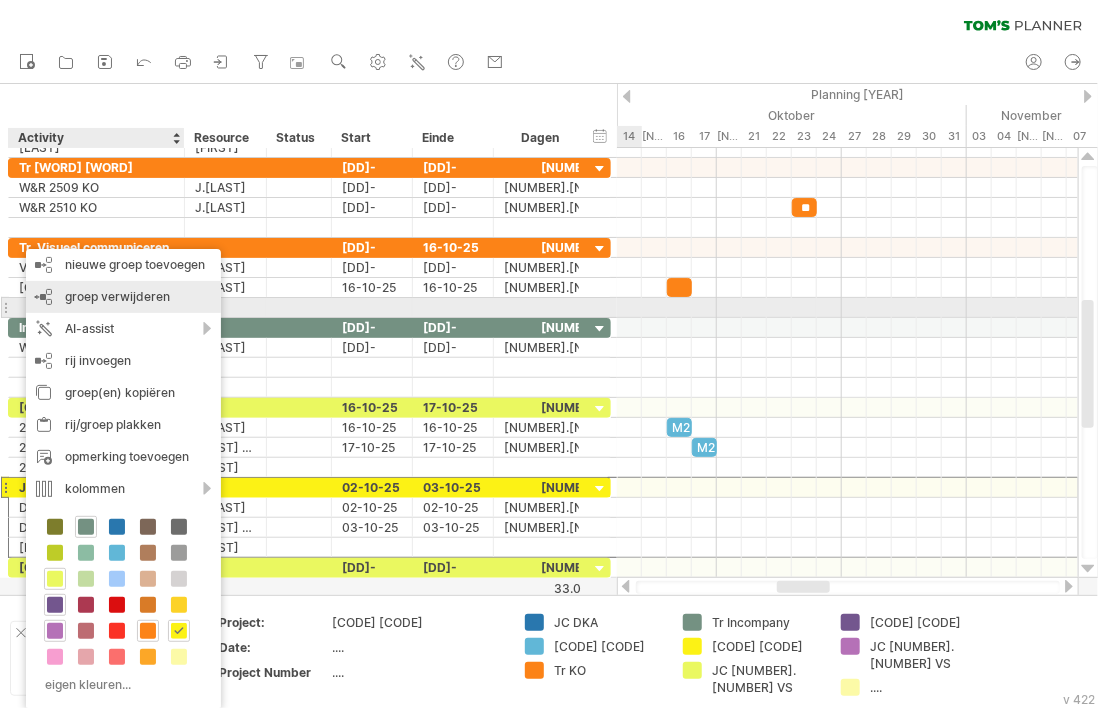 click on "groep verwijderen" at bounding box center (117, 296) 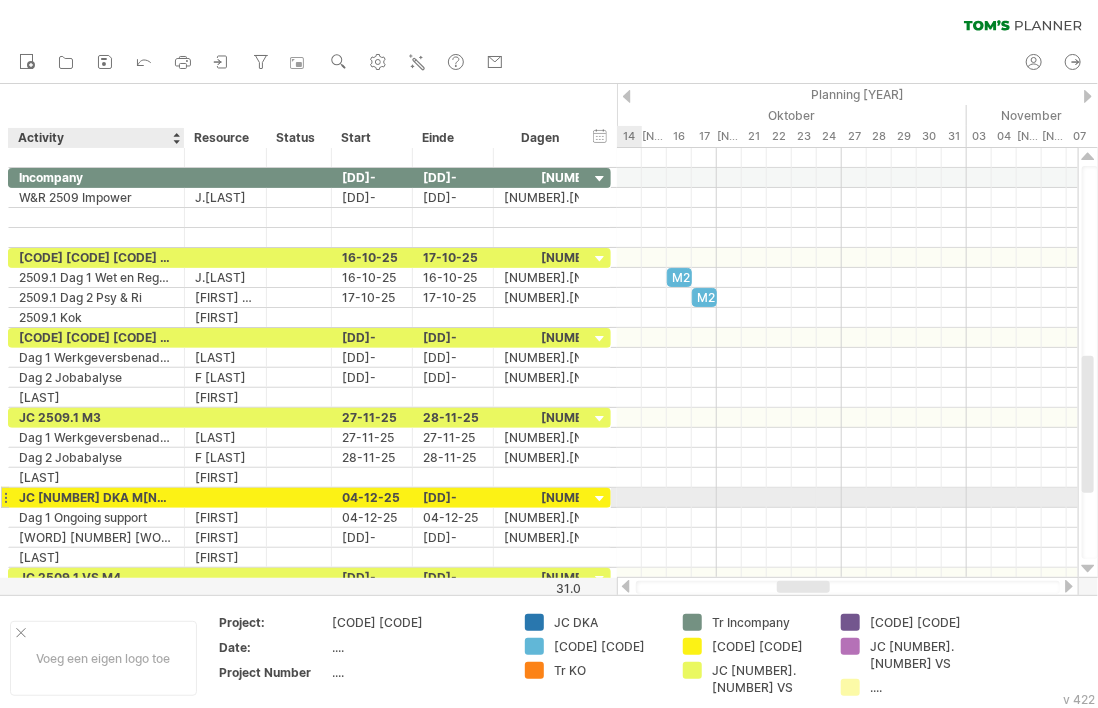click on "JC 2509 DKA M4" at bounding box center (96, 497) 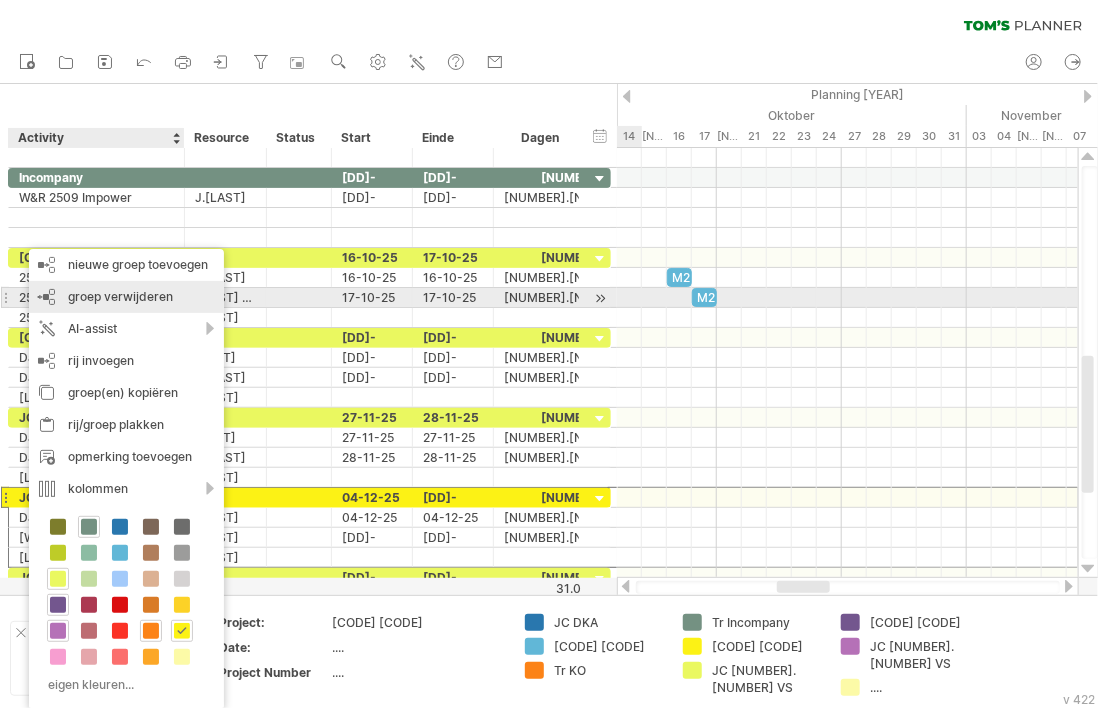 click on "groep verwijderen" at bounding box center (120, 296) 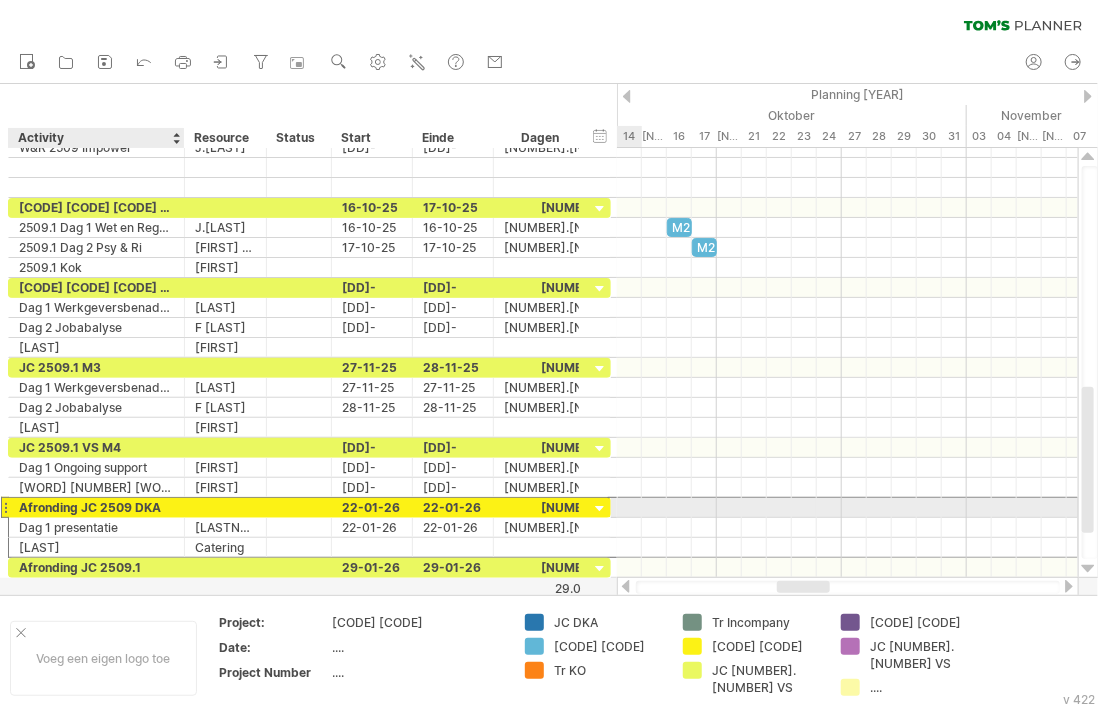 click on "**********" at bounding box center [97, 507] 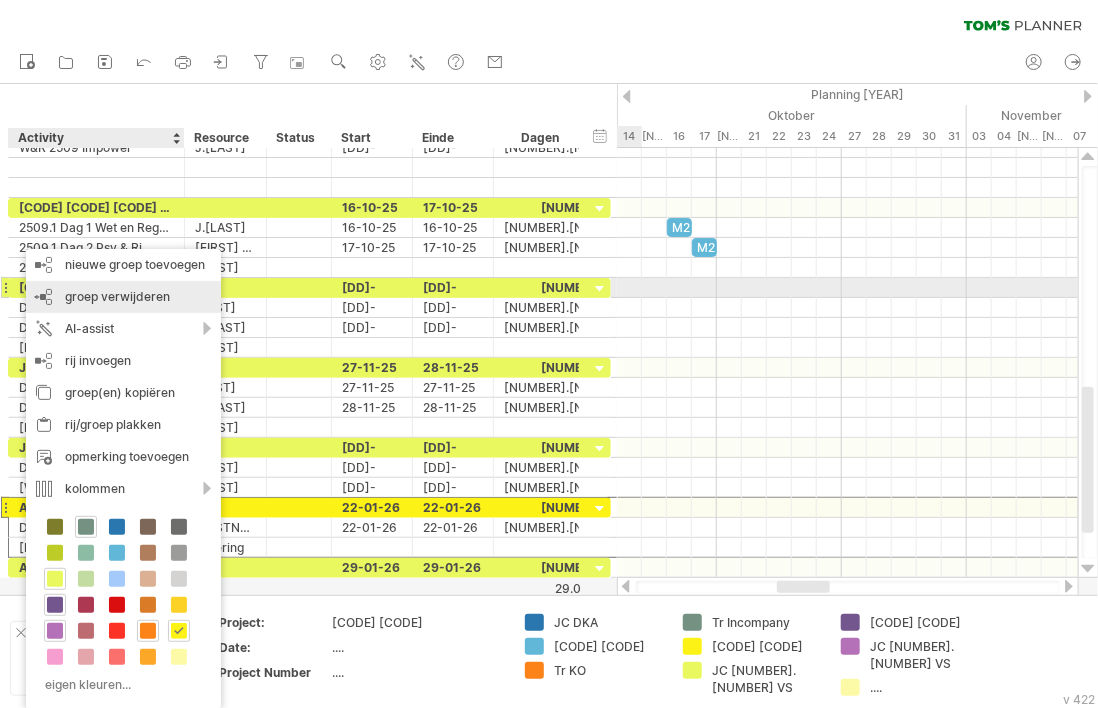 click on "groep verwijderen" at bounding box center [117, 296] 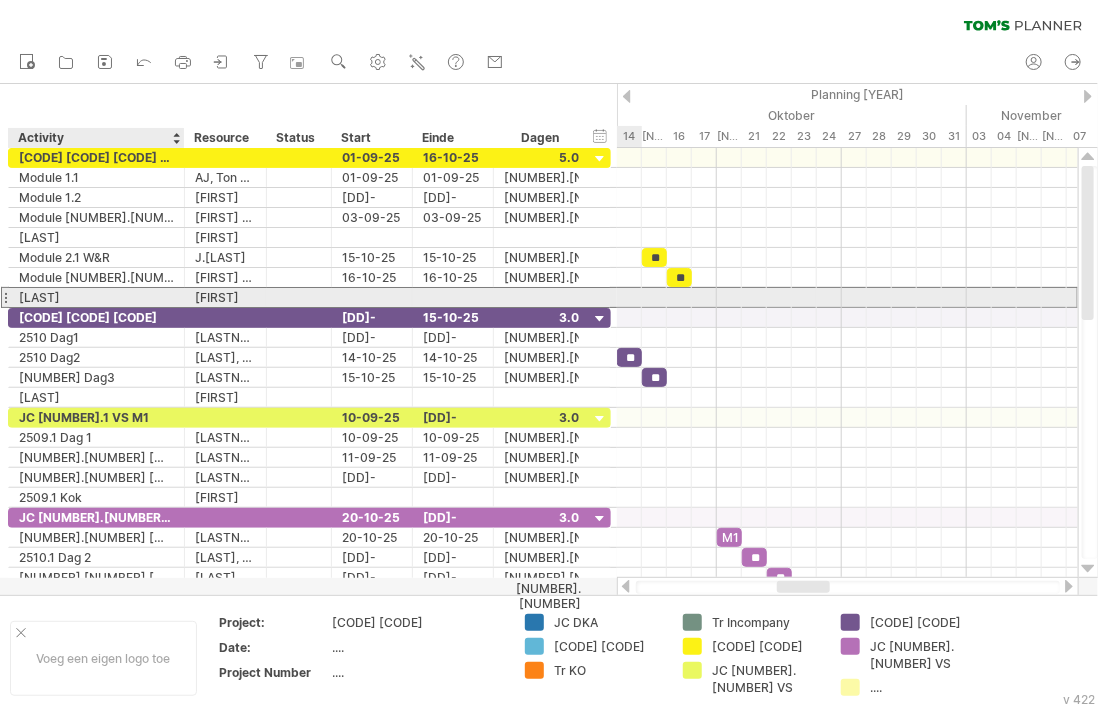 click on "Kok" at bounding box center [96, 297] 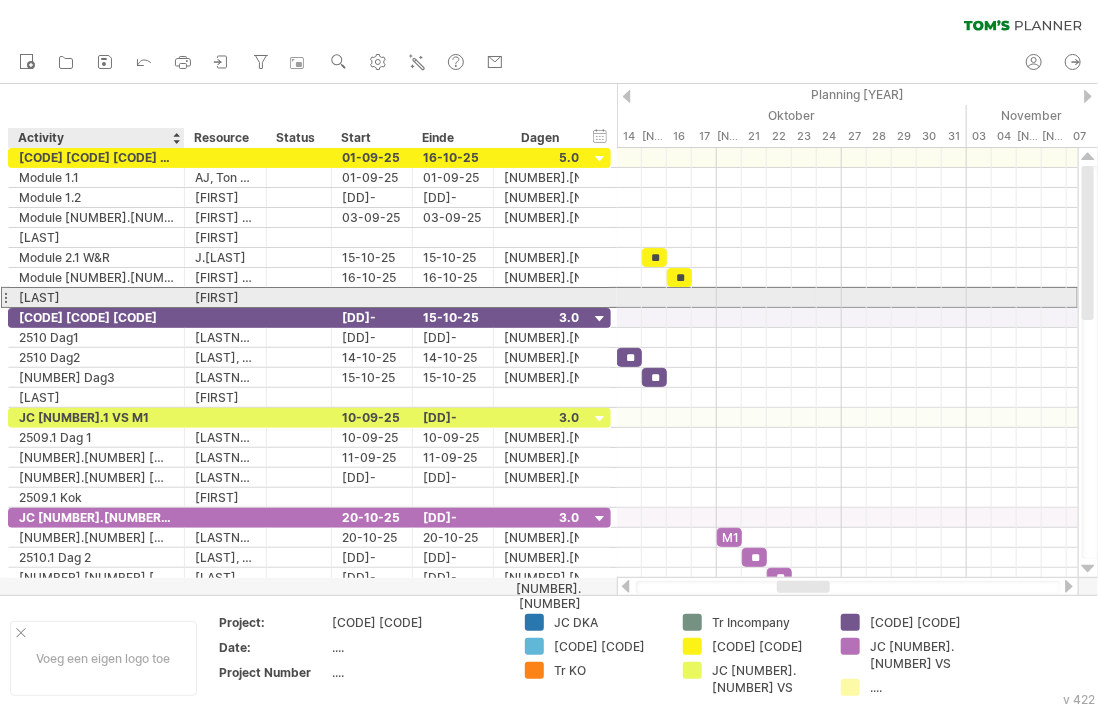 click on "Kok" at bounding box center [96, 297] 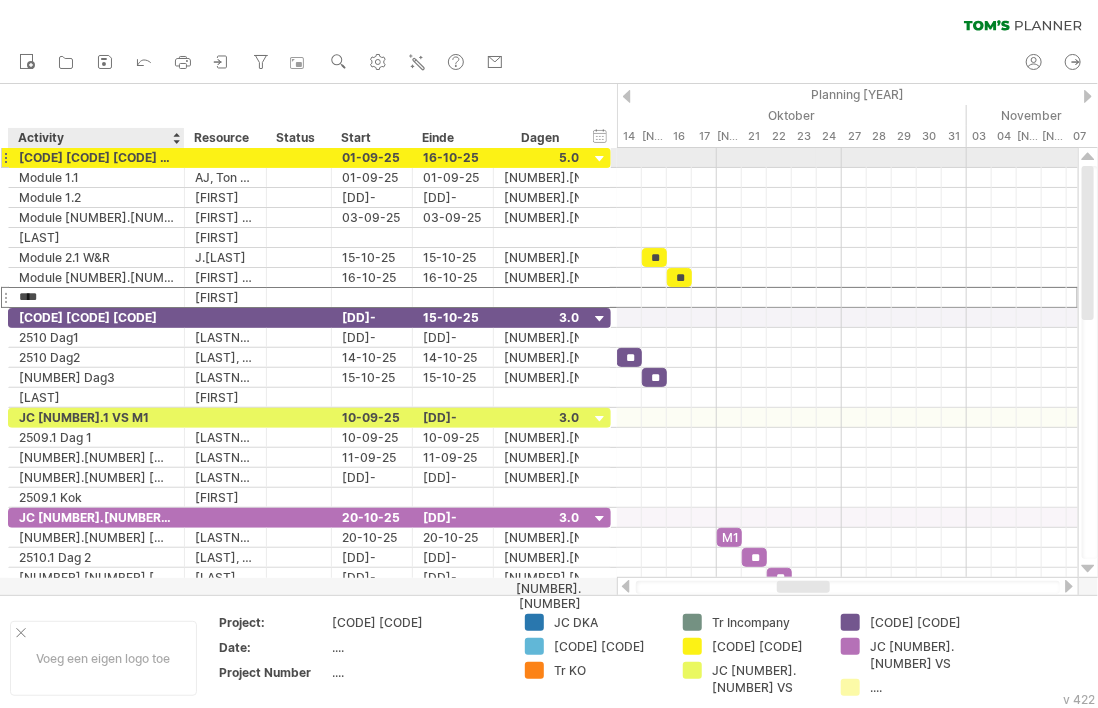 click on "JC 2509 DKA M1" at bounding box center (96, 157) 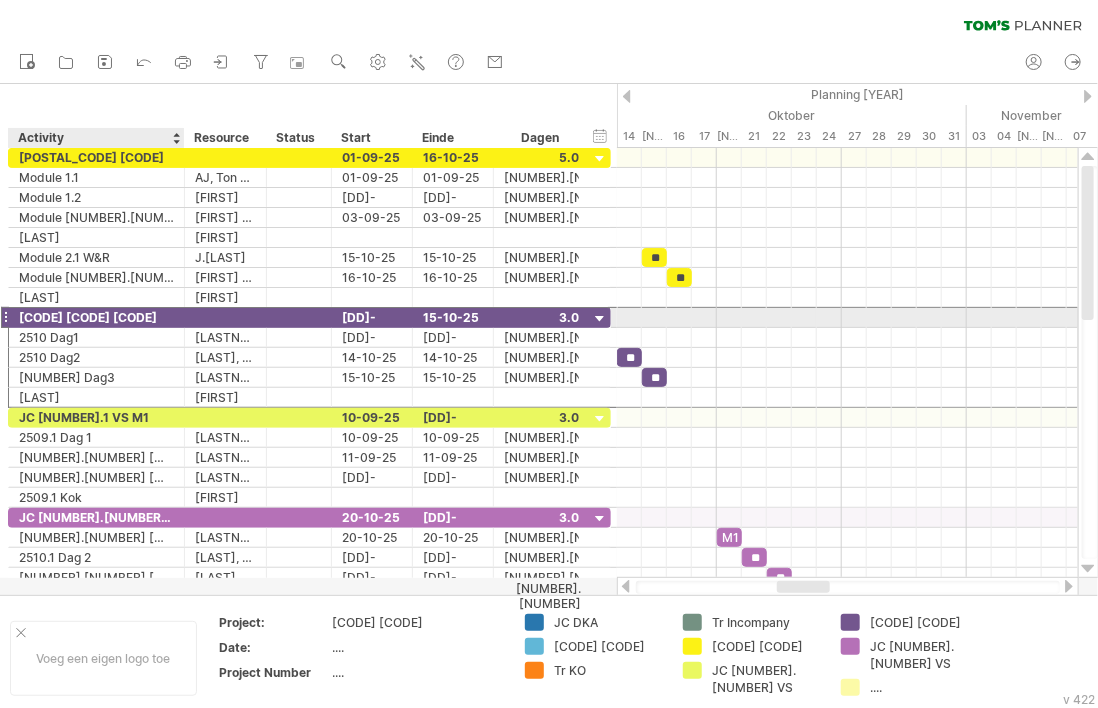 click on "JC 2510 DKA M1" at bounding box center [96, 317] 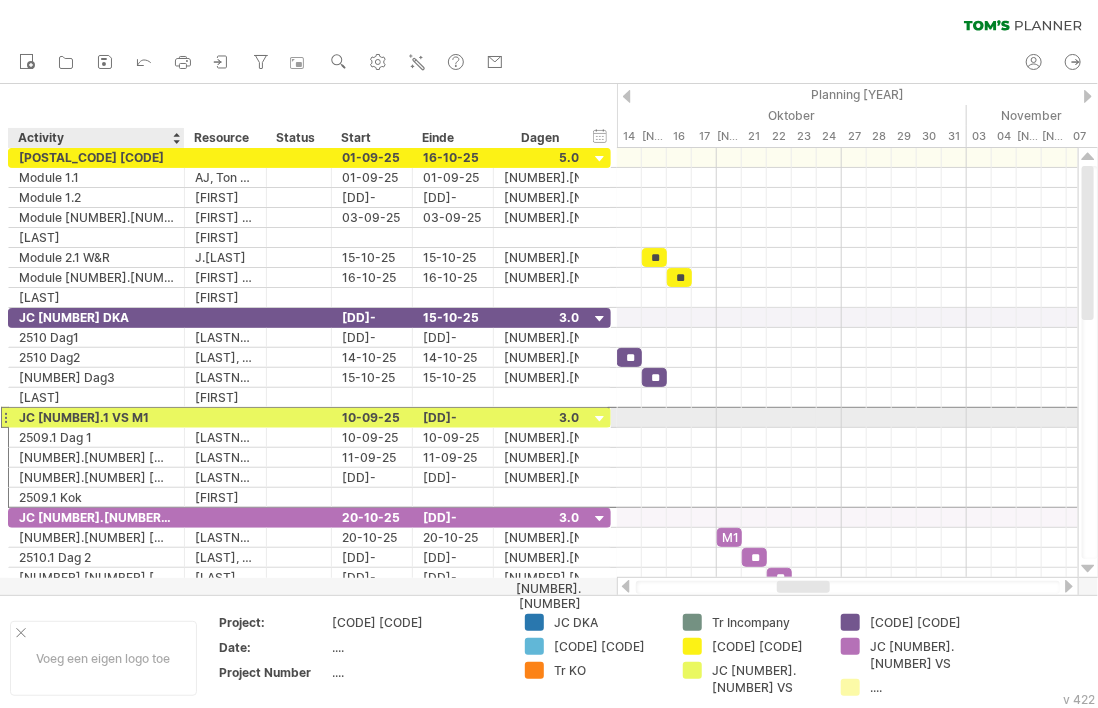 click on "JC 2509.1 VS M1" at bounding box center (96, 417) 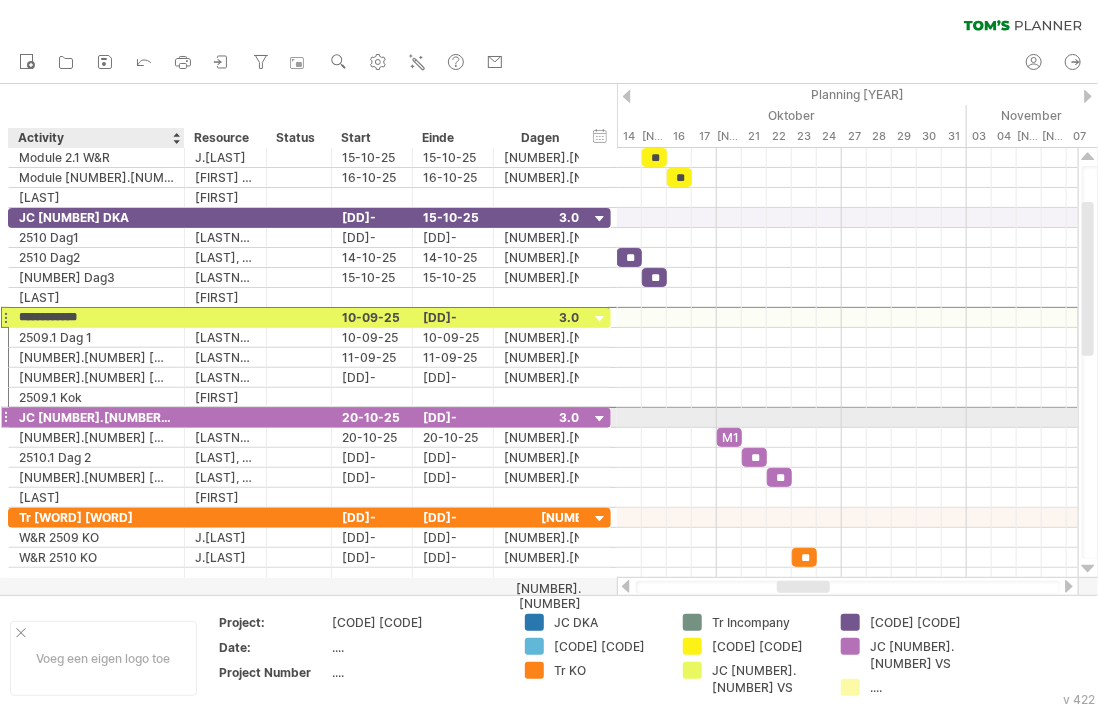 click on "JC 2510.1 VS M1" at bounding box center [96, 417] 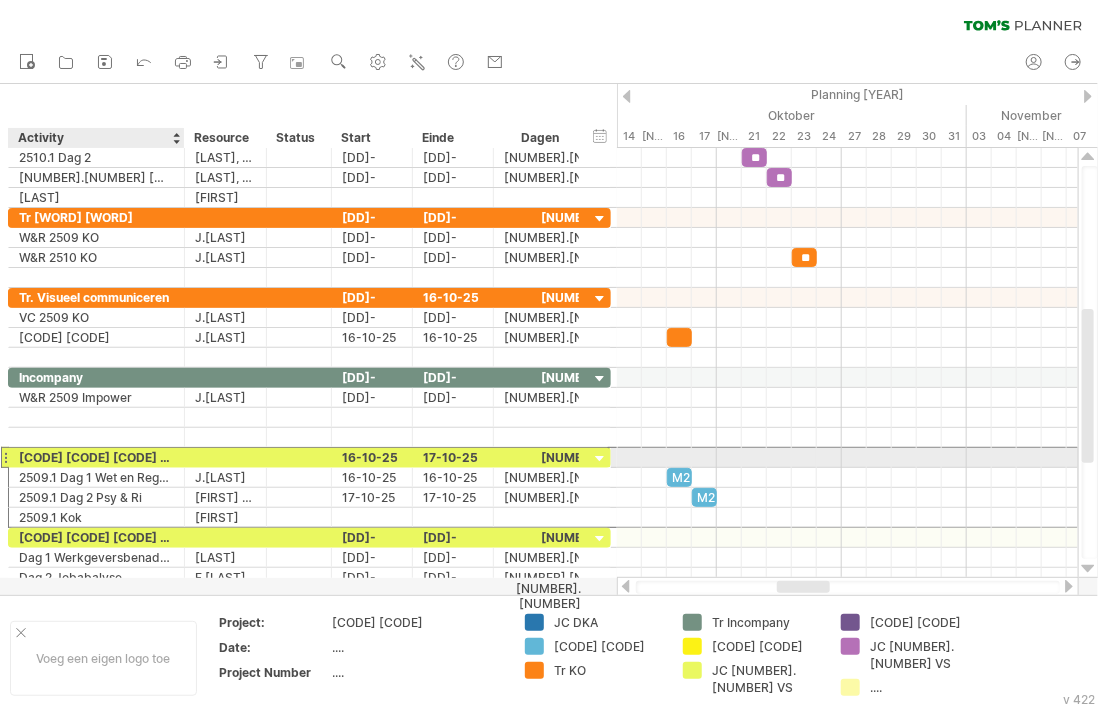 click on "JC 2509.1 VS M2" at bounding box center (96, 457) 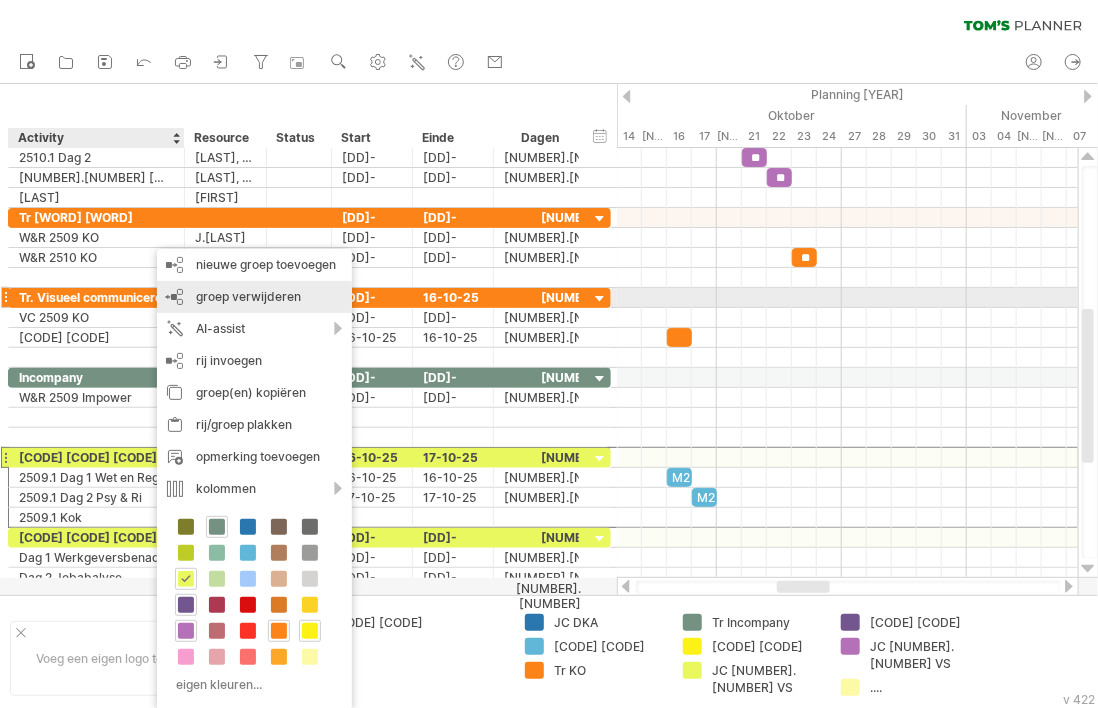 click on "groep verwijderen" at bounding box center [248, 296] 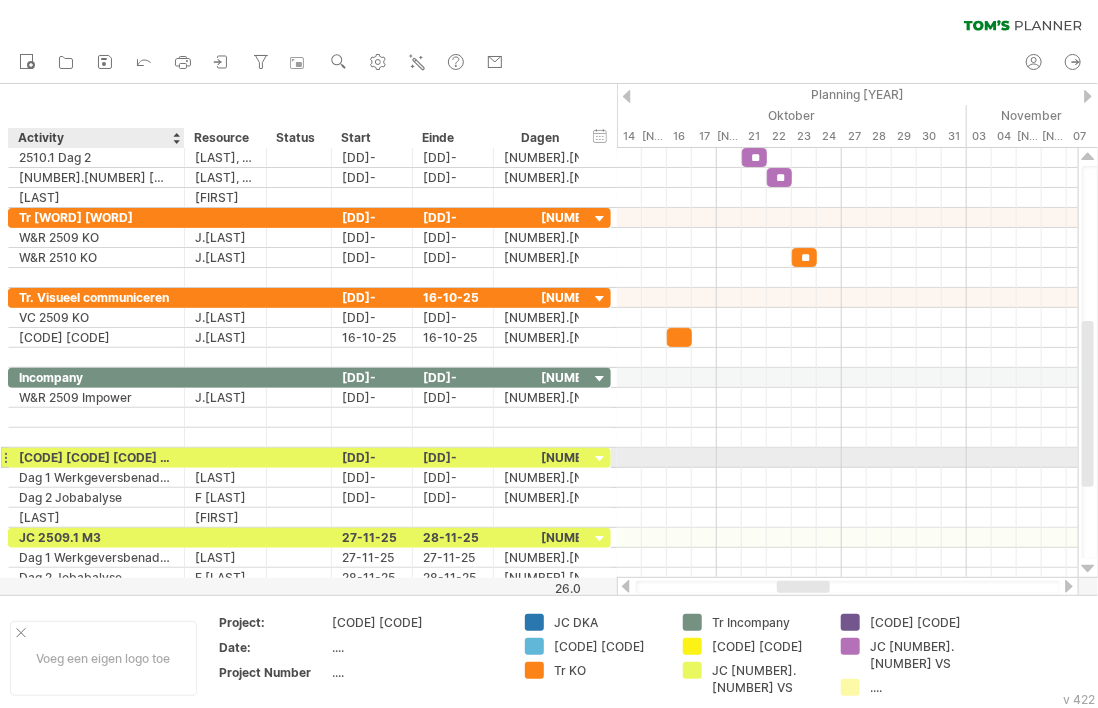 click on "JC 2509.1 VS M2" at bounding box center (96, 457) 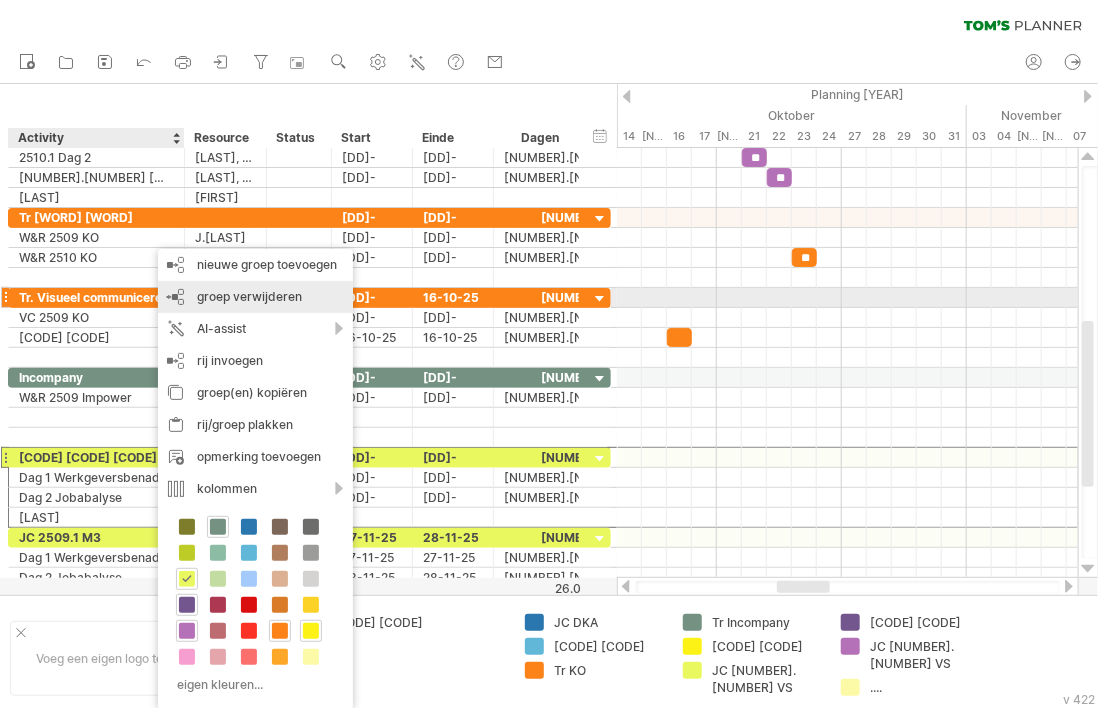 click on "groep verwijderen" at bounding box center (249, 296) 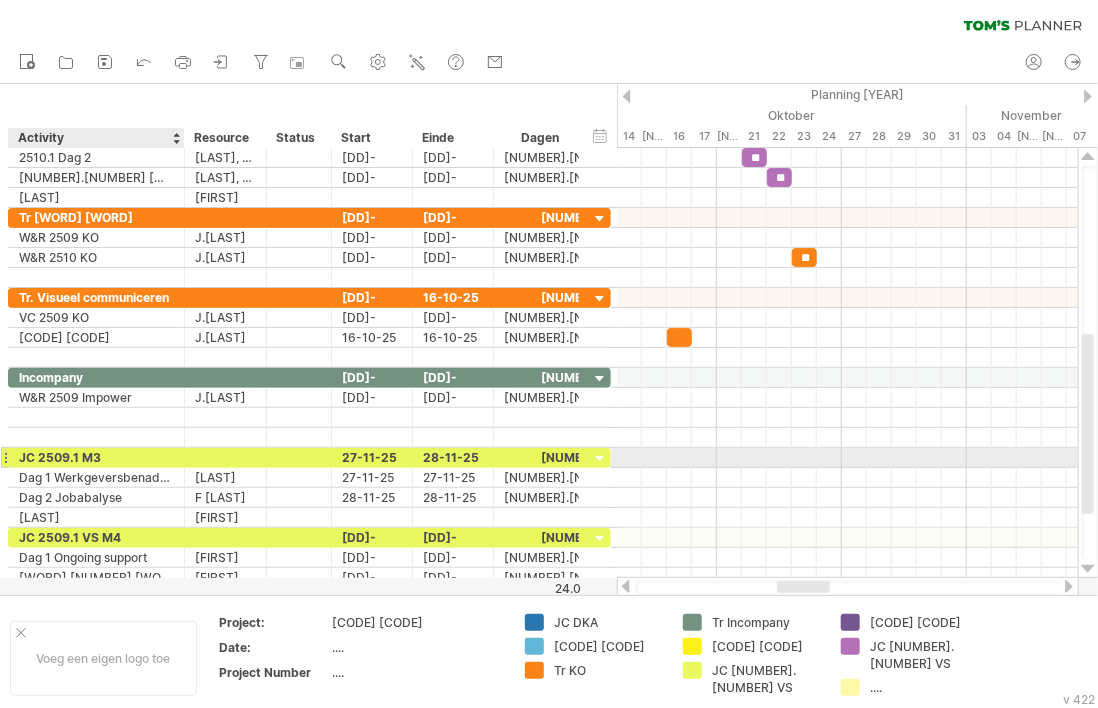 click on "JC 2509.1 M3" at bounding box center (96, 457) 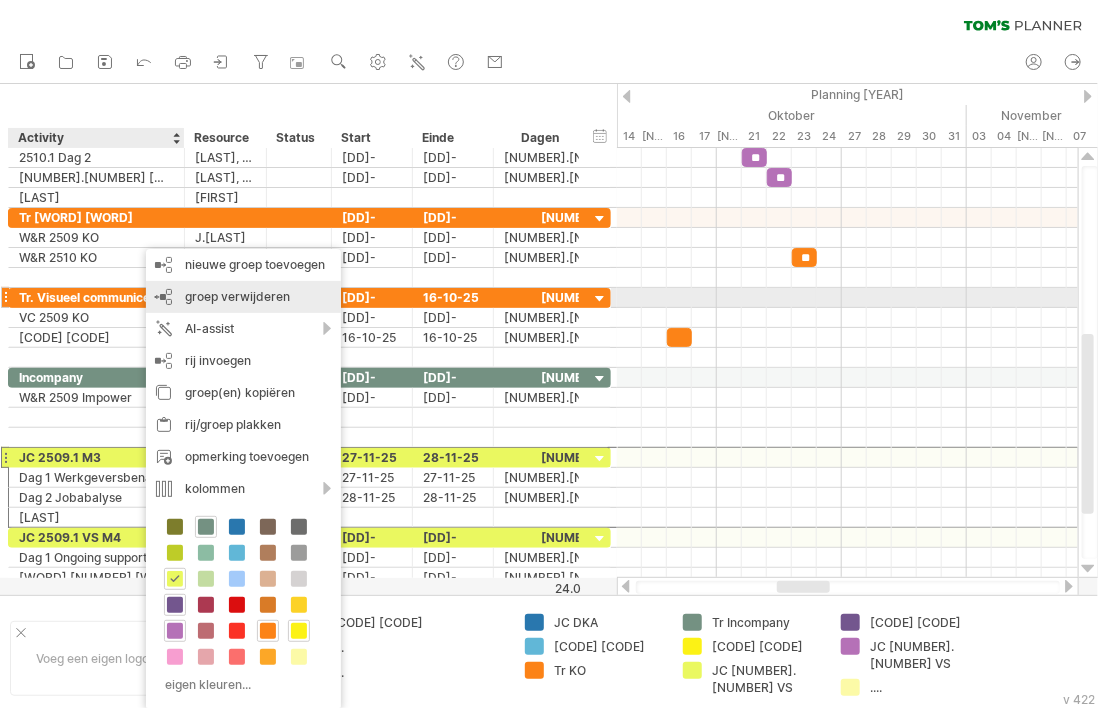 click on "groep verwijderen" at bounding box center [237, 296] 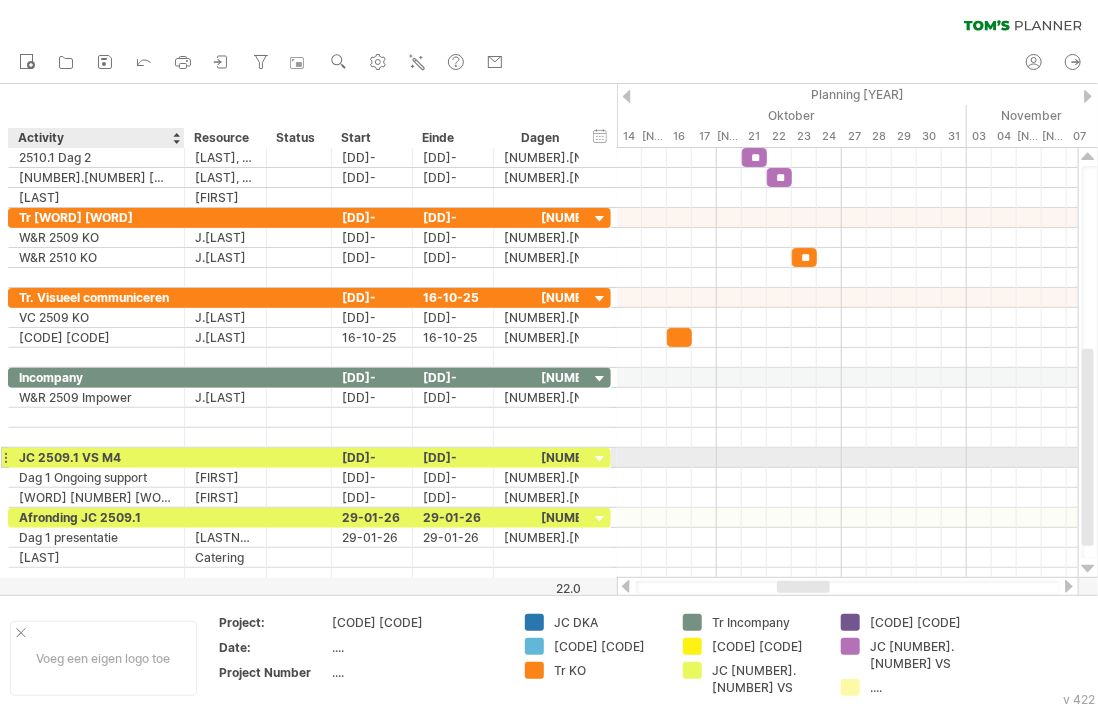 click on "JC 2509.1 VS M4" at bounding box center (96, 457) 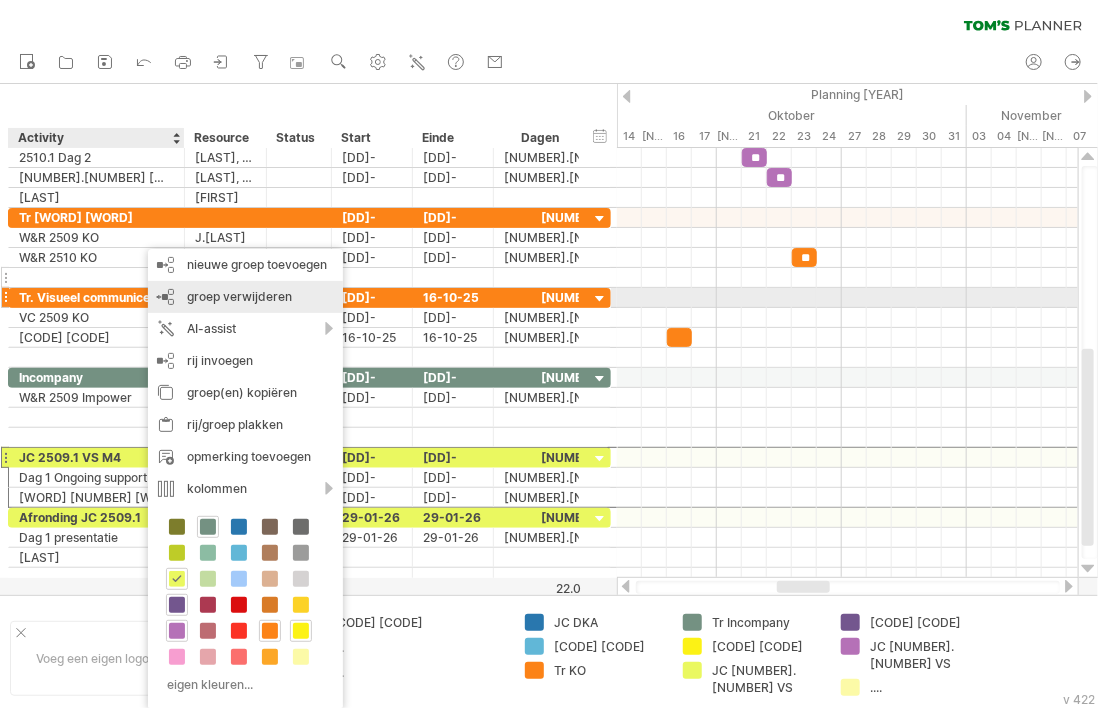 click on "groep verwijderen" at bounding box center (239, 296) 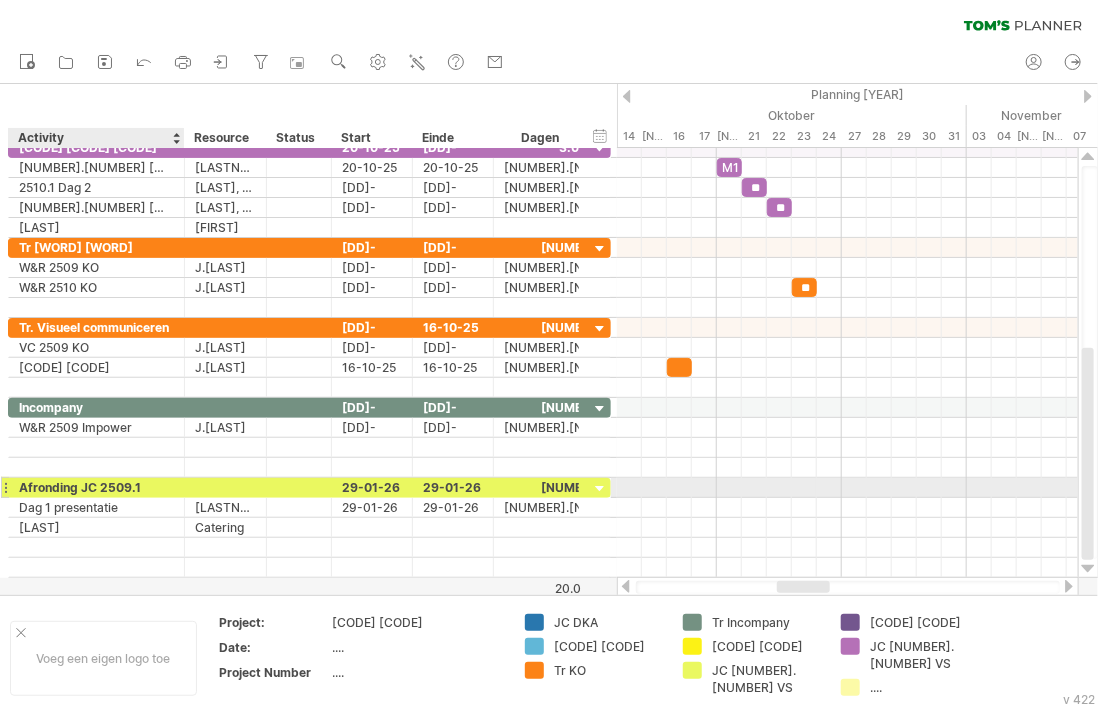 click on "Afronding JC 2509.1" at bounding box center [96, 487] 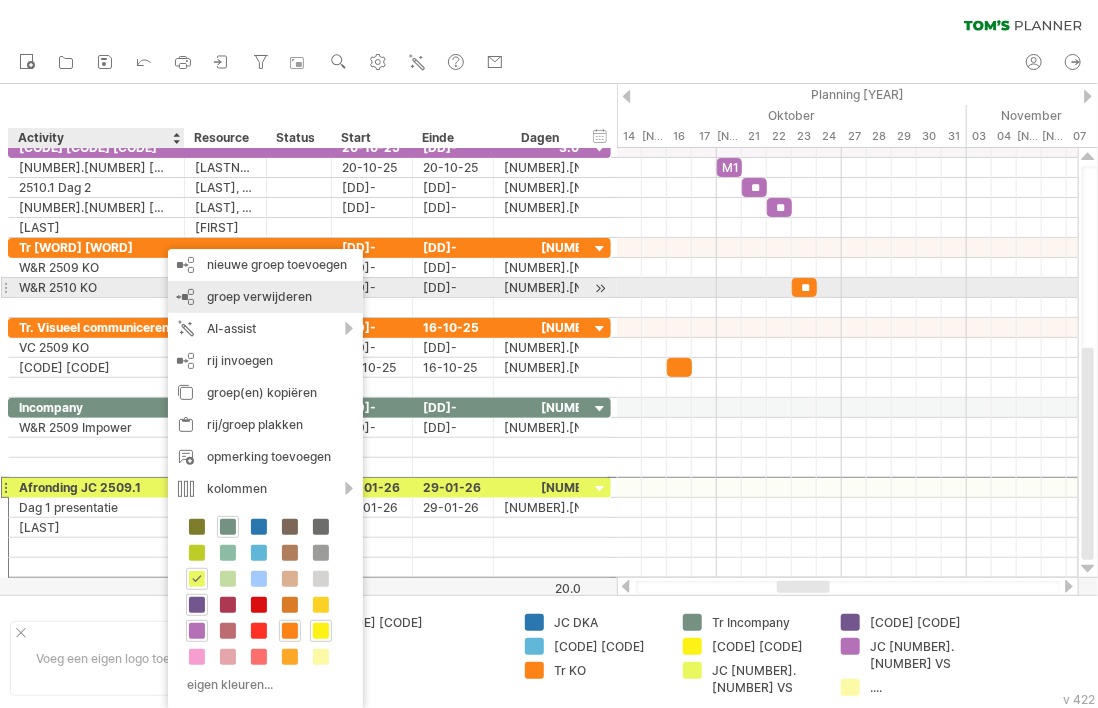 click on "groep verwijderen geselecteerde groepen verwijderen" at bounding box center [265, 297] 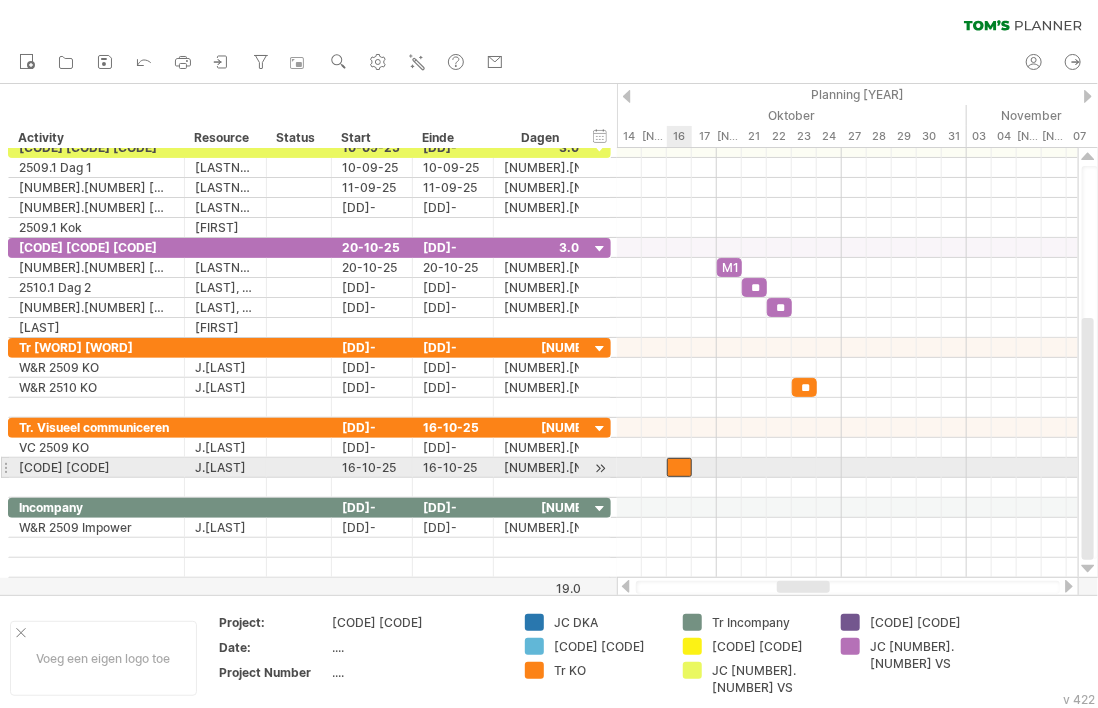 click at bounding box center [679, 467] 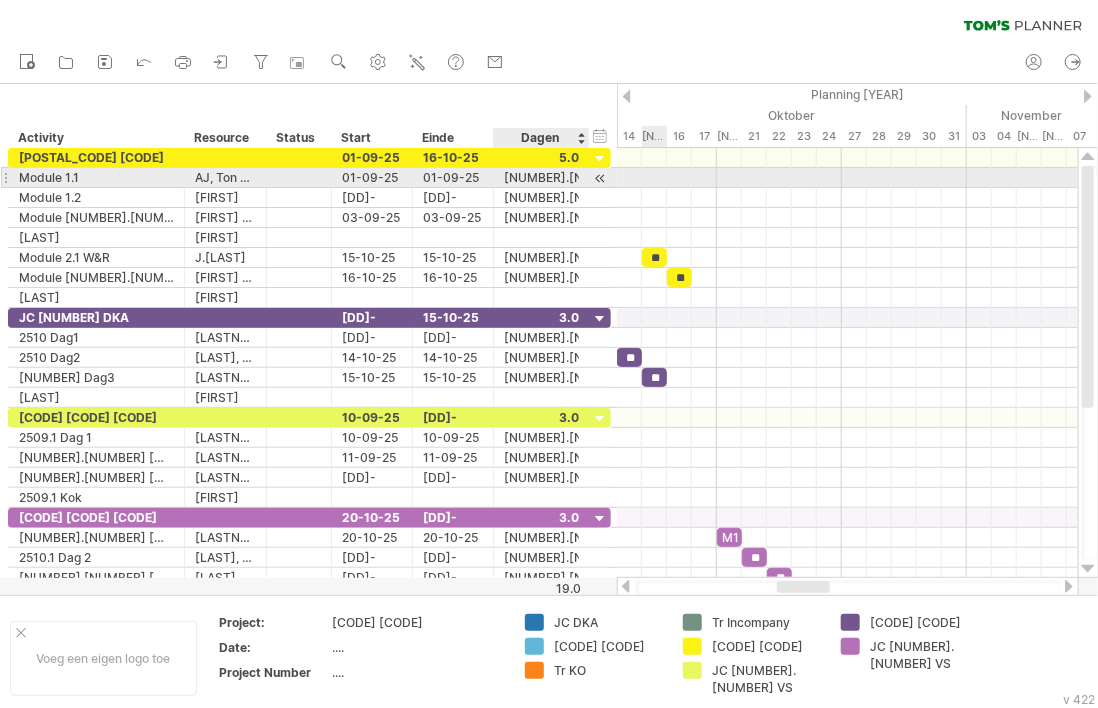 click at bounding box center [600, 178] 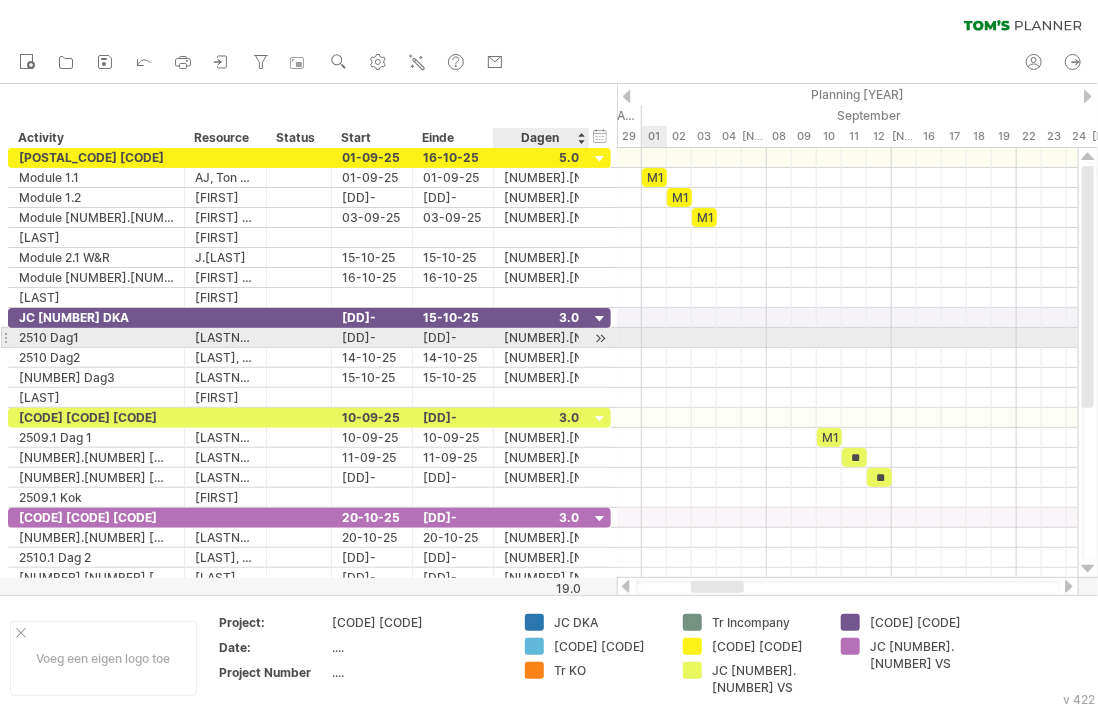 click at bounding box center [600, 338] 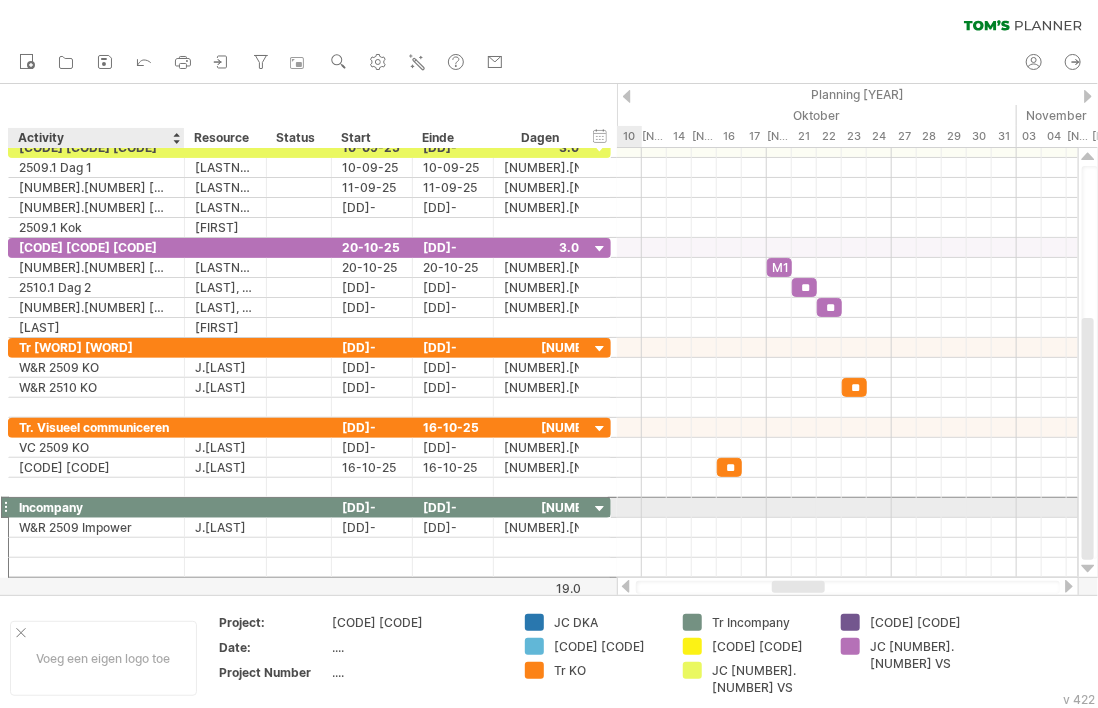 click on "********* Incompany" at bounding box center (97, 507) 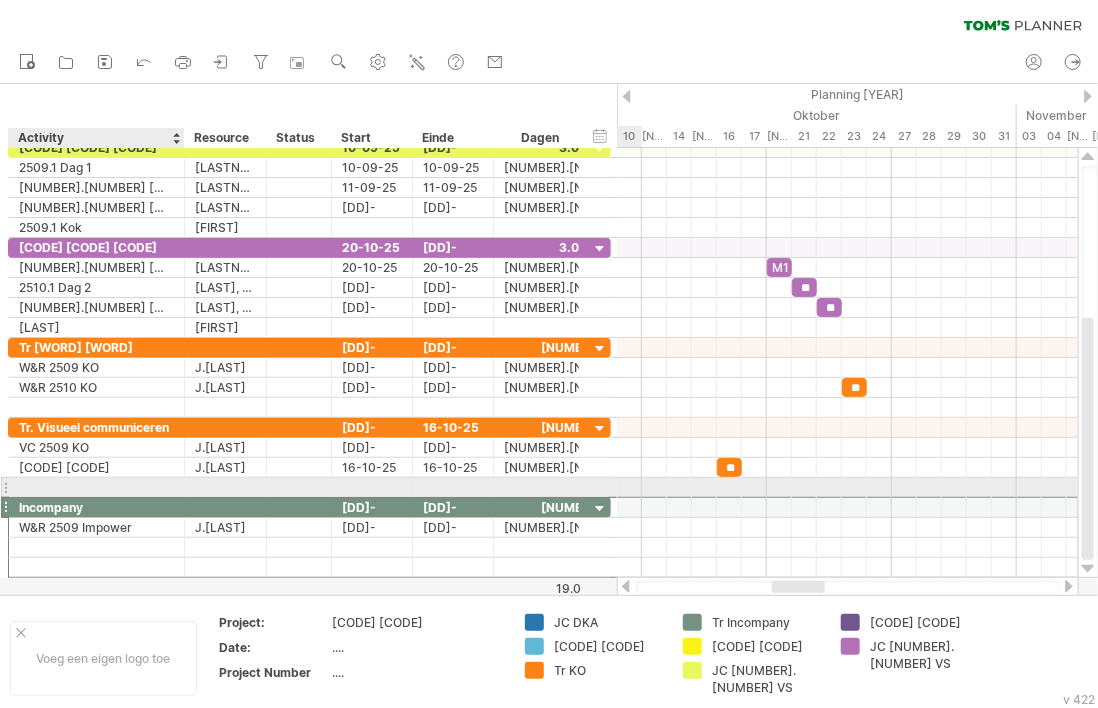 click on "Incompany" at bounding box center (96, 507) 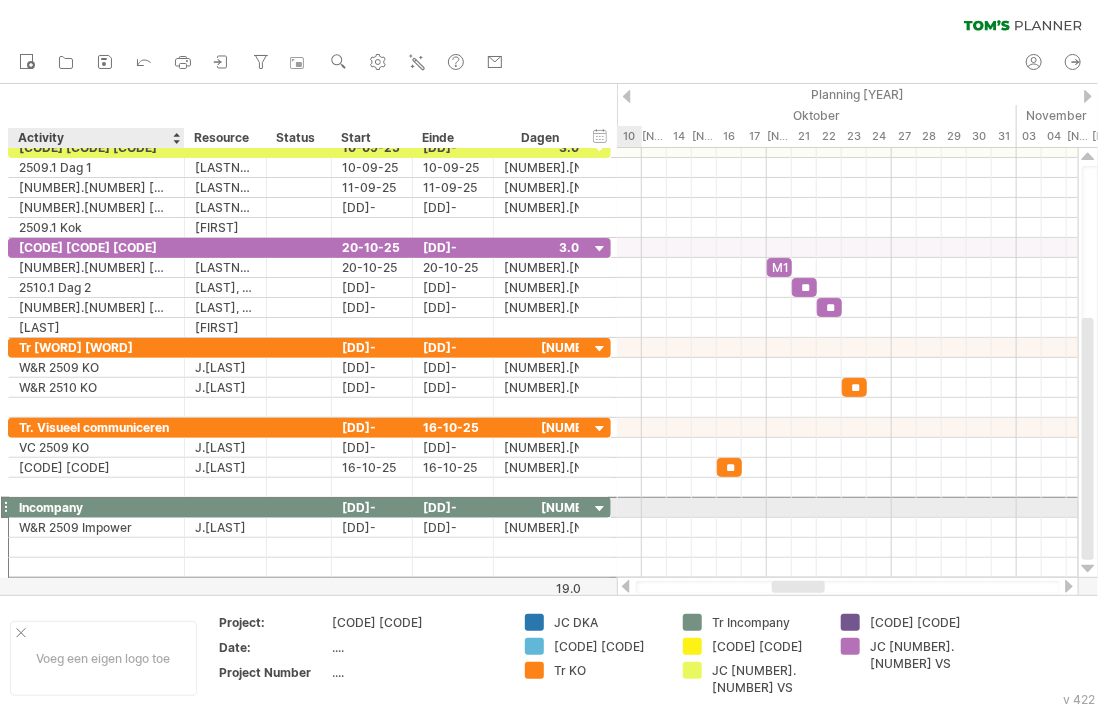 click on "********* Incompany" at bounding box center [97, 507] 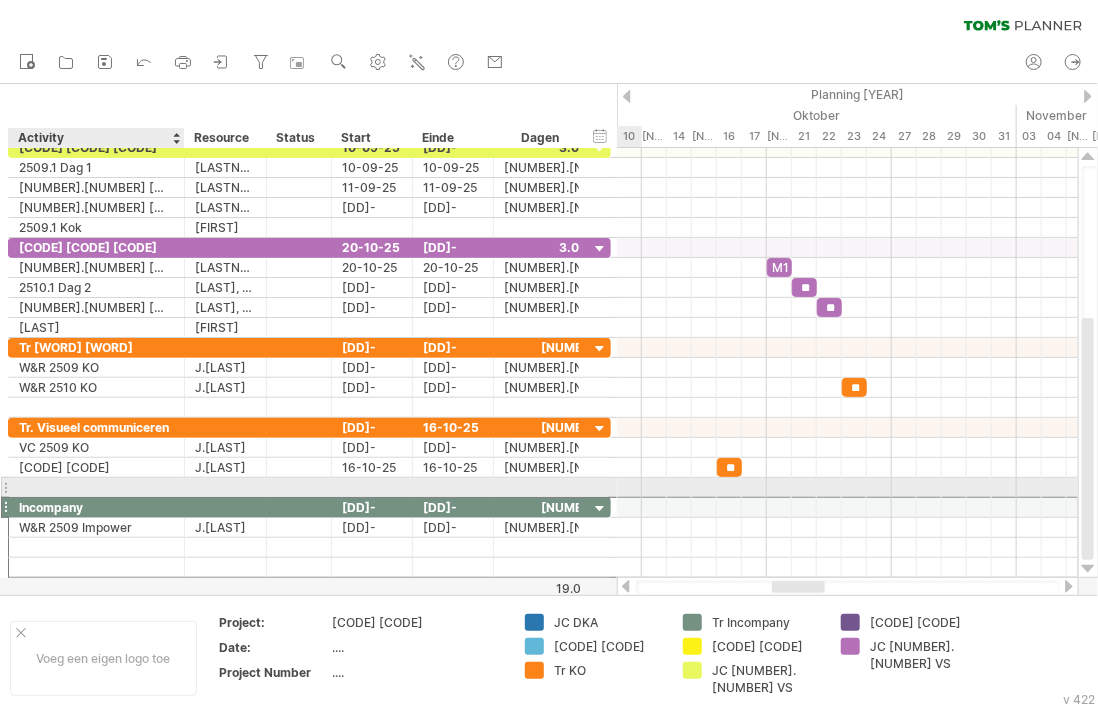 click on "Incompany" at bounding box center [96, 507] 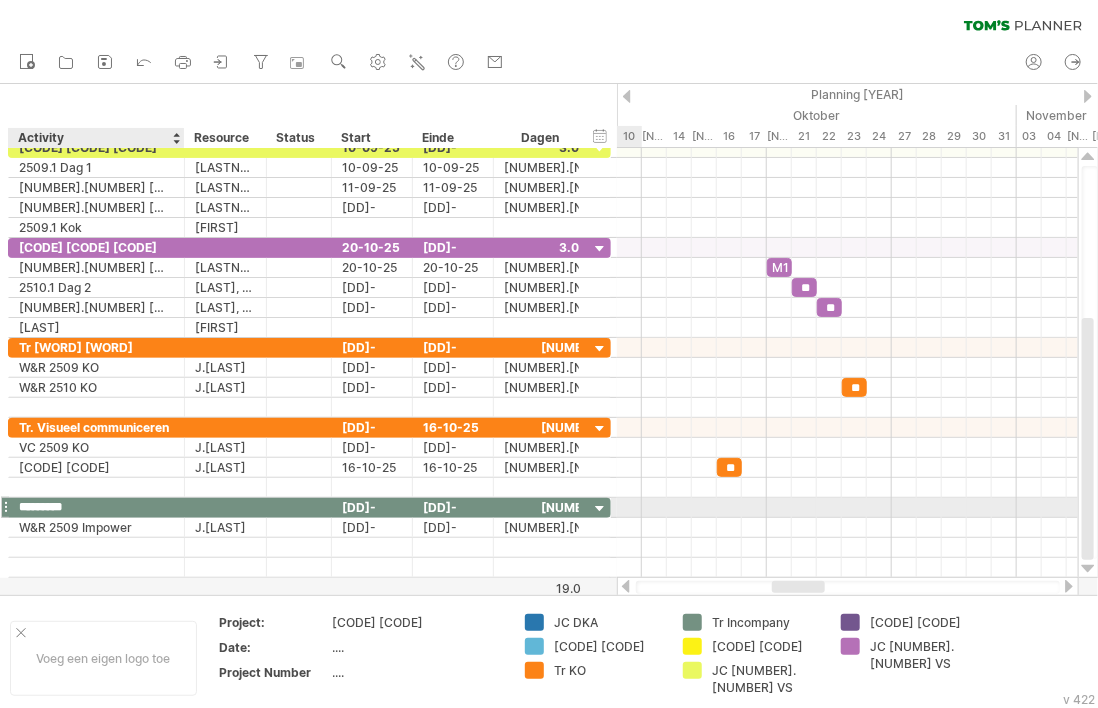 type on "**********" 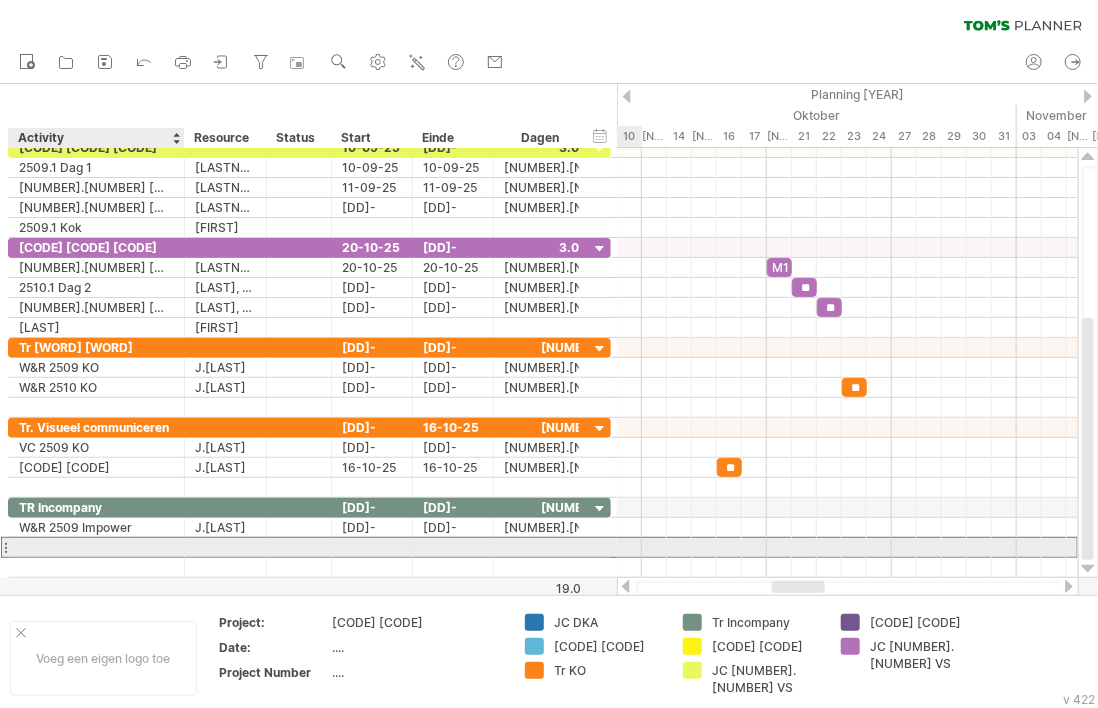 click at bounding box center (96, 547) 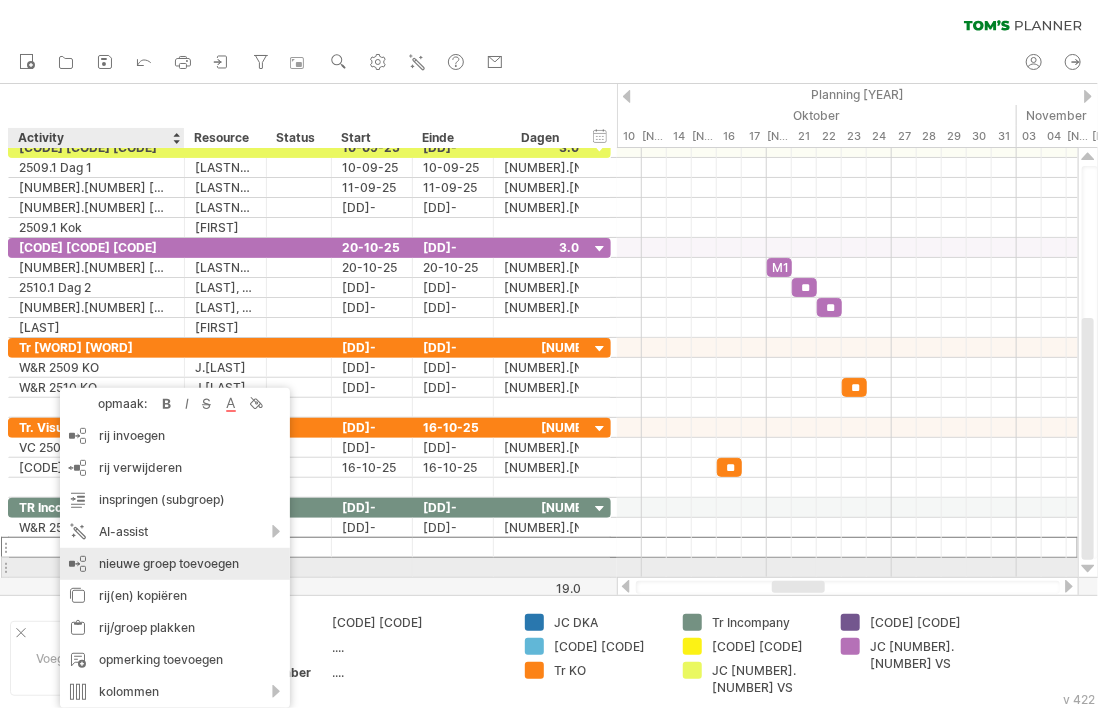 click on "nieuwe groep toevoegen" at bounding box center (175, 564) 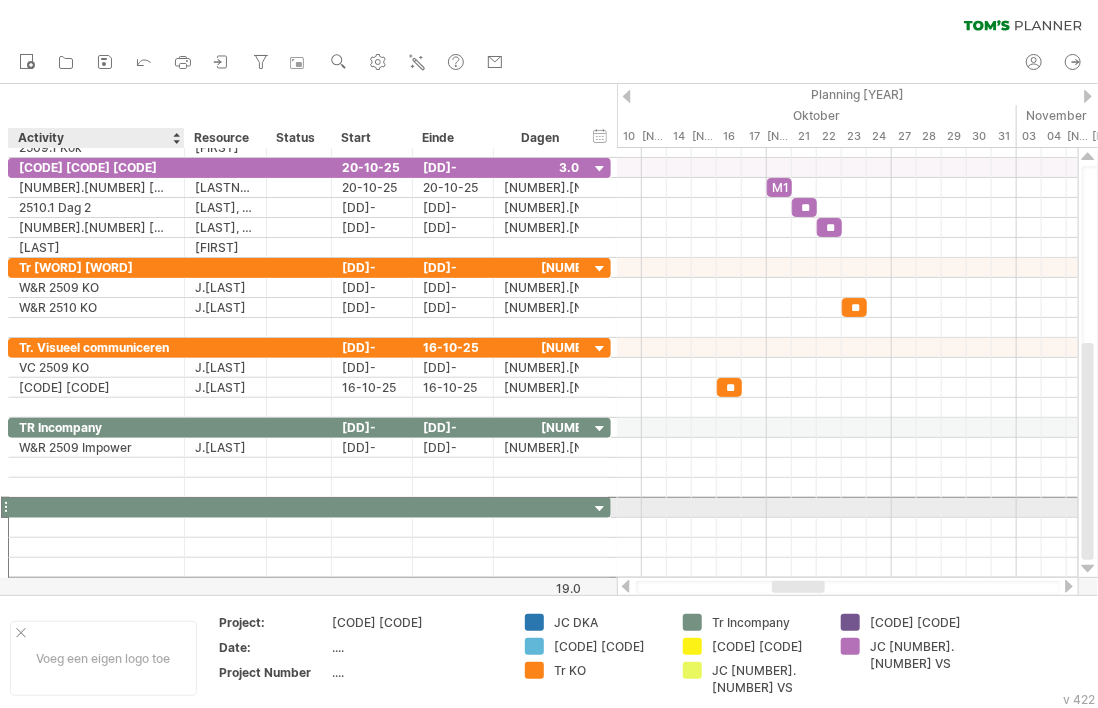 click at bounding box center (96, 507) 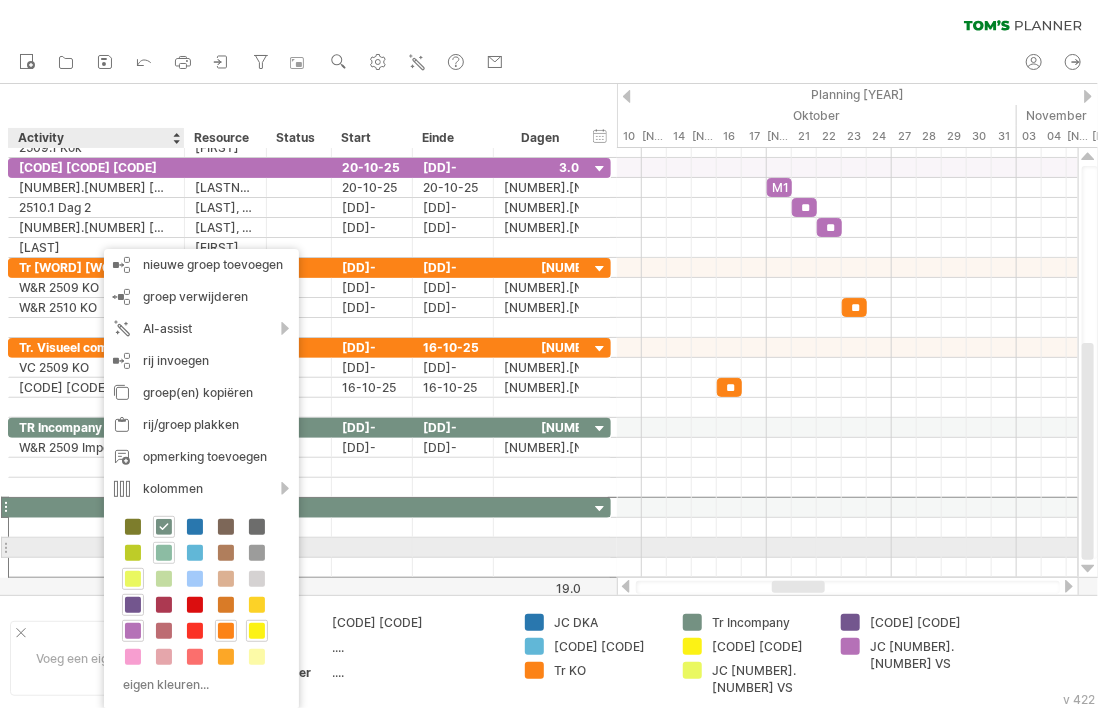 click at bounding box center [164, 553] 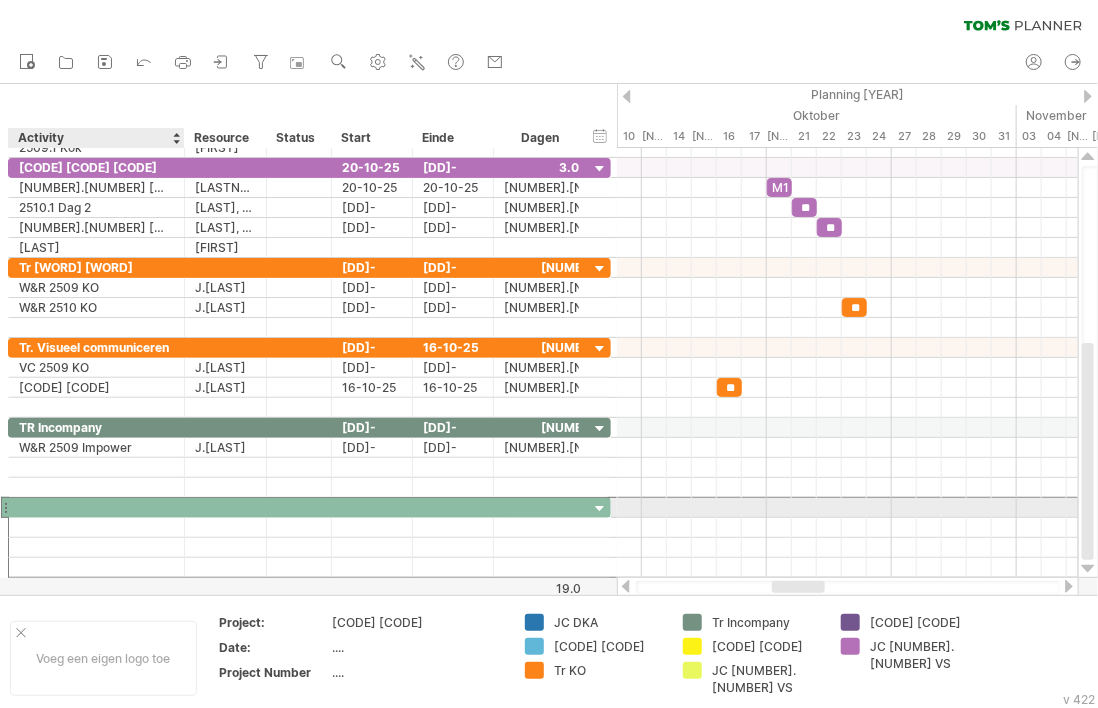 click at bounding box center (96, 507) 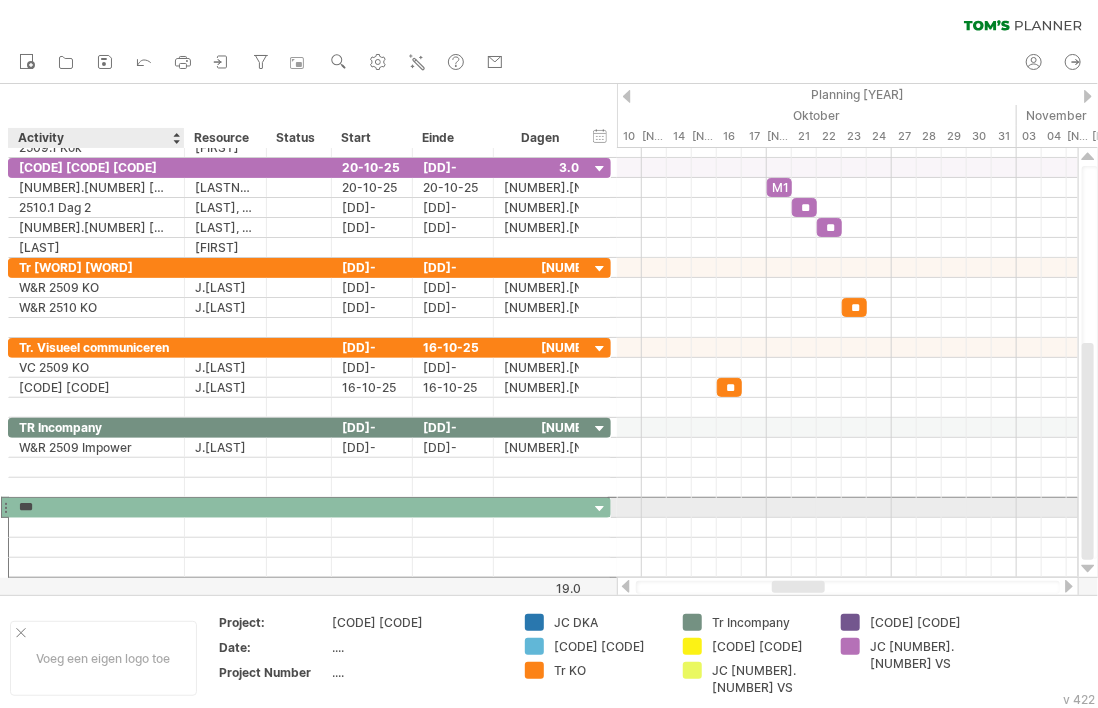 click on "***" at bounding box center (96, 507) 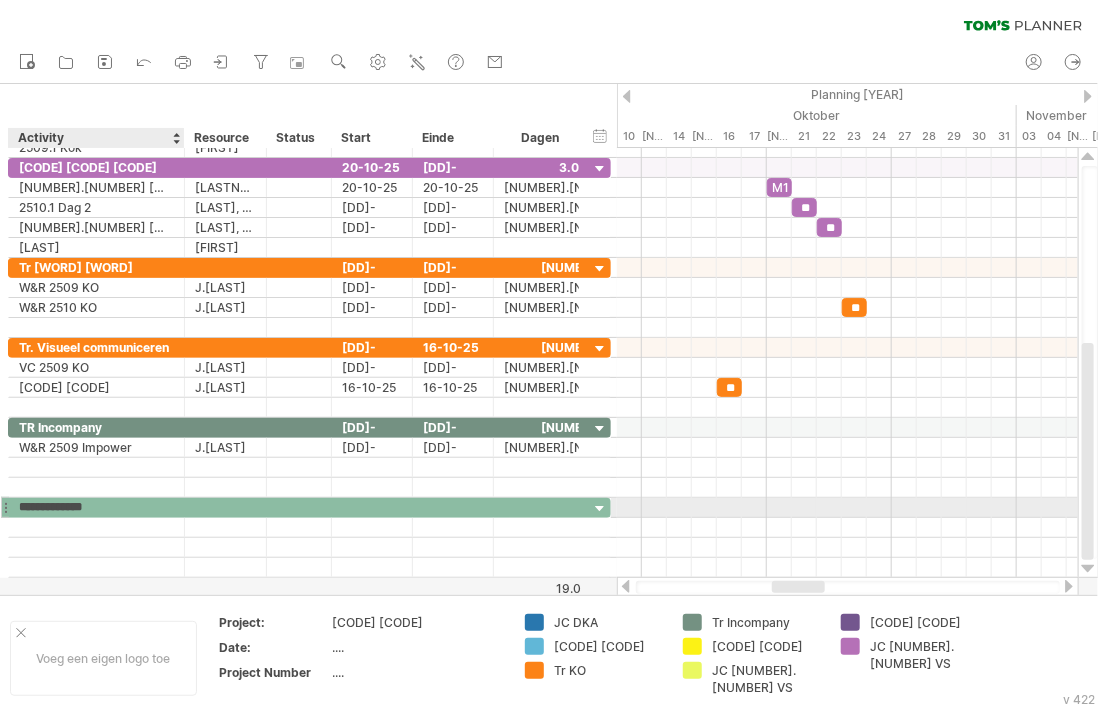 type on "**********" 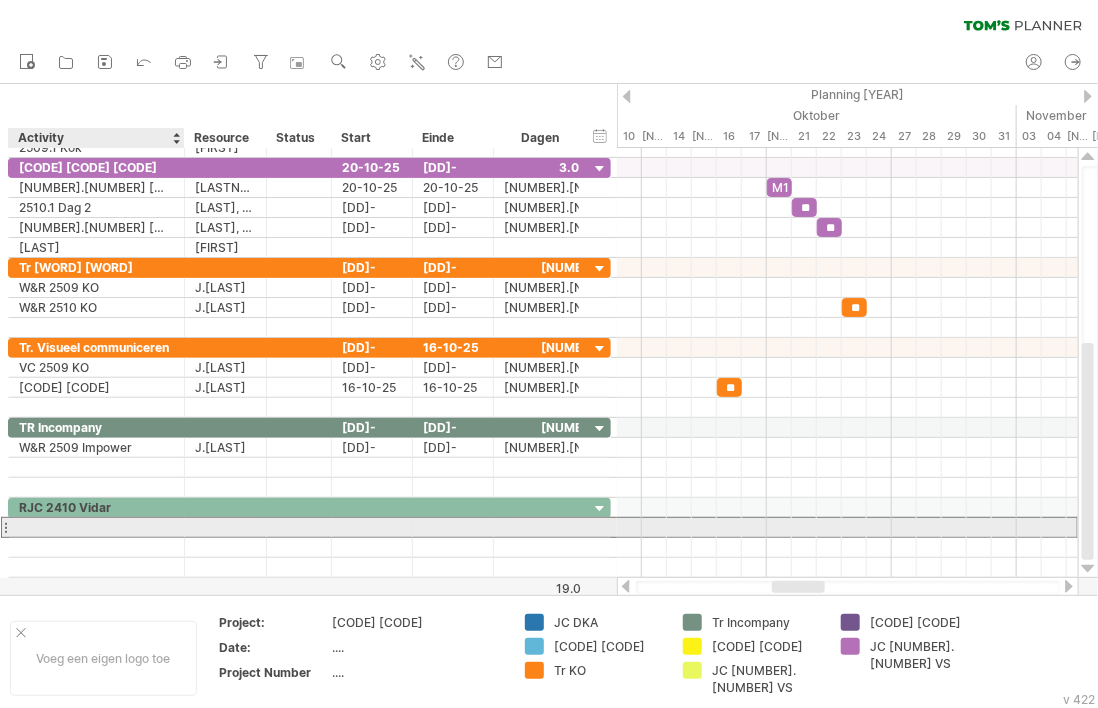 click at bounding box center (96, 527) 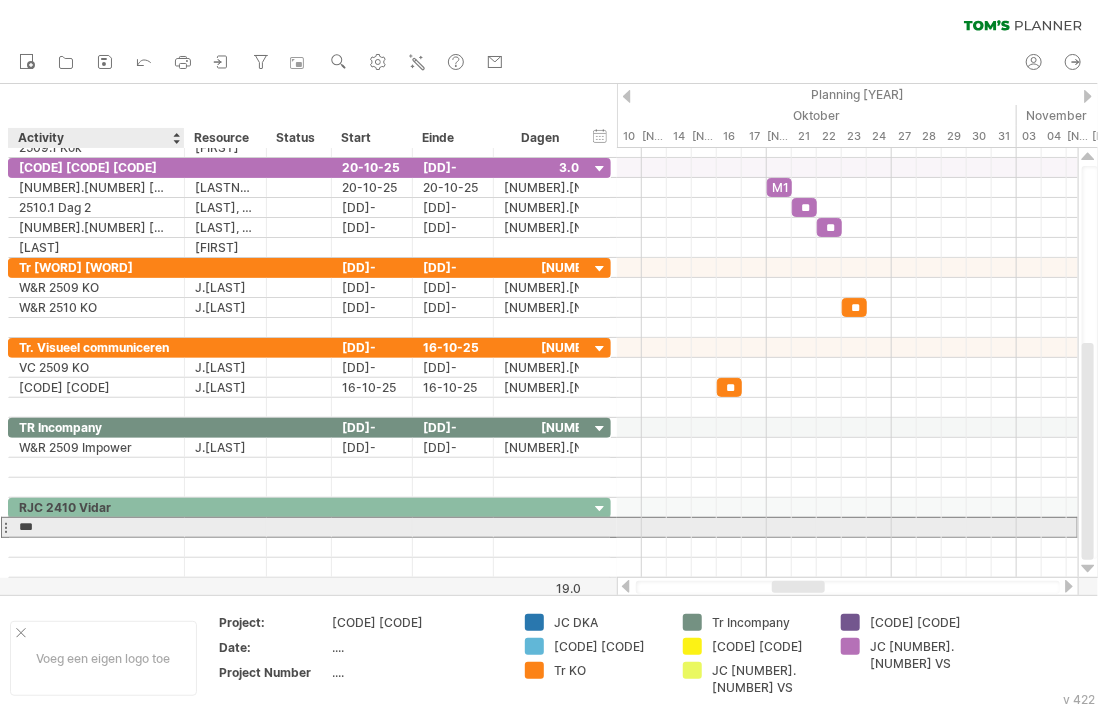 type on "**" 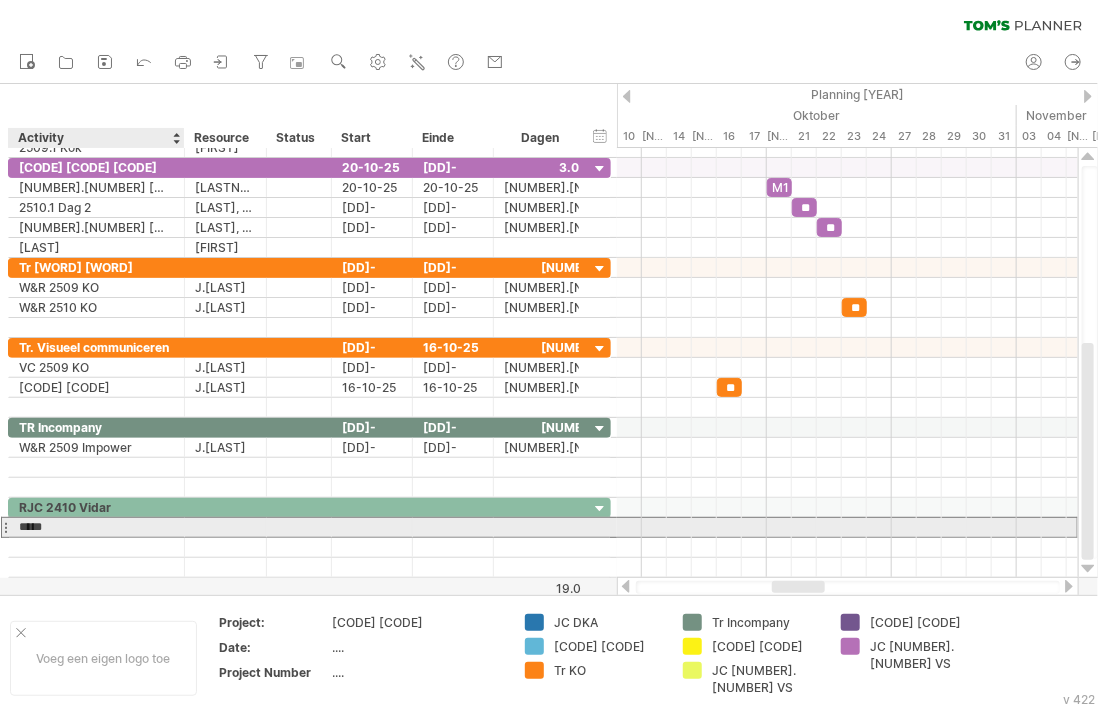 click on "*****" at bounding box center (96, 527) 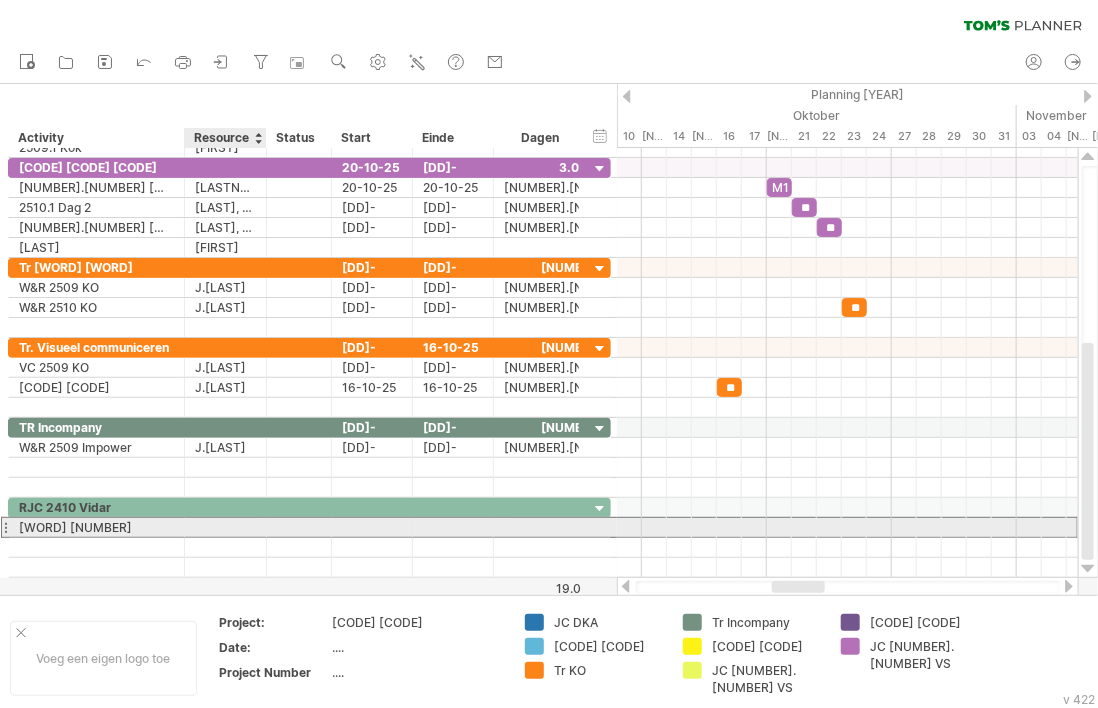 click at bounding box center (96, 527) 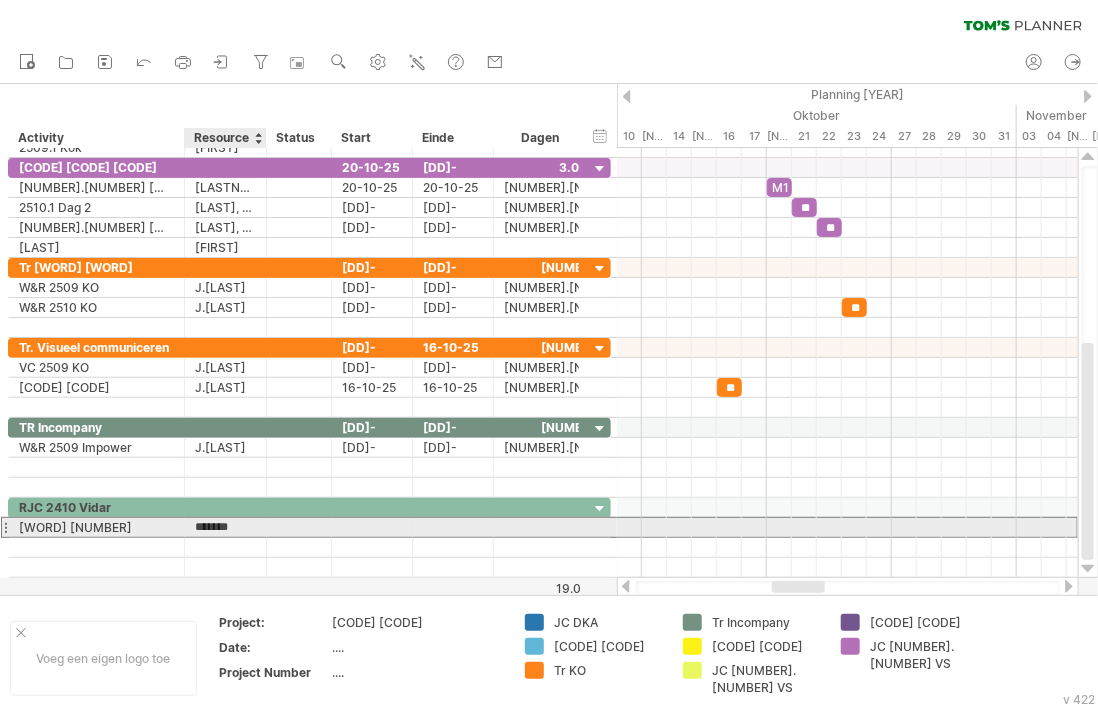 type on "******" 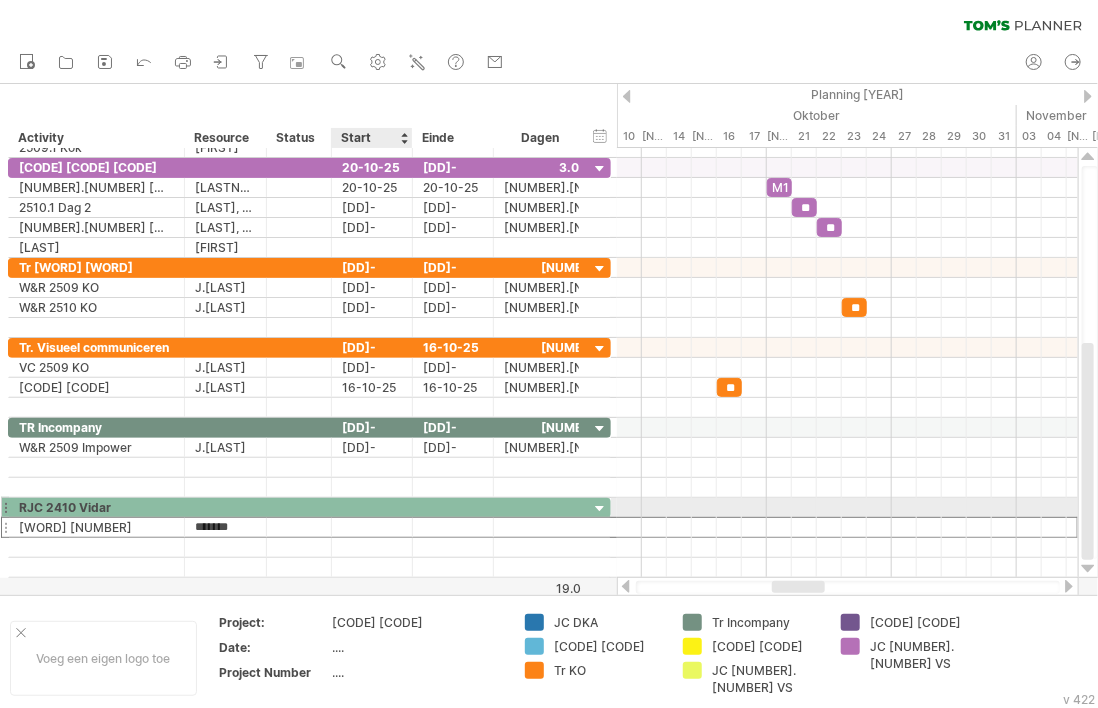 click at bounding box center (372, 507) 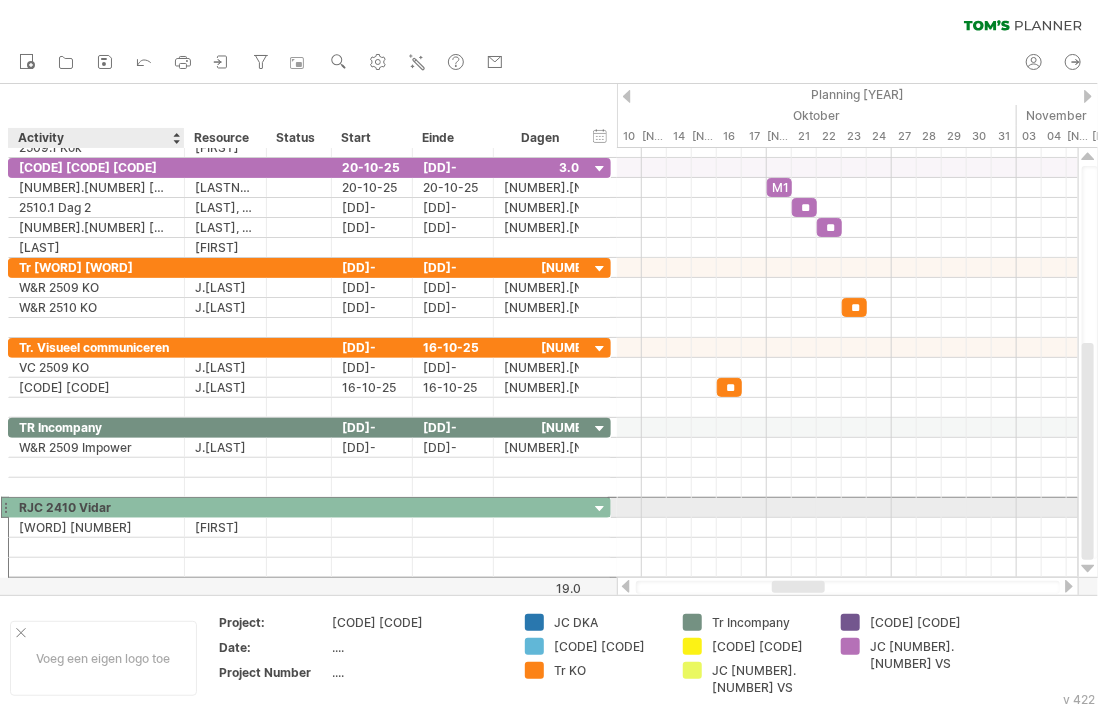 click on "RJC 2410 Vidar" at bounding box center [96, 507] 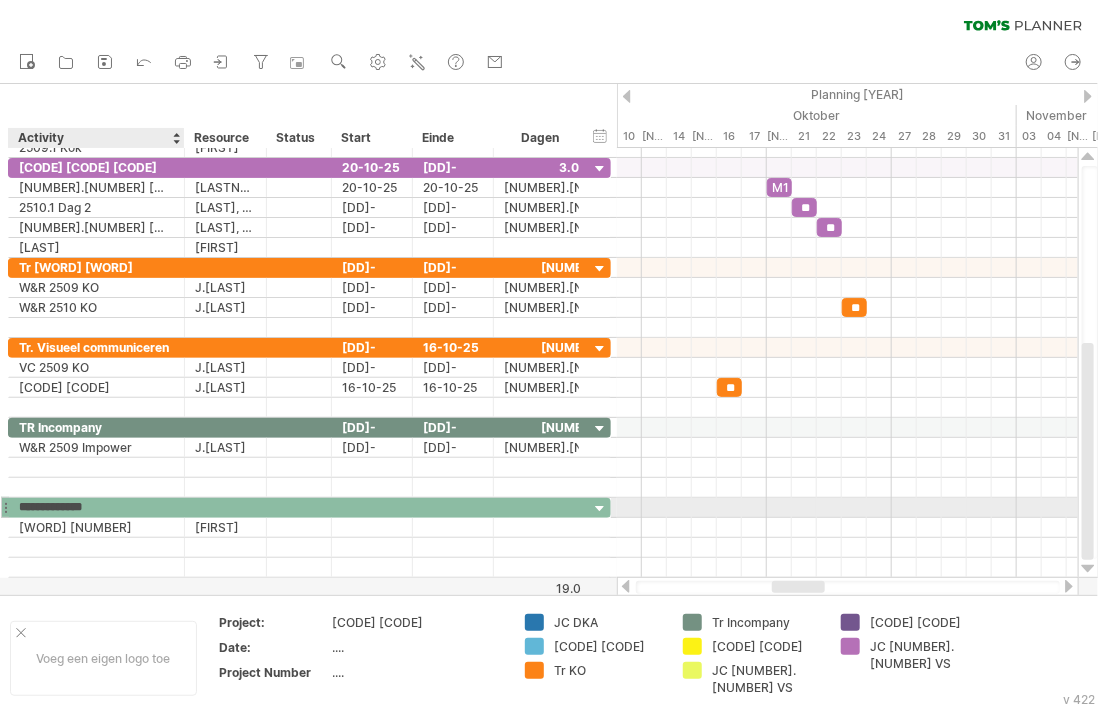 type on "**********" 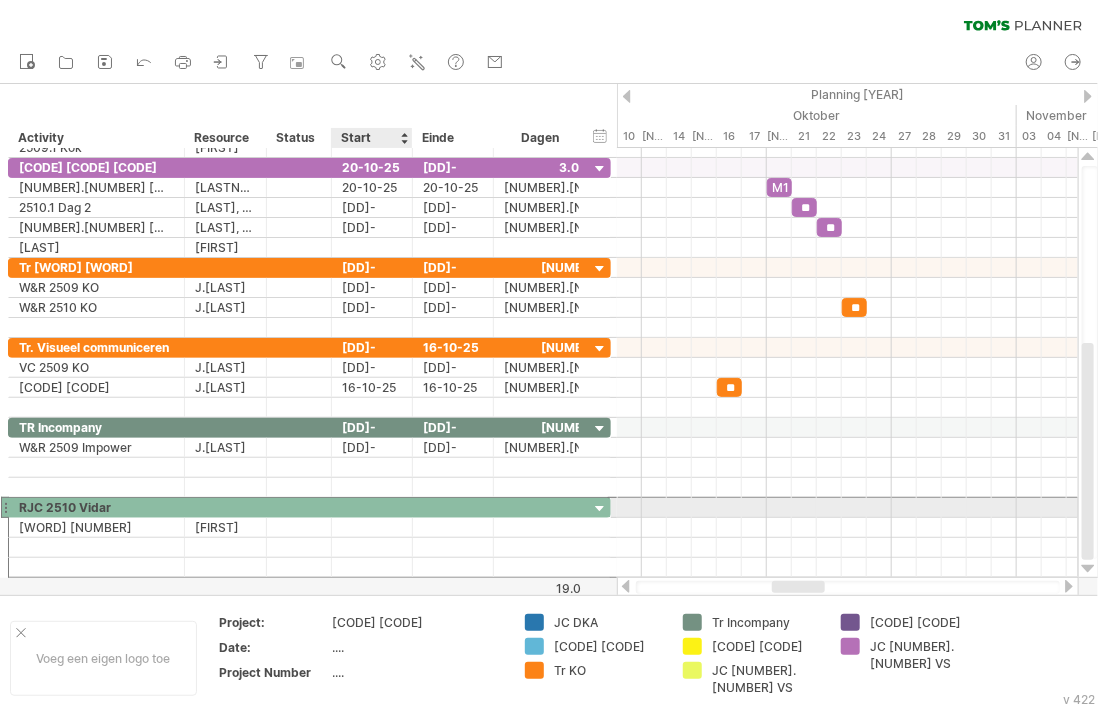 click at bounding box center [372, 507] 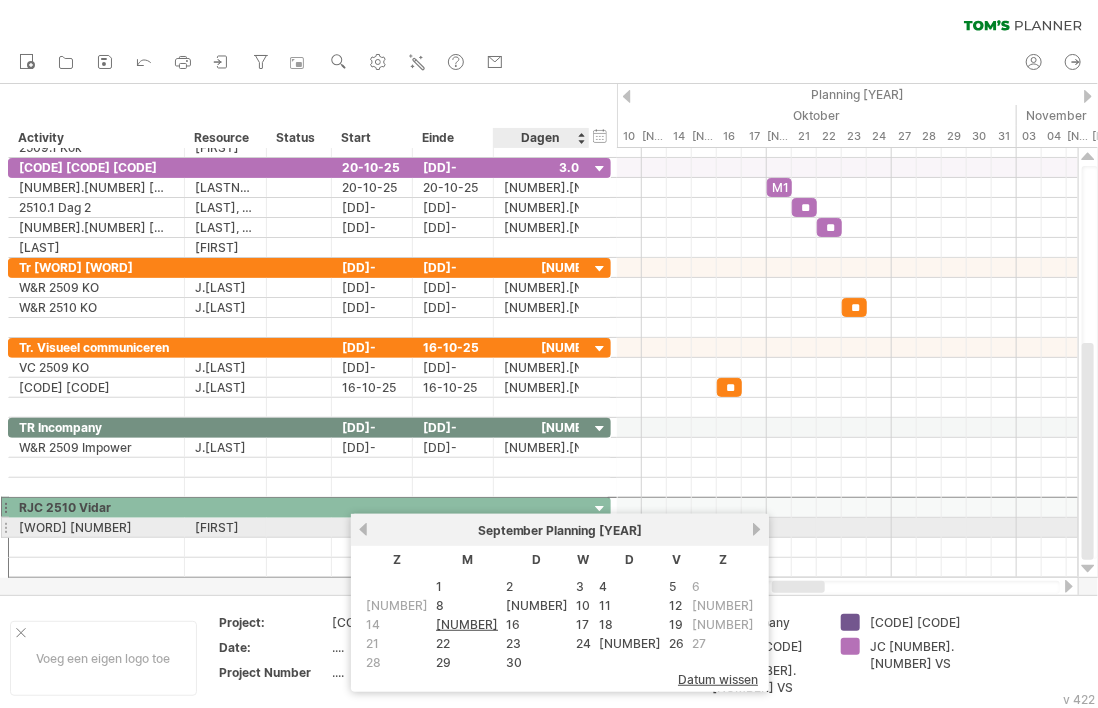 click on "volgende" at bounding box center (756, 529) 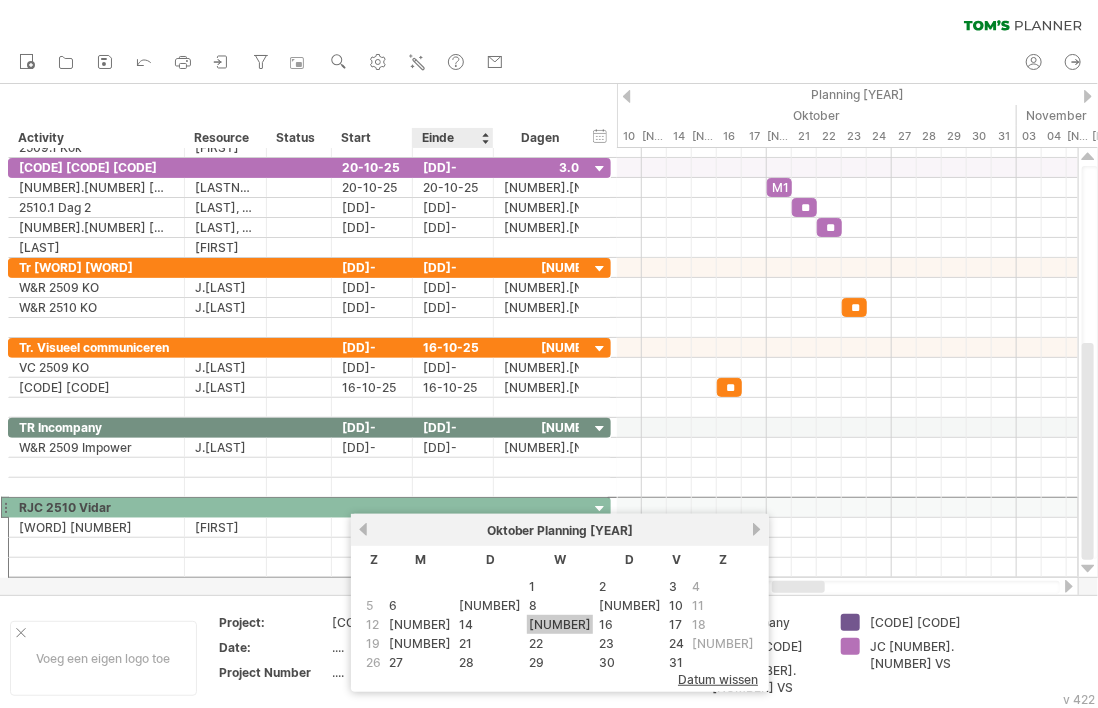 click on "15" at bounding box center (560, 624) 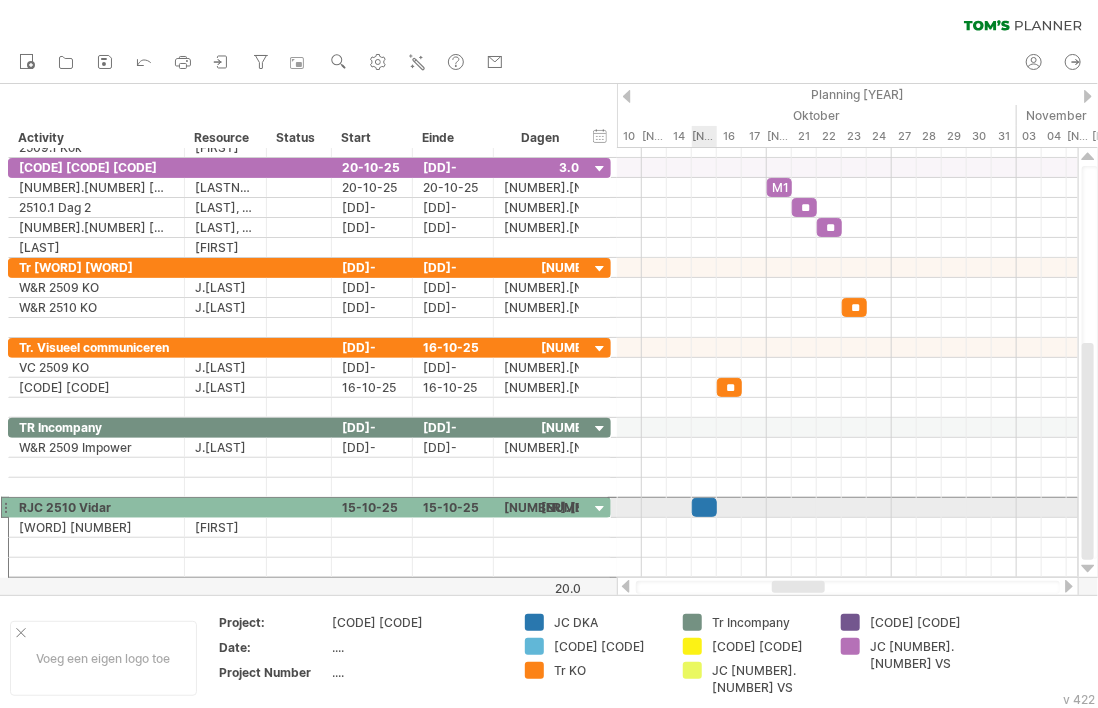 click at bounding box center (704, 507) 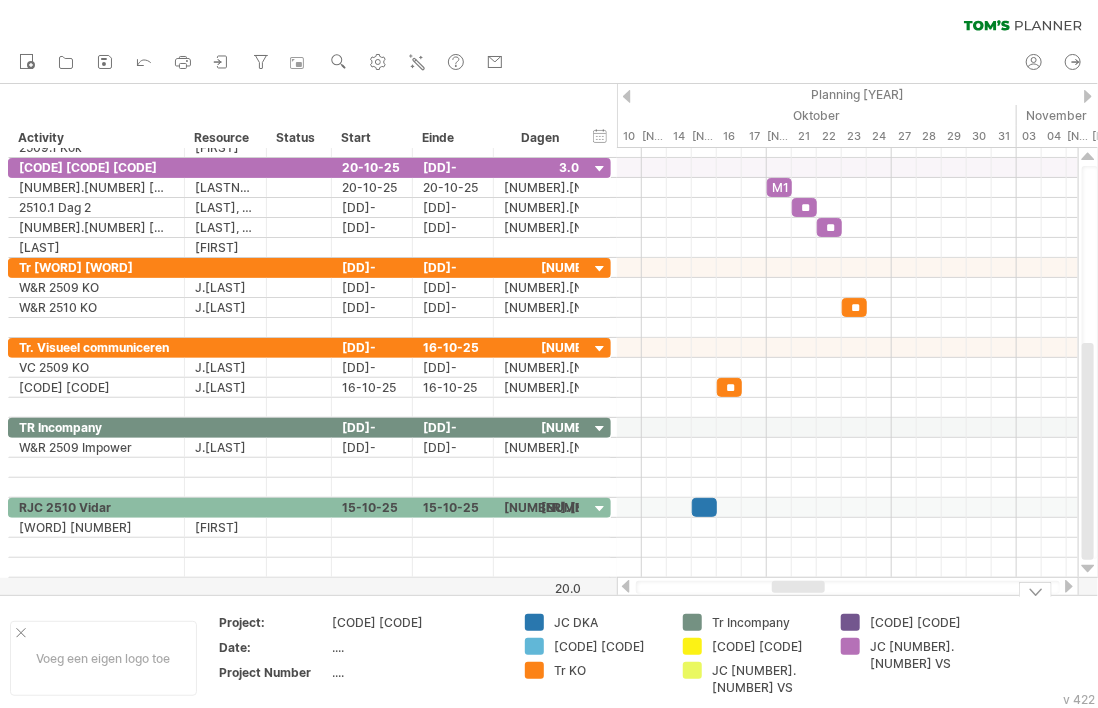 click at bounding box center (1068, 658) 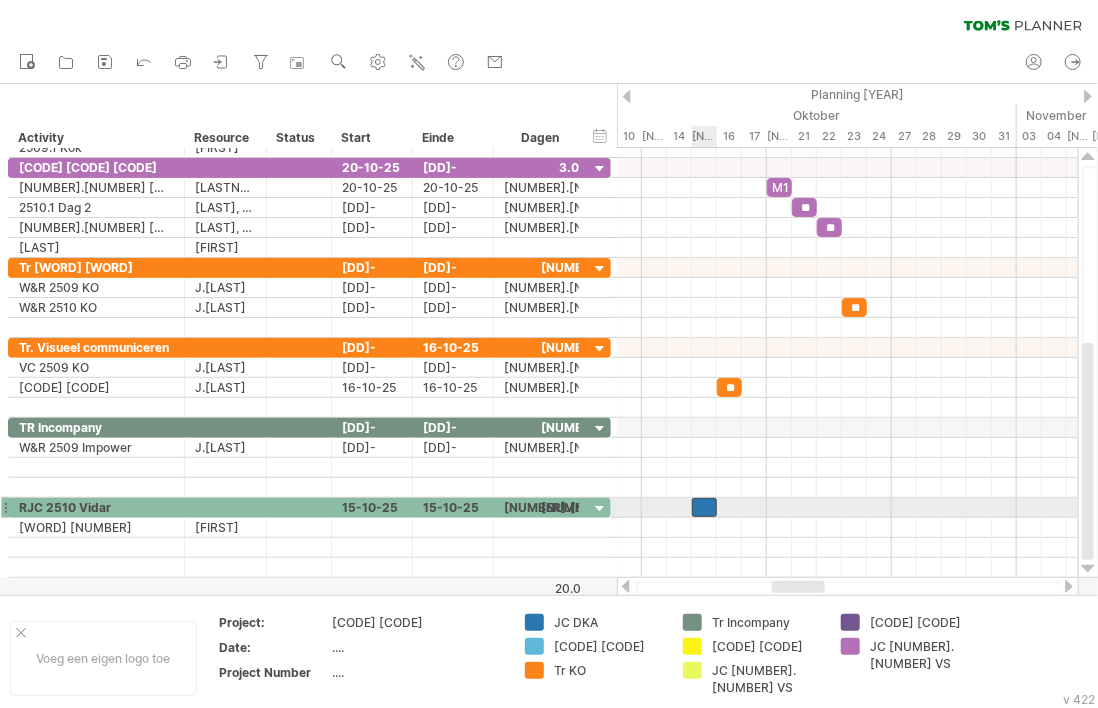 click at bounding box center [704, 507] 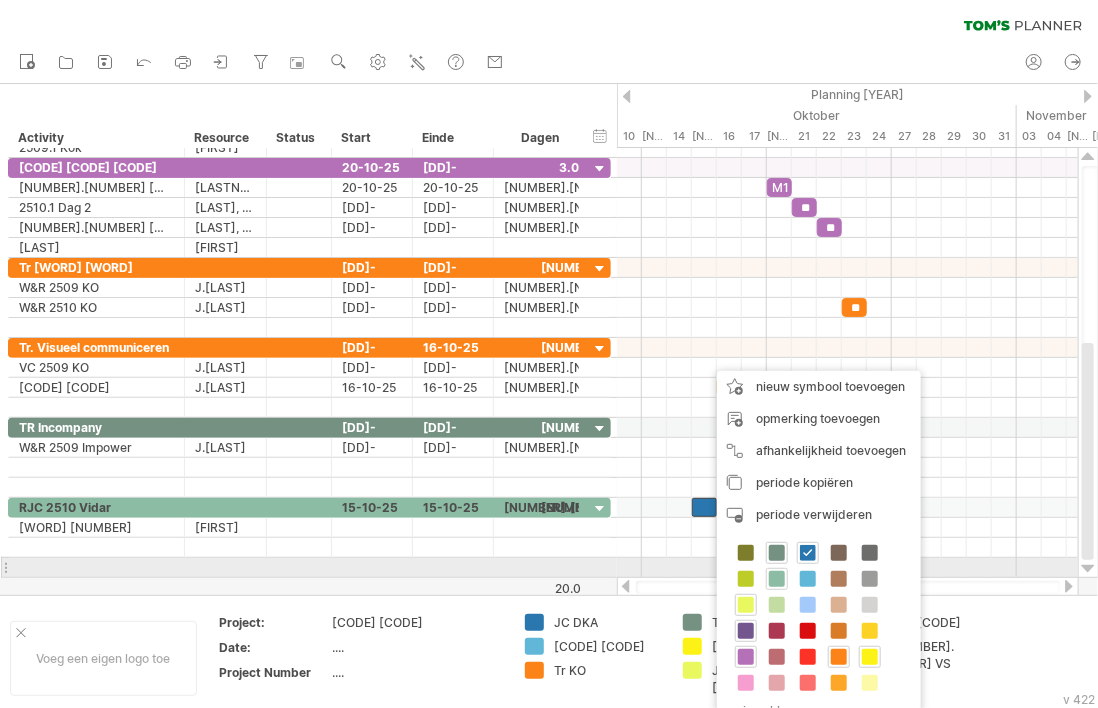 click at bounding box center (777, 579) 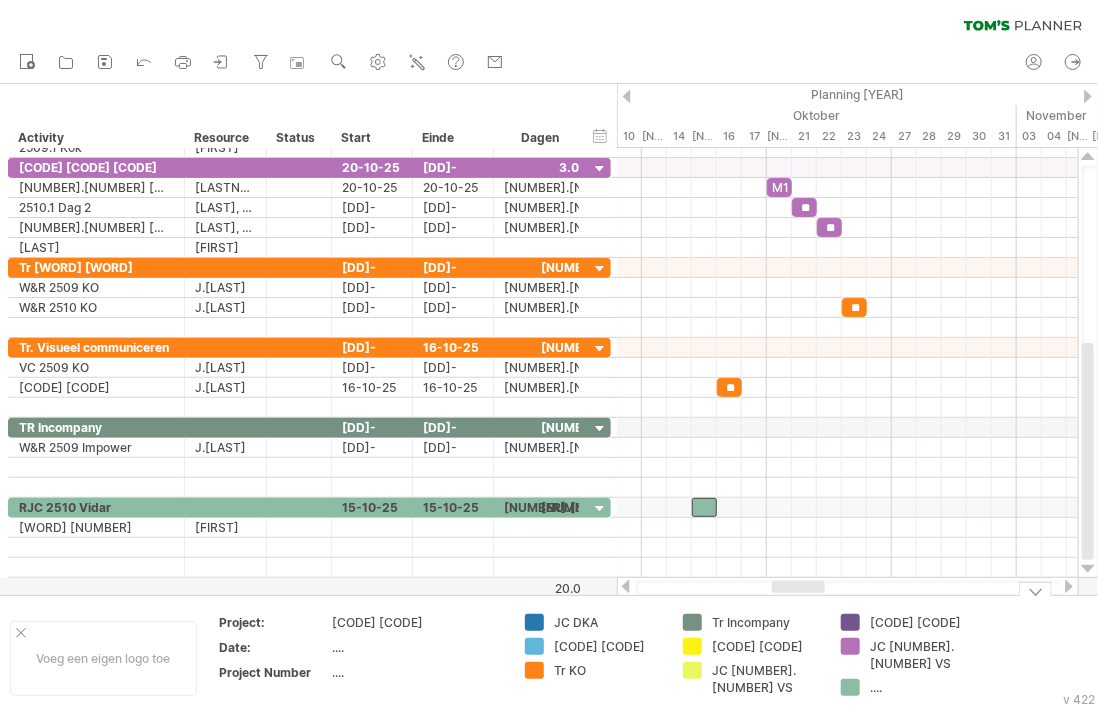 click on "...." at bounding box center (608, 622) 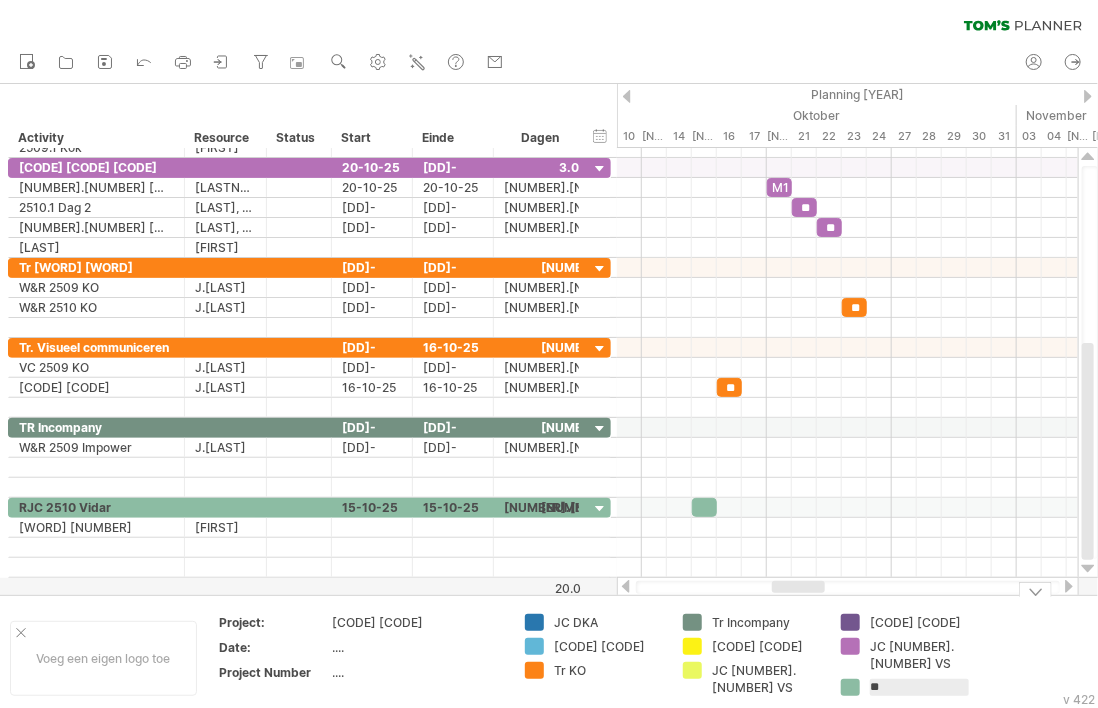 type on "***" 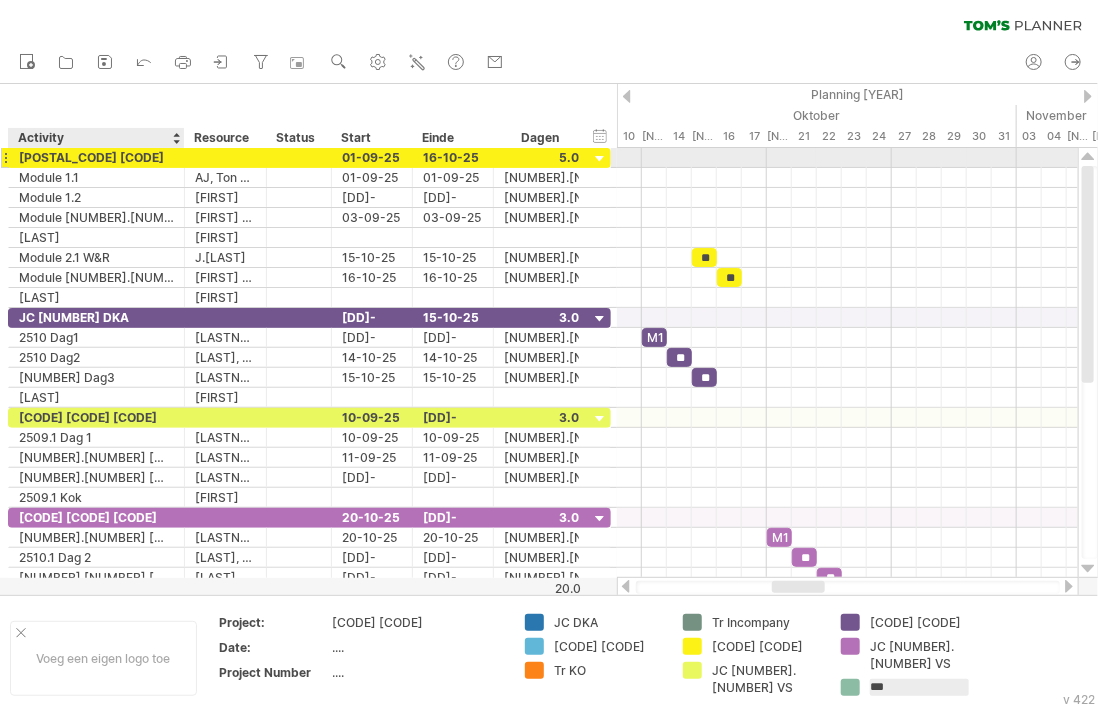 click on "JC [YY] DKA" at bounding box center [96, 157] 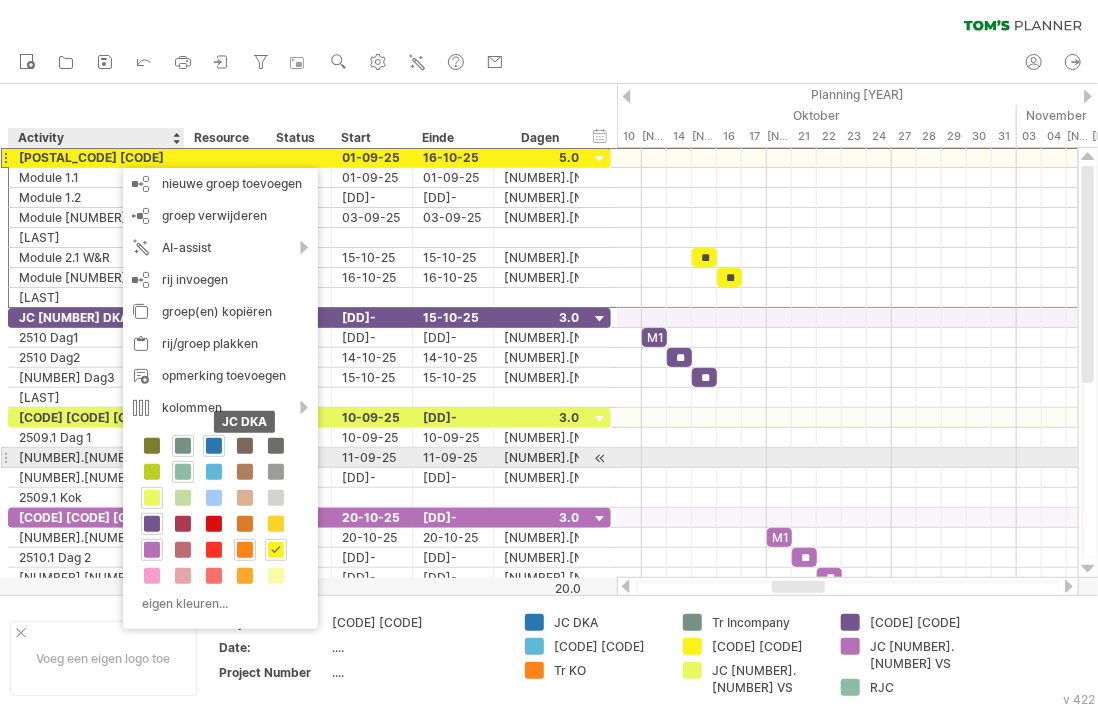 click at bounding box center [214, 446] 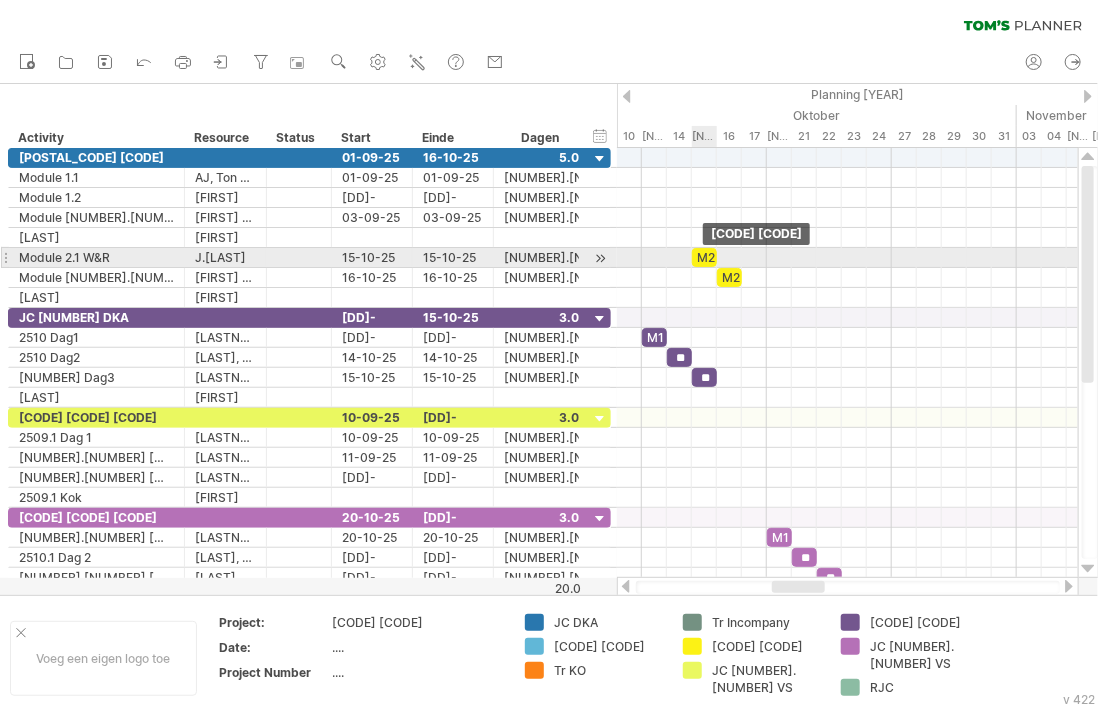 click on "M2" at bounding box center (704, 257) 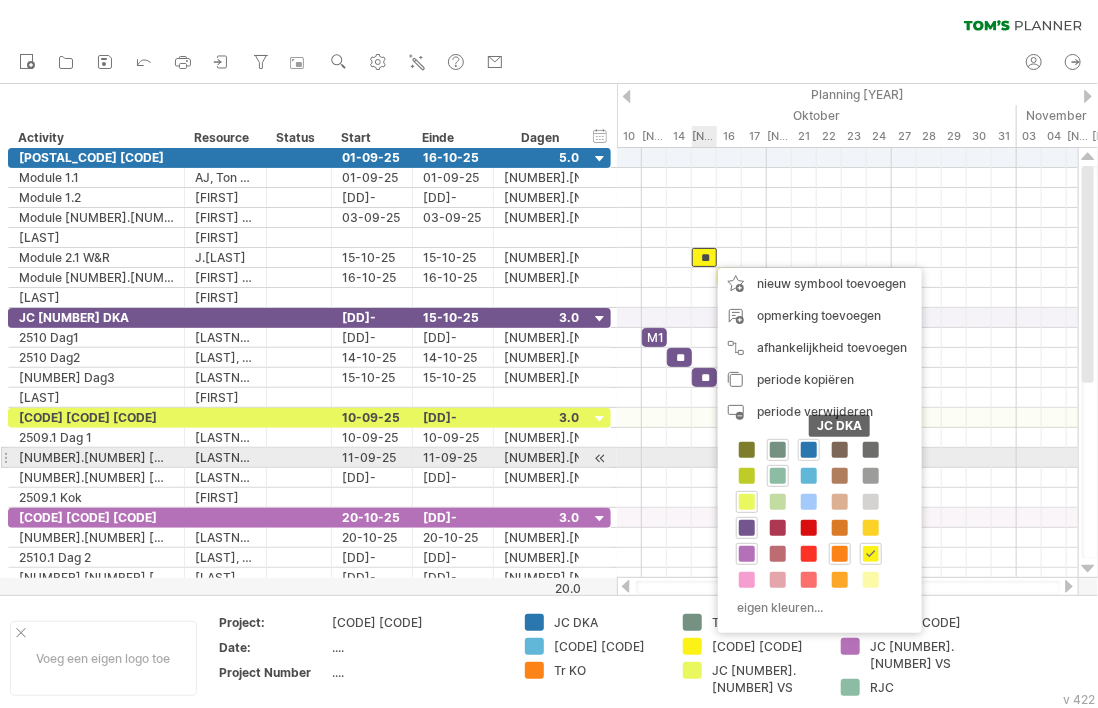 click at bounding box center [809, 450] 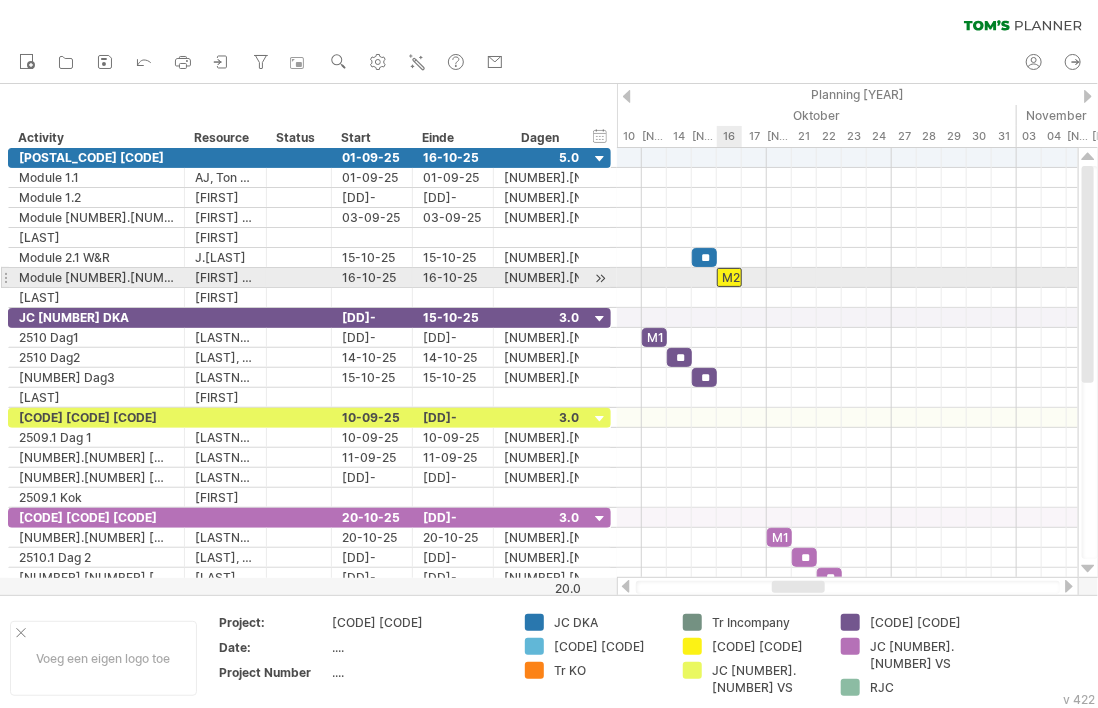 click on "M2" at bounding box center [729, 277] 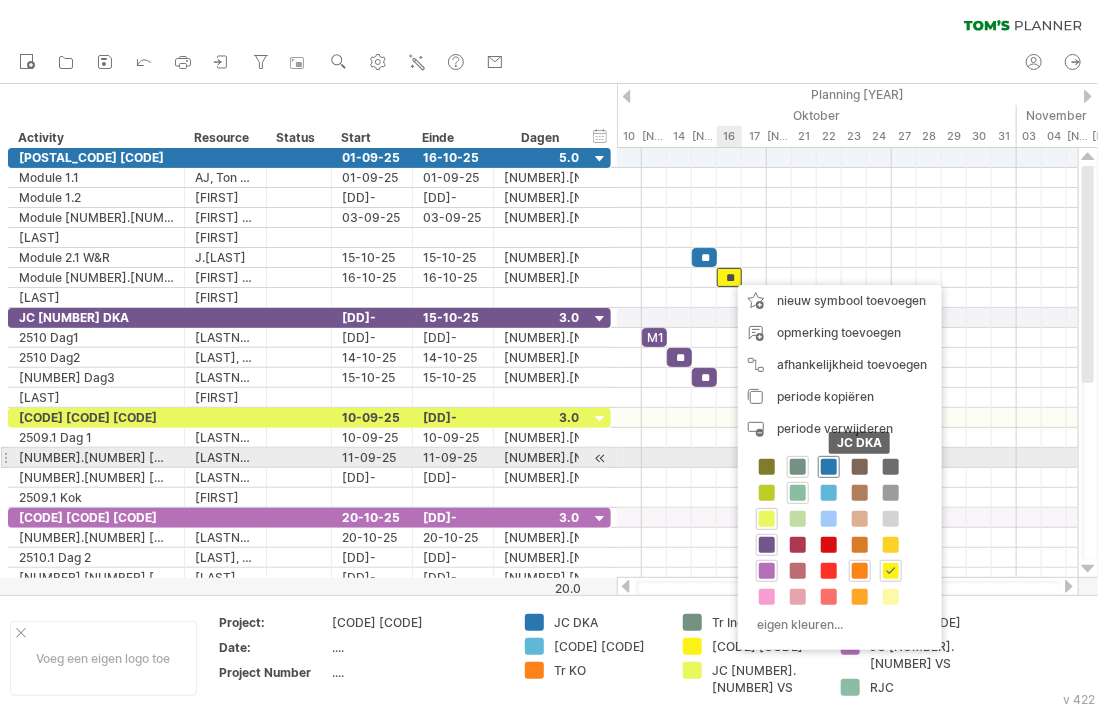 click at bounding box center [829, 467] 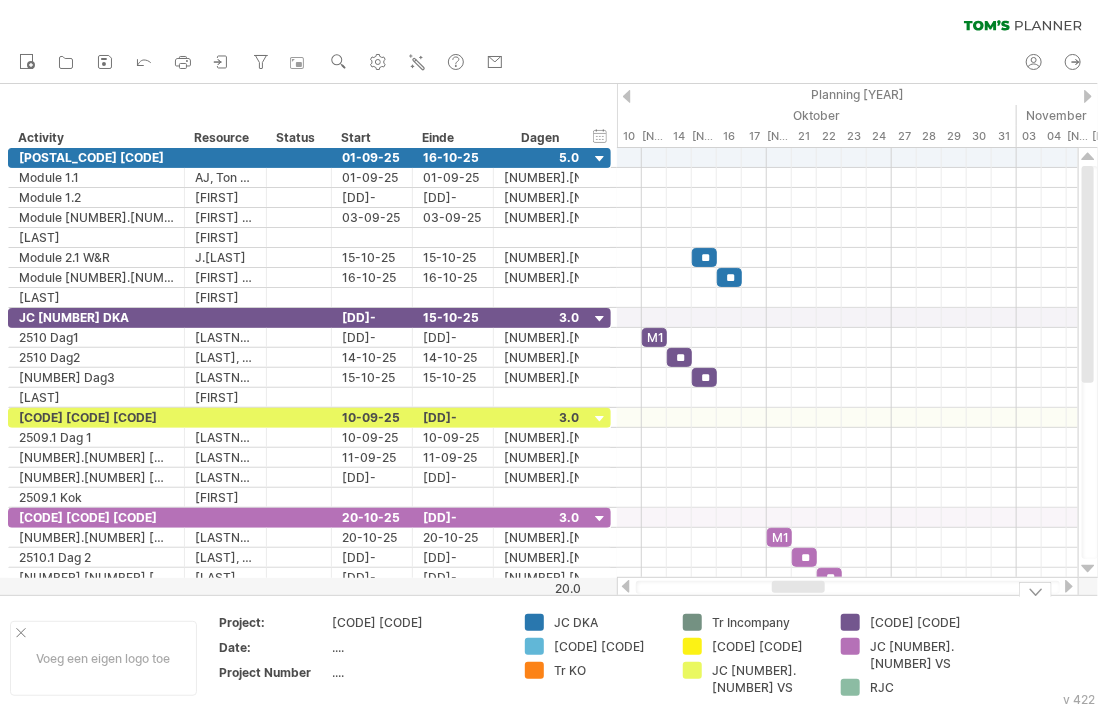 click on "JC 2510 DKA" at bounding box center [608, 622] 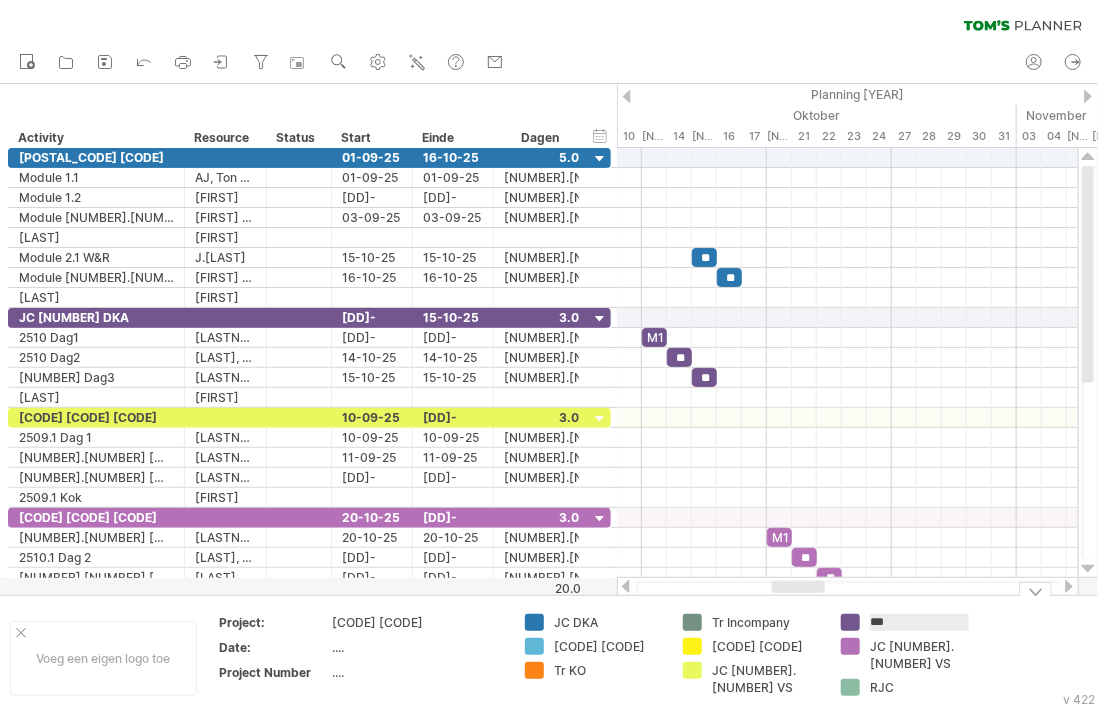 type on "****" 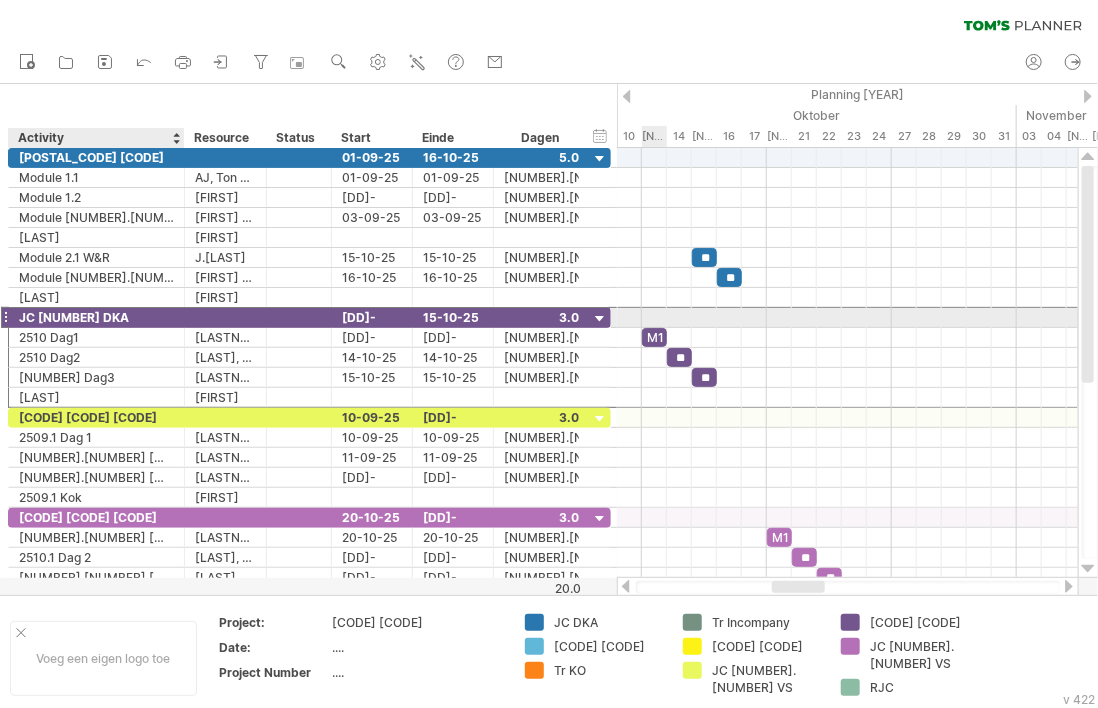 click on "JC 2510 DKA" at bounding box center (96, 317) 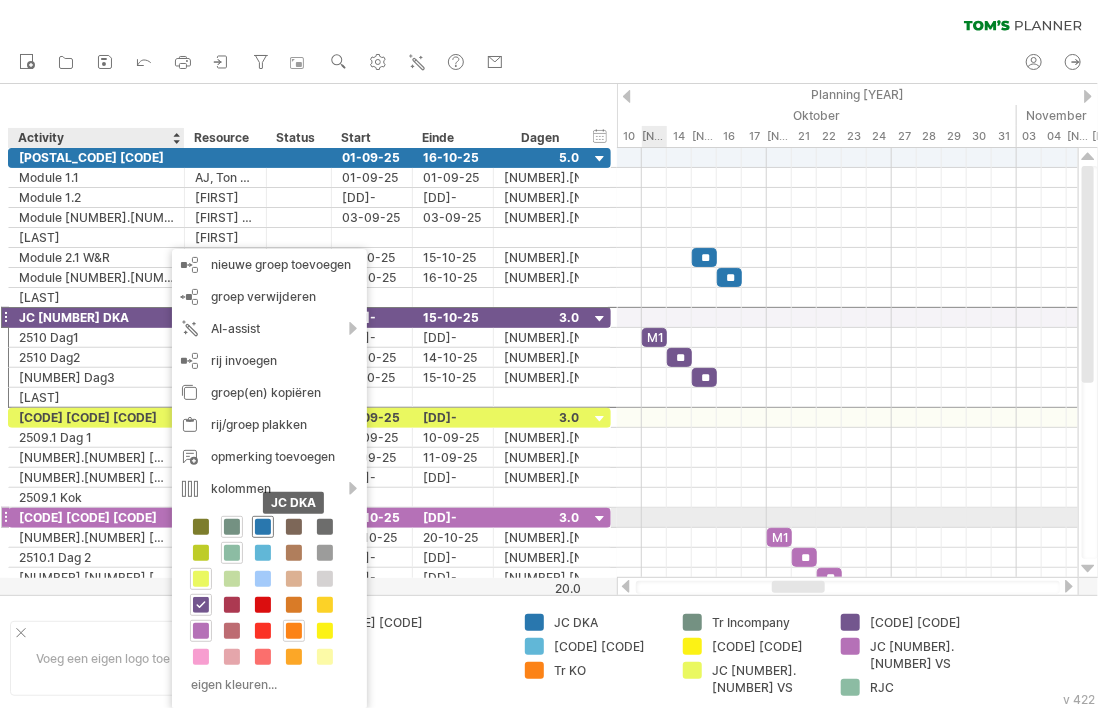 click at bounding box center (263, 527) 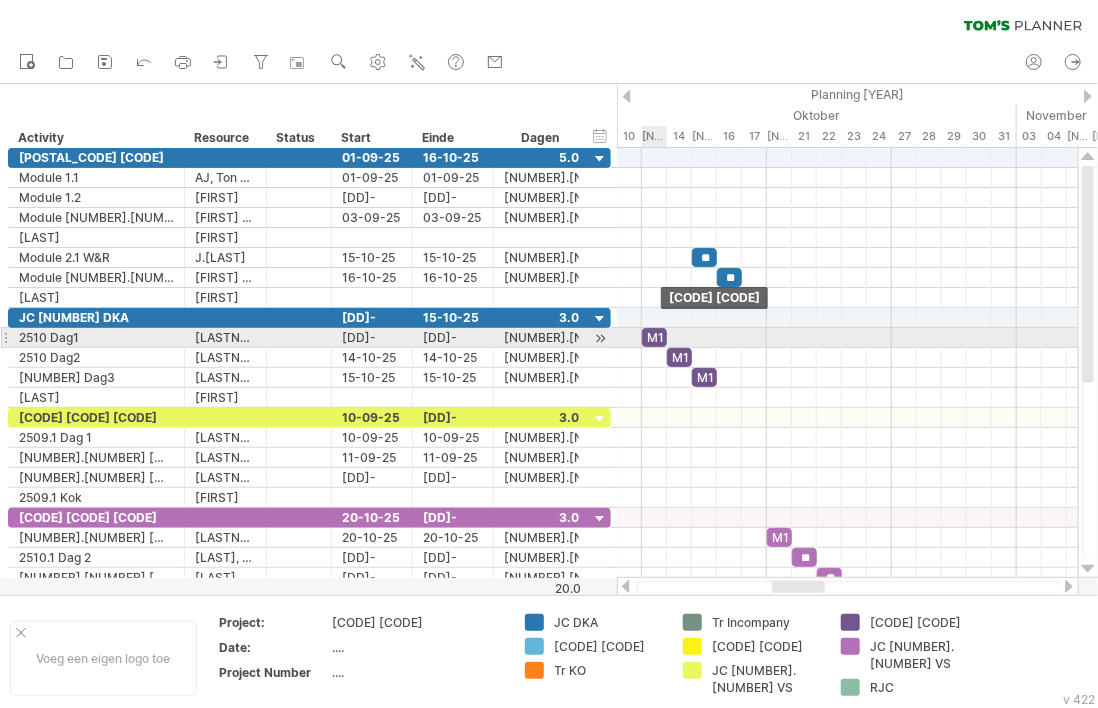 click on "M1" at bounding box center [654, 337] 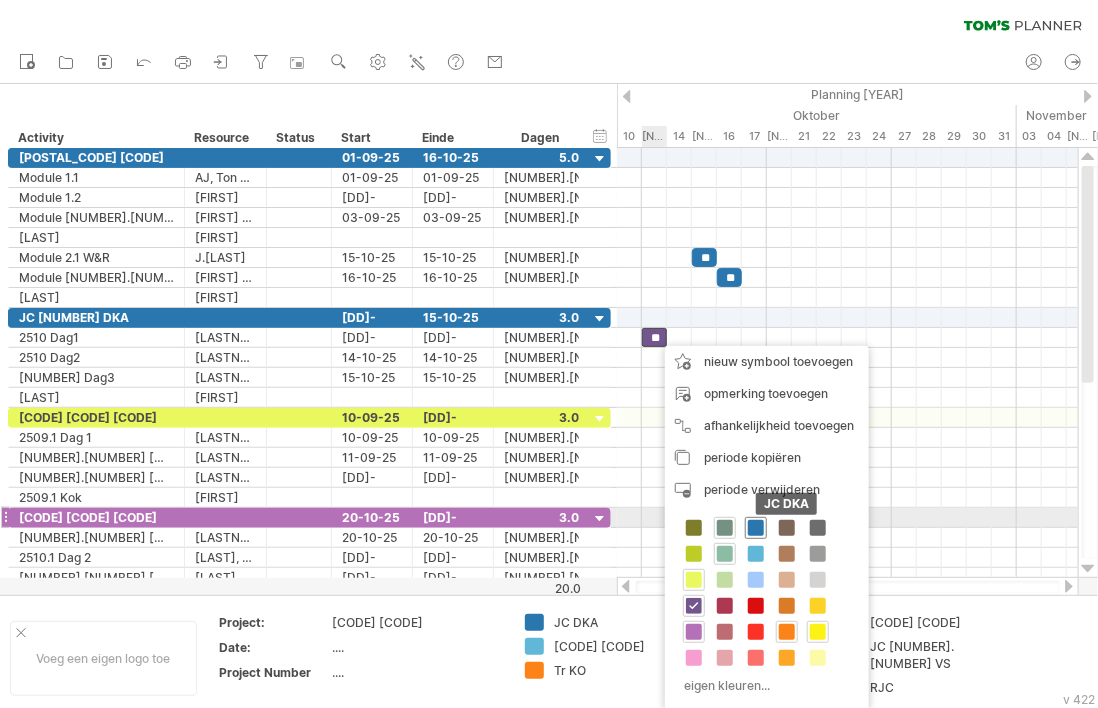 click at bounding box center (756, 528) 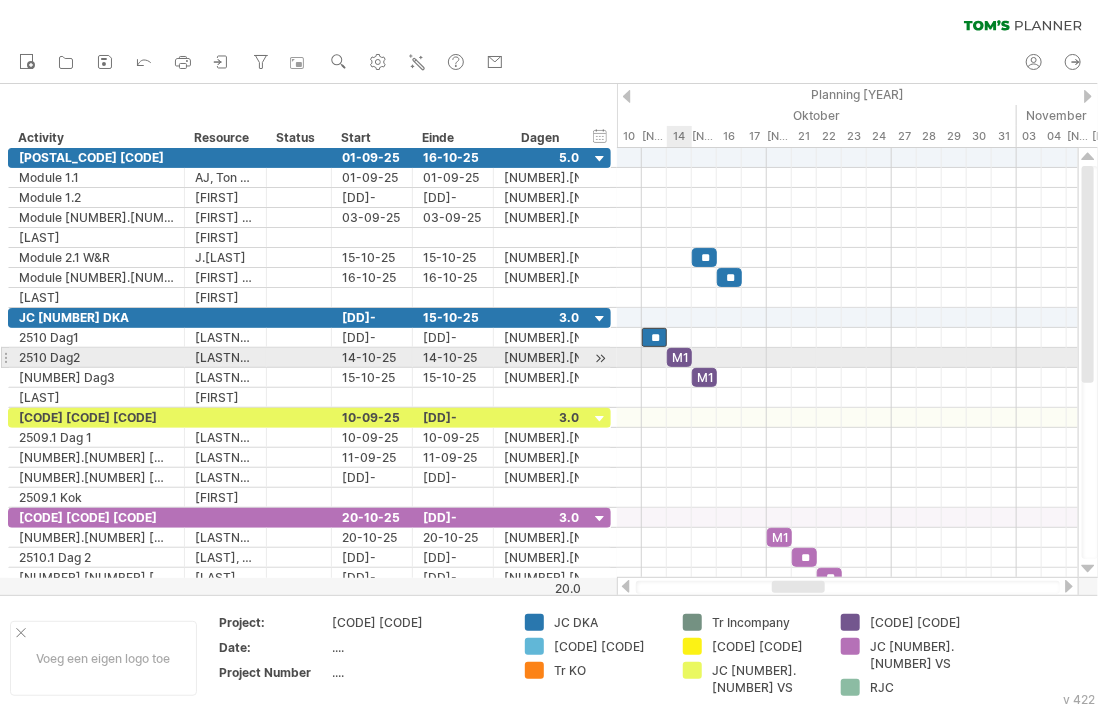 click on "M1" at bounding box center (679, 357) 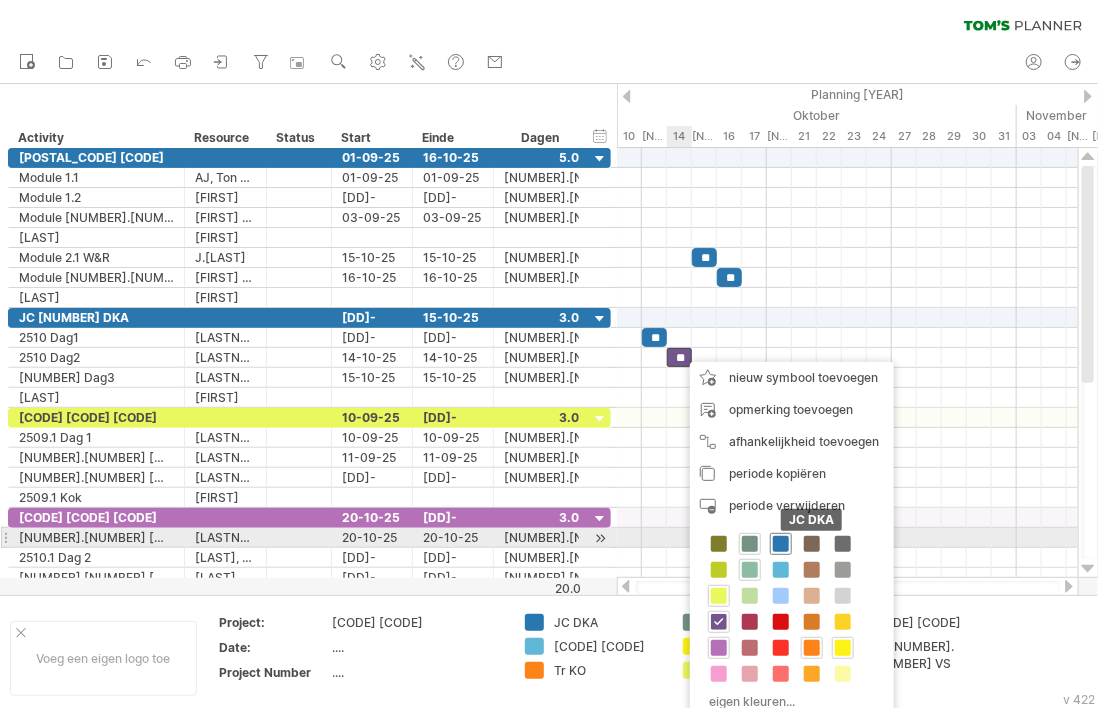 click at bounding box center [781, 544] 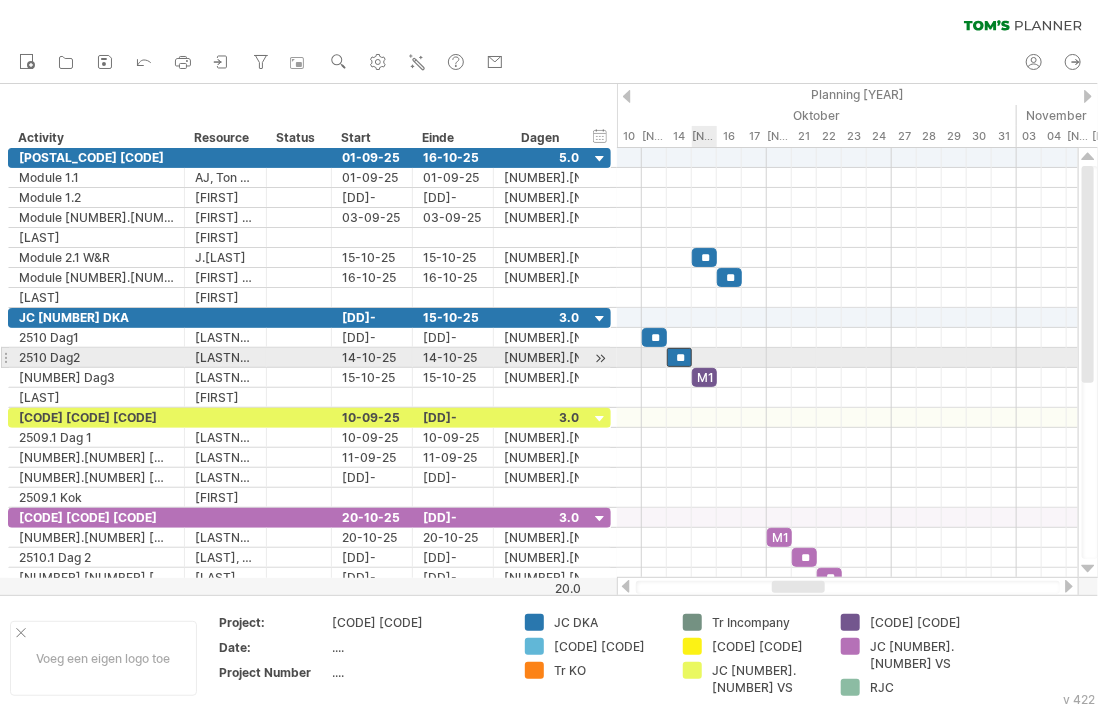 click on "M1" at bounding box center (704, 377) 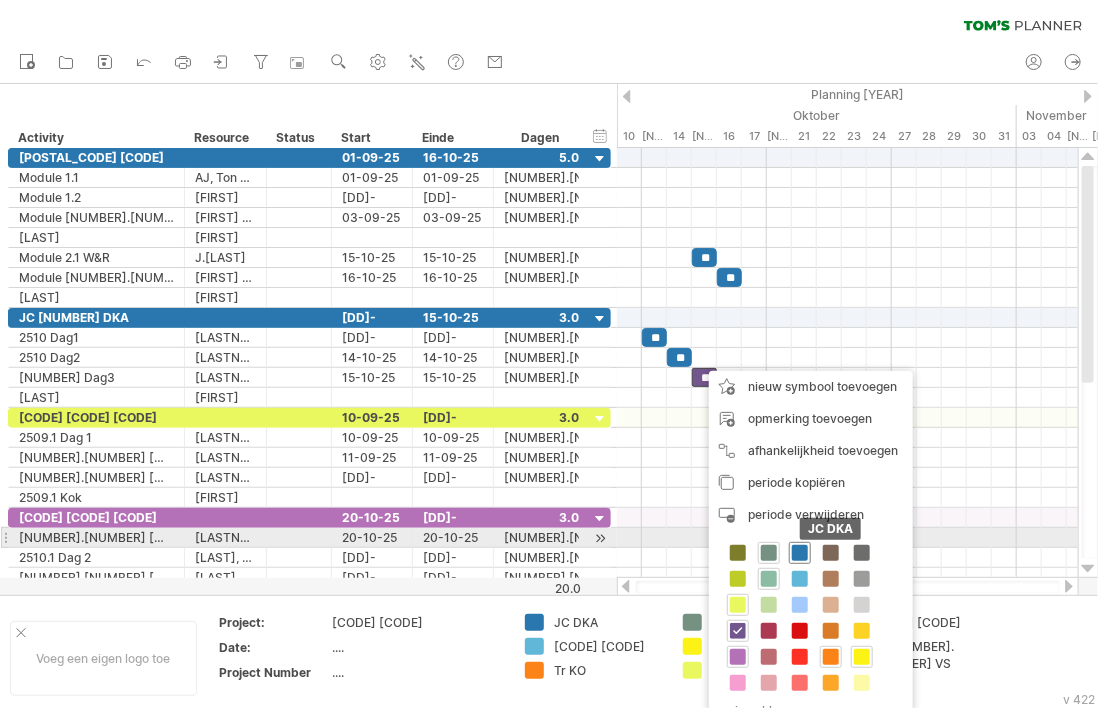 click at bounding box center (800, 553) 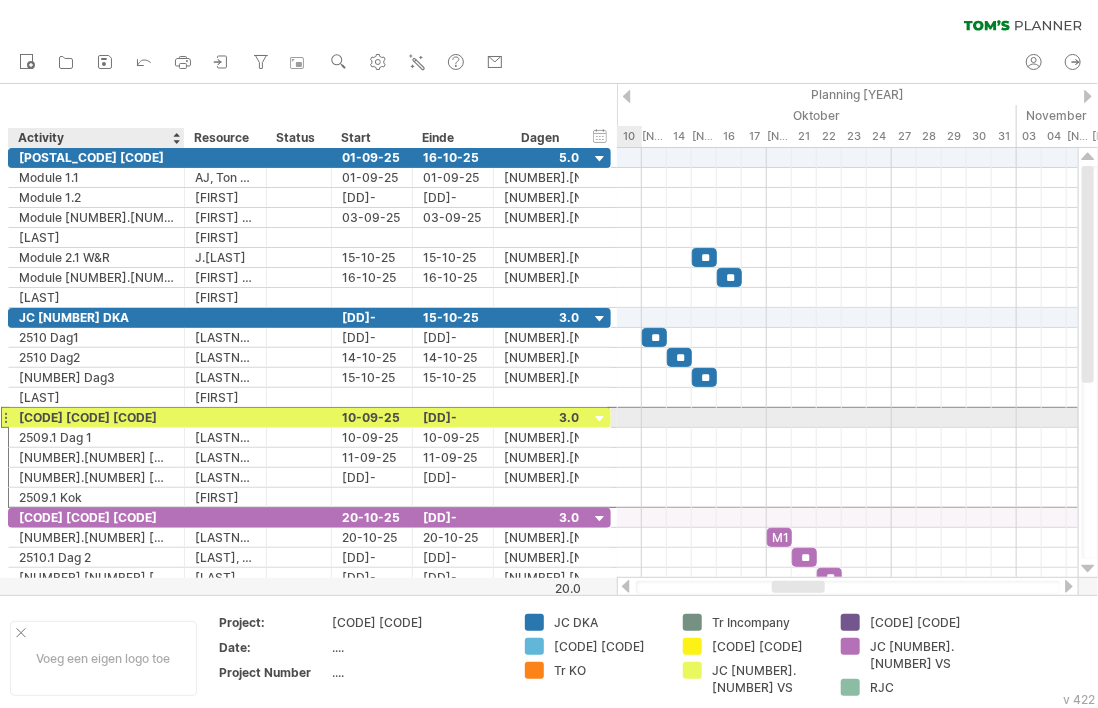 click on "[YY].[NUMBER] VS" at bounding box center (96, 417) 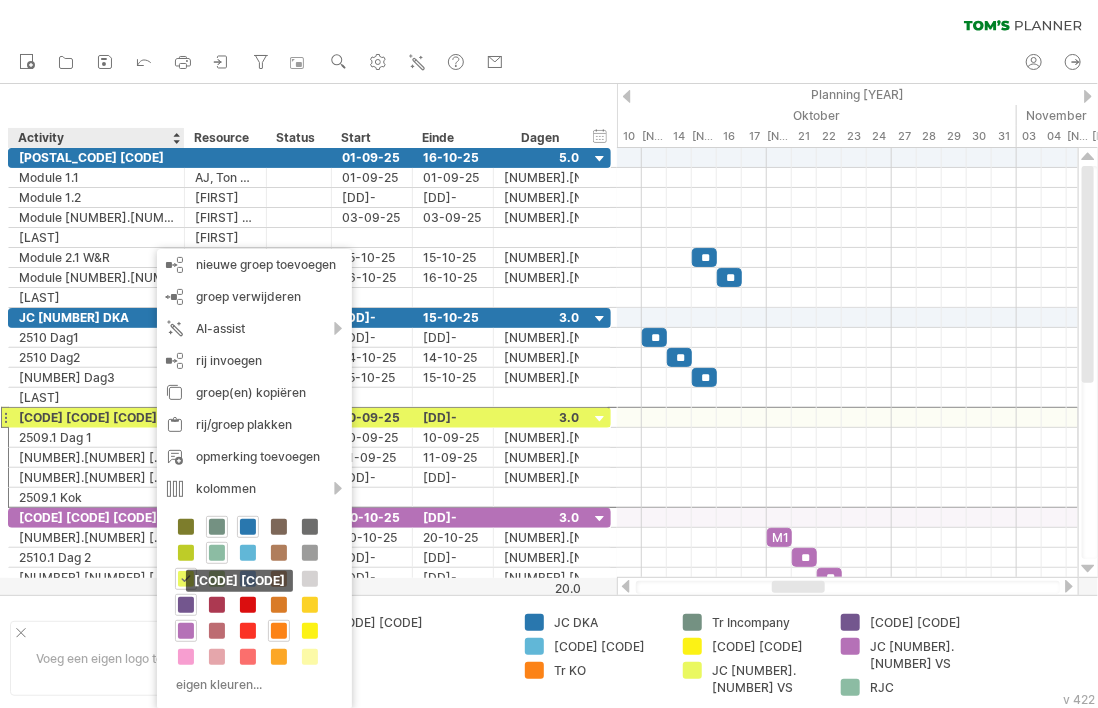 click at bounding box center (186, 605) 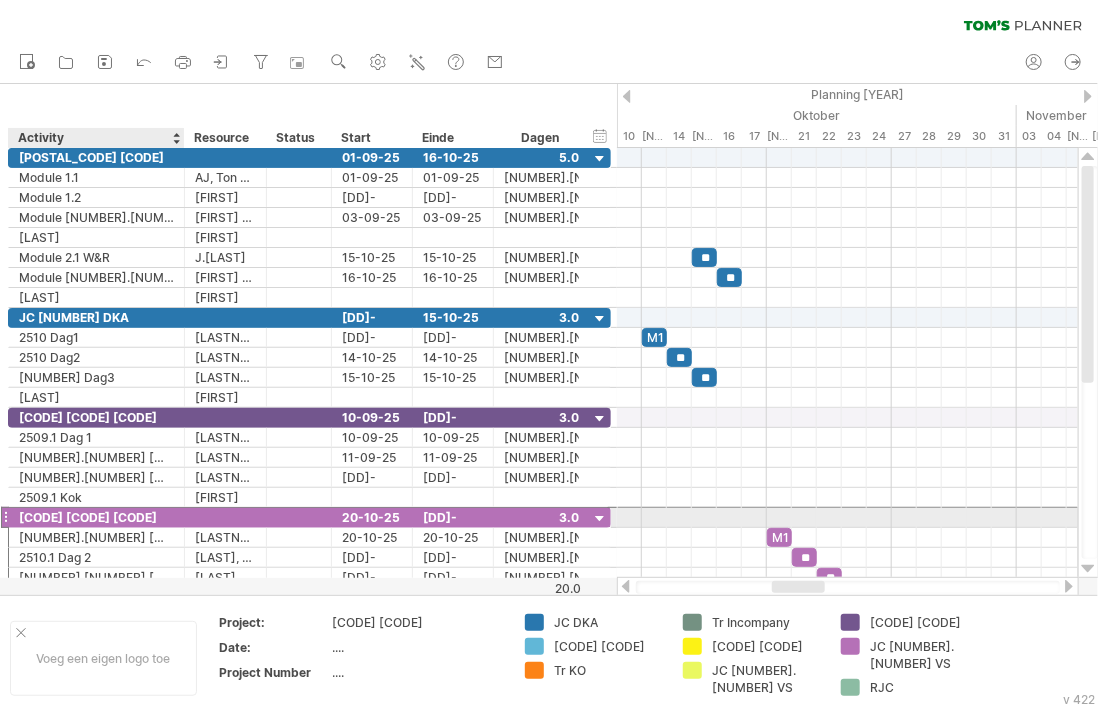click on "JC [YY].[NUMBER] VS" at bounding box center [96, 517] 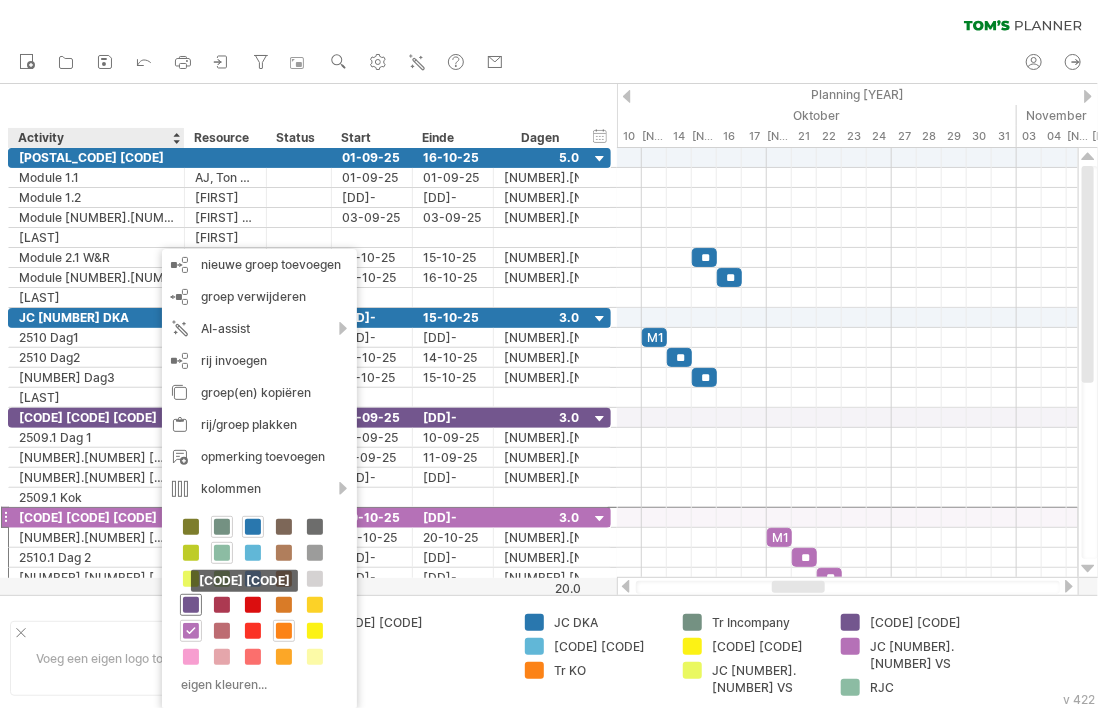 click at bounding box center (191, 605) 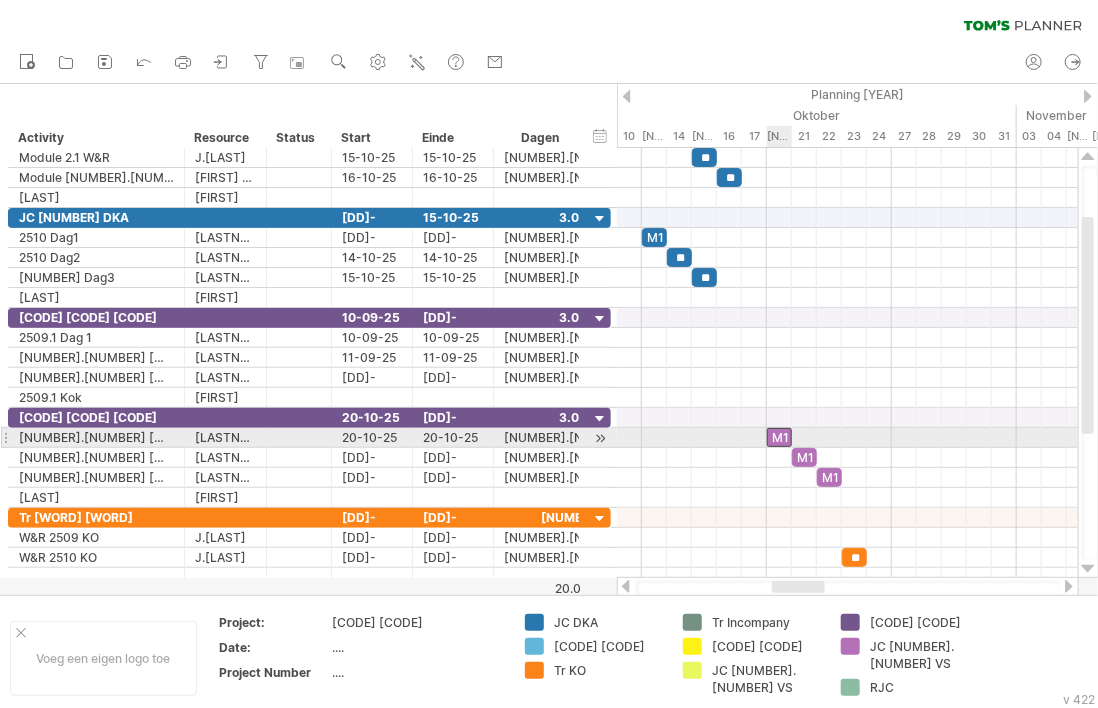 click on "M1" at bounding box center (779, 437) 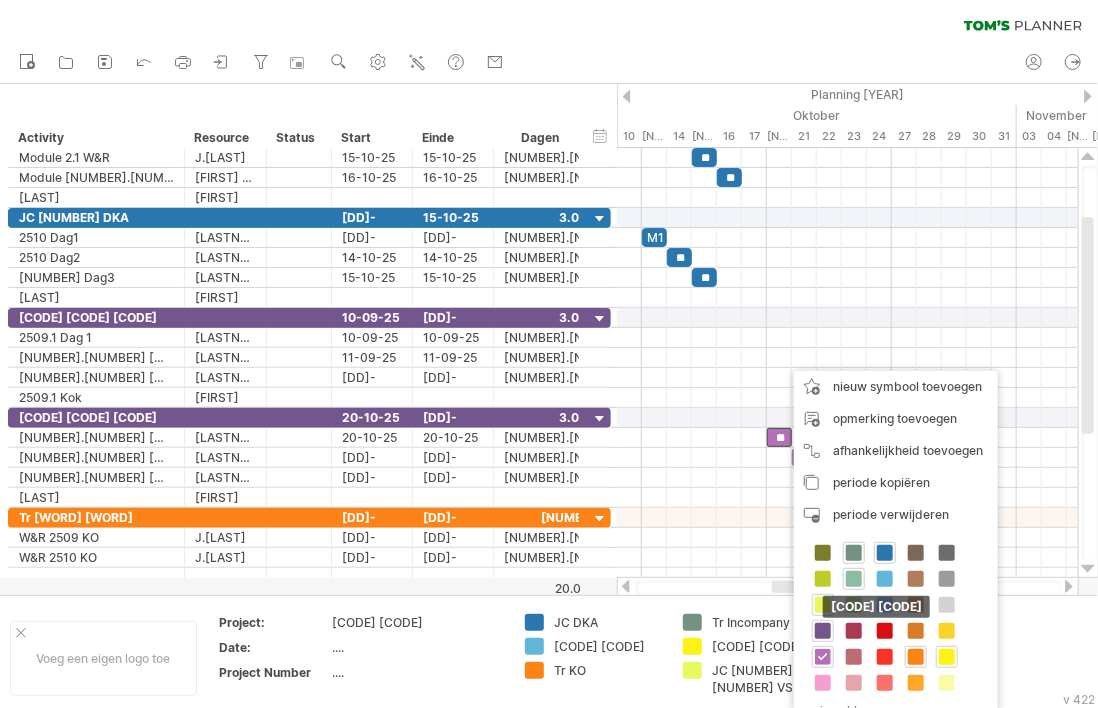 click at bounding box center (823, 631) 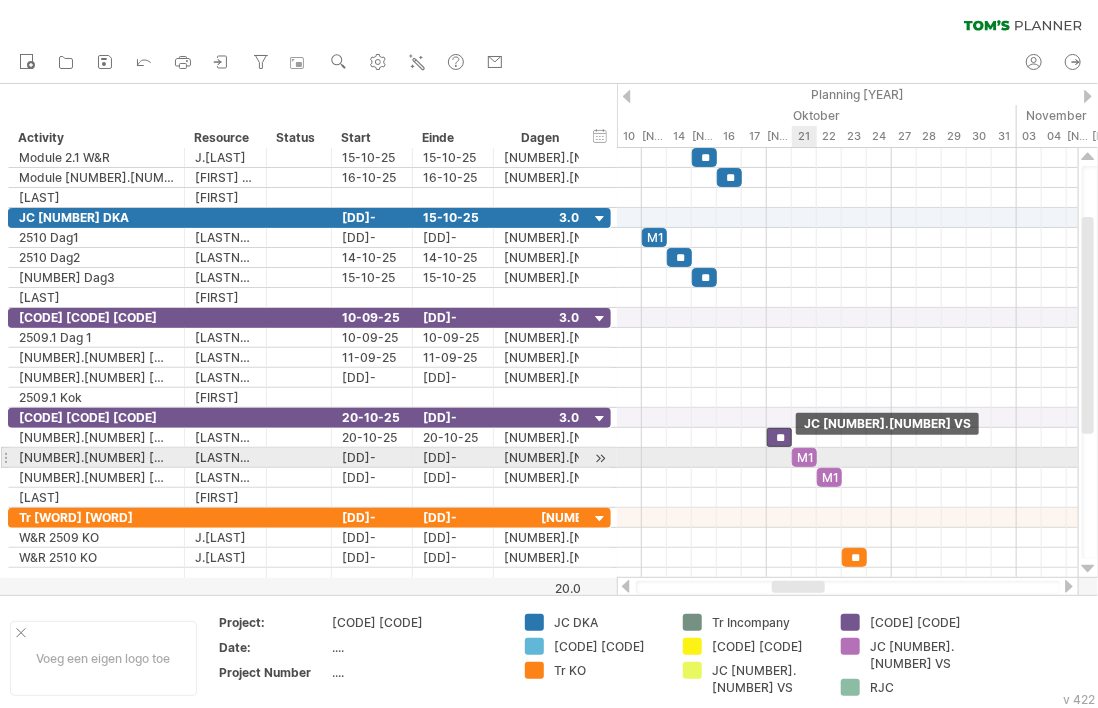 click on "M1" at bounding box center [804, 457] 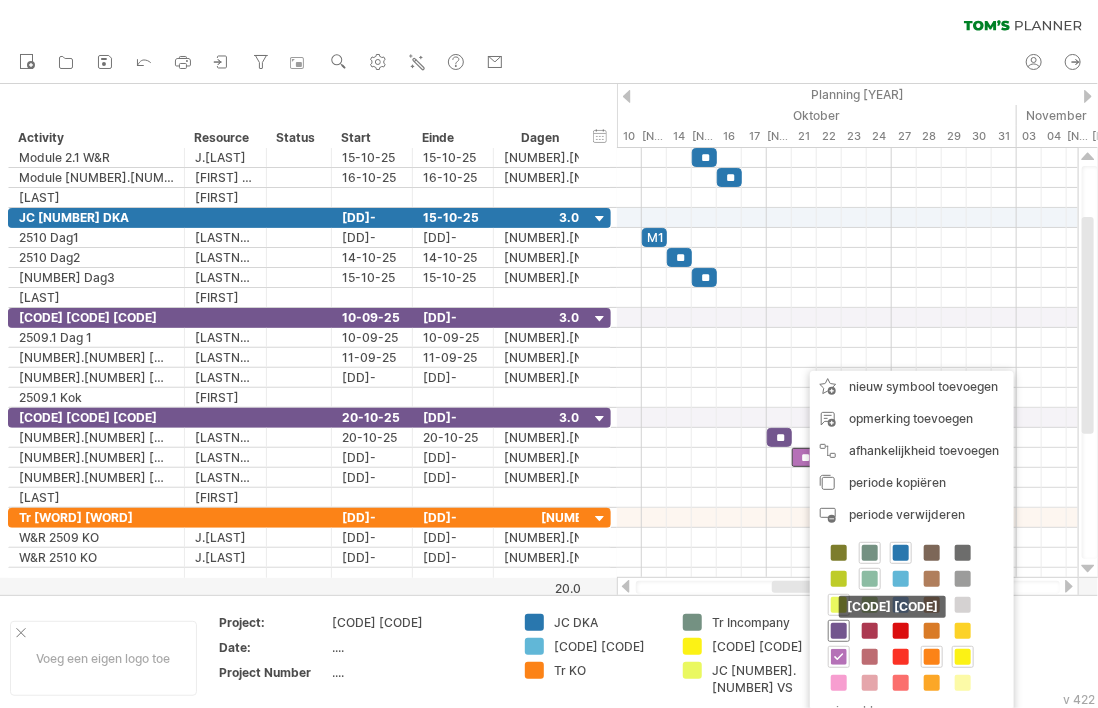 click at bounding box center (839, 631) 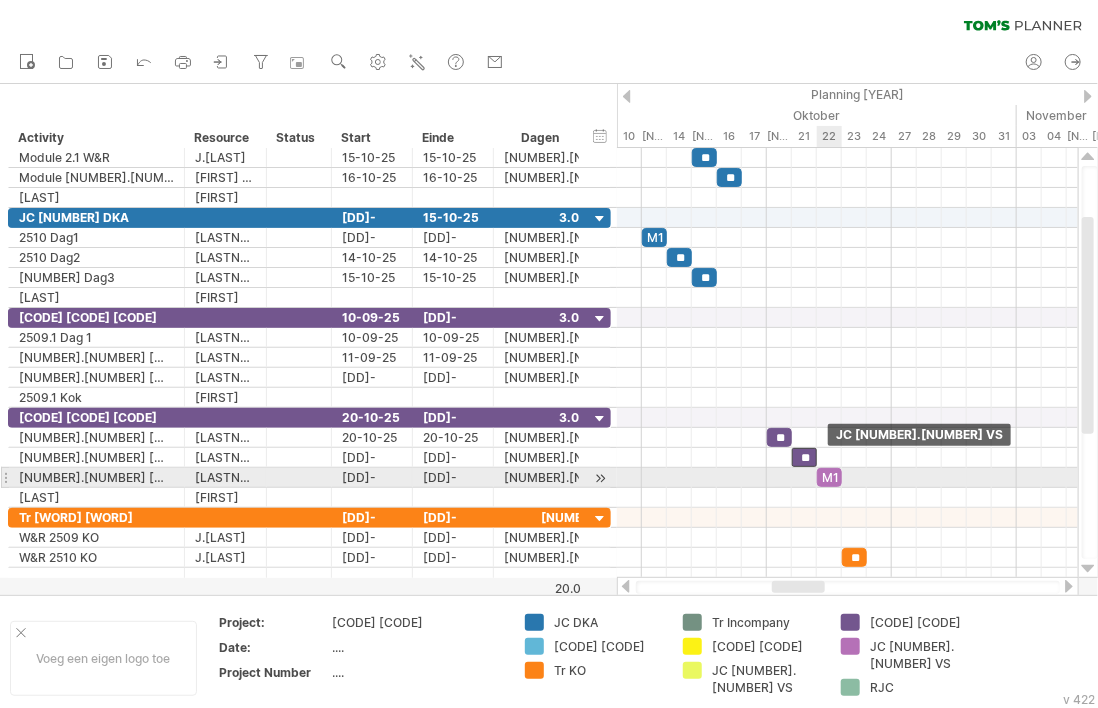 click on "M1" at bounding box center [829, 477] 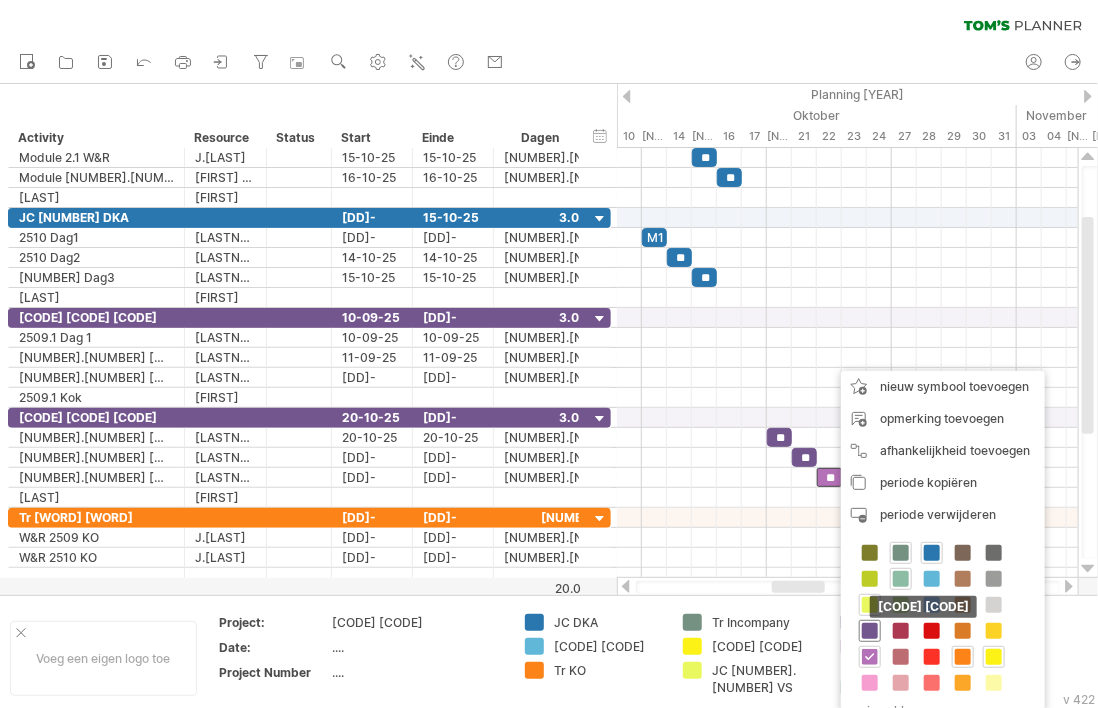 click at bounding box center (870, 631) 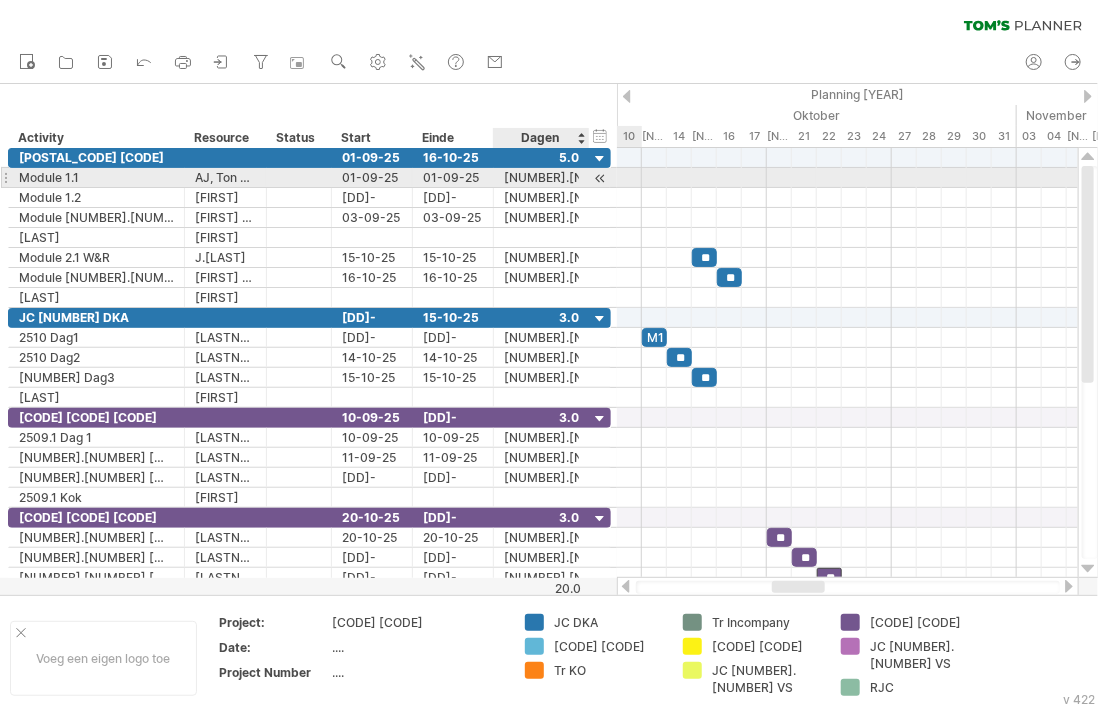 click at bounding box center (600, 178) 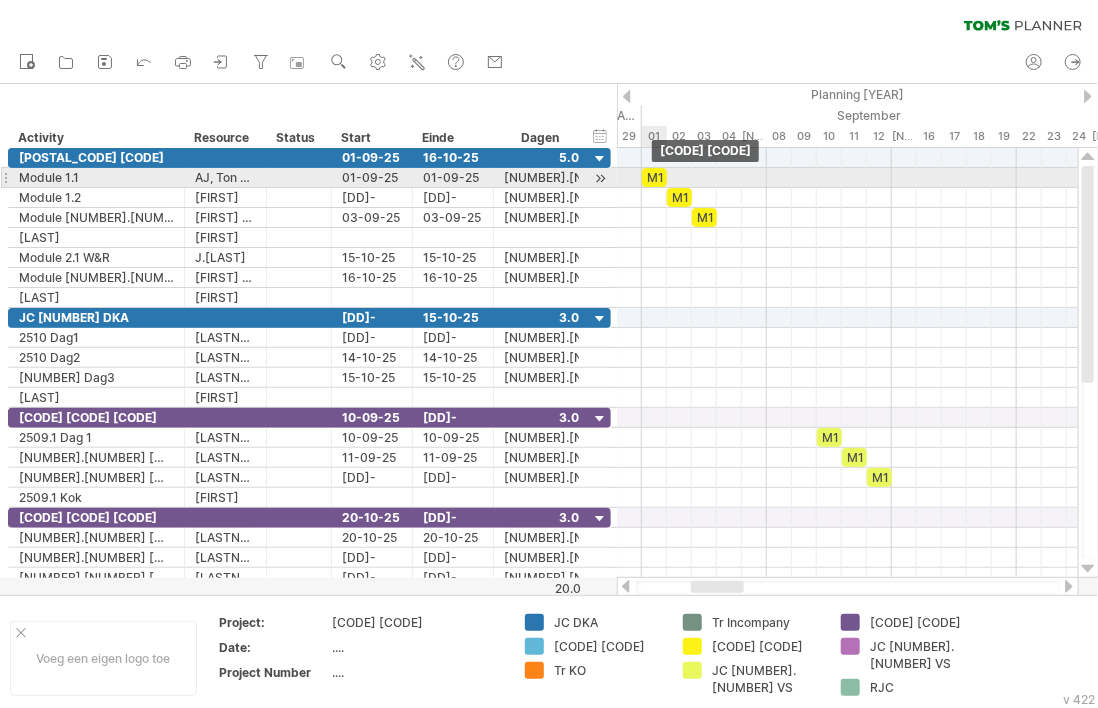 click on "M1" at bounding box center (654, 177) 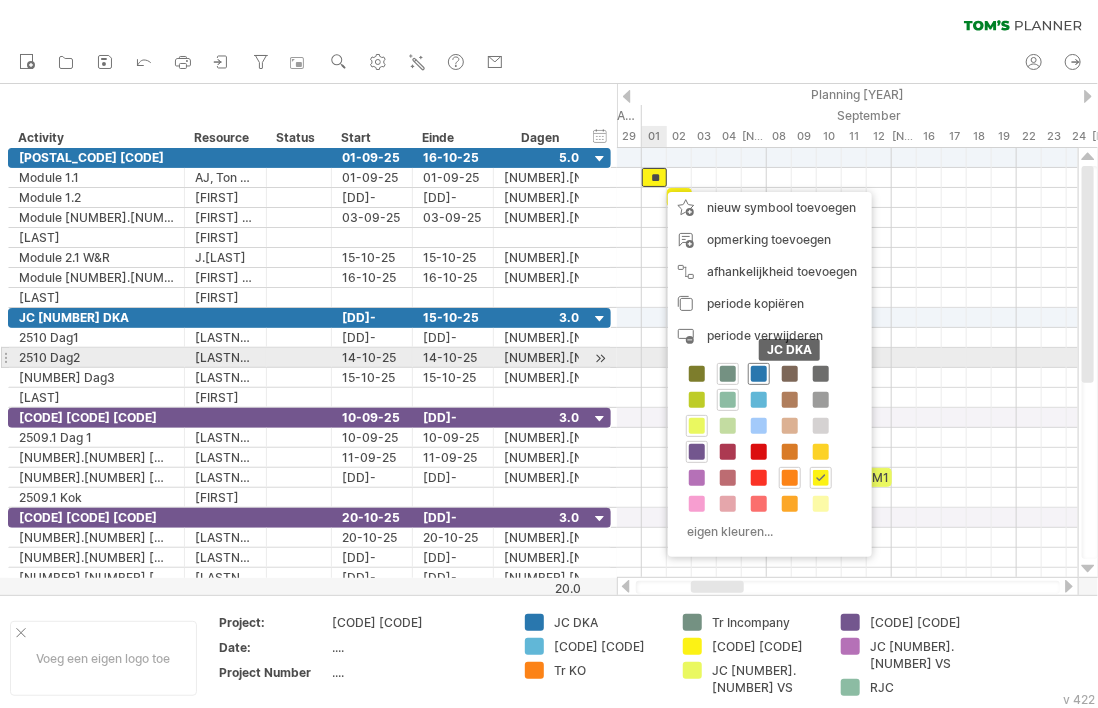 click at bounding box center (759, 374) 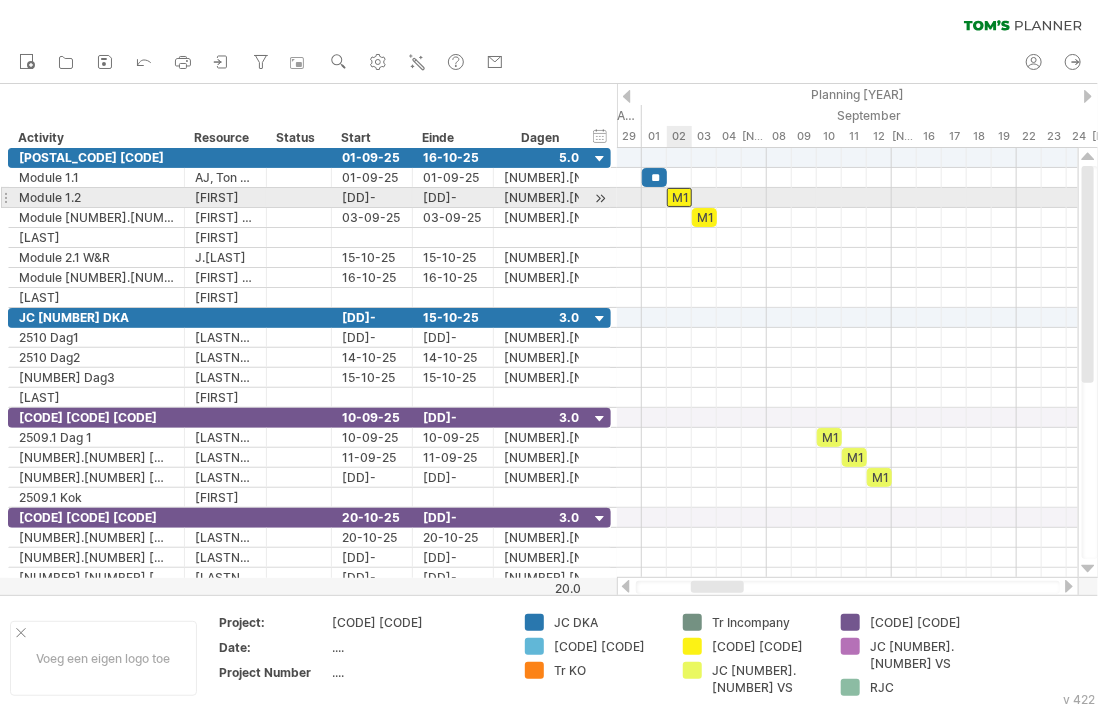click on "M1" at bounding box center (679, 197) 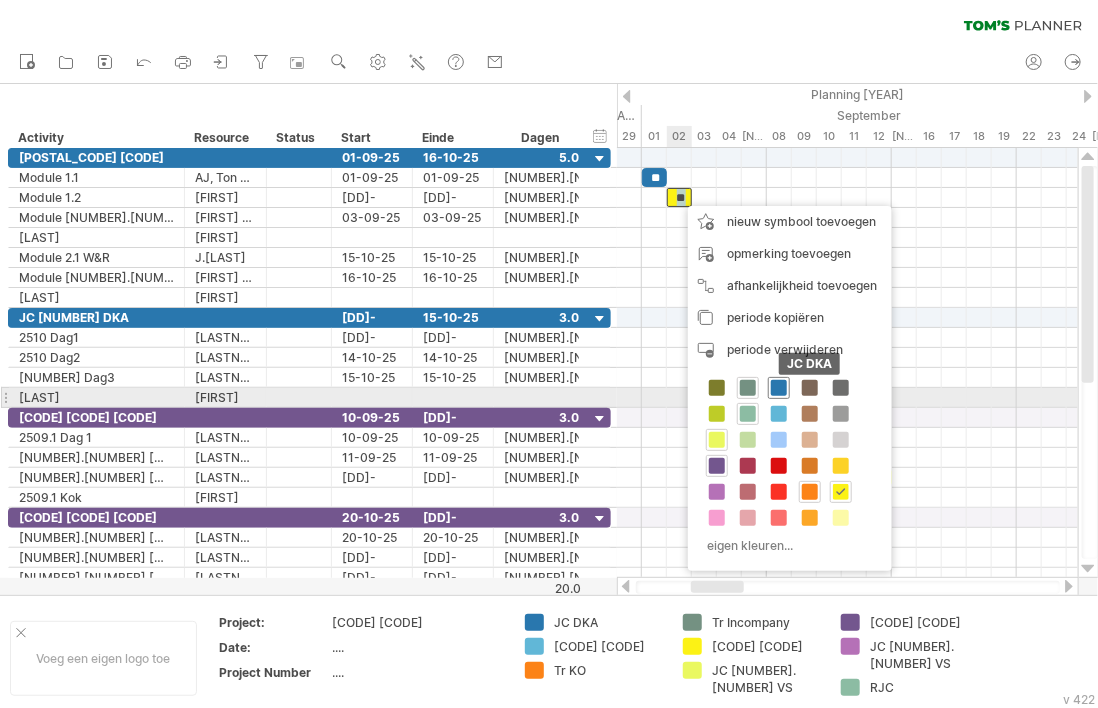 drag, startPoint x: 780, startPoint y: 390, endPoint x: 768, endPoint y: 372, distance: 21.633308 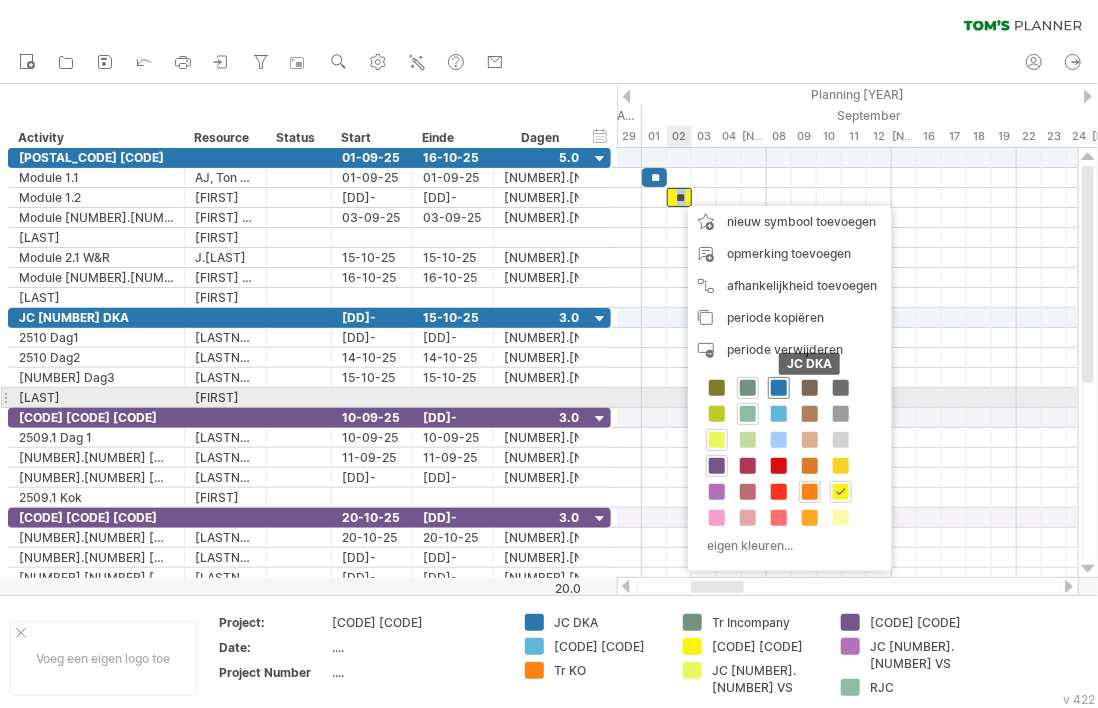 click at bounding box center [779, 388] 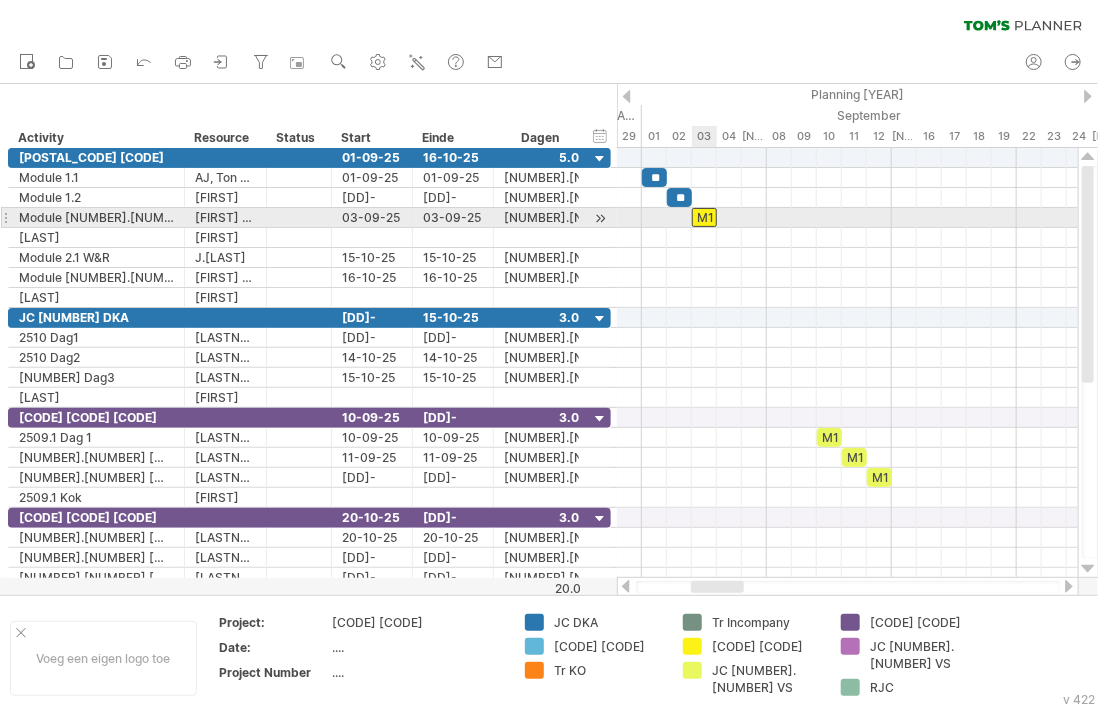 click on "M1" at bounding box center (704, 217) 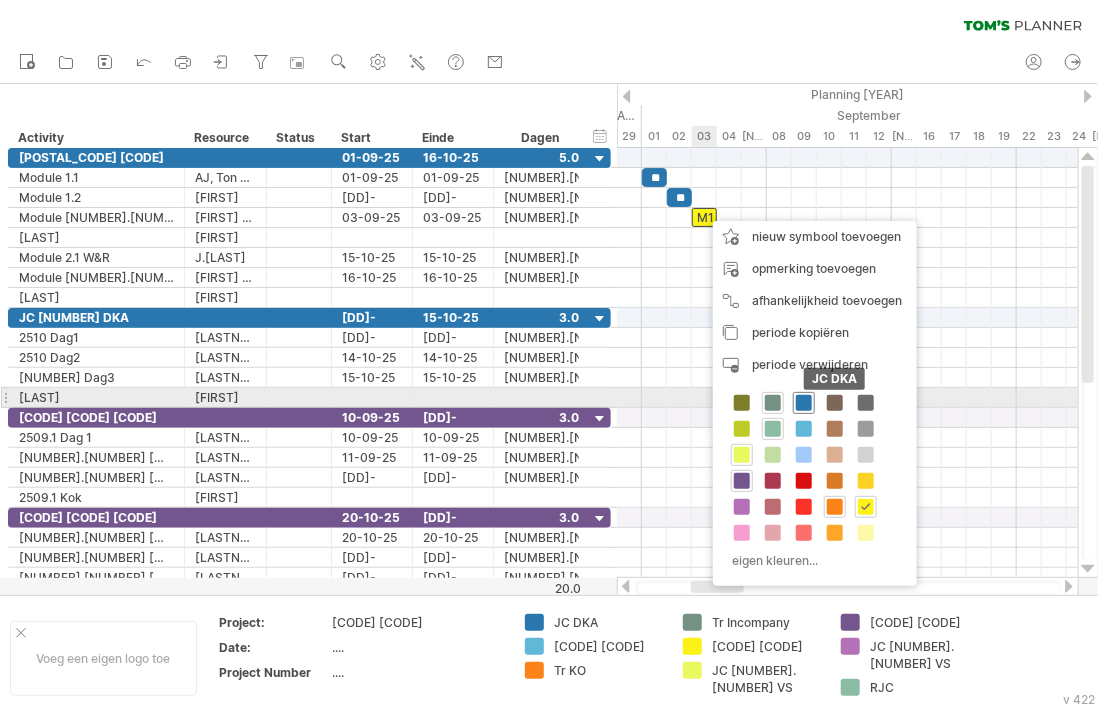 click at bounding box center (804, 403) 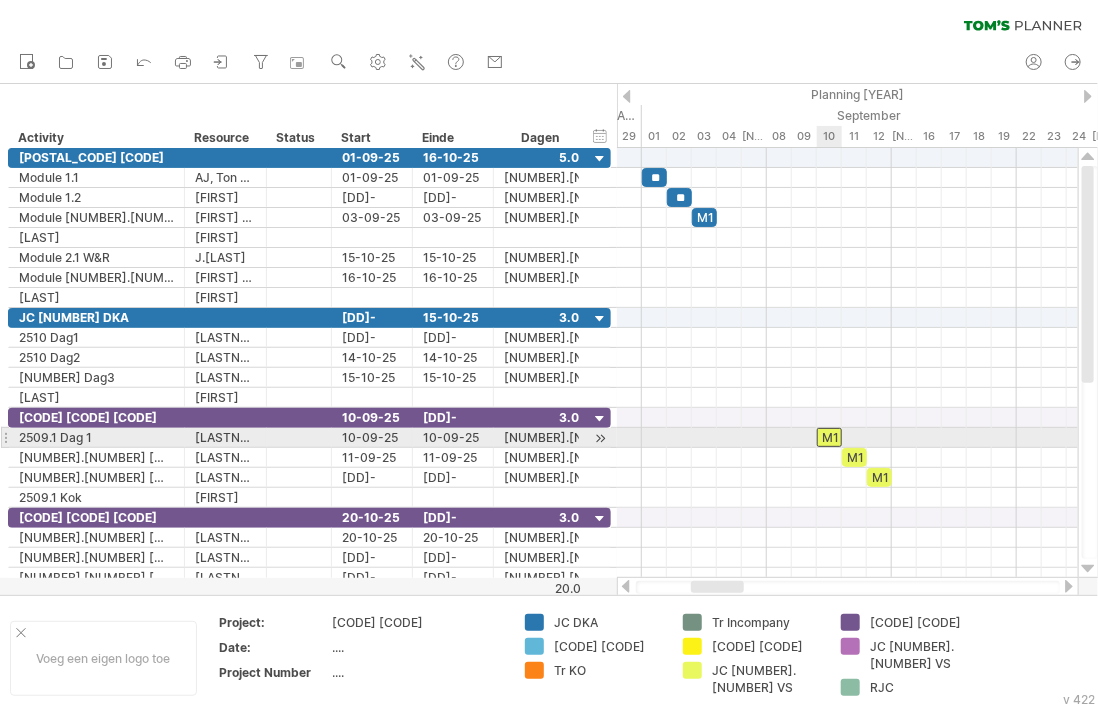 click on "M1" at bounding box center [829, 437] 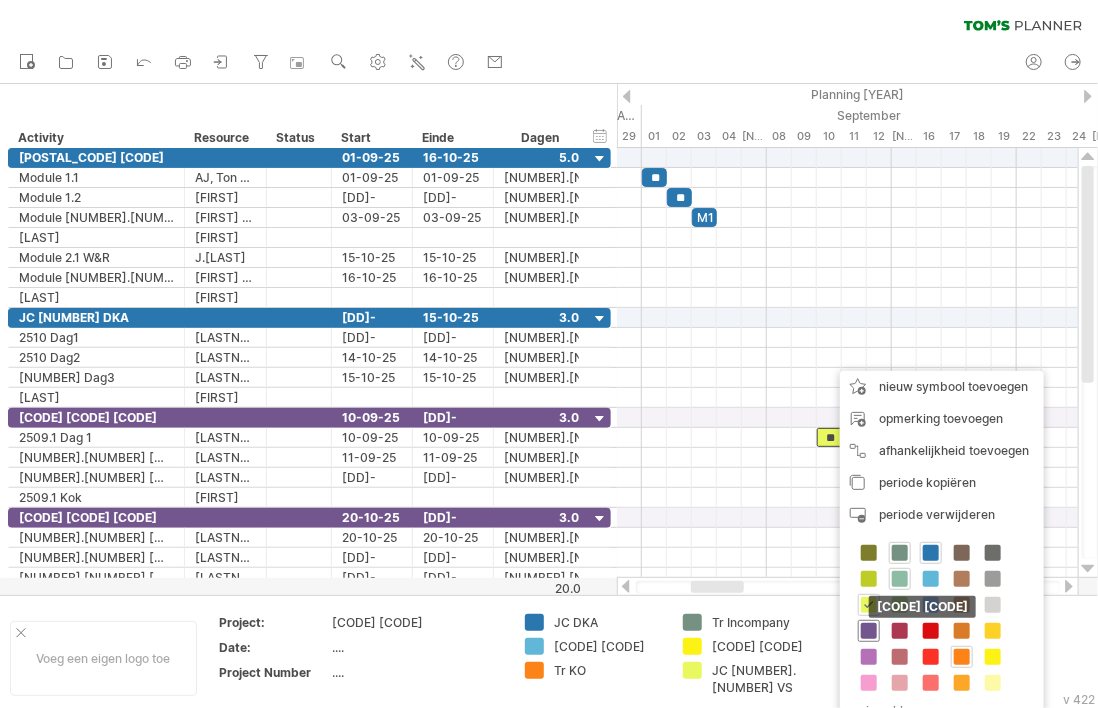 click at bounding box center [869, 631] 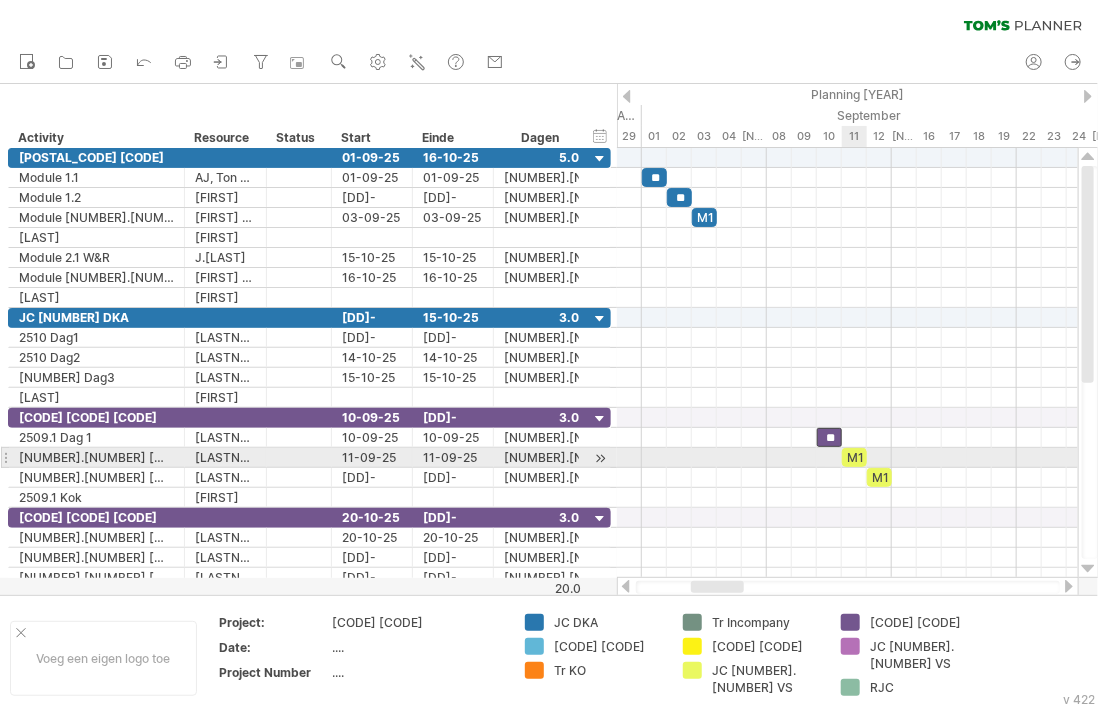click on "M1" at bounding box center [854, 457] 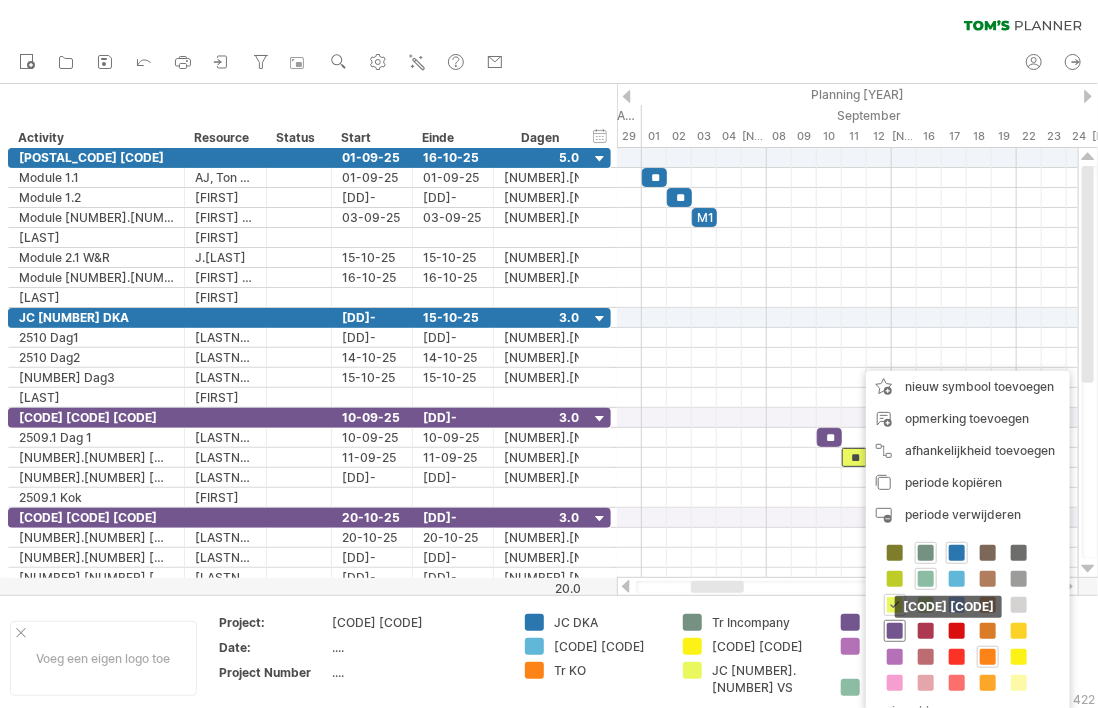 drag, startPoint x: 987, startPoint y: 606, endPoint x: 950, endPoint y: 580, distance: 45.221676 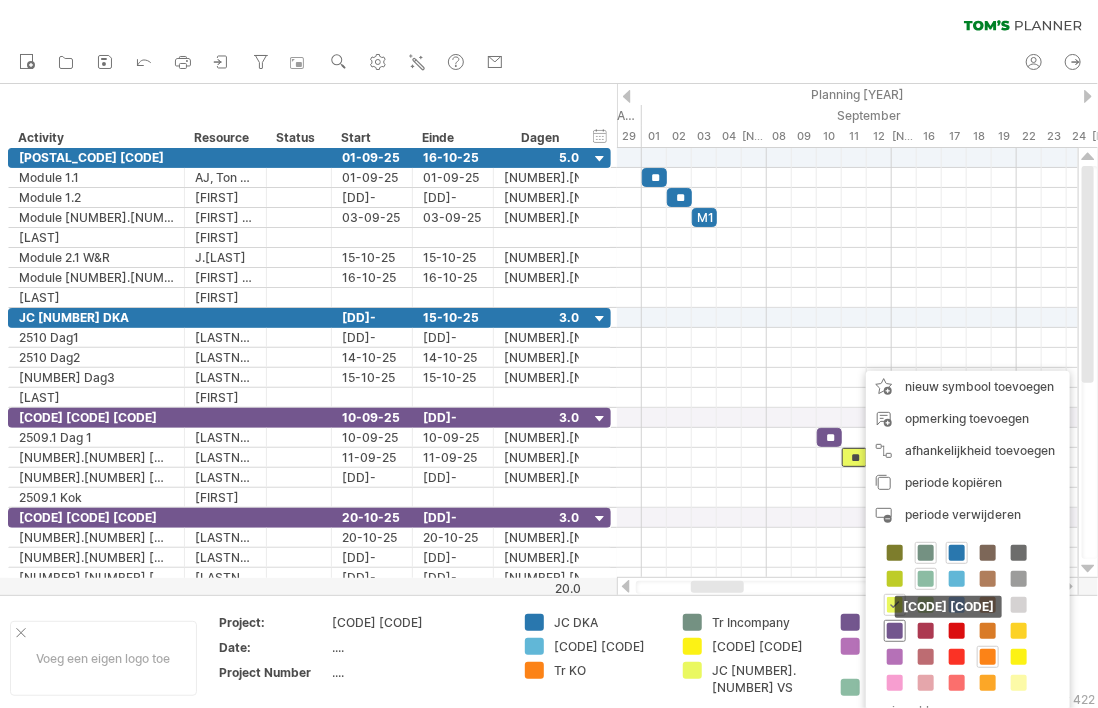 click at bounding box center [895, 631] 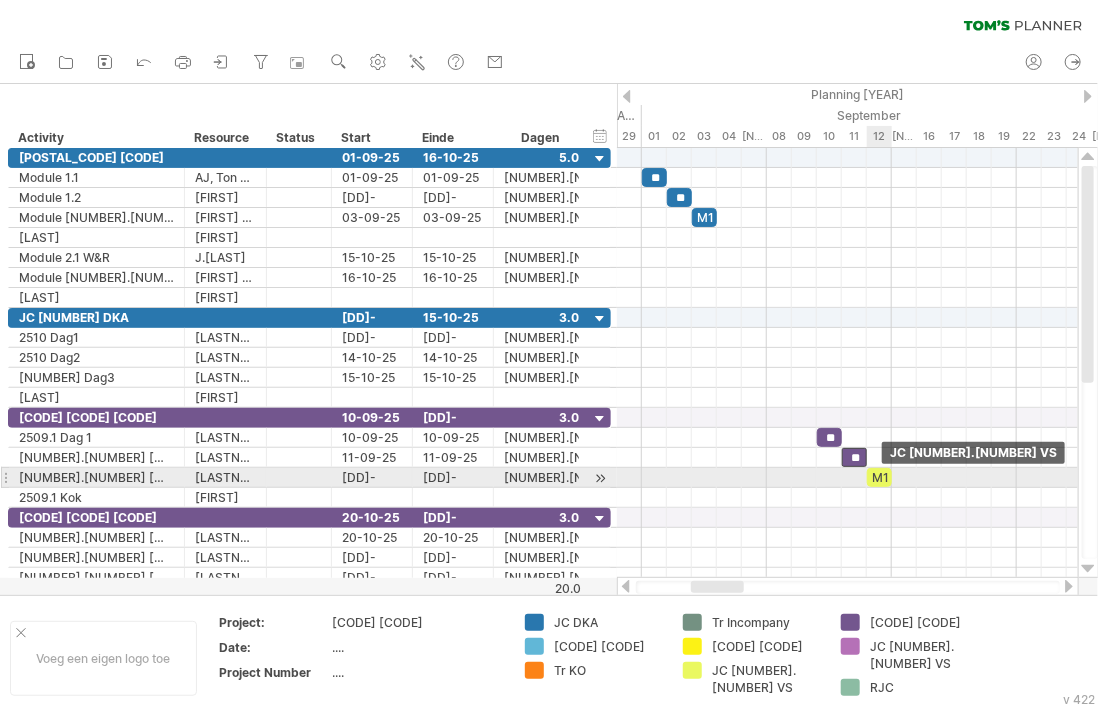 click on "M1" at bounding box center (879, 477) 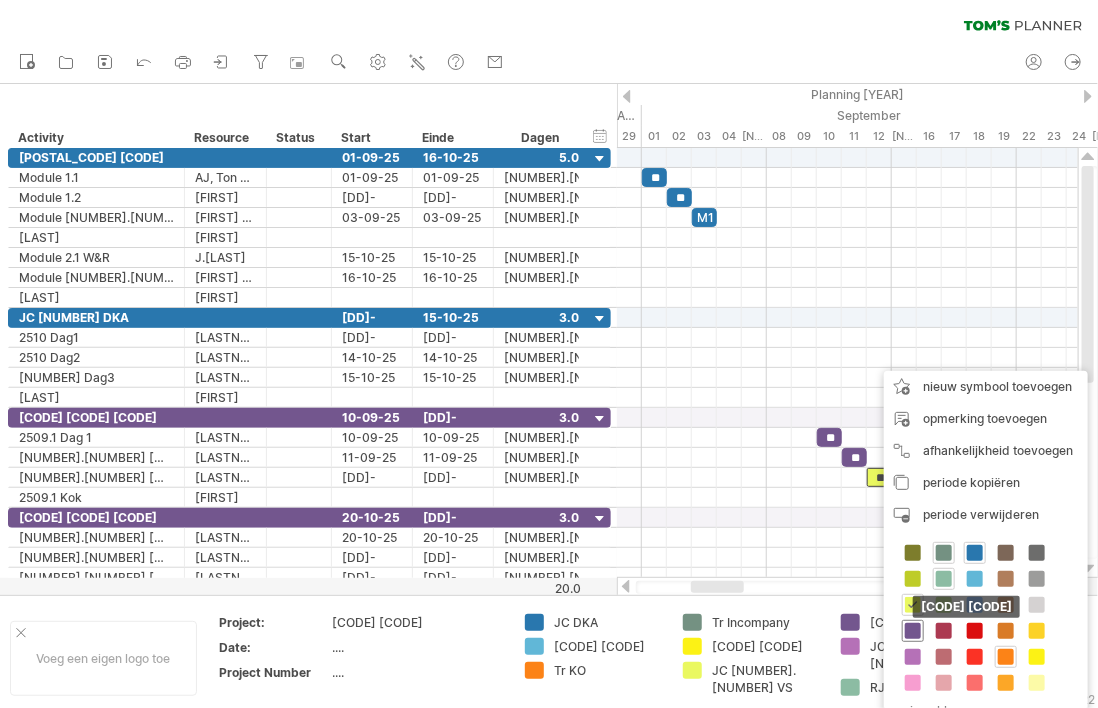 click at bounding box center (913, 631) 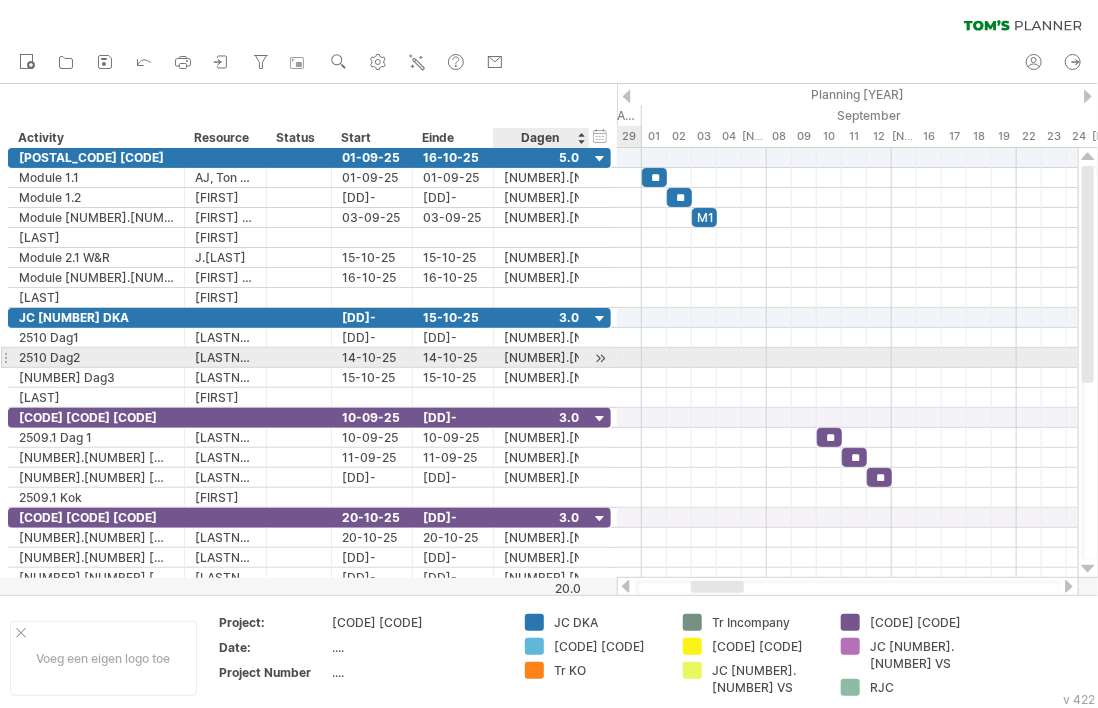 click at bounding box center [600, 358] 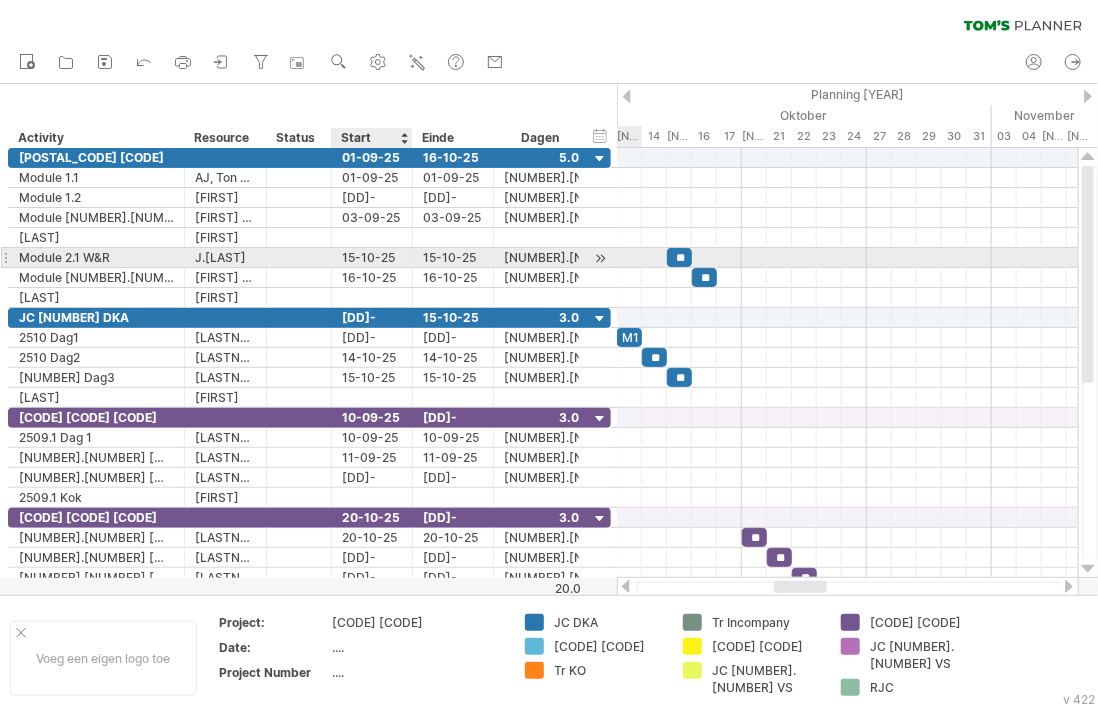 click on "[DD]-[MM]-[YY]" at bounding box center [372, 257] 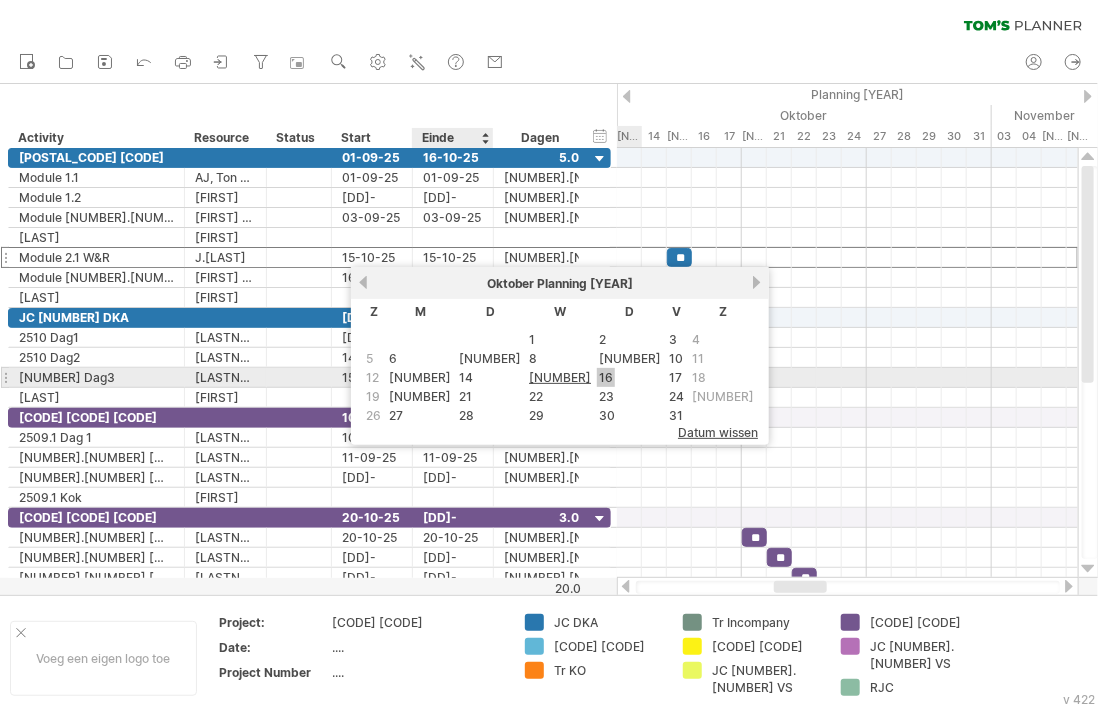click on "16" at bounding box center (606, 377) 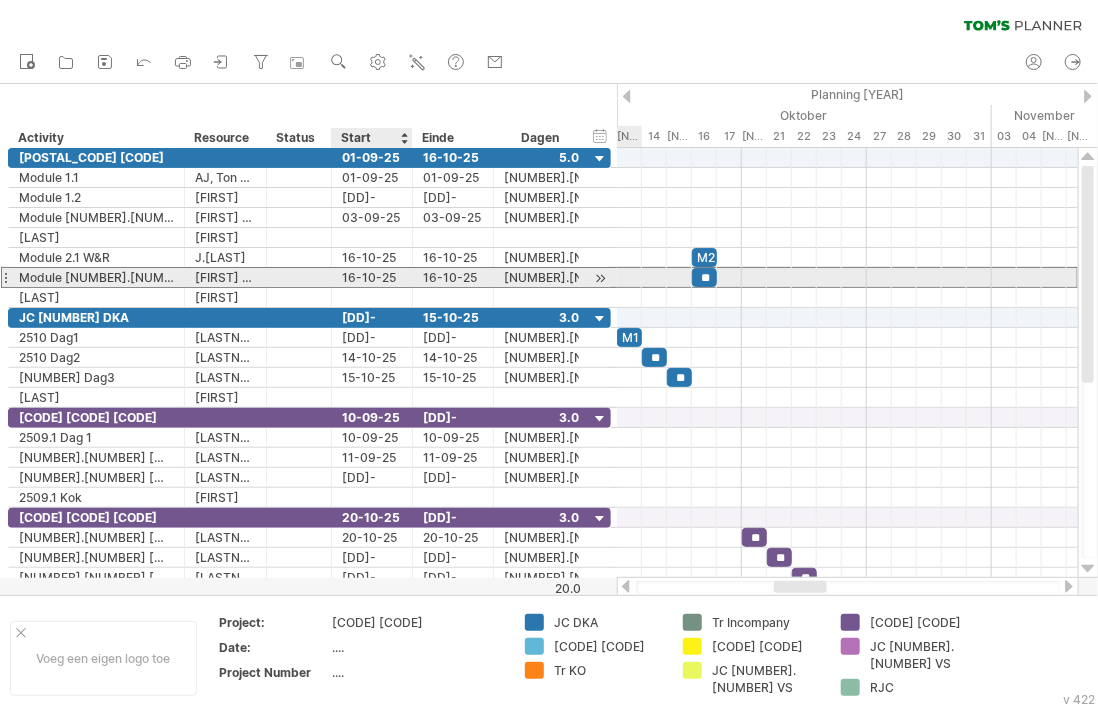 click on "[DD]-[MM]-[YY]" at bounding box center (372, 277) 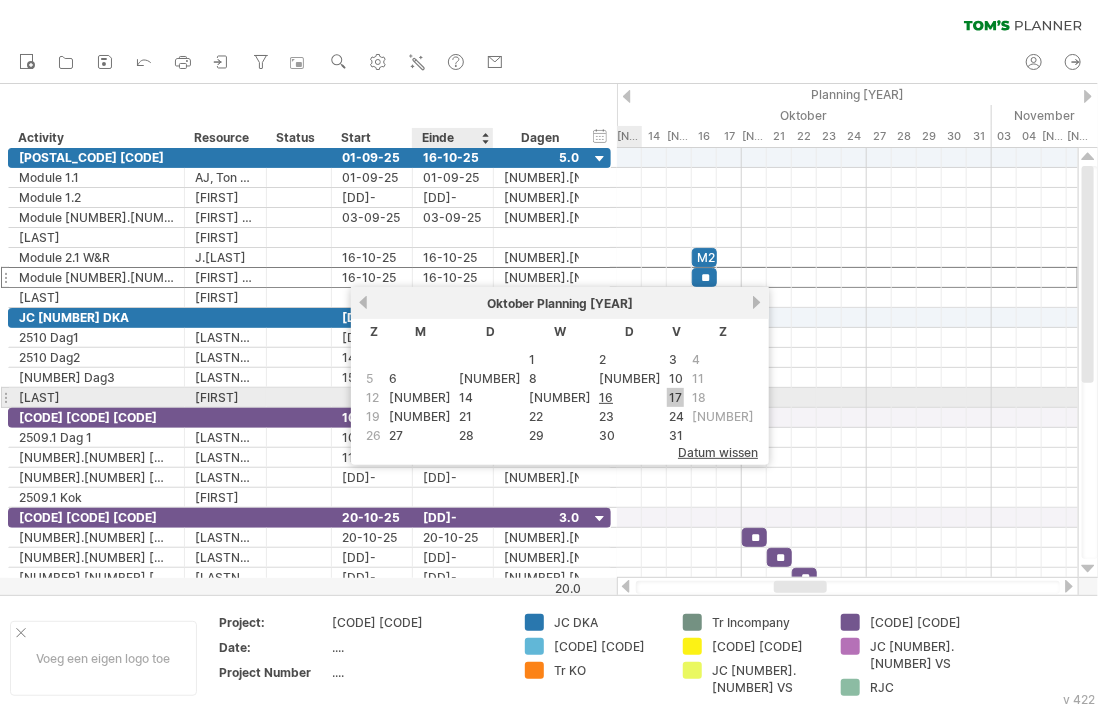 click on "17" at bounding box center [675, 397] 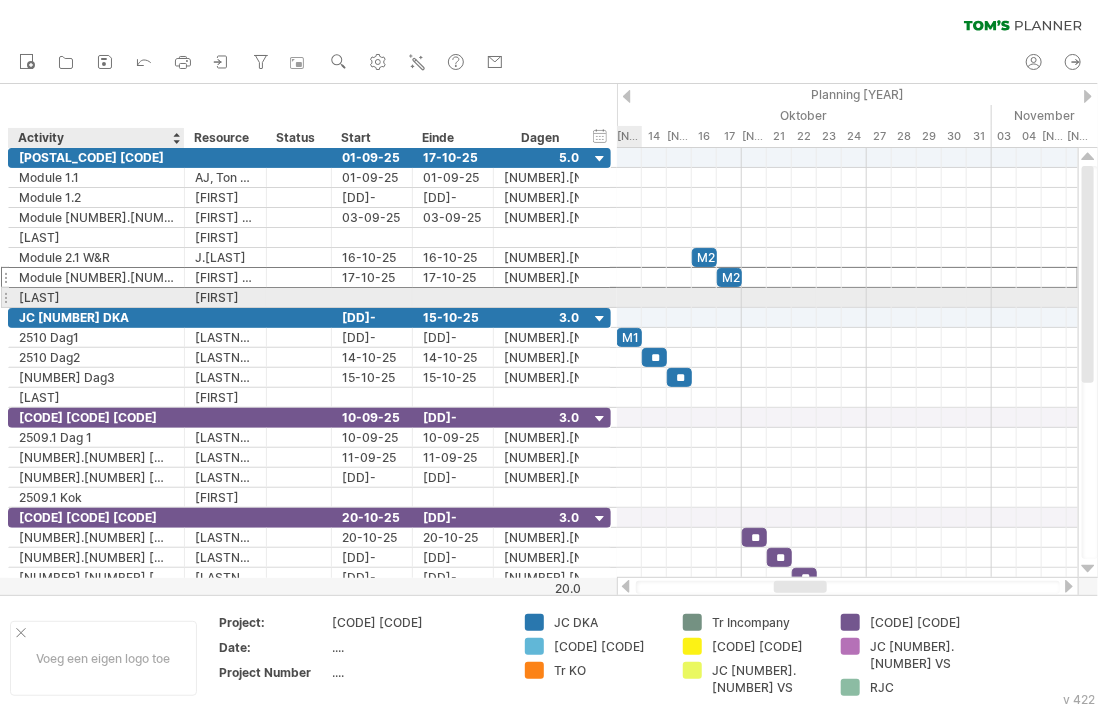 click on "Kok" at bounding box center [96, 297] 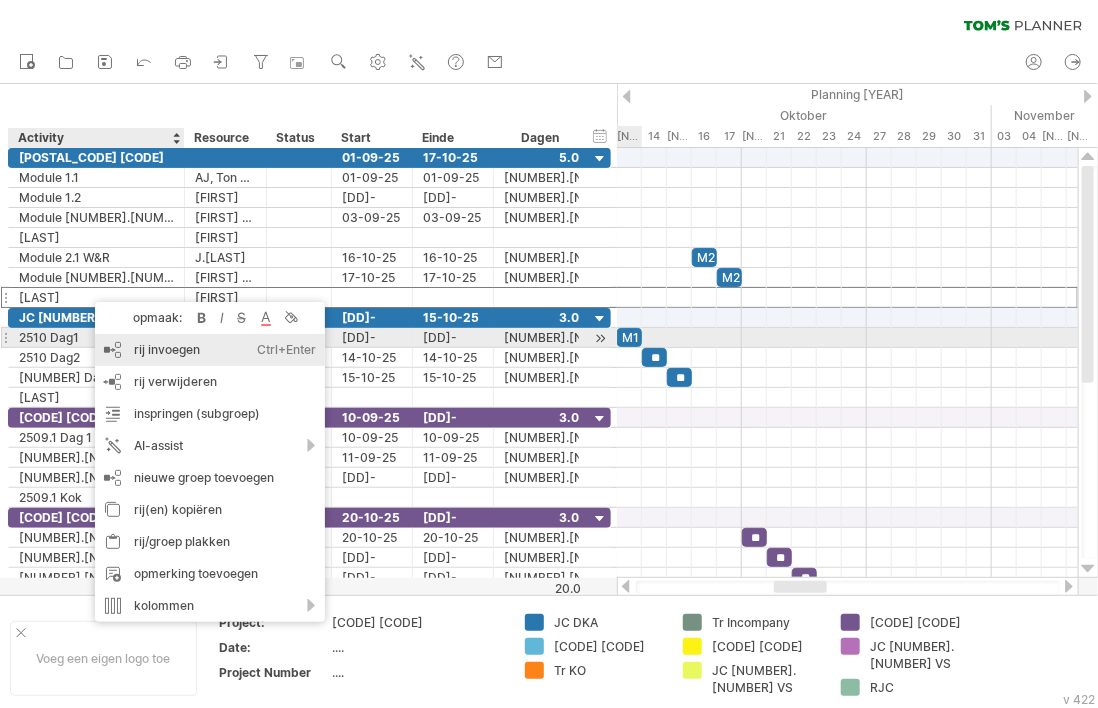 click on "rij invoegen Ctrl+Enter Cmd+Enter" at bounding box center [210, 350] 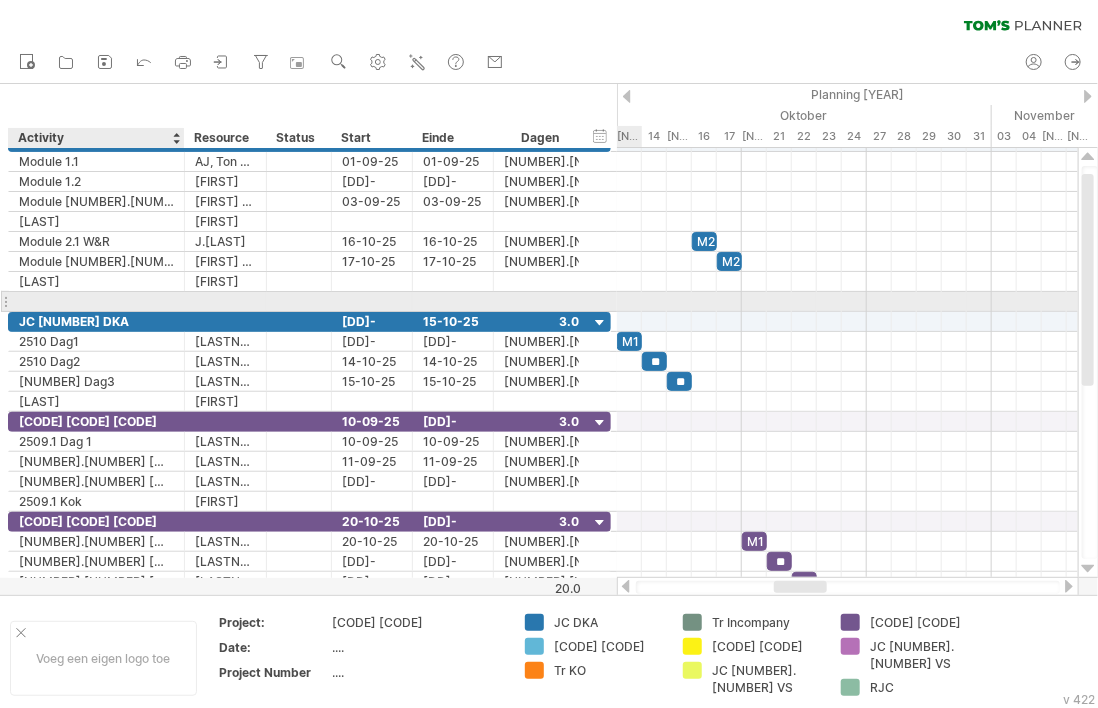 click at bounding box center [96, 301] 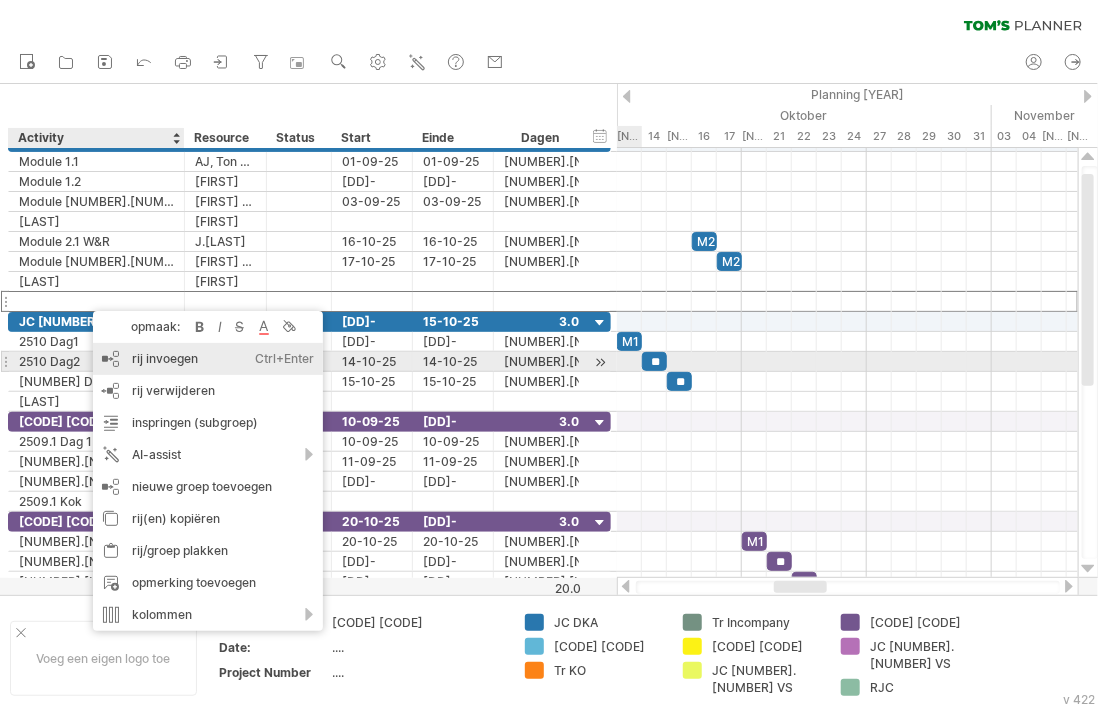 click on "rij invoegen Ctrl+Enter Cmd+Enter" at bounding box center [208, 359] 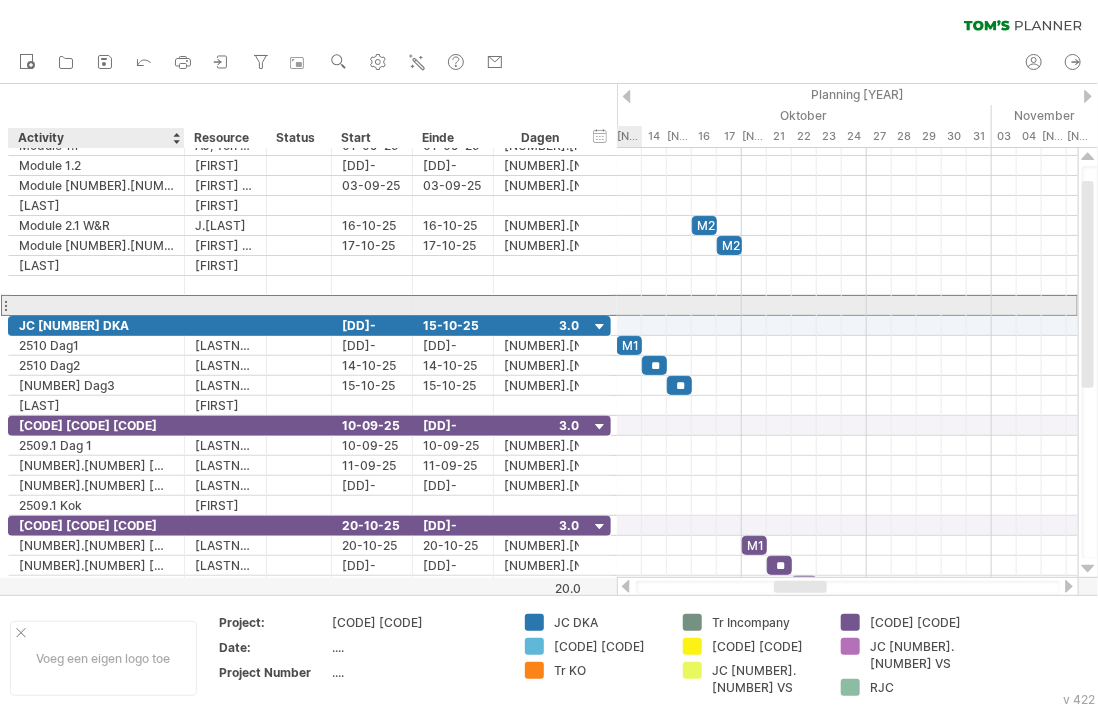 click at bounding box center (96, 305) 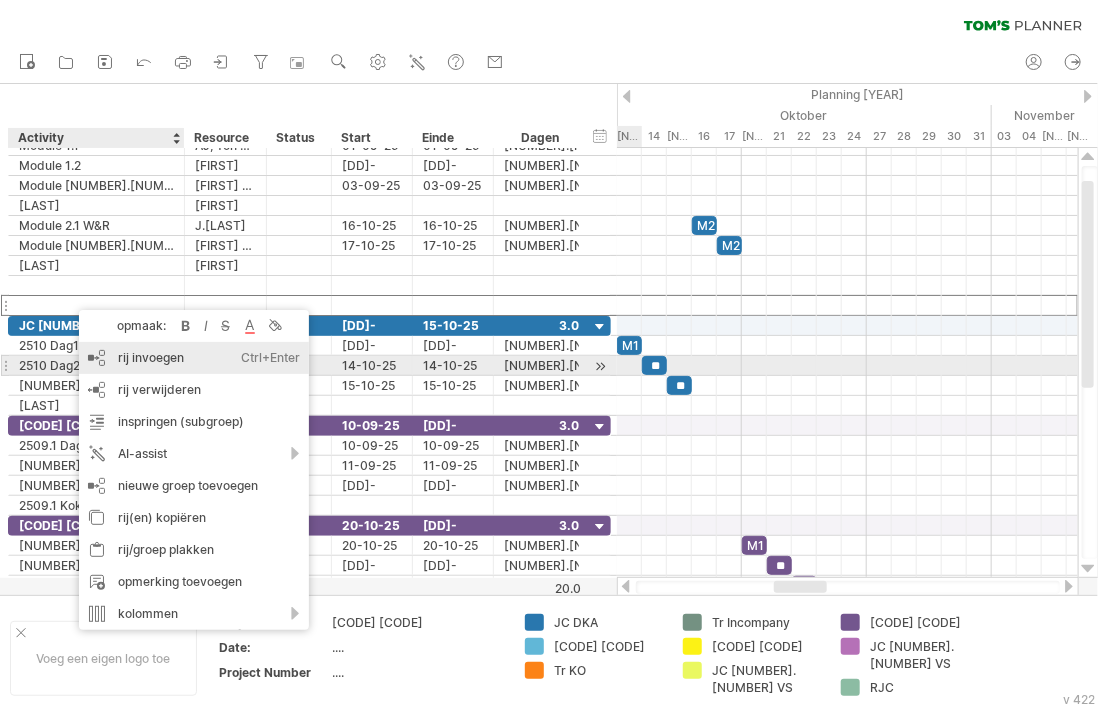click on "rij invoegen Ctrl+Enter Cmd+Enter" at bounding box center (194, 358) 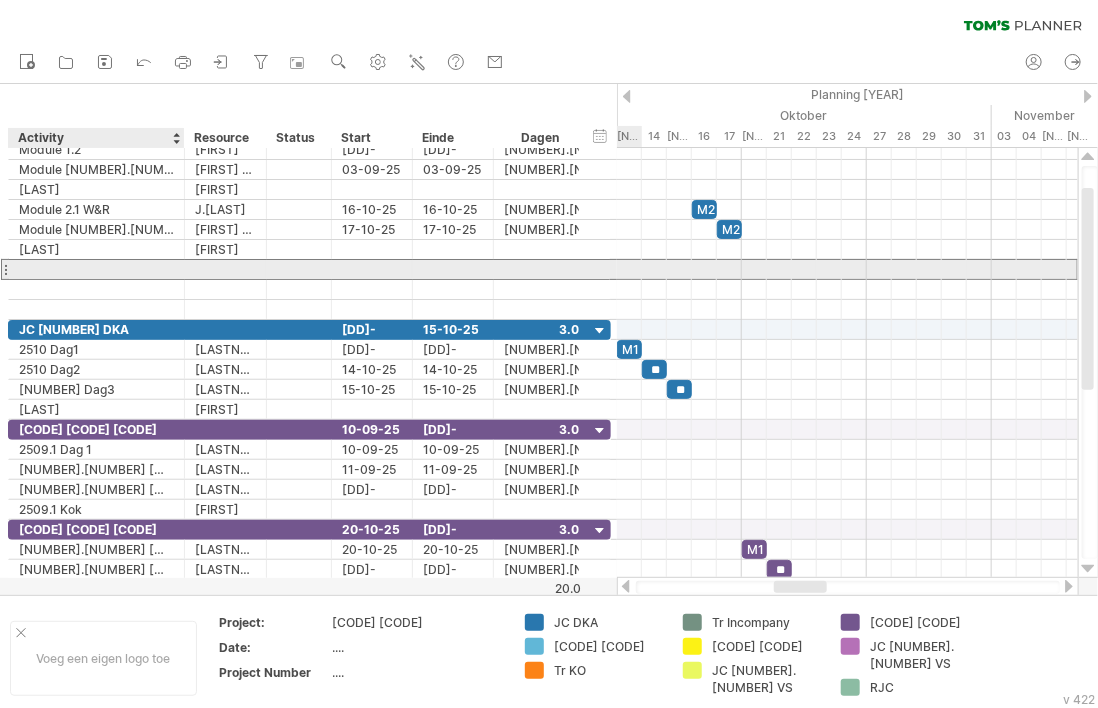 click at bounding box center [96, 269] 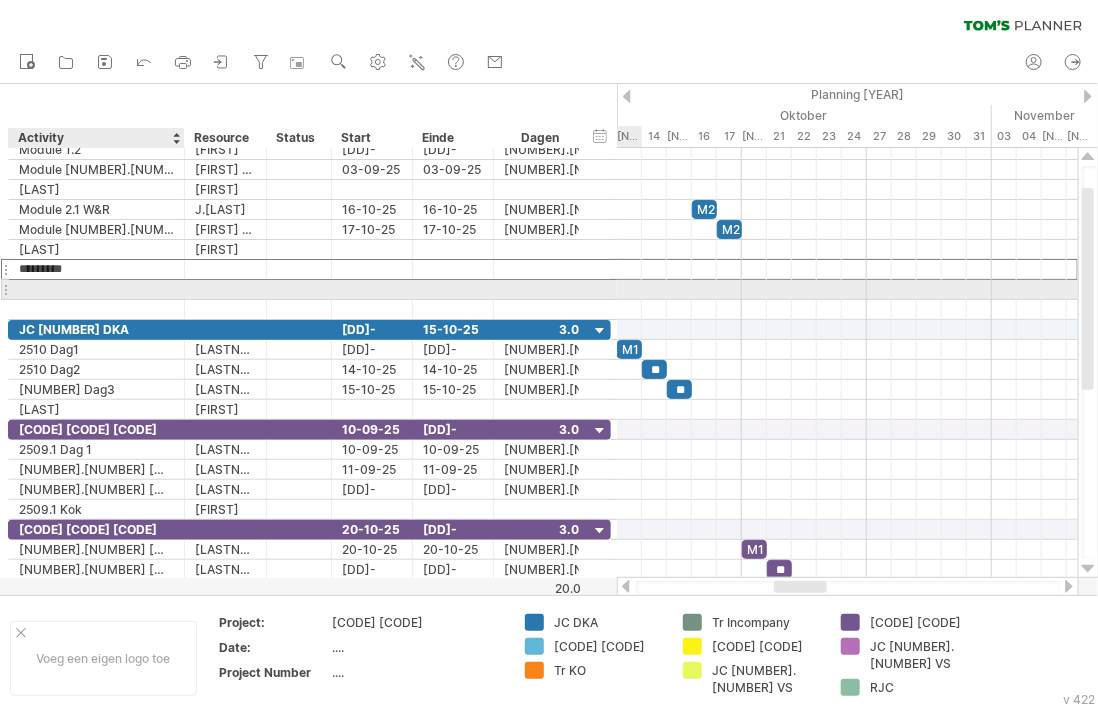 type on "******" 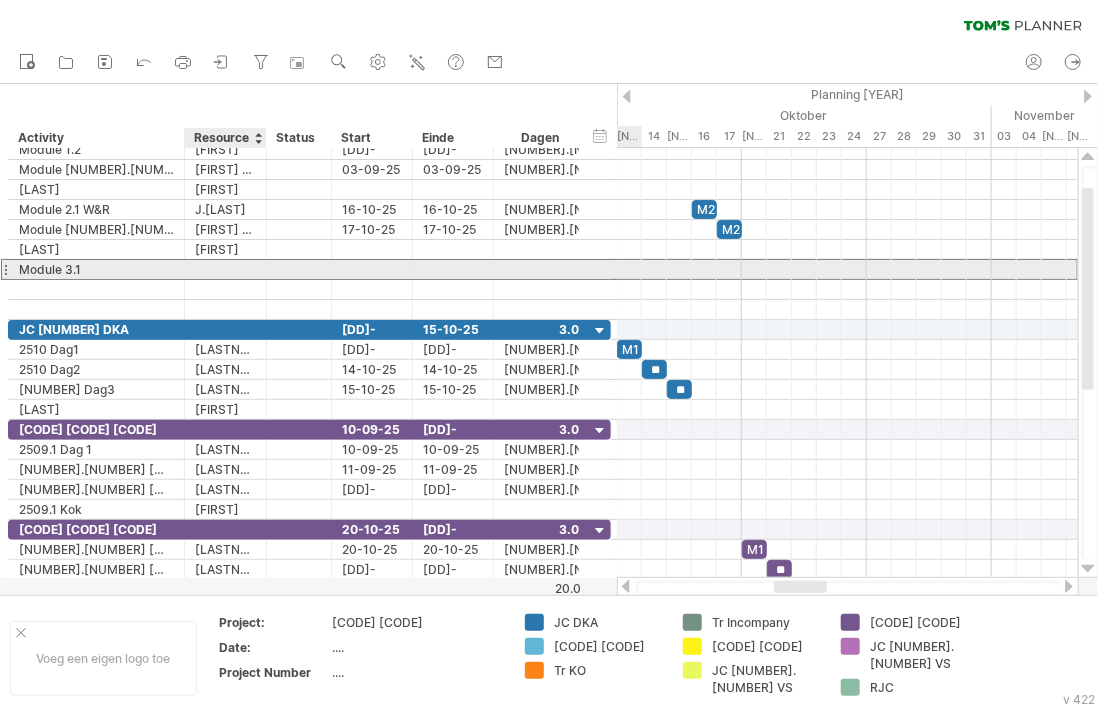 click at bounding box center [96, 269] 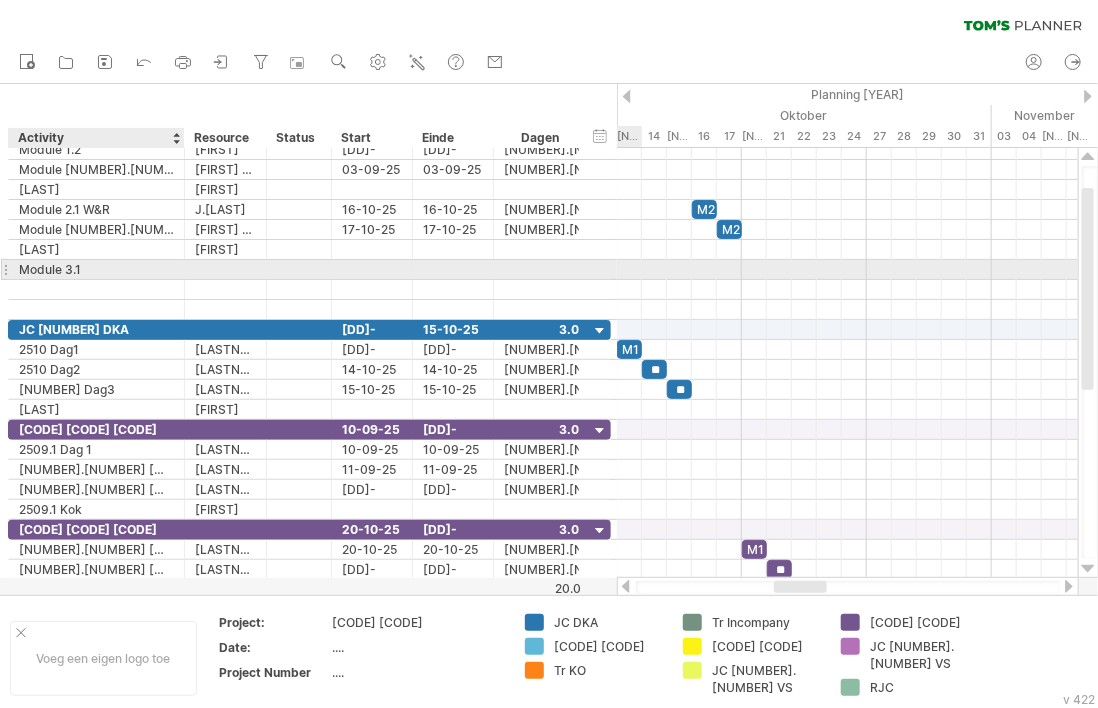 click on "Module 3.1" at bounding box center (96, 269) 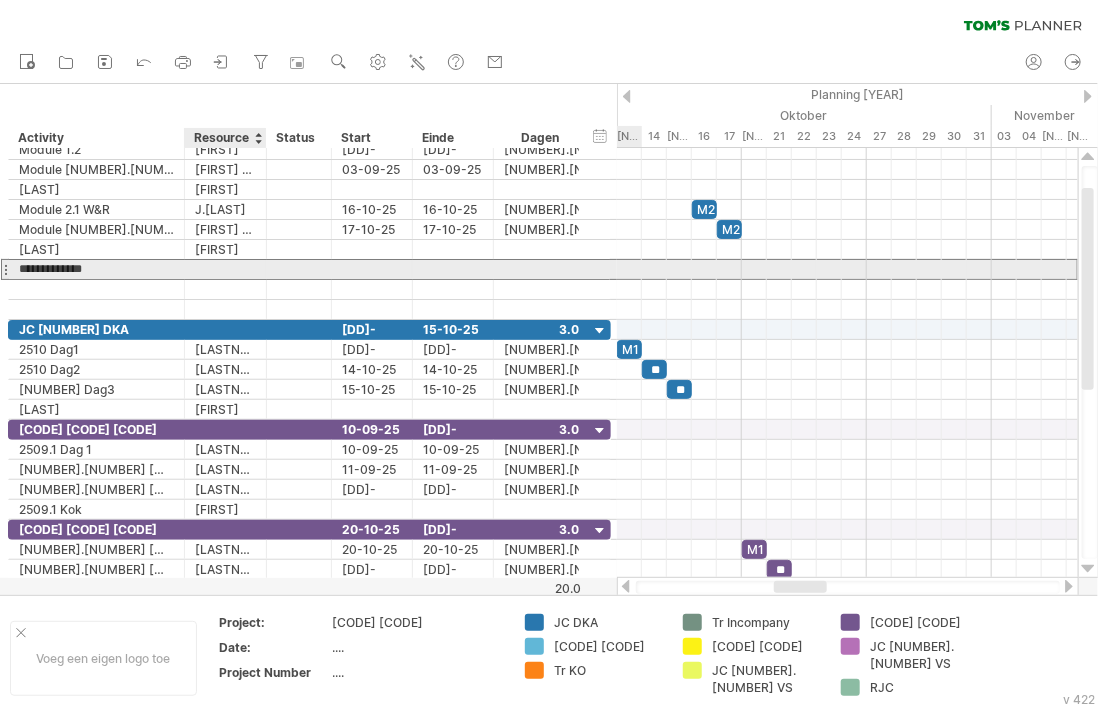 click at bounding box center [96, 288] 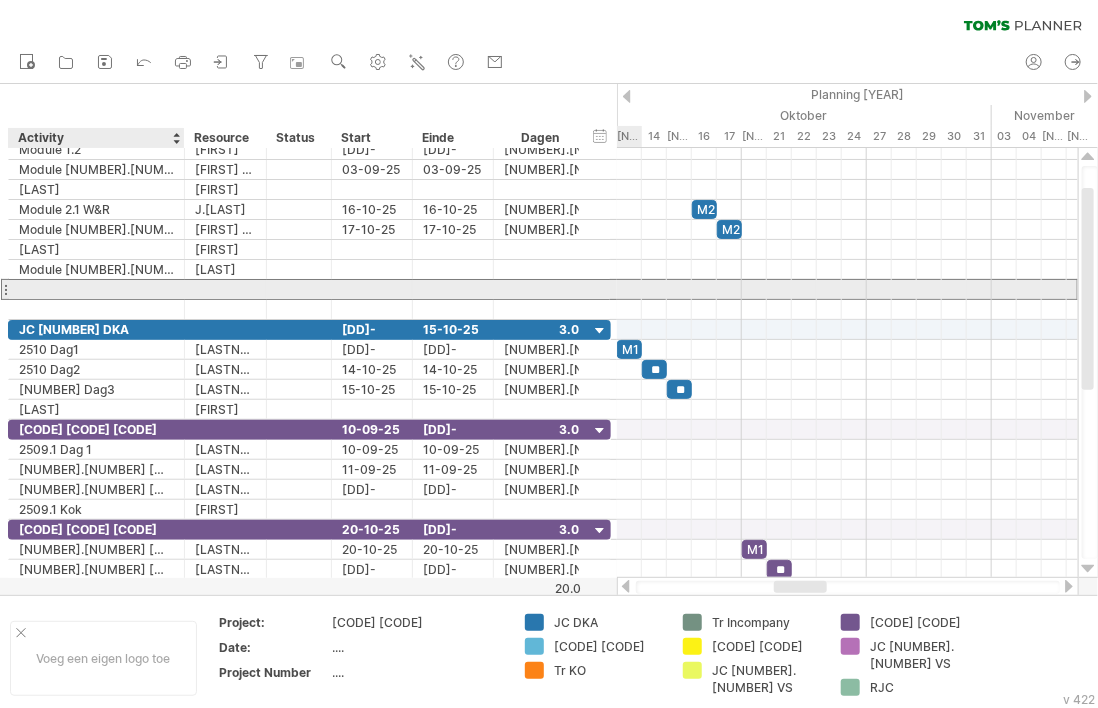 click at bounding box center (96, 289) 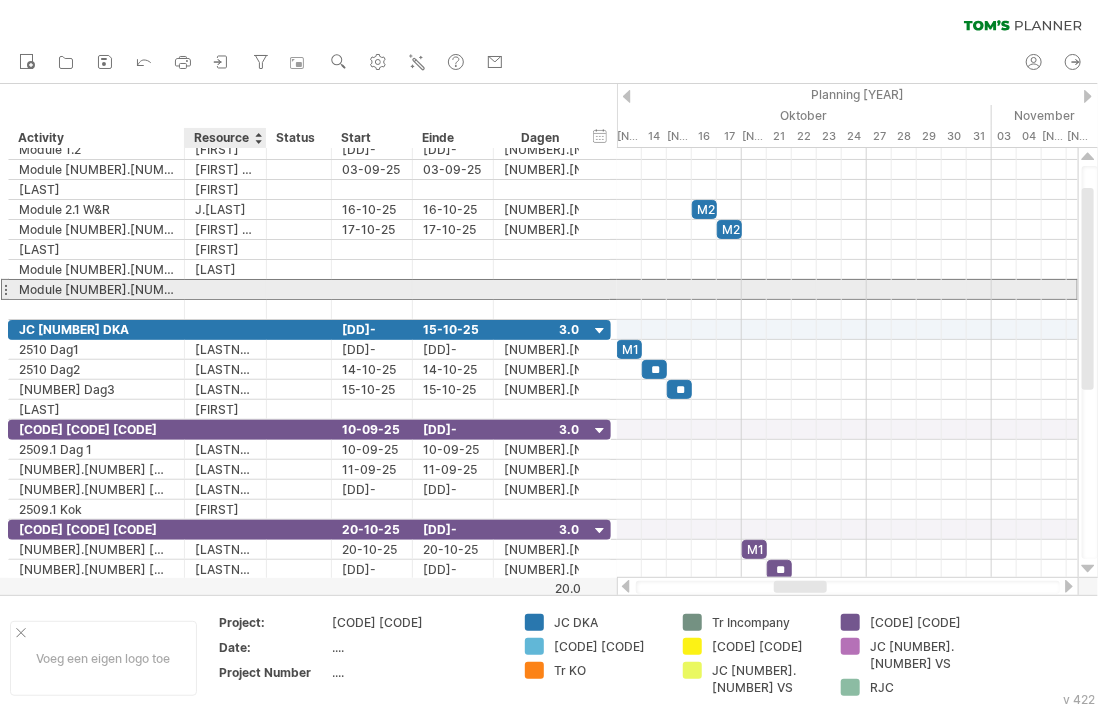 click at bounding box center (96, 289) 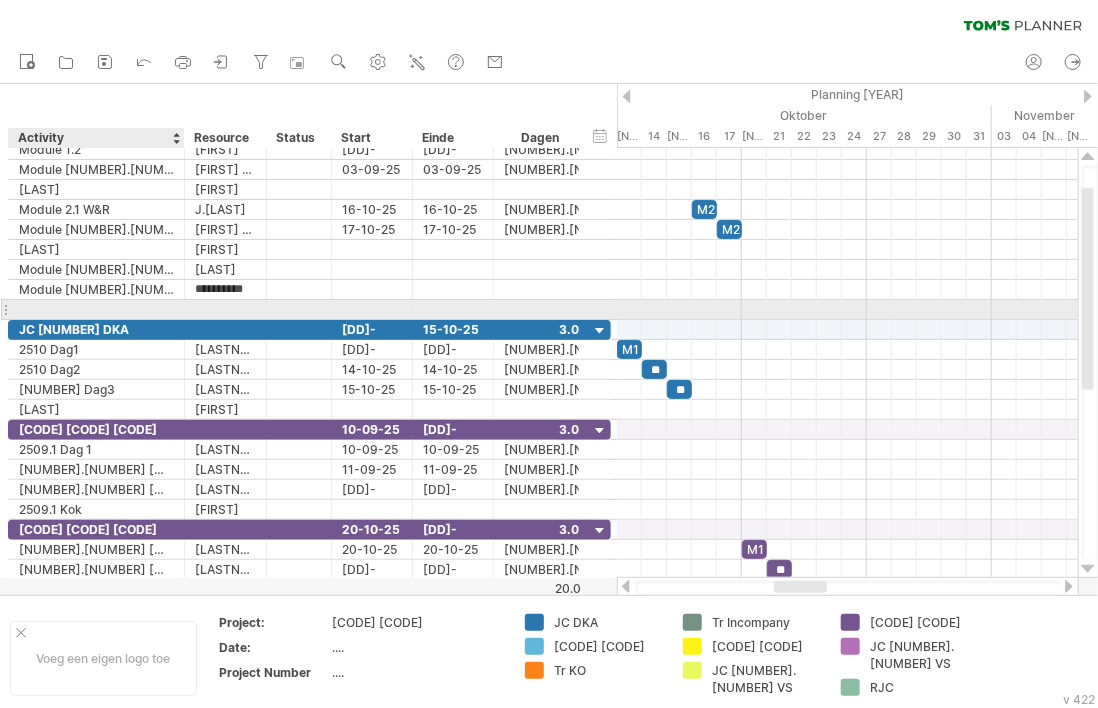 click at bounding box center (96, 309) 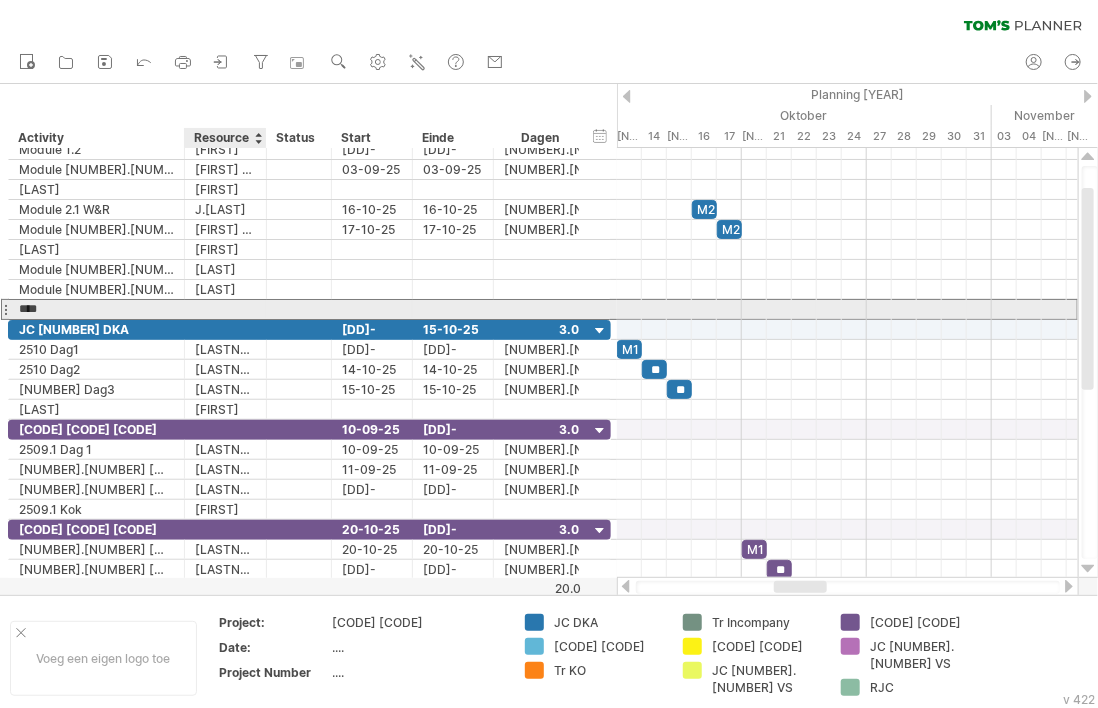 type on "***" 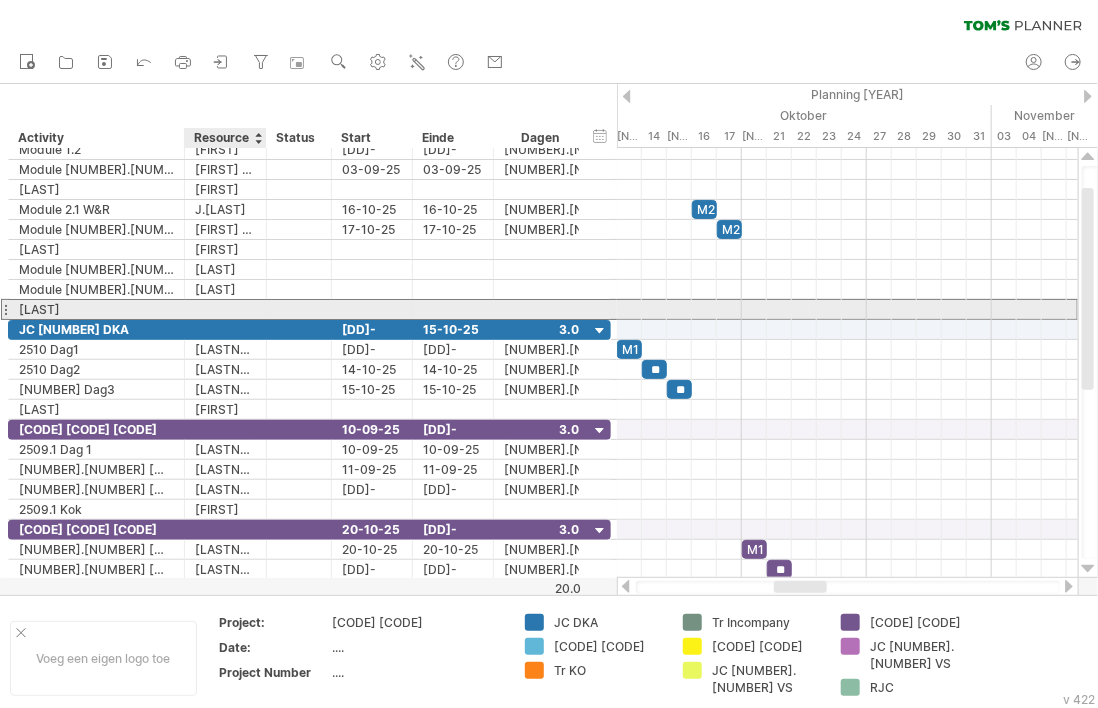 click at bounding box center [96, 309] 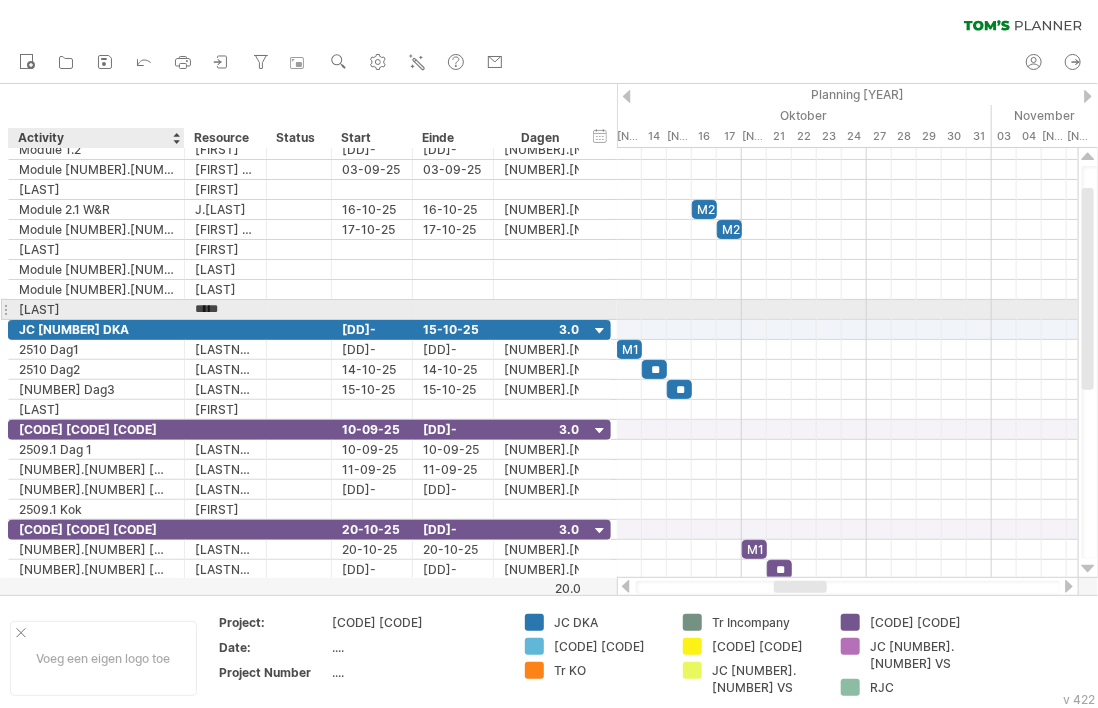 click on "Kok" at bounding box center [96, 309] 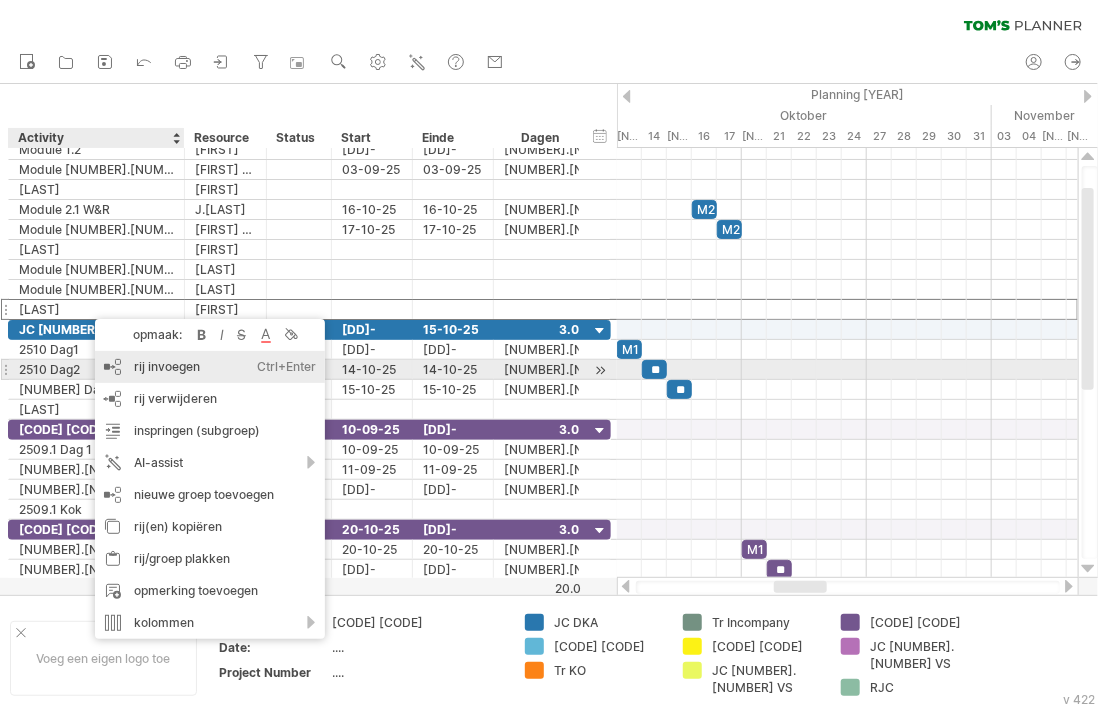 click on "rij invoegen Ctrl+Enter Cmd+Enter" at bounding box center [210, 367] 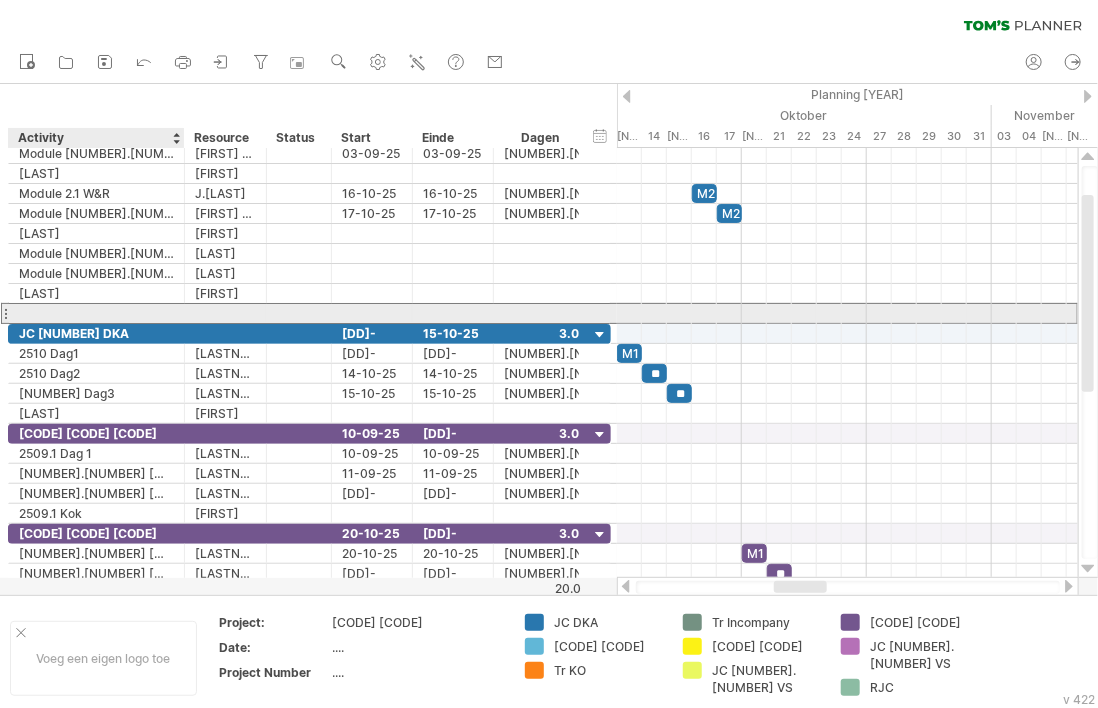 click at bounding box center [96, 313] 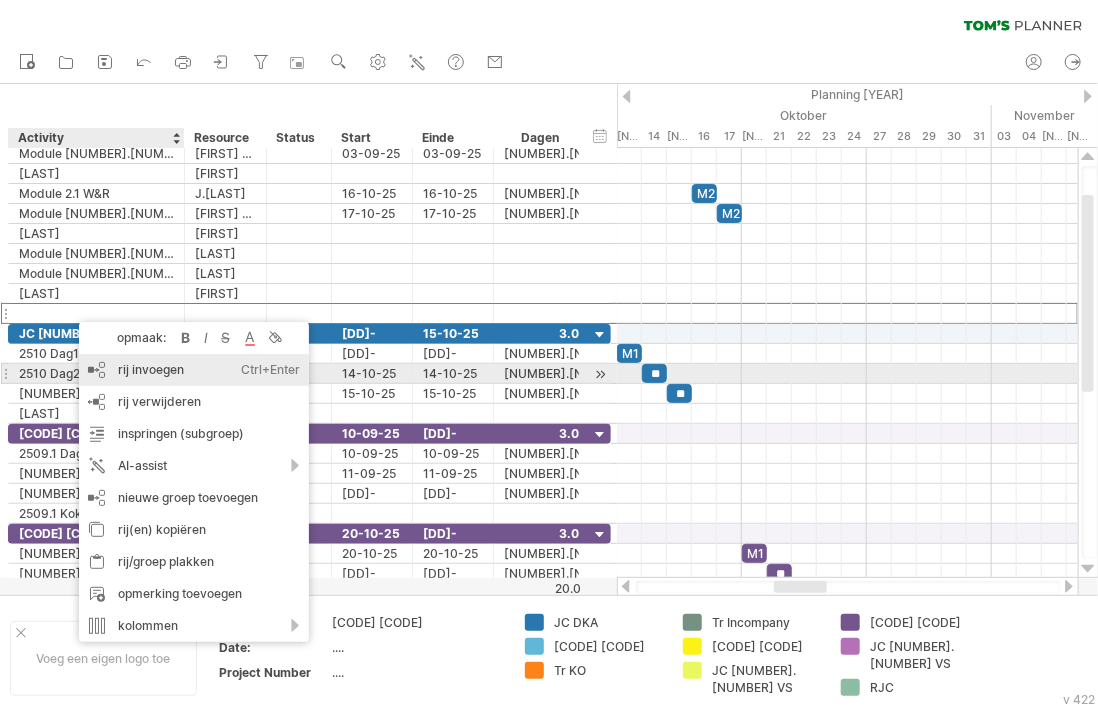 click on "rij invoegen Ctrl+Enter Cmd+Enter" at bounding box center (194, 370) 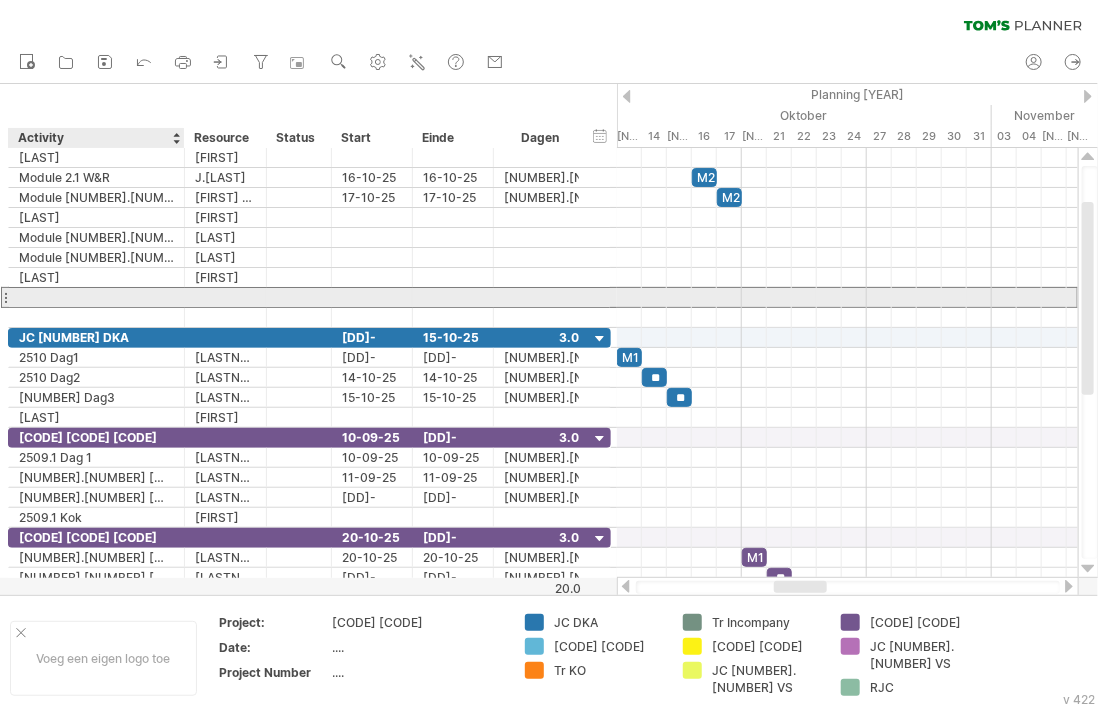 click at bounding box center (96, 297) 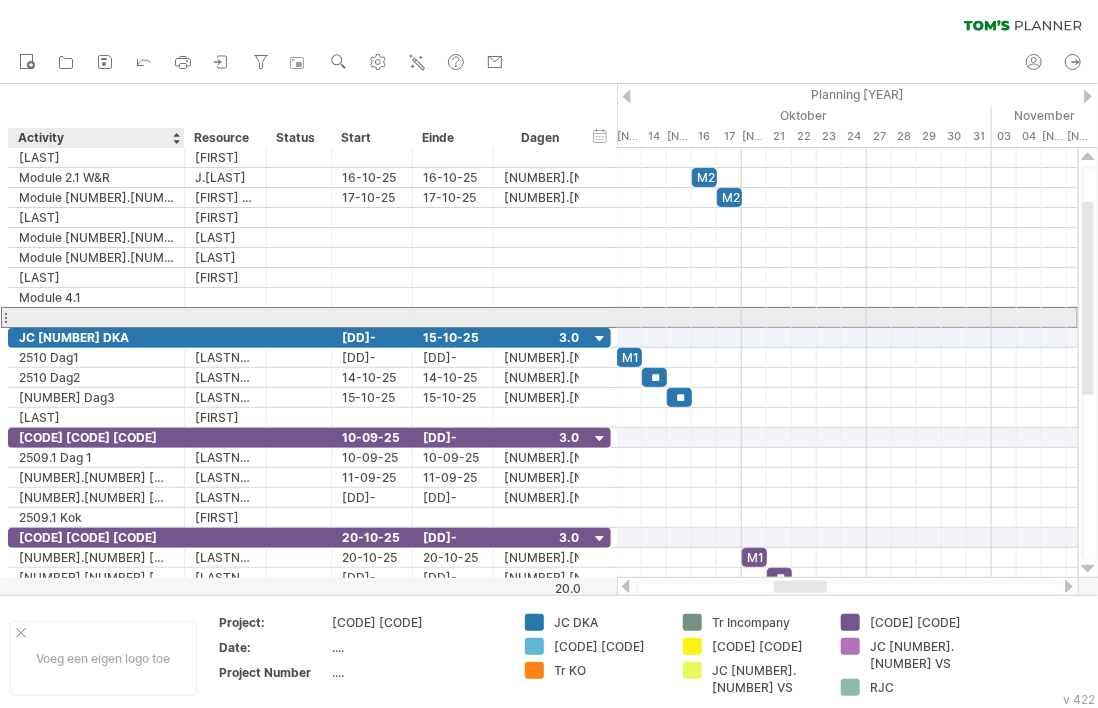 click at bounding box center (96, 317) 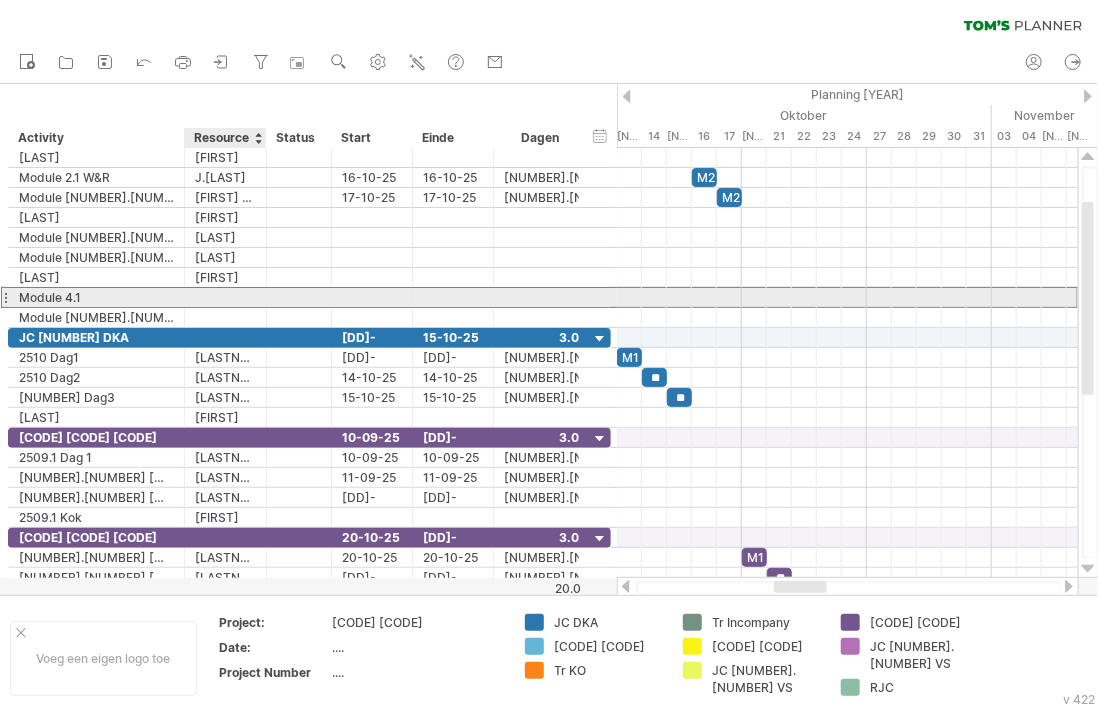 click at bounding box center [96, 297] 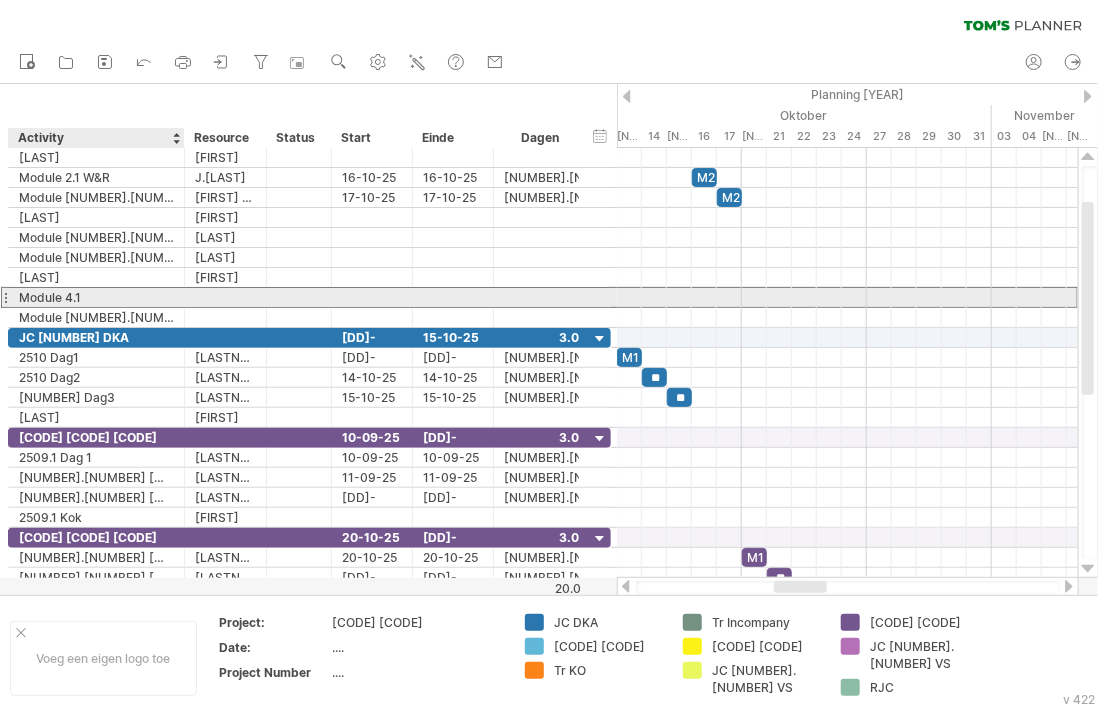 click on "Module 4.1" at bounding box center (96, 297) 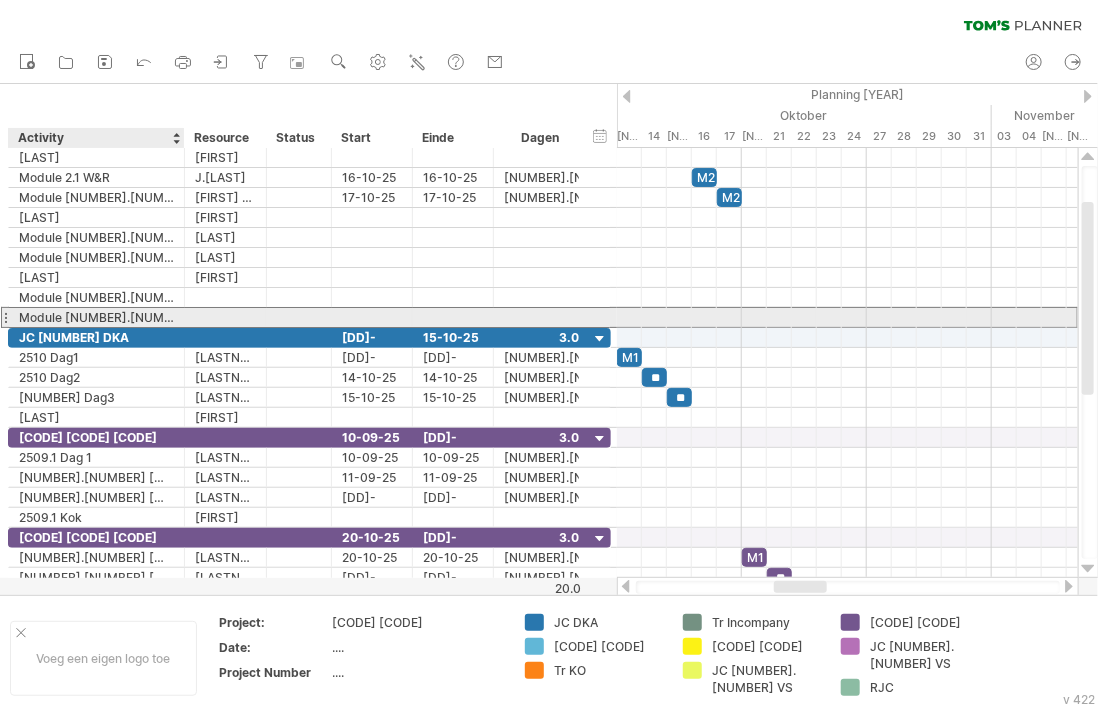 click on "Module 4.2" at bounding box center [96, 317] 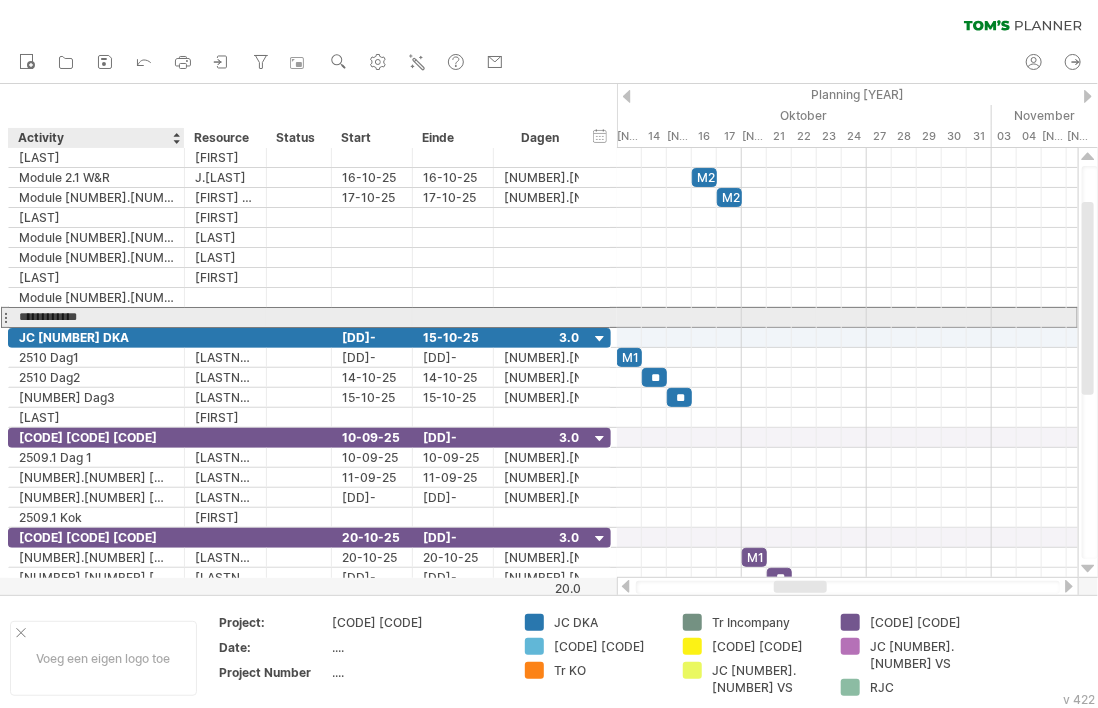 type on "**********" 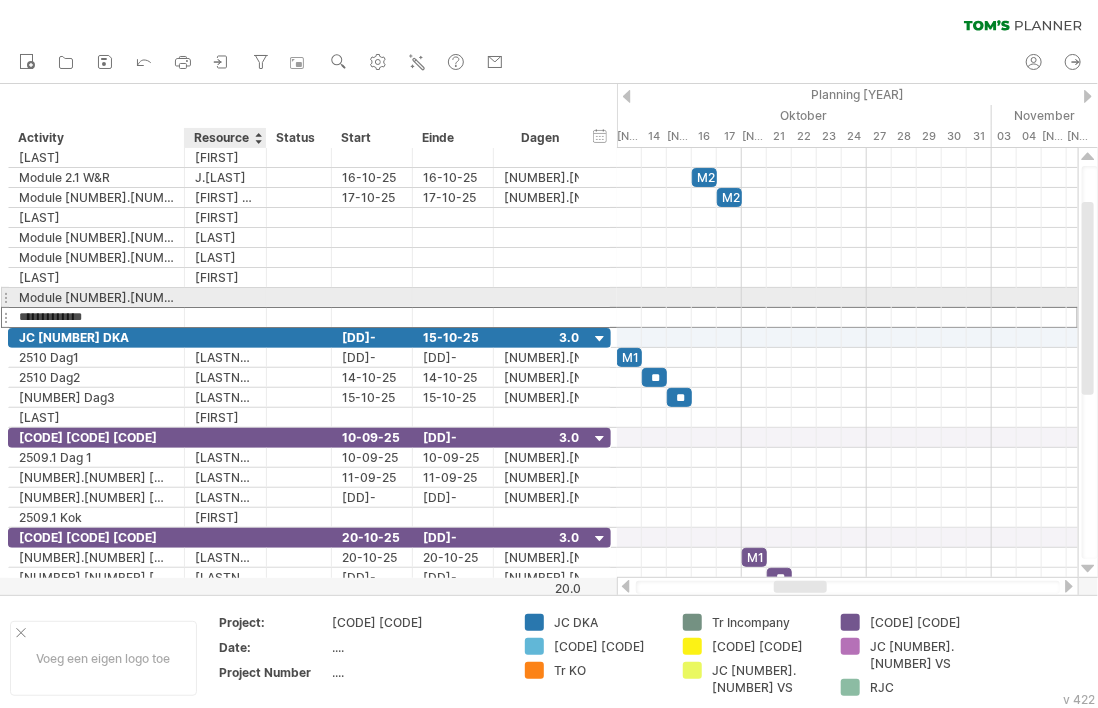 click at bounding box center [96, 297] 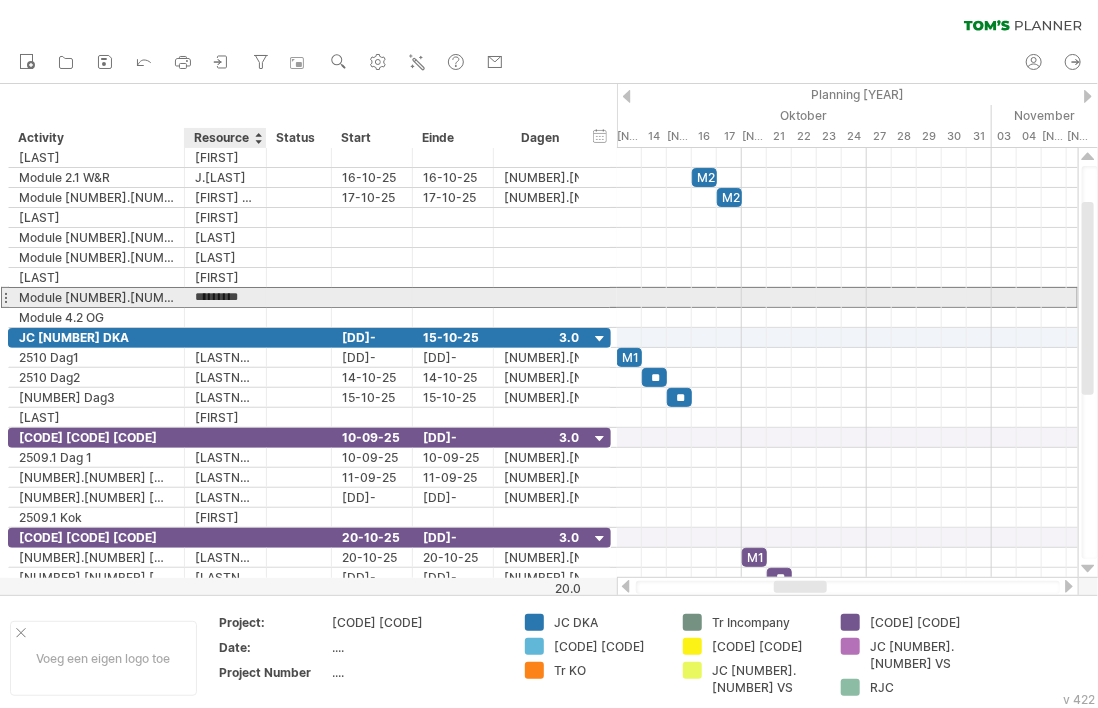 type on "**" 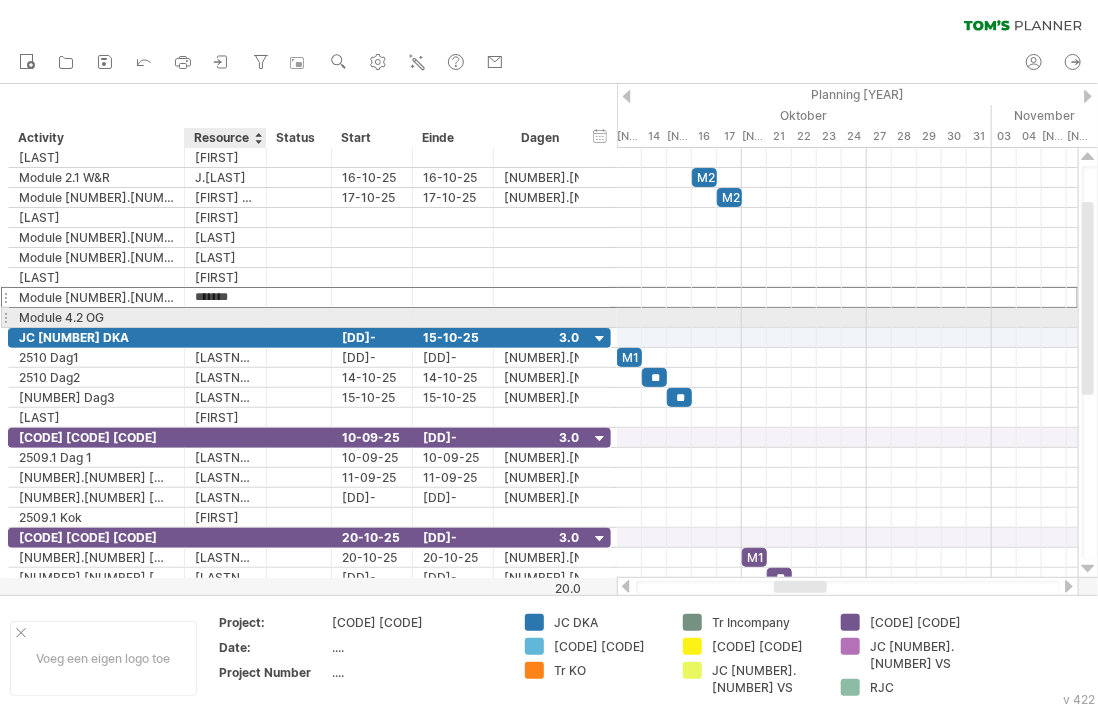 click at bounding box center (96, 317) 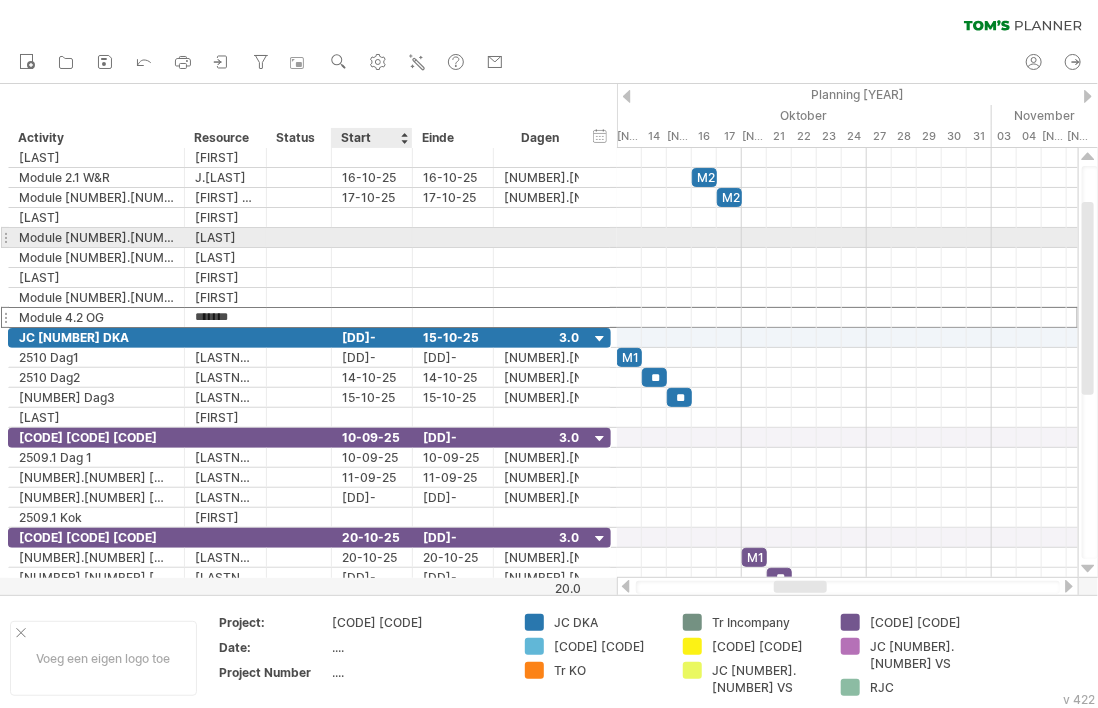 click at bounding box center [372, 237] 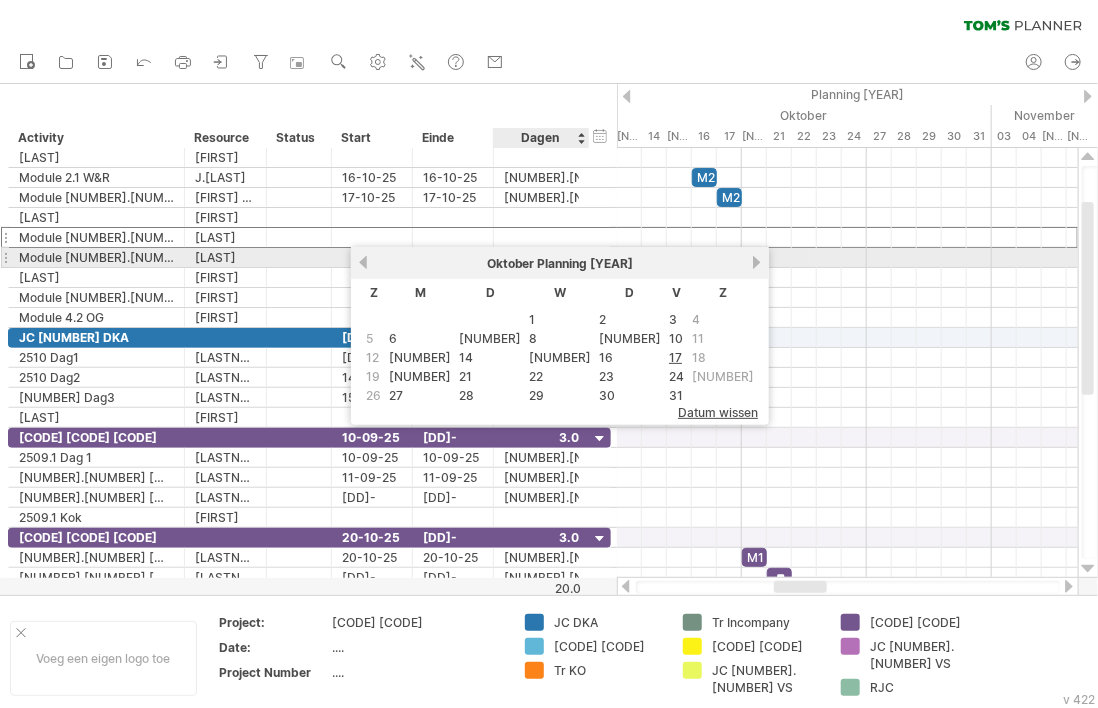 click on "volgende" at bounding box center [756, 262] 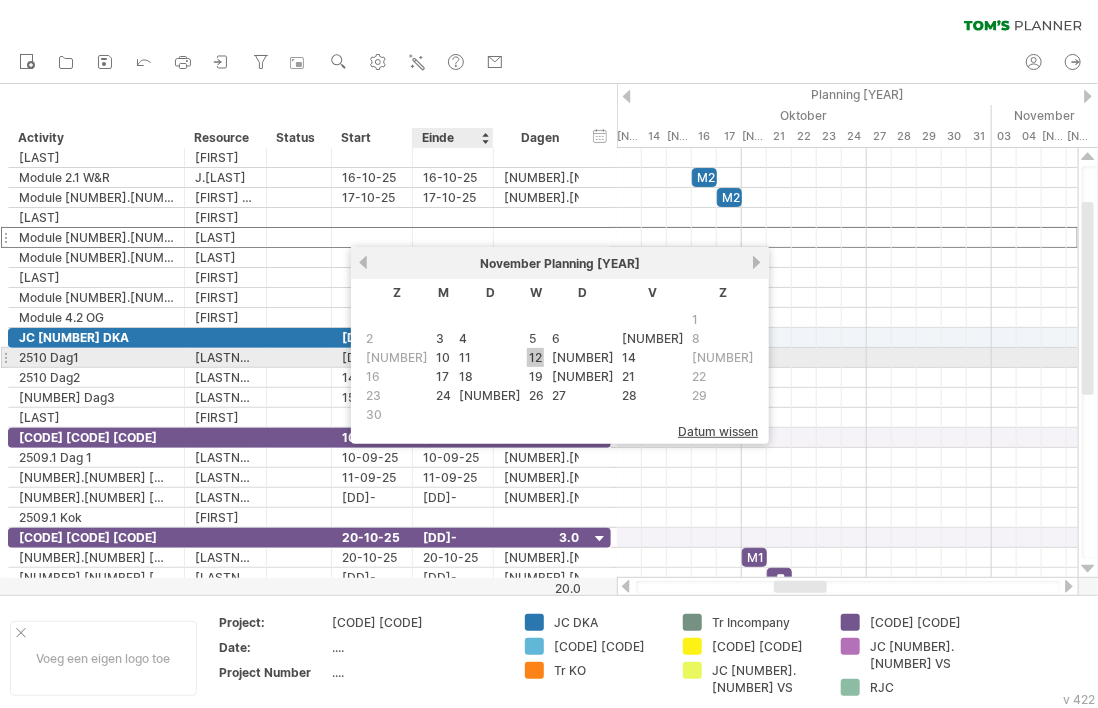click on "12" at bounding box center (535, 357) 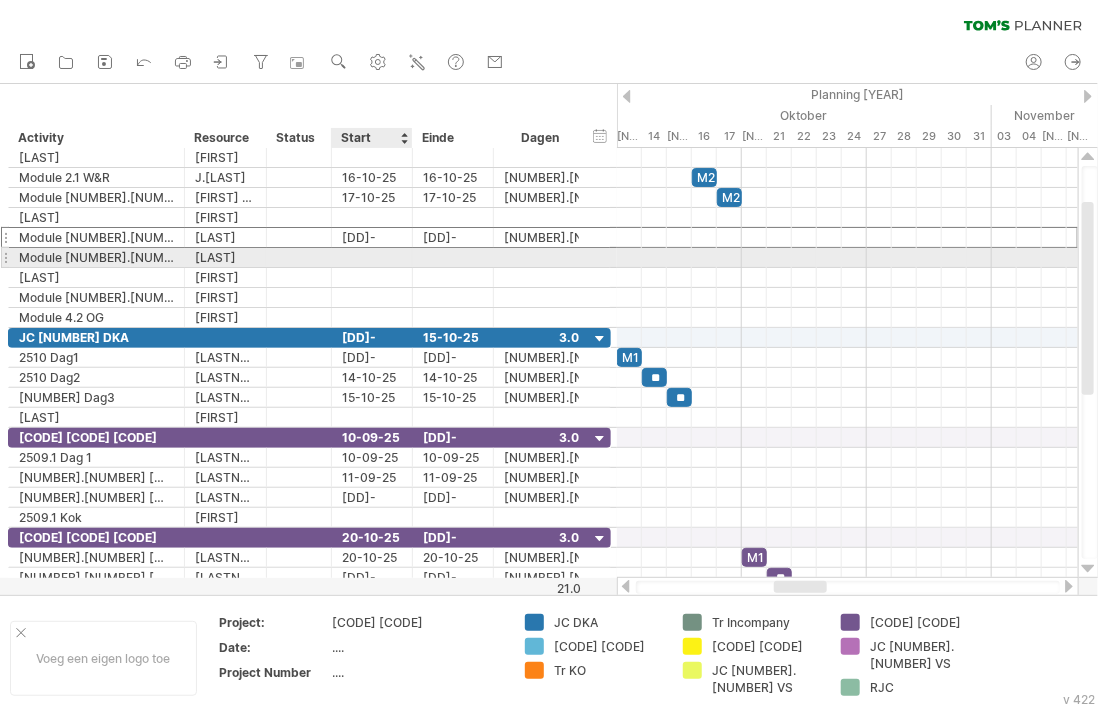 click at bounding box center (372, 257) 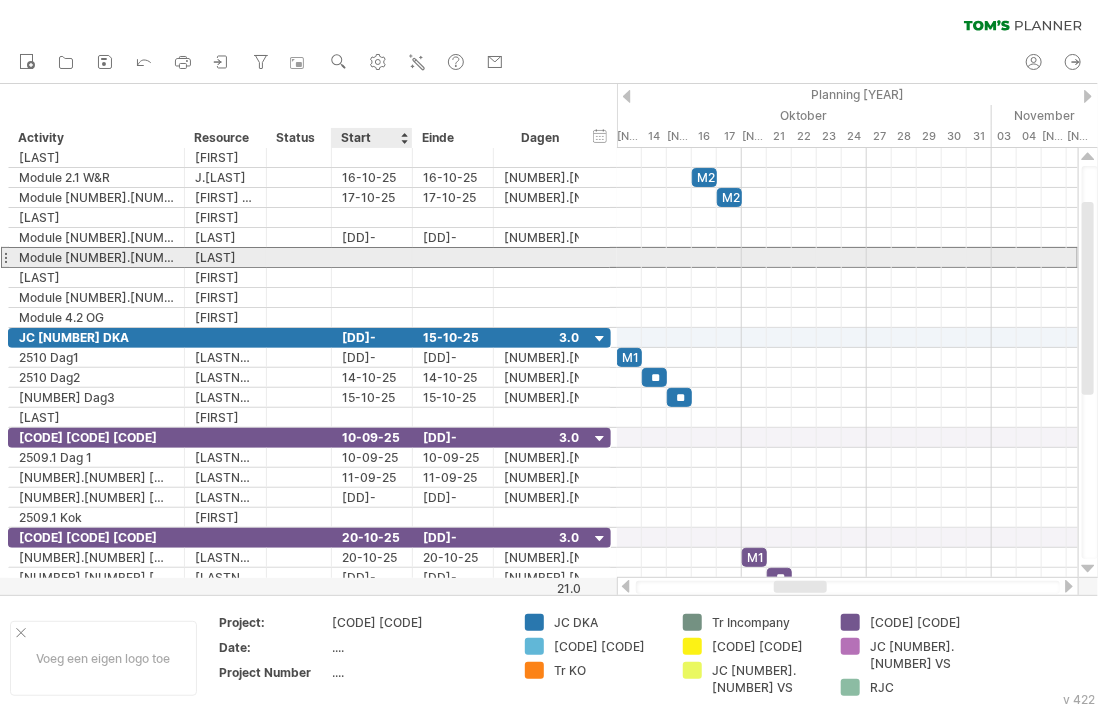 click at bounding box center (372, 257) 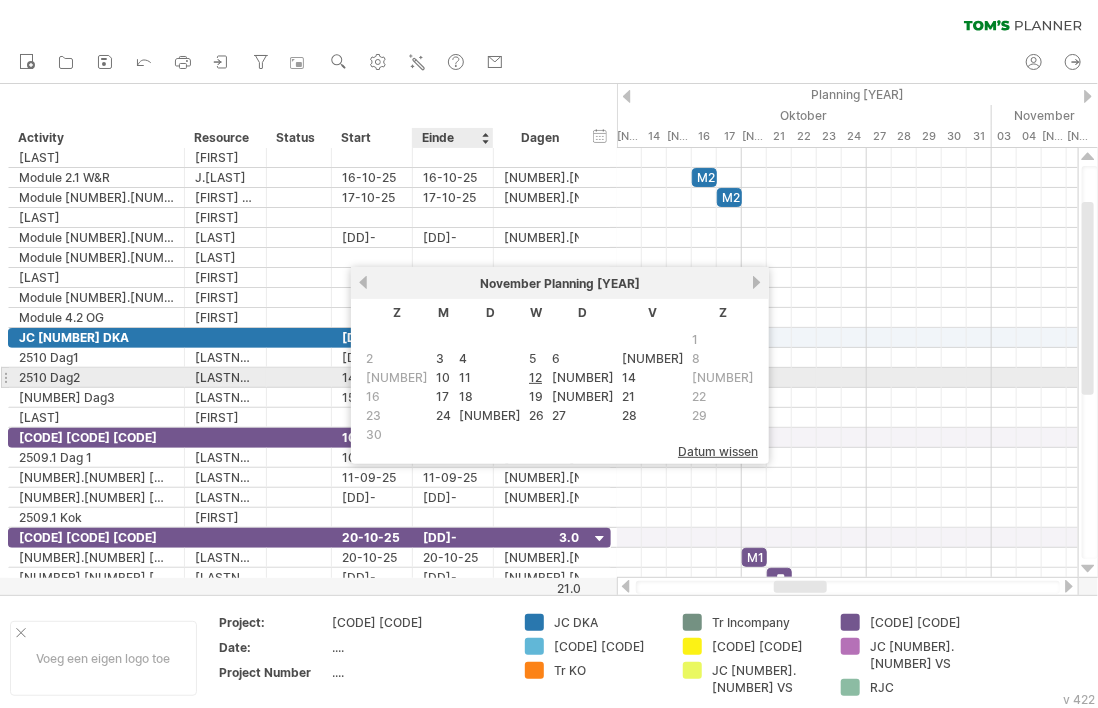 click on "13" at bounding box center [583, 377] 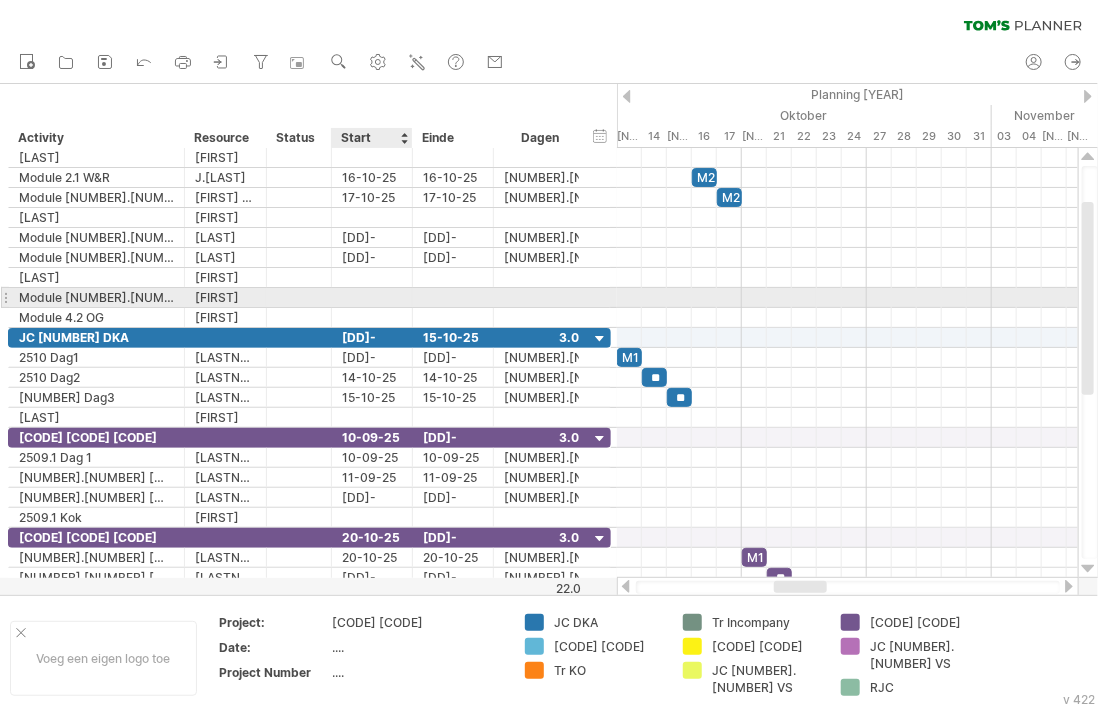 click at bounding box center (372, 297) 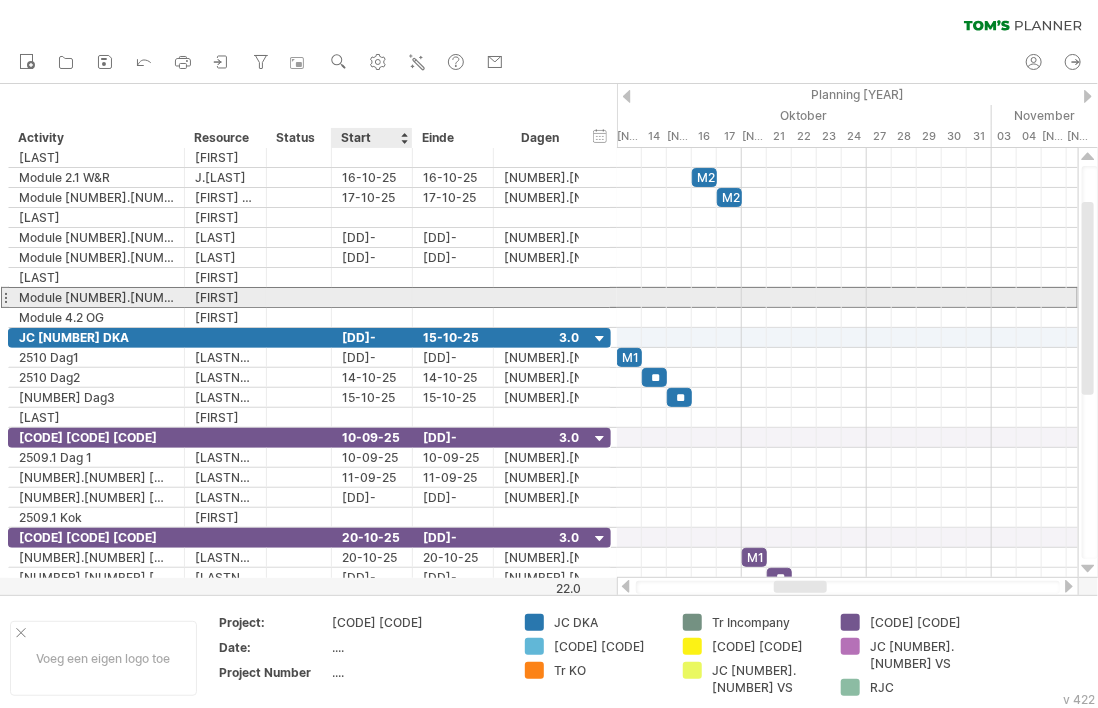 click at bounding box center (372, 297) 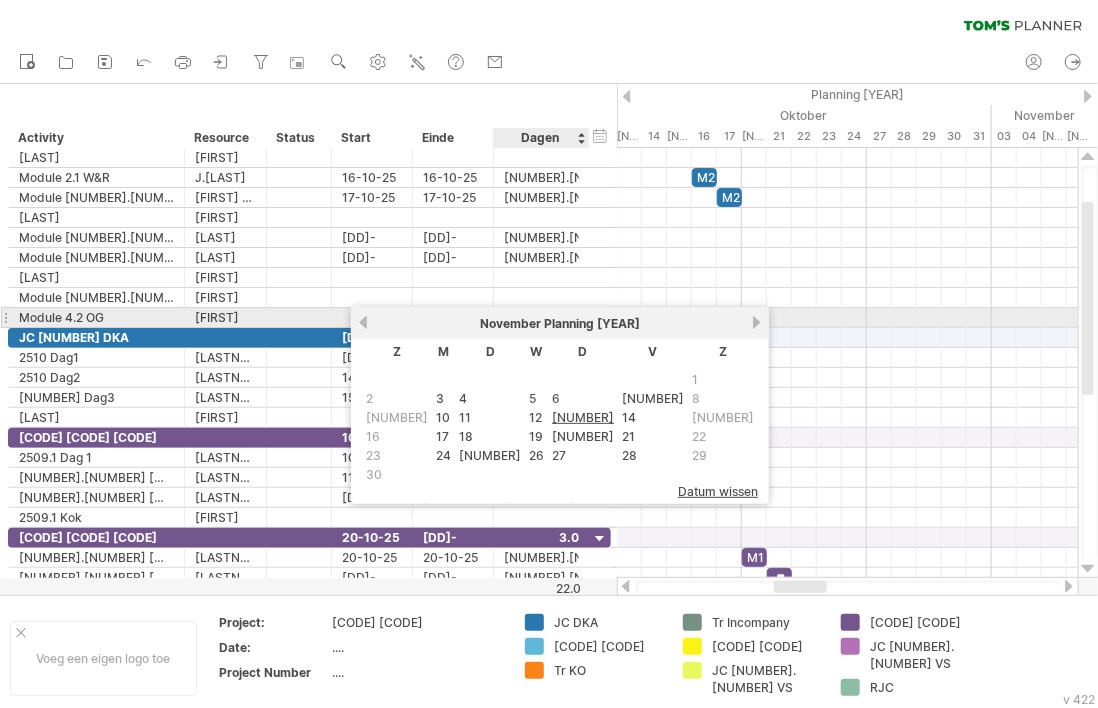 click on "volgende" at bounding box center (756, 322) 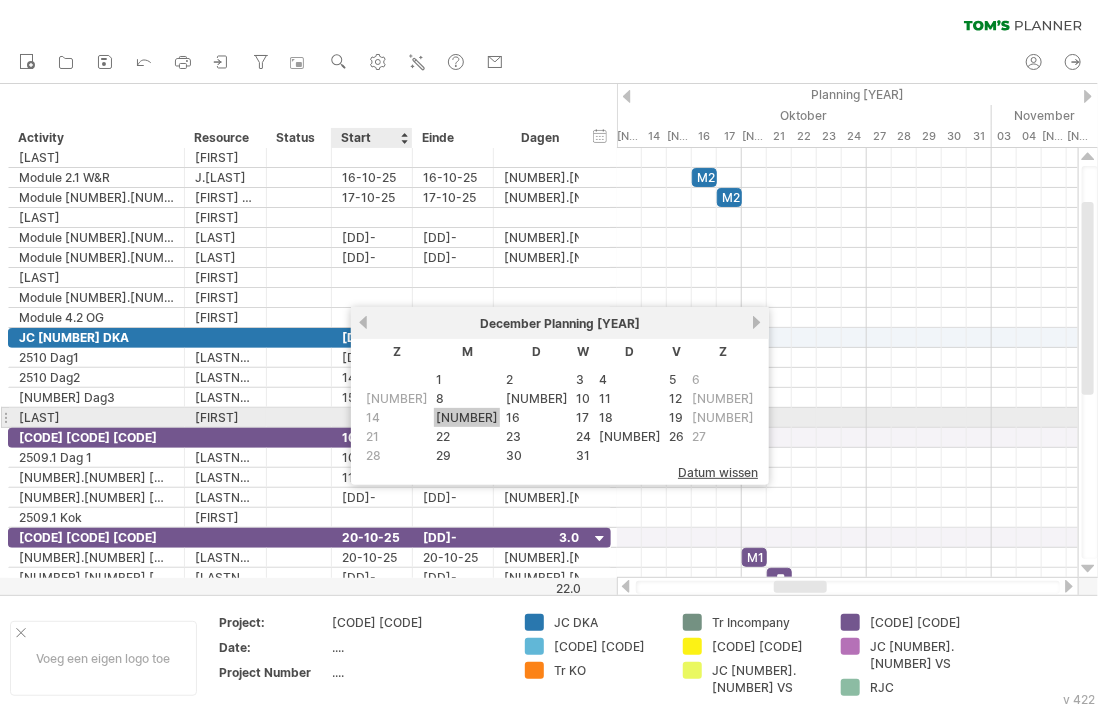 click on "15" at bounding box center [467, 417] 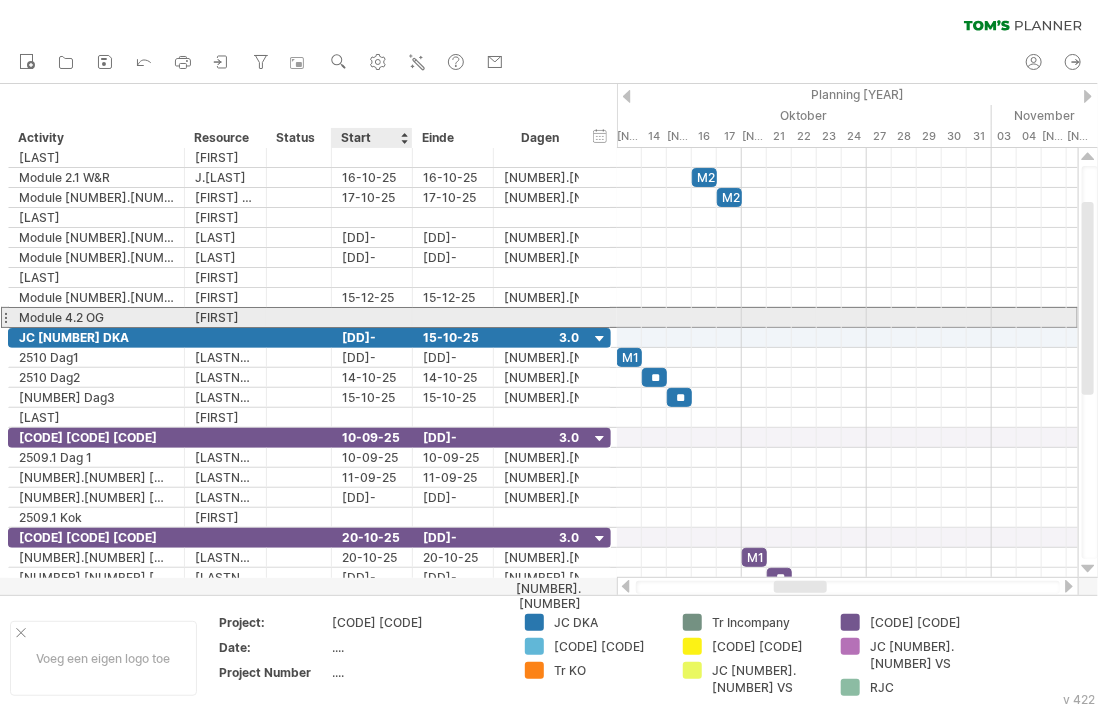 click at bounding box center [372, 317] 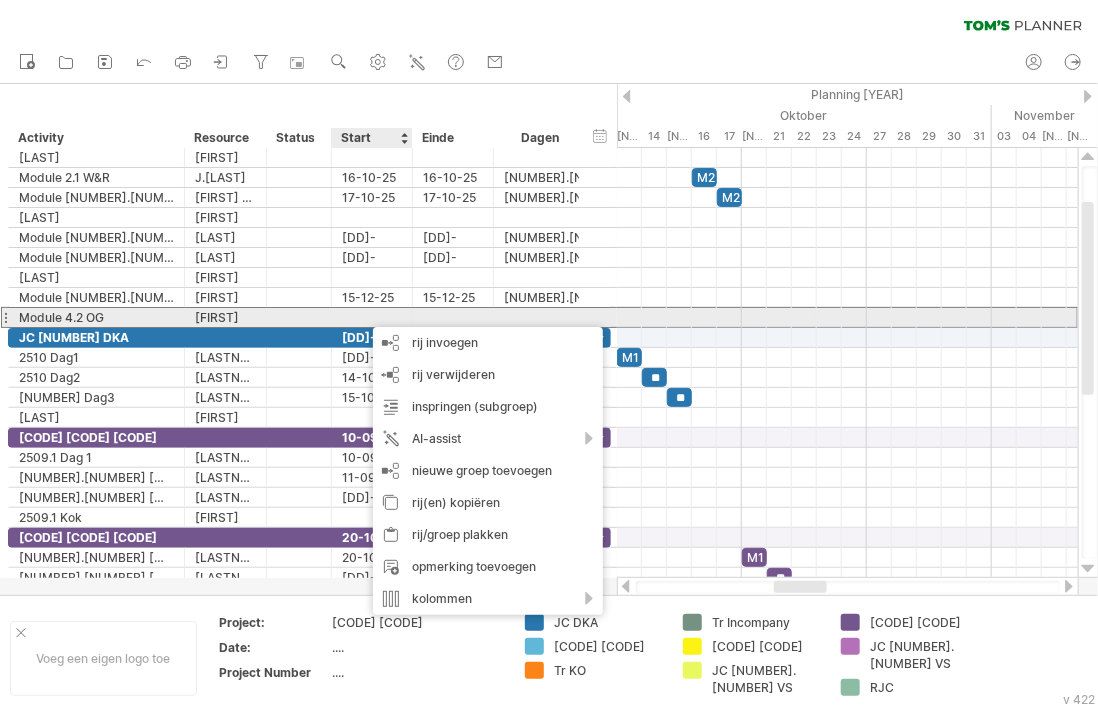 click at bounding box center [372, 317] 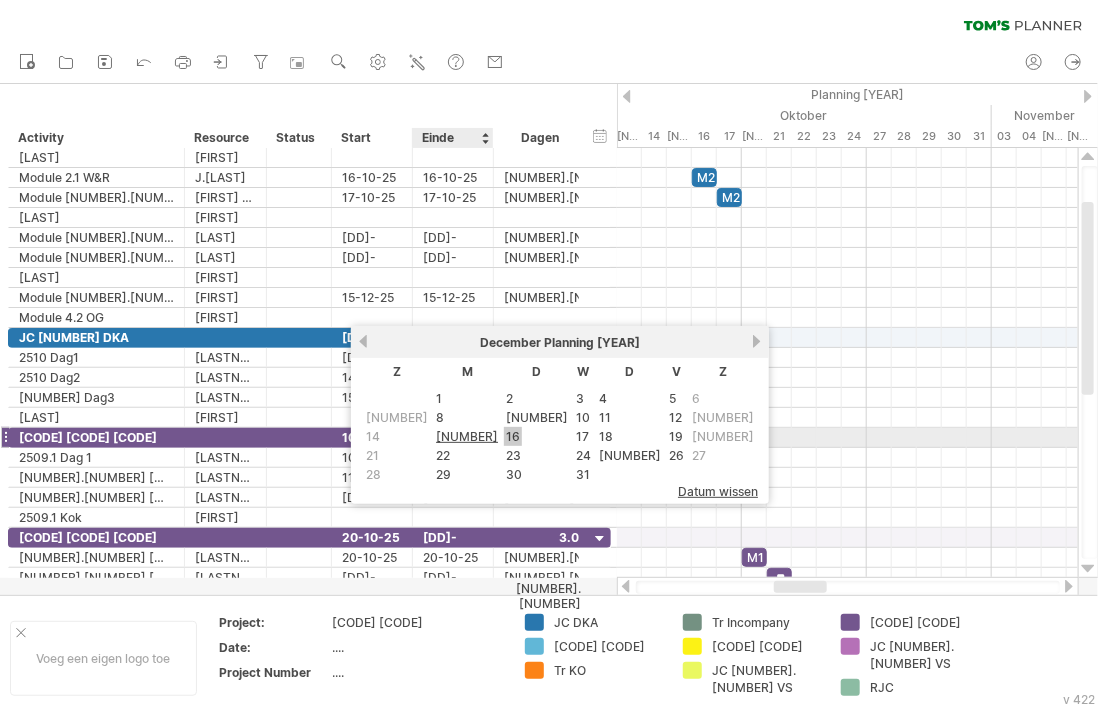 click on "16" at bounding box center (513, 436) 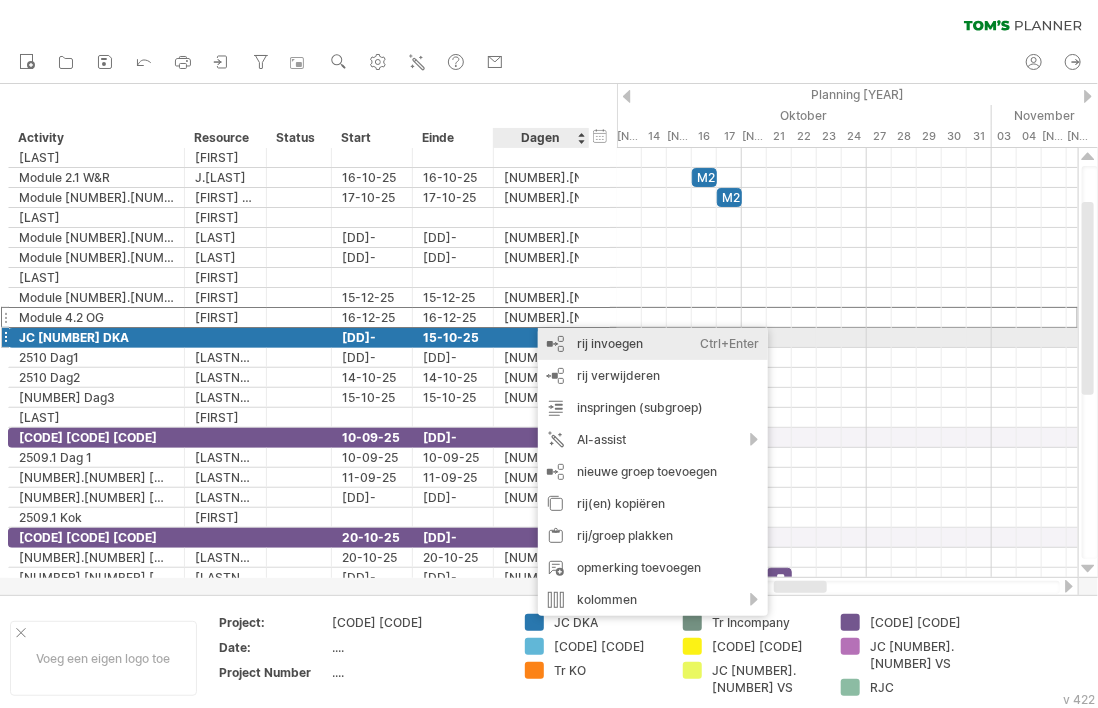 click on "rij invoegen Ctrl+Enter Cmd+Enter" at bounding box center [653, 344] 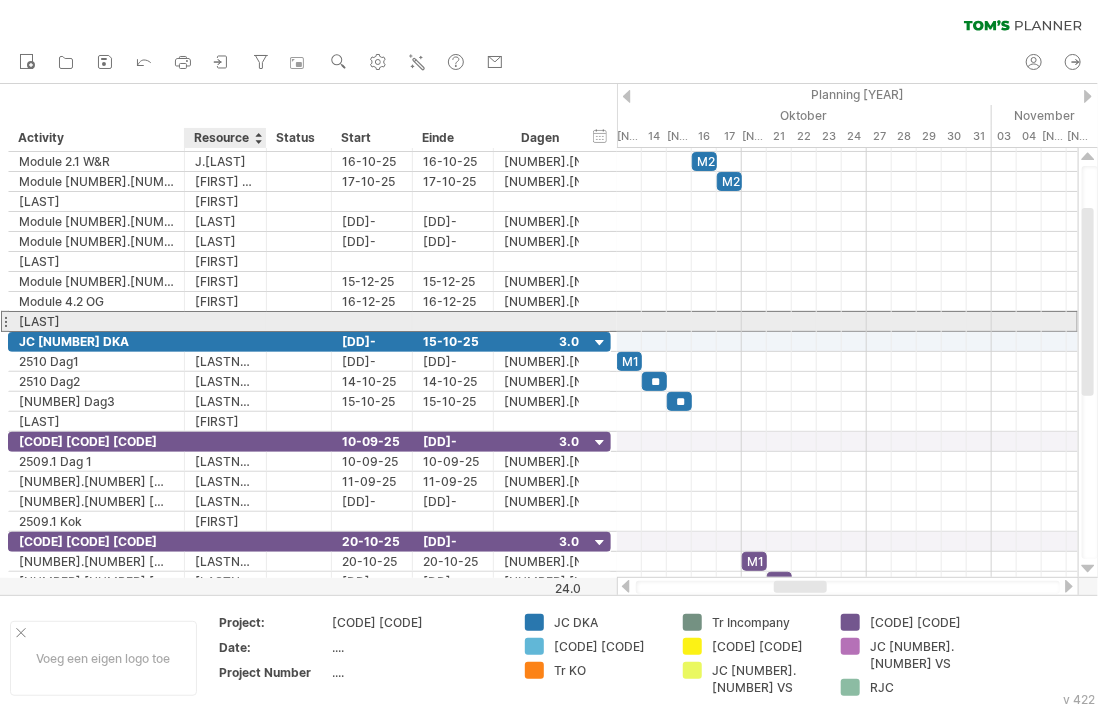 click at bounding box center (96, 321) 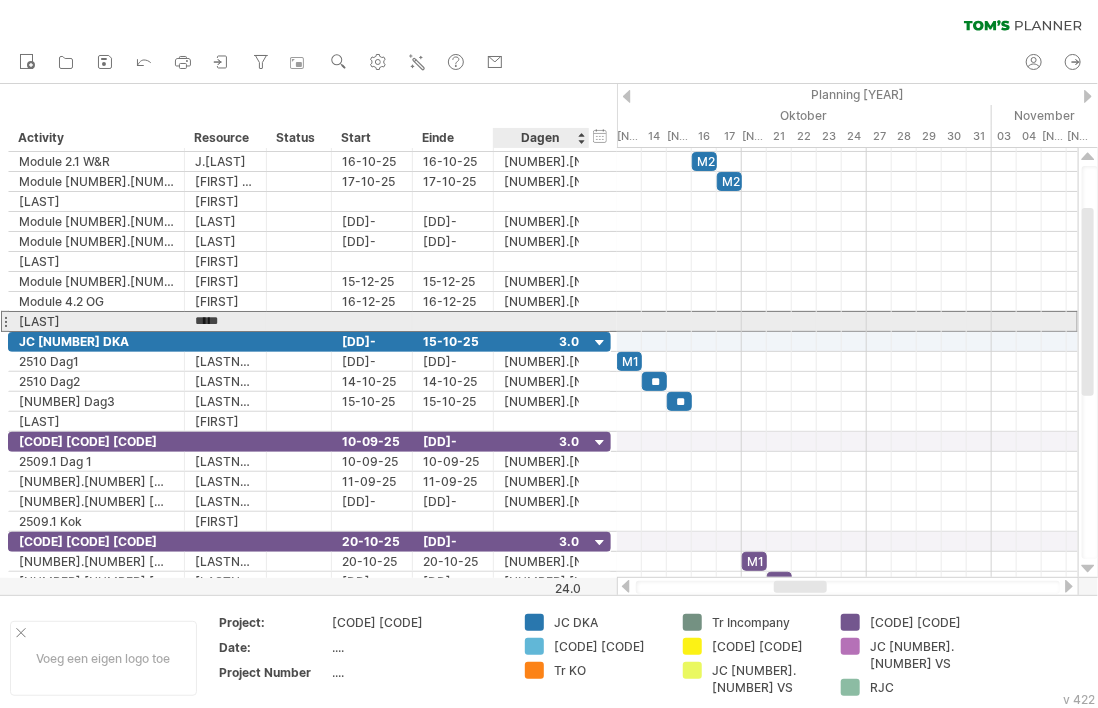 click at bounding box center (541, 321) 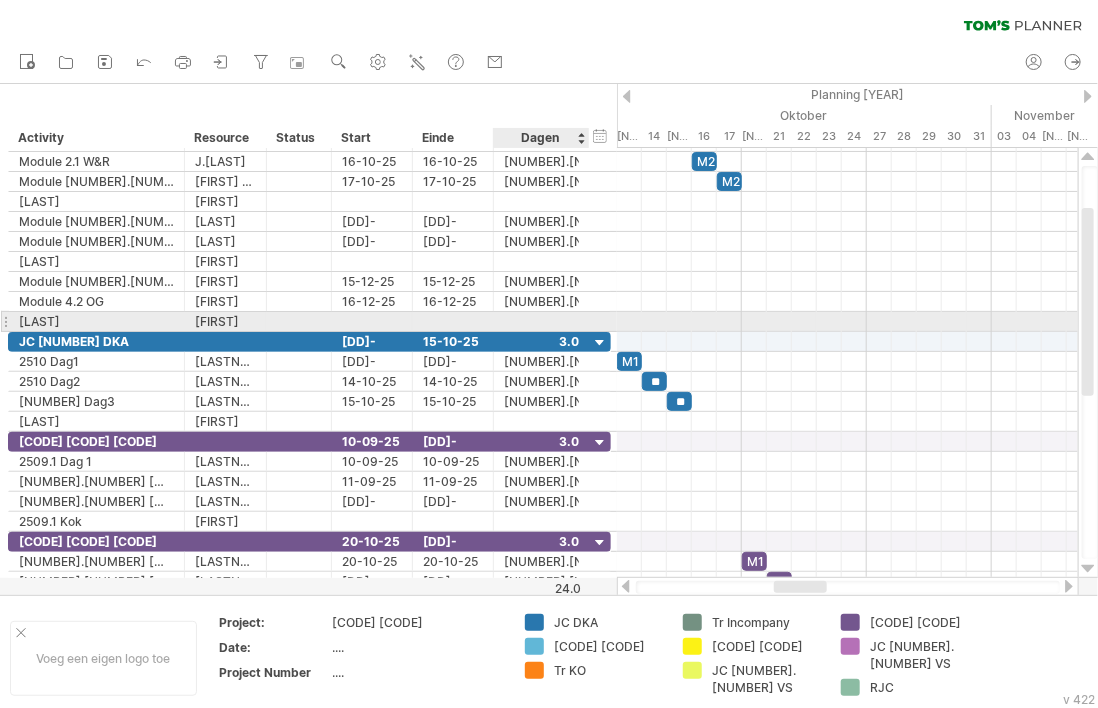 scroll, scrollTop: 1, scrollLeft: 0, axis: vertical 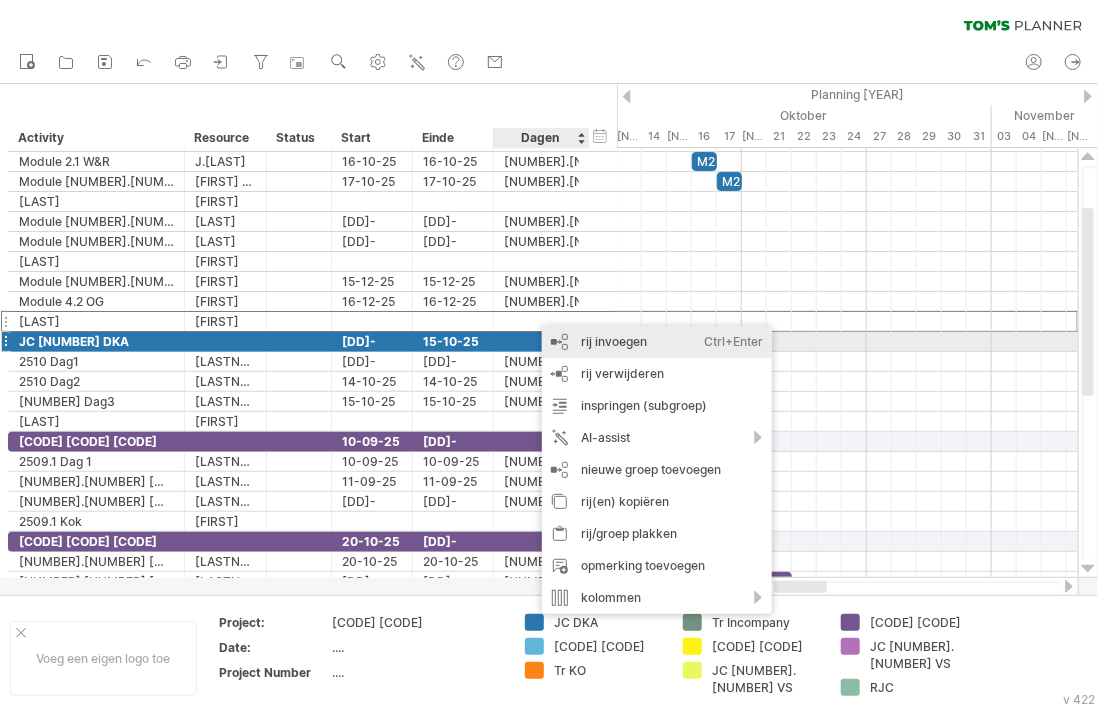 click on "rij invoegen Ctrl+Enter Cmd+Enter" at bounding box center [657, 342] 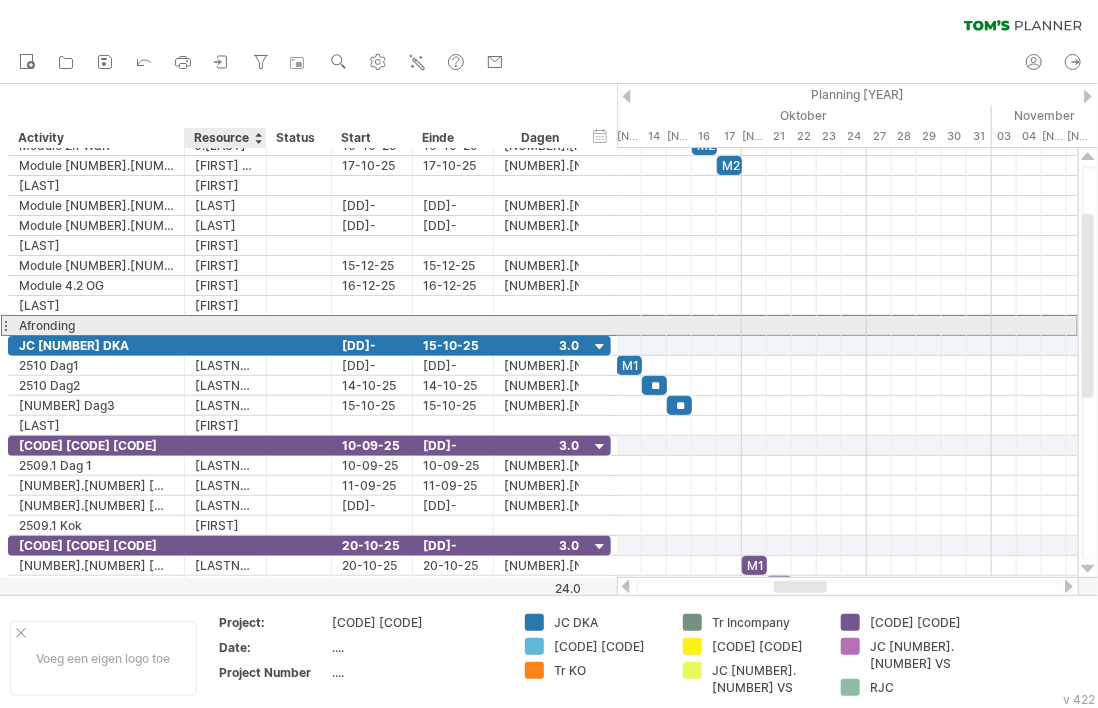 click at bounding box center (96, 325) 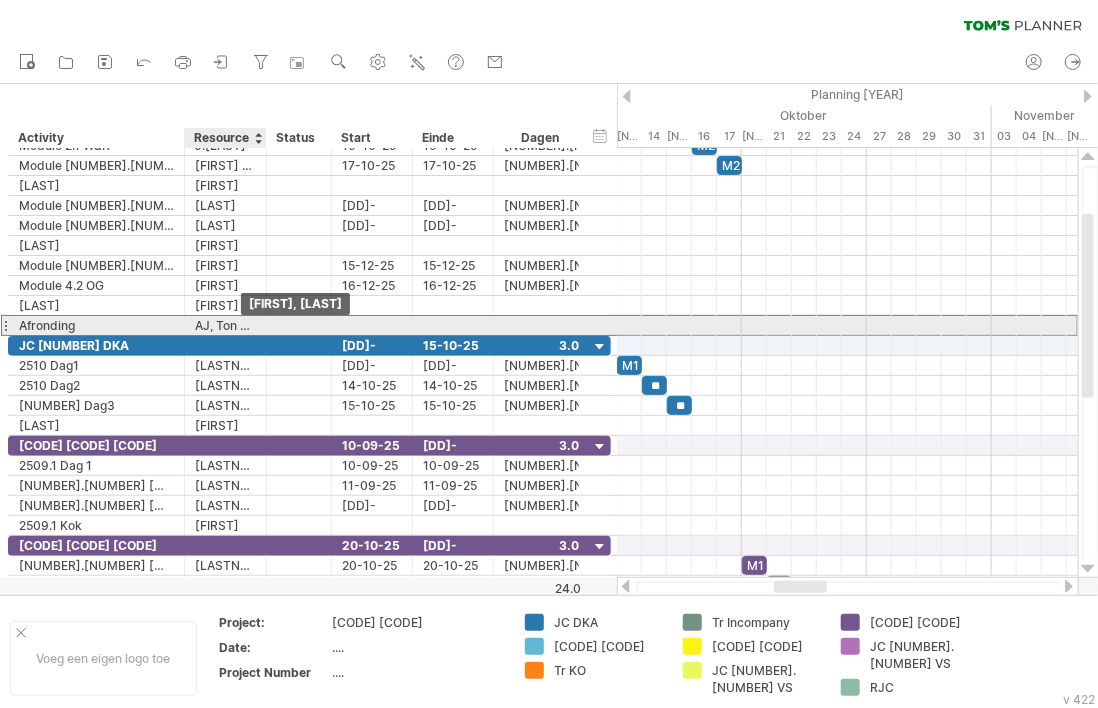 click on "[LAST], [FIRST] van [LAST]" at bounding box center (96, 325) 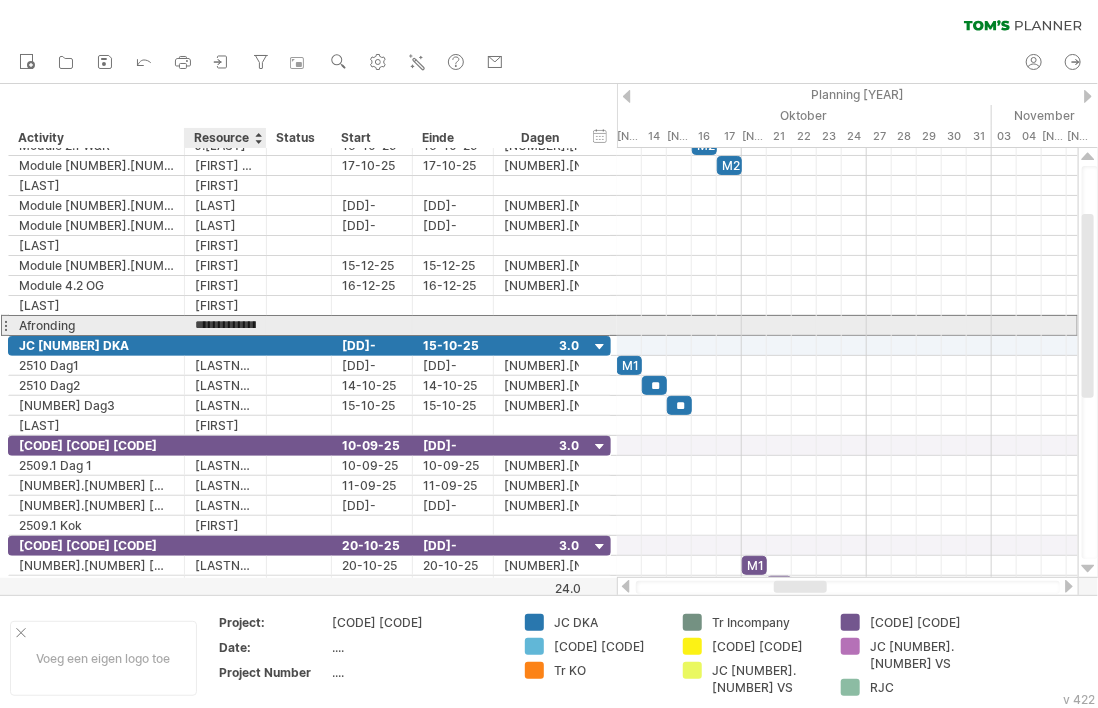 click on "**********" at bounding box center [0, 0] 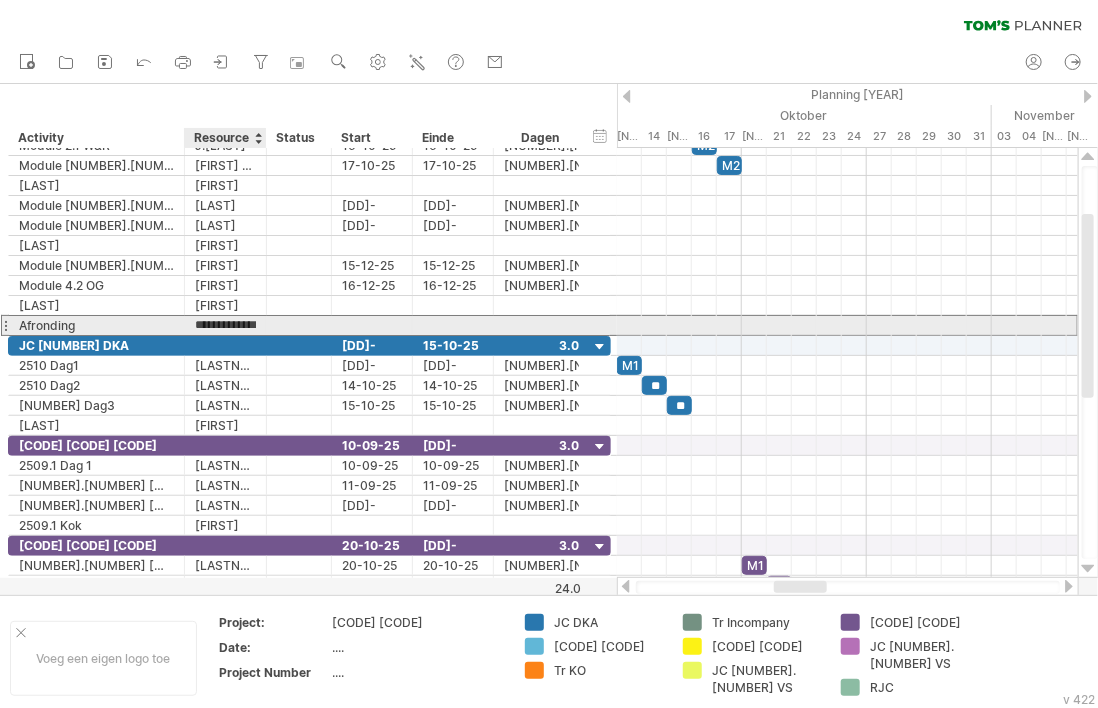 click on "**********" at bounding box center (0, 0) 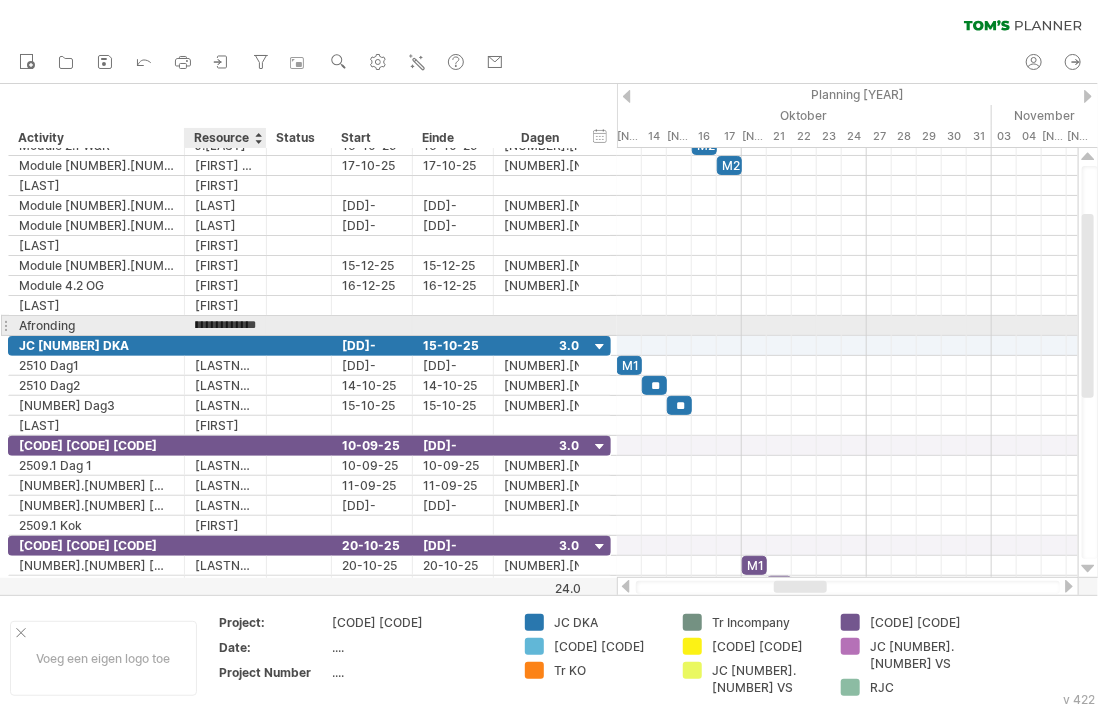 scroll, scrollTop: 0, scrollLeft: 42, axis: horizontal 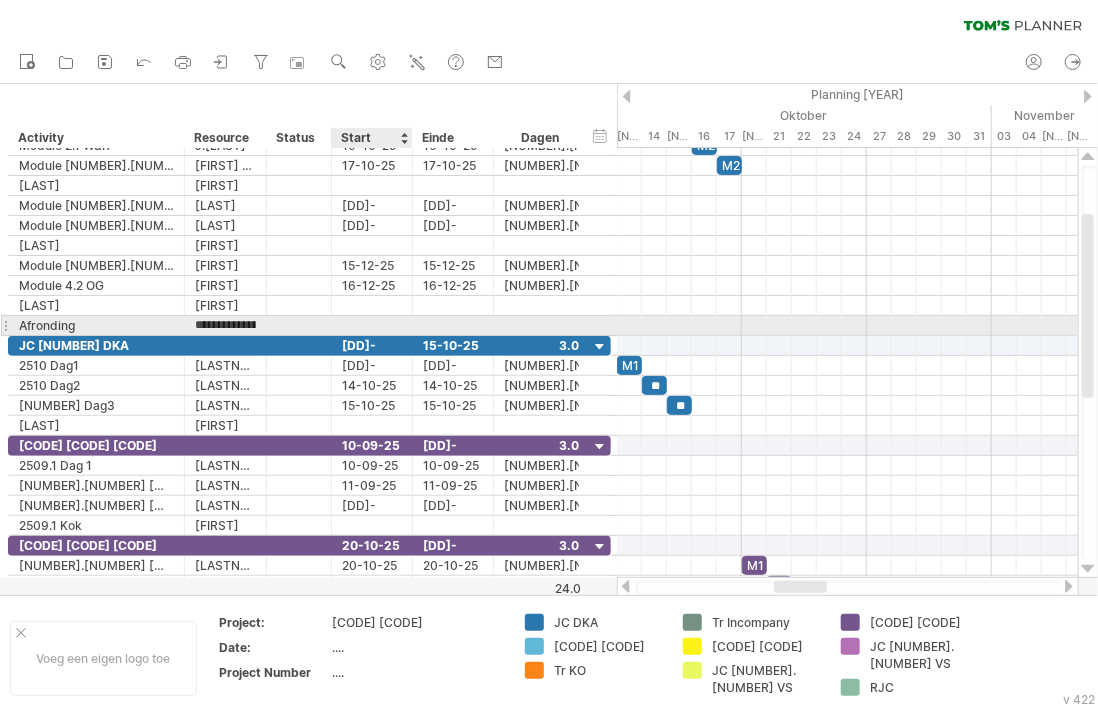 click at bounding box center (372, 325) 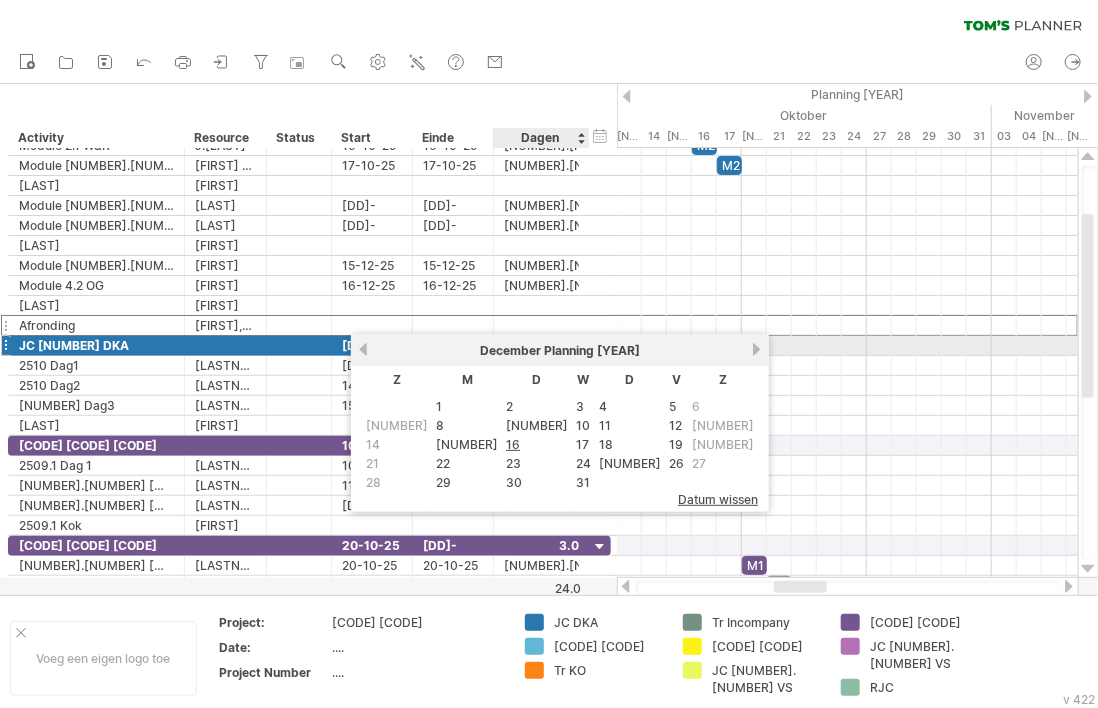 click on "volgende" at bounding box center (756, 349) 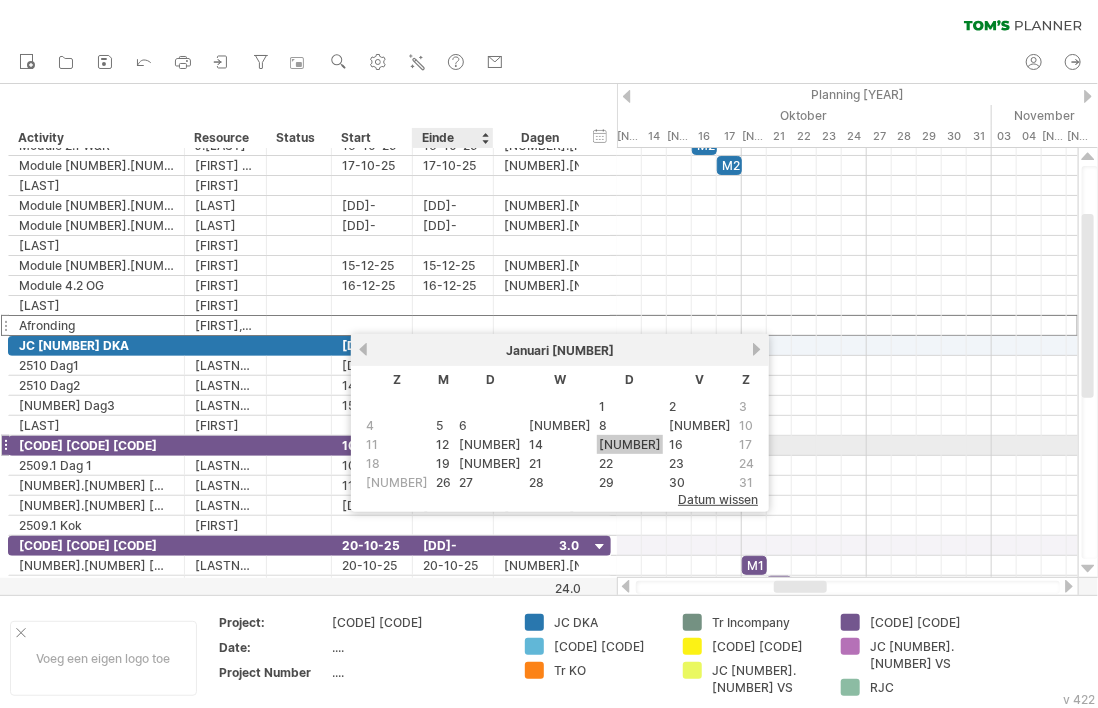 click on "15" at bounding box center [630, 444] 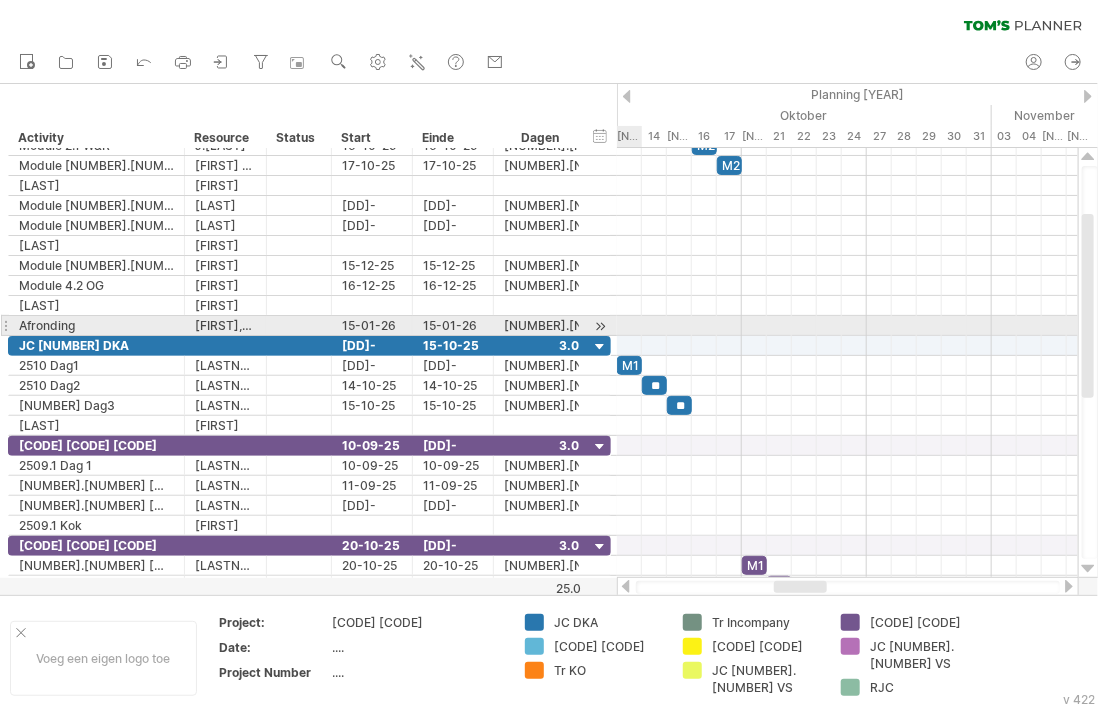 click at bounding box center [600, 326] 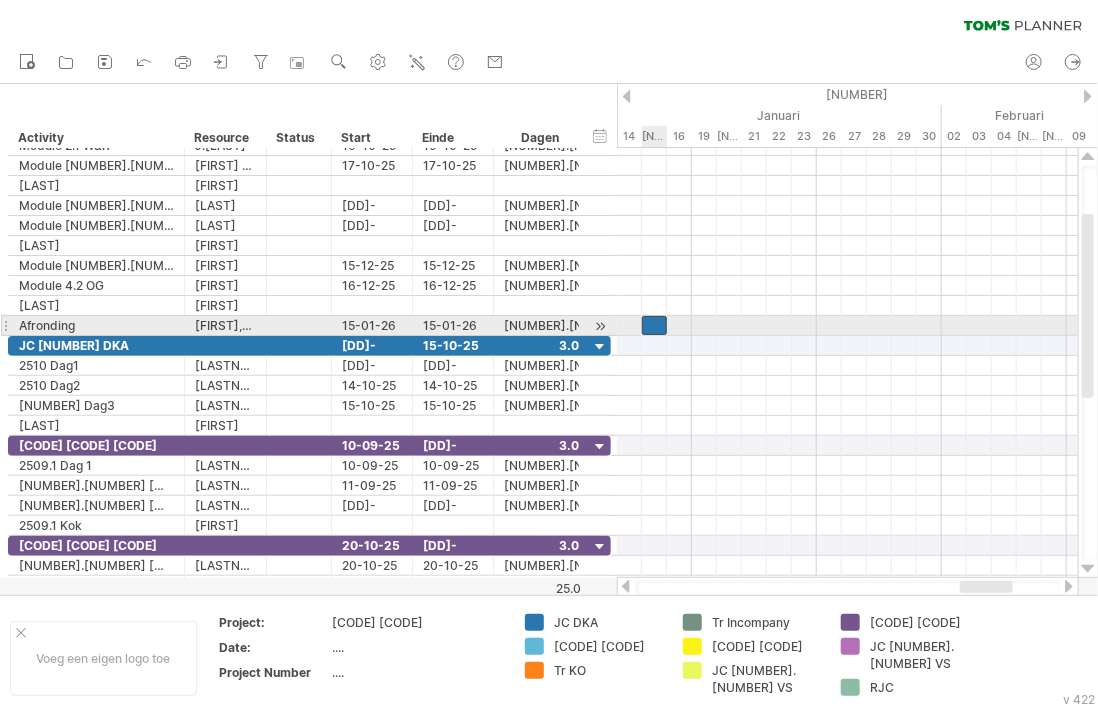 click at bounding box center (654, 325) 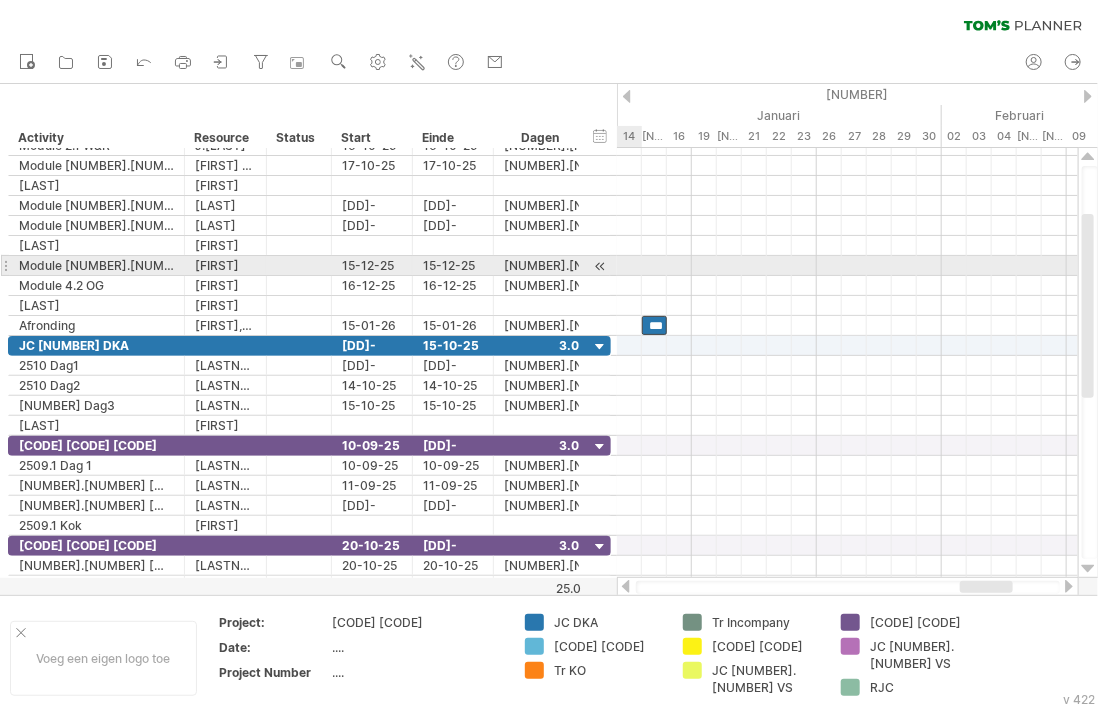 click at bounding box center [600, 266] 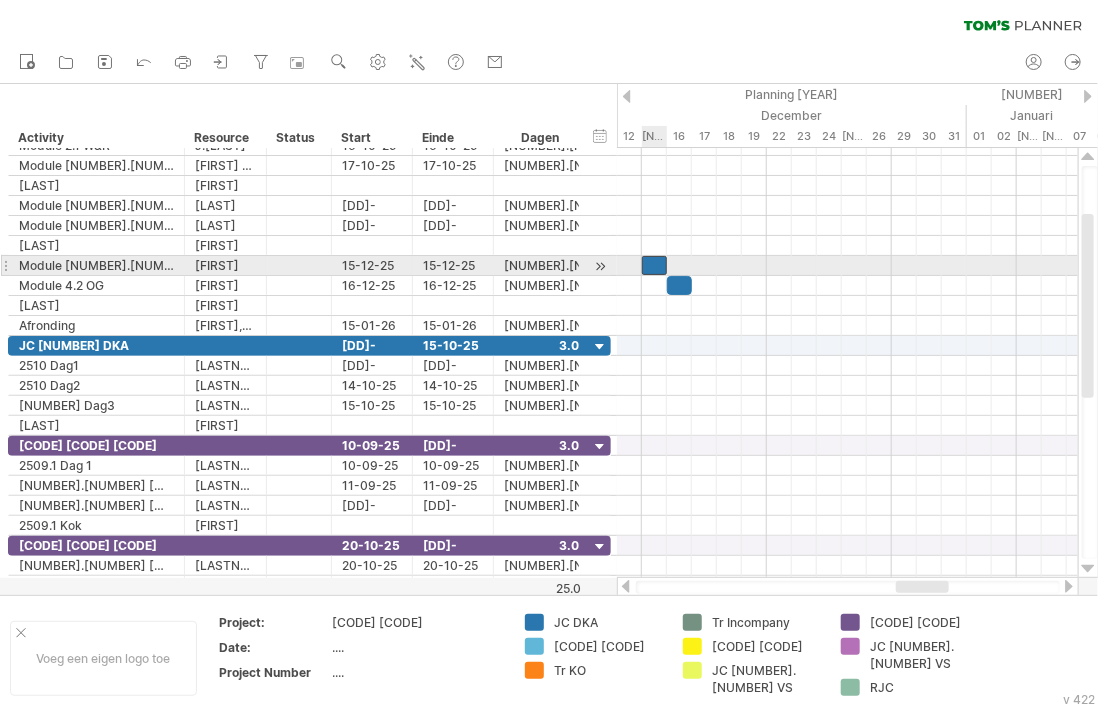 click at bounding box center [654, 265] 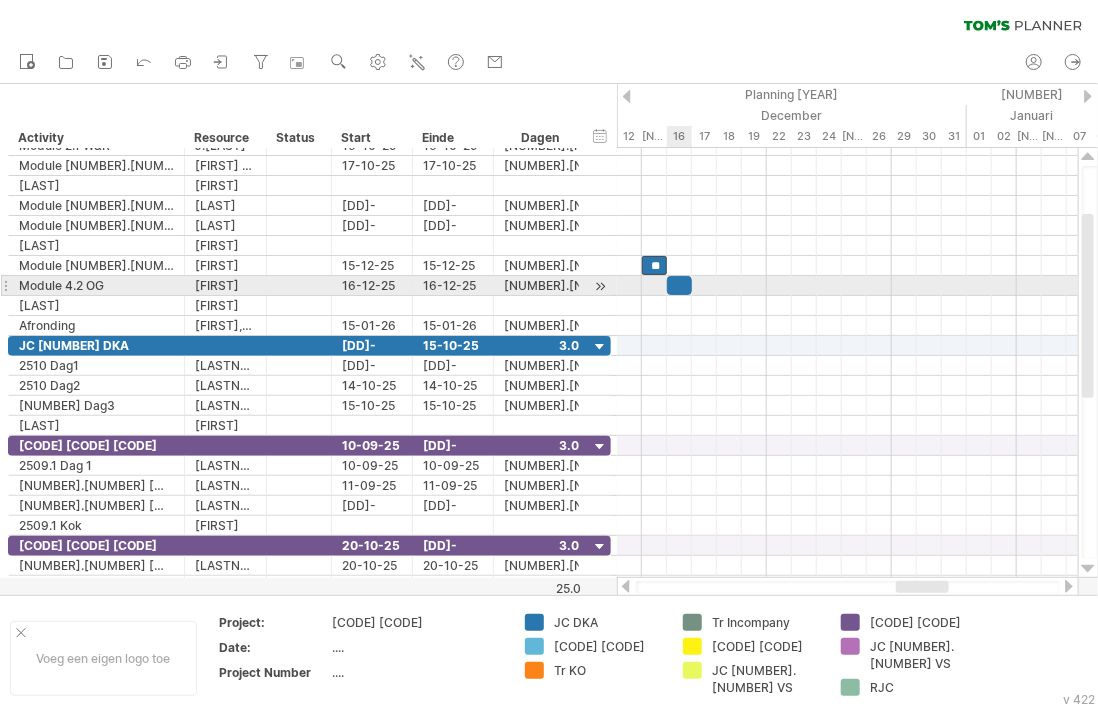 click at bounding box center [679, 285] 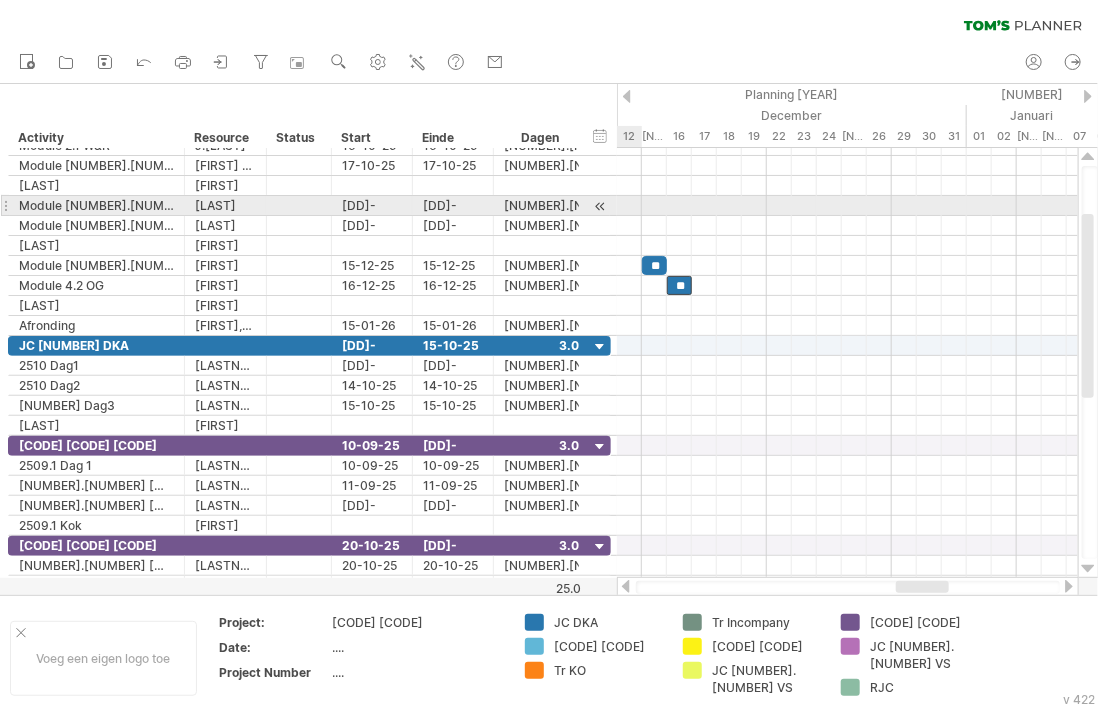 click at bounding box center (600, 206) 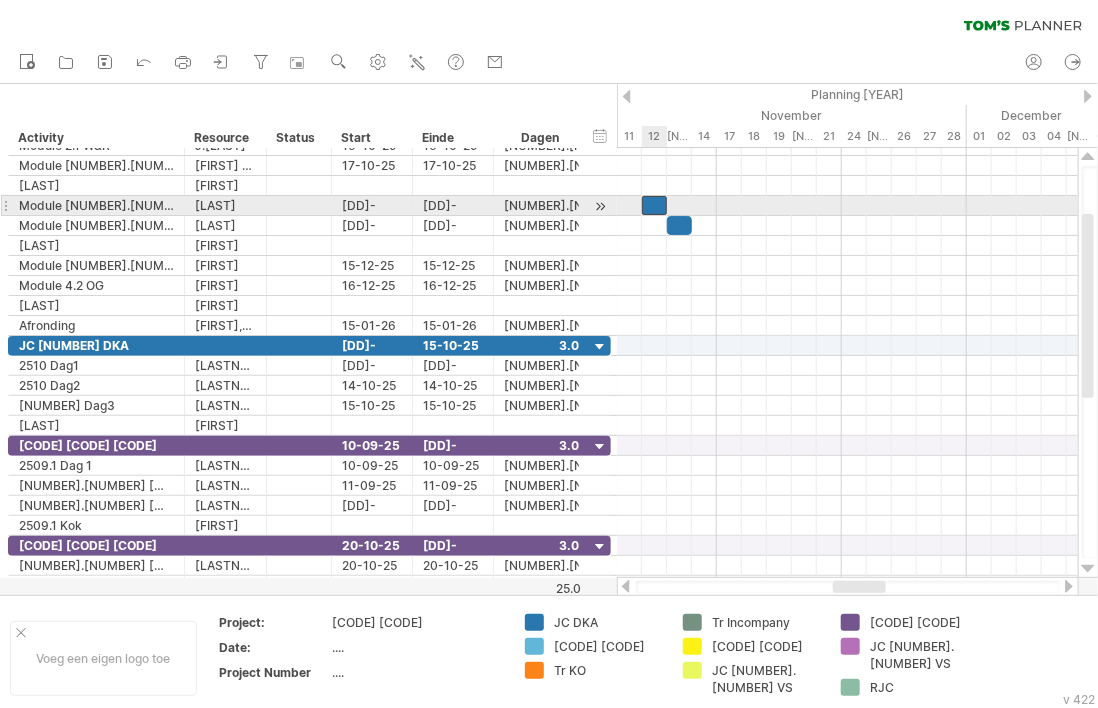 click at bounding box center [654, 205] 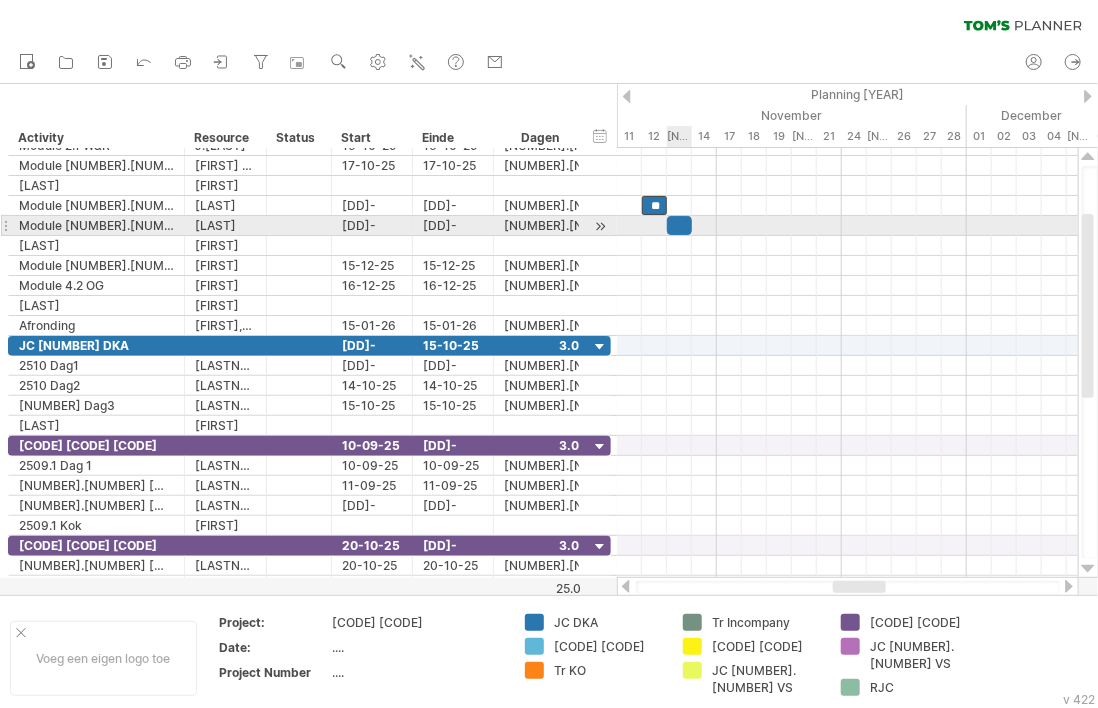 click at bounding box center (679, 225) 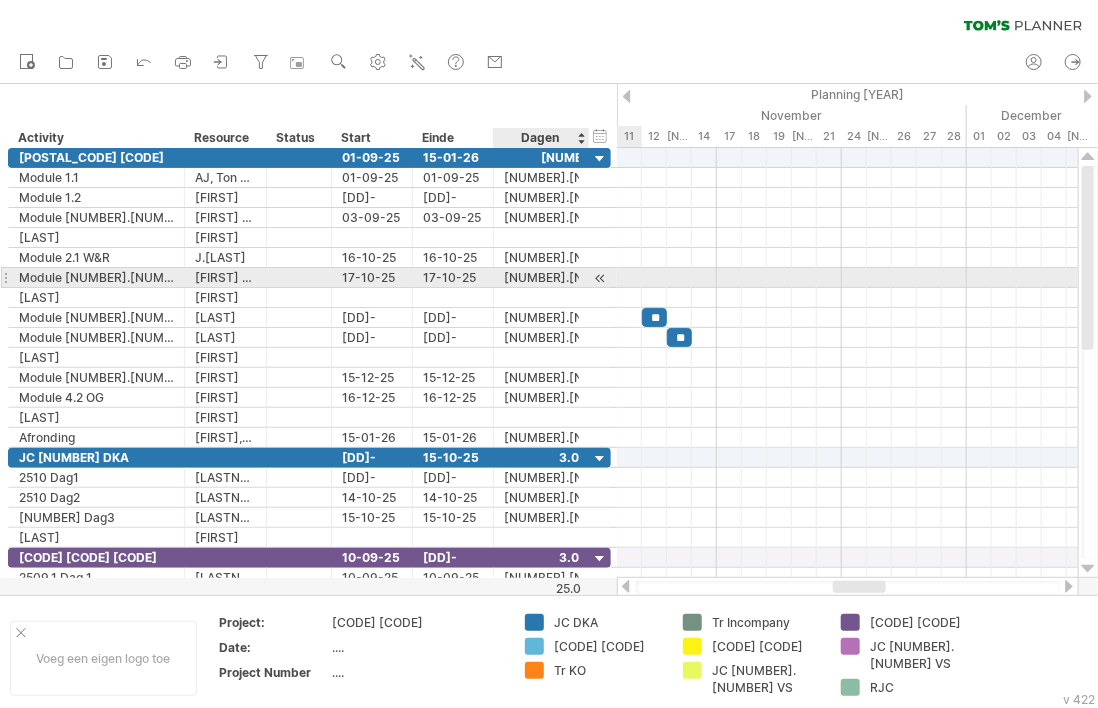 click at bounding box center [600, 278] 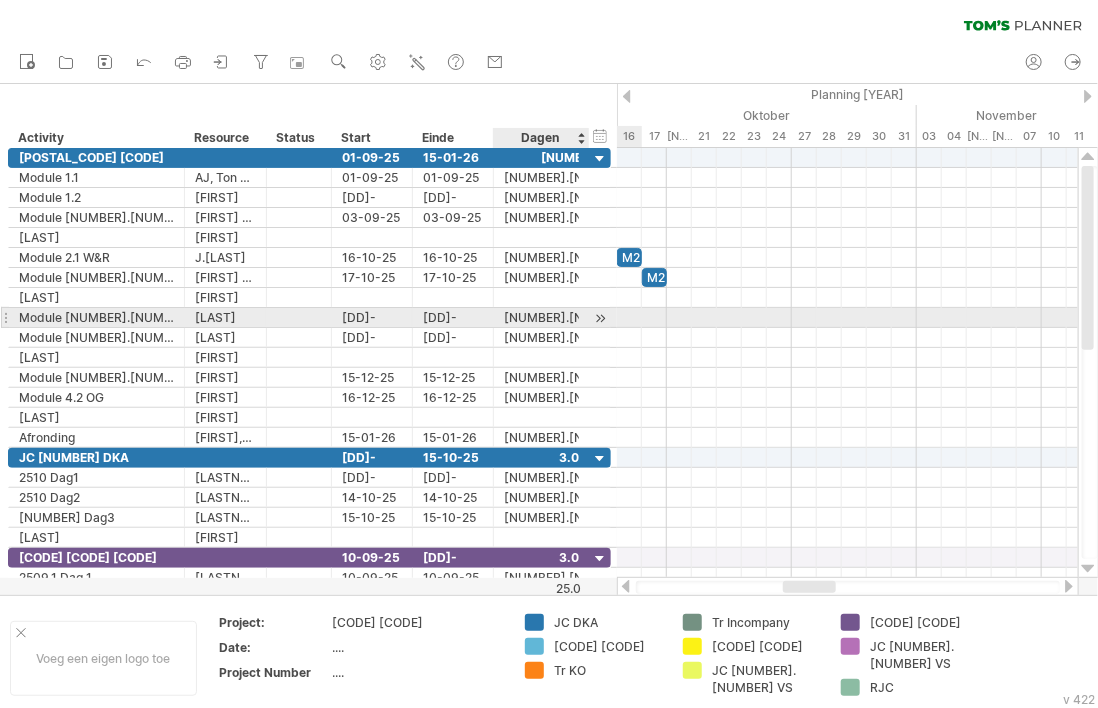 click at bounding box center [600, 318] 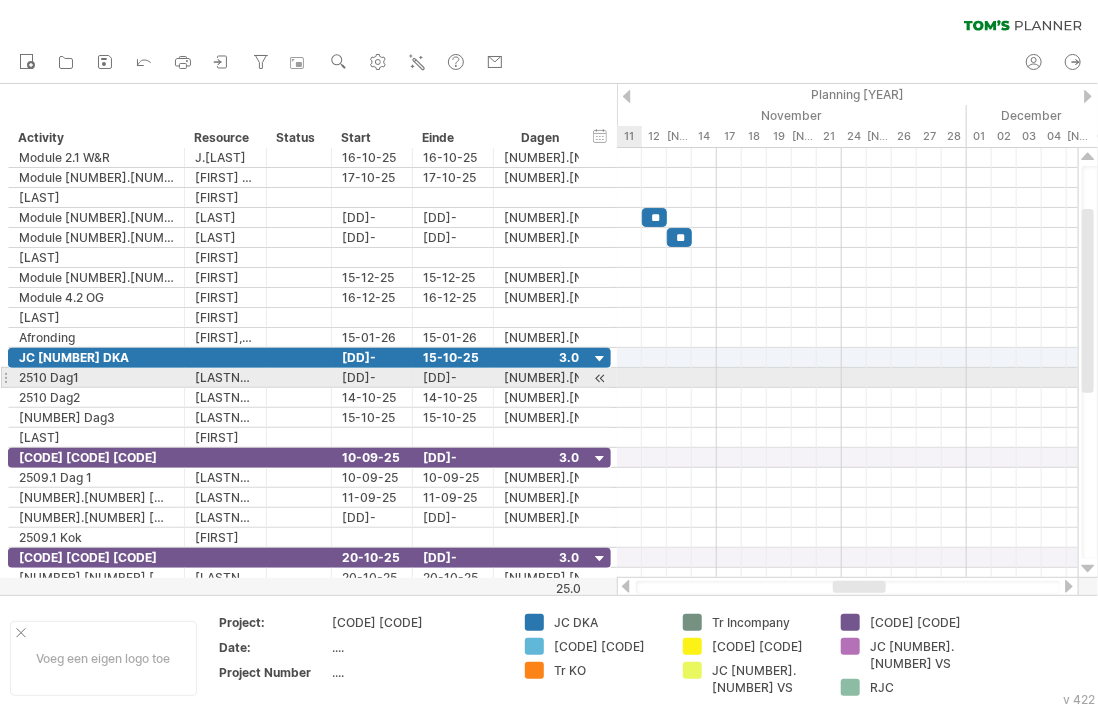 click at bounding box center [600, 378] 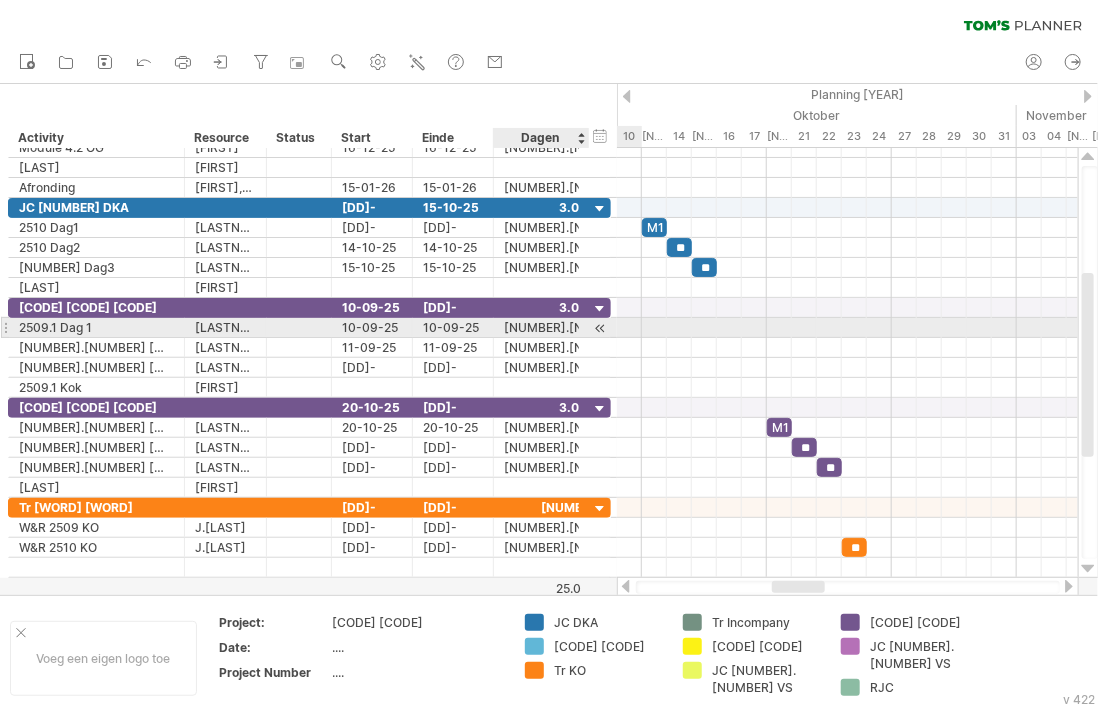 click at bounding box center [600, 328] 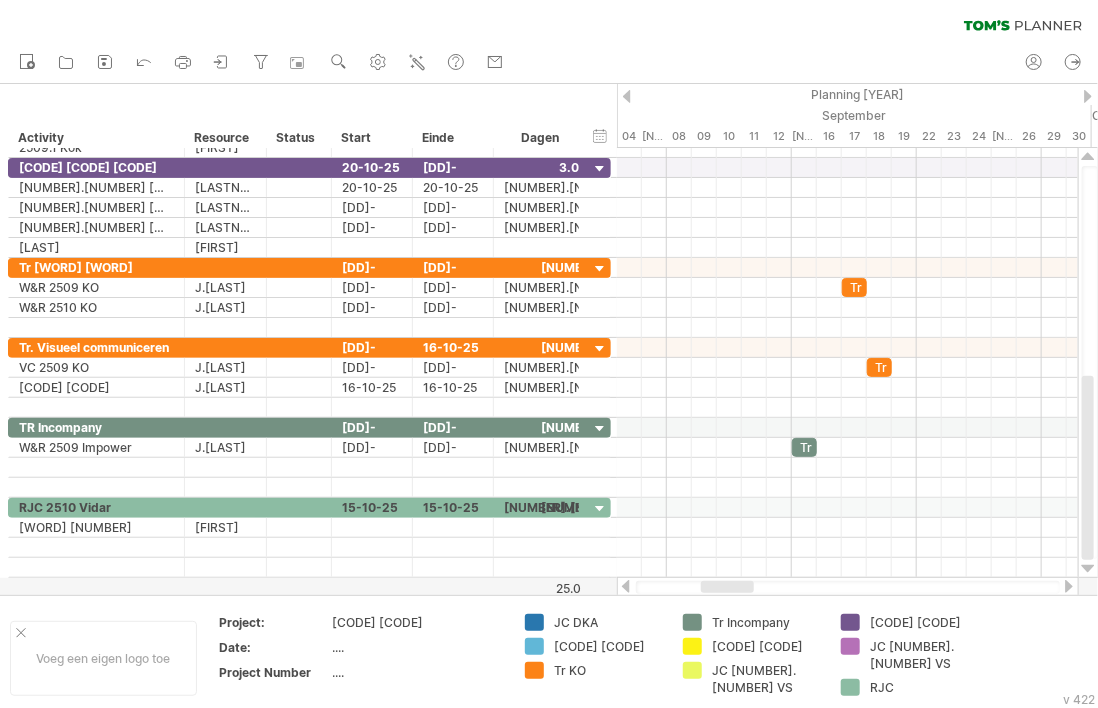 drag, startPoint x: 716, startPoint y: 585, endPoint x: 671, endPoint y: 584, distance: 45.01111 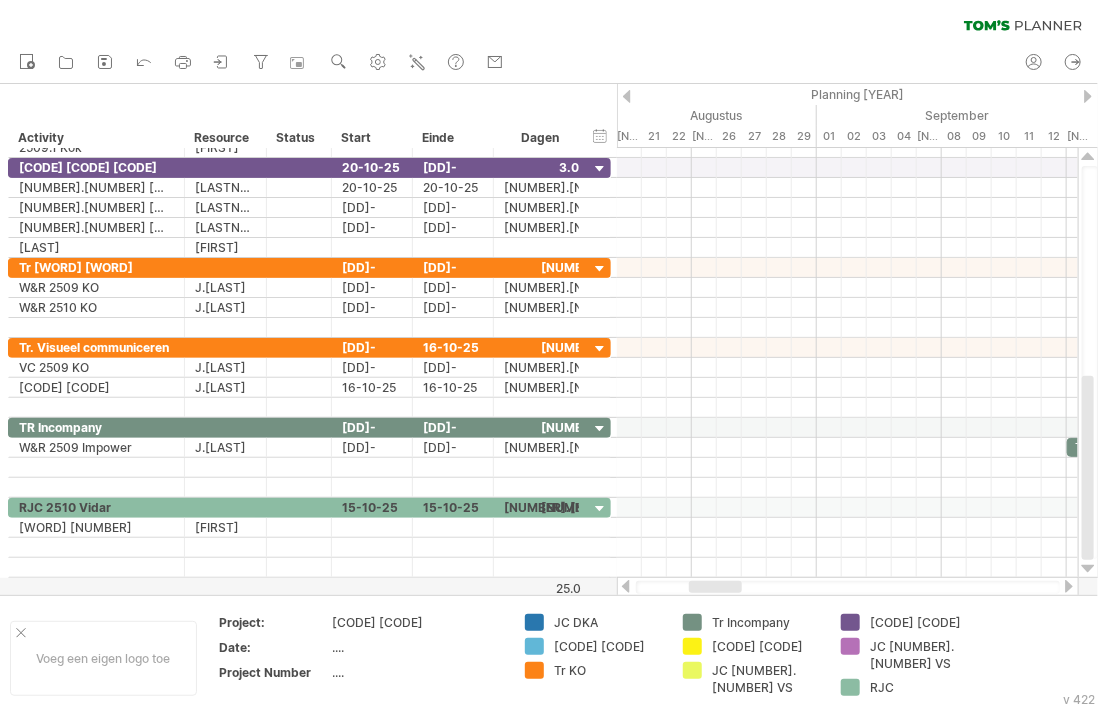 drag, startPoint x: 662, startPoint y: 584, endPoint x: 775, endPoint y: 582, distance: 113.0177 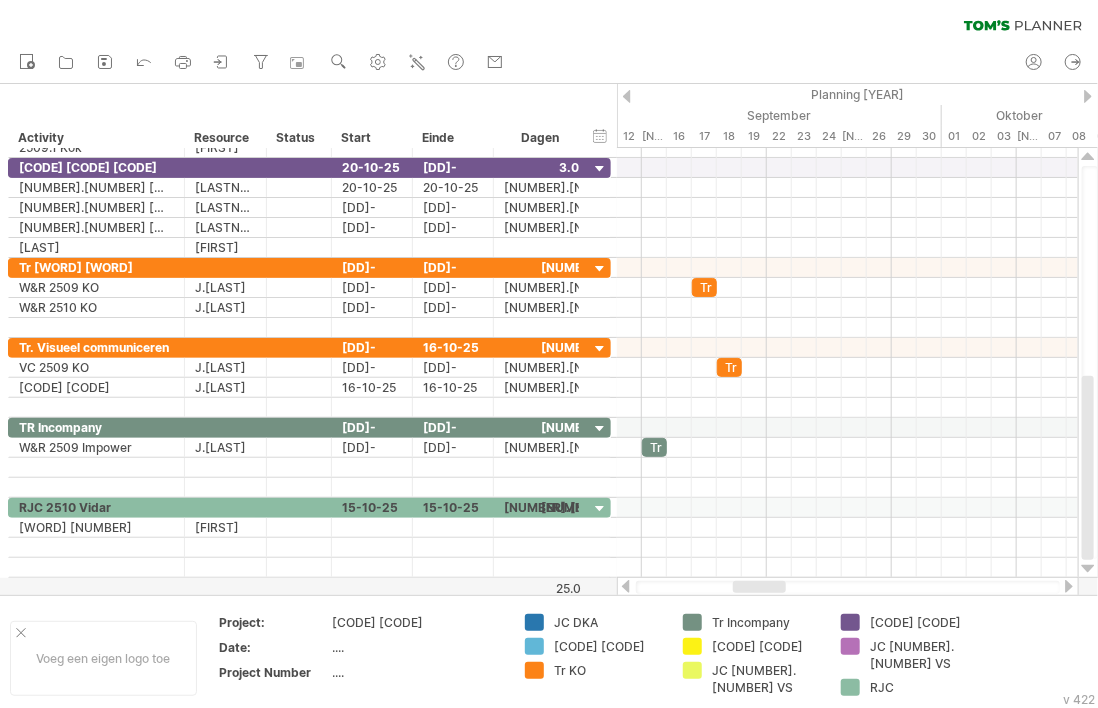 drag, startPoint x: 712, startPoint y: 588, endPoint x: 756, endPoint y: 589, distance: 44.011364 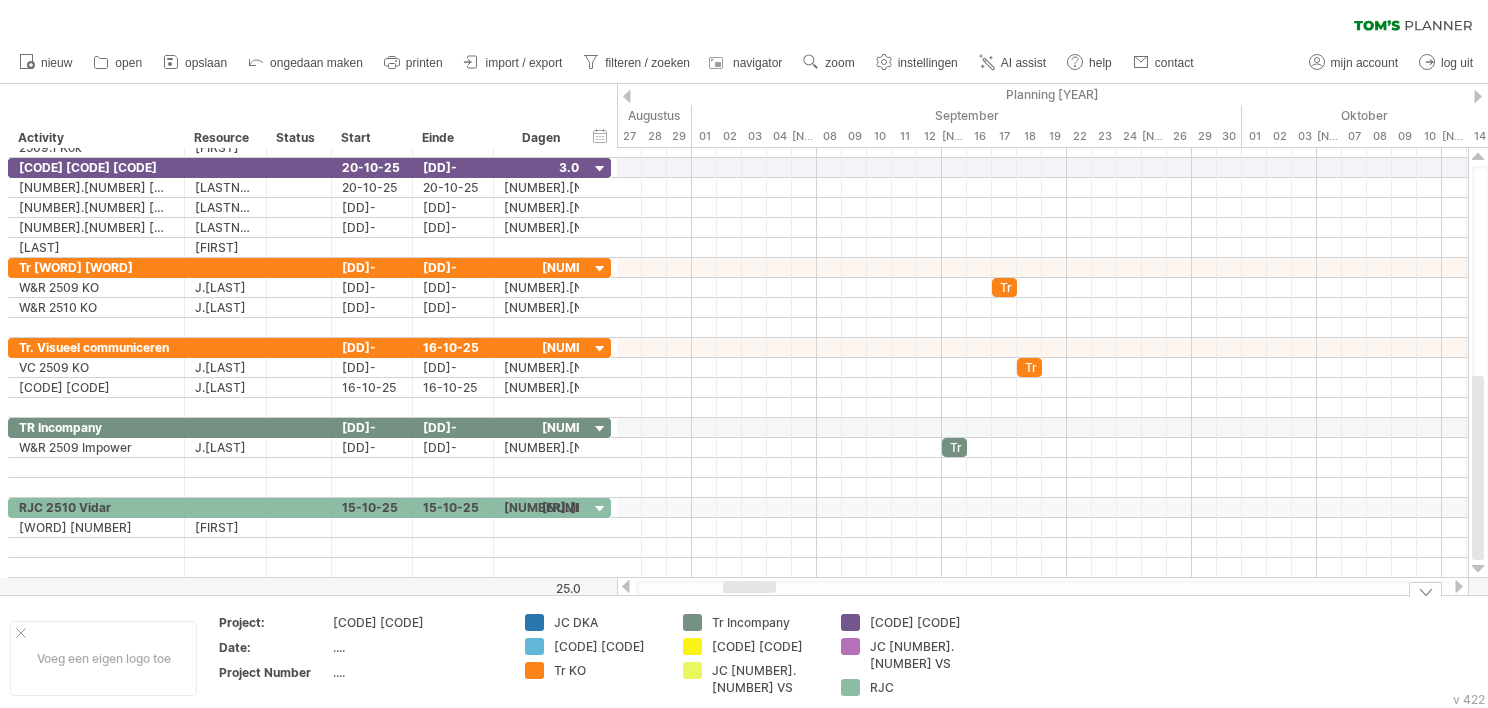 drag, startPoint x: 814, startPoint y: 588, endPoint x: 748, endPoint y: 600, distance: 67.08204 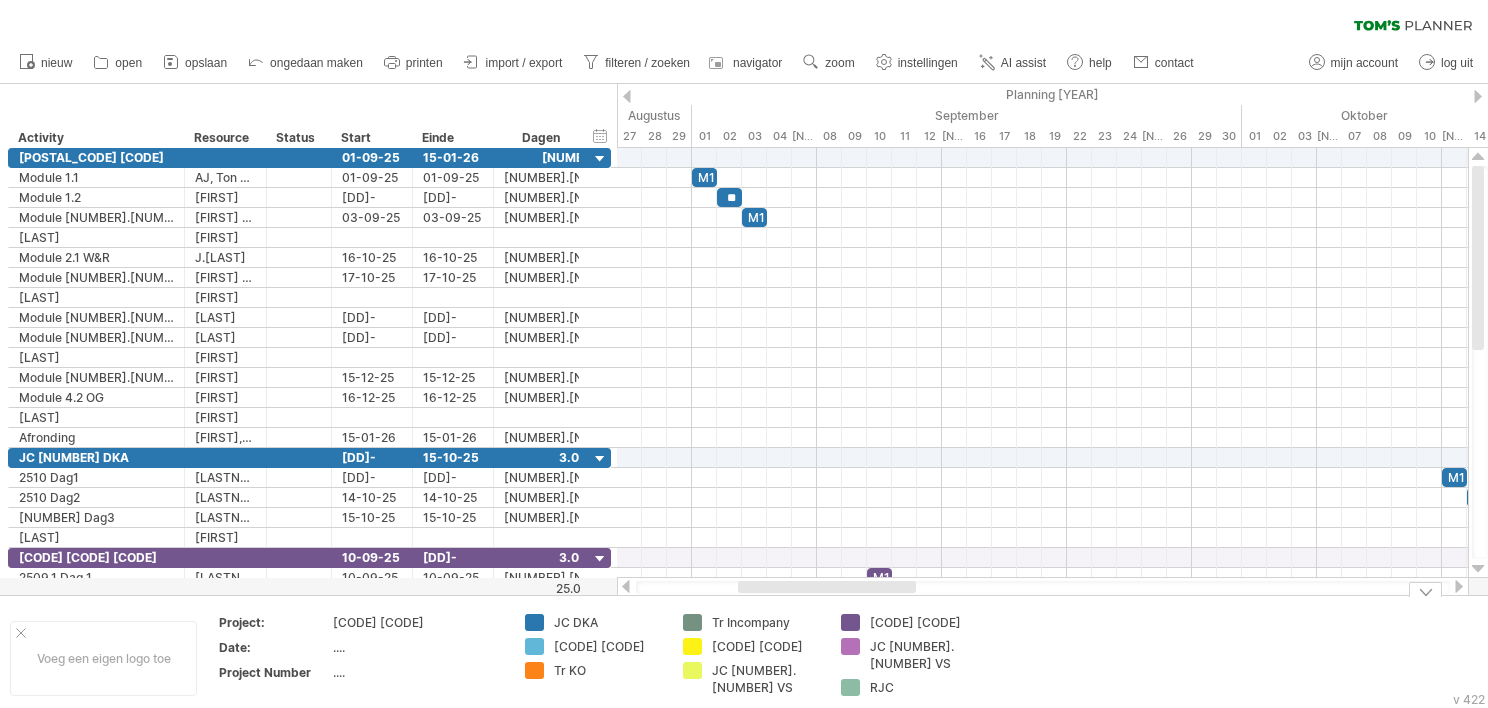 click on "JC 2510.2 VS" at bounding box center [608, 622] 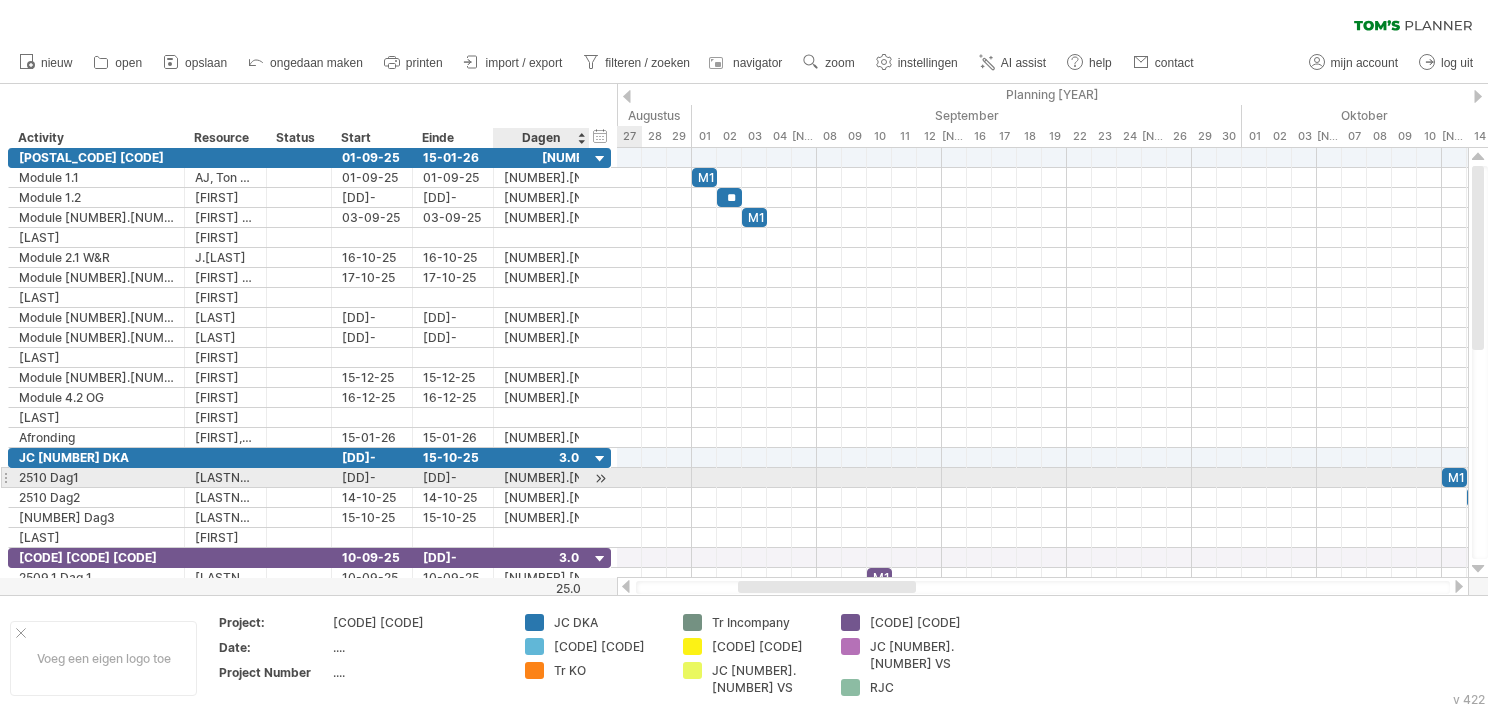 click at bounding box center [600, 478] 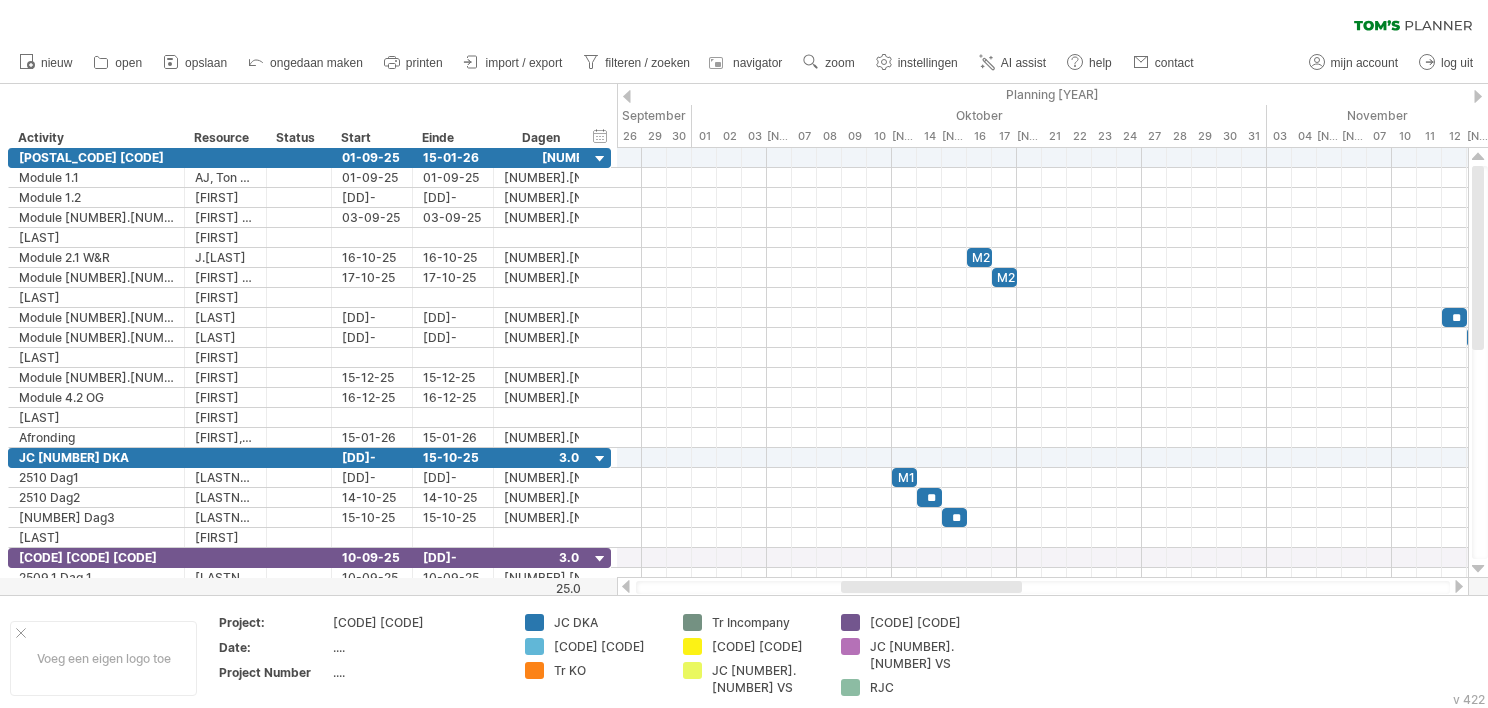 drag, startPoint x: 962, startPoint y: 586, endPoint x: 912, endPoint y: 589, distance: 50.08992 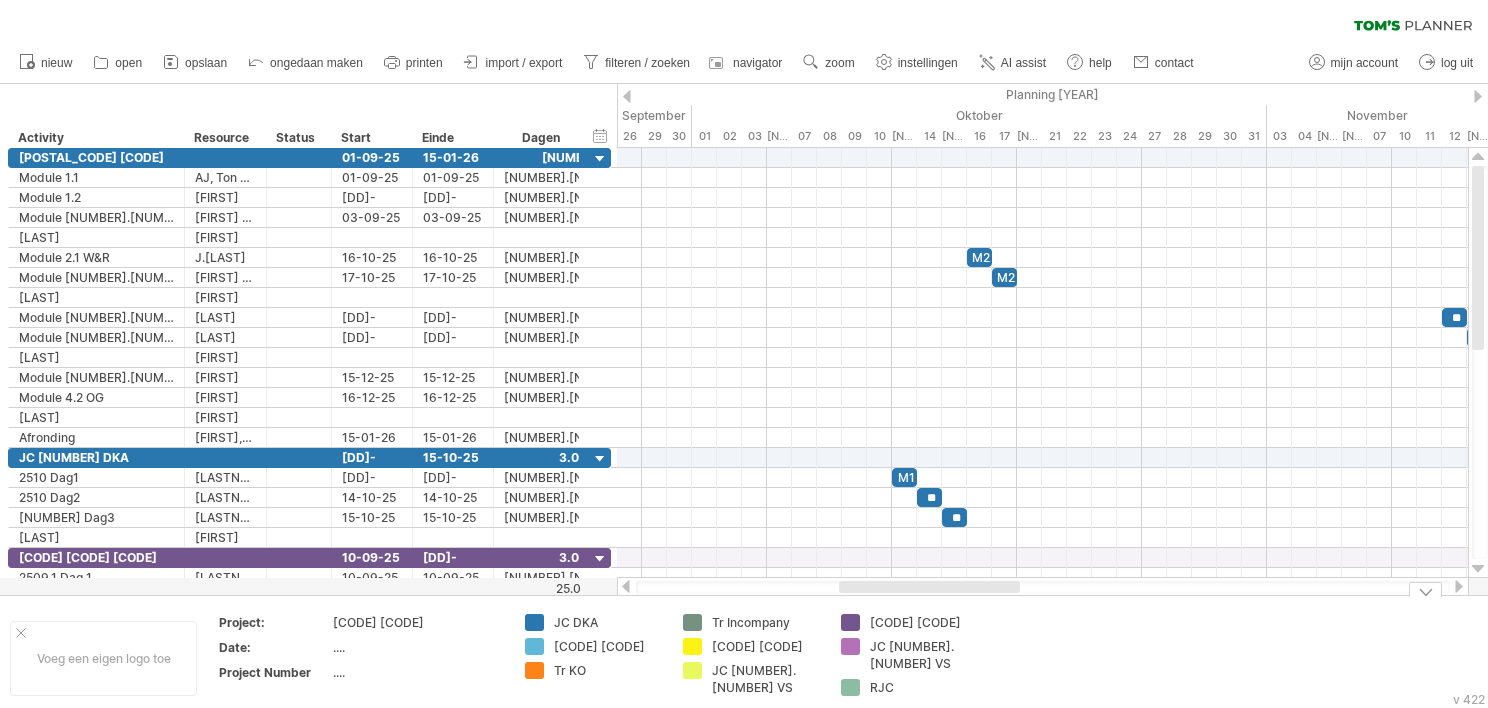 click on "JC 2510.2 VS" at bounding box center (608, 622) 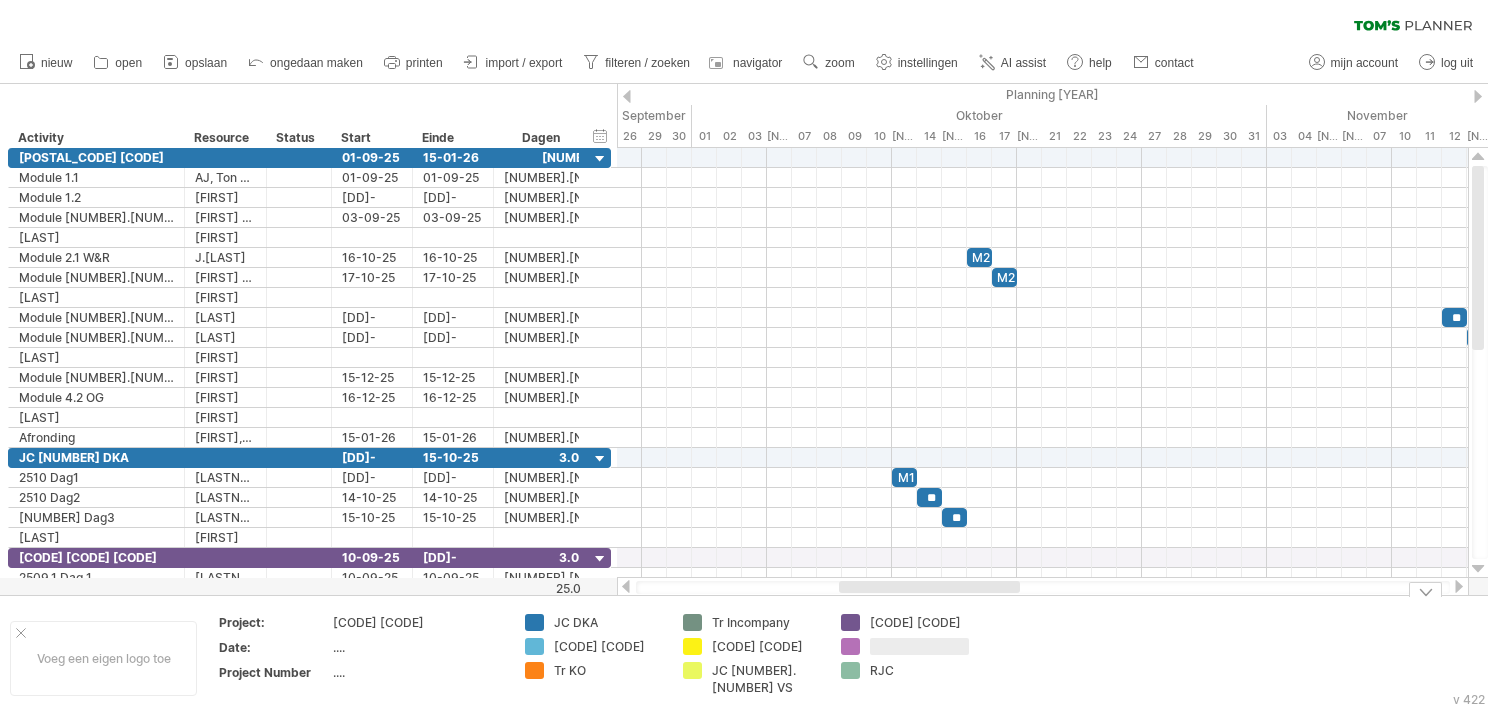 click on "JC 2509 DKA" at bounding box center (608, 622) 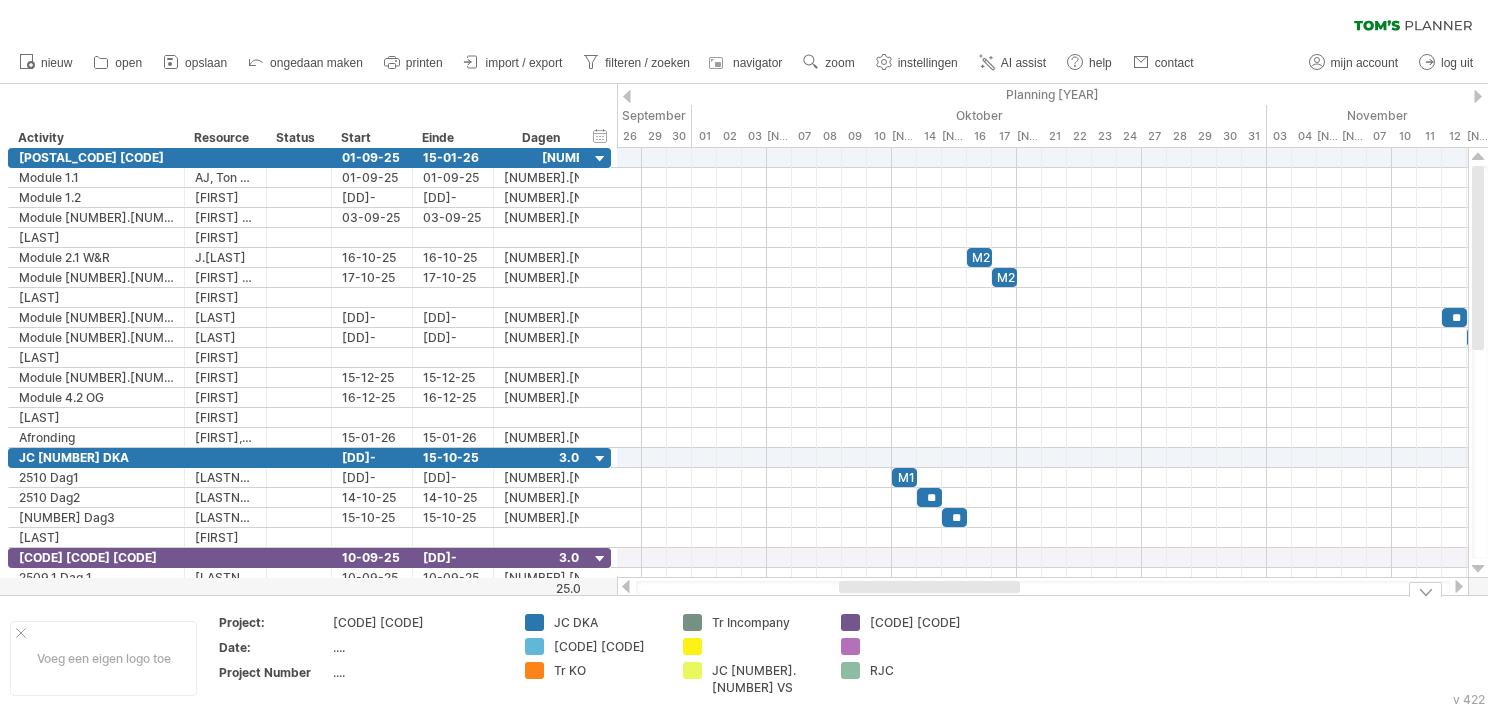 click on "JC 2509.1 VS" at bounding box center [608, 622] 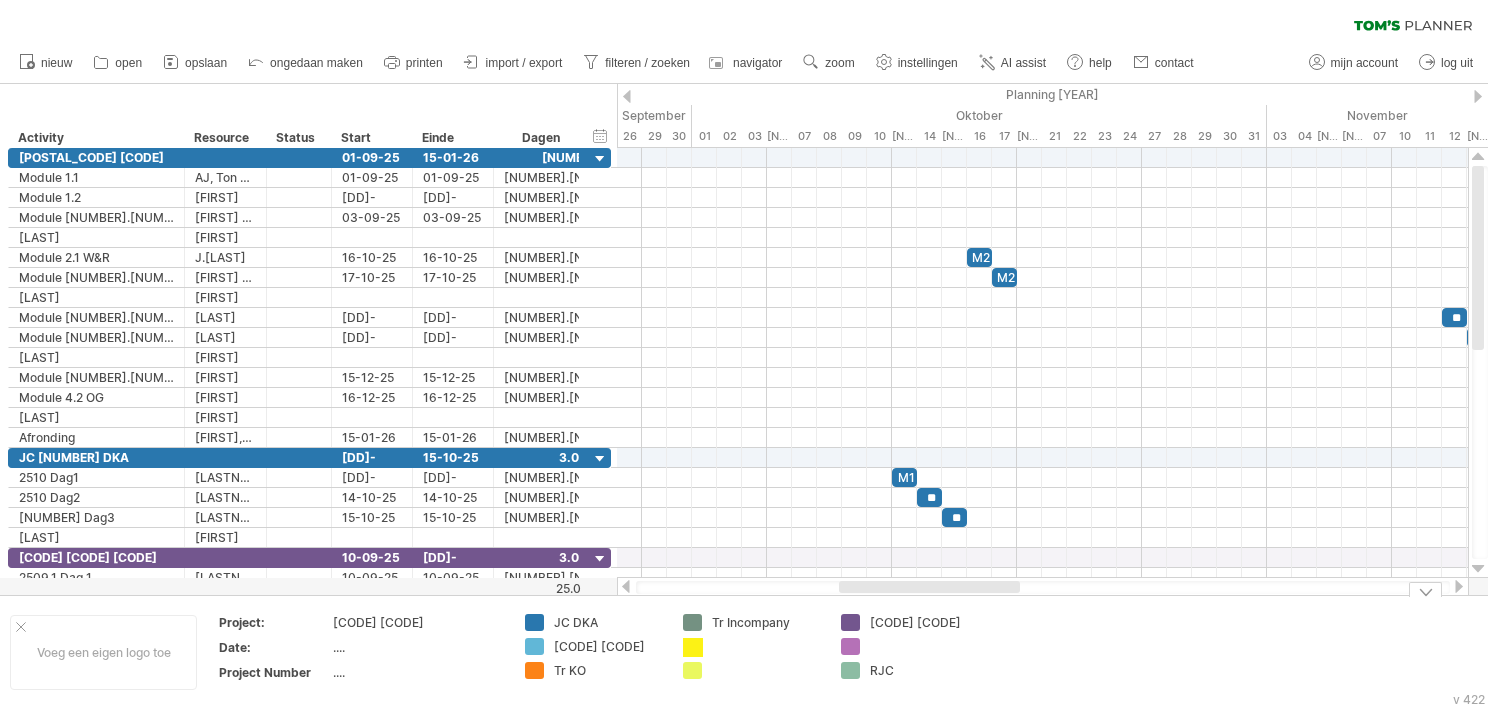 click on "Probeert verbinding te maken met plan.tomsplanner.nl
Opnieuw verbonden
0%
wissen filter
toepassen filter" at bounding box center [744, 354] 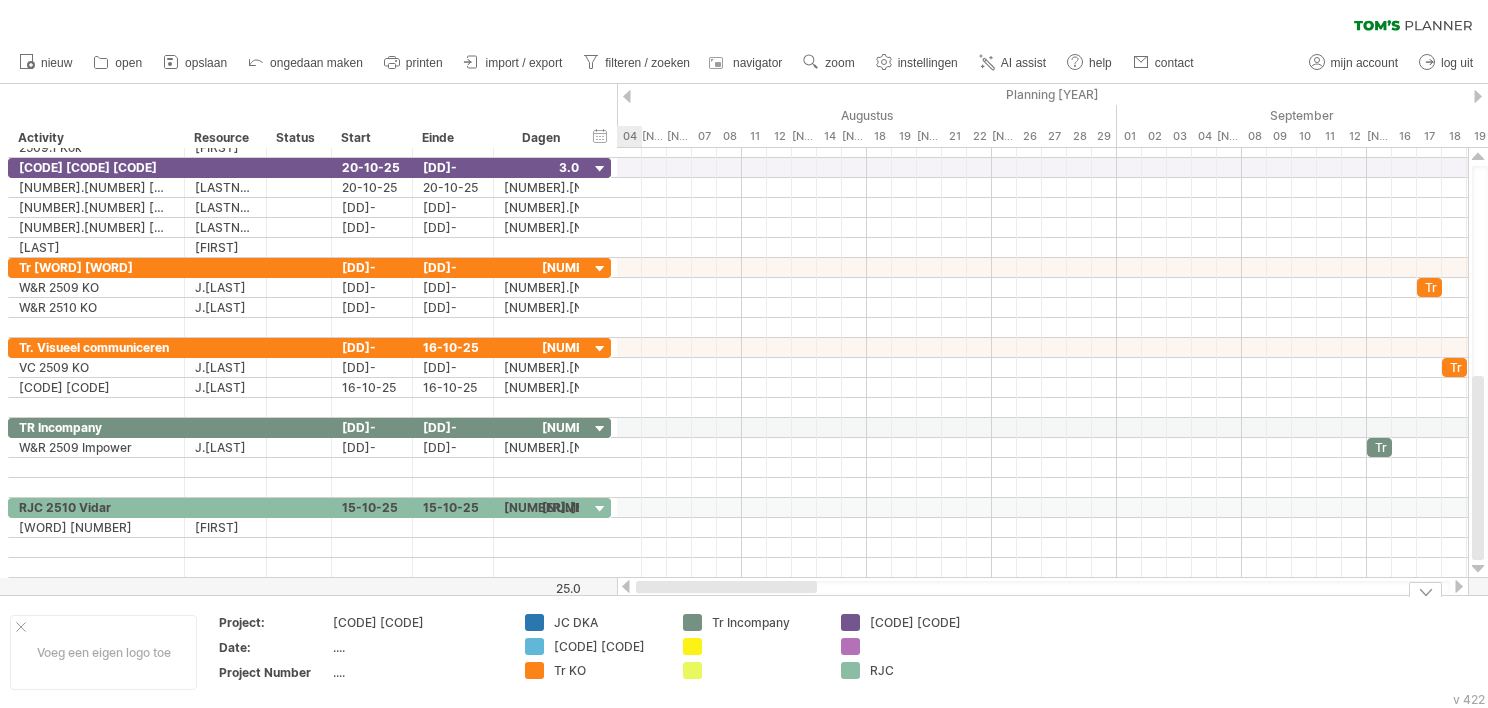 drag, startPoint x: 960, startPoint y: 589, endPoint x: 738, endPoint y: 600, distance: 222.27235 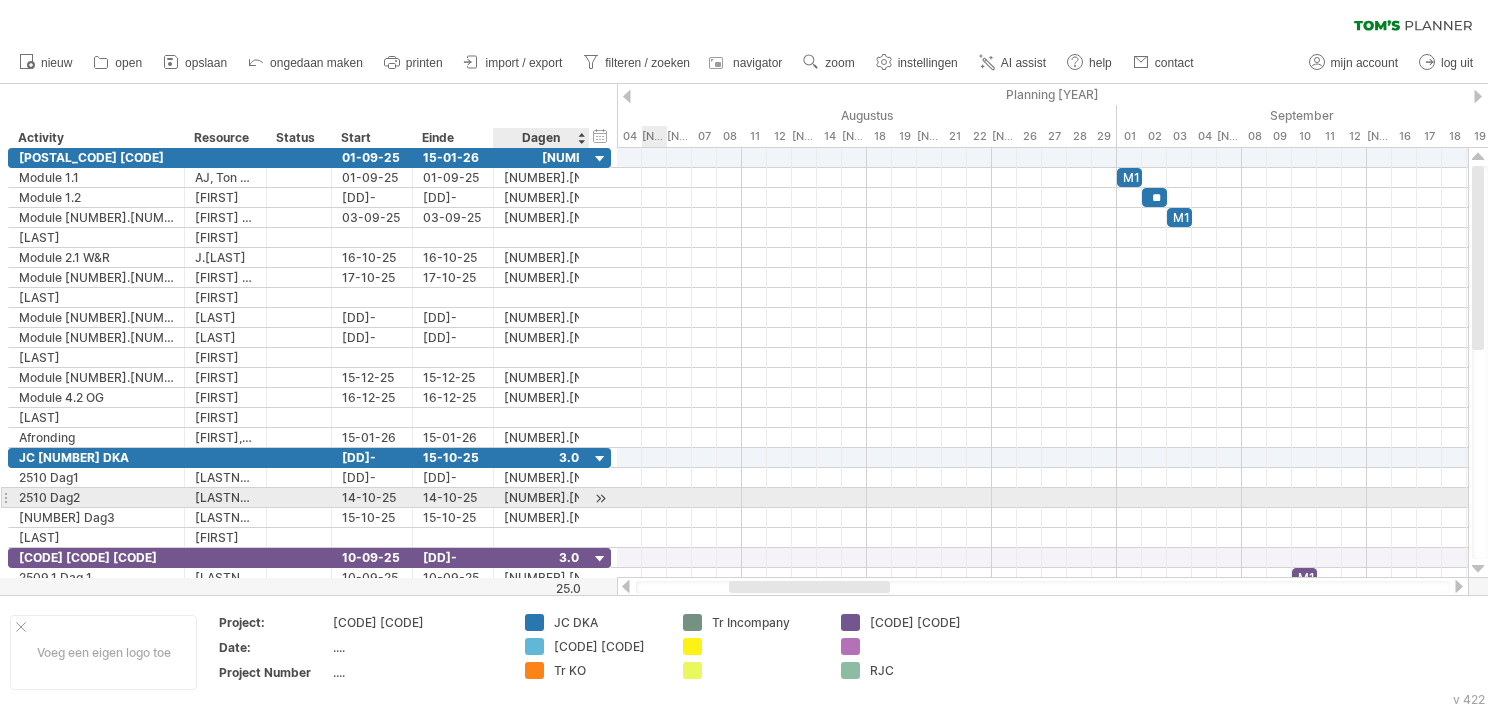 click at bounding box center (600, 498) 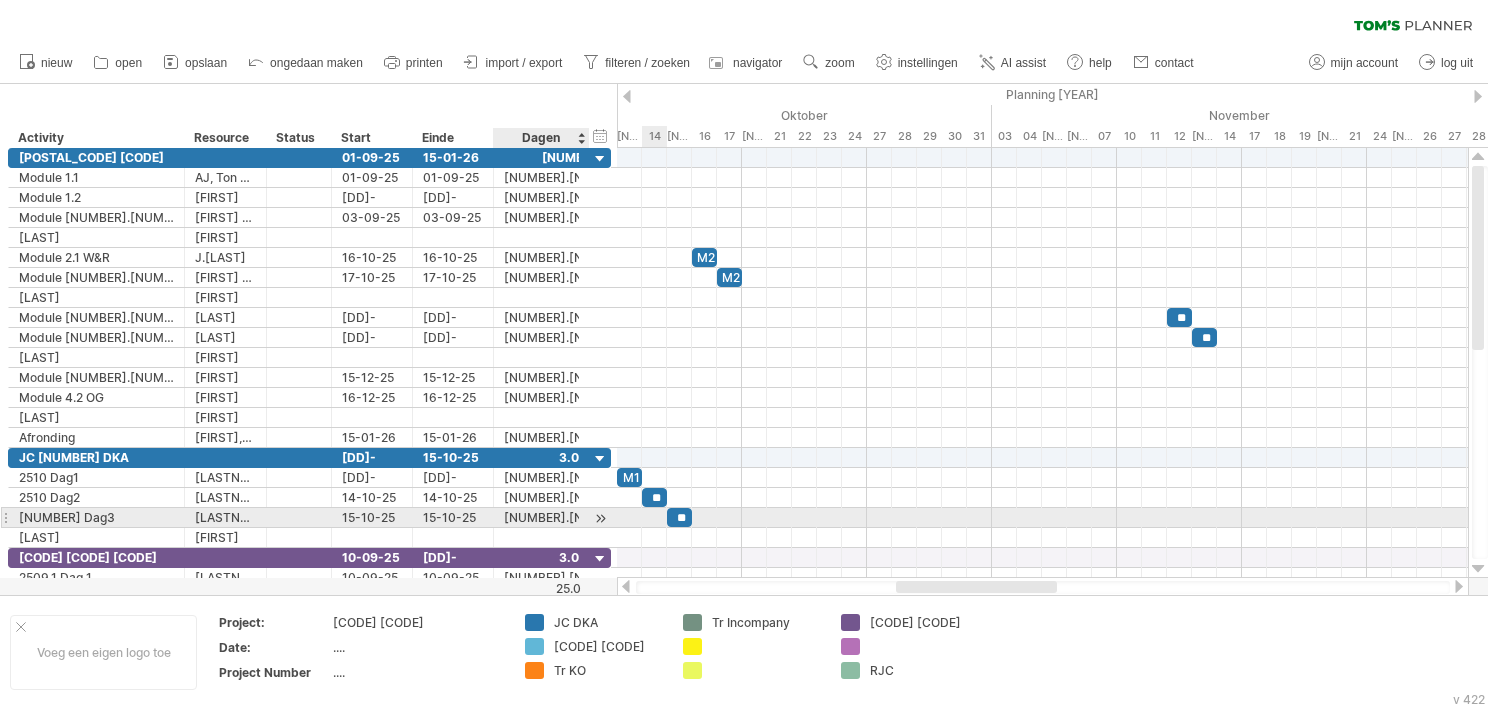 click at bounding box center (600, 518) 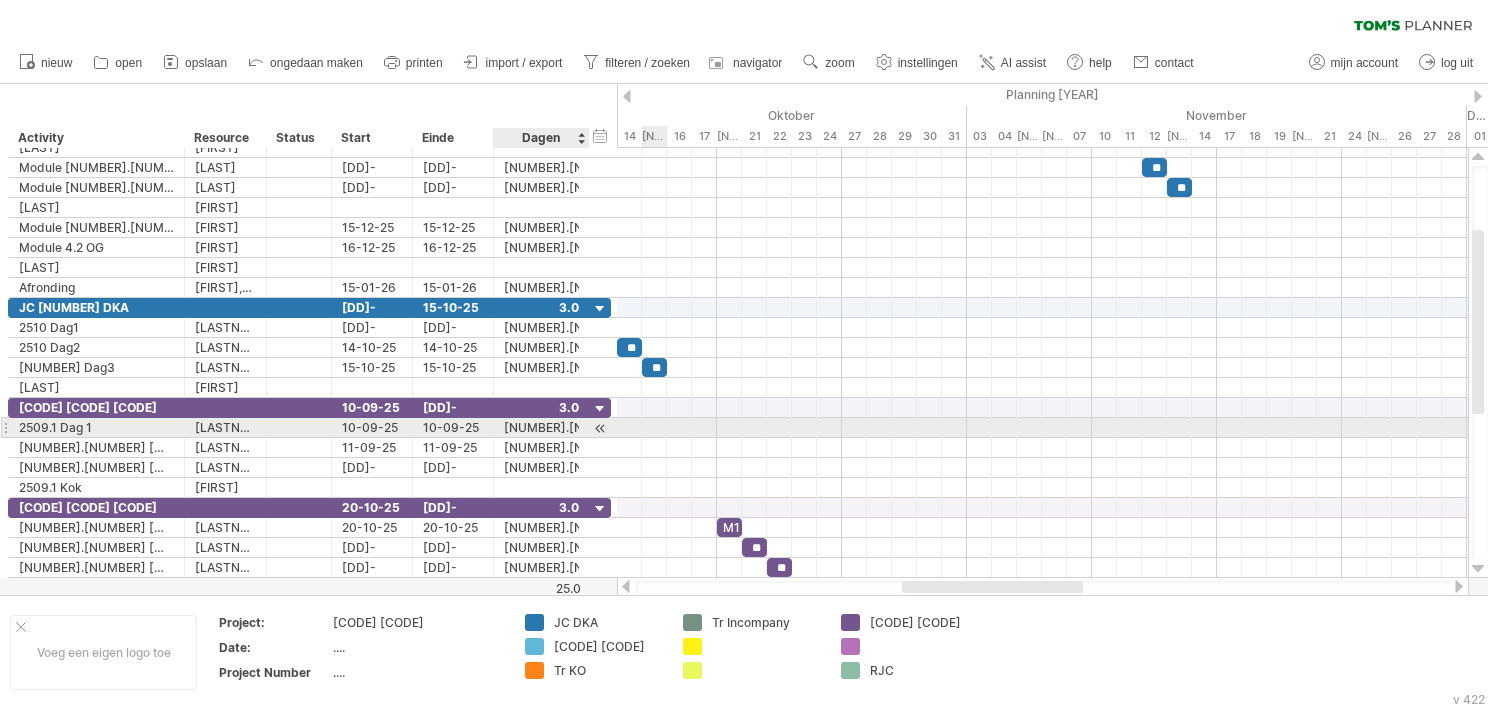 click at bounding box center [600, 428] 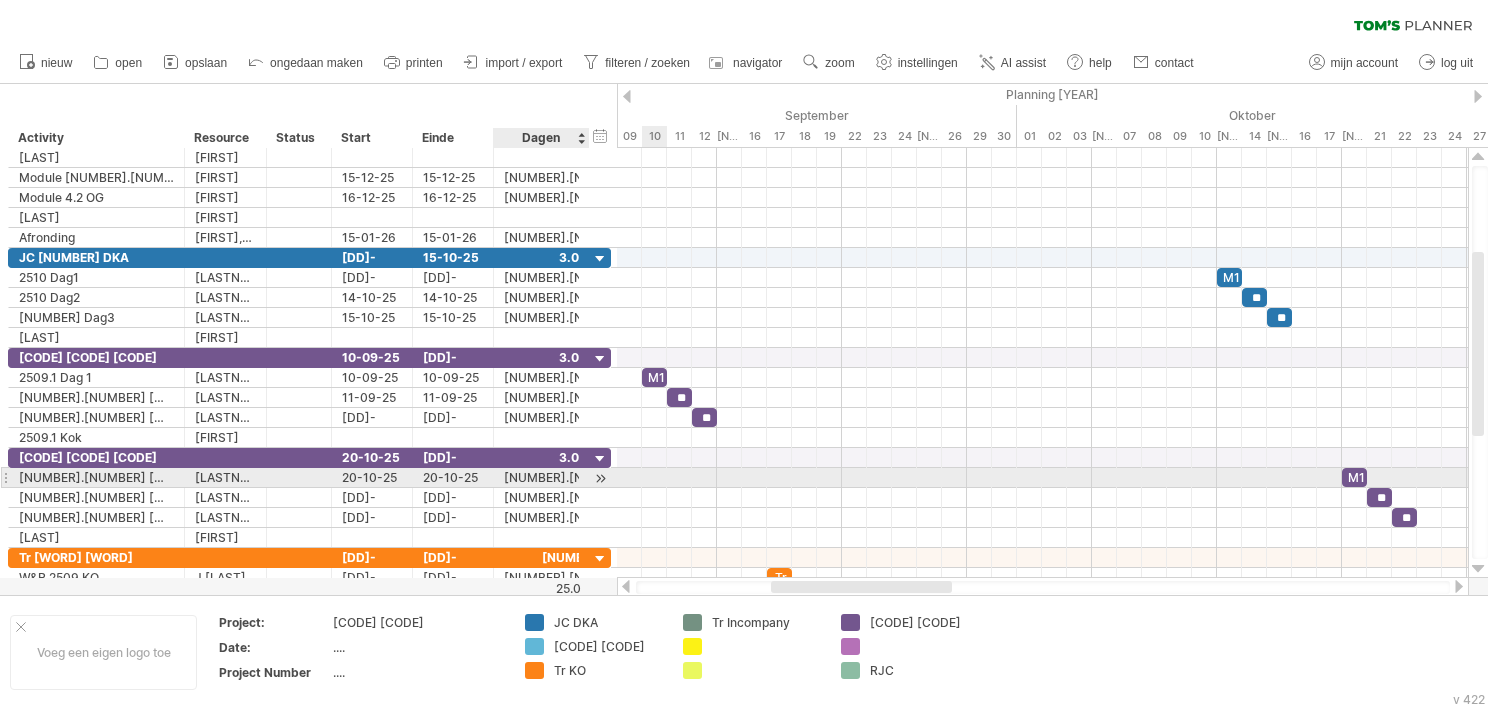 click at bounding box center [600, 478] 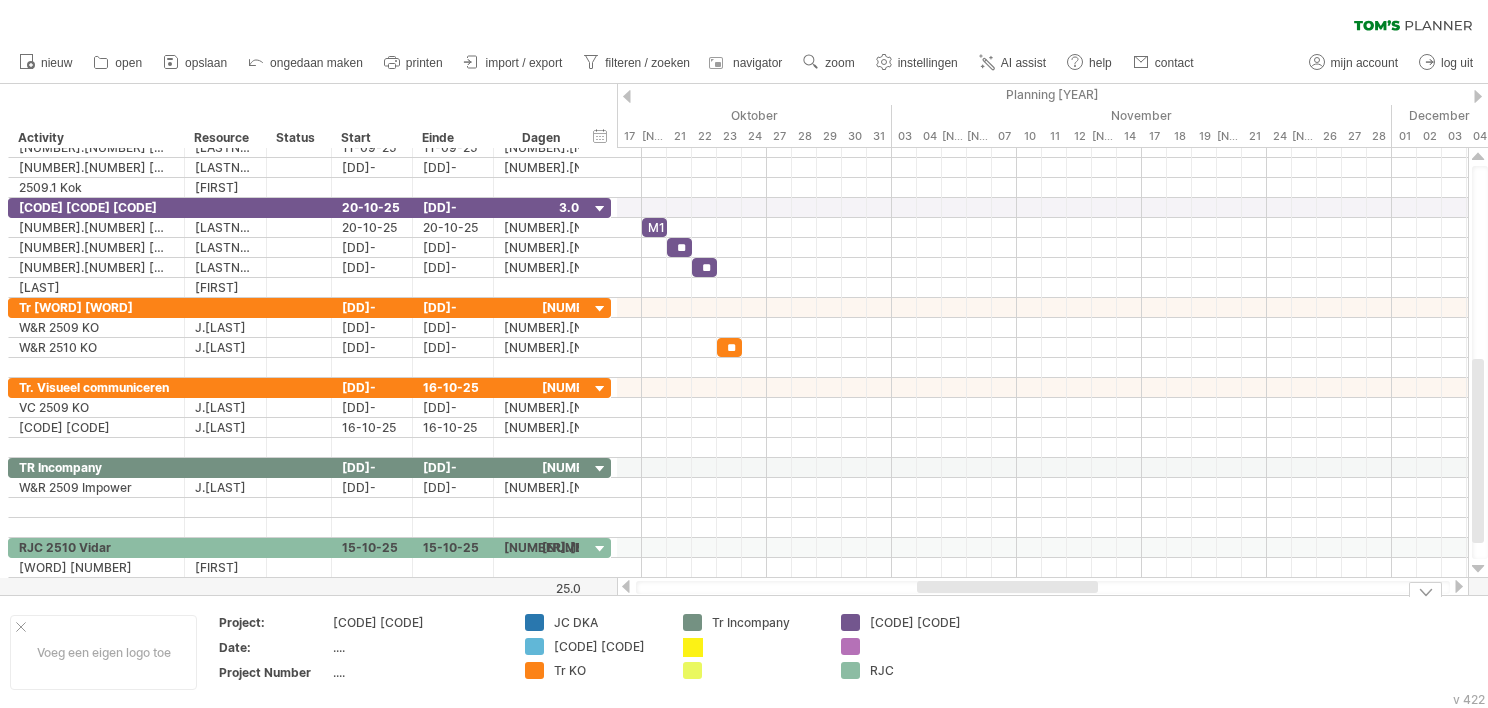 click on "Probeert verbinding te maken met plan.tomsplanner.nl
Opnieuw verbonden
0%
wissen filter
toepassen filter" at bounding box center [744, 354] 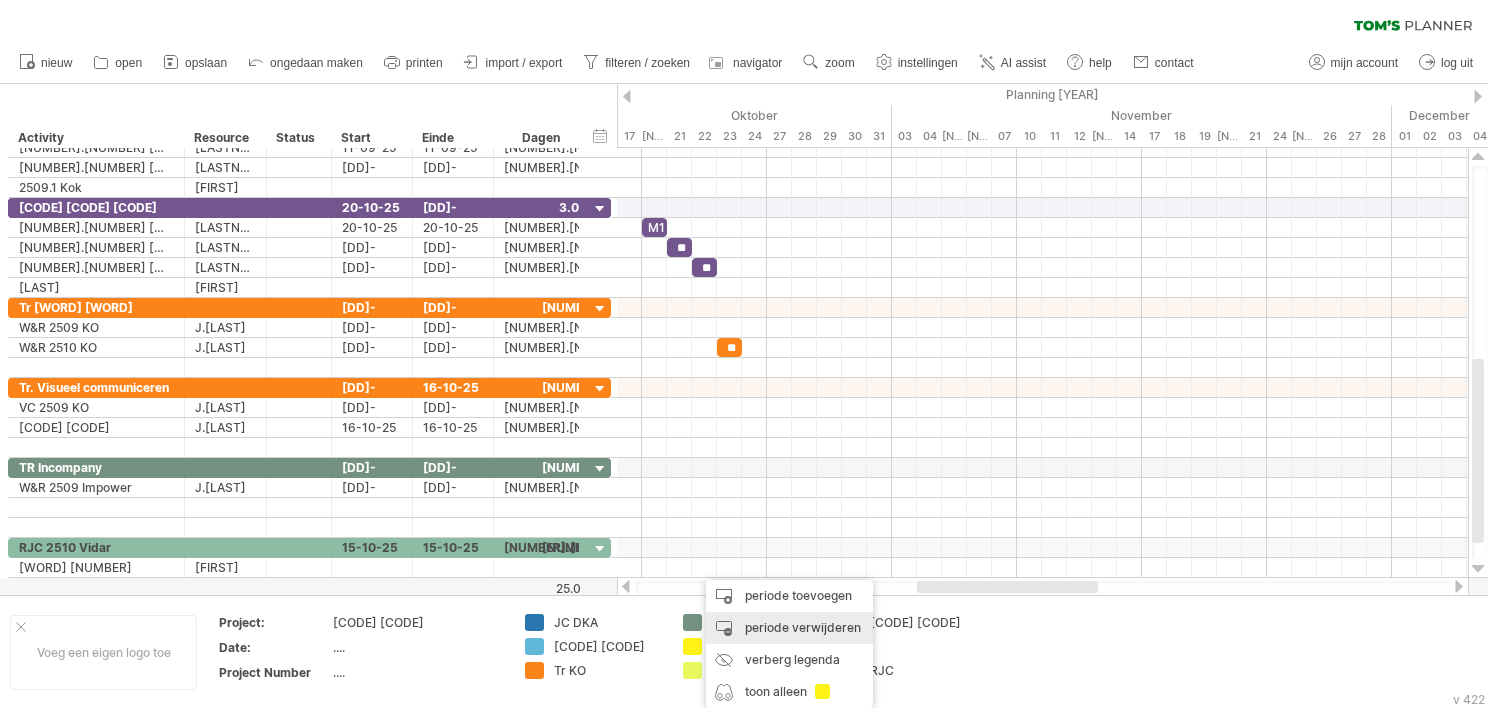 click on "periode verwijderen" at bounding box center [789, 628] 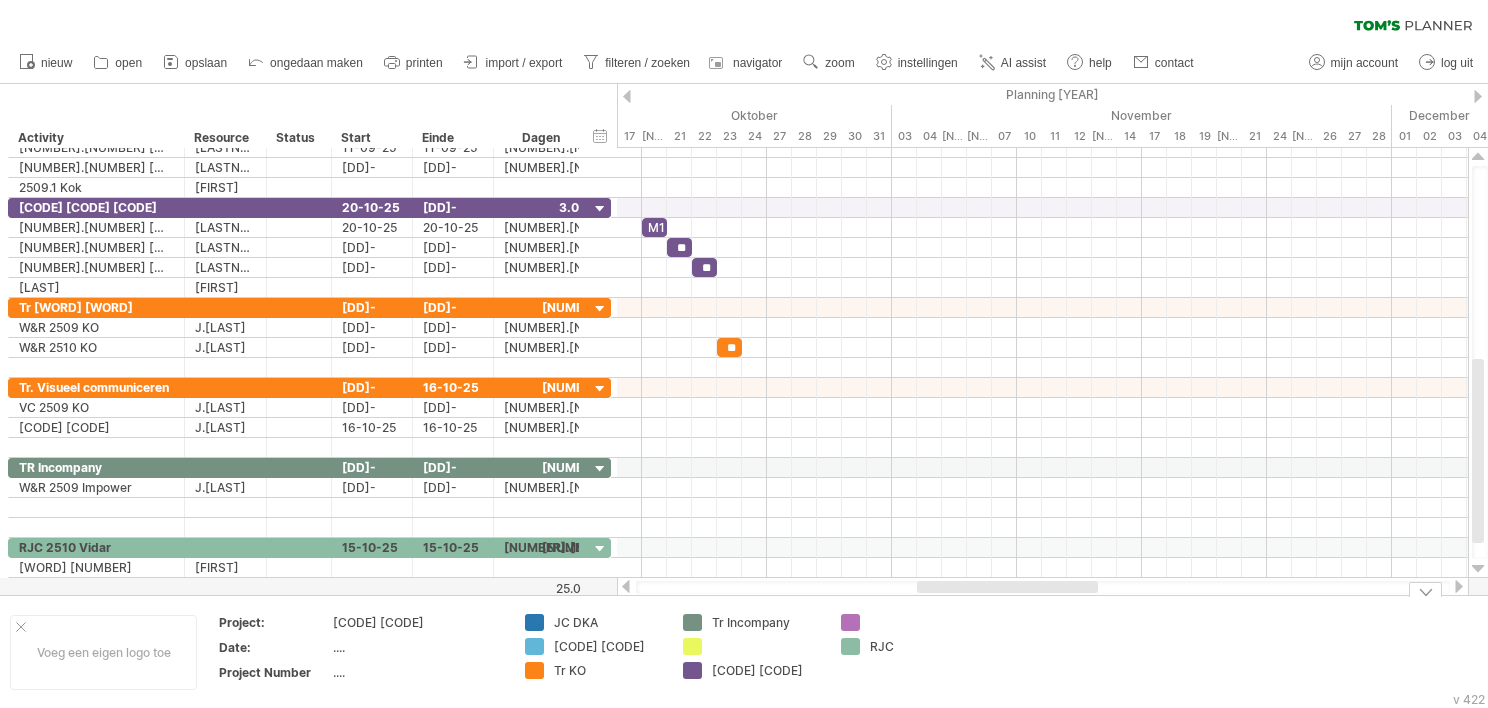 click on "Probeert verbinding te maken met plan.tomsplanner.nl
Opnieuw verbonden
0%
wissen filter
toepassen filter" at bounding box center [744, 354] 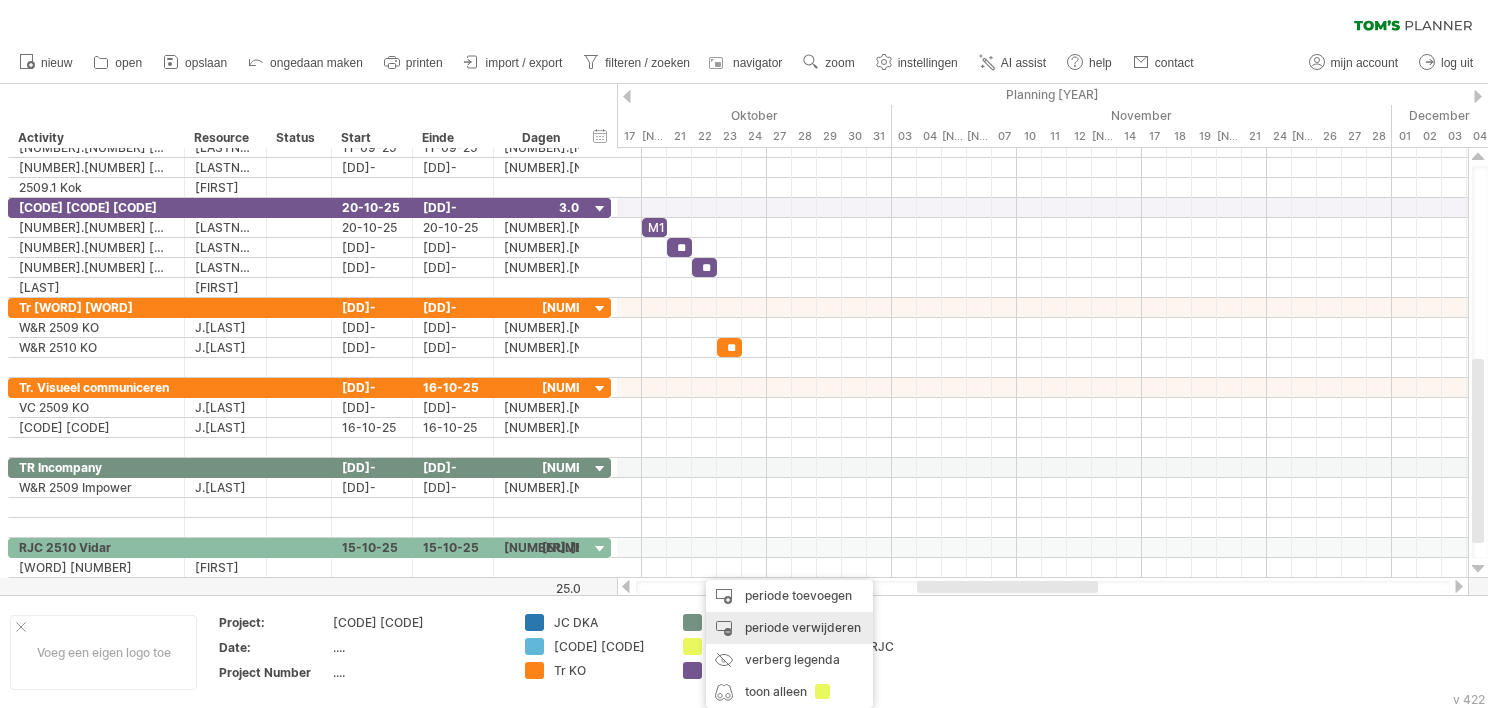 click on "periode verwijderen" at bounding box center [789, 628] 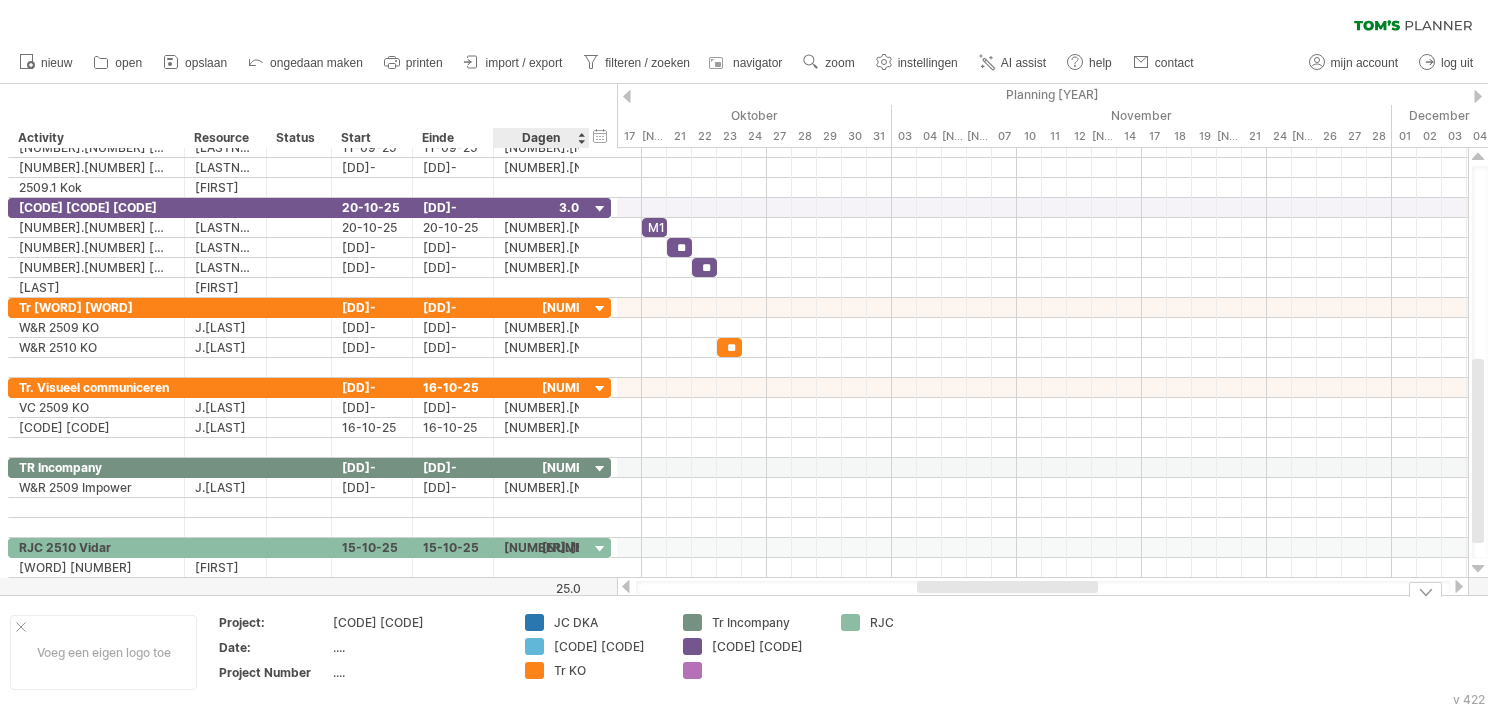 click on "Probeert verbinding te maken met plan.tomsplanner.nl
Opnieuw verbonden
0%
wissen filter
toepassen filter" at bounding box center (744, 354) 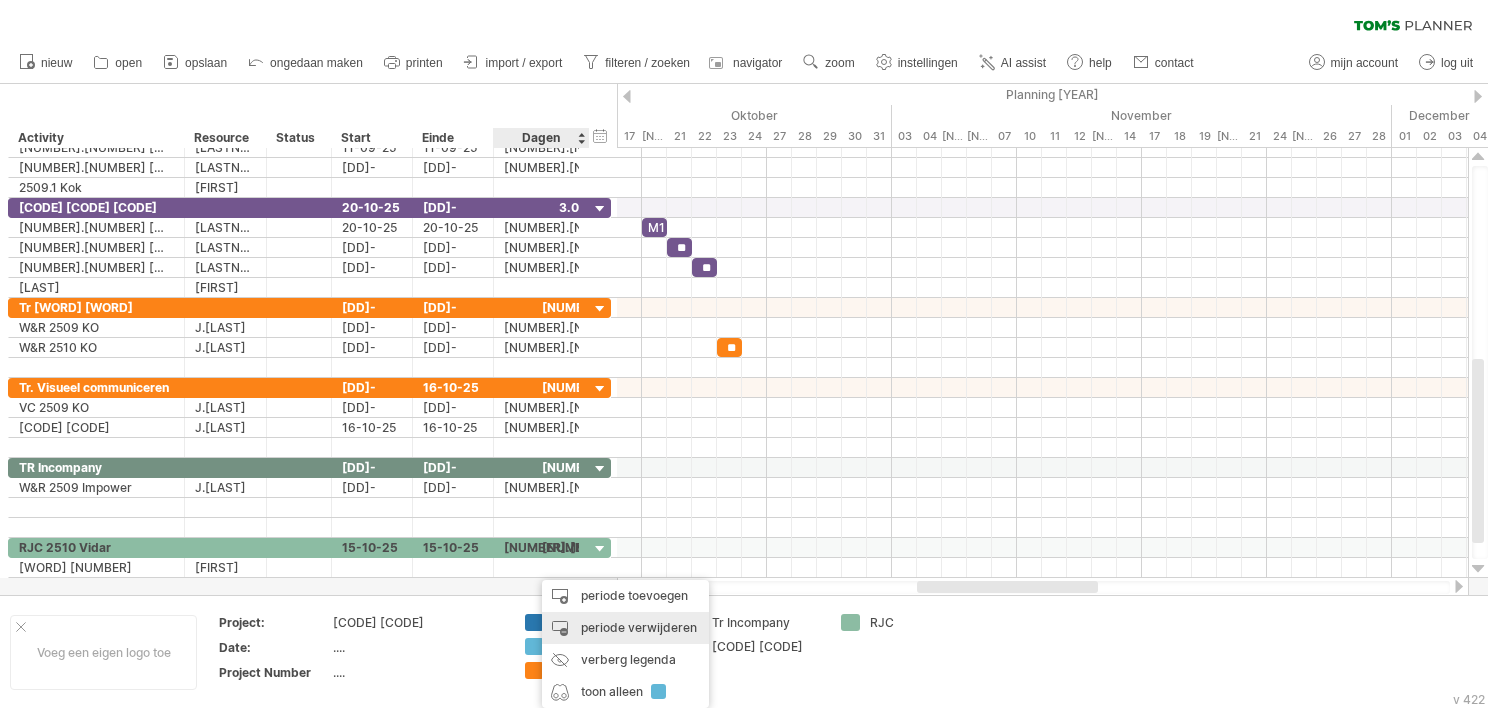 click on "periode verwijderen" at bounding box center (625, 628) 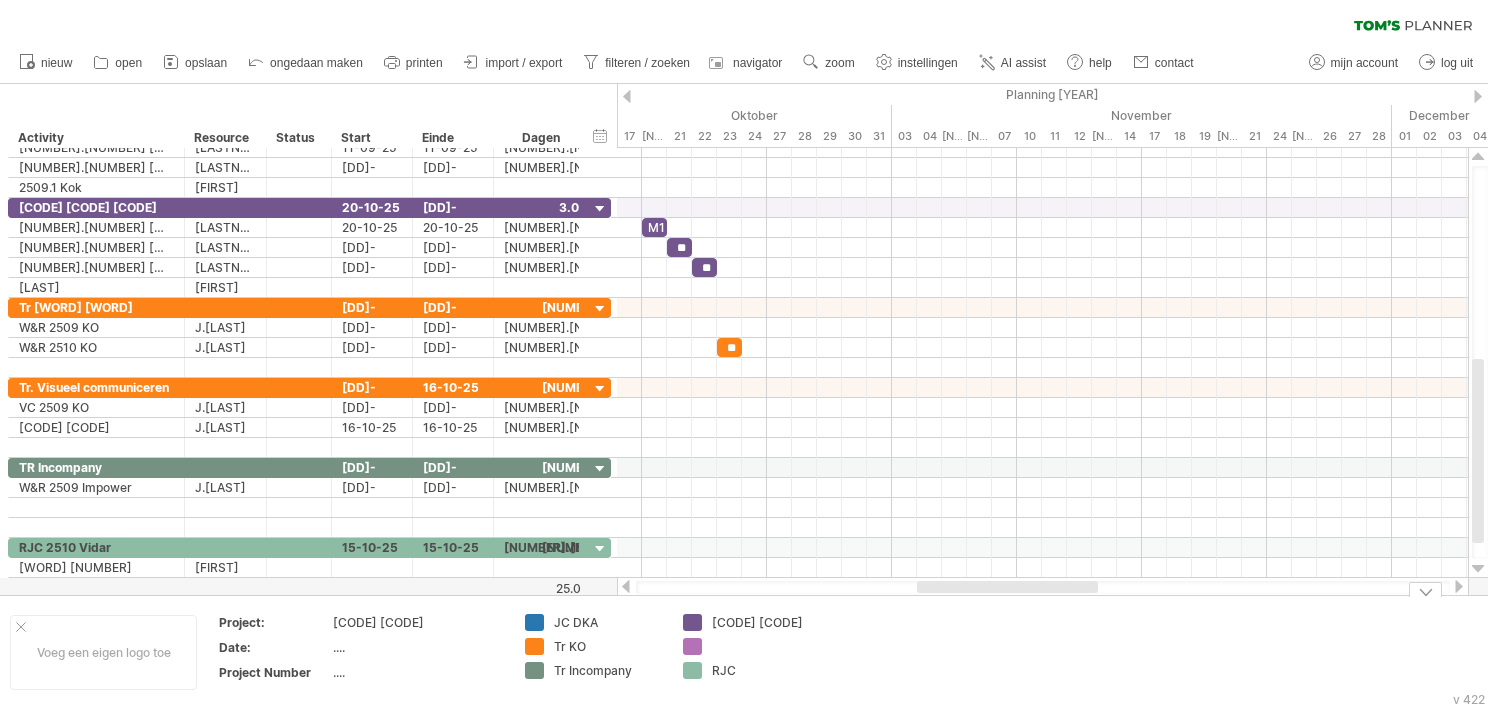 click on "Probeert verbinding te maken met plan.tomsplanner.nl
Opnieuw verbonden
0%
wissen filter
toepassen filter" at bounding box center (744, 354) 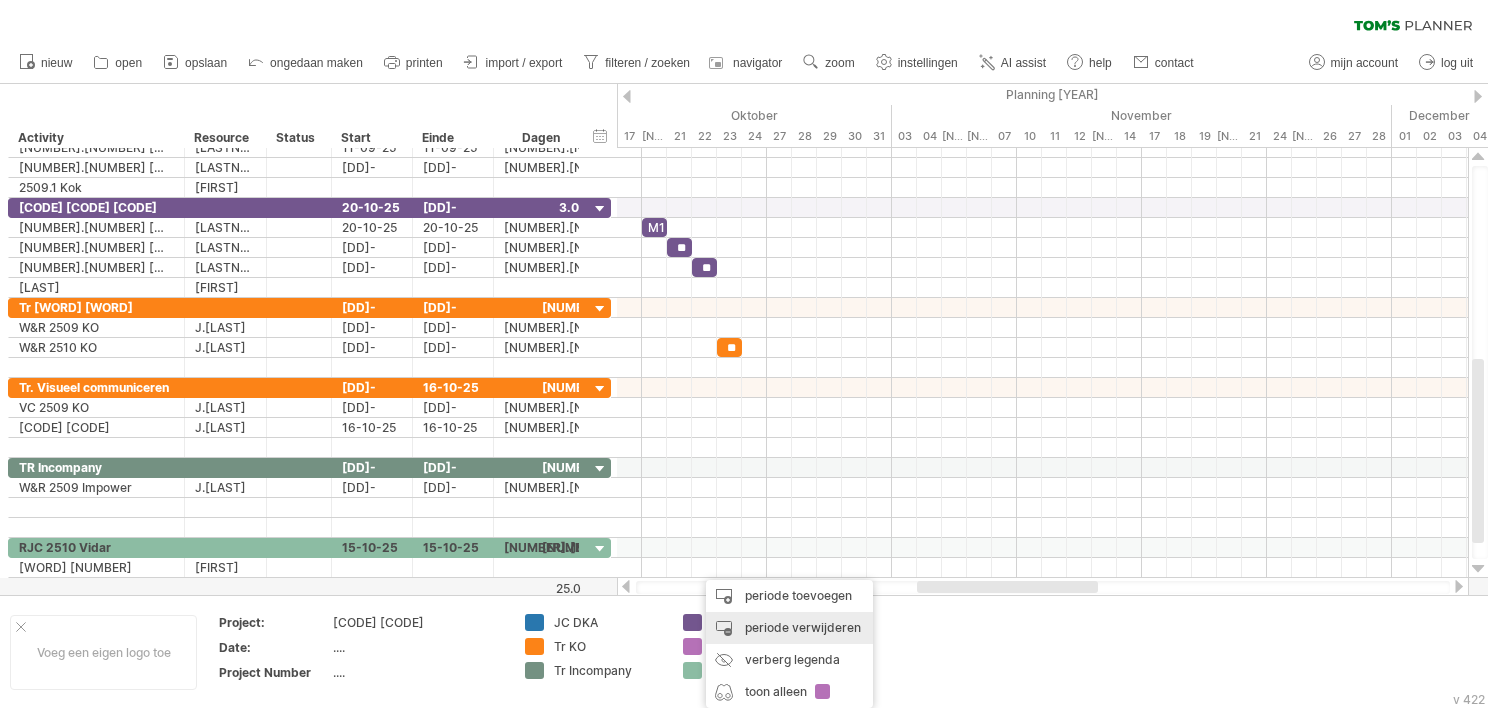click on "periode verwijderen" at bounding box center [789, 628] 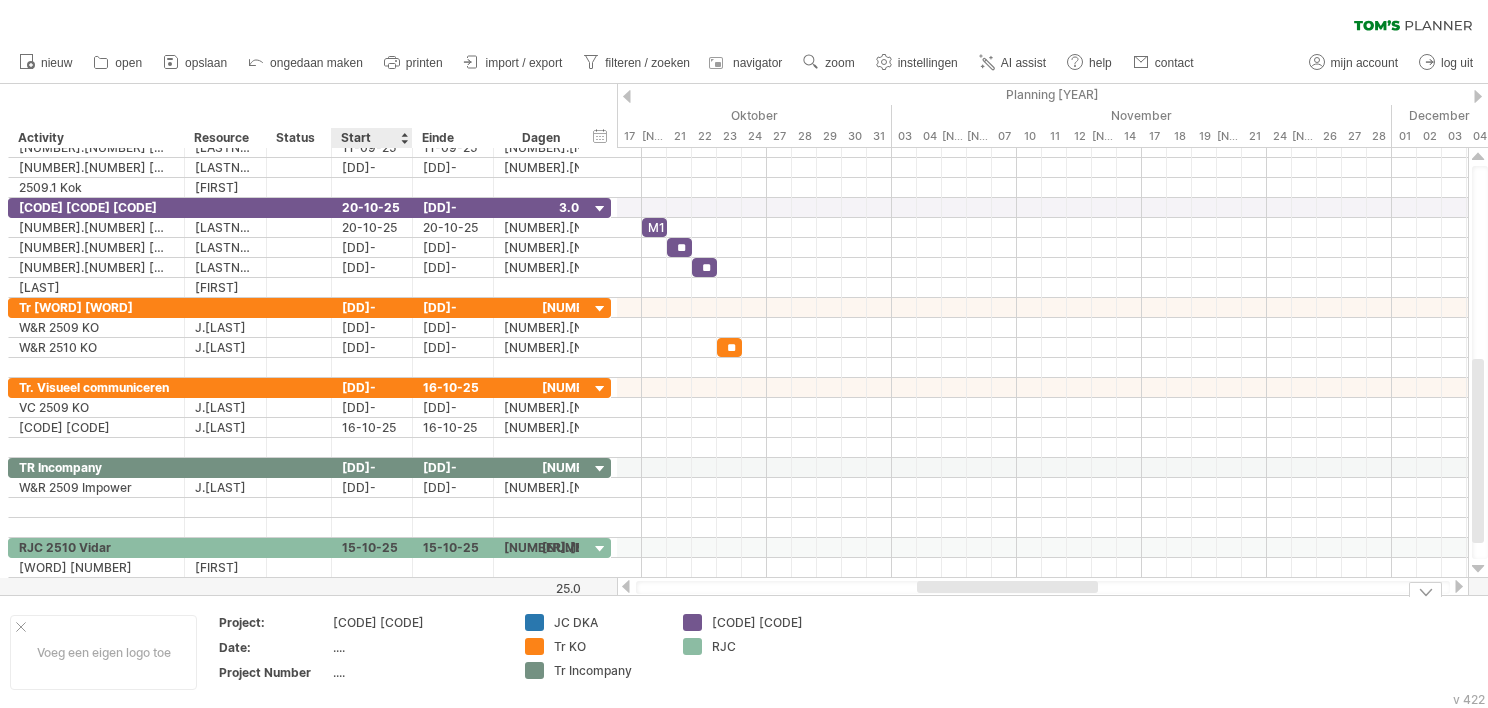click on "JC 2509 DKA" at bounding box center [417, 622] 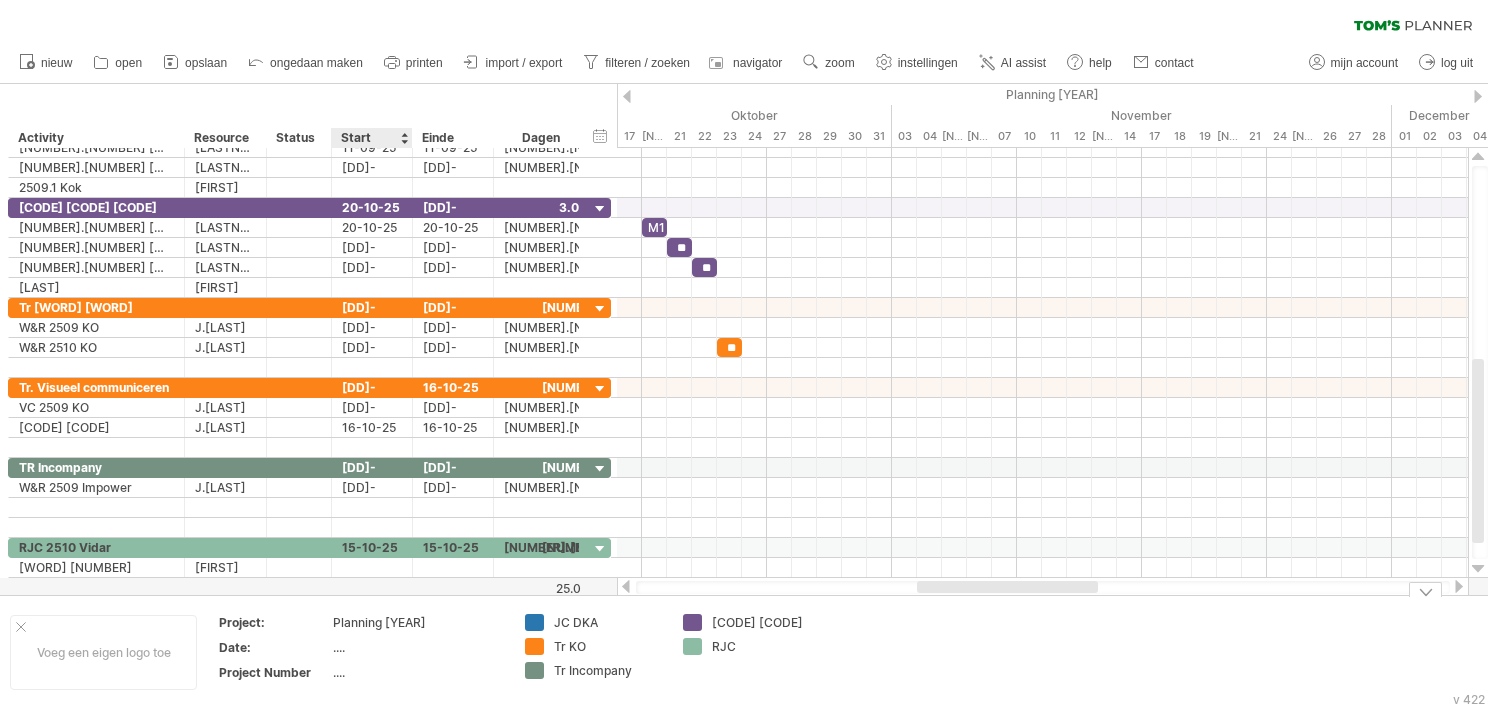 click on "...." at bounding box center [417, 622] 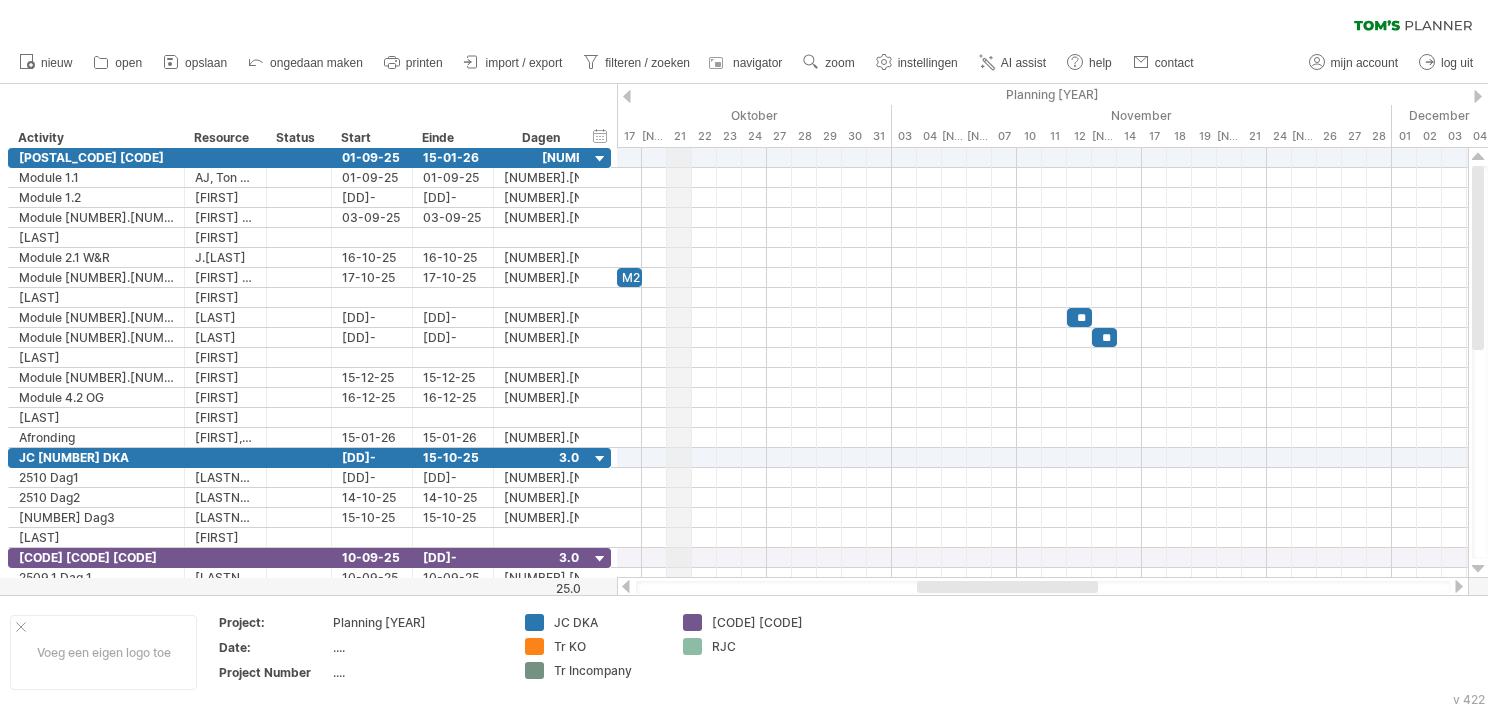 click on "Oktober" at bounding box center (604, 115) 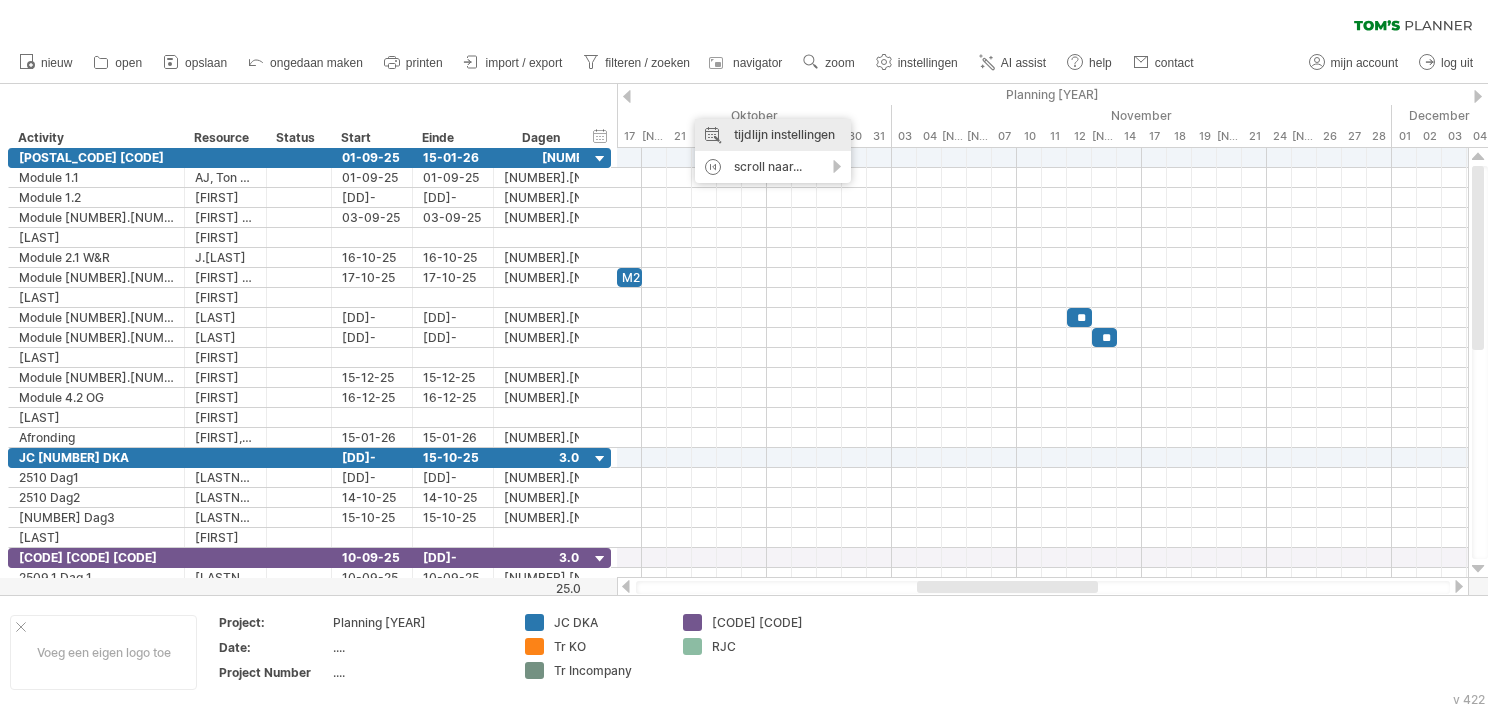 click on "tijdlijn instellingen" at bounding box center [773, 135] 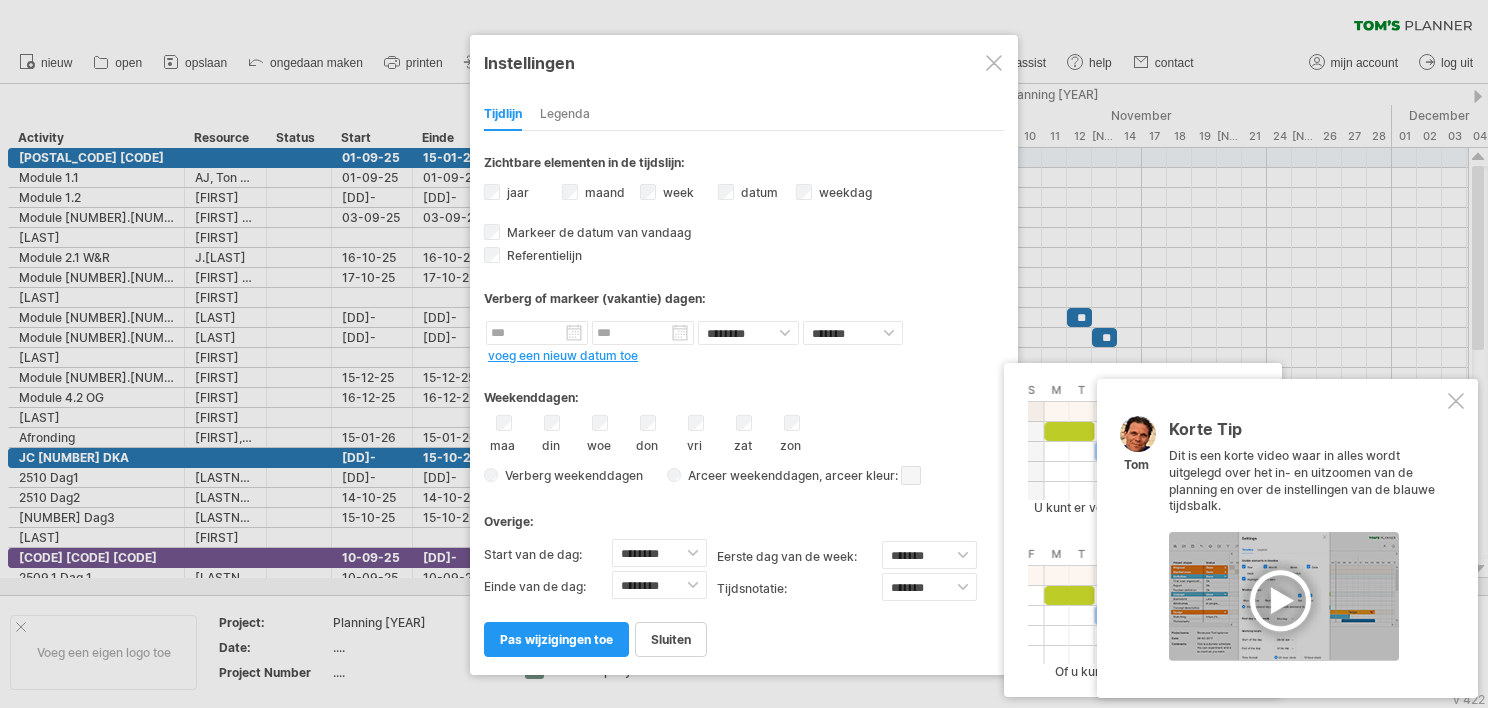 click at bounding box center (911, 475) 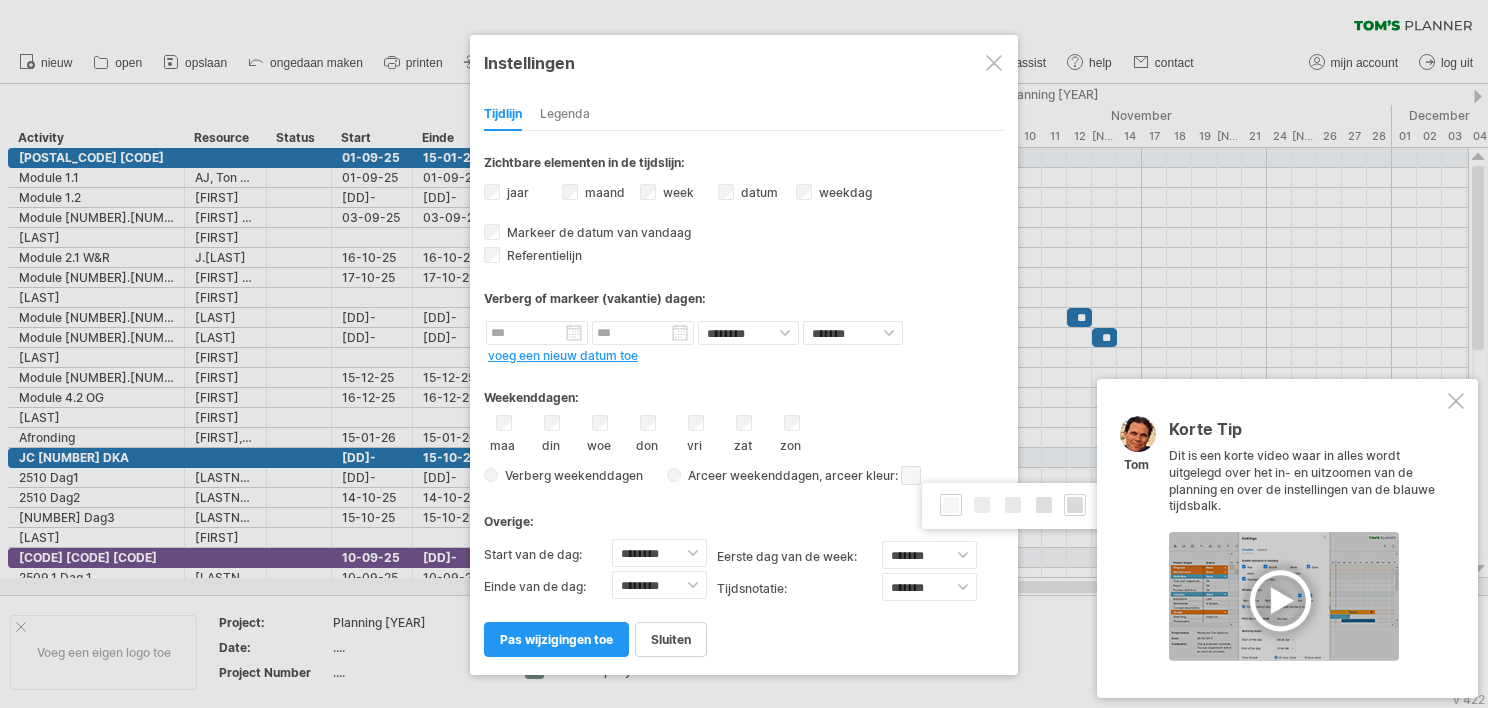 click at bounding box center (1075, 505) 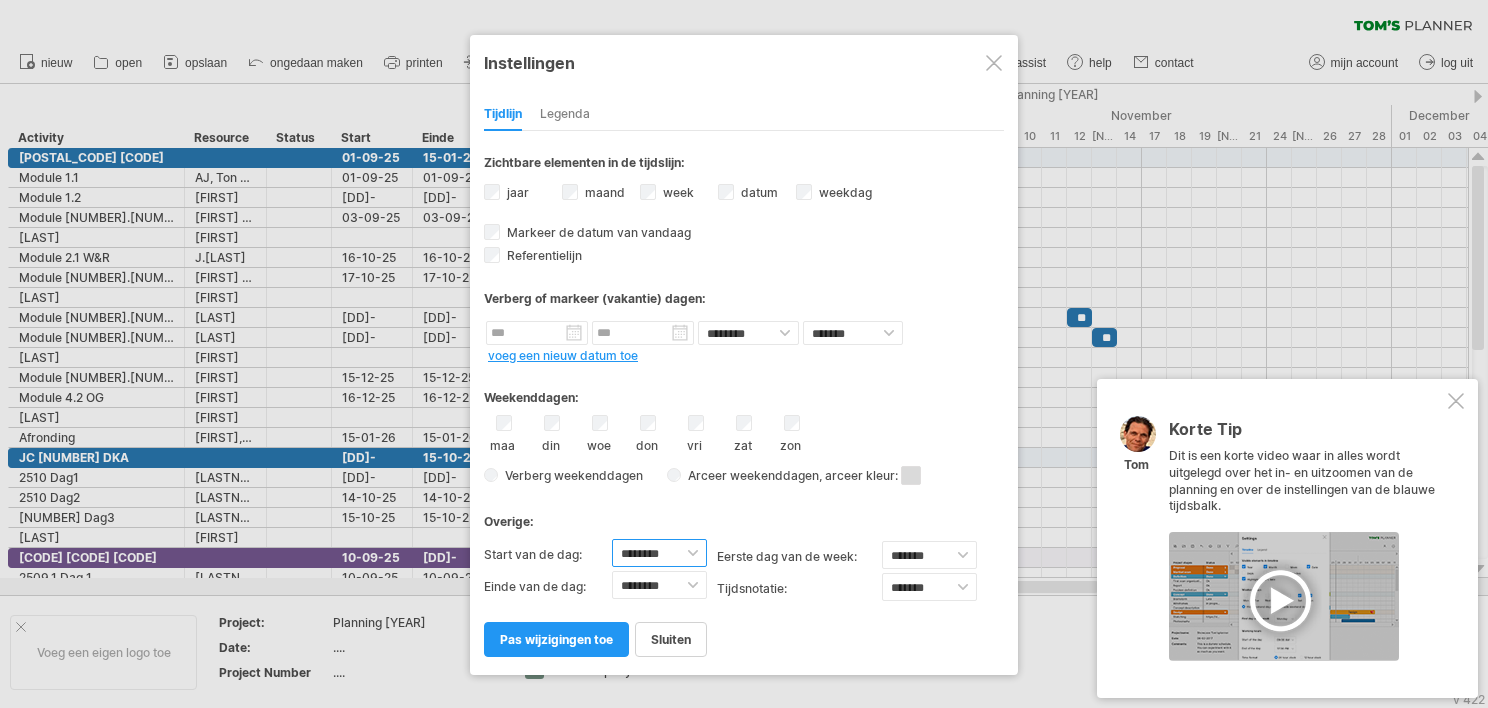 click on "********
********
********
********
********
********
********
********
********
********
********
********
********
********
********
********
********
********
******** ******** ******** ******** ********" at bounding box center [659, 553] 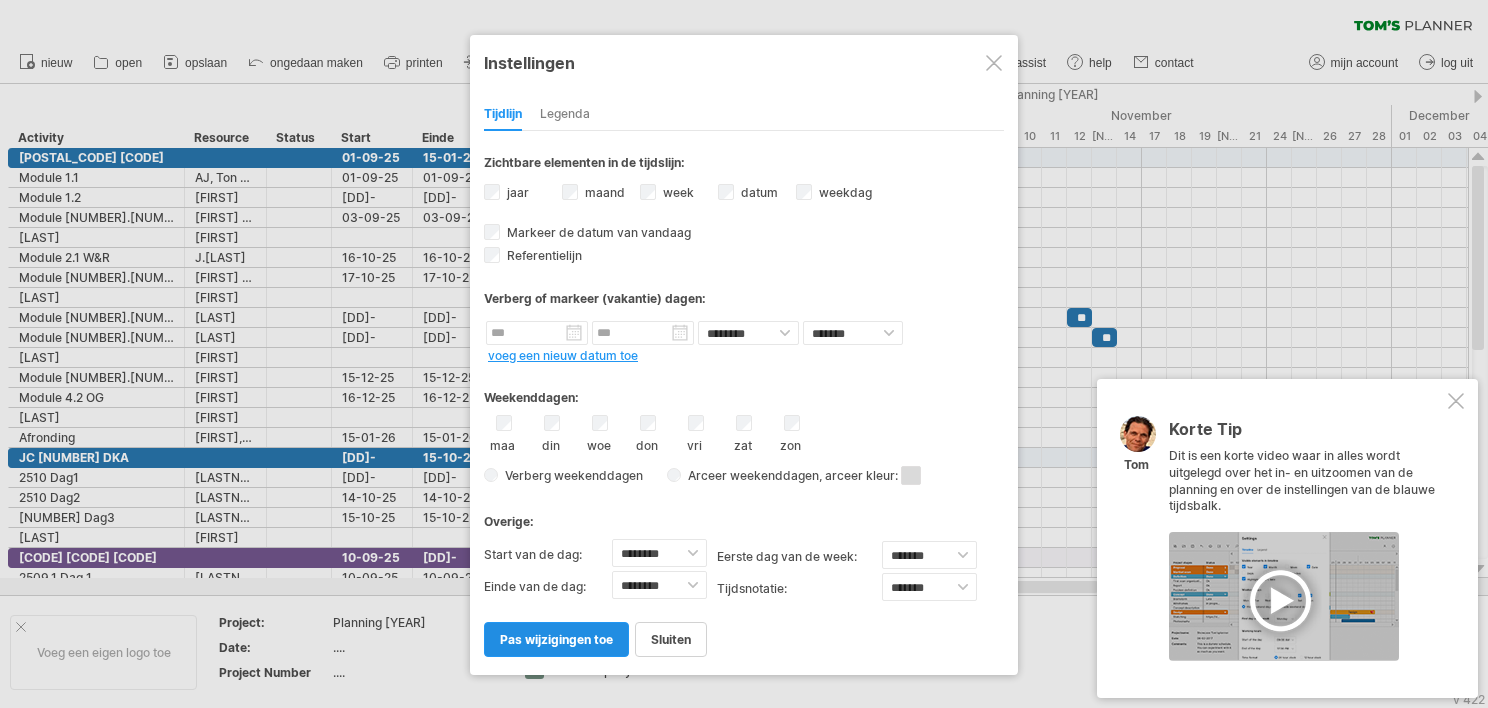 click on "pas wijzigingen toe" at bounding box center (556, 639) 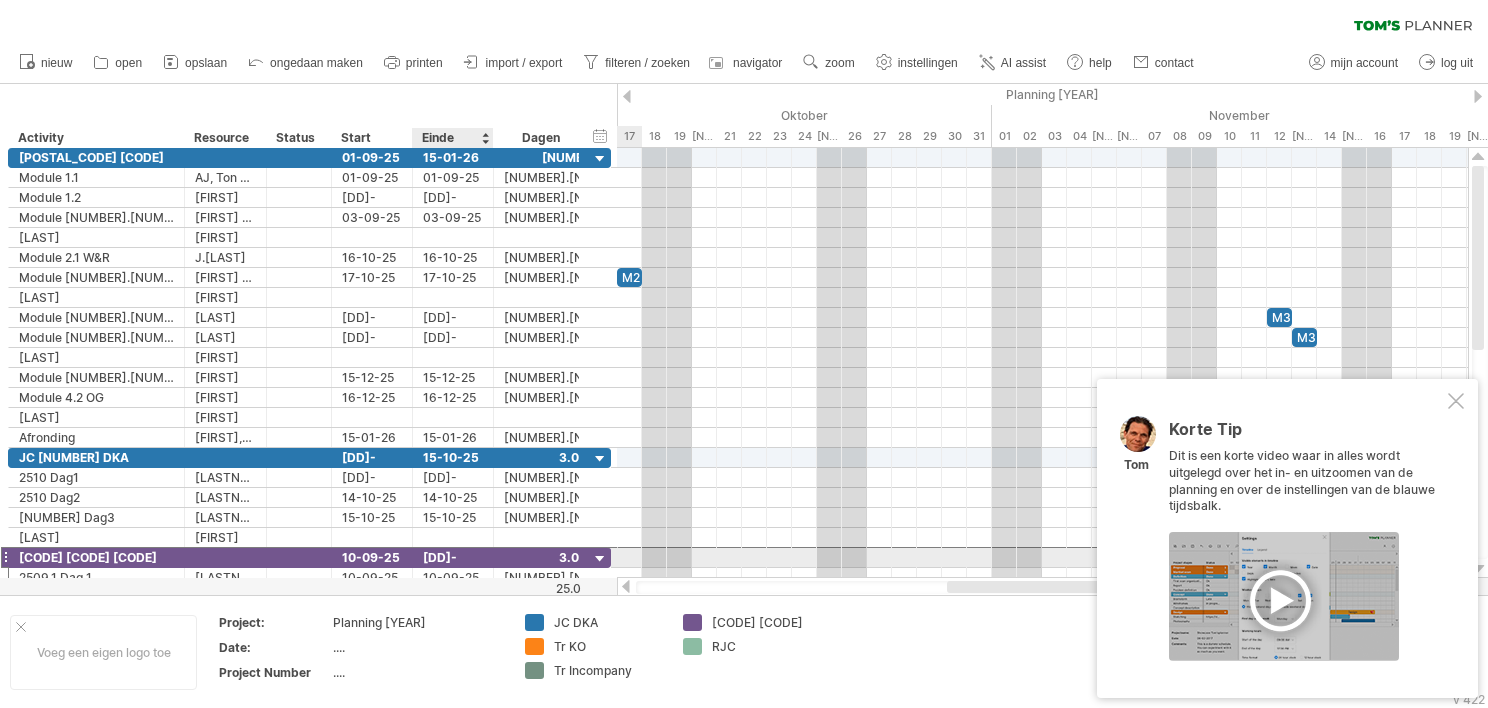 click on "[DD]-[MM]-[YY]" at bounding box center (453, 557) 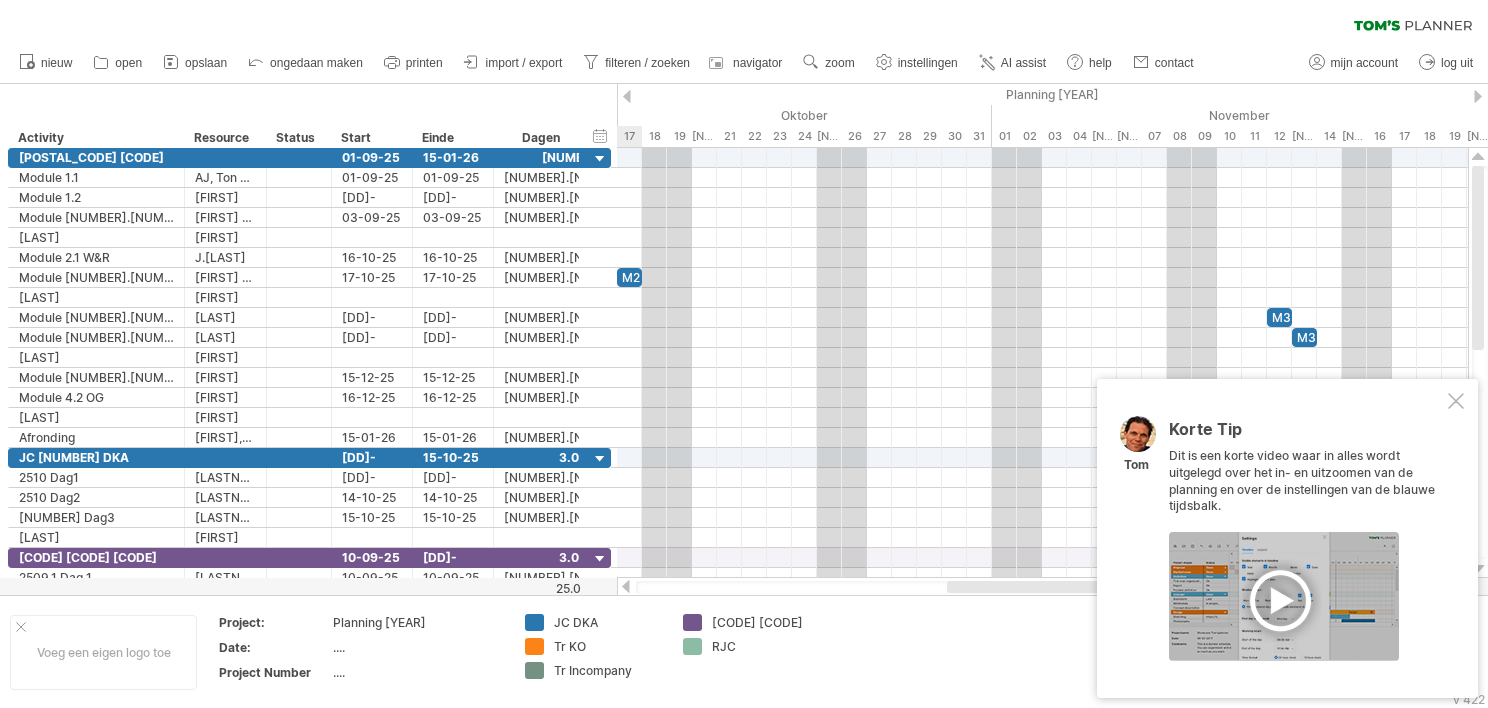 click on "JC VS RJC" at bounding box center [752, 652] 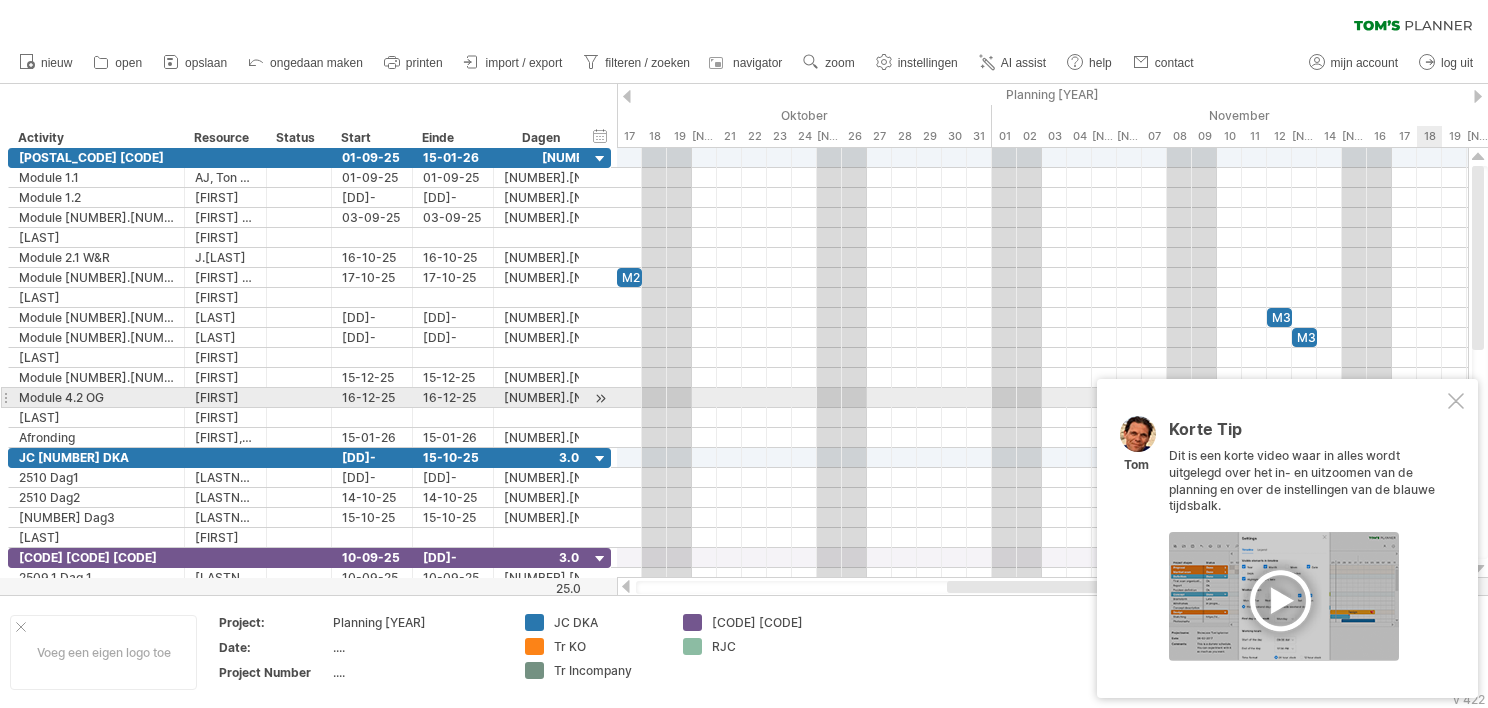 click at bounding box center (1456, 401) 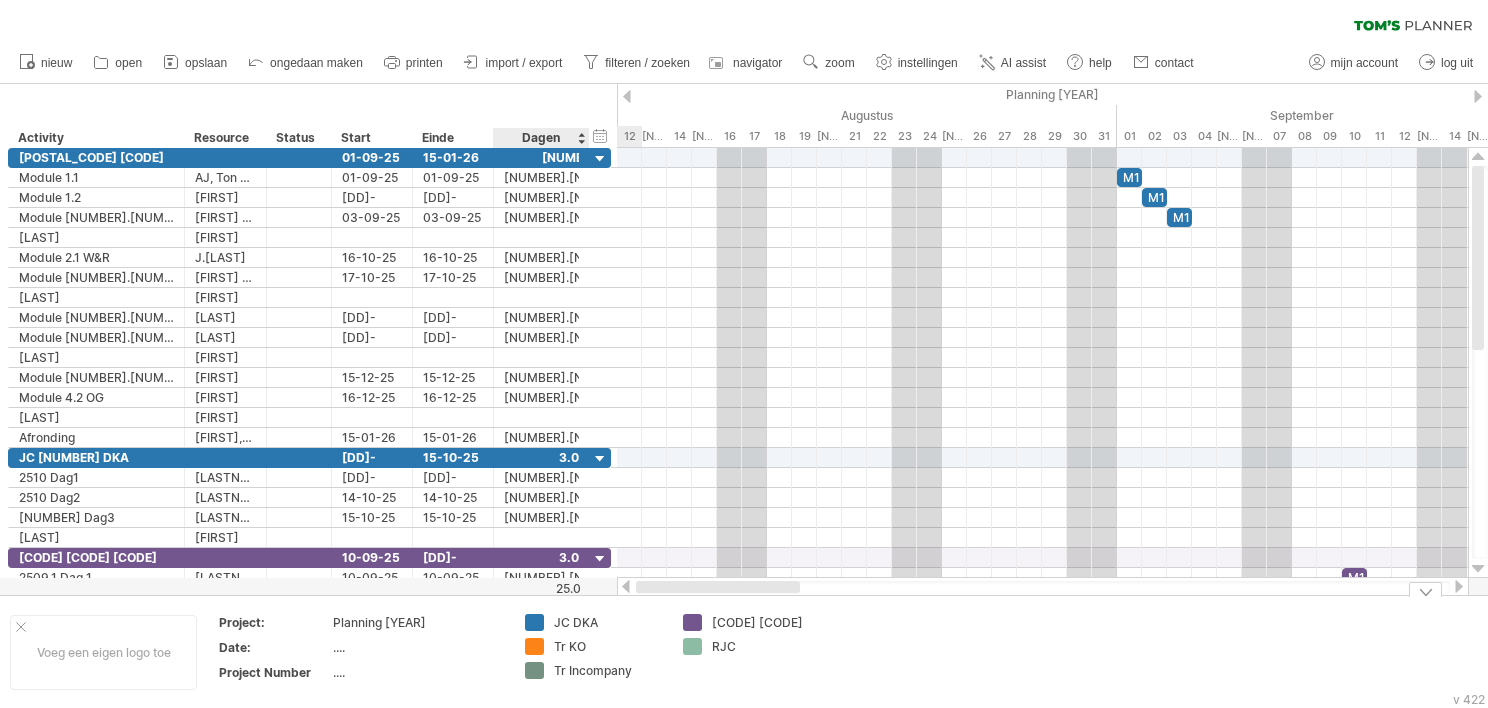 drag, startPoint x: 981, startPoint y: 584, endPoint x: 587, endPoint y: 643, distance: 398.39304 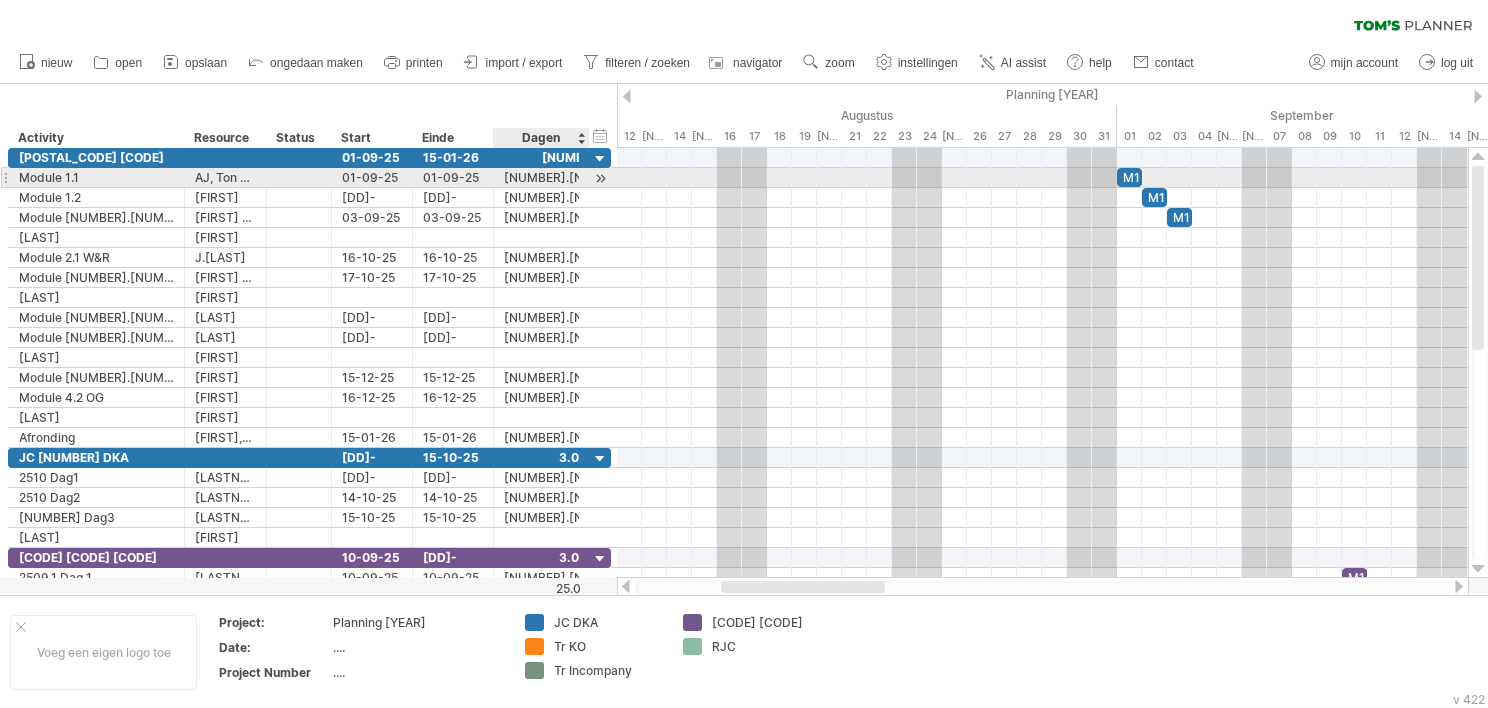 click at bounding box center [600, 178] 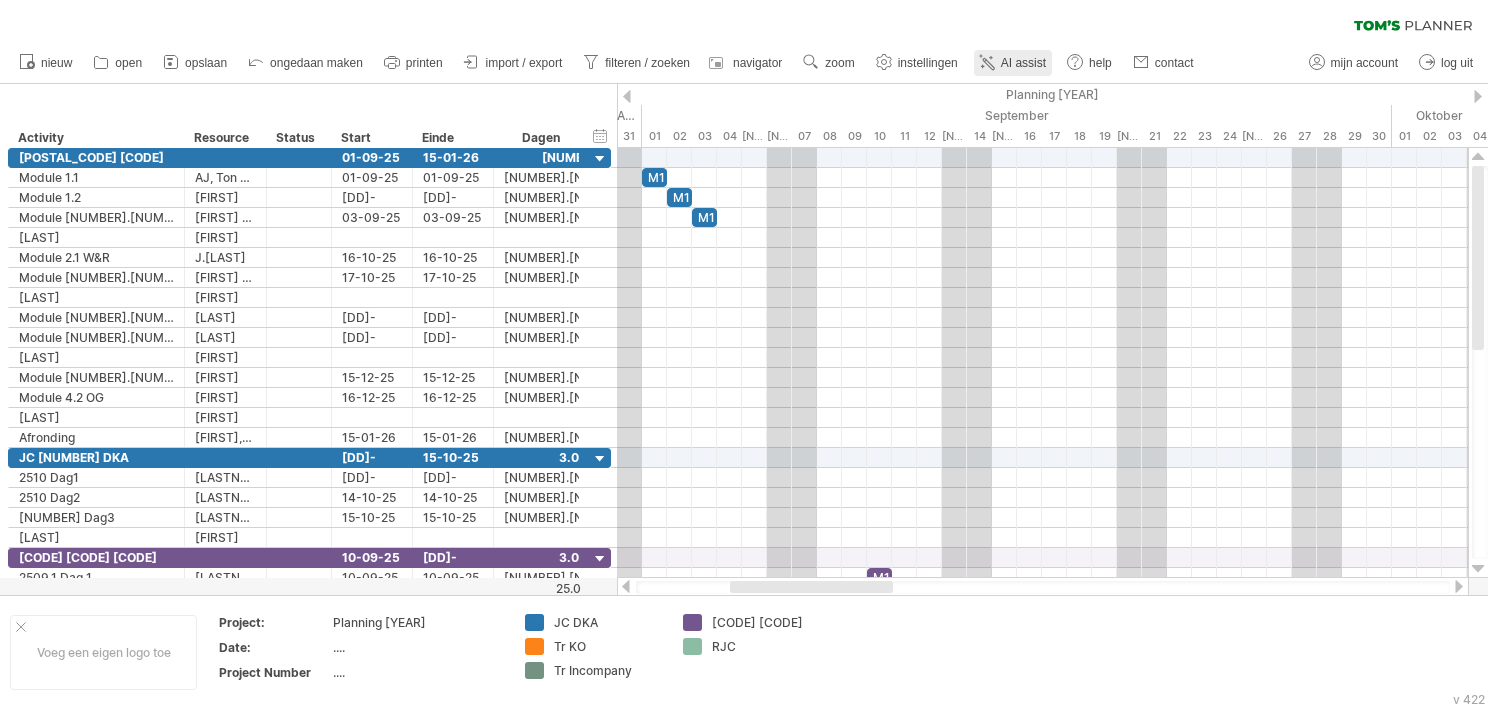 click on "AI assist" at bounding box center [1023, 63] 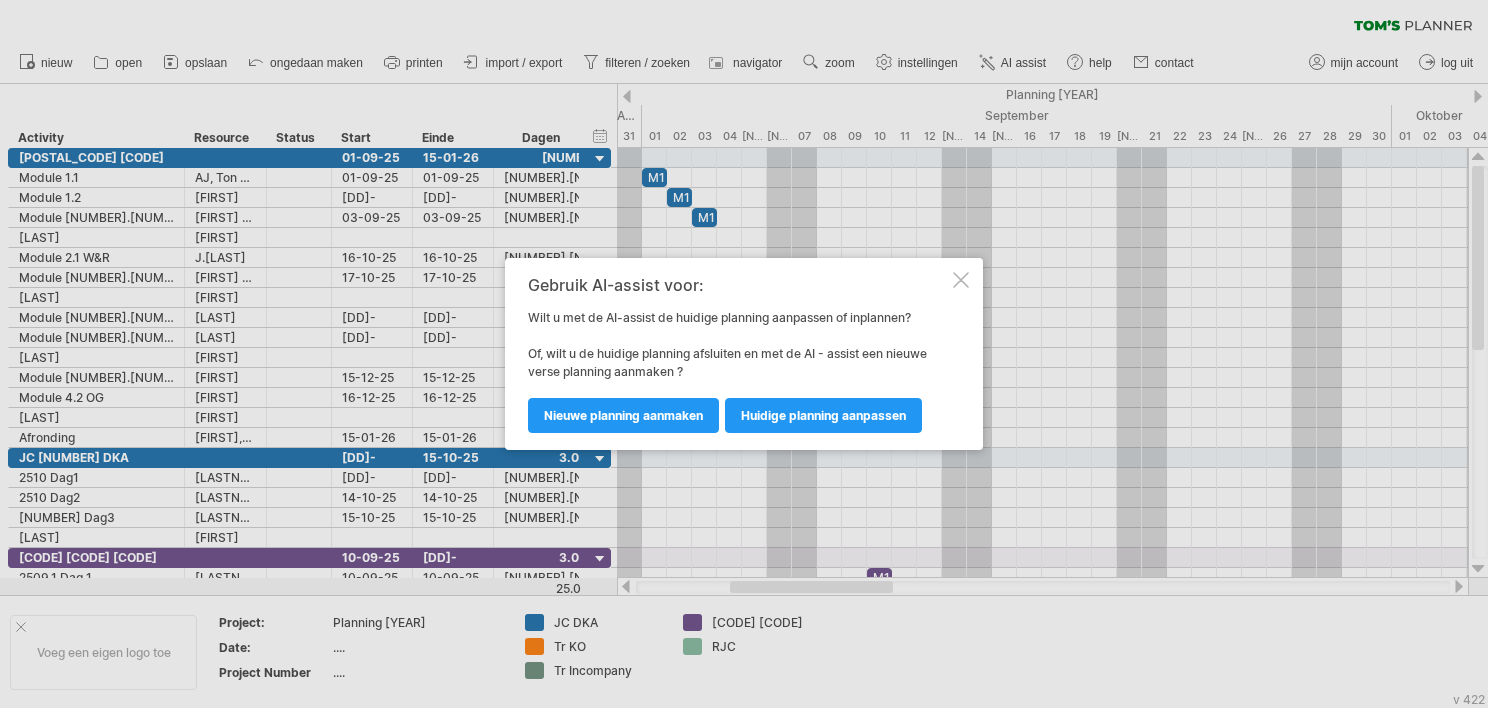 click at bounding box center [961, 280] 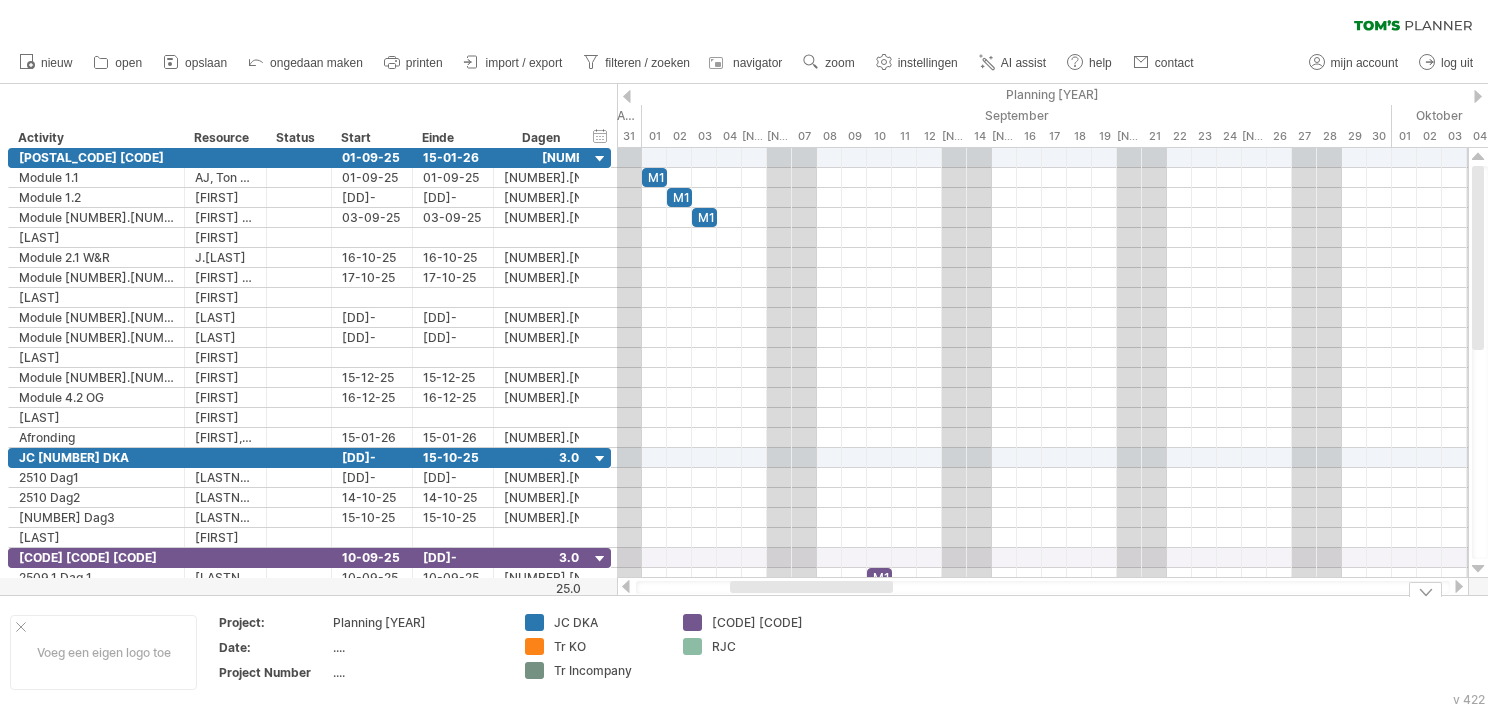 drag, startPoint x: 804, startPoint y: 594, endPoint x: 697, endPoint y: 598, distance: 107.07474 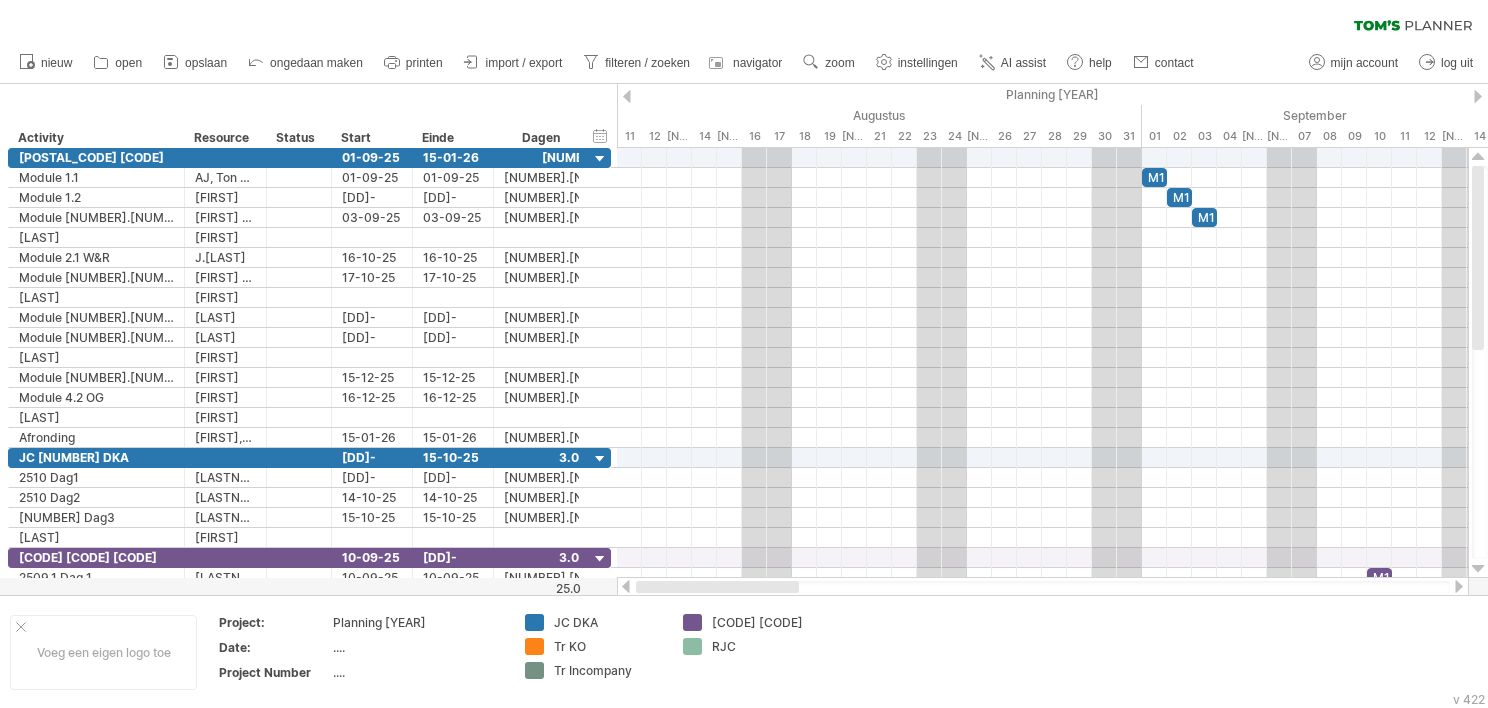 drag, startPoint x: 758, startPoint y: 582, endPoint x: 621, endPoint y: 590, distance: 137.23338 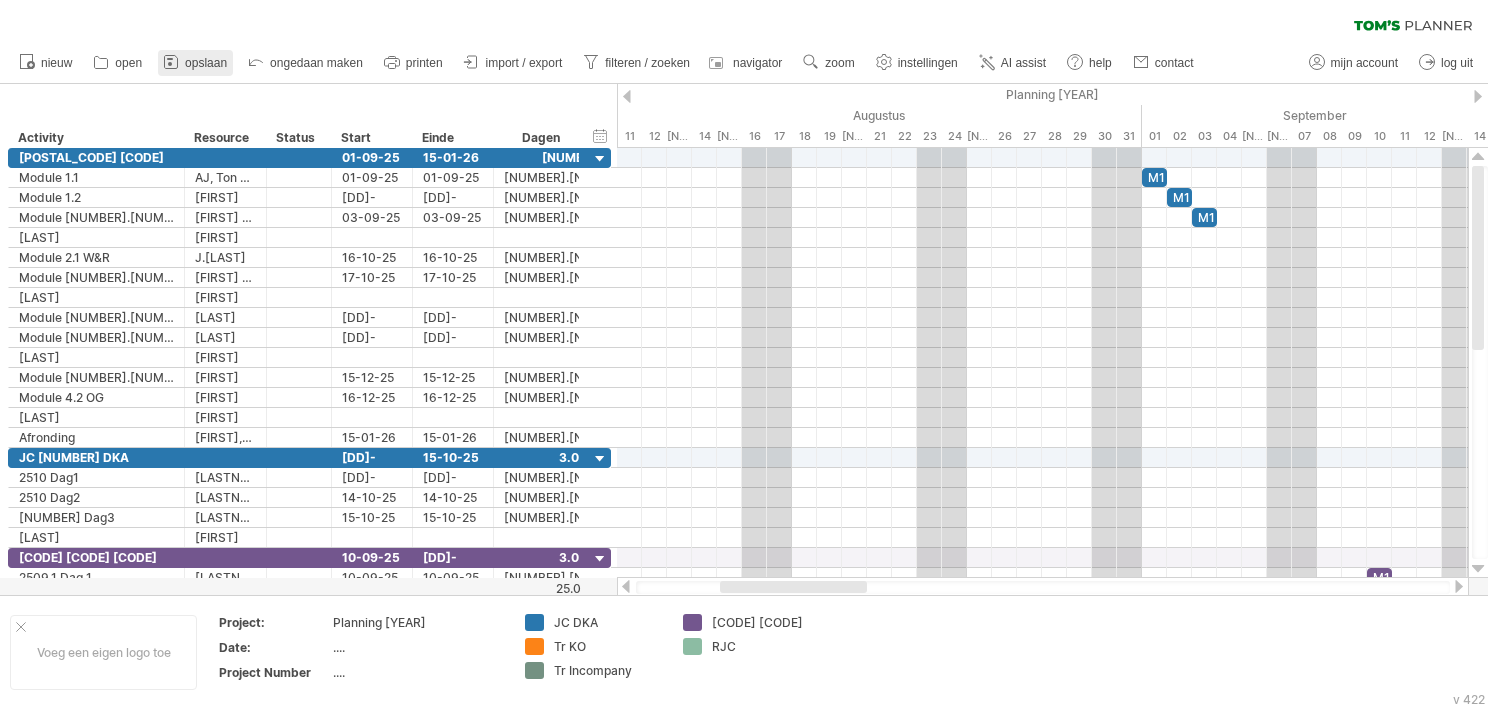 click on "opslaan" at bounding box center [206, 63] 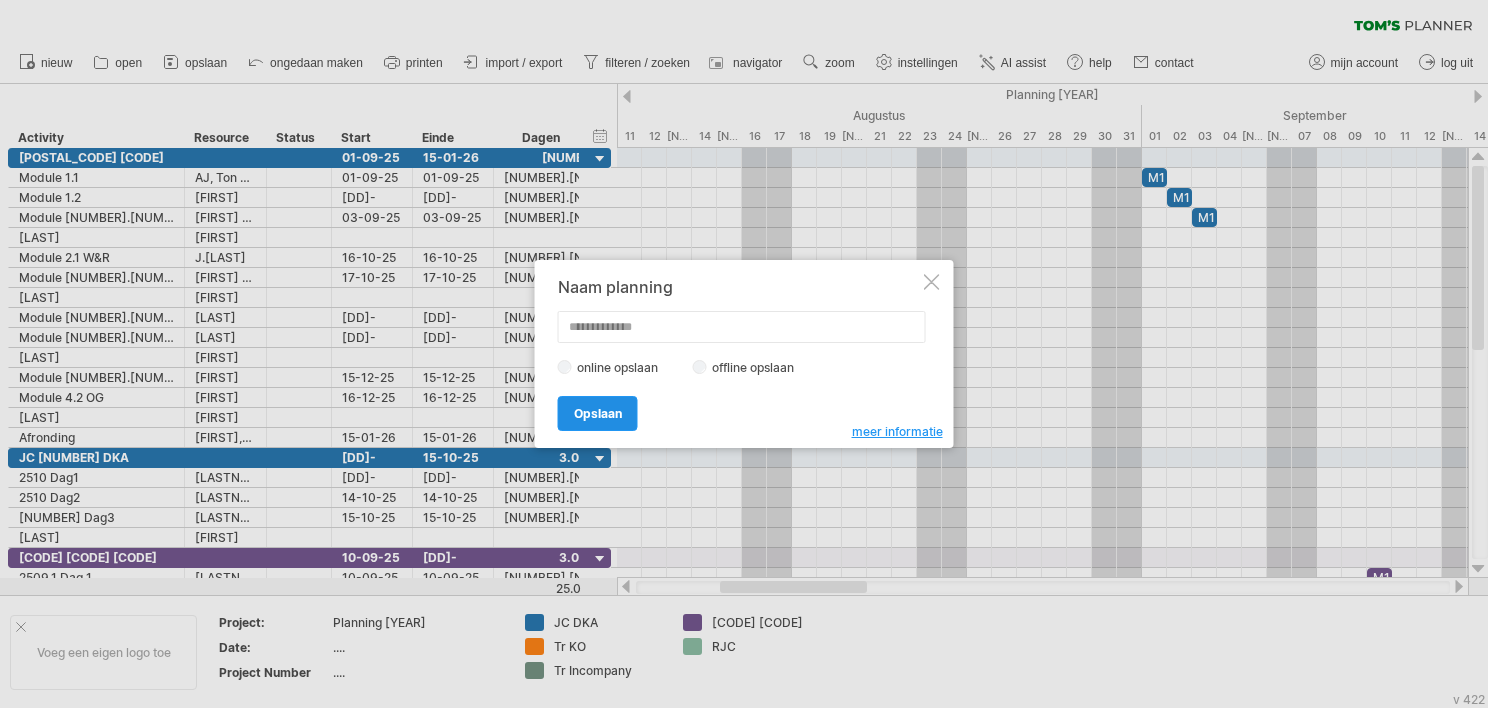 click on "Opslaan" at bounding box center [598, 413] 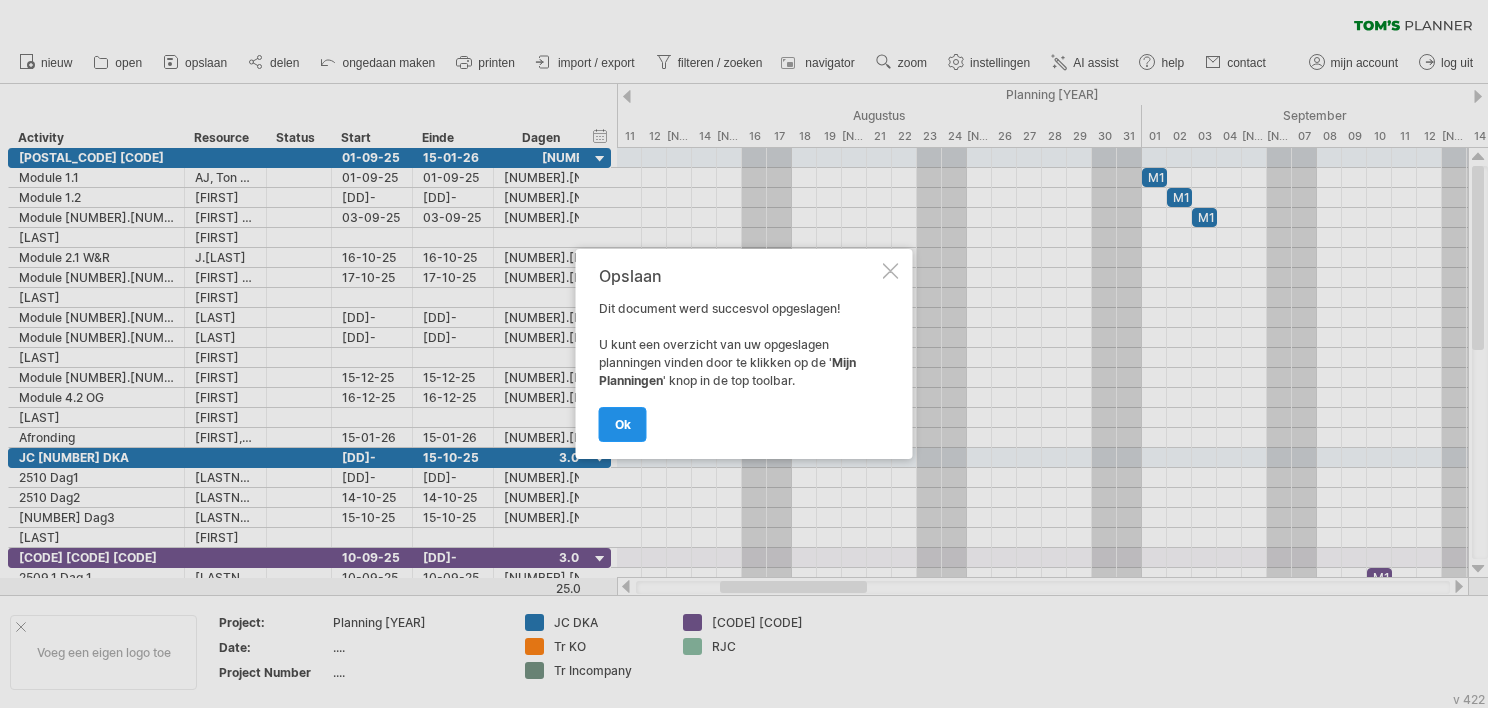 click on "ok" at bounding box center (623, 424) 